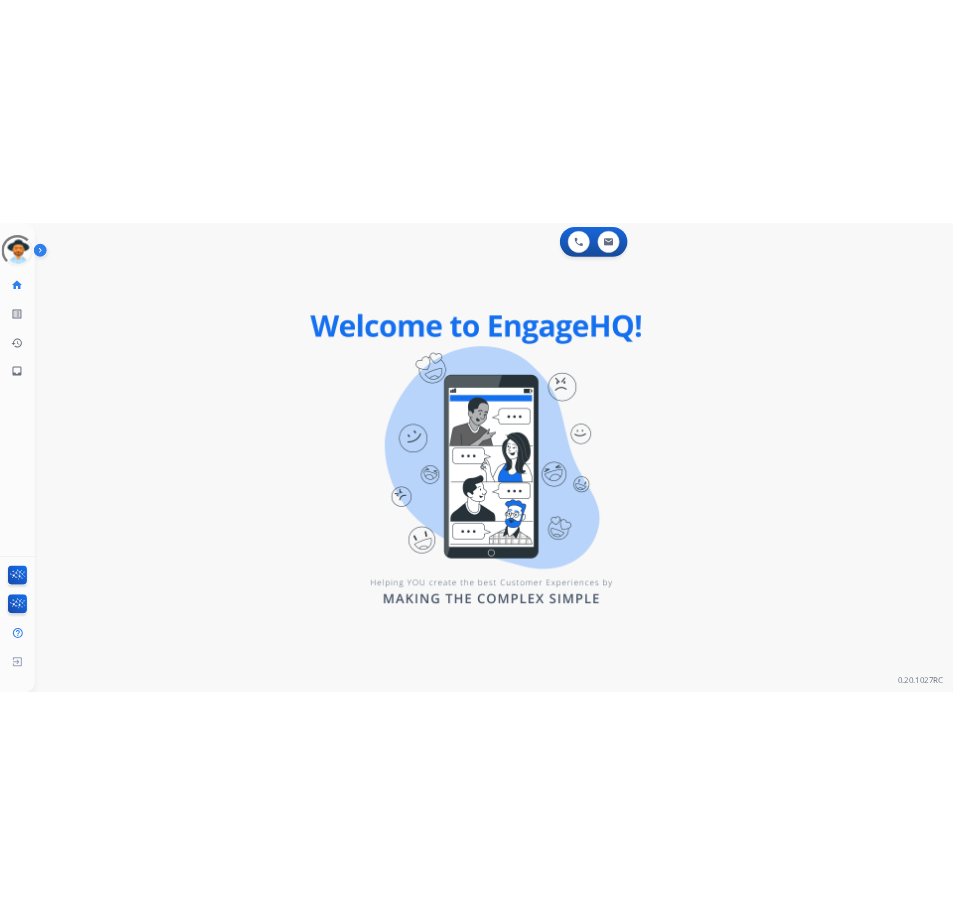 scroll, scrollTop: 0, scrollLeft: 0, axis: both 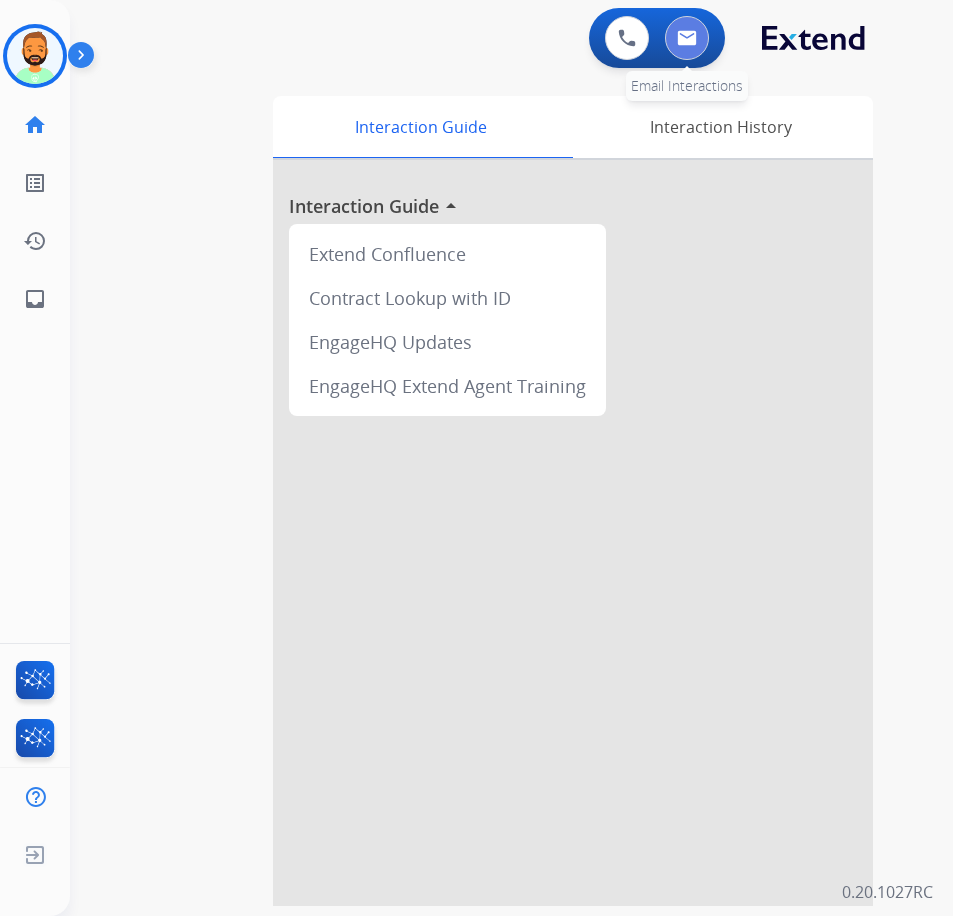click at bounding box center (687, 38) 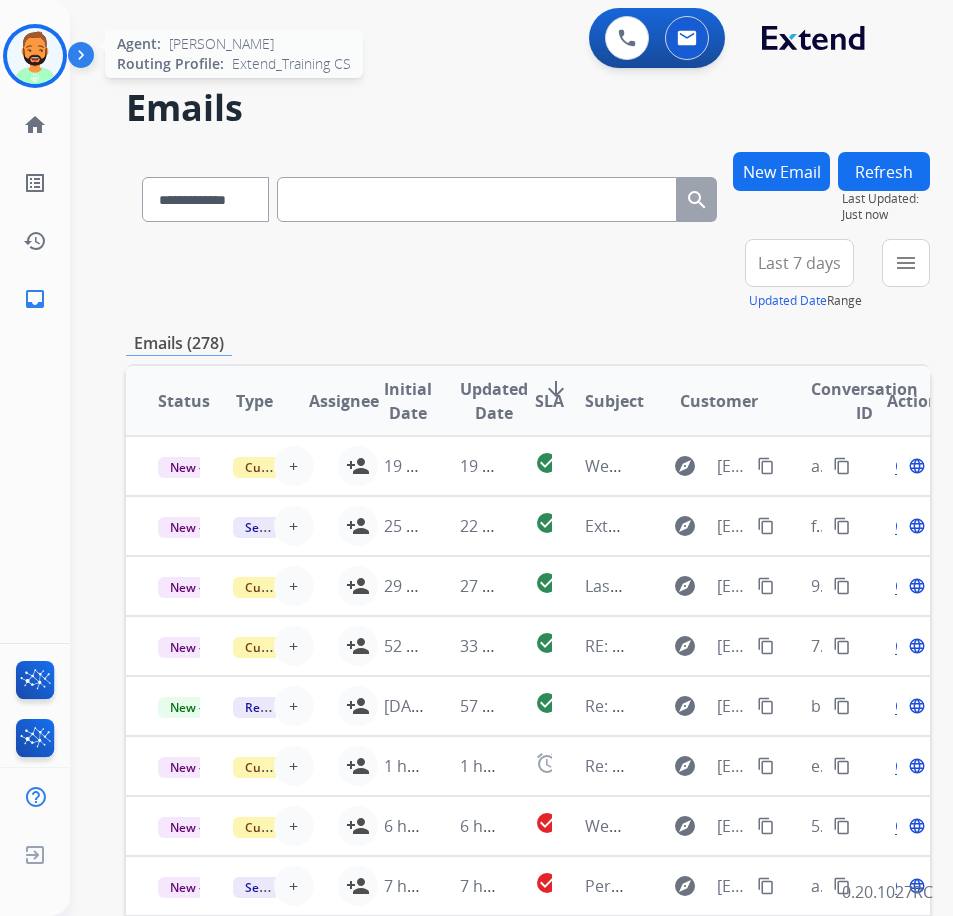 click at bounding box center [35, 56] 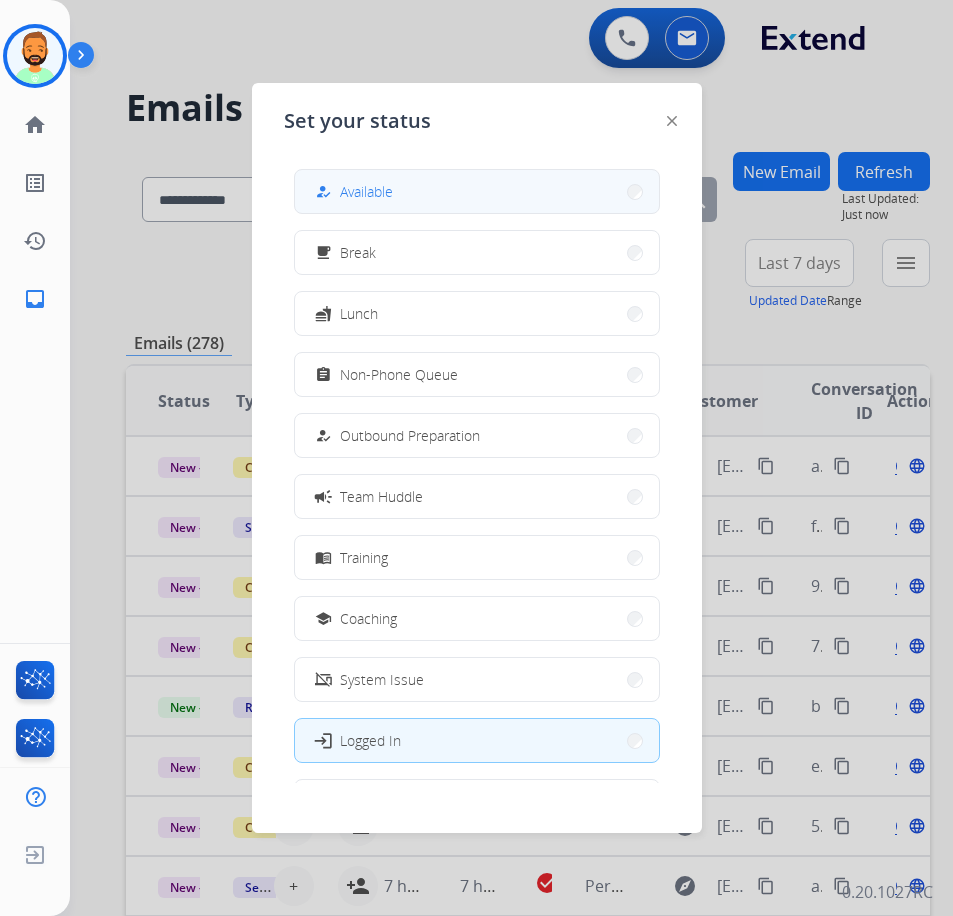 click on "Available" at bounding box center (366, 191) 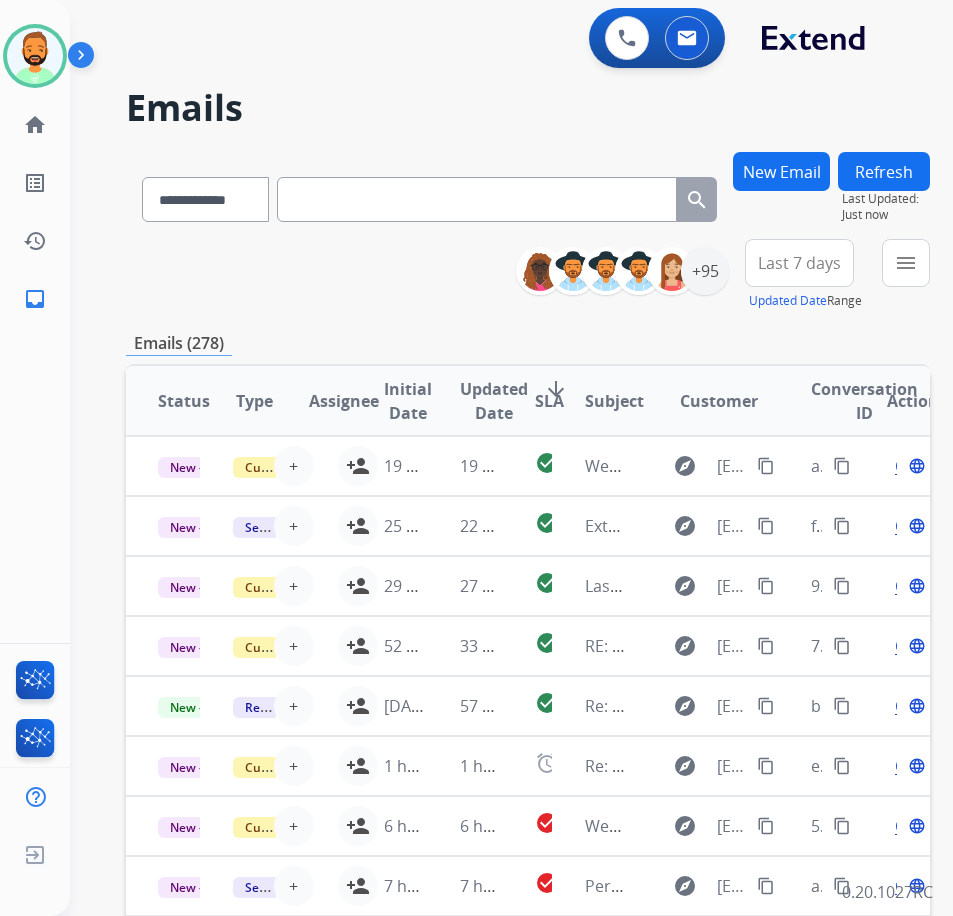 click on "Last 7 days" at bounding box center (799, 263) 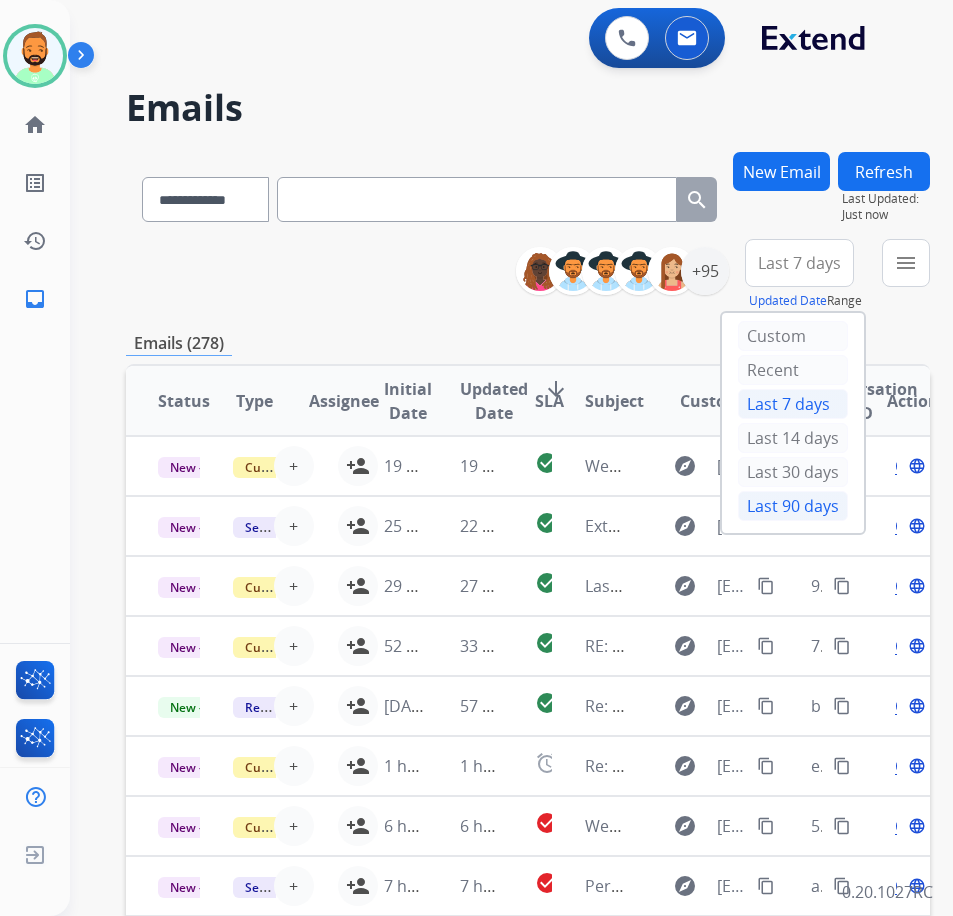 click on "Last 90 days" at bounding box center (793, 506) 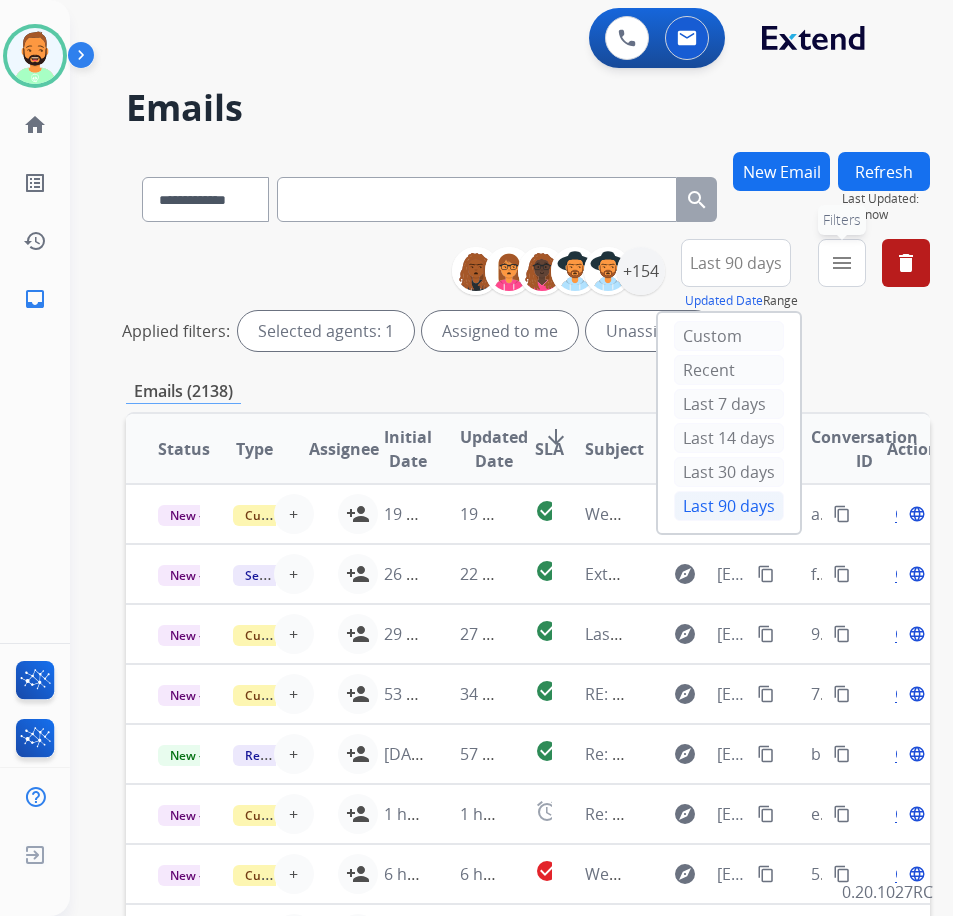 click on "menu" at bounding box center [842, 263] 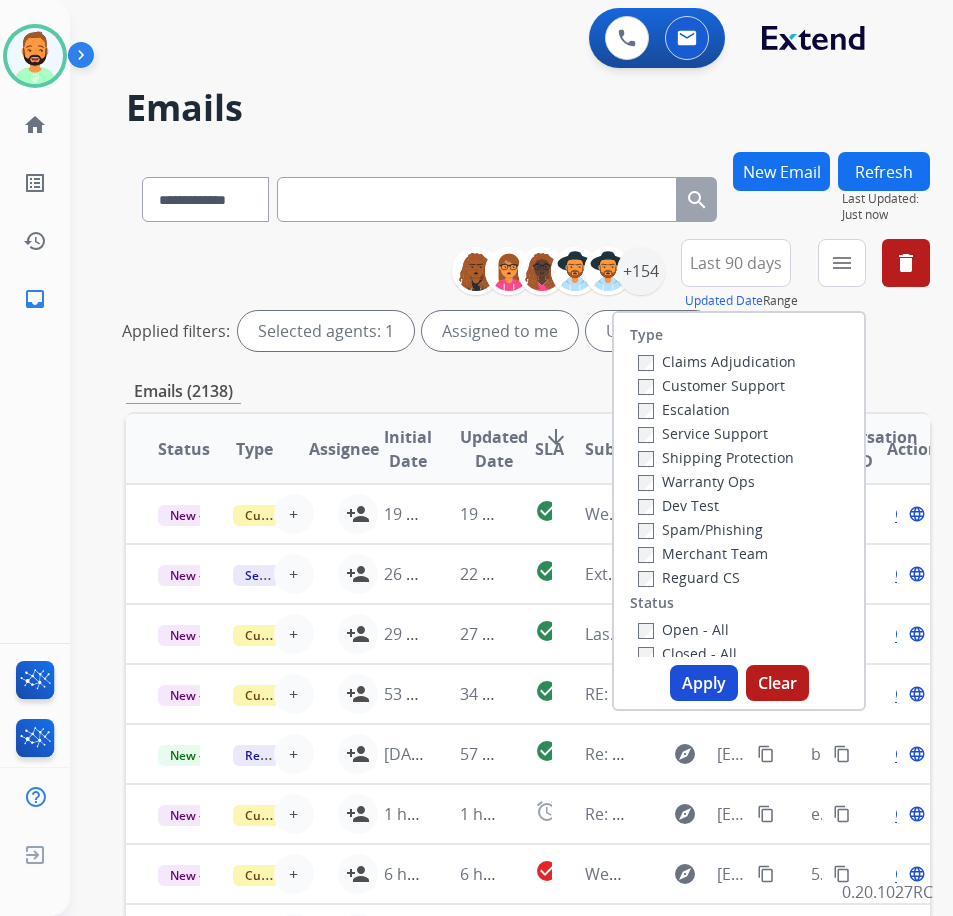 click on "Customer Support" at bounding box center [711, 385] 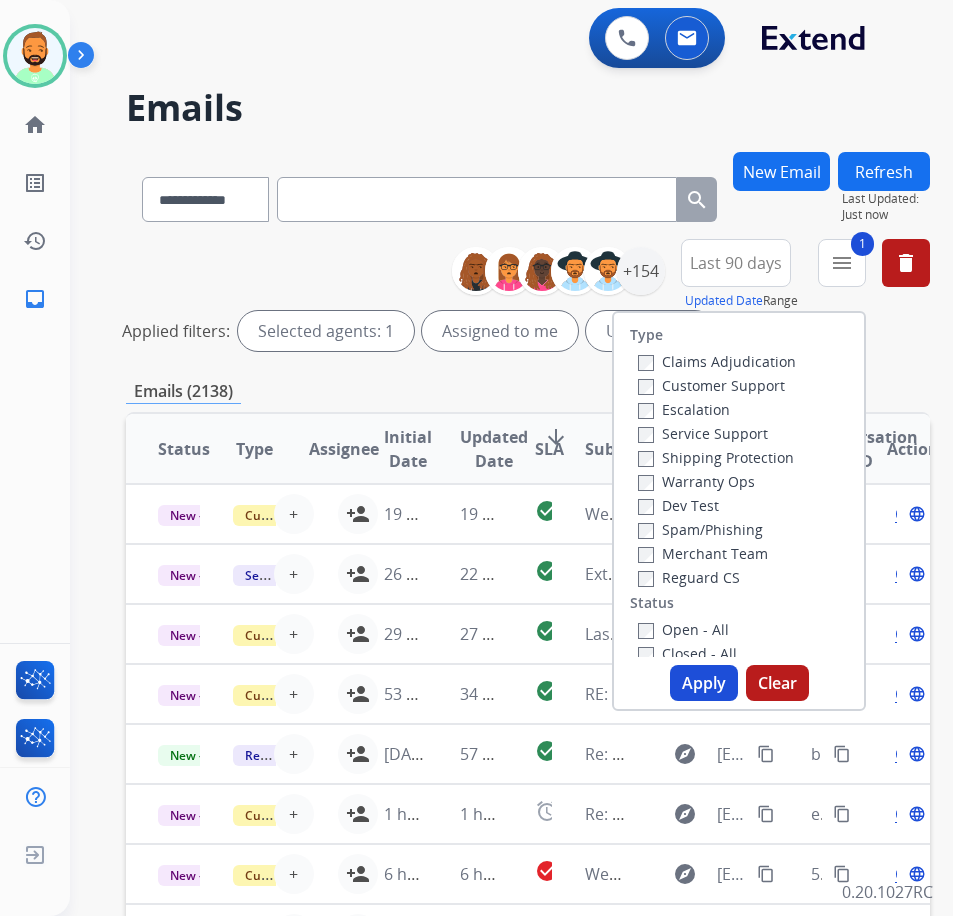 click on "Shipping Protection" at bounding box center (716, 457) 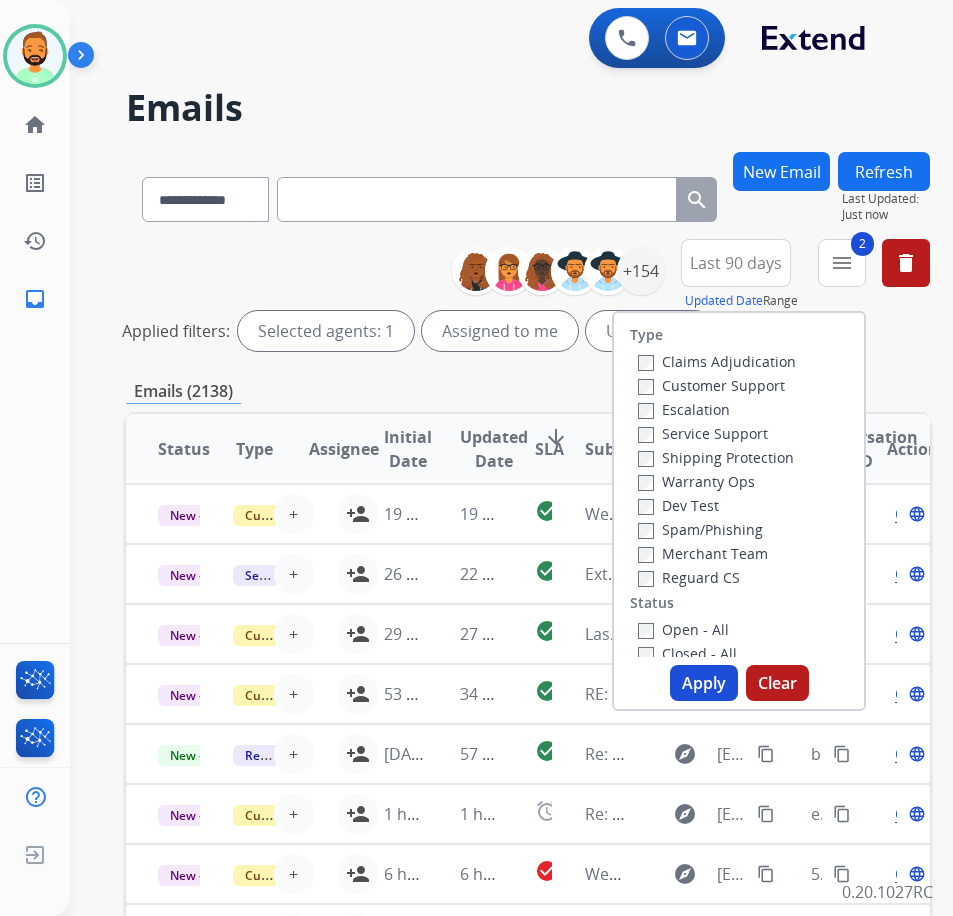 click on "Reguard CS" at bounding box center [689, 577] 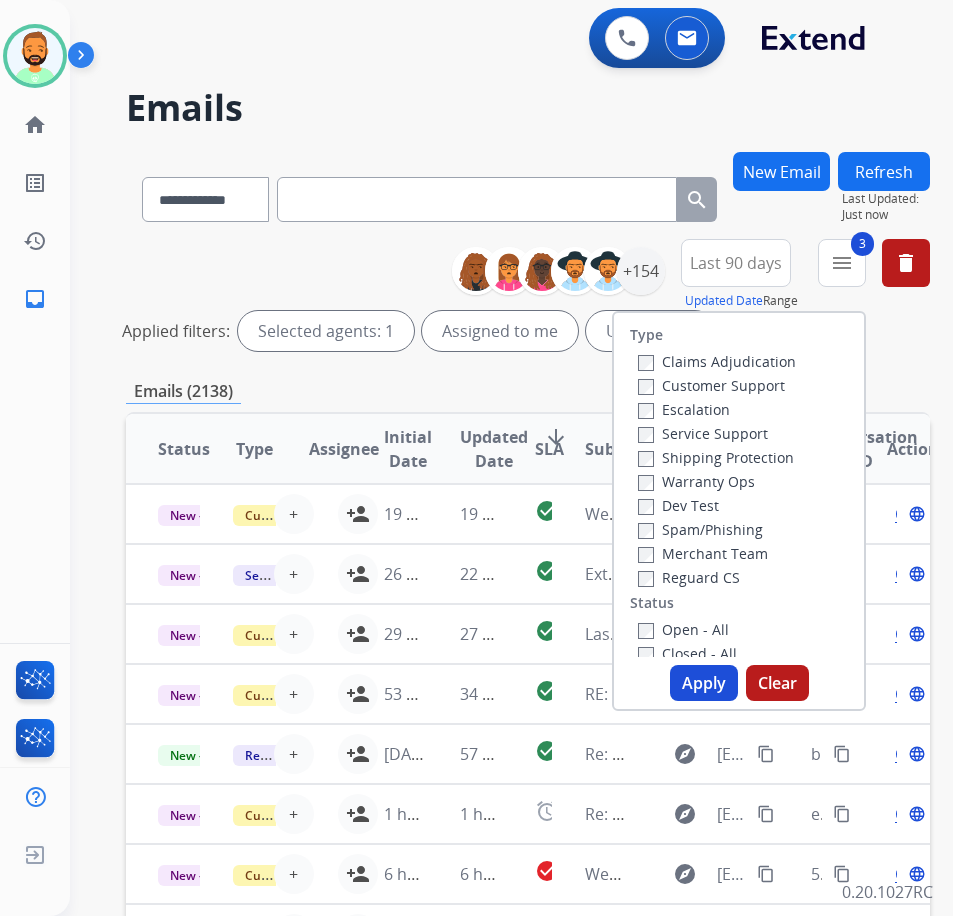 click on "Open - All" at bounding box center [683, 629] 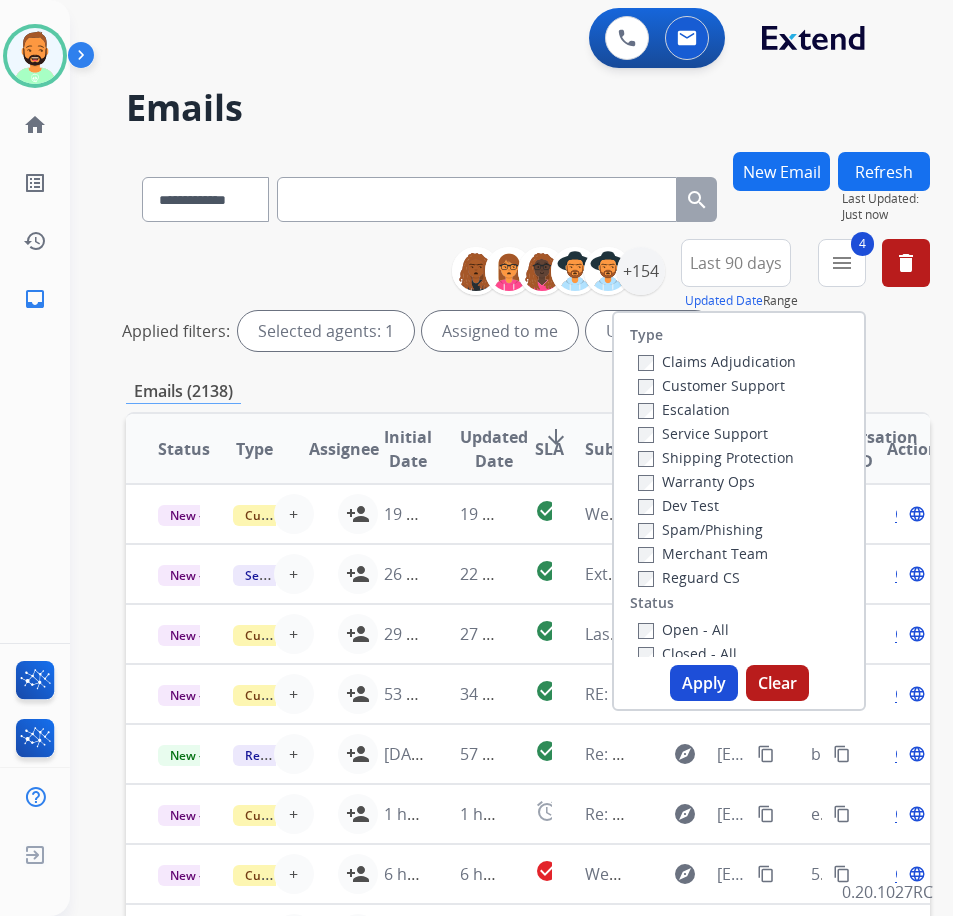click on "Apply" at bounding box center (704, 683) 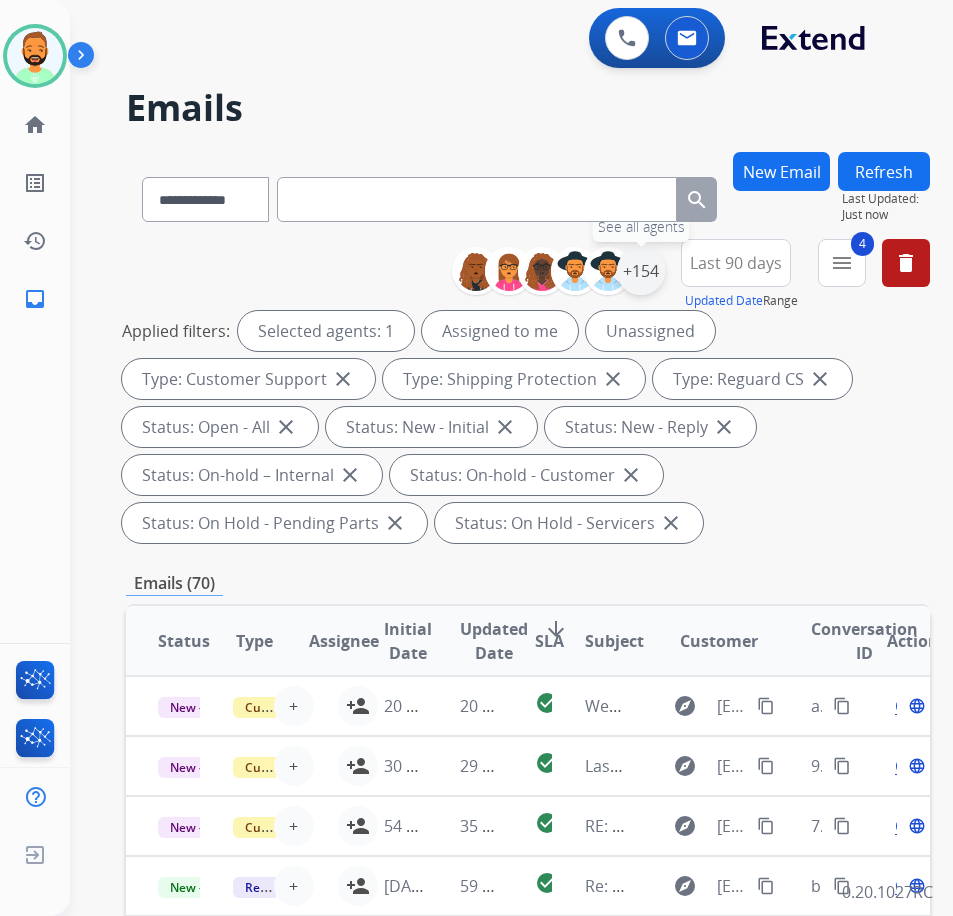 click on "+154" at bounding box center (641, 271) 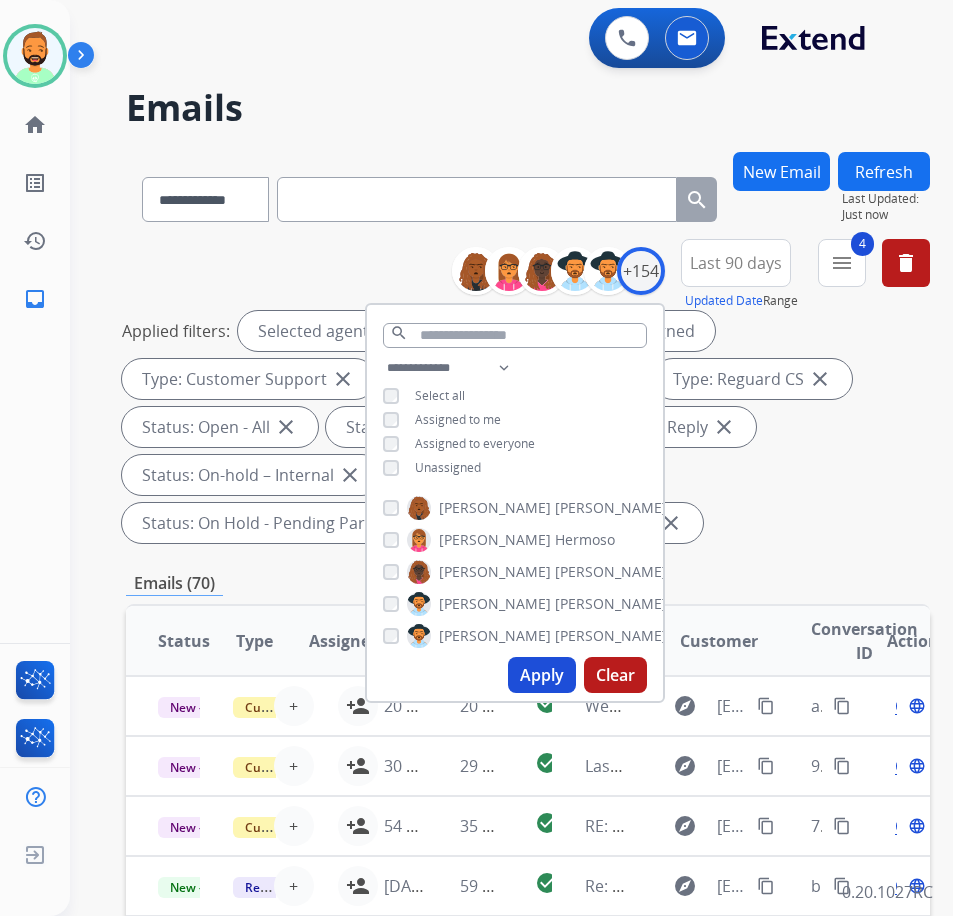 click on "Unassigned" at bounding box center [448, 467] 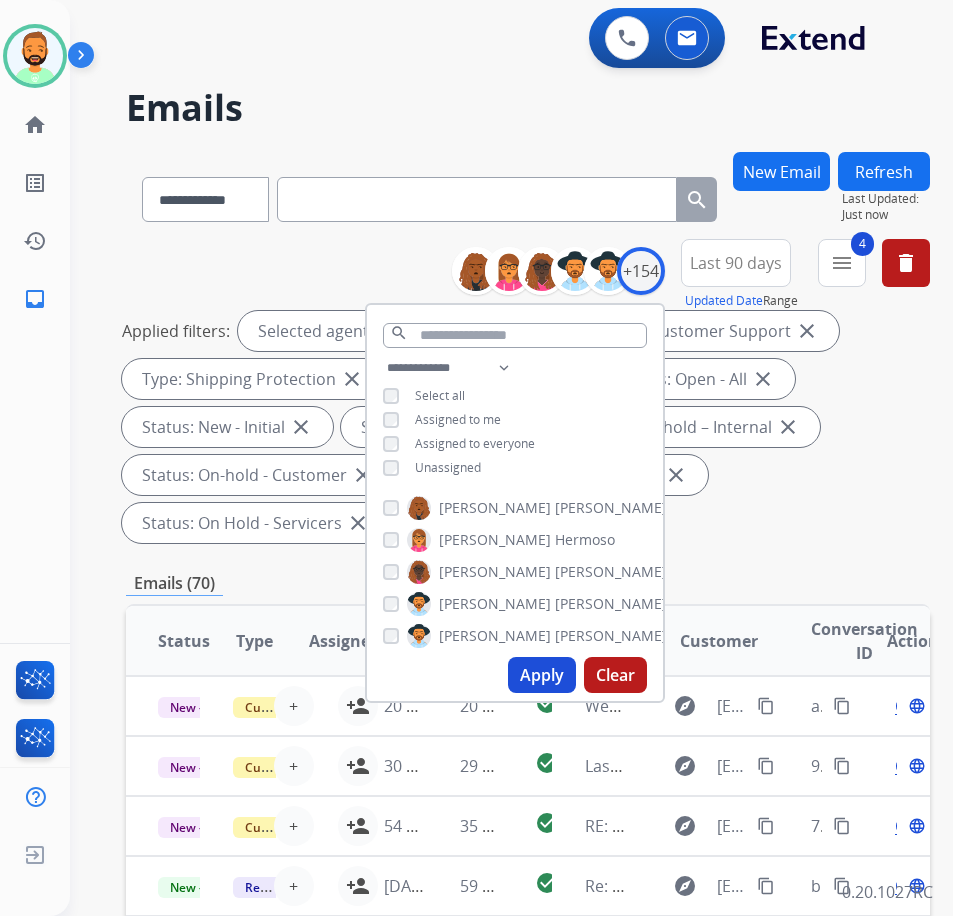 click on "Apply" at bounding box center [542, 675] 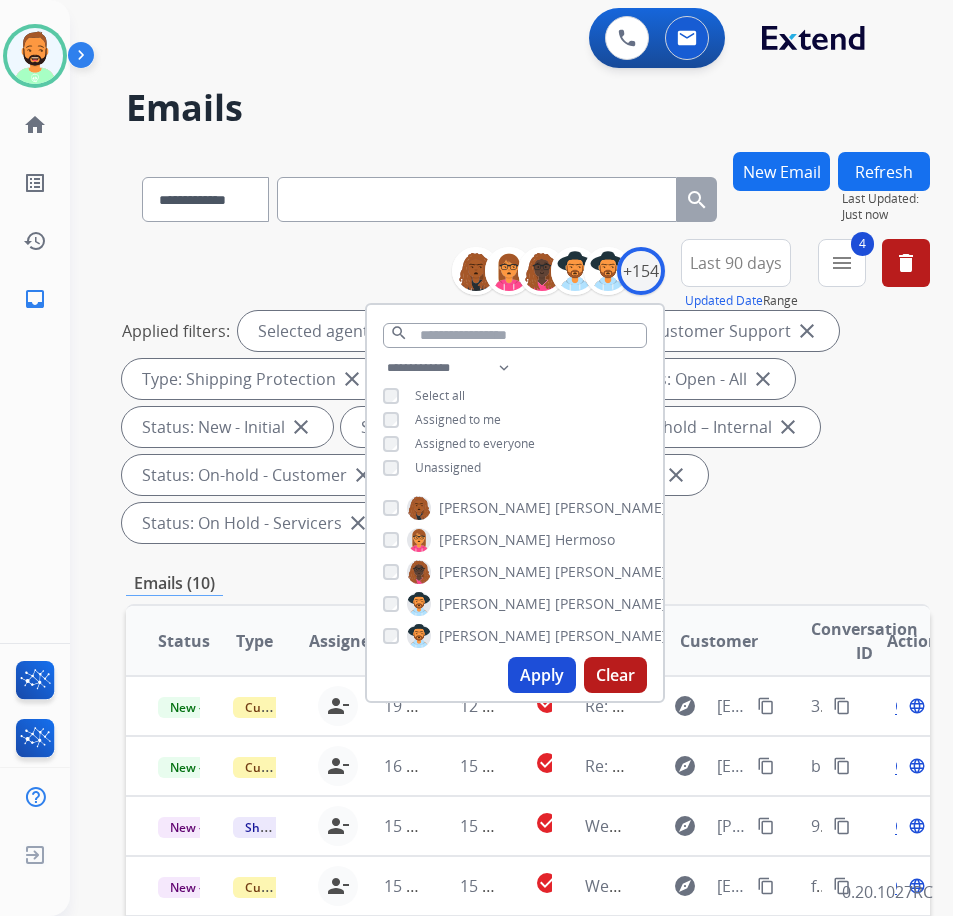 click on "Applied filters:  Selected agents: 1  Assigned to me  Type: Customer Support  close  Type: Shipping Protection  close  Type: Reguard CS  close  Status: Open - All  close  Status: New - Initial  close  Status: New - Reply  close  Status: On-hold – Internal  close  Status: On-hold - Customer  close  Status: On Hold - Pending Parts  close  Status: On Hold - Servicers  close" at bounding box center (524, 427) 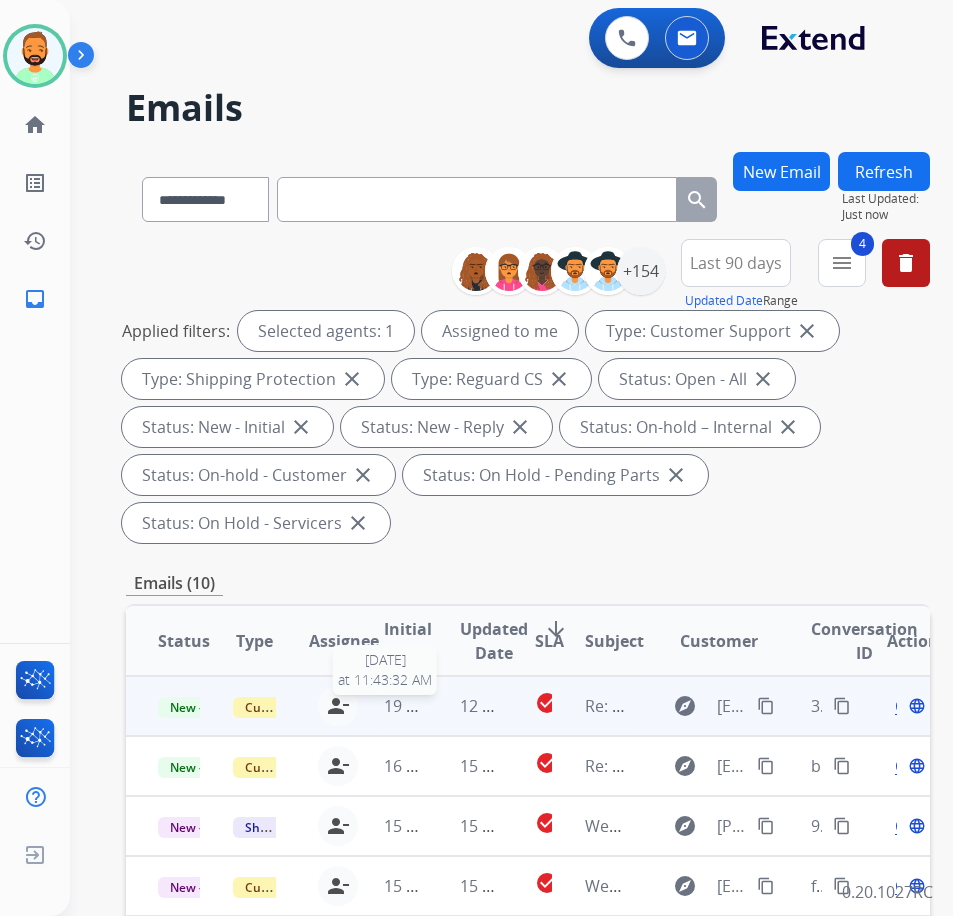 click on "19 hours ago" at bounding box center [433, 706] 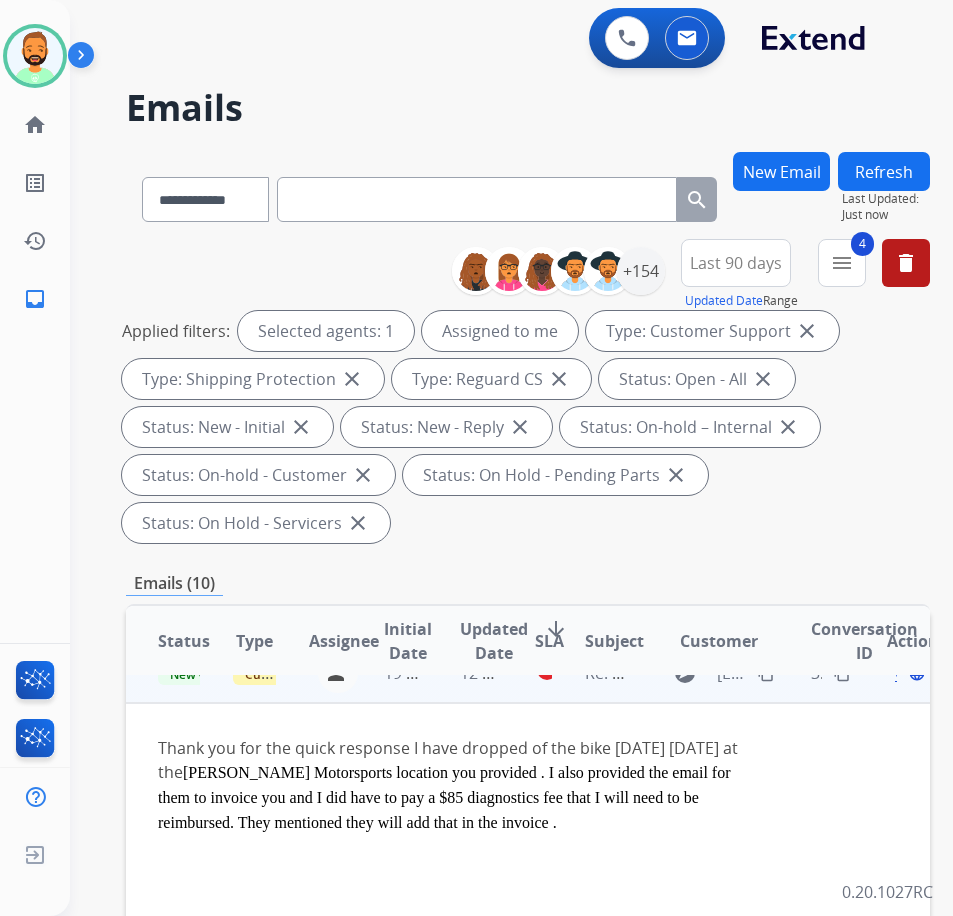scroll, scrollTop: 0, scrollLeft: 0, axis: both 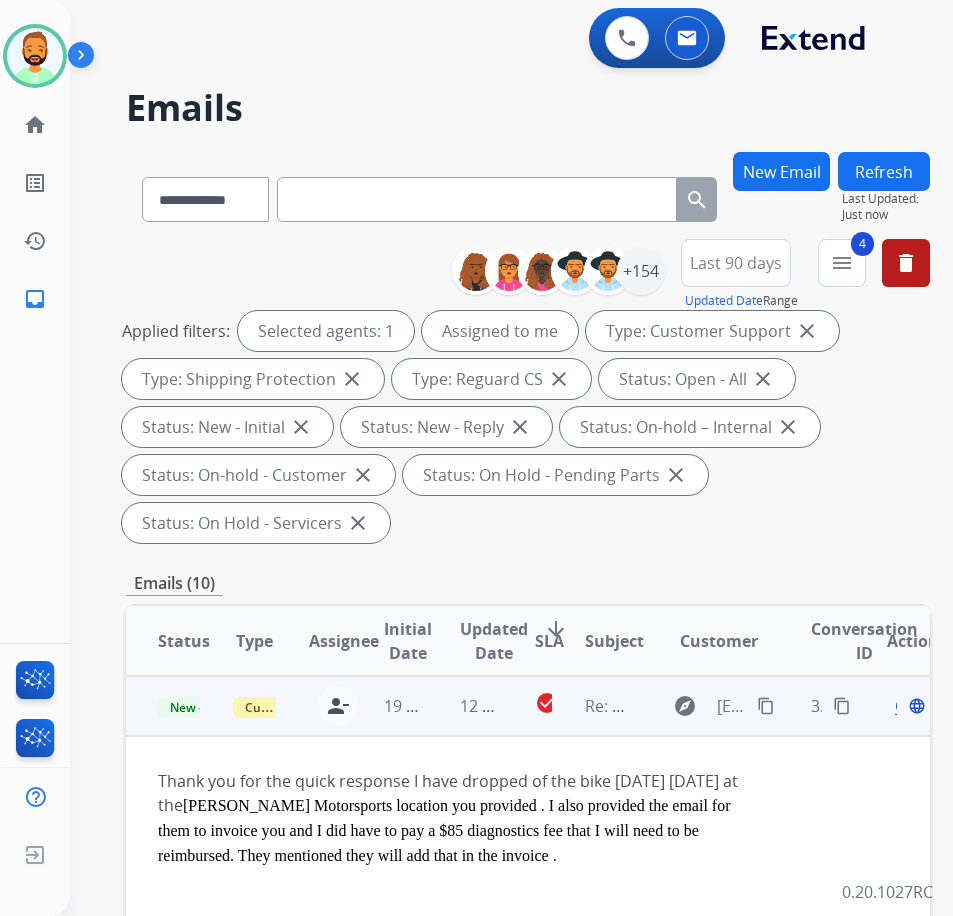 click on "Open" at bounding box center [915, 706] 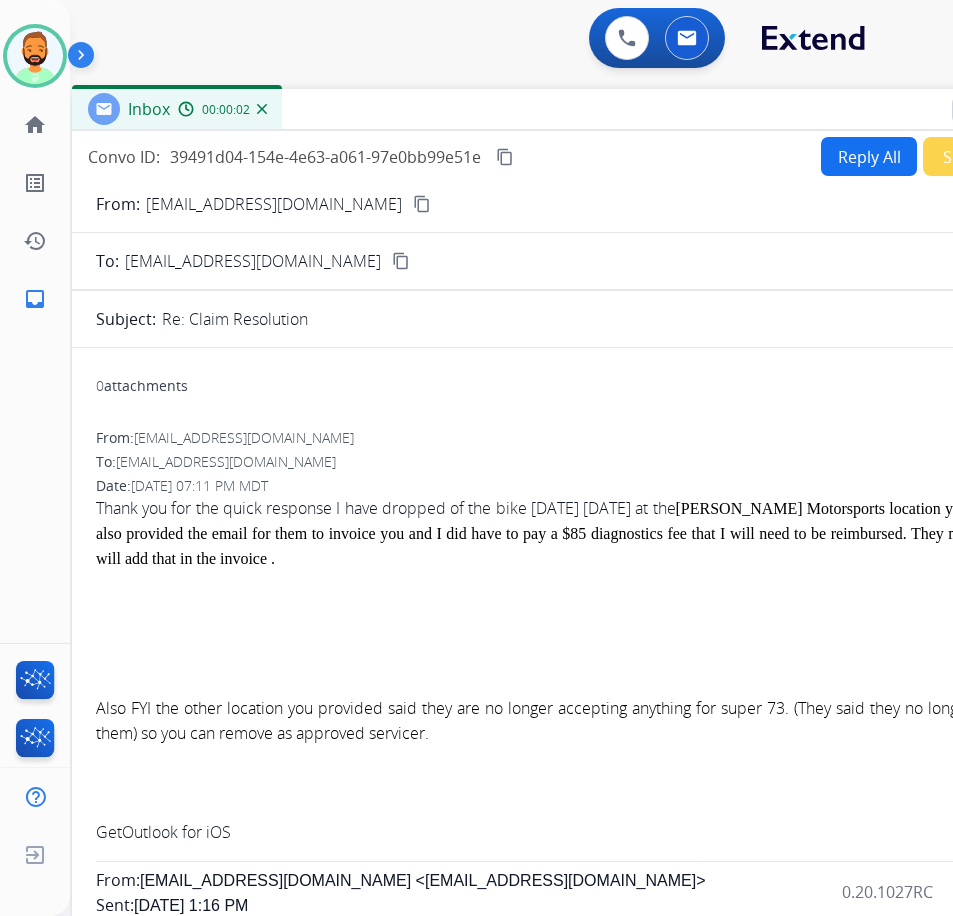 drag, startPoint x: 412, startPoint y: 154, endPoint x: 579, endPoint y: 121, distance: 170.22926 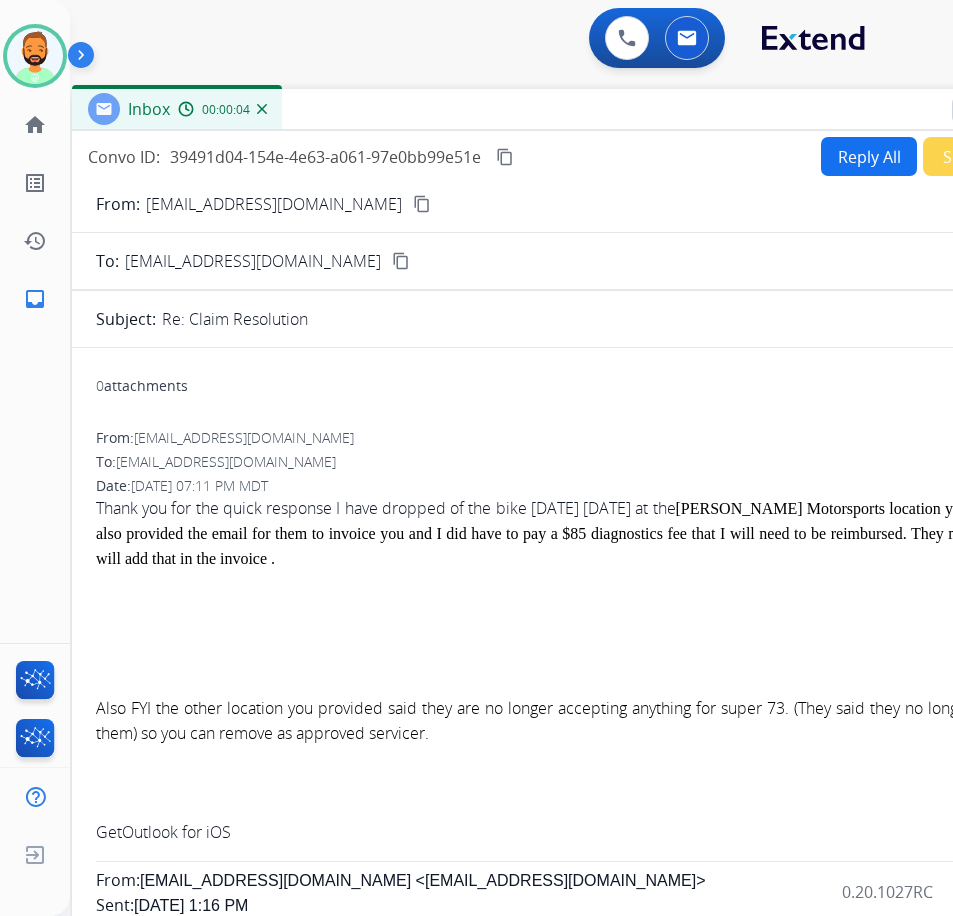 click on "Secure Notes" at bounding box center [993, 156] 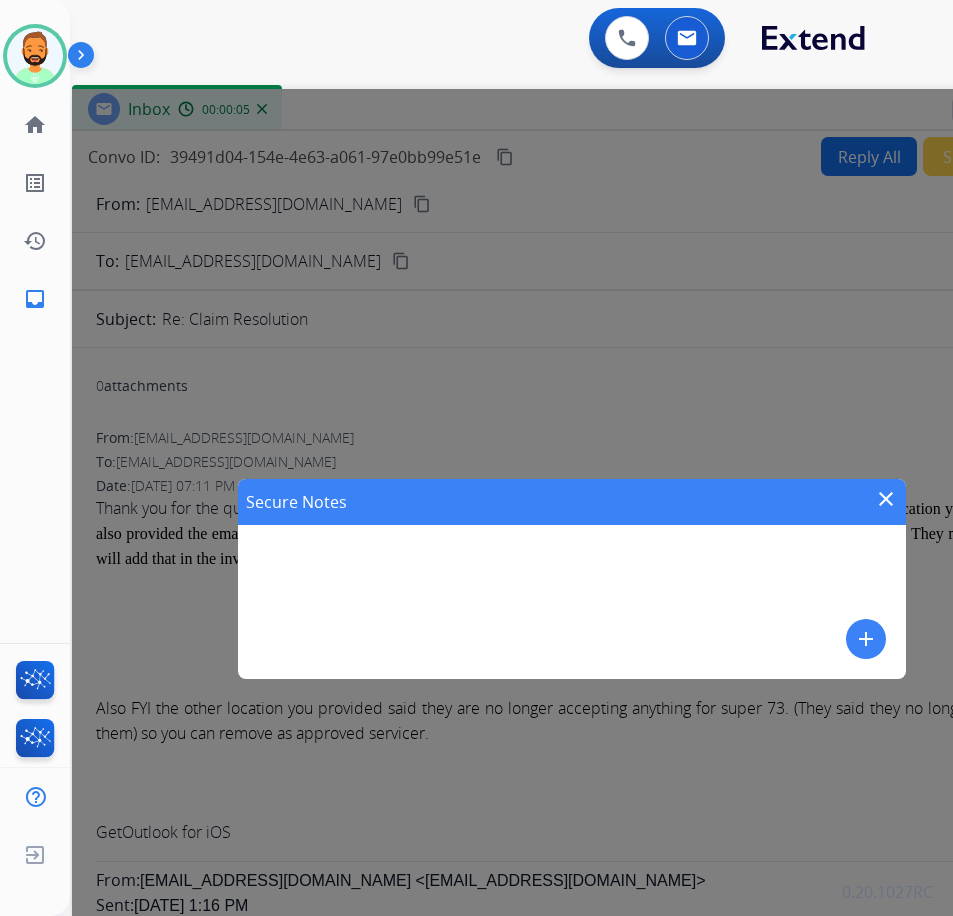 click on "add" at bounding box center [866, 639] 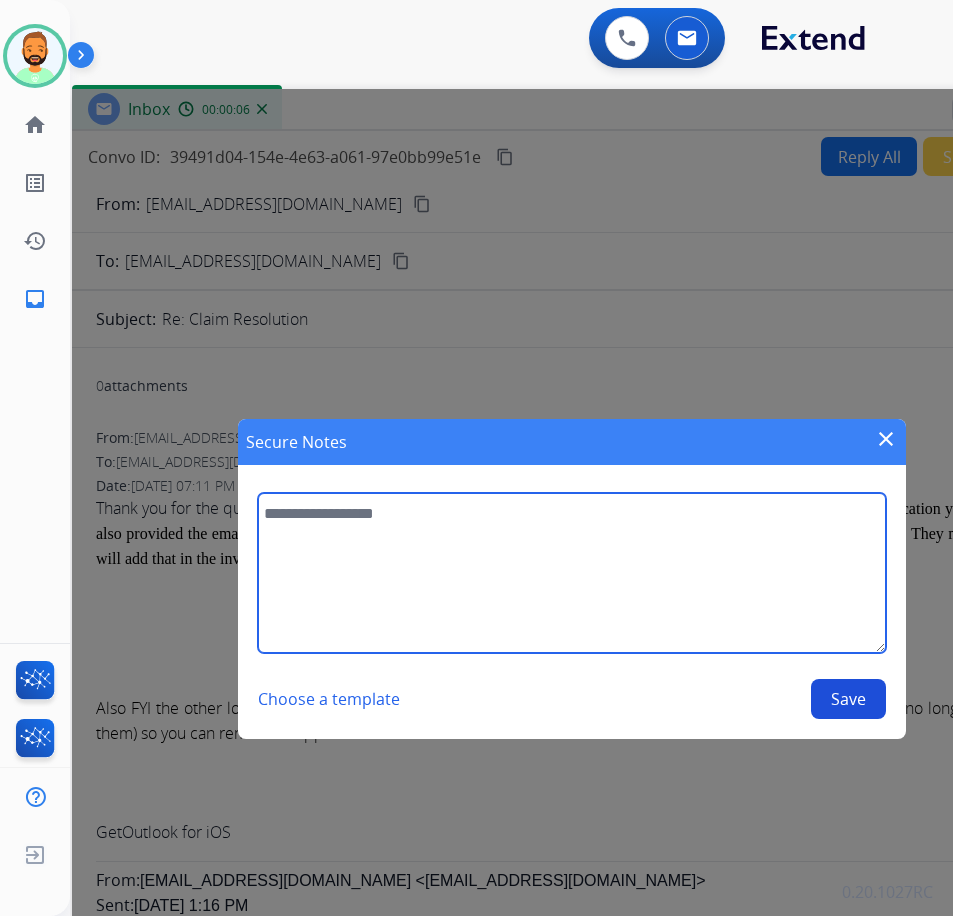 click at bounding box center [571, 573] 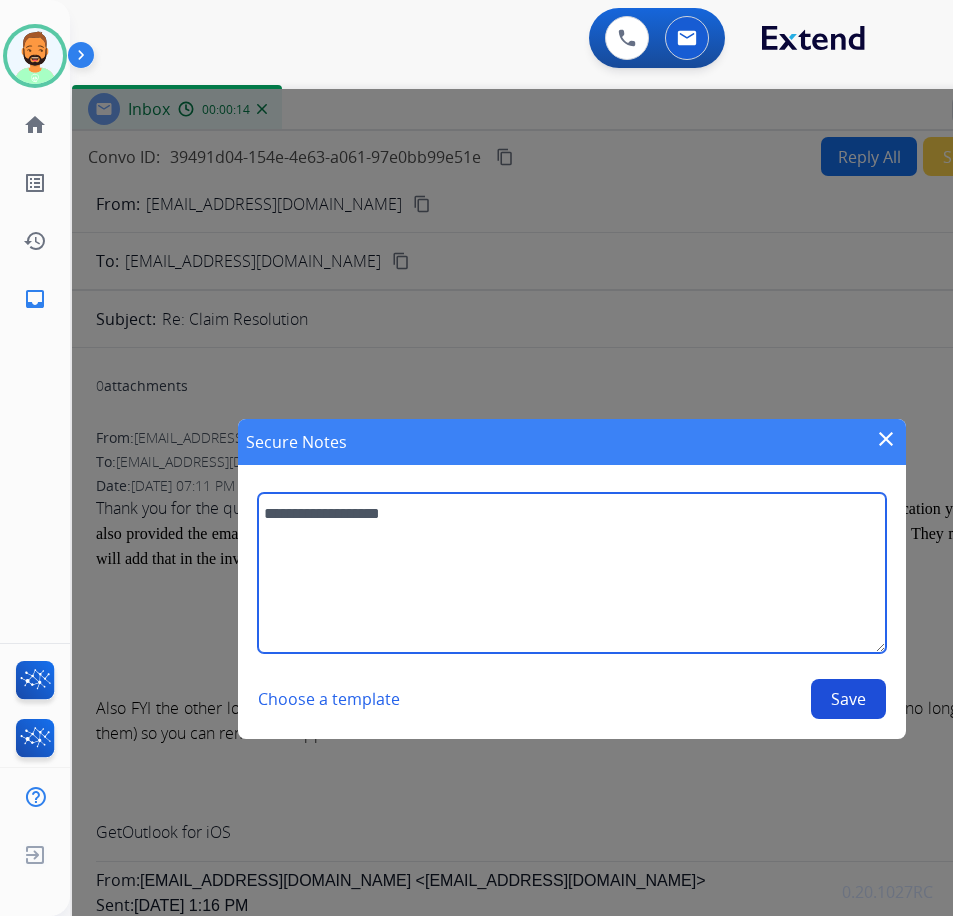 type on "**********" 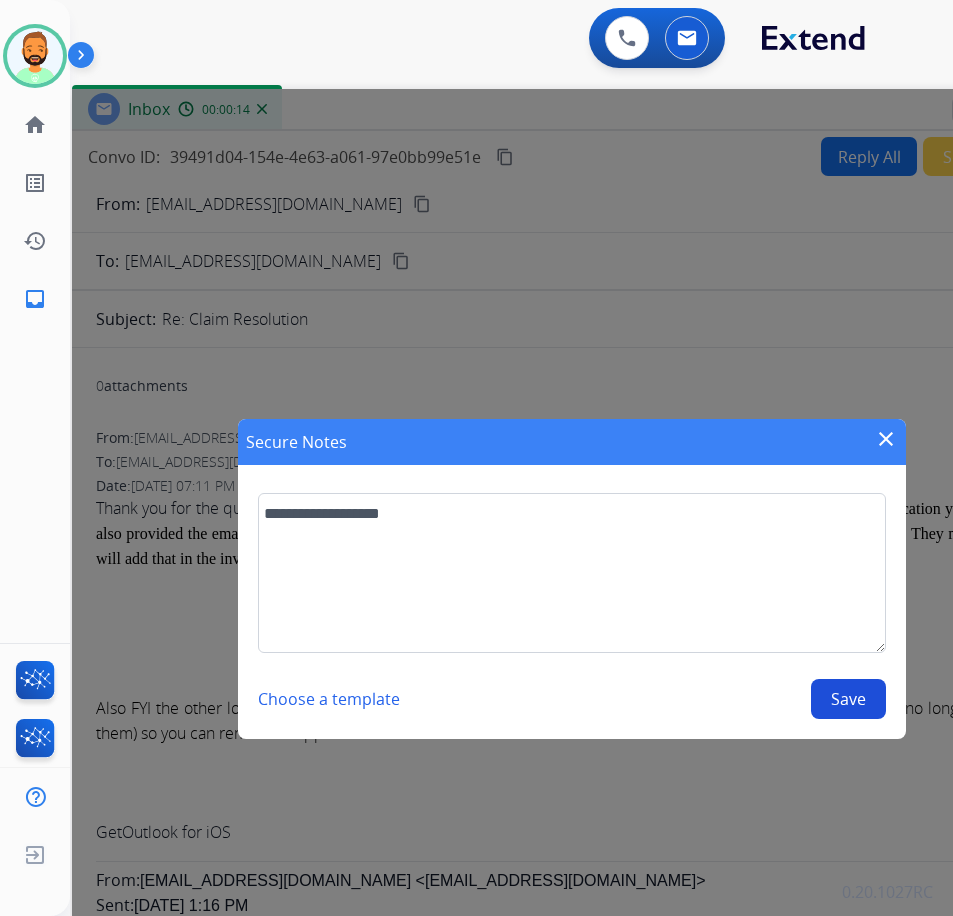 click on "Save" at bounding box center [848, 699] 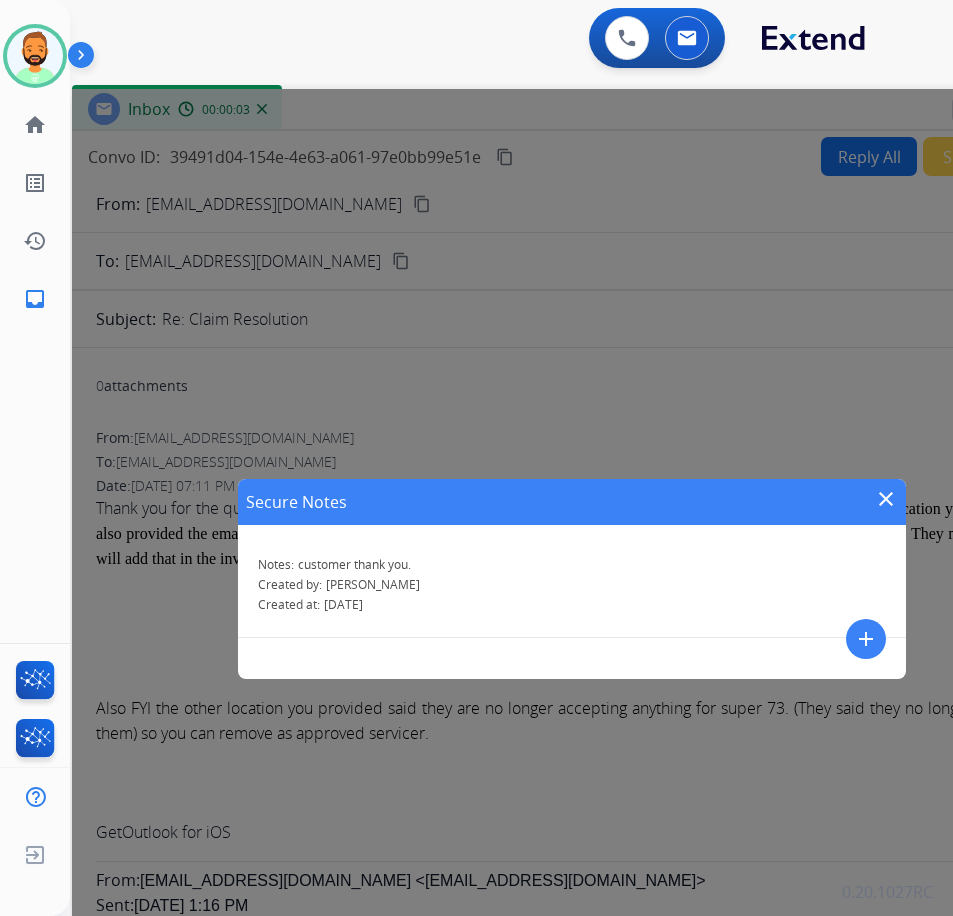 click on "close" at bounding box center (886, 499) 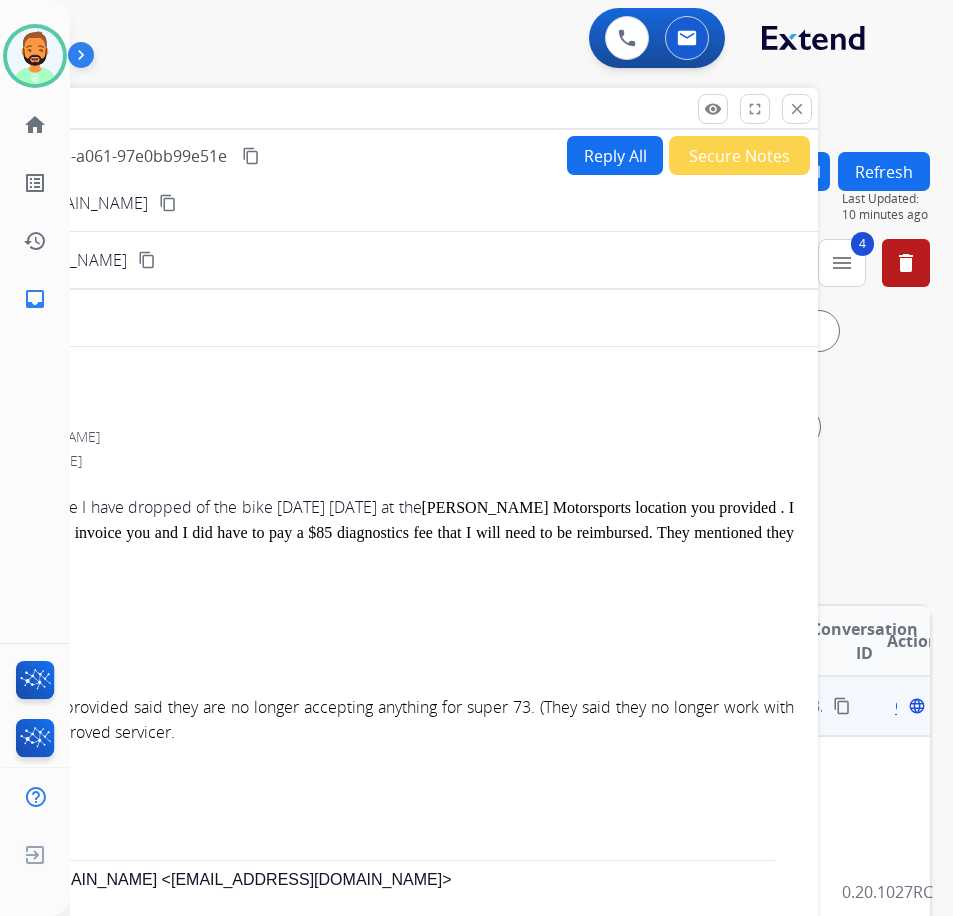 drag, startPoint x: 655, startPoint y: 120, endPoint x: 399, endPoint y: 121, distance: 256.00195 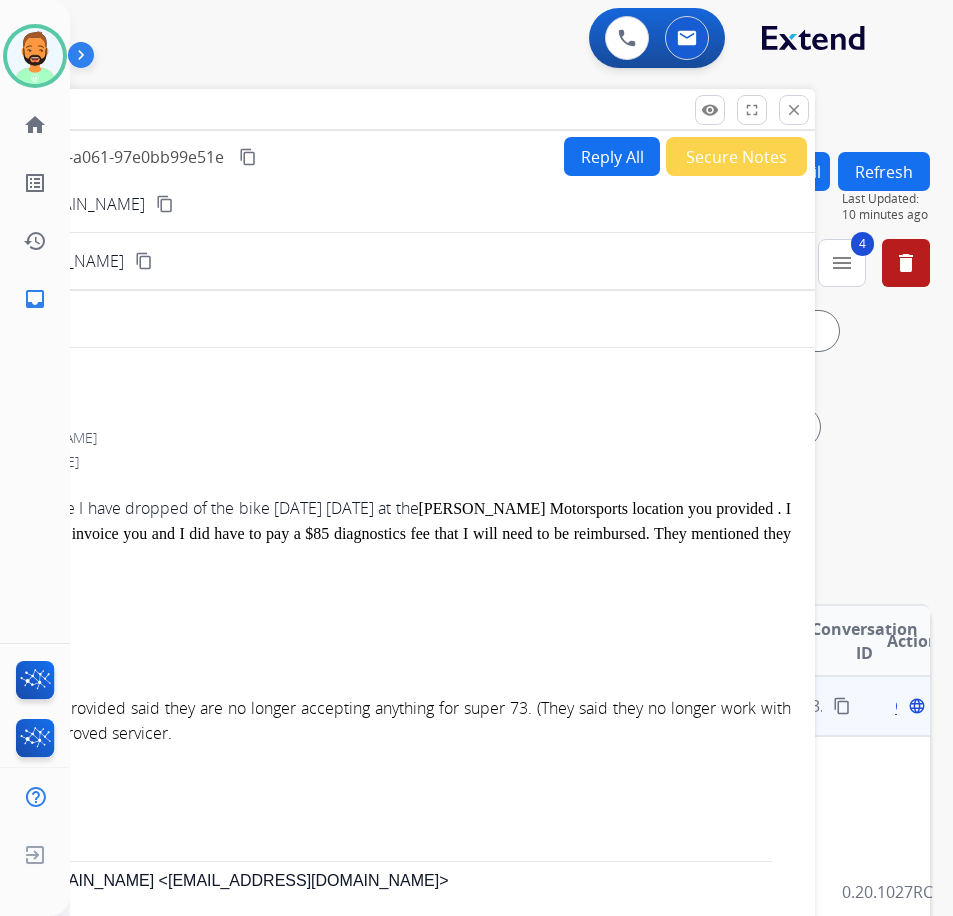 drag, startPoint x: 792, startPoint y: 101, endPoint x: 783, endPoint y: 125, distance: 25.632011 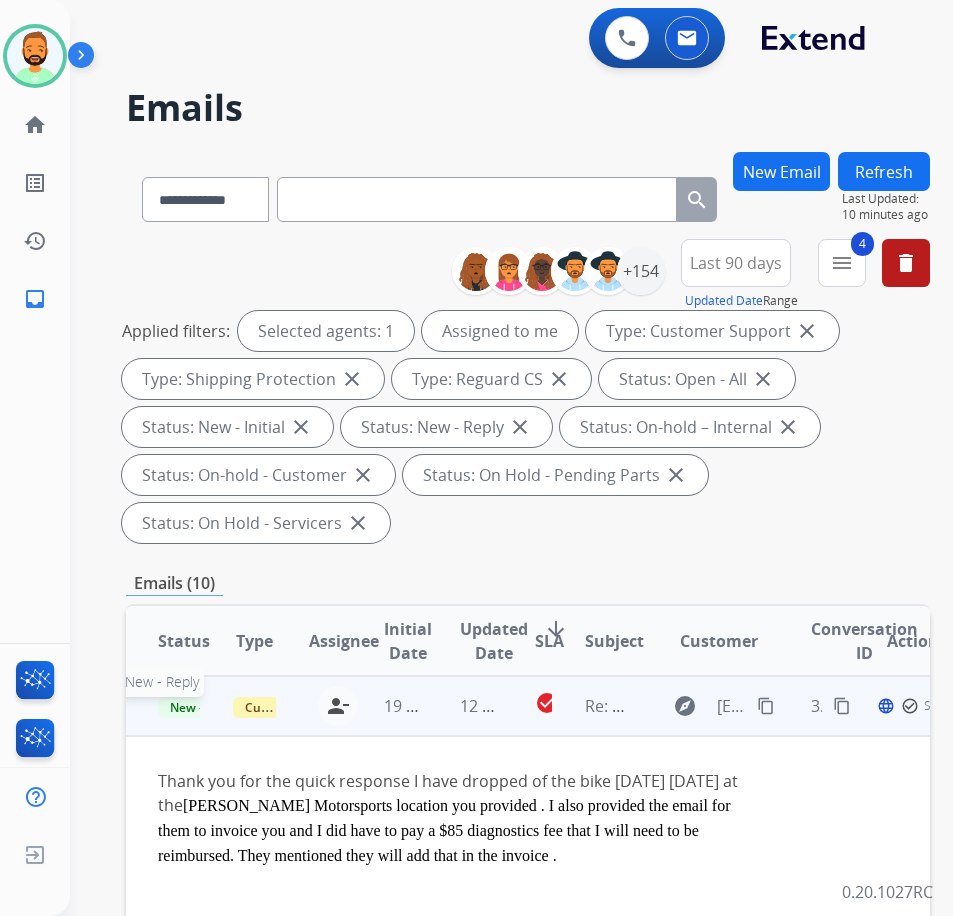 click on "New - Reply" at bounding box center [203, 707] 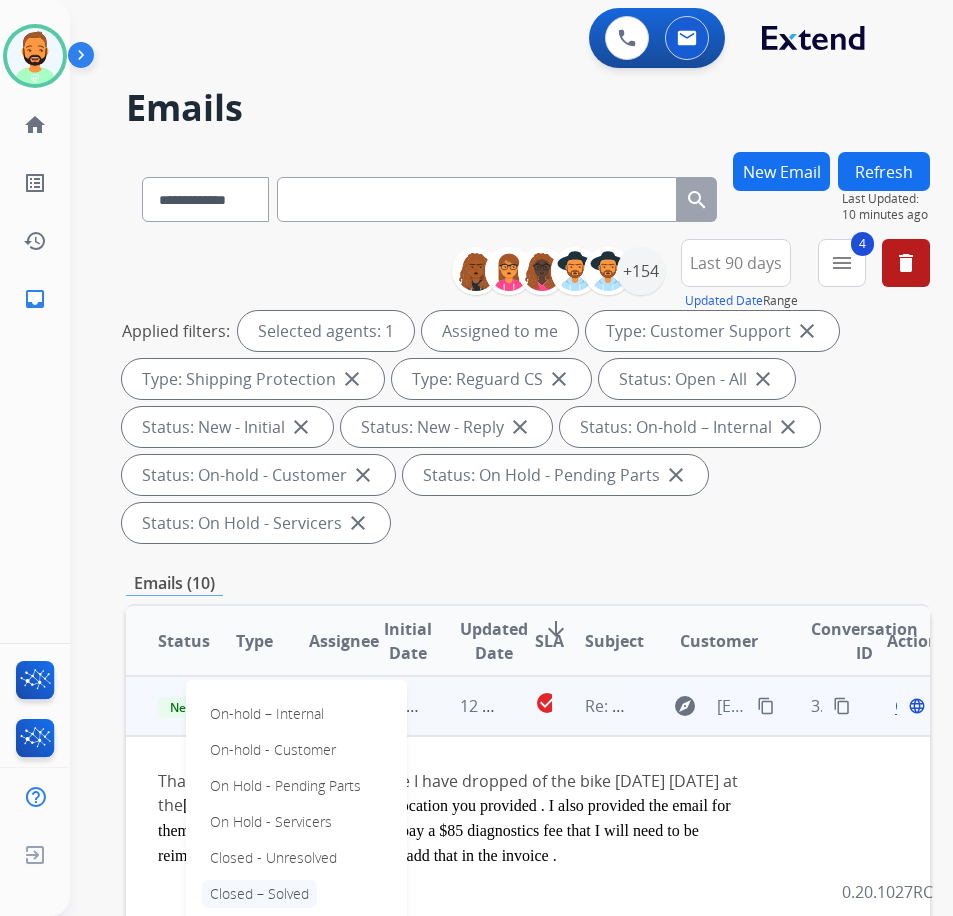click on "Closed – Solved" at bounding box center [259, 894] 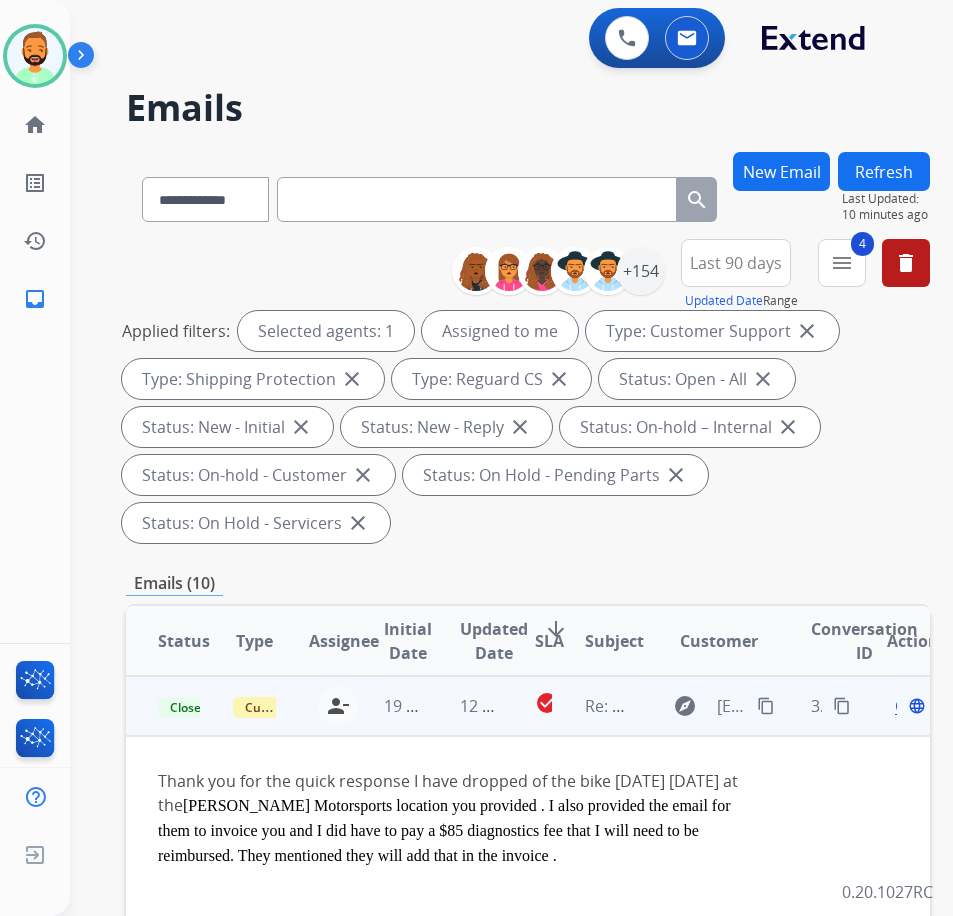 click on "Refresh" at bounding box center [884, 171] 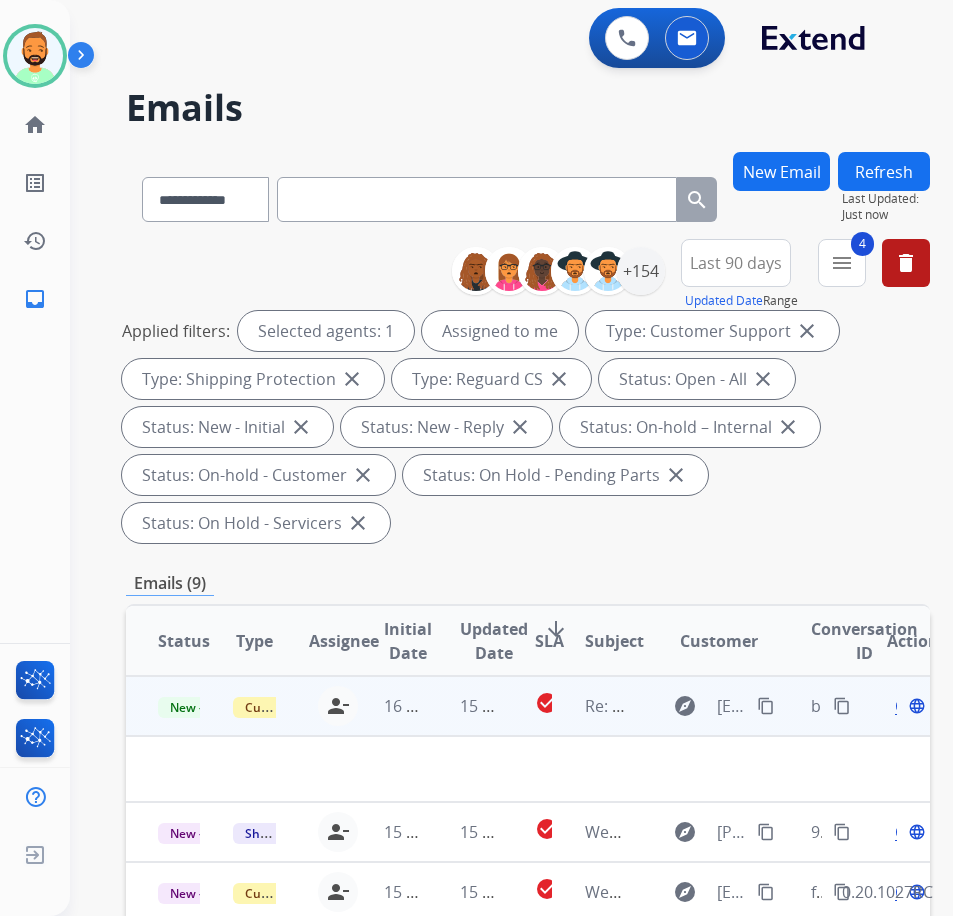 click on "15 hours ago" at bounding box center (465, 706) 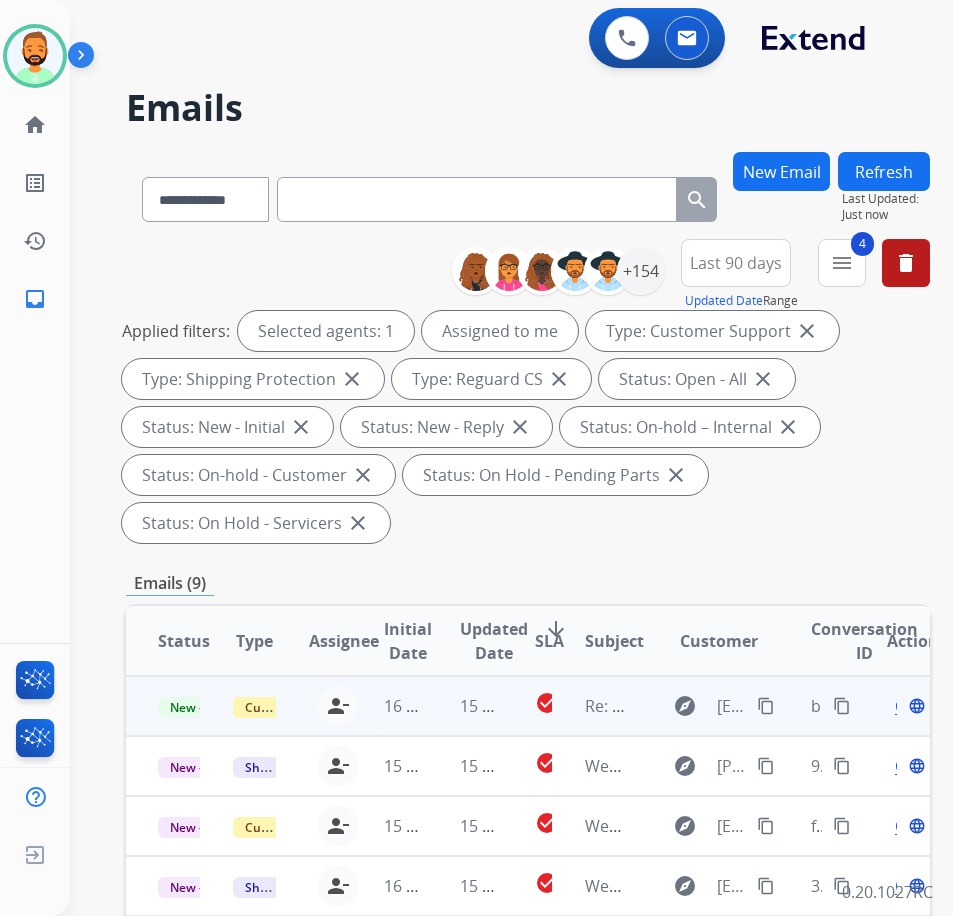 click on "15 hours ago" at bounding box center (465, 706) 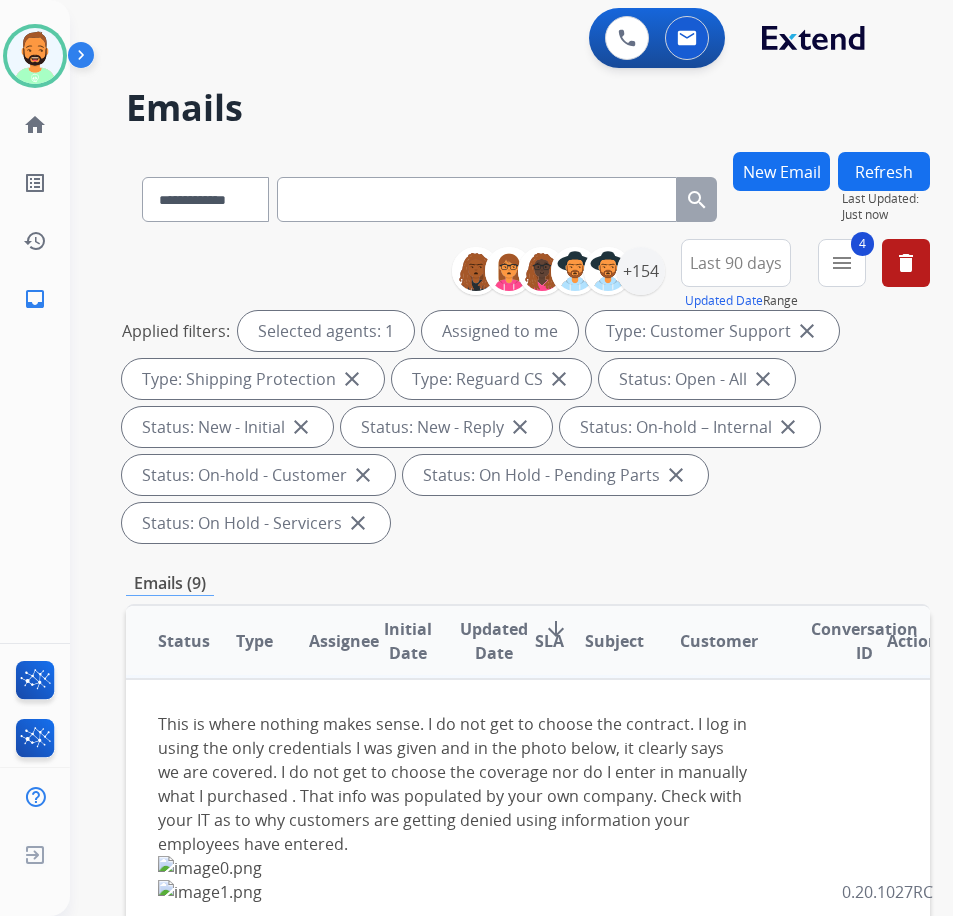 scroll, scrollTop: 0, scrollLeft: 0, axis: both 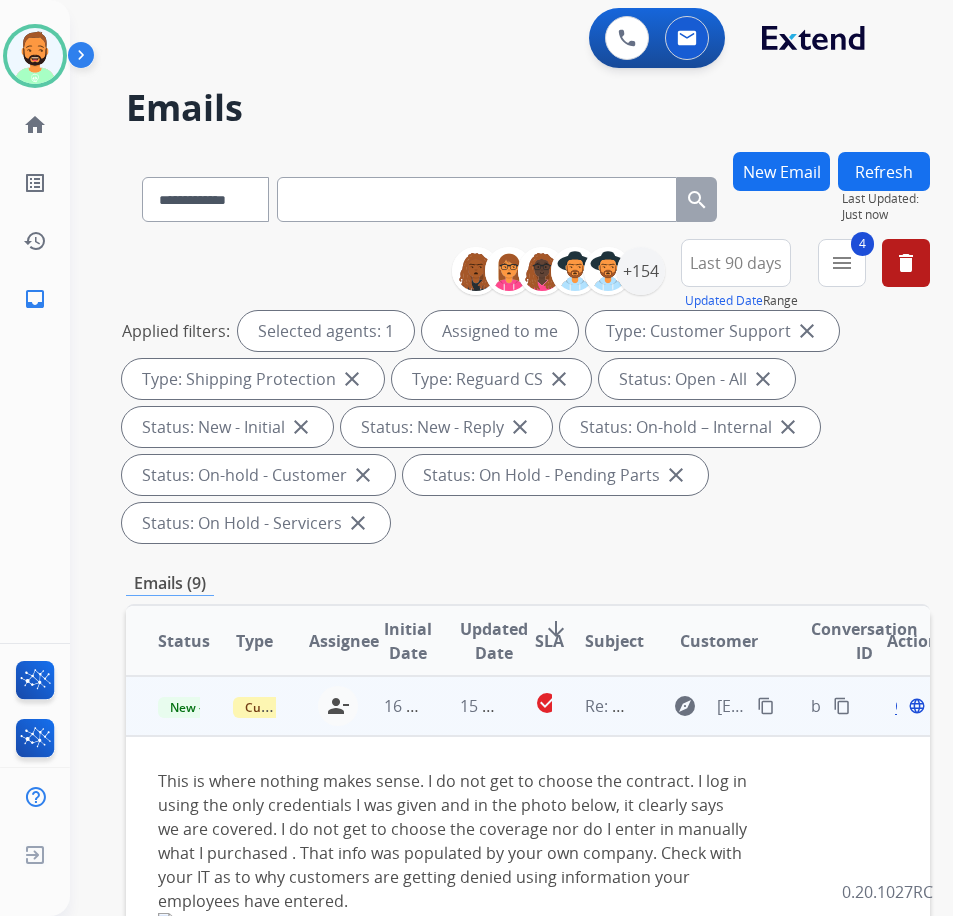 click on "content_copy" at bounding box center (766, 706) 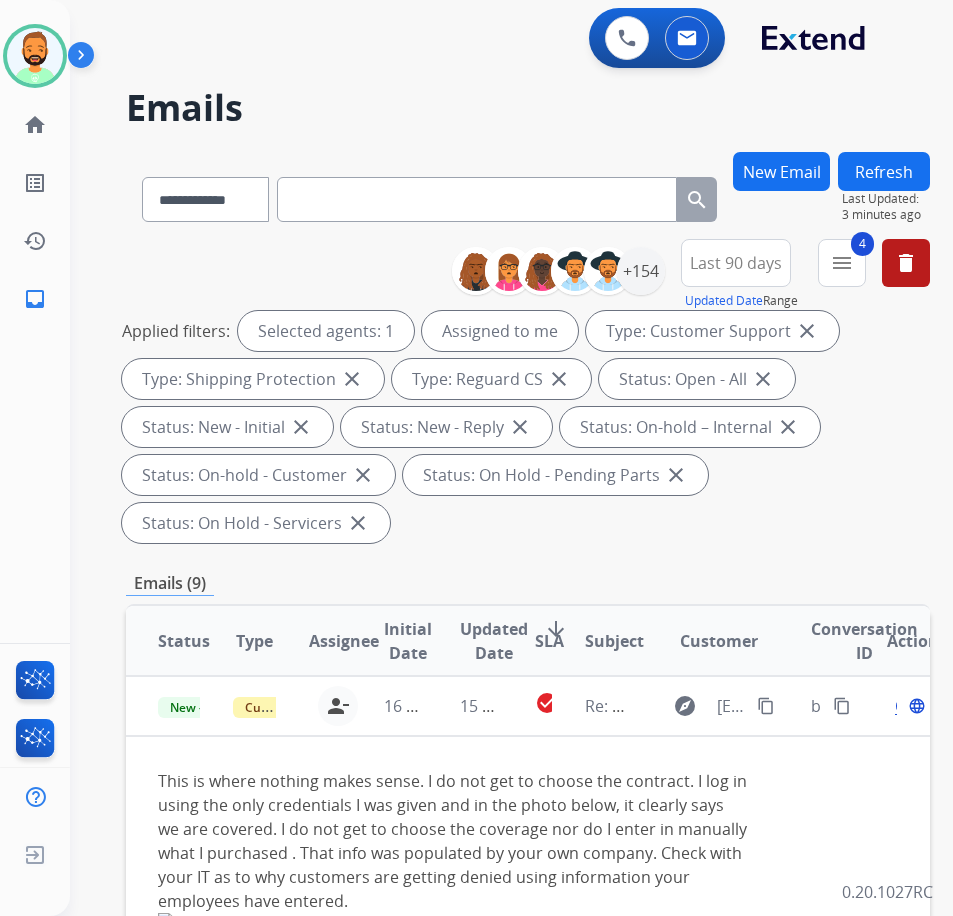 click on "Status Type Assignee Initial Date Updated Date arrow_downward SLA Subject Customer Conversation ID Action New - Reply Customer Support todd.lauletta@eccogroupusa.com person_remove Unassign to Me 16 hours ago 15 hours ago check_circle  Re: Webform from 4smallworldx3@att.net on 07/18/2025  explore 4smallworldx3@att.net content_copy  be66d355-54d2-451b-a270-3effe8920f6f  content_copy Open language This is where nothing makes sense. I do not get to choose the contract. I log in using the only credentials I was given and in the photo below, it clearly says we are covered. I do not get to choose the coverage nor do I enter in manually what I purchased . That info was populated by your own company. Check with your IT as to why customers are getting denied using information your employees have entered.  Esther Conser On Jul 18, 2025, at 2:32 PM, support@extend.com wrote: ﻿ Hello Ron, Thank you for reaching out to Extend! Thanks for being an Extend customer. Extend Customer Support support@extend.com  |  explore" at bounding box center (528, 1389) 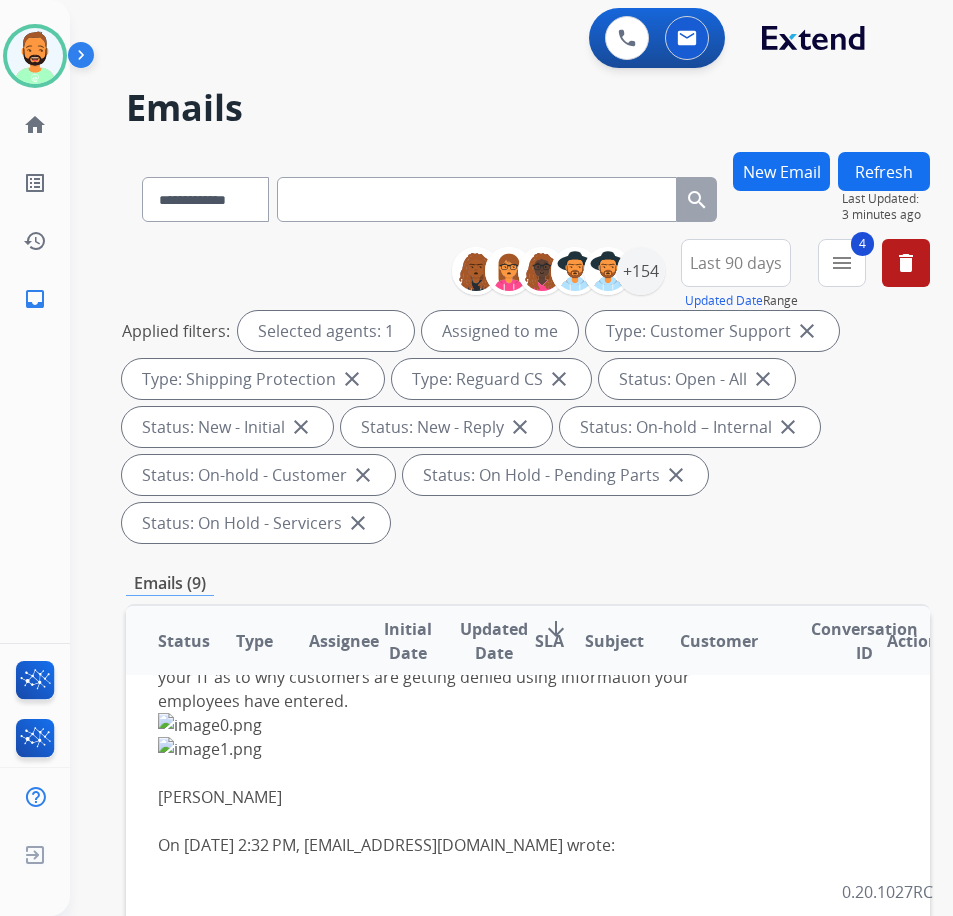 scroll, scrollTop: 0, scrollLeft: 0, axis: both 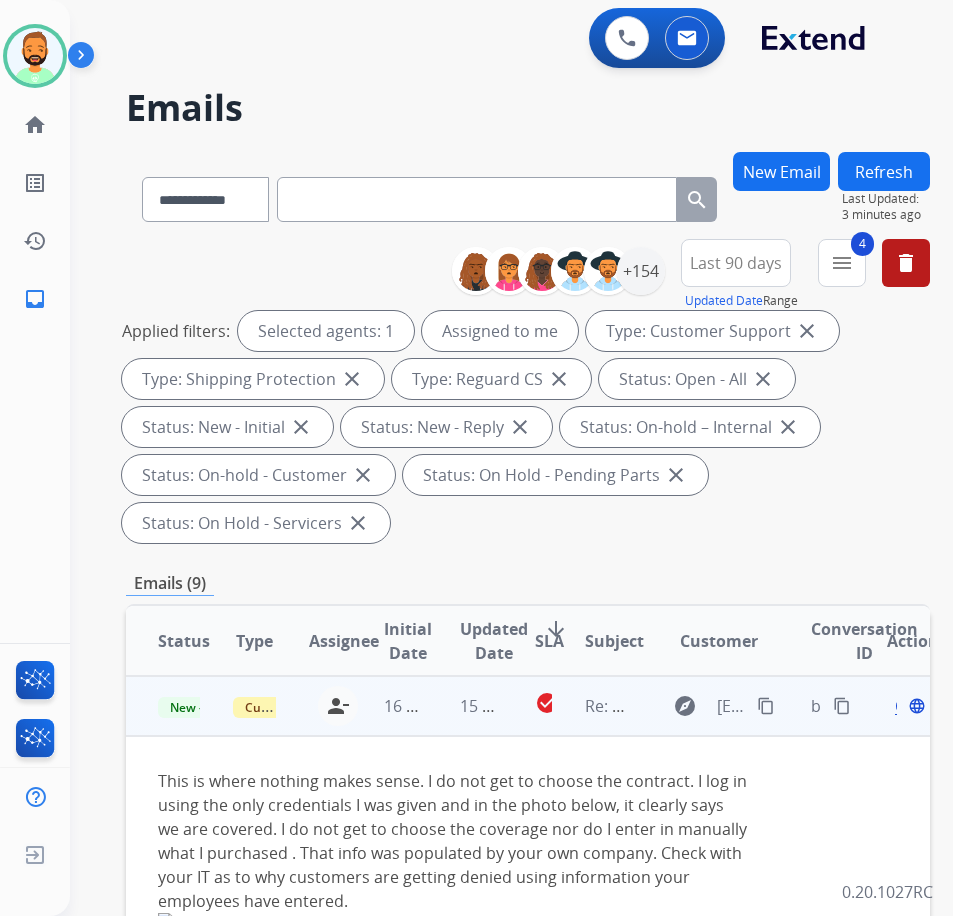 click on "Open language" at bounding box center [908, 706] 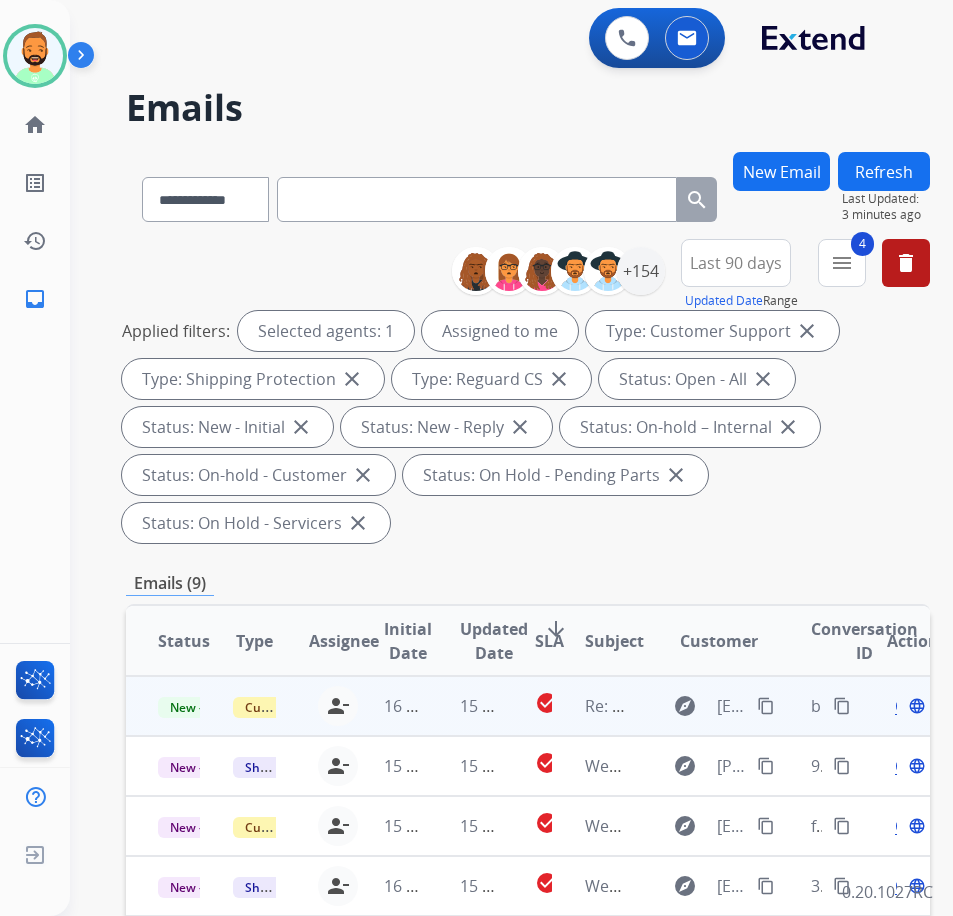 click on "15 hours ago" at bounding box center [465, 706] 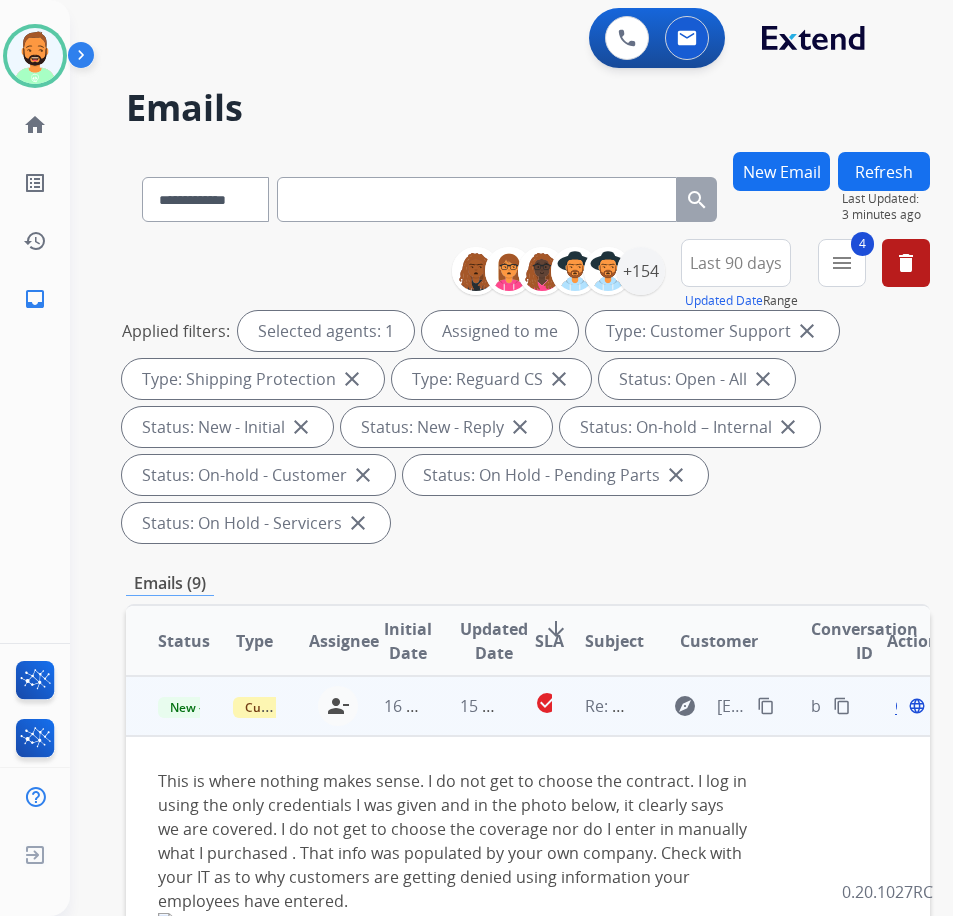 click on "Open" at bounding box center [915, 706] 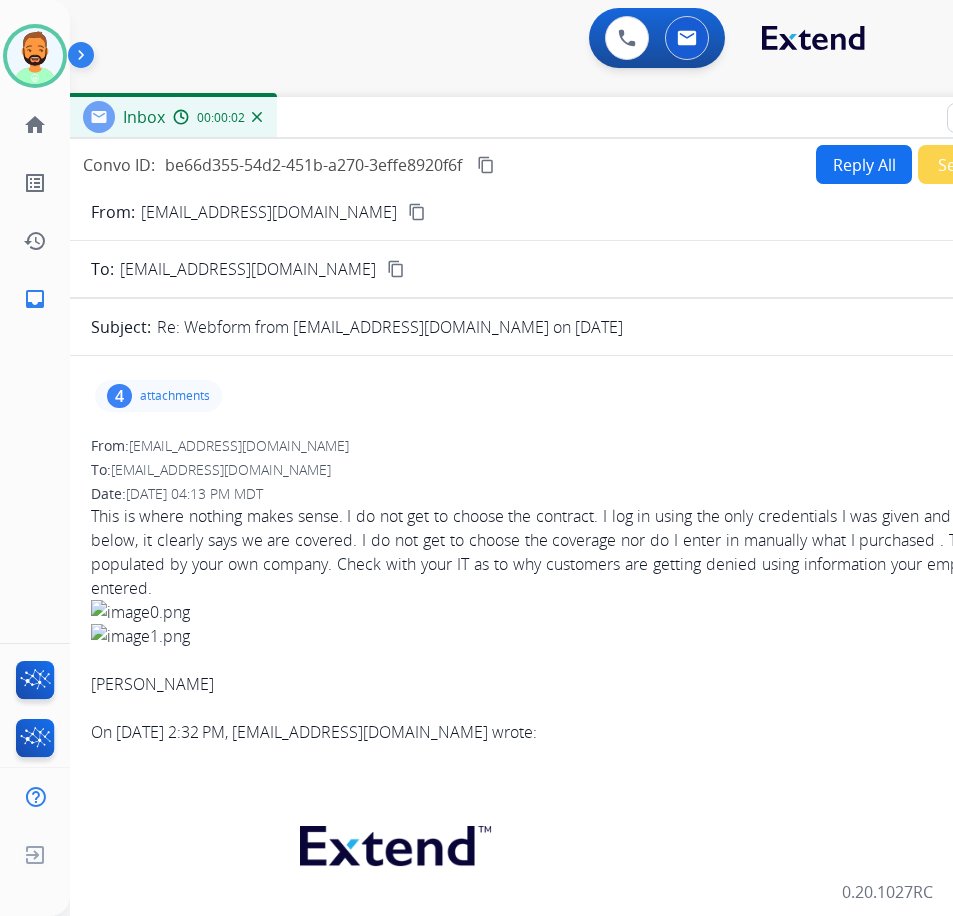 drag, startPoint x: 322, startPoint y: 136, endPoint x: 482, endPoint y: 108, distance: 162.43152 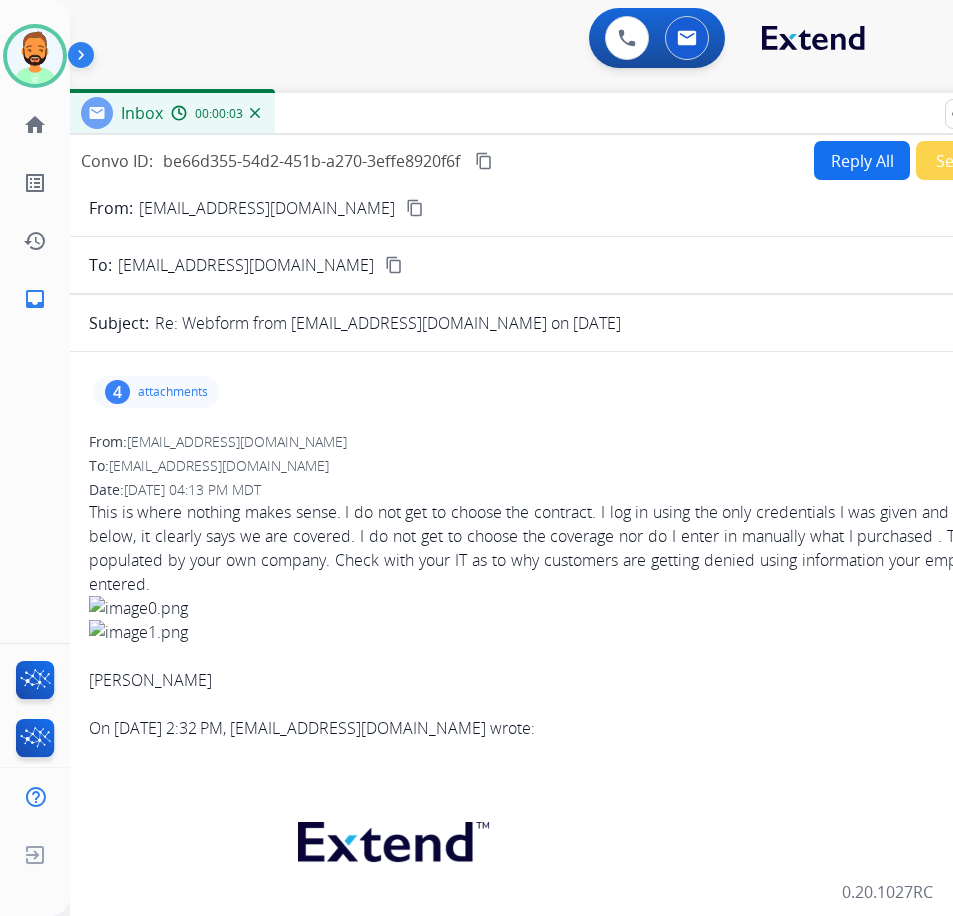 click on "Convo ID:  be66d355-54d2-451b-a270-3effe8920f6f  content_copy Reply All Secure Notes" at bounding box center (565, 160) 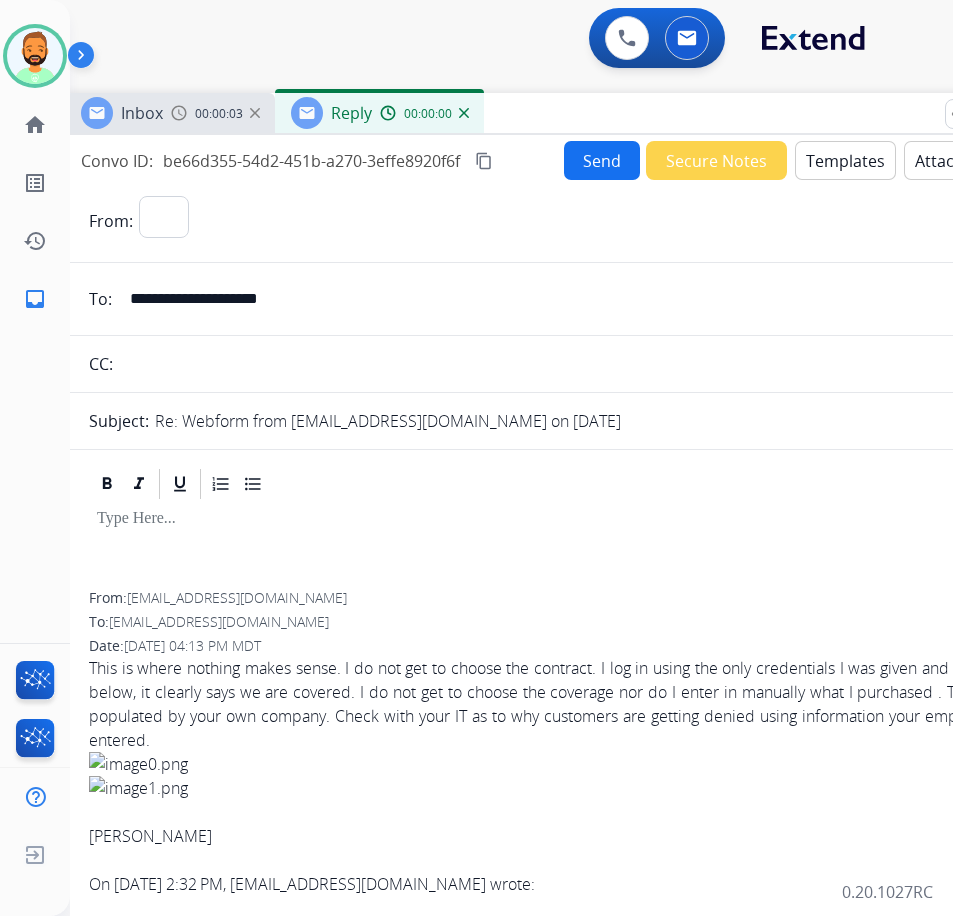 select on "**********" 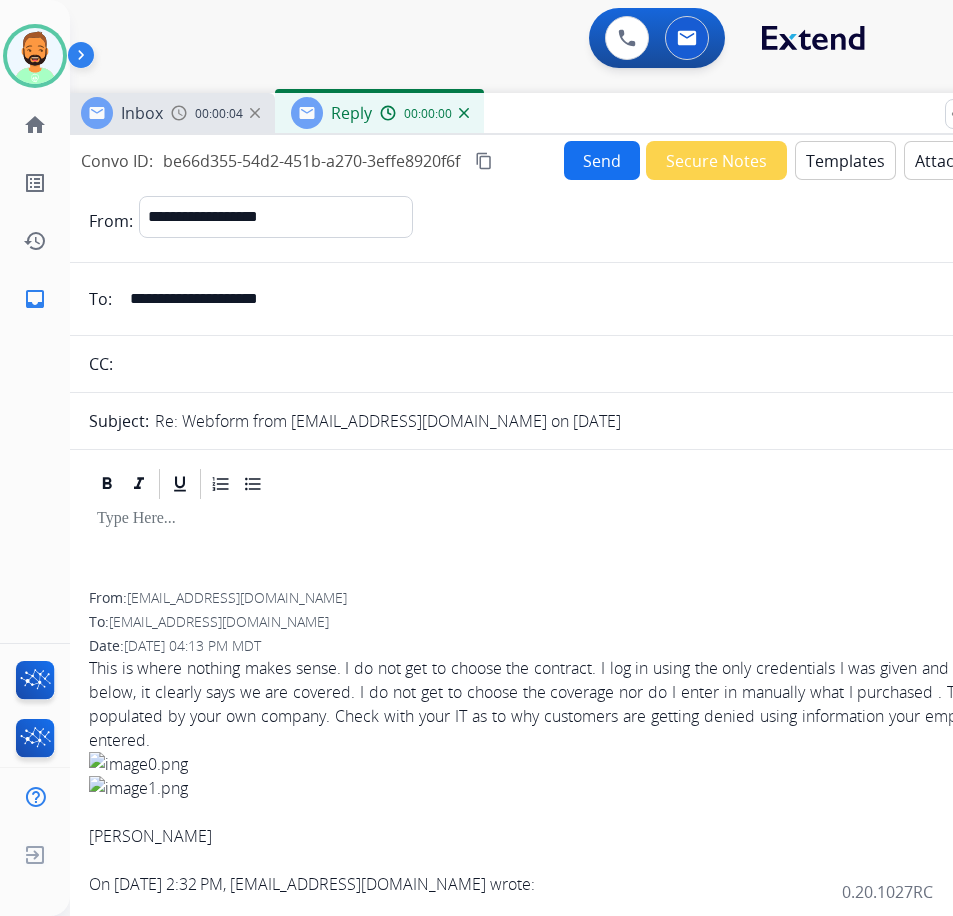 click on "Templates" at bounding box center (845, 160) 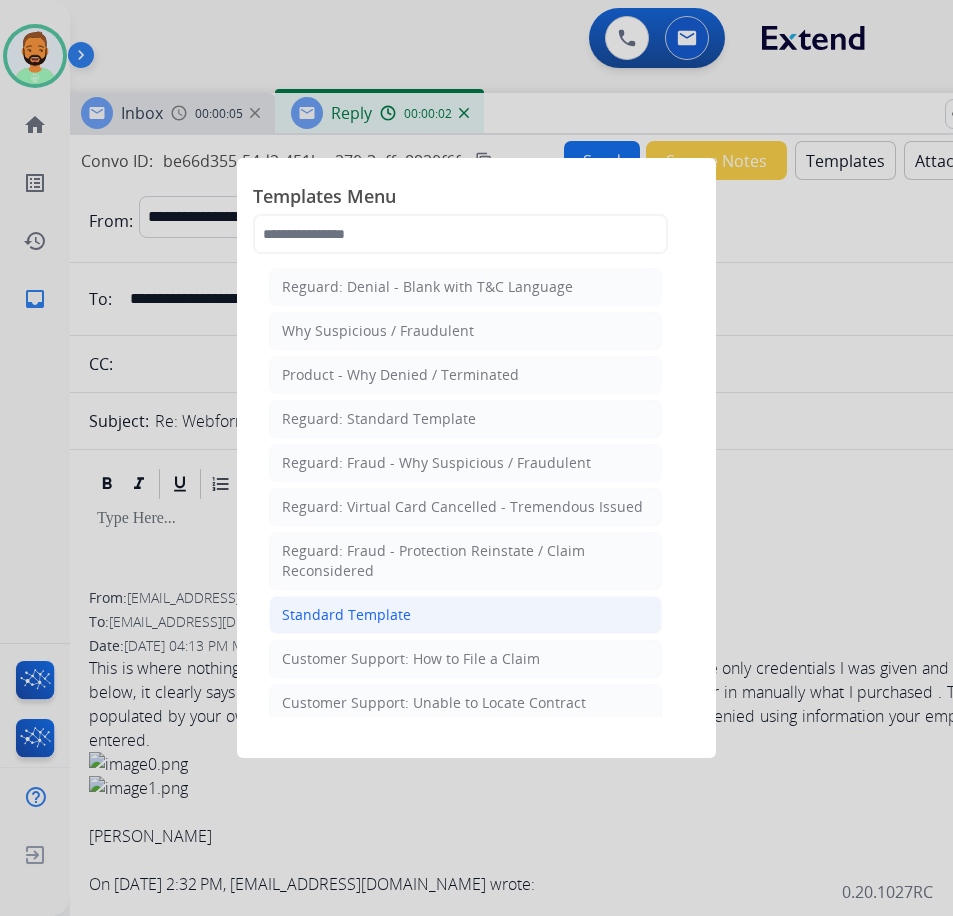 click on "Standard Template" 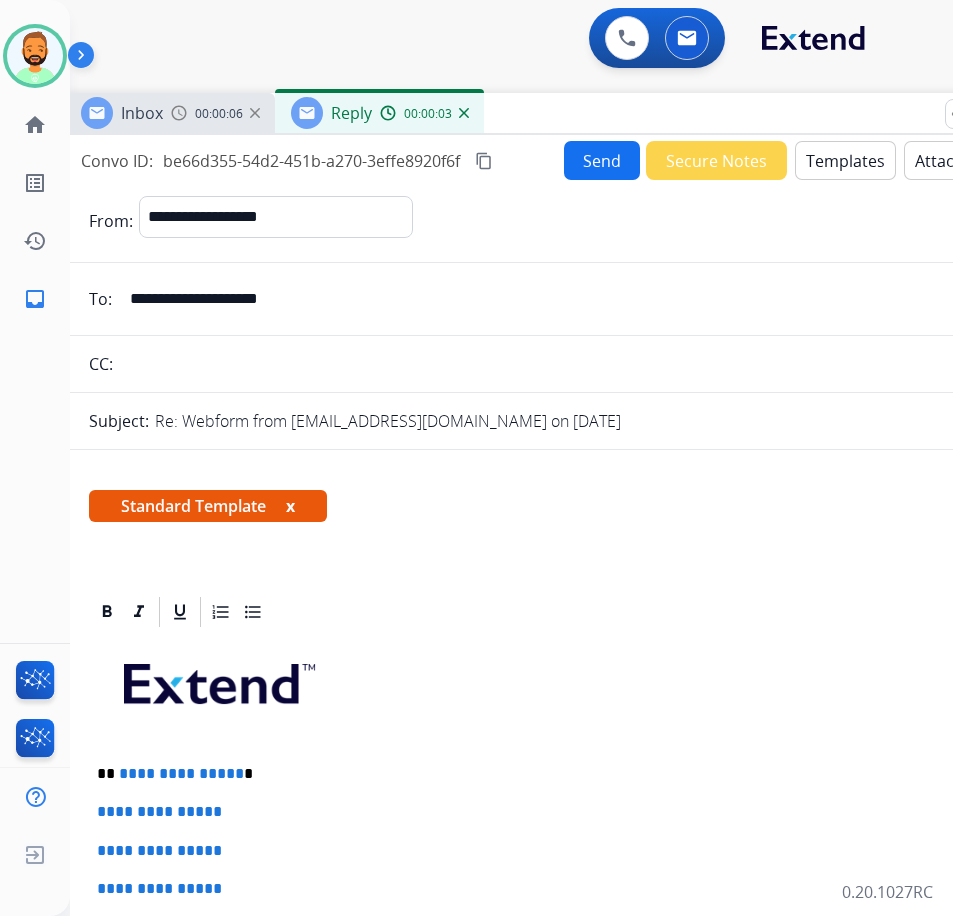 scroll, scrollTop: 200, scrollLeft: 0, axis: vertical 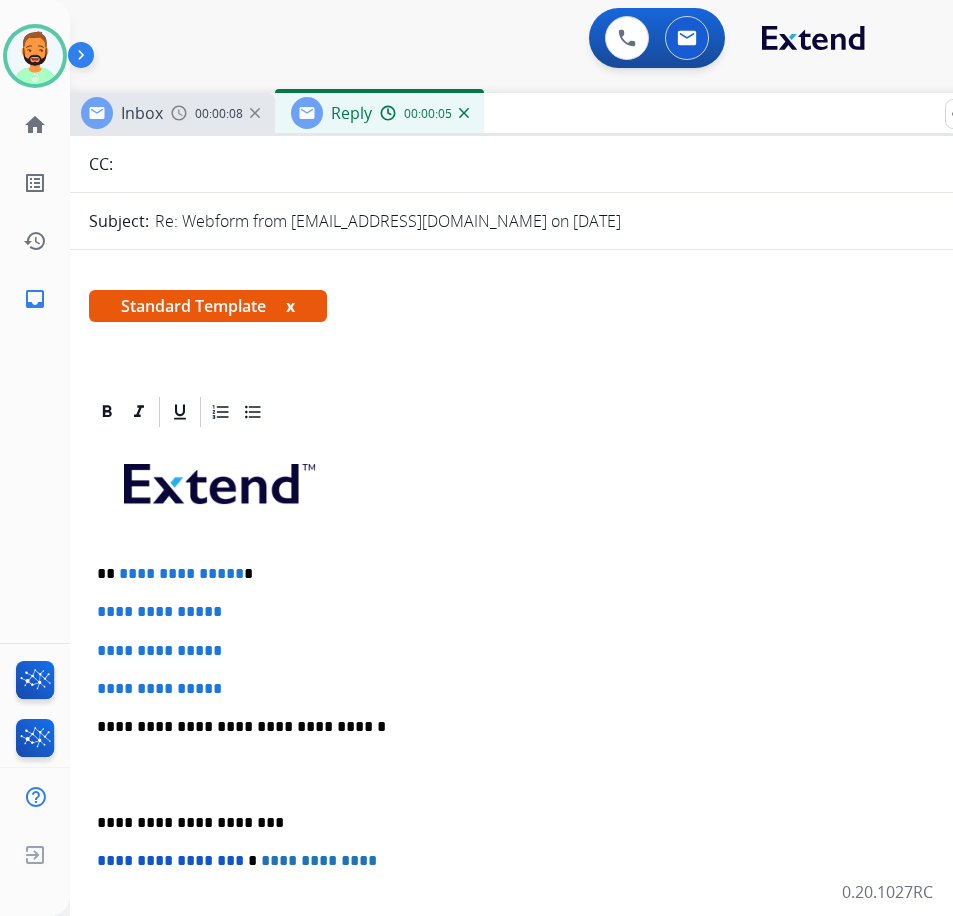 click at bounding box center (565, 491) 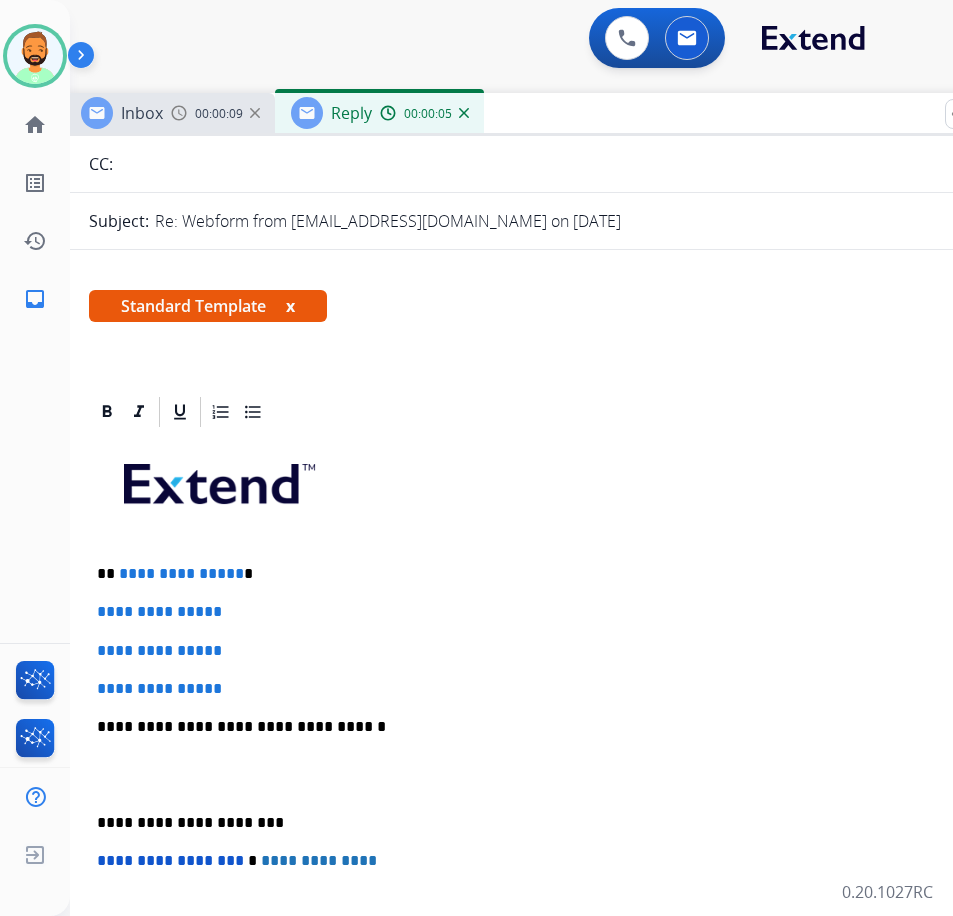 click on "**********" at bounding box center [557, 574] 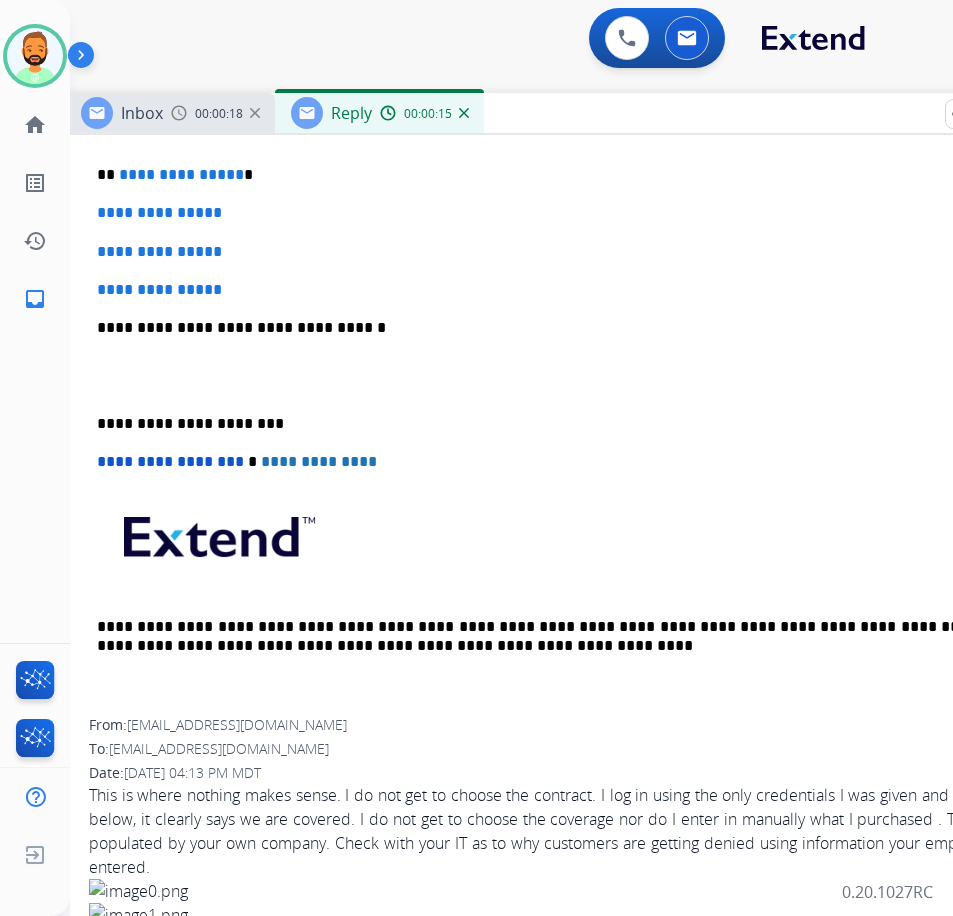 scroll, scrollTop: 300, scrollLeft: 0, axis: vertical 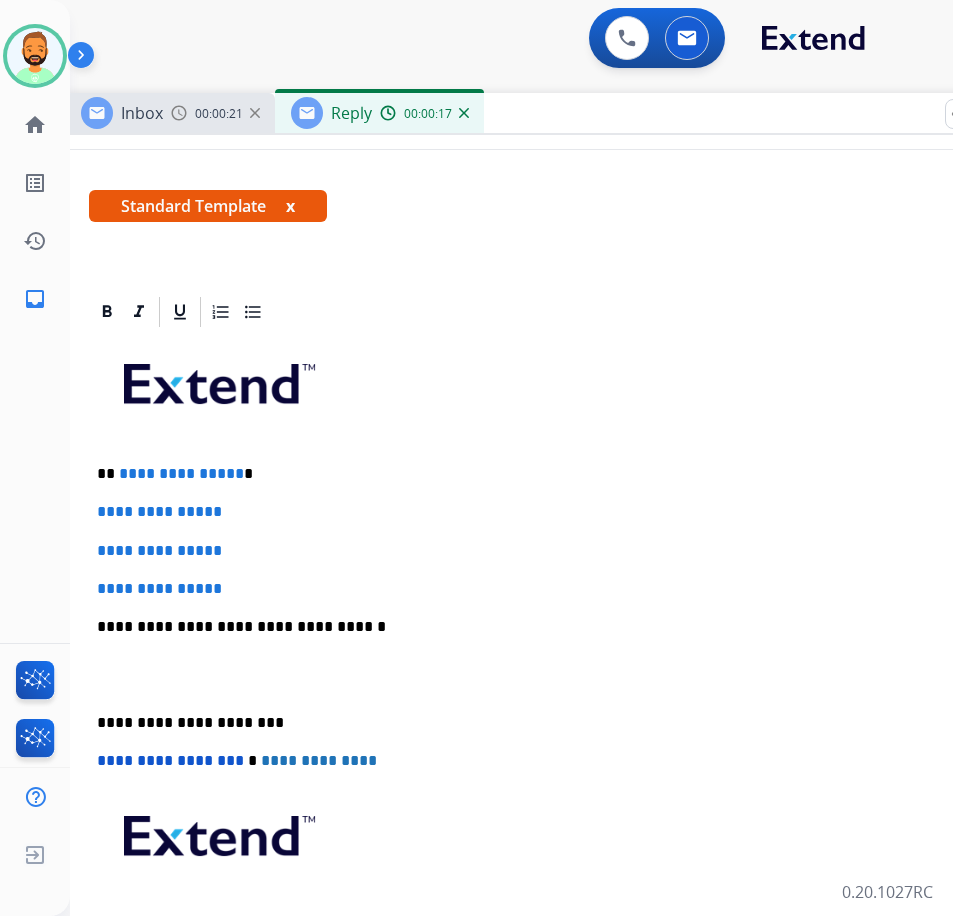 type 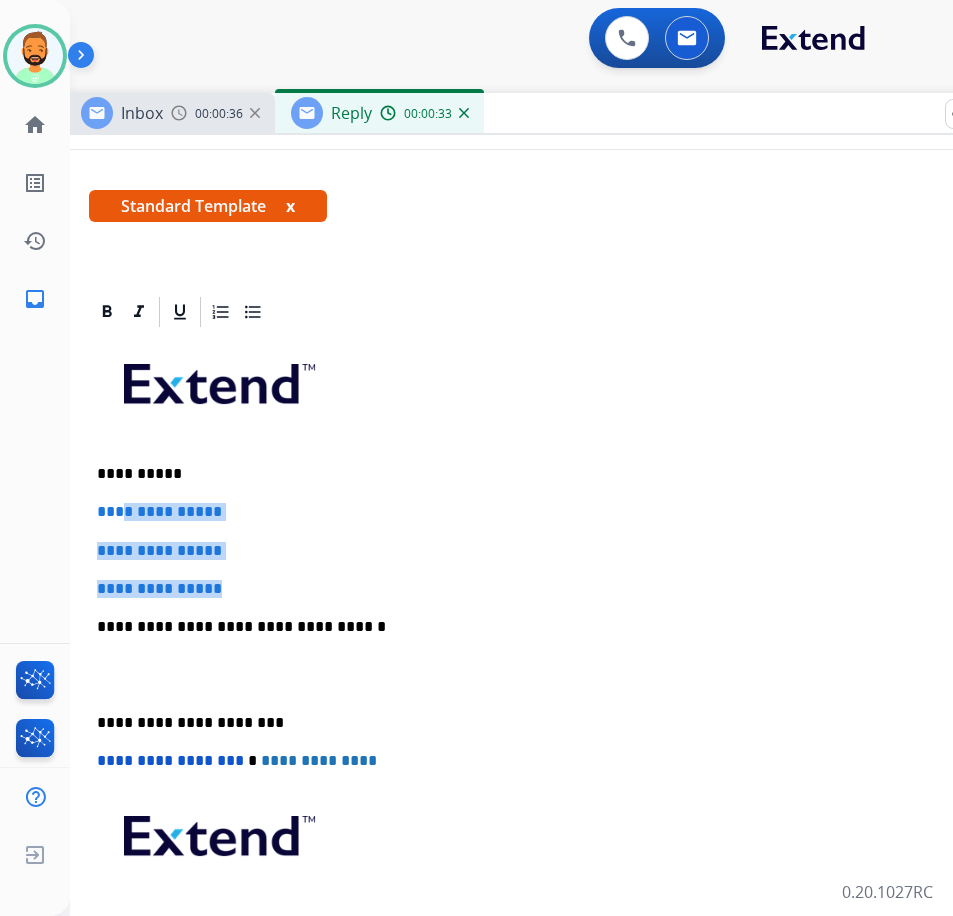 drag, startPoint x: 289, startPoint y: 586, endPoint x: 128, endPoint y: 503, distance: 181.13531 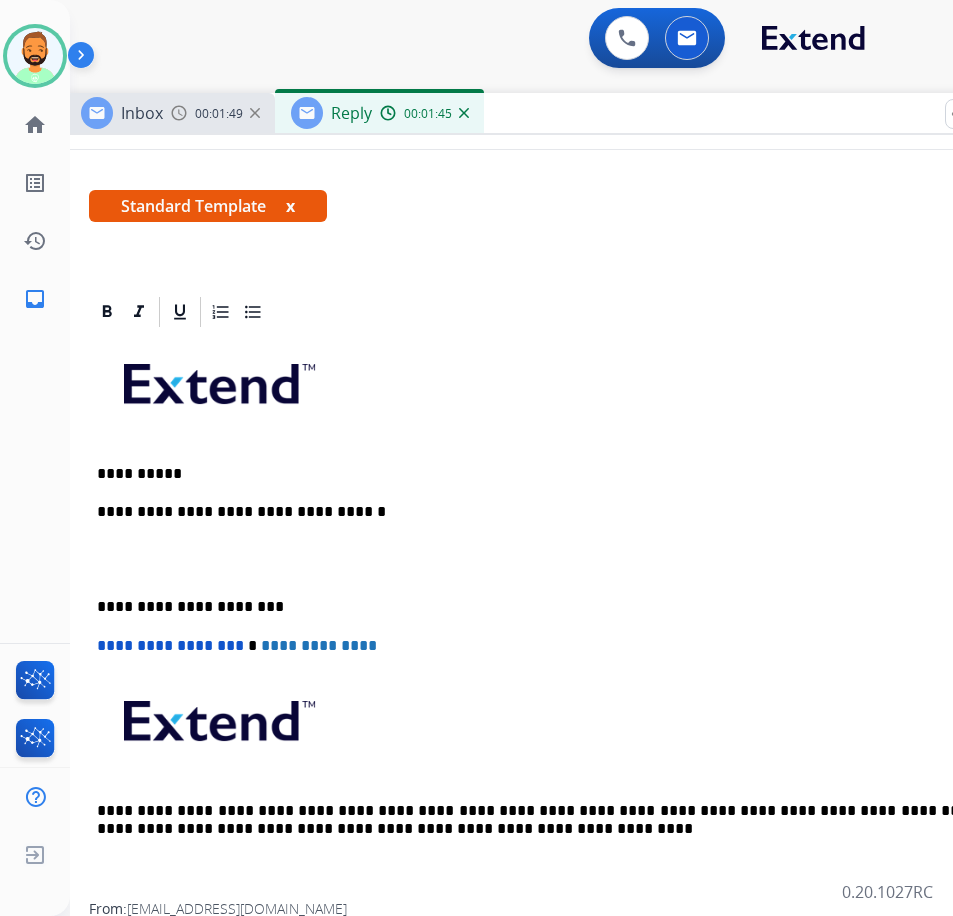 click at bounding box center (565, 560) 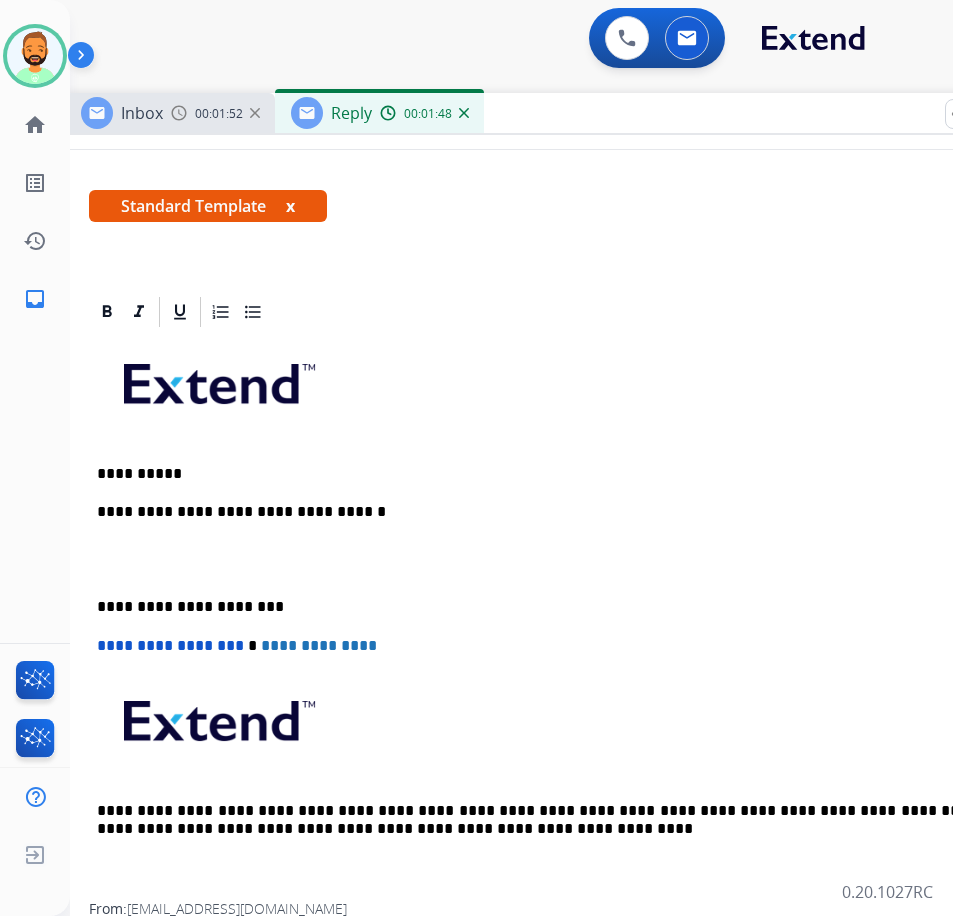 click on "**********" at bounding box center (557, 474) 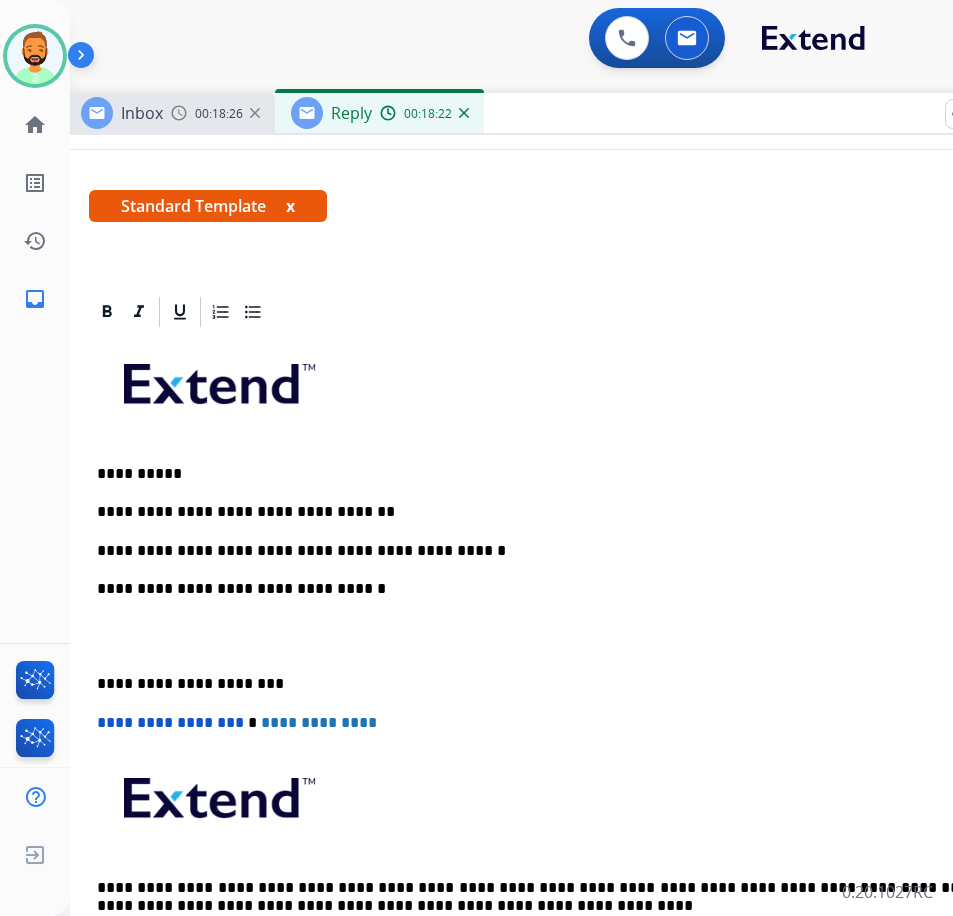 click on "**********" at bounding box center [557, 551] 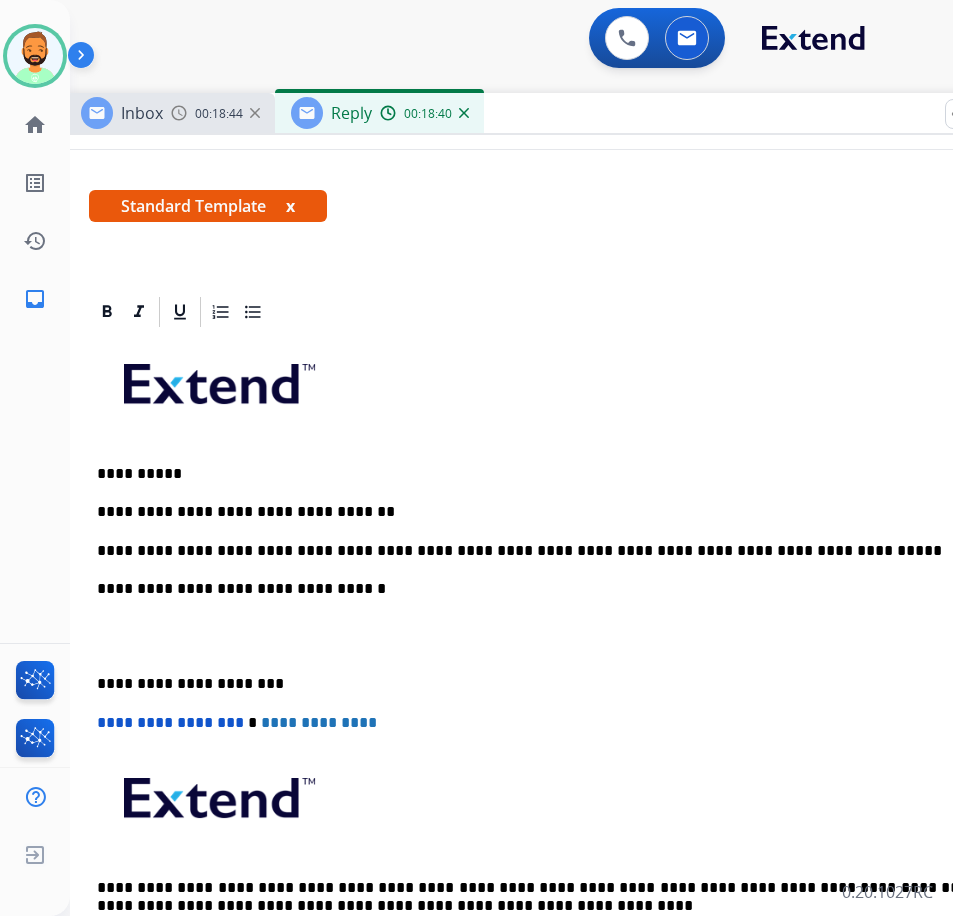 click on "**********" at bounding box center [557, 684] 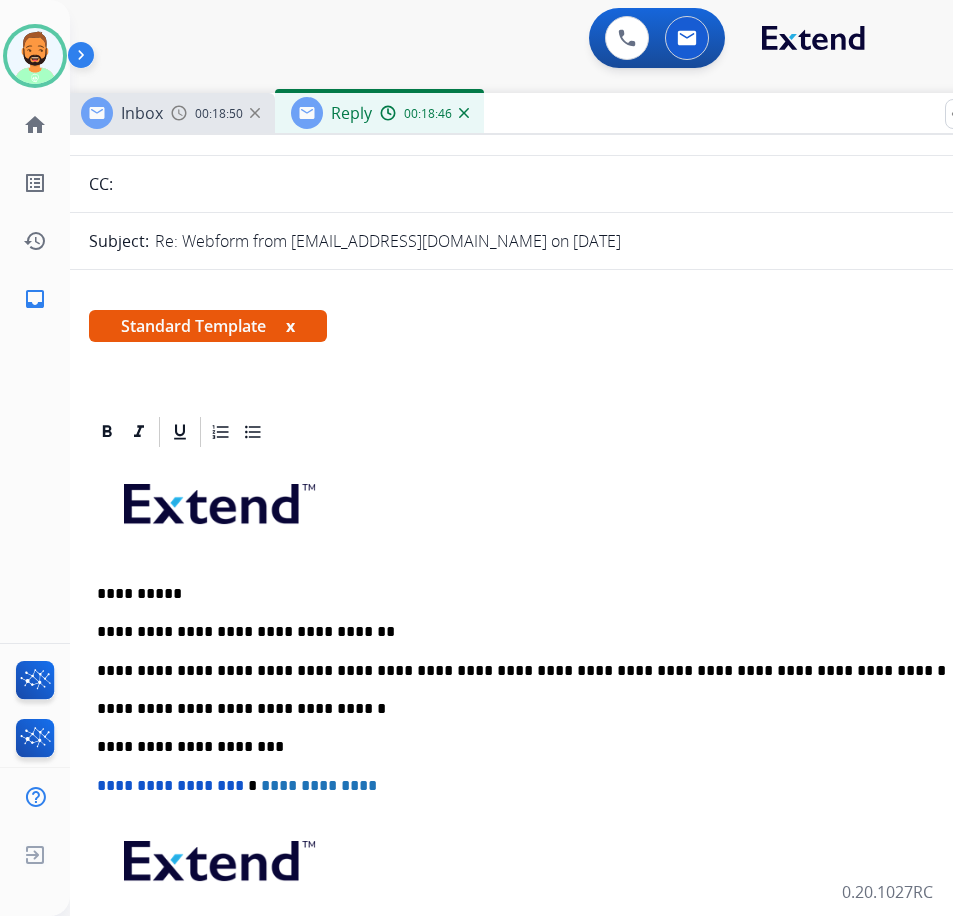scroll, scrollTop: 0, scrollLeft: 0, axis: both 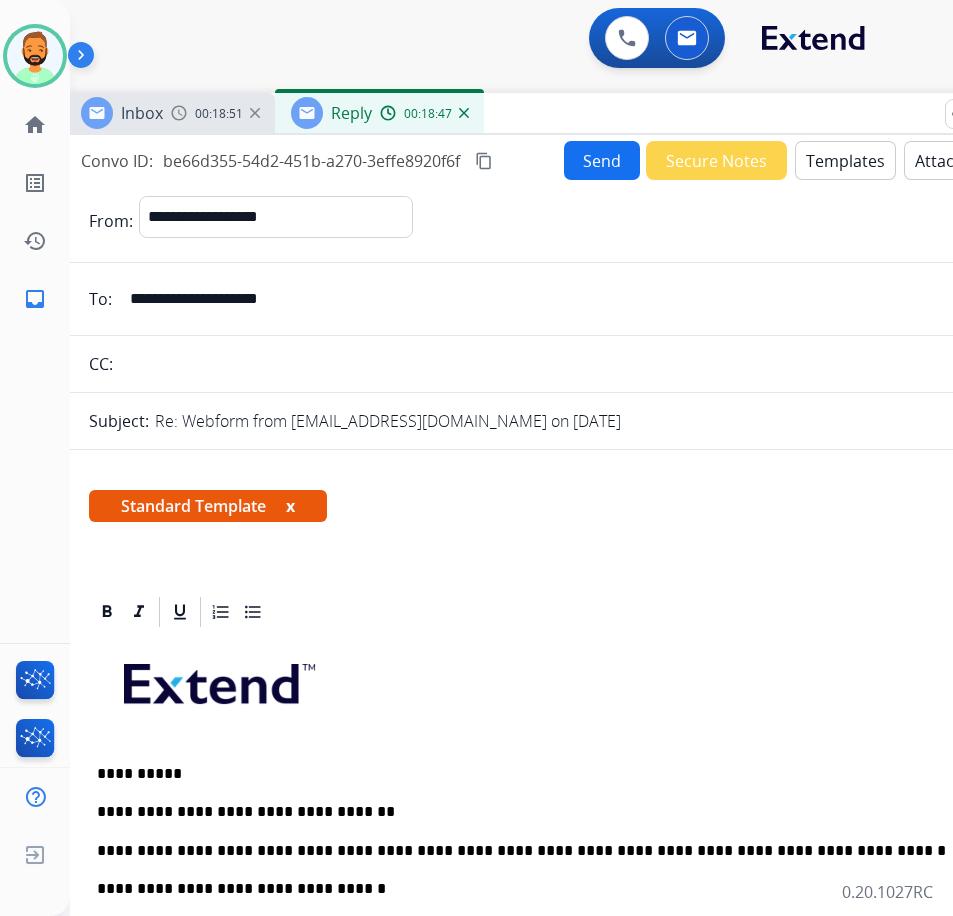 click on "Send" at bounding box center [602, 160] 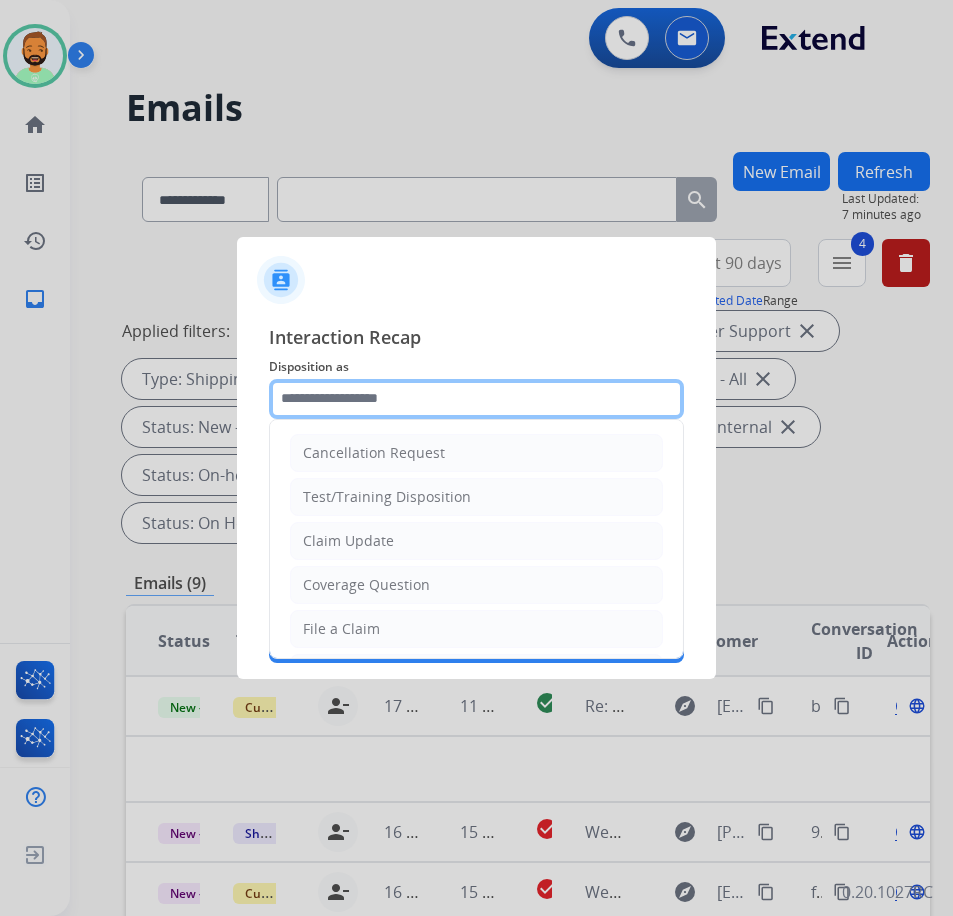 click 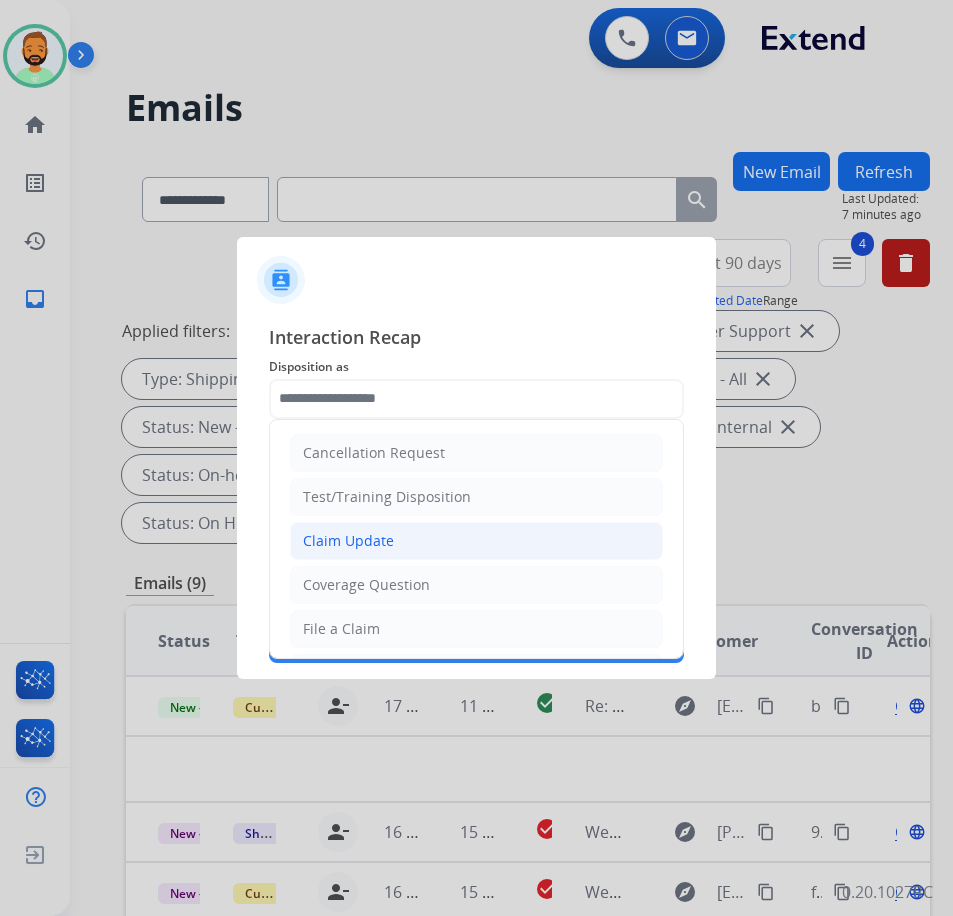 click on "Claim Update" 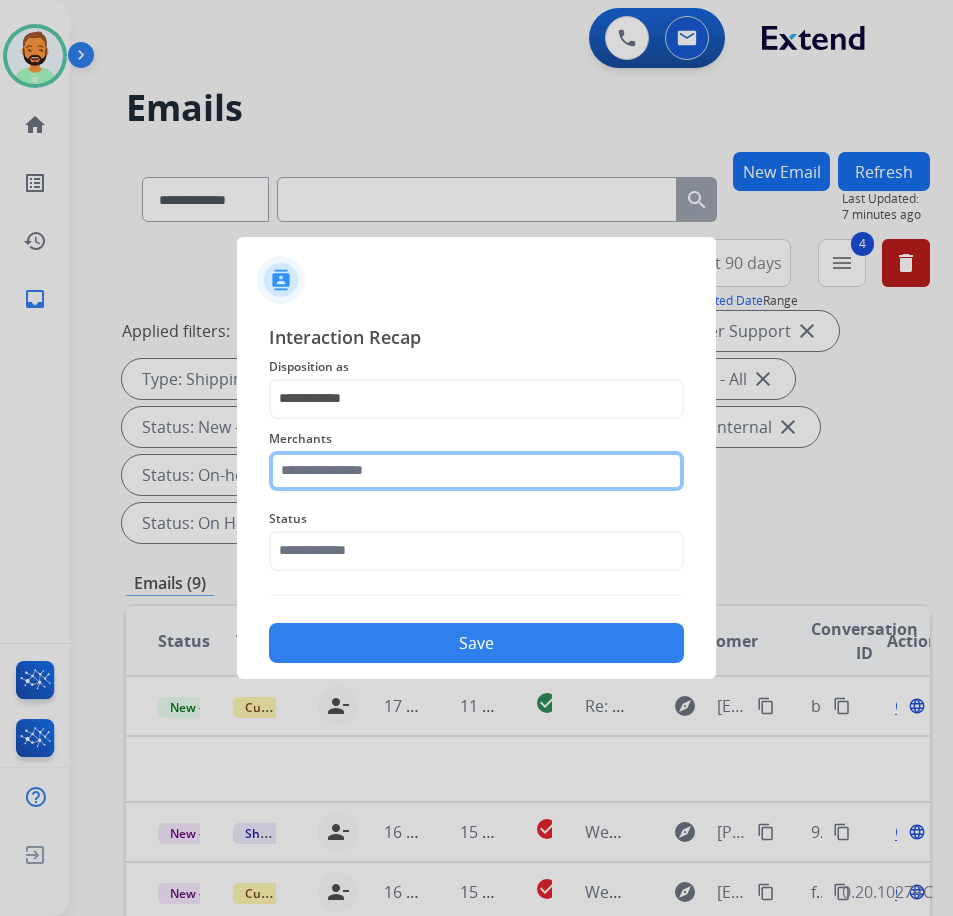 click 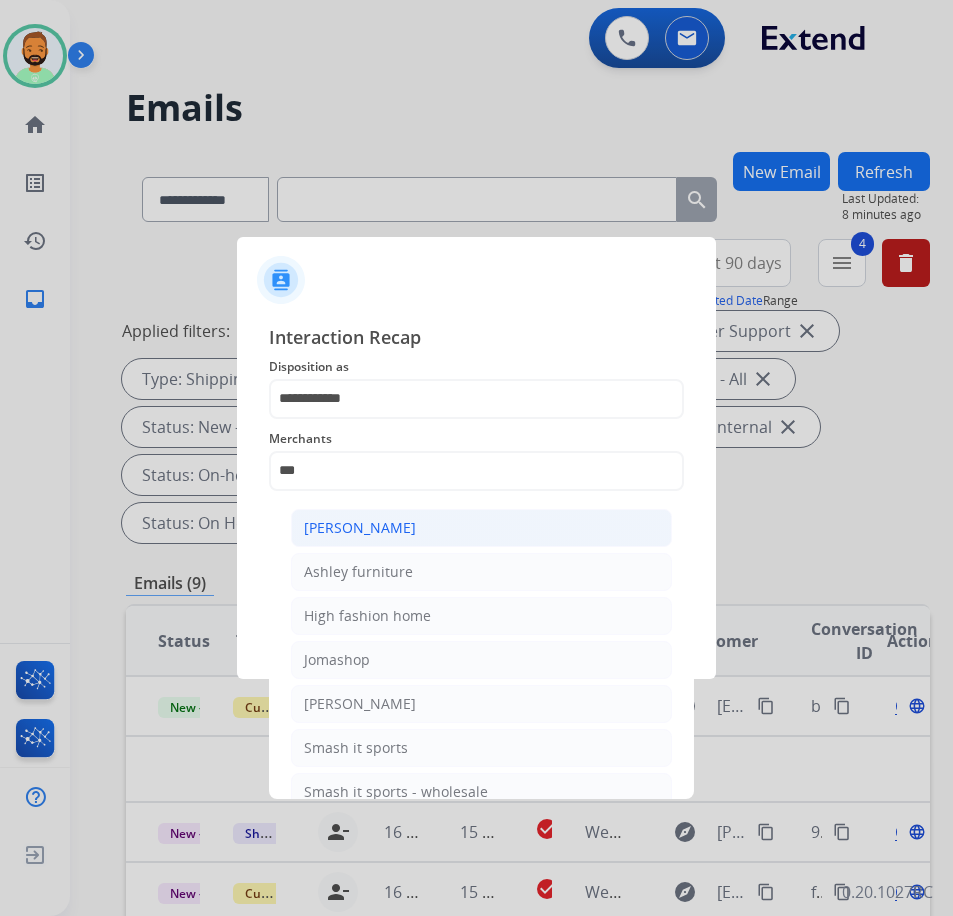 click on "[PERSON_NAME]" 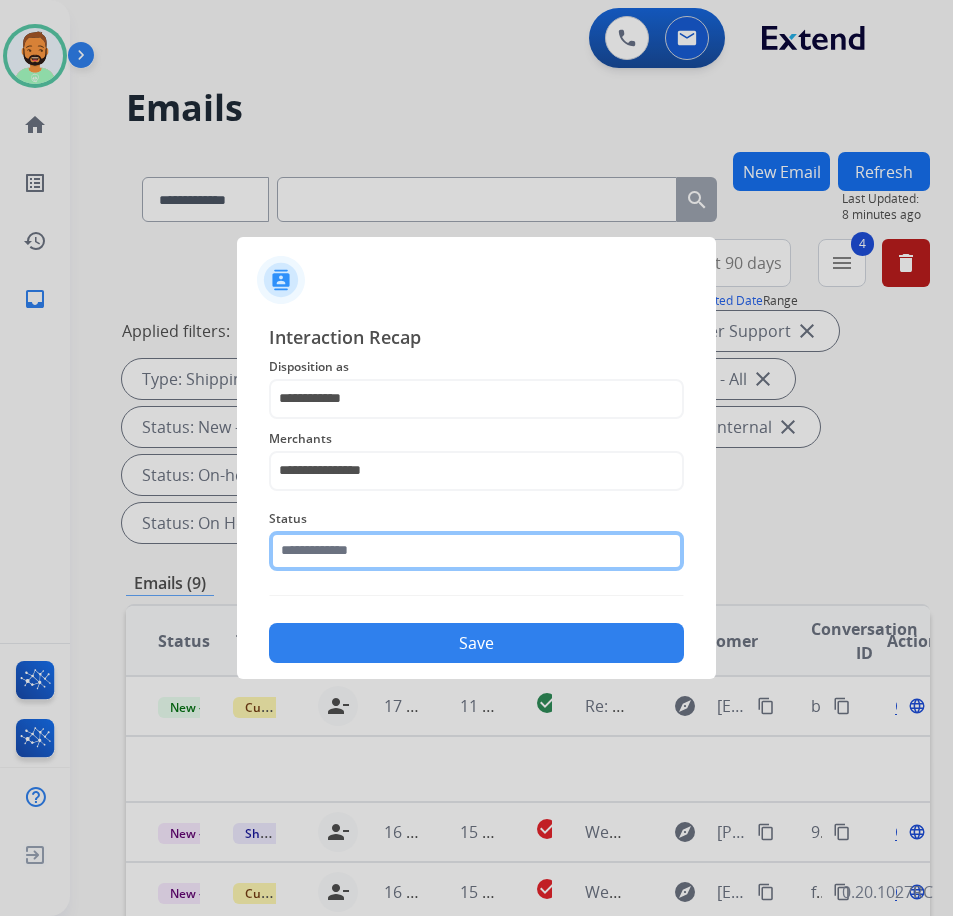 click 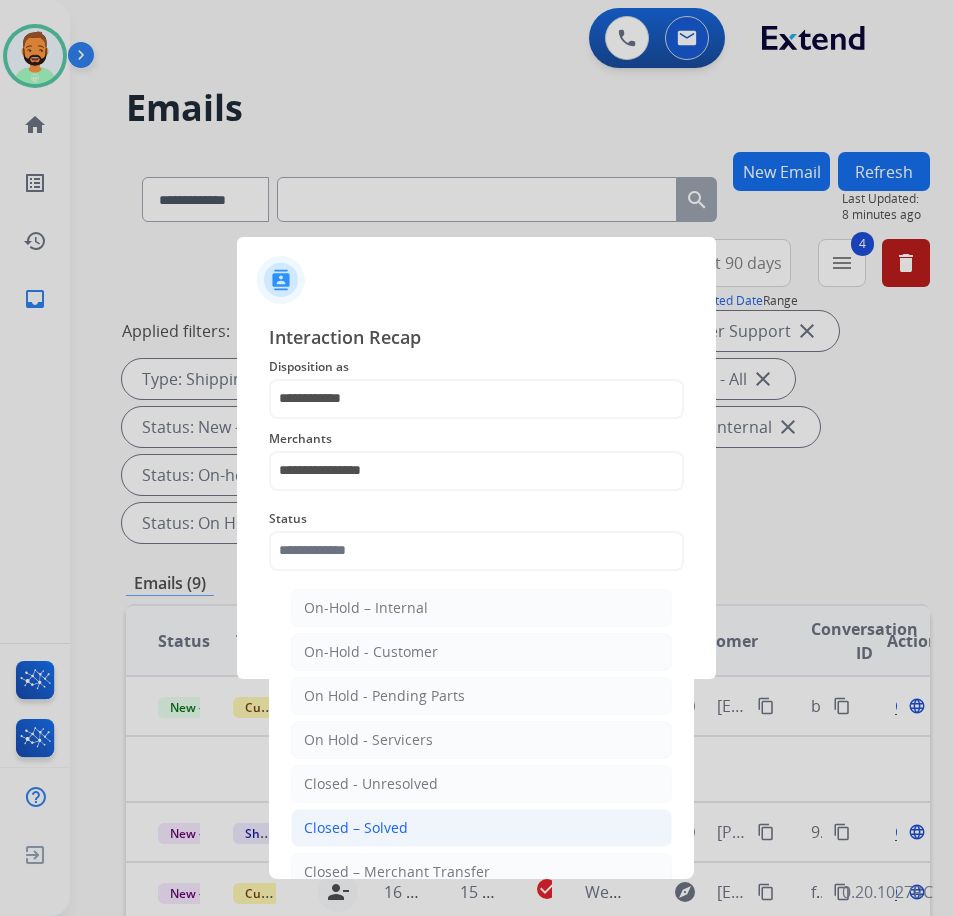 click on "Closed – Solved" 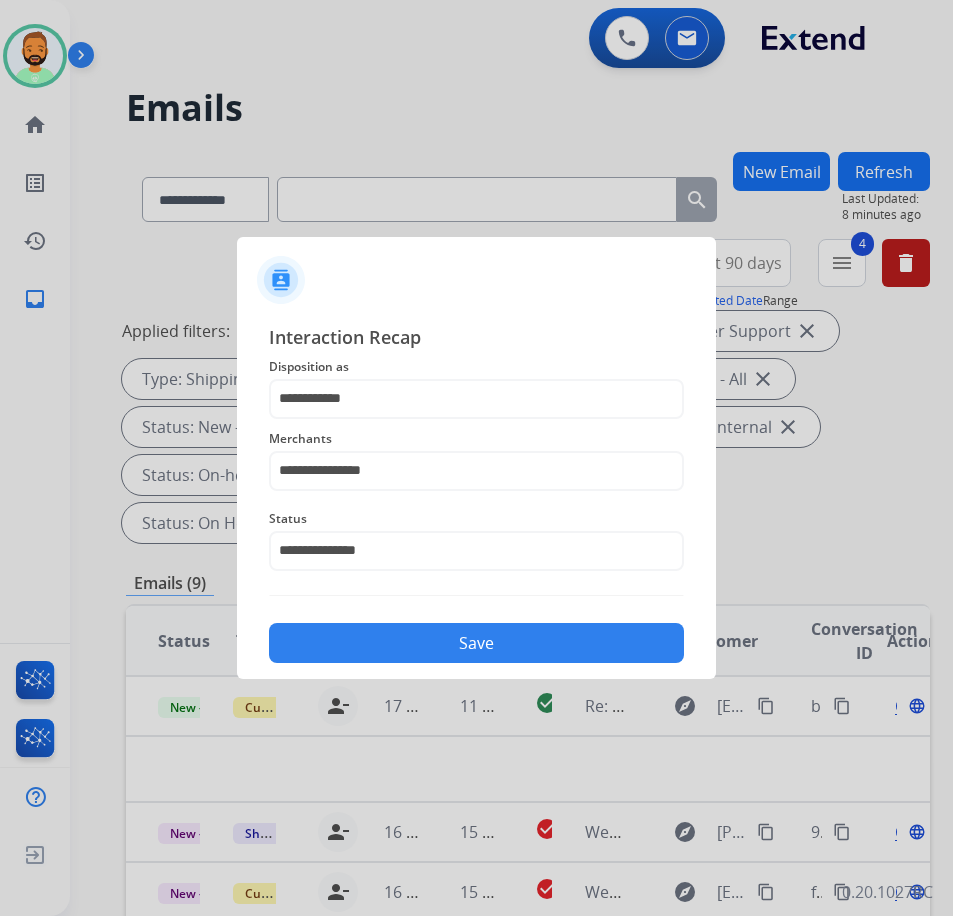 click on "Save" 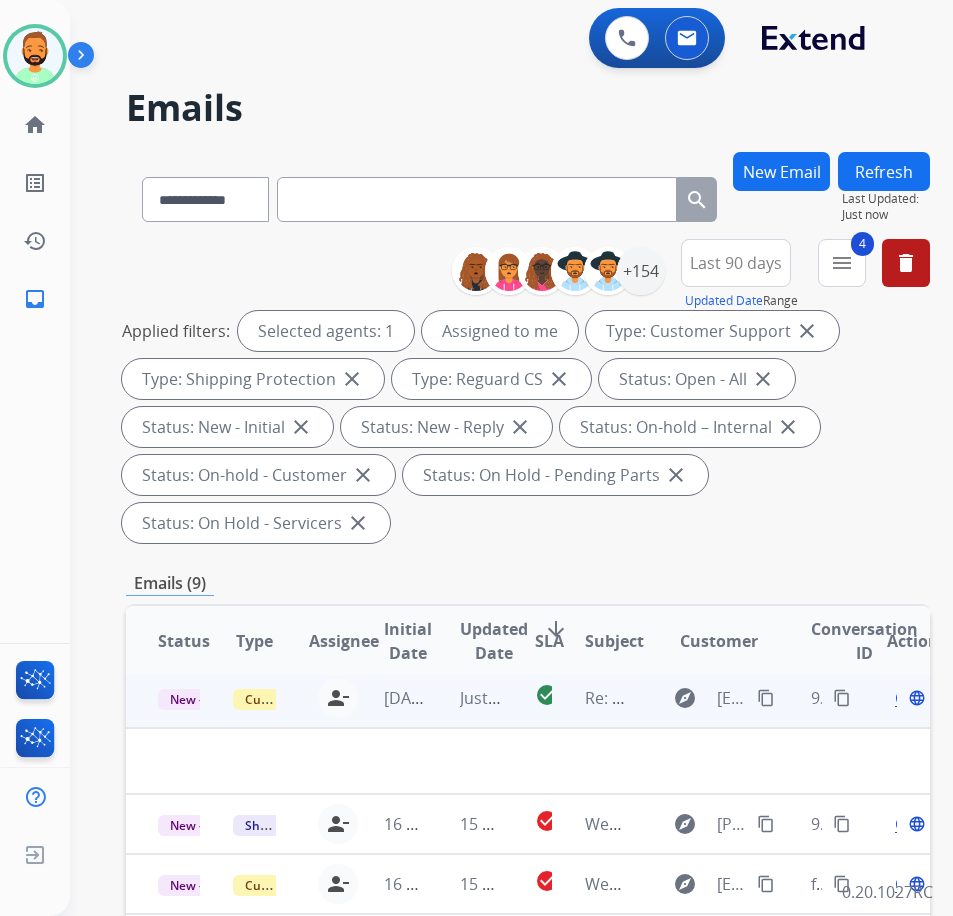 scroll, scrollTop: 24, scrollLeft: 0, axis: vertical 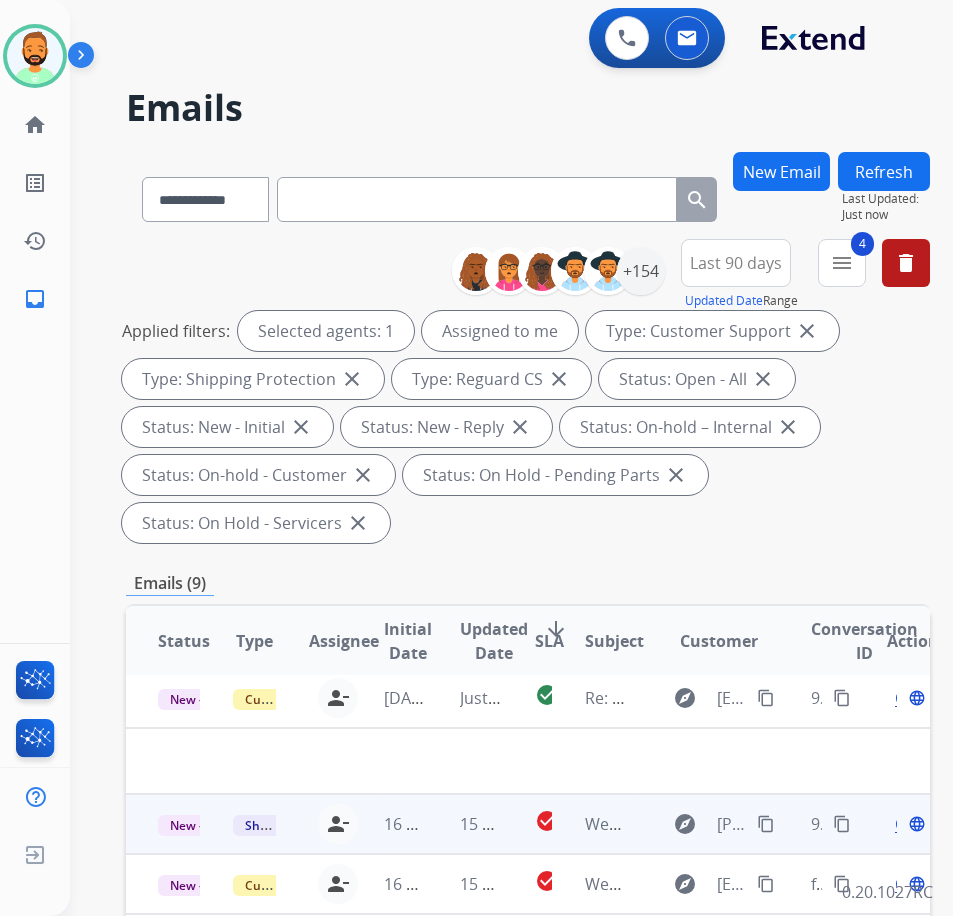 click on "15 hours ago" at bounding box center (465, 824) 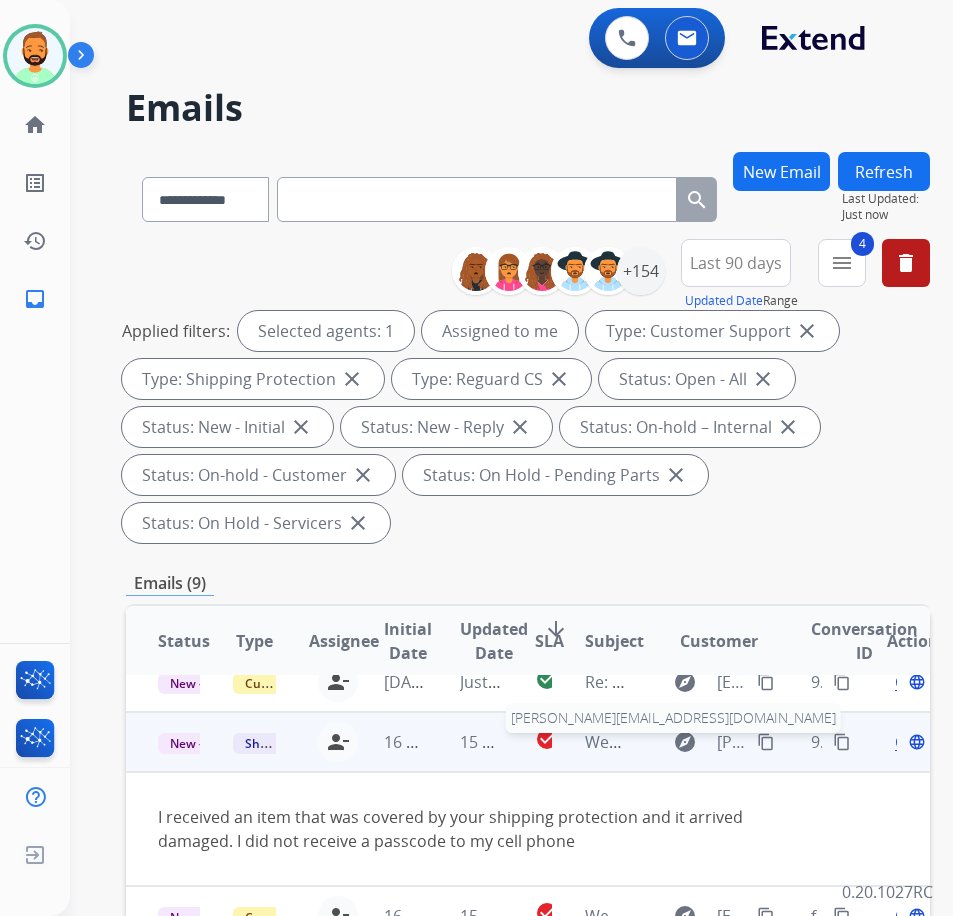 scroll, scrollTop: 60, scrollLeft: 0, axis: vertical 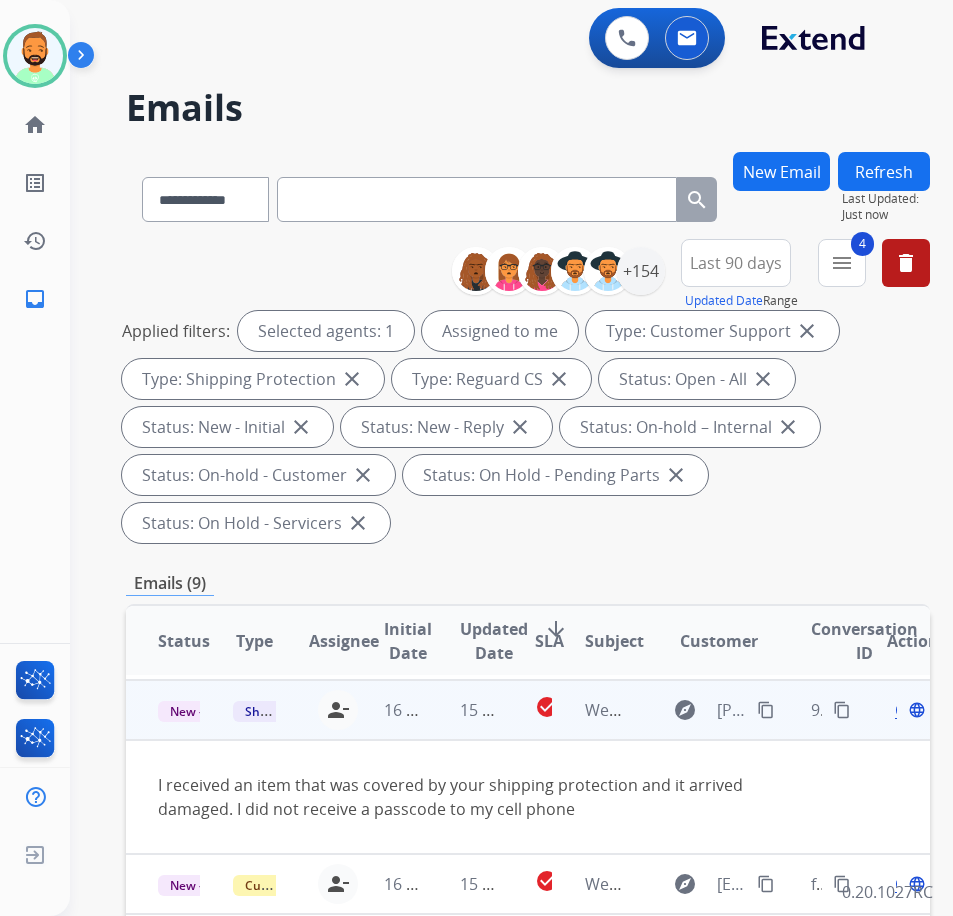click on "content_copy" at bounding box center [766, 710] 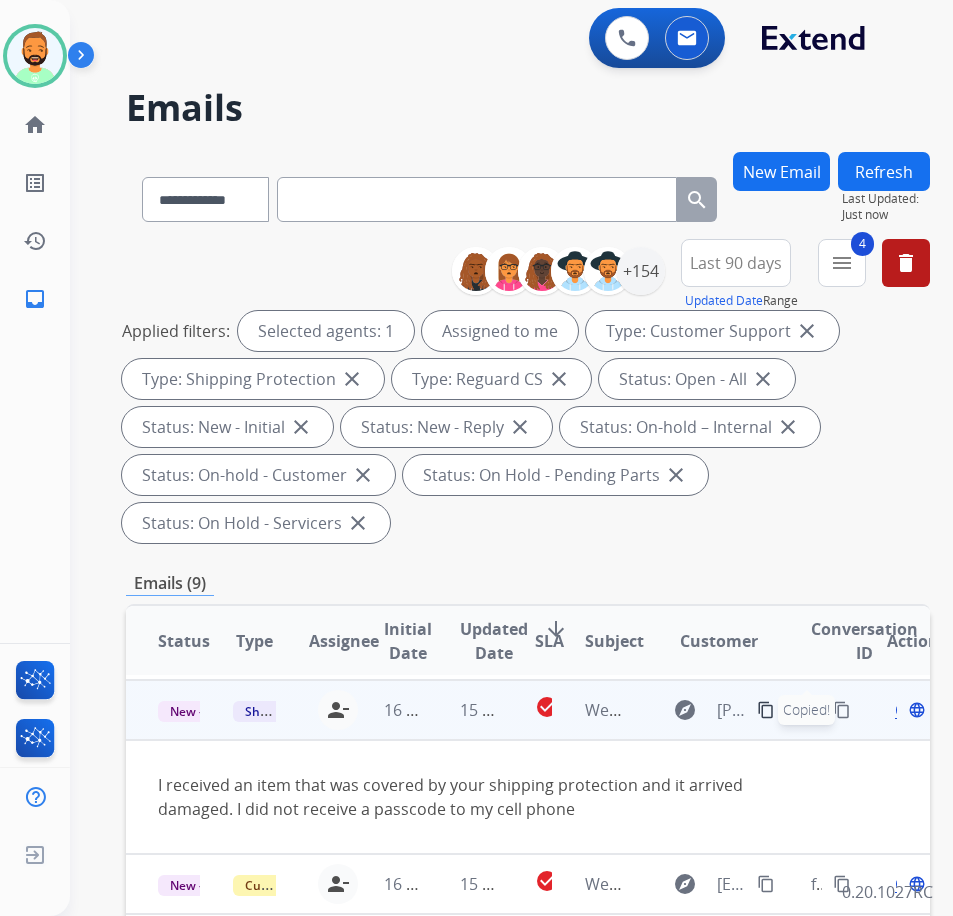 click on "content_copy" at bounding box center (766, 710) 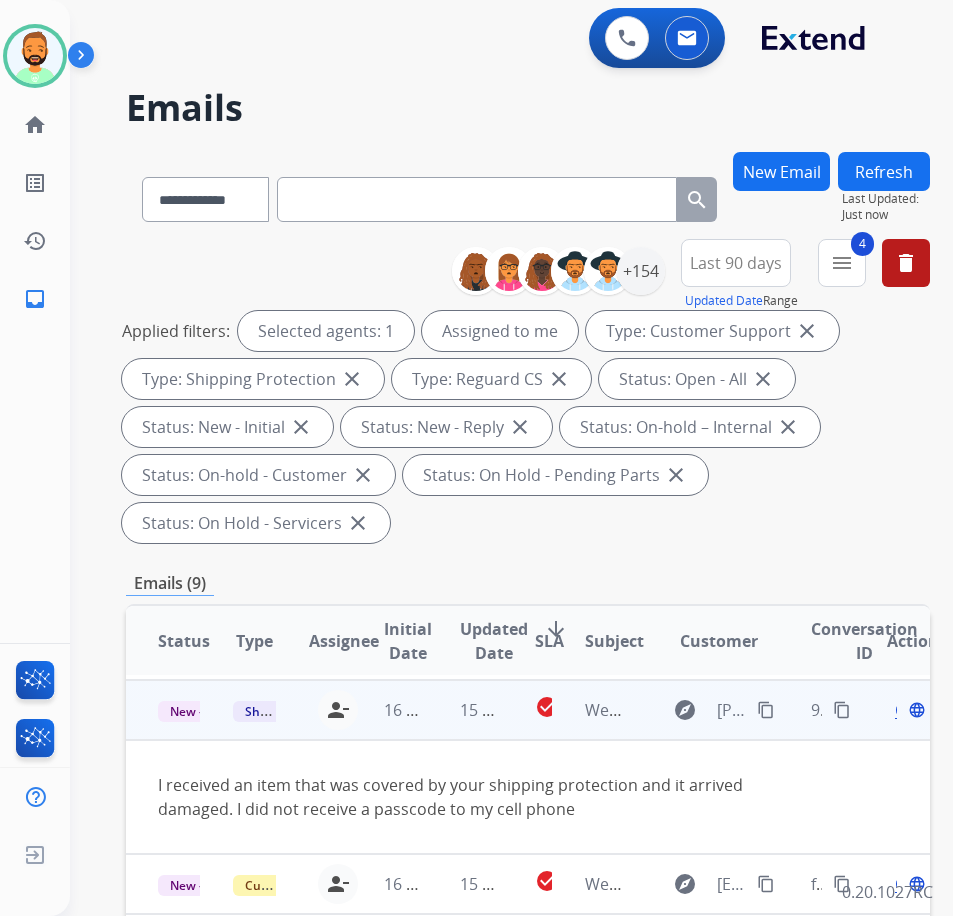 click on "Open" at bounding box center [915, 710] 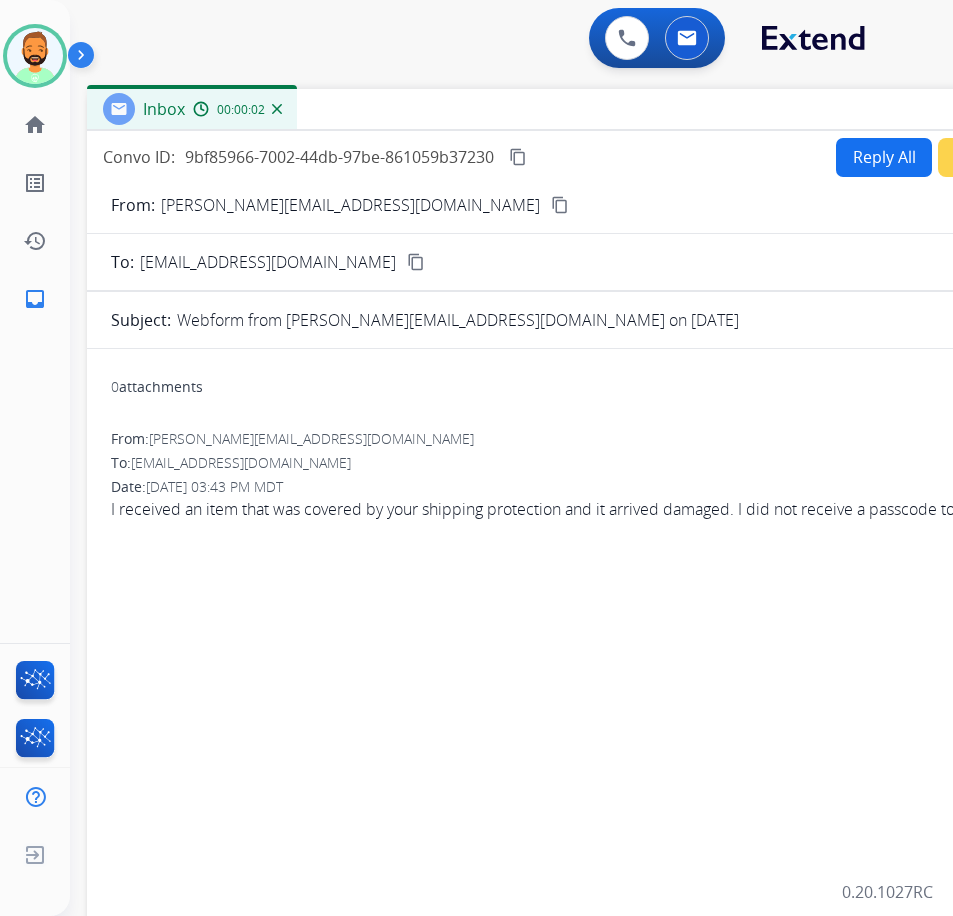 drag, startPoint x: 328, startPoint y: 149, endPoint x: 510, endPoint y: 116, distance: 184.96756 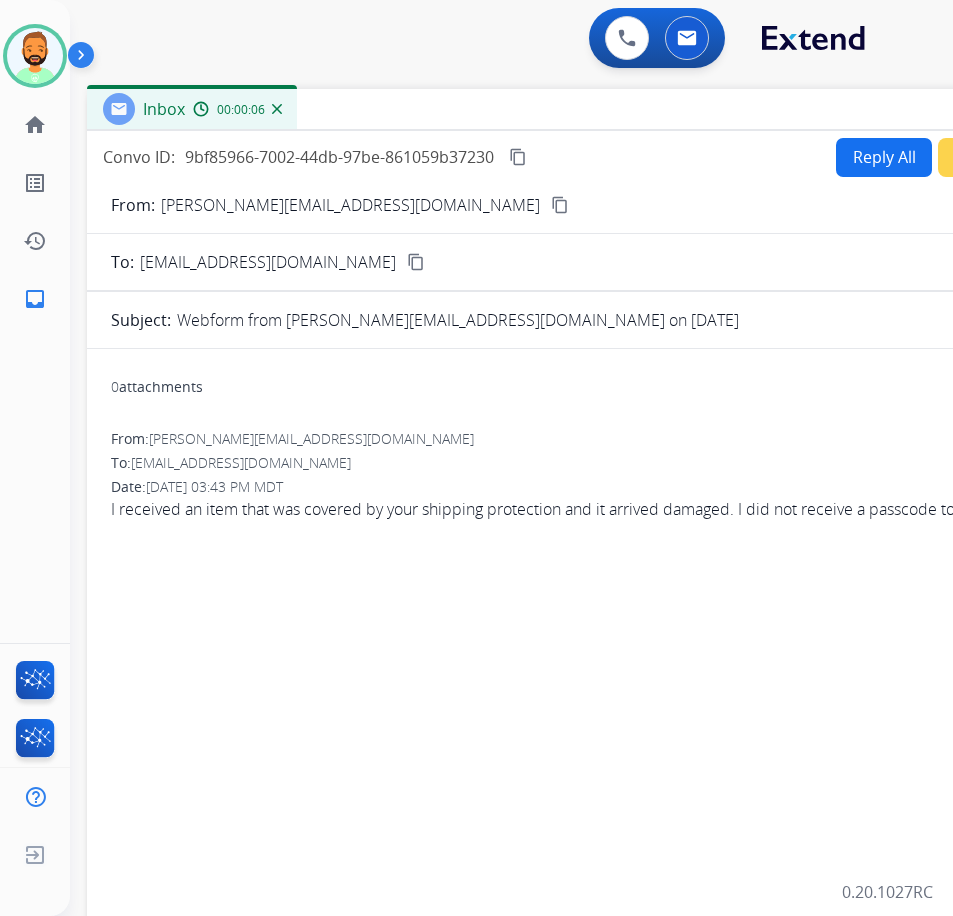 click on "Inbox  00:00:06" at bounding box center (587, 110) 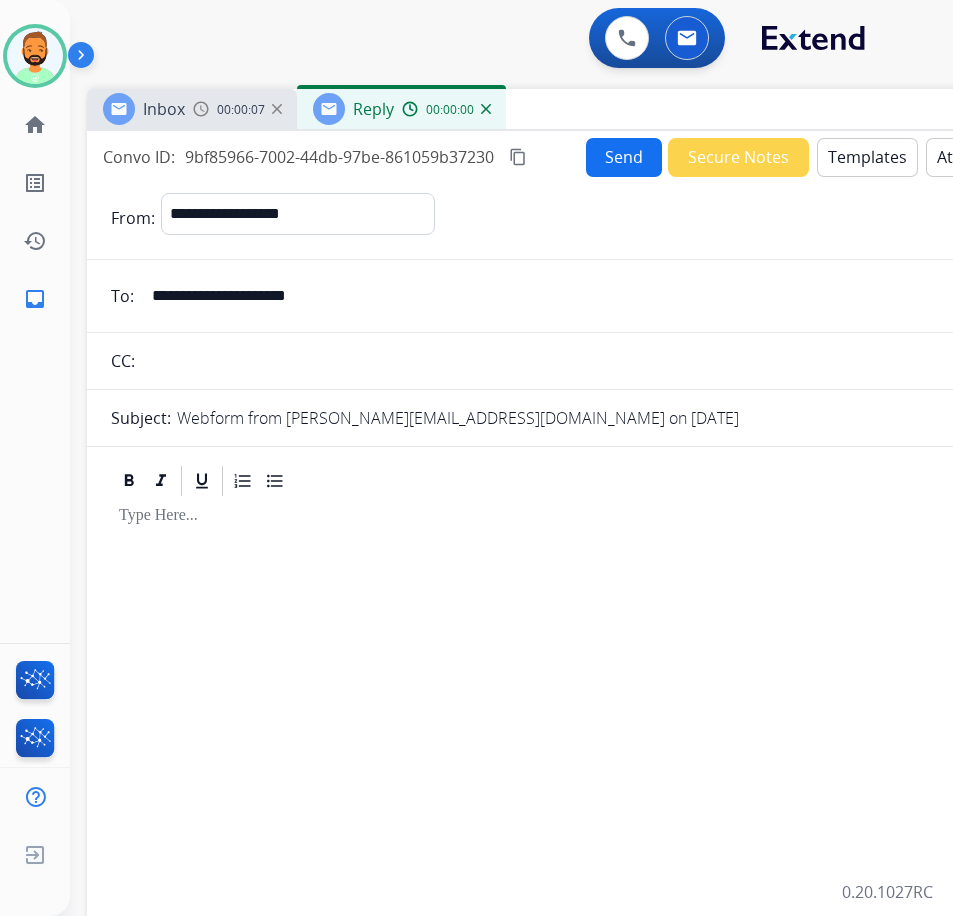 click on "Templates" at bounding box center [867, 157] 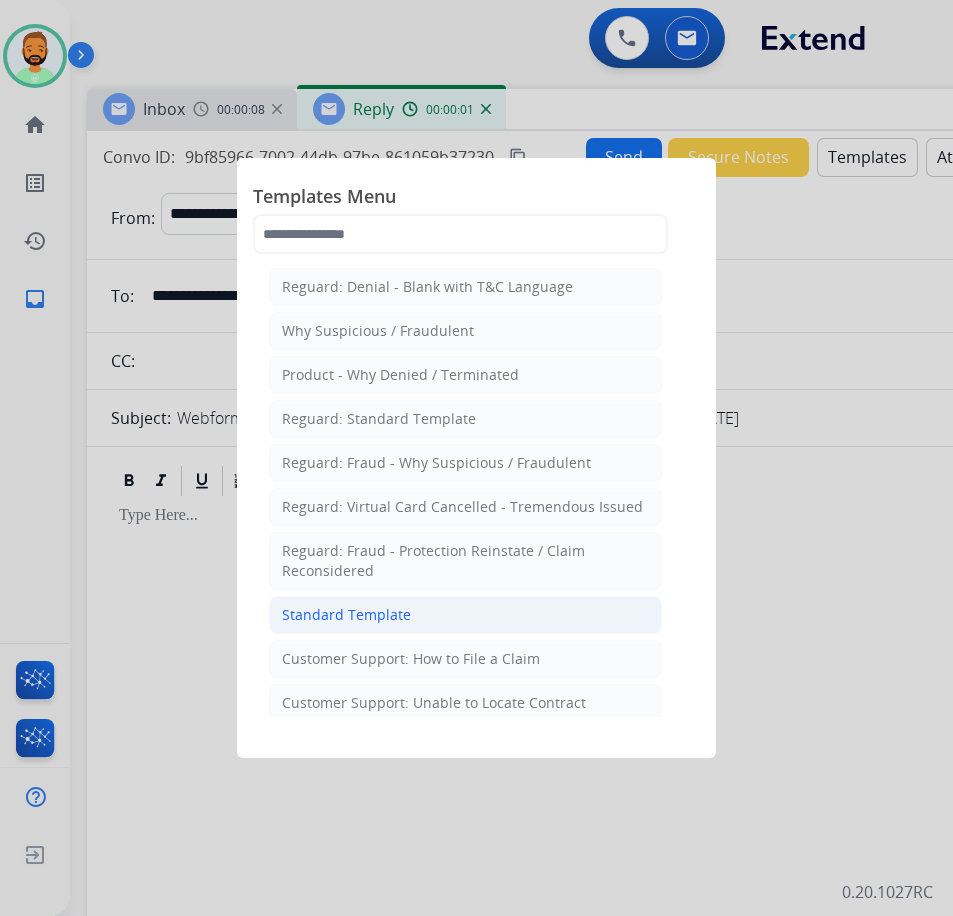 click on "Standard Template" 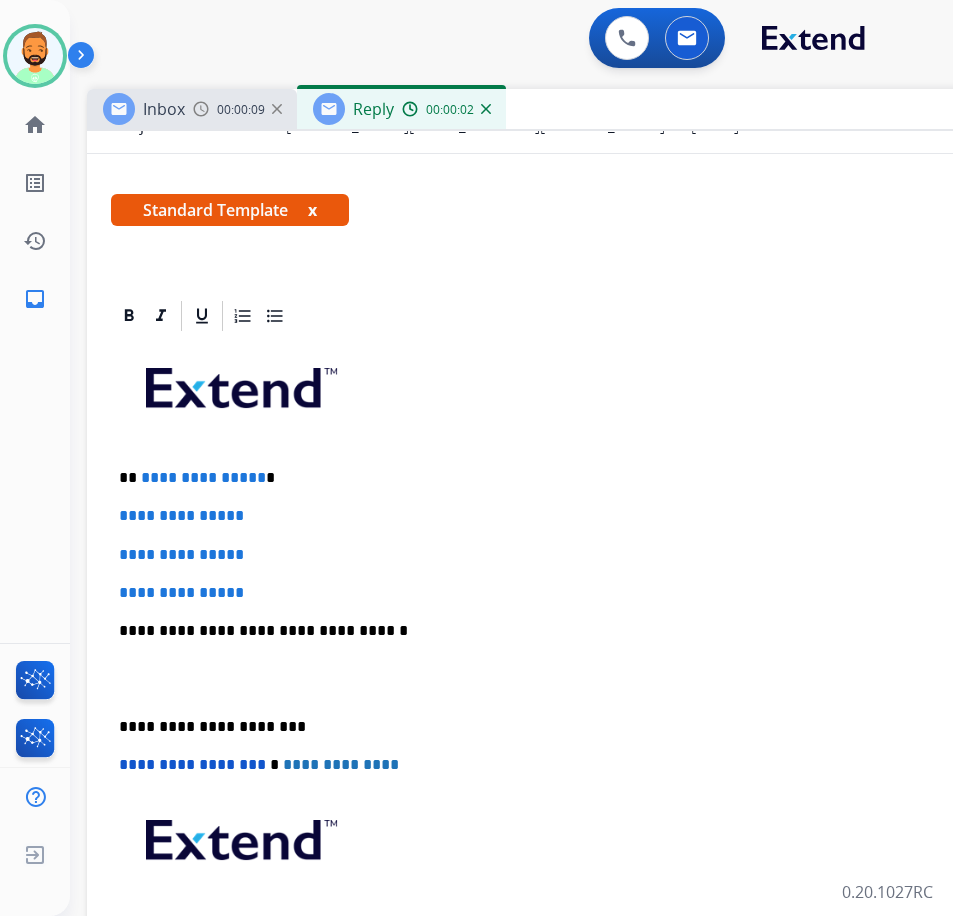 scroll, scrollTop: 300, scrollLeft: 0, axis: vertical 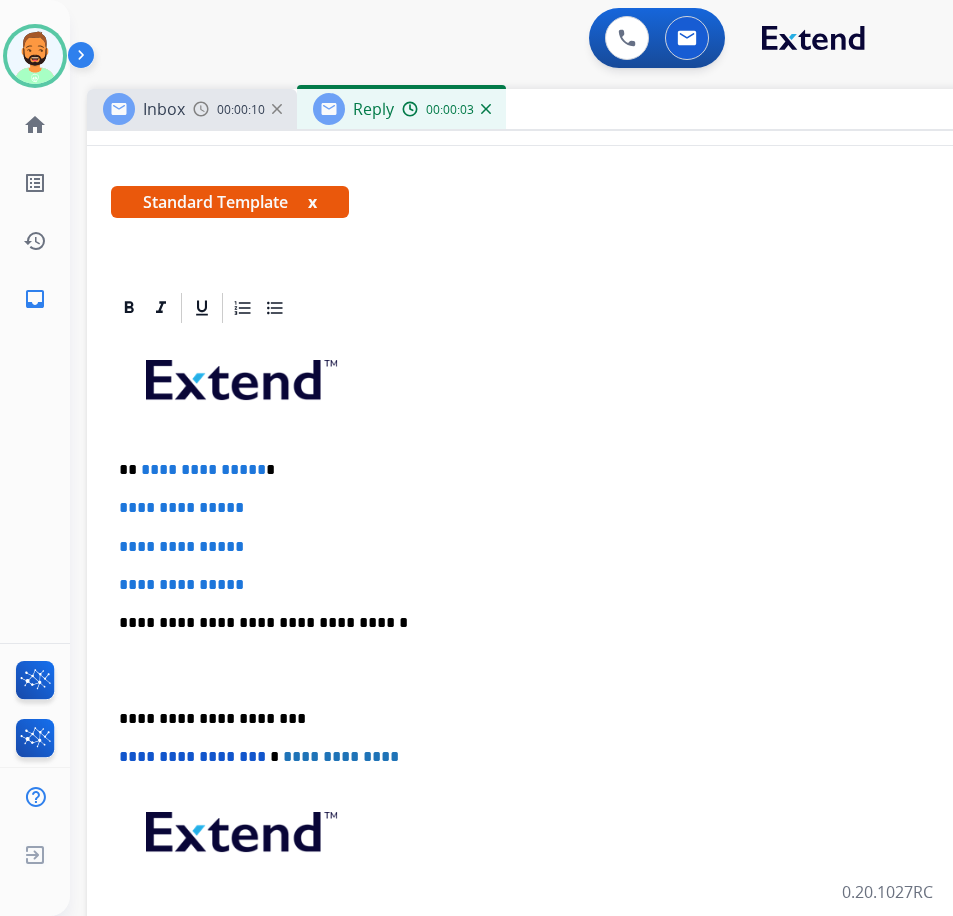 click on "**********" at bounding box center [579, 470] 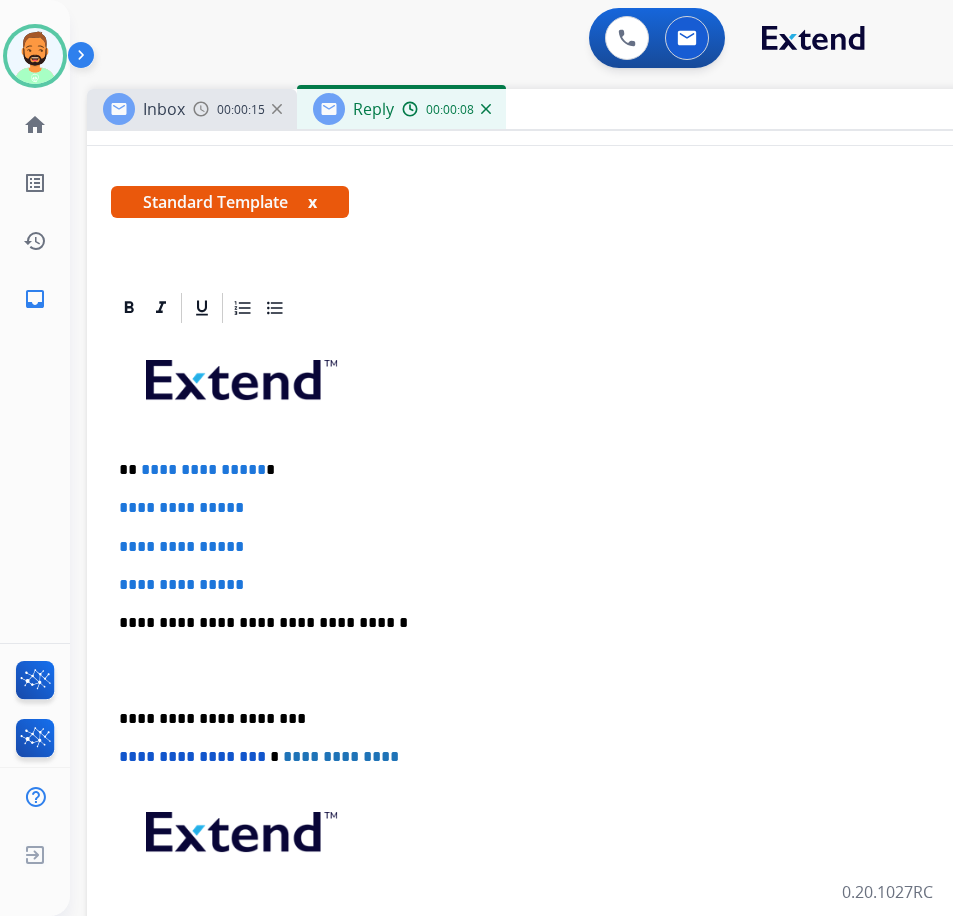 type 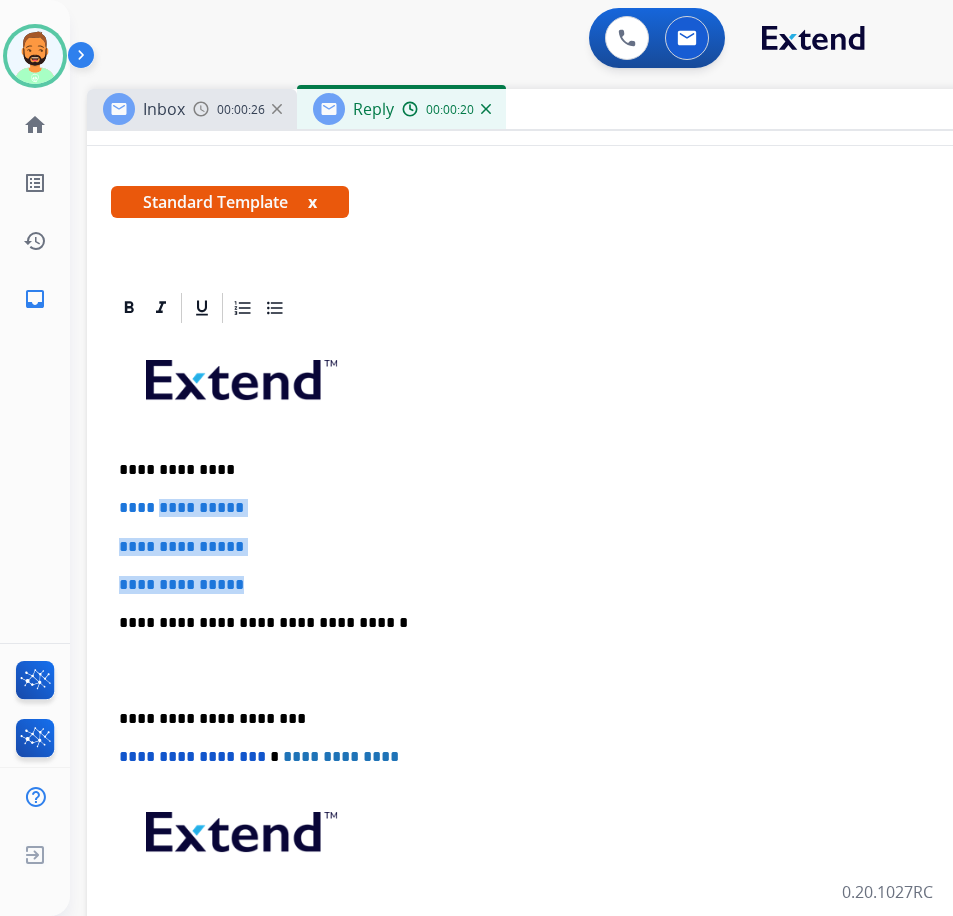 drag, startPoint x: 353, startPoint y: 580, endPoint x: 169, endPoint y: 508, distance: 197.58542 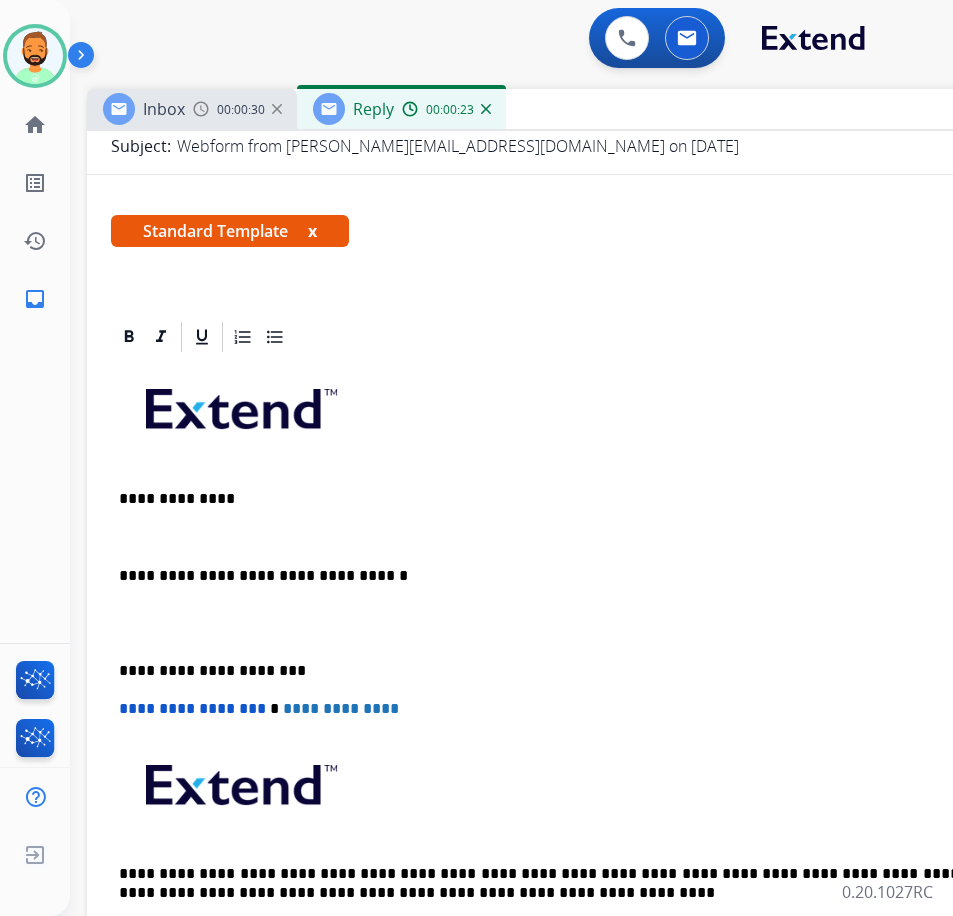 scroll, scrollTop: 300, scrollLeft: 0, axis: vertical 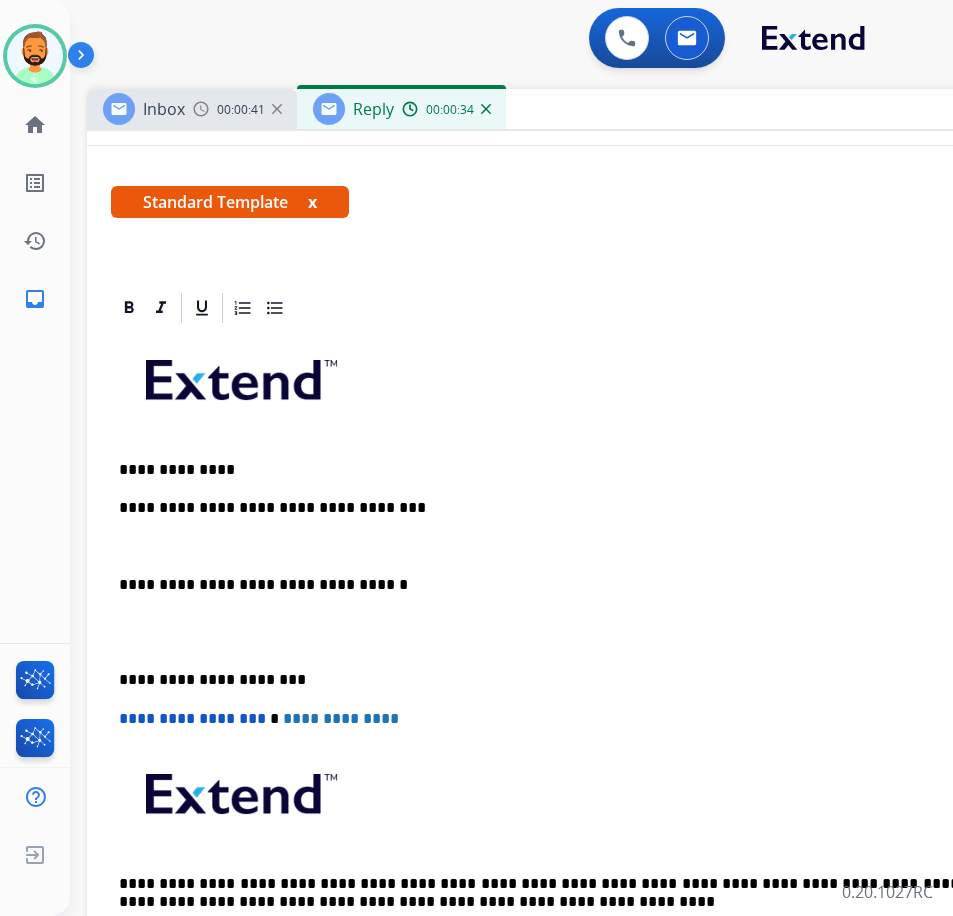 click on "**********" at bounding box center [579, 508] 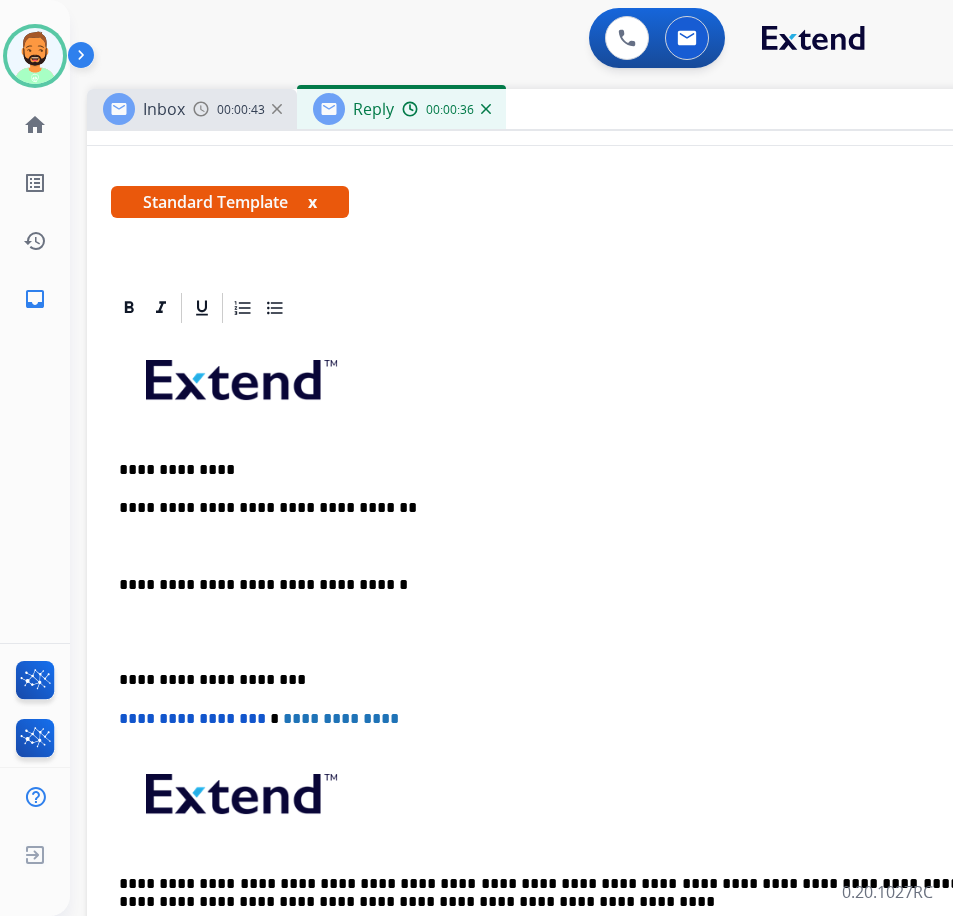 click on "**********" at bounding box center [587, 651] 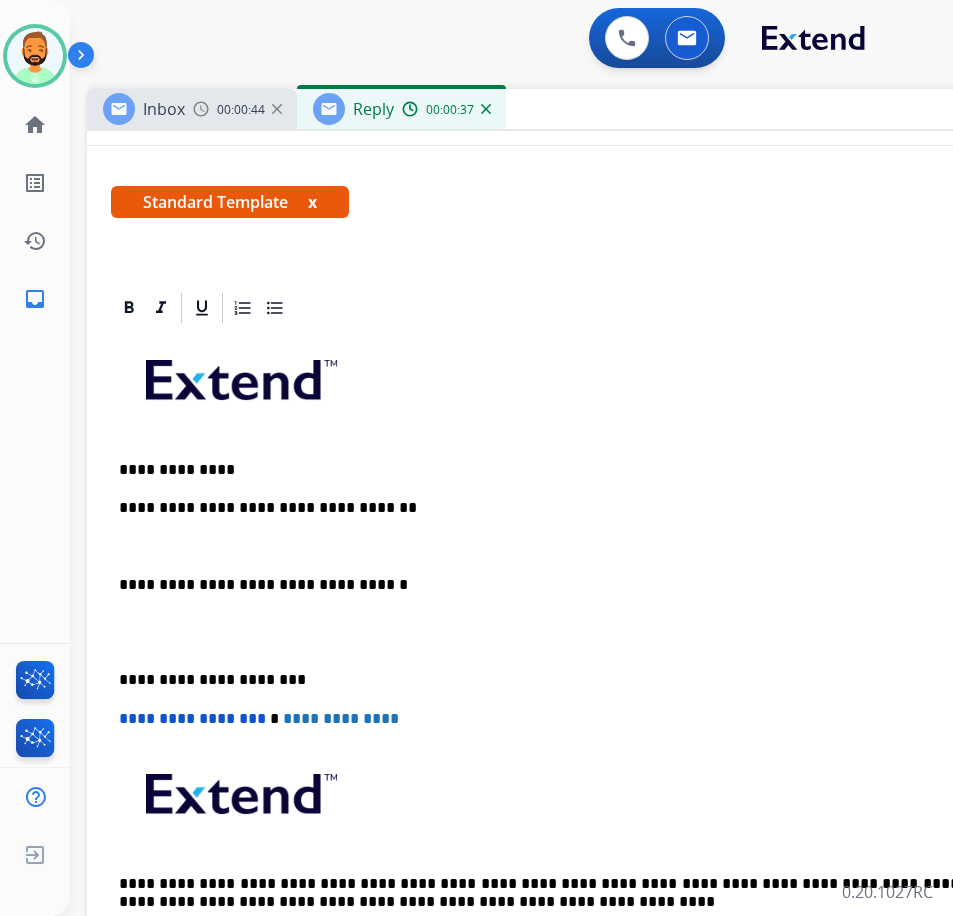 click on "**********" at bounding box center [587, 651] 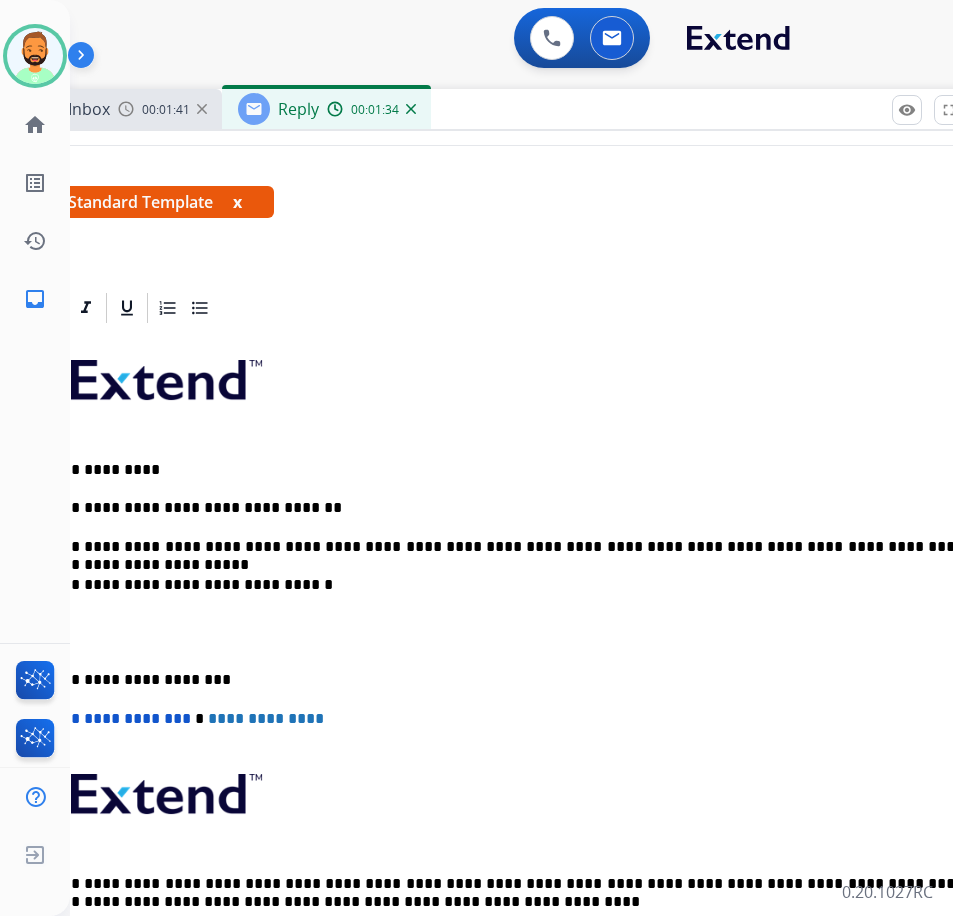 scroll, scrollTop: 0, scrollLeft: 83, axis: horizontal 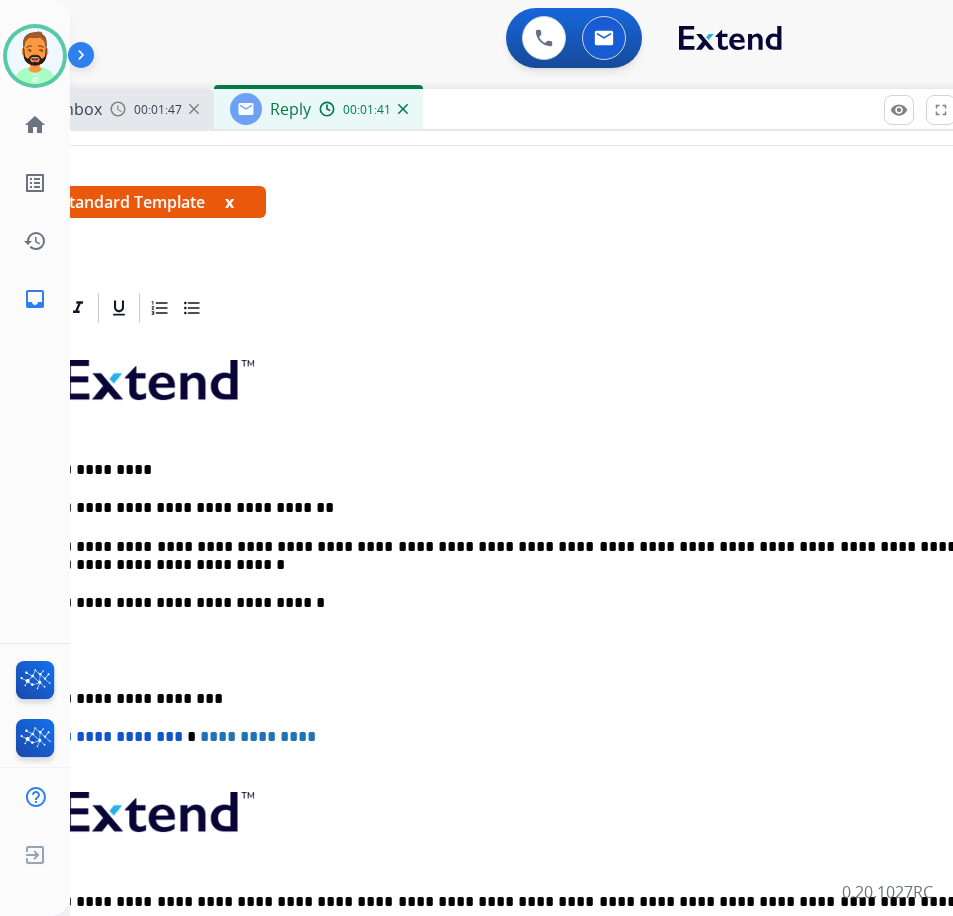 click on "**********" at bounding box center (496, 556) 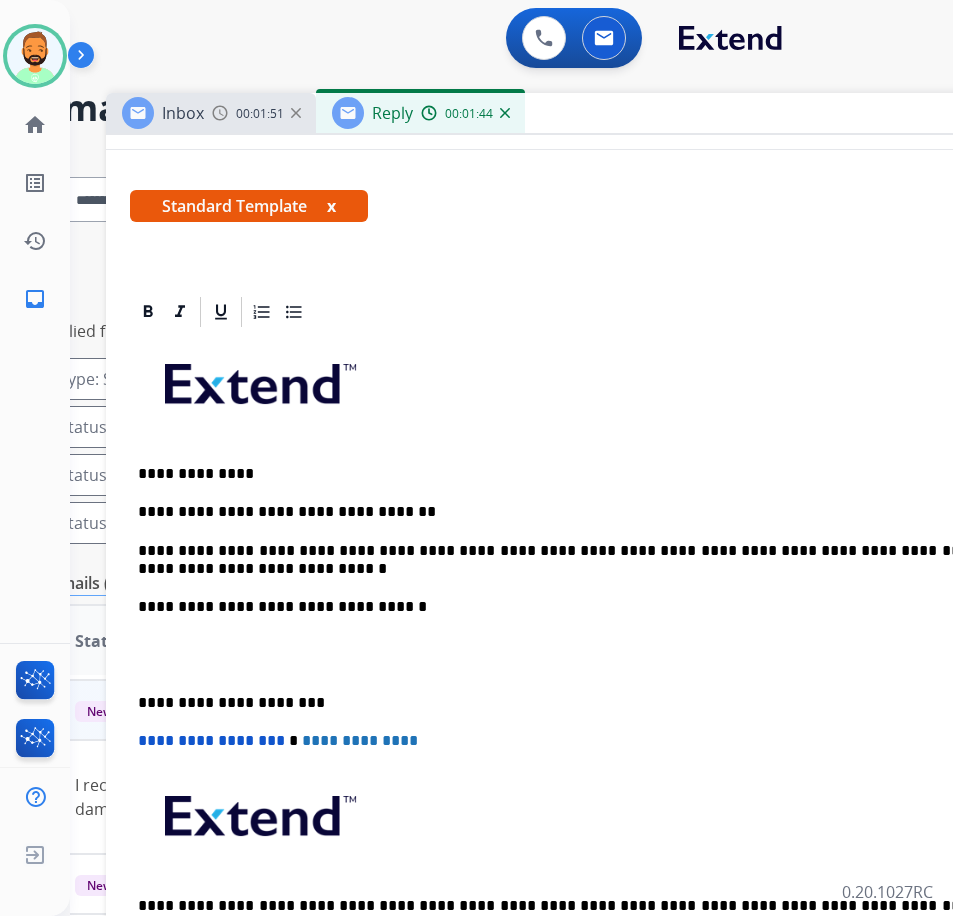 drag, startPoint x: 507, startPoint y: 115, endPoint x: 586, endPoint y: 177, distance: 100.4241 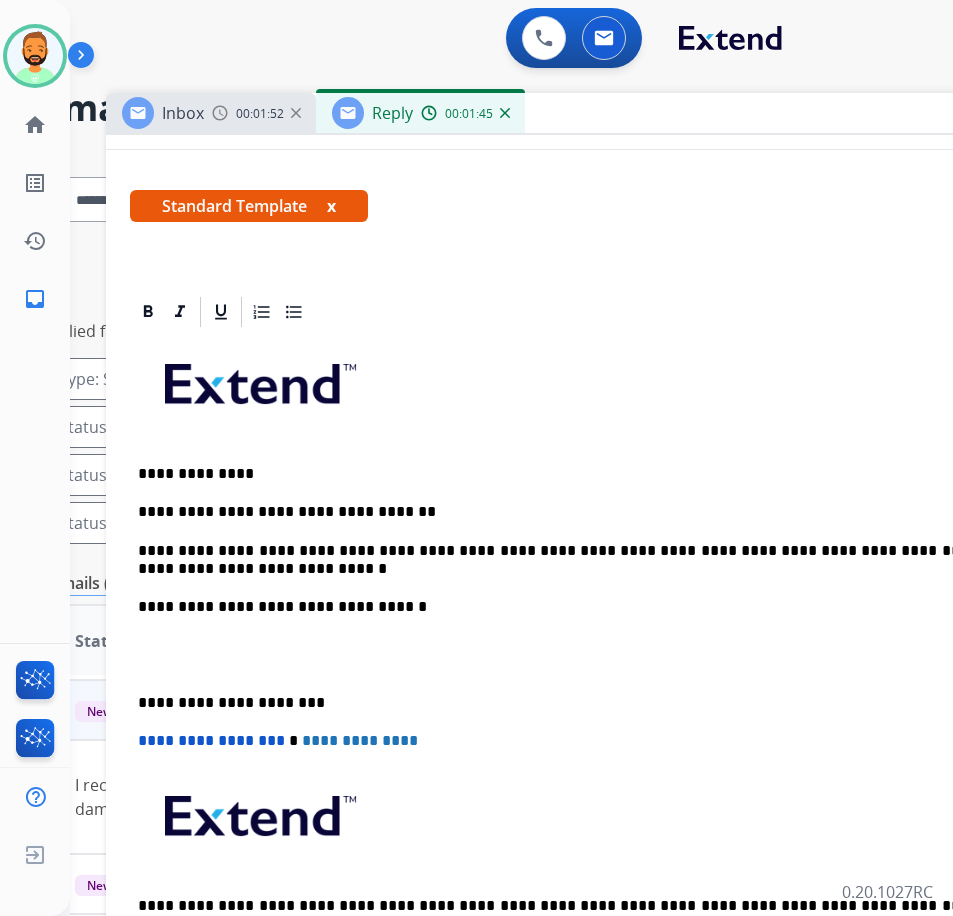 click on "**********" at bounding box center [606, 664] 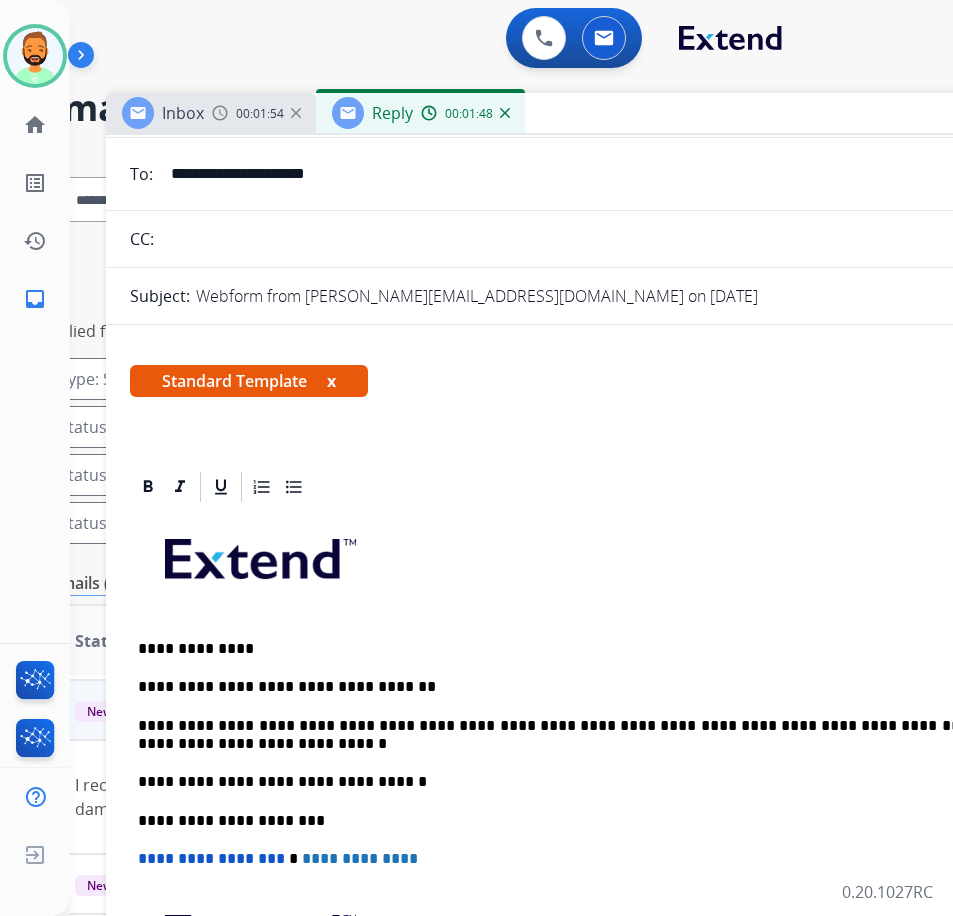 scroll, scrollTop: 0, scrollLeft: 0, axis: both 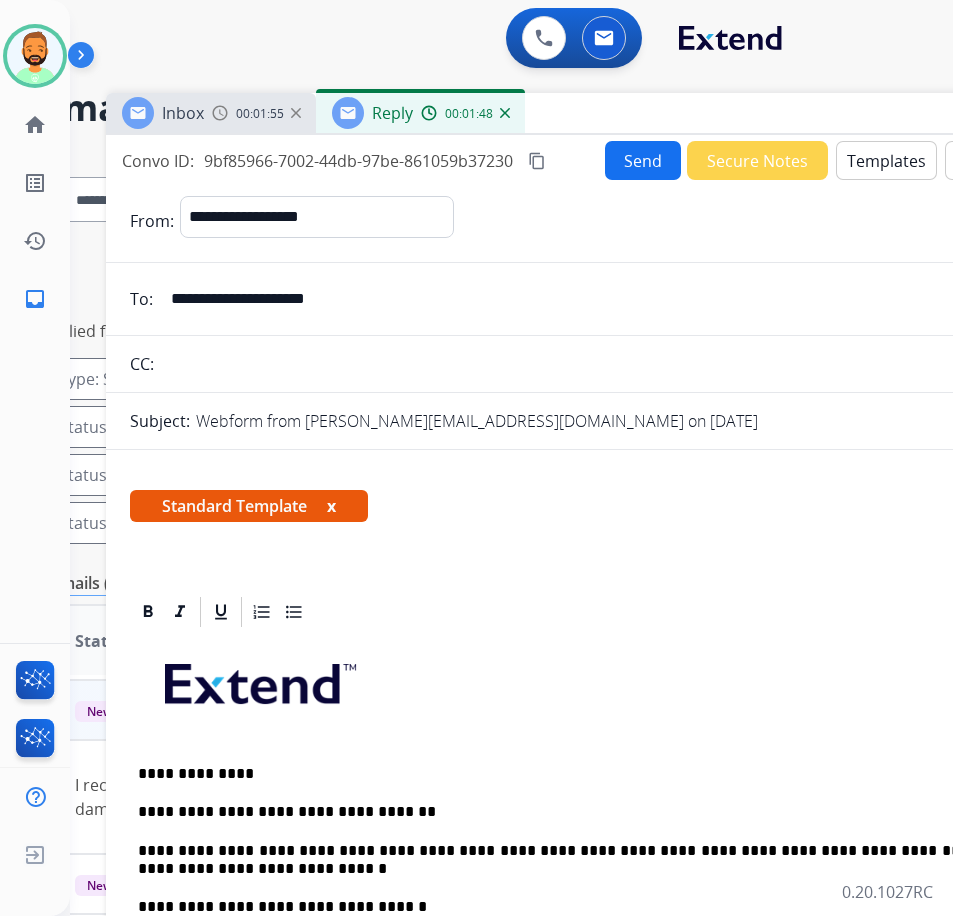 click on "Send" at bounding box center (643, 160) 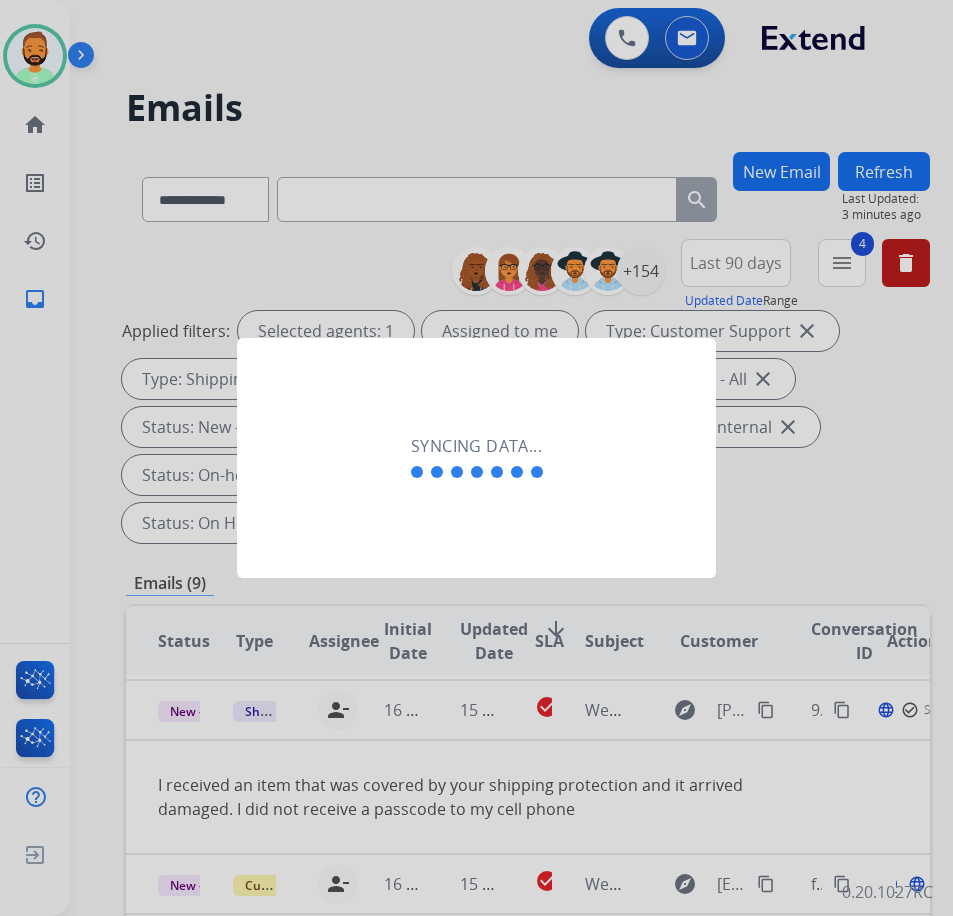 scroll, scrollTop: 0, scrollLeft: 3, axis: horizontal 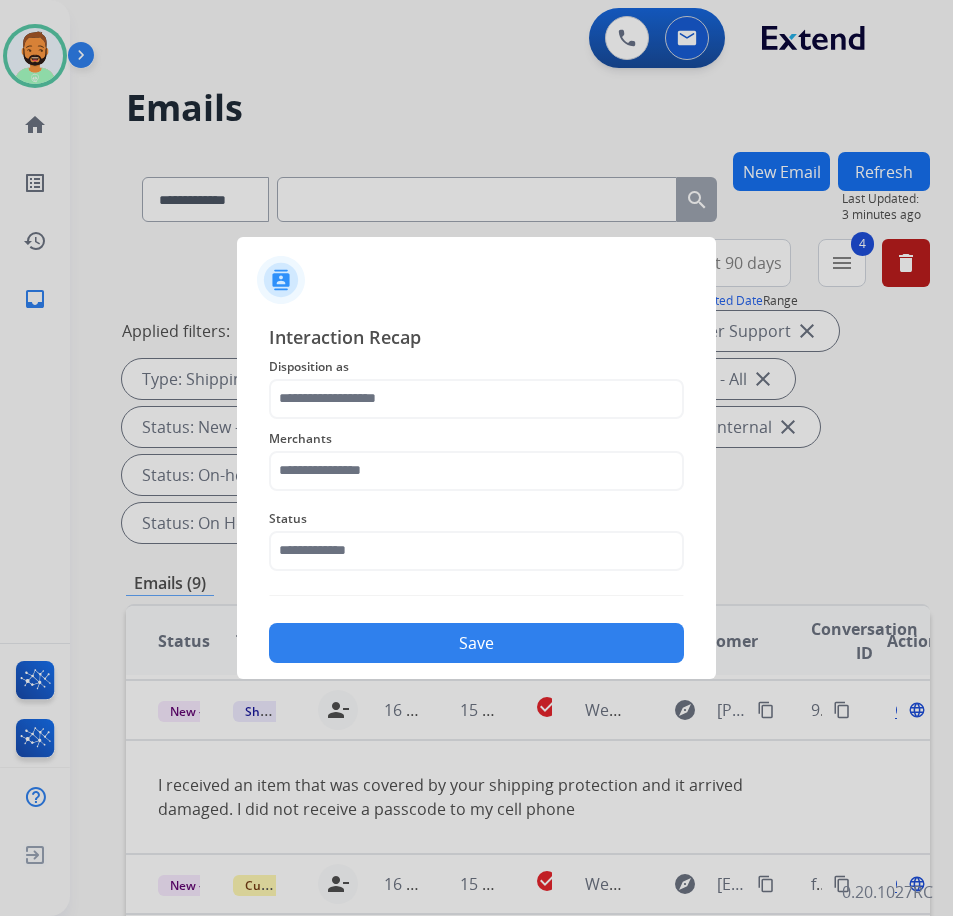 click on "Disposition as" 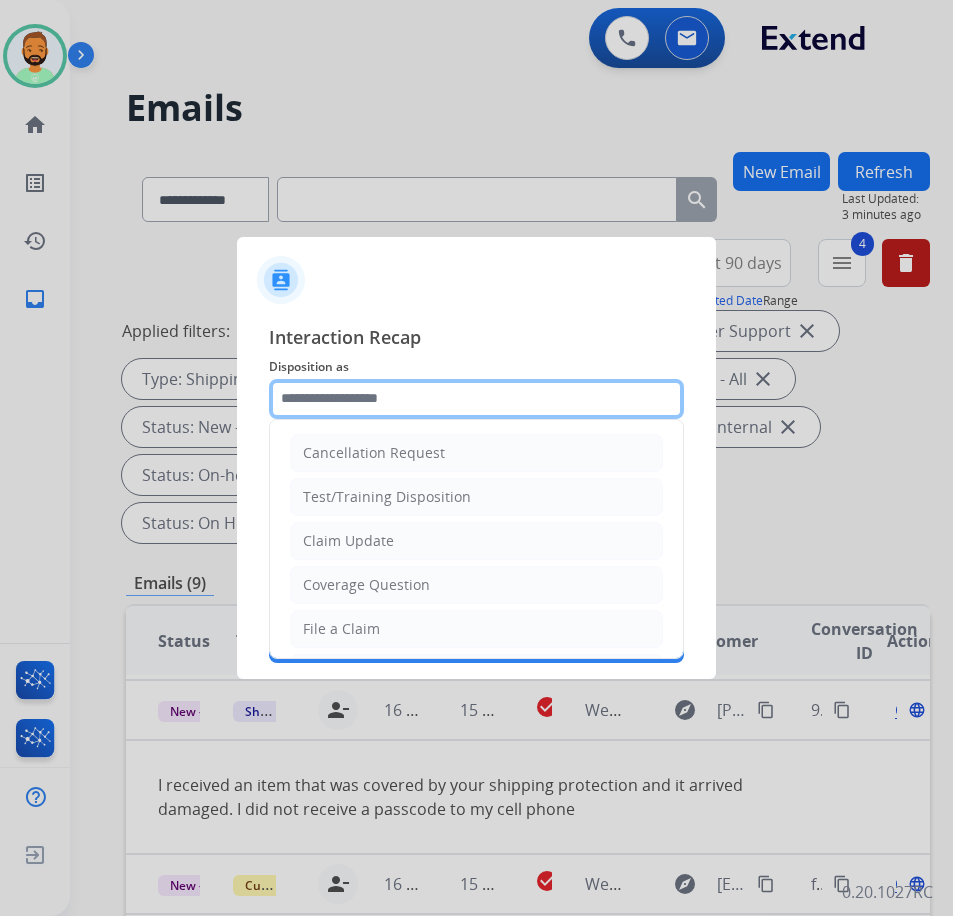 click 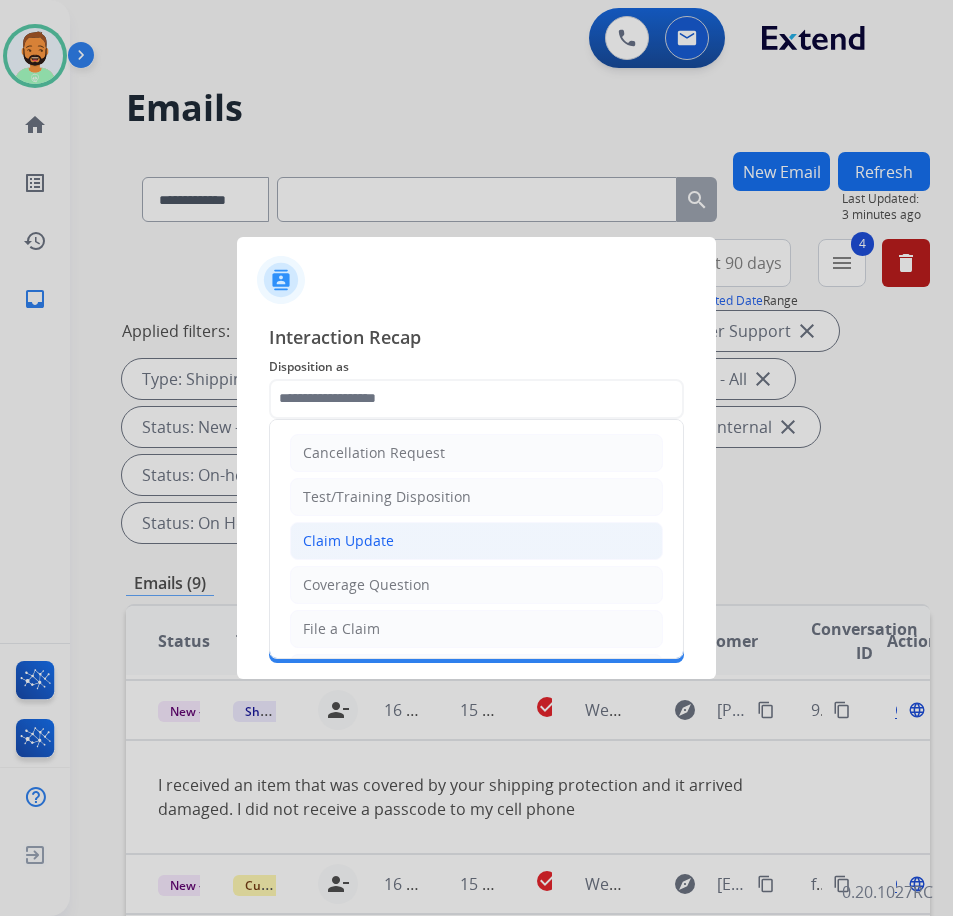 click on "Claim Update" 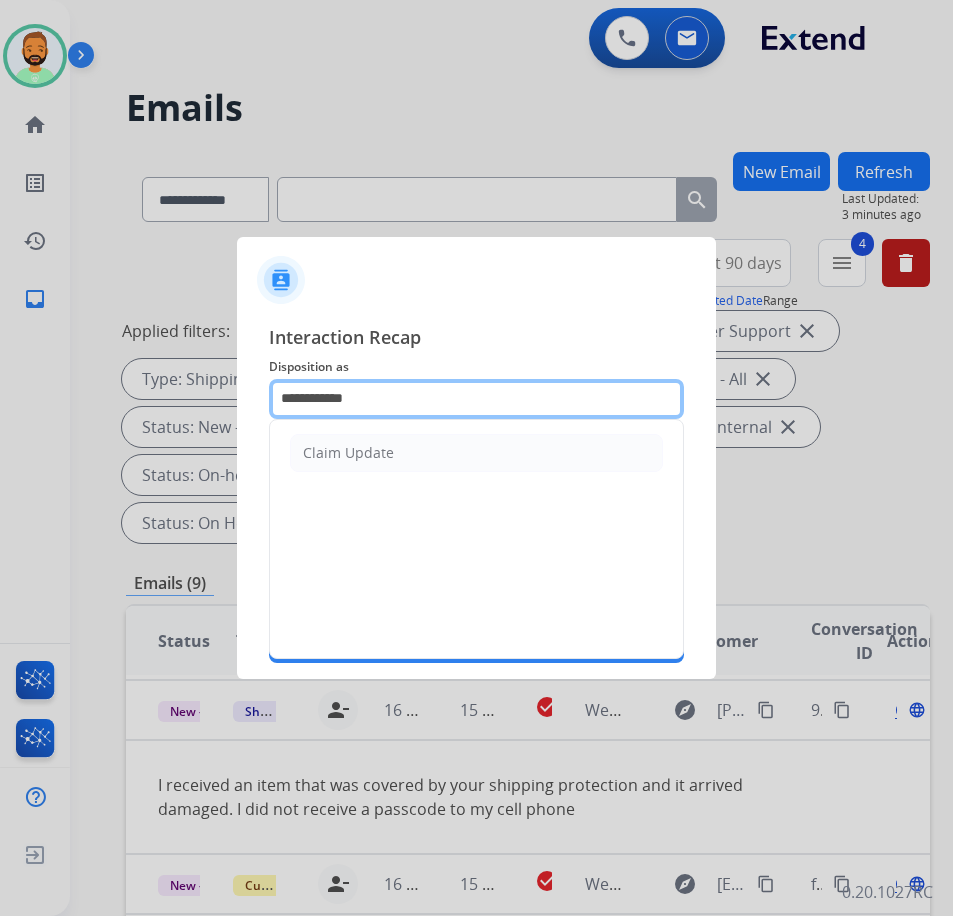 drag, startPoint x: 459, startPoint y: 392, endPoint x: -18, endPoint y: 407, distance: 477.23578 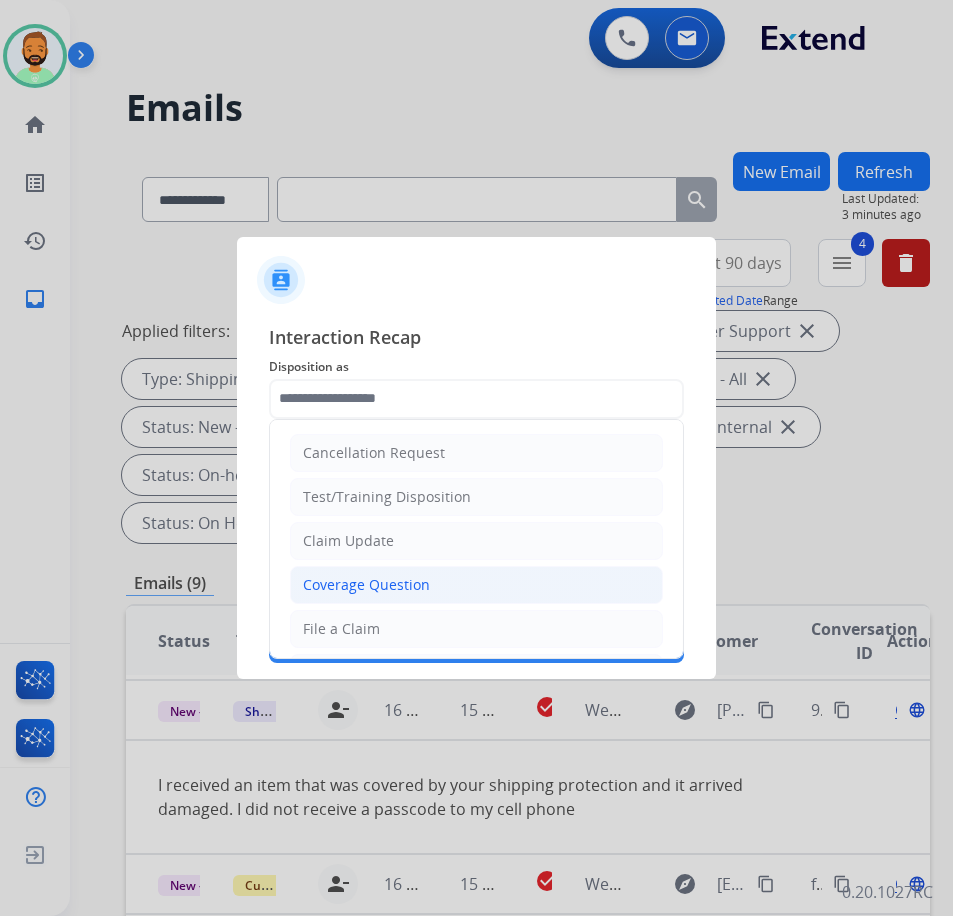 click on "Coverage Question" 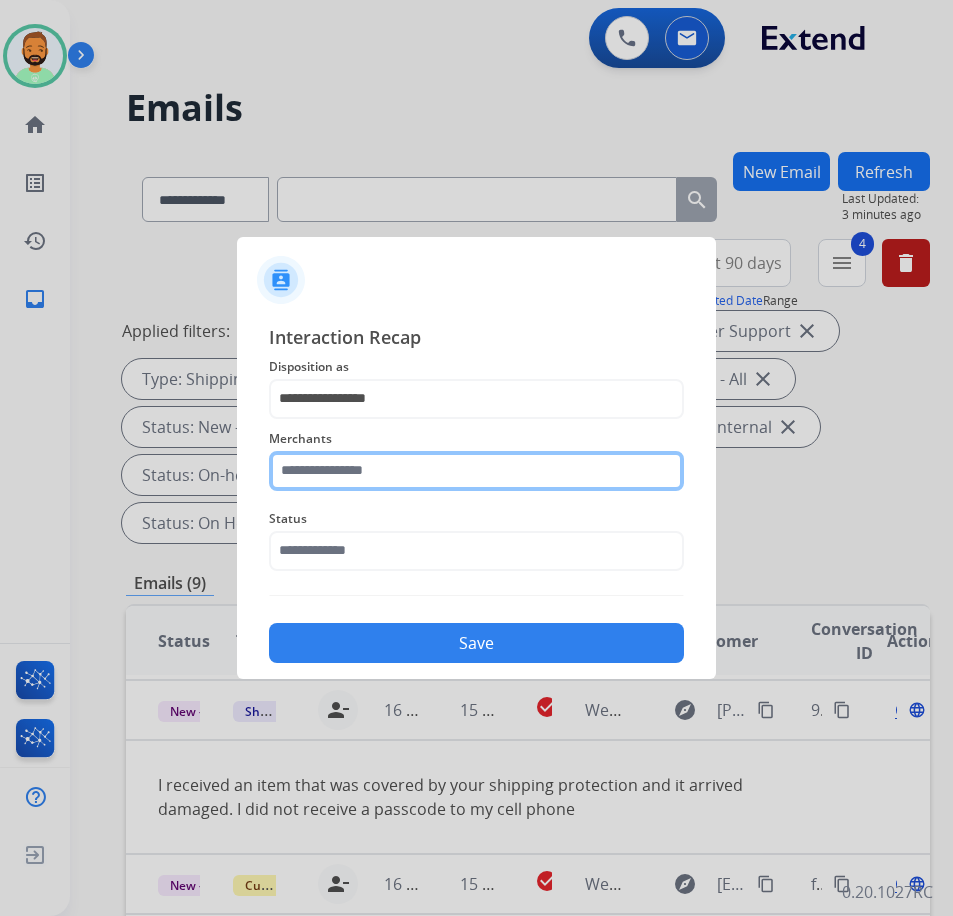 click 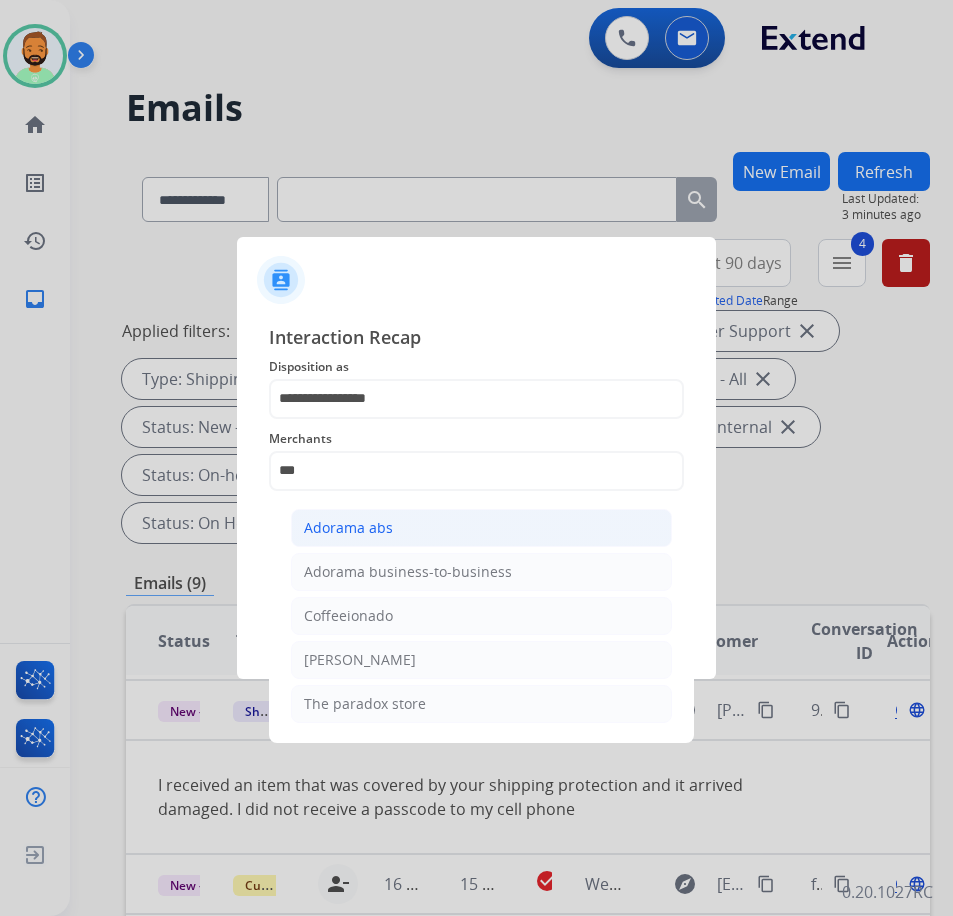 click on "Adorama abs" 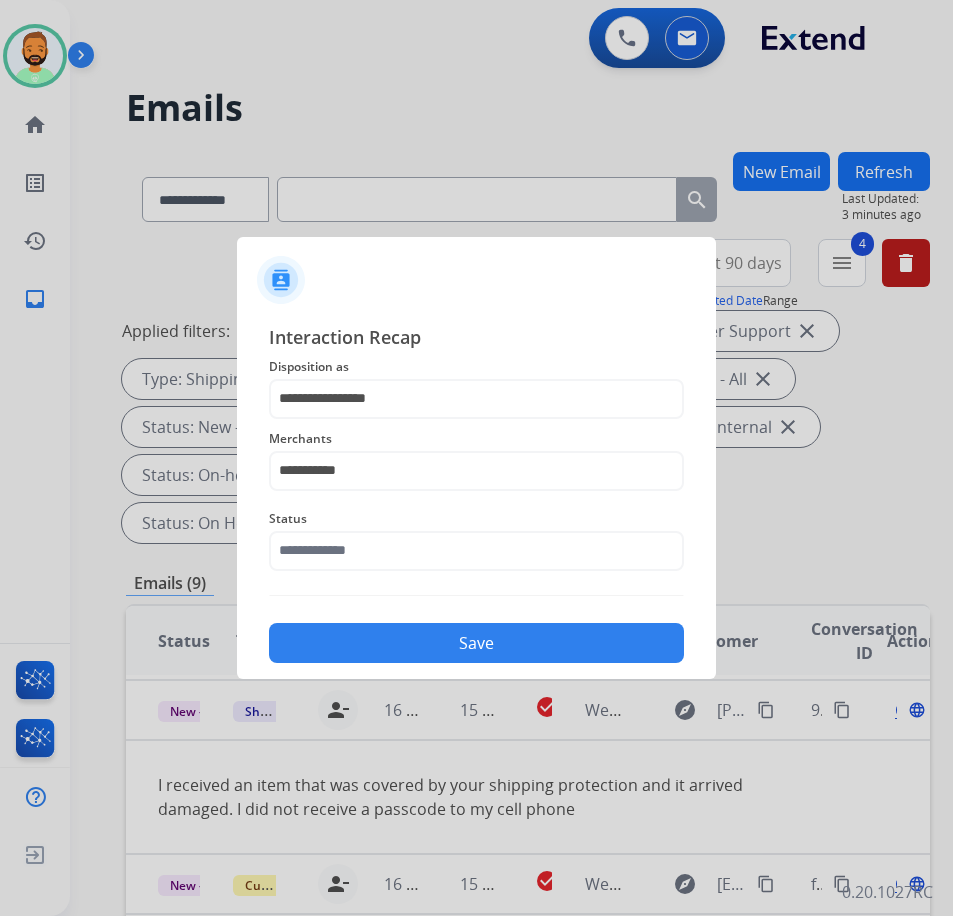 click on "**********" 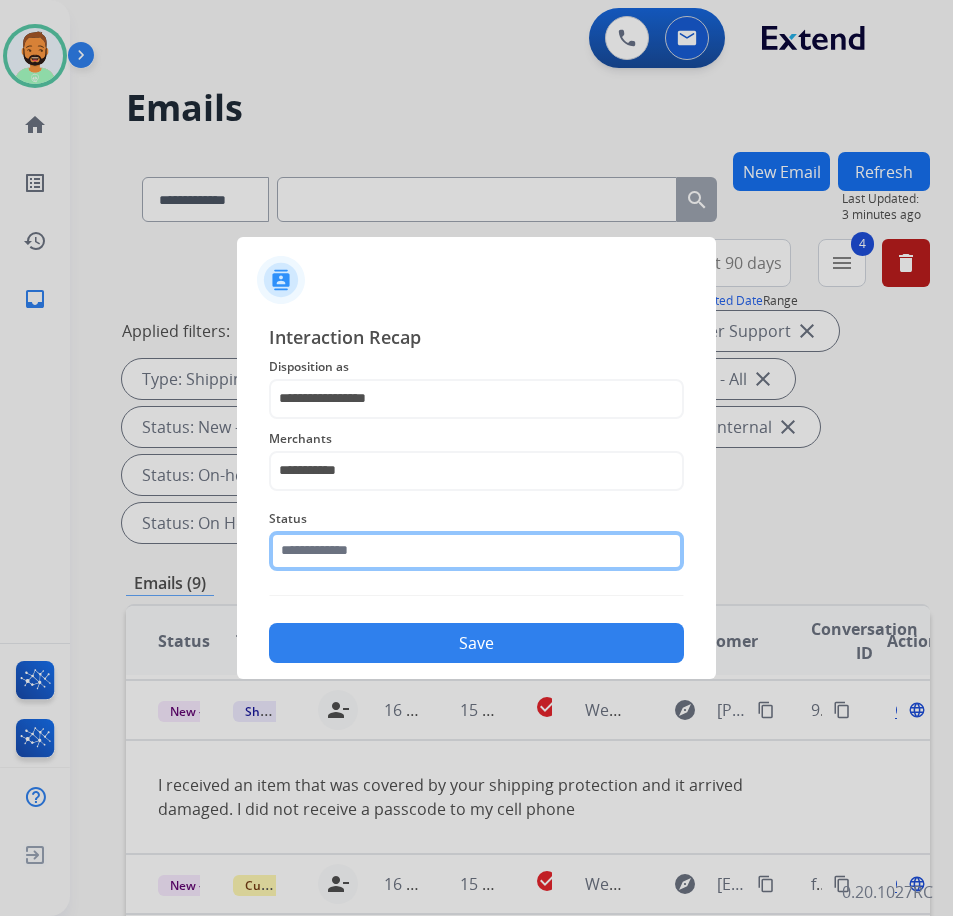 click 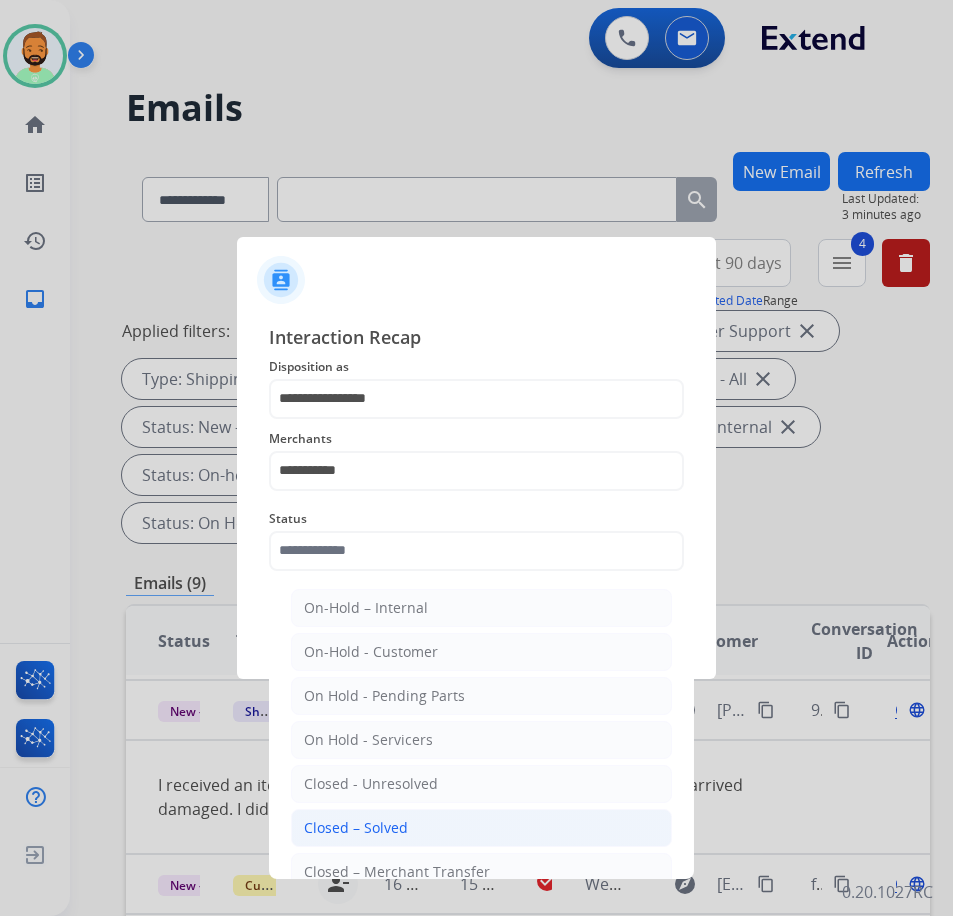 click on "Closed – Solved" 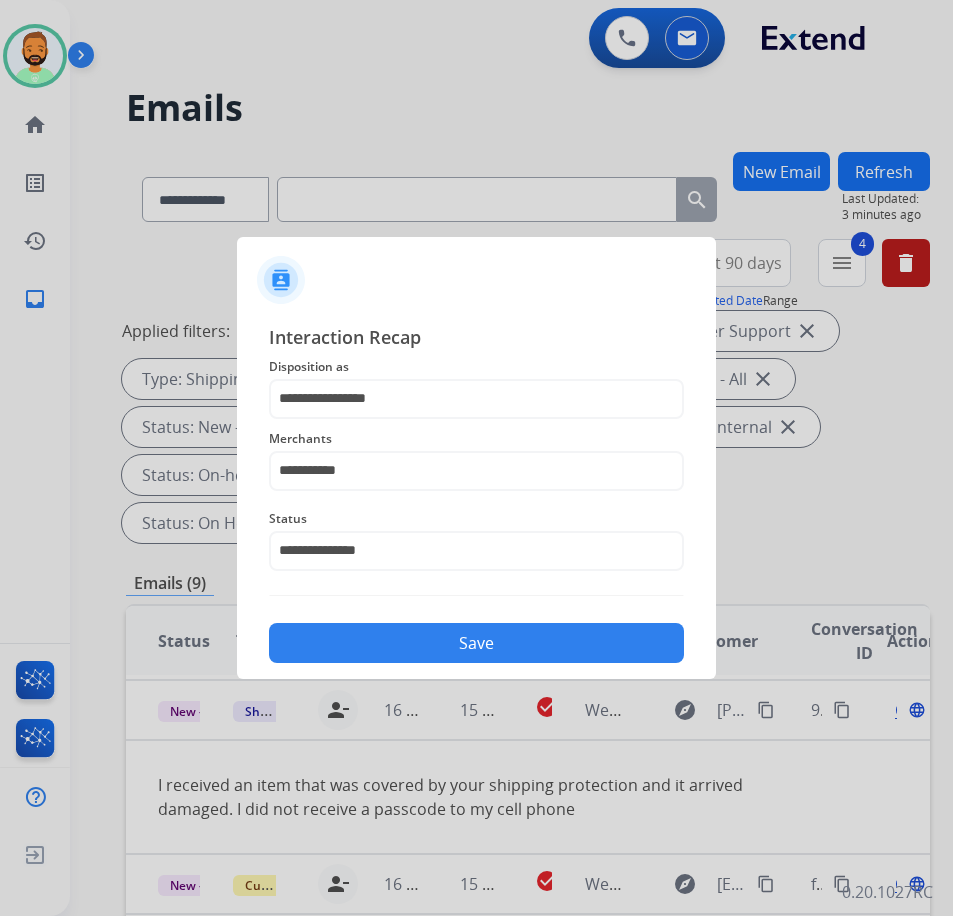 click on "Save" 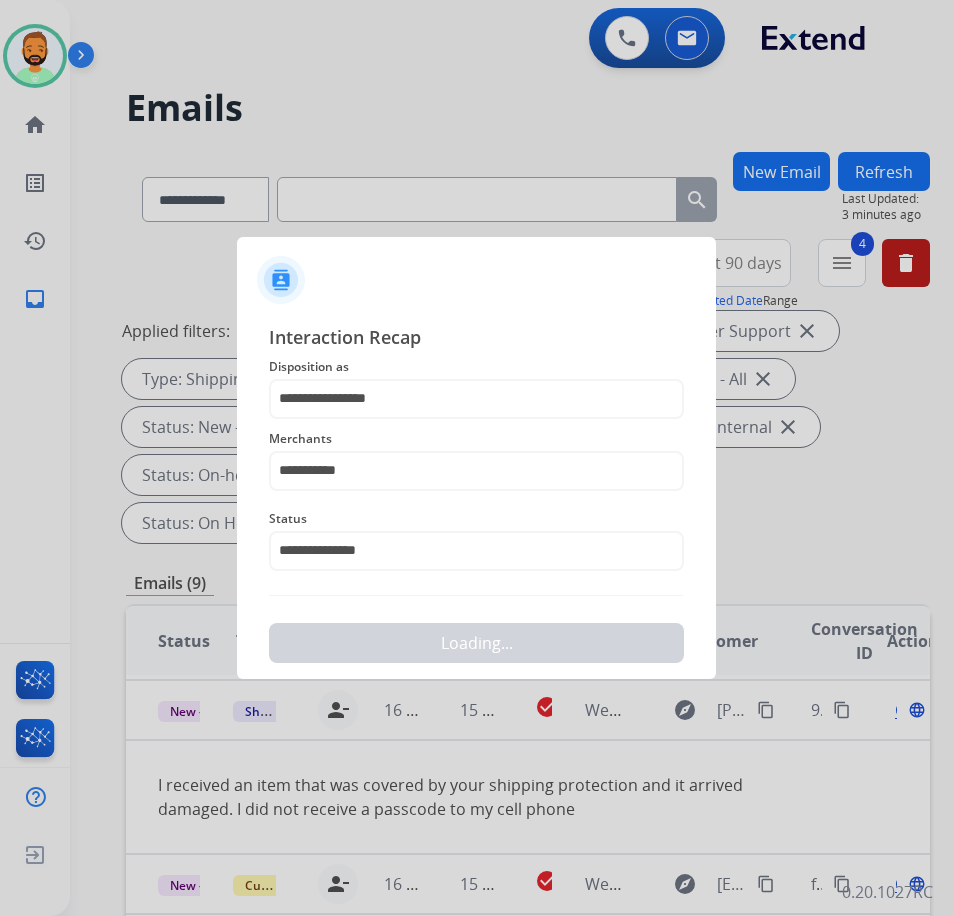scroll, scrollTop: 0, scrollLeft: 0, axis: both 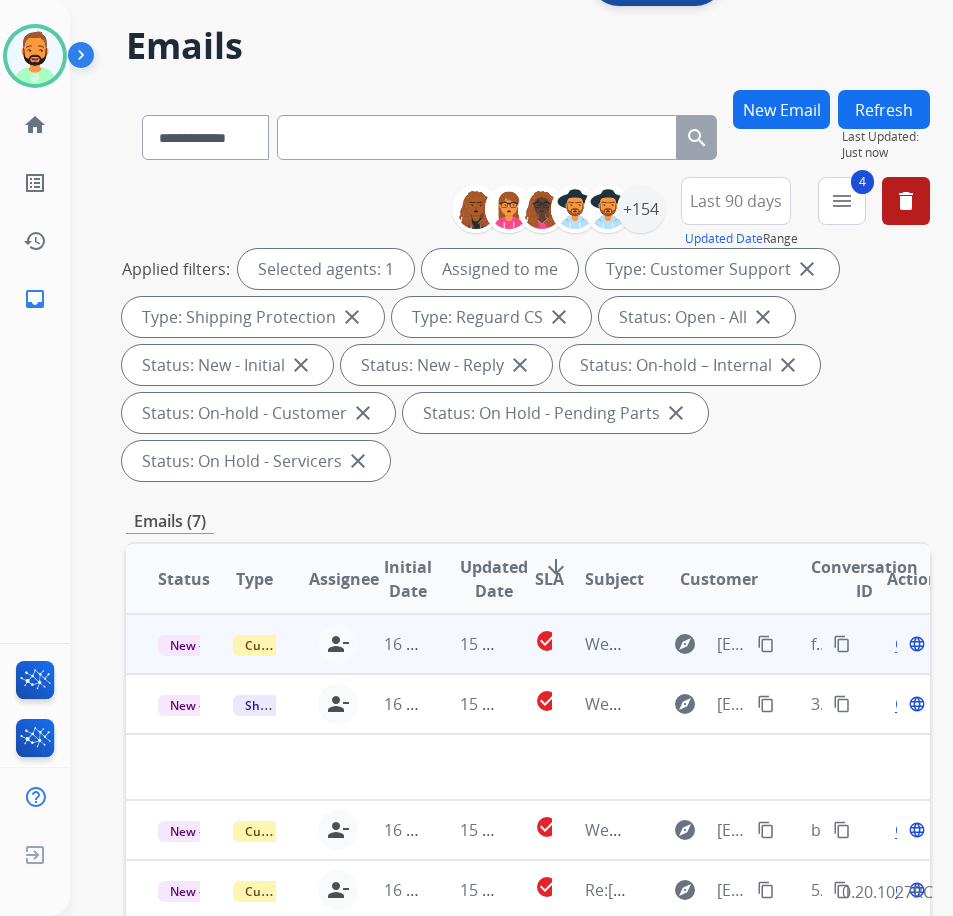 click on "15 hours ago" at bounding box center [465, 644] 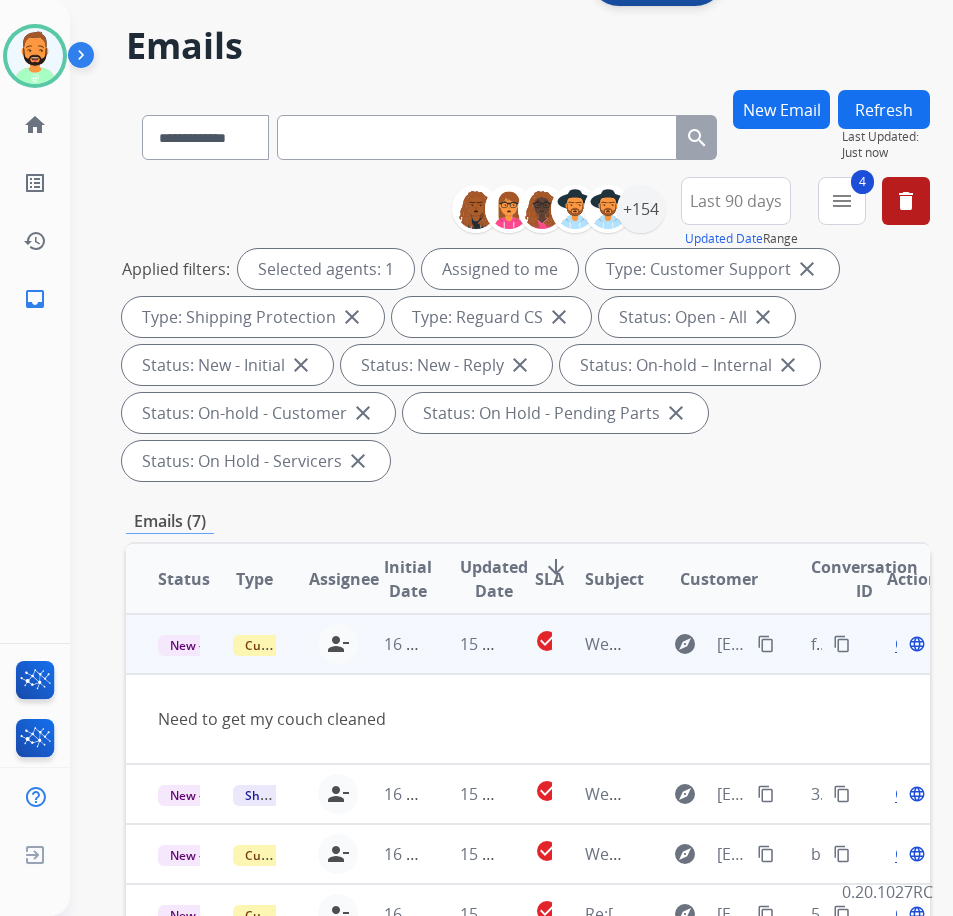 click on "Open" at bounding box center (915, 644) 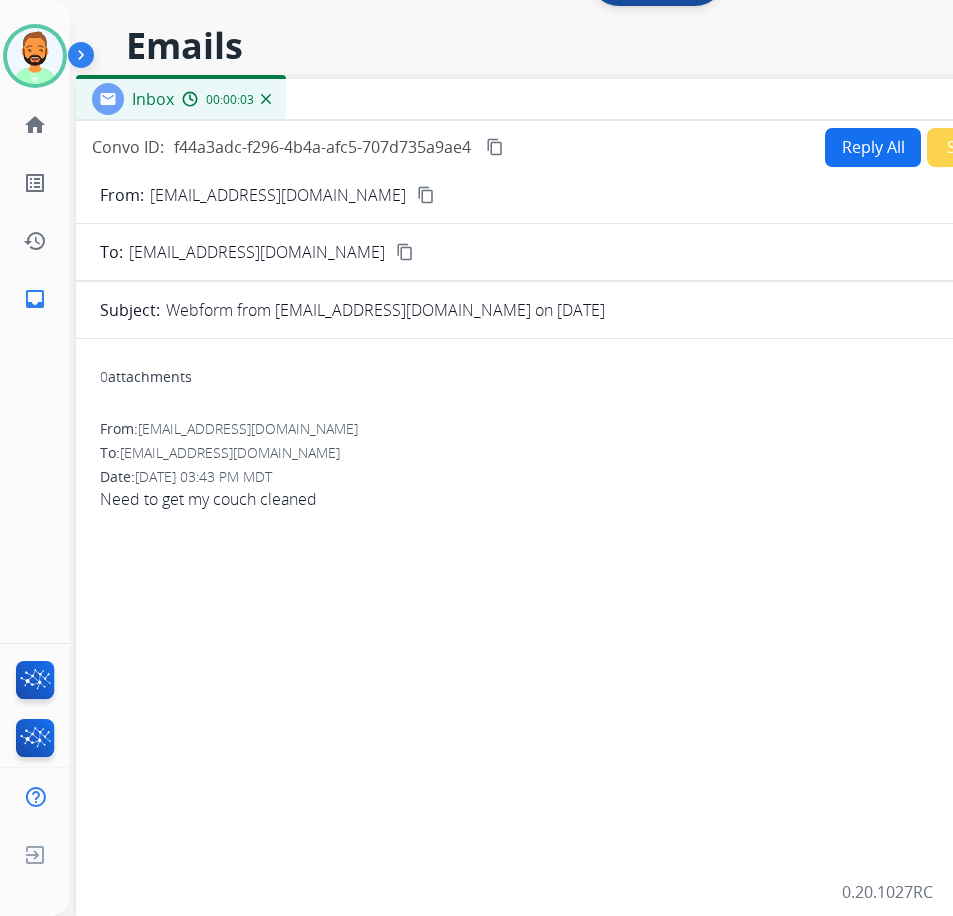 drag, startPoint x: 379, startPoint y: 73, endPoint x: 549, endPoint y: 92, distance: 171.05847 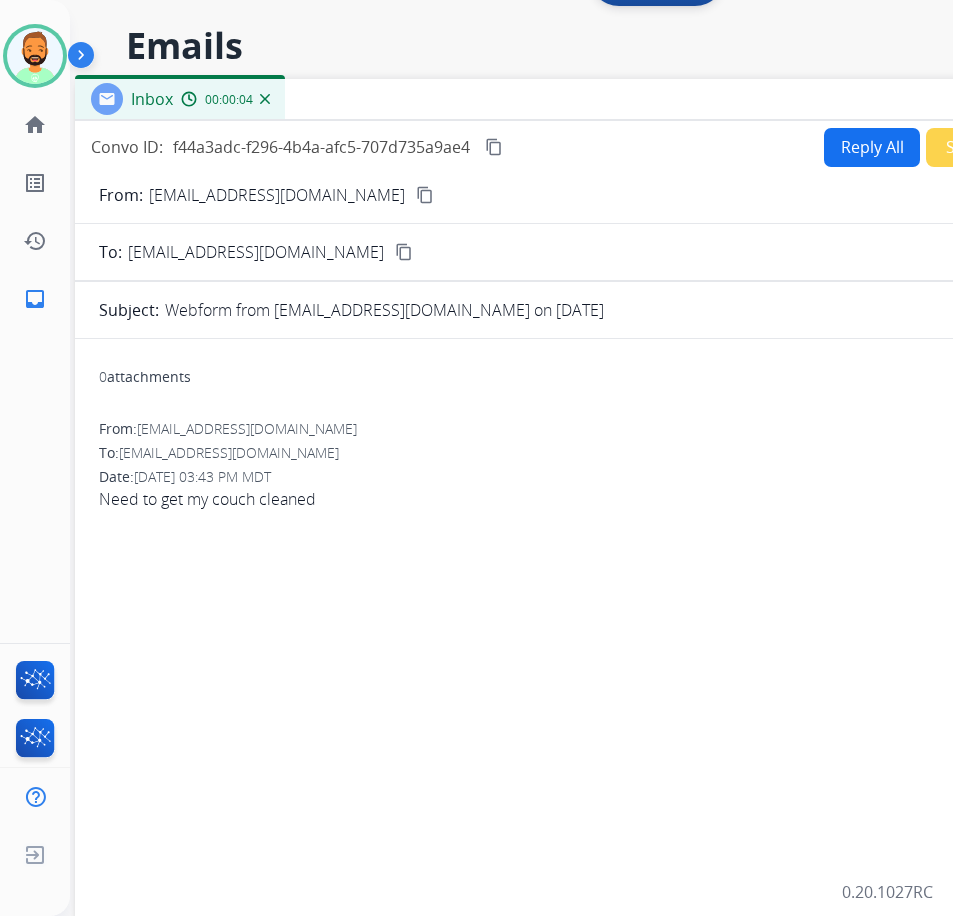 click on "Reply All" at bounding box center (872, 147) 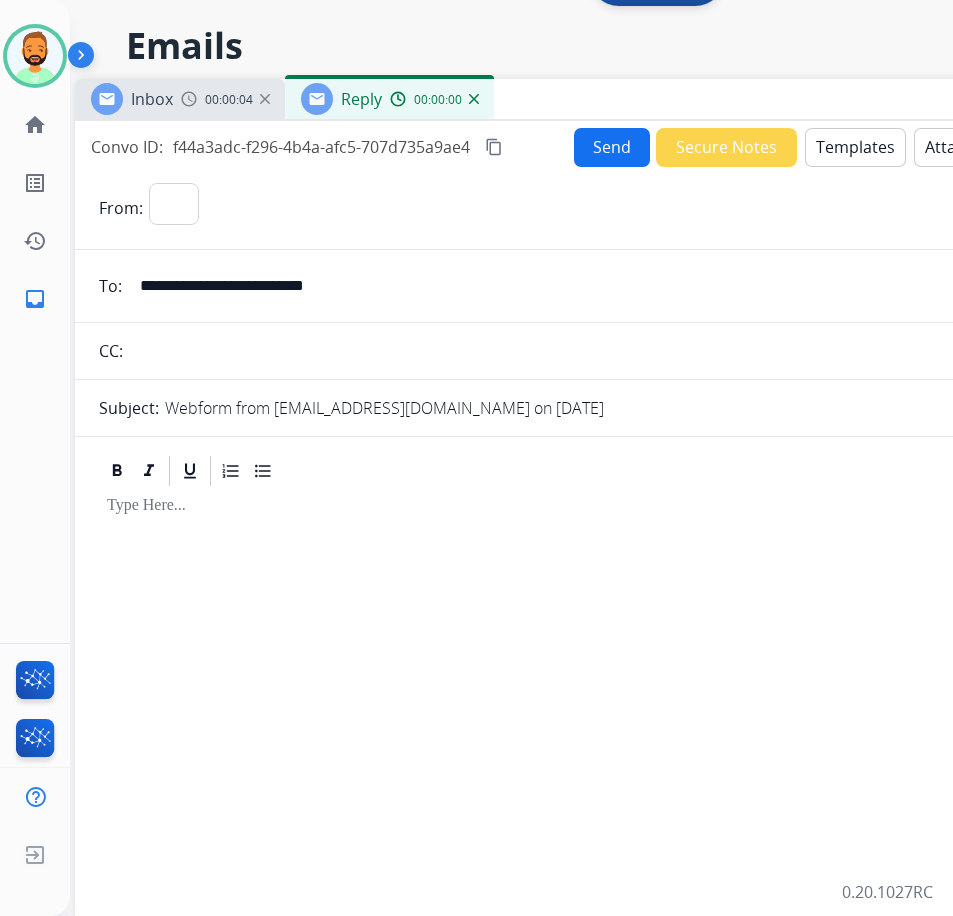 select on "**********" 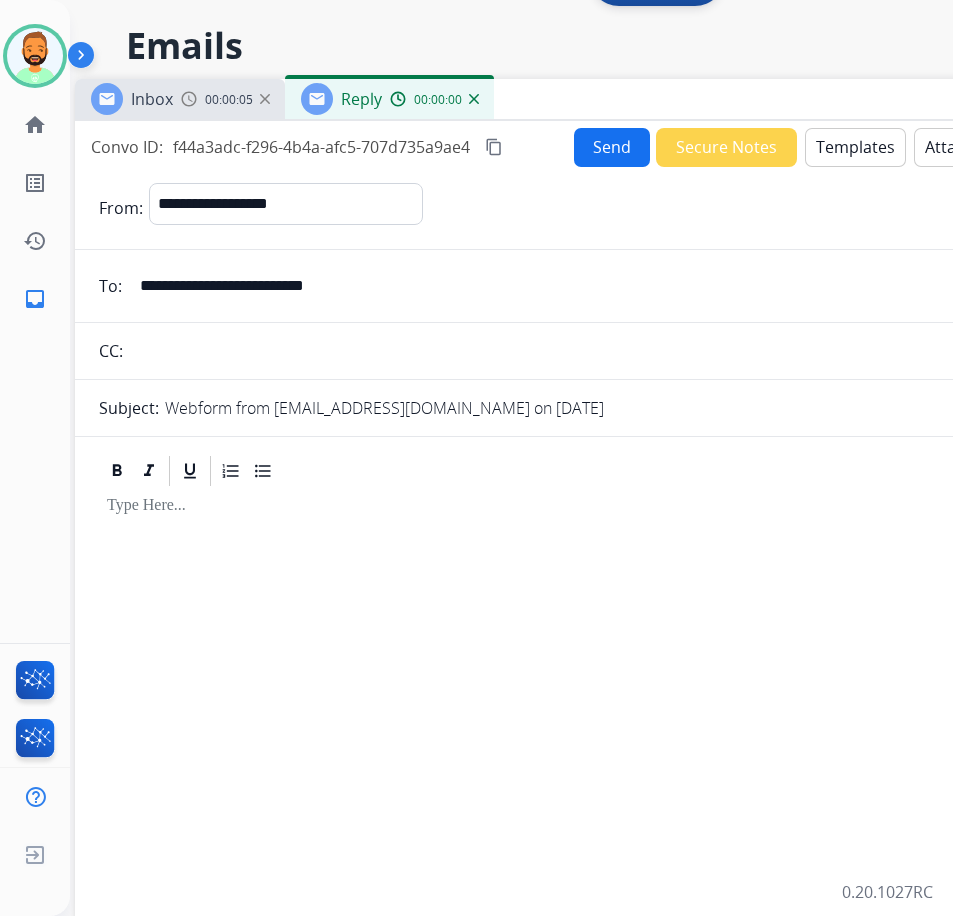 click on "Templates" at bounding box center (855, 147) 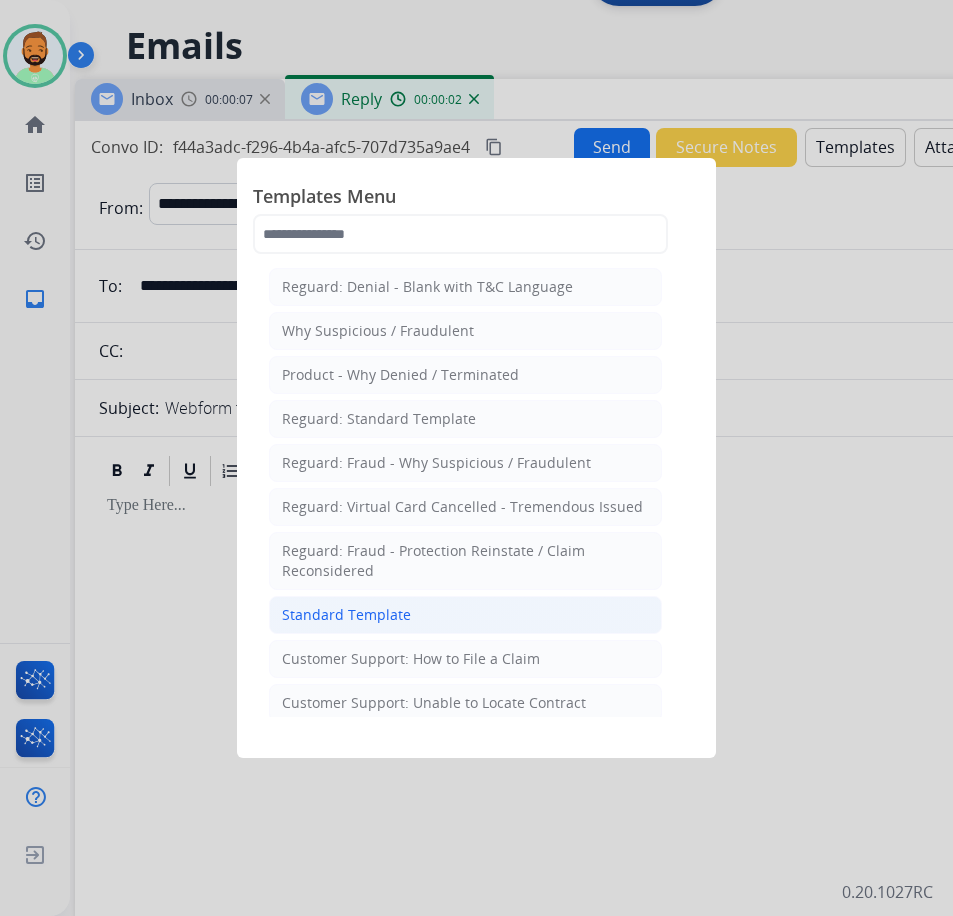 click on "Standard Template" 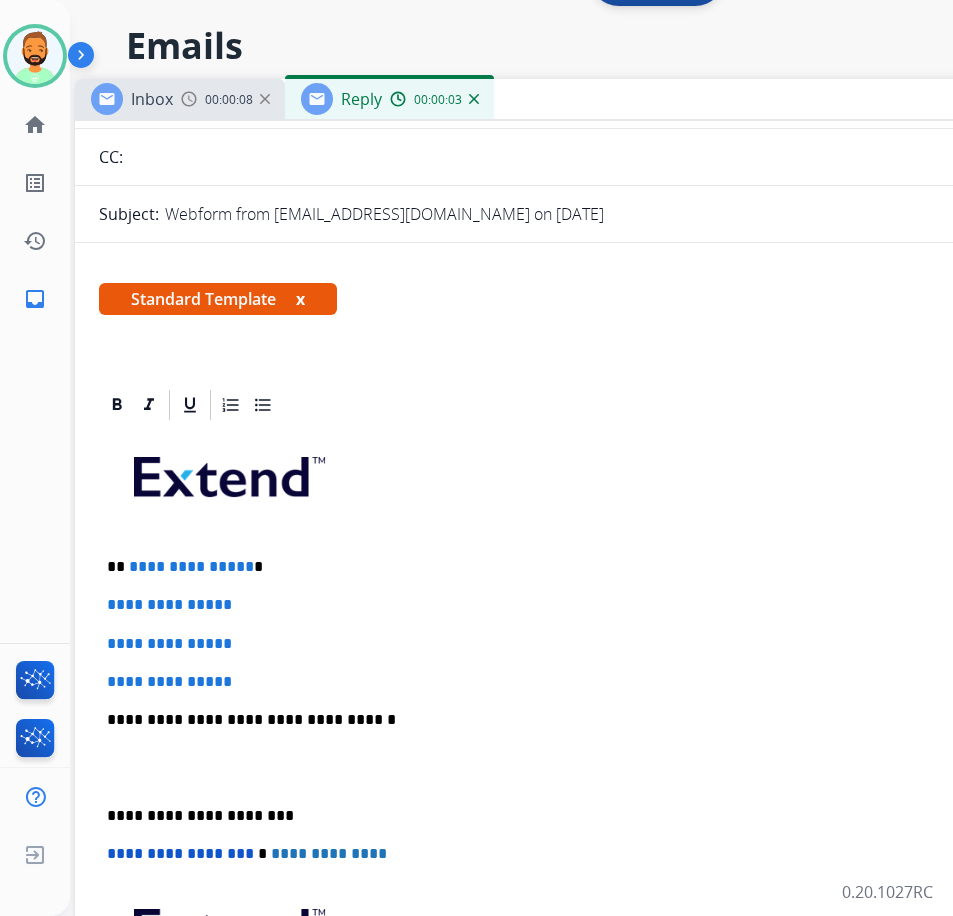 scroll, scrollTop: 200, scrollLeft: 0, axis: vertical 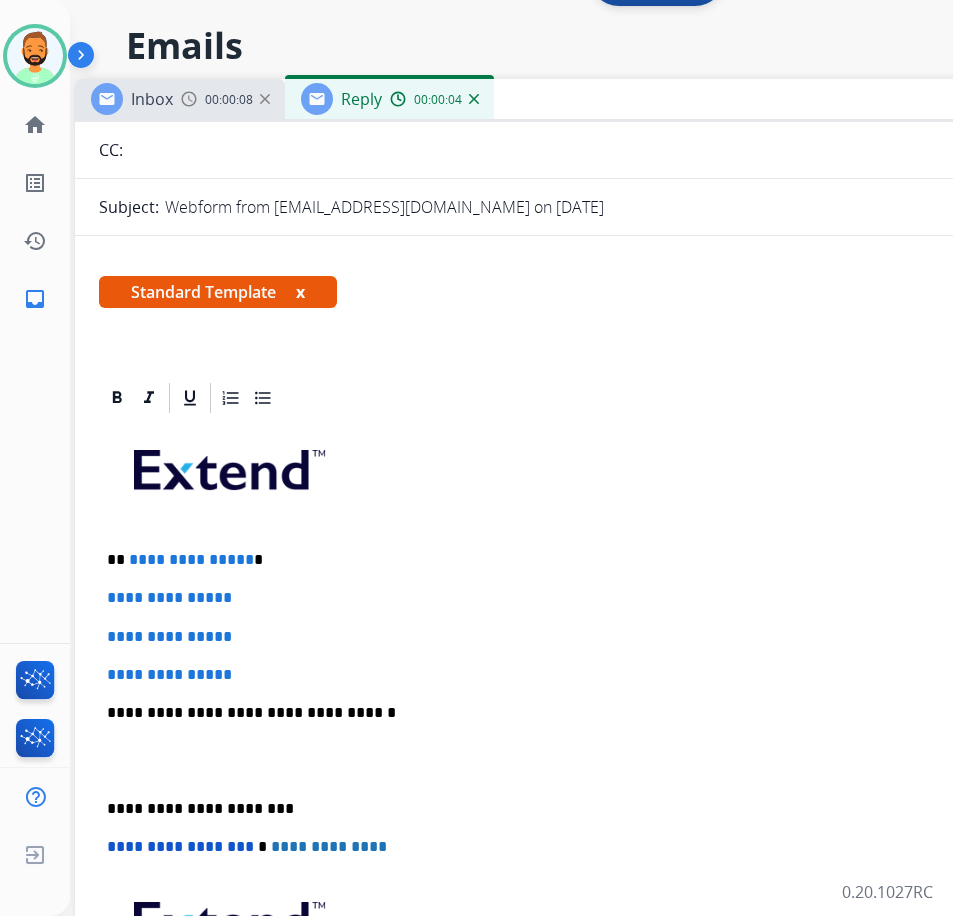 click on "**********" at bounding box center (567, 560) 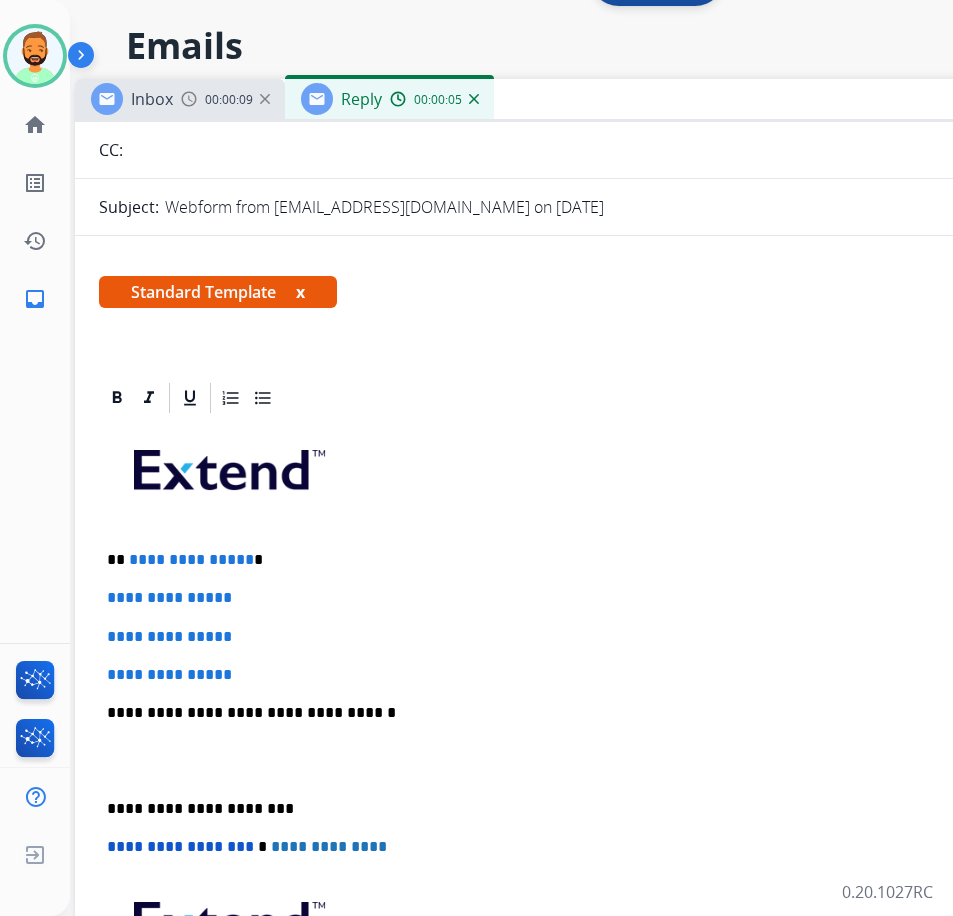type 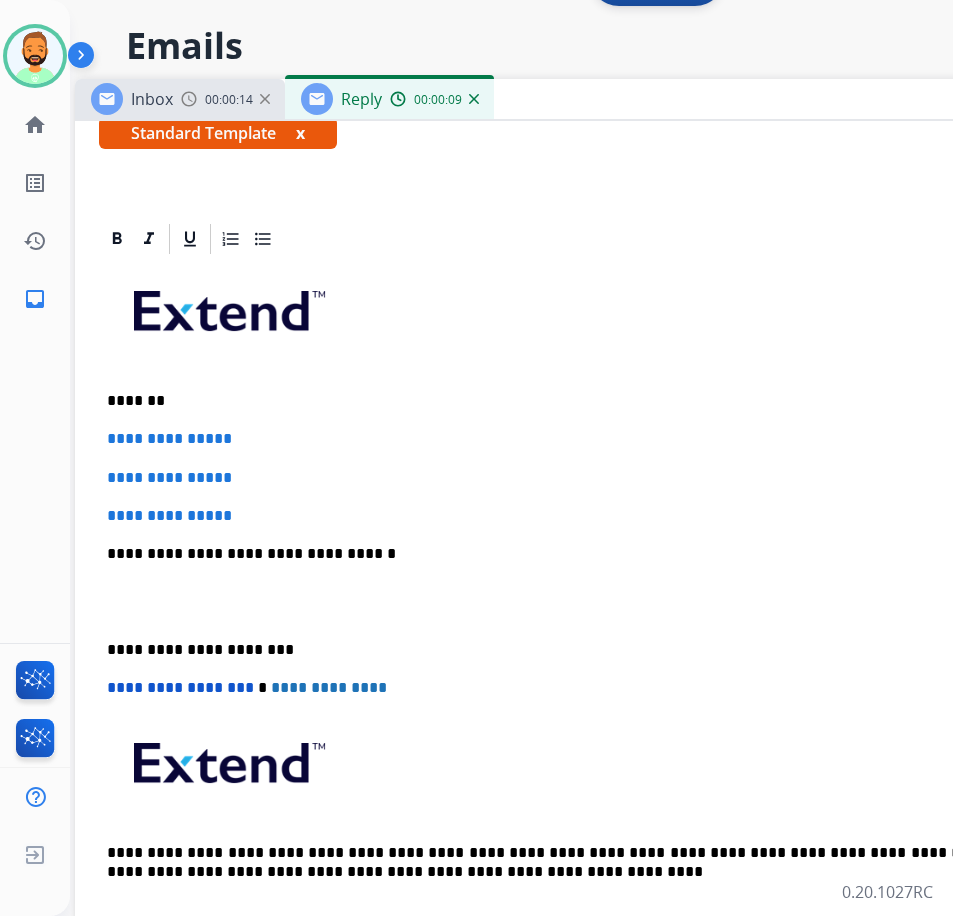scroll, scrollTop: 362, scrollLeft: 0, axis: vertical 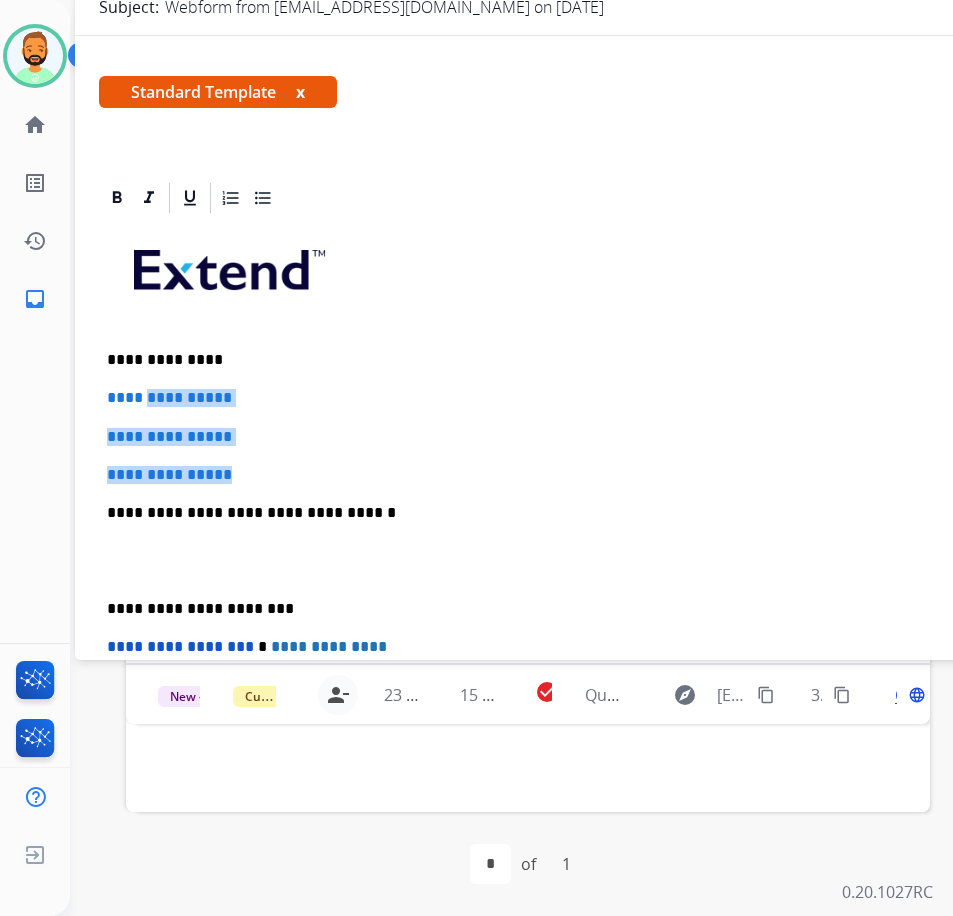 drag, startPoint x: 283, startPoint y: 467, endPoint x: 155, endPoint y: 396, distance: 146.37282 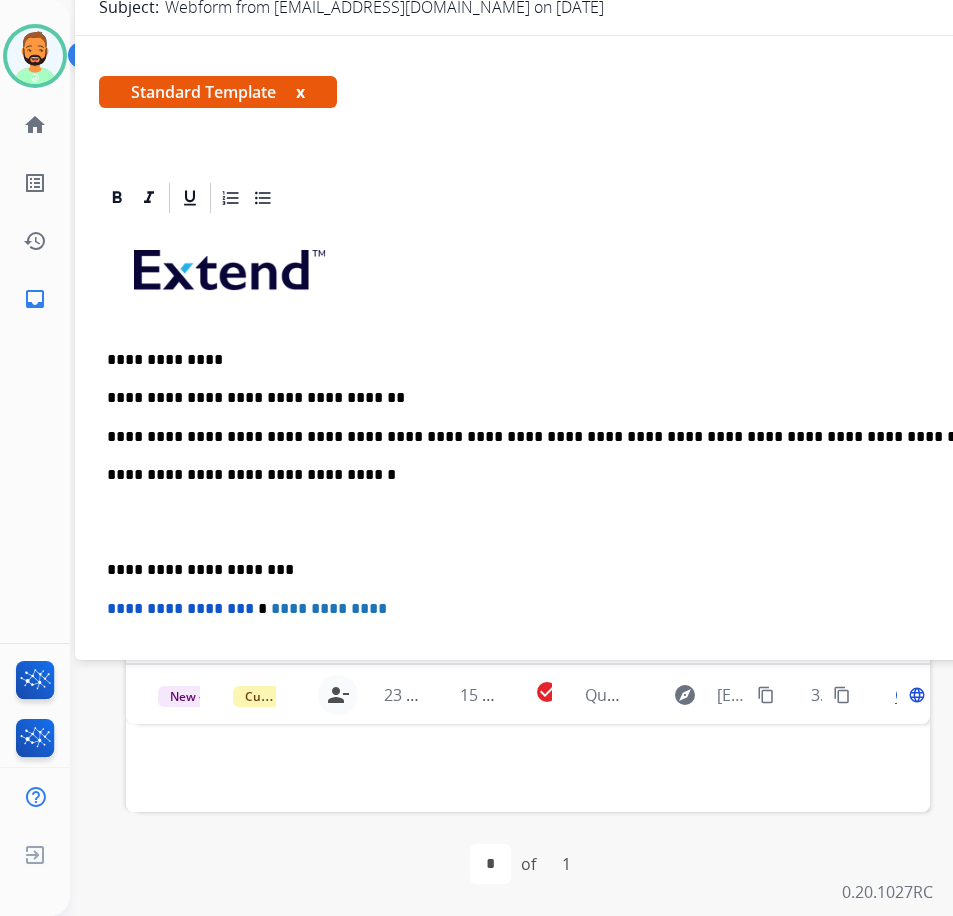 drag, startPoint x: 104, startPoint y: 559, endPoint x: 135, endPoint y: 560, distance: 31.016125 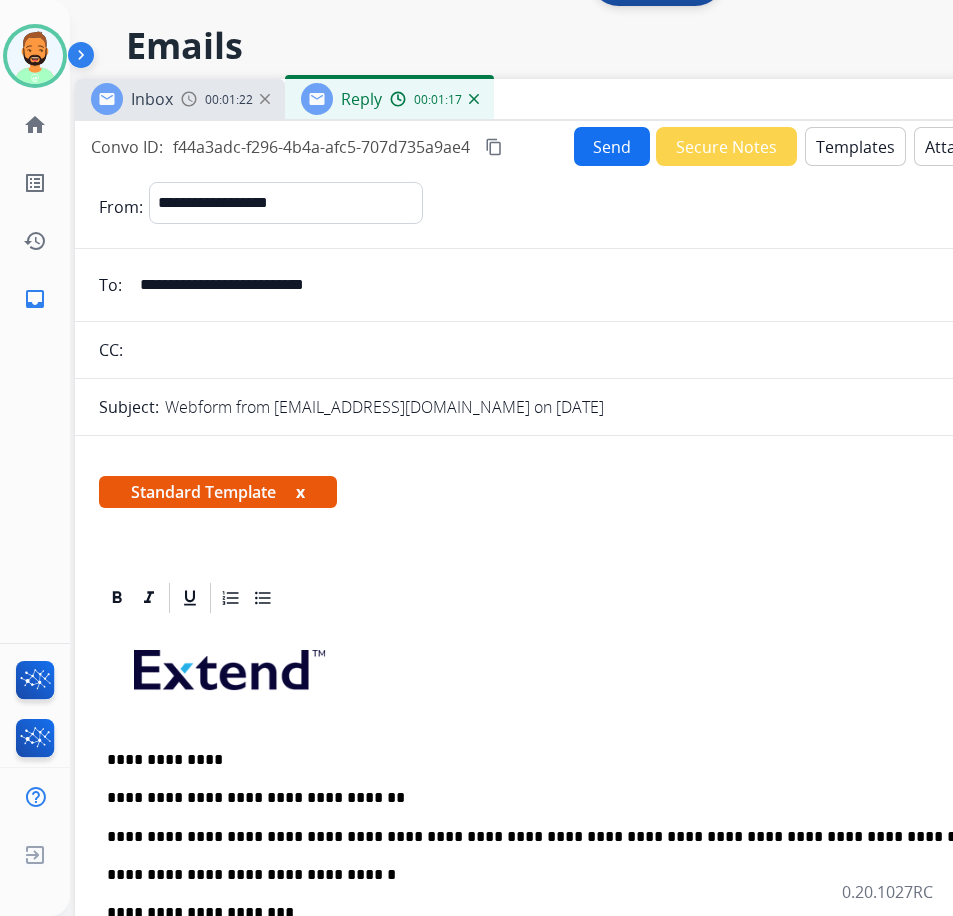 scroll, scrollTop: 0, scrollLeft: 0, axis: both 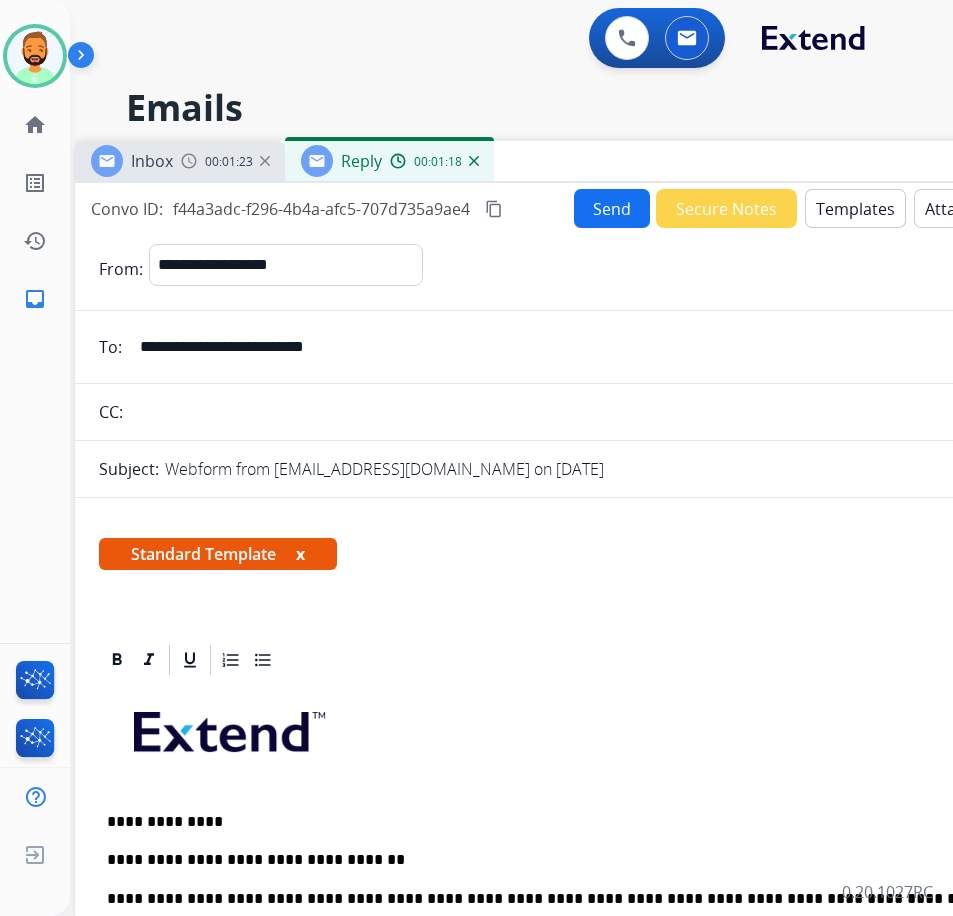 click on "Send" at bounding box center (612, 208) 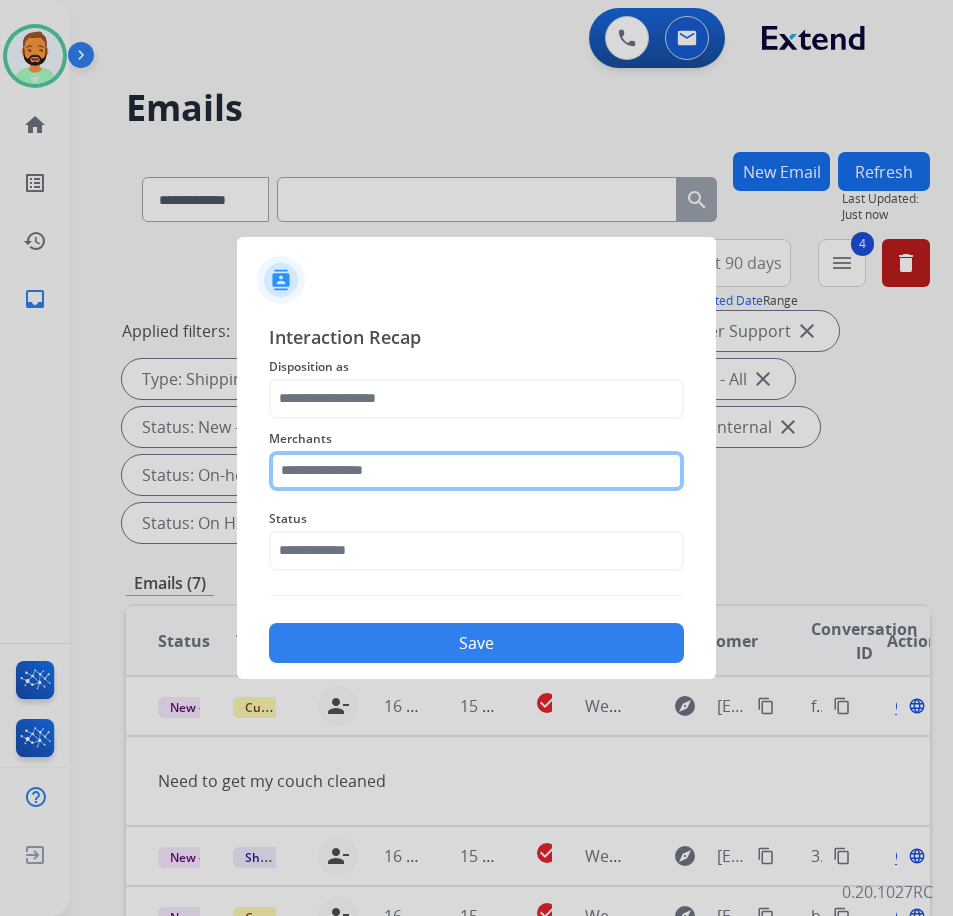 click 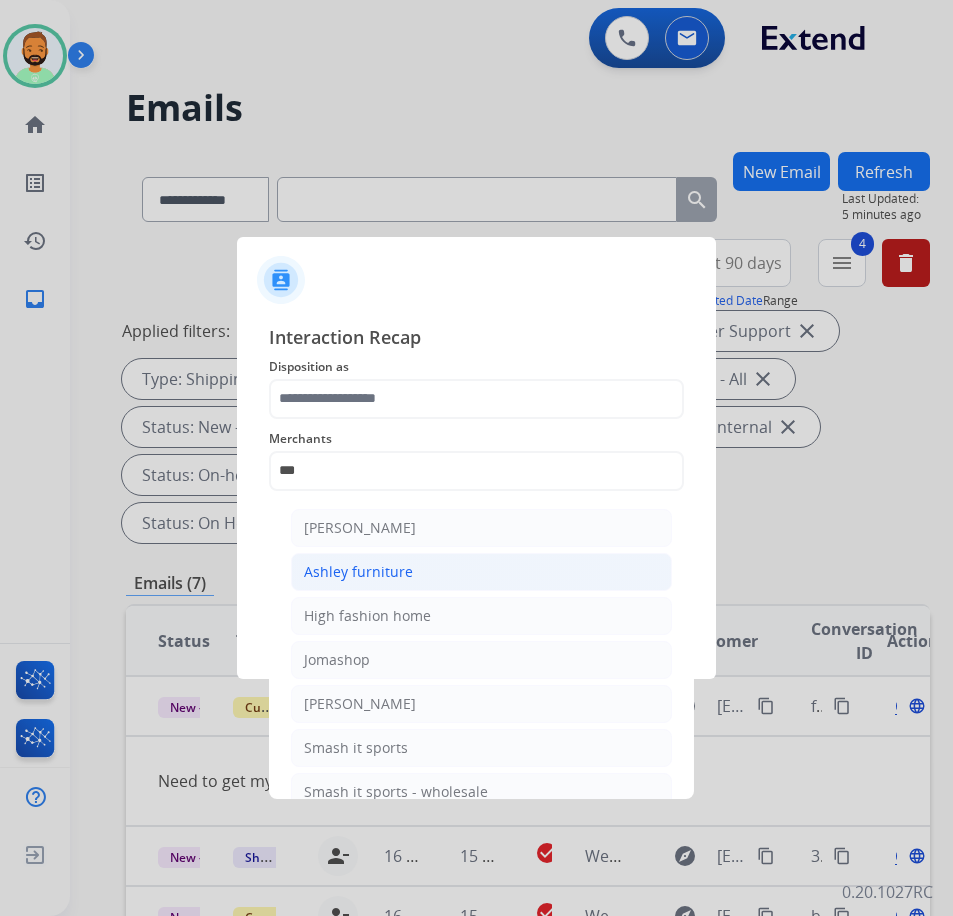 click on "Ashley furniture" 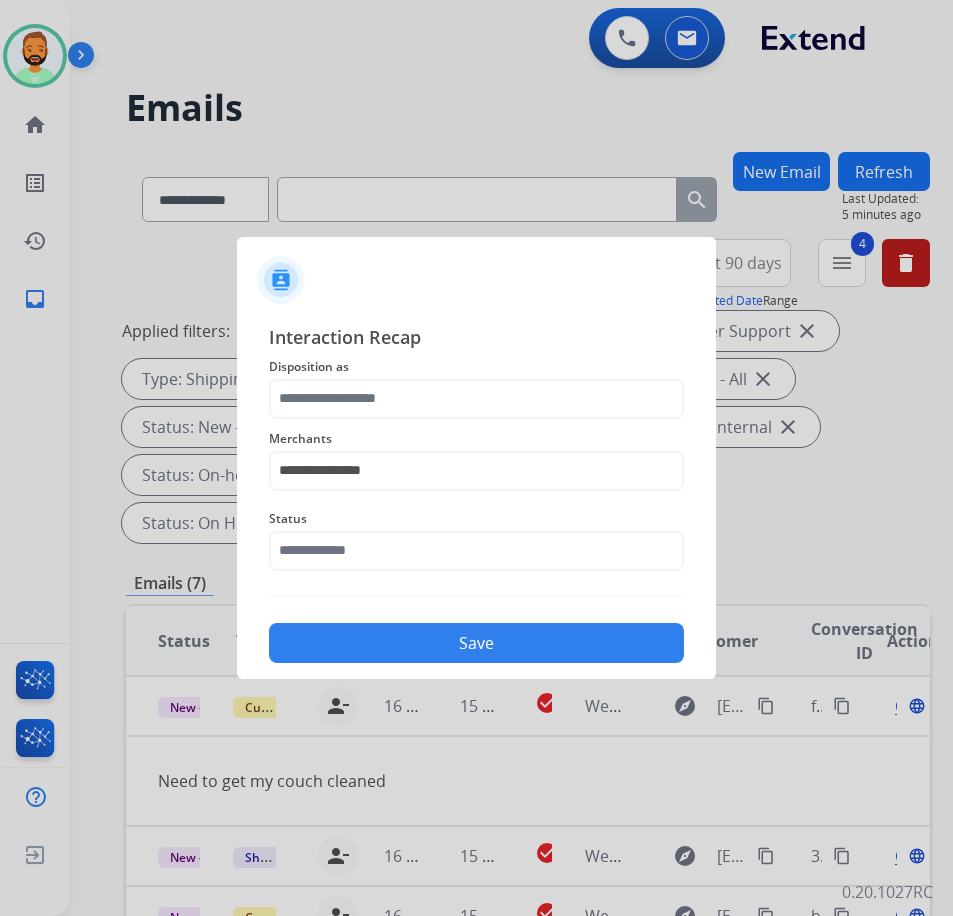 click on "Status" 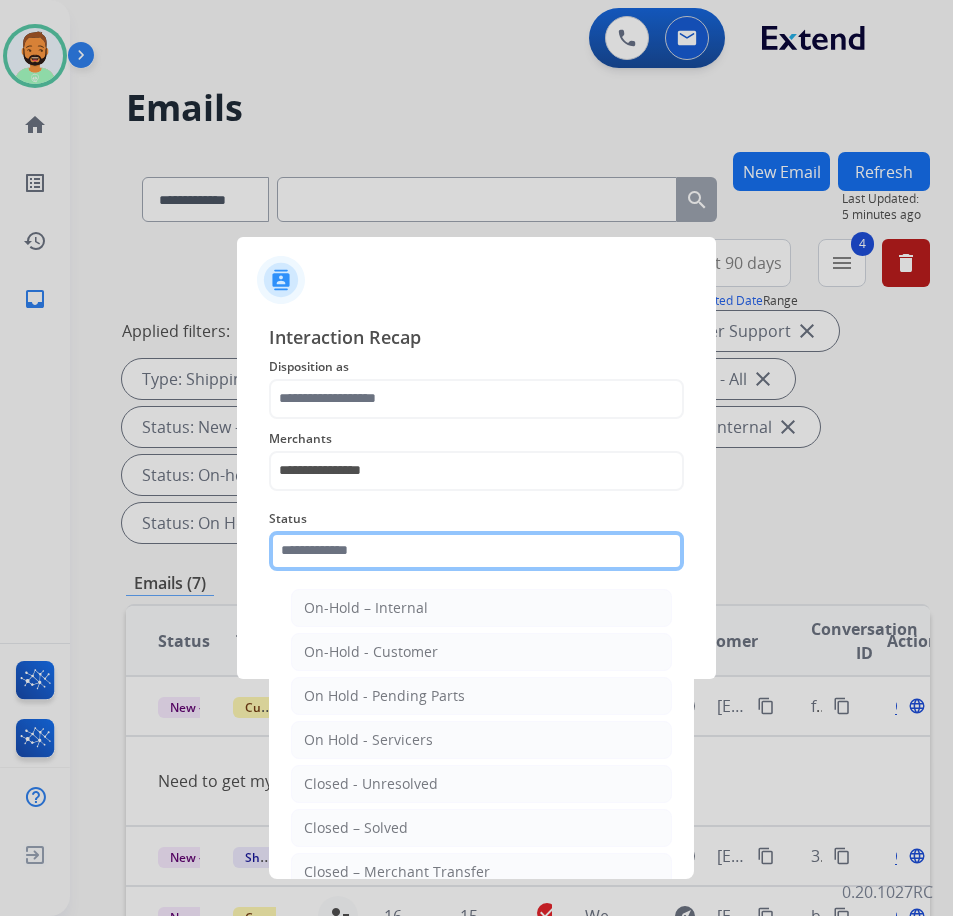 click 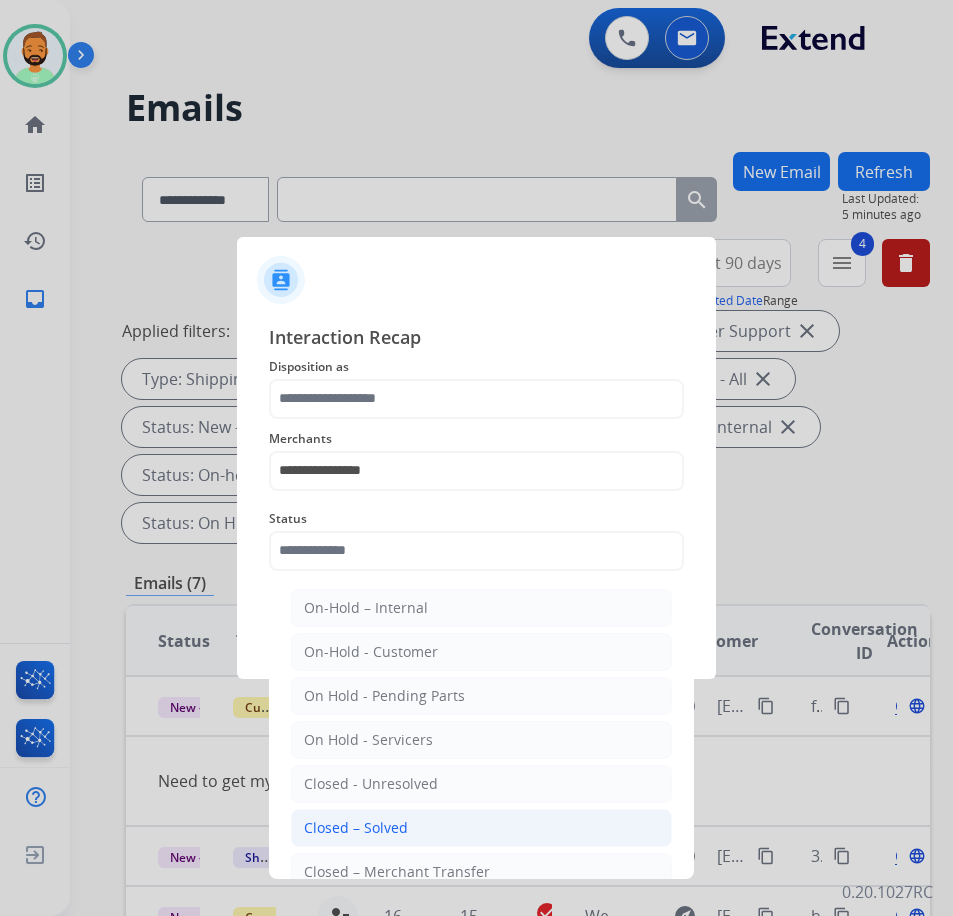 click on "Closed – Solved" 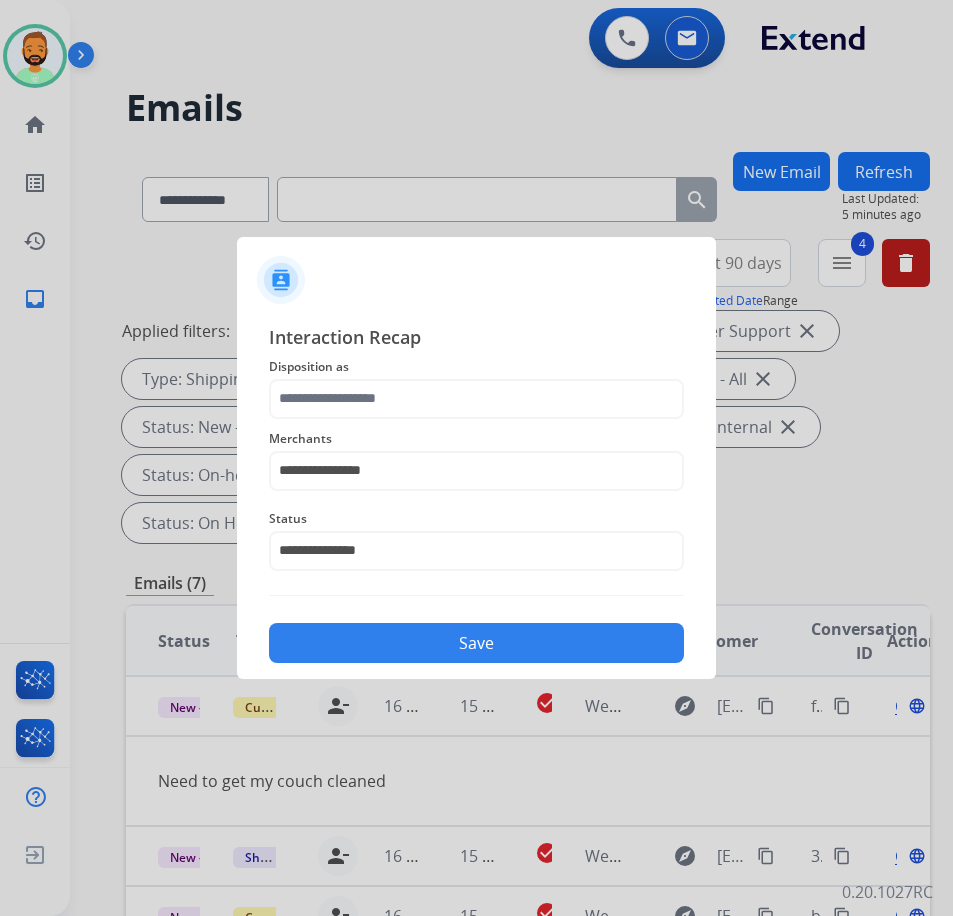 click on "Save" 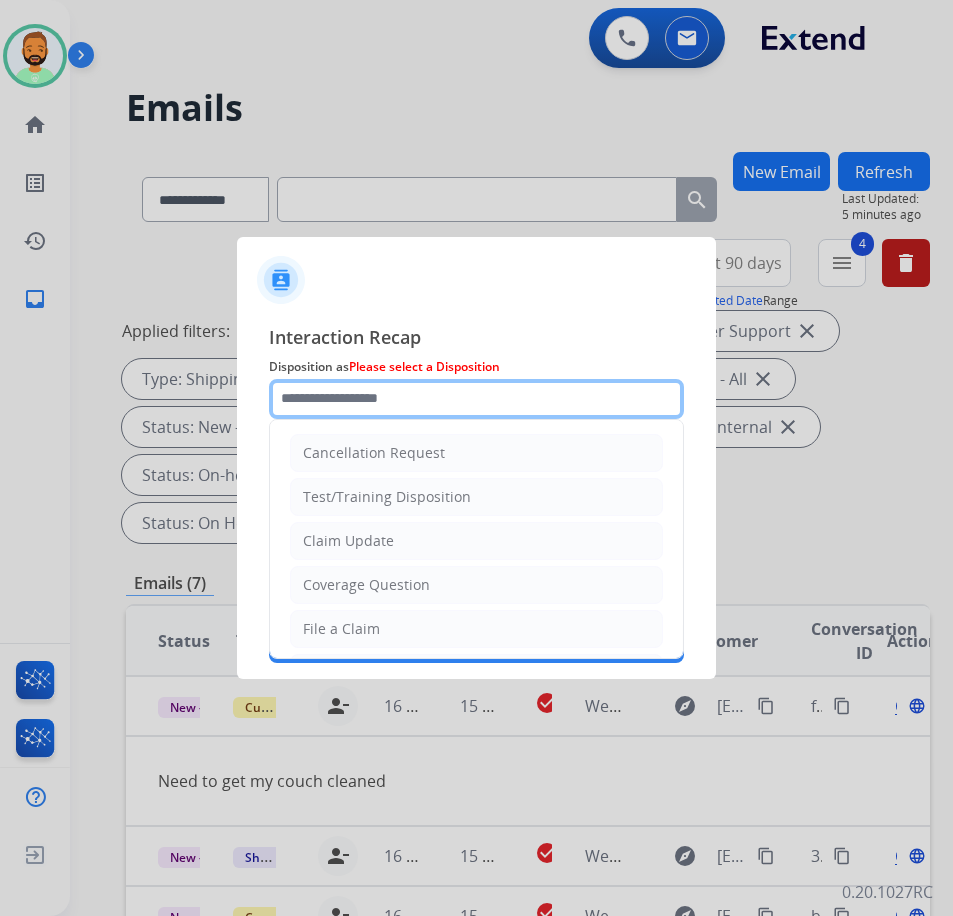 click 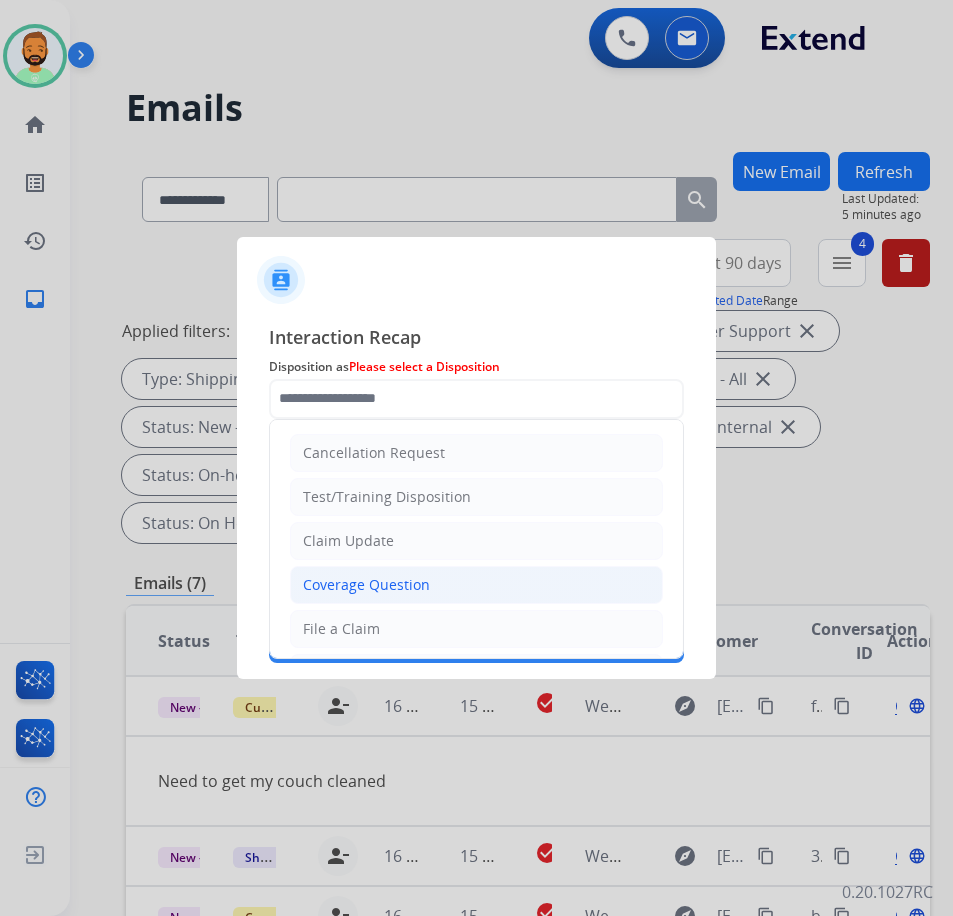 click on "Coverage Question" 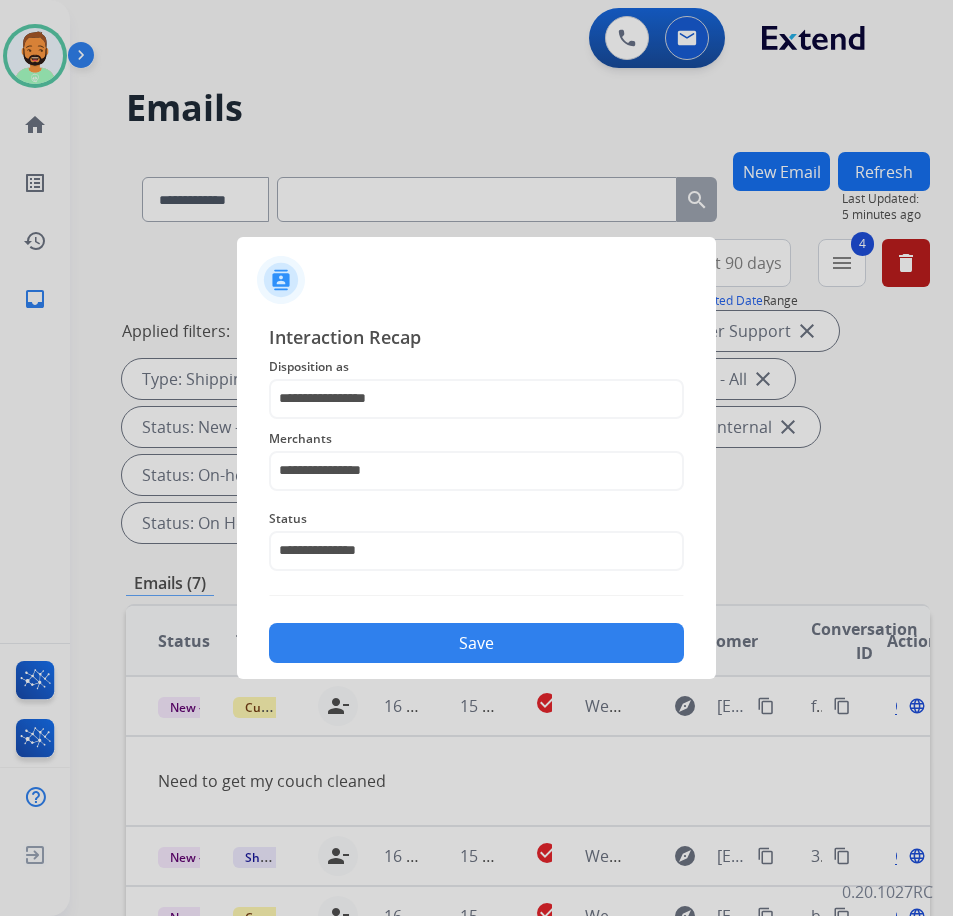click on "Save" 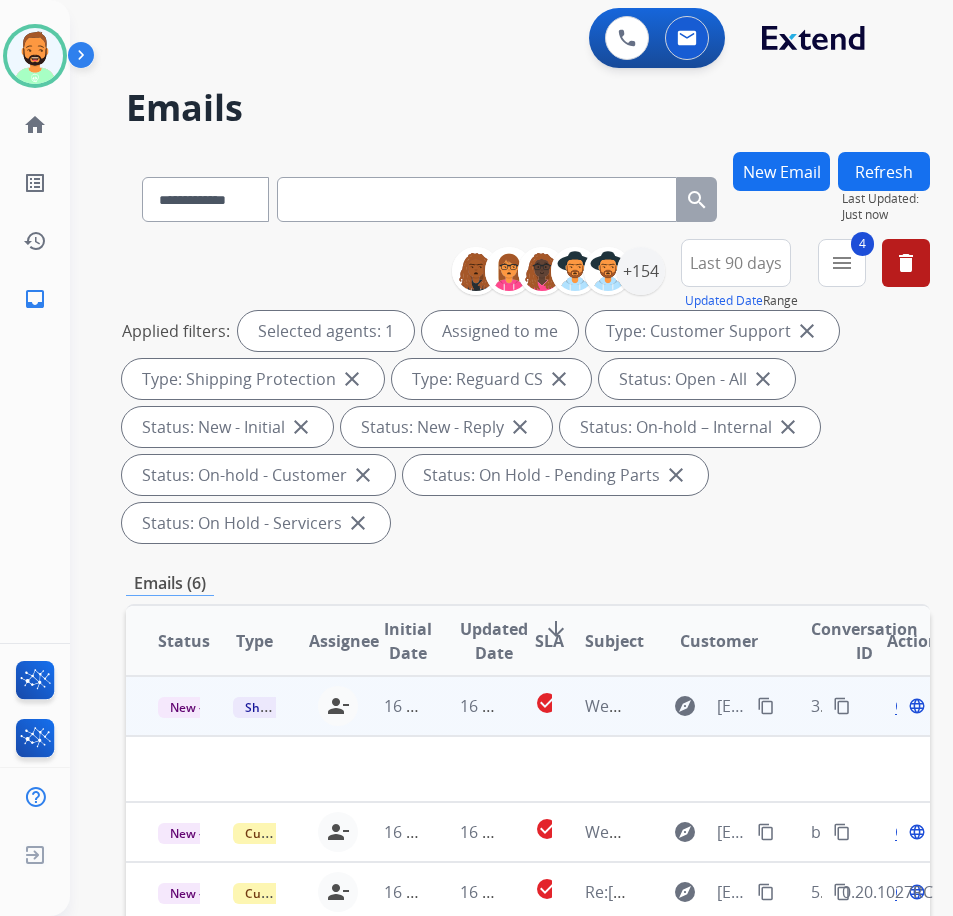 click on "16 hours ago" at bounding box center (465, 706) 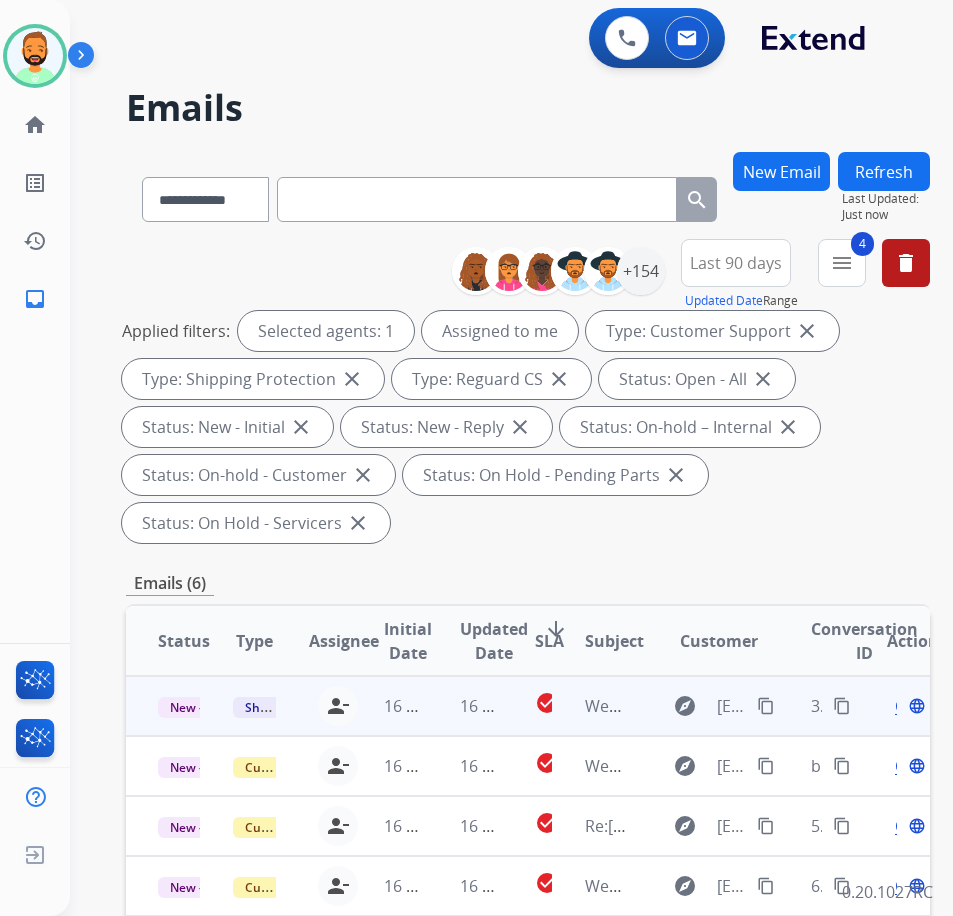 click on "16 hours ago" at bounding box center [465, 706] 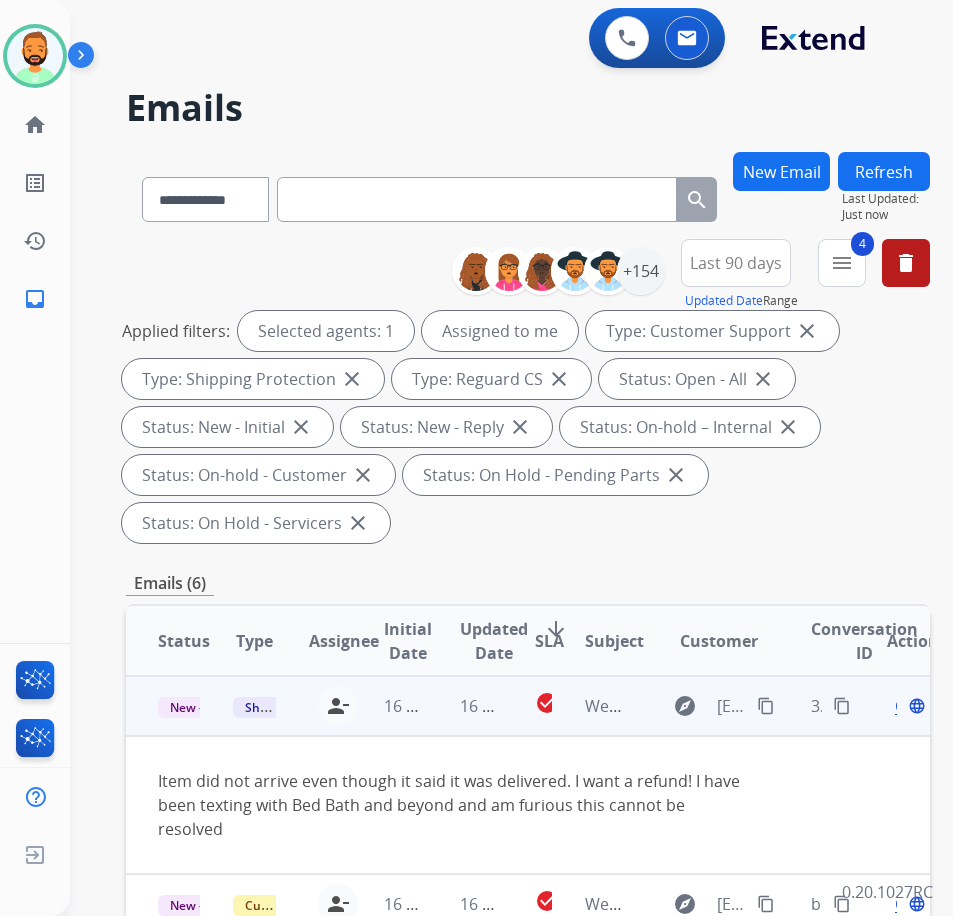 click on "content_copy" at bounding box center [766, 706] 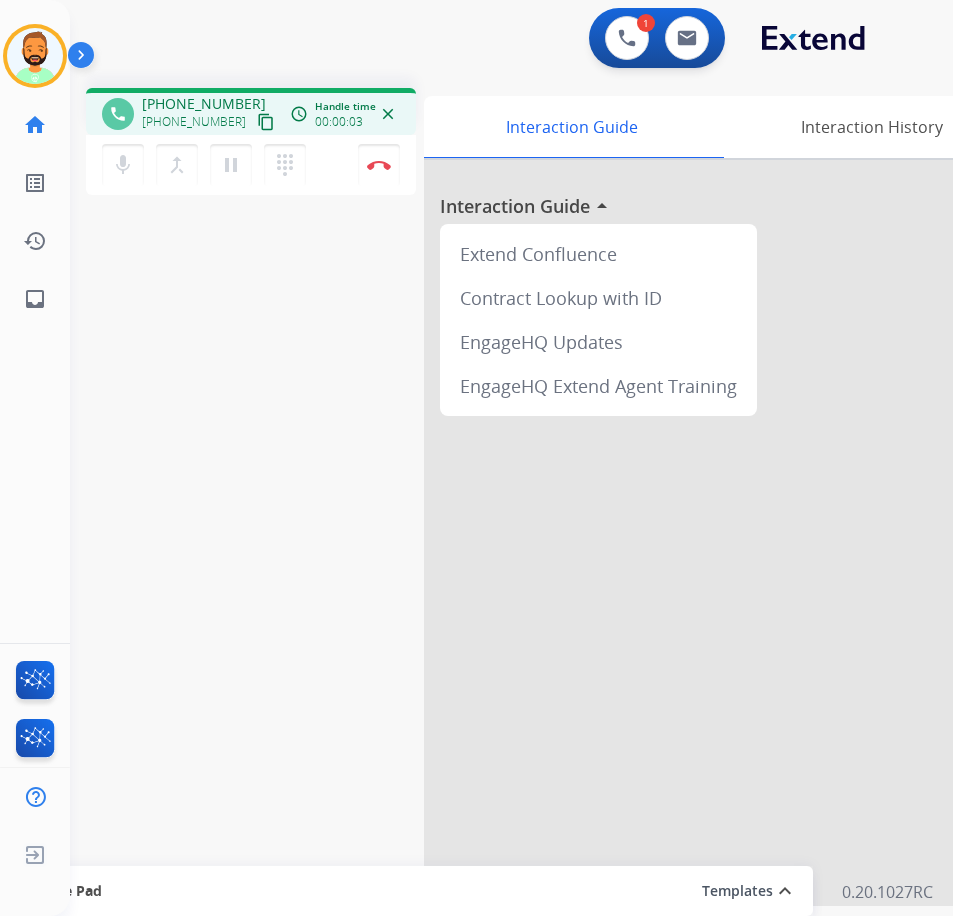 click at bounding box center [724, 533] 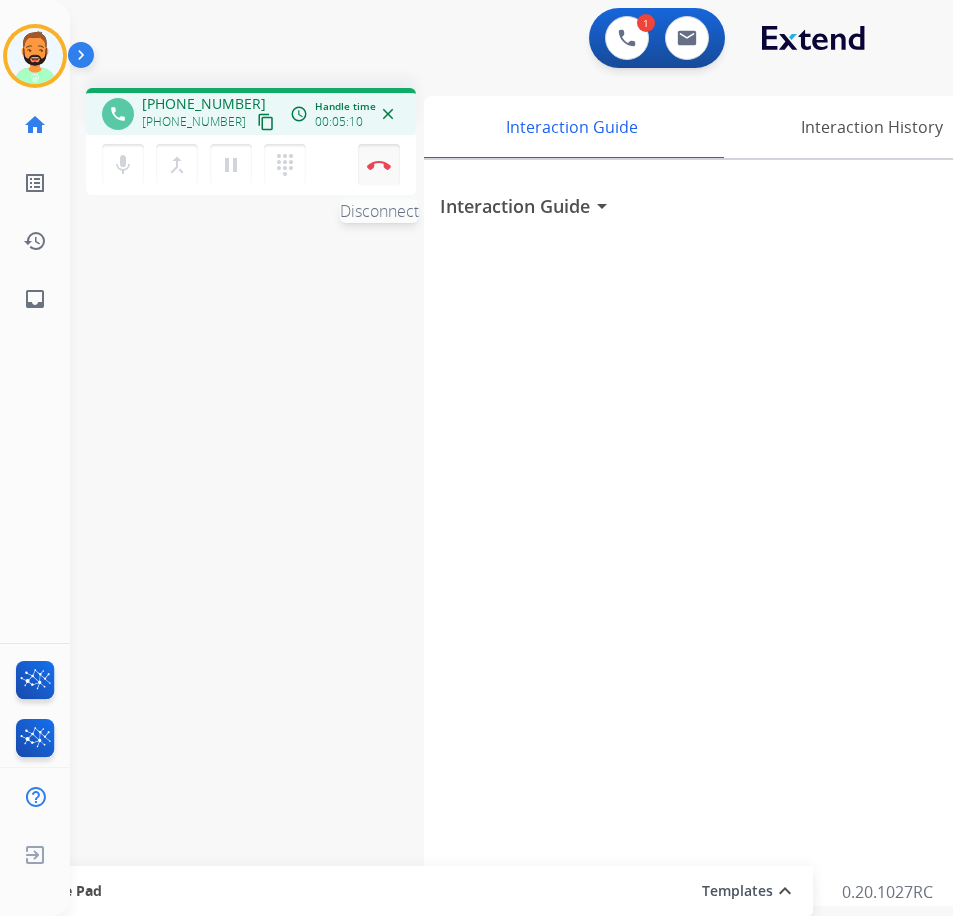 click at bounding box center [379, 165] 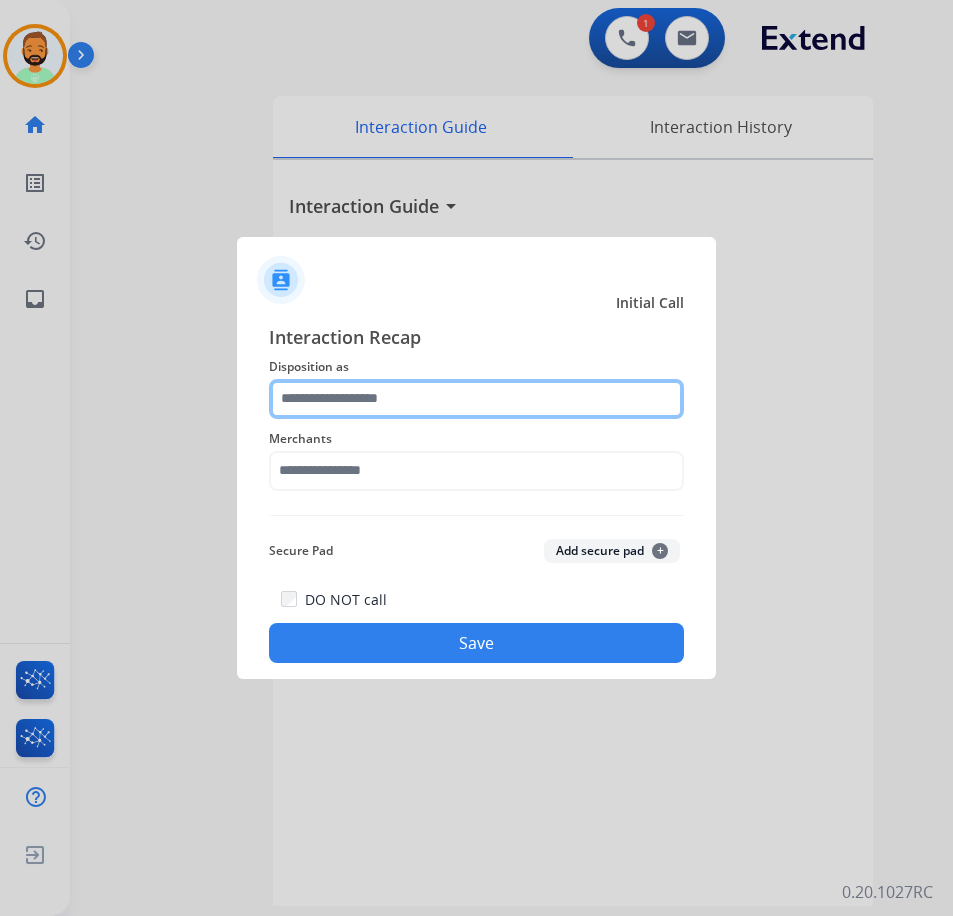 click 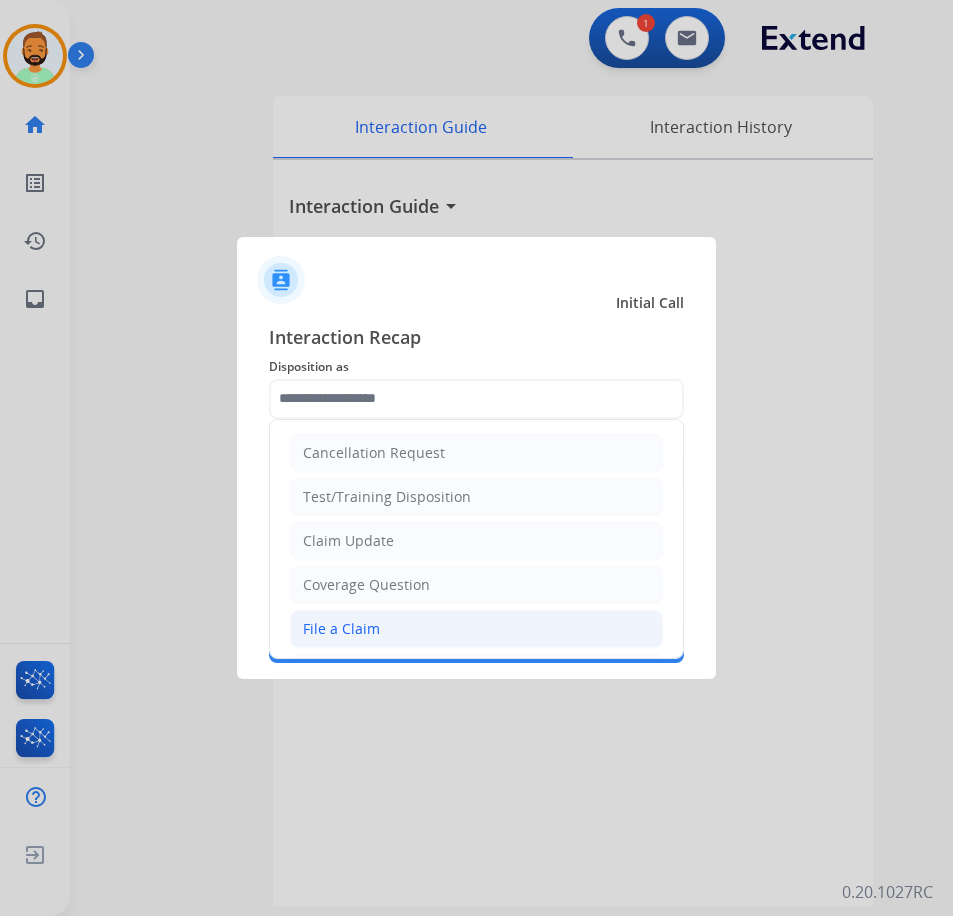 click on "File a Claim" 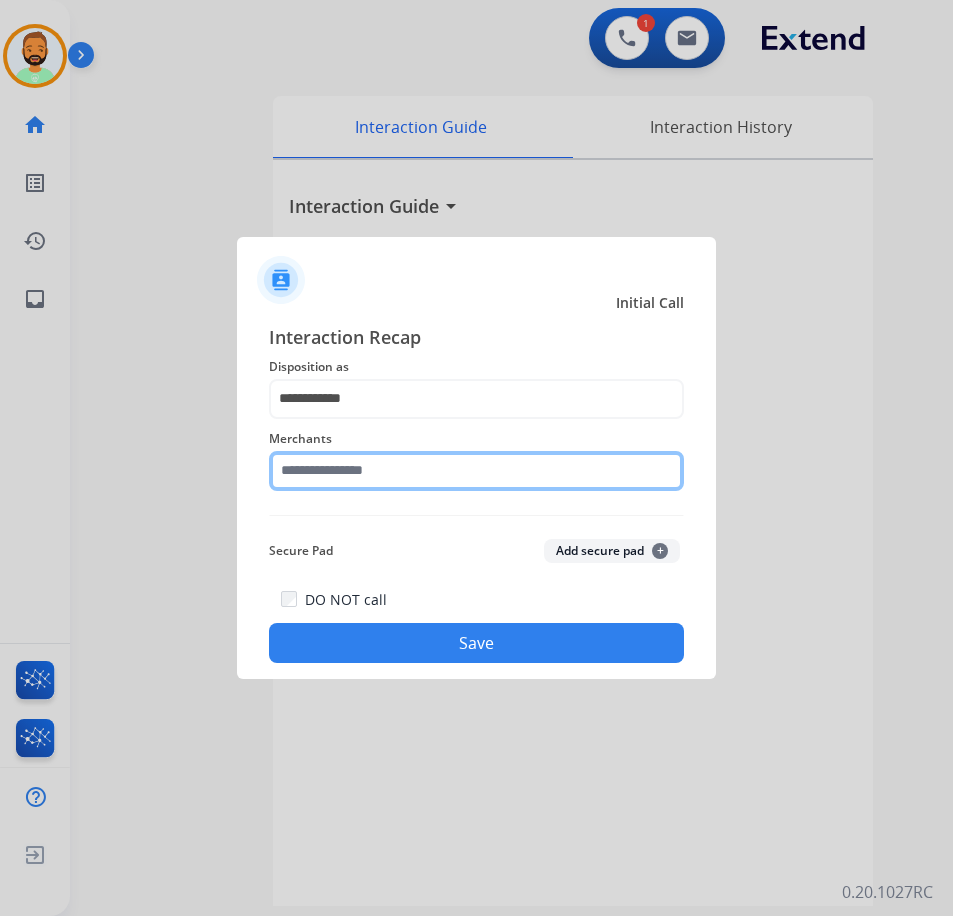 click 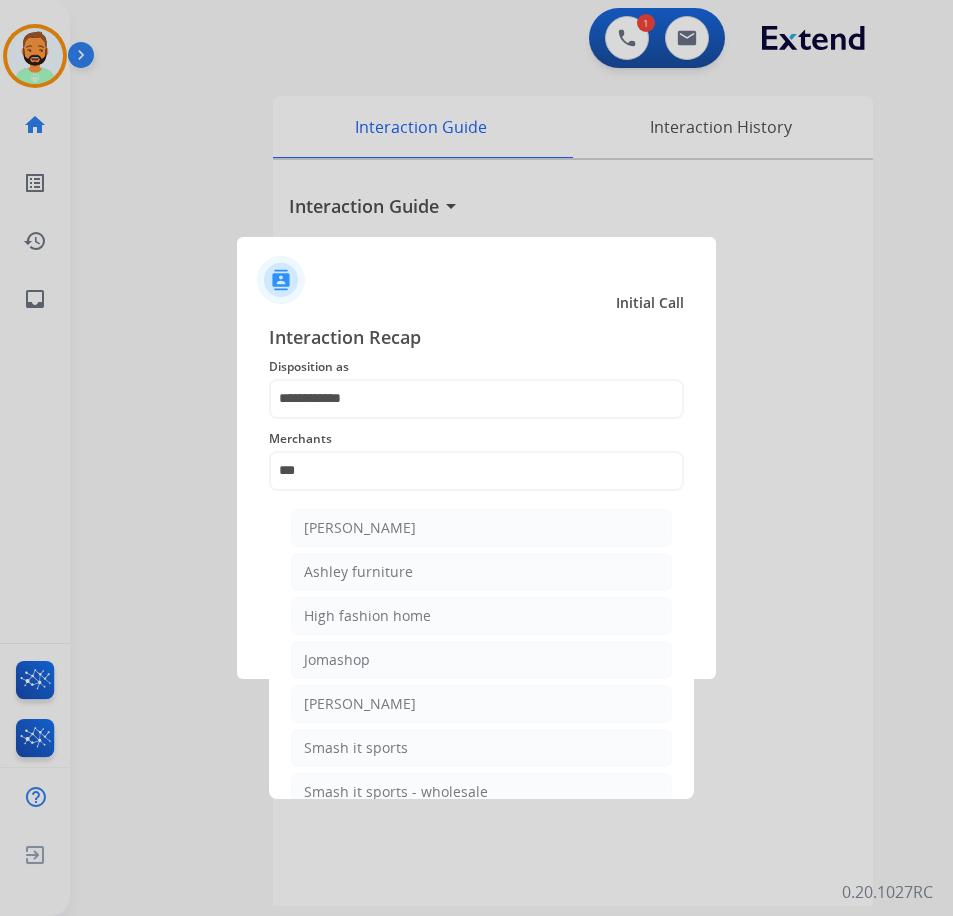 click on "Ashley - Reguard   Ashley furniture   High fashion home   Jomashop   Sam ash   Smash it sports   Smash it sports - wholesale" 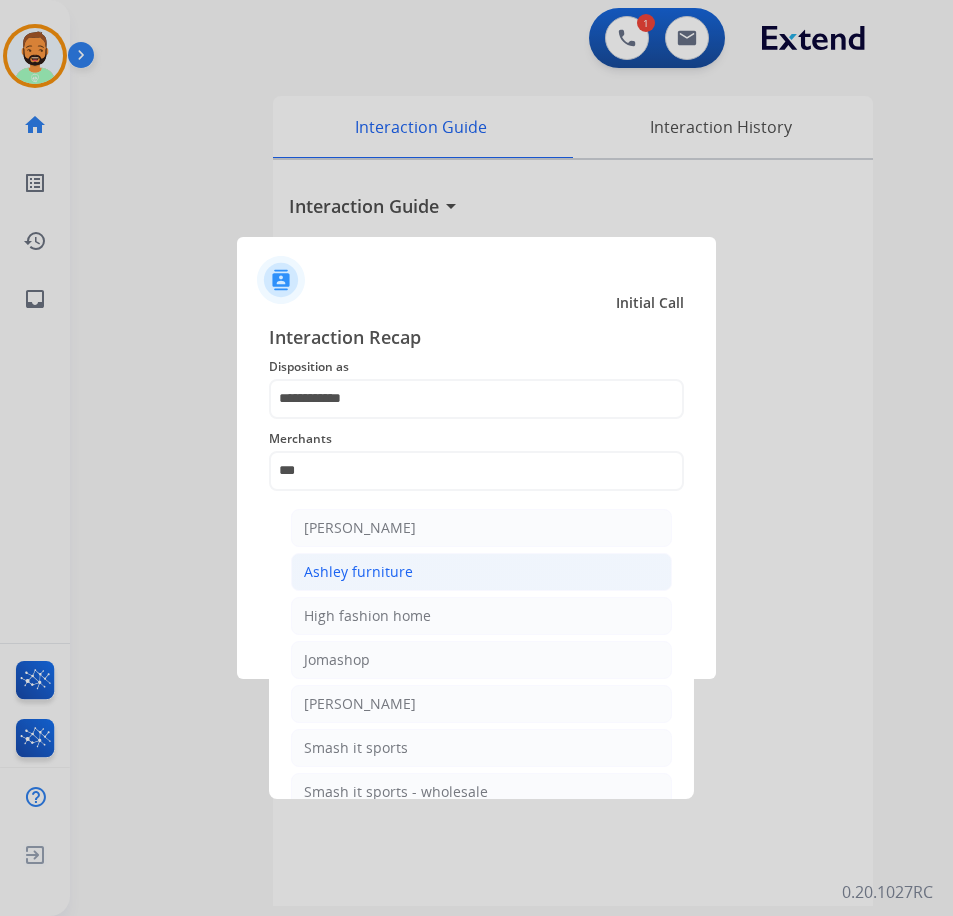 click on "Ashley furniture" 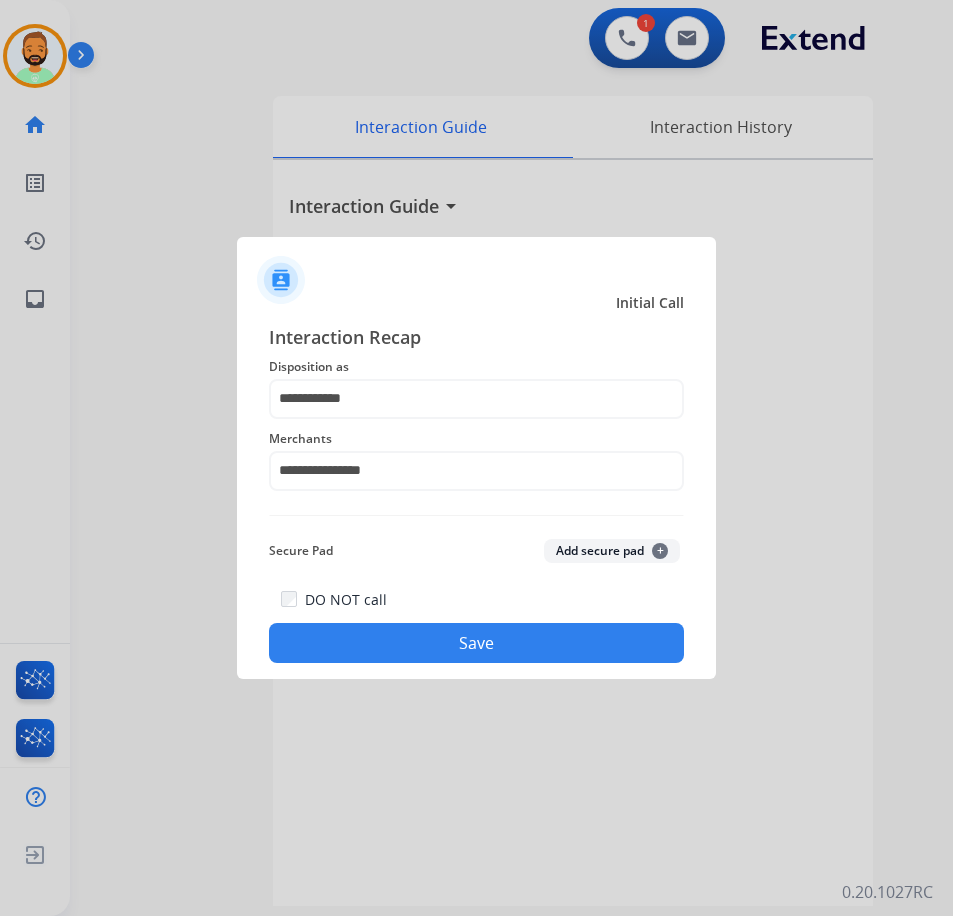 click on "Save" 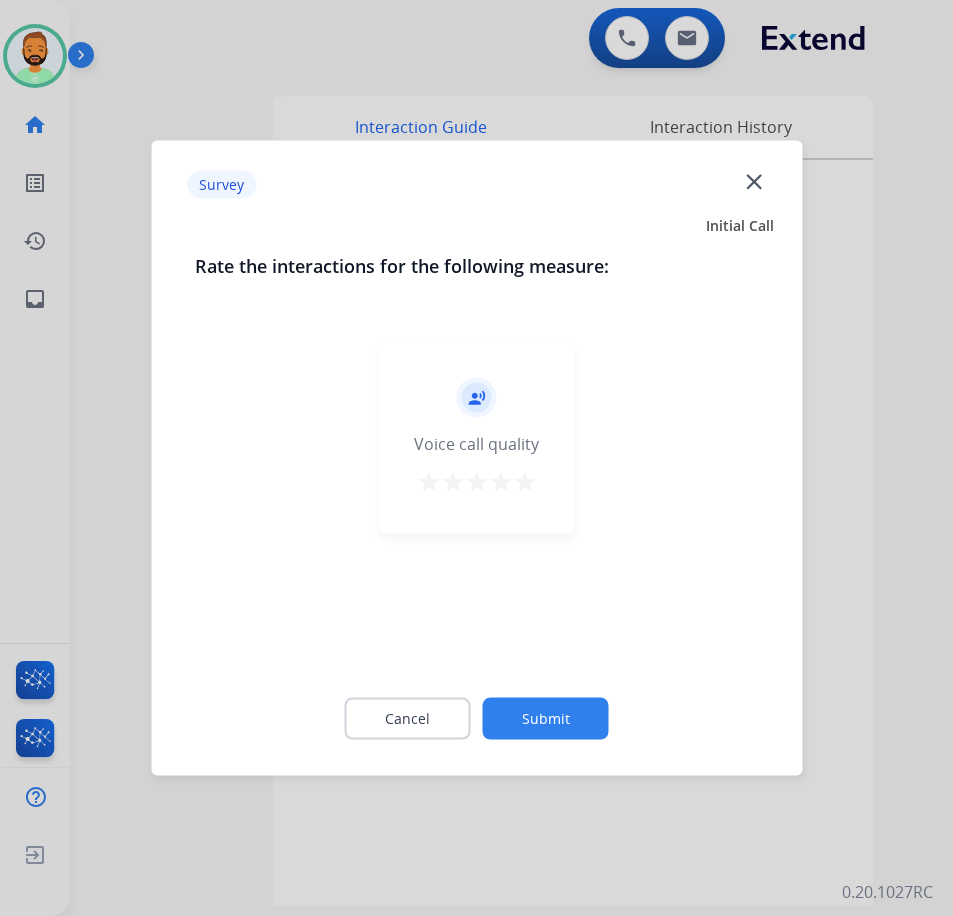 click on "Submit" 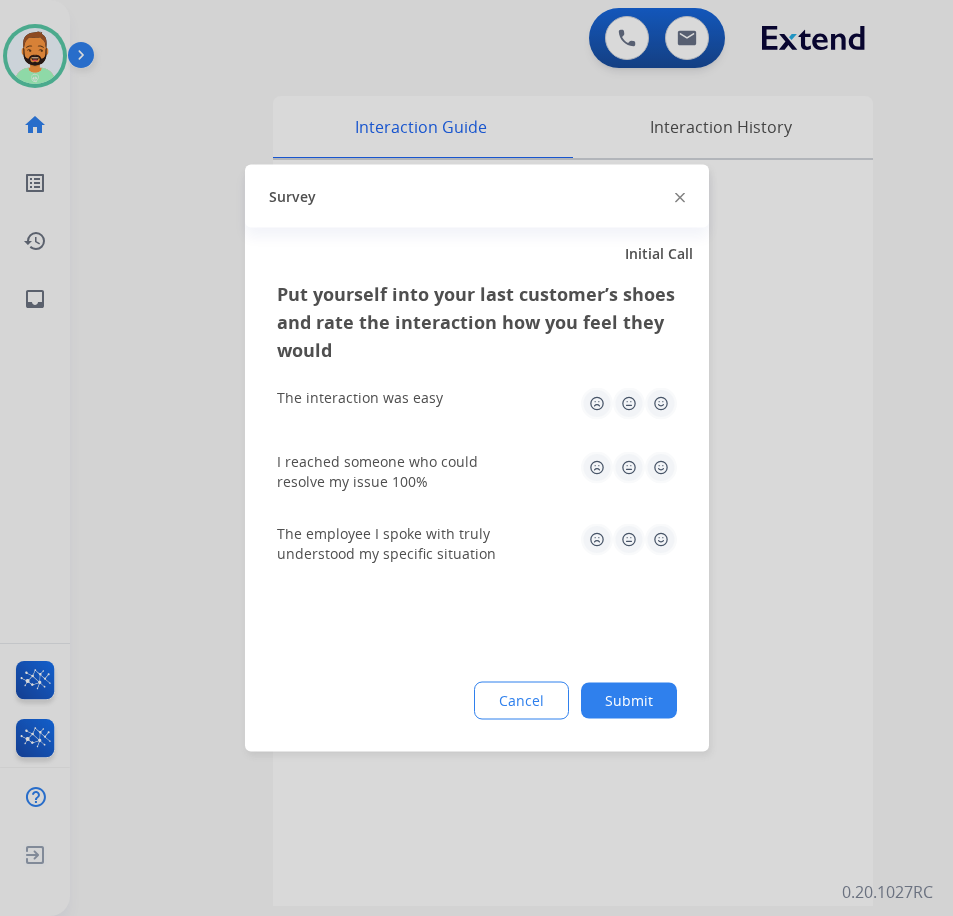 click on "Submit" 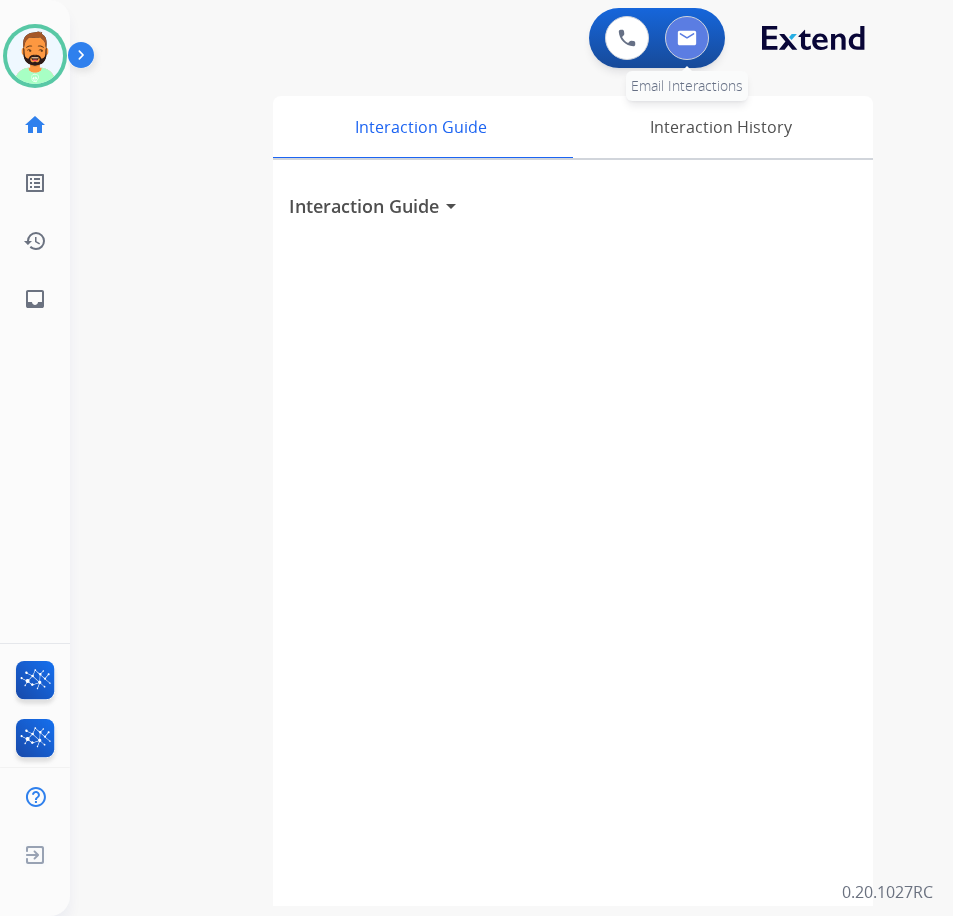 click at bounding box center [687, 38] 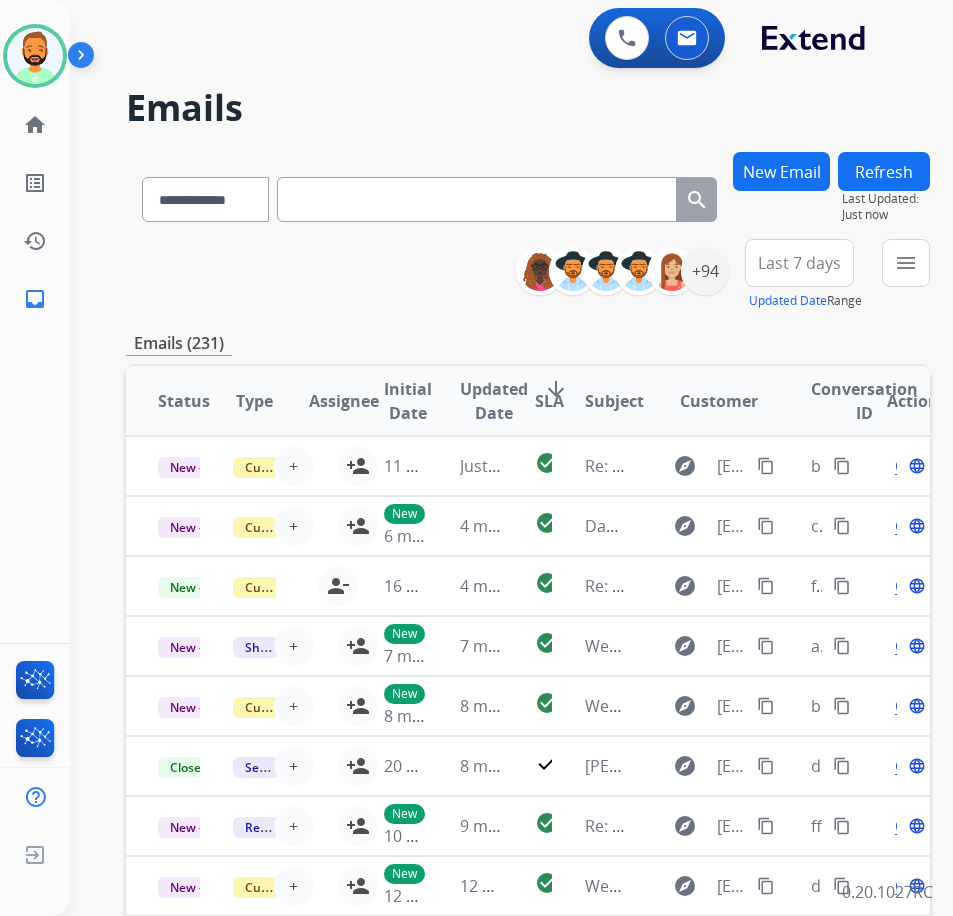 click on "Last 7 days" at bounding box center [799, 263] 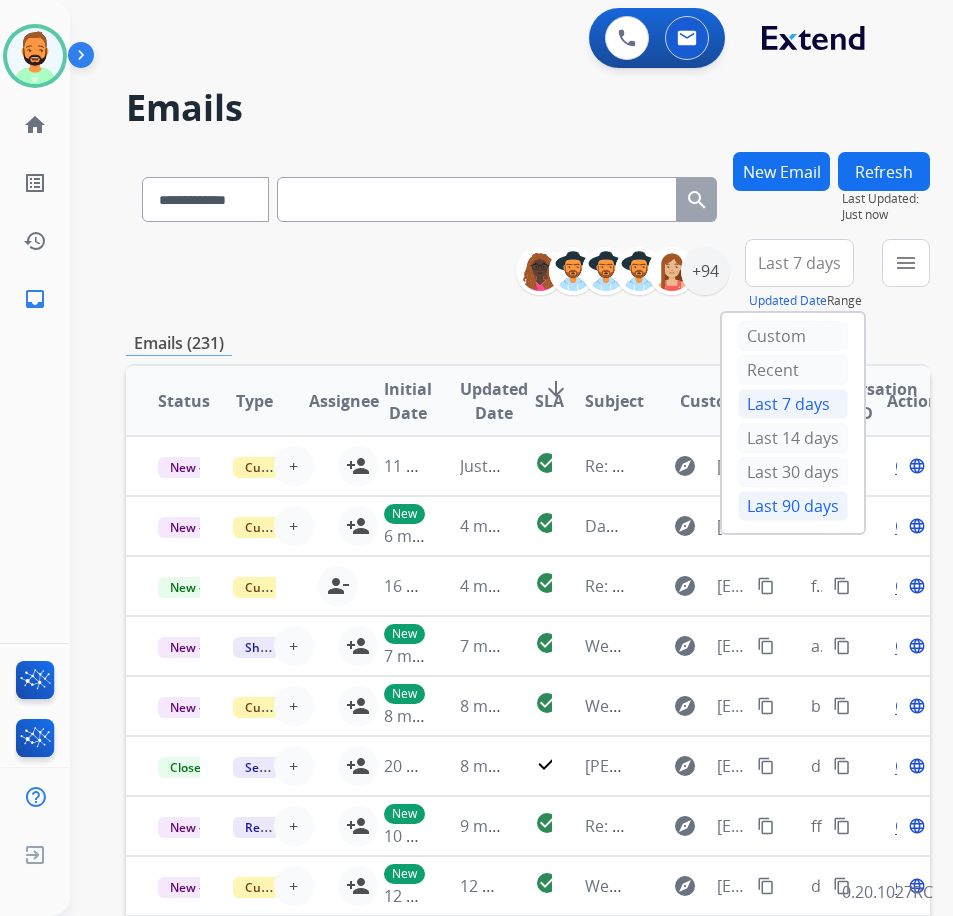 click on "Last 90 days" at bounding box center [793, 506] 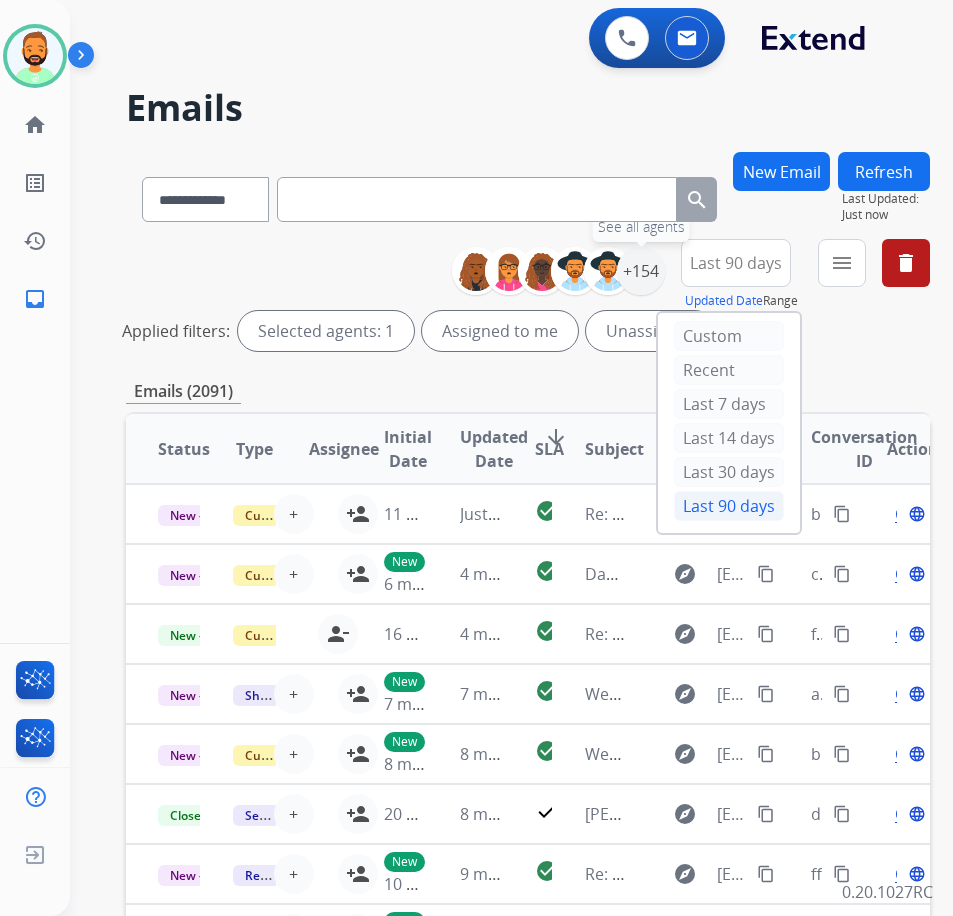 click on "+154" at bounding box center [641, 271] 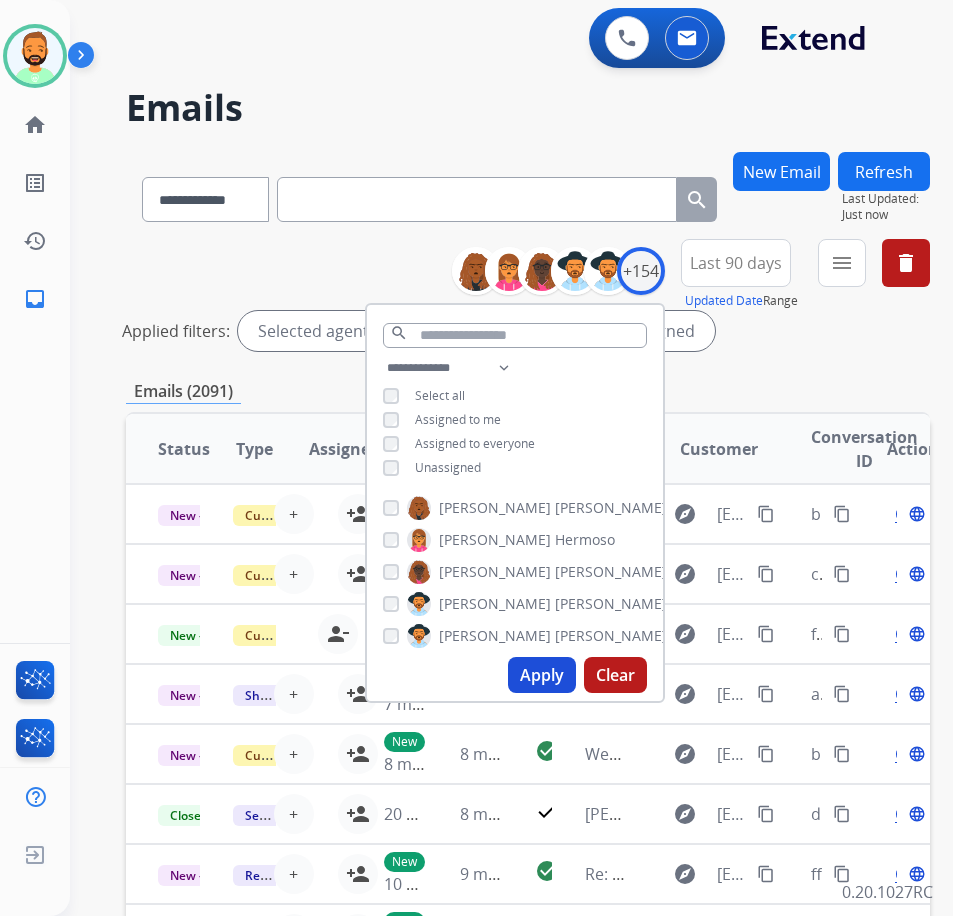 click on "Unassigned" at bounding box center (448, 467) 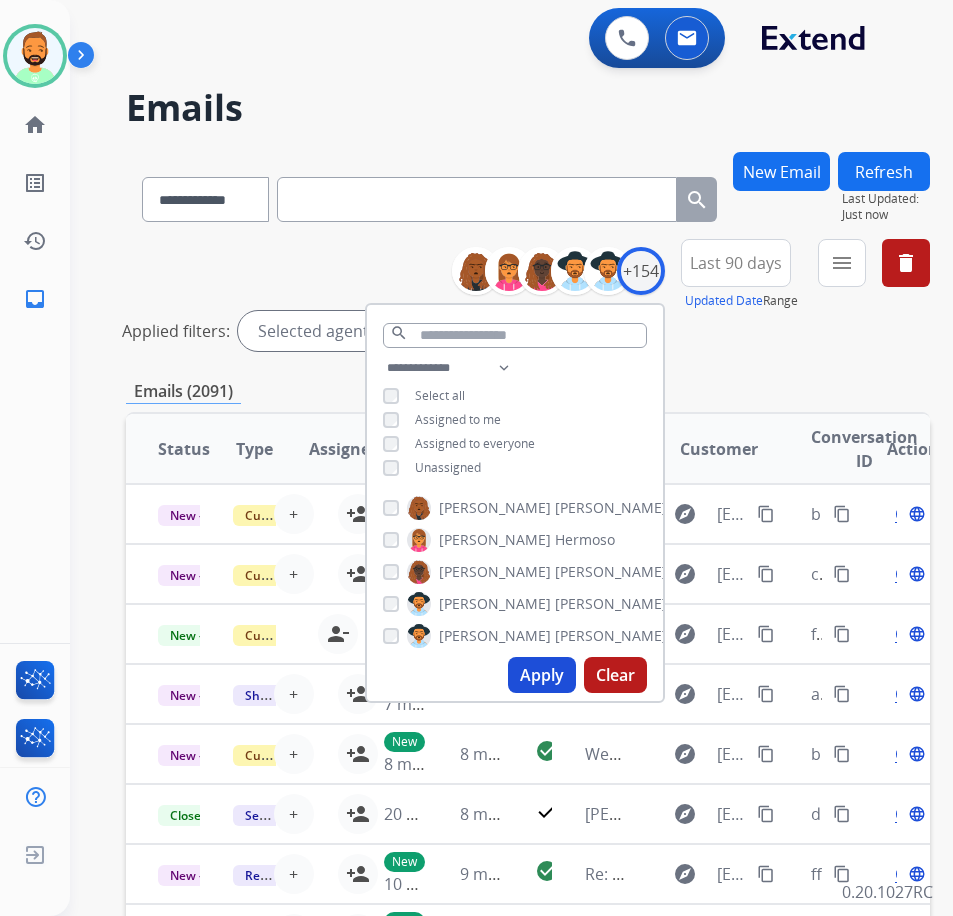 click on "Apply" at bounding box center (542, 675) 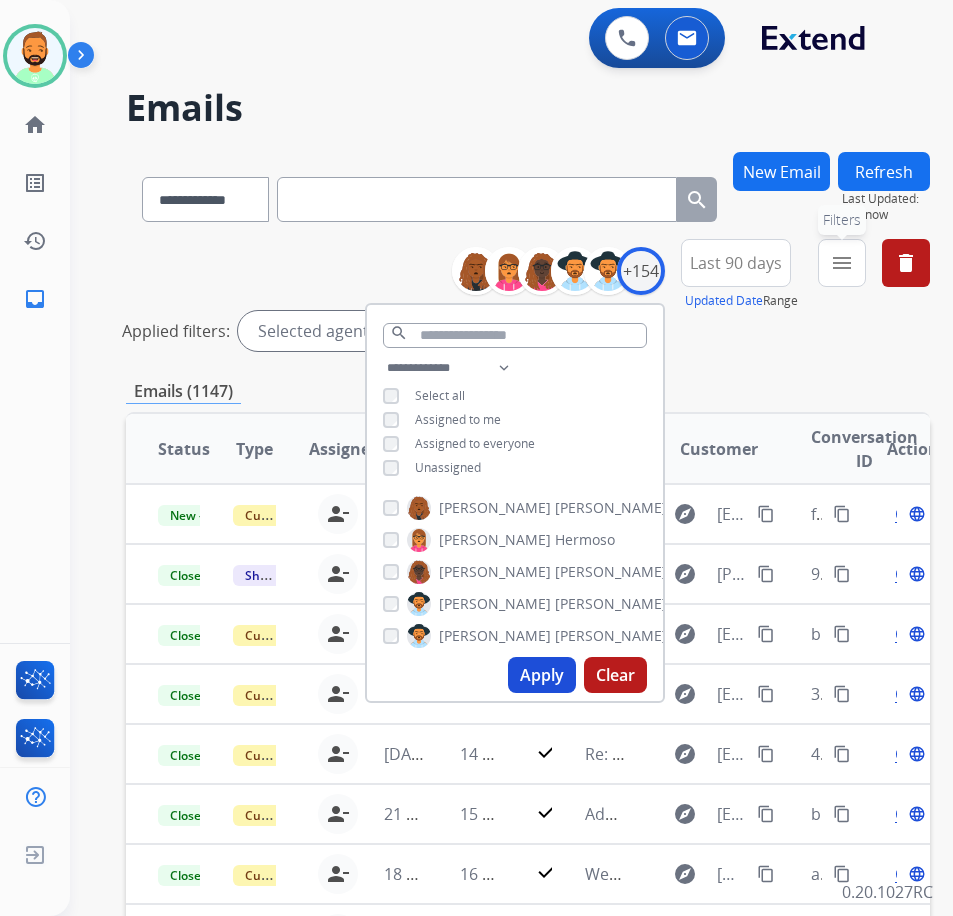 click on "menu  Filters" at bounding box center (842, 263) 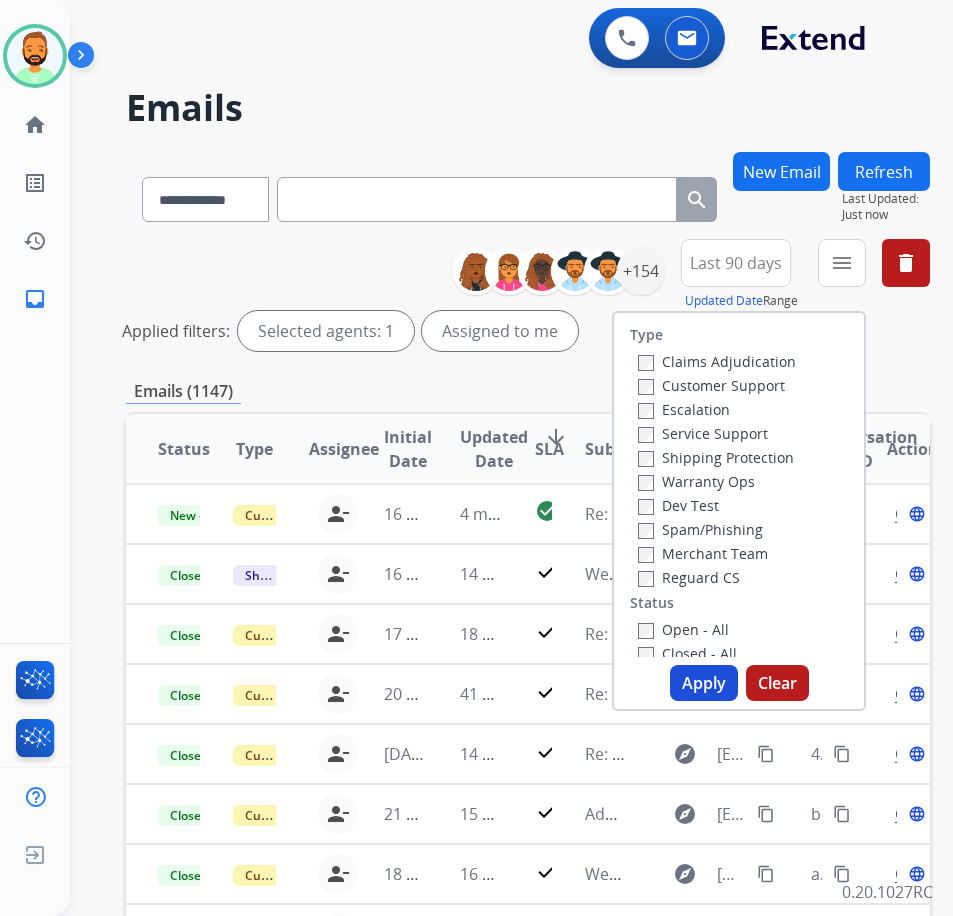 click on "Customer Support" at bounding box center [711, 385] 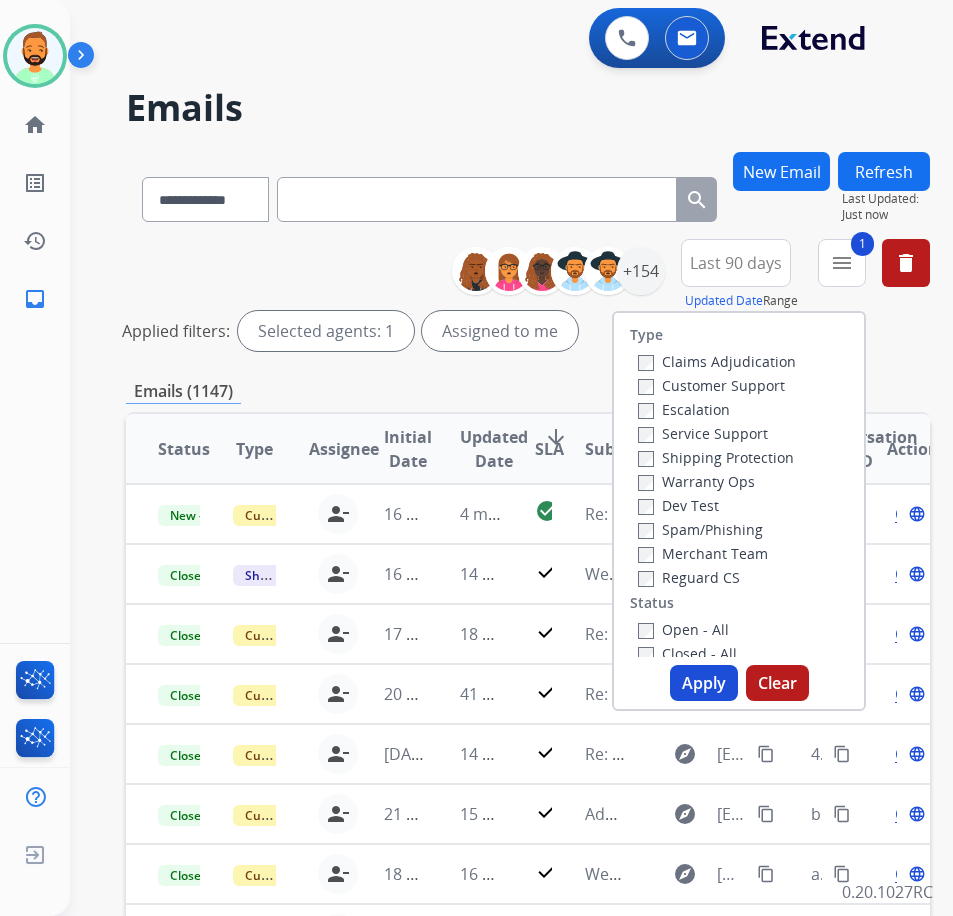 click on "Shipping Protection" at bounding box center (716, 457) 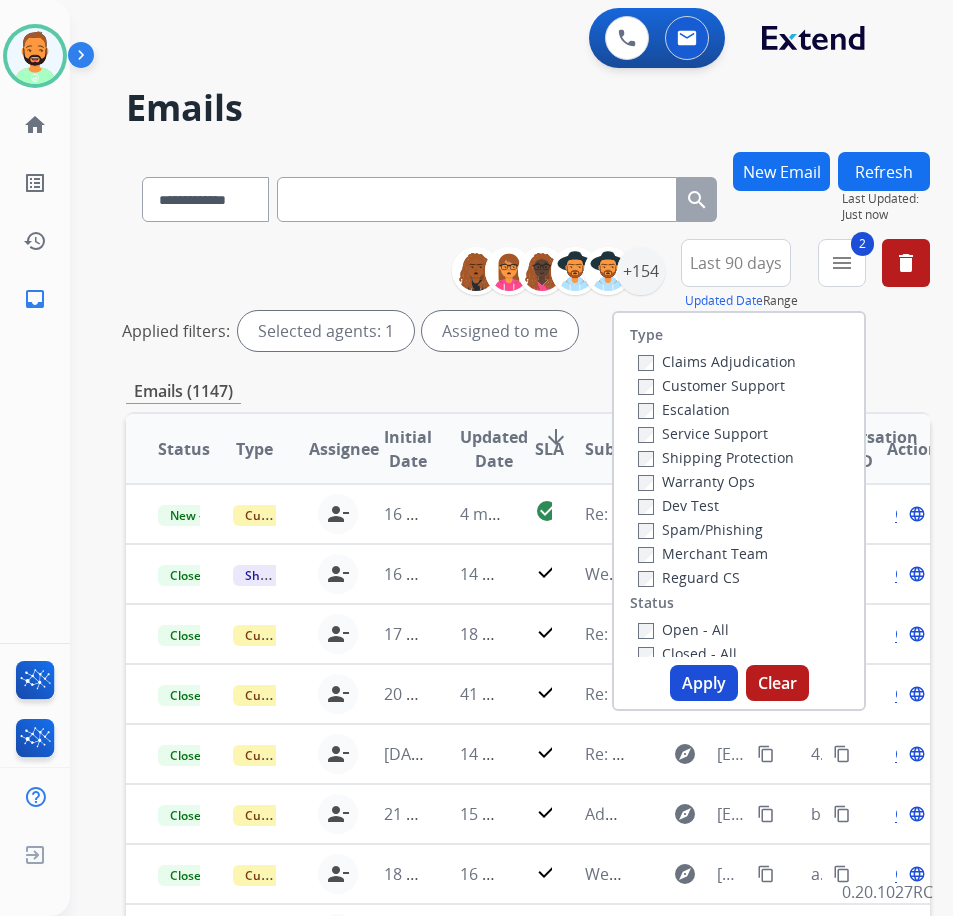 click on "Reguard CS" at bounding box center (689, 577) 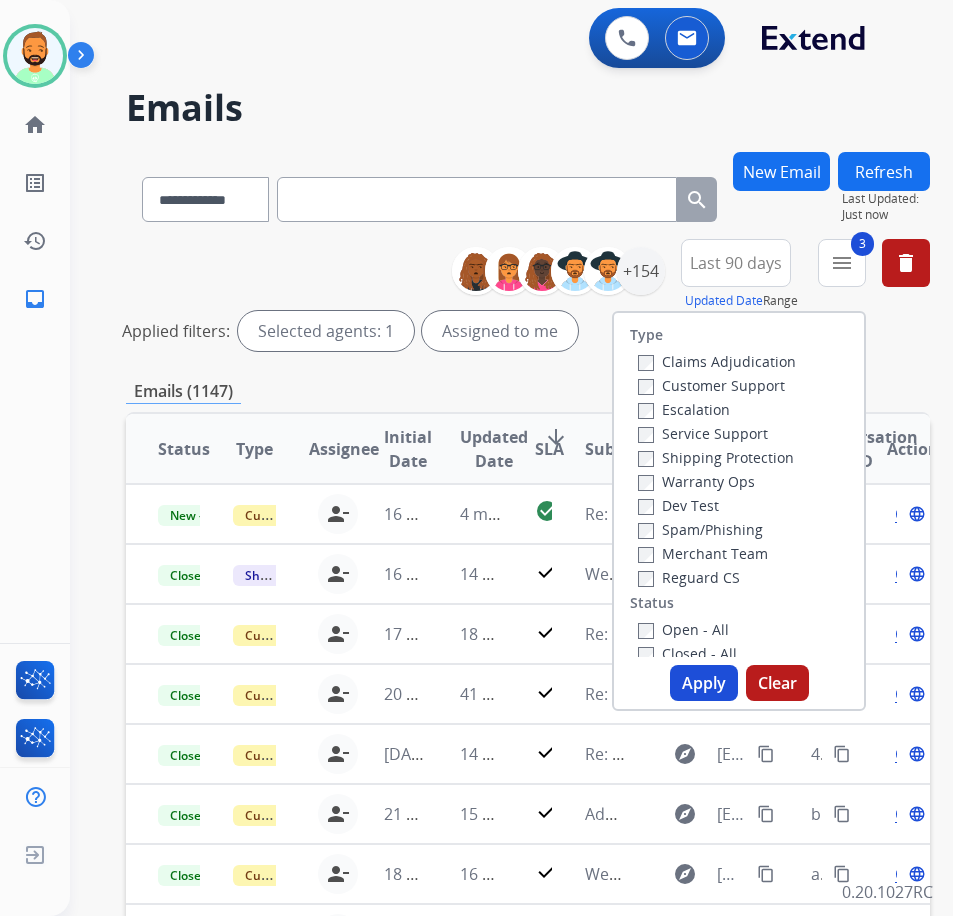 click on "Open - All" at bounding box center (683, 629) 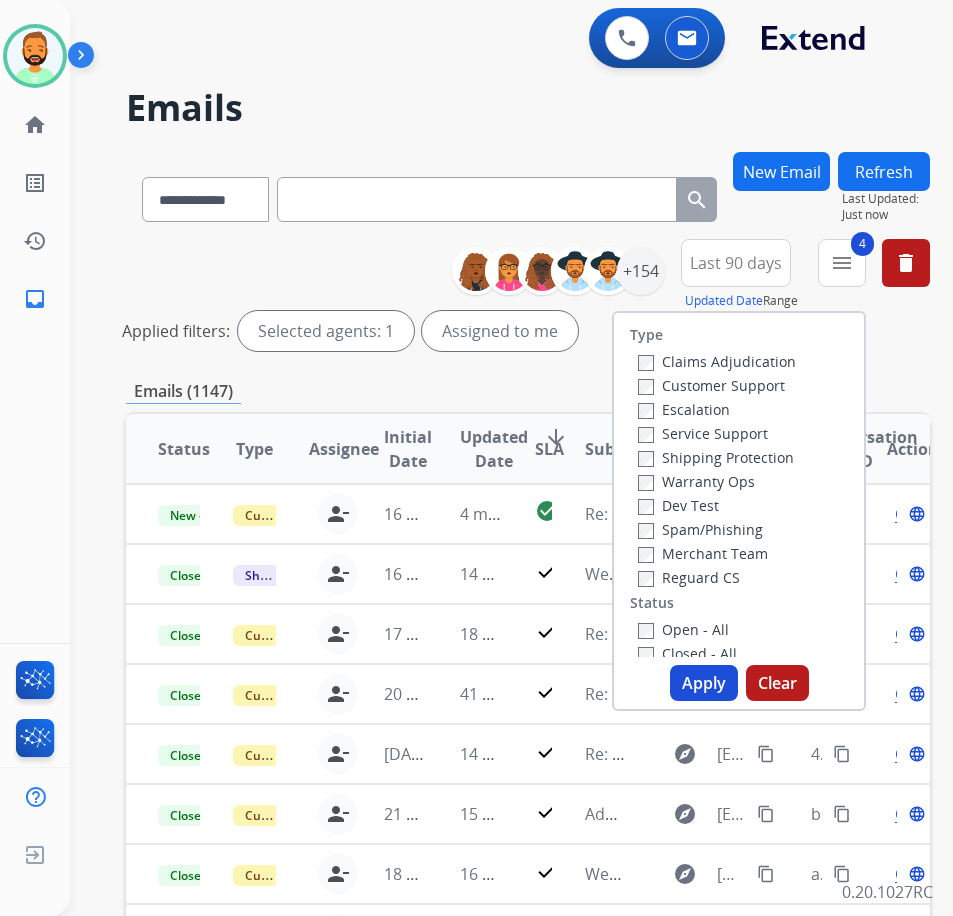 click on "Reguard CS" at bounding box center (689, 577) 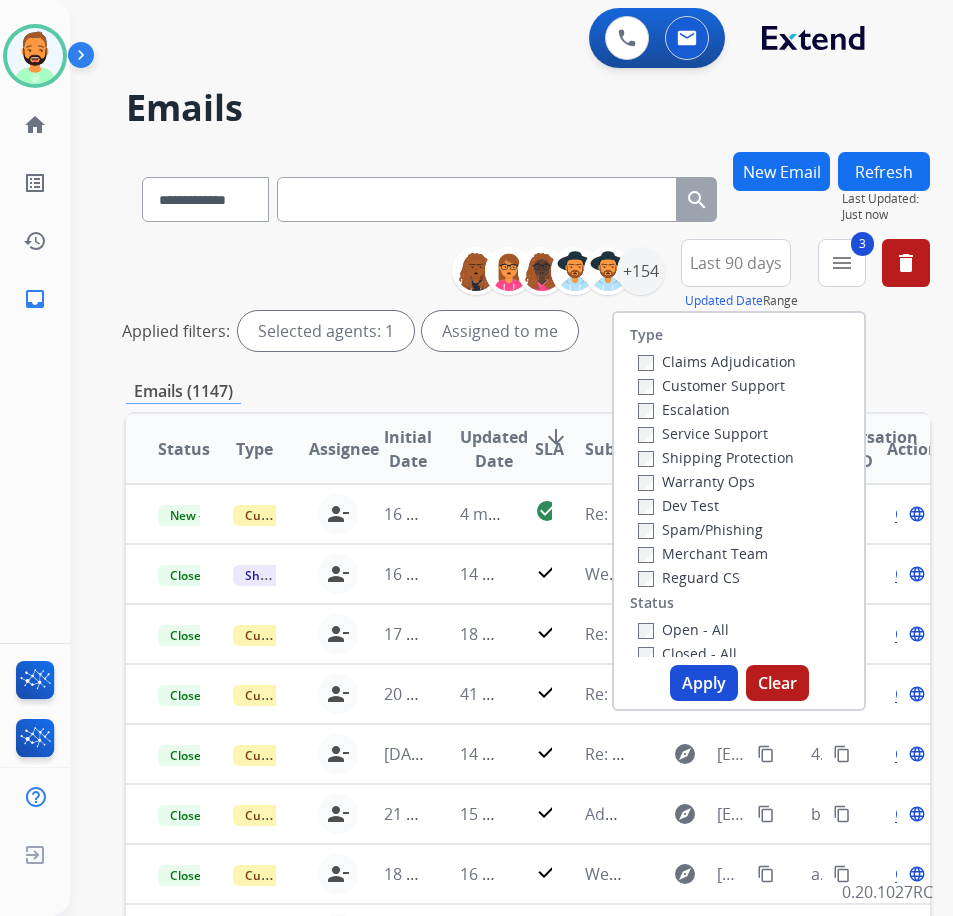 click on "Reguard CS" at bounding box center [689, 577] 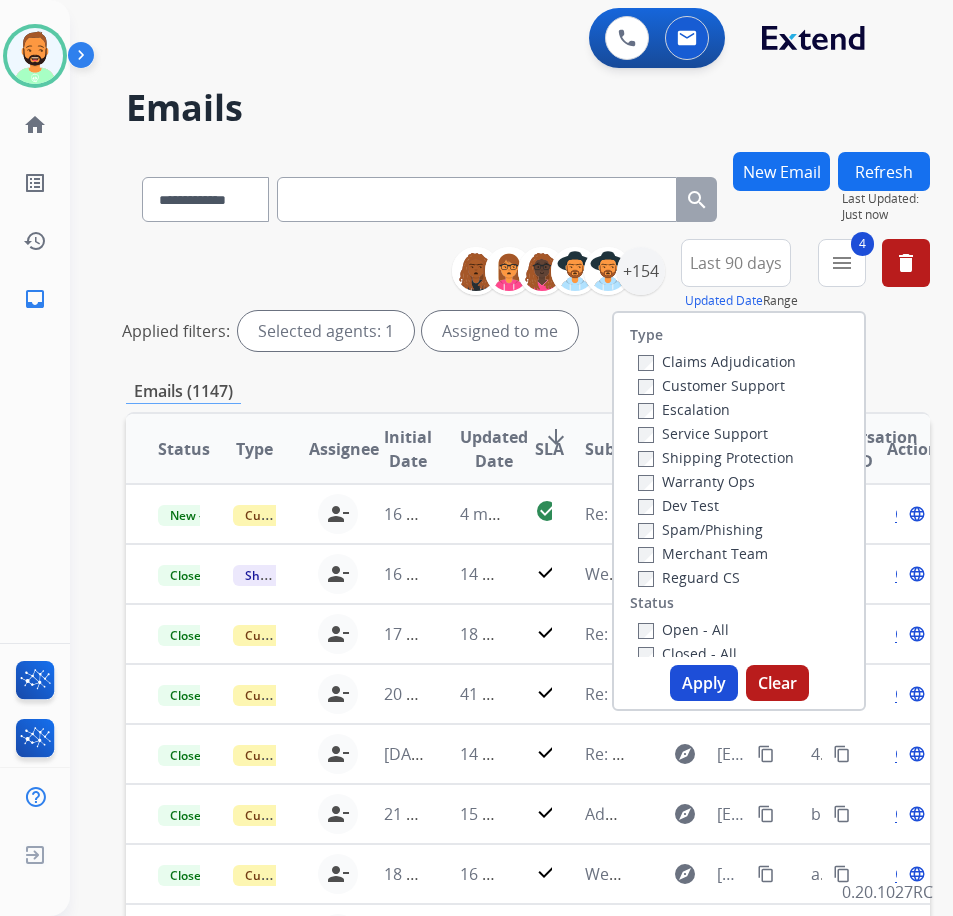 click on "Apply" at bounding box center [704, 683] 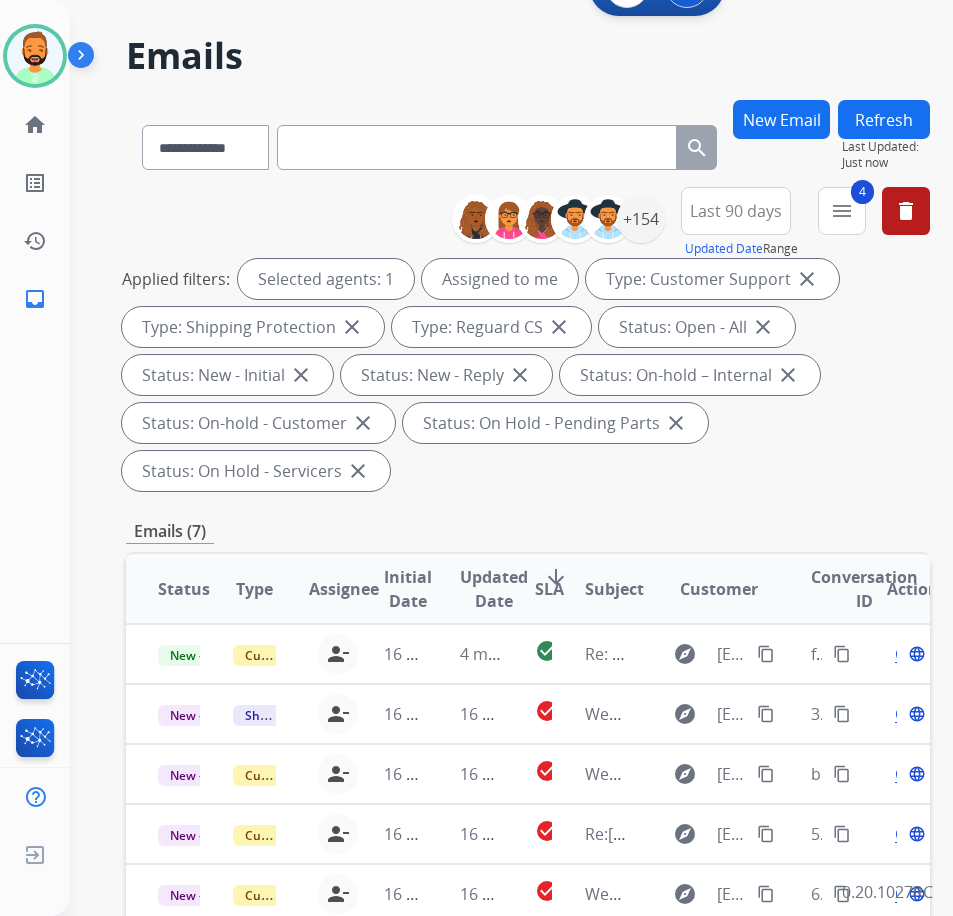 scroll, scrollTop: 100, scrollLeft: 0, axis: vertical 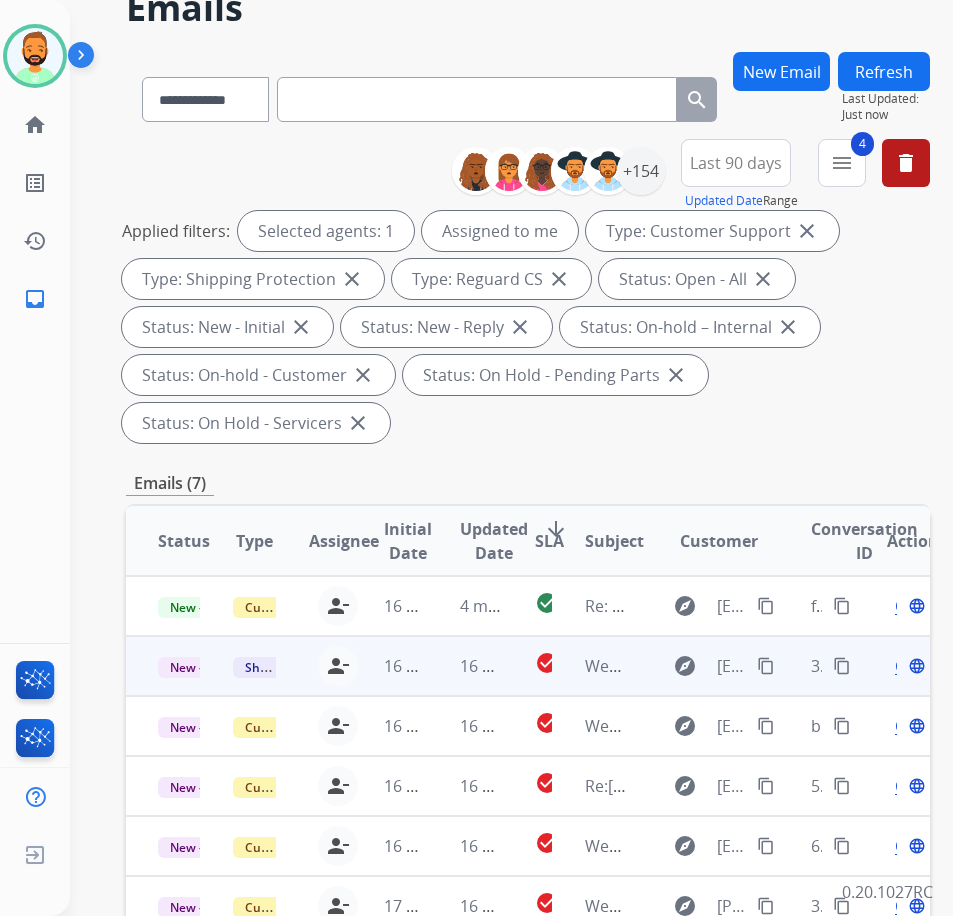 click on "16 hours ago" at bounding box center (465, 666) 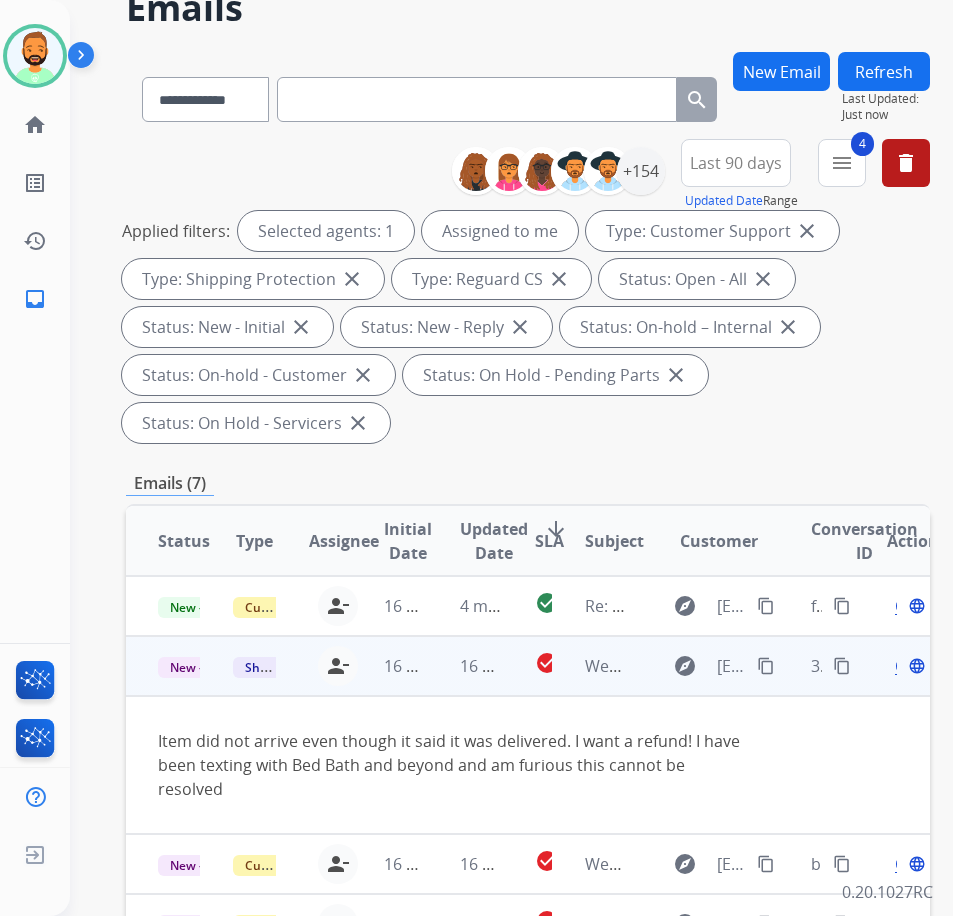 click on "Open" at bounding box center (915, 666) 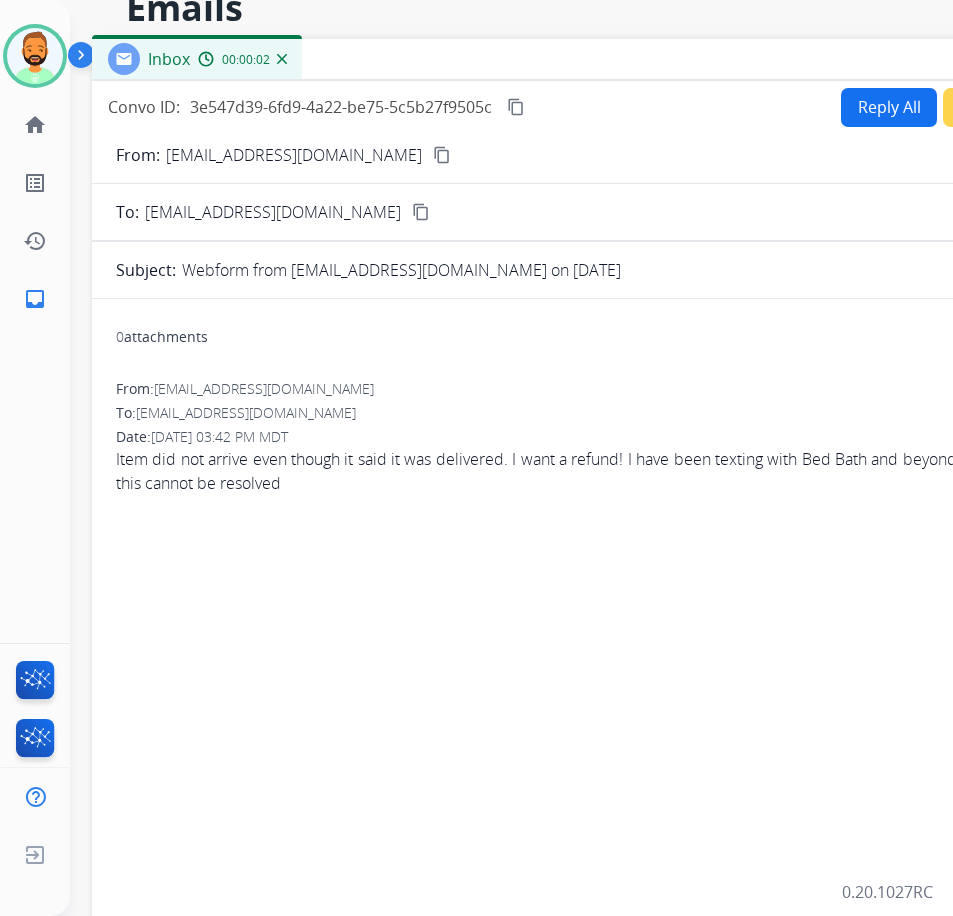 drag, startPoint x: 489, startPoint y: 51, endPoint x: 669, endPoint y: 71, distance: 181.1077 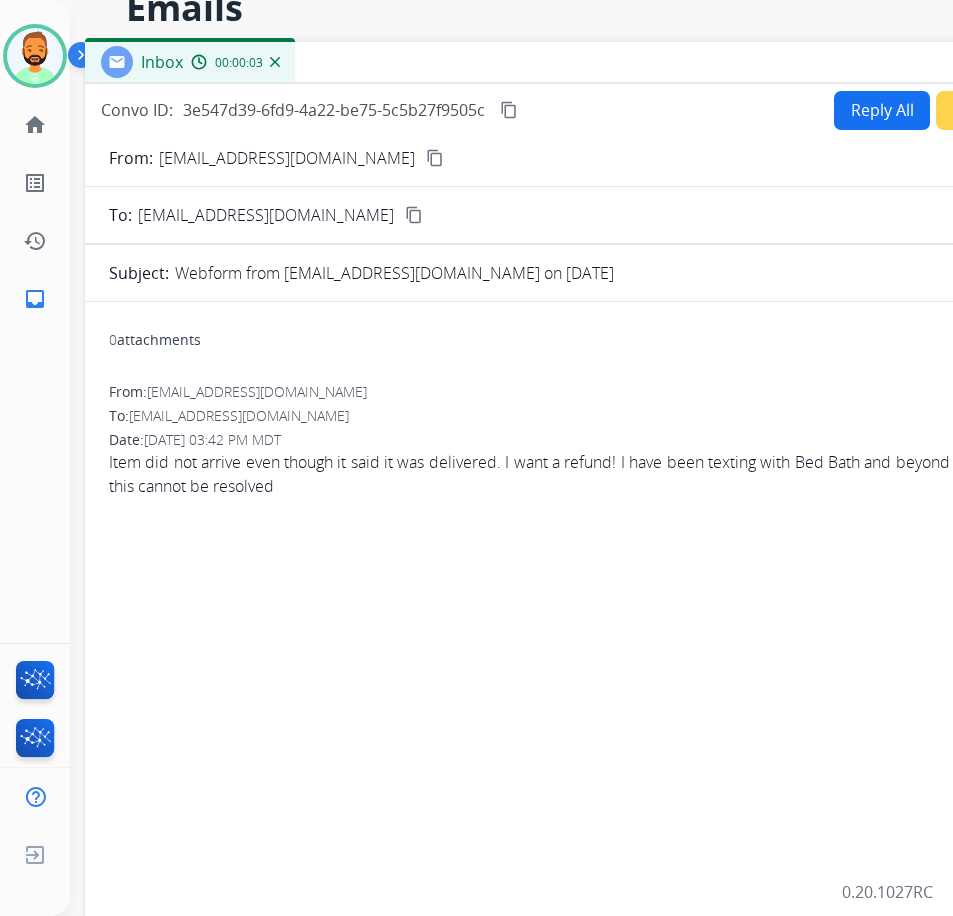 click on "Reply All" at bounding box center [882, 110] 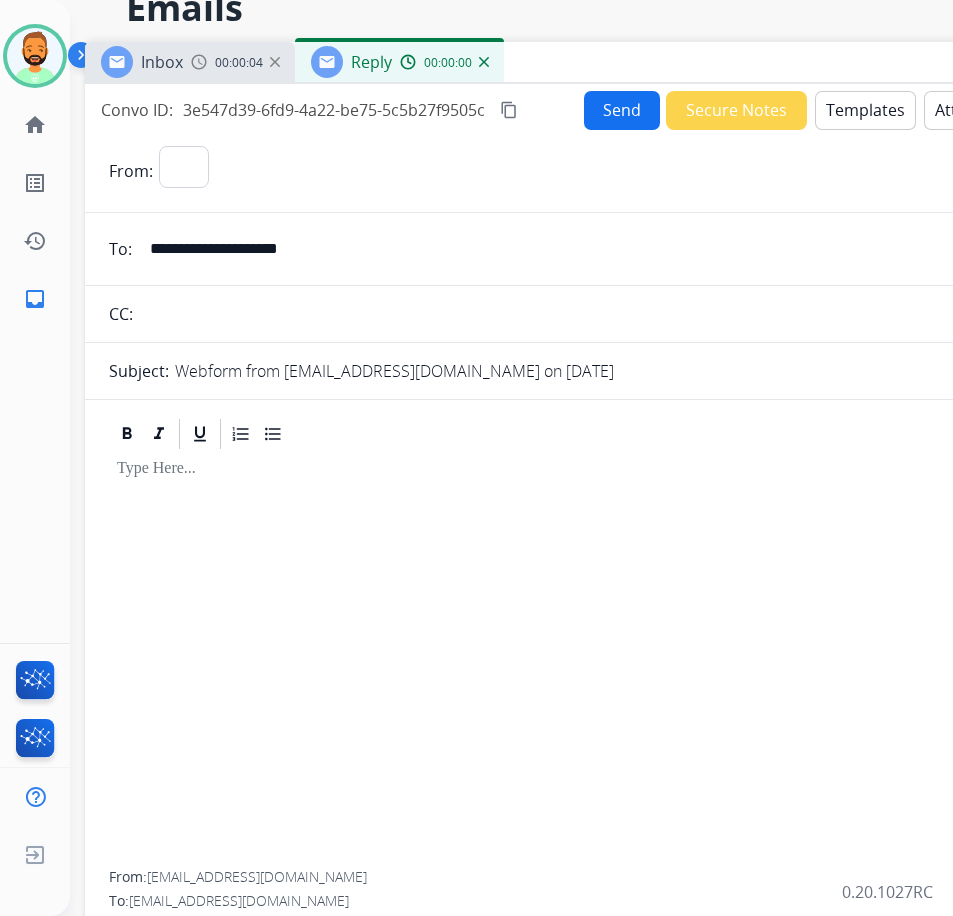 select on "**********" 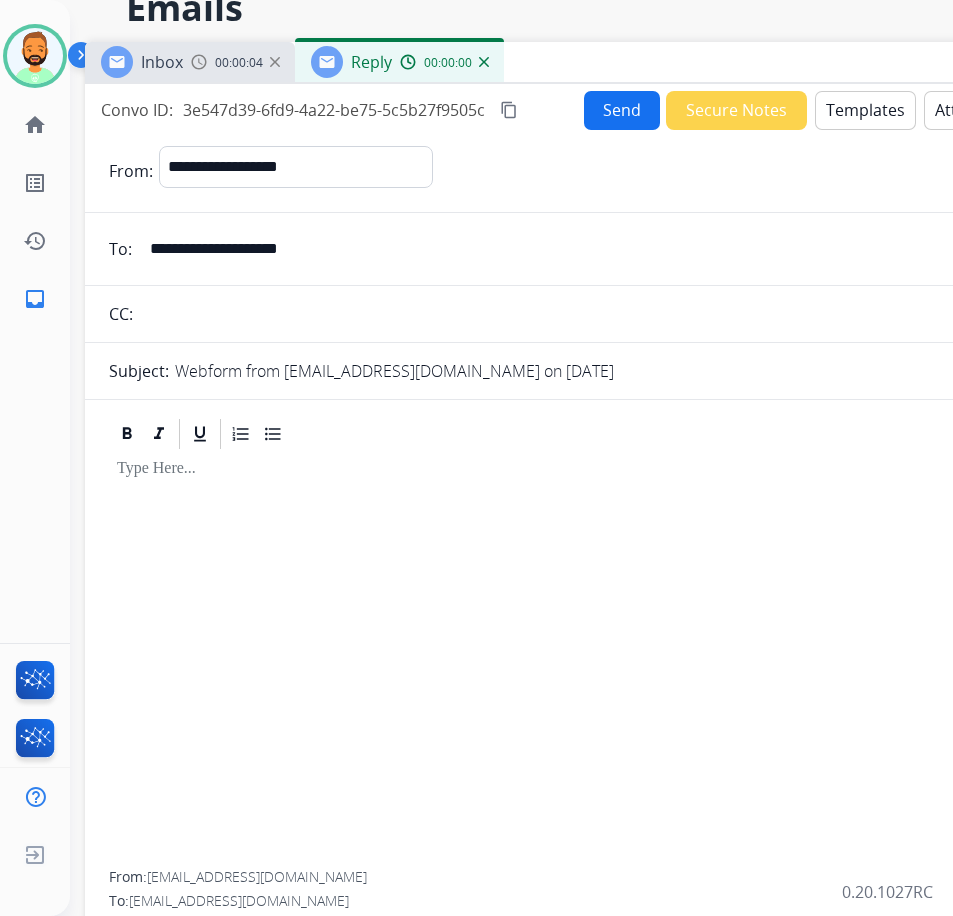 click on "Templates" at bounding box center (865, 110) 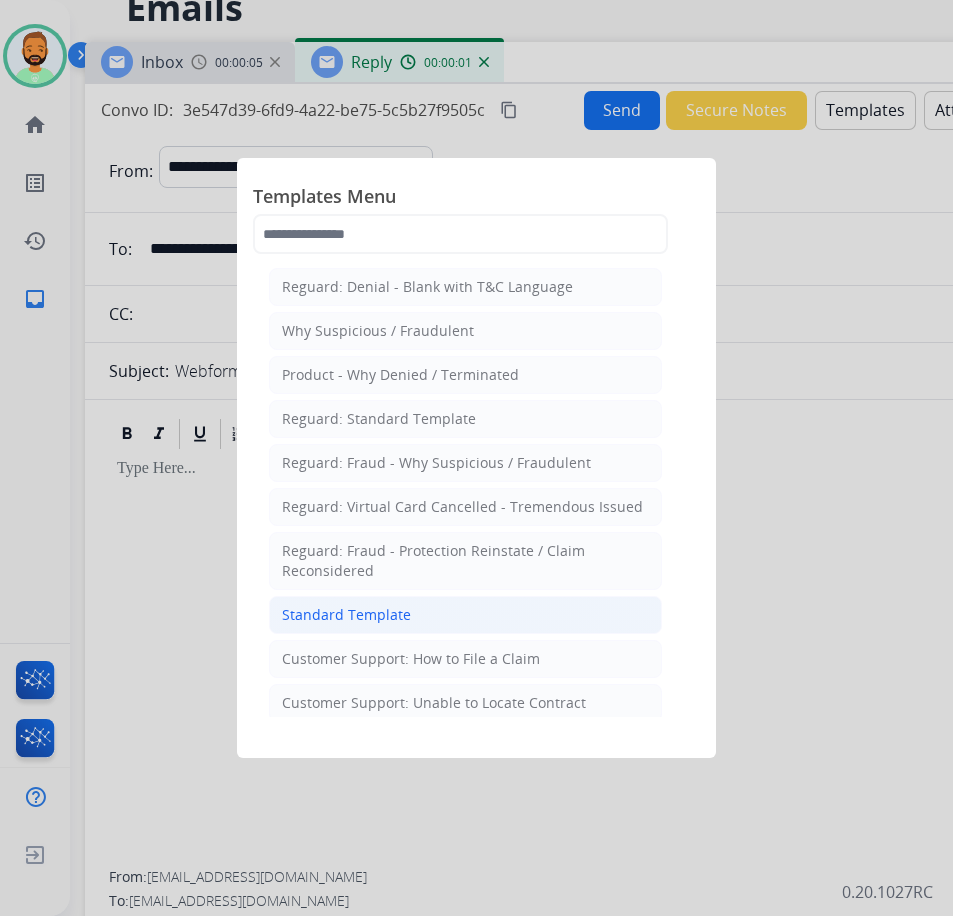 click on "Standard Template" 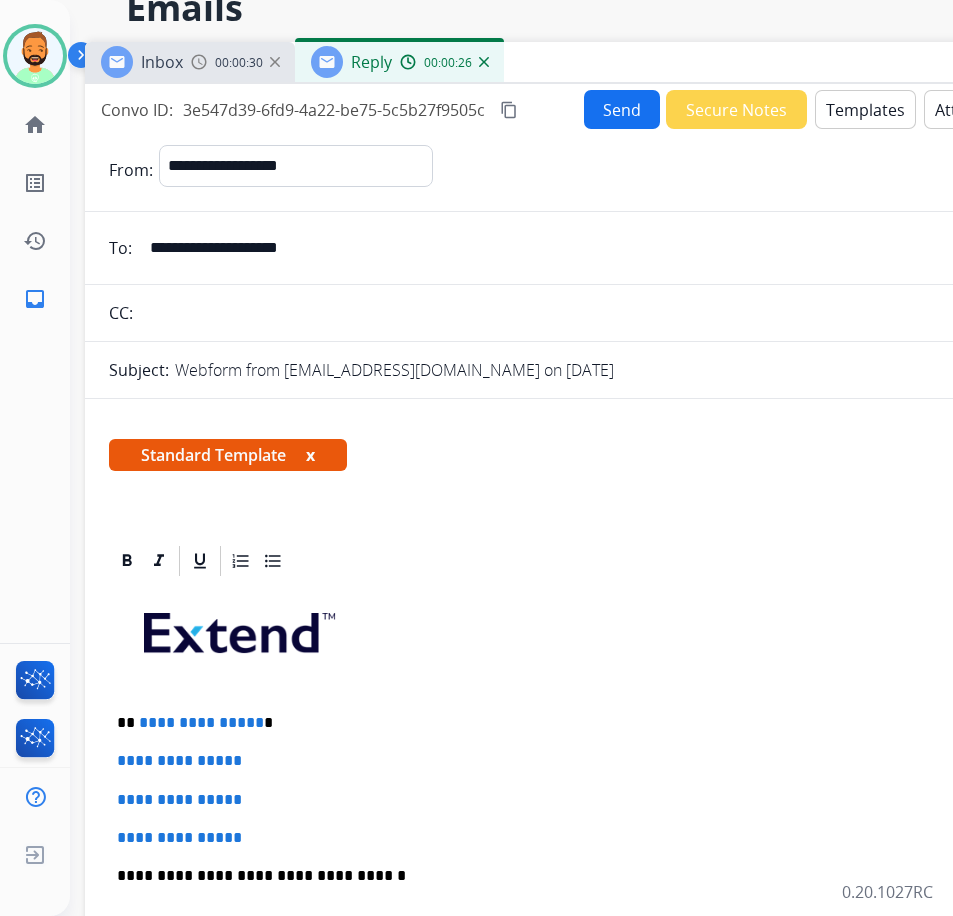 drag, startPoint x: 101, startPoint y: 720, endPoint x: 145, endPoint y: 729, distance: 44.911022 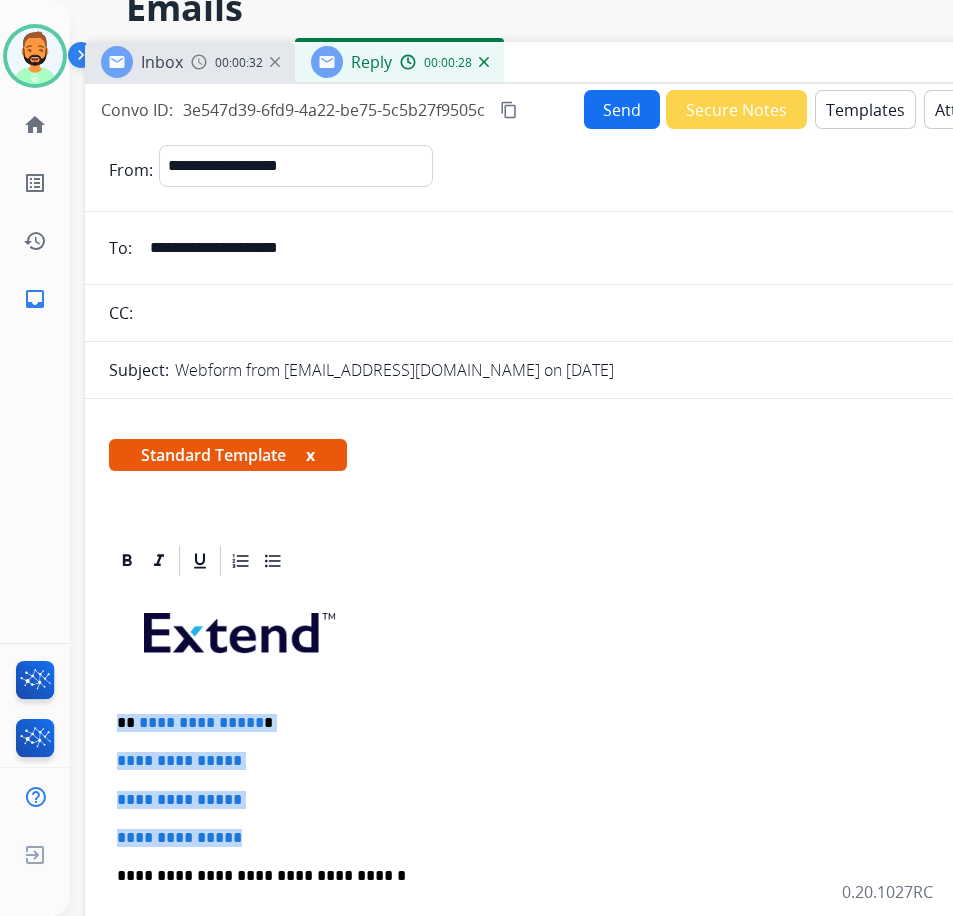 drag, startPoint x: 116, startPoint y: 719, endPoint x: 311, endPoint y: 832, distance: 225.37524 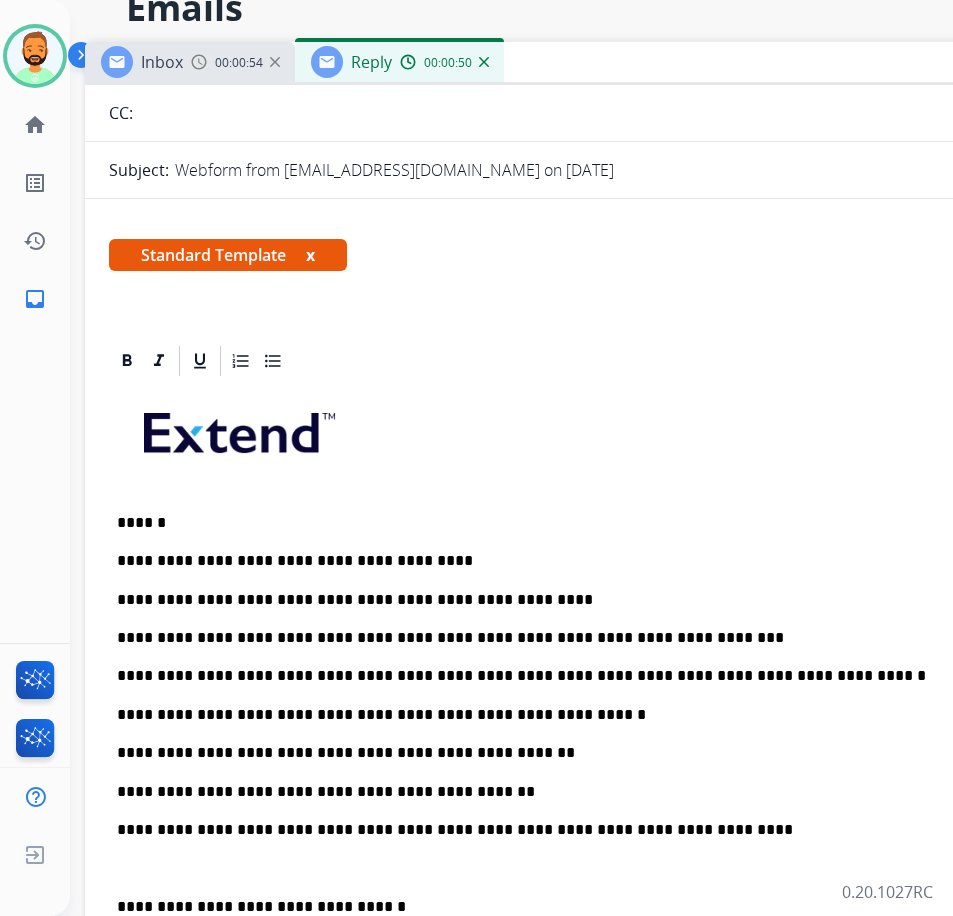 scroll, scrollTop: 100, scrollLeft: 0, axis: vertical 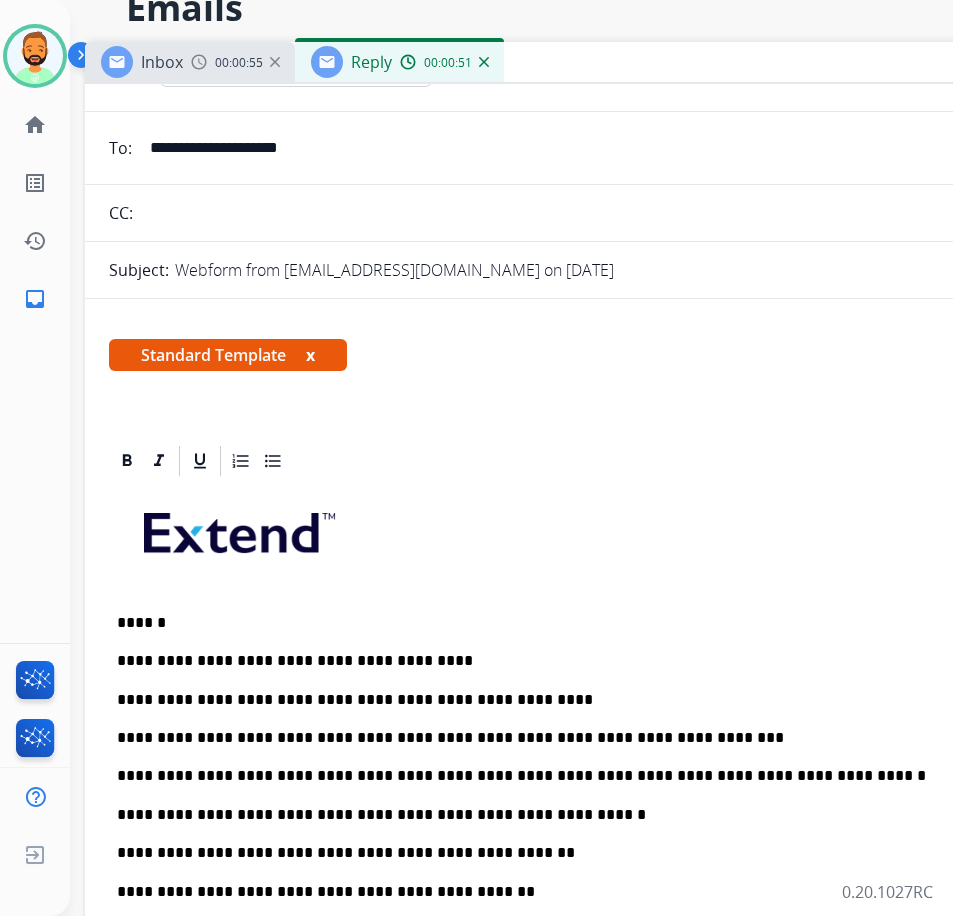 click on "**********" at bounding box center [599, 148] 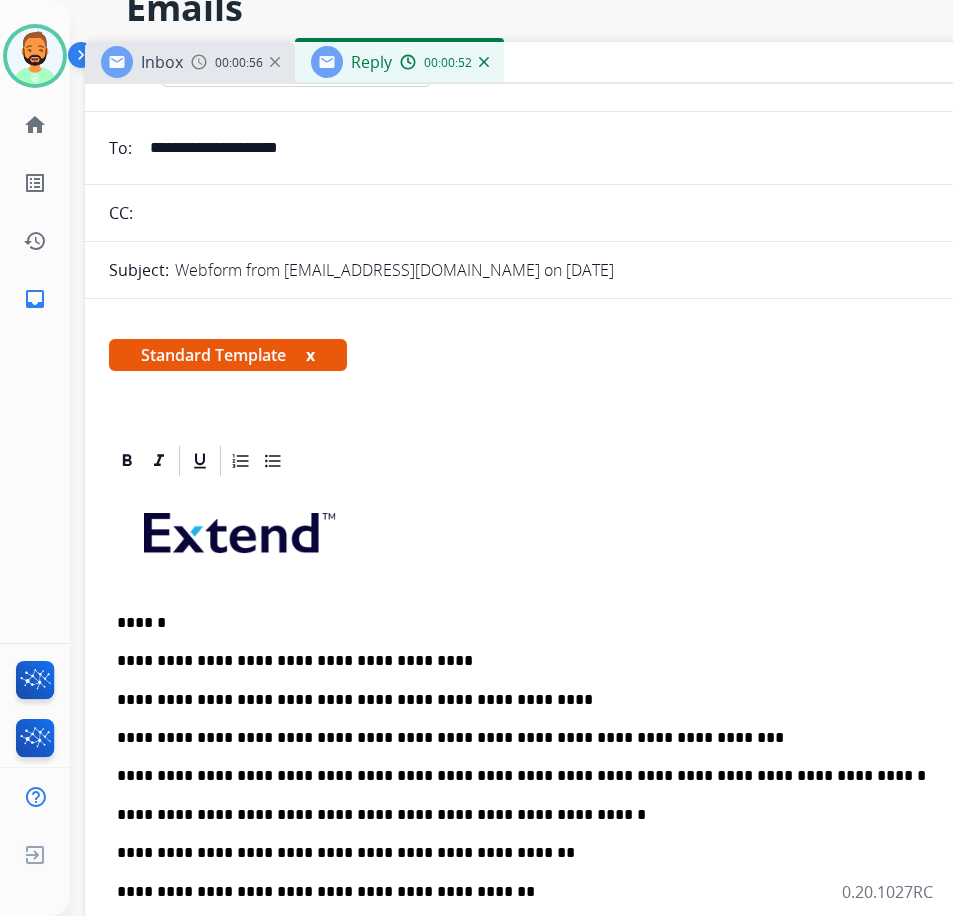 click on "**********" at bounding box center [599, 148] 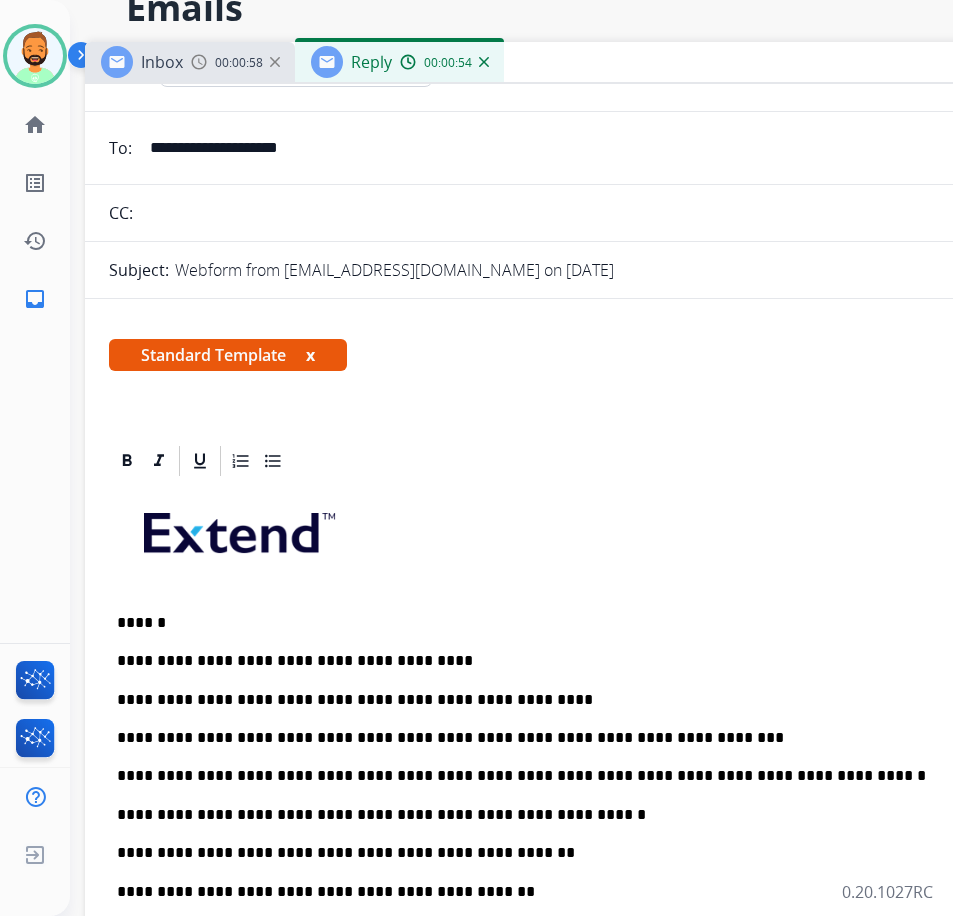 paste on "**********" 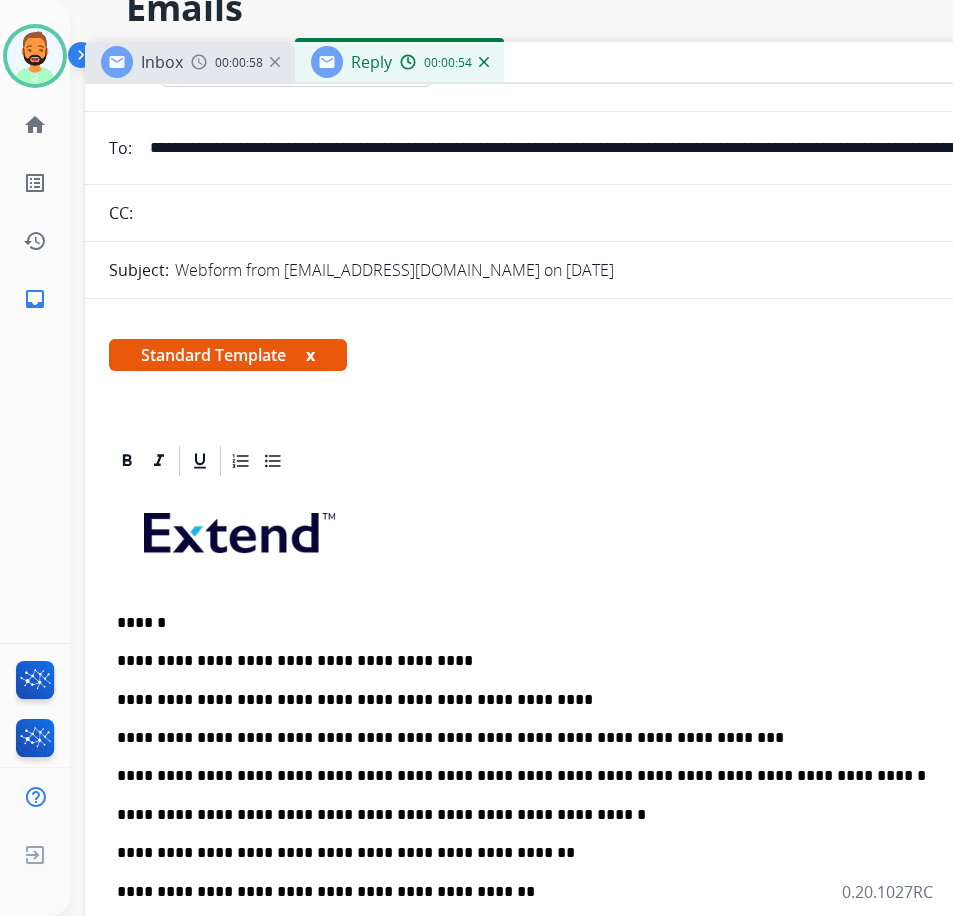 scroll, scrollTop: 0, scrollLeft: 3257, axis: horizontal 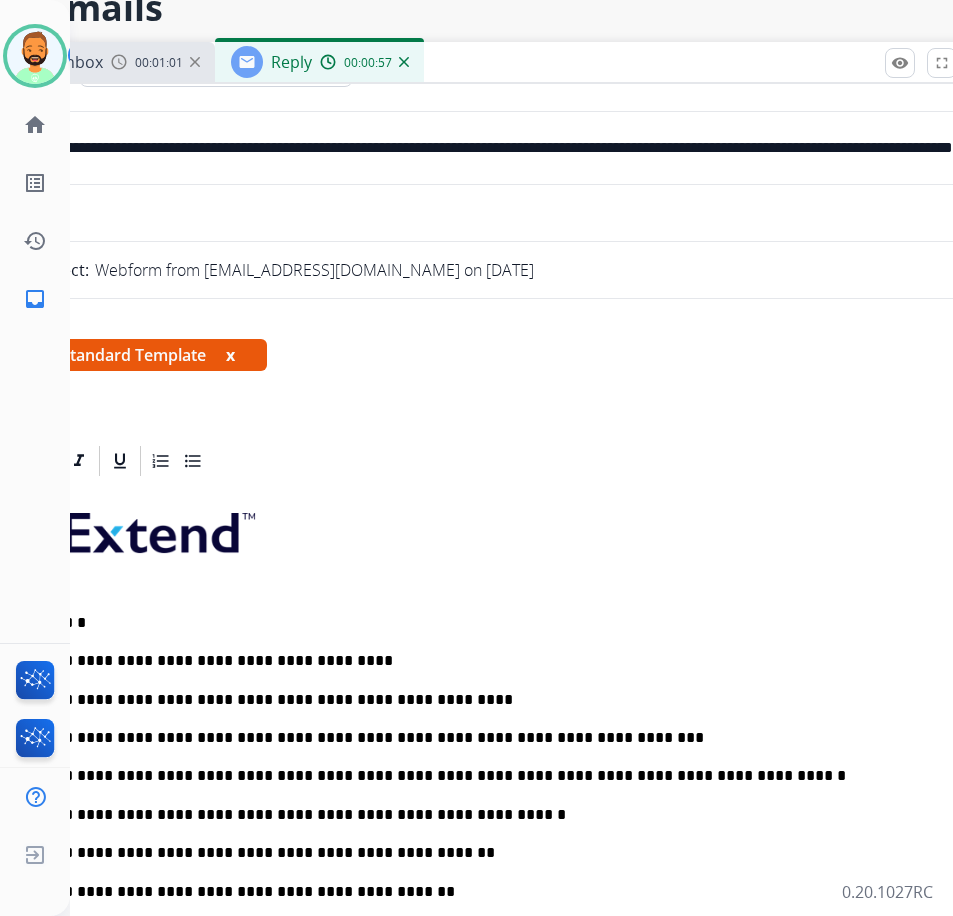 click on "**********" at bounding box center (511, 148) 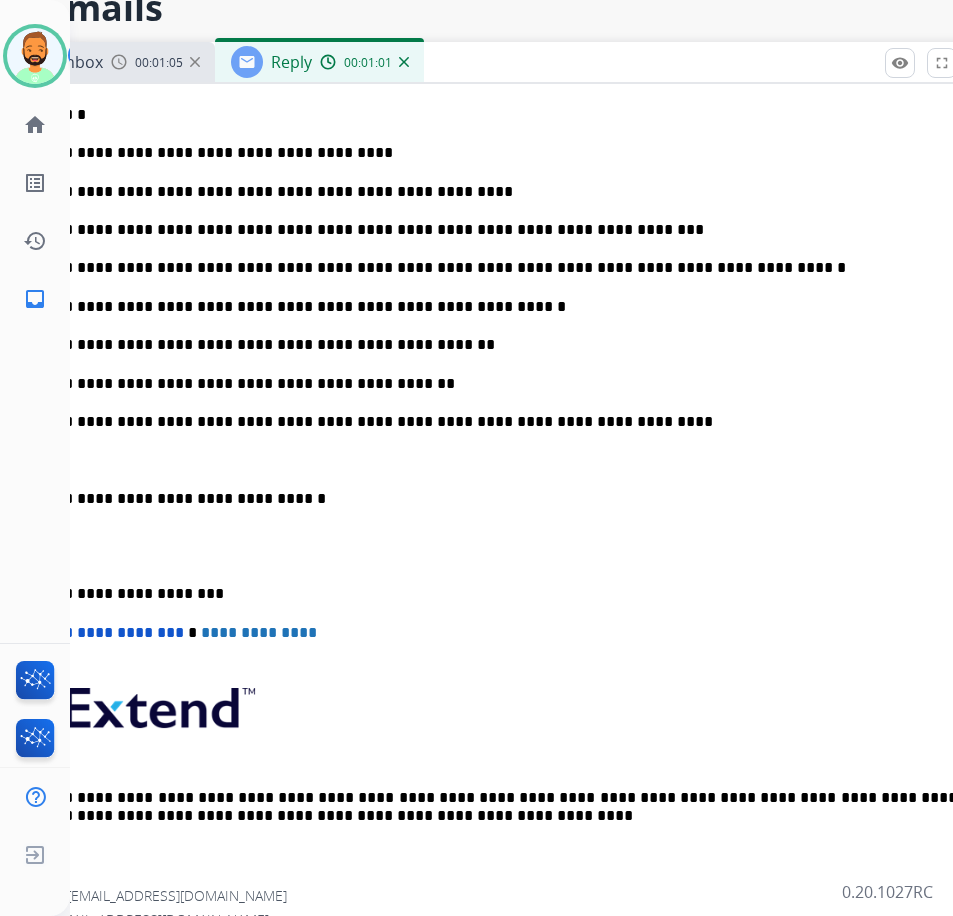 scroll, scrollTop: 617, scrollLeft: 0, axis: vertical 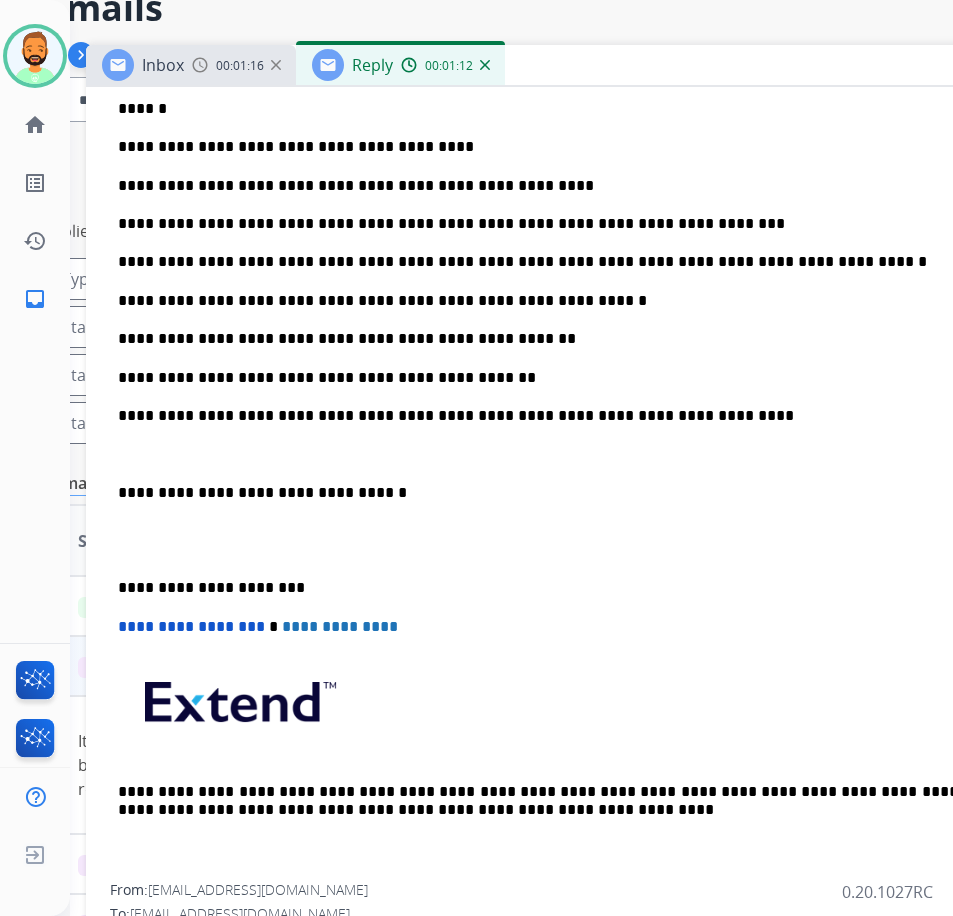 drag, startPoint x: 490, startPoint y: 55, endPoint x: 566, endPoint y: 59, distance: 76.105194 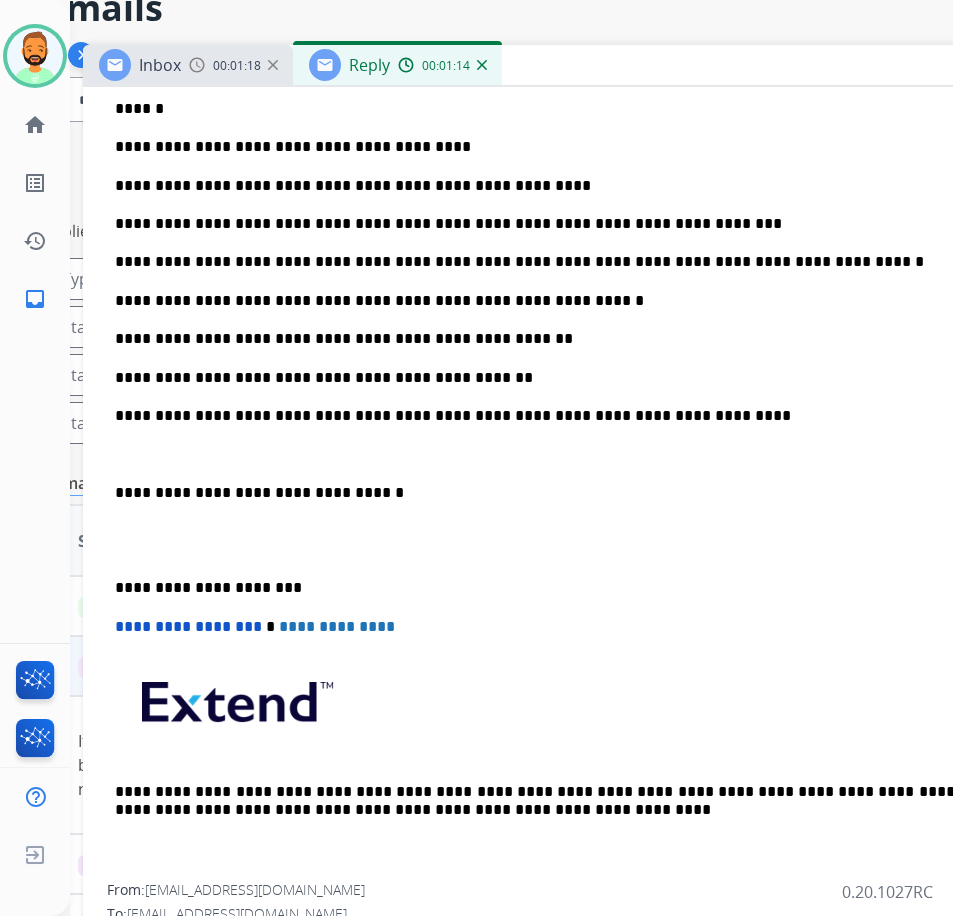 click on "**********" at bounding box center [575, 588] 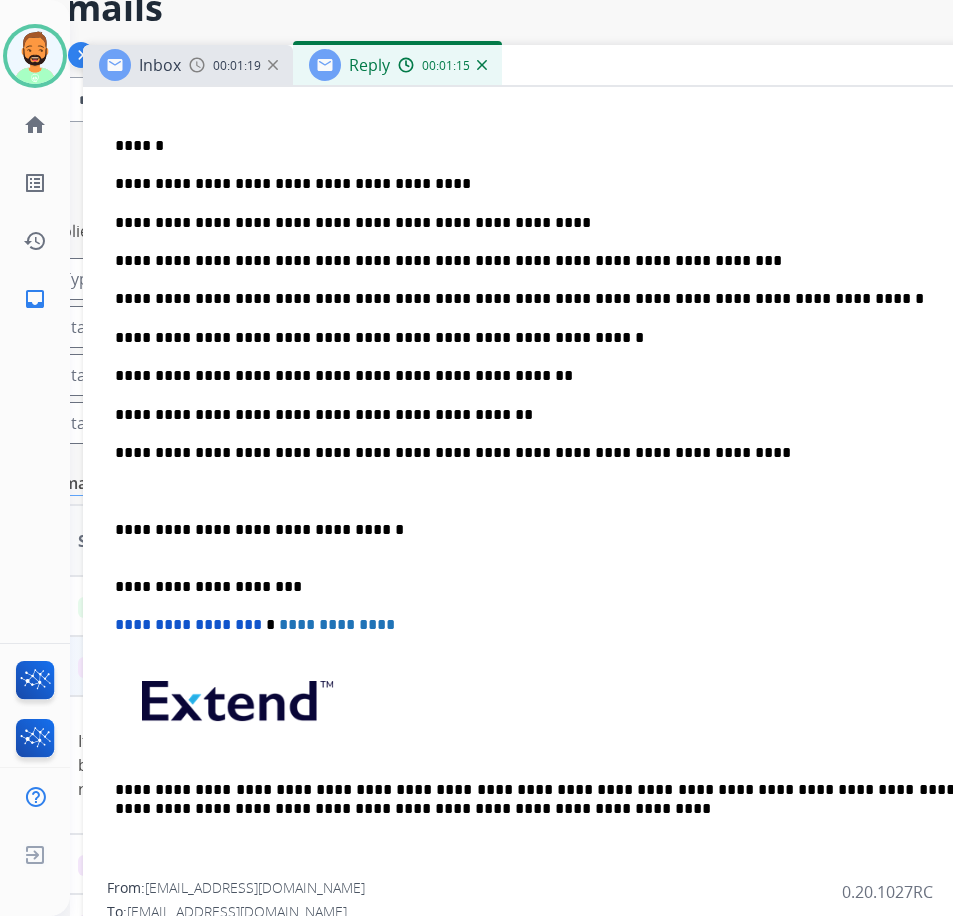 scroll, scrollTop: 582, scrollLeft: 0, axis: vertical 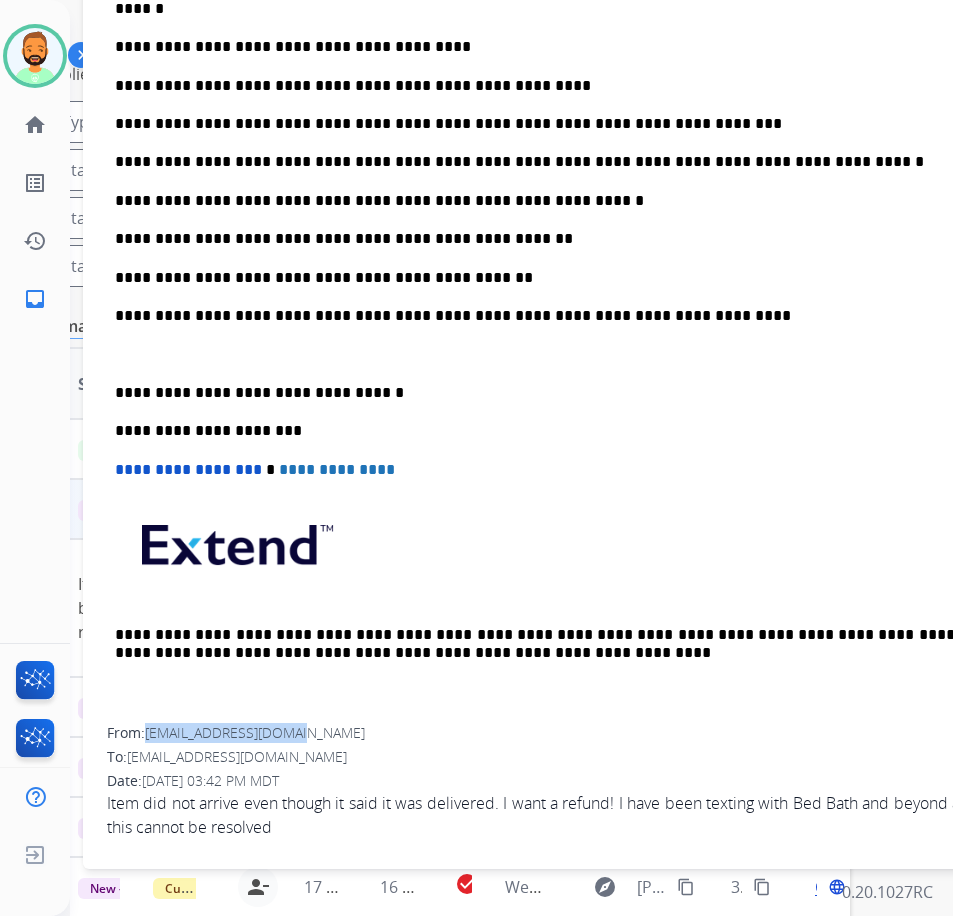 drag, startPoint x: 149, startPoint y: 729, endPoint x: 312, endPoint y: 732, distance: 163.0276 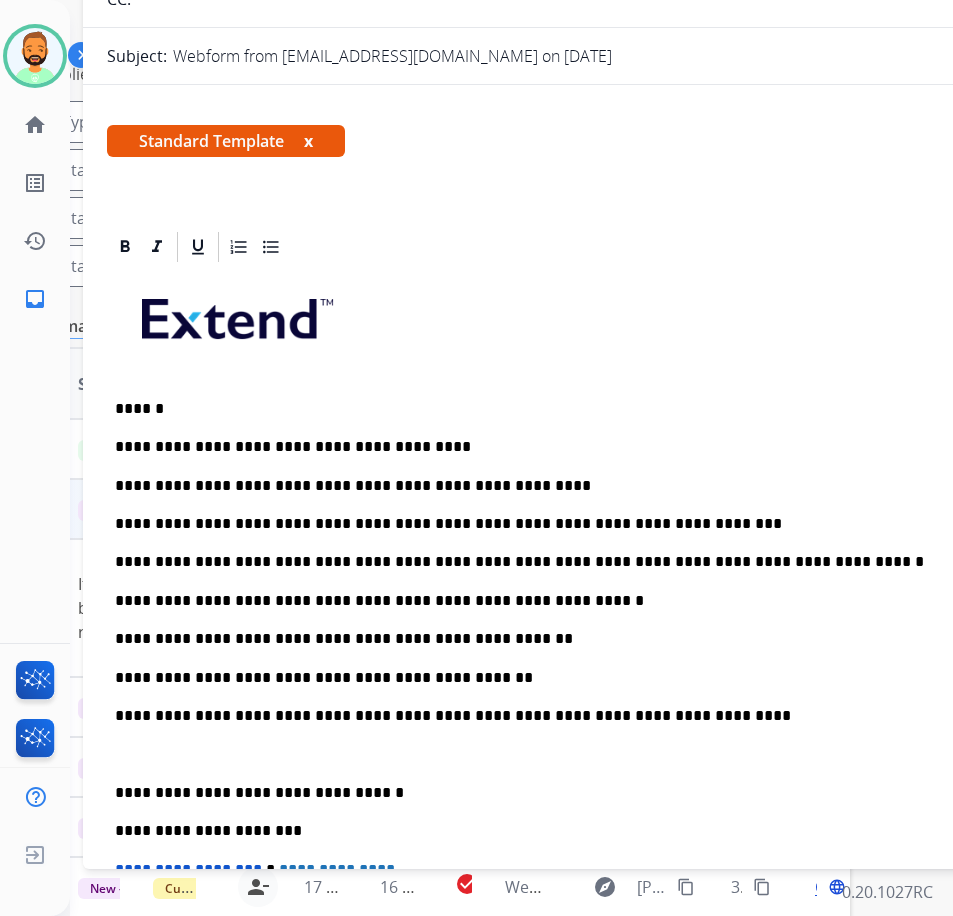 scroll, scrollTop: 0, scrollLeft: 0, axis: both 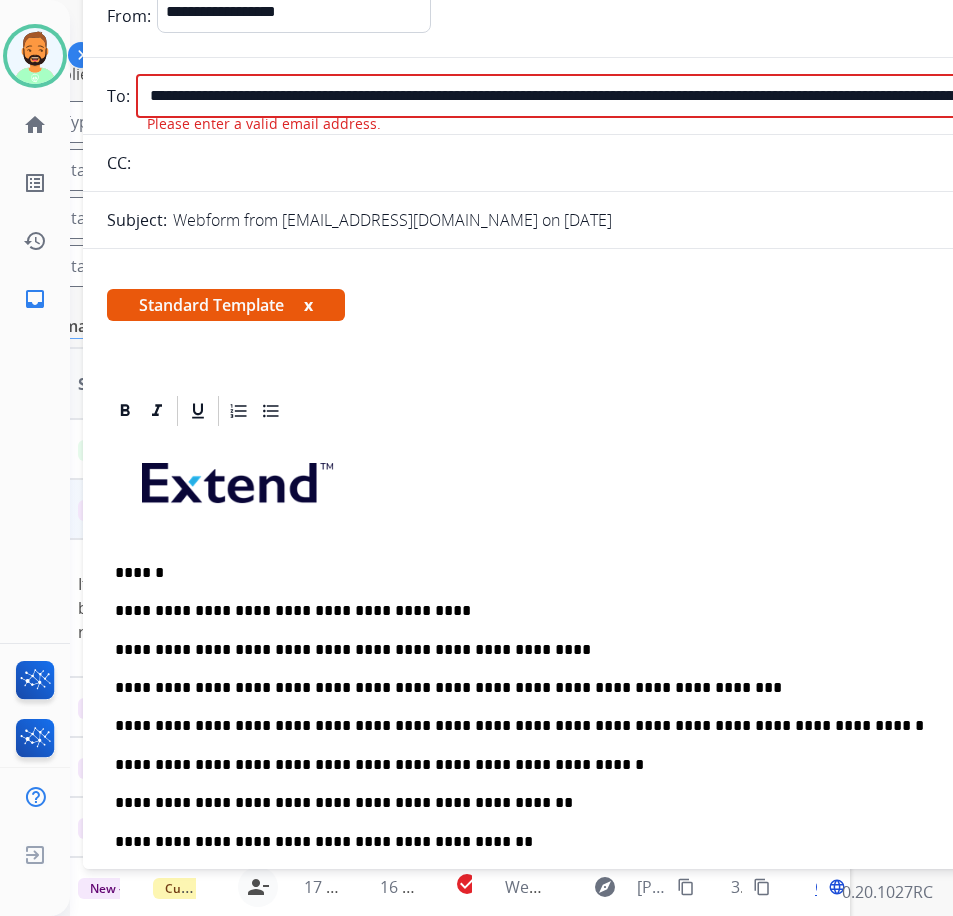 click on "**********" at bounding box center (589, 96) 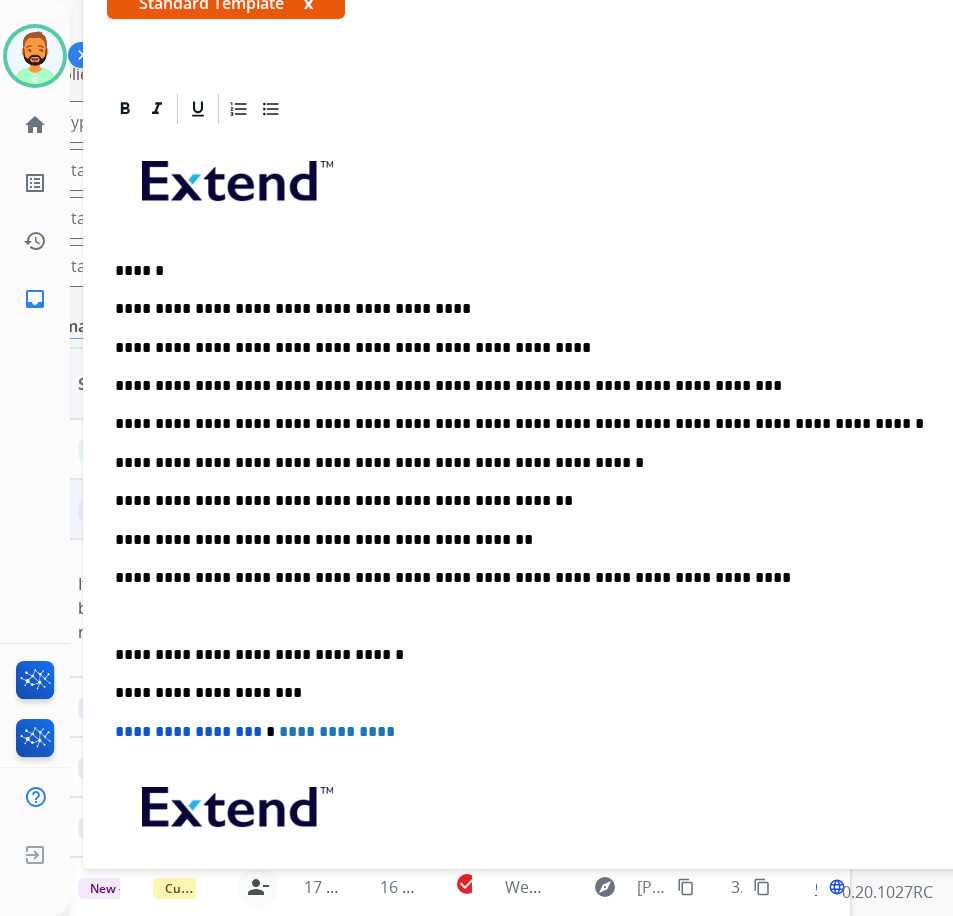 scroll, scrollTop: 300, scrollLeft: 0, axis: vertical 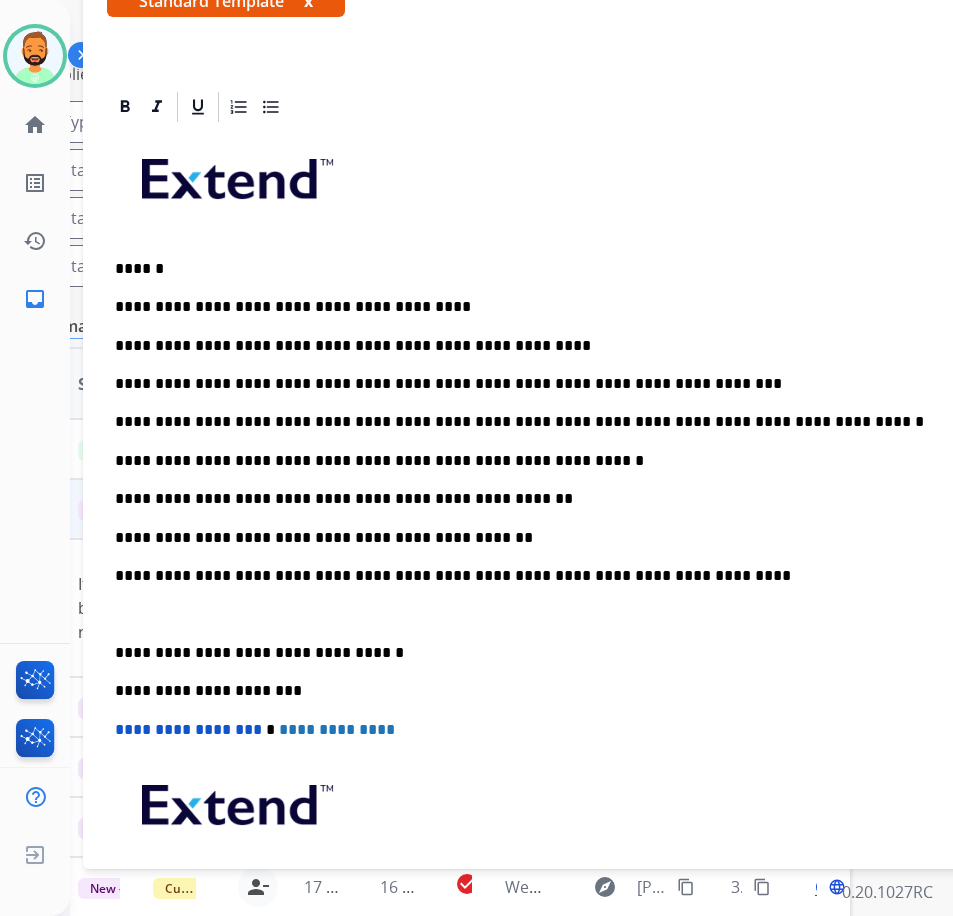 type on "**********" 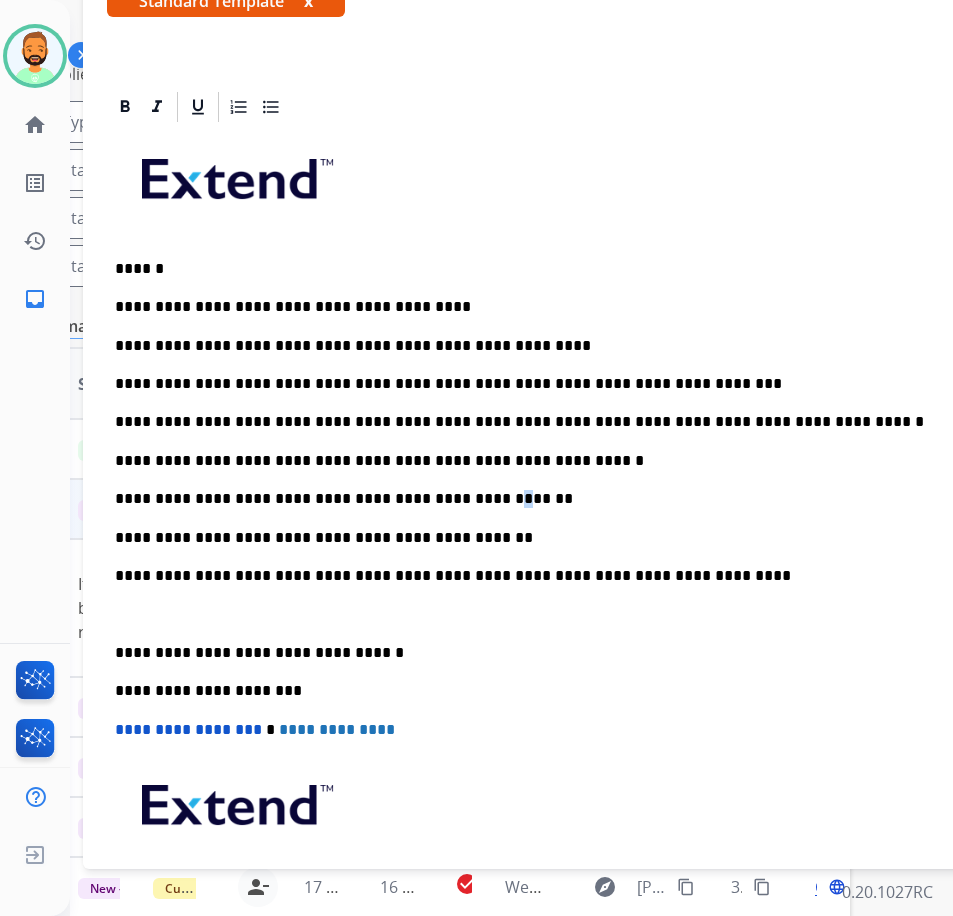 click on "**********" at bounding box center (575, 499) 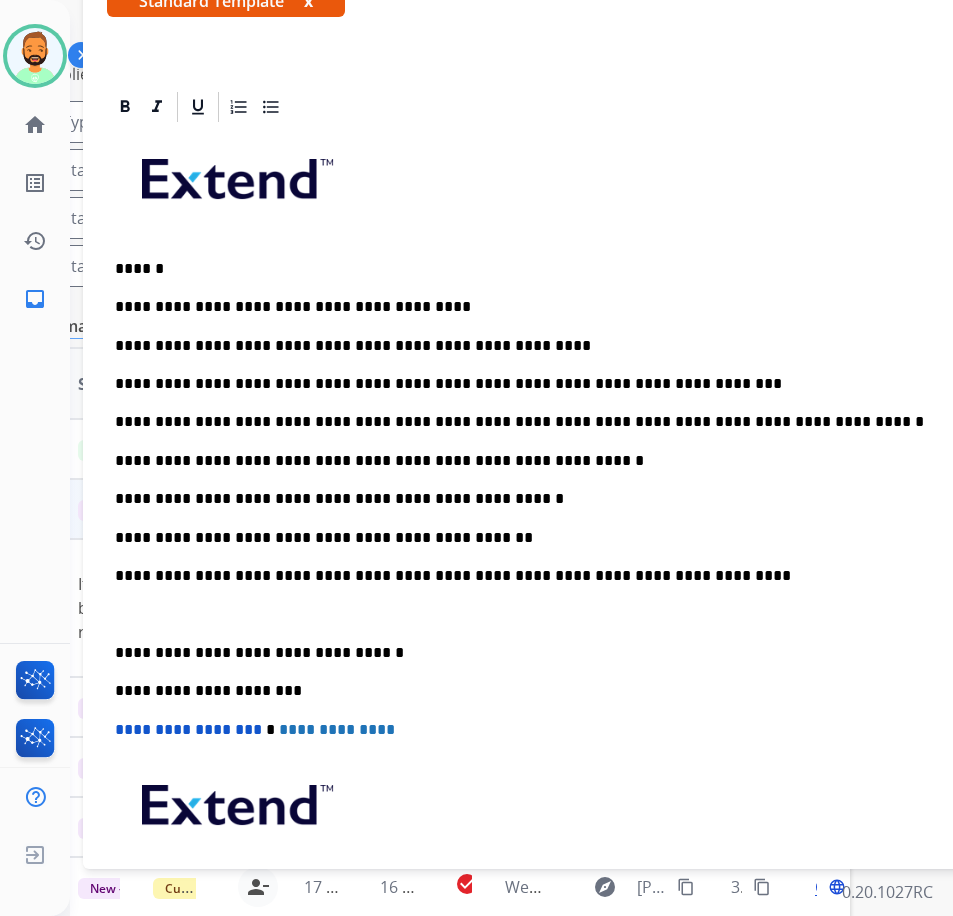 type 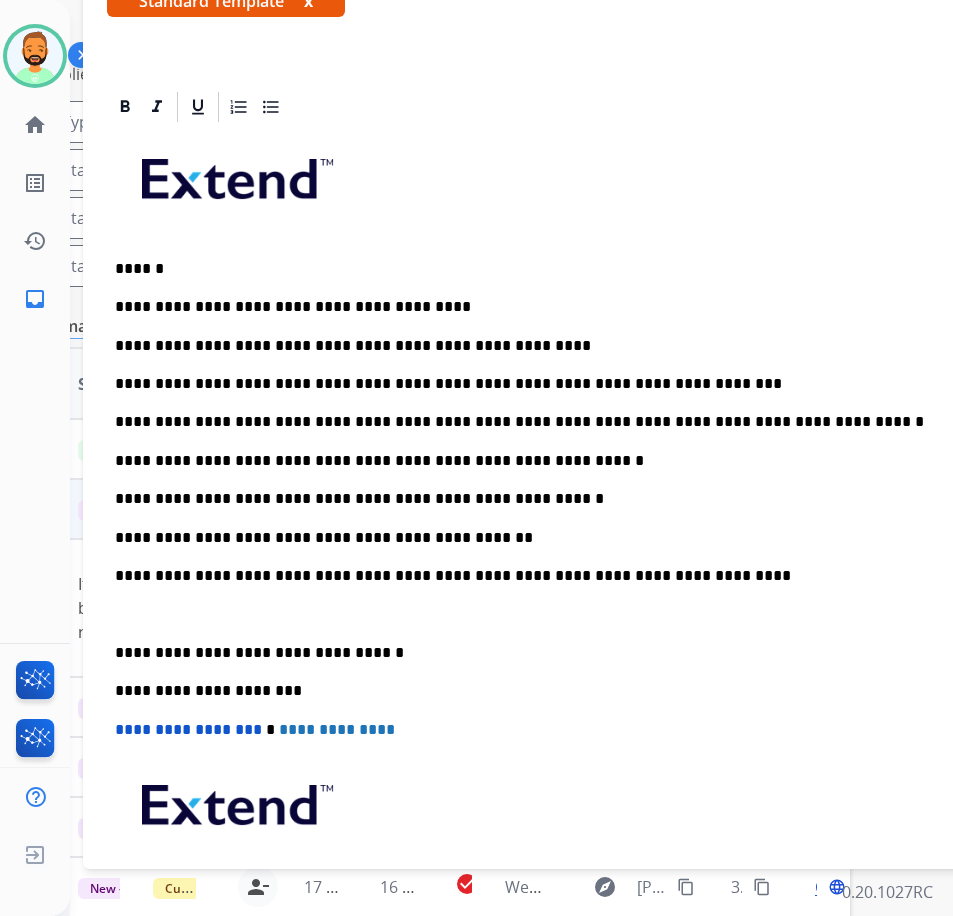 click on "**********" at bounding box center [575, 538] 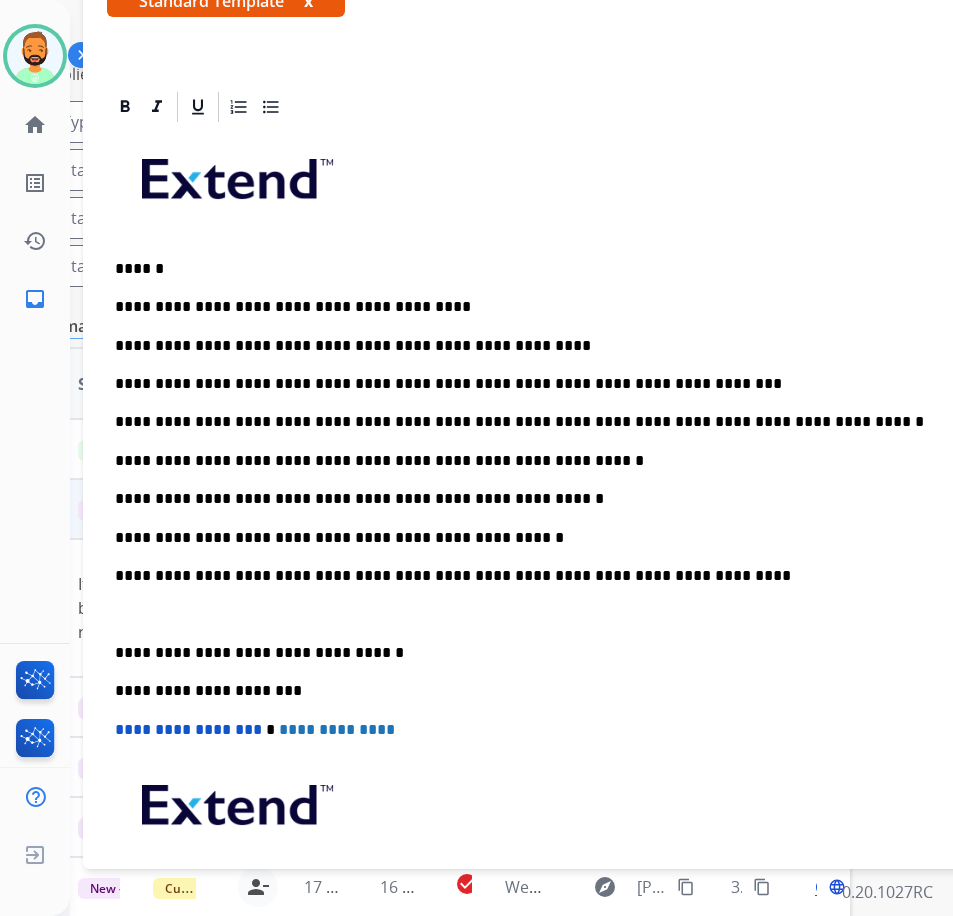 click on "**********" at bounding box center (575, 538) 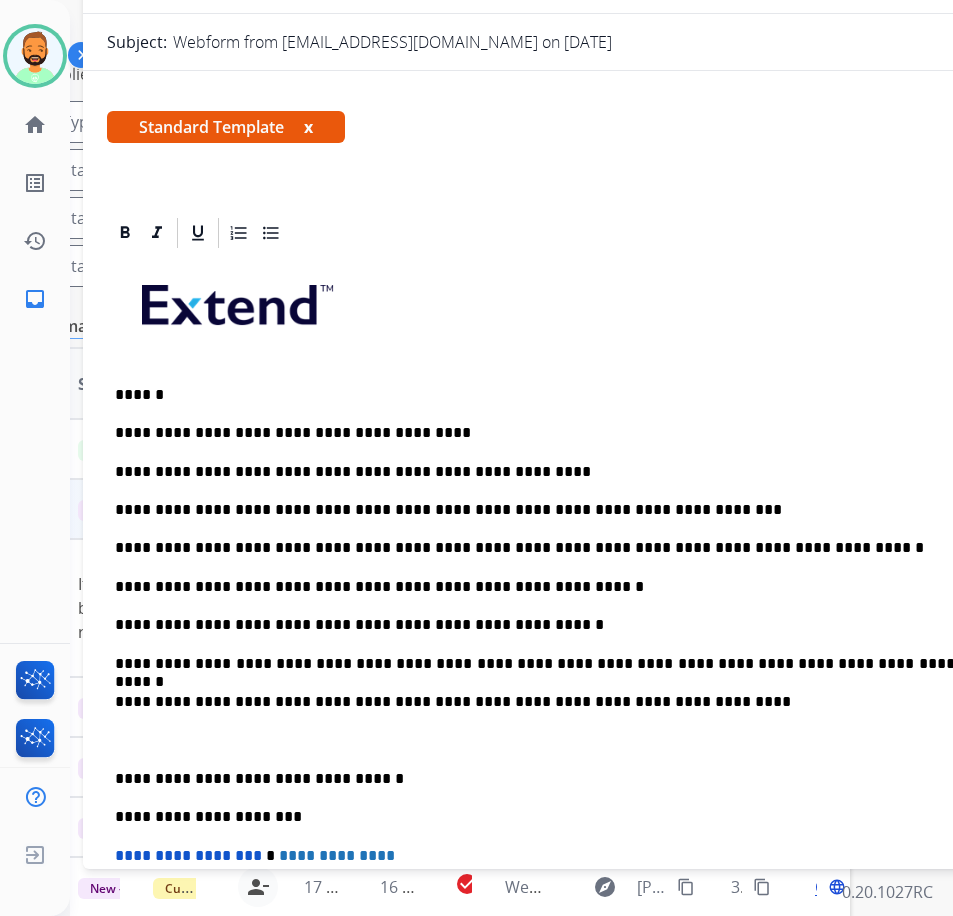 scroll, scrollTop: 0, scrollLeft: 0, axis: both 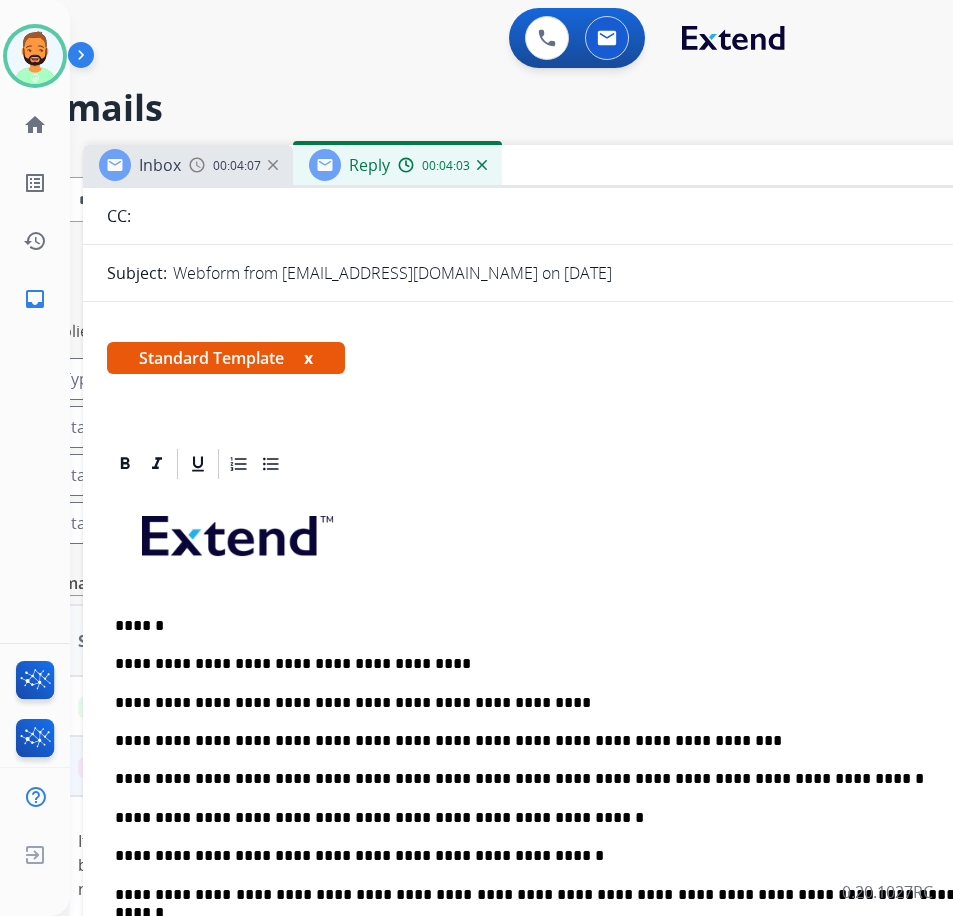 click on "**********" at bounding box center [583, 913] 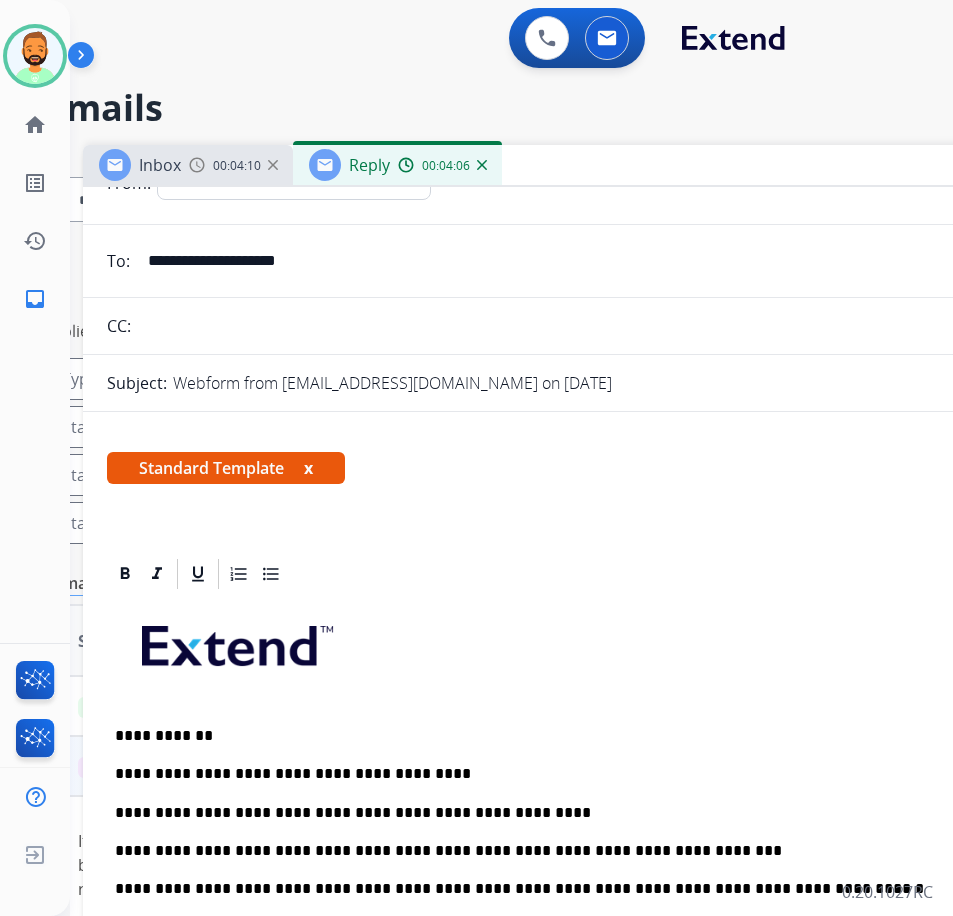 scroll, scrollTop: 0, scrollLeft: 0, axis: both 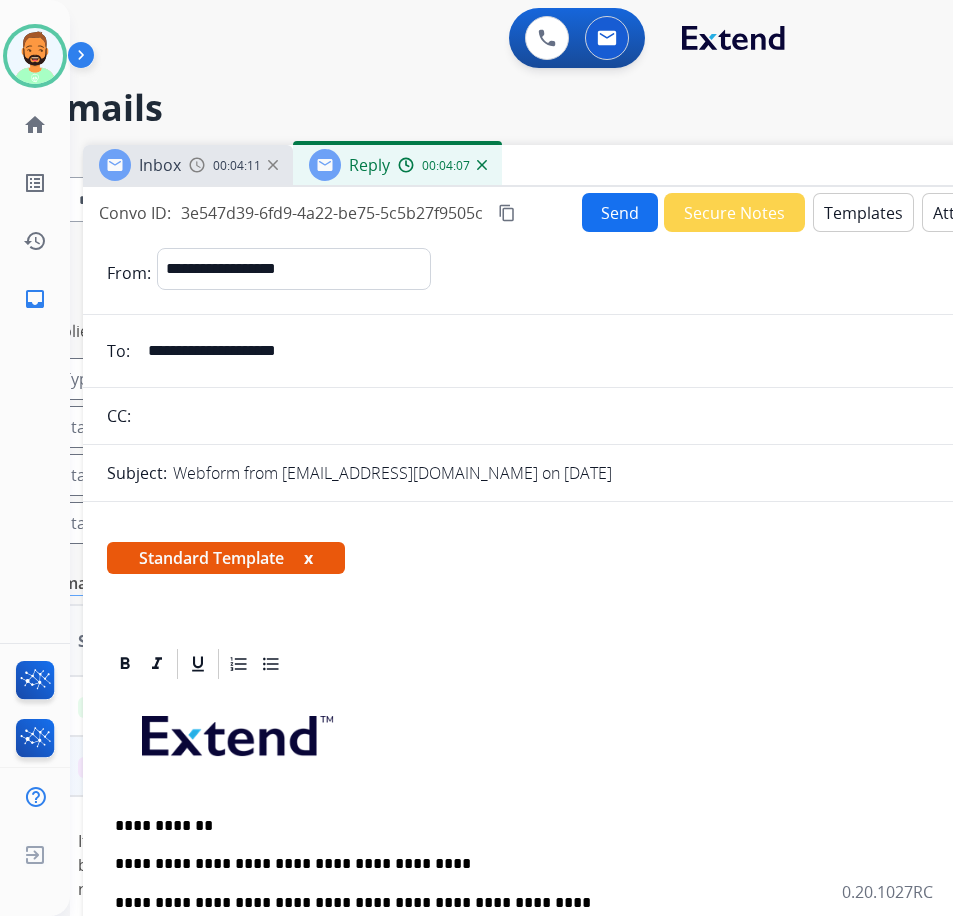 click on "Send" at bounding box center [620, 212] 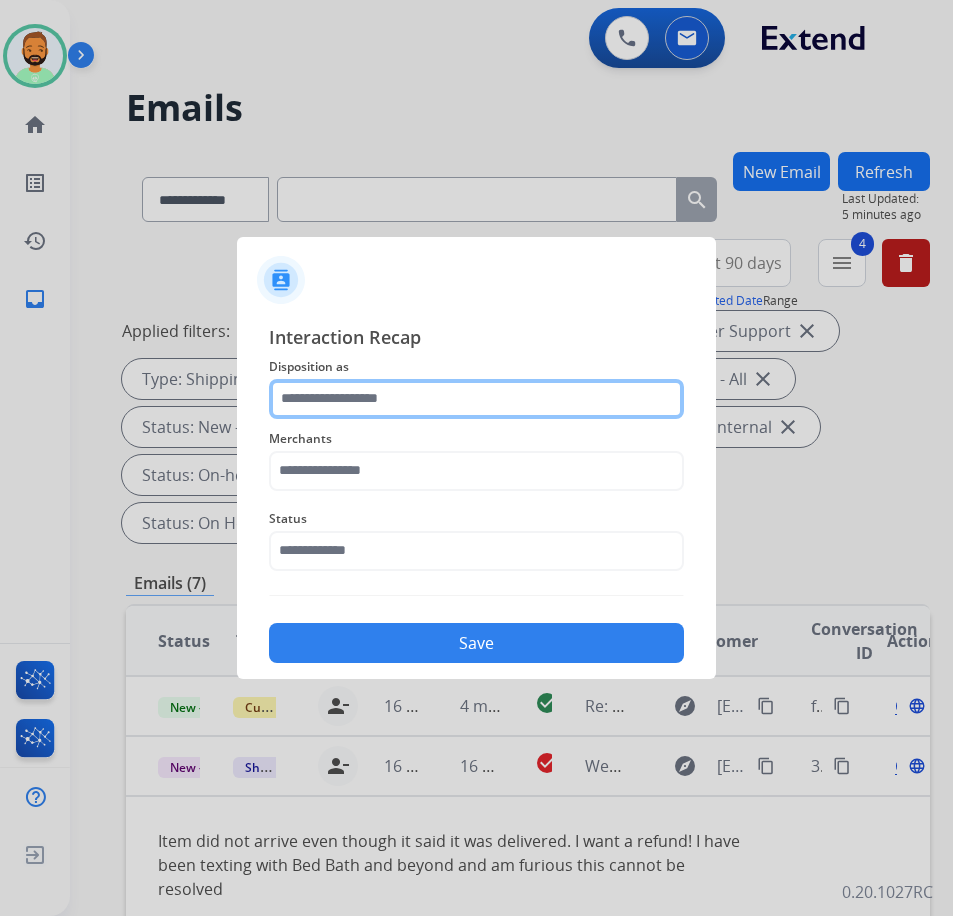 click 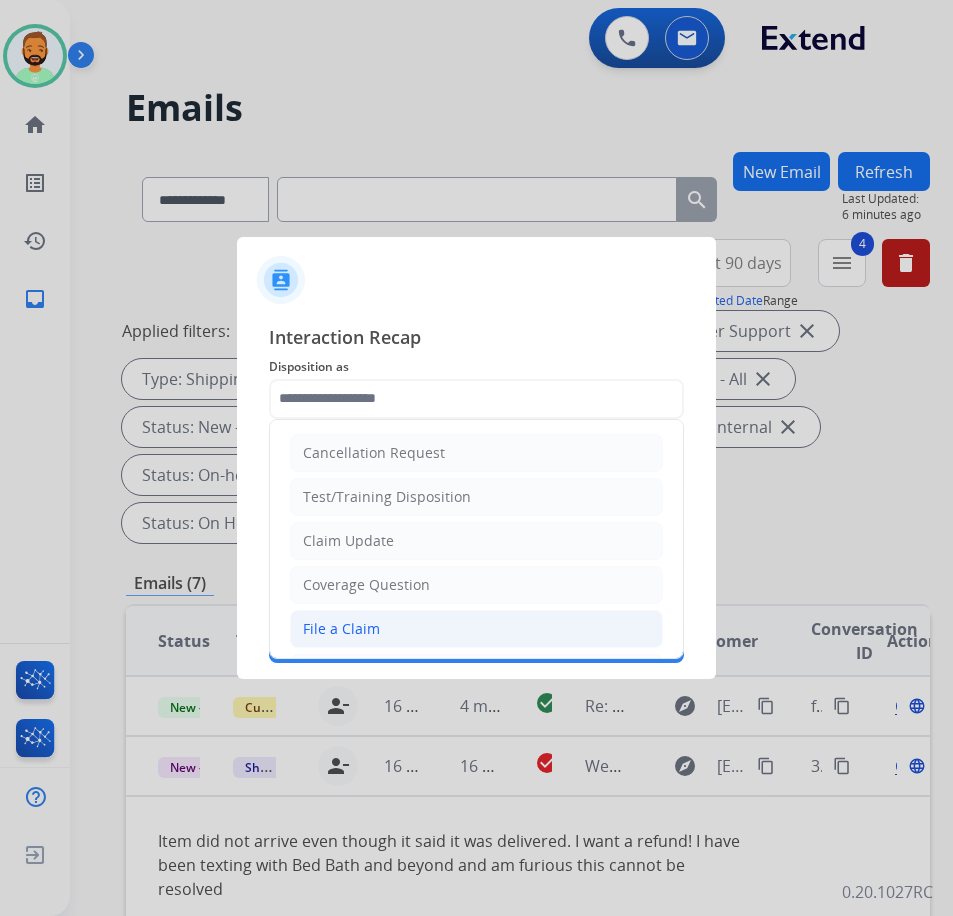 click on "File a Claim" 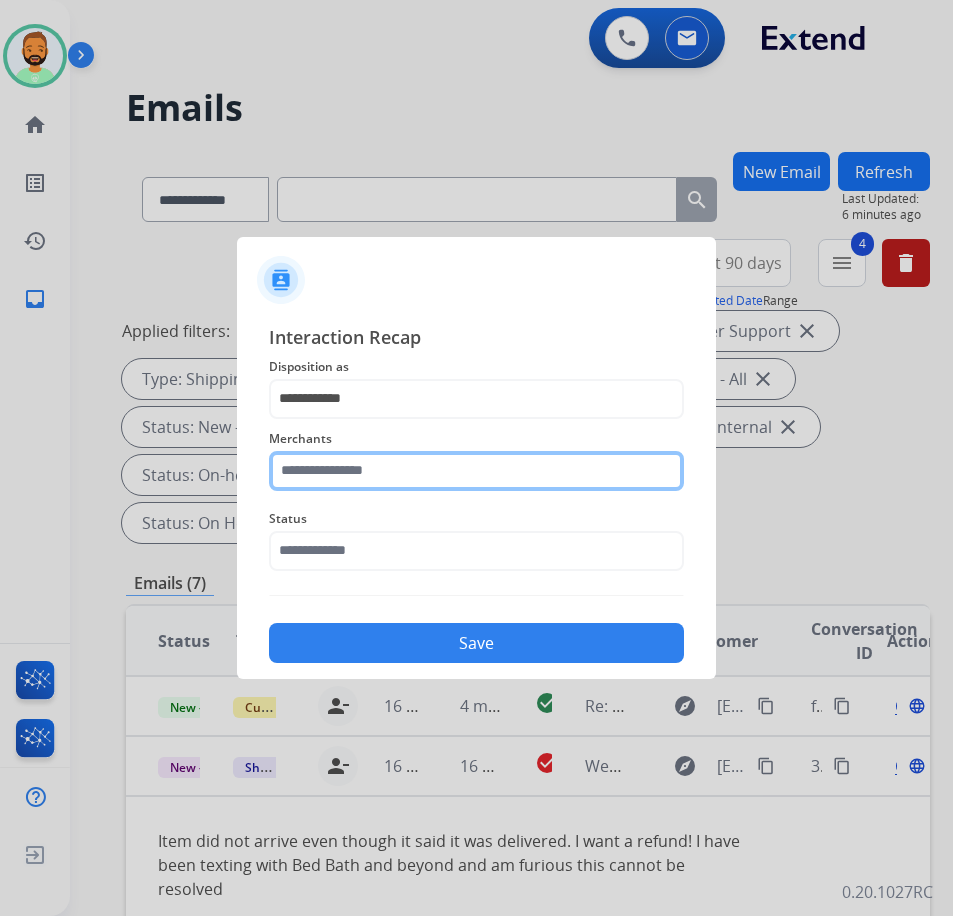 click 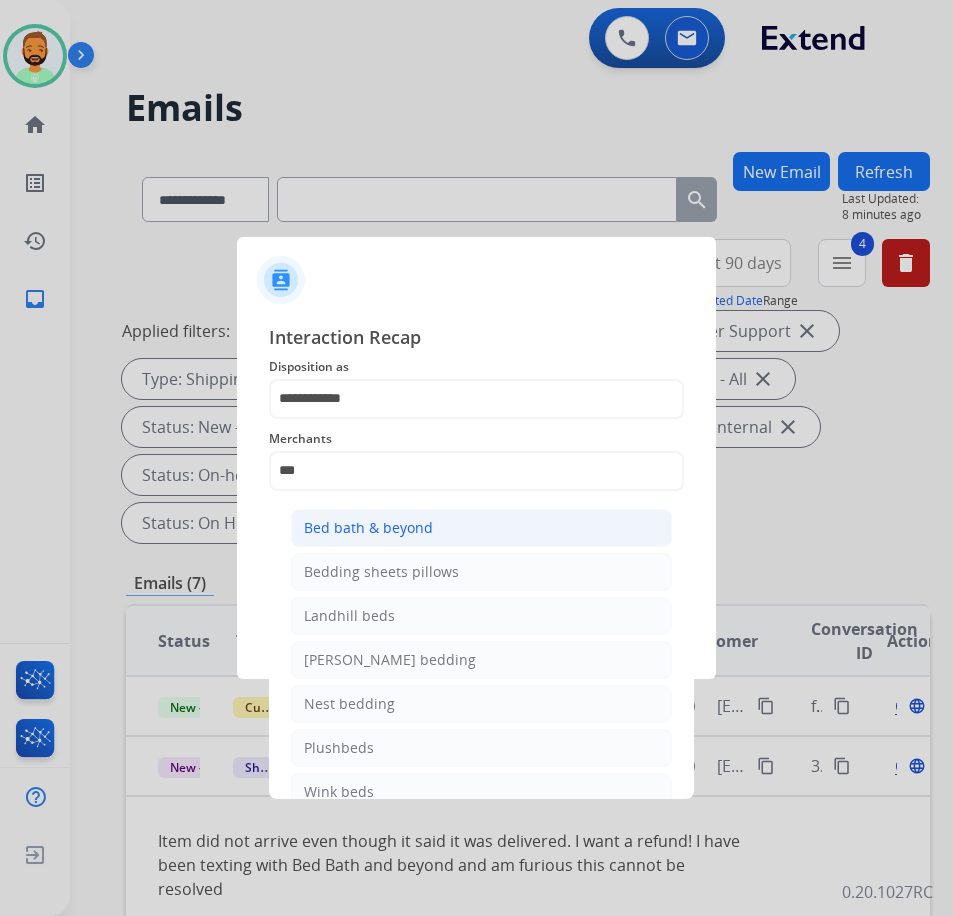 click on "Bed bath & beyond" 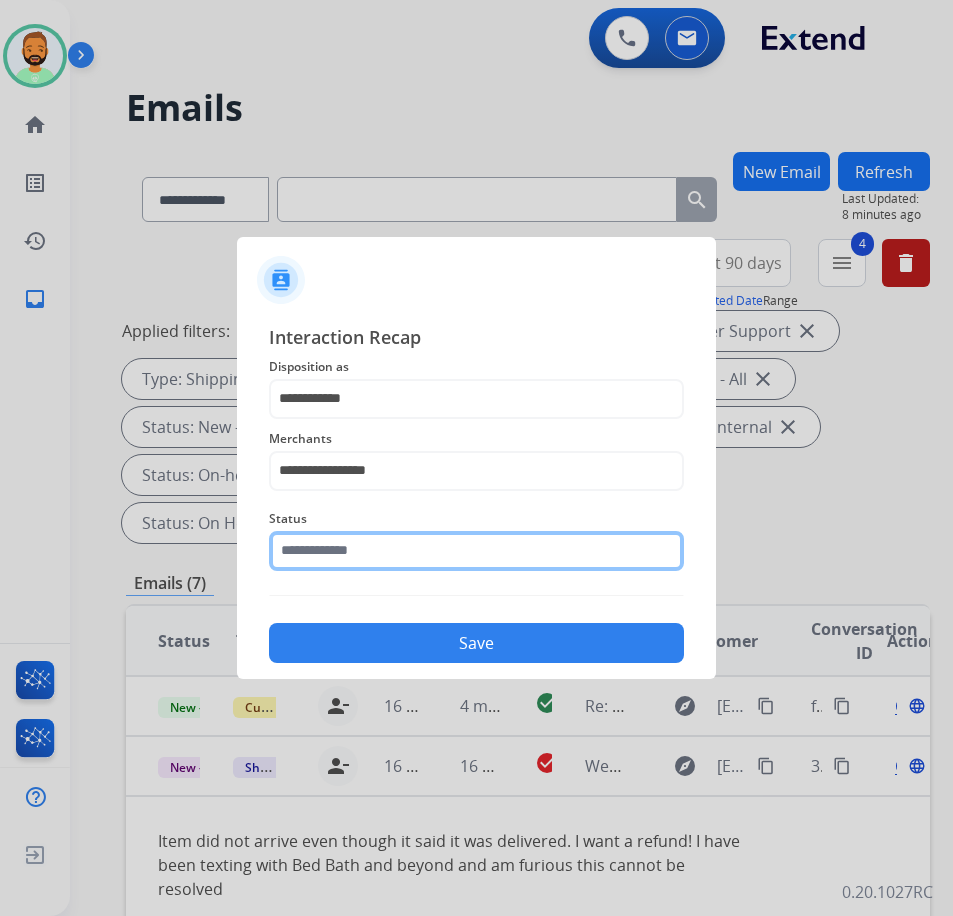 click 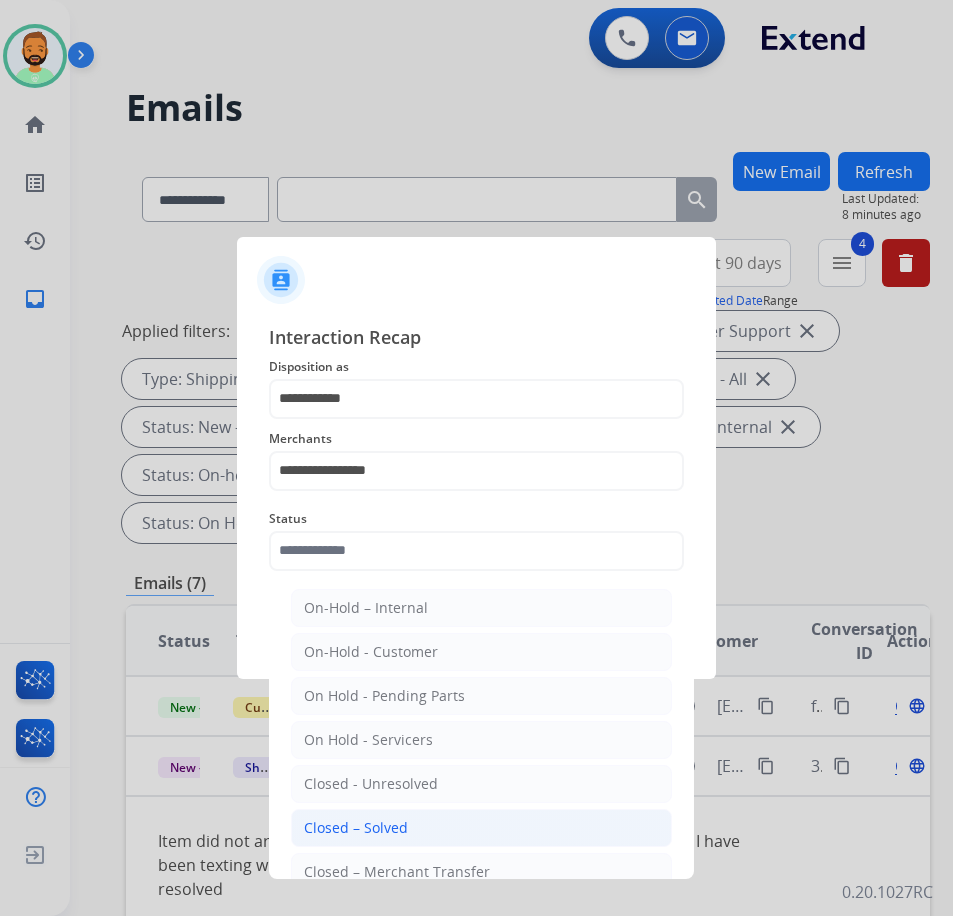 click on "Closed – Solved" 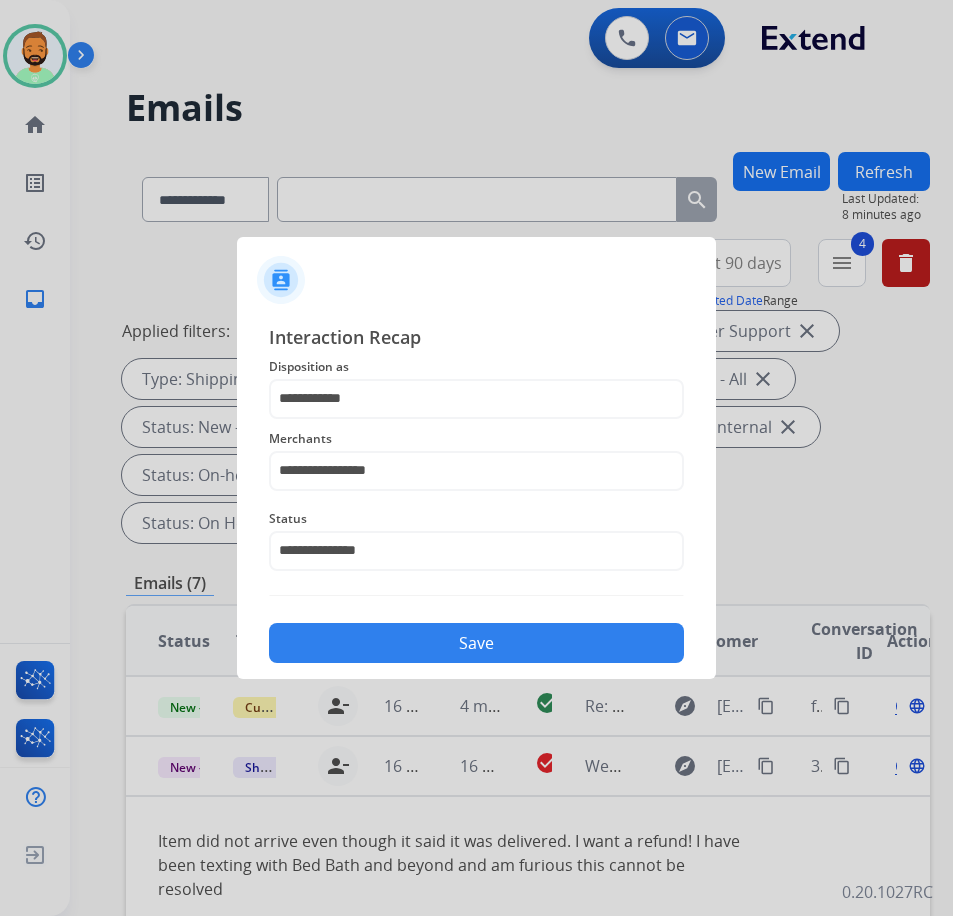 click on "Save" 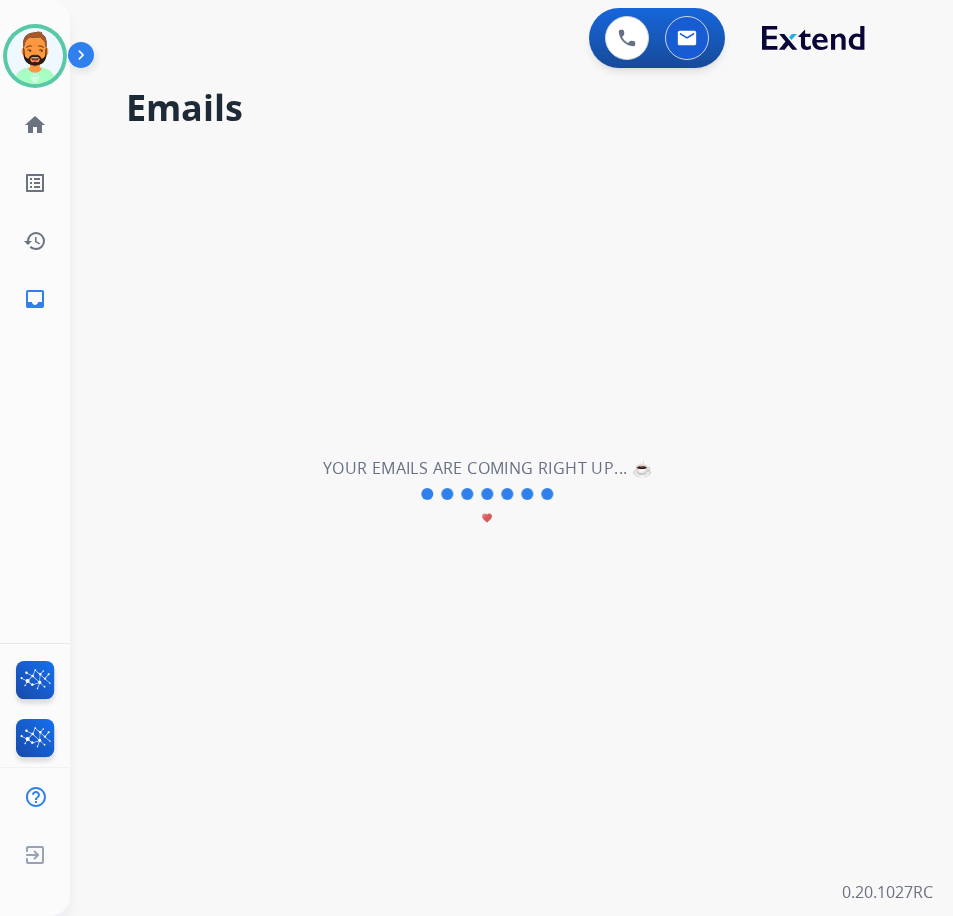 scroll, scrollTop: 0, scrollLeft: 0, axis: both 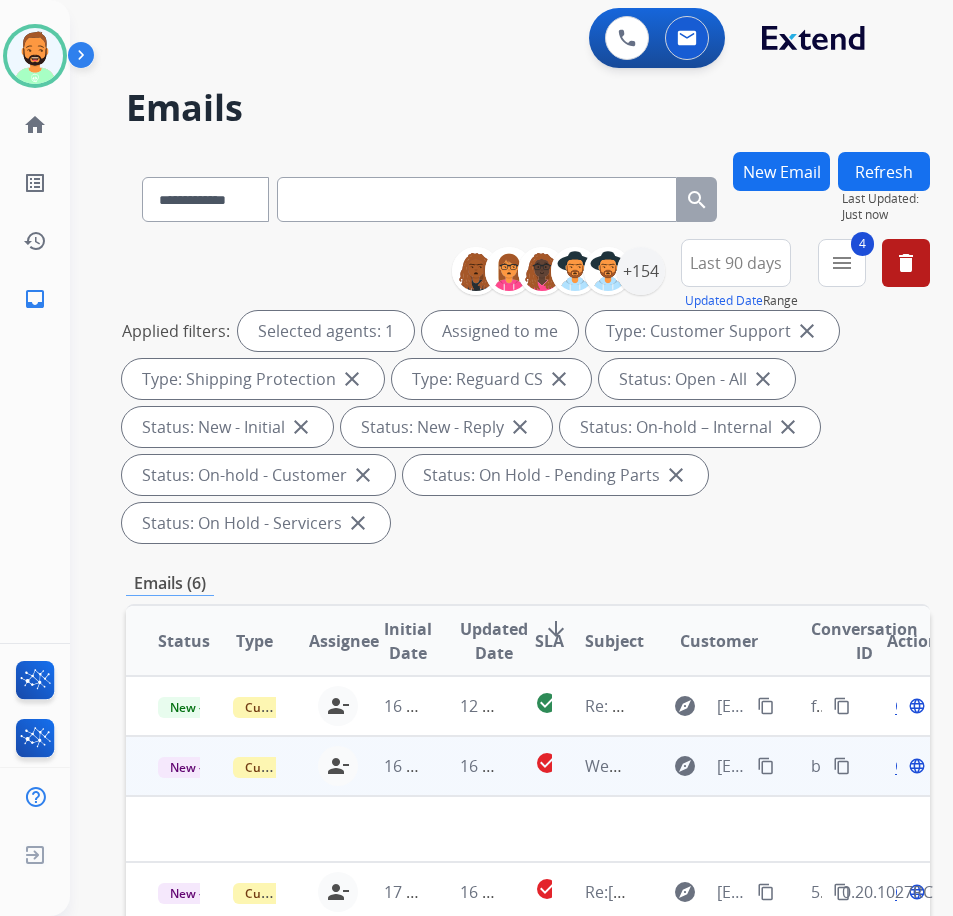 click on "16 hours ago" at bounding box center [465, 766] 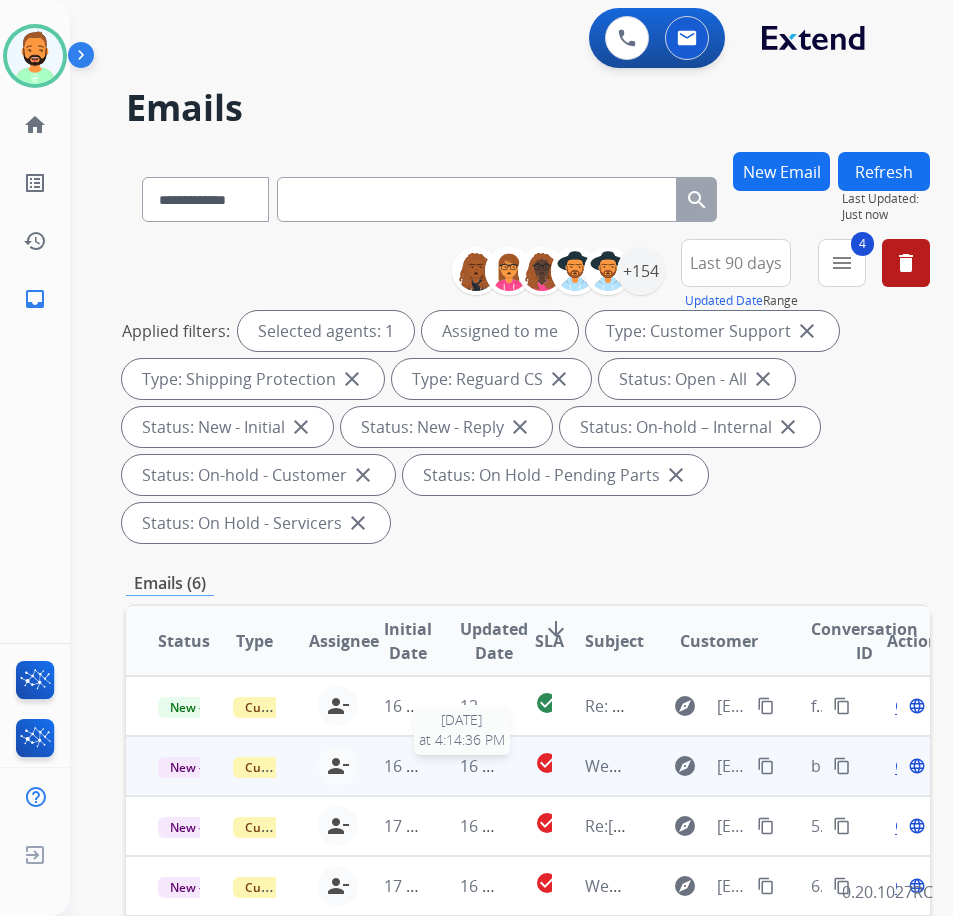 click on "16 hours ago" at bounding box center (509, 766) 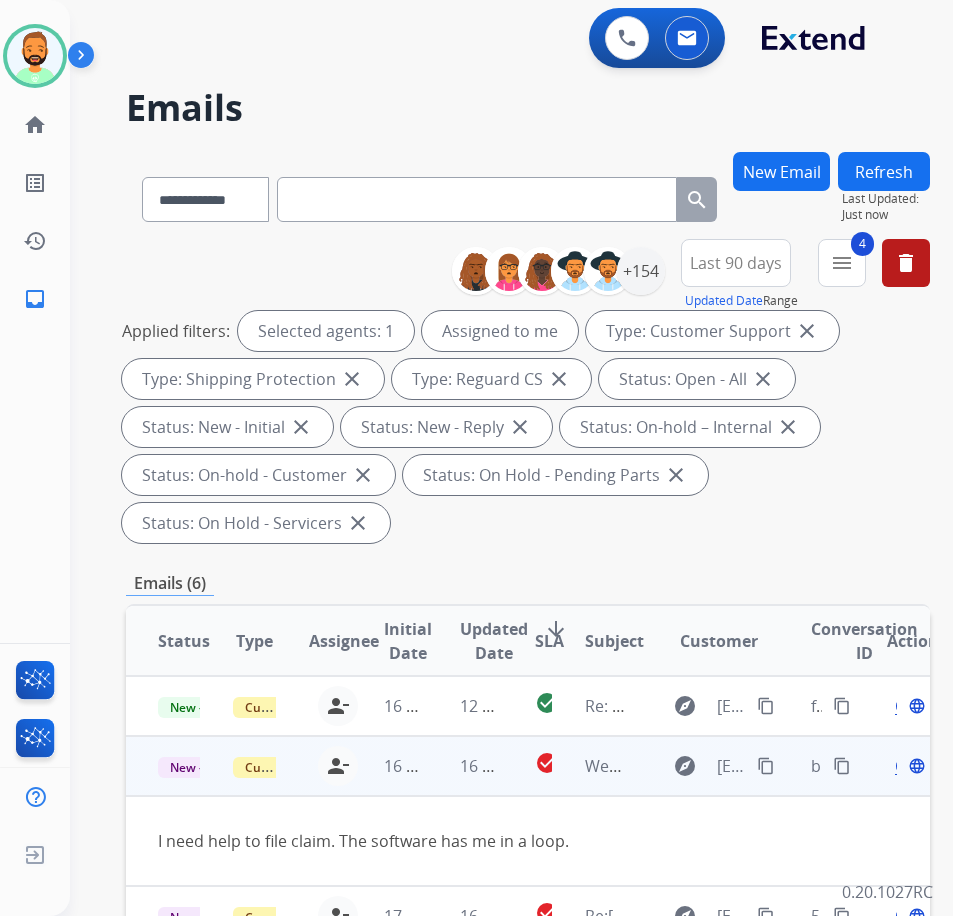 scroll, scrollTop: 100, scrollLeft: 0, axis: vertical 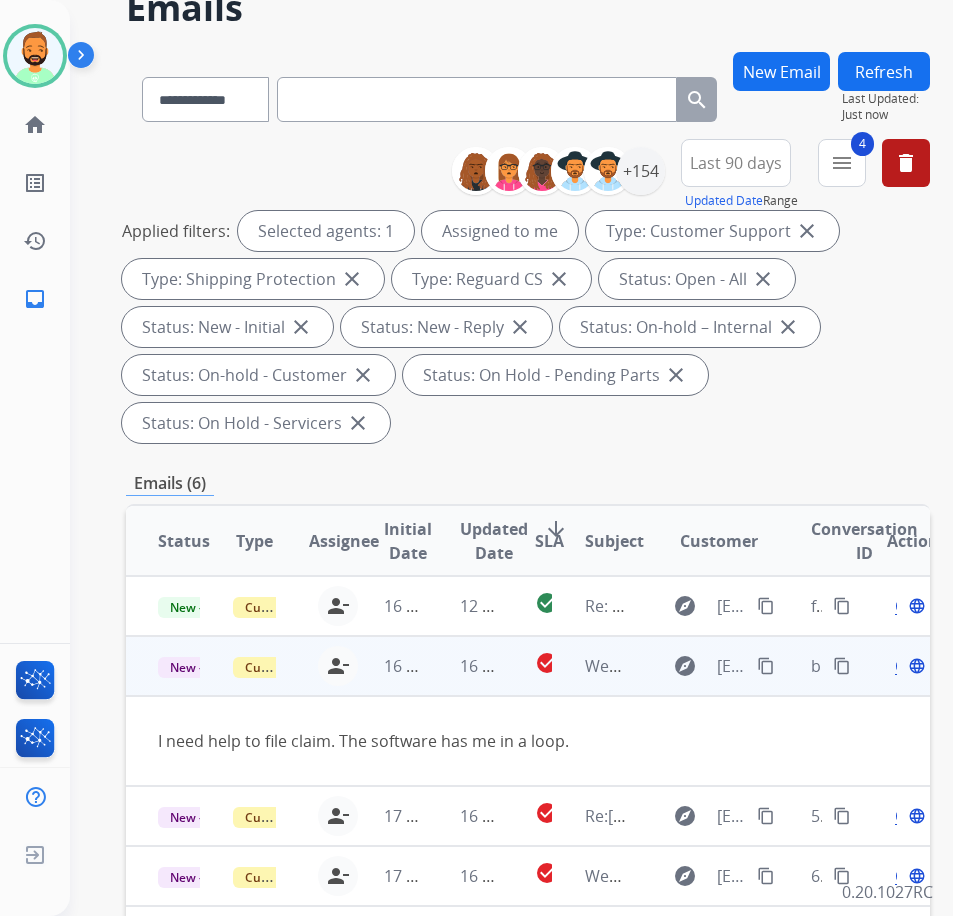 click on "Open" at bounding box center [915, 666] 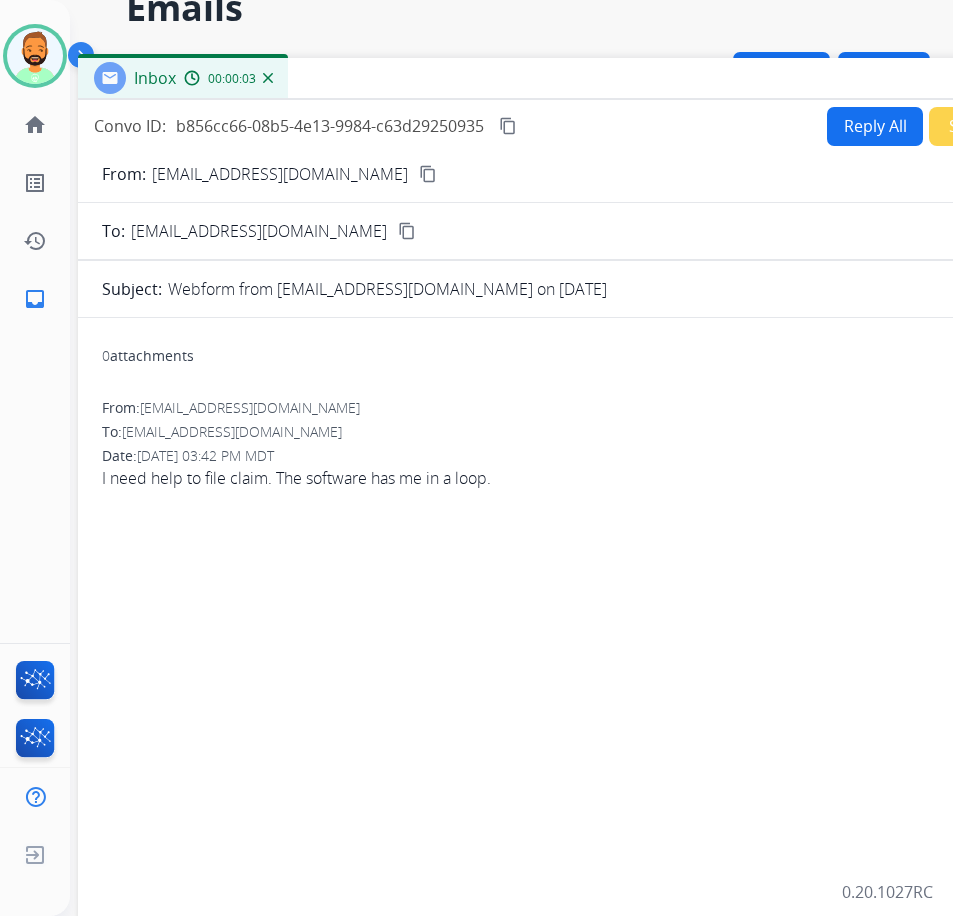 drag, startPoint x: 454, startPoint y: 39, endPoint x: 616, endPoint y: 77, distance: 166.39711 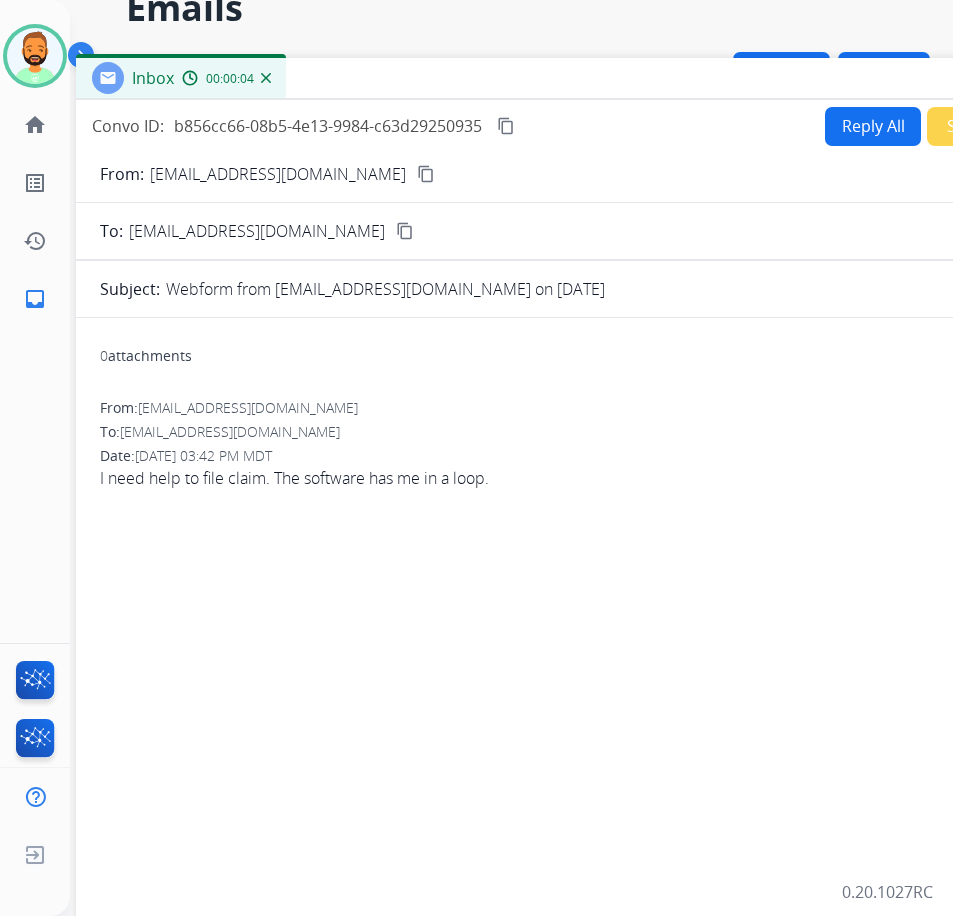 click on "Reply All" at bounding box center [873, 126] 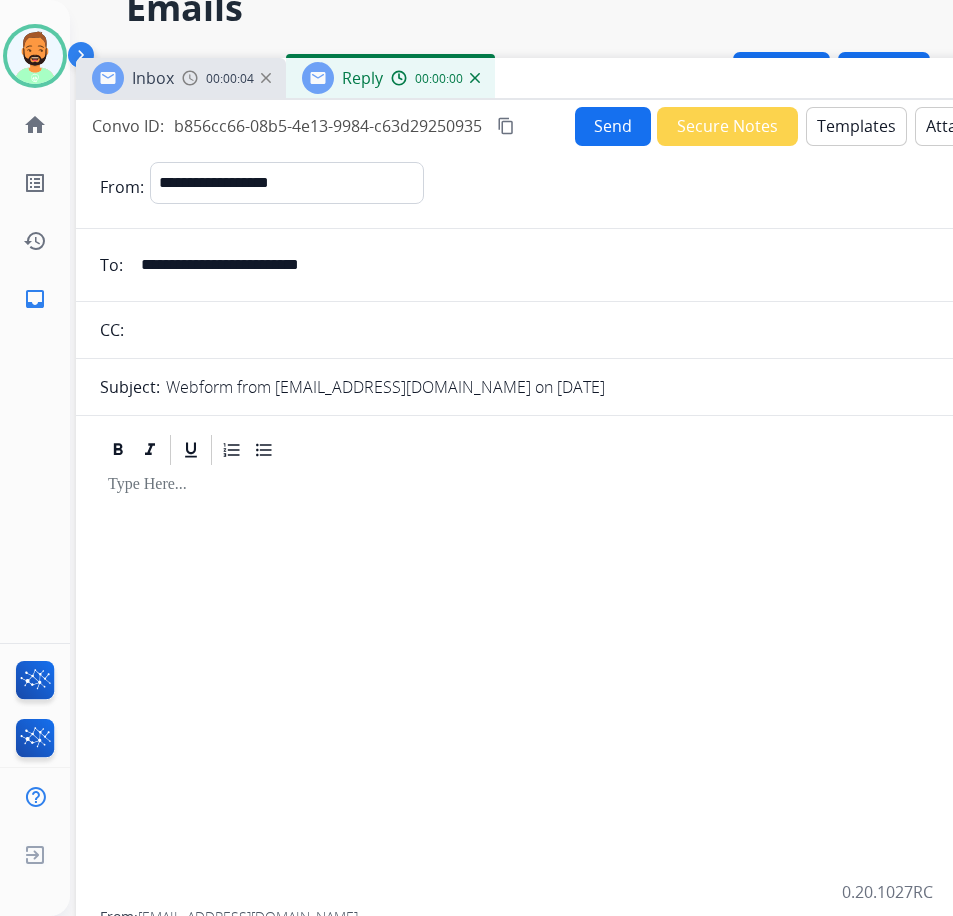click on "Templates" at bounding box center [856, 126] 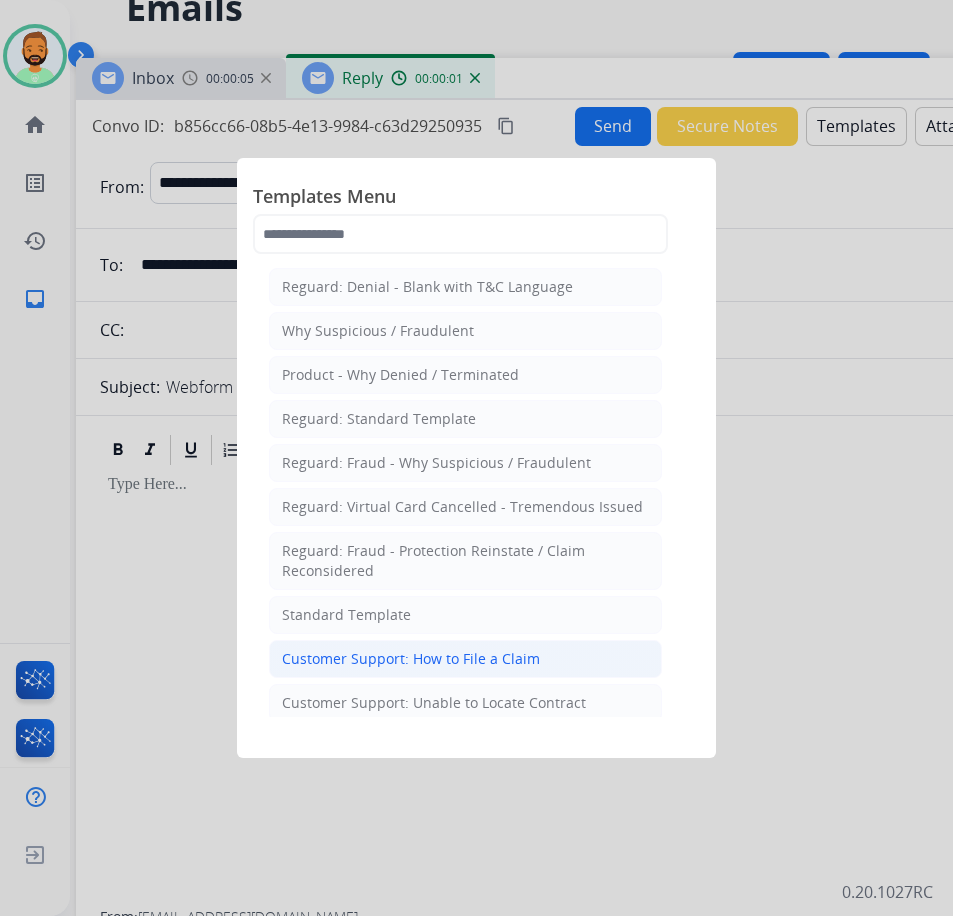 click on "Customer Support: How to File a Claim" 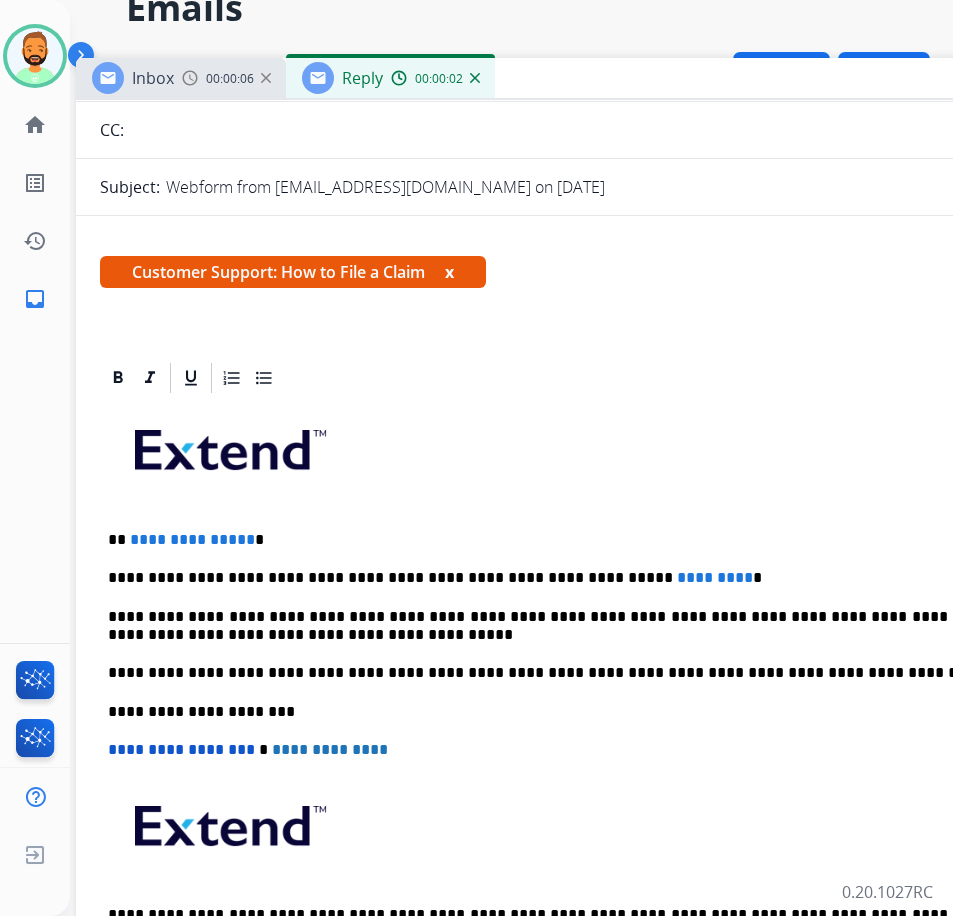scroll, scrollTop: 200, scrollLeft: 0, axis: vertical 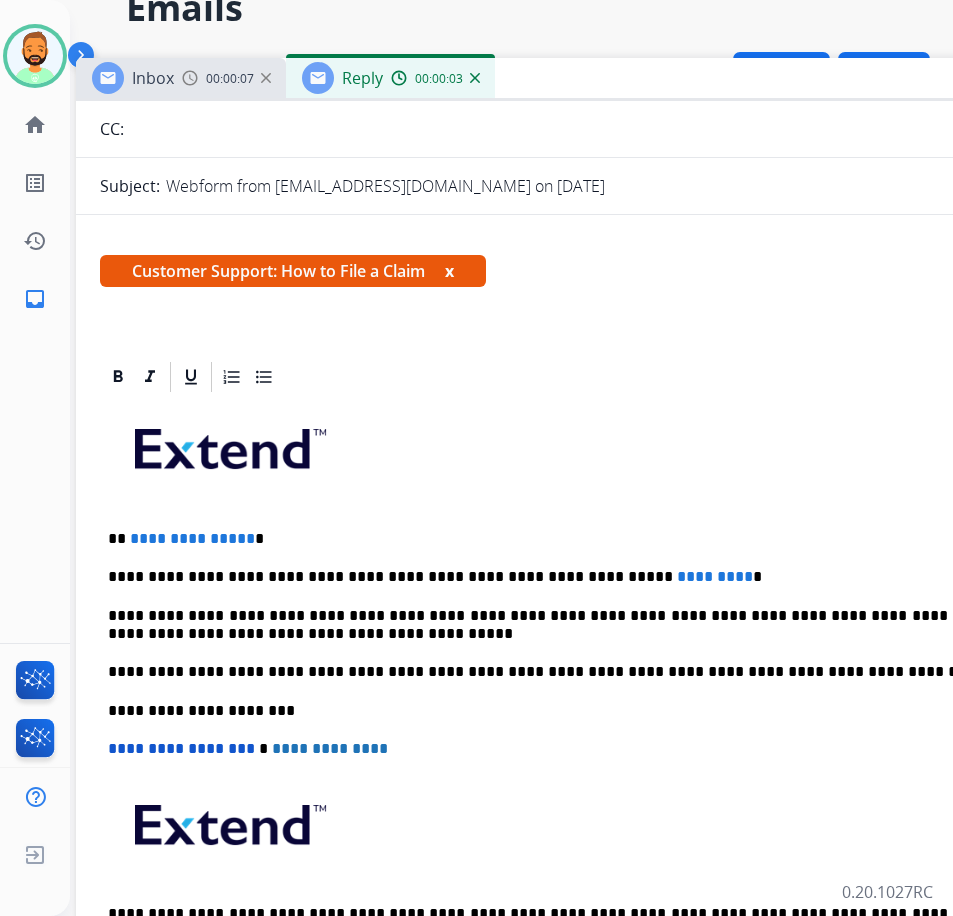 click on "**********" at bounding box center (568, 577) 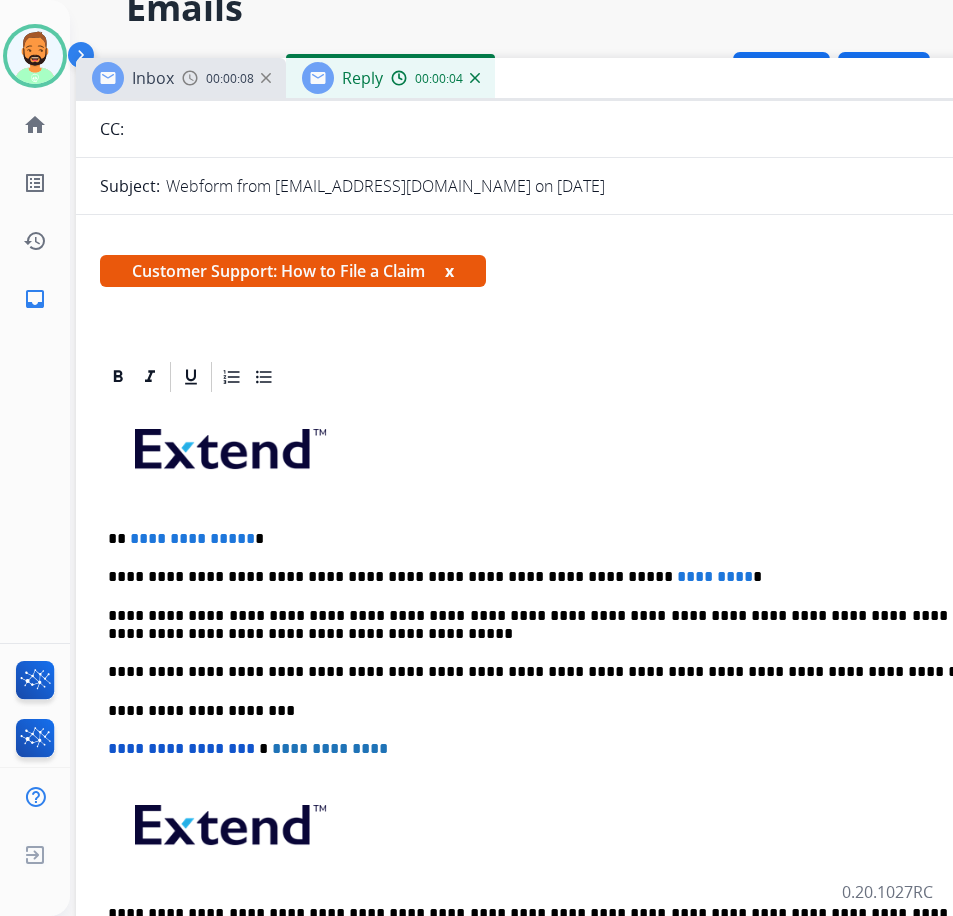 type 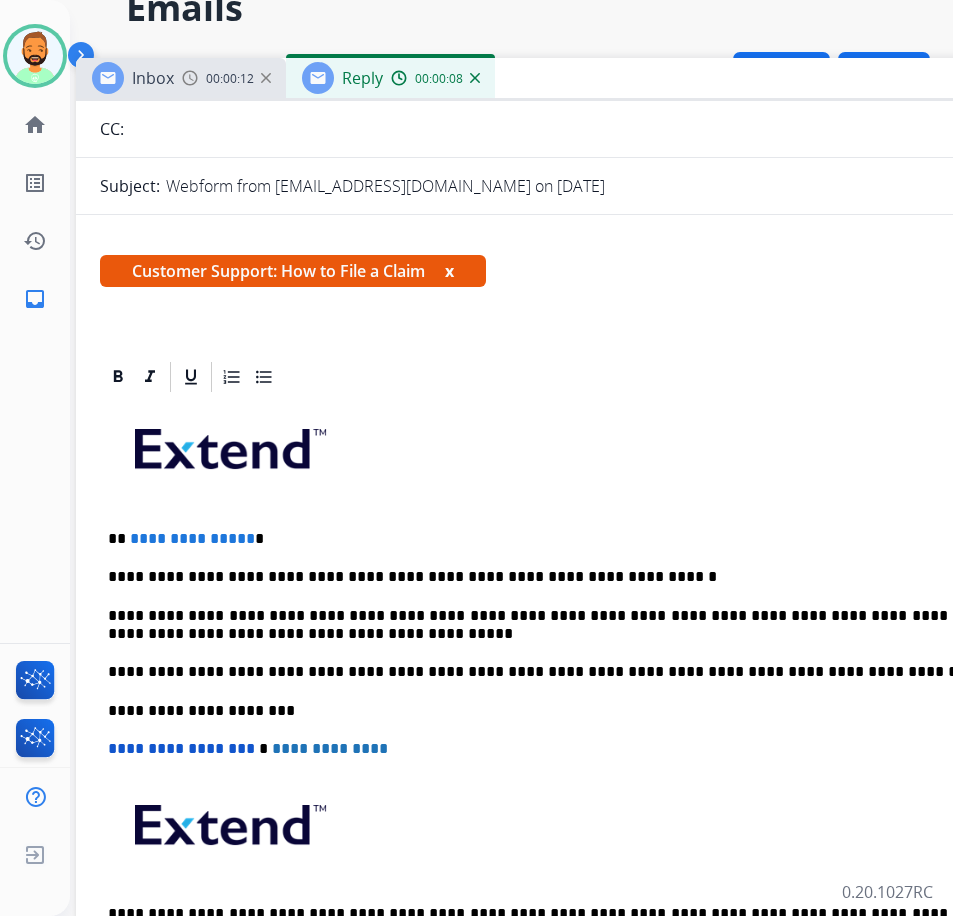 click on "**********" at bounding box center [568, 539] 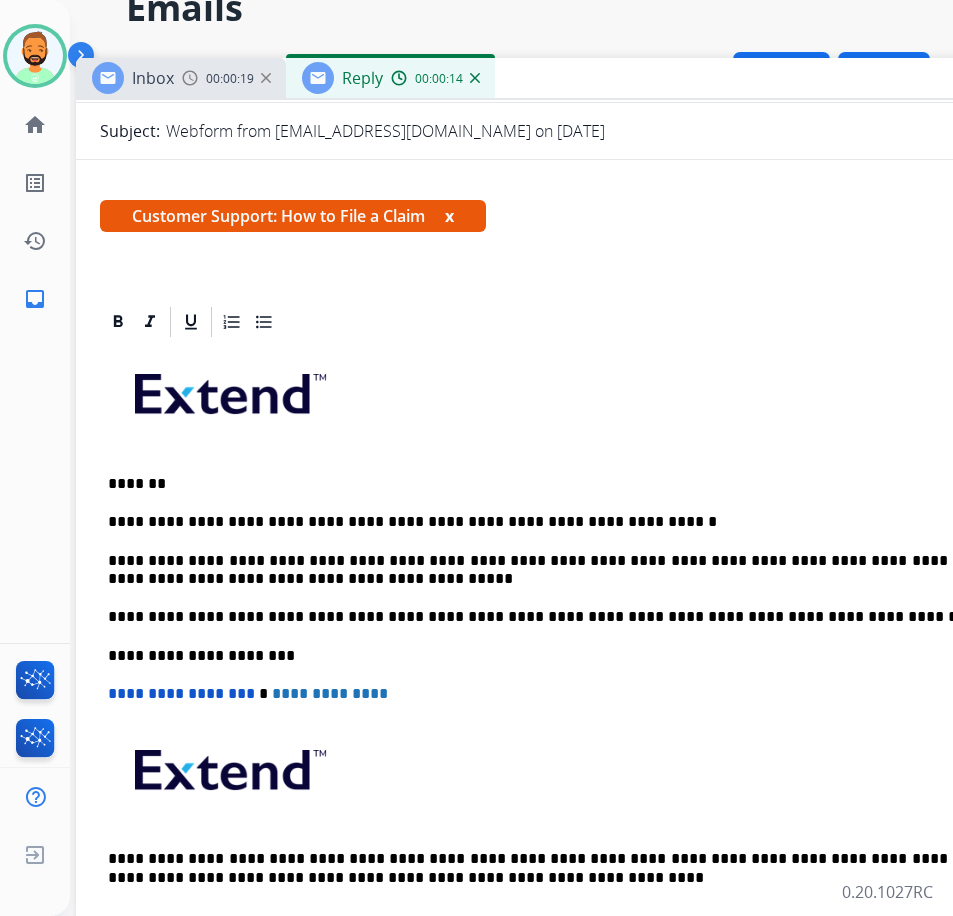 scroll, scrollTop: 285, scrollLeft: 0, axis: vertical 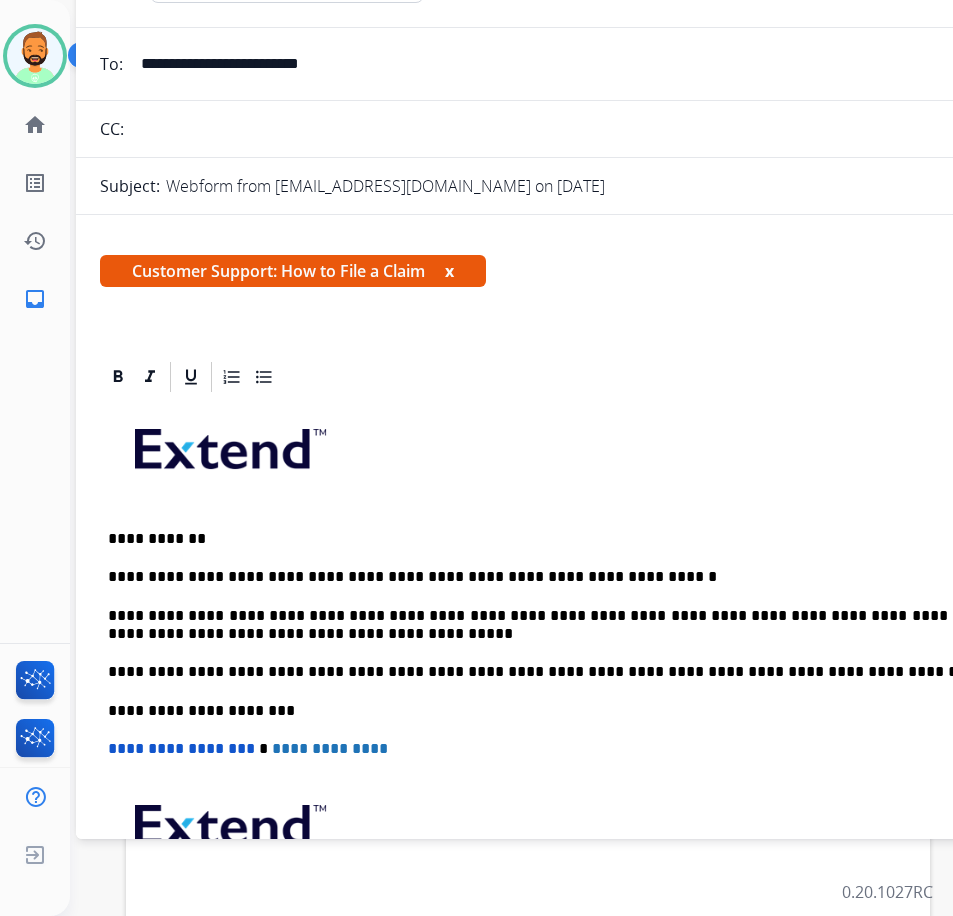click on "**********" at bounding box center (568, 577) 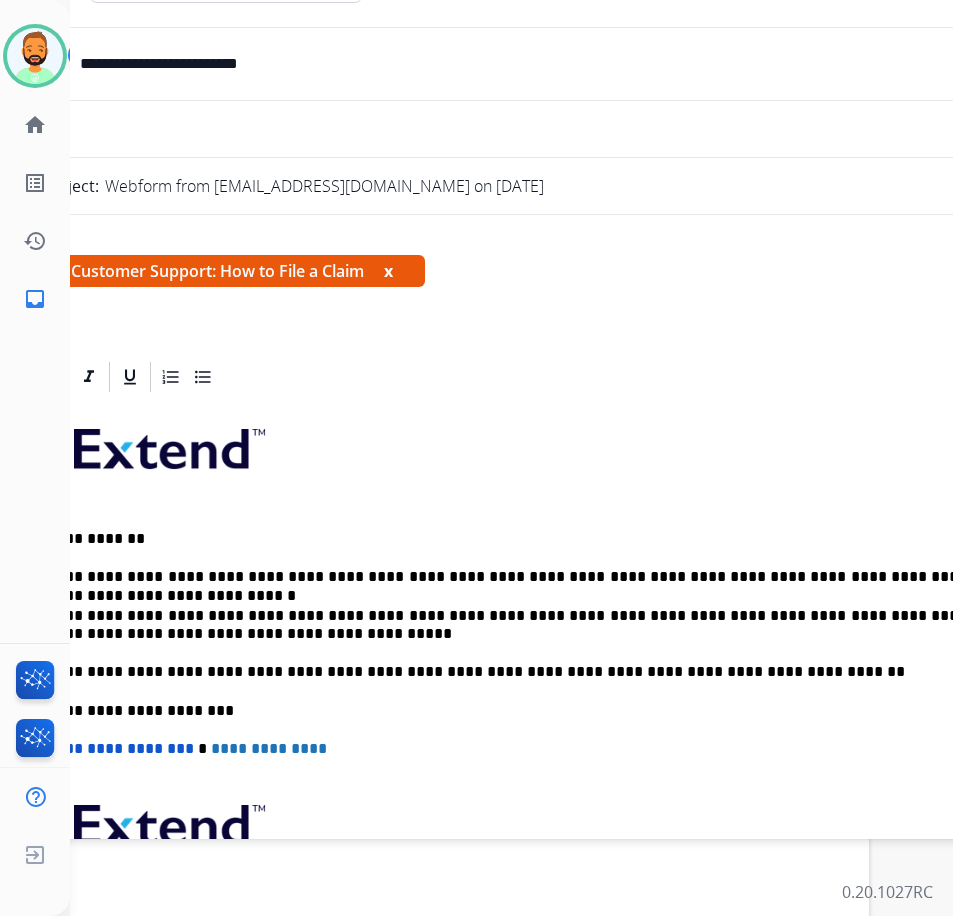 scroll, scrollTop: 300, scrollLeft: 72, axis: both 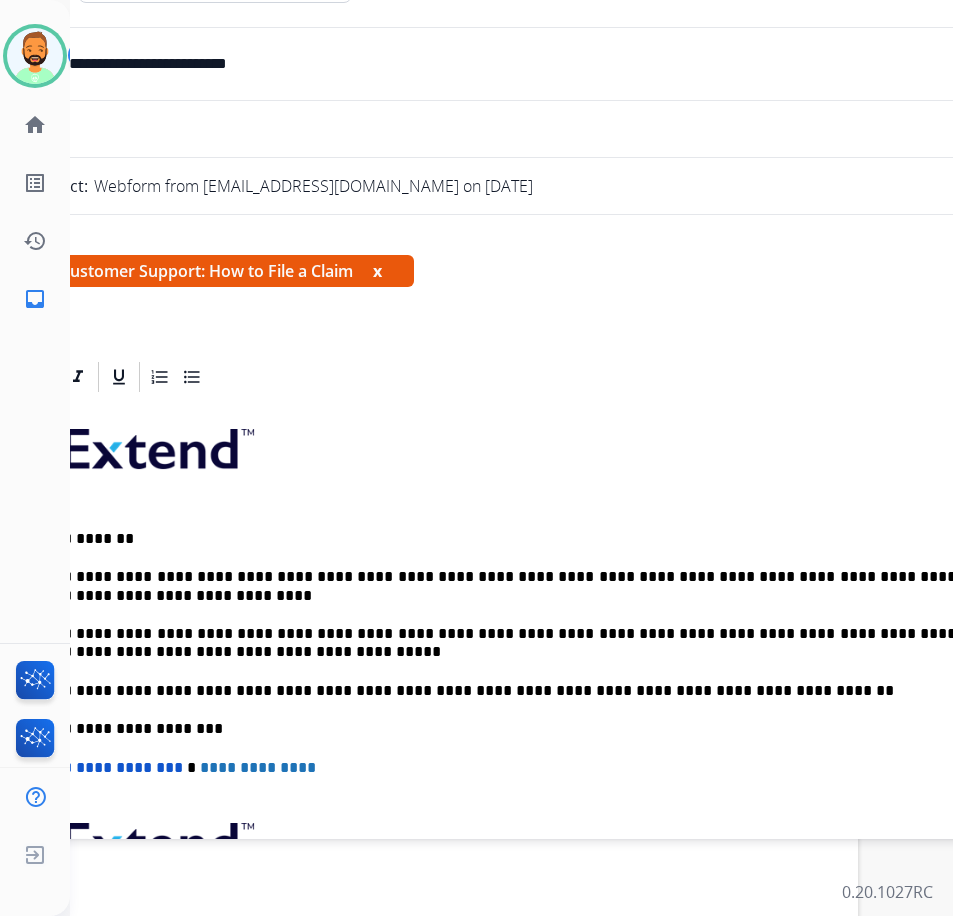 drag, startPoint x: 456, startPoint y: 14, endPoint x: 509, endPoint y: 14, distance: 53 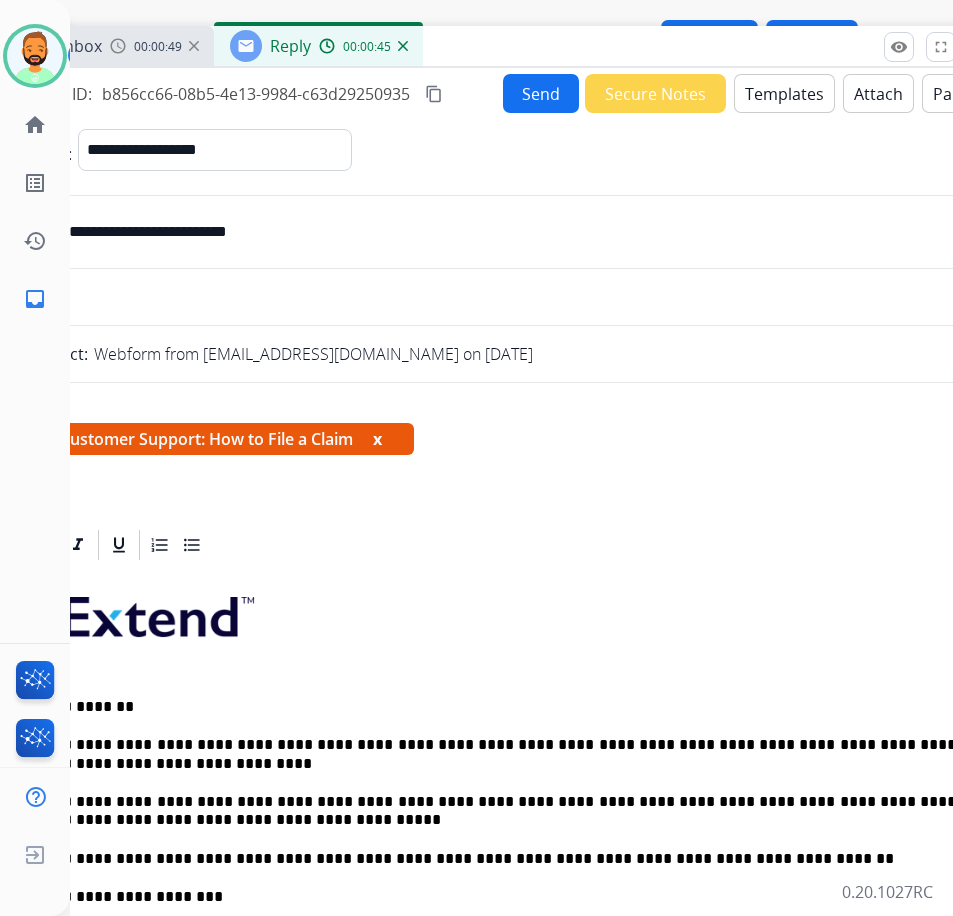 scroll, scrollTop: 100, scrollLeft: 72, axis: both 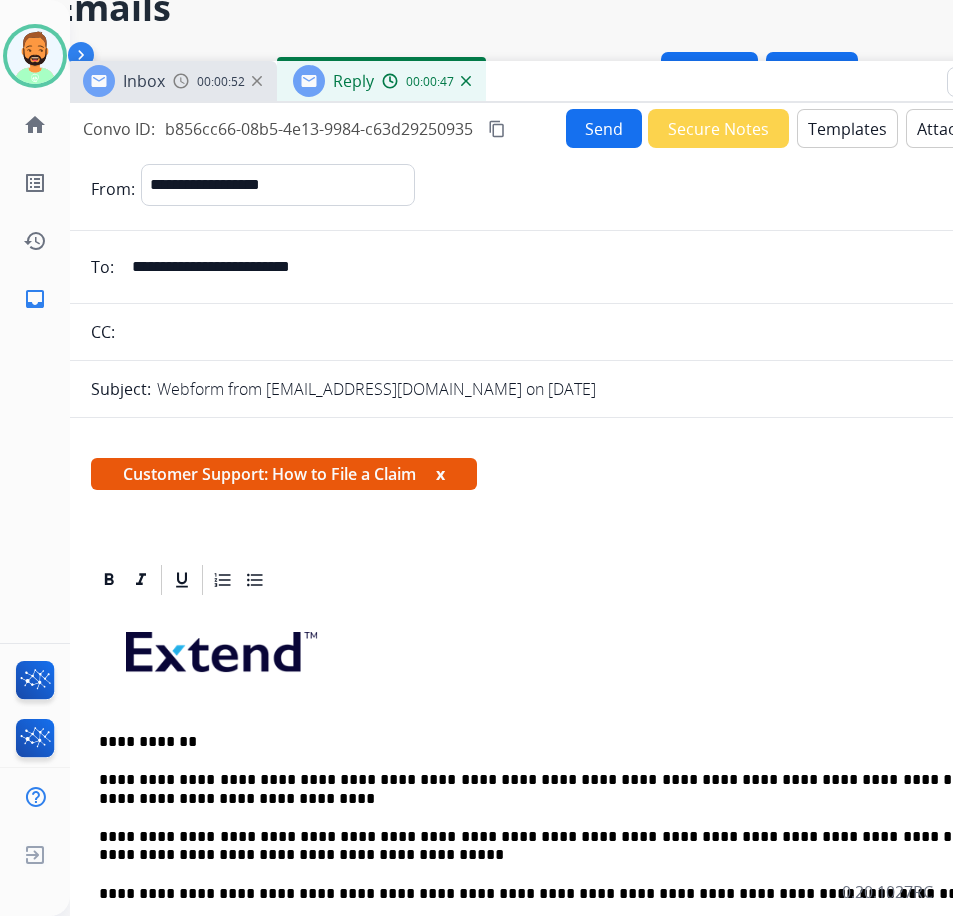 drag, startPoint x: 472, startPoint y: 74, endPoint x: 535, endPoint y: 77, distance: 63.07139 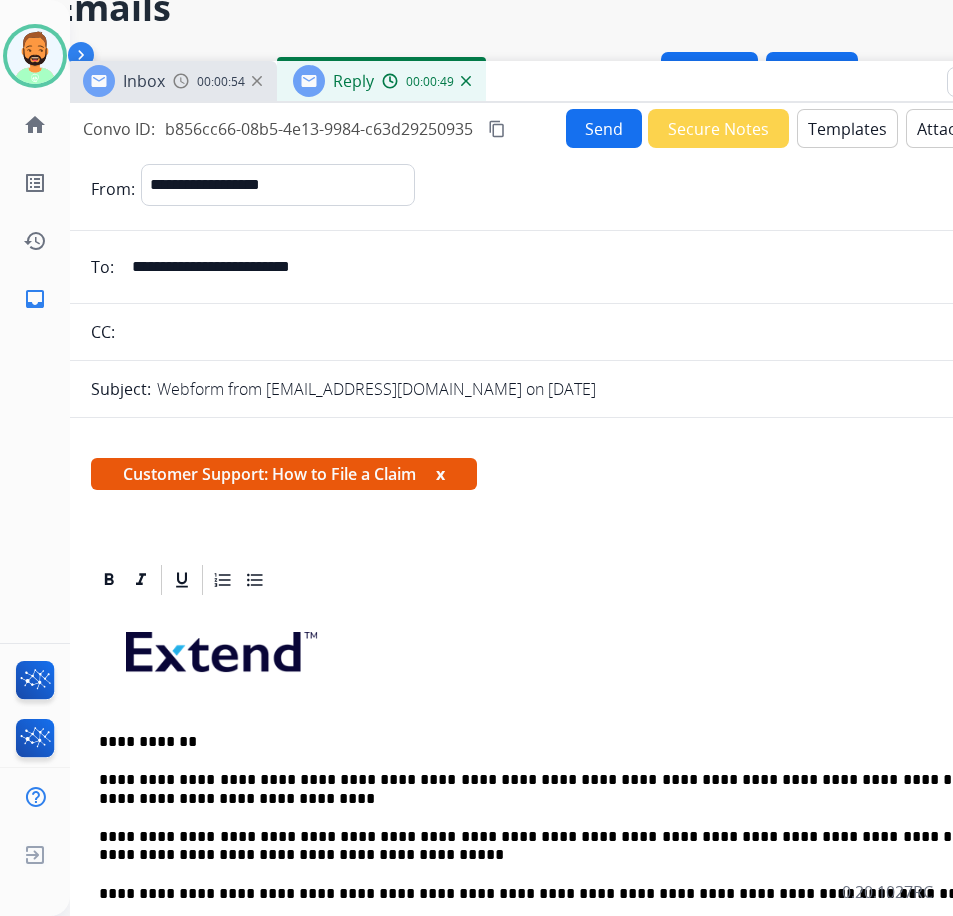 click on "Send" at bounding box center [604, 128] 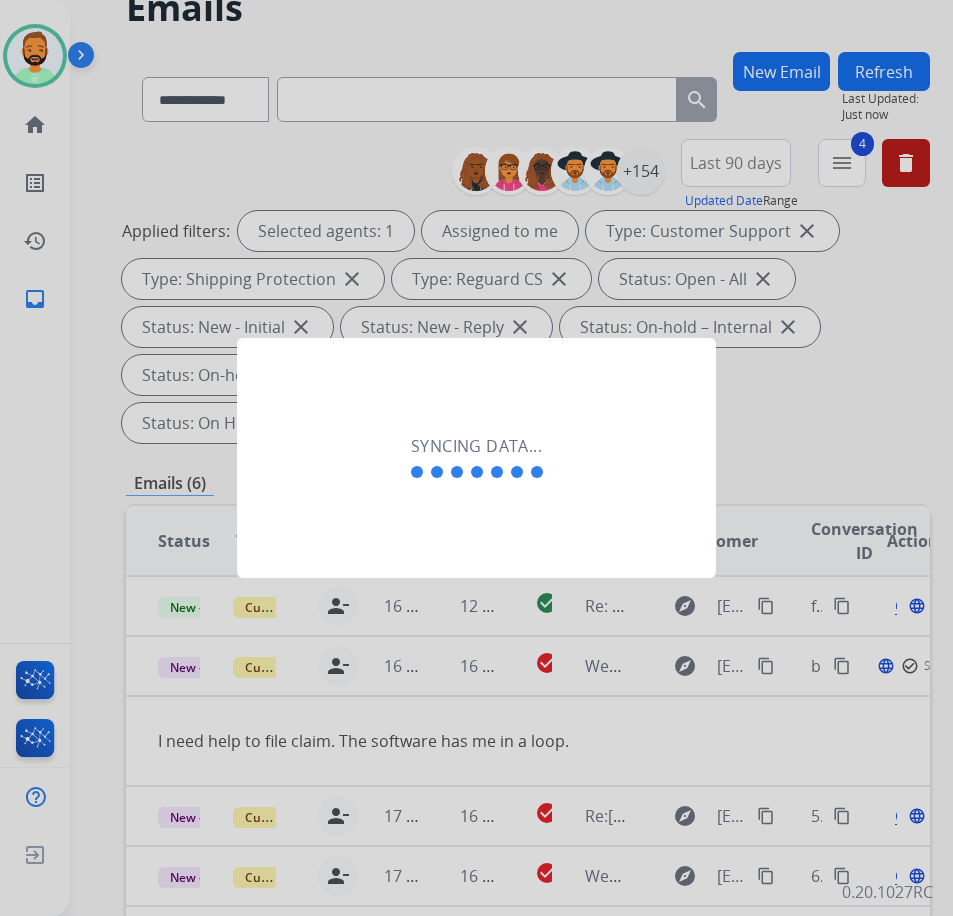 scroll, scrollTop: 100, scrollLeft: 3, axis: both 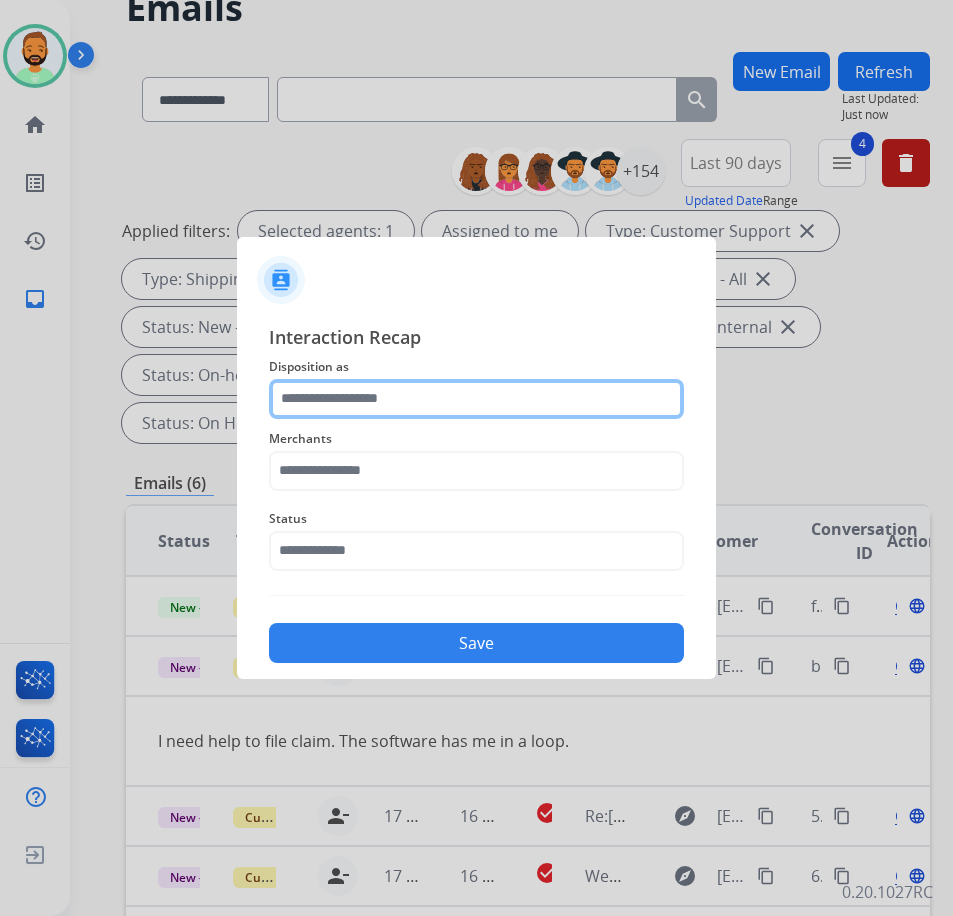 click 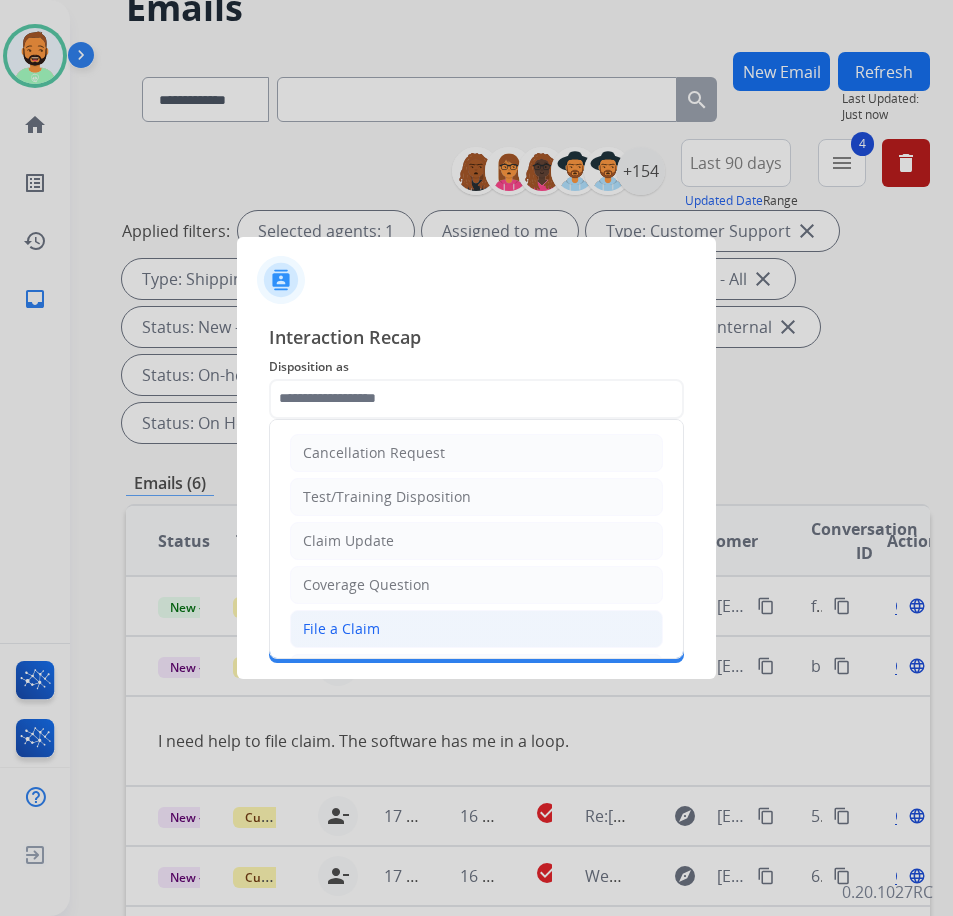 click on "File a Claim" 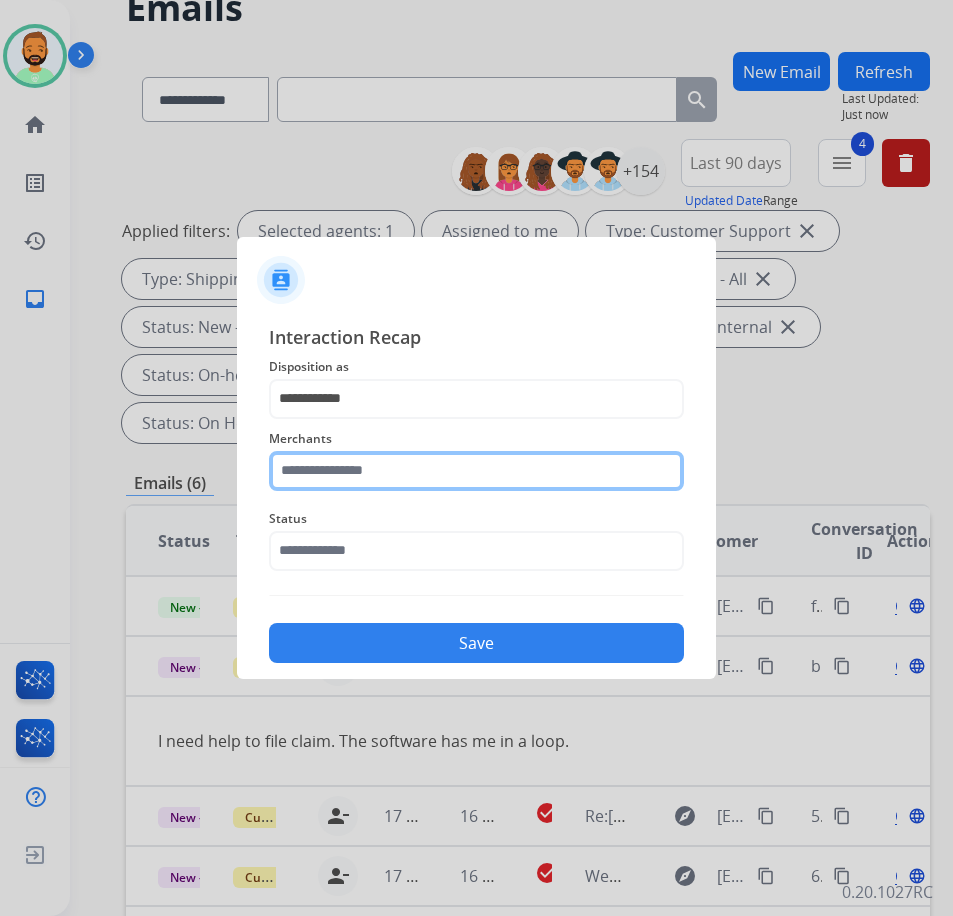 click 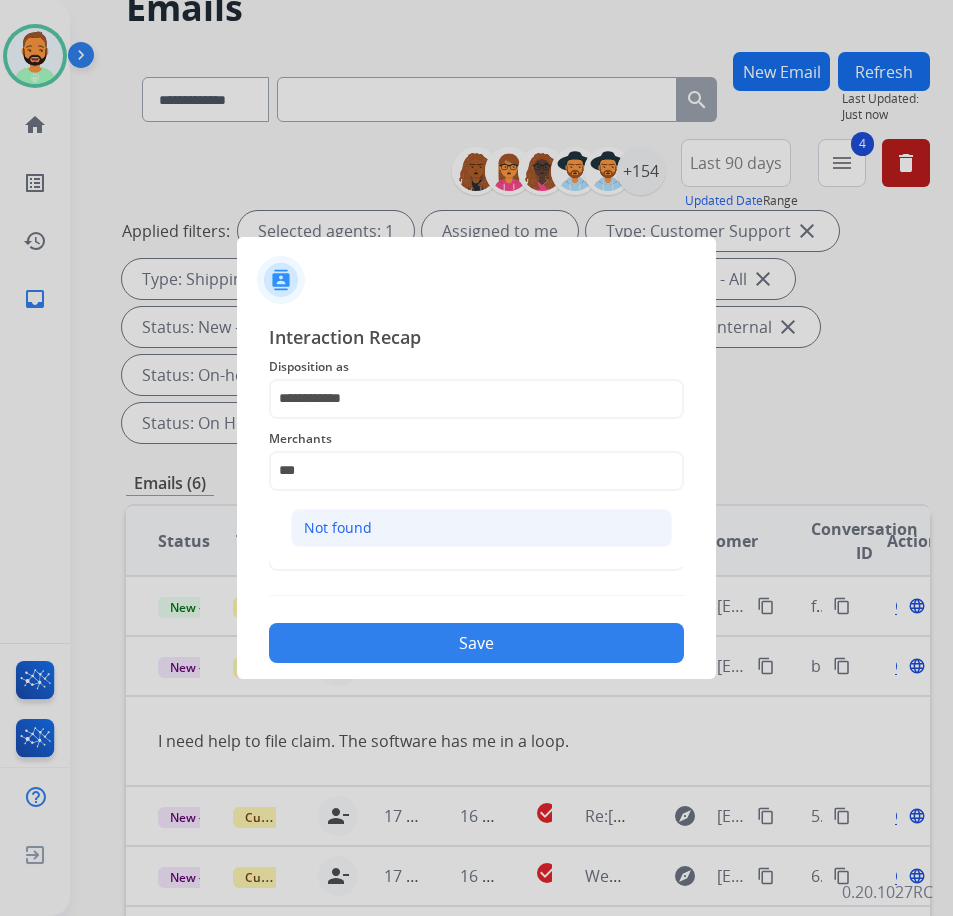 click on "Not found" 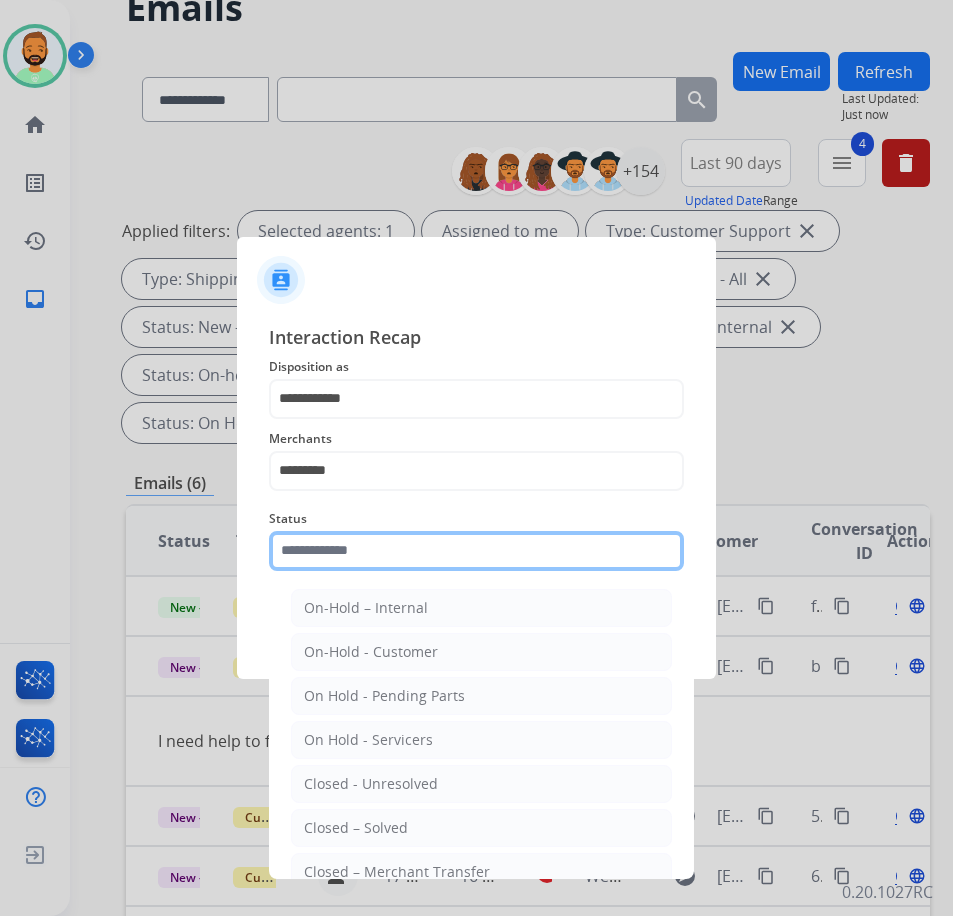 click 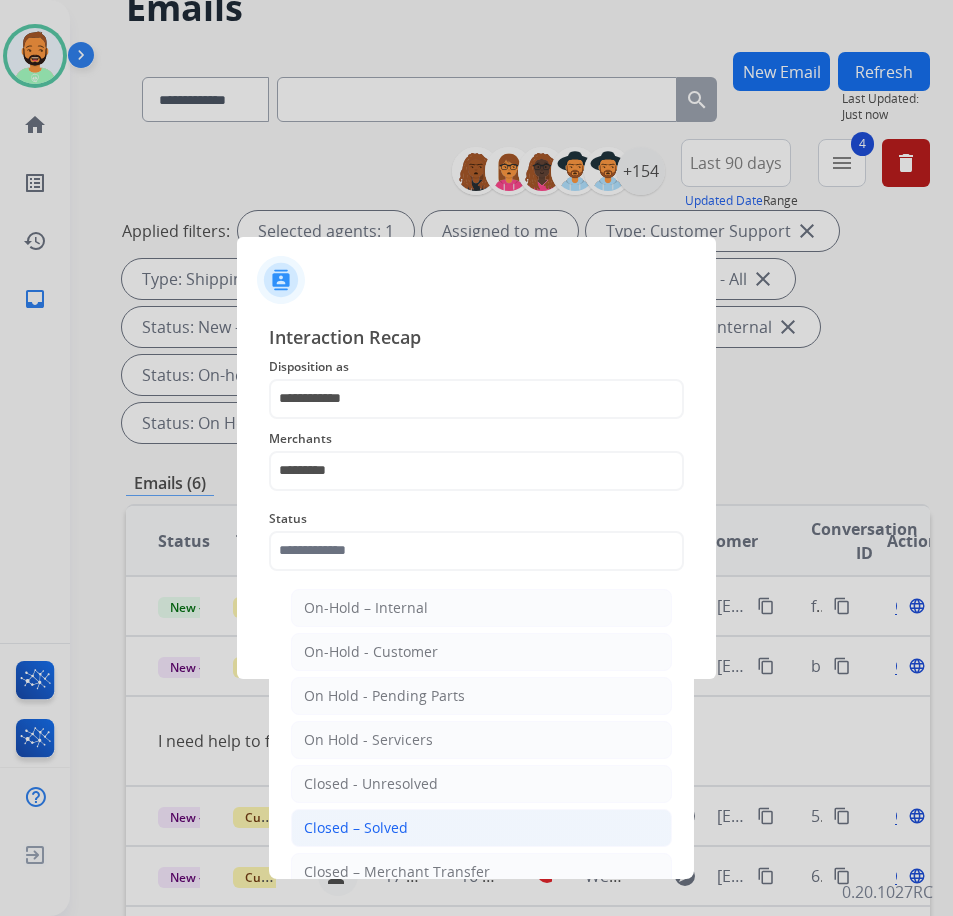 click on "Closed – Solved" 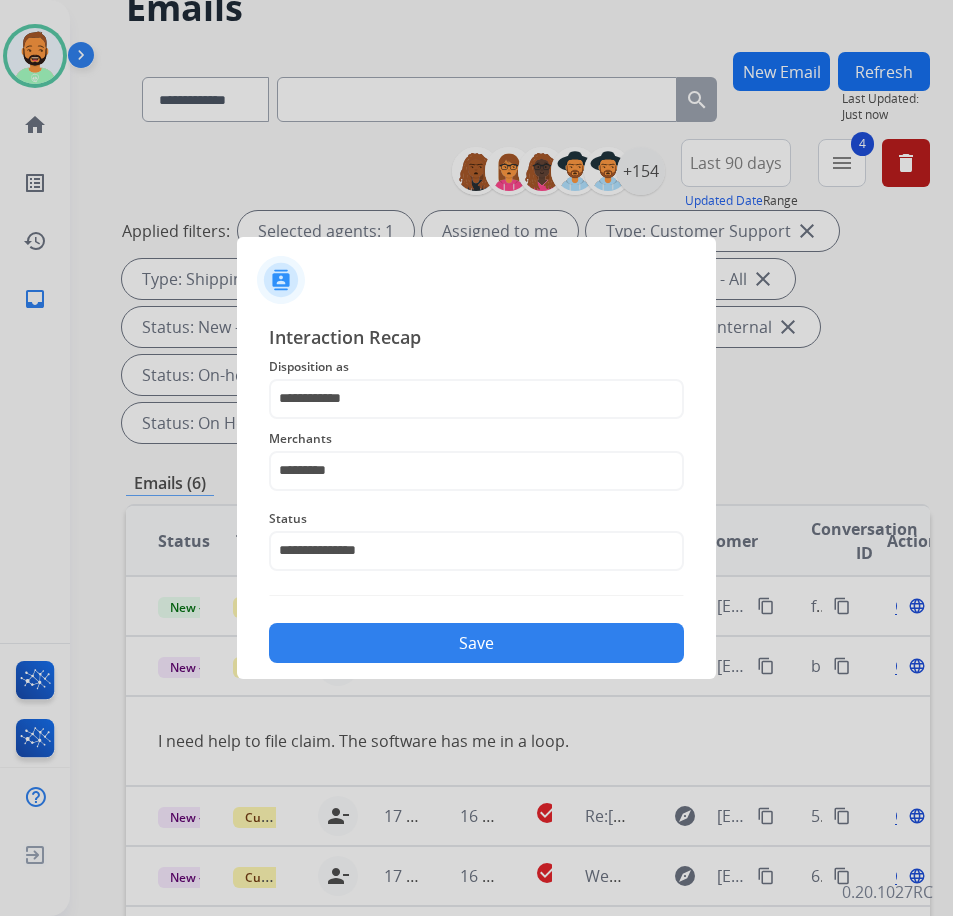 click on "Save" 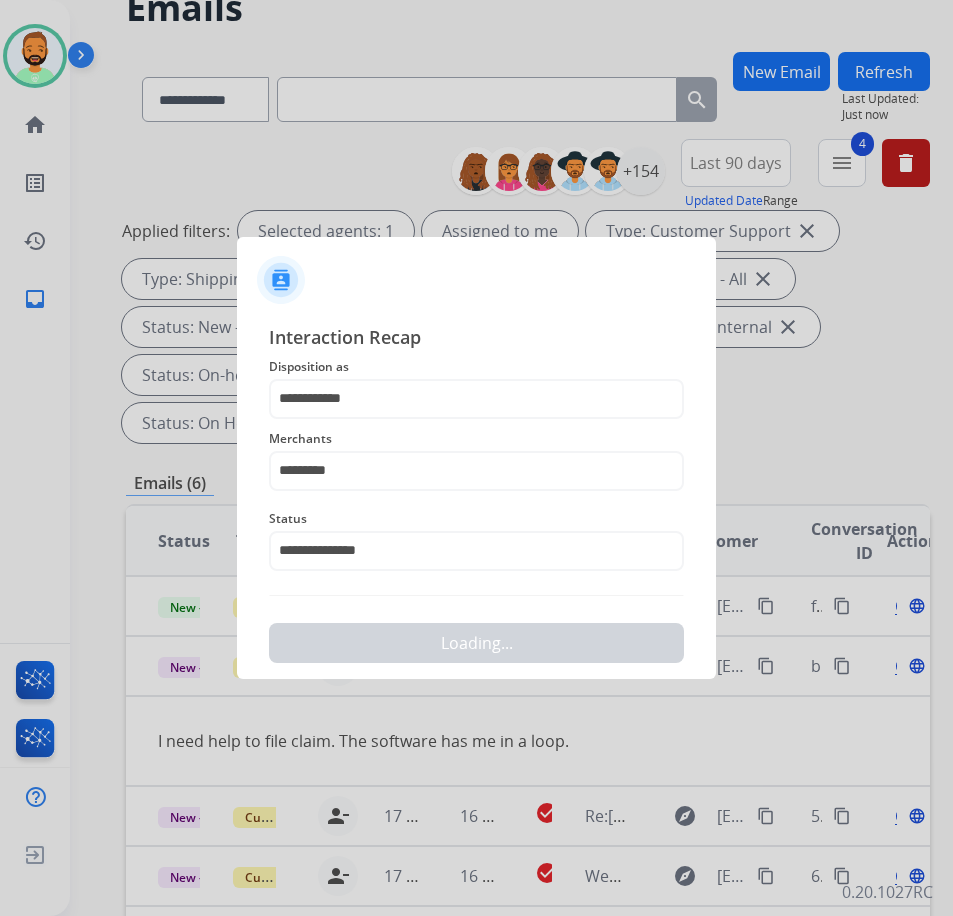scroll, scrollTop: 0, scrollLeft: 0, axis: both 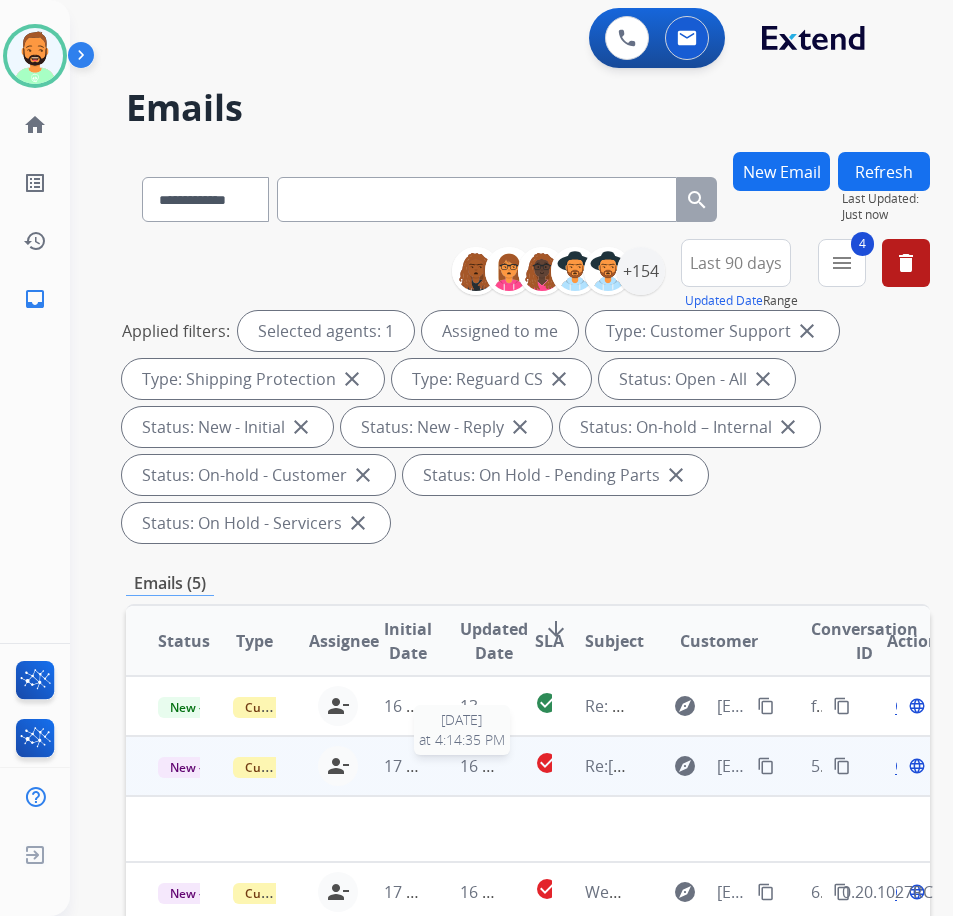 click on "16 hours ago" at bounding box center (509, 766) 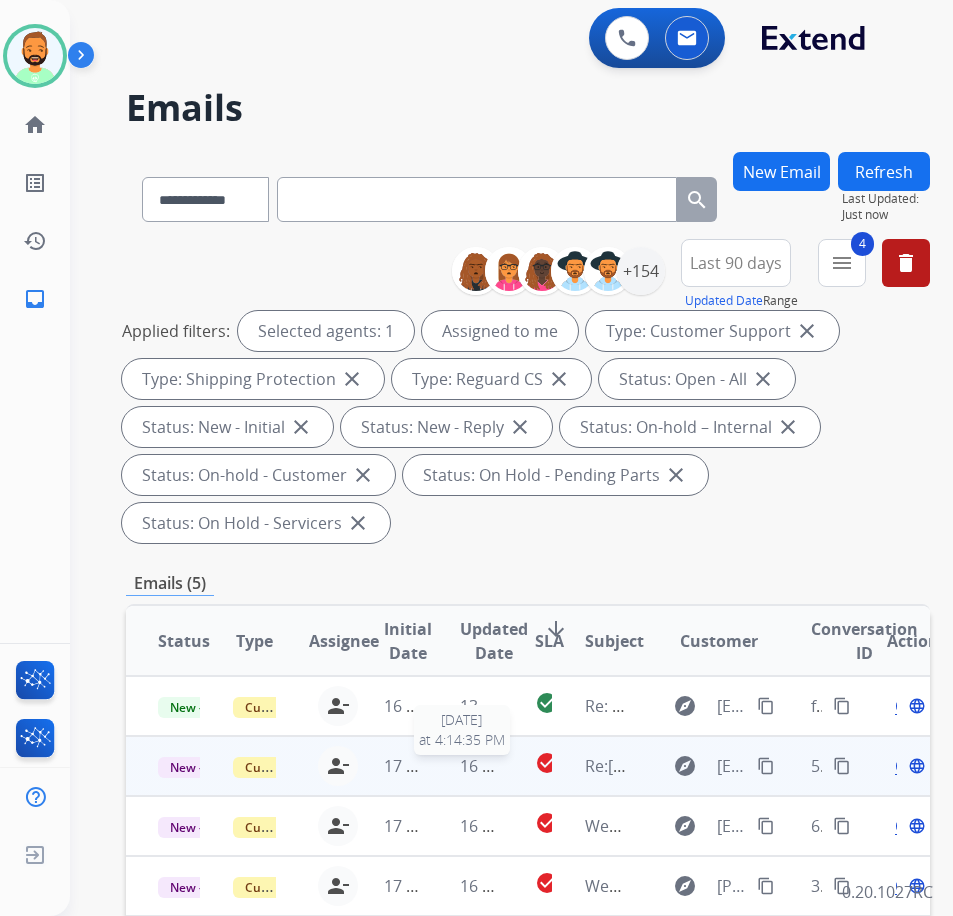 click on "16 hours ago" at bounding box center (509, 766) 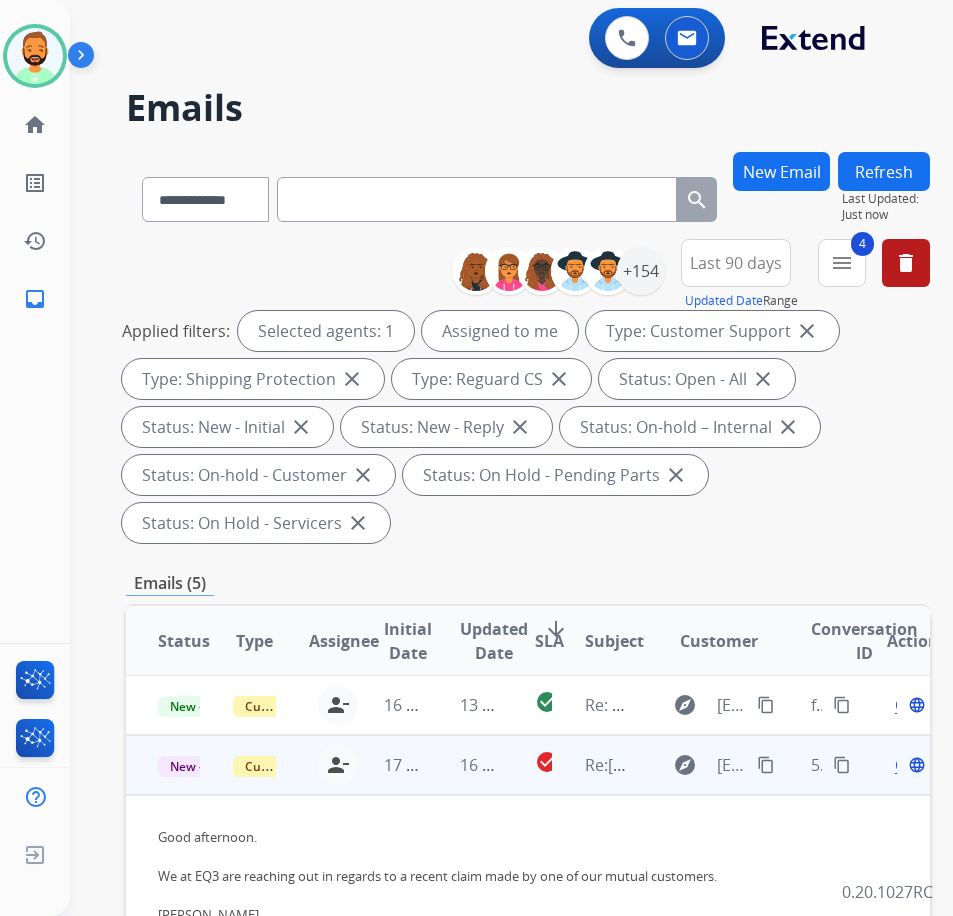scroll, scrollTop: 0, scrollLeft: 0, axis: both 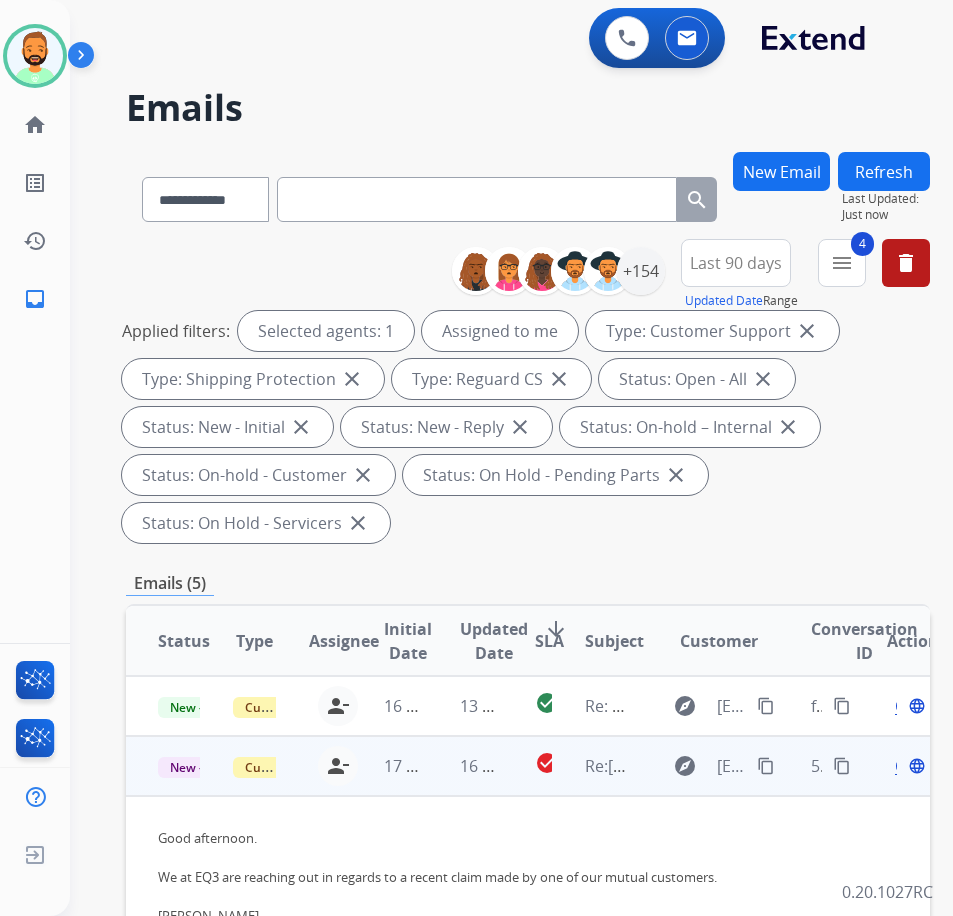 click on "Open" at bounding box center (915, 766) 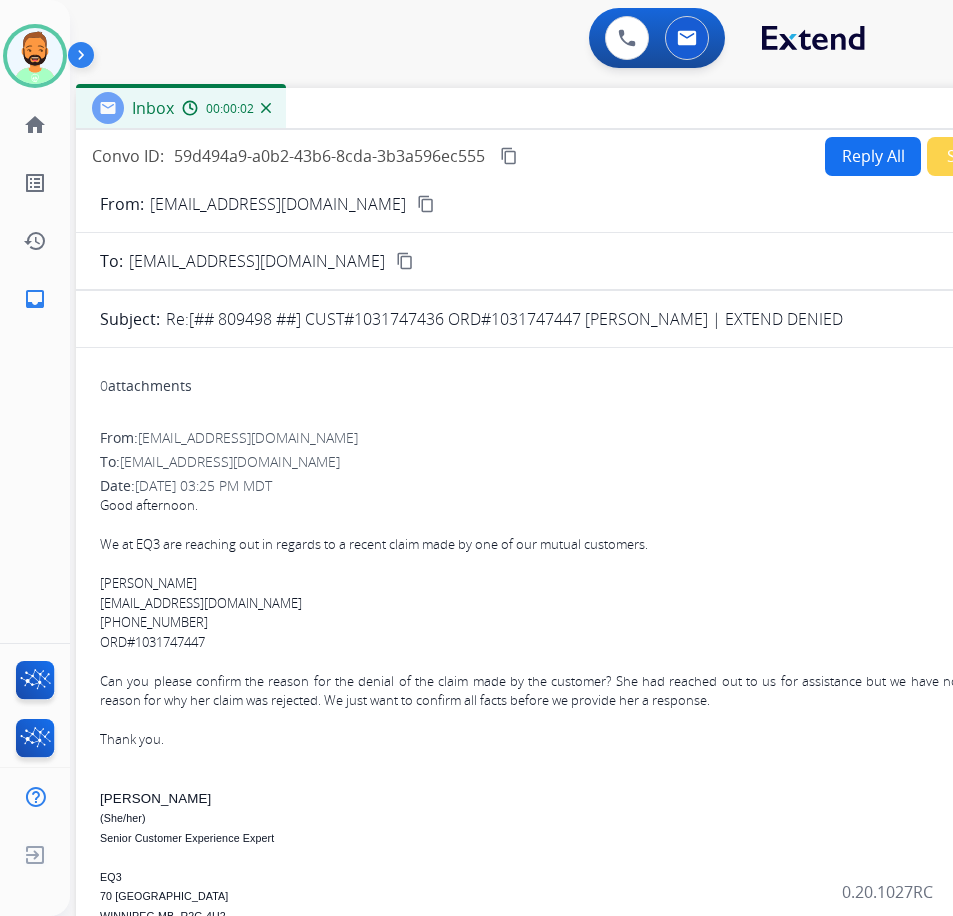 drag, startPoint x: 470, startPoint y: 152, endPoint x: 641, endPoint y: 118, distance: 174.34735 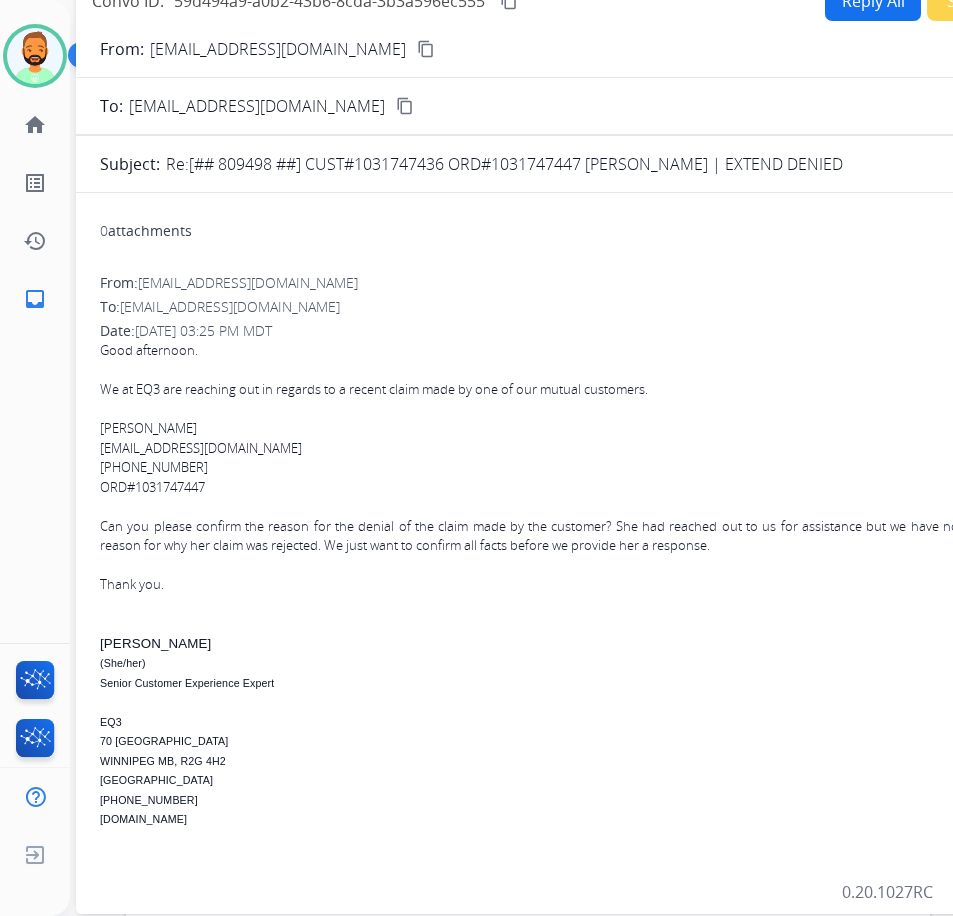 scroll, scrollTop: 200, scrollLeft: 0, axis: vertical 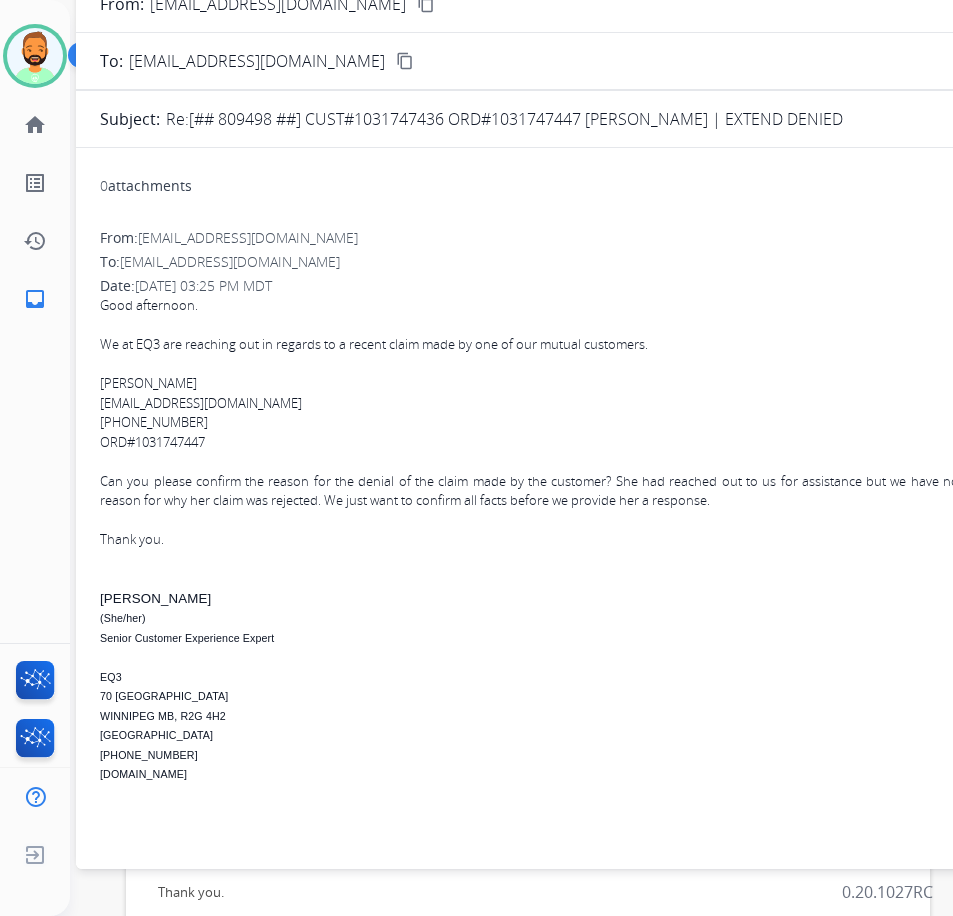 click on "lvanwaterschoot@gmail.com" at bounding box center [201, 403] 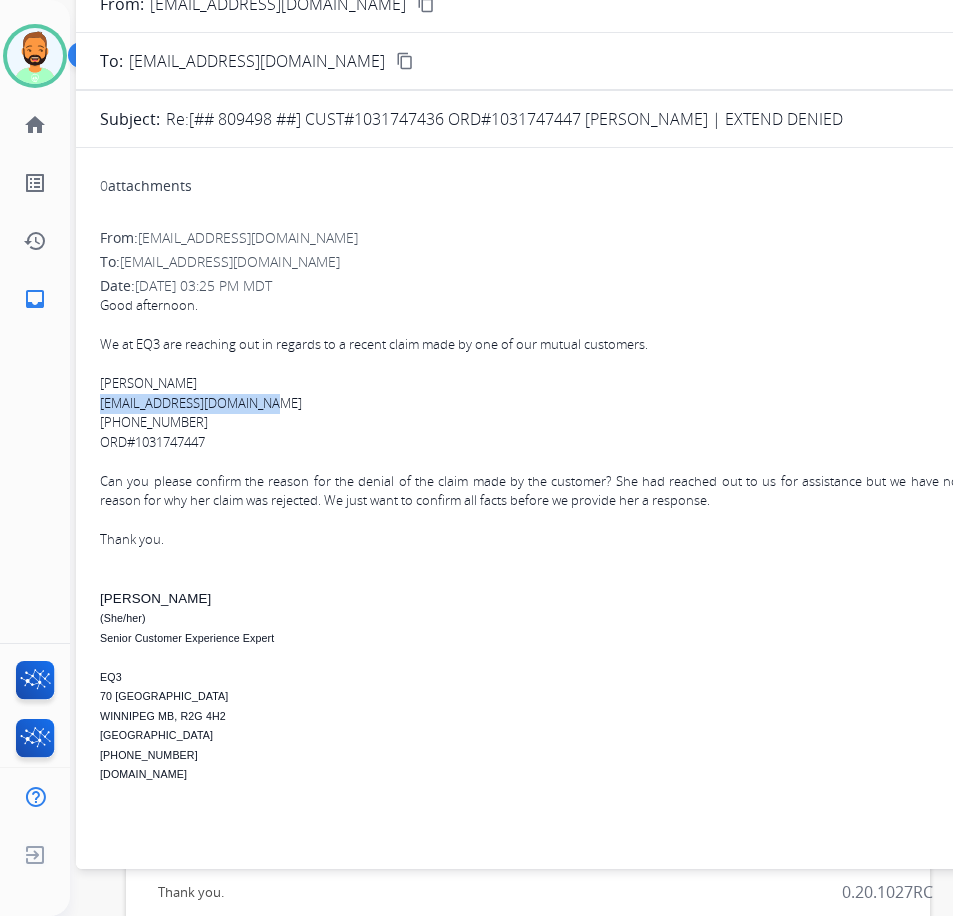 drag, startPoint x: 275, startPoint y: 399, endPoint x: 98, endPoint y: 407, distance: 177.1807 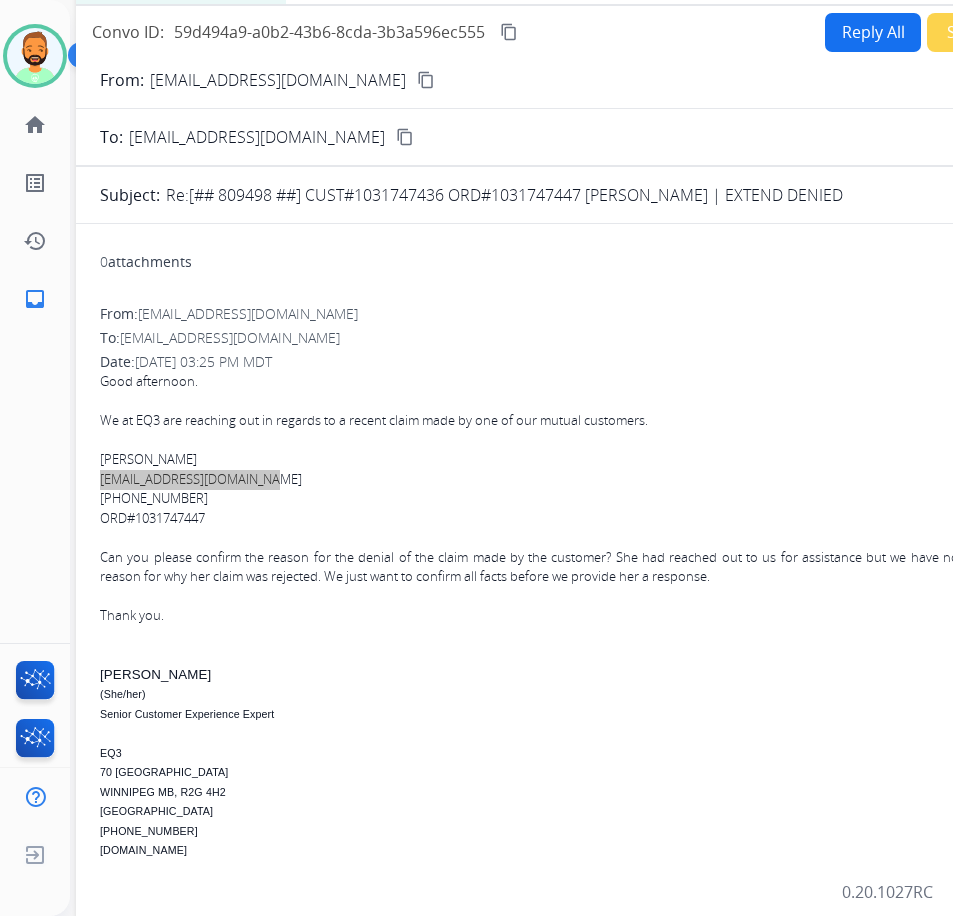 scroll, scrollTop: 0, scrollLeft: 0, axis: both 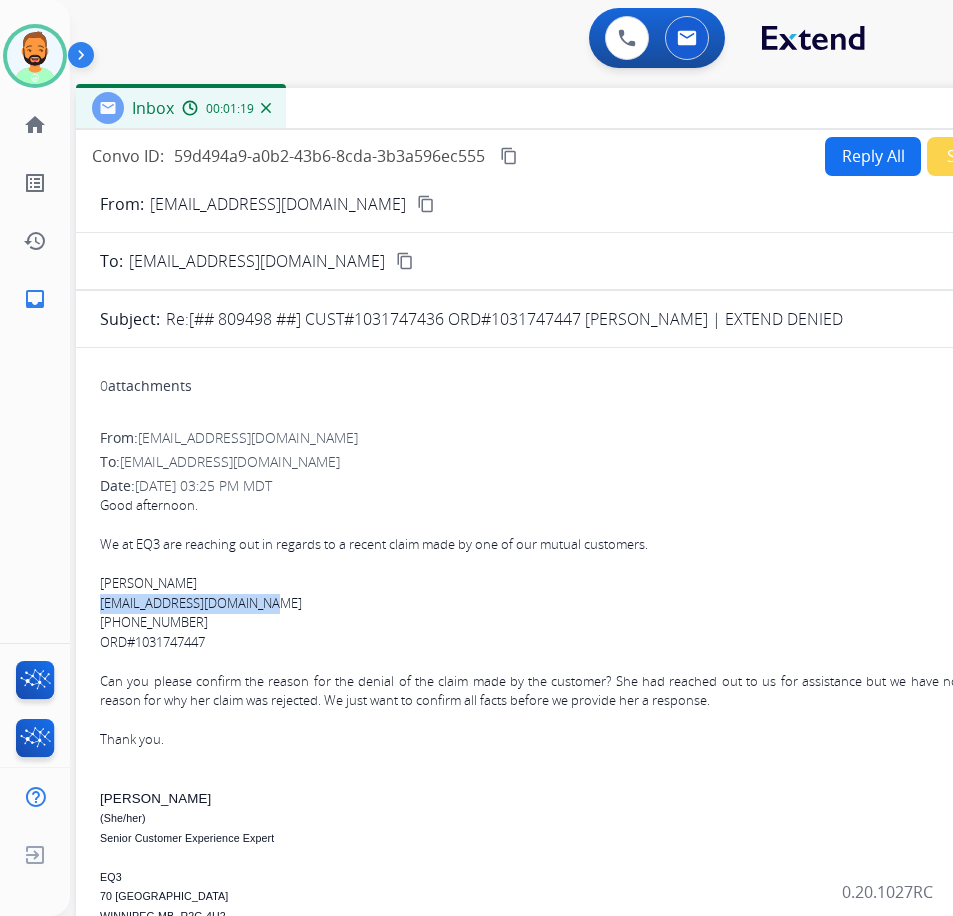 click on "Reply All" at bounding box center [873, 156] 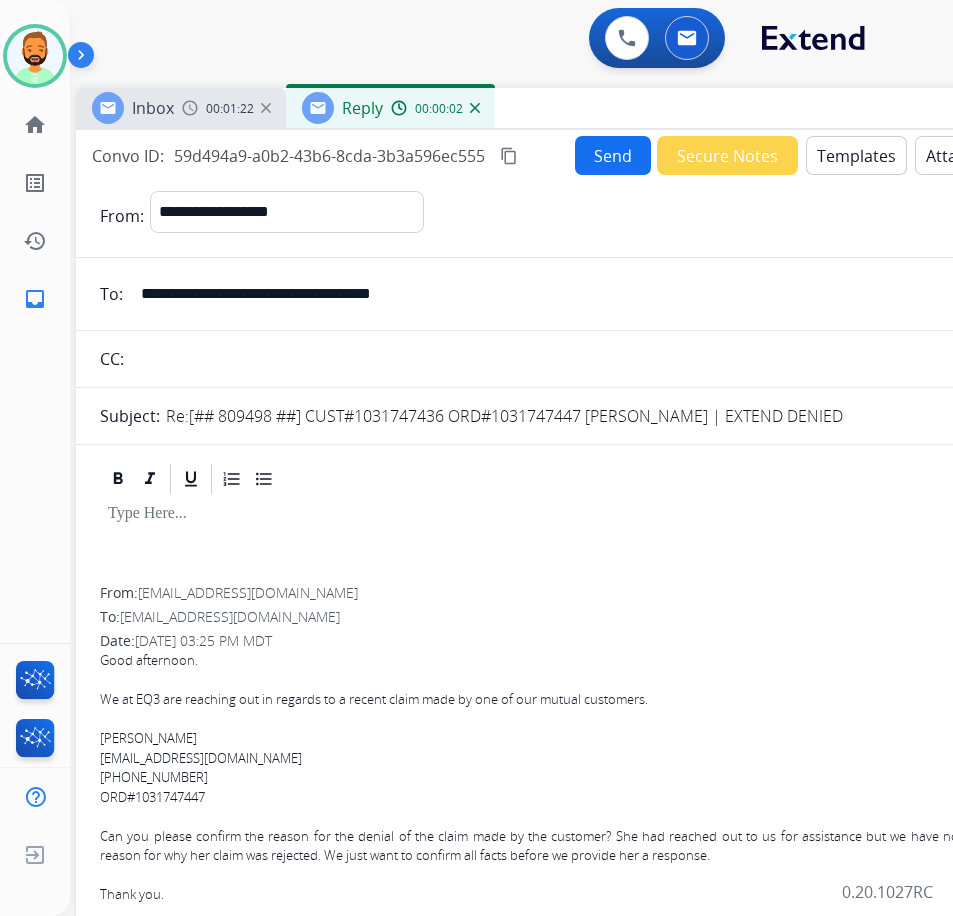 click on "Templates" at bounding box center (856, 155) 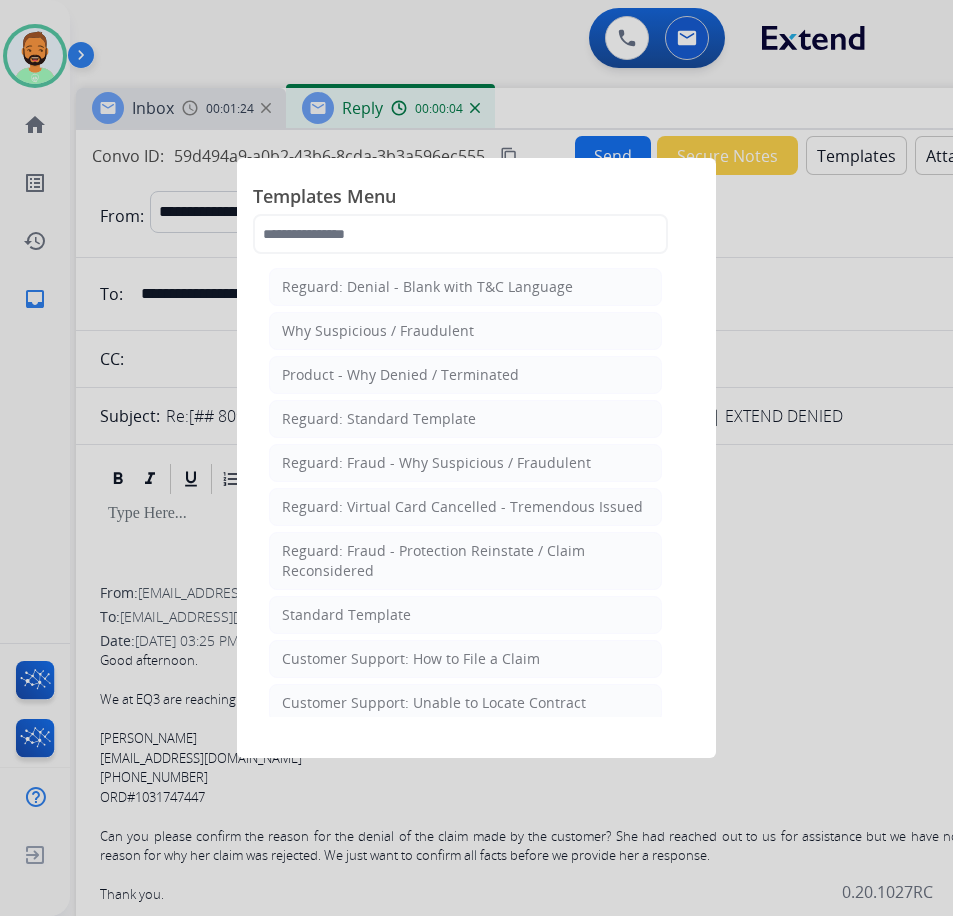 click on "Standard Template" 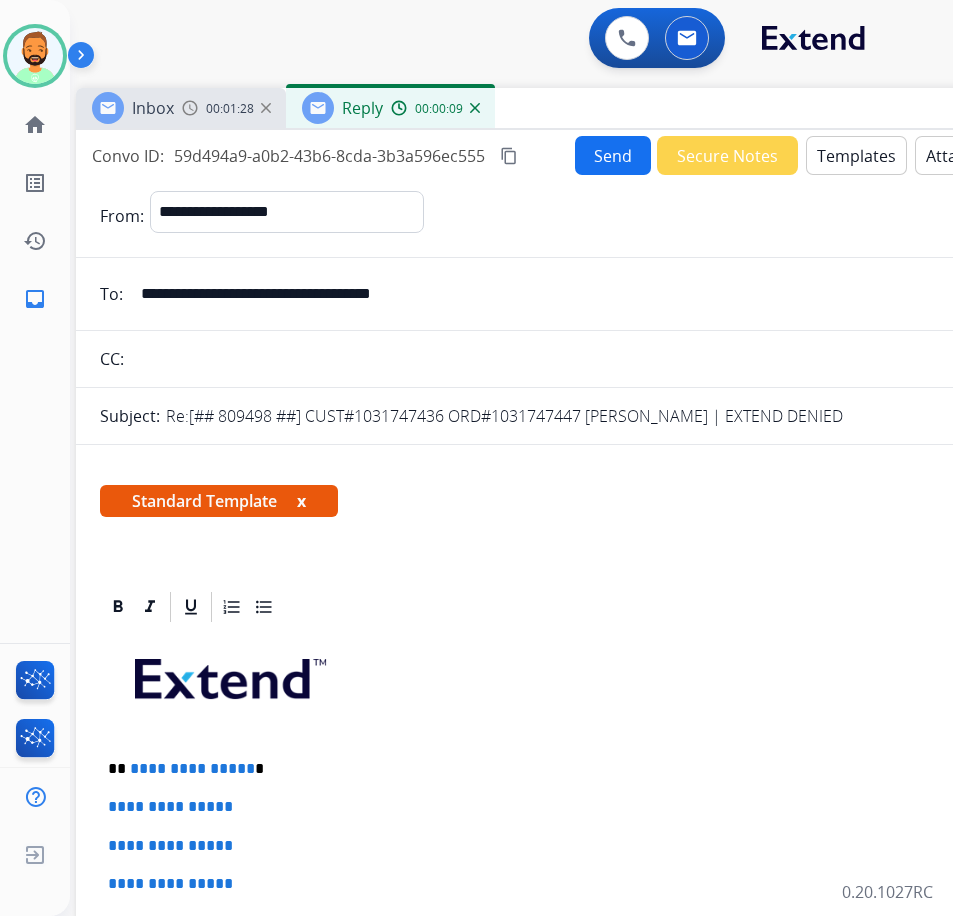 click on "**********" at bounding box center (576, 969) 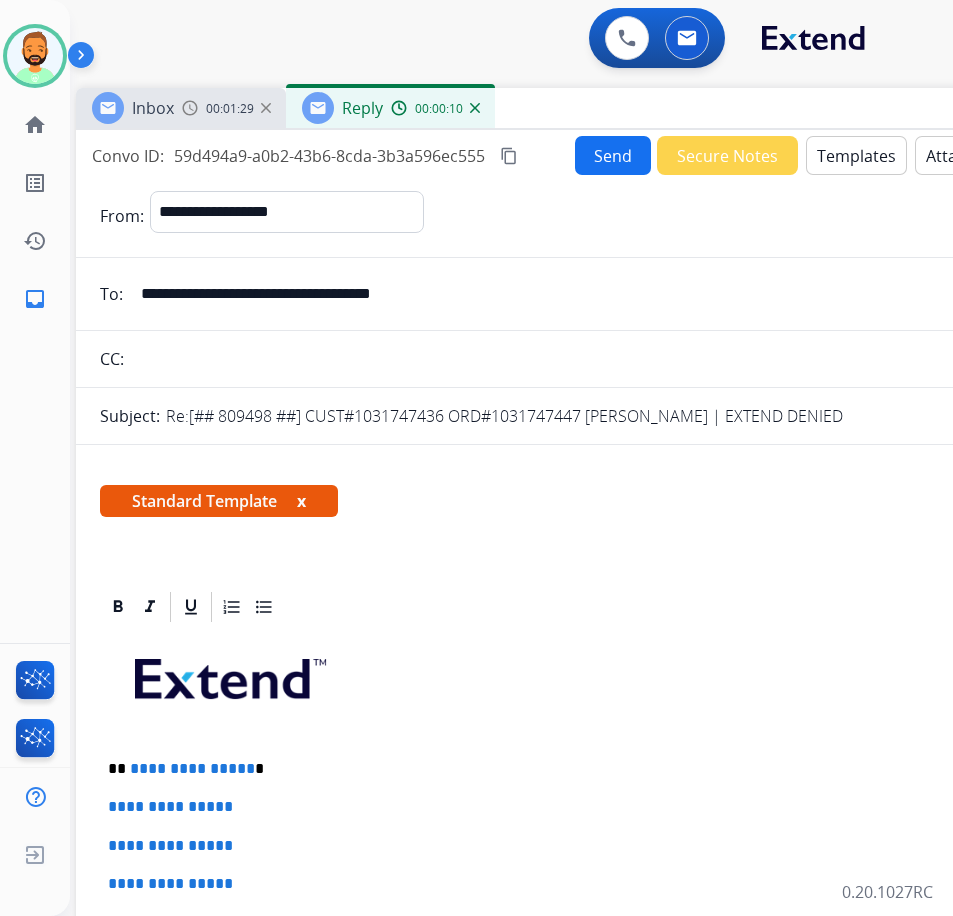 type 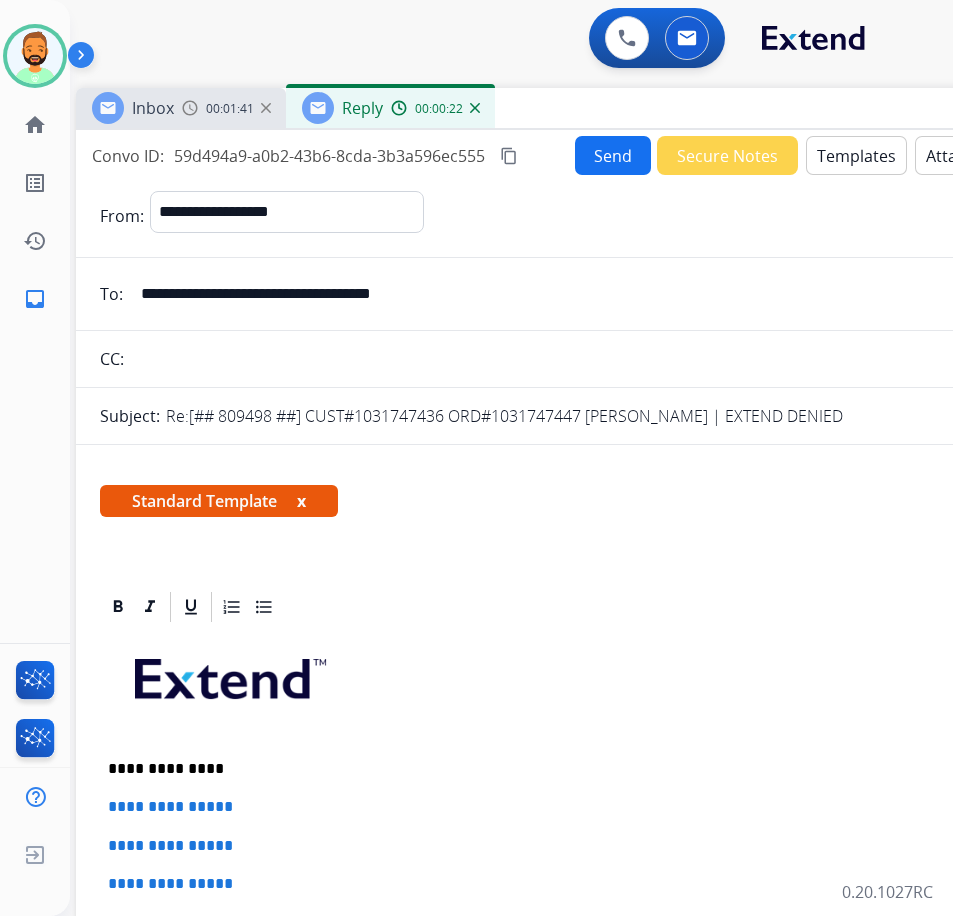 click on "**********" at bounding box center (568, 769) 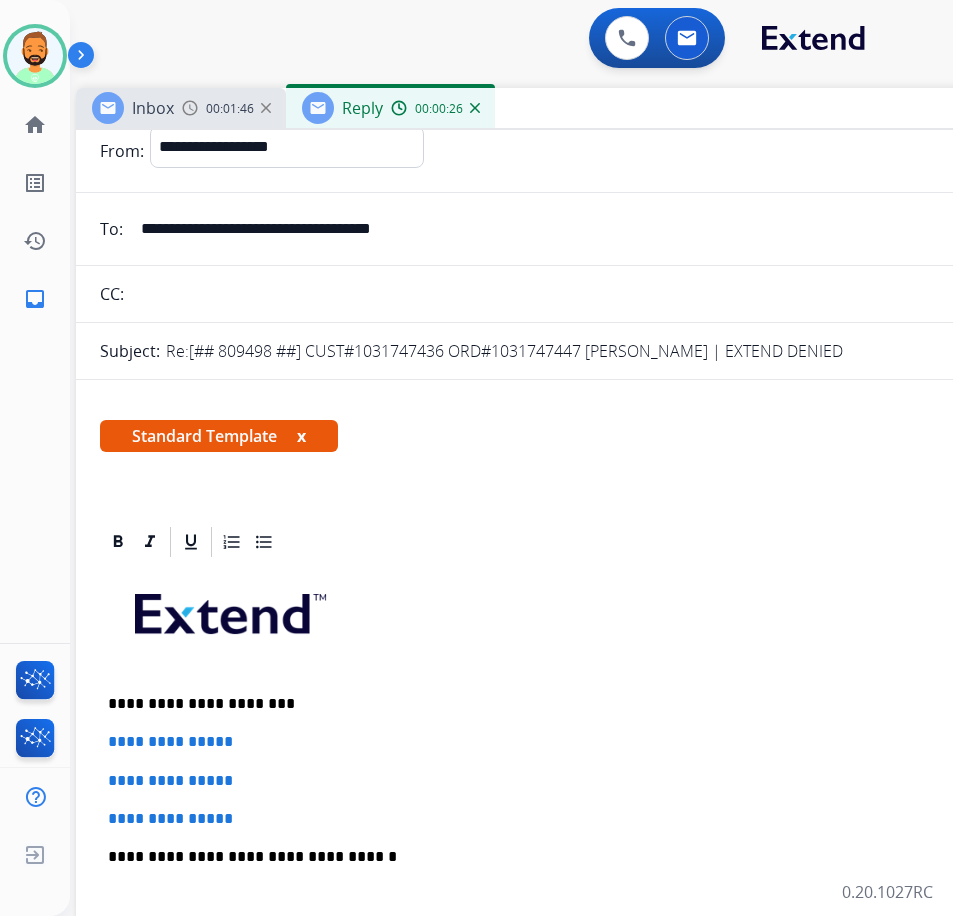 scroll, scrollTop: 100, scrollLeft: 0, axis: vertical 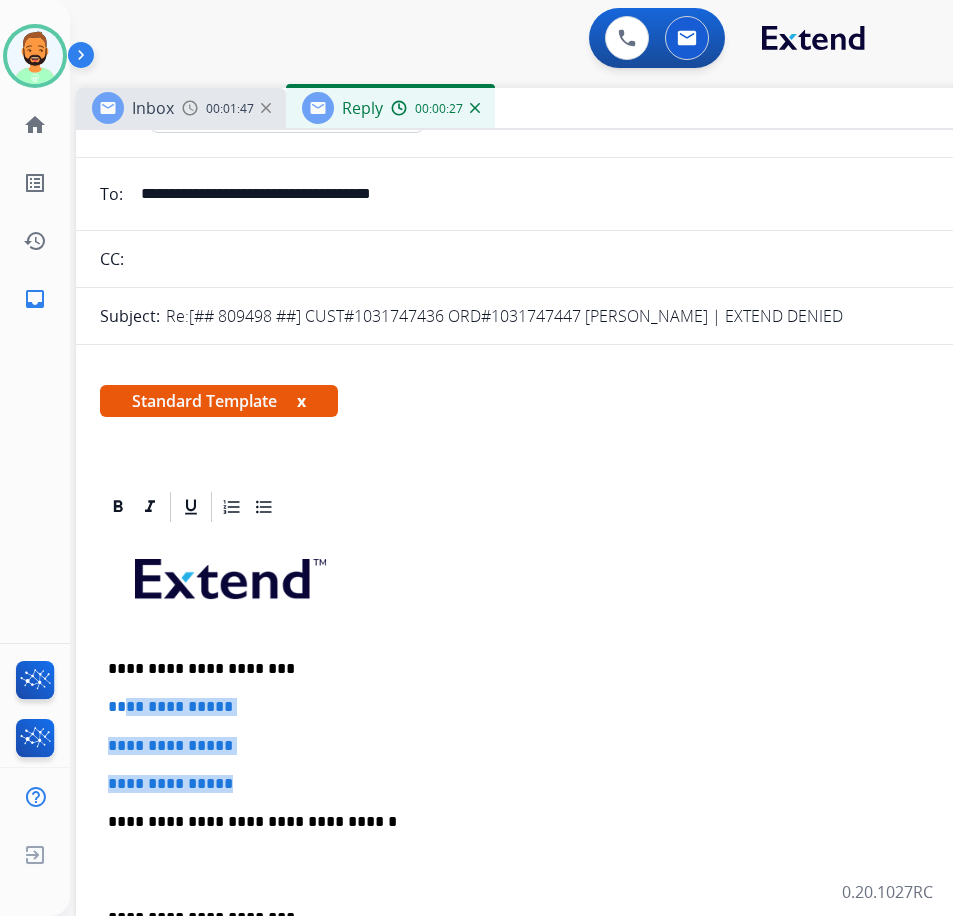 drag, startPoint x: 222, startPoint y: 775, endPoint x: 128, endPoint y: 704, distance: 117.80068 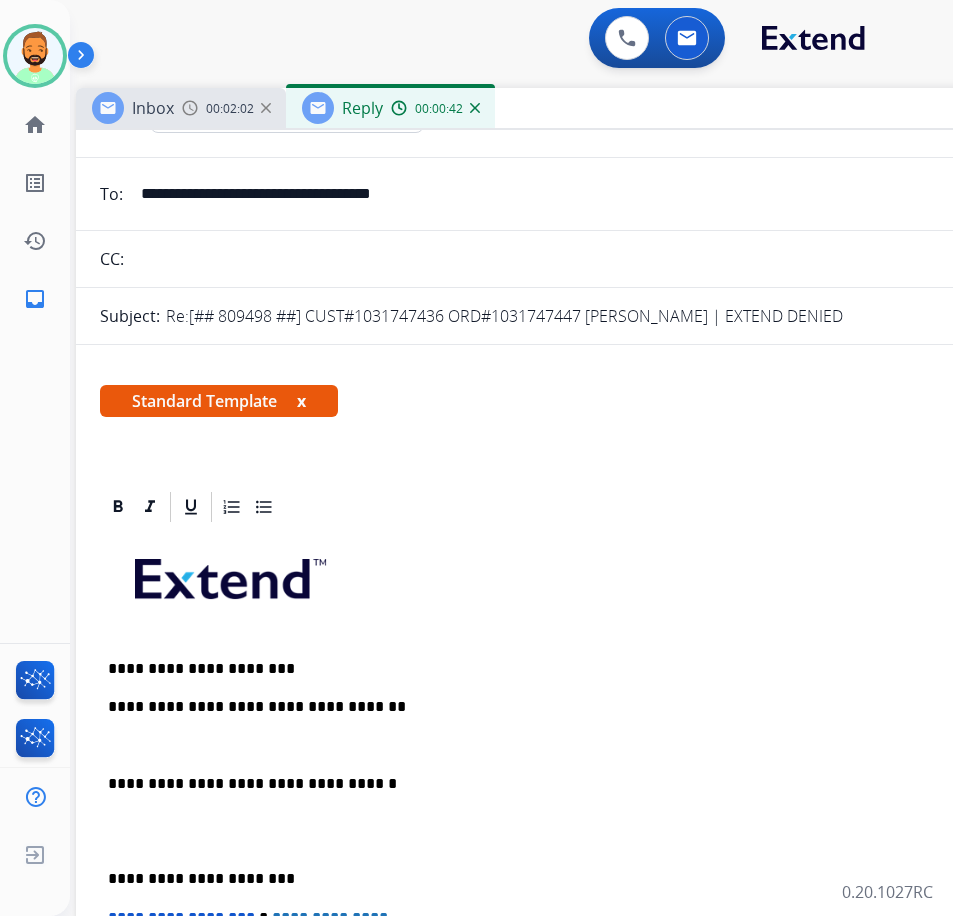 paste on "**********" 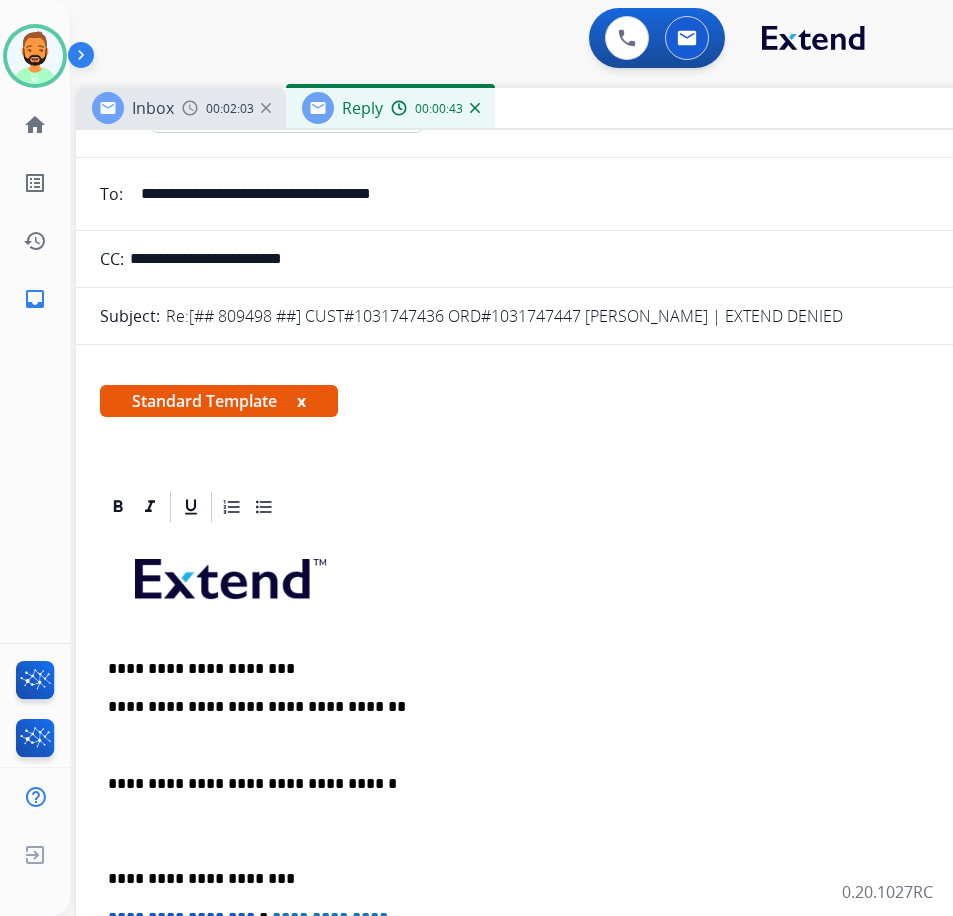 type on "**********" 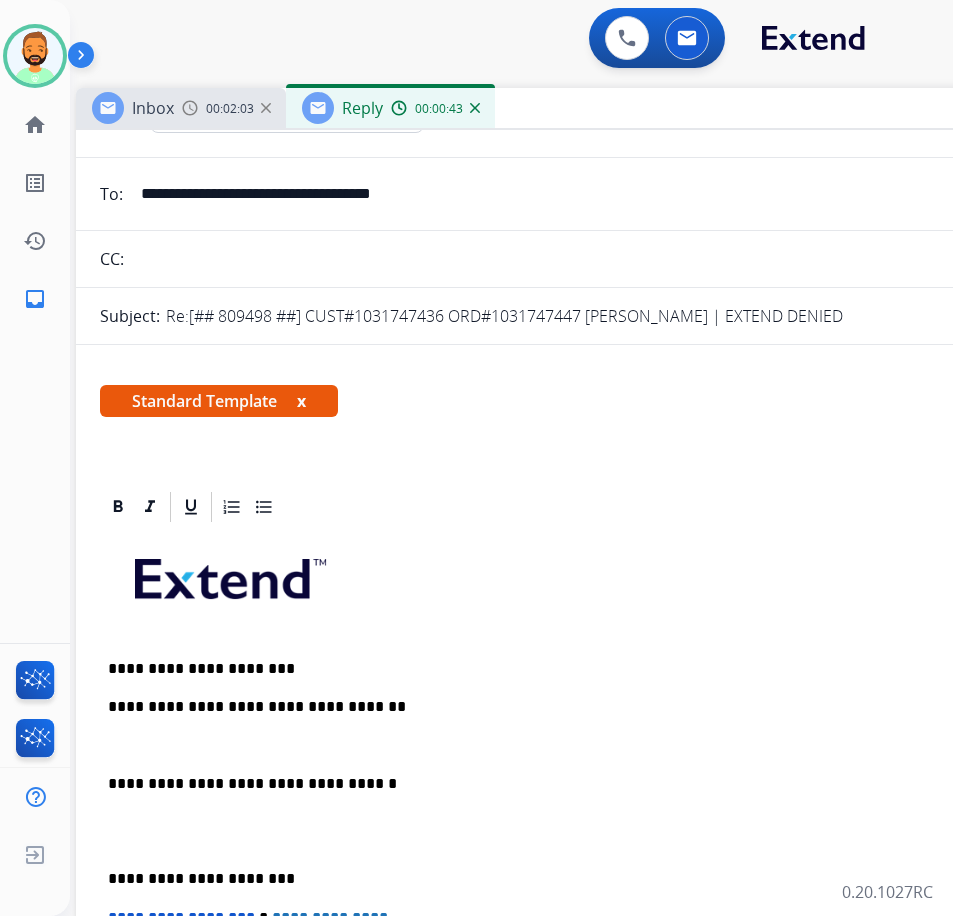 click at bounding box center [576, 586] 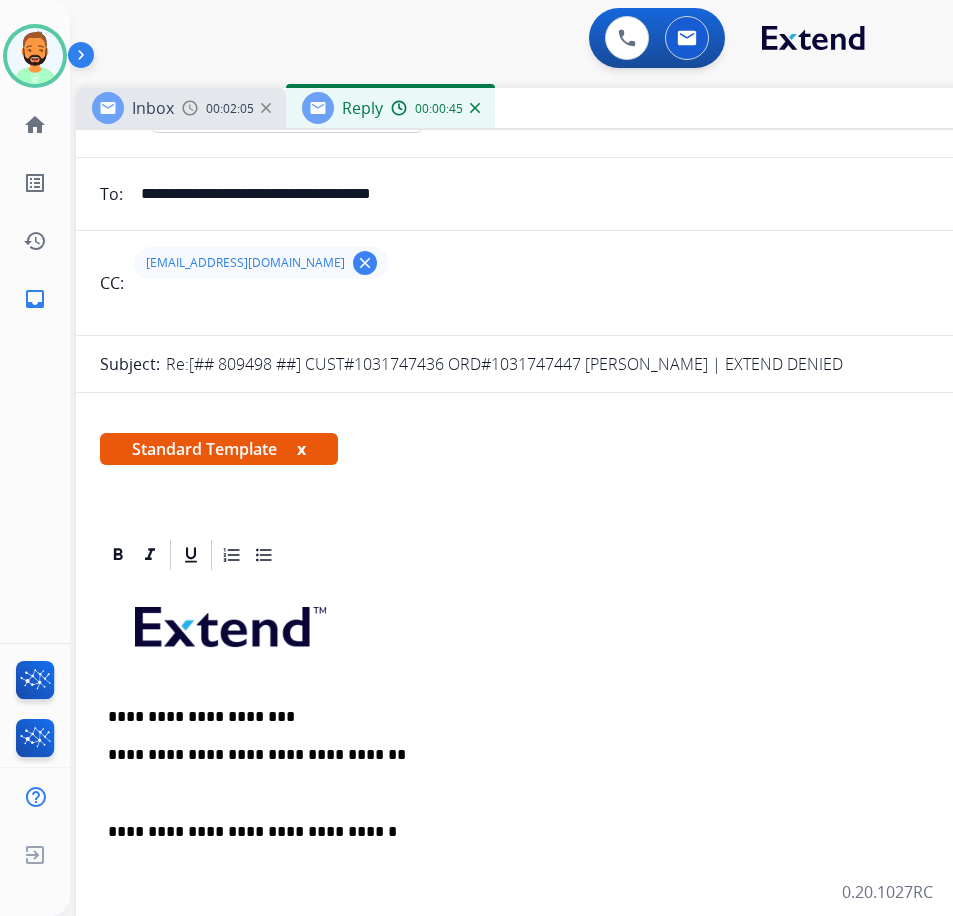 click at bounding box center [576, 794] 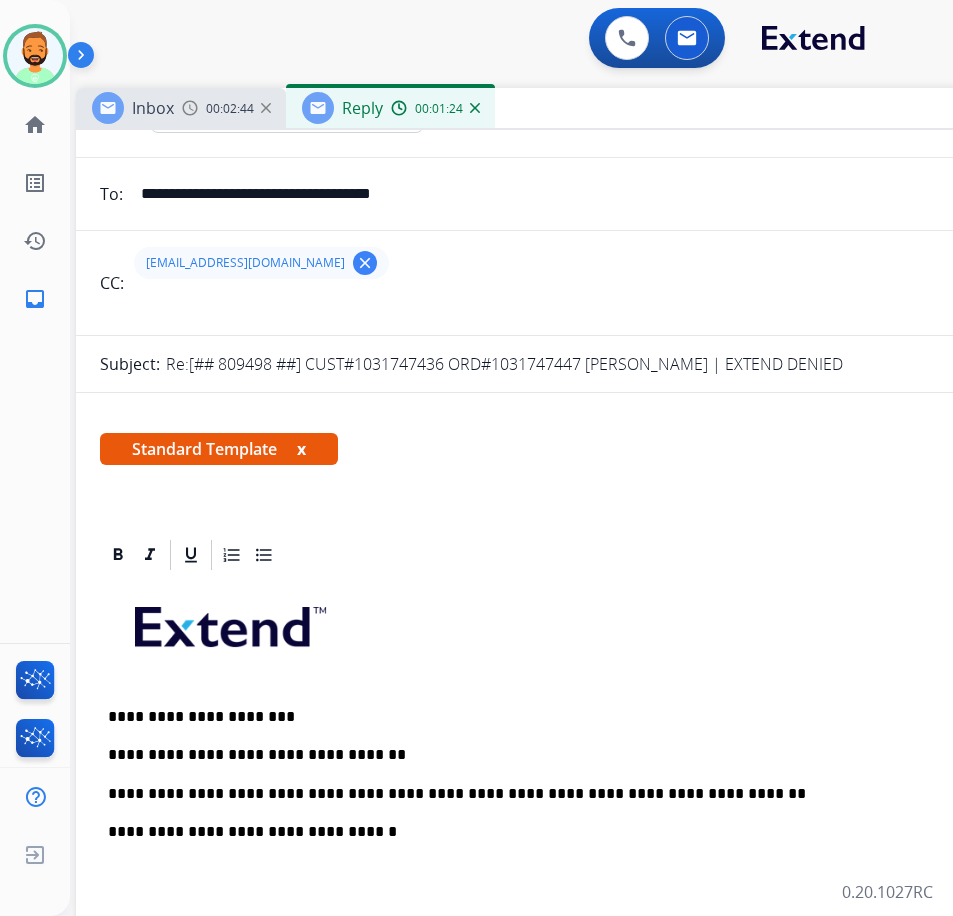 click on "**********" at bounding box center [568, 794] 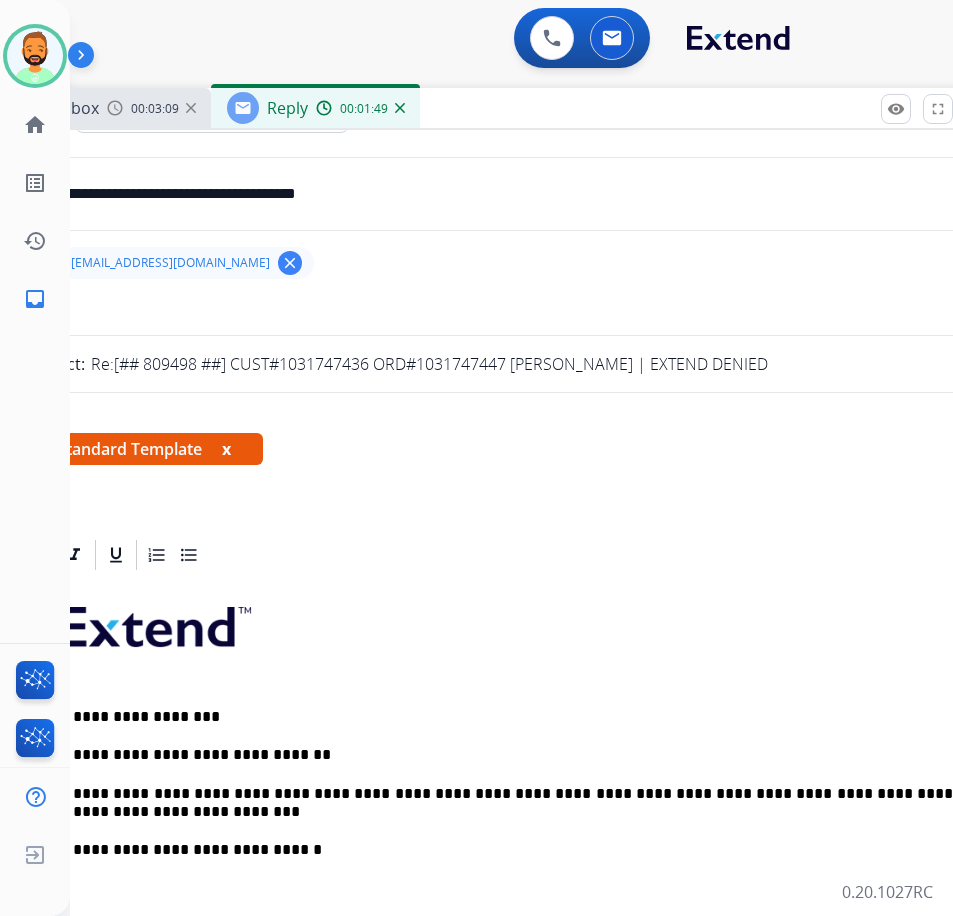 scroll, scrollTop: 0, scrollLeft: 46, axis: horizontal 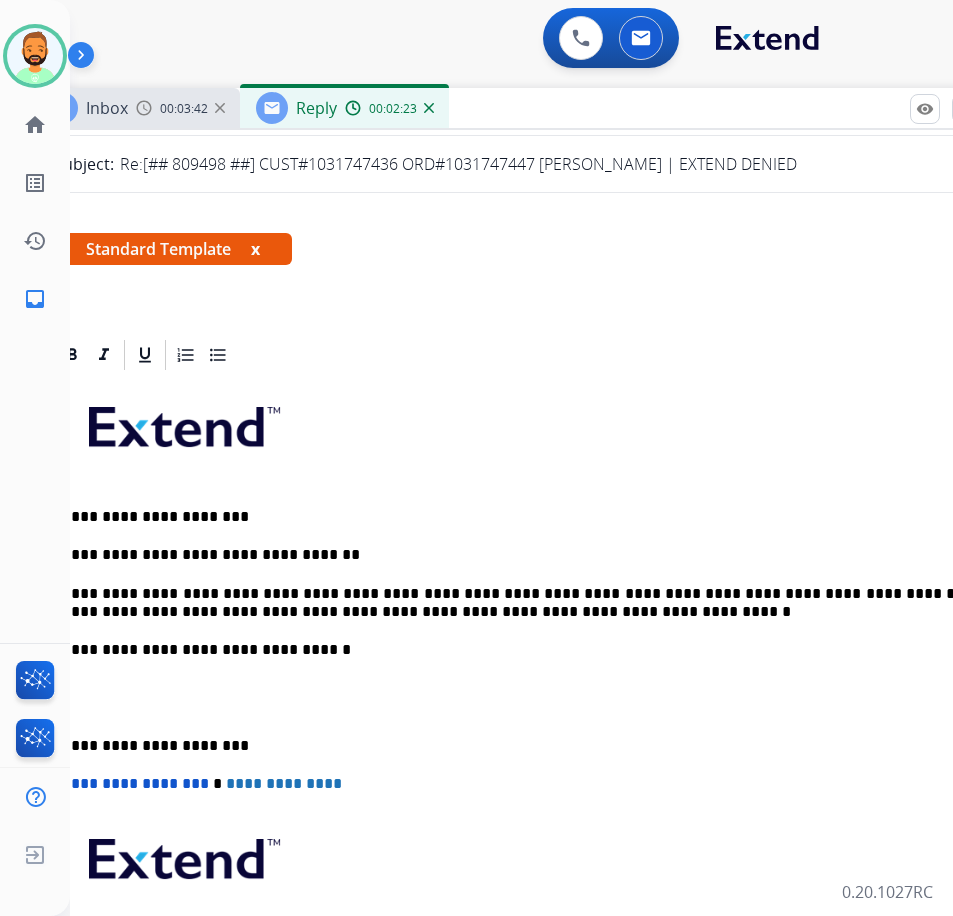 drag, startPoint x: 73, startPoint y: 735, endPoint x: 125, endPoint y: 759, distance: 57.271286 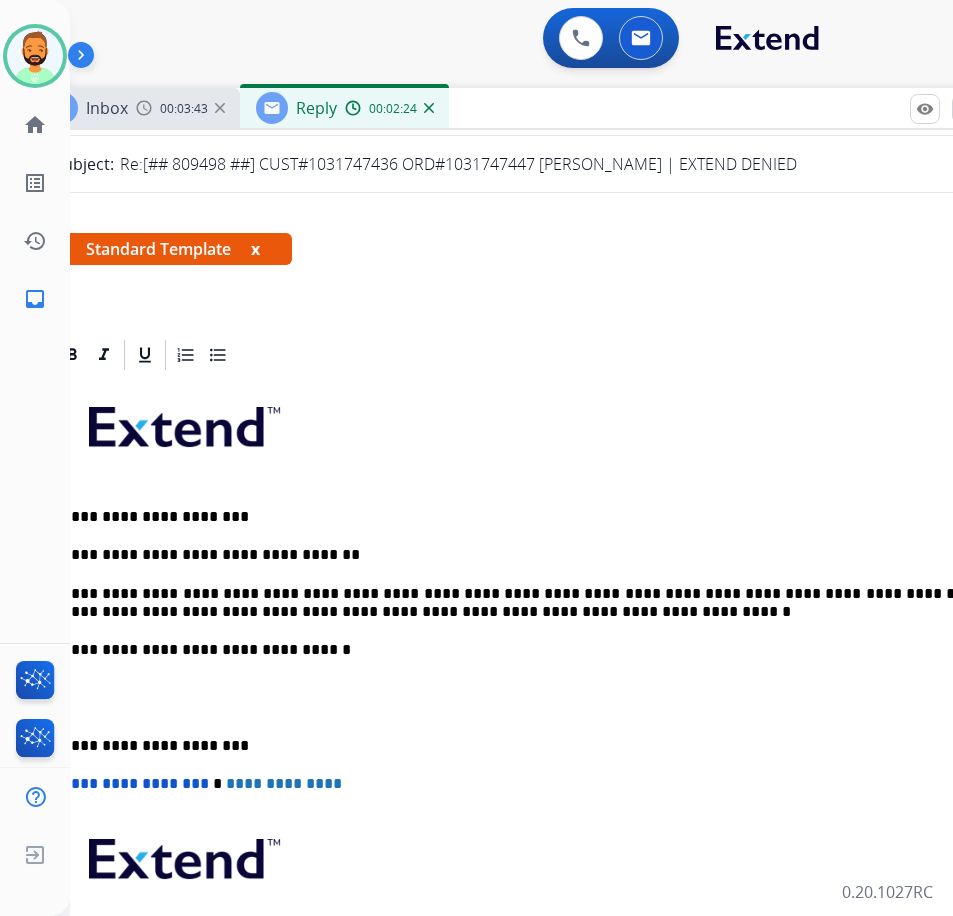 scroll, scrollTop: 0, scrollLeft: 33, axis: horizontal 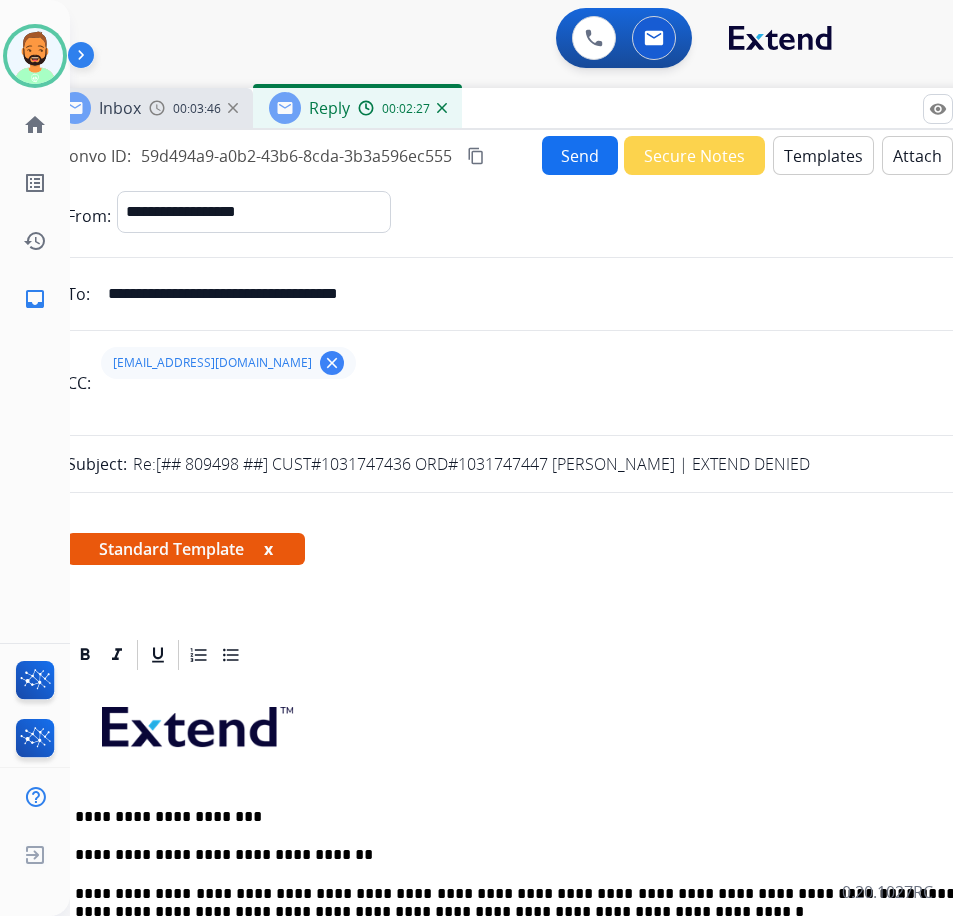 click on "Send" at bounding box center [580, 155] 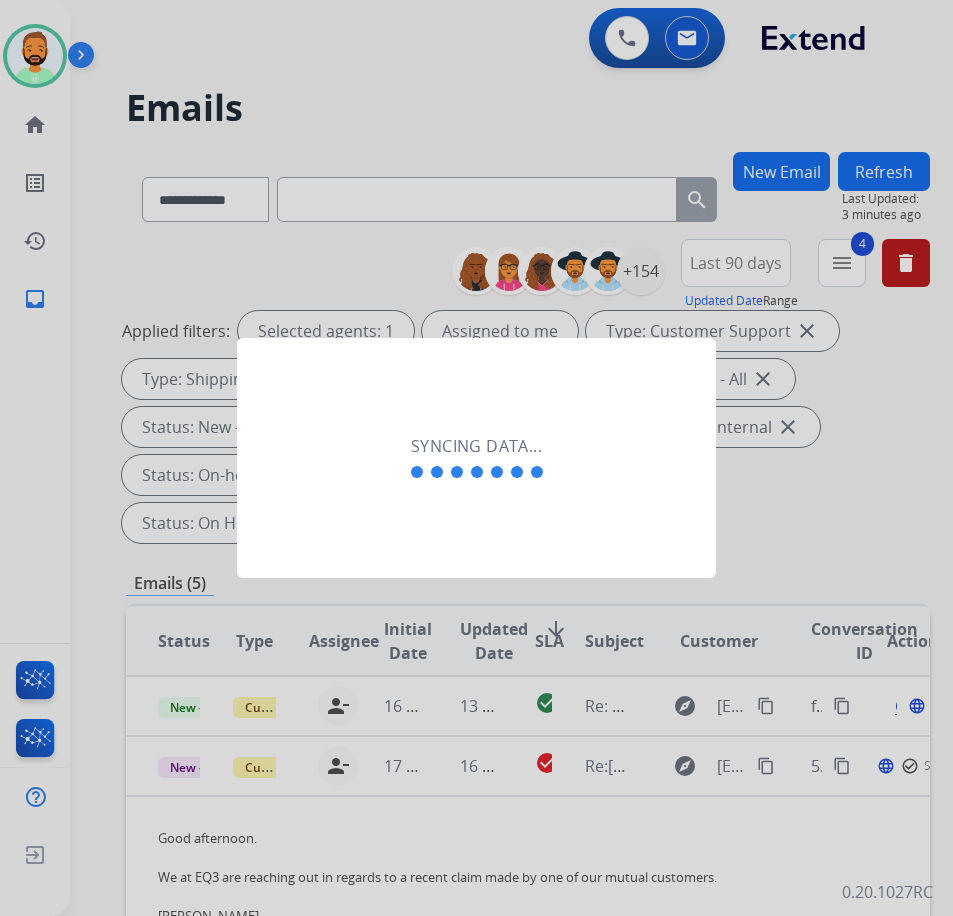 scroll, scrollTop: 0, scrollLeft: 3, axis: horizontal 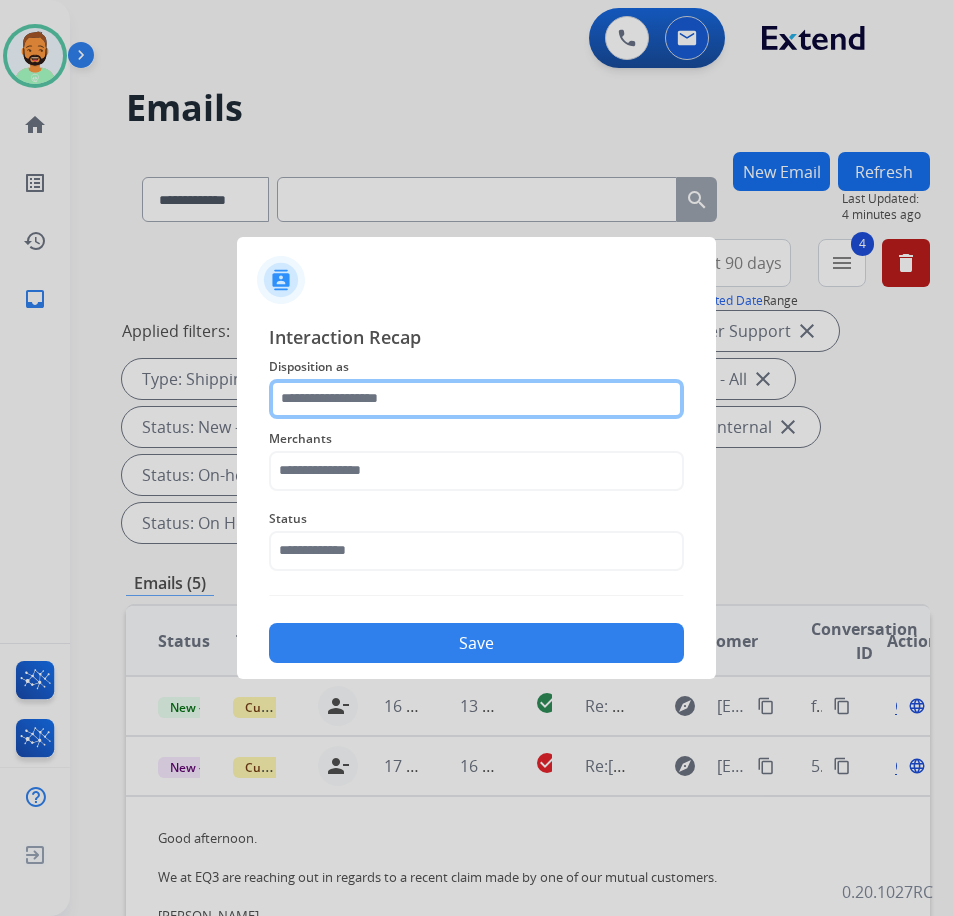click 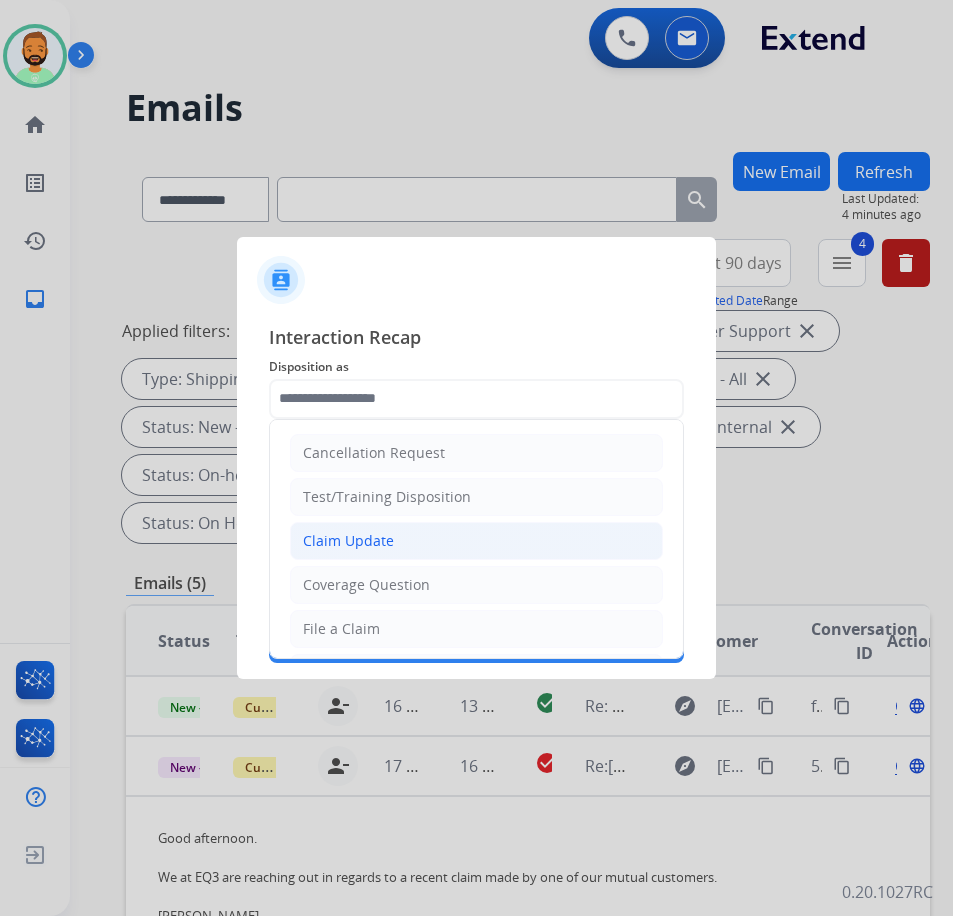 click on "Claim Update" 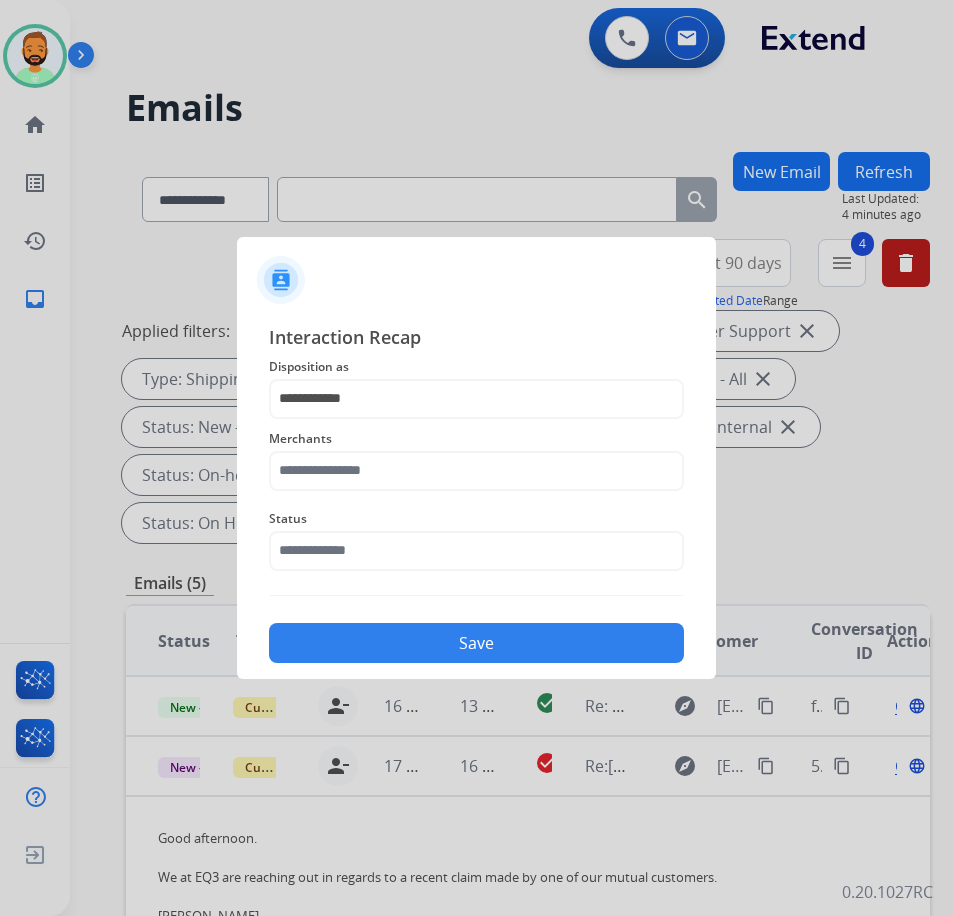 click on "Merchants" 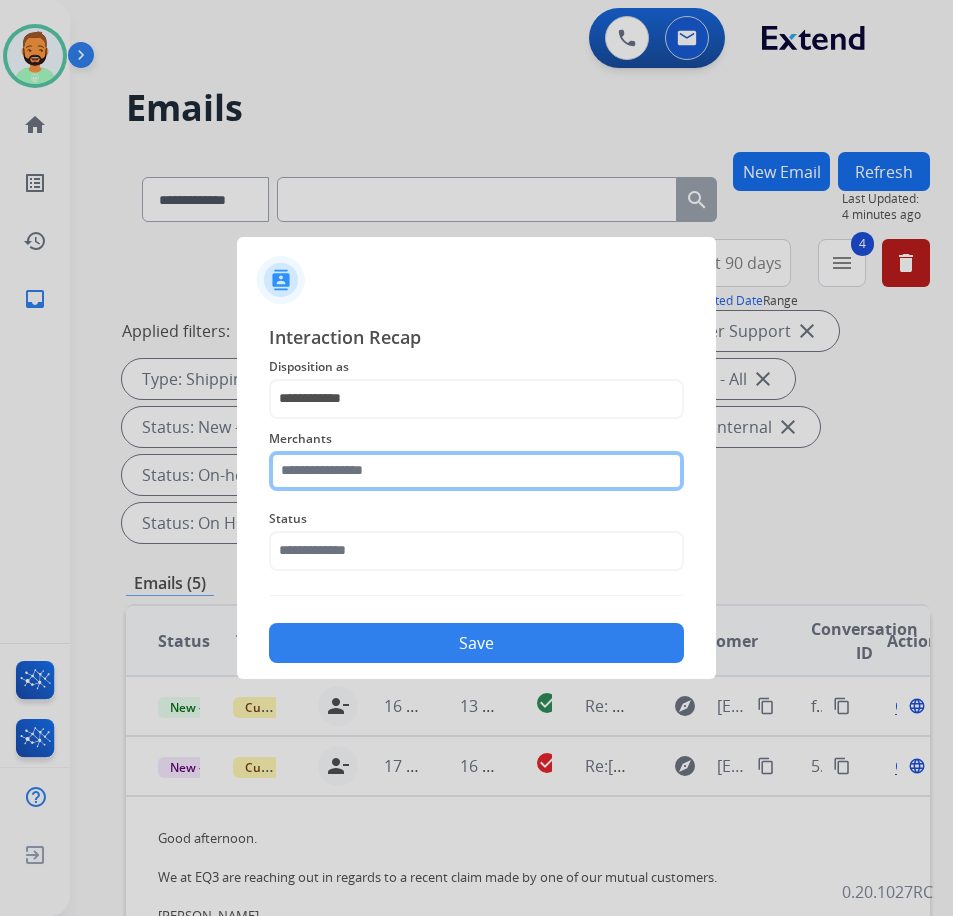 click 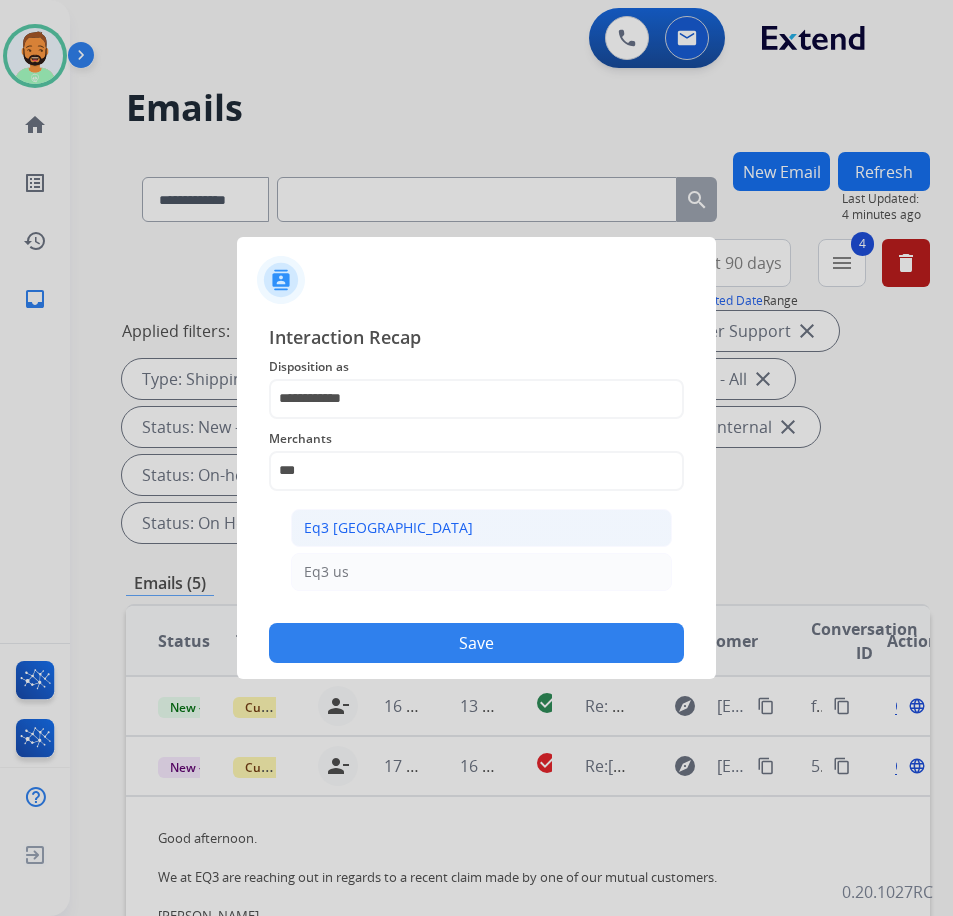 click on "Eq3 [GEOGRAPHIC_DATA]" 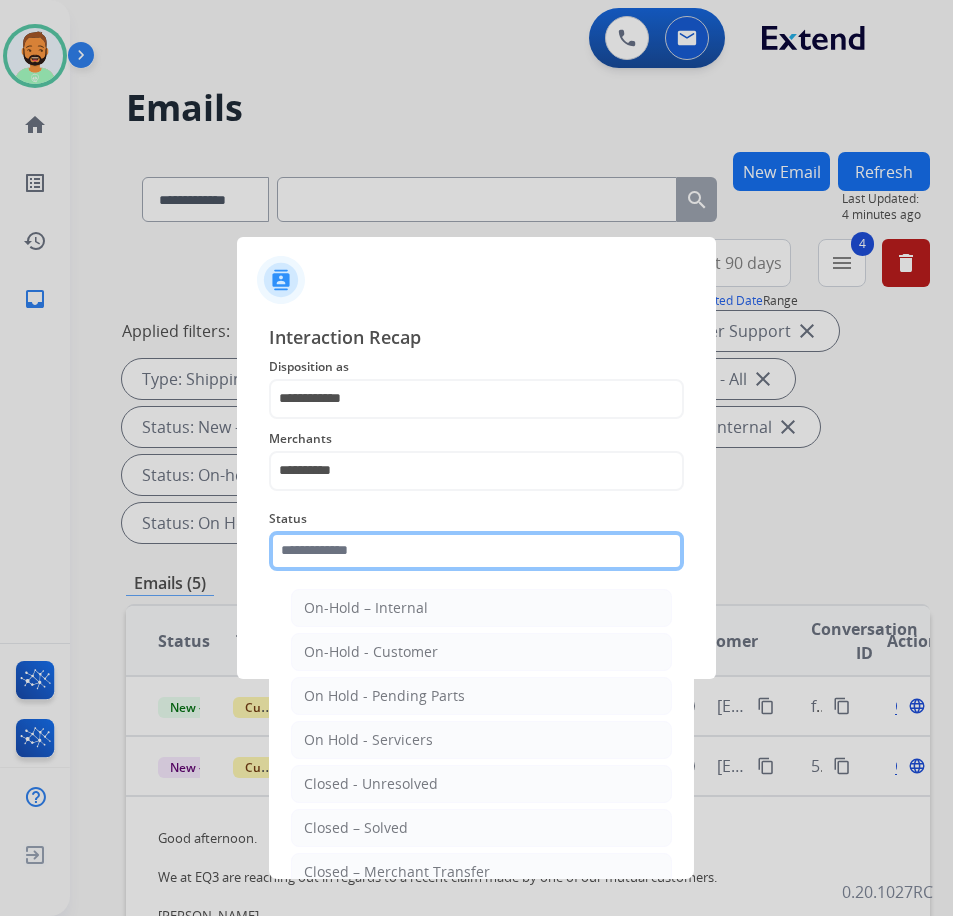 click 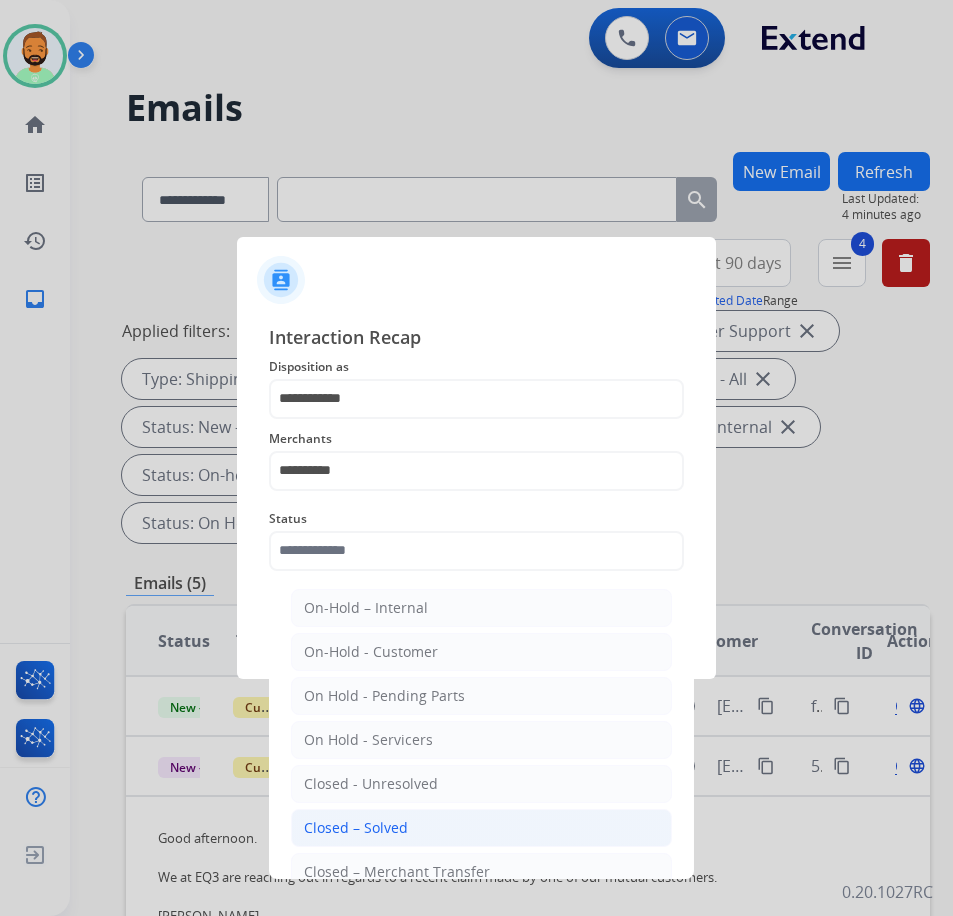 click on "Closed – Solved" 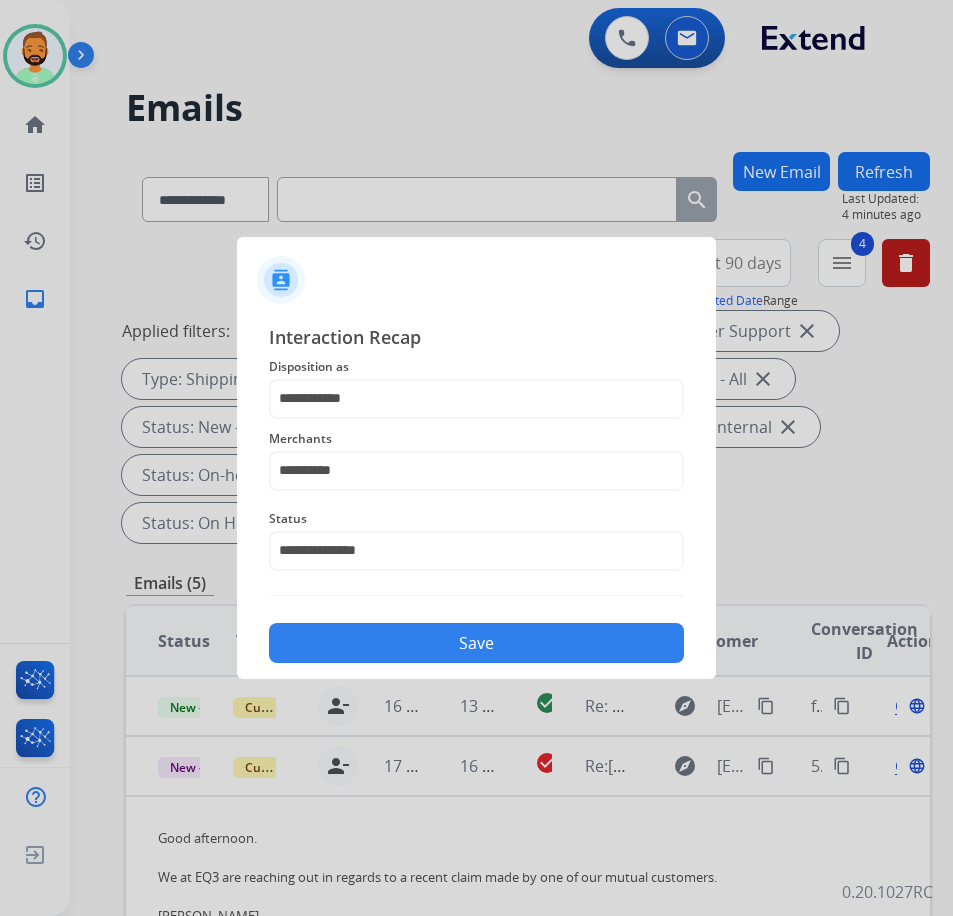 click on "Save" 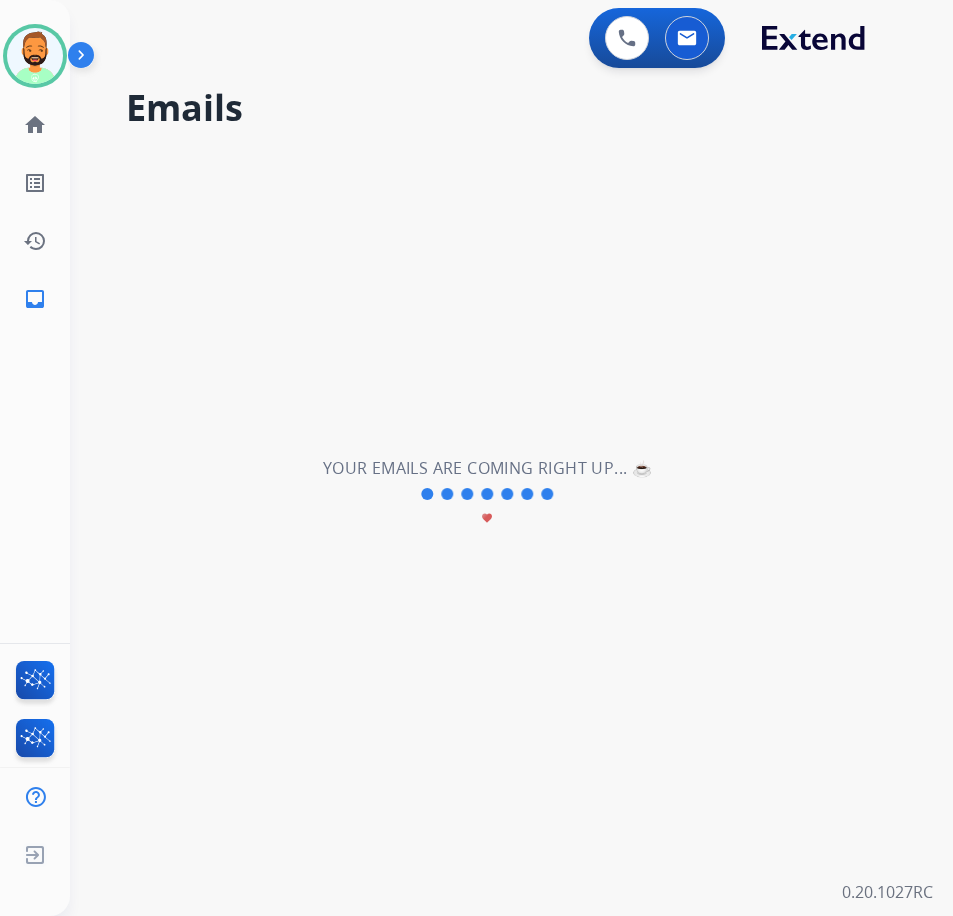 scroll, scrollTop: 0, scrollLeft: 0, axis: both 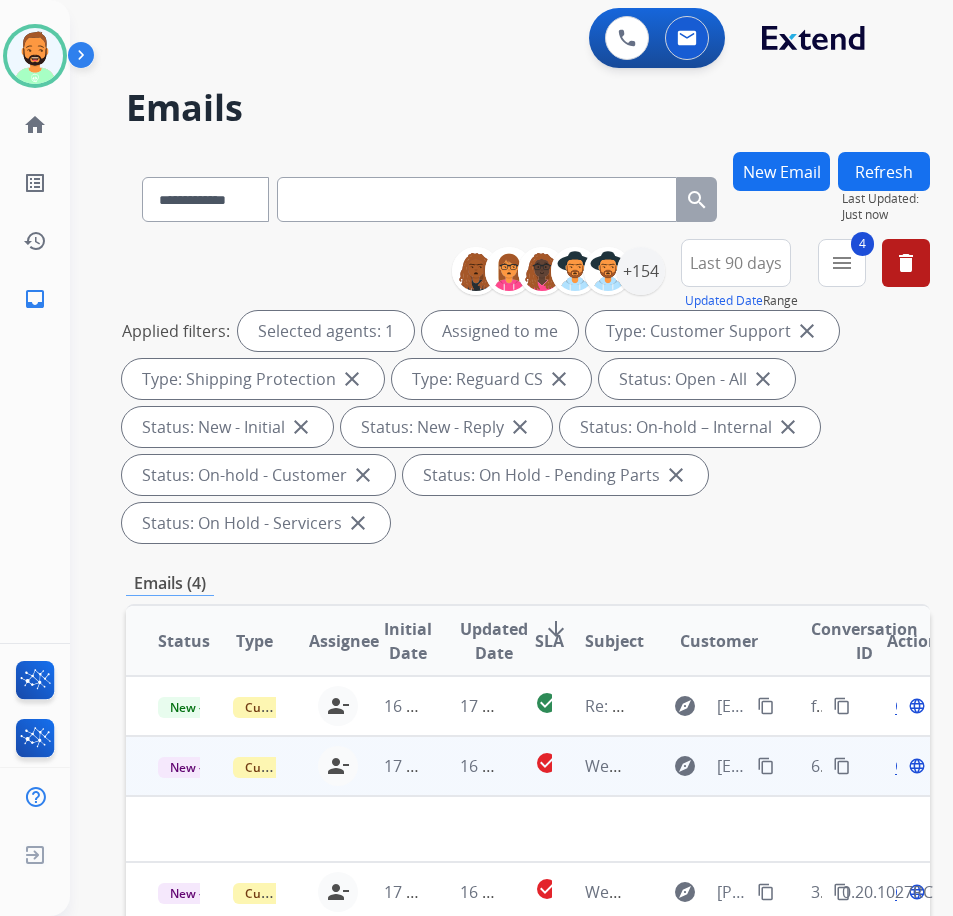 click on "16 hours ago" at bounding box center (465, 766) 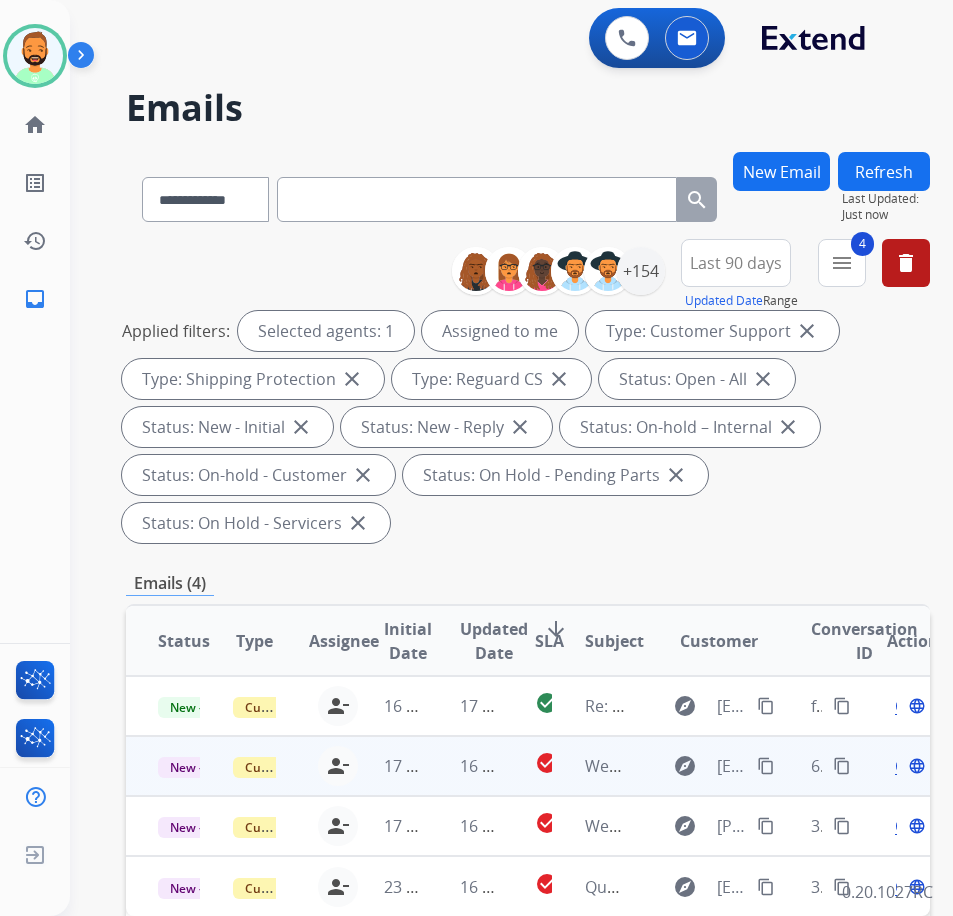 click on "17 hours ago" at bounding box center [389, 766] 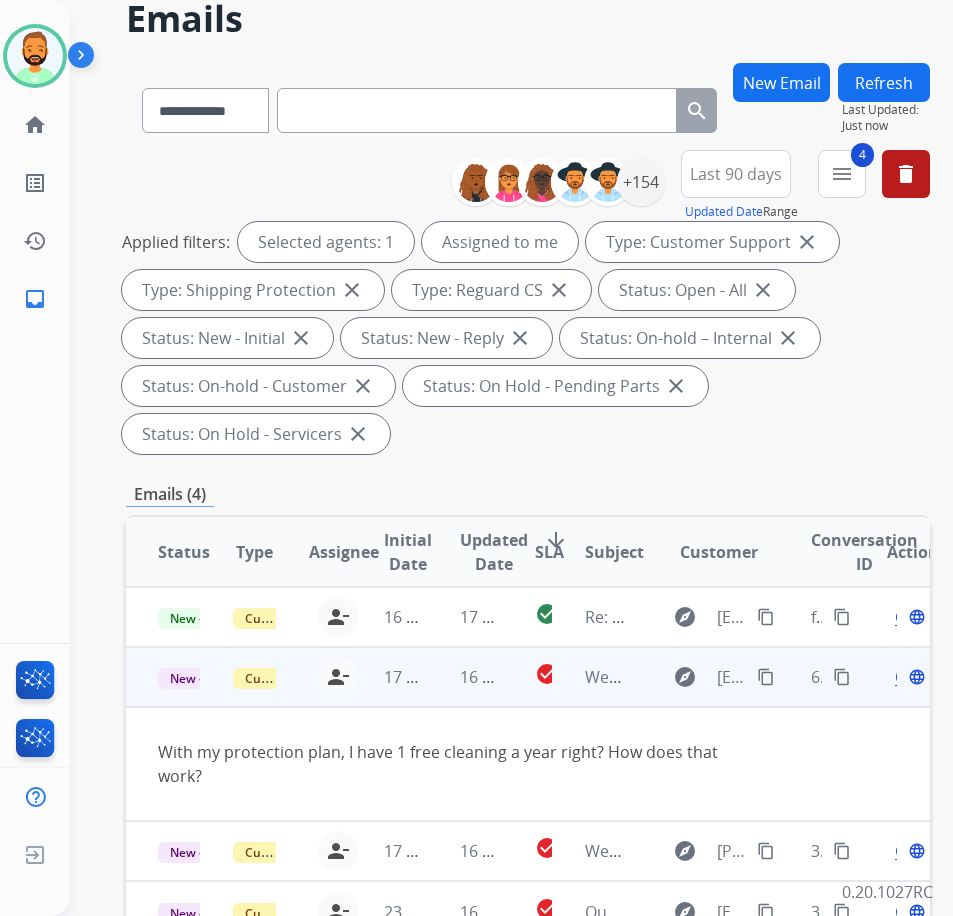 scroll, scrollTop: 100, scrollLeft: 0, axis: vertical 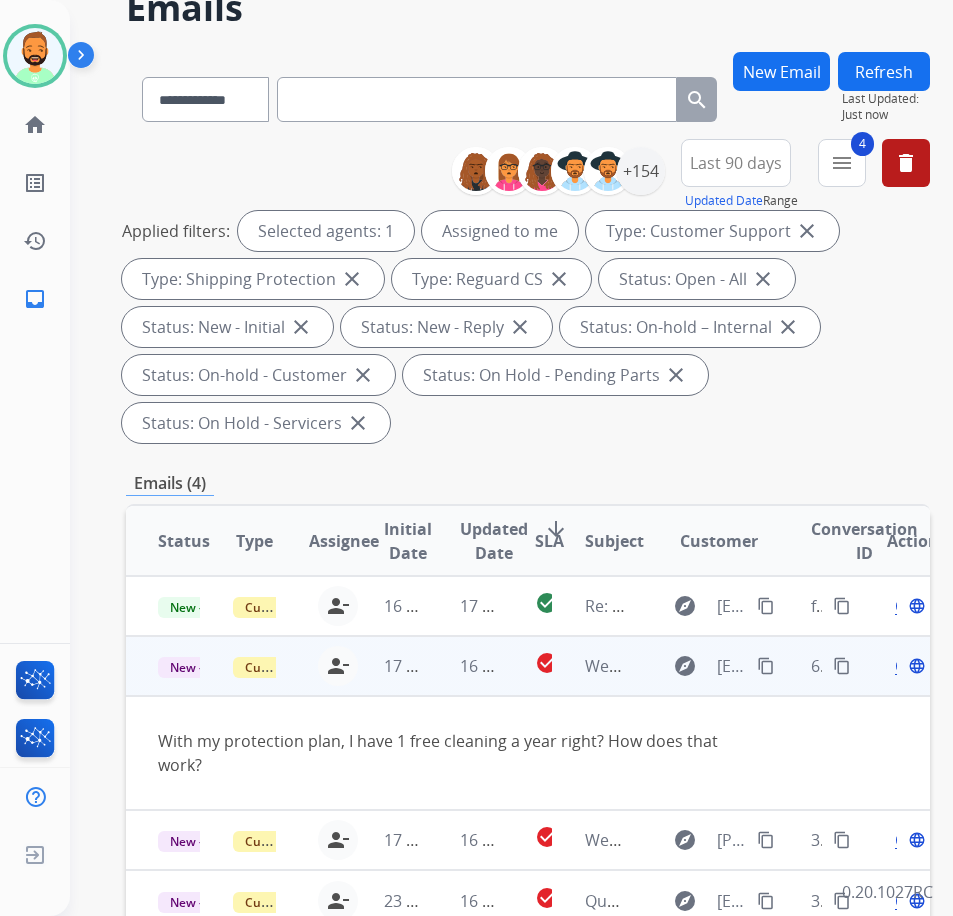 click on "Open" at bounding box center (915, 666) 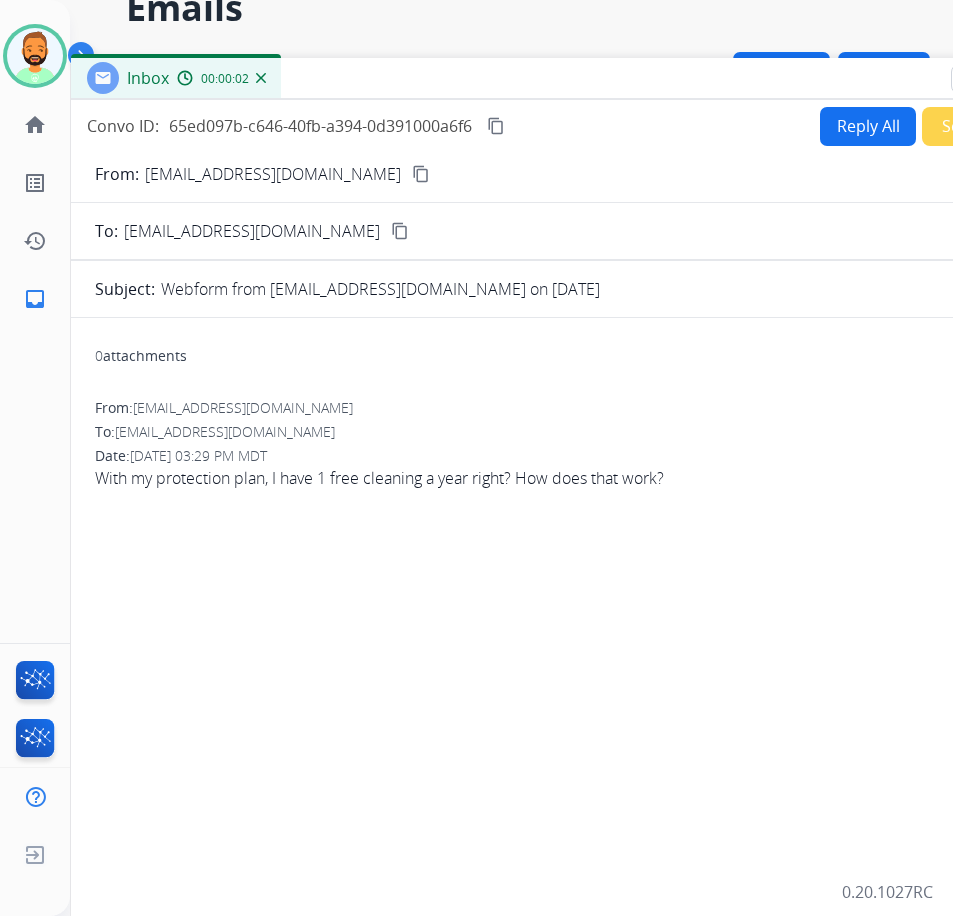drag, startPoint x: 449, startPoint y: 46, endPoint x: 615, endPoint y: 84, distance: 170.29387 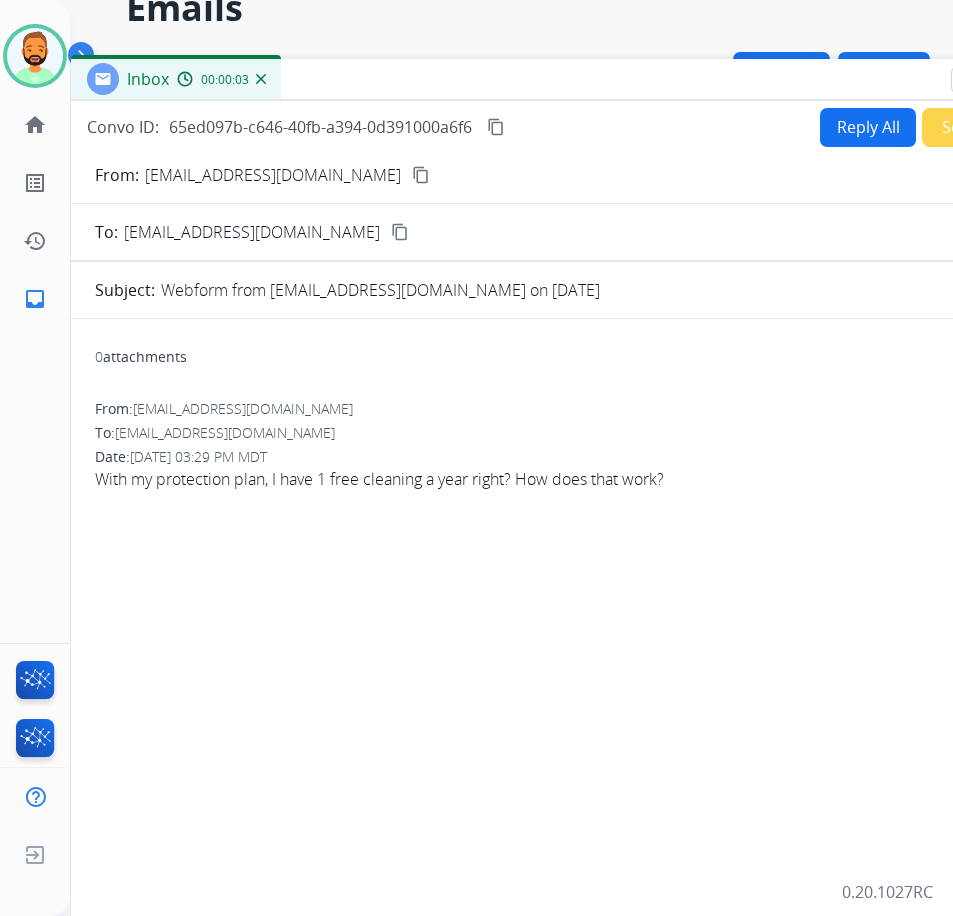 click on "Reply All" at bounding box center (868, 127) 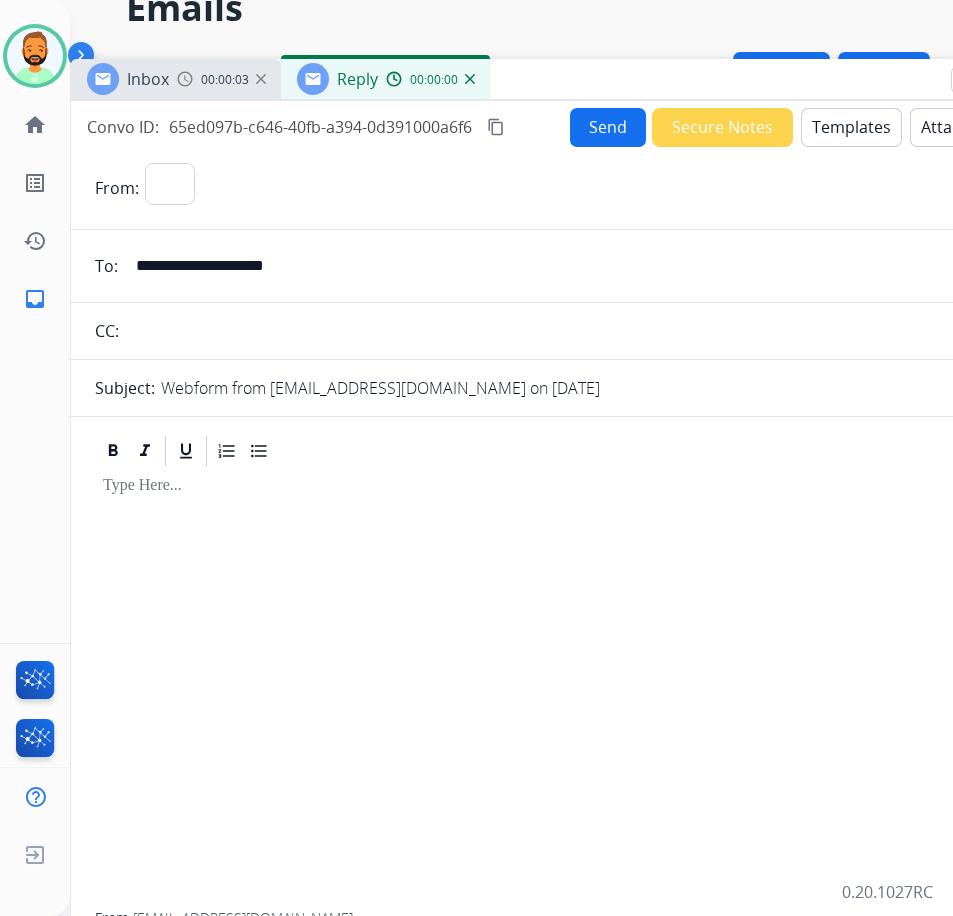 select on "**********" 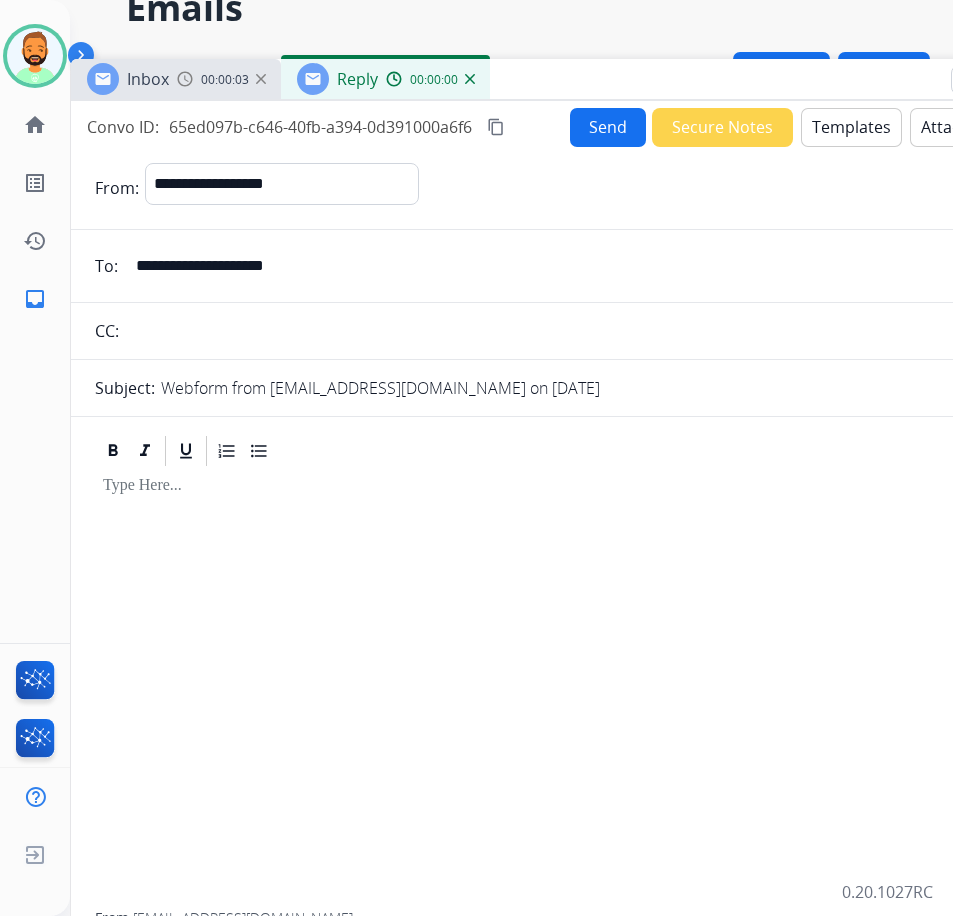 click on "Templates" at bounding box center (851, 127) 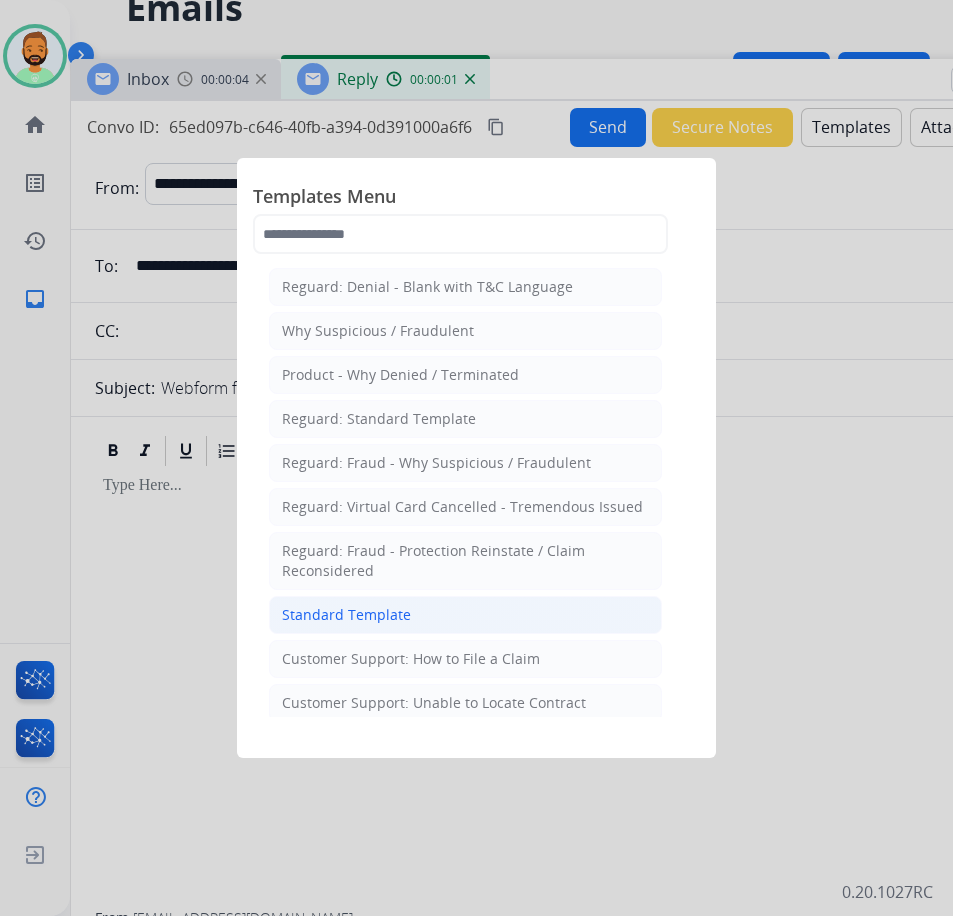 click on "Standard Template" 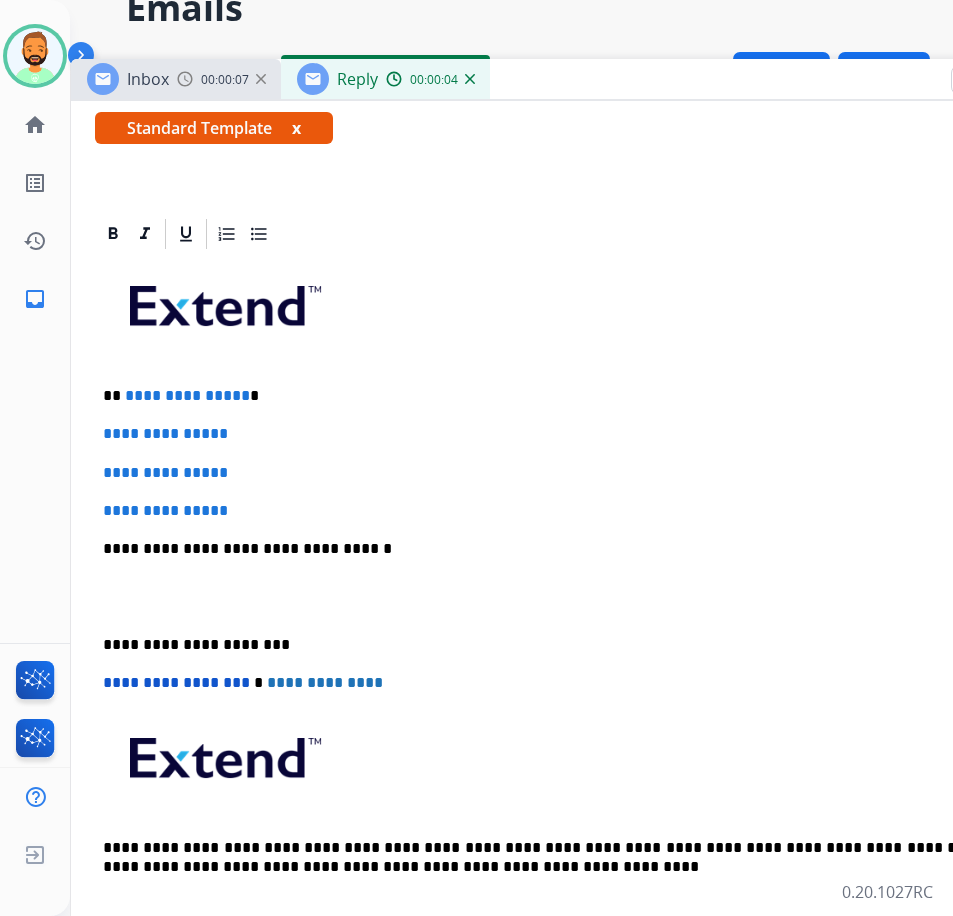 scroll, scrollTop: 362, scrollLeft: 0, axis: vertical 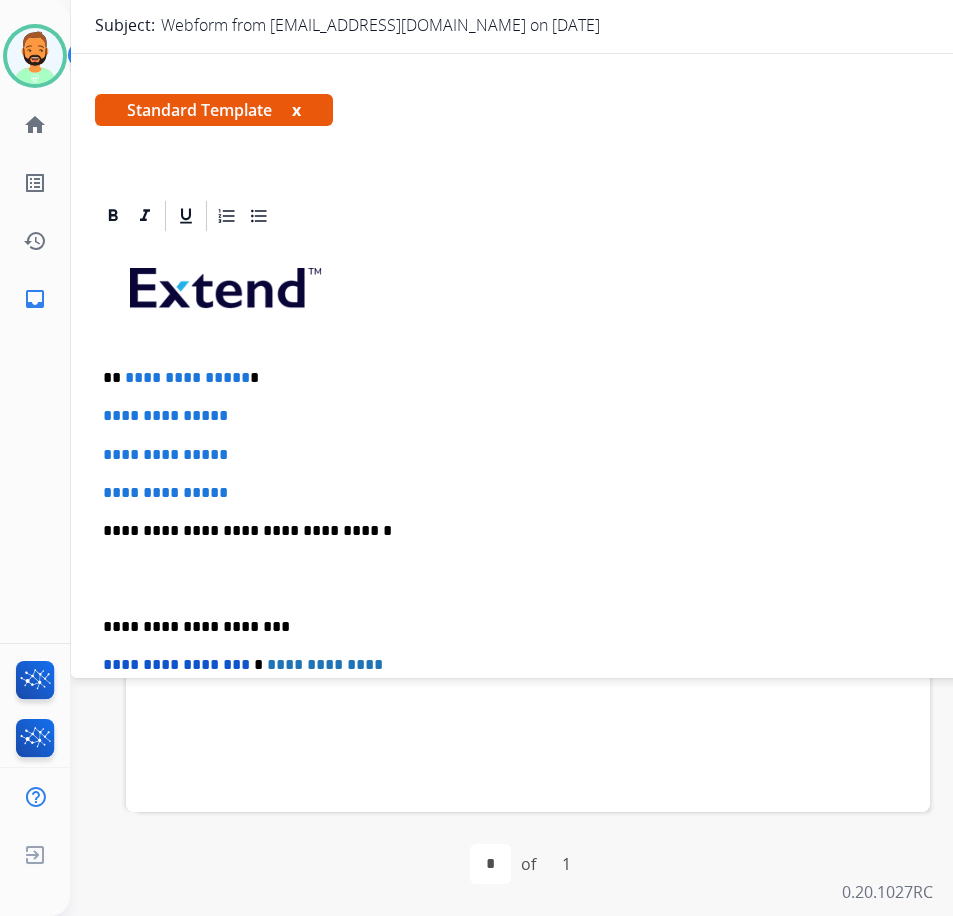 click on "**********" at bounding box center [563, 378] 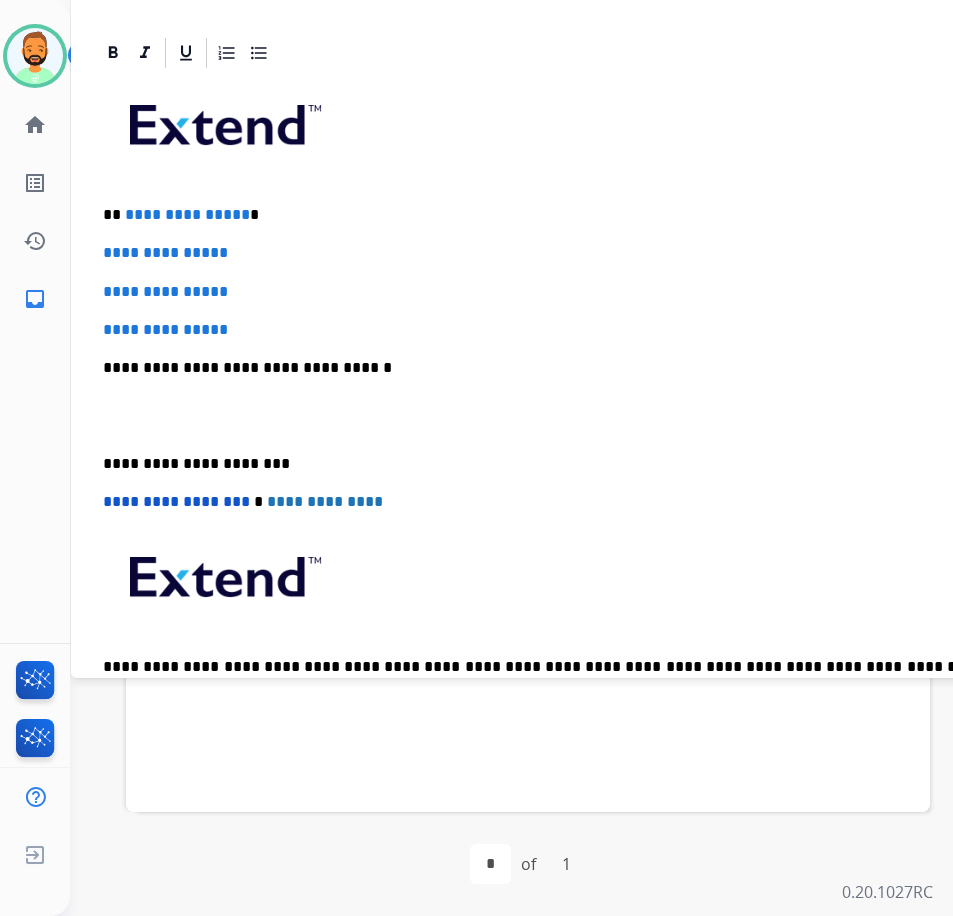 scroll, scrollTop: 162, scrollLeft: 0, axis: vertical 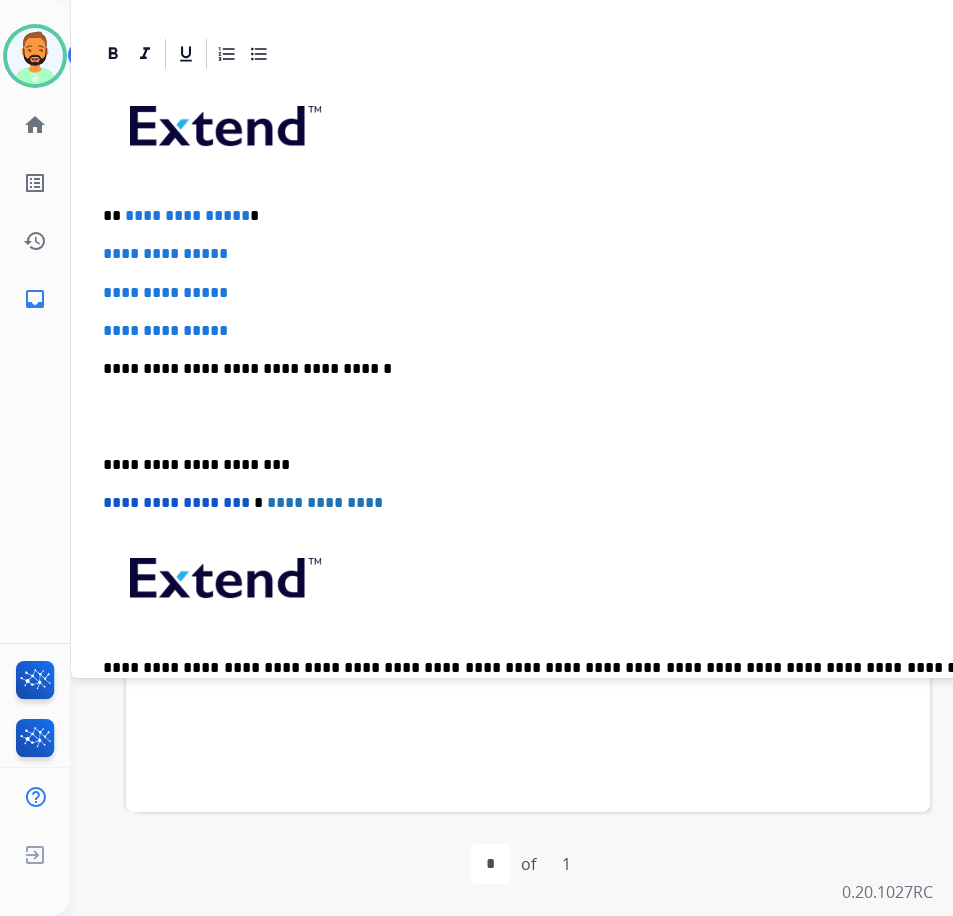 type 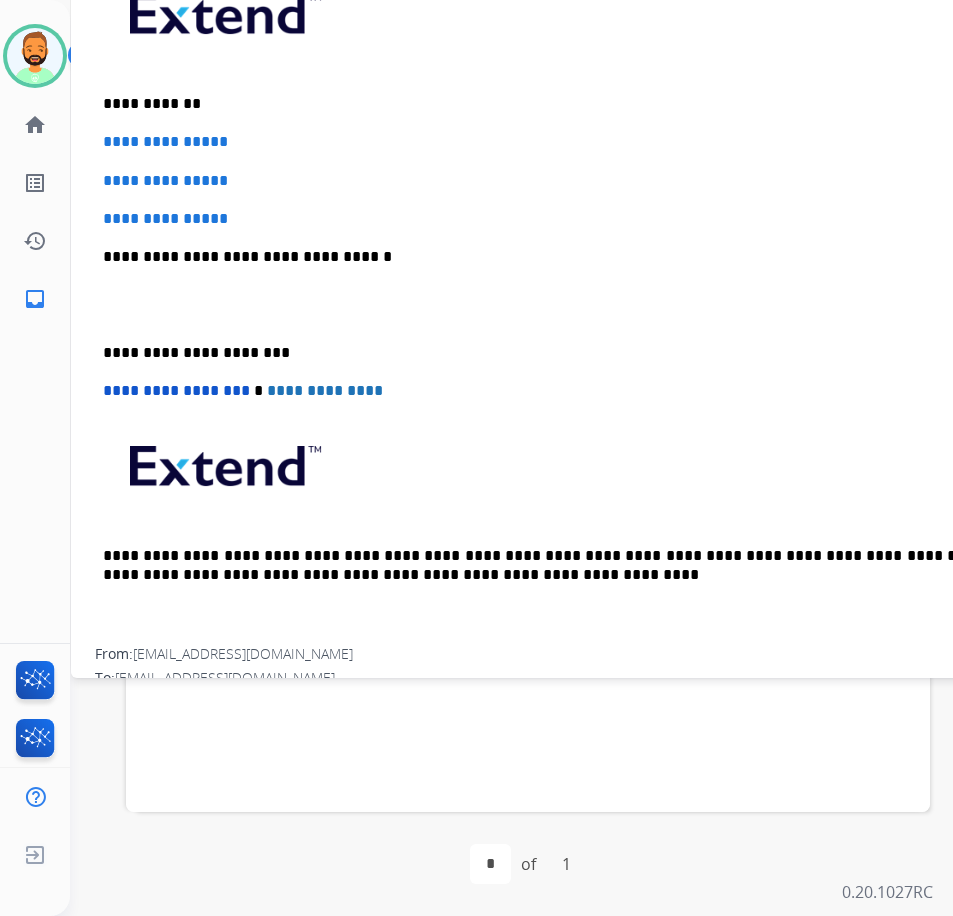 scroll, scrollTop: 162, scrollLeft: 0, axis: vertical 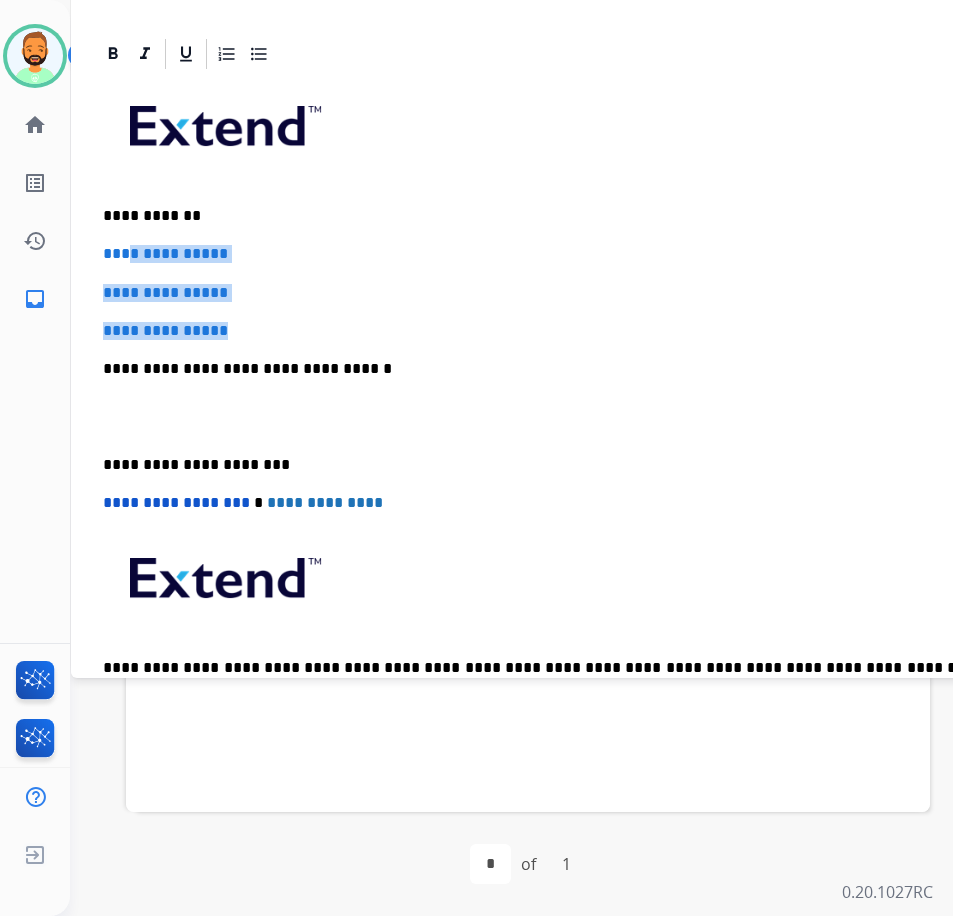 drag, startPoint x: 258, startPoint y: 323, endPoint x: 136, endPoint y: 246, distance: 144.26712 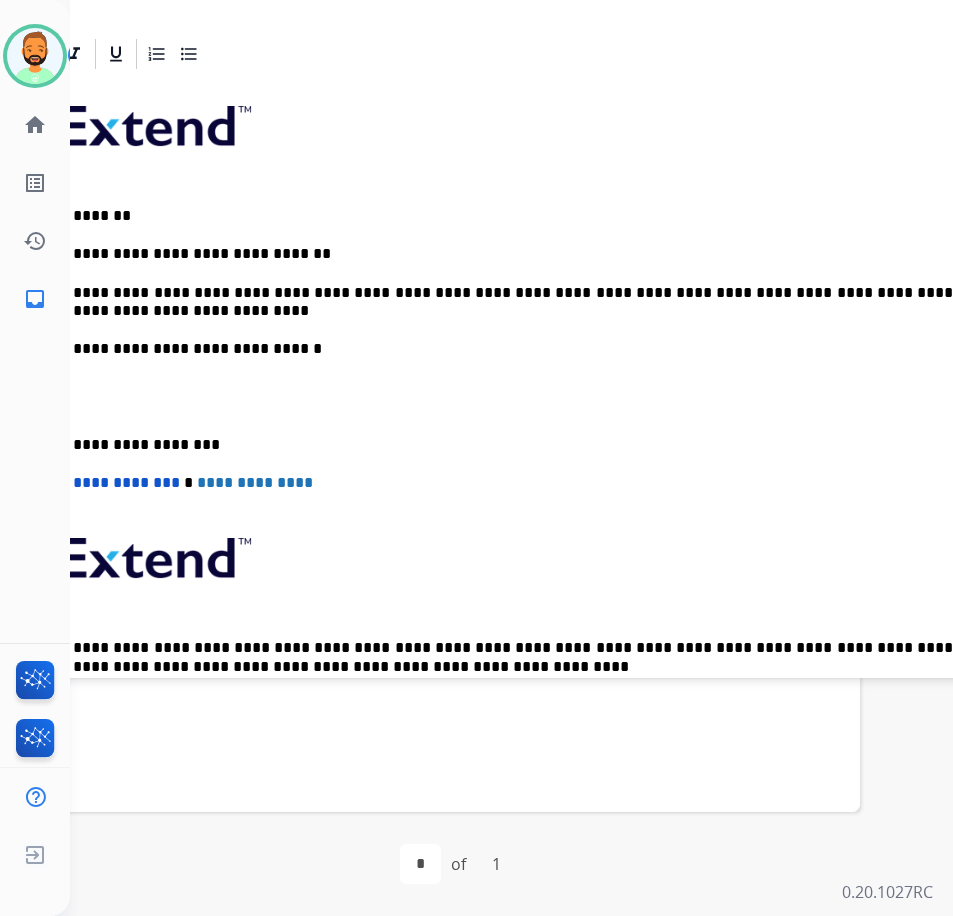 scroll, scrollTop: 462, scrollLeft: 55, axis: both 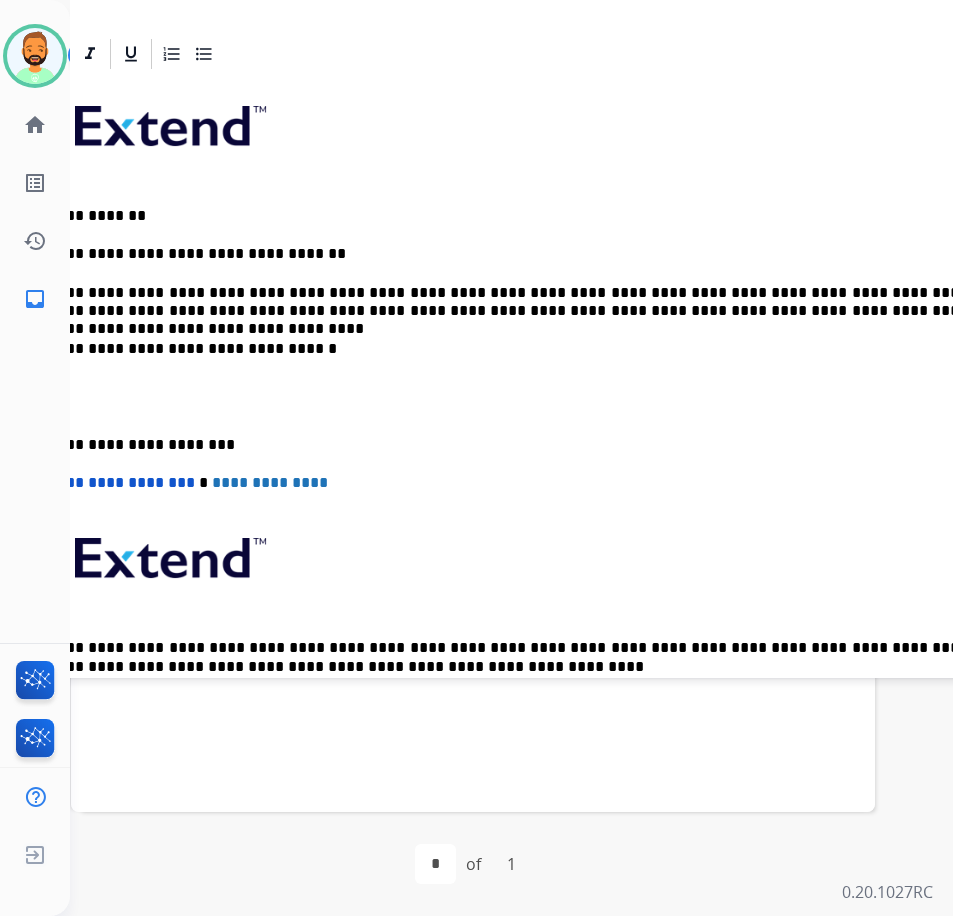 click on "**********" at bounding box center [508, 445] 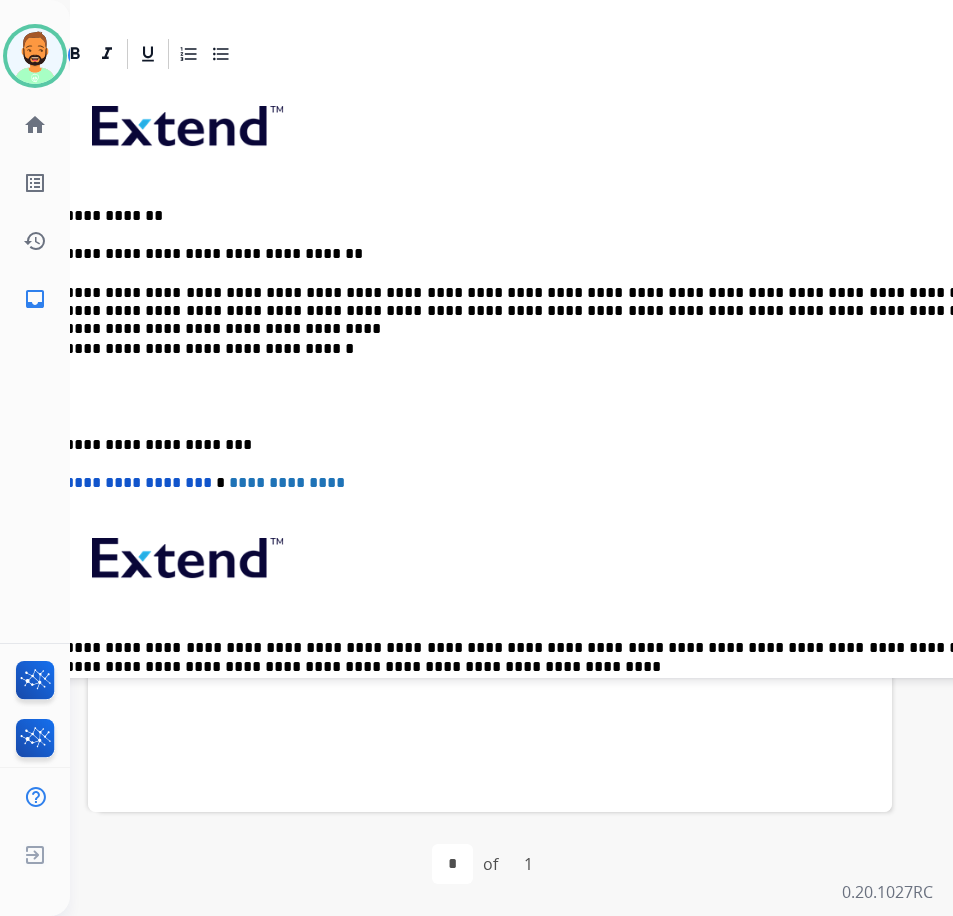 scroll, scrollTop: 462, scrollLeft: 28, axis: both 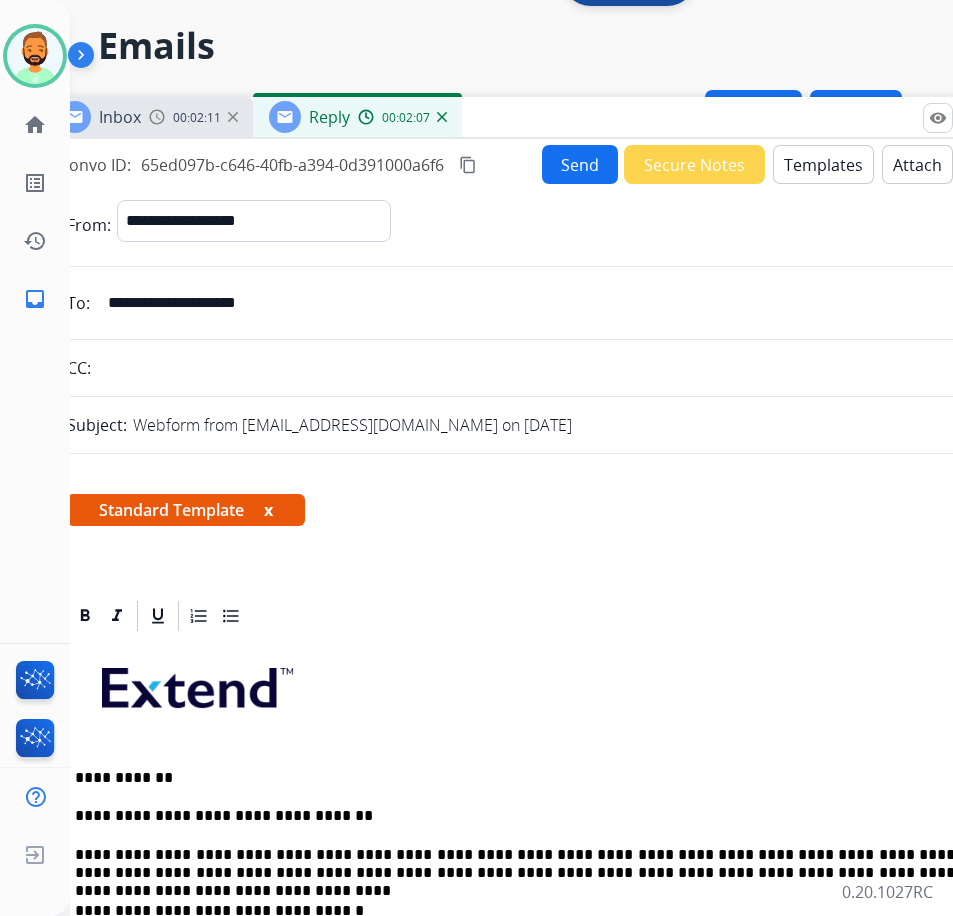 click on "Send" at bounding box center [580, 164] 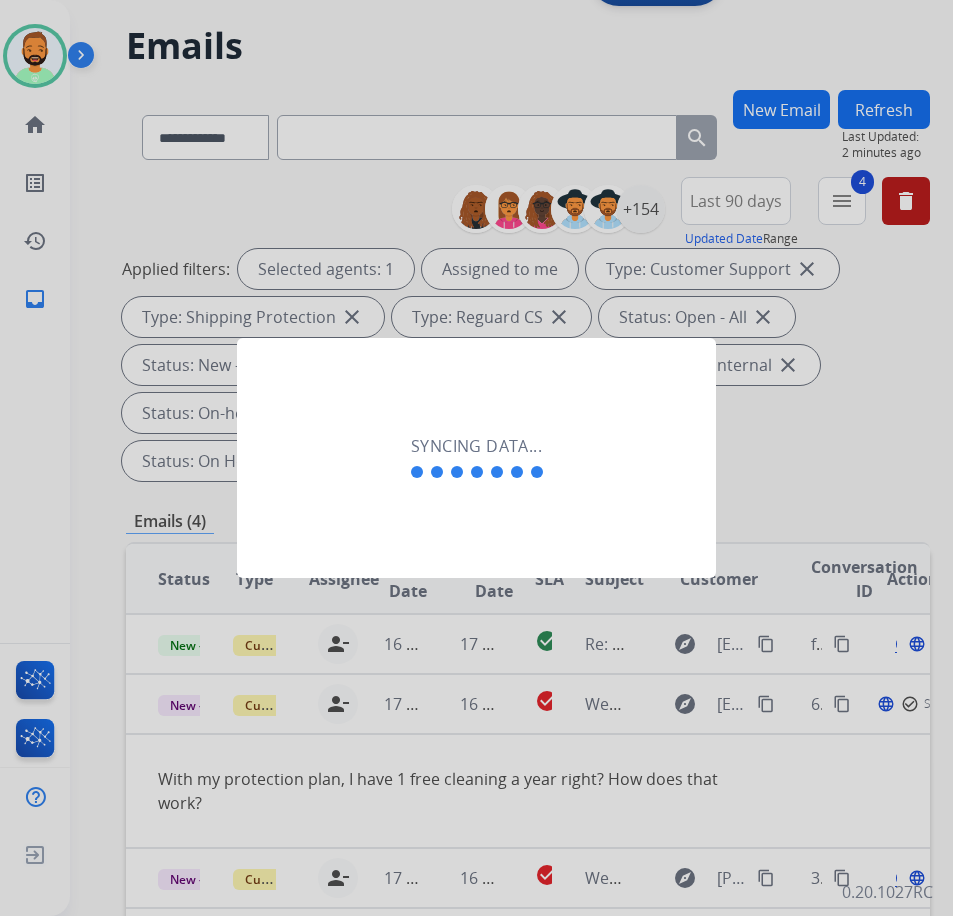 scroll, scrollTop: 62, scrollLeft: 3, axis: both 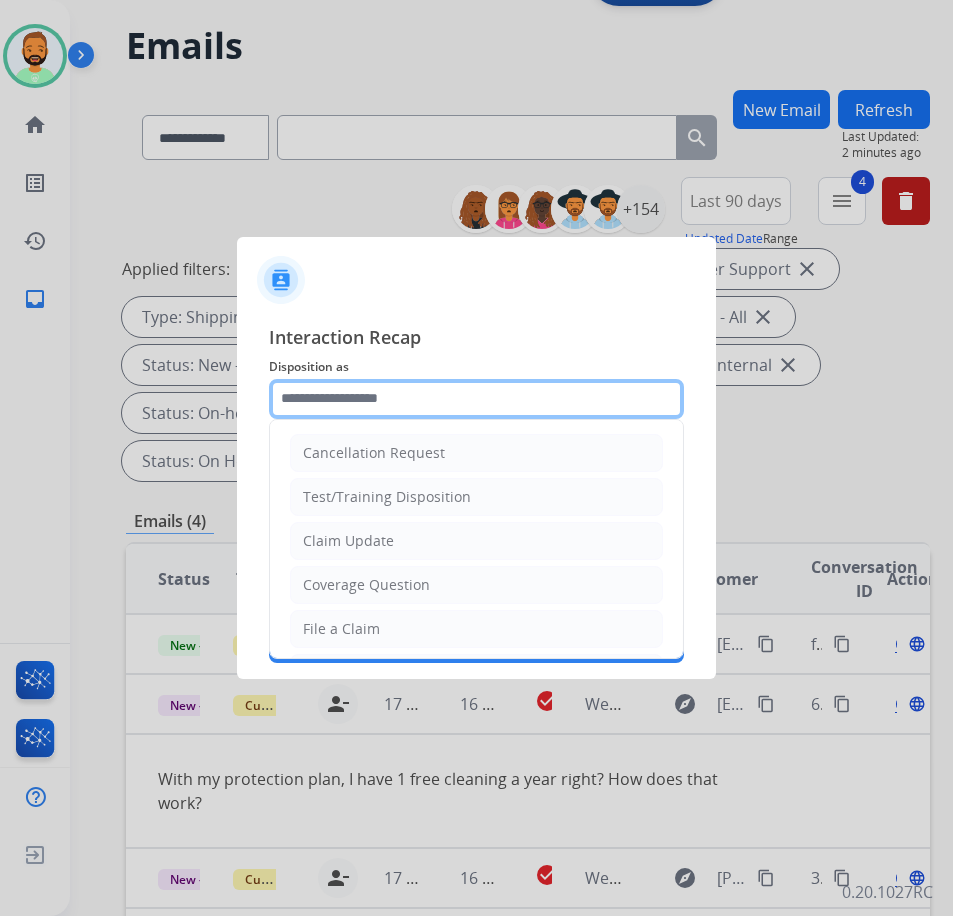 click 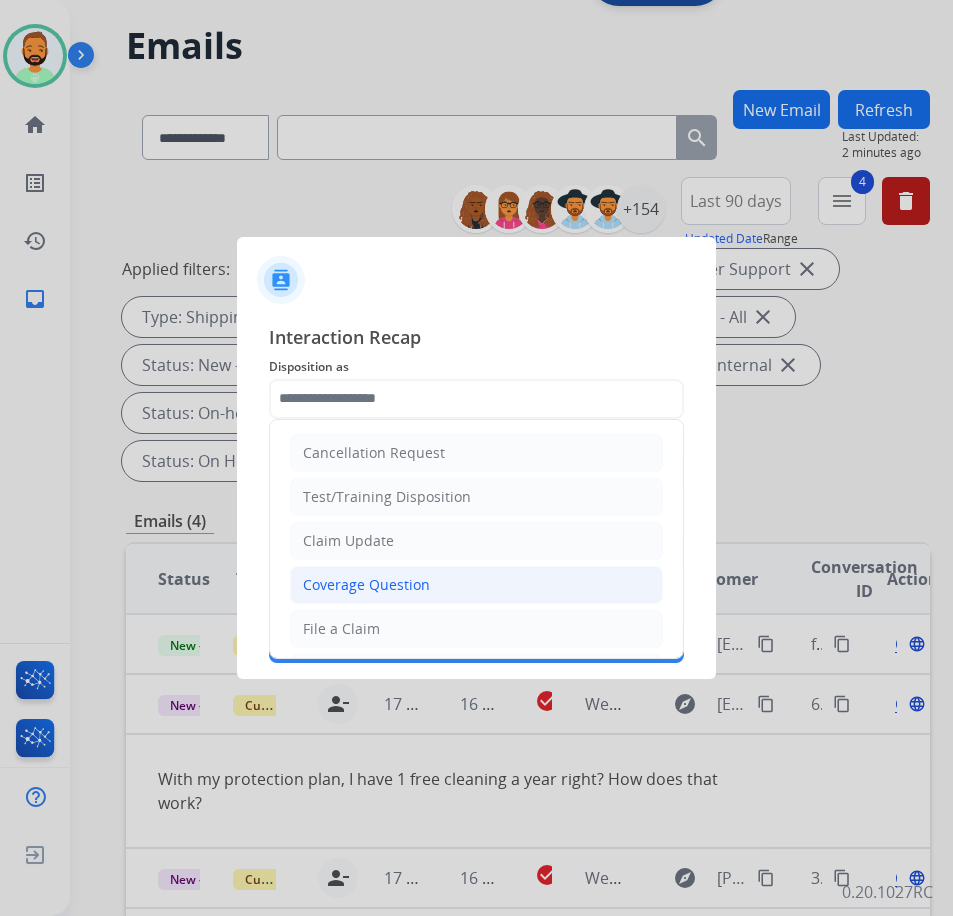 click on "Coverage Question" 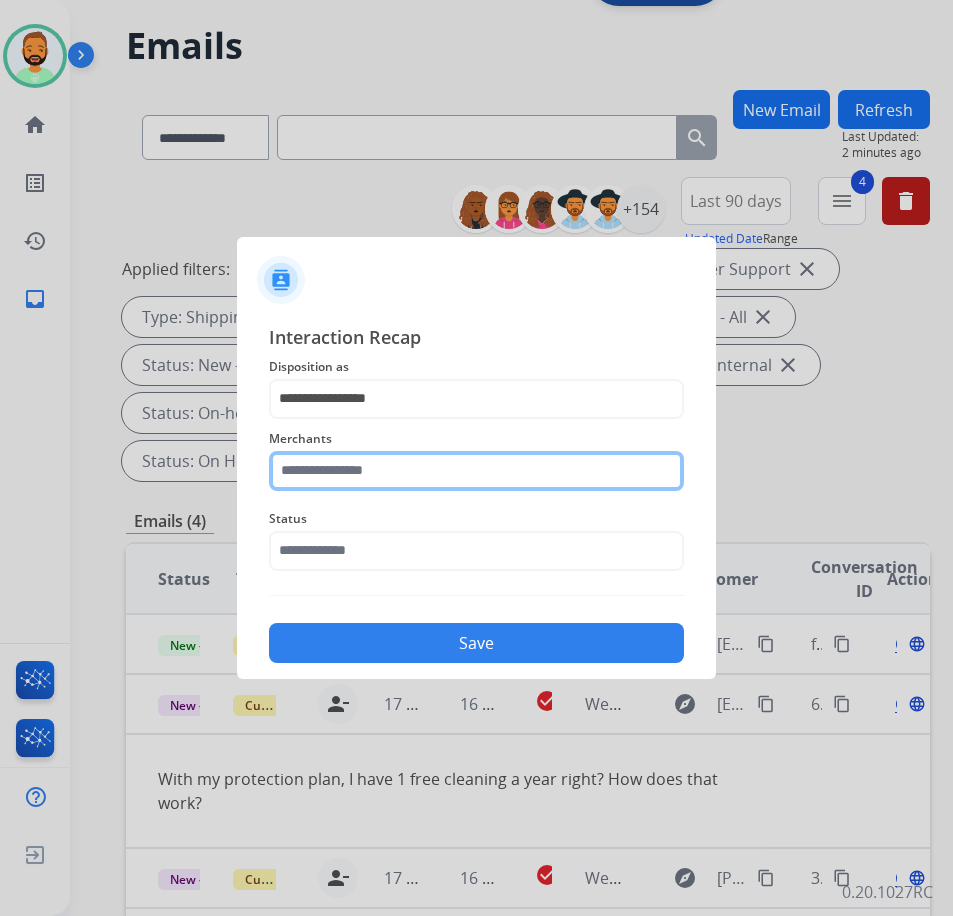 click 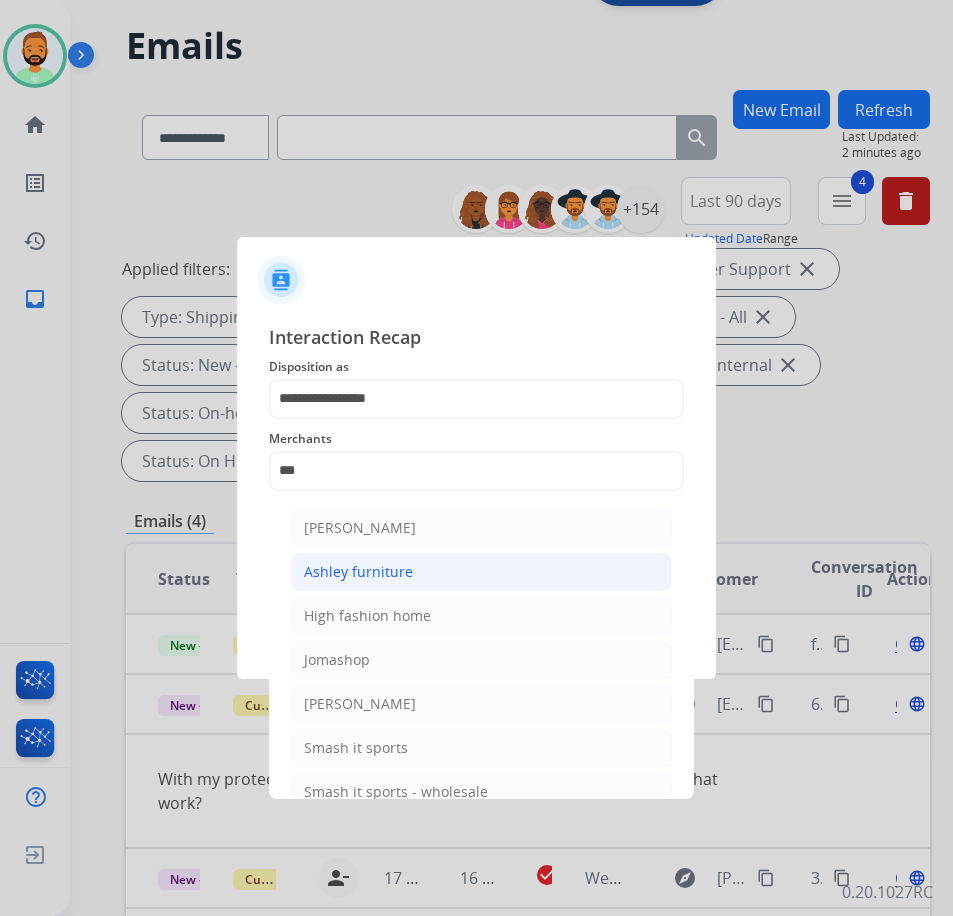 click on "Ashley furniture" 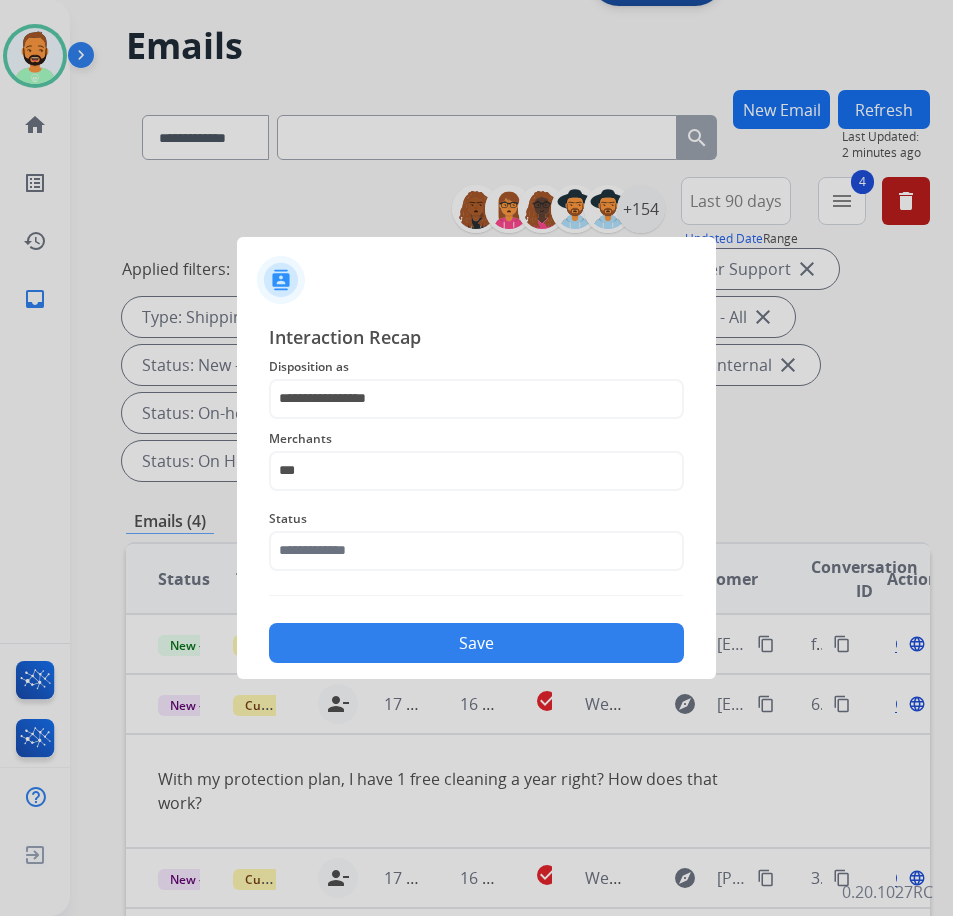 type on "**********" 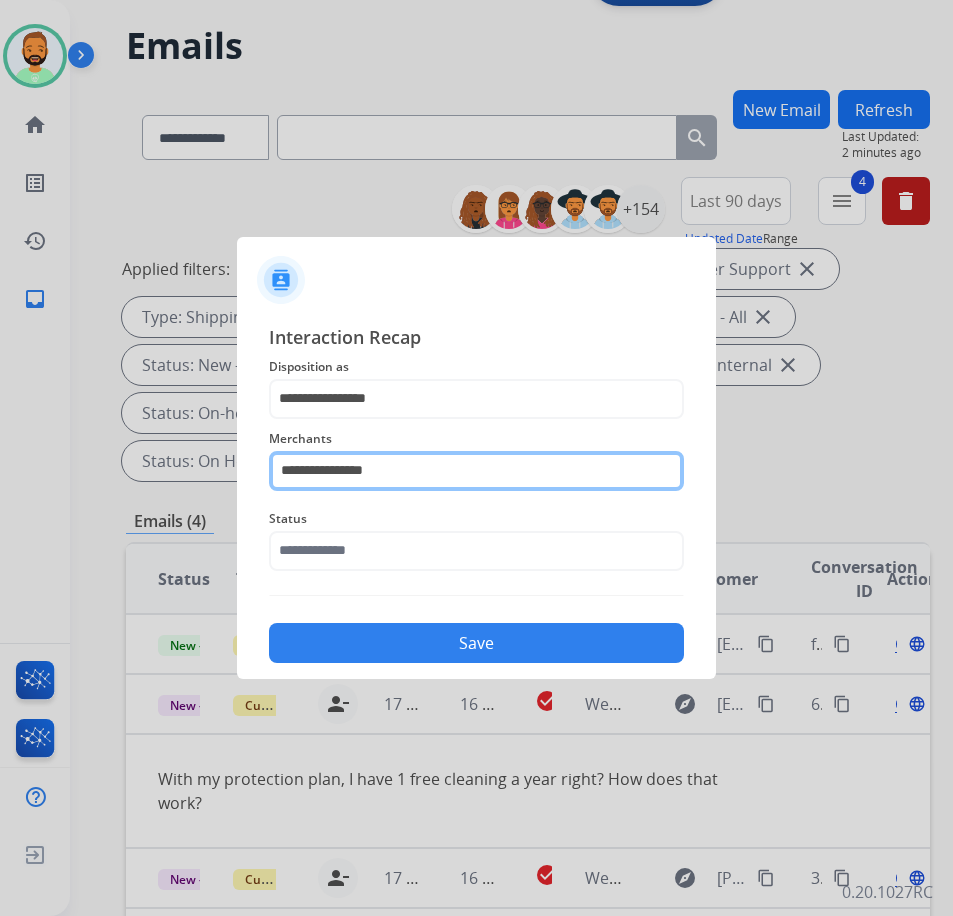 click on "**********" 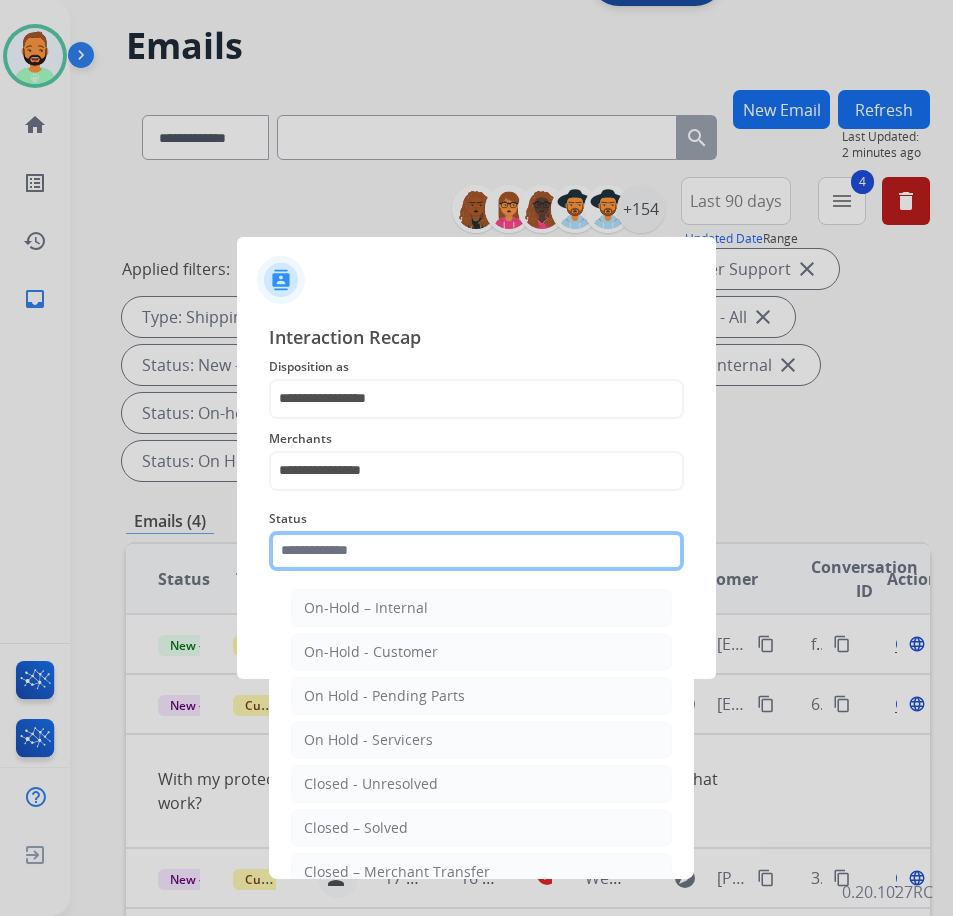 click 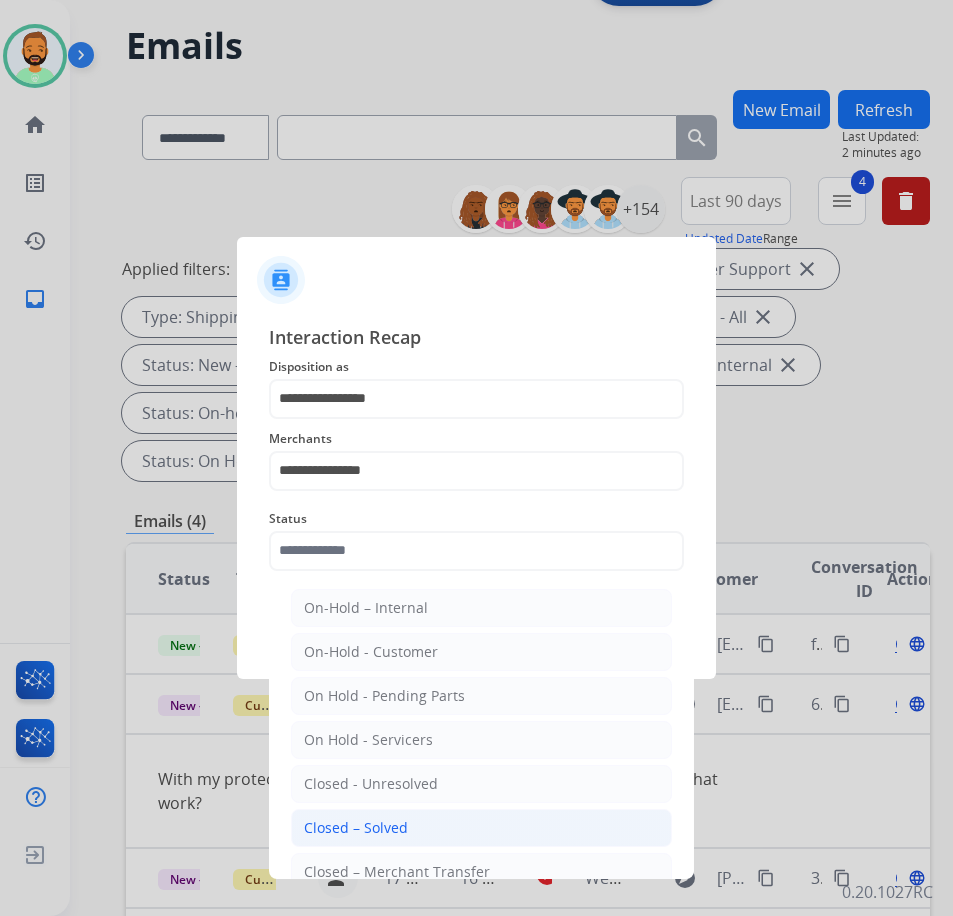 click on "Closed – Solved" 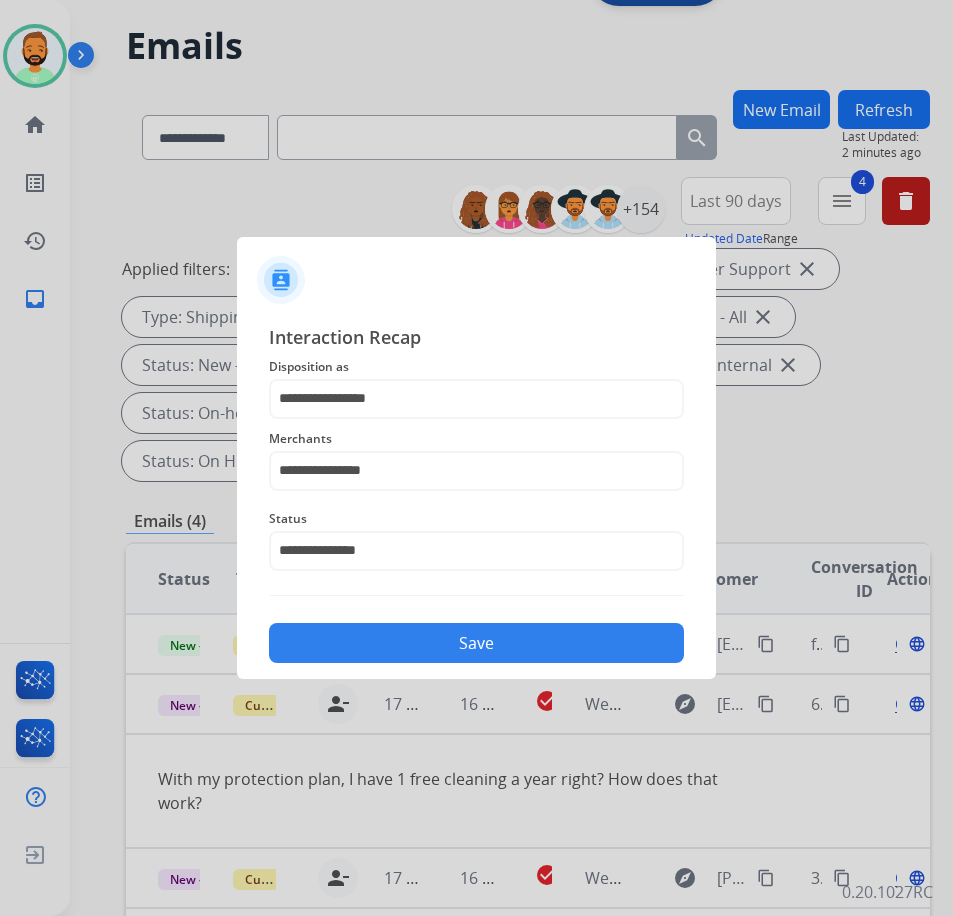click on "Save" 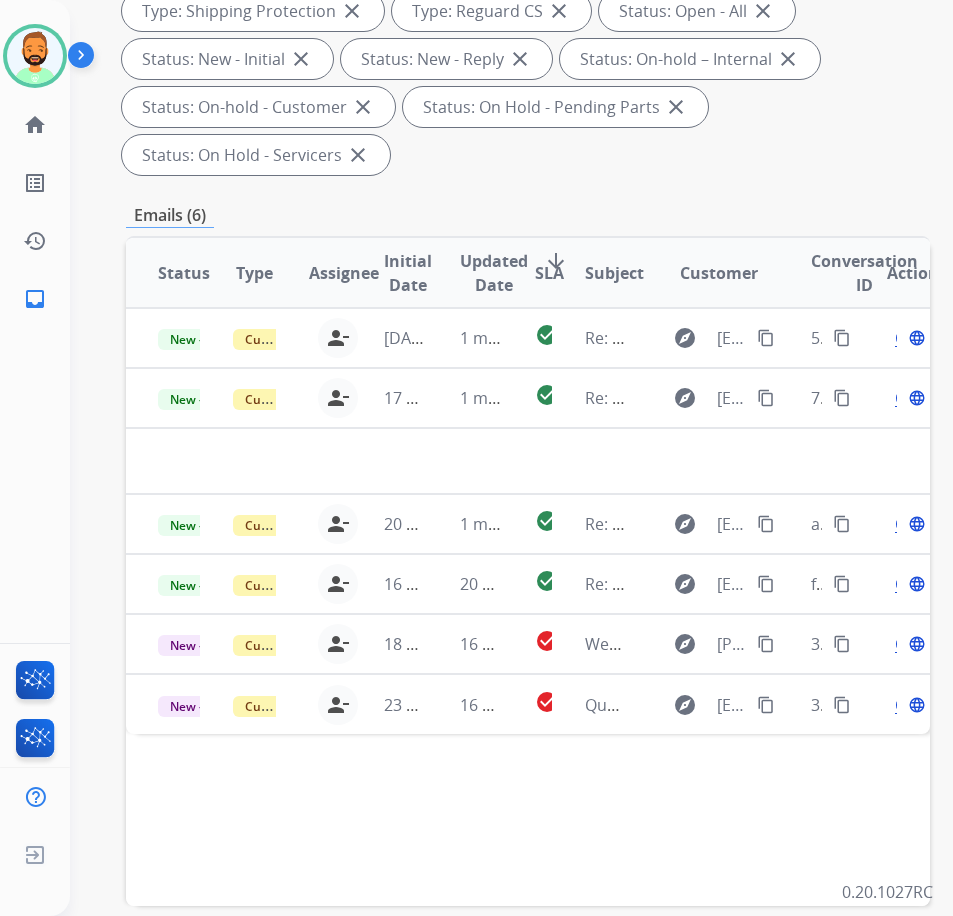 scroll, scrollTop: 400, scrollLeft: 0, axis: vertical 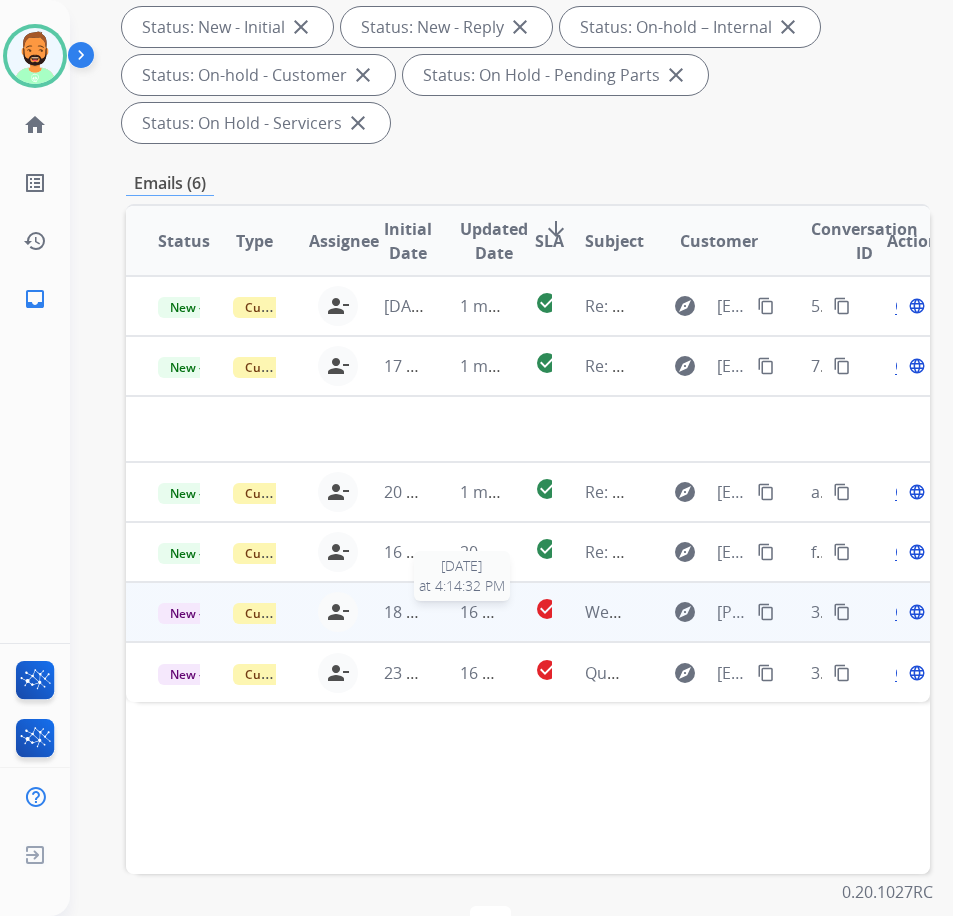 click on "16 hours ago" at bounding box center [509, 612] 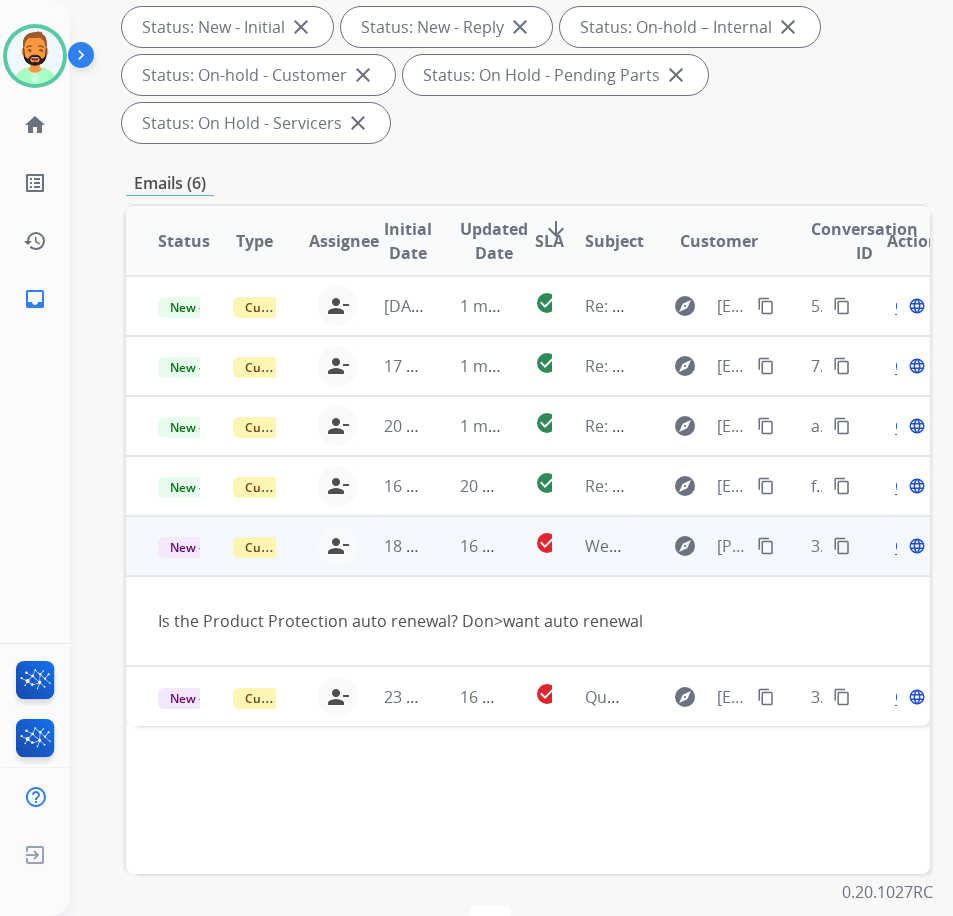 click on "Open" at bounding box center (915, 546) 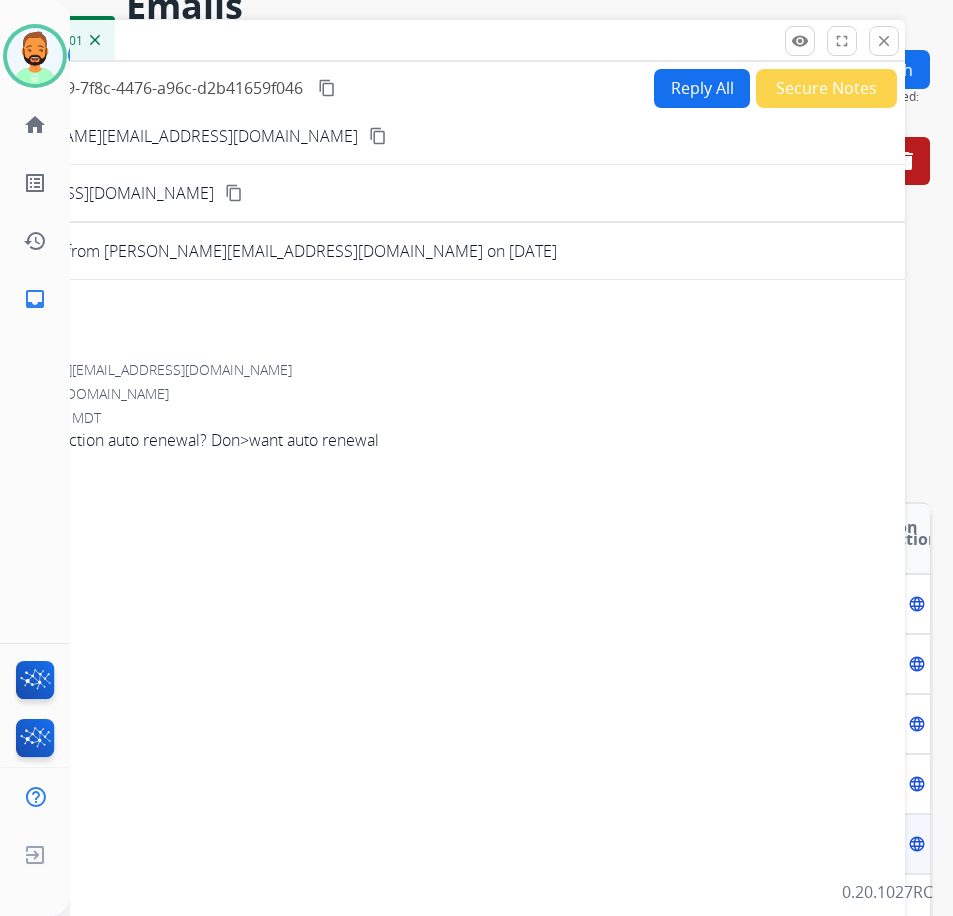 scroll, scrollTop: 100, scrollLeft: 0, axis: vertical 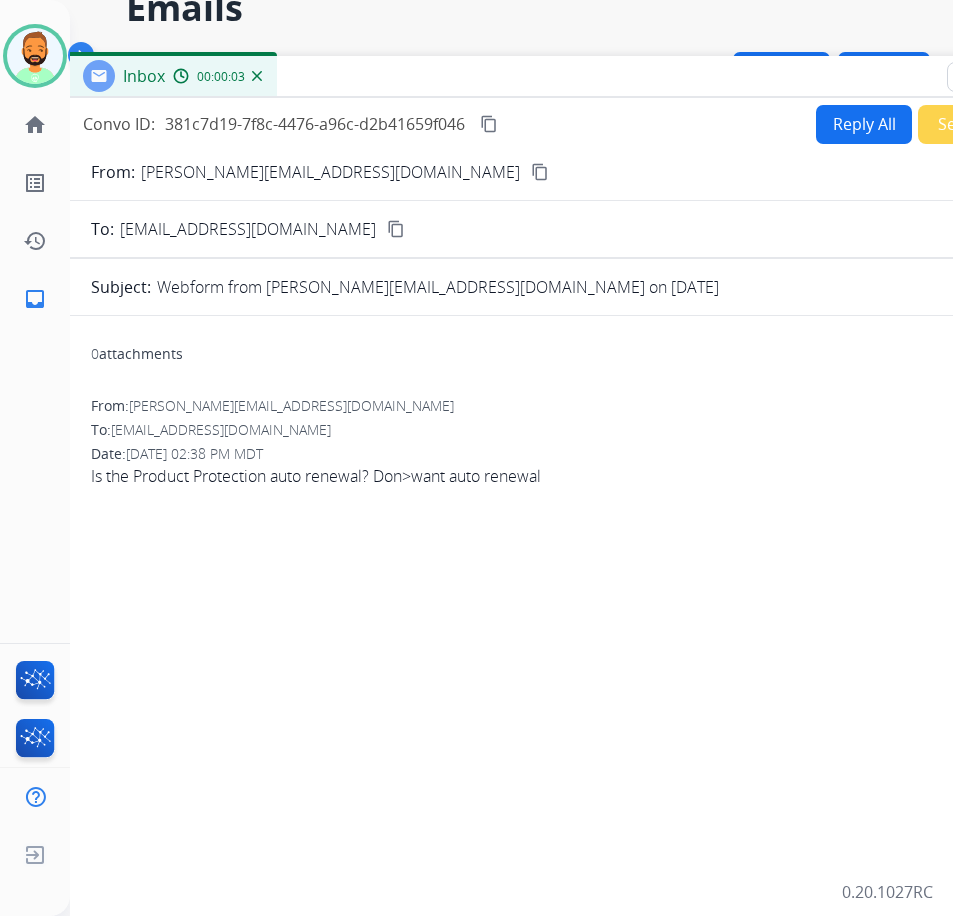 drag, startPoint x: 344, startPoint y: 34, endPoint x: 501, endPoint y: 70, distance: 161.07452 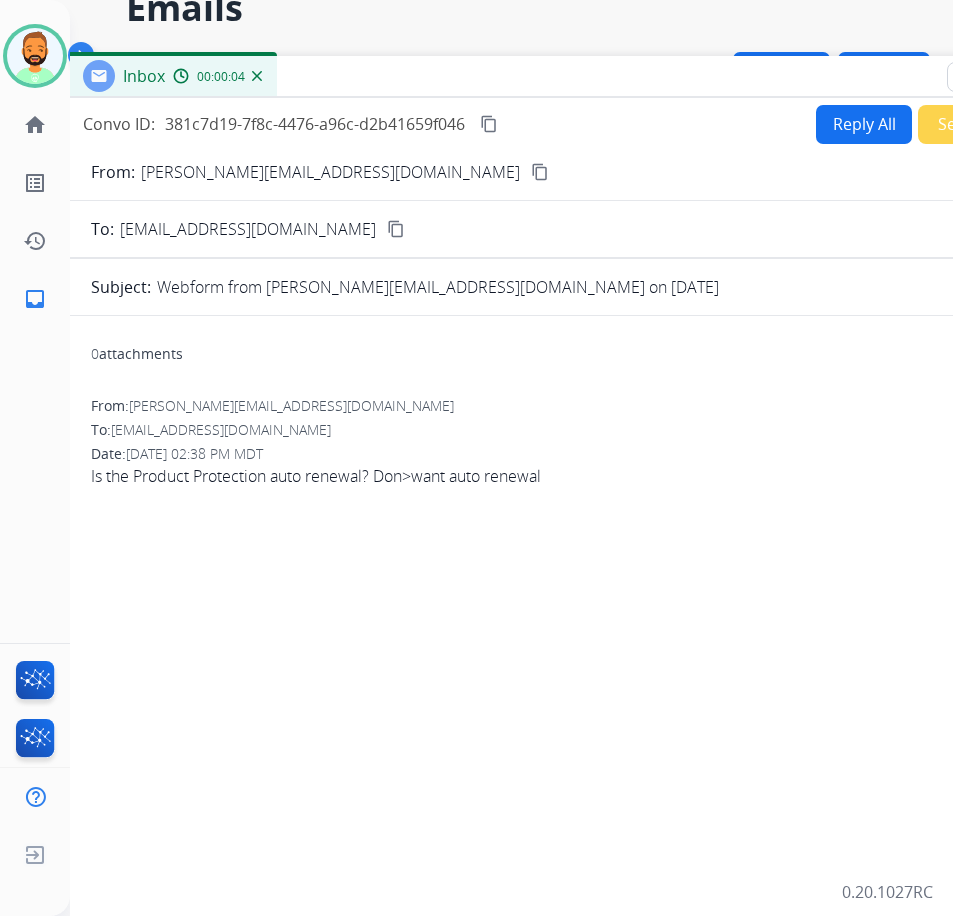 click on "Reply All" at bounding box center [864, 124] 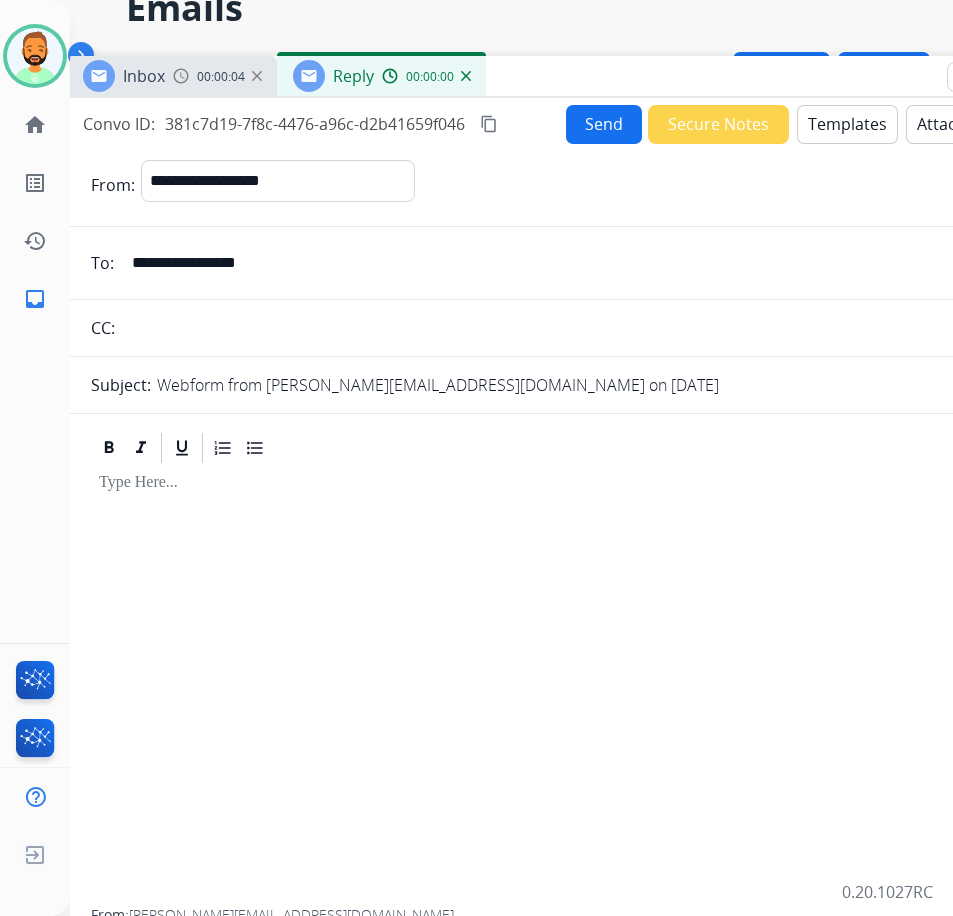 click on "Templates" at bounding box center [847, 124] 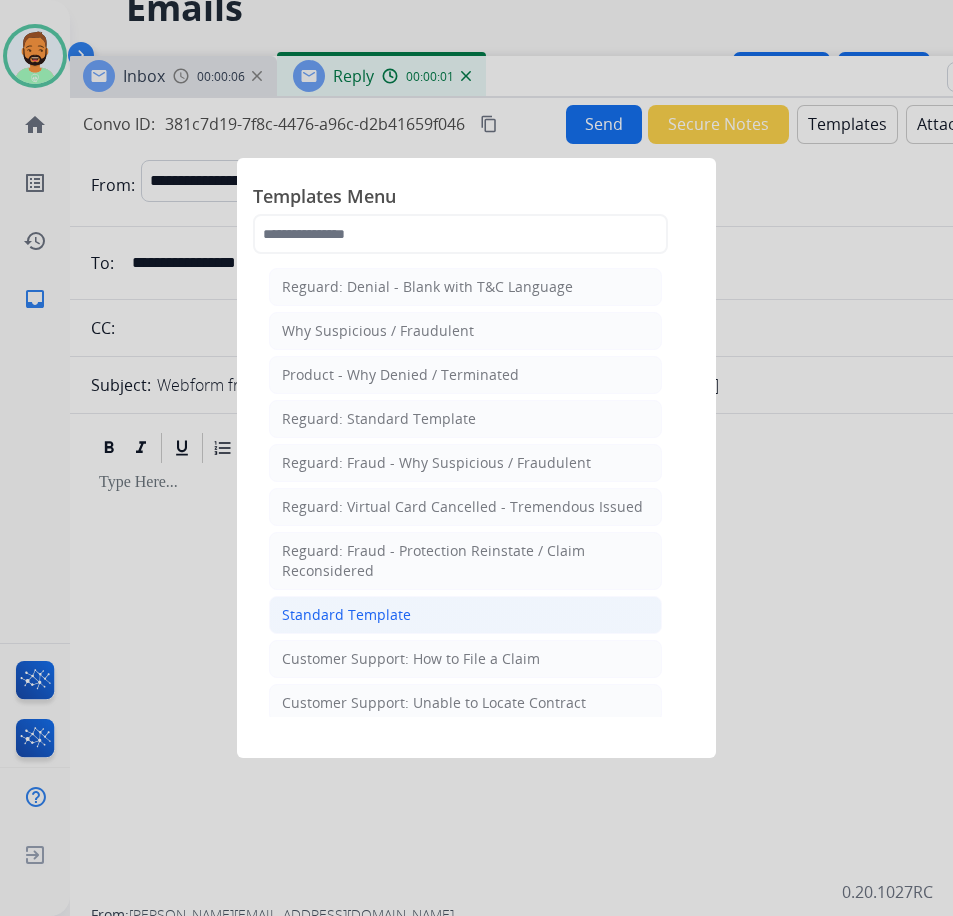 click on "Standard Template" 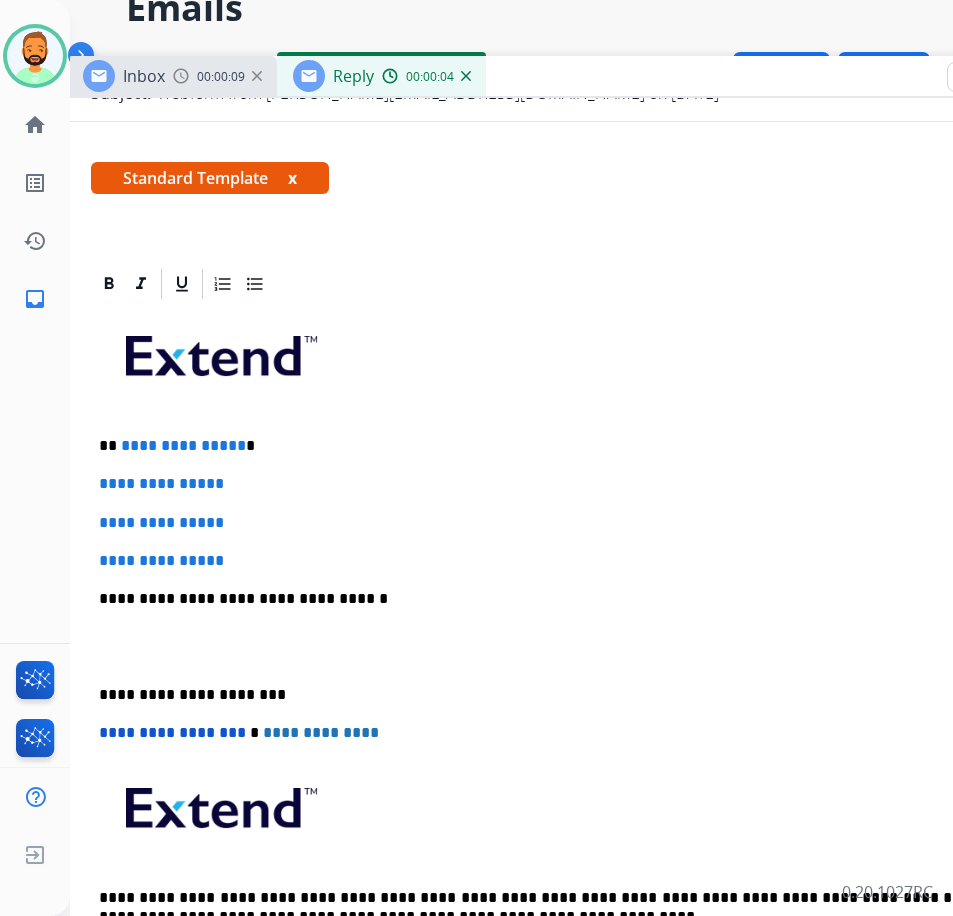 scroll, scrollTop: 362, scrollLeft: 0, axis: vertical 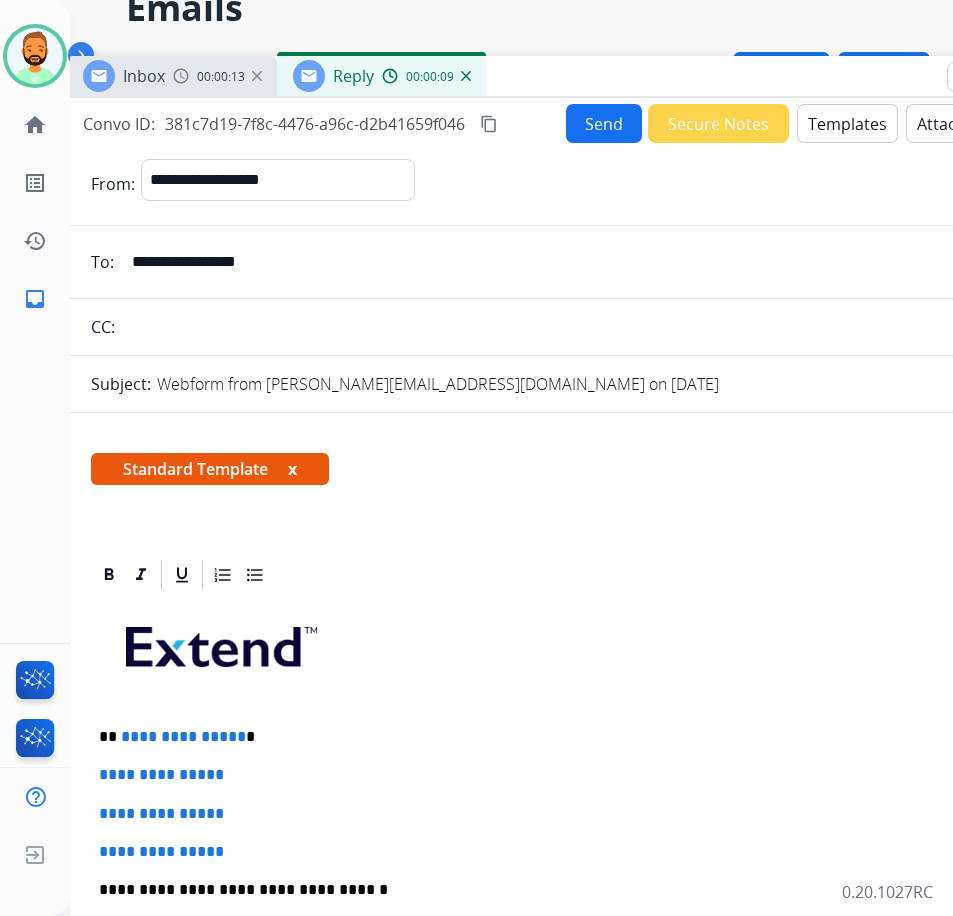 click on "**********" at bounding box center (581, 262) 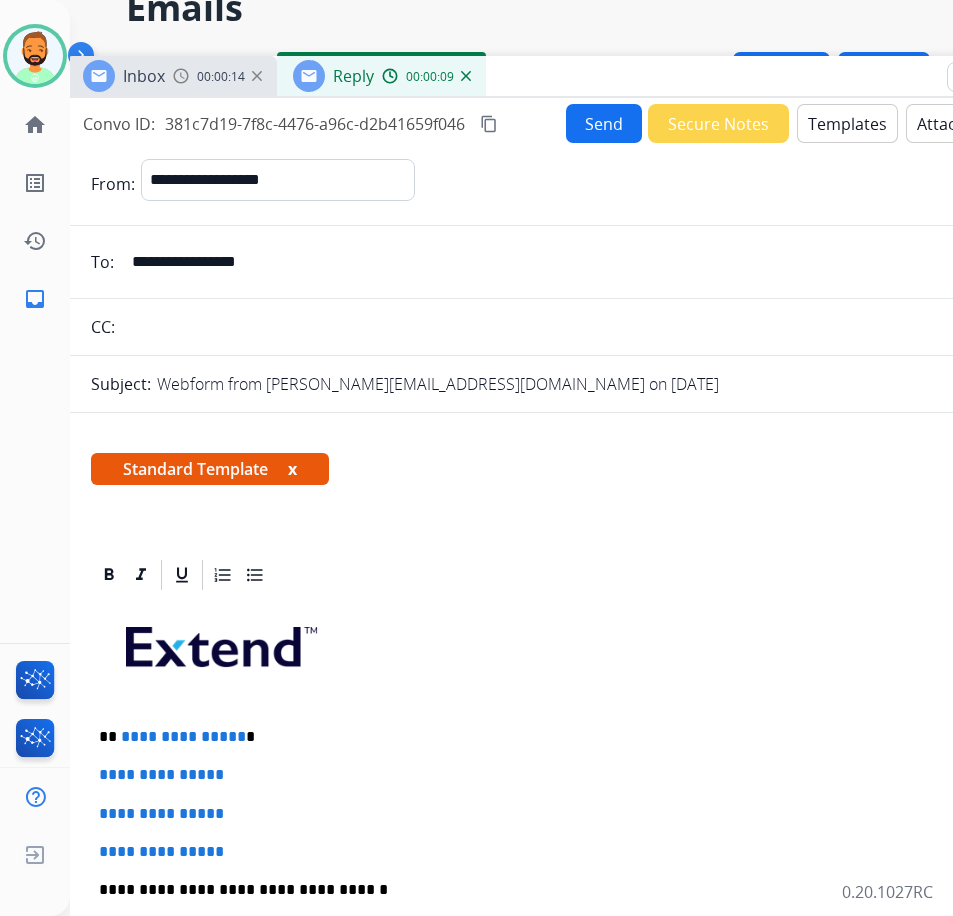 click on "**********" at bounding box center [581, 262] 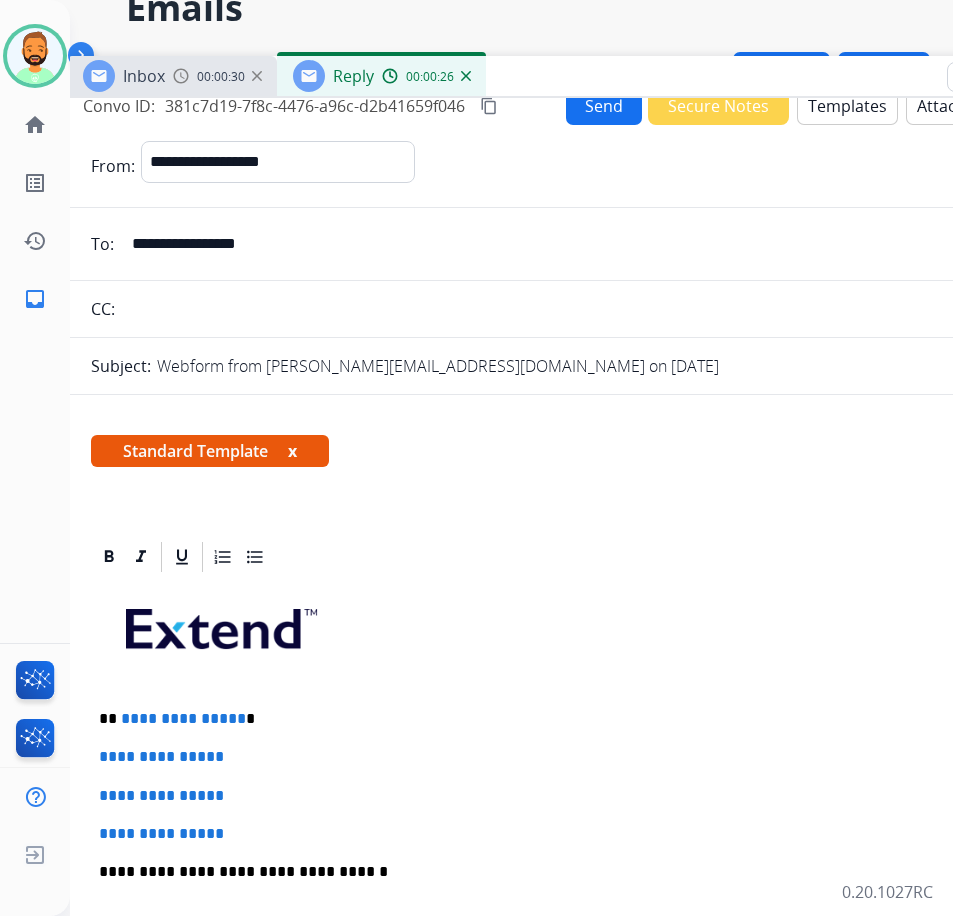 scroll, scrollTop: 0, scrollLeft: 0, axis: both 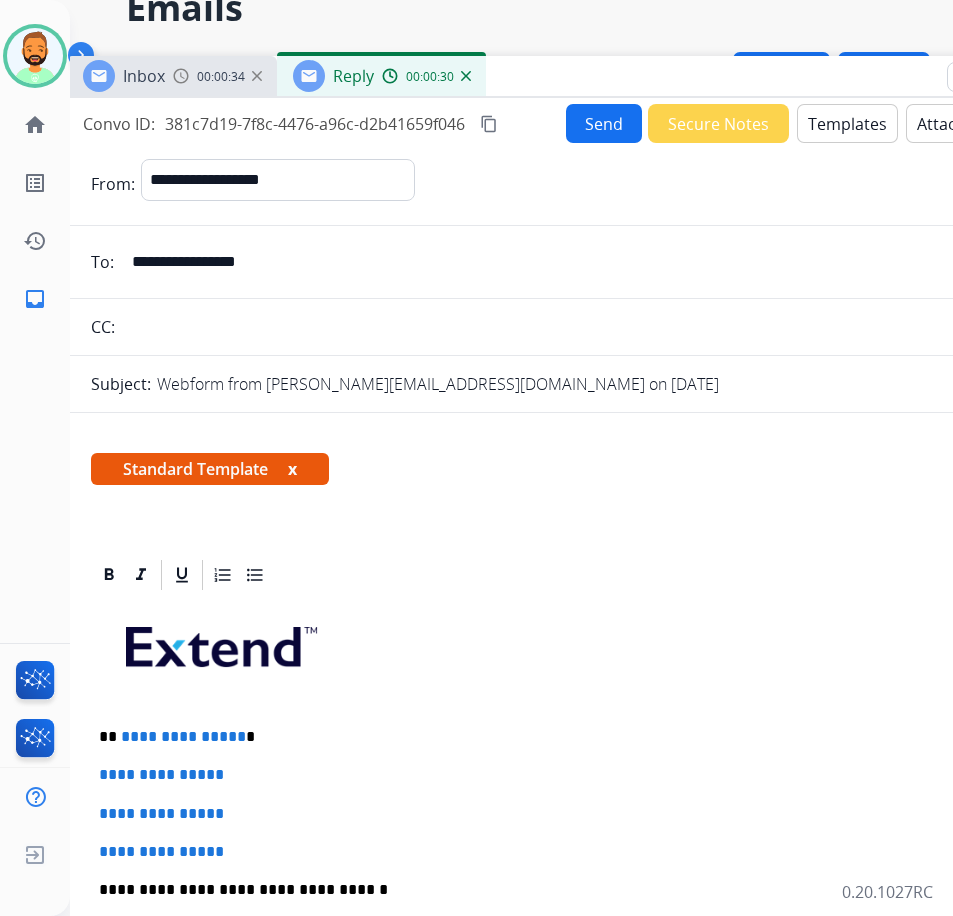 click on "Templates" at bounding box center (847, 123) 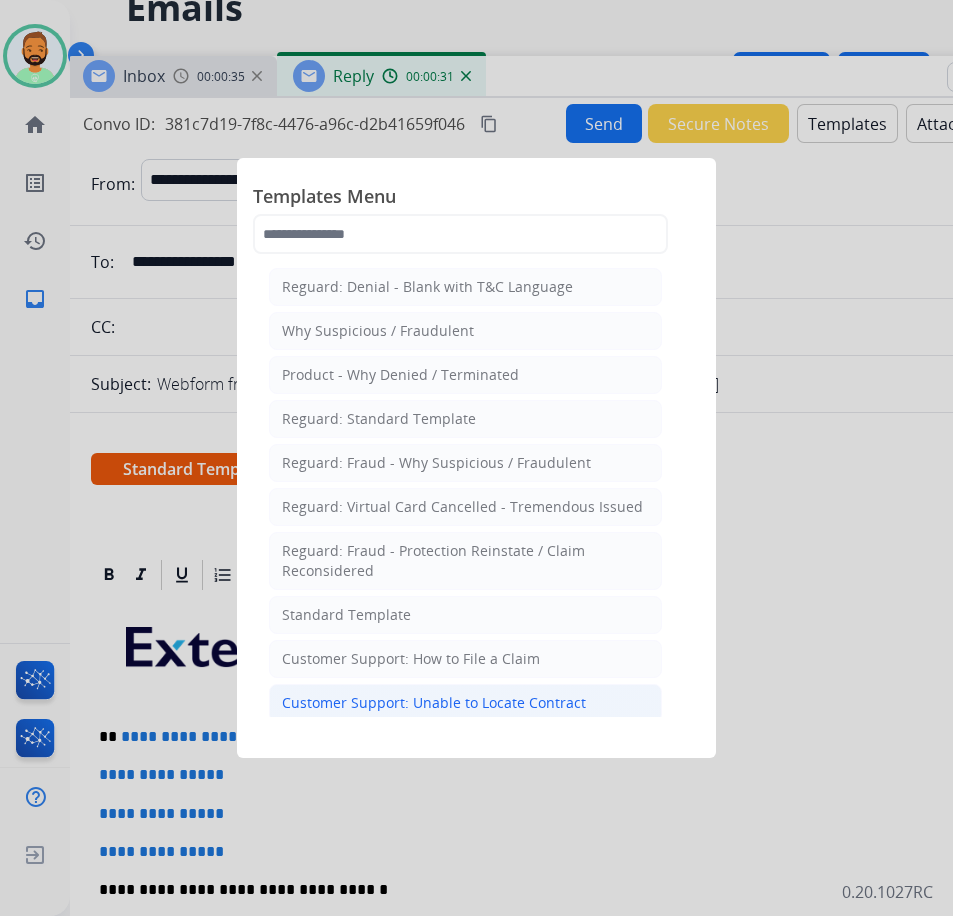 click on "Customer Support: Unable to Locate Contract" 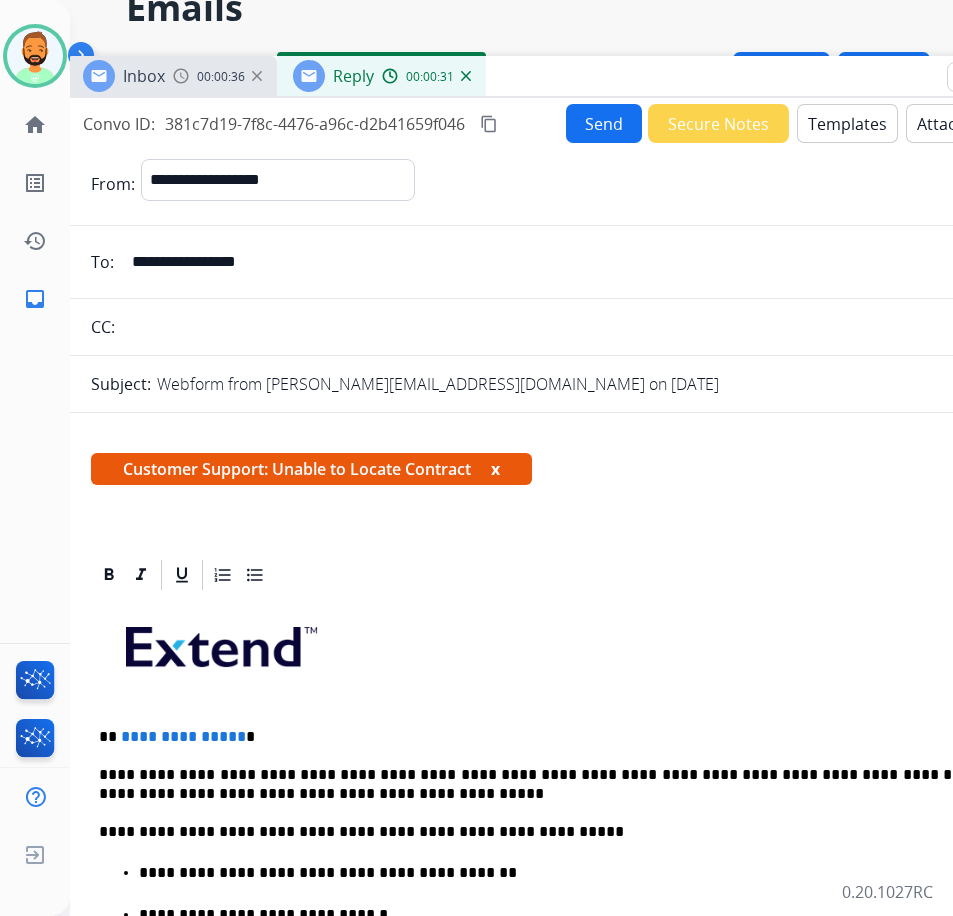 scroll, scrollTop: 200, scrollLeft: 0, axis: vertical 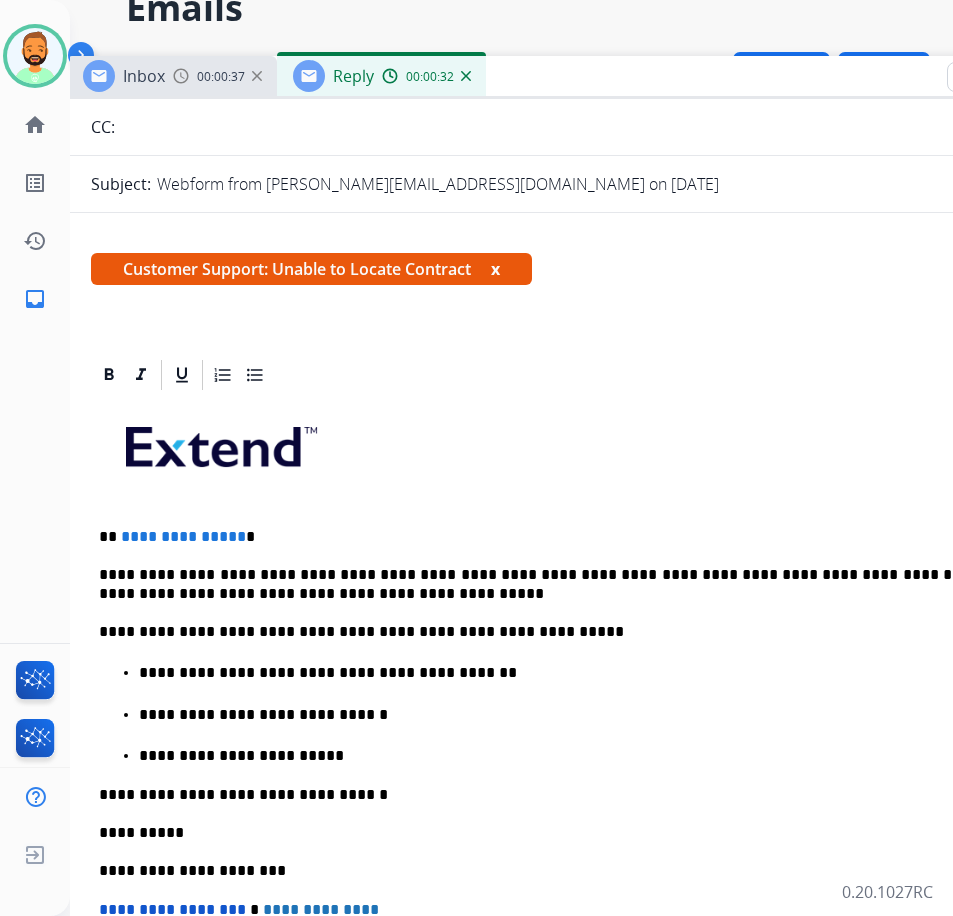 click on "**********" at bounding box center (559, 537) 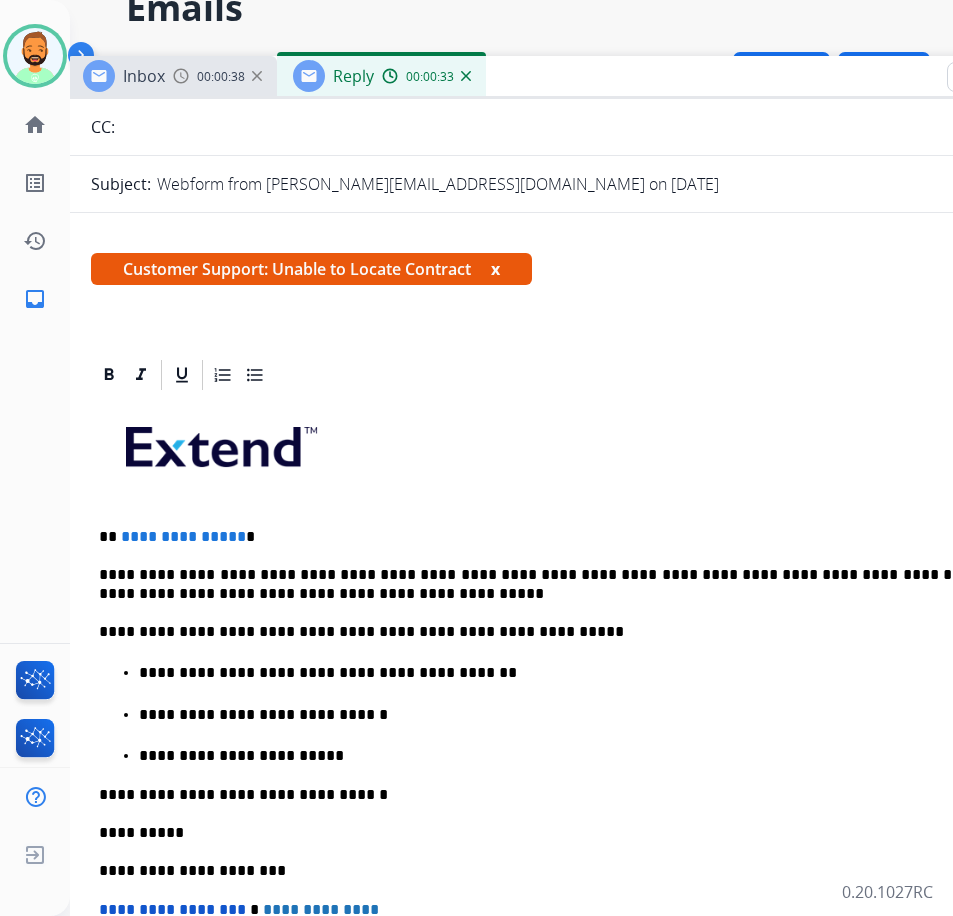 type 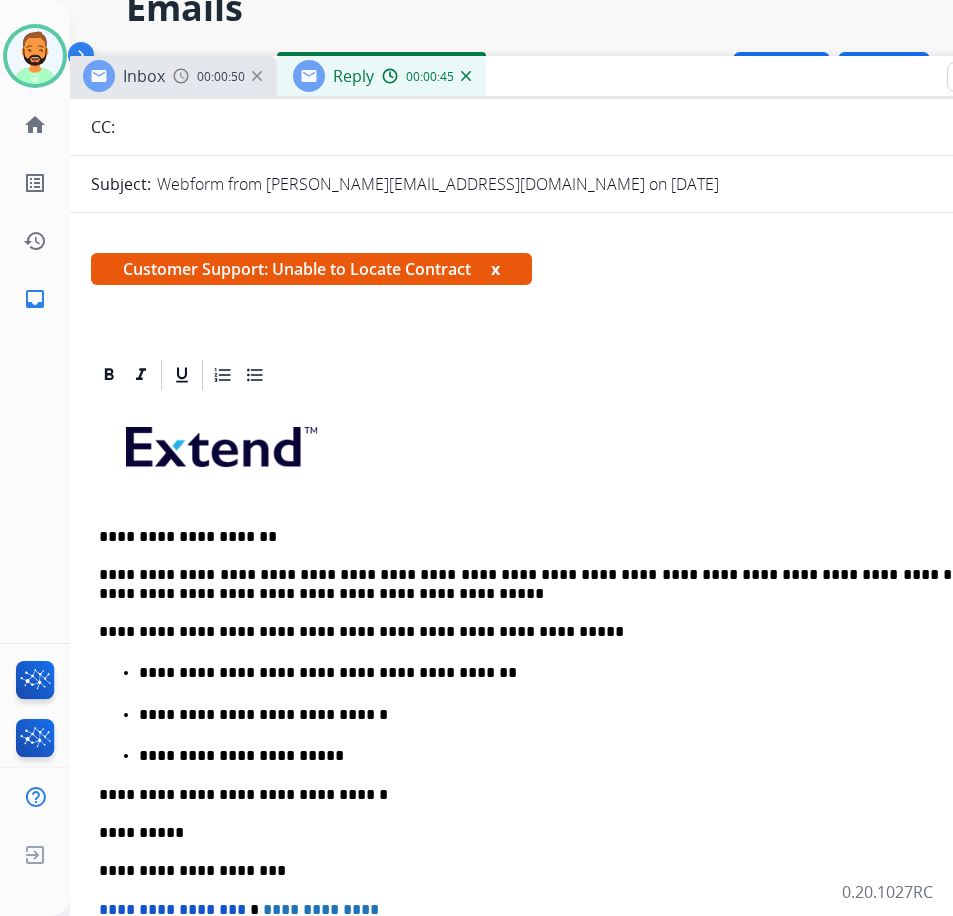 scroll, scrollTop: 0, scrollLeft: 0, axis: both 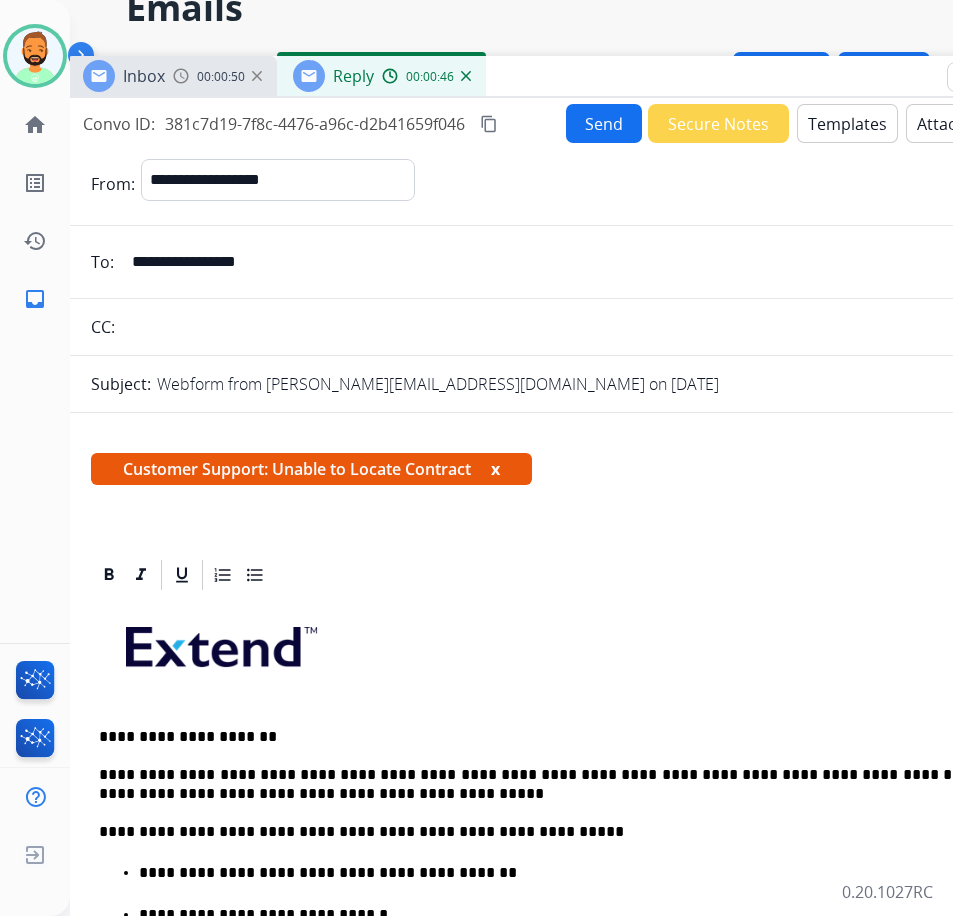 click on "Send" at bounding box center (604, 123) 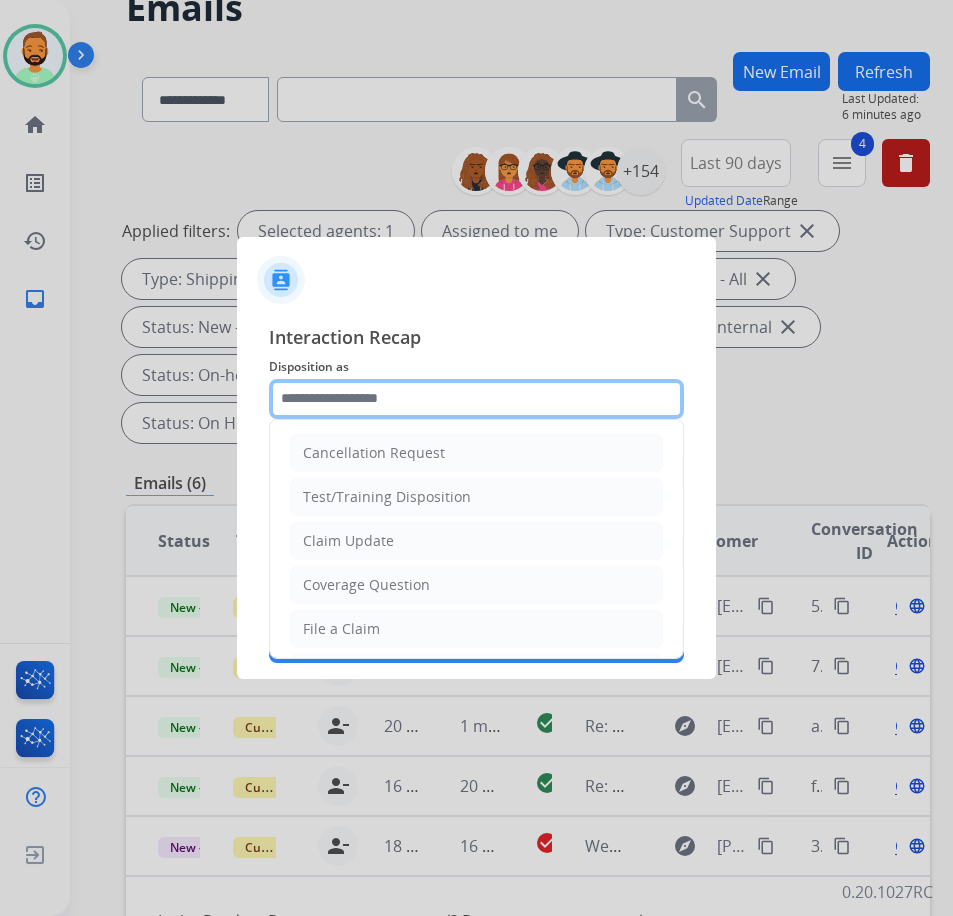 click 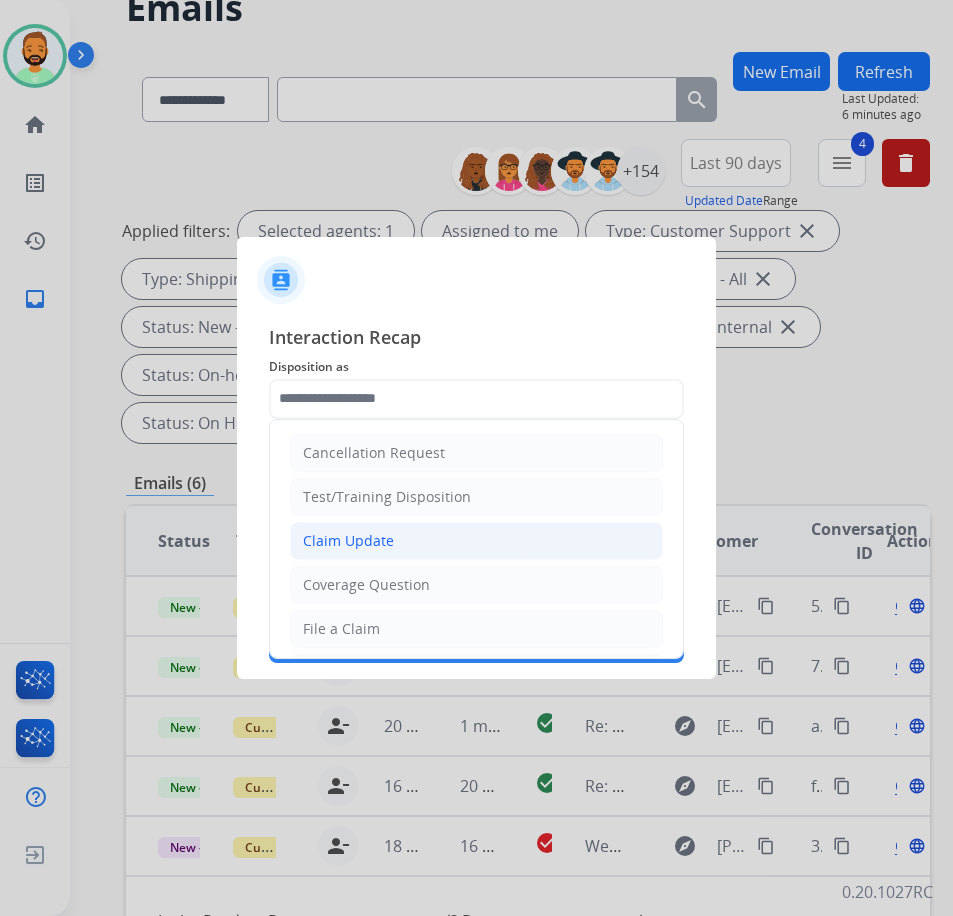 click on "Claim Update" 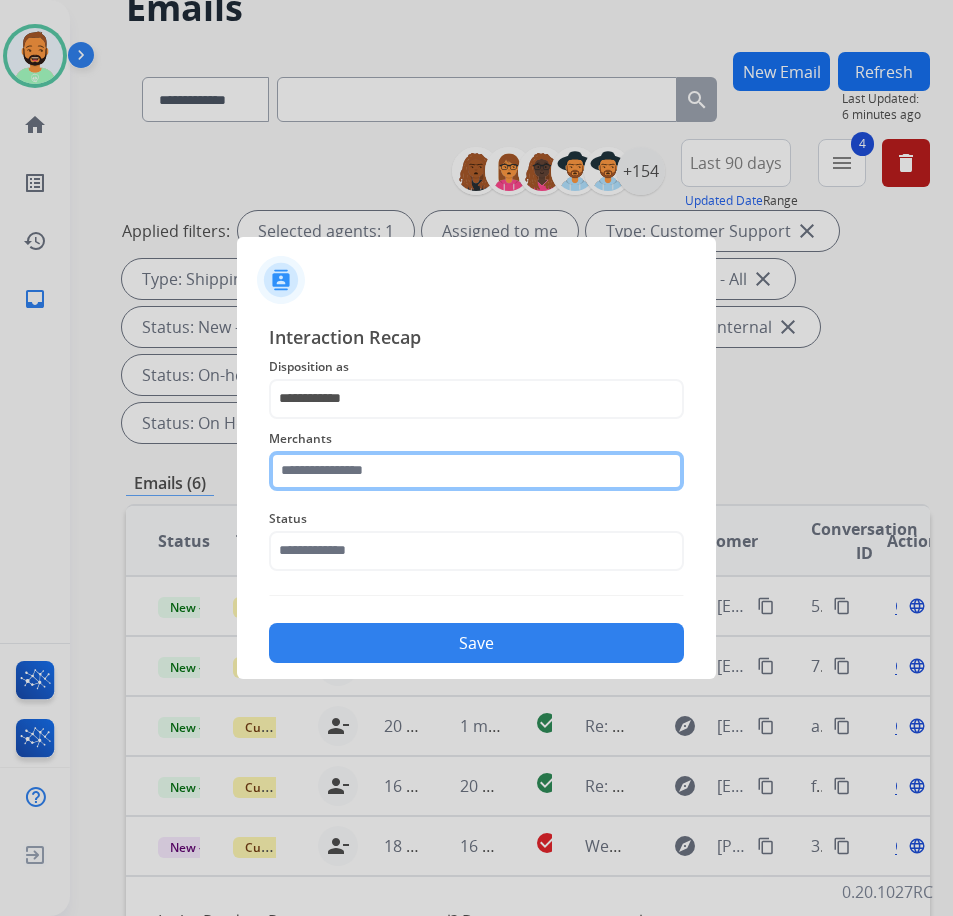 click 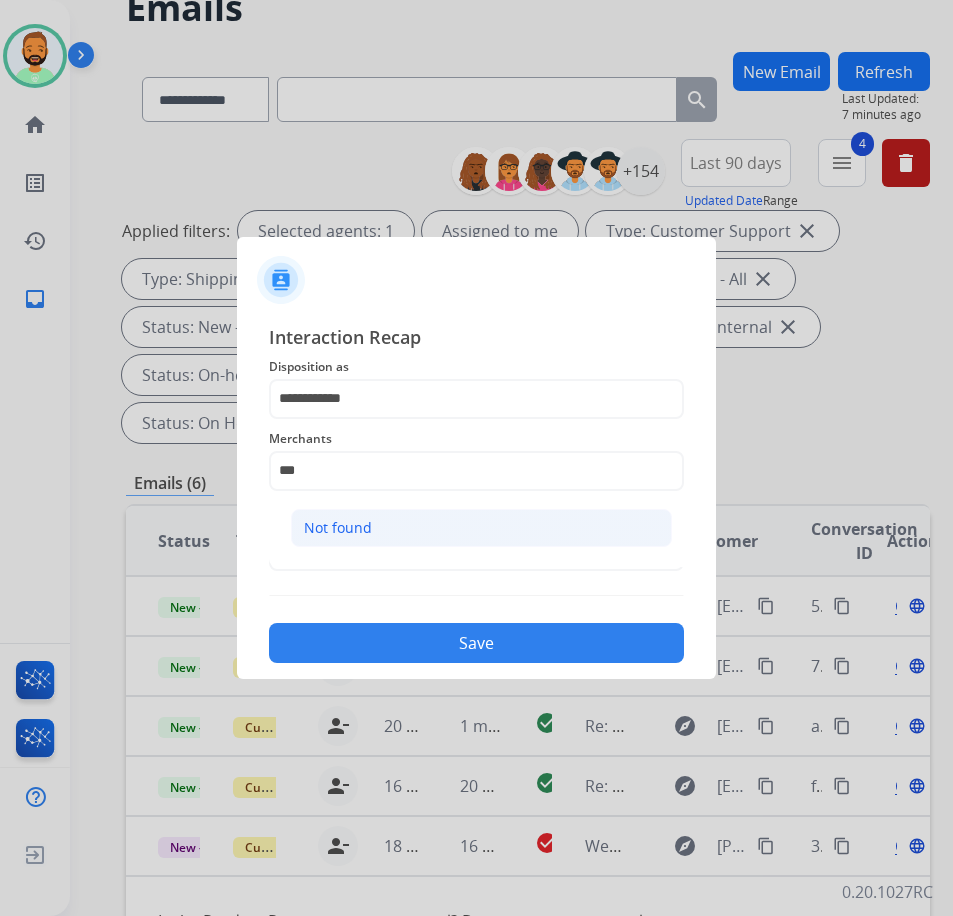 drag, startPoint x: 435, startPoint y: 520, endPoint x: 441, endPoint y: 531, distance: 12.529964 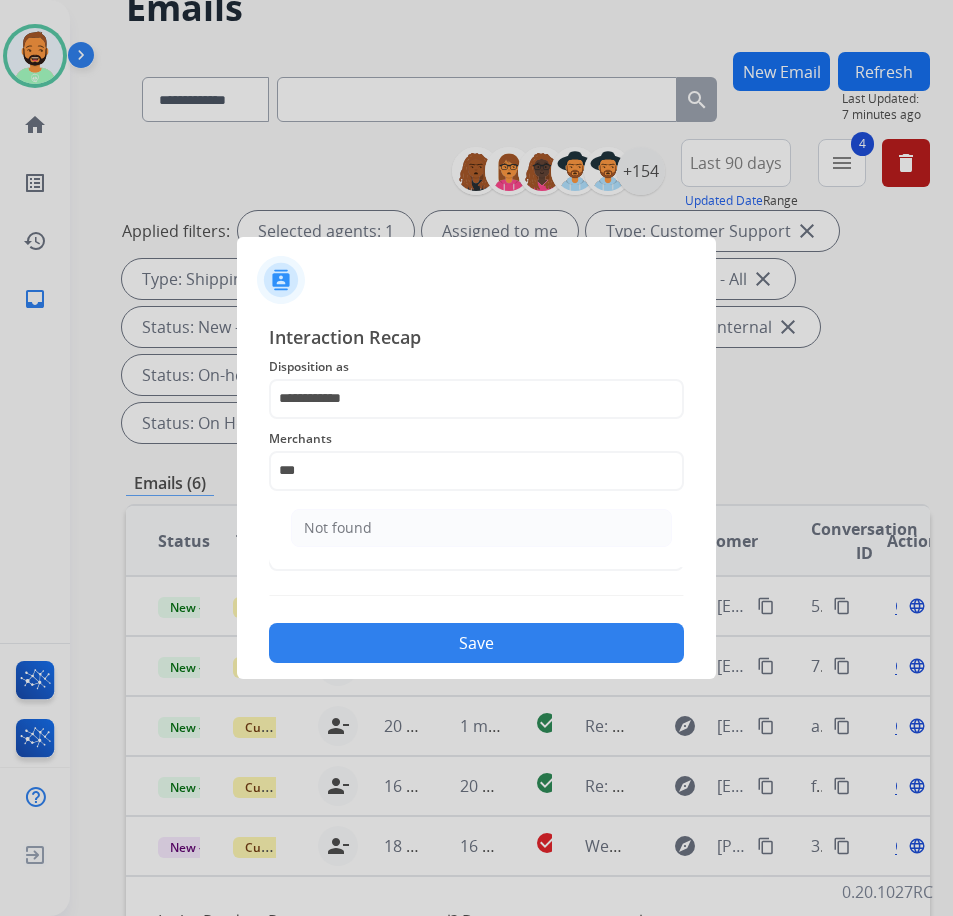 click on "Not found" 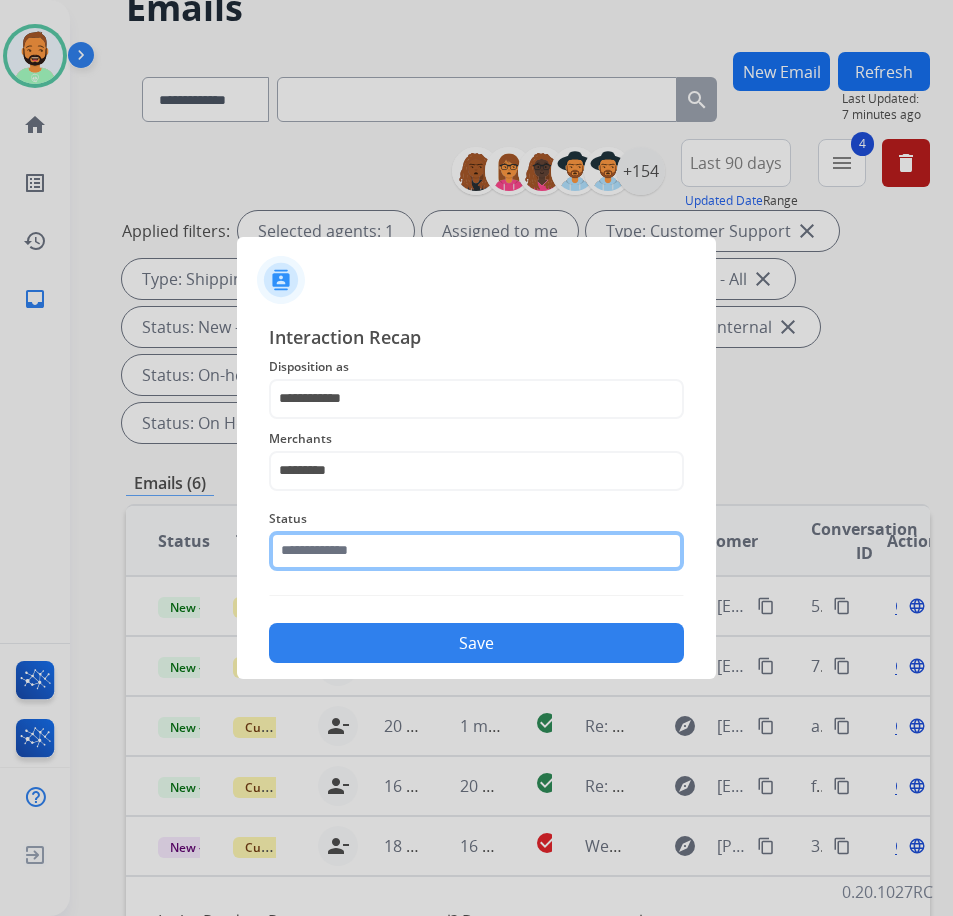 click 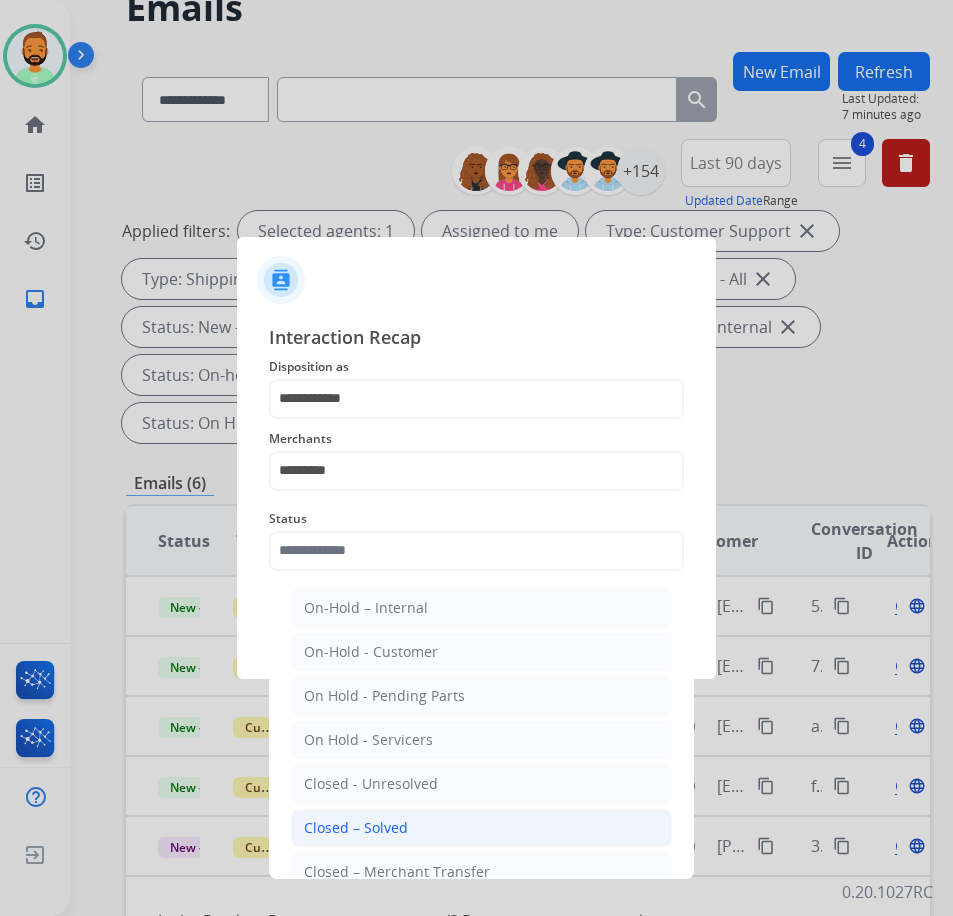 click on "Closed – Solved" 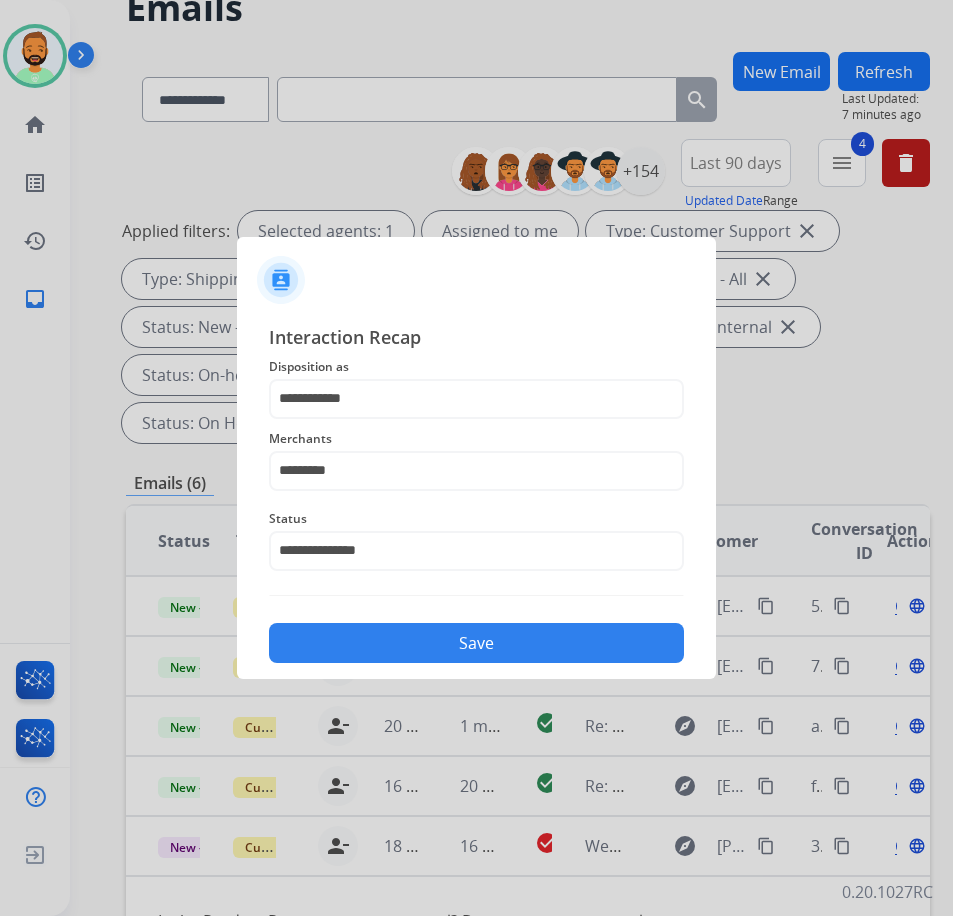 click on "Save" 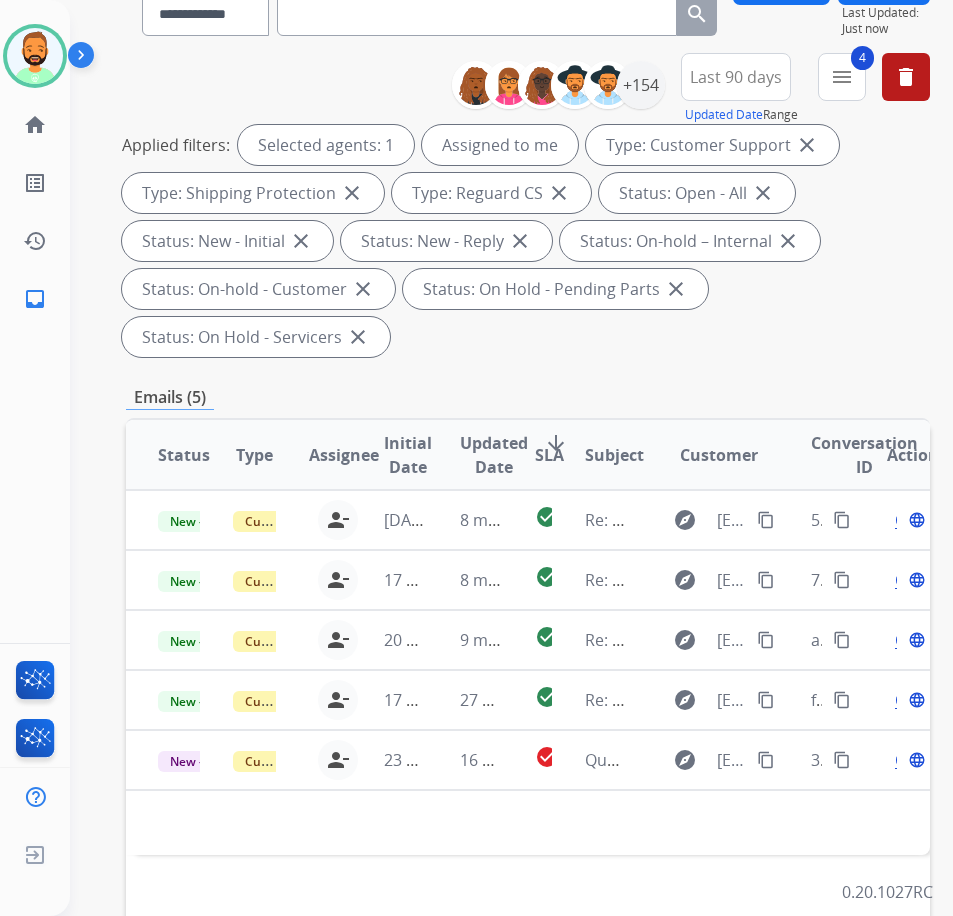scroll, scrollTop: 300, scrollLeft: 0, axis: vertical 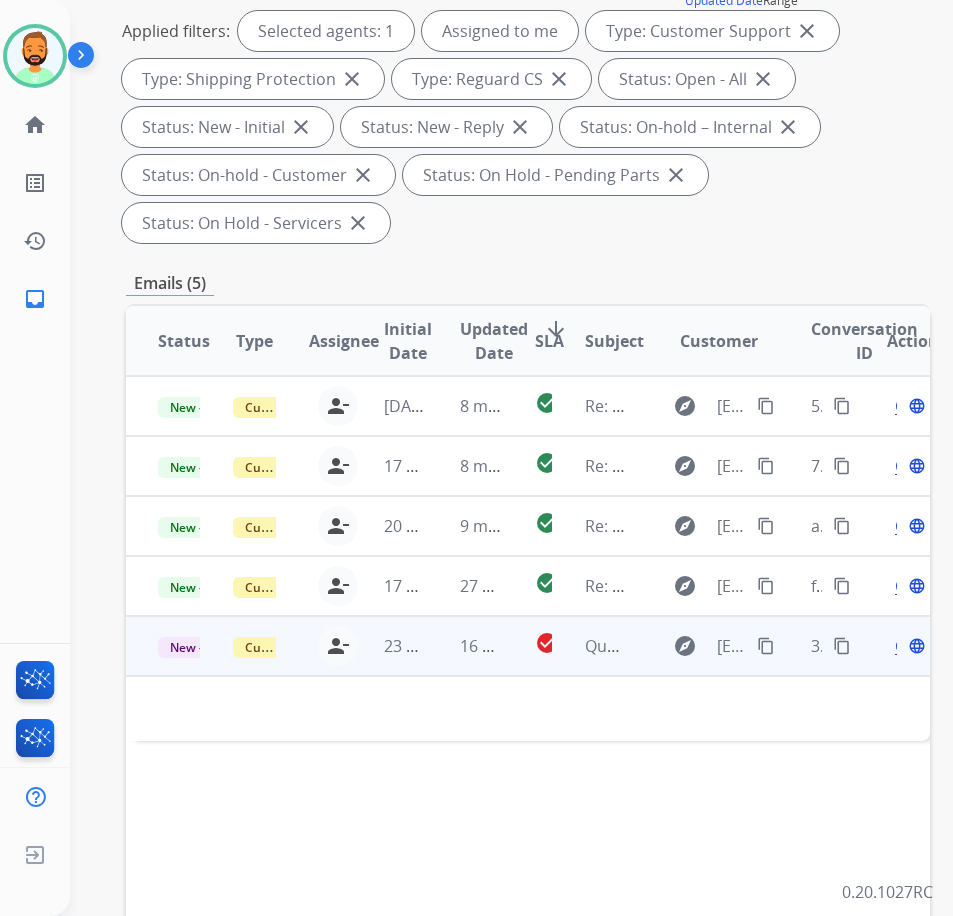 click on "16 hours ago" at bounding box center [465, 646] 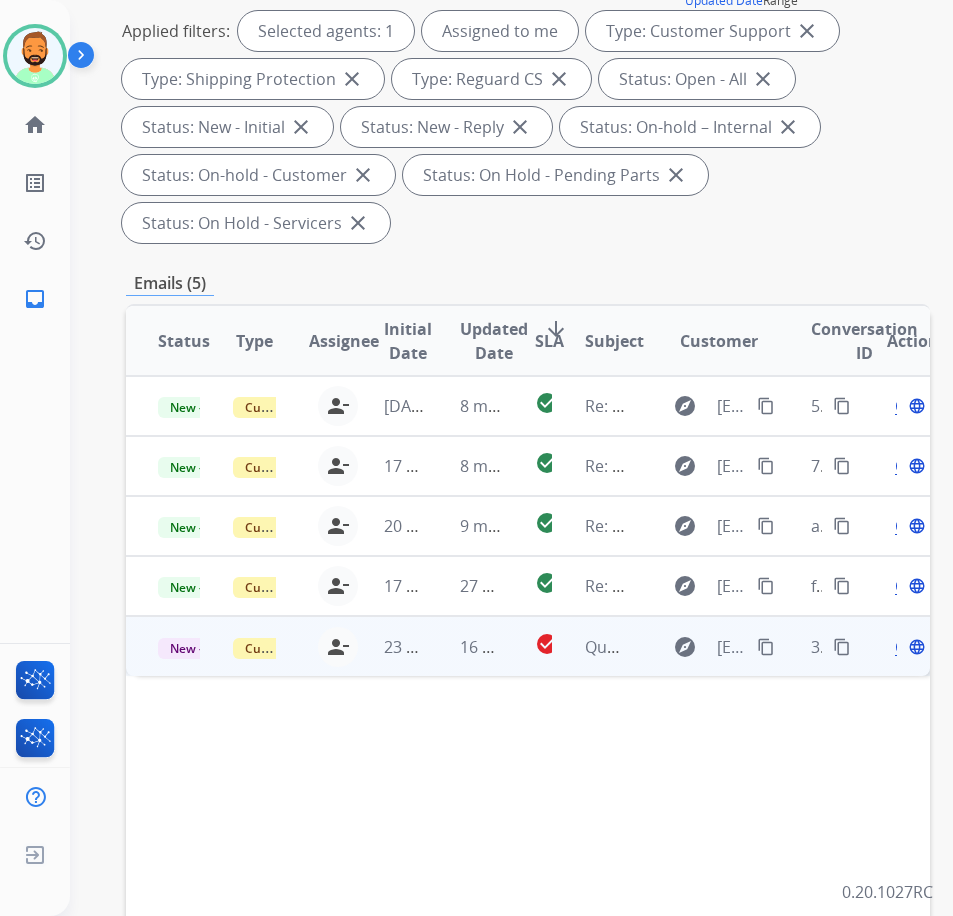 click on "16 hours ago" at bounding box center (465, 646) 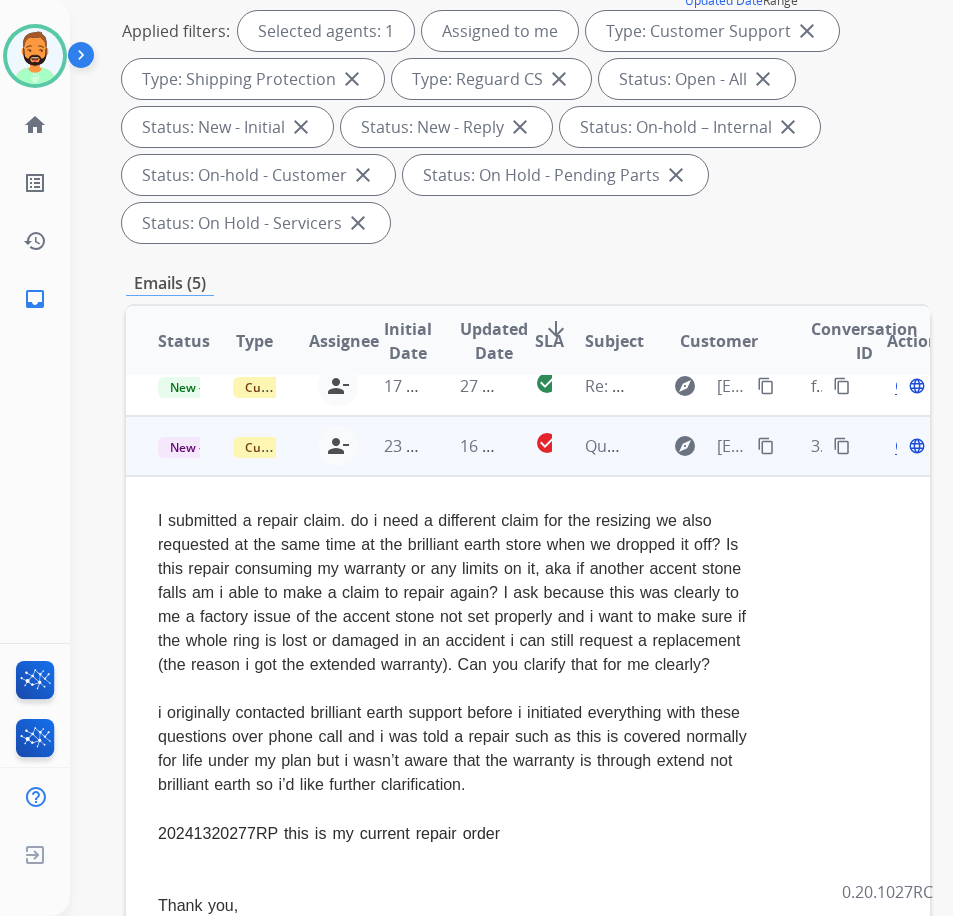 scroll, scrollTop: 216, scrollLeft: 0, axis: vertical 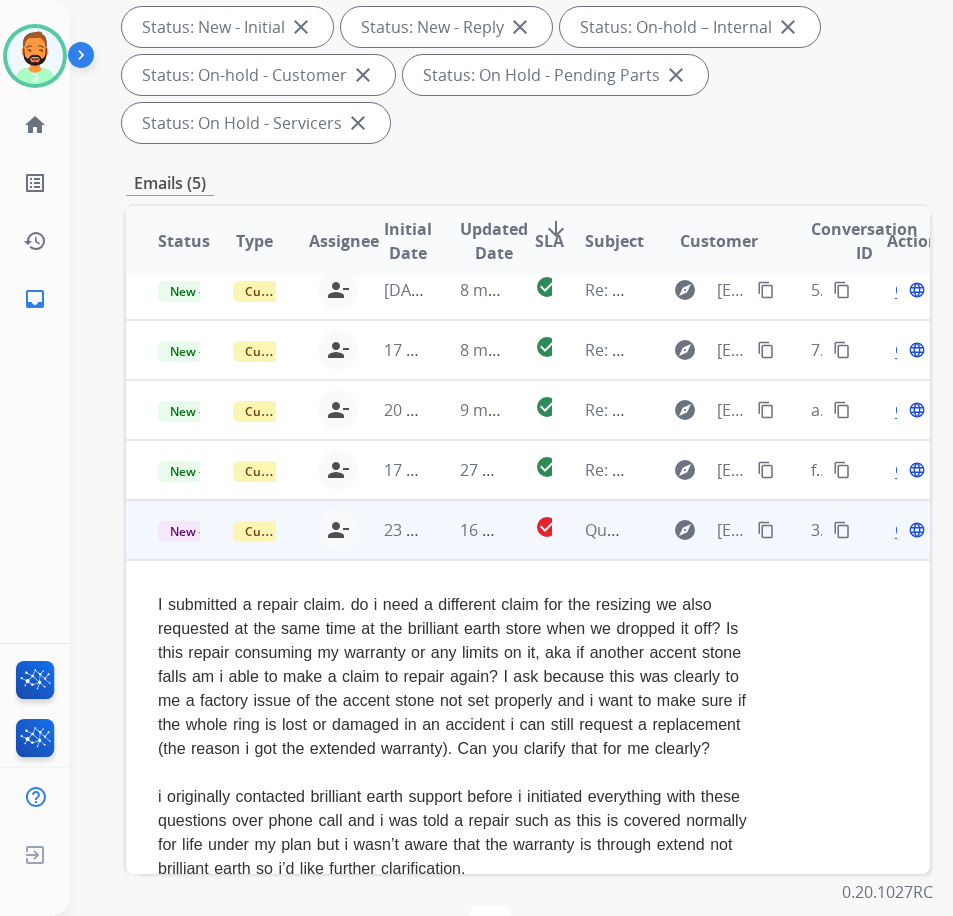 click on "Open" at bounding box center (915, 530) 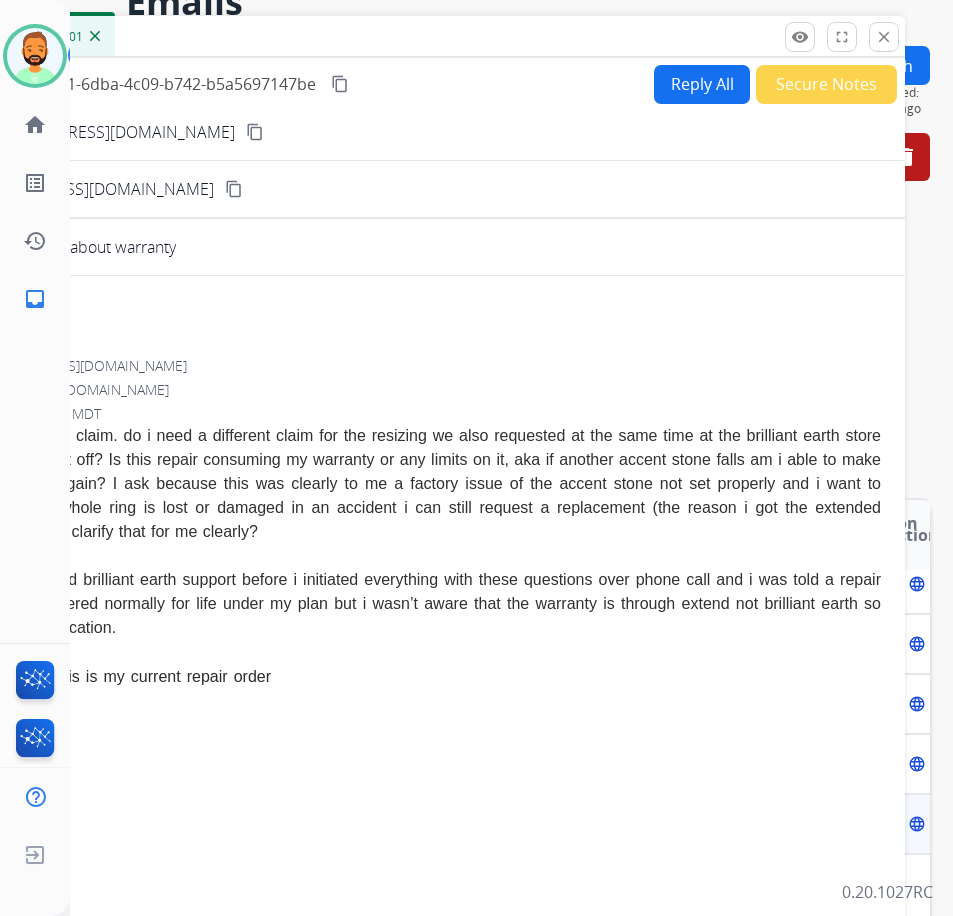scroll, scrollTop: 100, scrollLeft: 0, axis: vertical 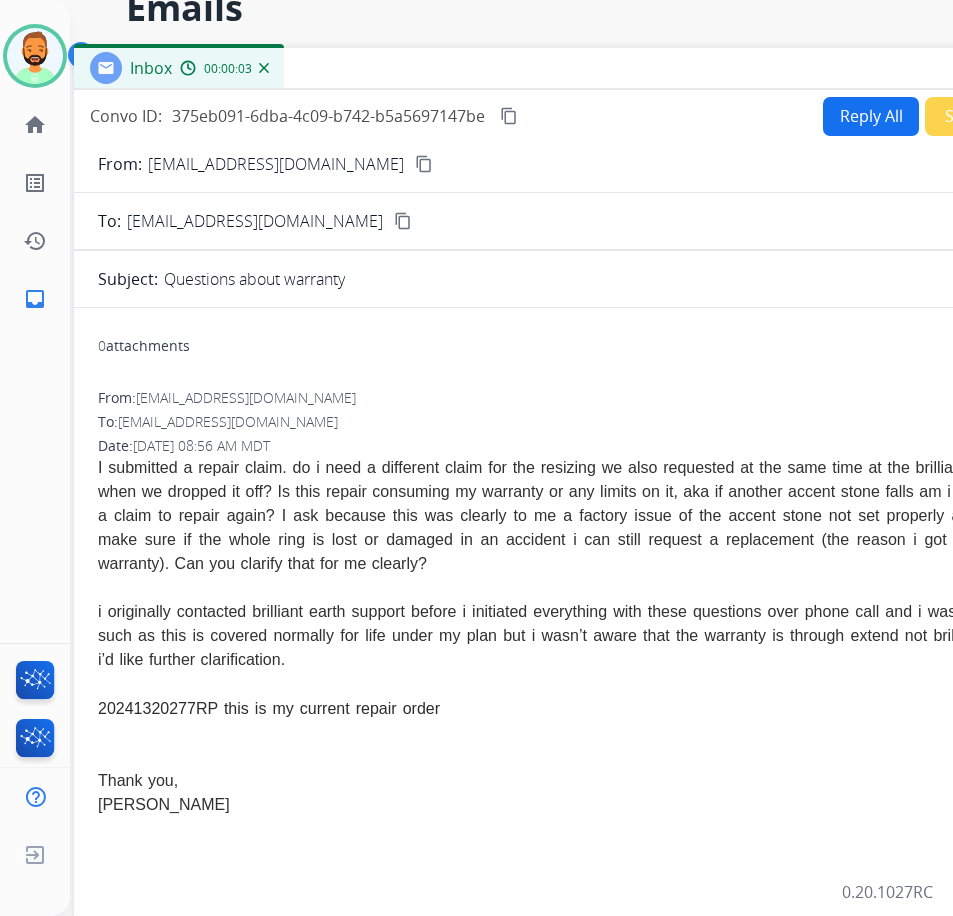 drag, startPoint x: 296, startPoint y: 49, endPoint x: 509, endPoint y: 88, distance: 216.54099 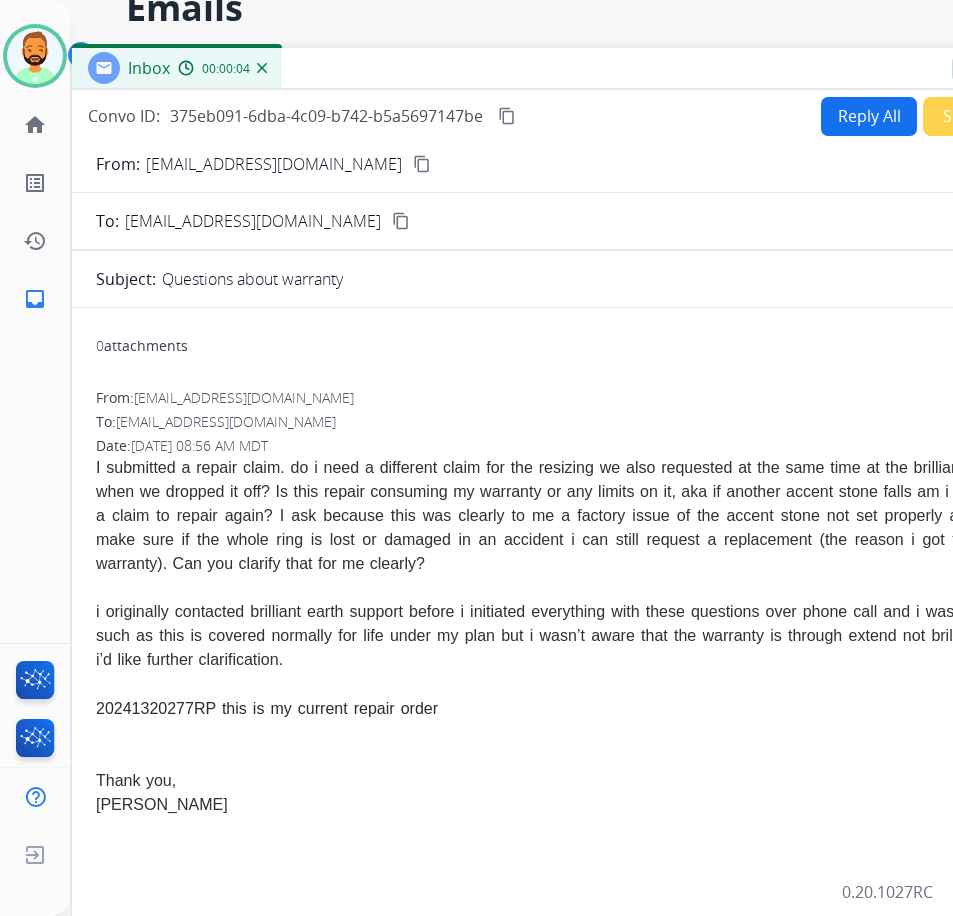 click on "Reply All" at bounding box center (869, 116) 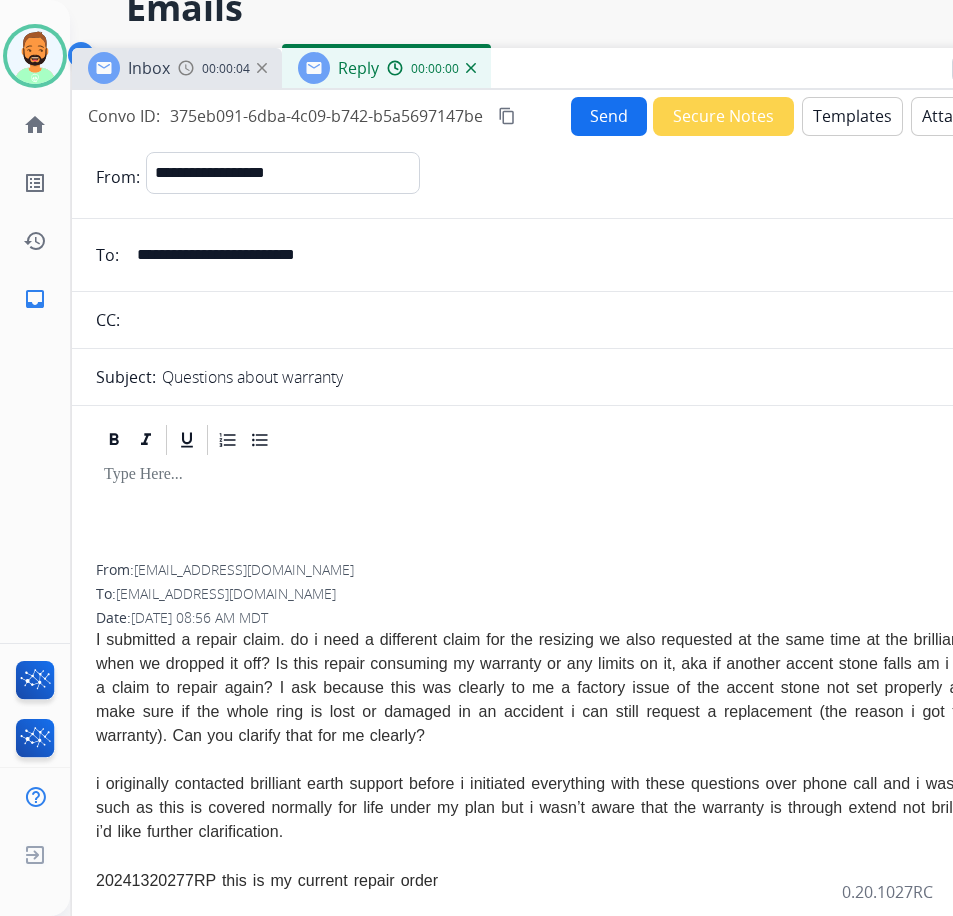 click on "Templates" at bounding box center (852, 116) 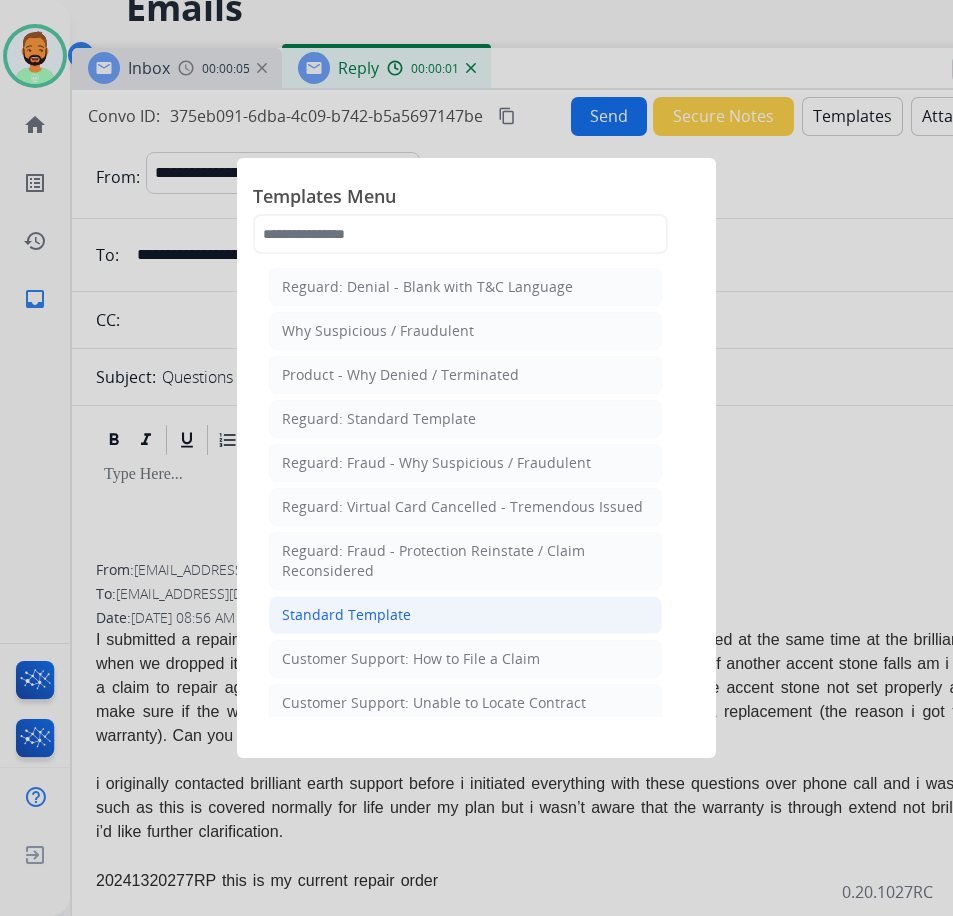 click on "Standard Template" 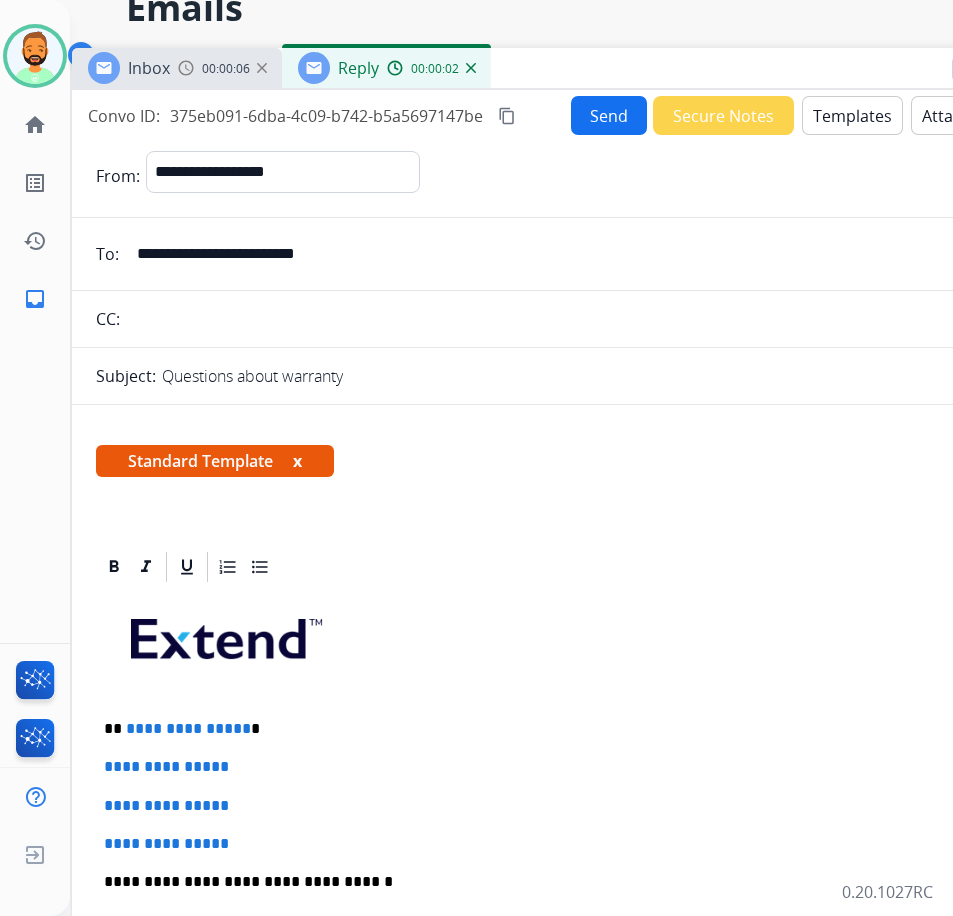 scroll, scrollTop: 100, scrollLeft: 0, axis: vertical 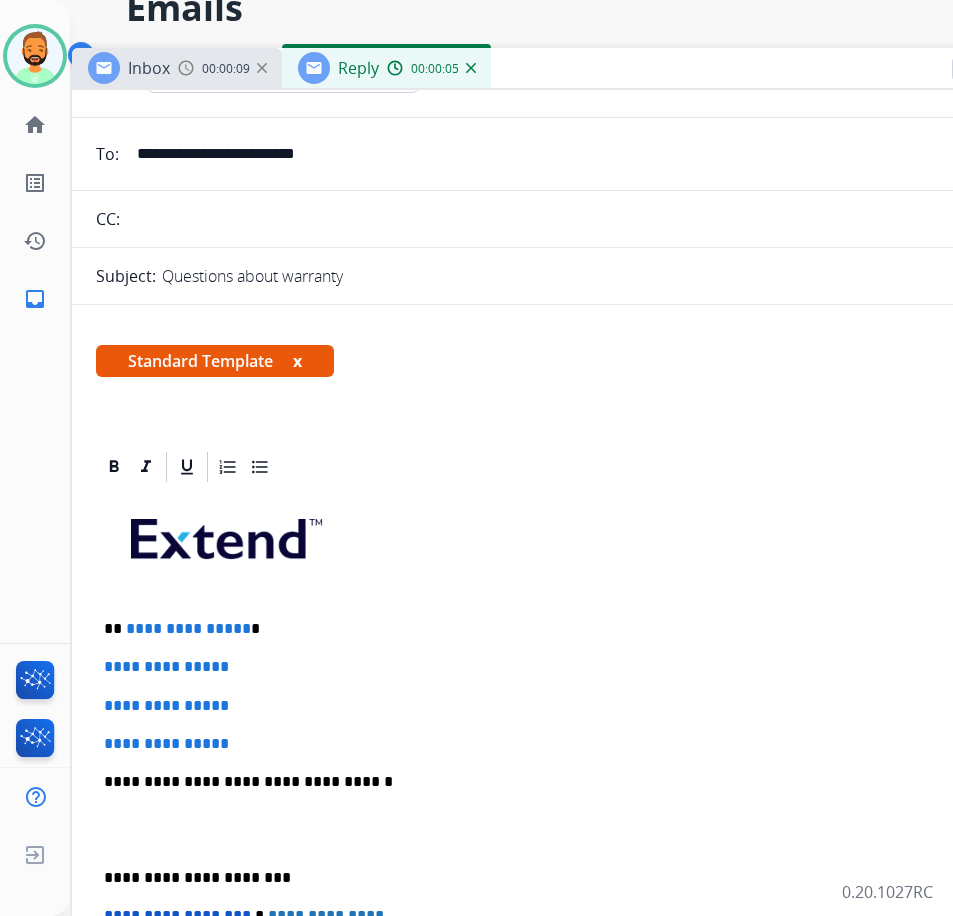 click on "**********" at bounding box center (564, 629) 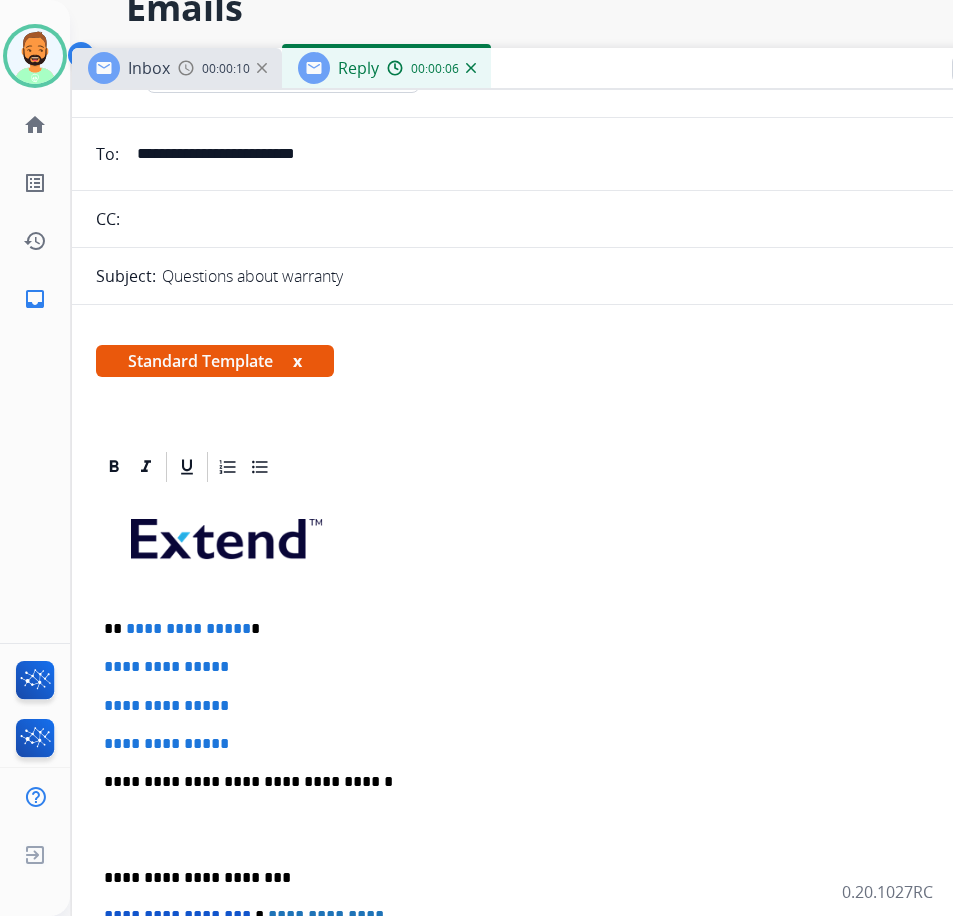 type 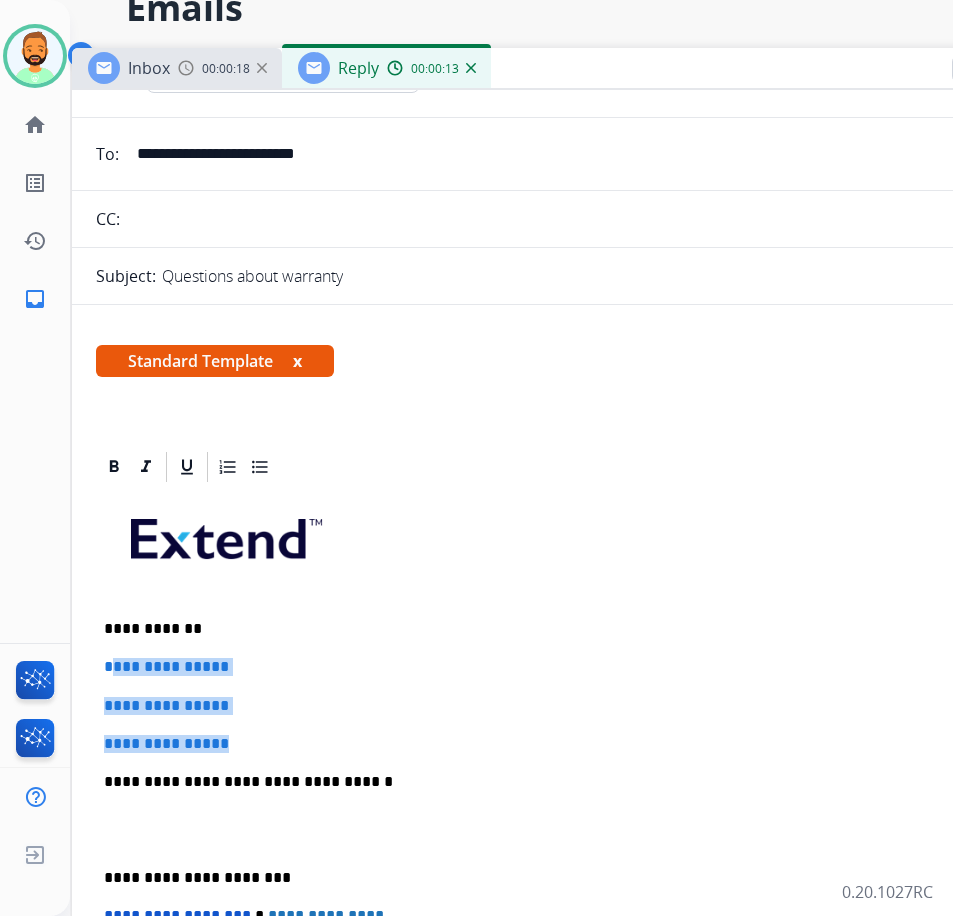 drag, startPoint x: 300, startPoint y: 738, endPoint x: 107, endPoint y: 649, distance: 212.53235 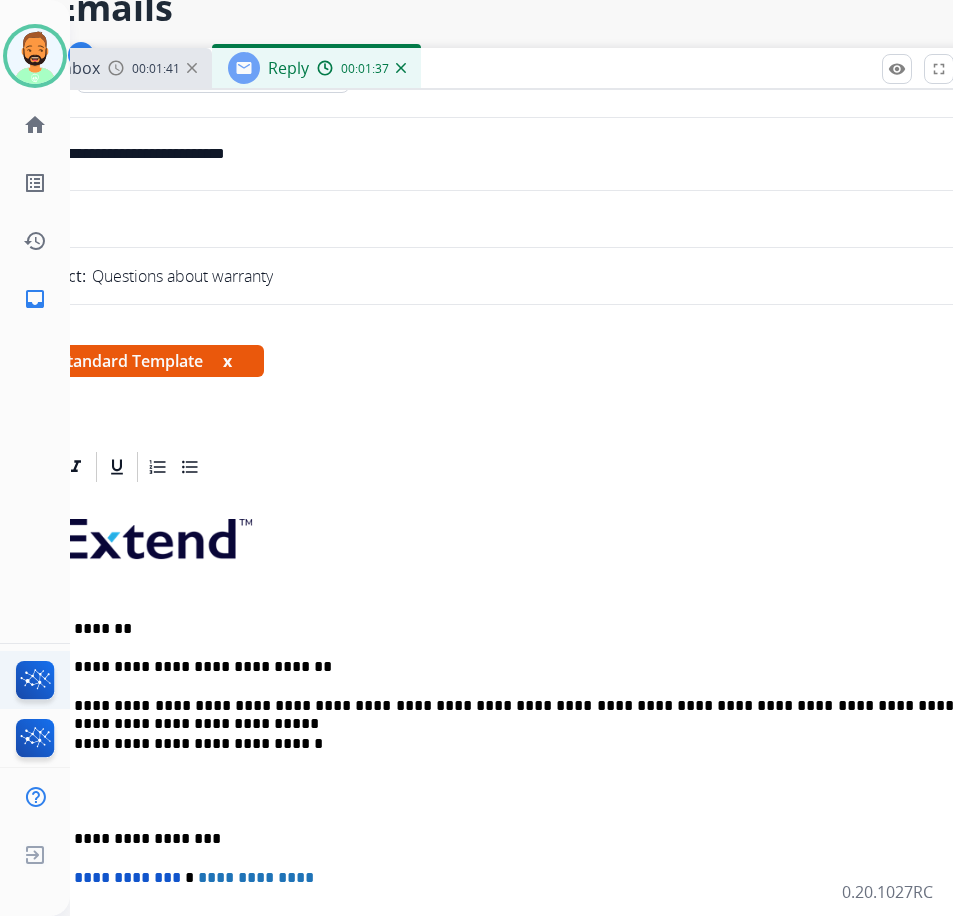 scroll, scrollTop: 100, scrollLeft: 65, axis: both 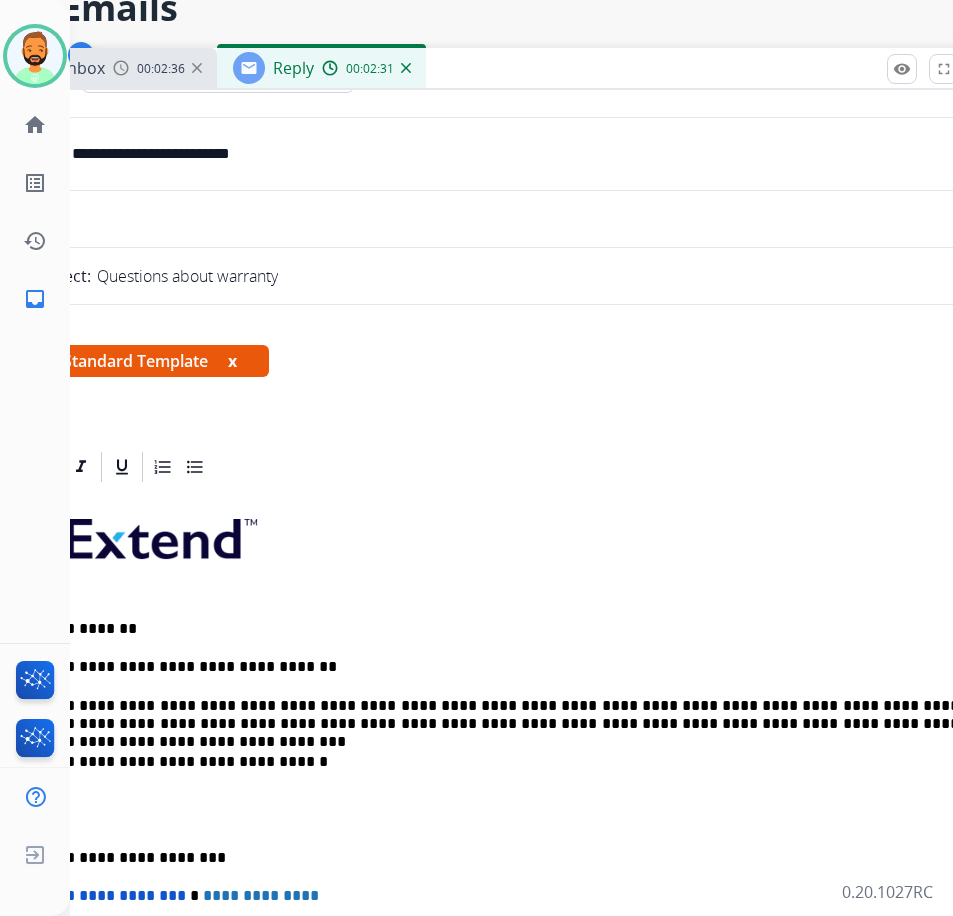click on "**********" at bounding box center (499, 715) 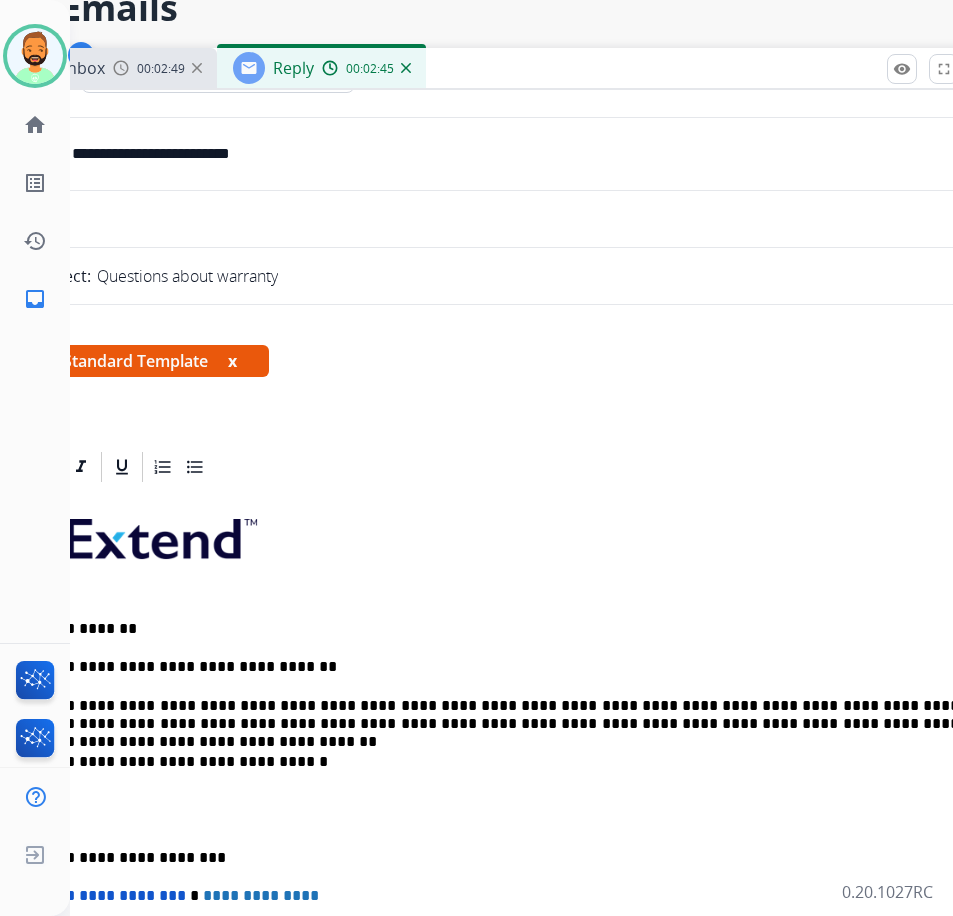 click on "**********" at bounding box center (499, 715) 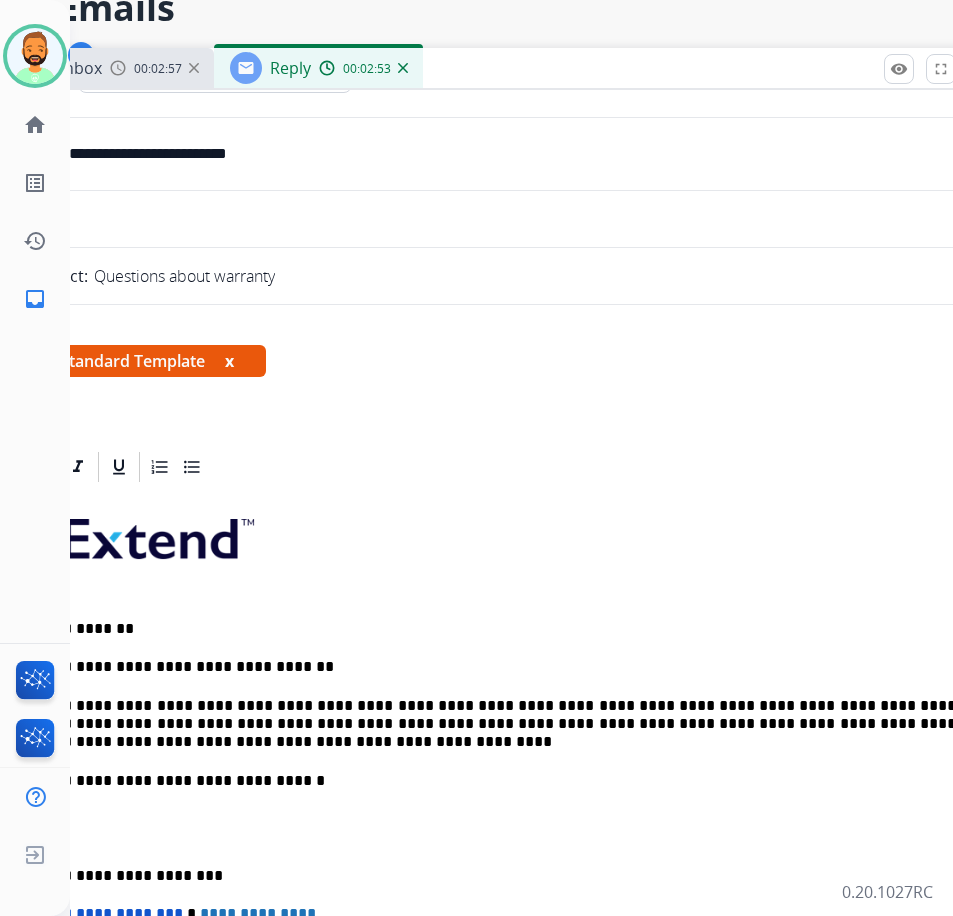 scroll, scrollTop: 100, scrollLeft: 61, axis: both 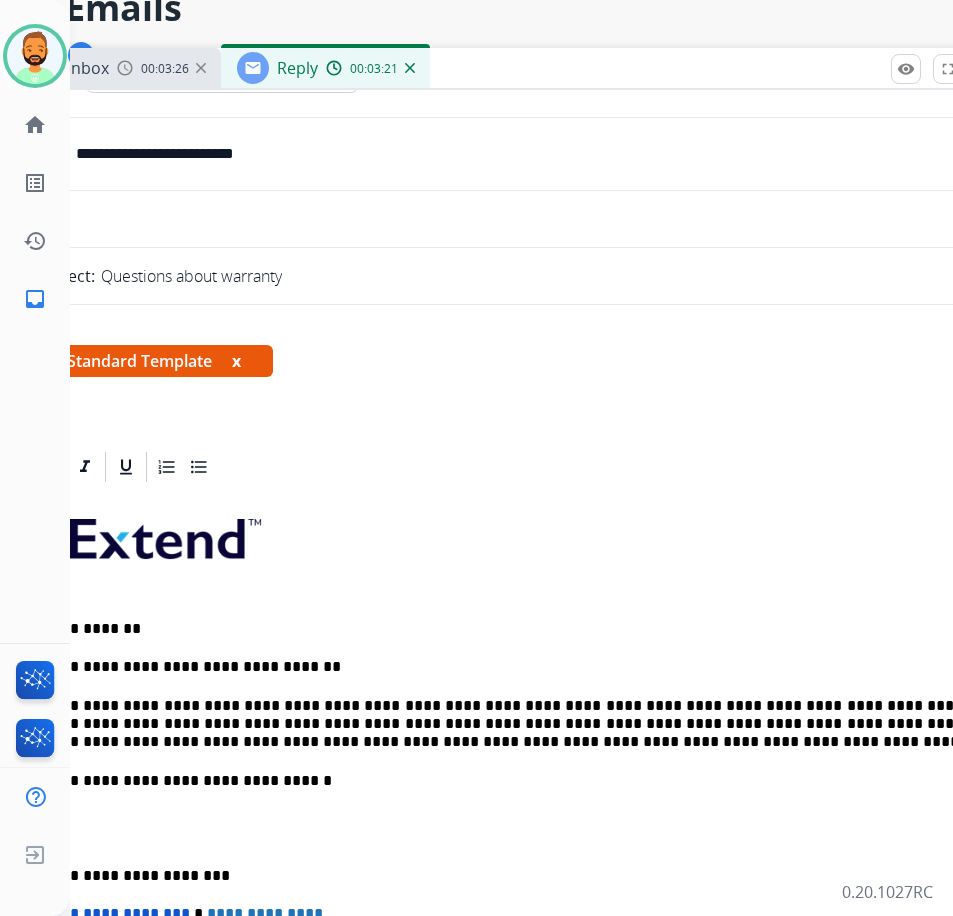 click on "**********" at bounding box center (511, 828) 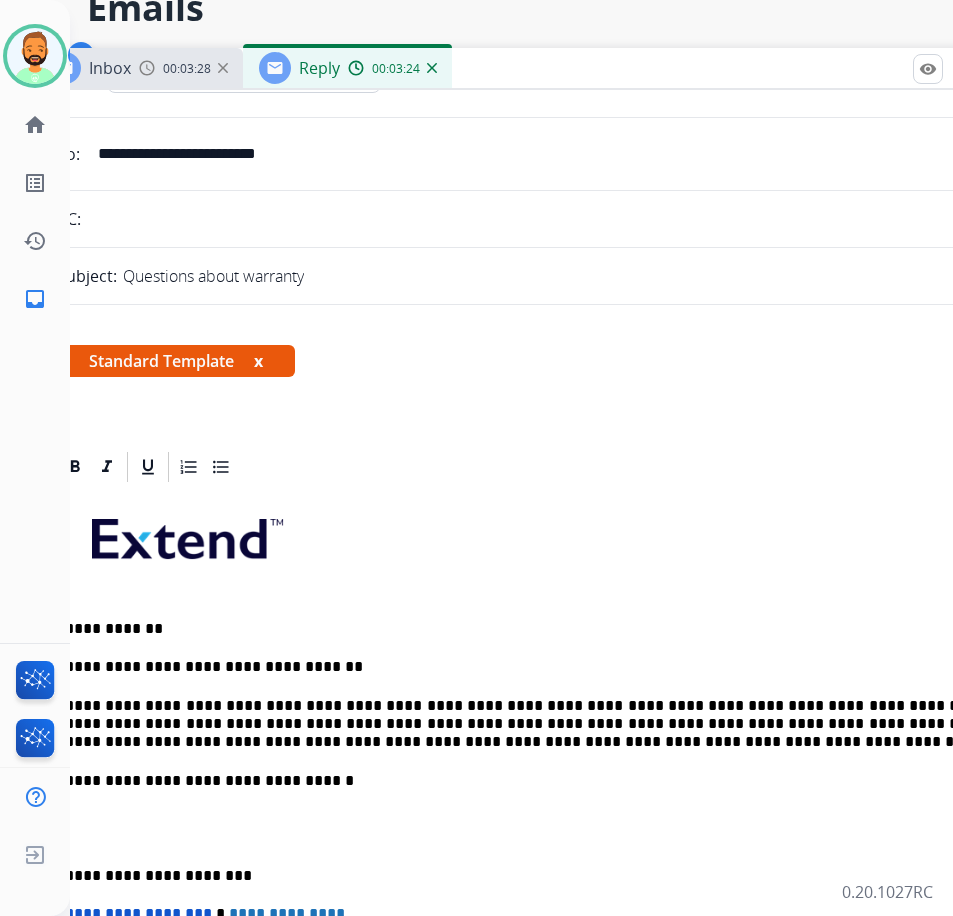 scroll, scrollTop: 100, scrollLeft: 29, axis: both 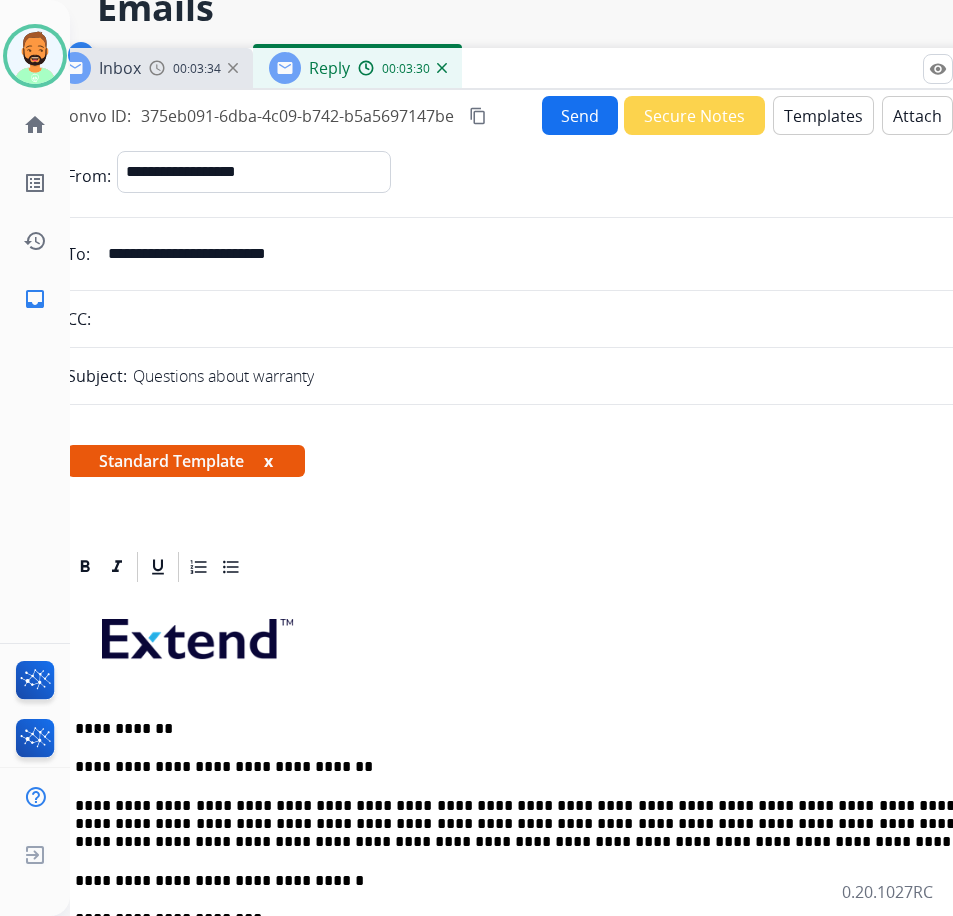 click on "Send" at bounding box center [580, 115] 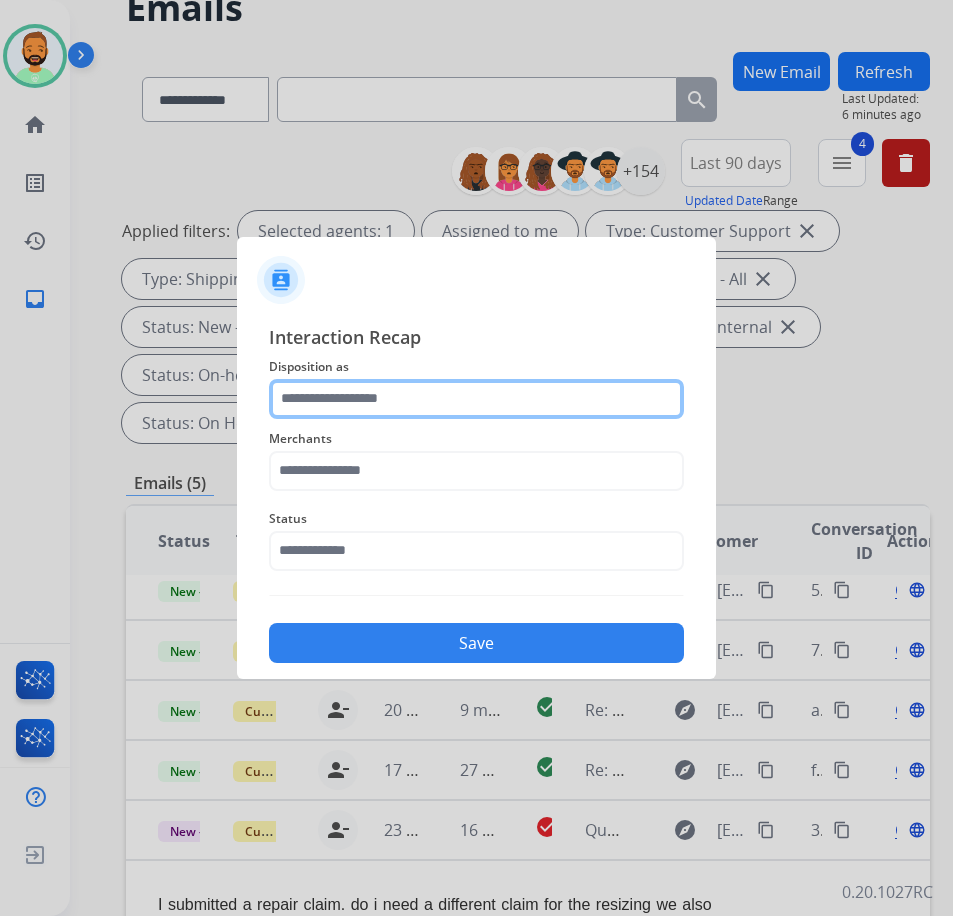 click 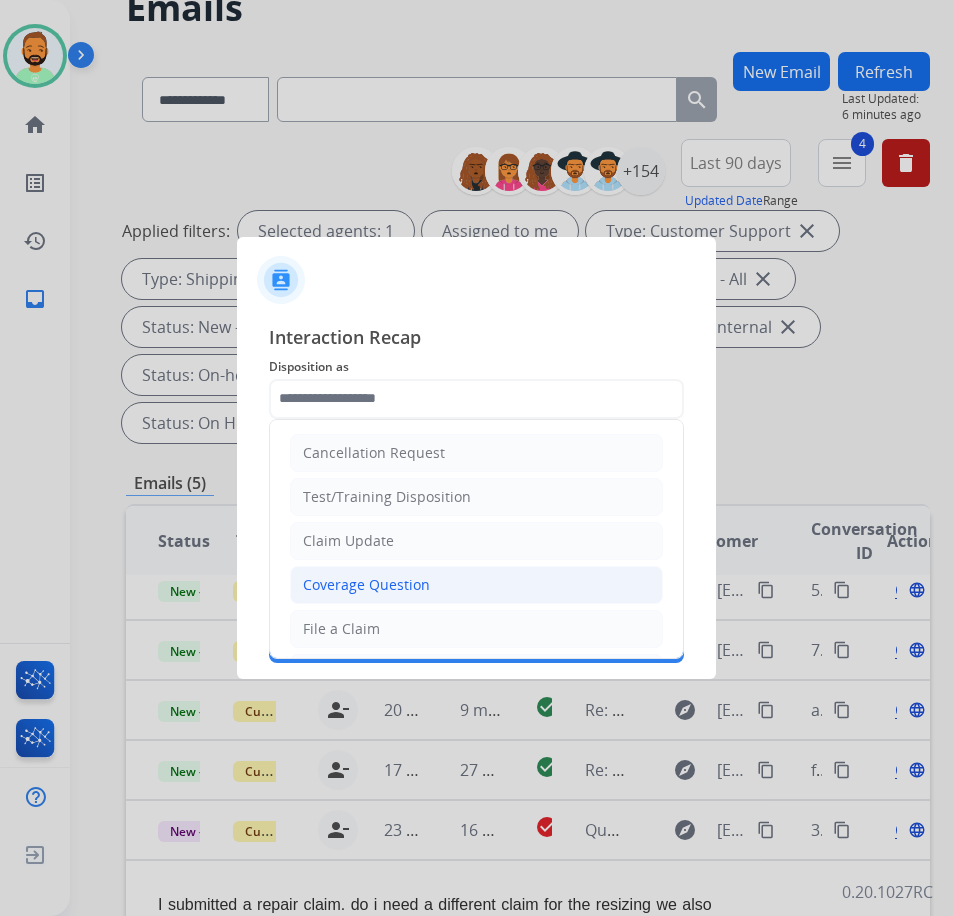 click on "Coverage Question" 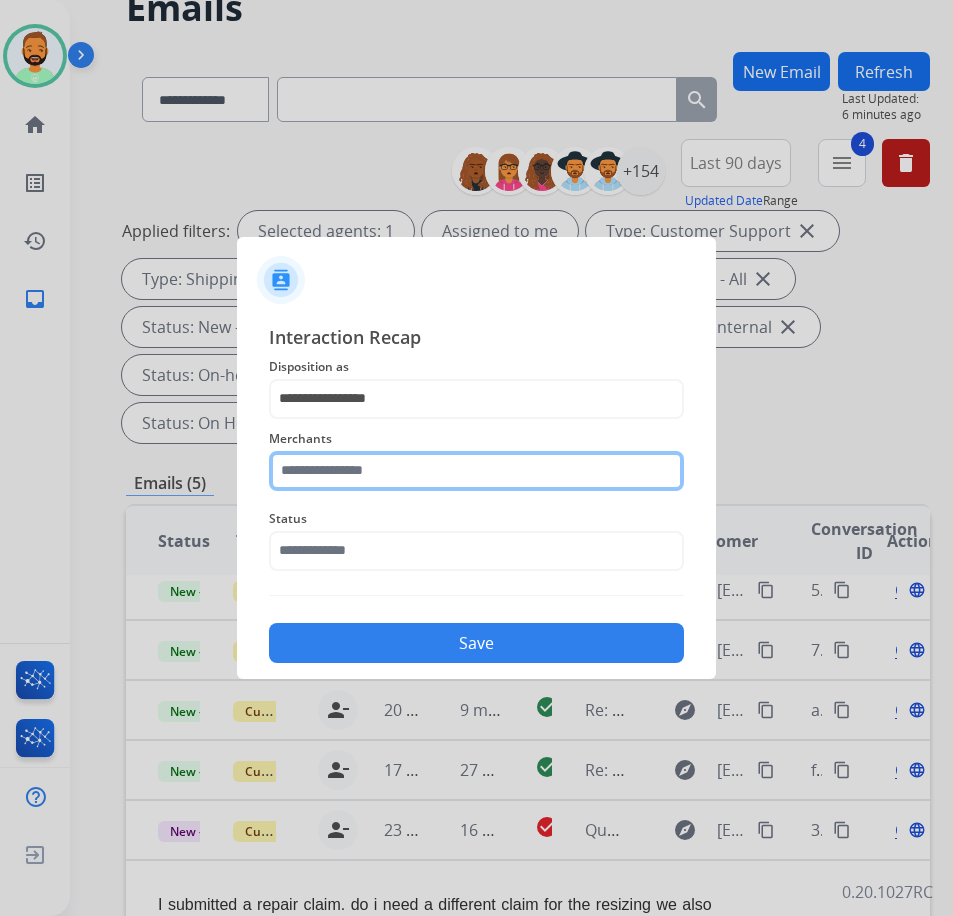 click 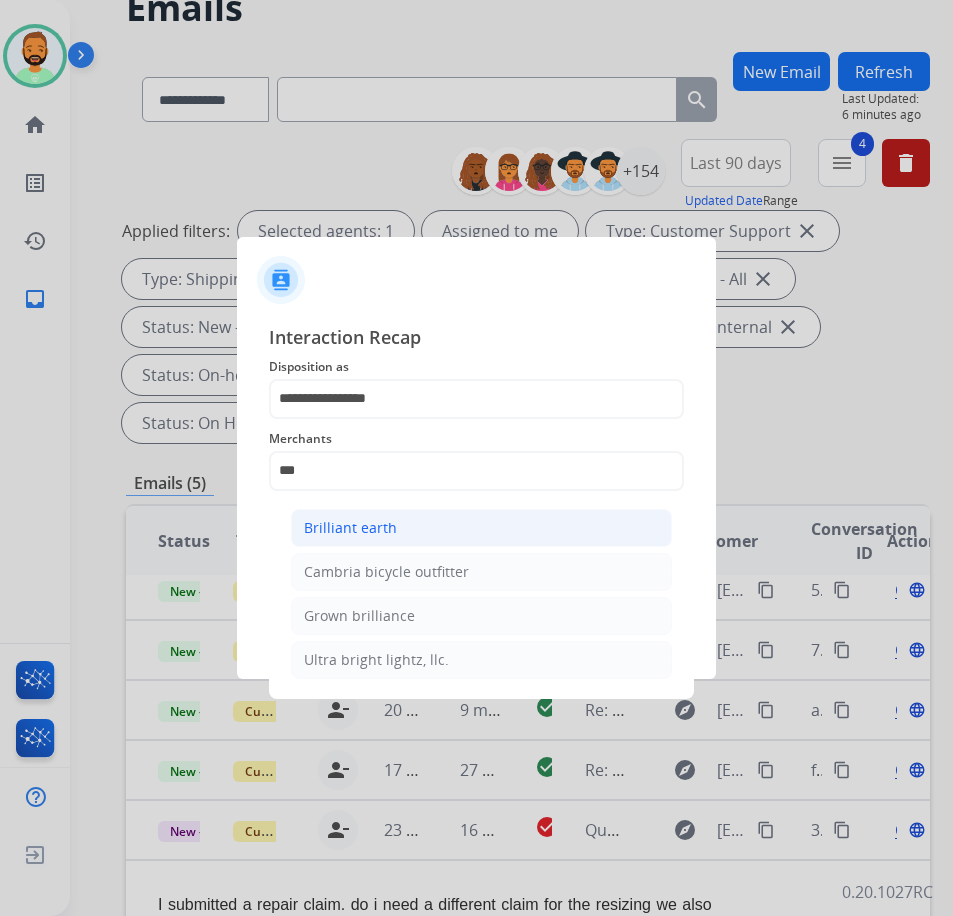 click on "Brilliant earth" 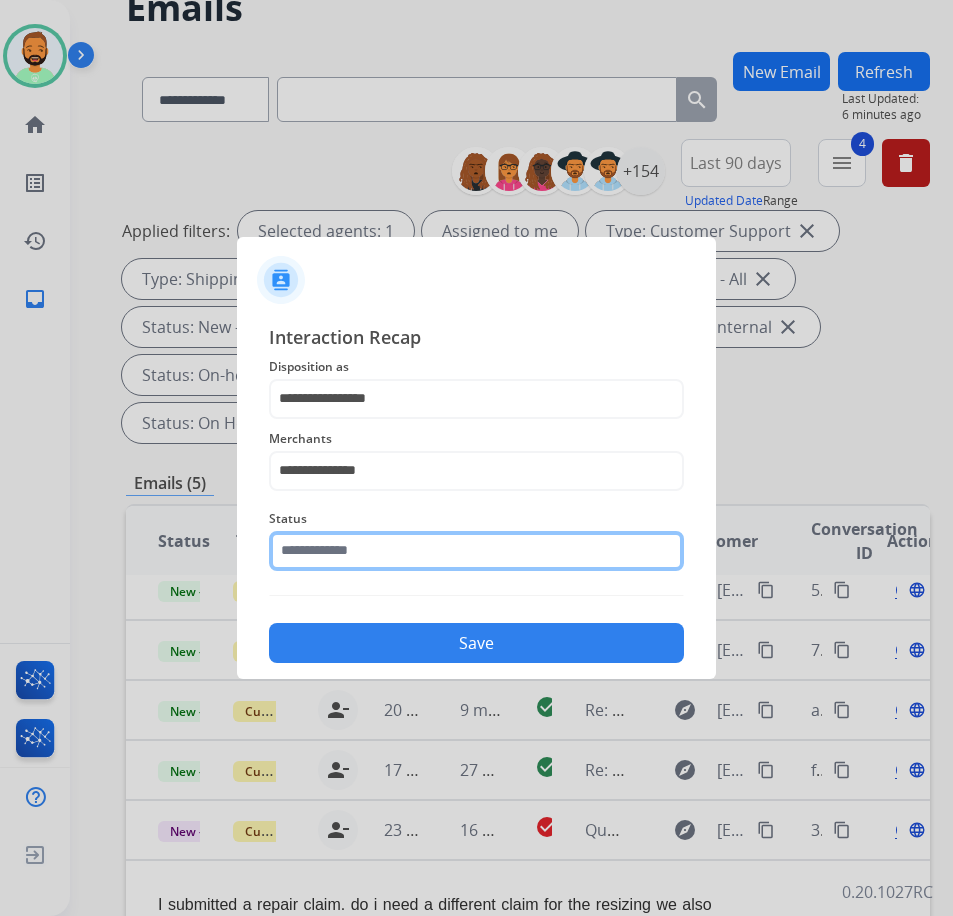 click 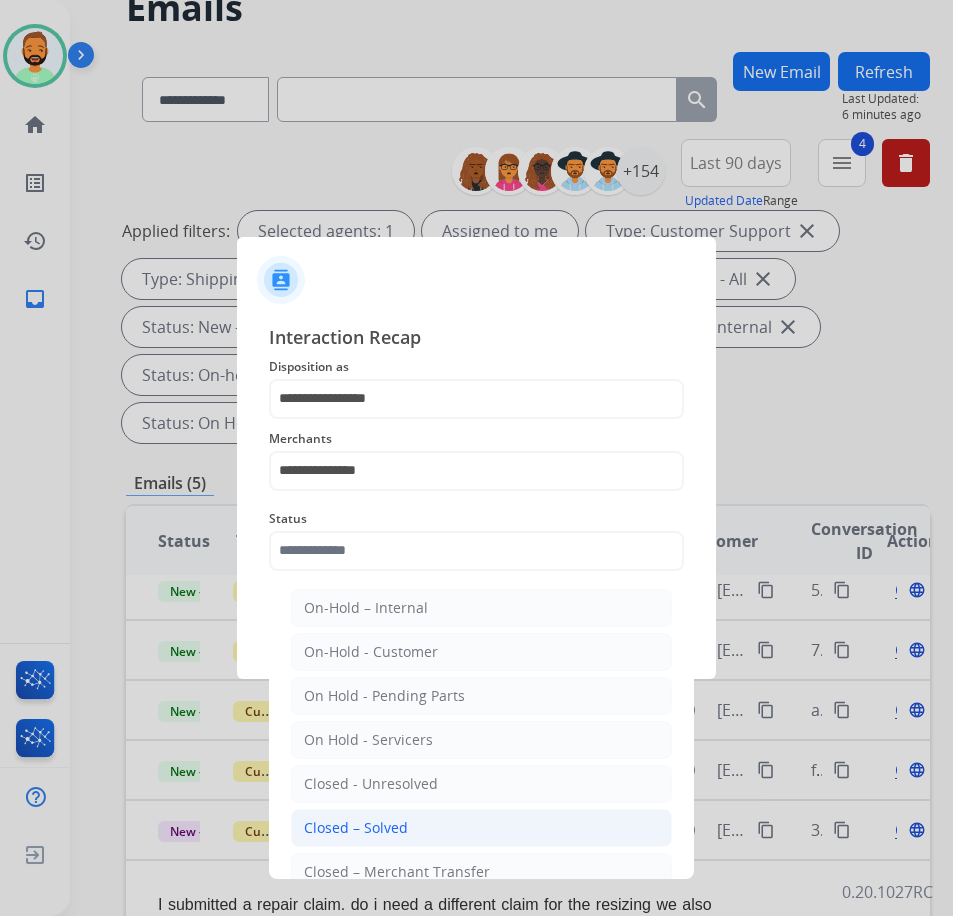click on "Closed – Solved" 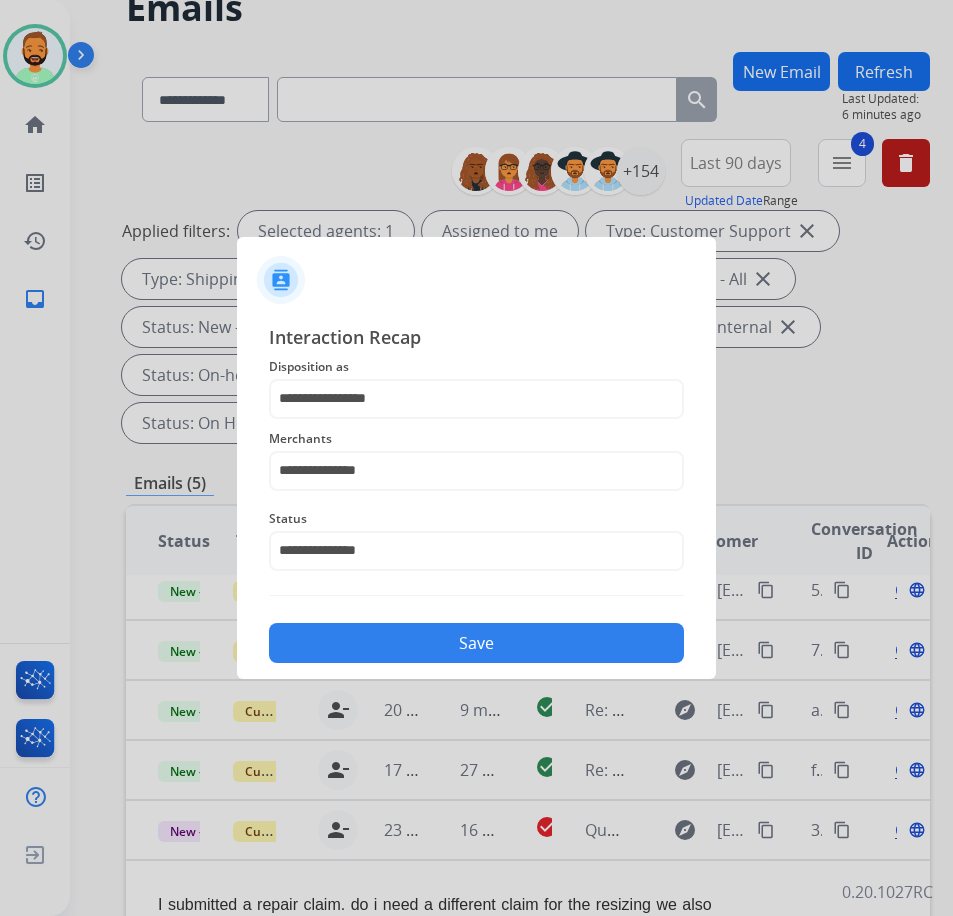 click on "Save" 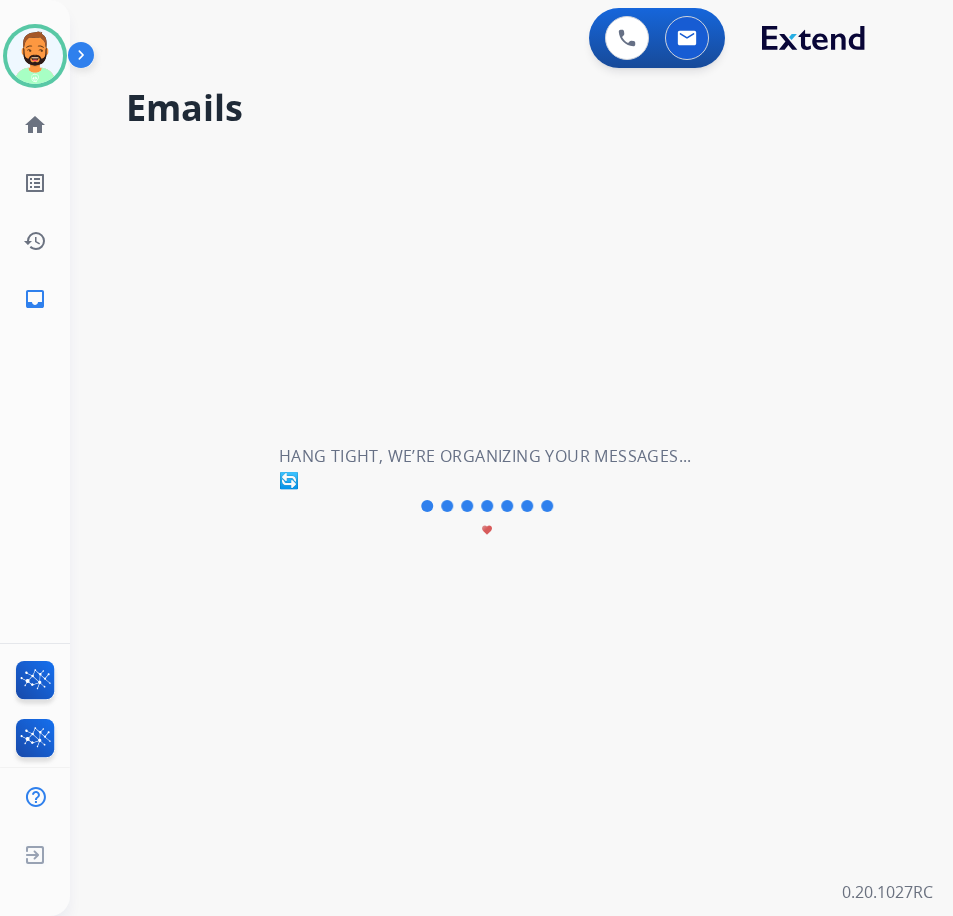 scroll, scrollTop: 0, scrollLeft: 0, axis: both 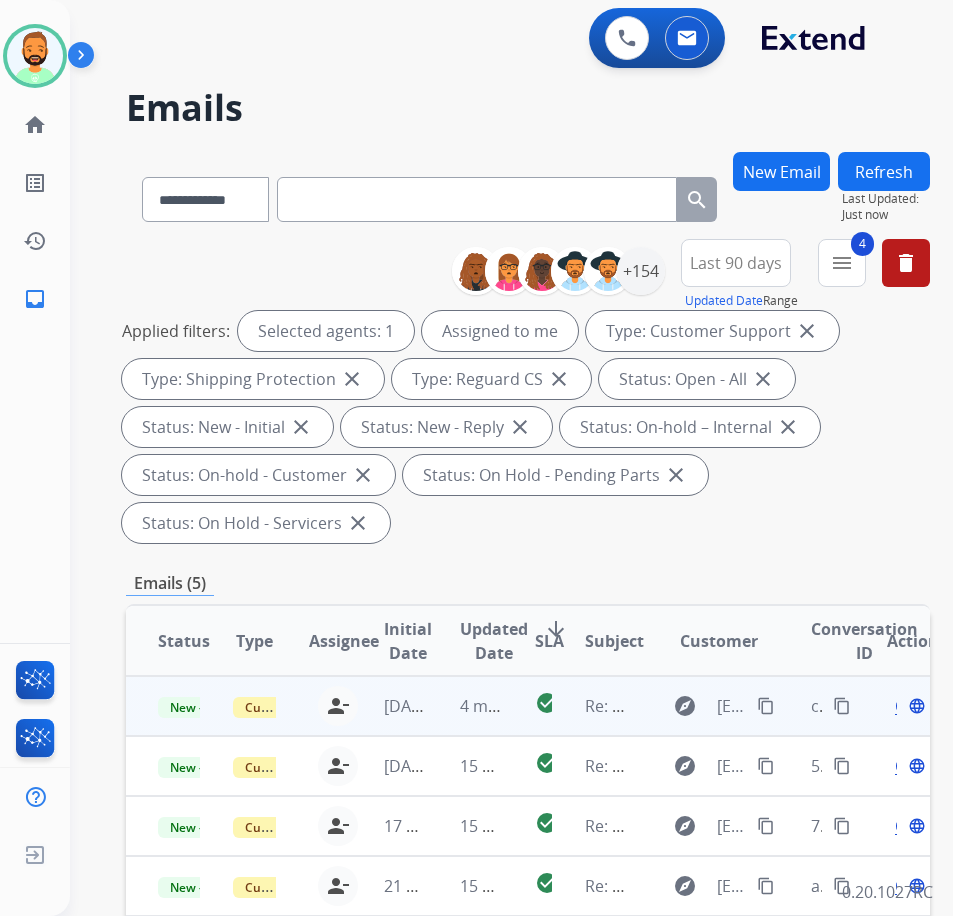 click on "4 minutes ago" at bounding box center [465, 706] 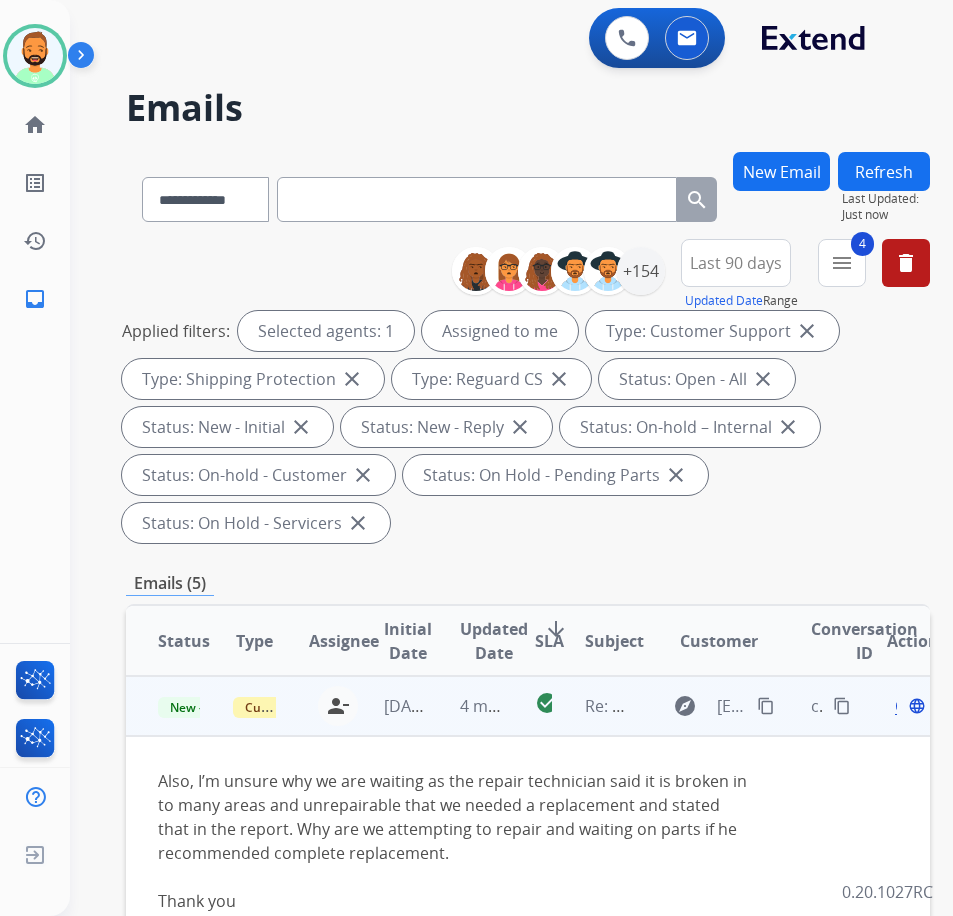 click on "content_copy" at bounding box center [766, 706] 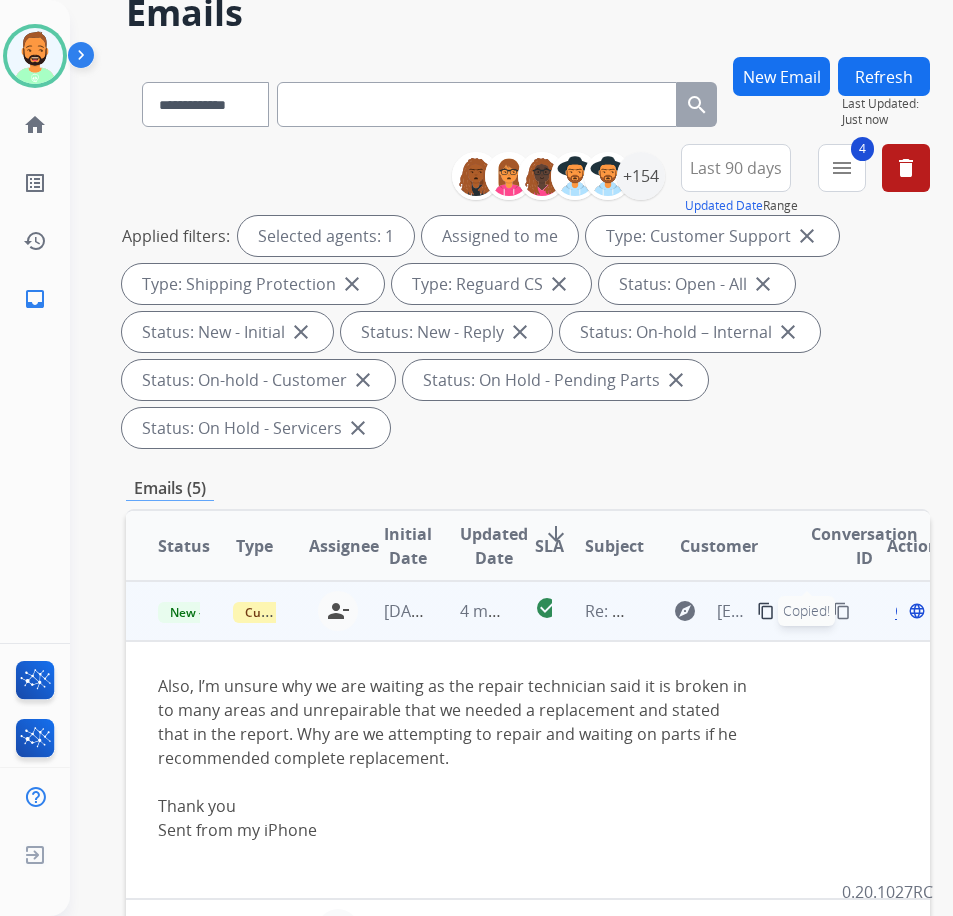 scroll, scrollTop: 100, scrollLeft: 0, axis: vertical 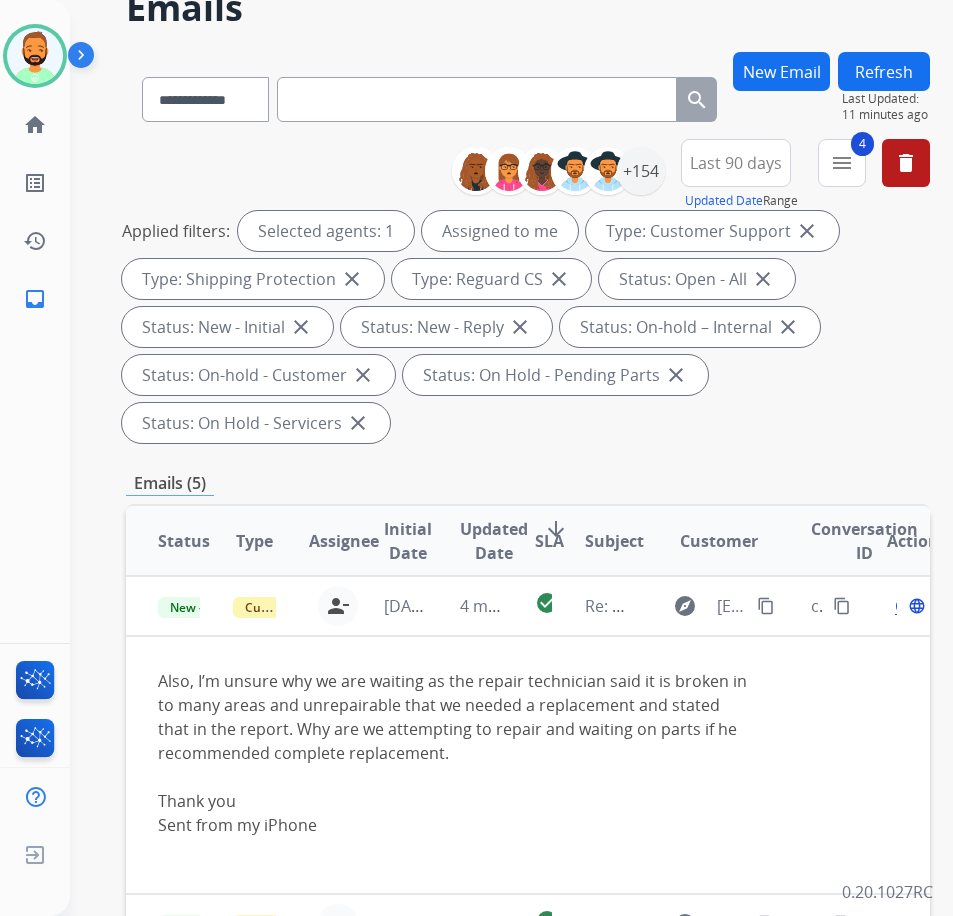 drag, startPoint x: 582, startPoint y: 499, endPoint x: 614, endPoint y: 485, distance: 34.928497 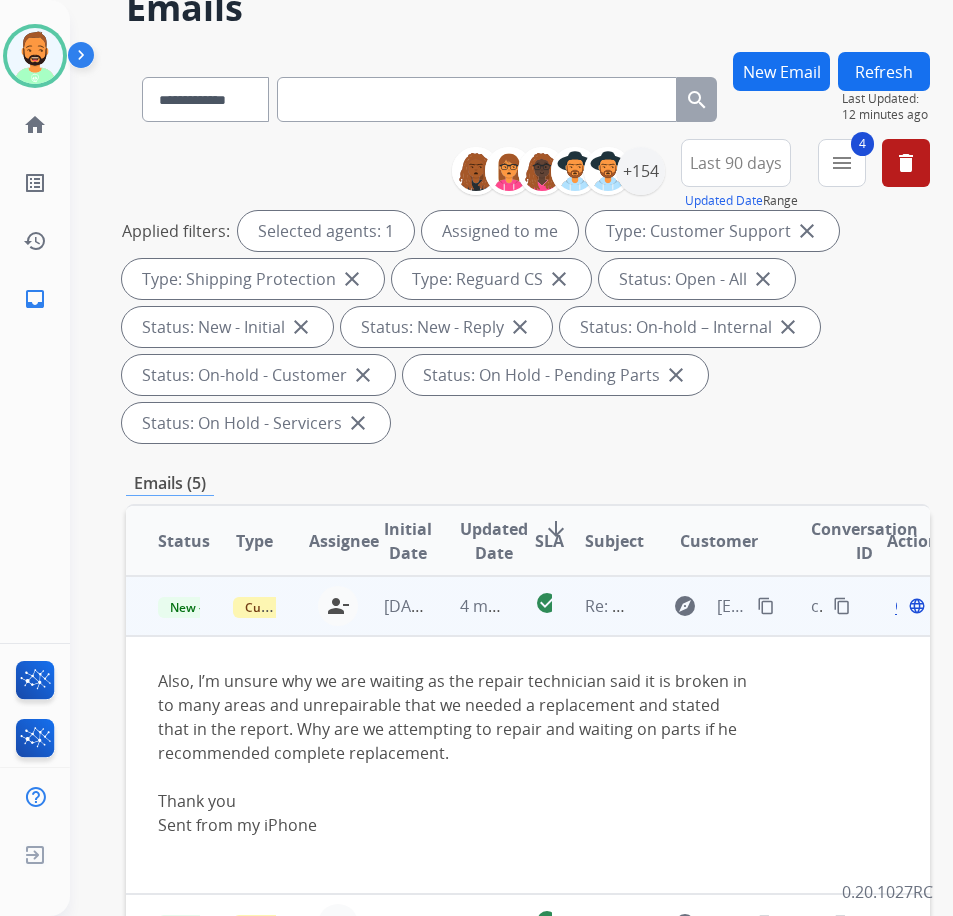 click on "Open language" at bounding box center (908, 606) 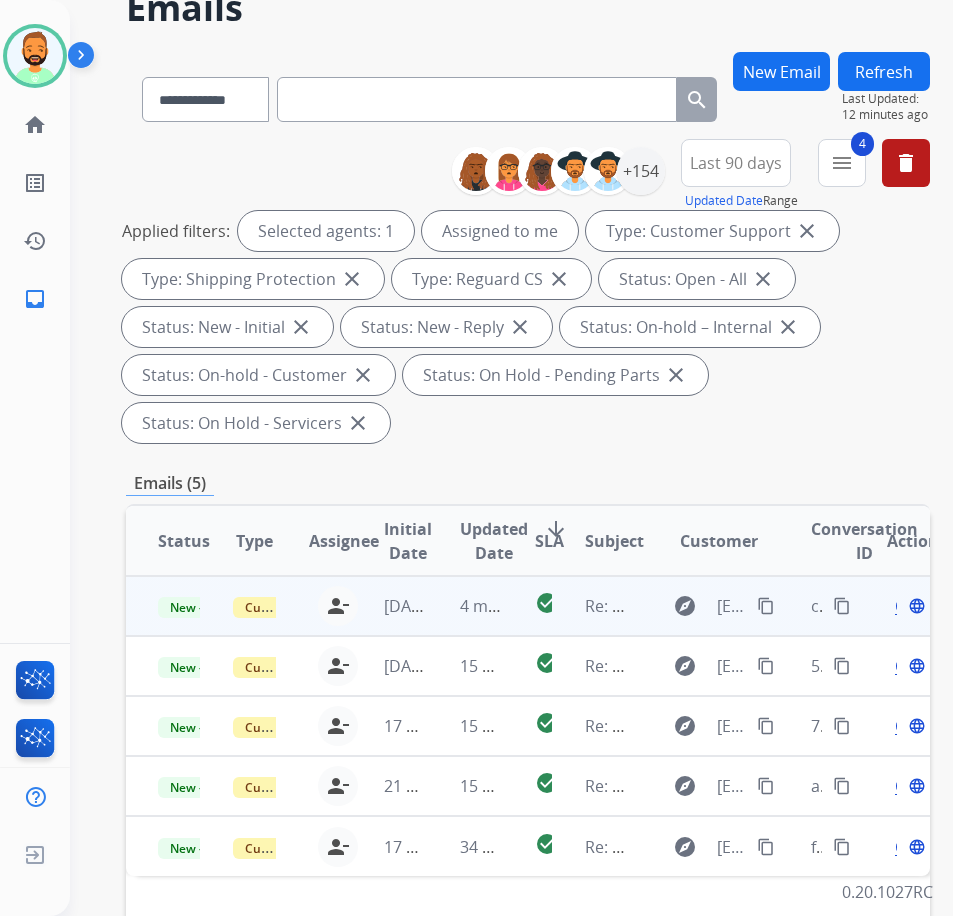 click on "Open" at bounding box center (915, 606) 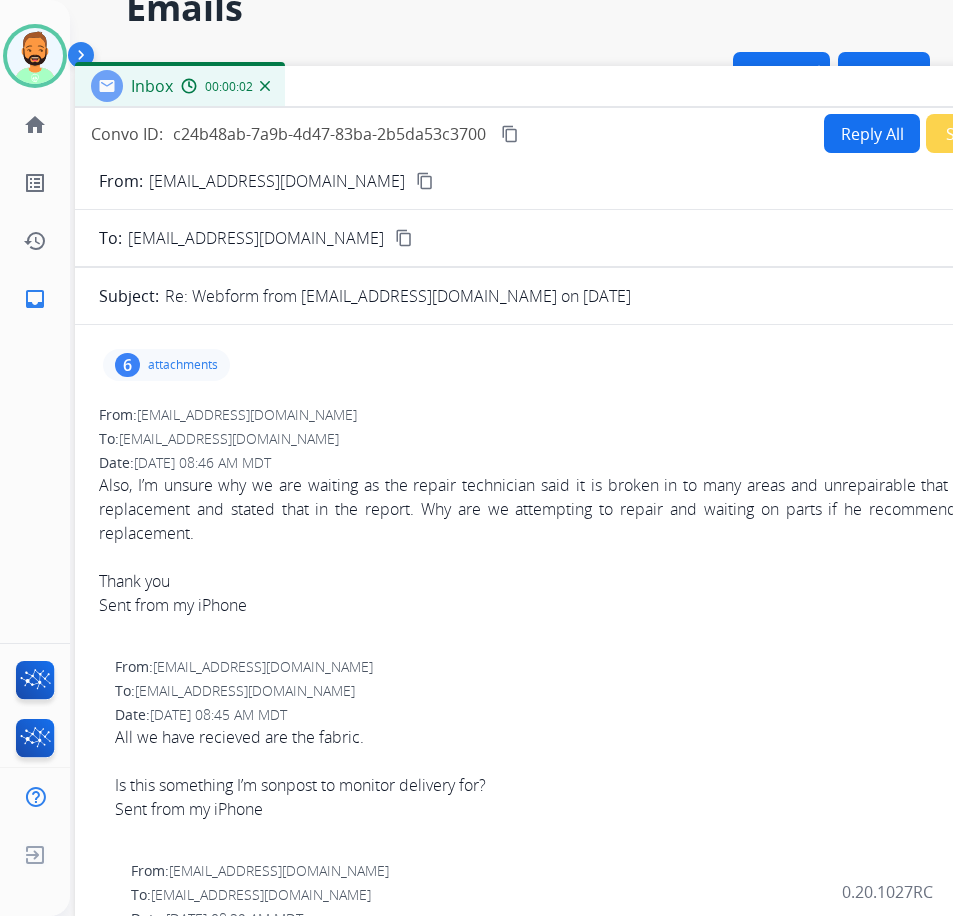 drag, startPoint x: 503, startPoint y: 52, endPoint x: 656, endPoint y: 94, distance: 158.66002 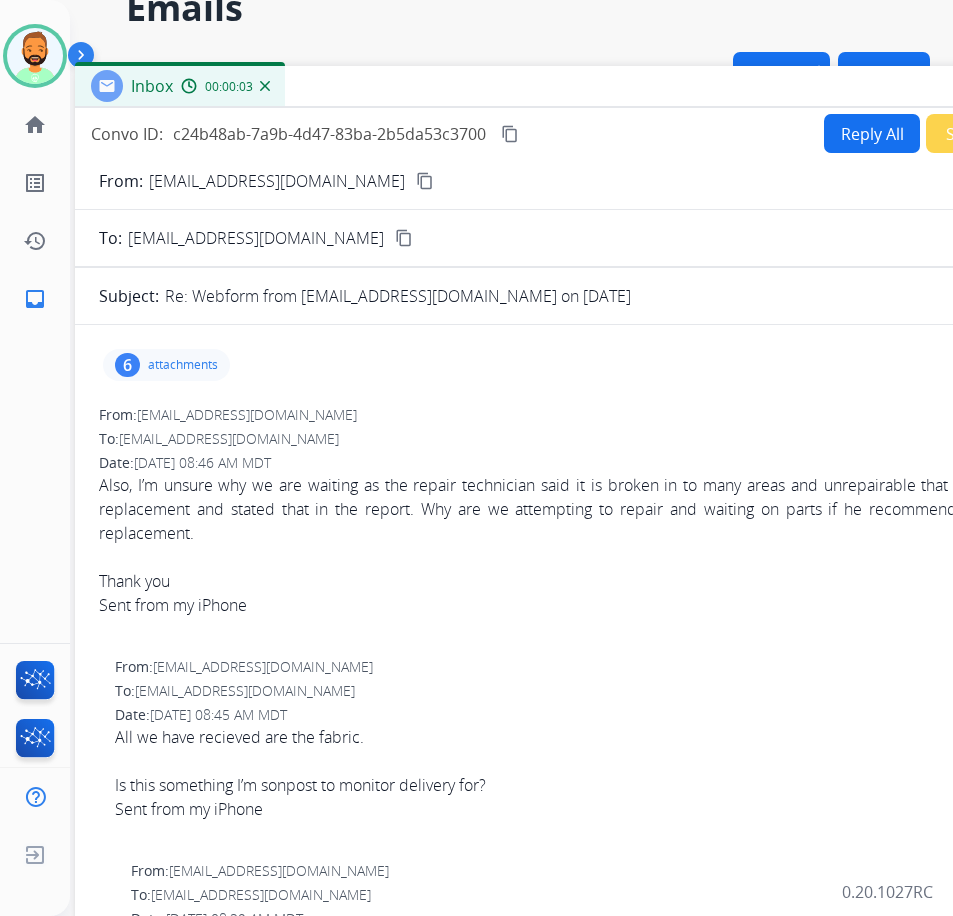 click on "Reply All" at bounding box center [872, 133] 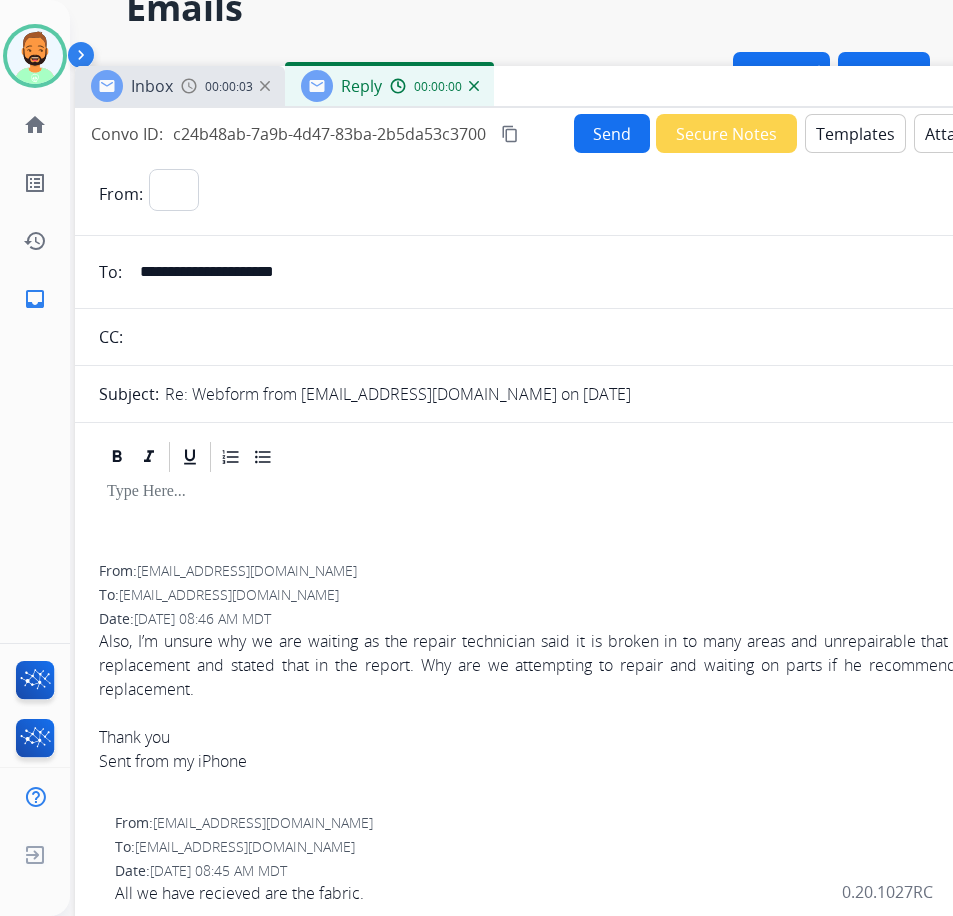 select on "**********" 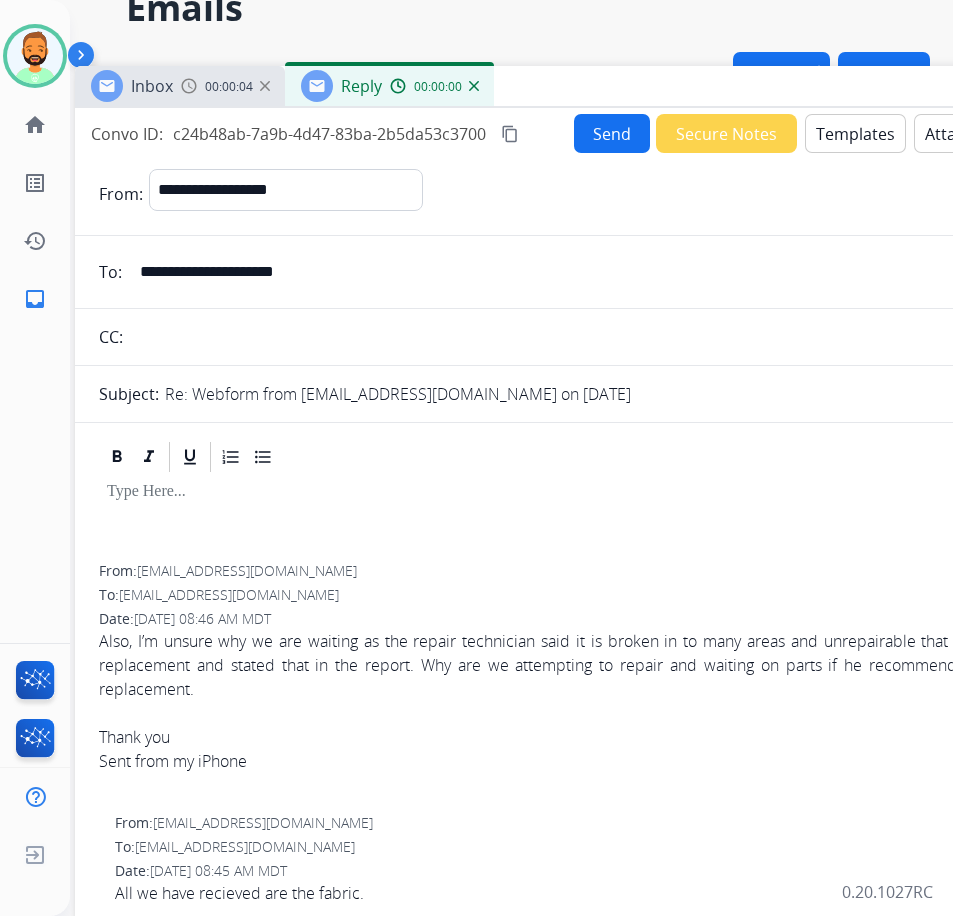 click at bounding box center (575, 520) 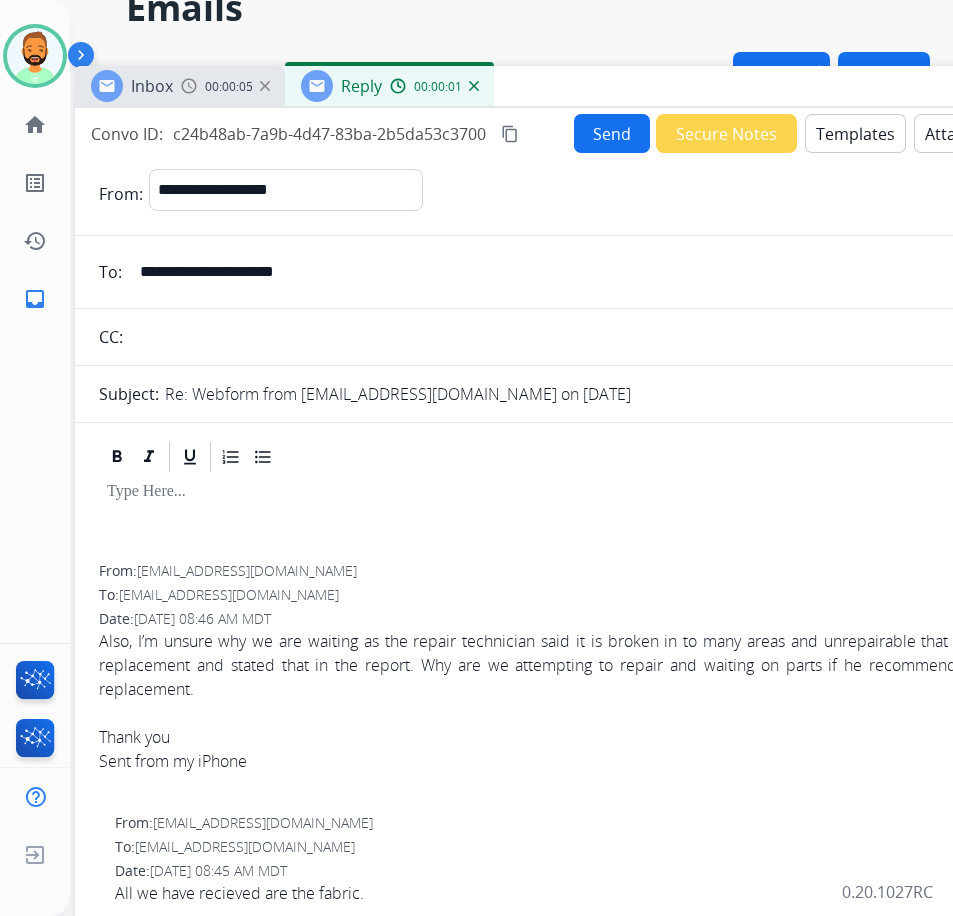 click on "Templates" at bounding box center [855, 133] 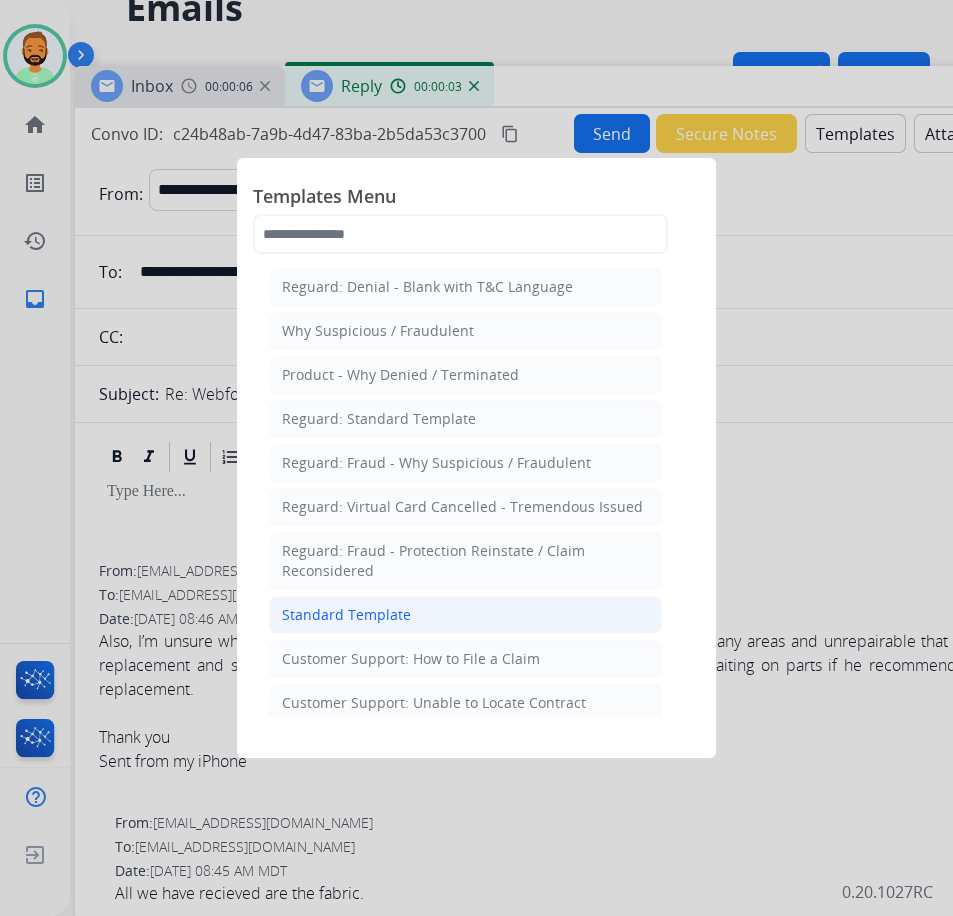 click on "Standard Template" 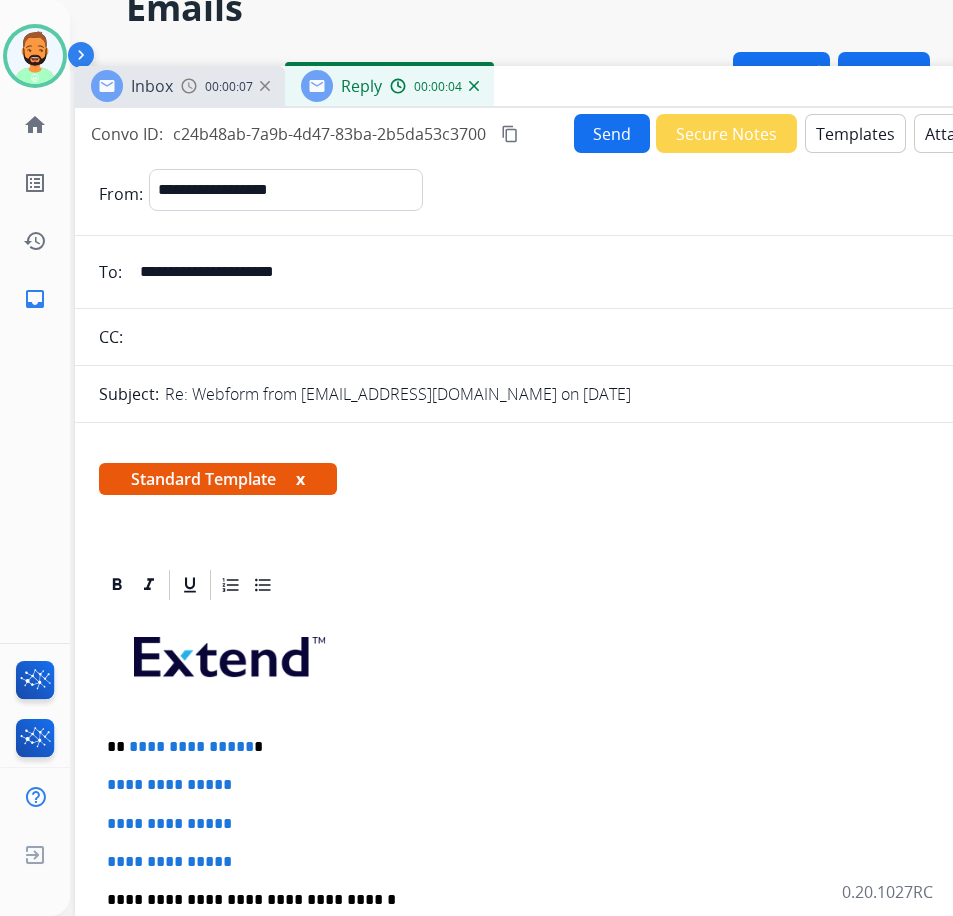 scroll, scrollTop: 100, scrollLeft: 0, axis: vertical 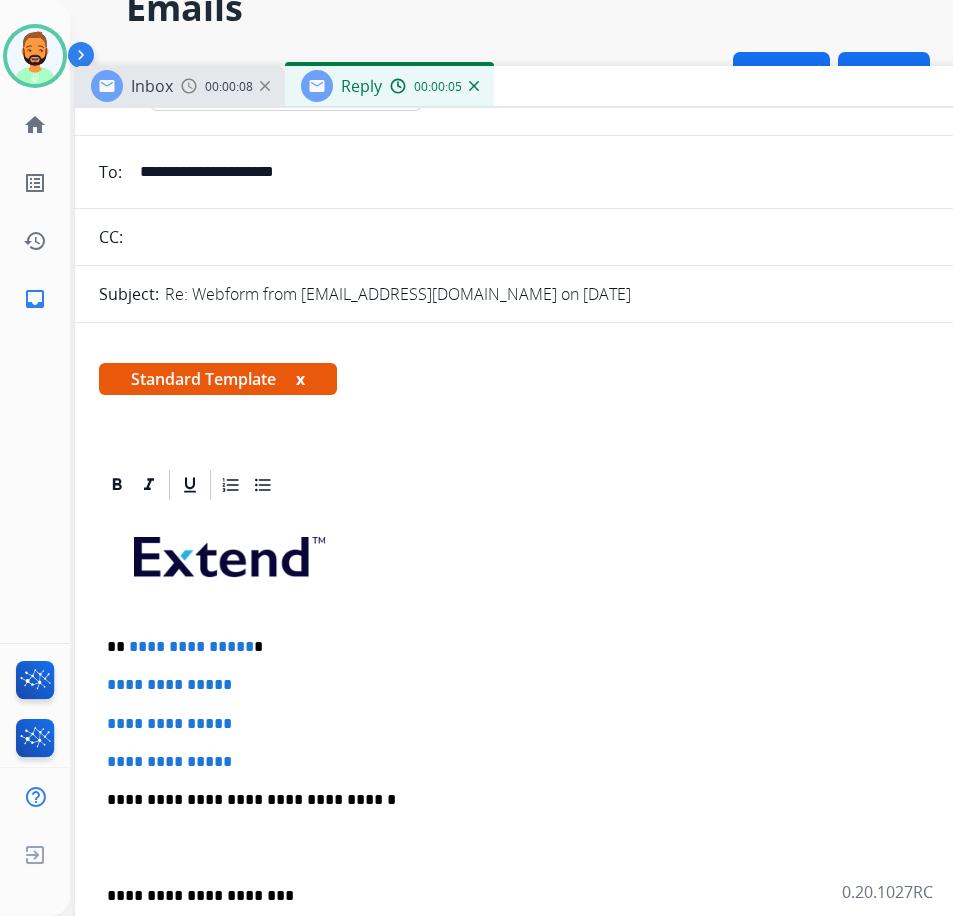 click on "**********" at bounding box center [575, 847] 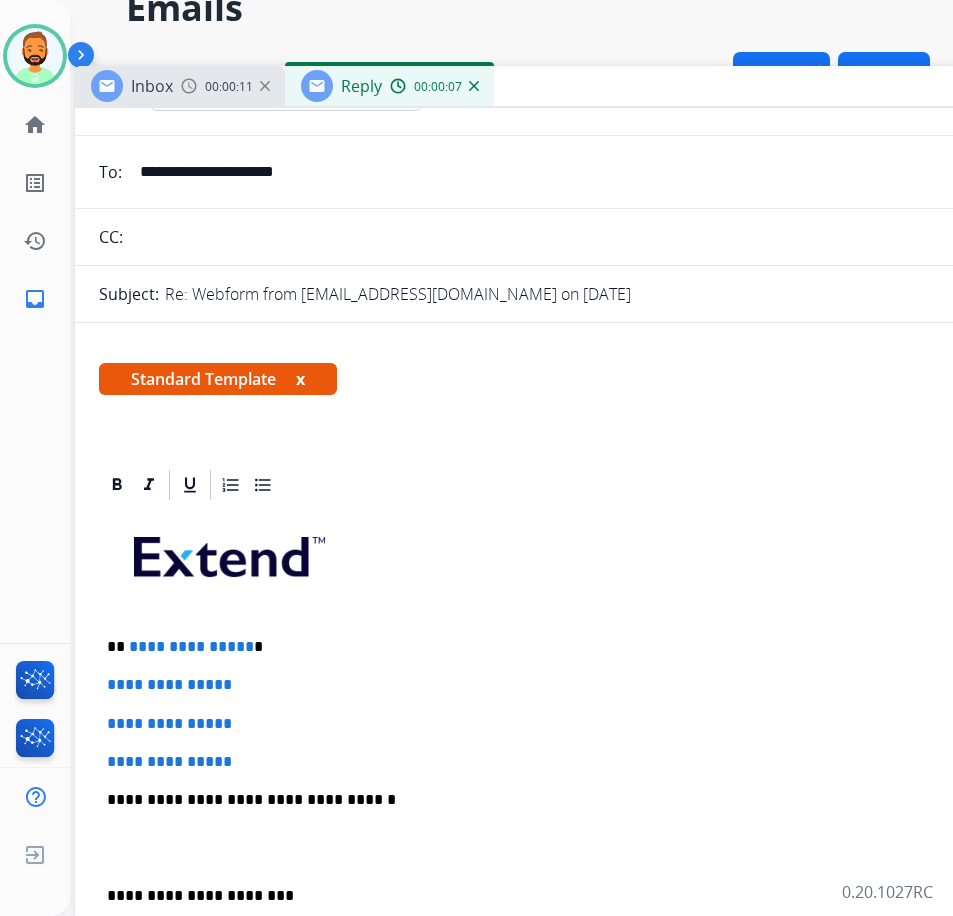 type 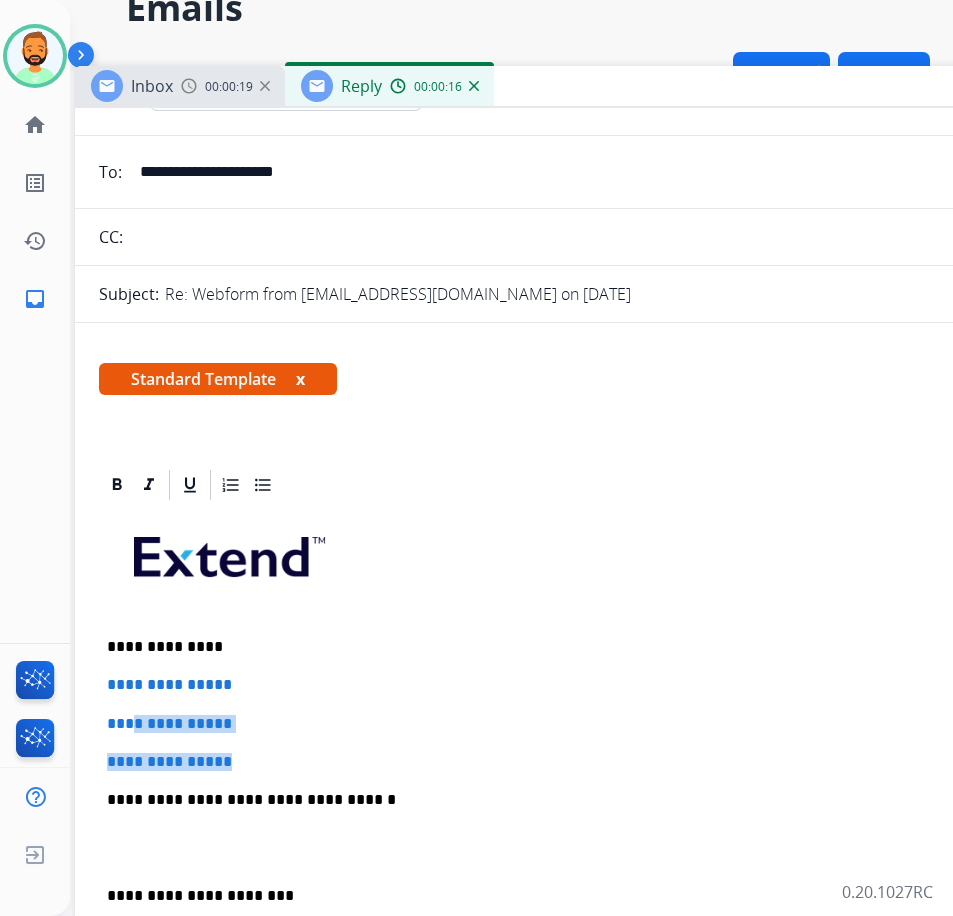 drag, startPoint x: 254, startPoint y: 759, endPoint x: 132, endPoint y: 679, distance: 145.89037 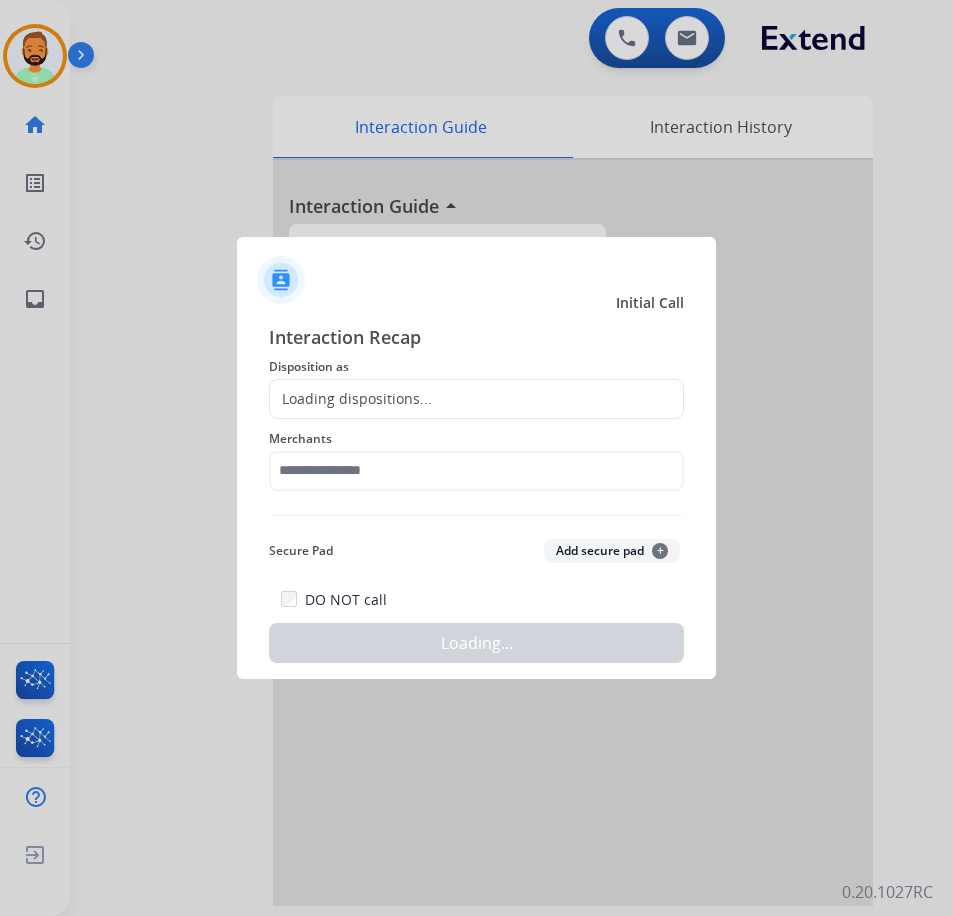 click at bounding box center (476, 458) 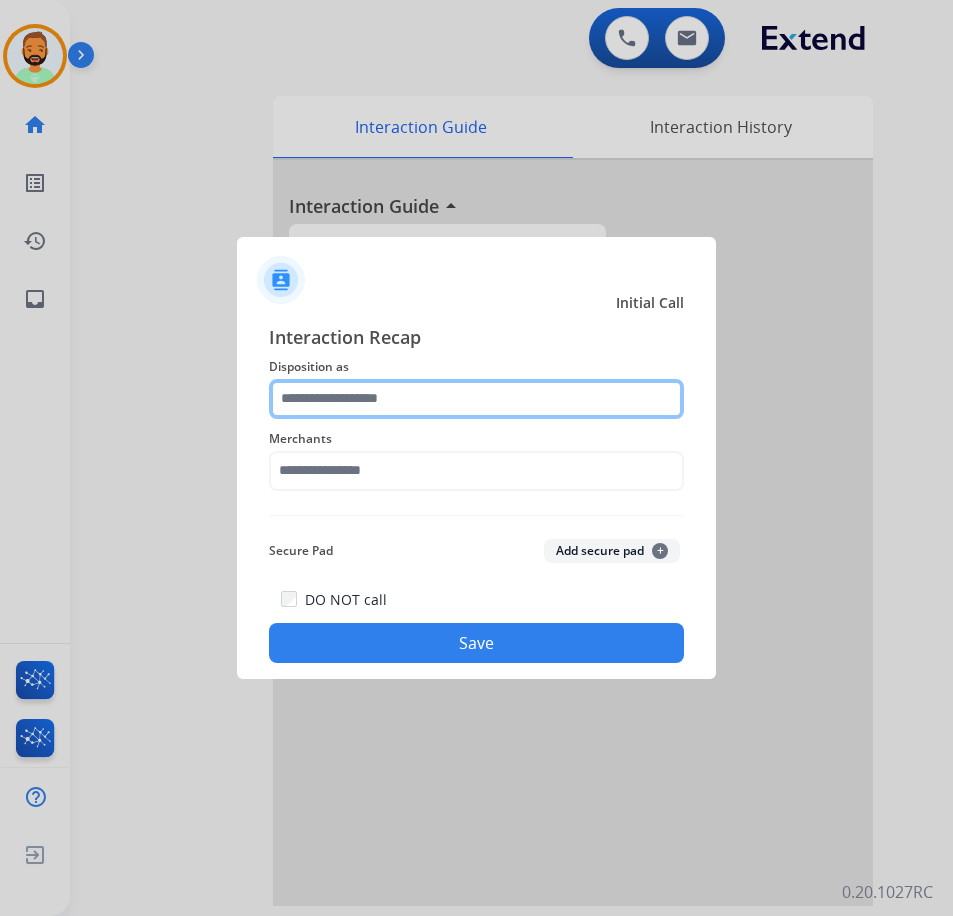 click 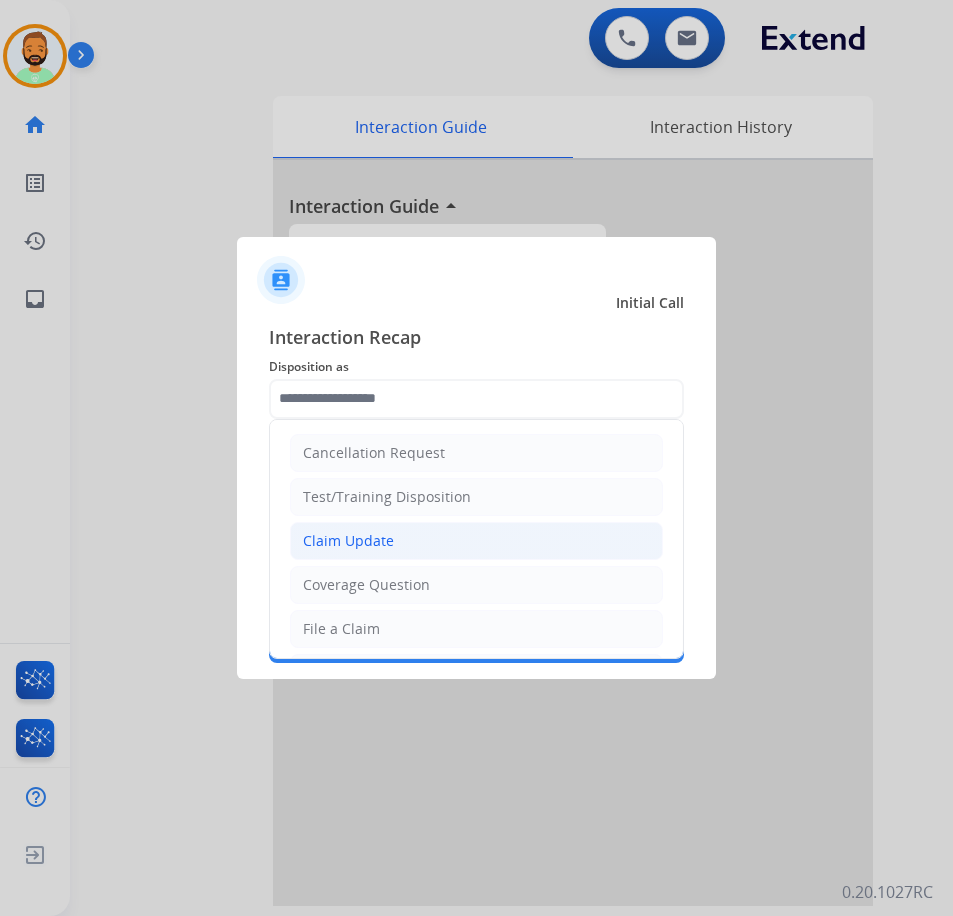 click on "Claim Update" 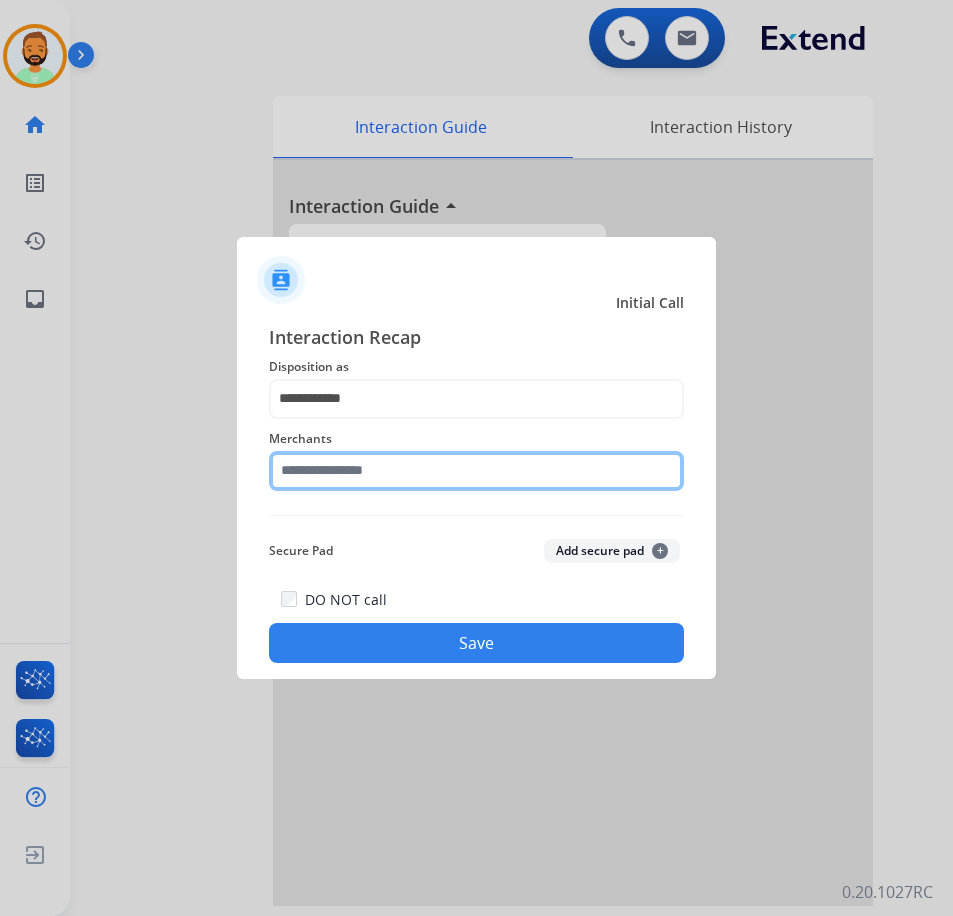 click 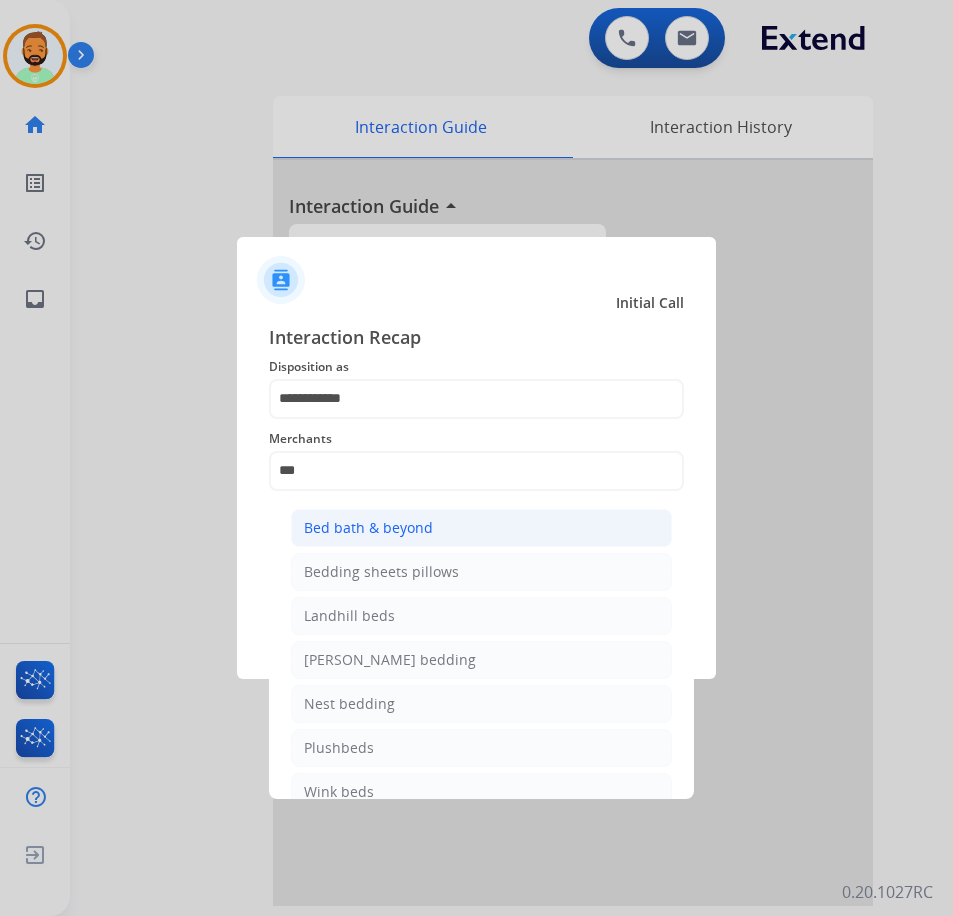 click on "Bed bath & beyond" 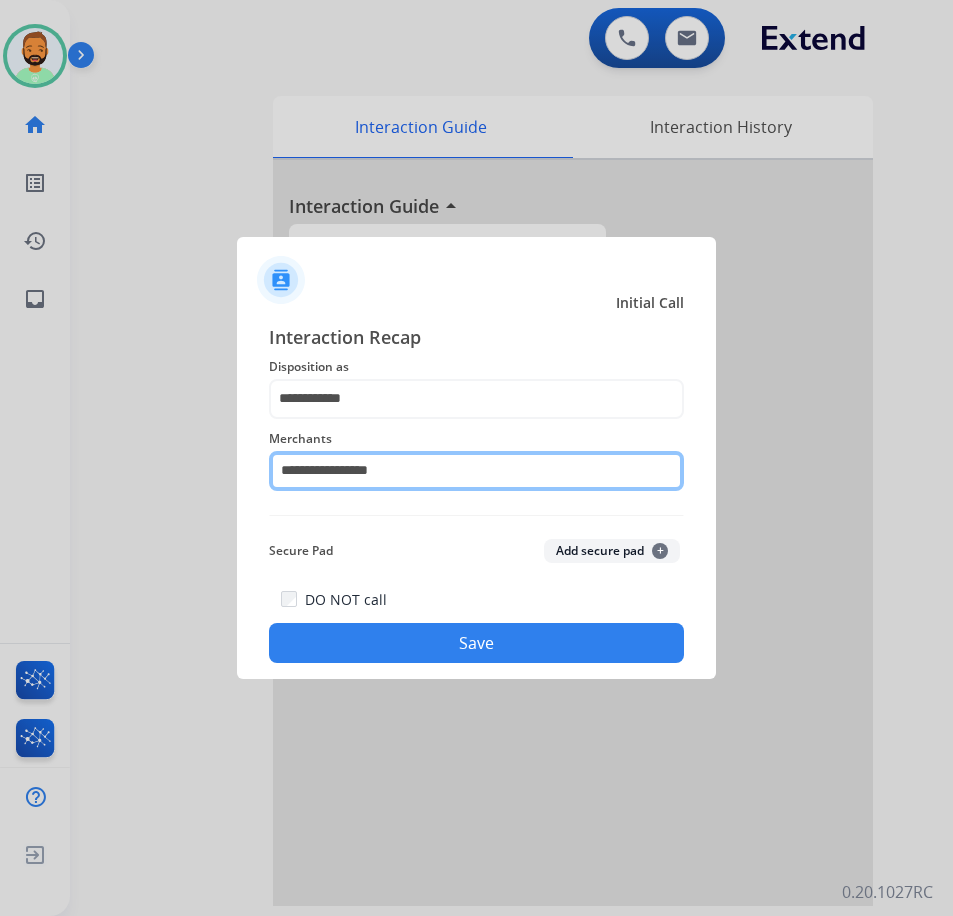 click on "**********" 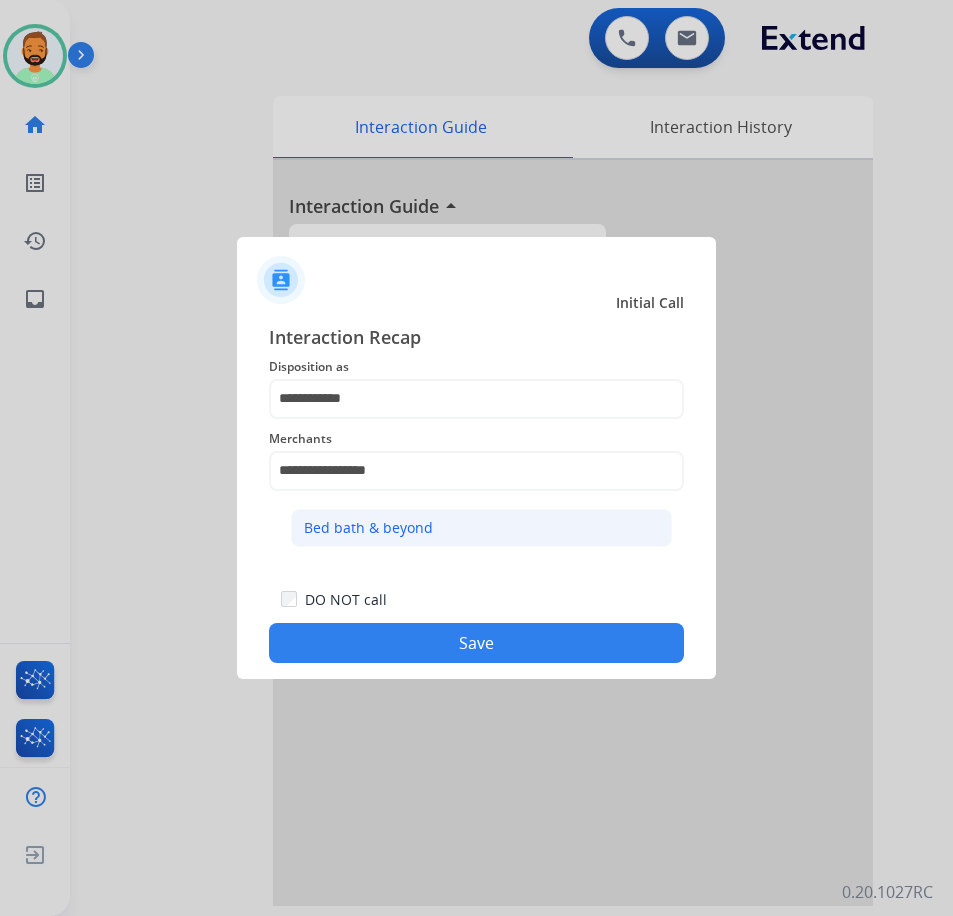 click on "Bed bath & beyond" 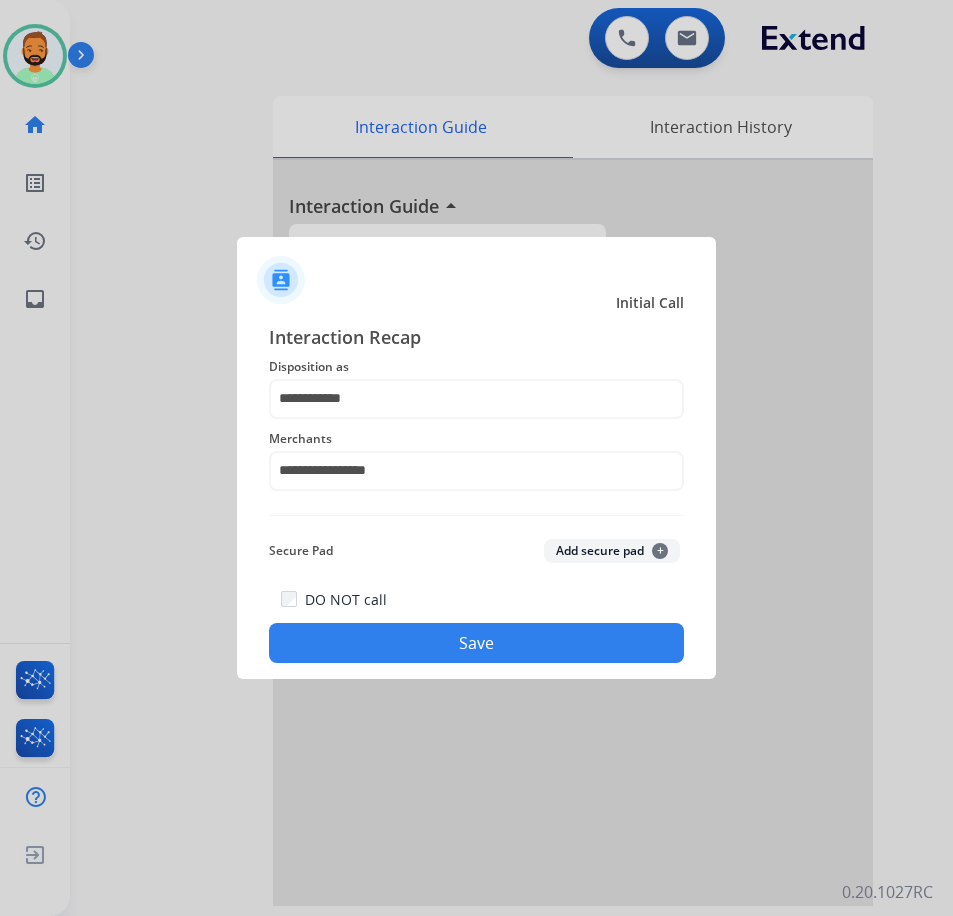 click on "Save" 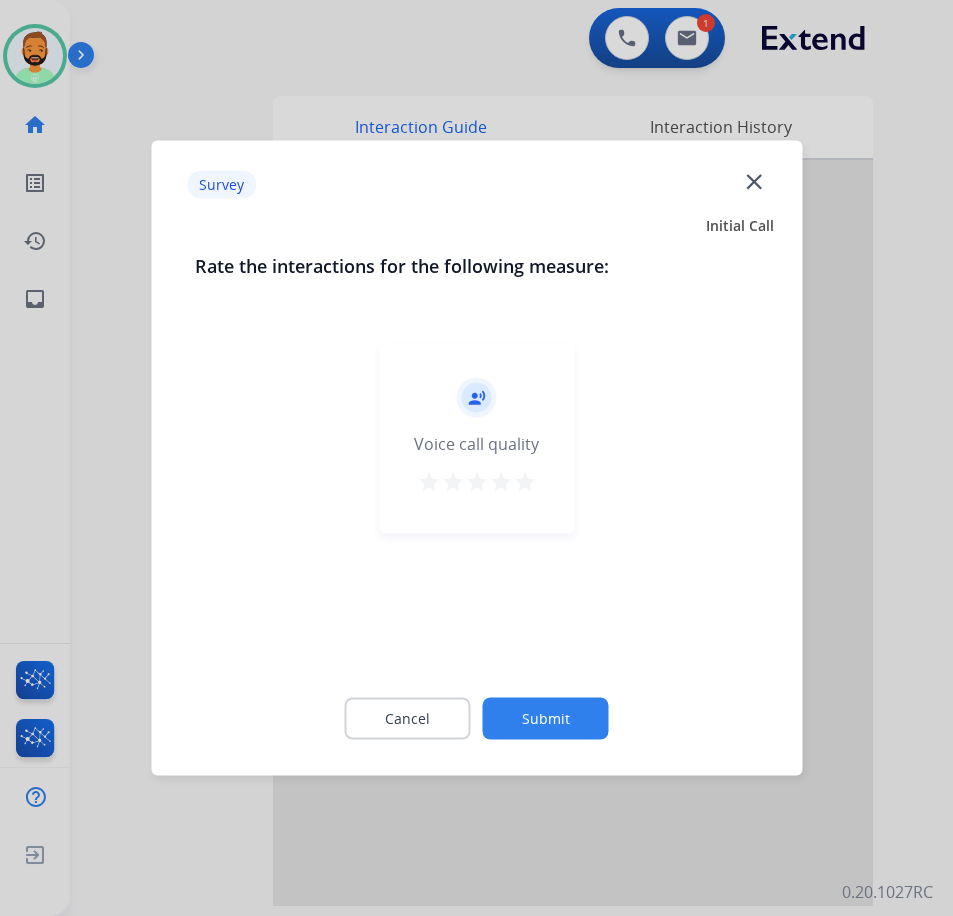 click on "Submit" 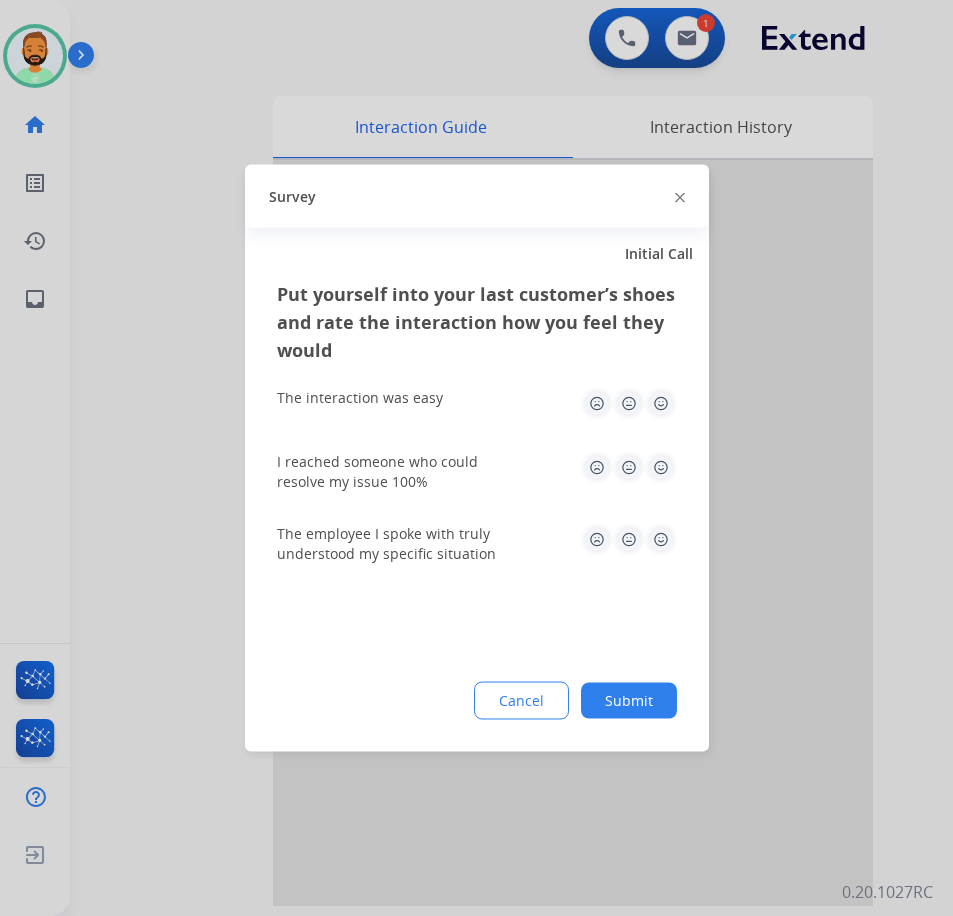 click on "Submit" 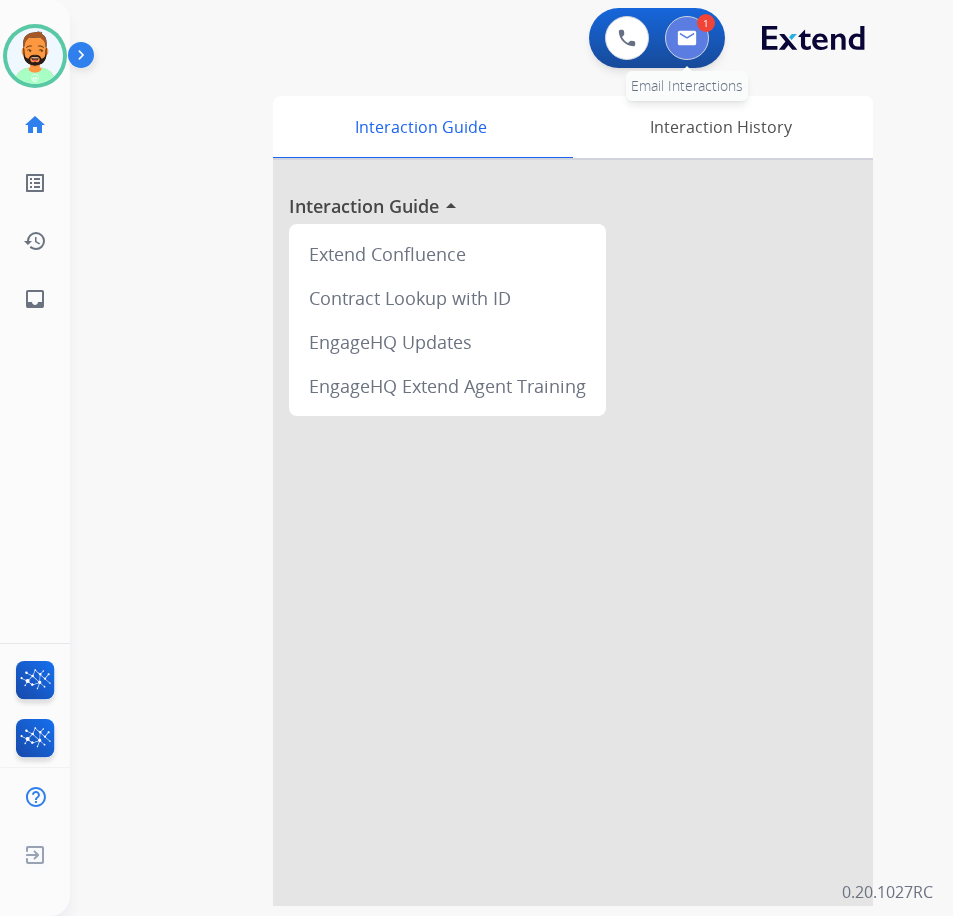 click at bounding box center [687, 38] 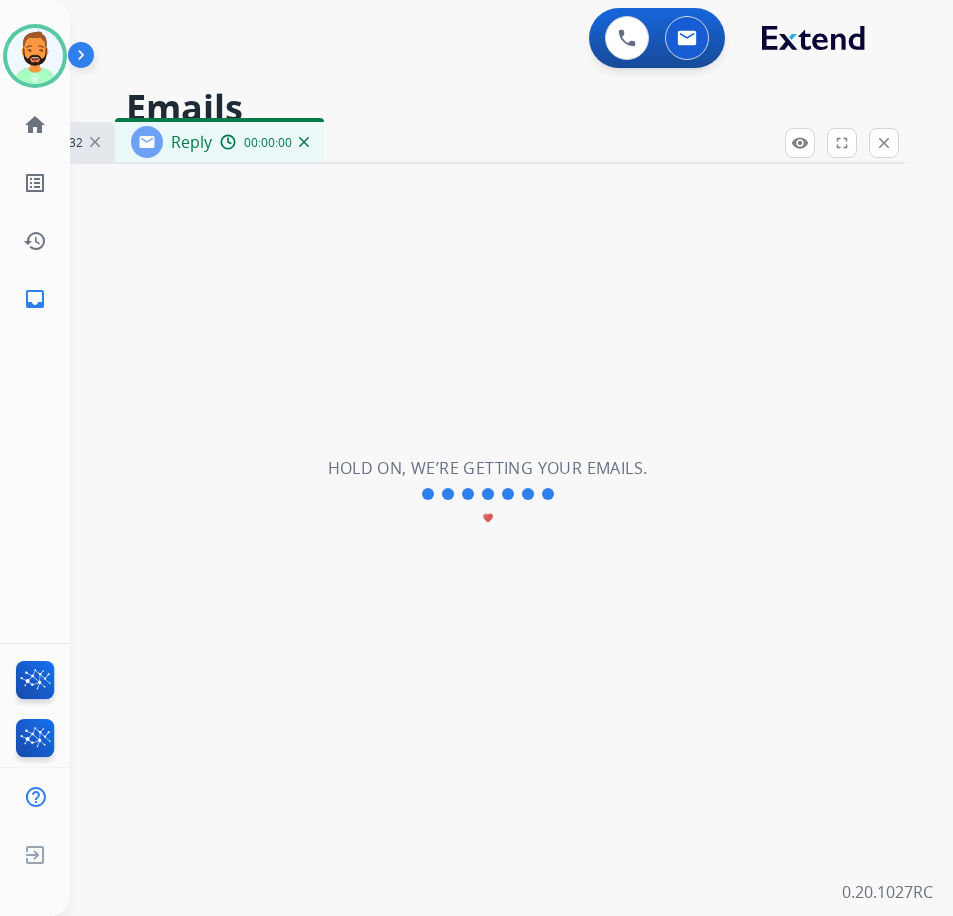 select on "**********" 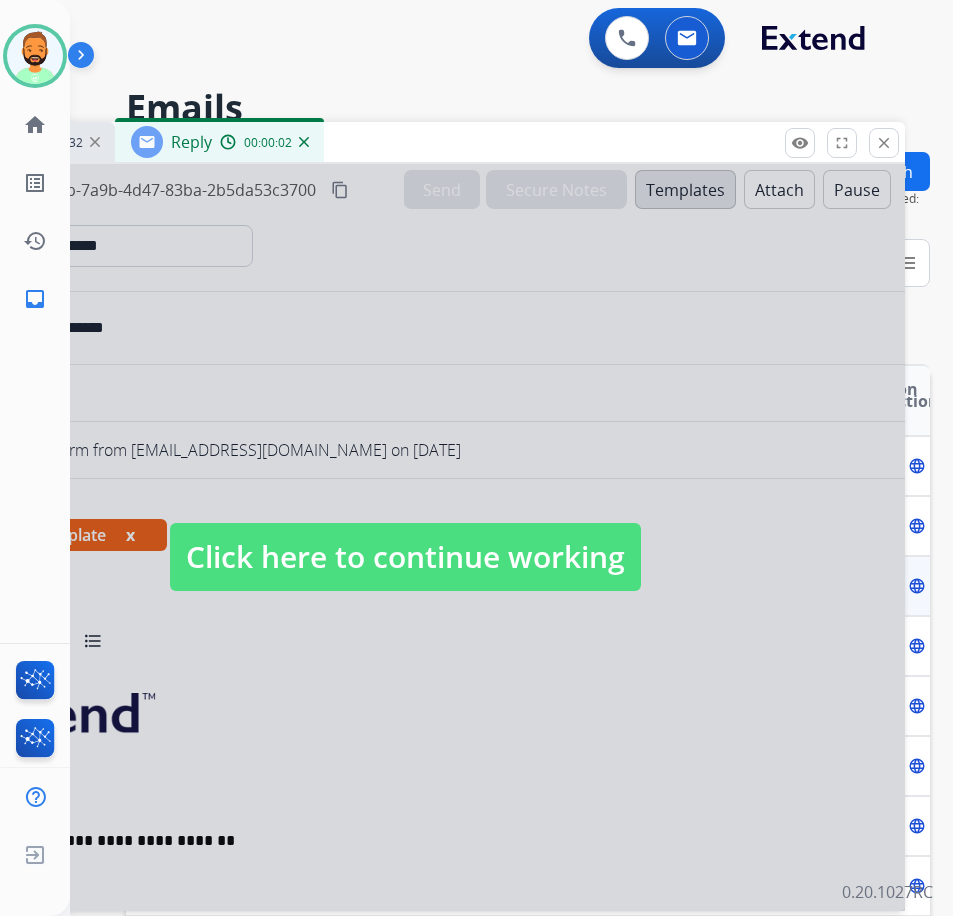 drag, startPoint x: 531, startPoint y: 554, endPoint x: 506, endPoint y: 497, distance: 62.241467 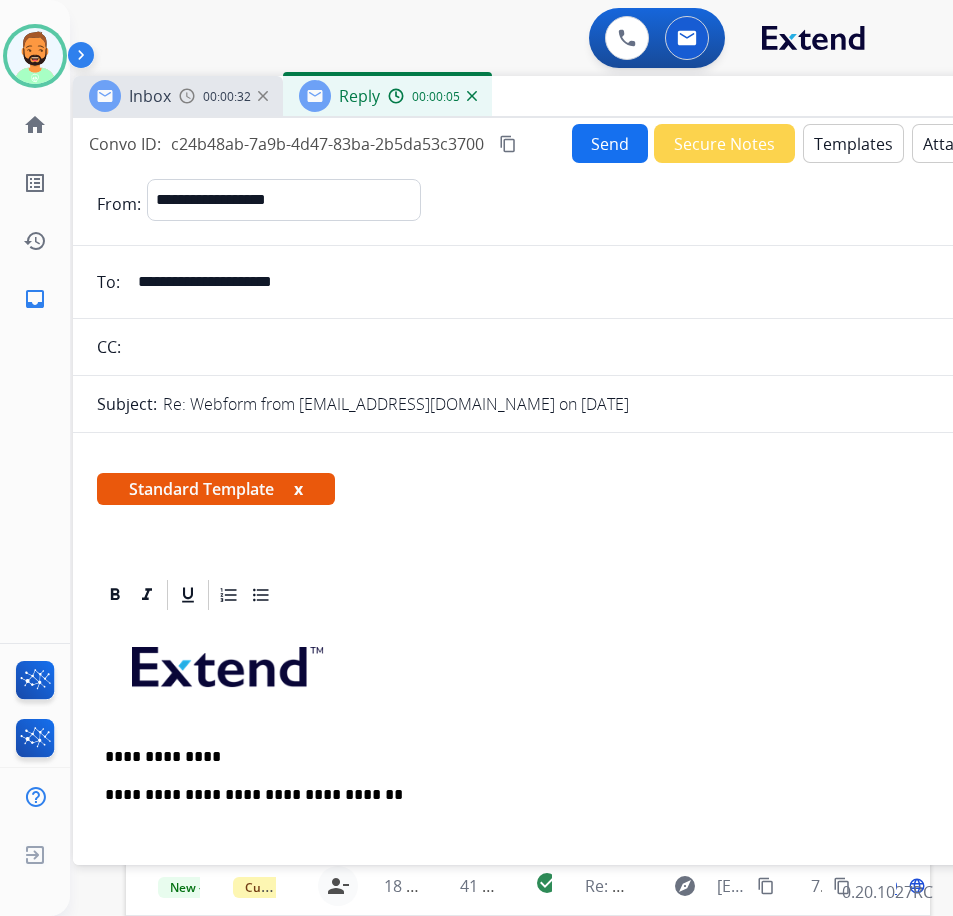 drag, startPoint x: 439, startPoint y: 140, endPoint x: 606, endPoint y: 94, distance: 173.21951 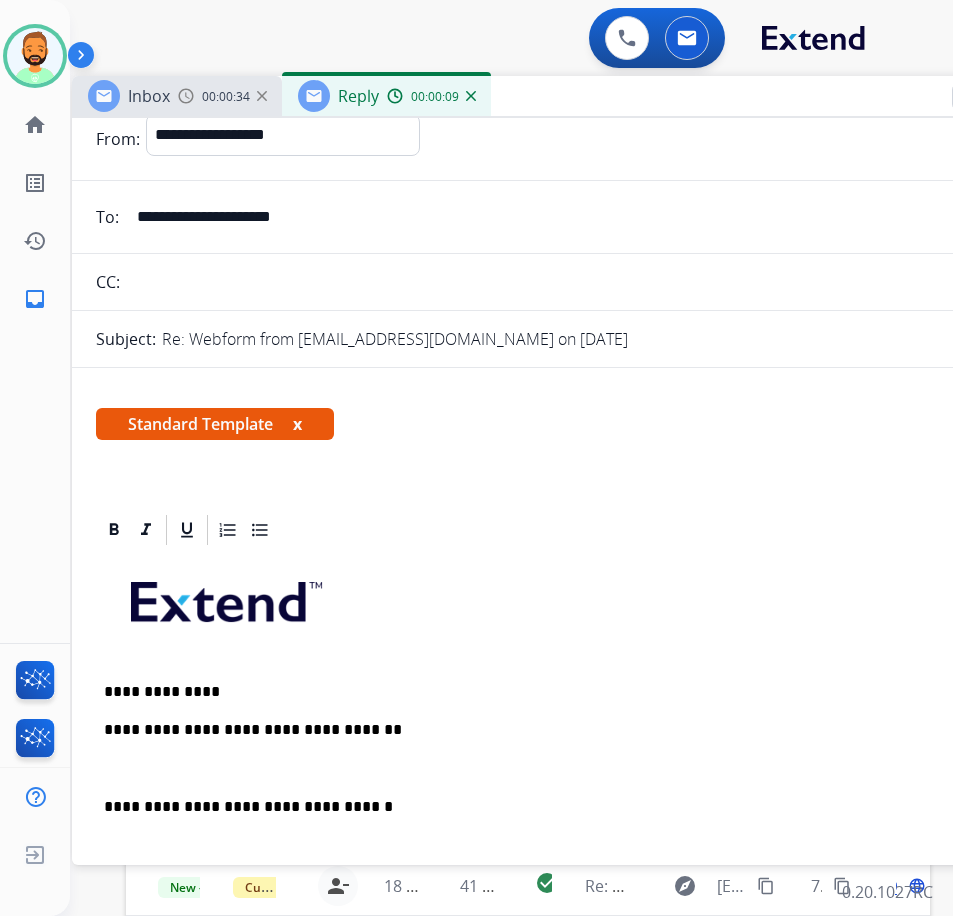 scroll, scrollTop: 100, scrollLeft: 0, axis: vertical 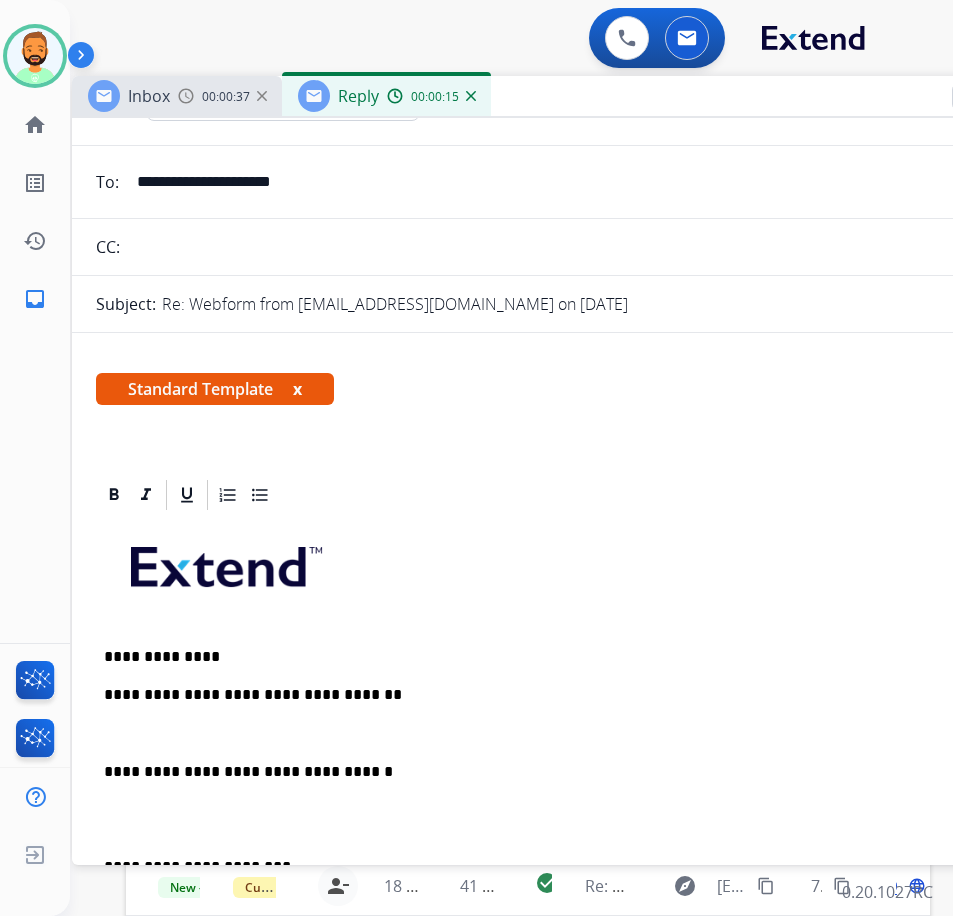 click at bounding box center (572, 734) 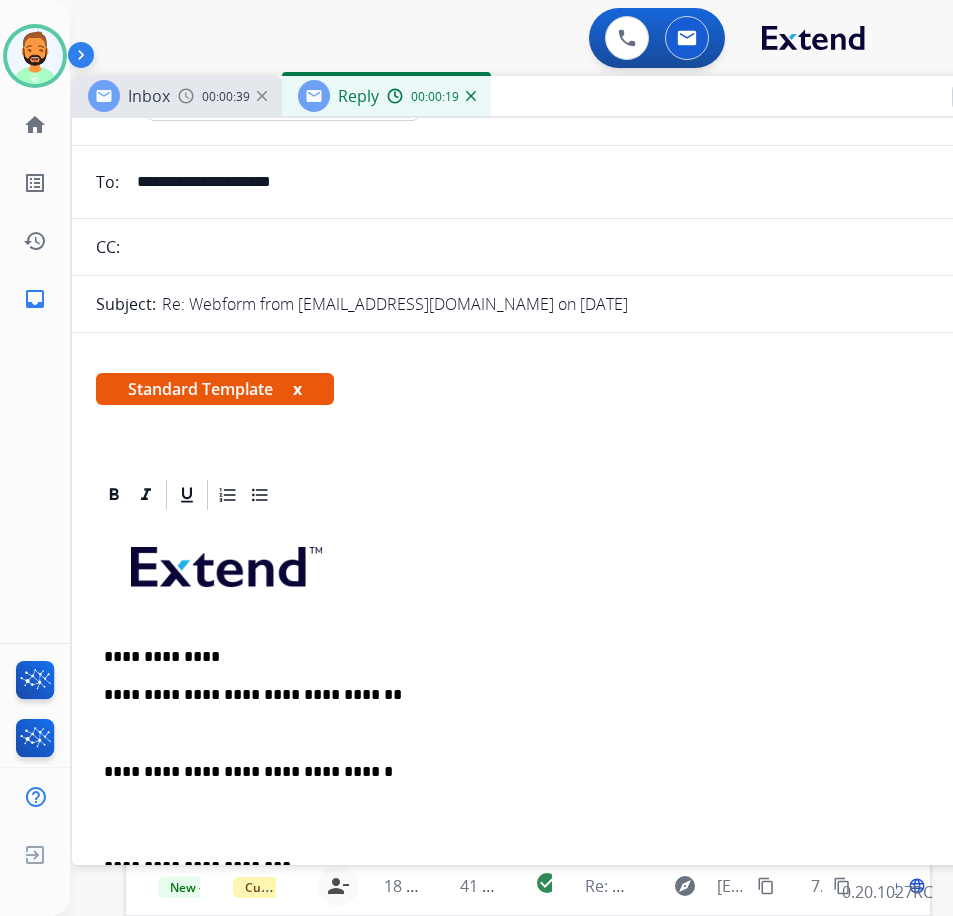 type 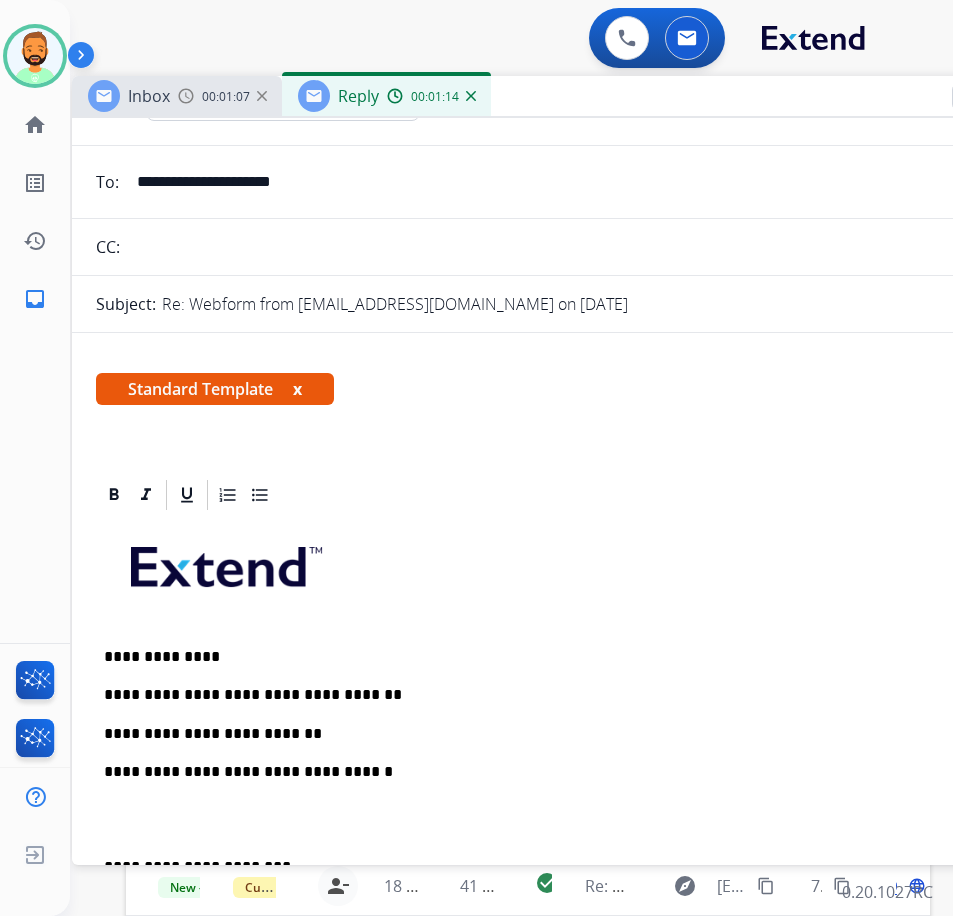click on "**********" at bounding box center [564, 734] 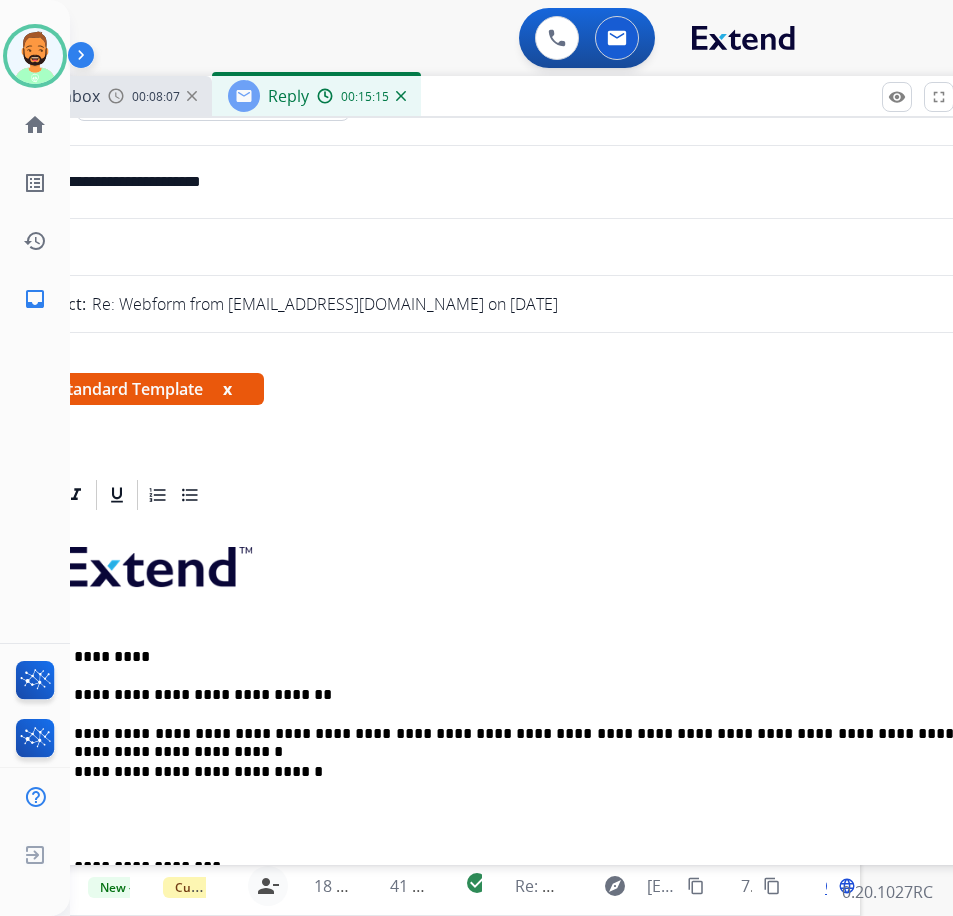 scroll, scrollTop: 0, scrollLeft: 41, axis: horizontal 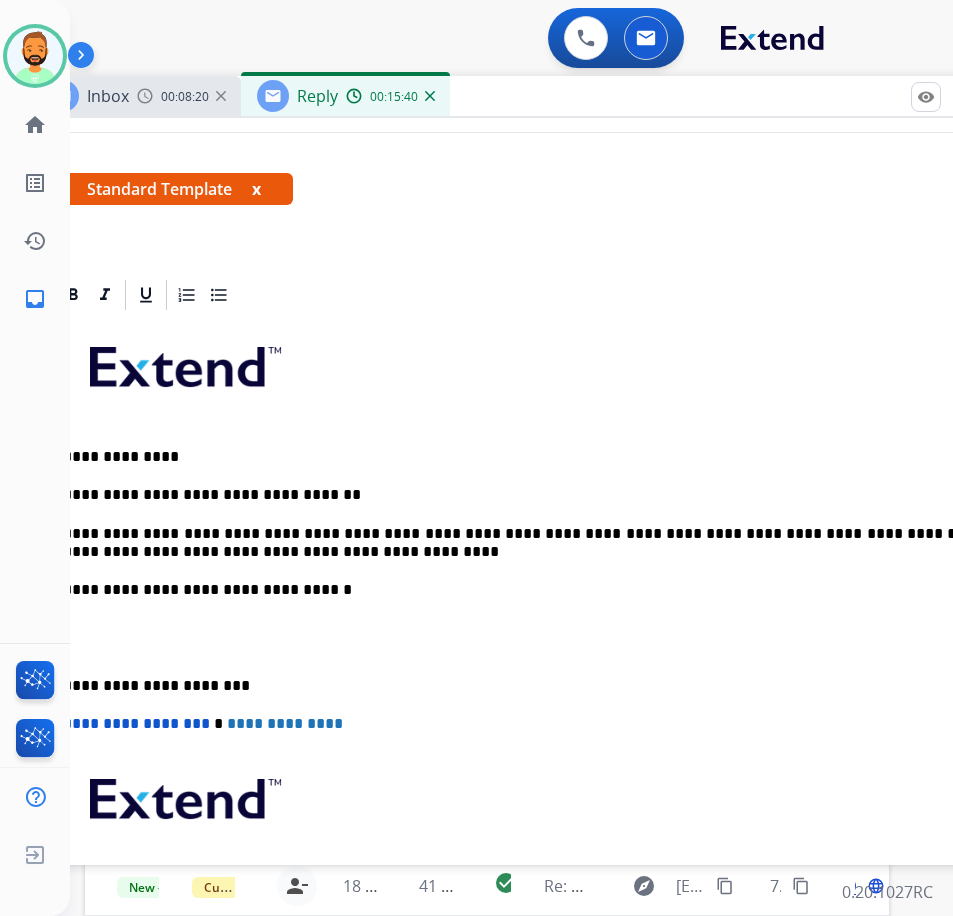click on "**********" at bounding box center [531, 647] 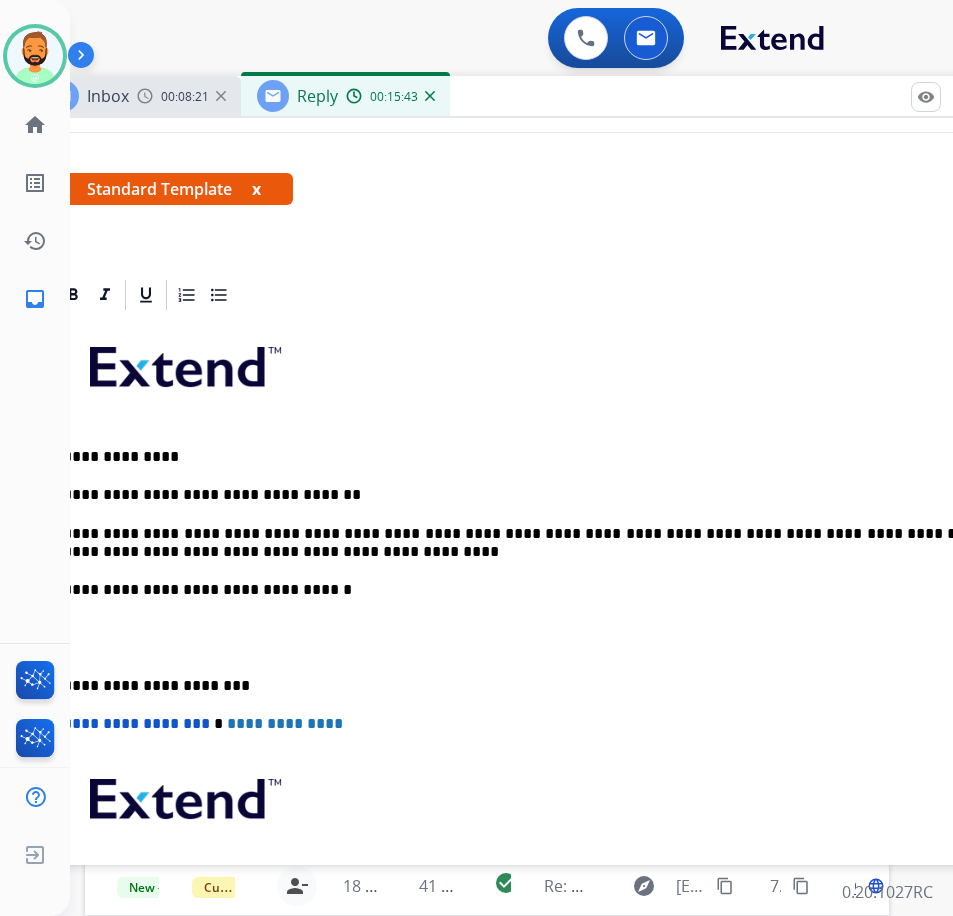 scroll, scrollTop: 0, scrollLeft: 34, axis: horizontal 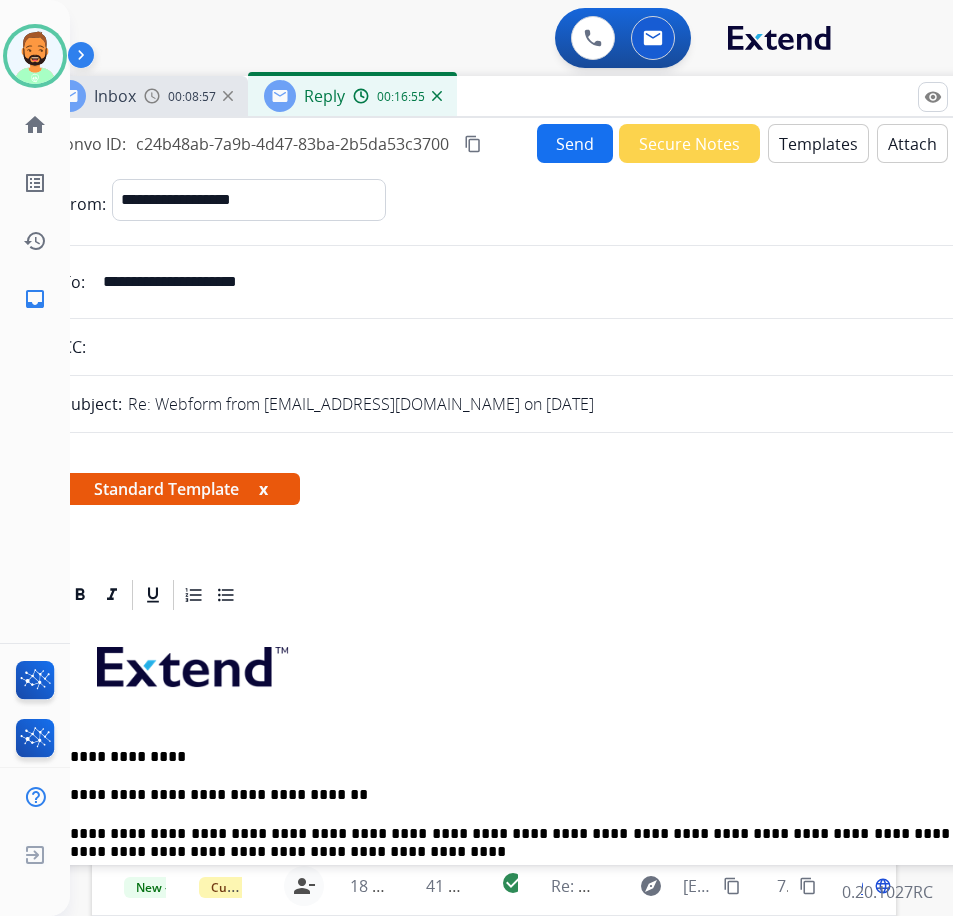 click on "Templates" at bounding box center (818, 143) 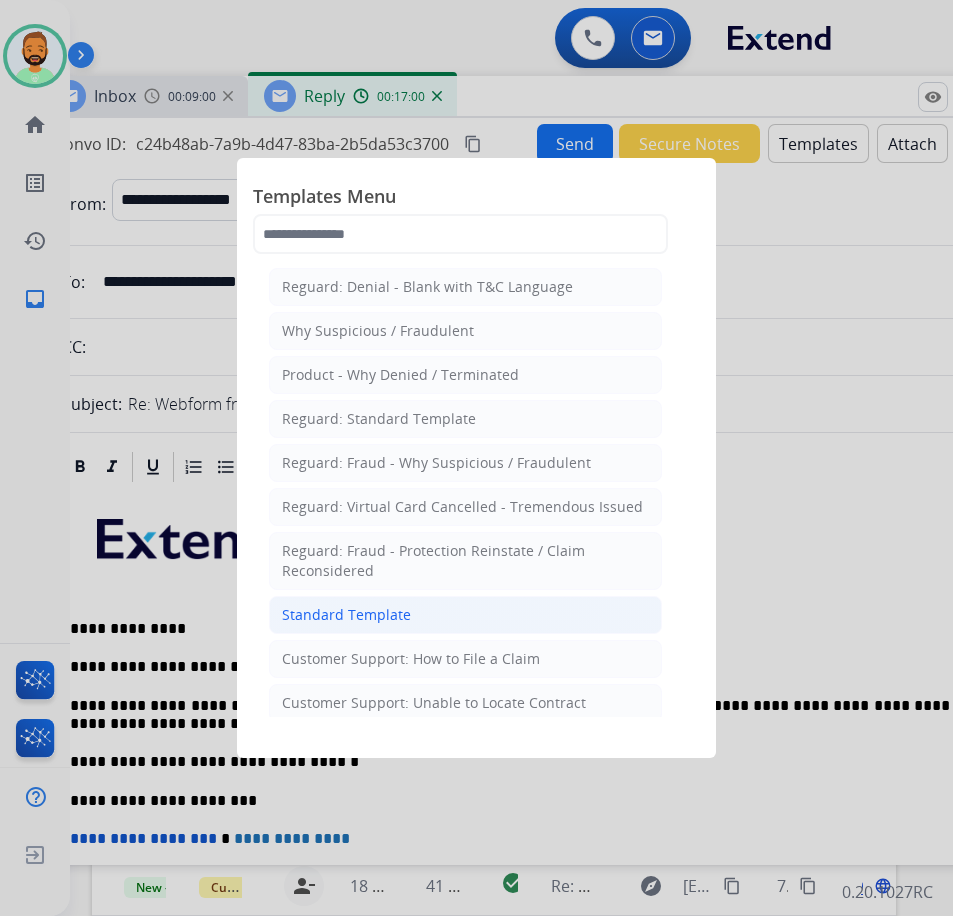 click on "Standard Template" 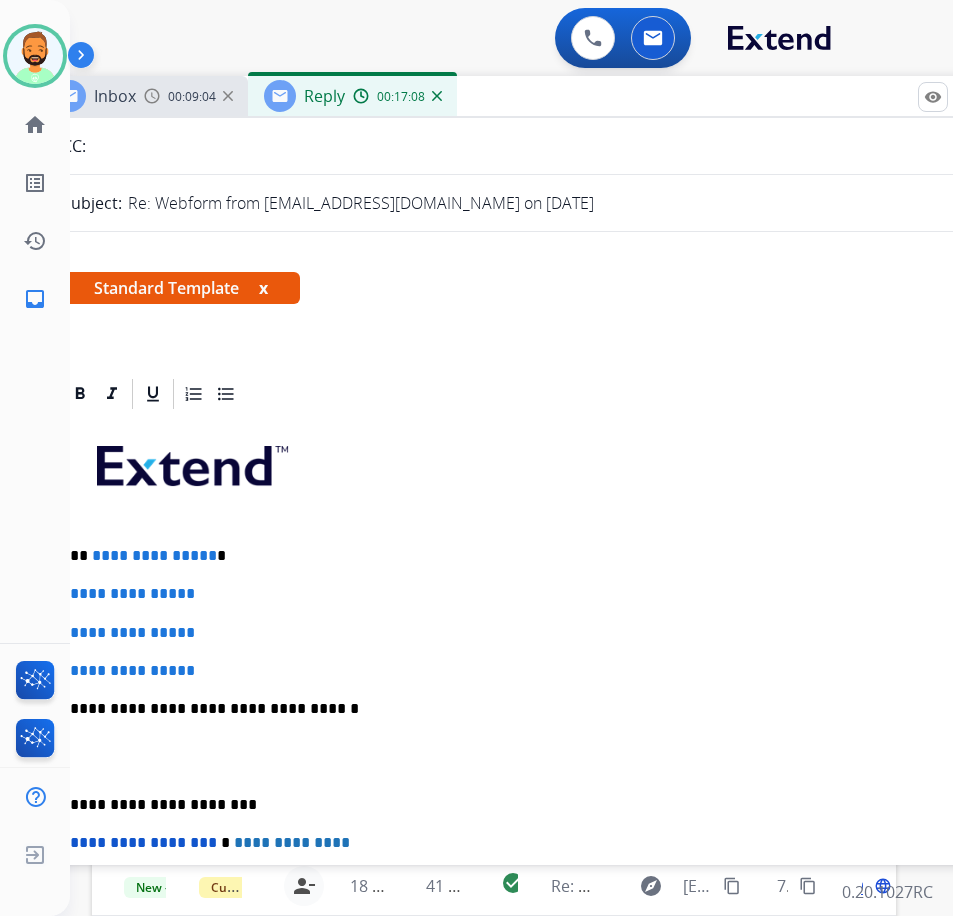 scroll, scrollTop: 200, scrollLeft: 0, axis: vertical 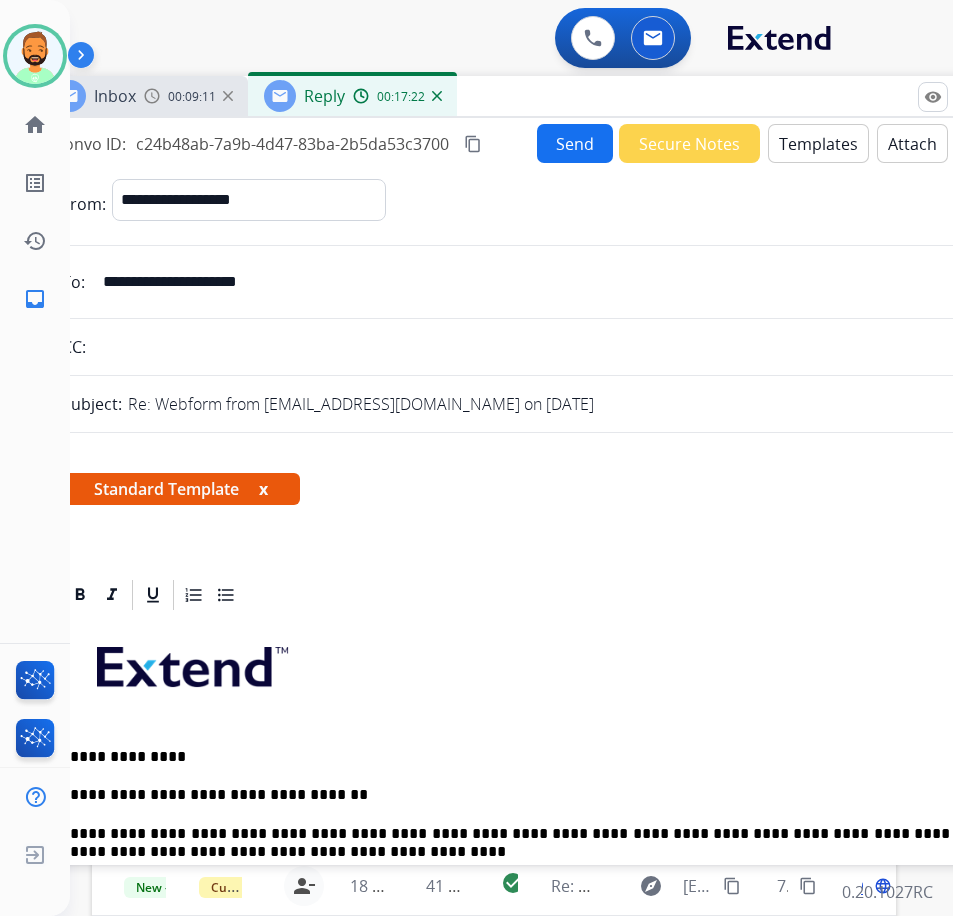 click on "Send" at bounding box center (575, 143) 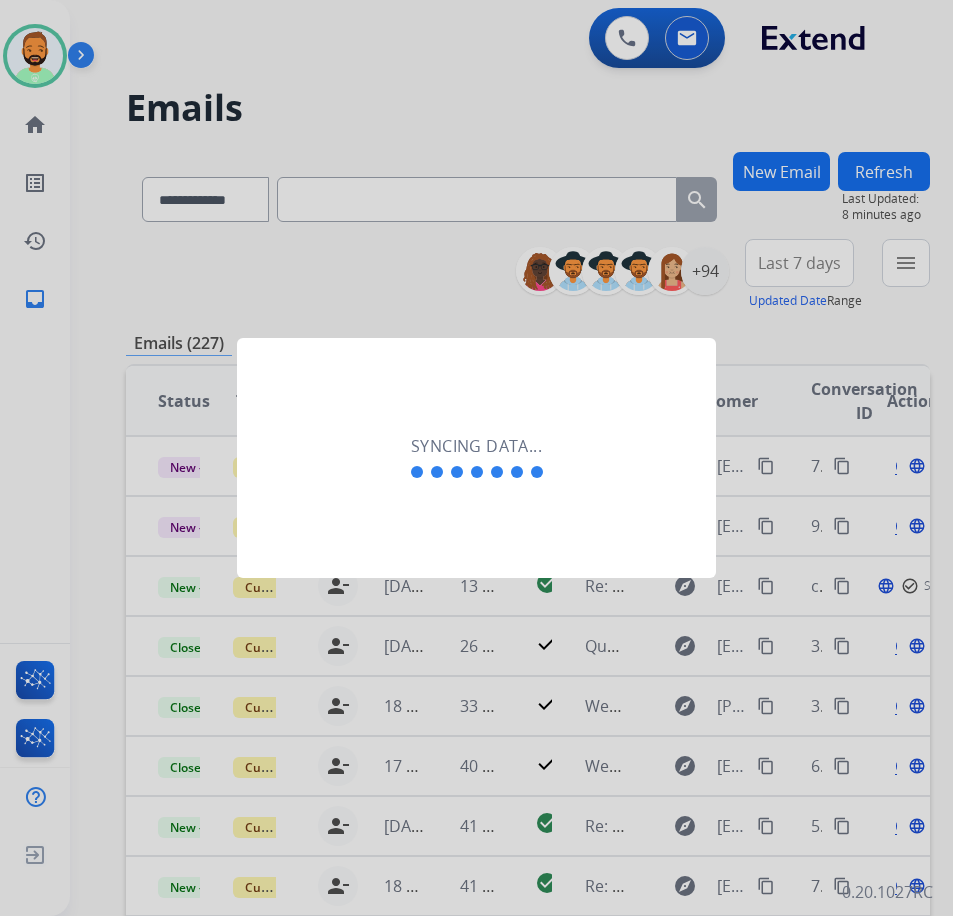 scroll, scrollTop: 0, scrollLeft: 3, axis: horizontal 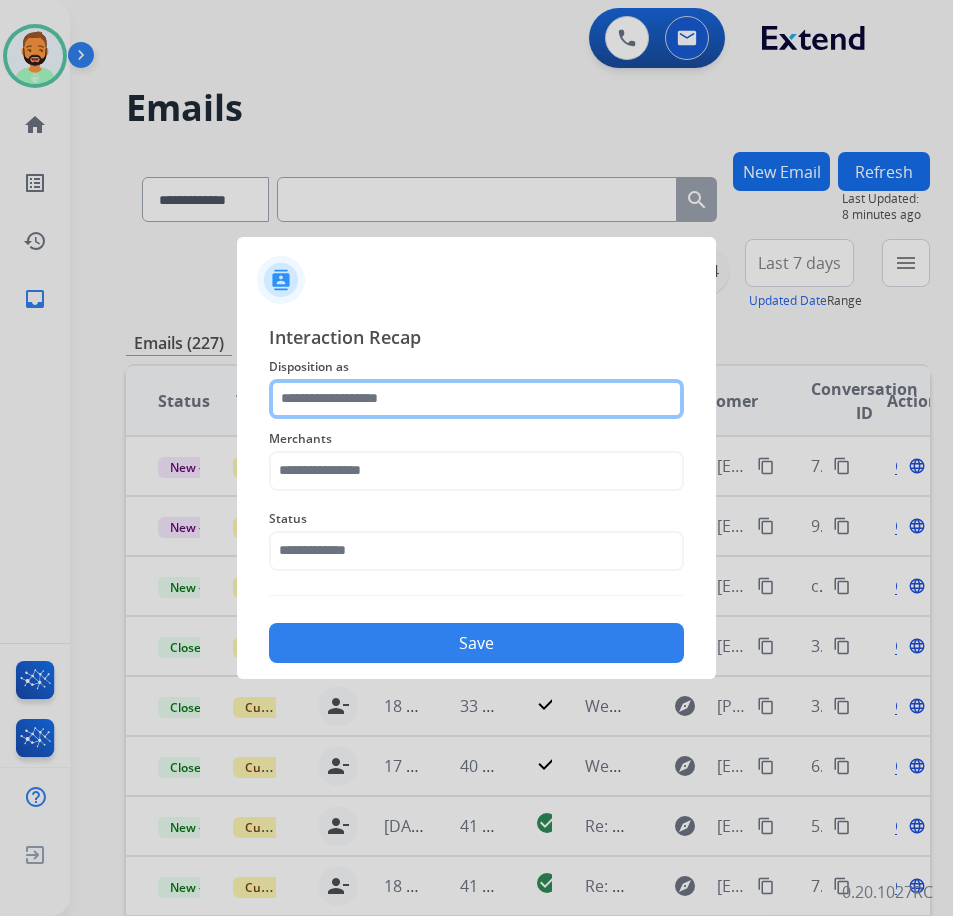 click 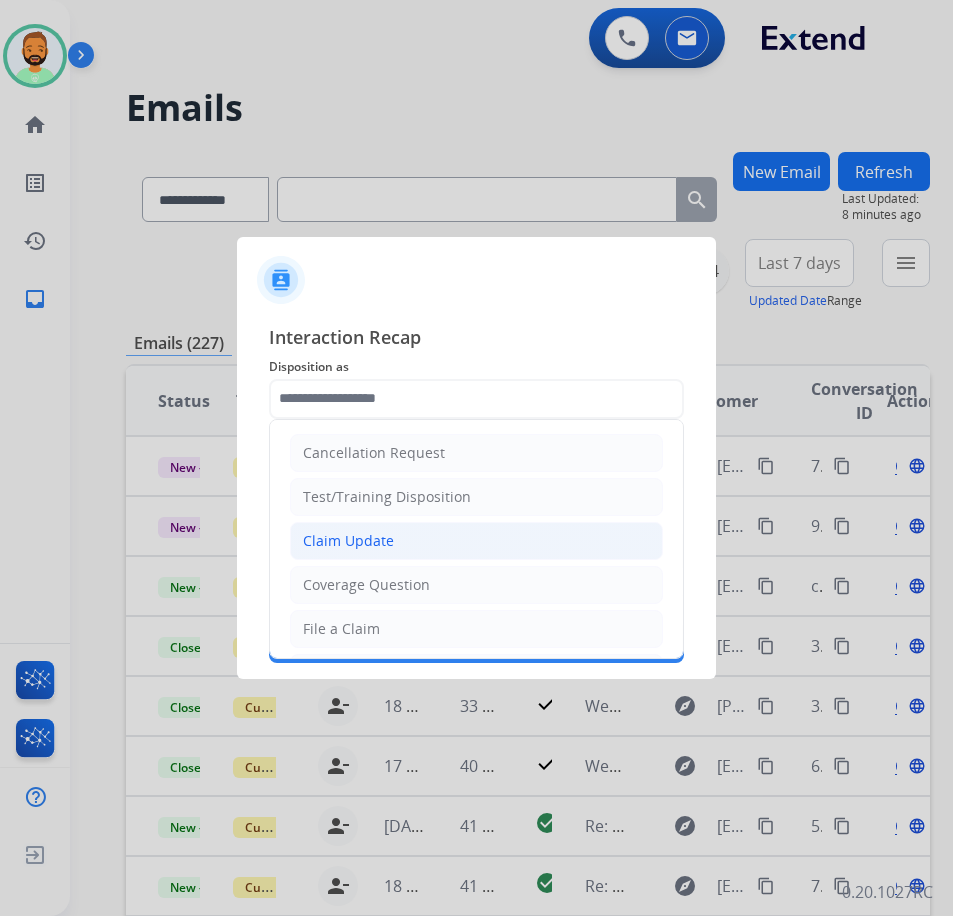 click on "Claim Update" 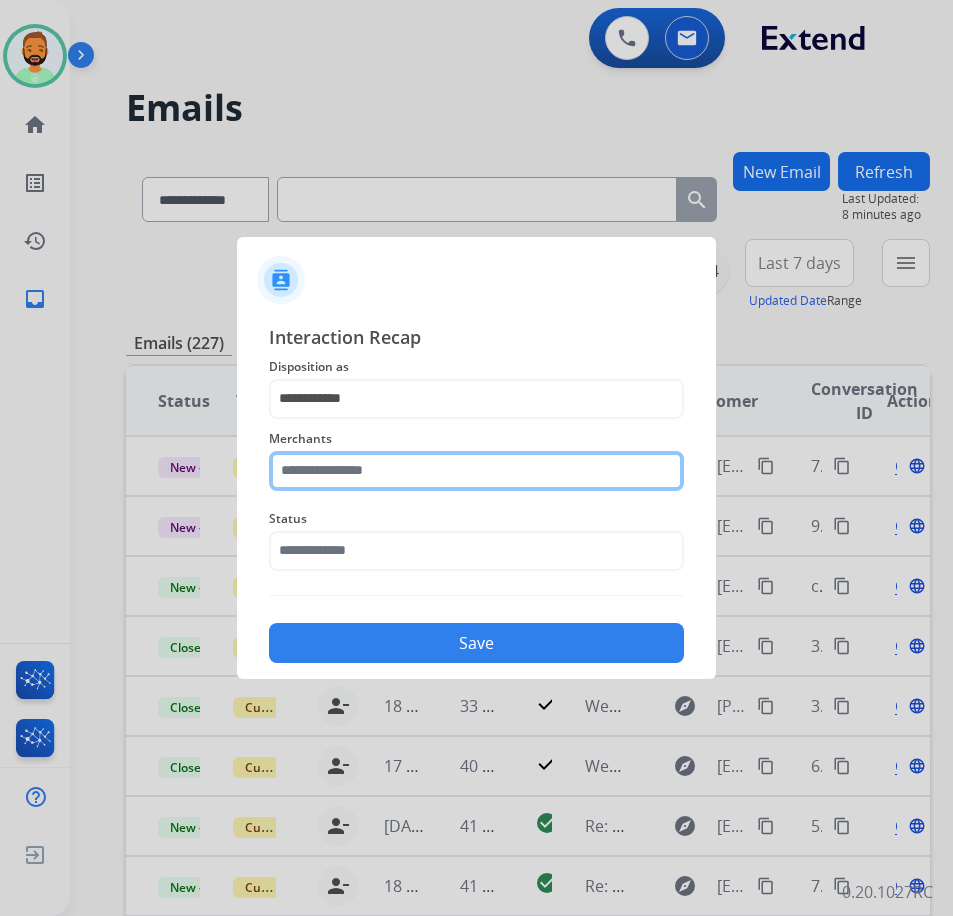 click 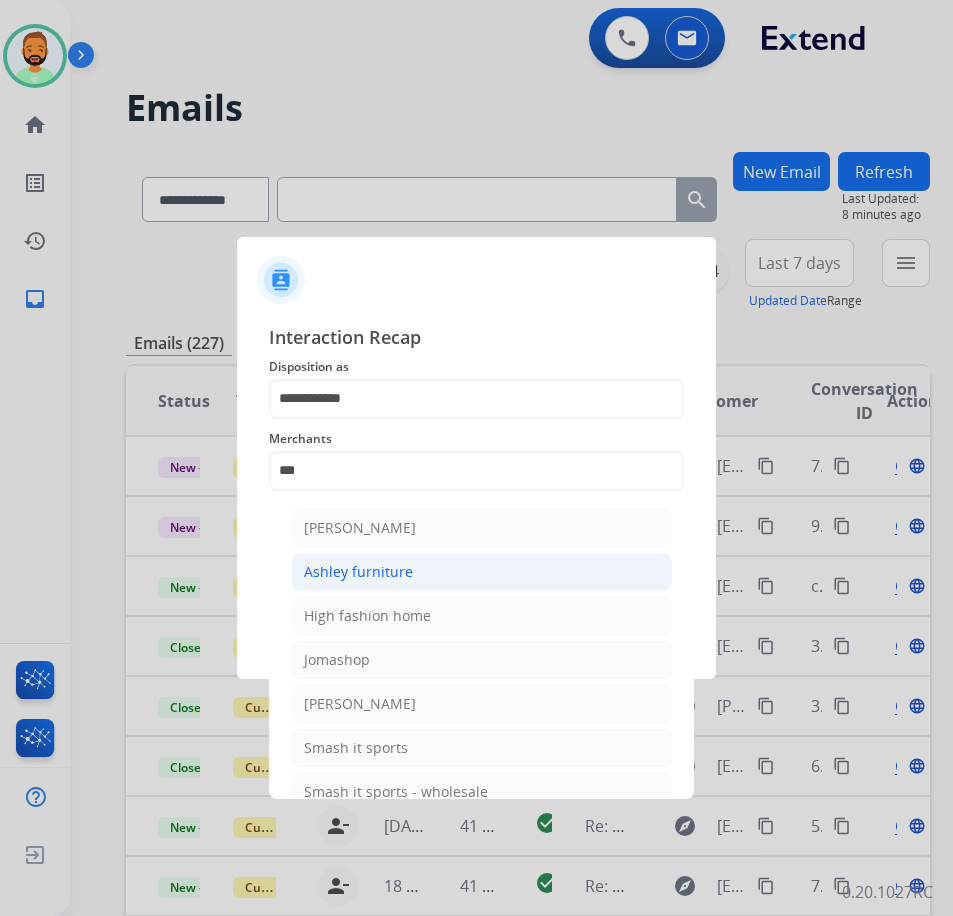 click on "Ashley furniture" 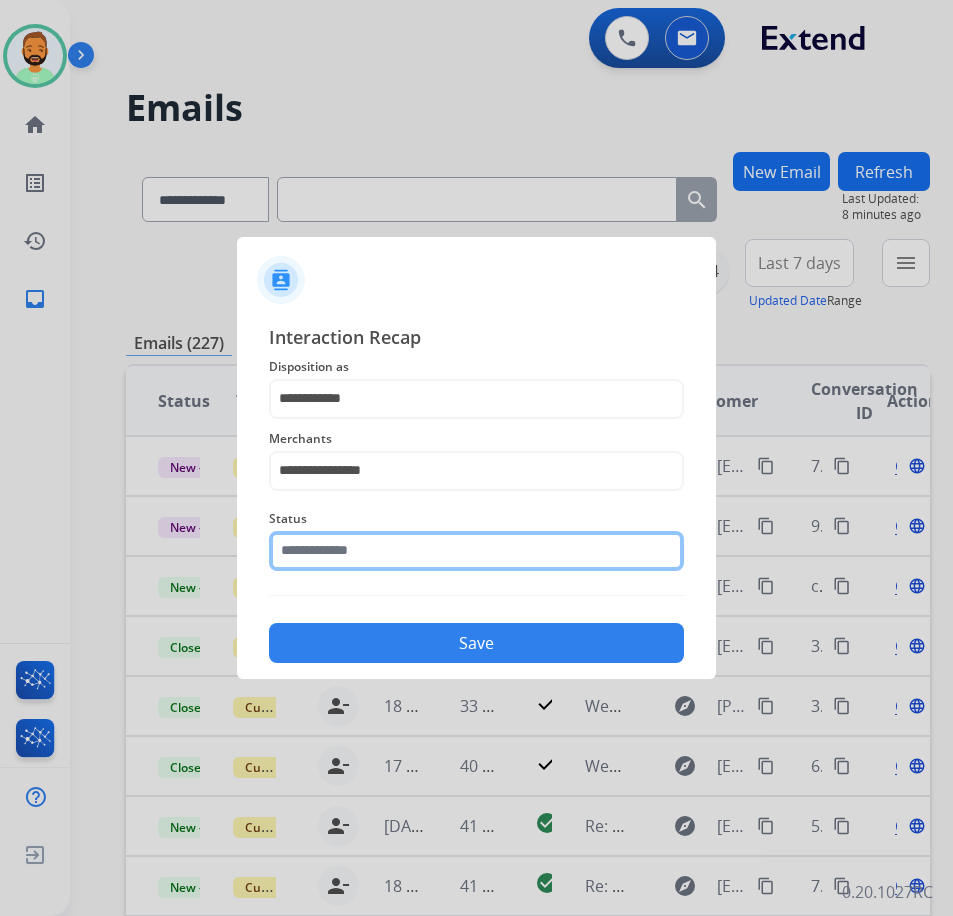 click 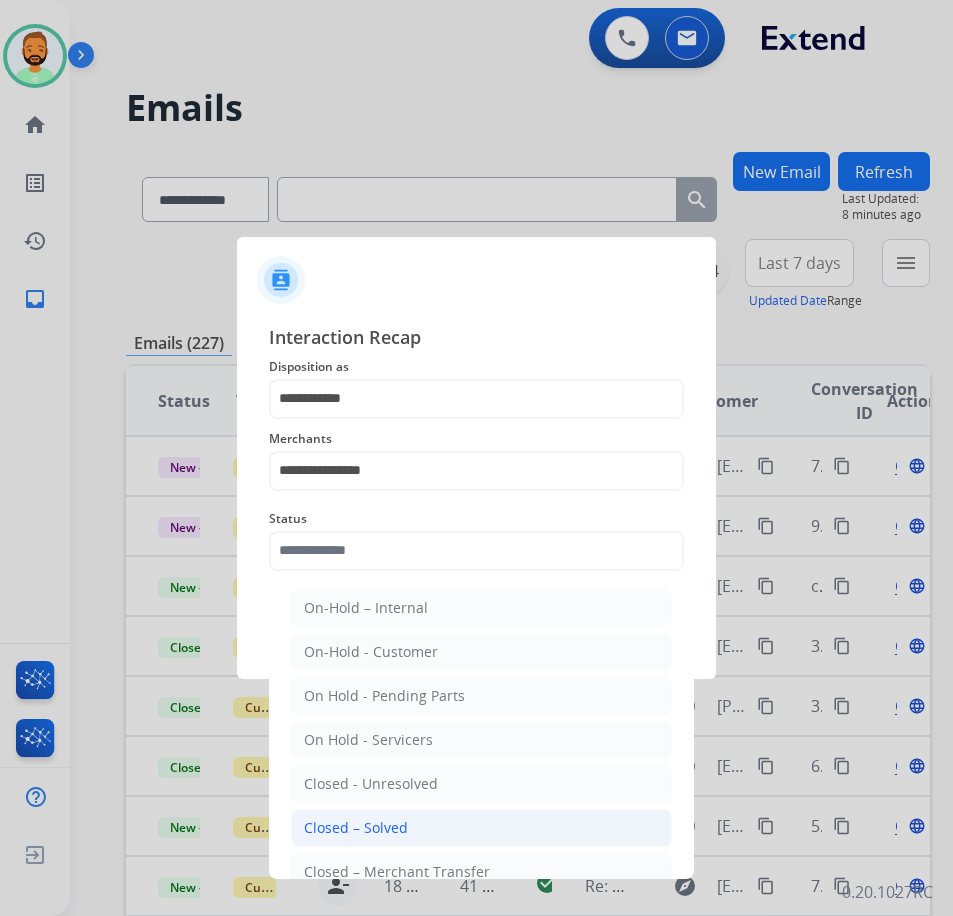 click on "Closed – Solved" 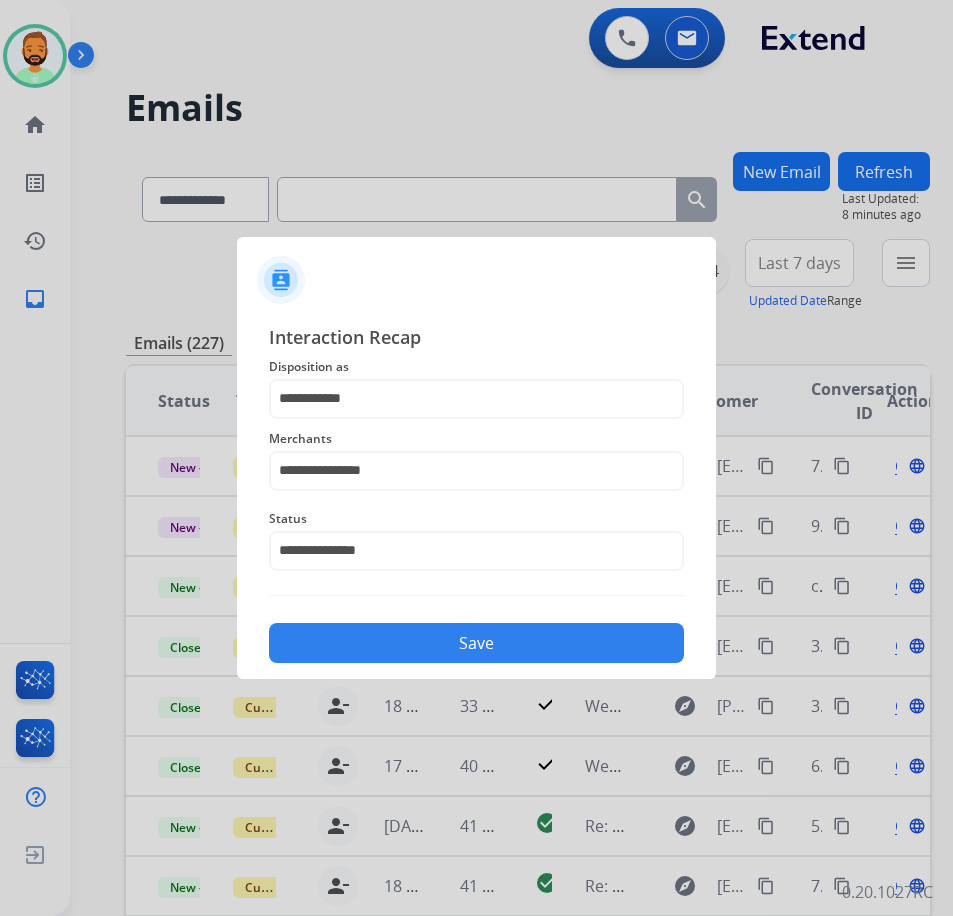 click on "Save" 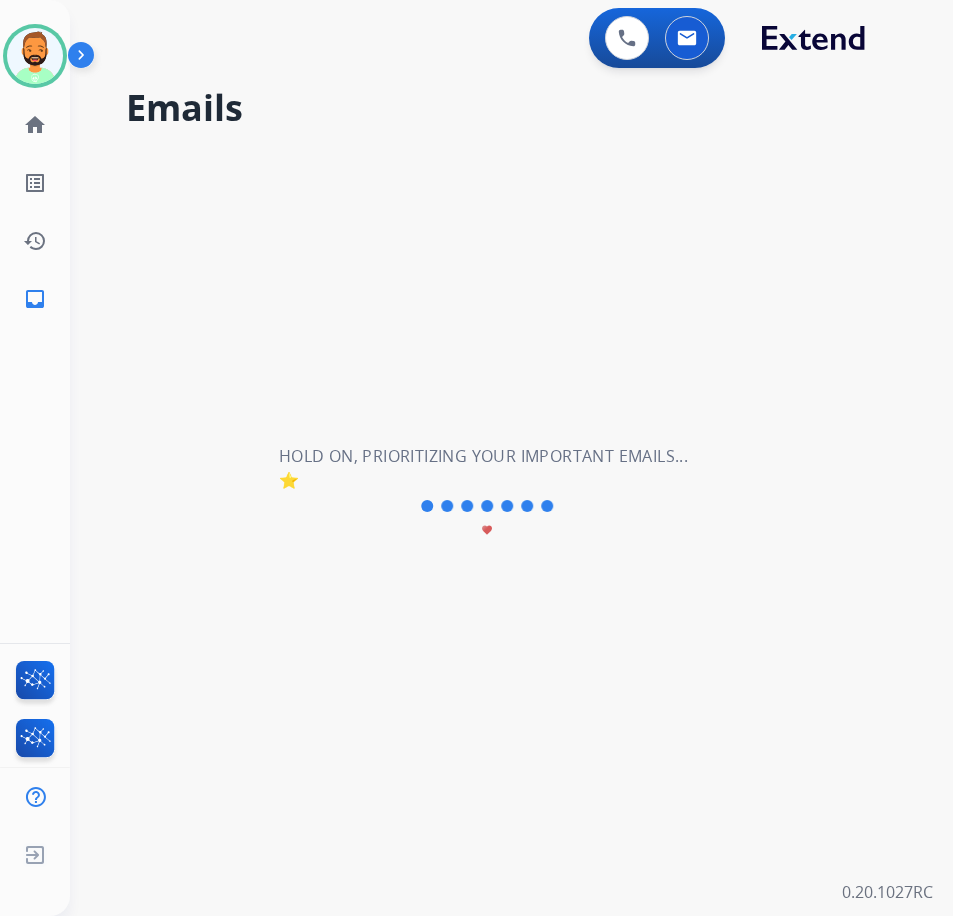 scroll, scrollTop: 0, scrollLeft: 0, axis: both 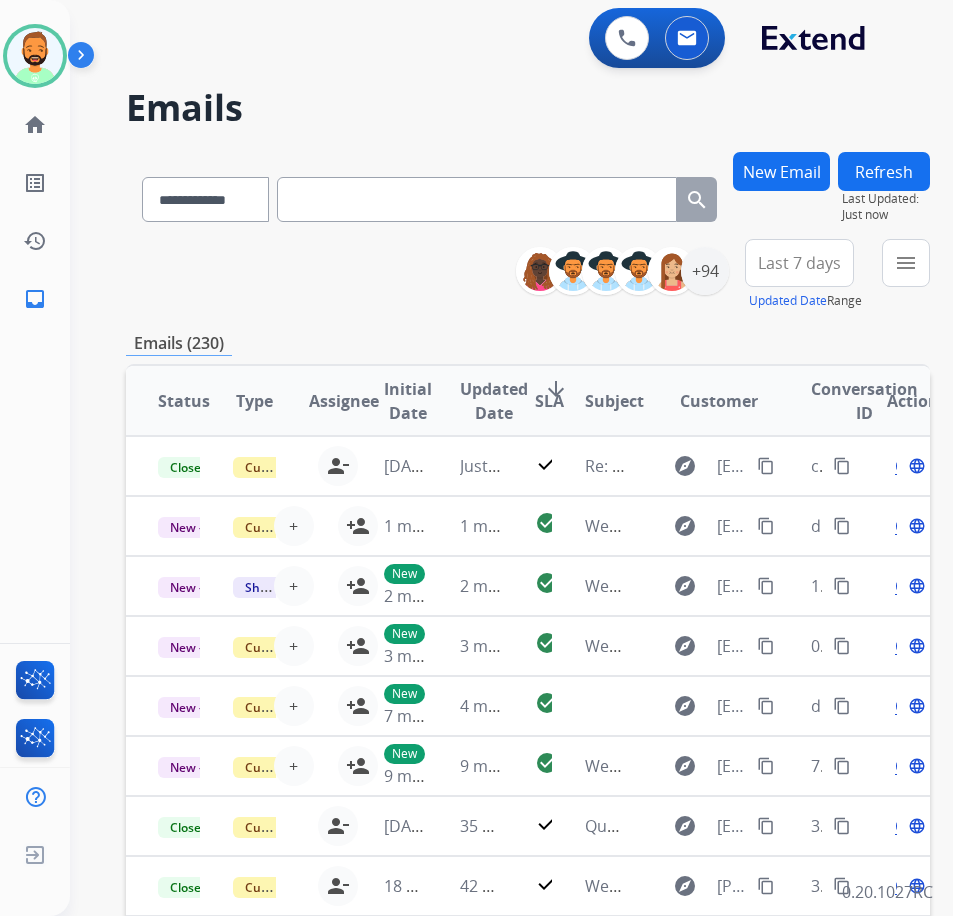 click on "Emails (230)" at bounding box center [528, 343] 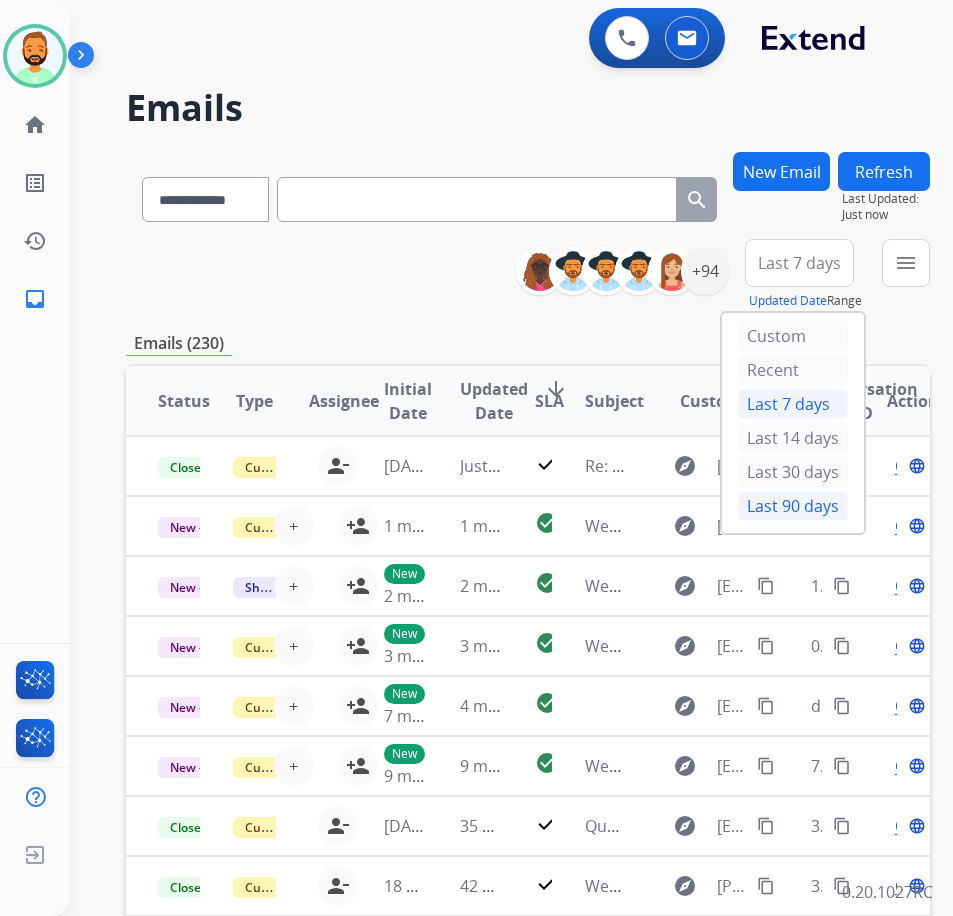 click on "Last 90 days" at bounding box center (793, 506) 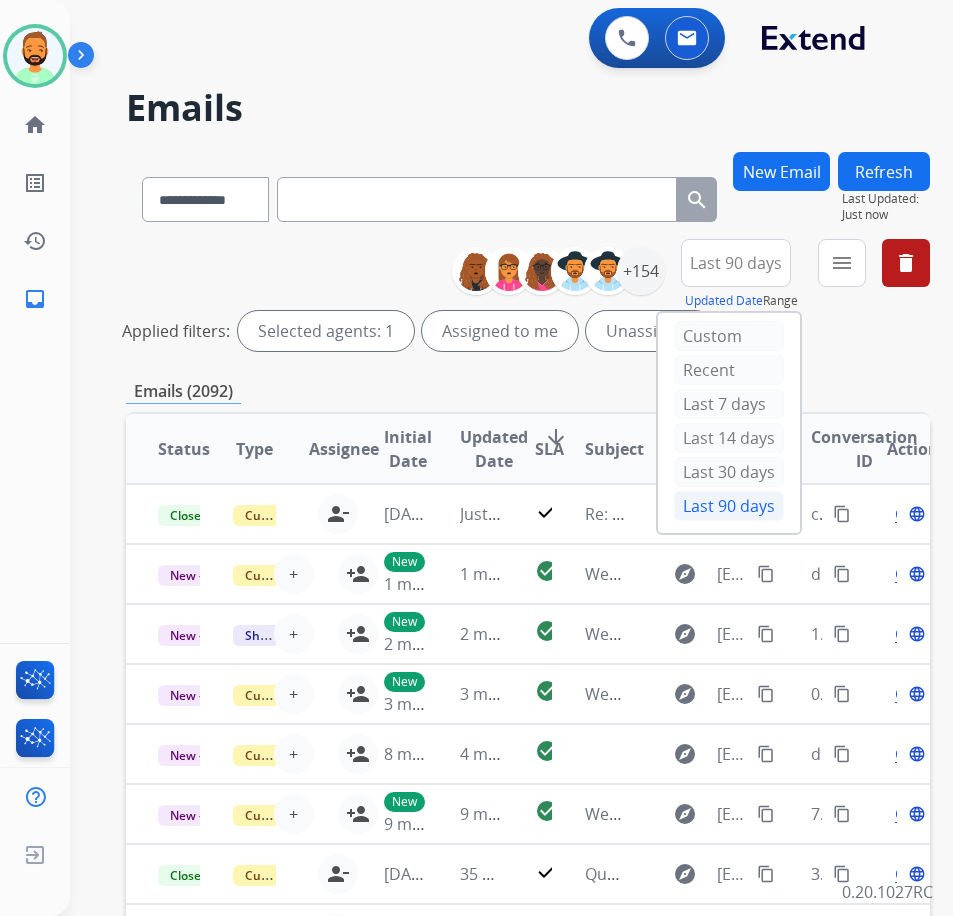 click on "**********" at bounding box center (528, 669) 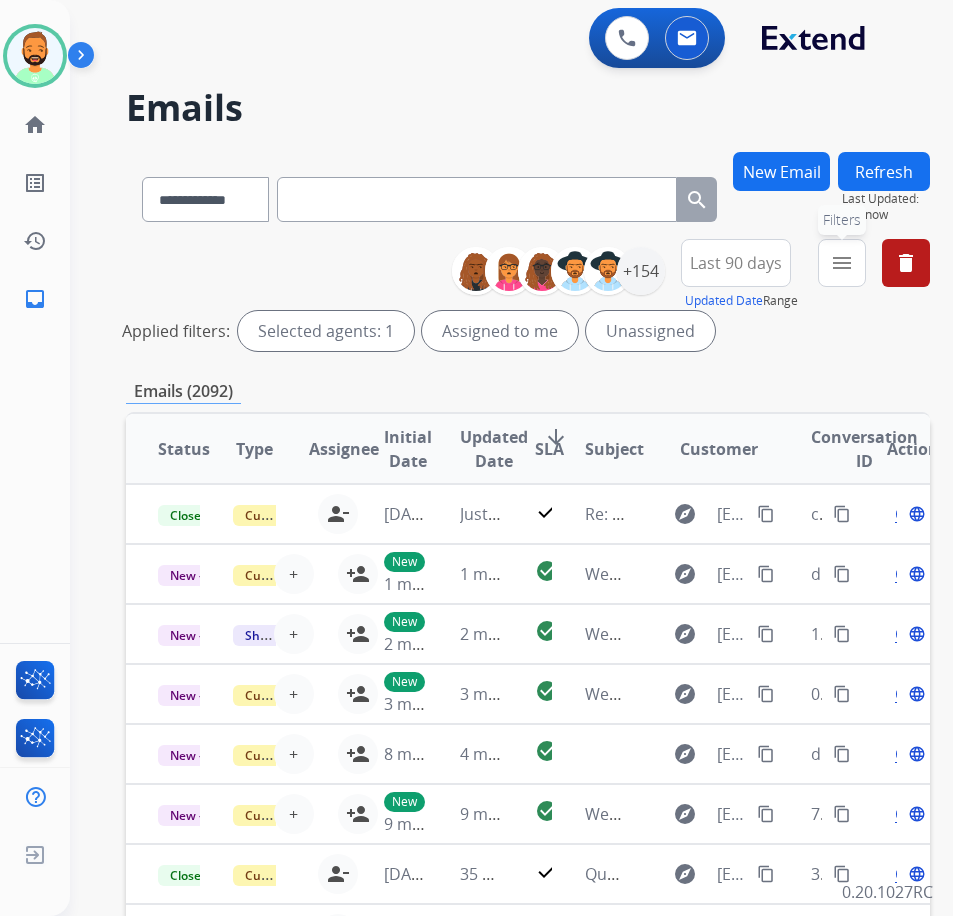 click on "menu" at bounding box center (842, 263) 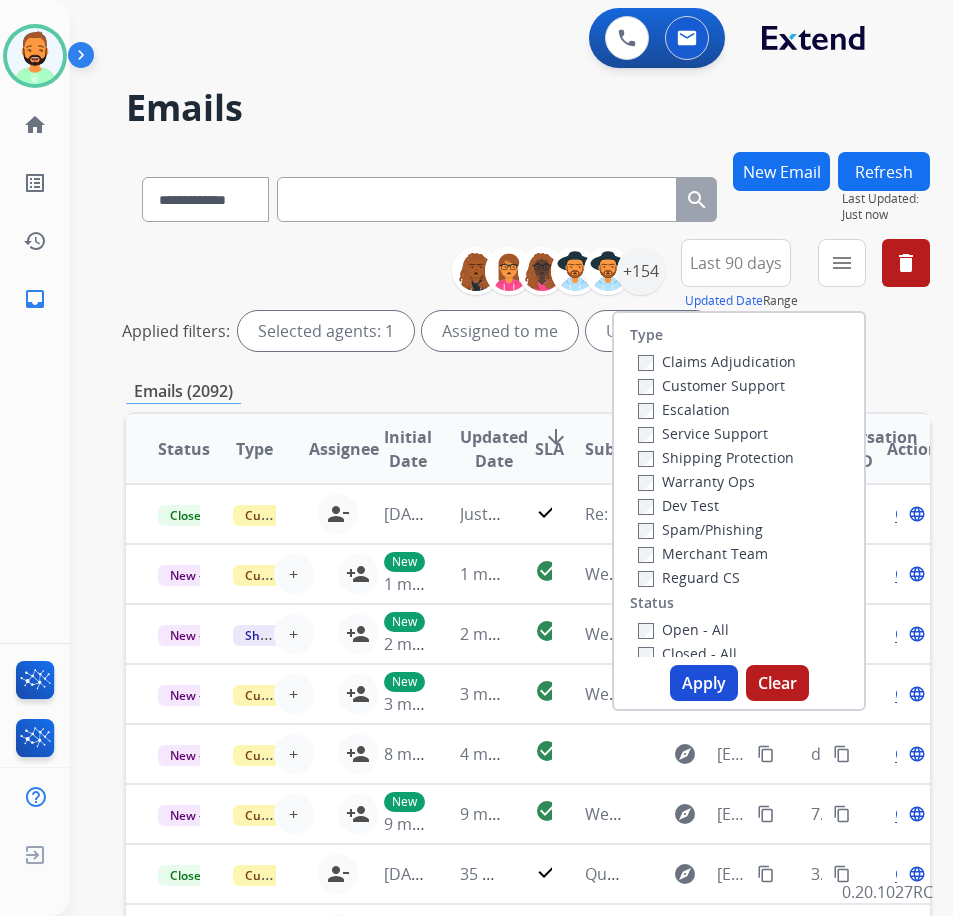 click on "Customer Support" at bounding box center (711, 385) 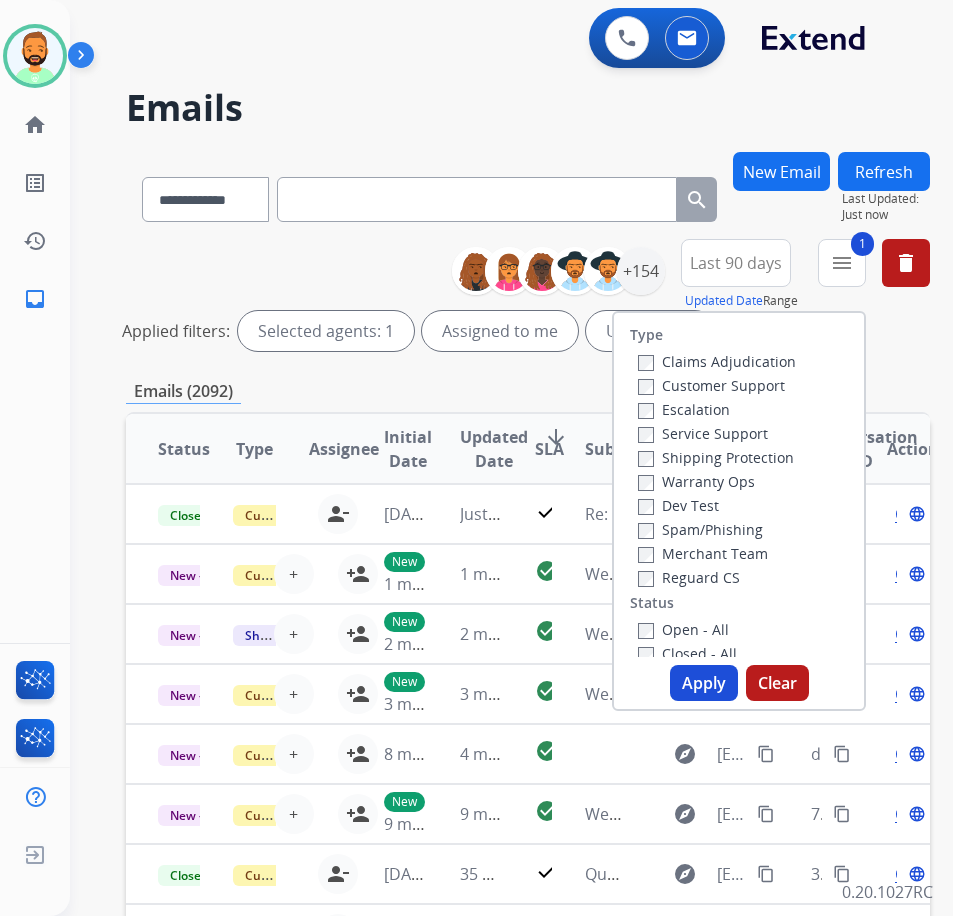 click on "Shipping Protection" at bounding box center [716, 457] 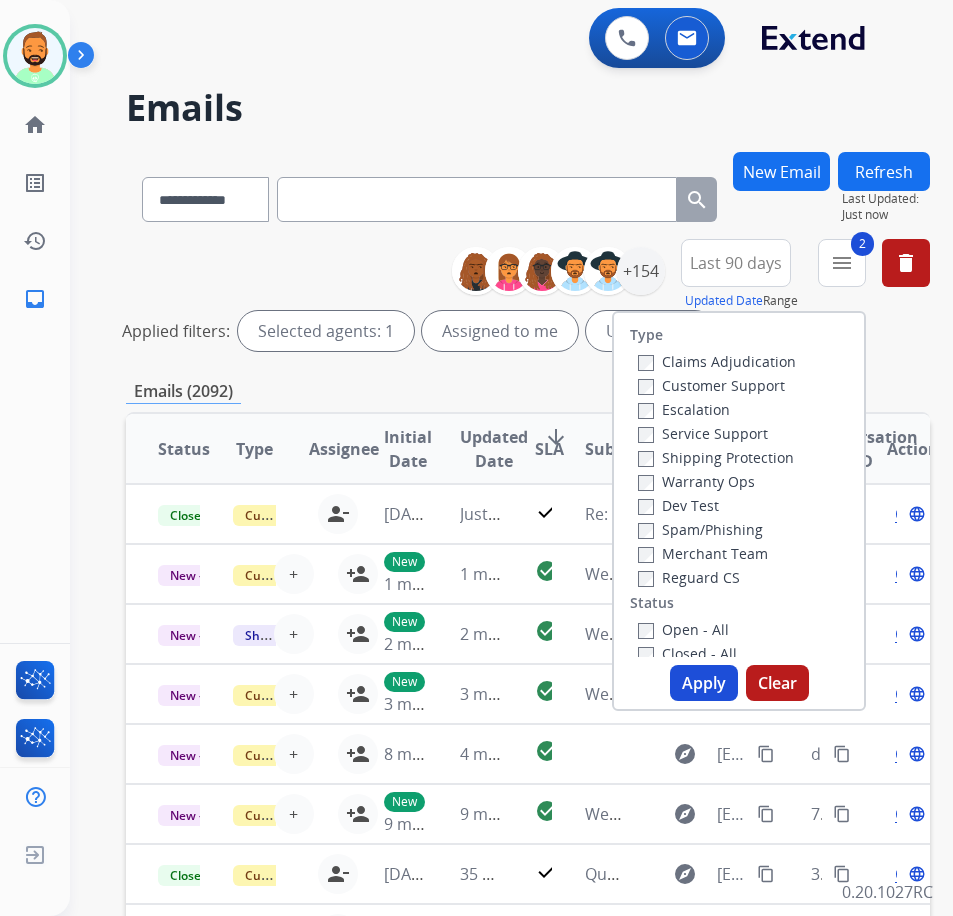 click on "Reguard CS" at bounding box center (689, 577) 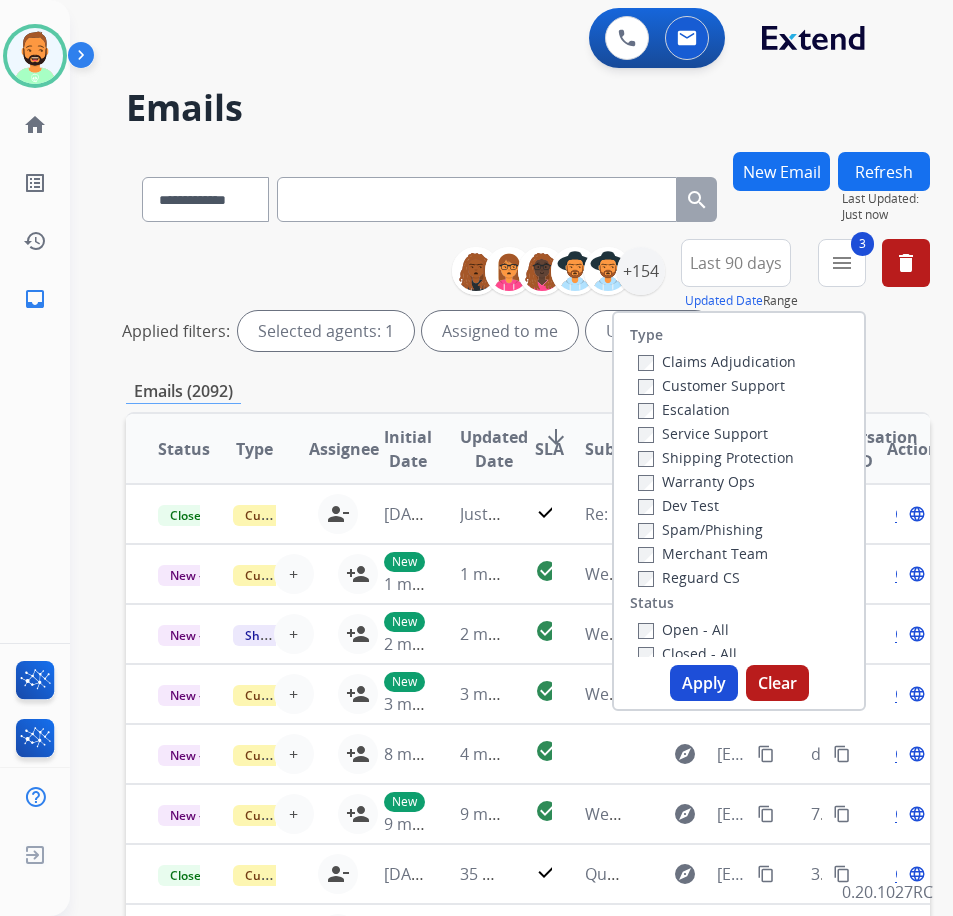click on "Open - All" at bounding box center [683, 629] 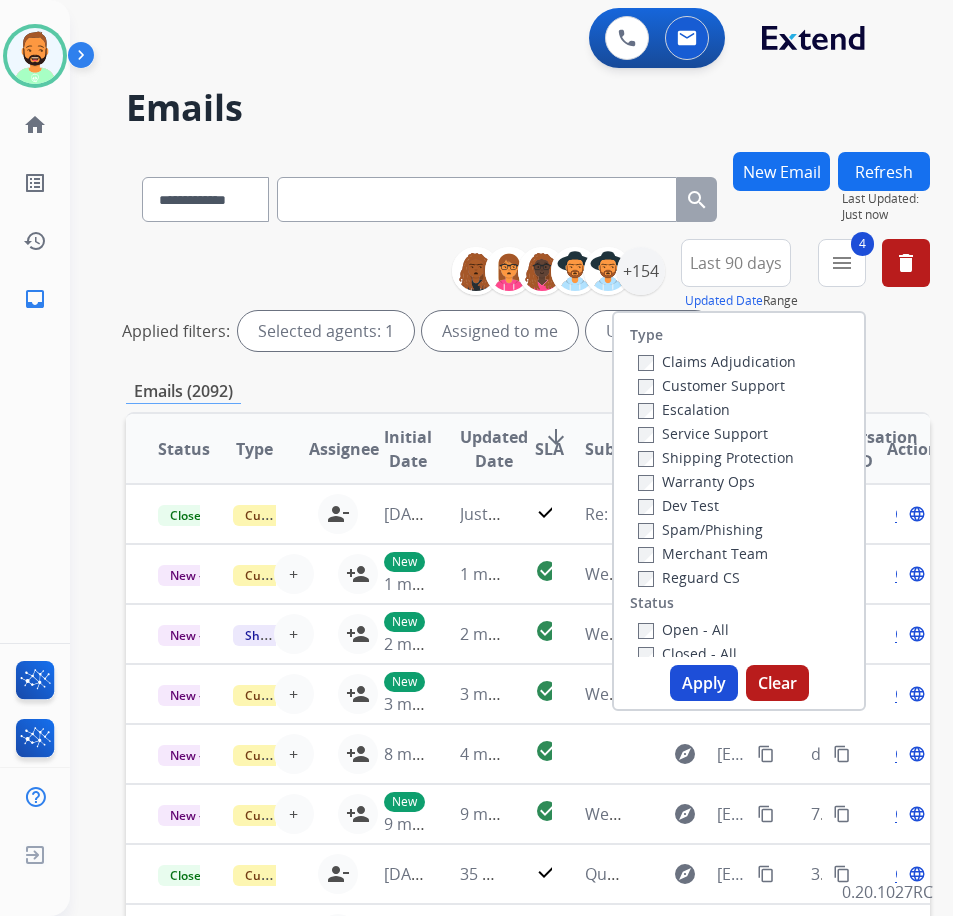 click on "Apply" at bounding box center [704, 683] 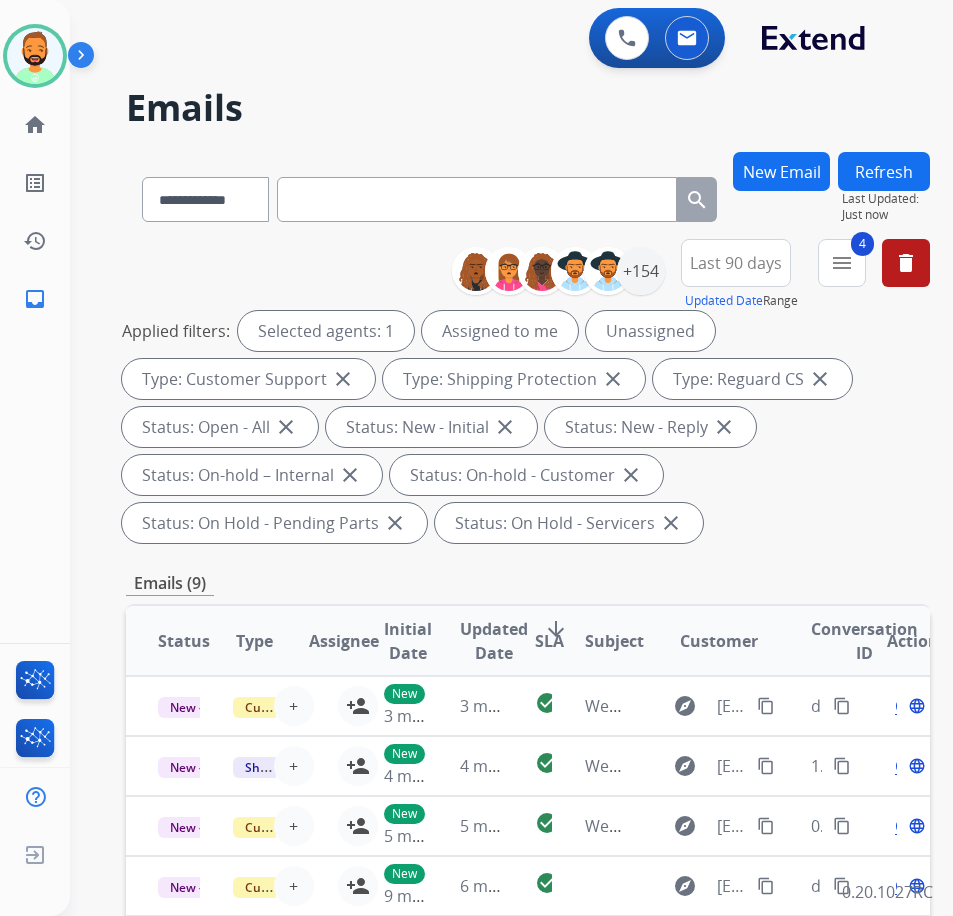 click on "SLA" at bounding box center [549, 641] 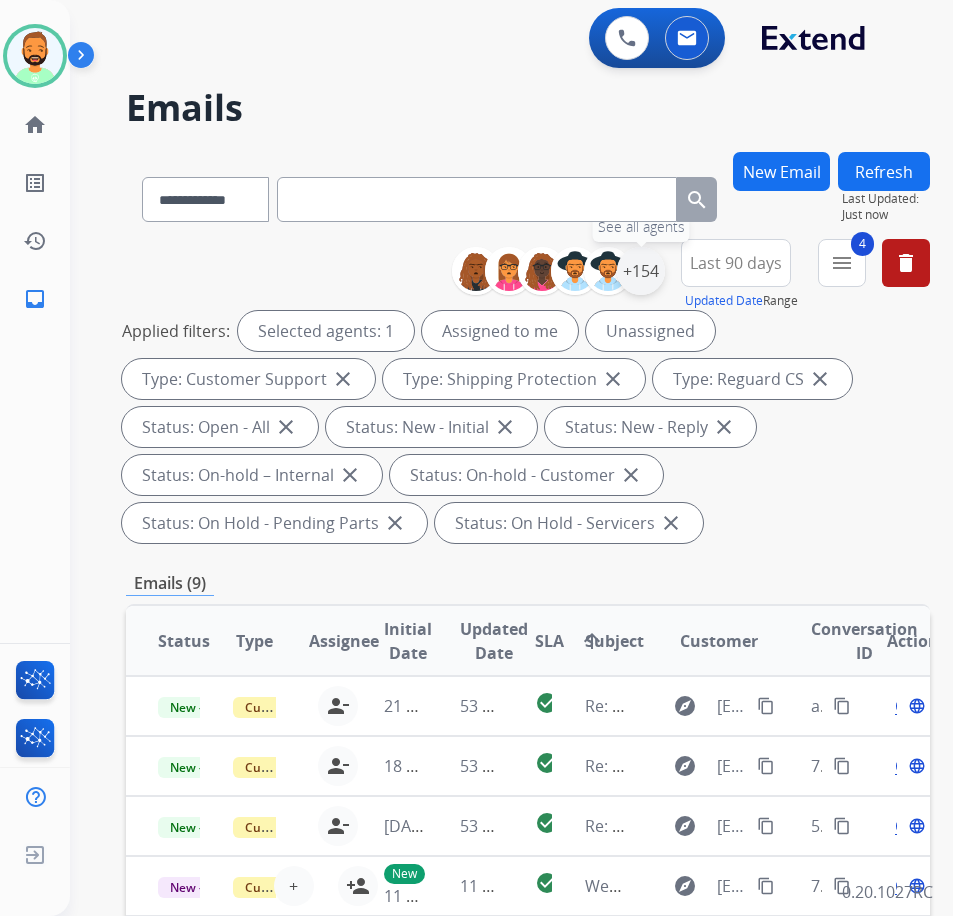 click on "+154" at bounding box center (641, 271) 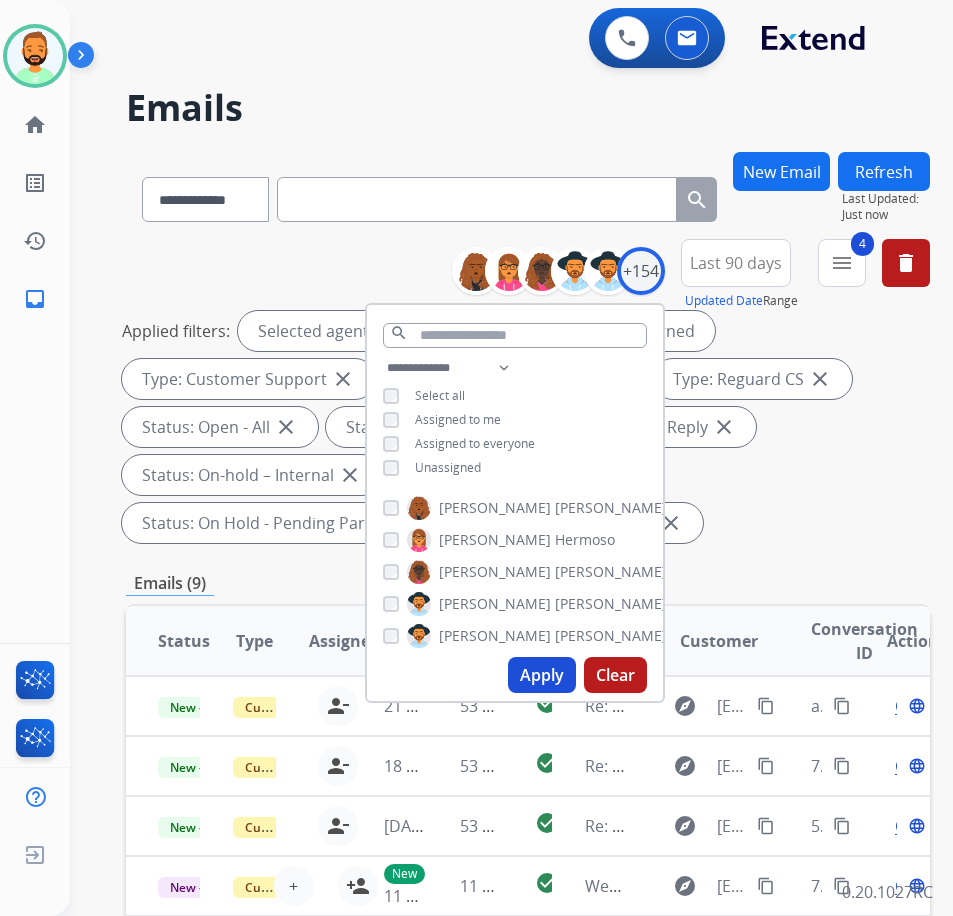 click on "Unassigned" at bounding box center [448, 467] 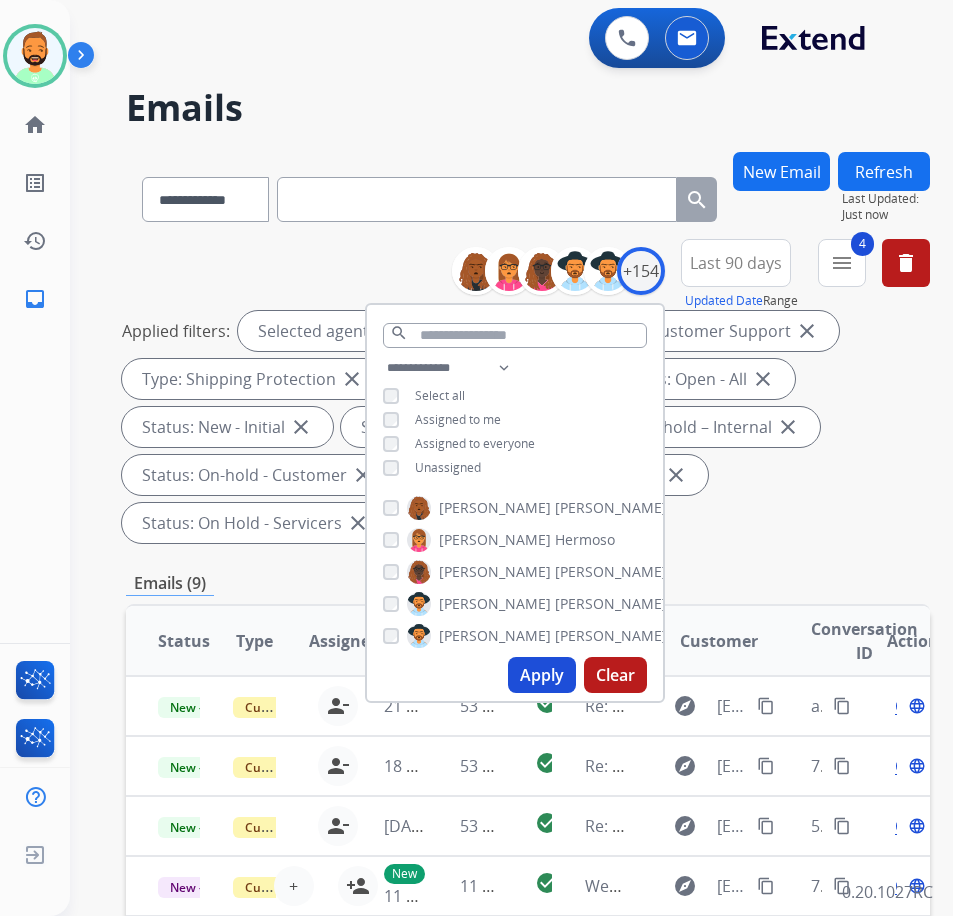 click on "Apply" at bounding box center [542, 675] 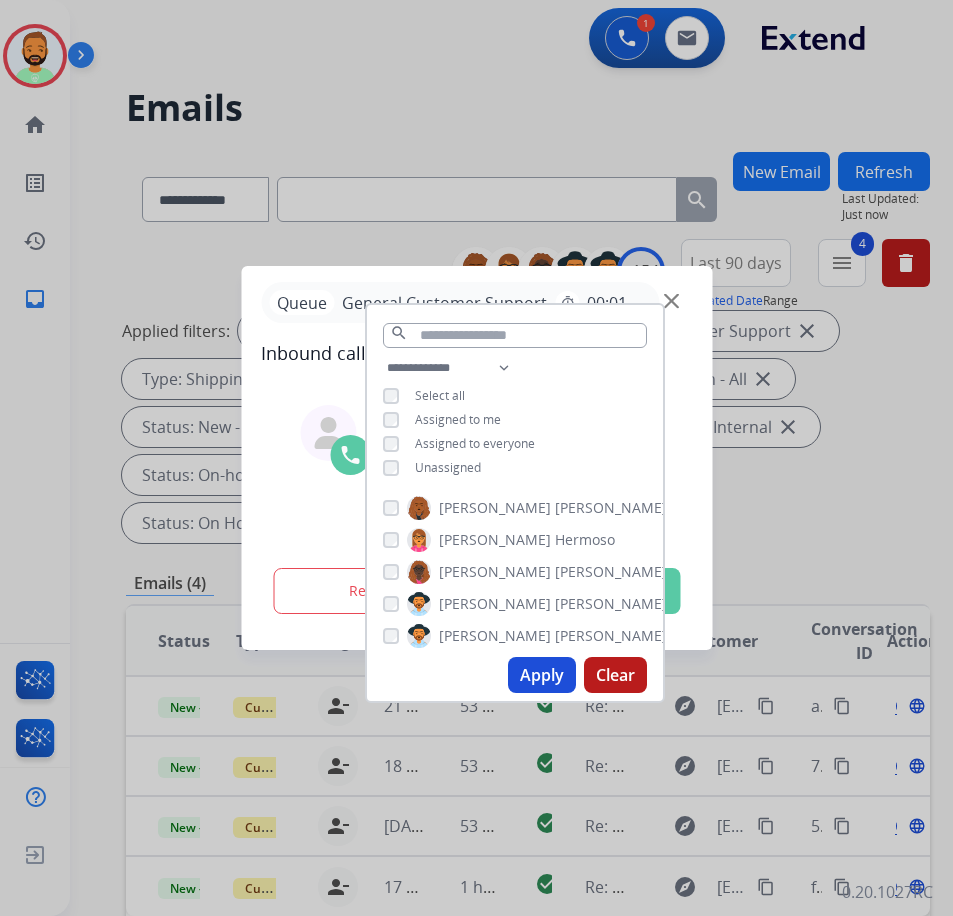 click at bounding box center [476, 458] 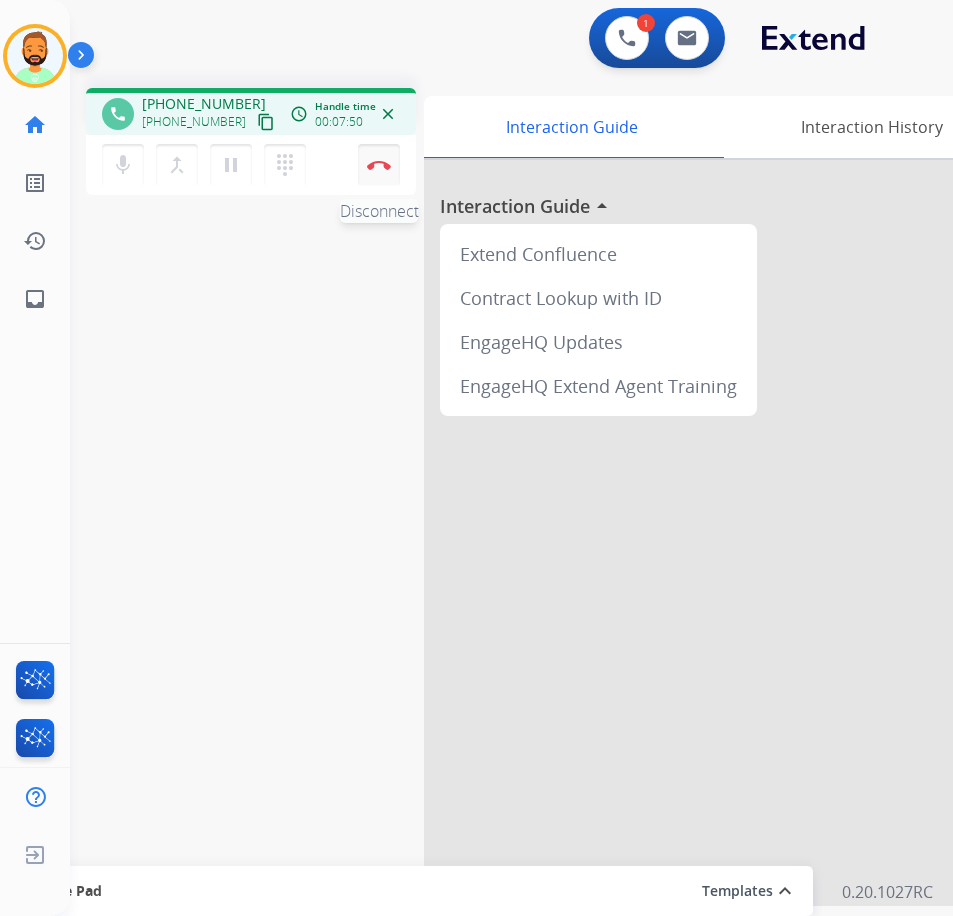 click at bounding box center (379, 165) 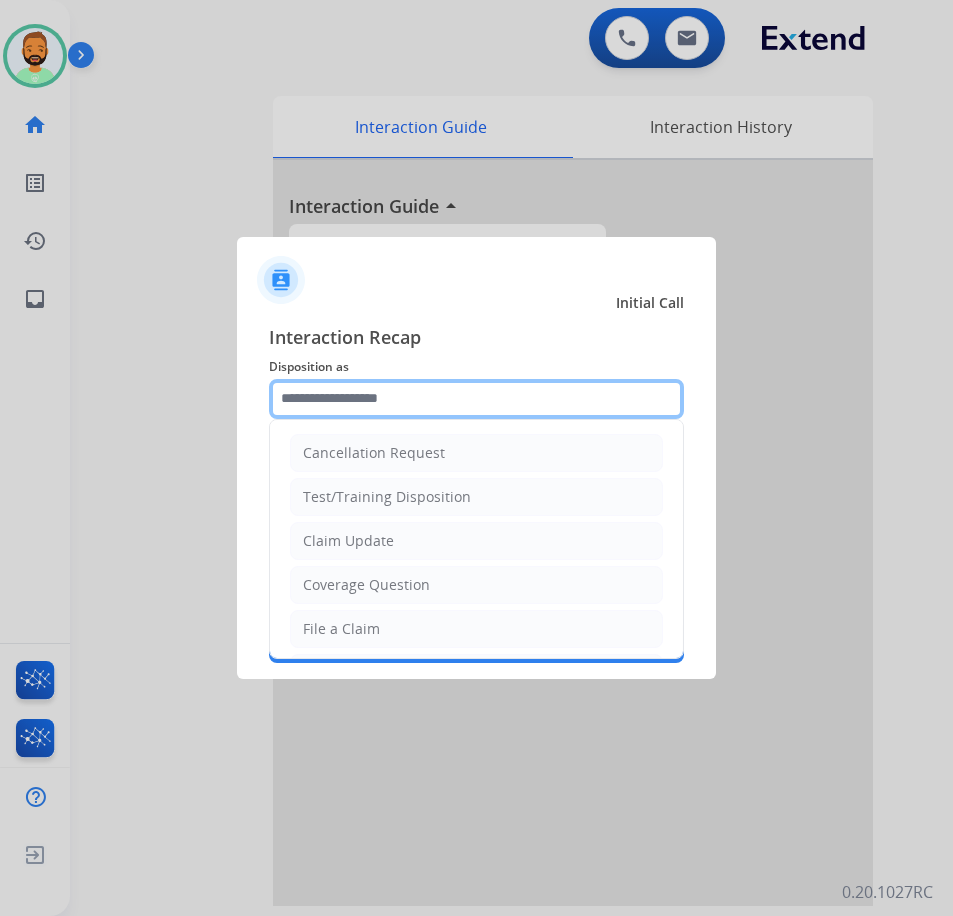 click 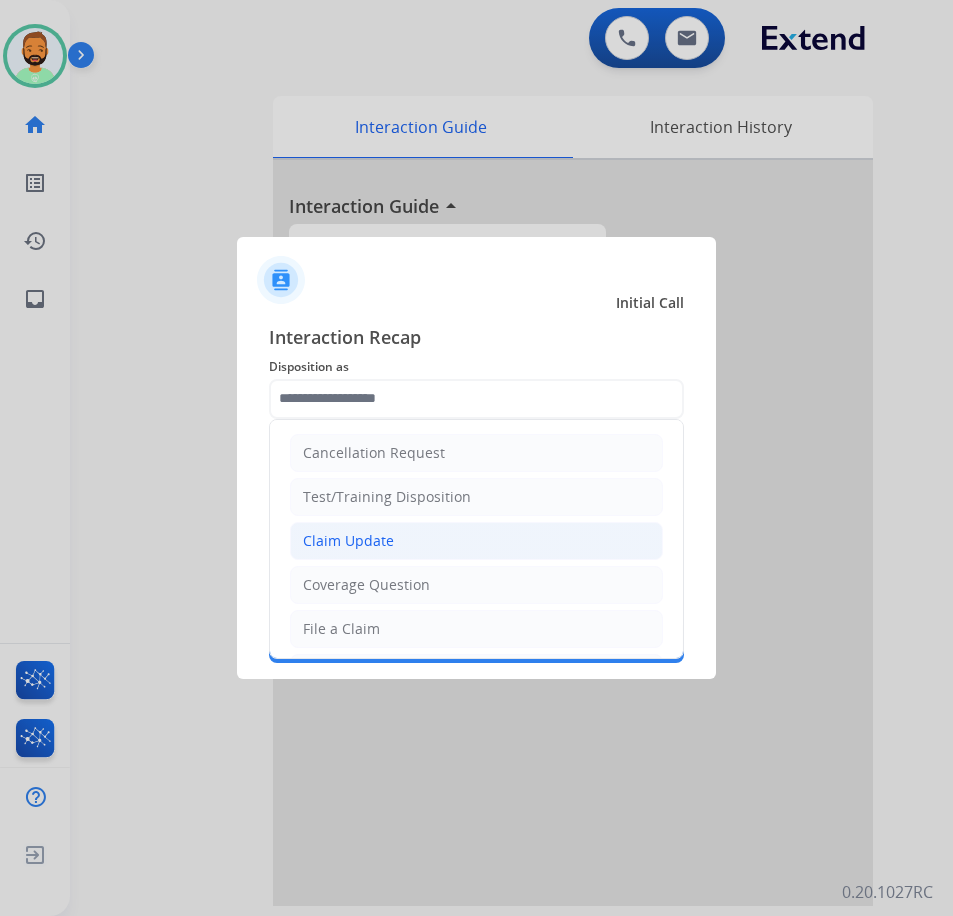 click on "Claim Update" 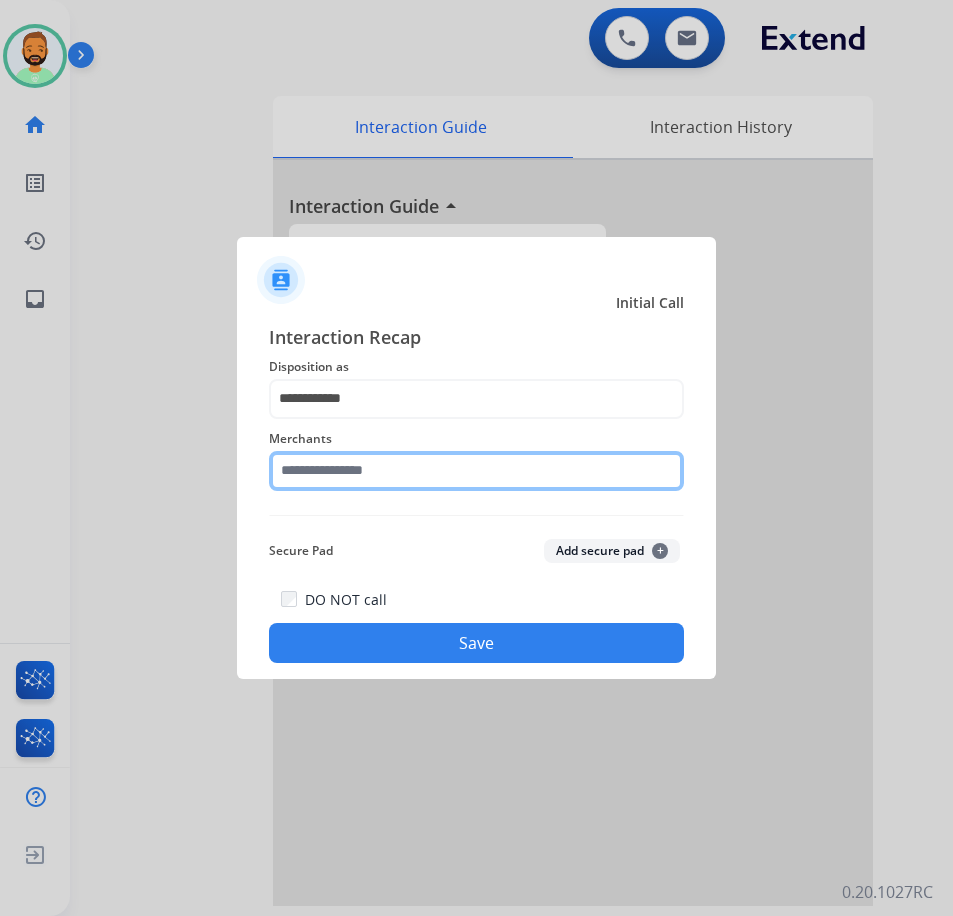 click 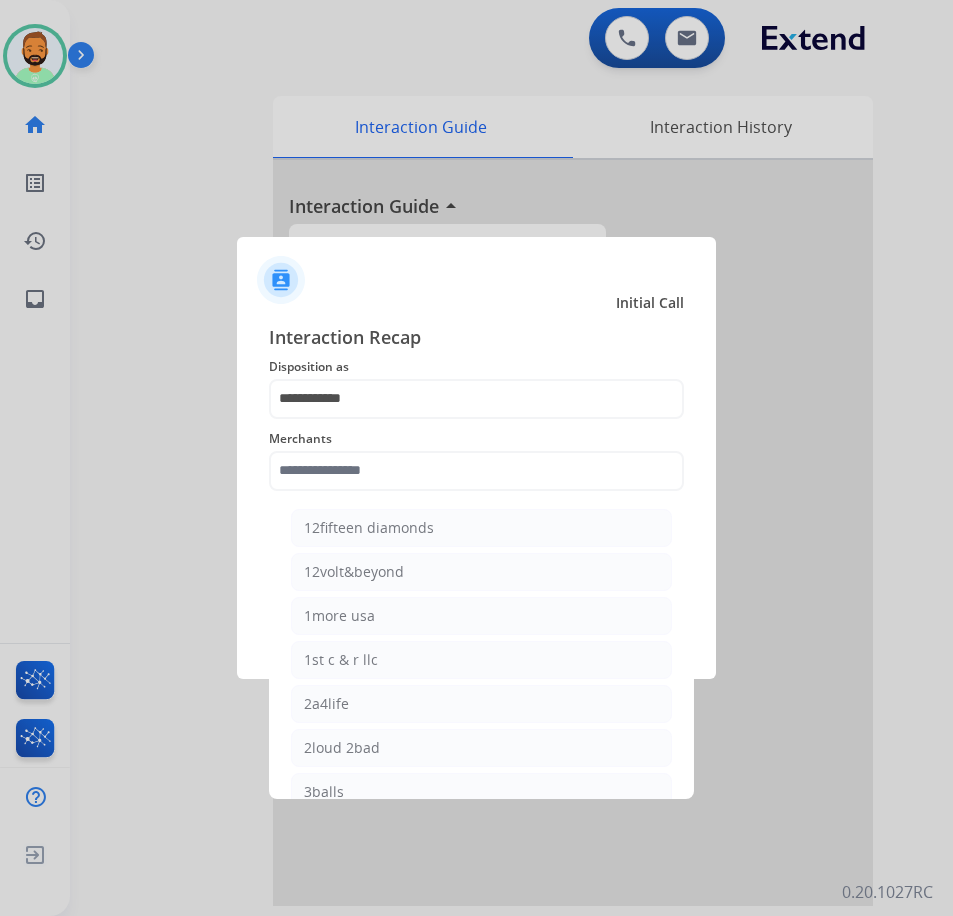 click on "Interaction Recap" 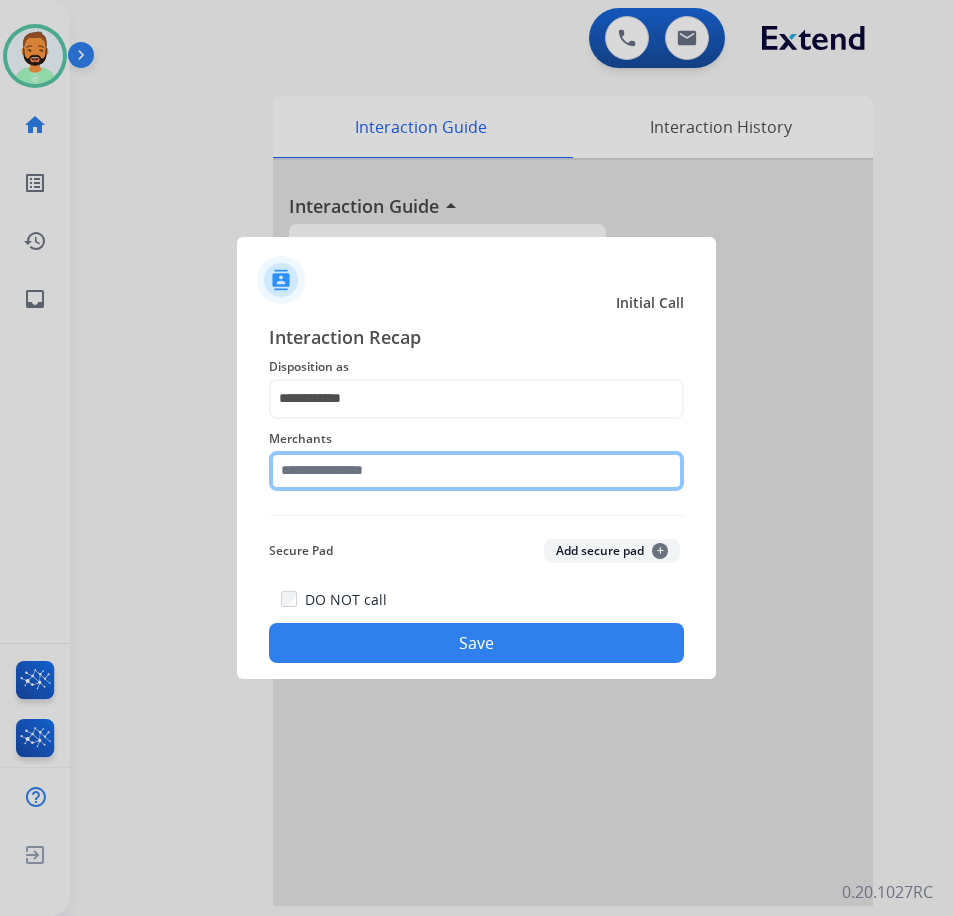 click 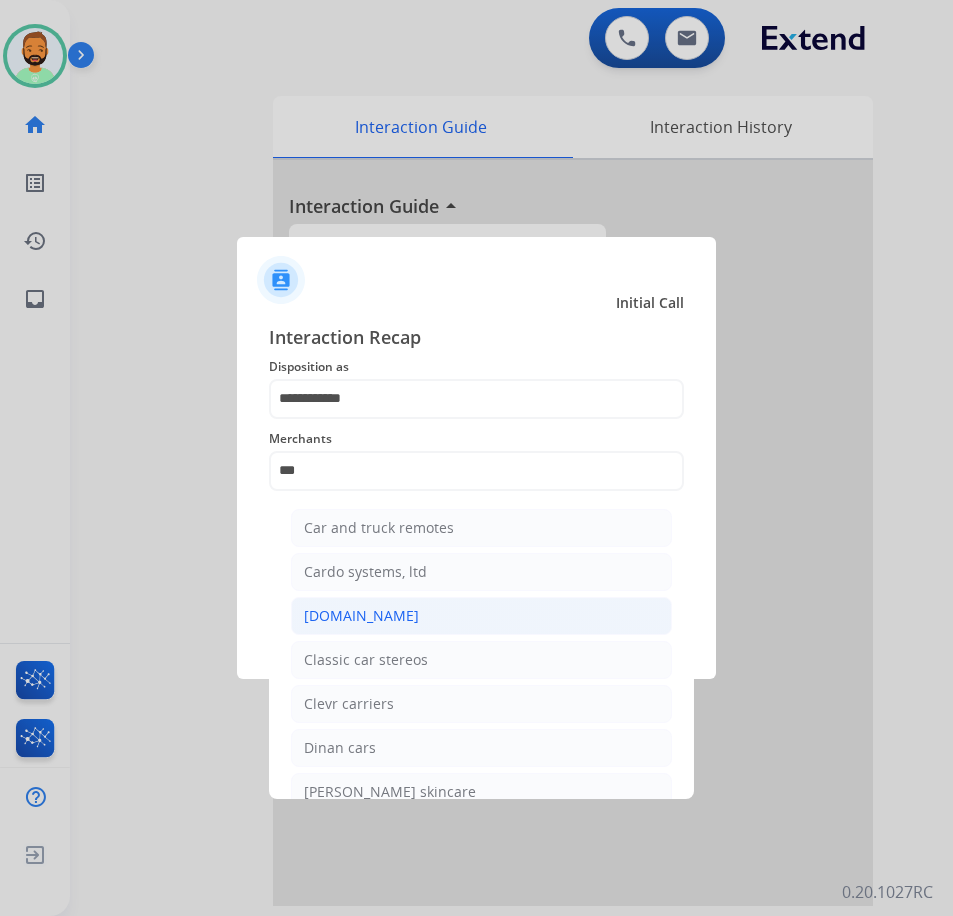 click on "[DOMAIN_NAME]" 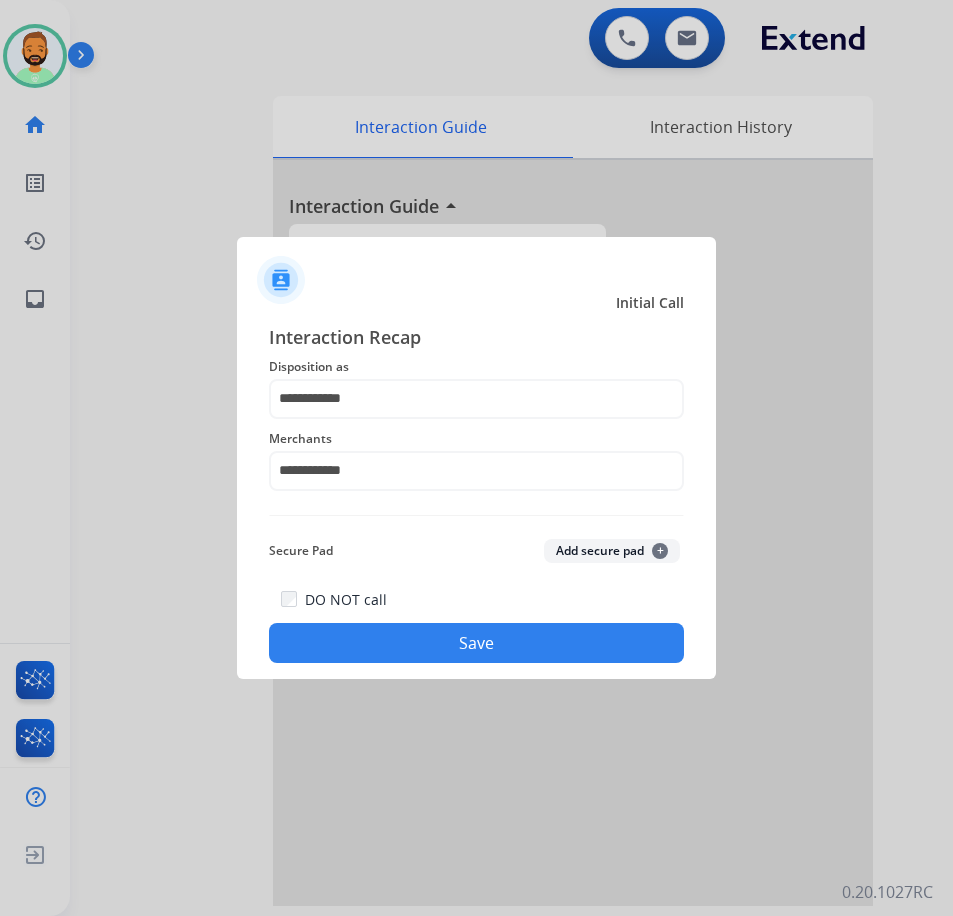 click on "Save" 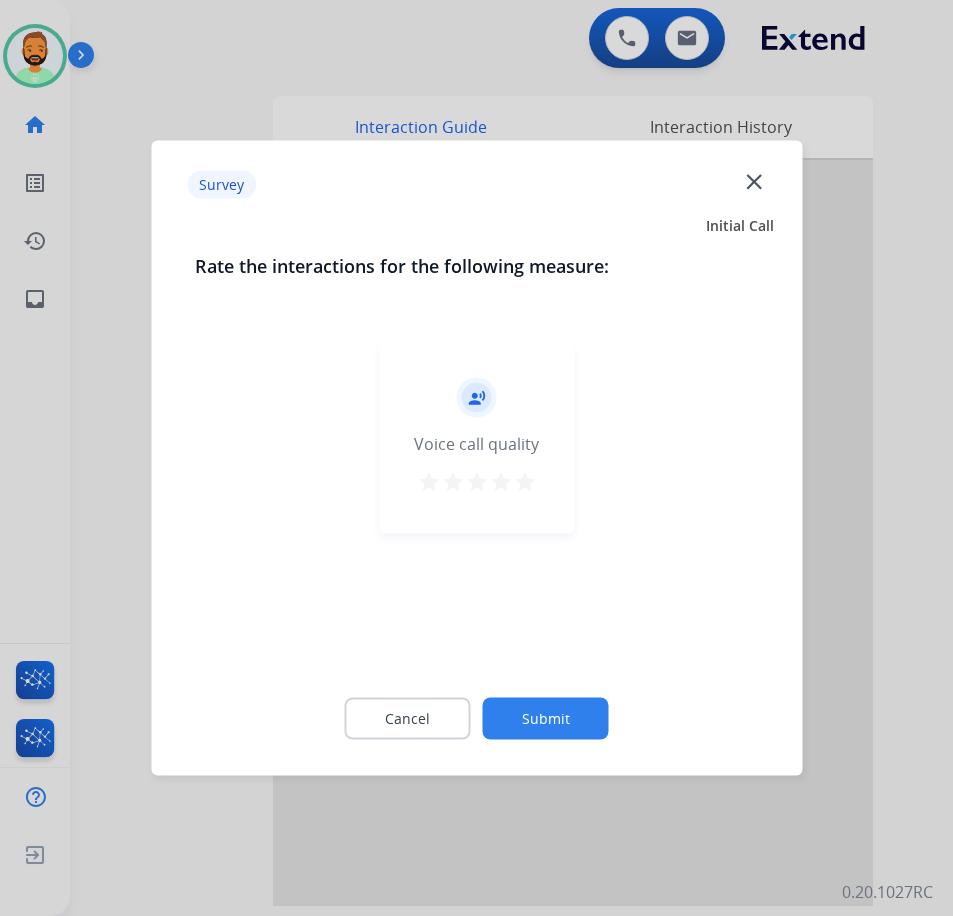 click on "Submit" 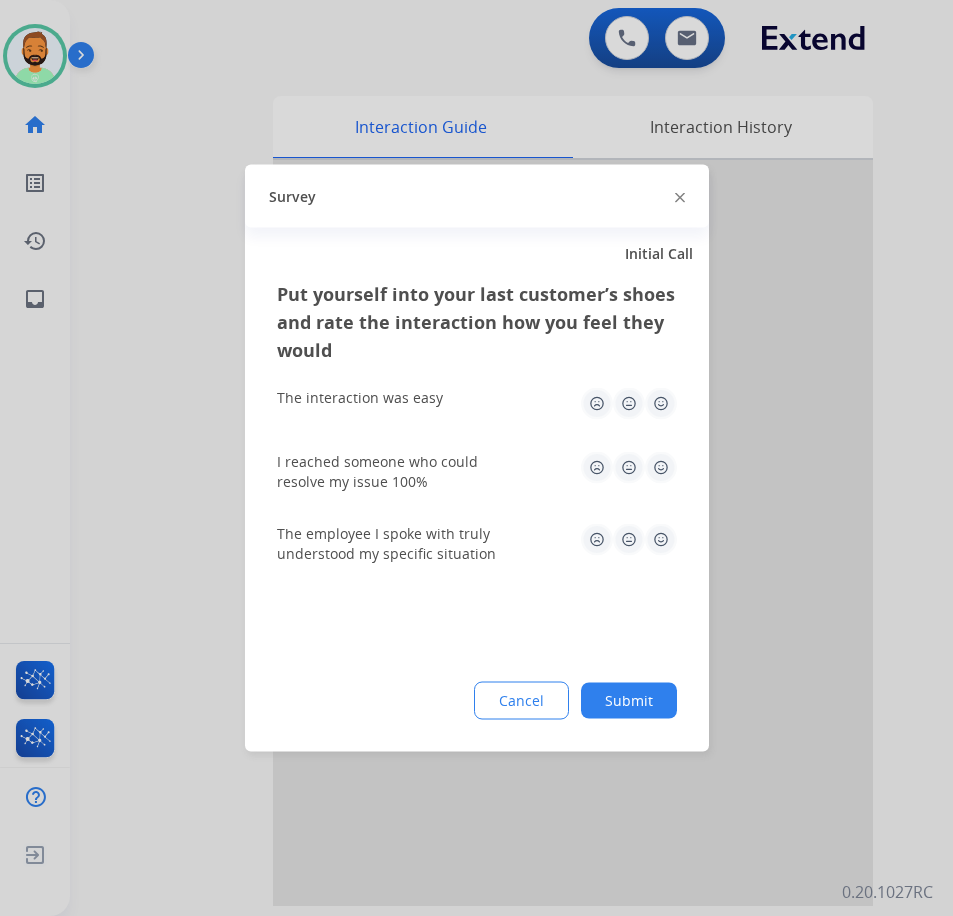 click on "Submit" 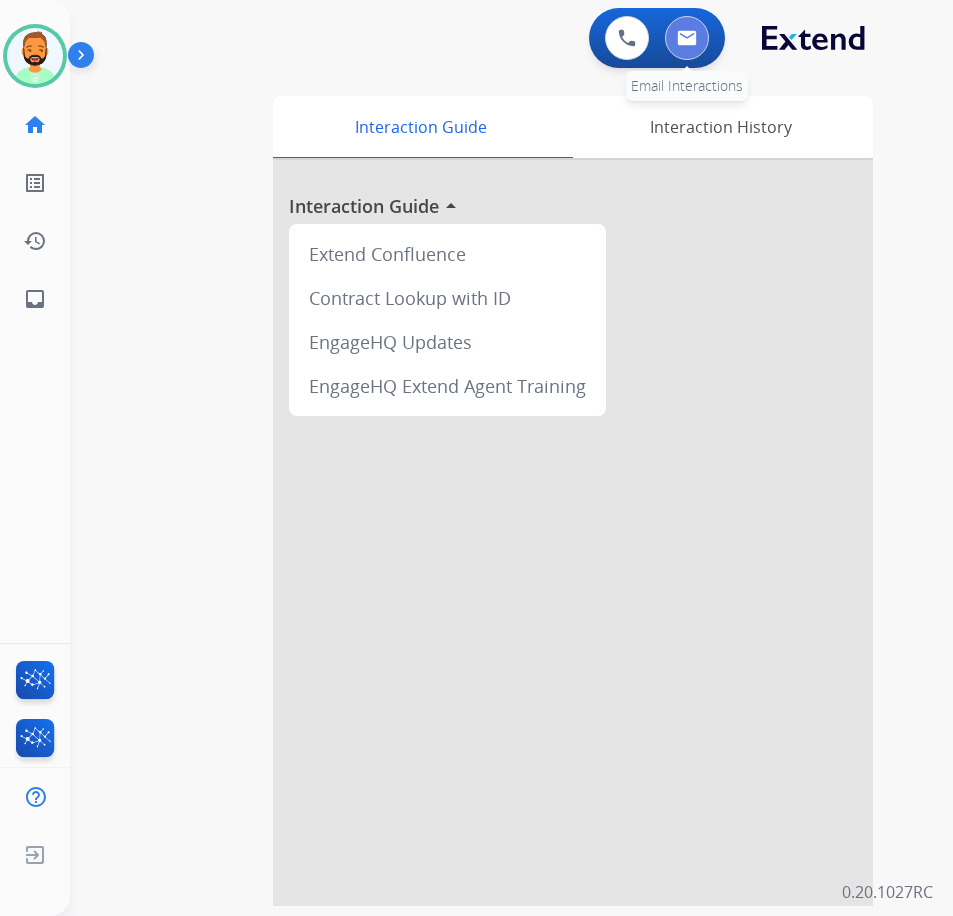 click at bounding box center (687, 38) 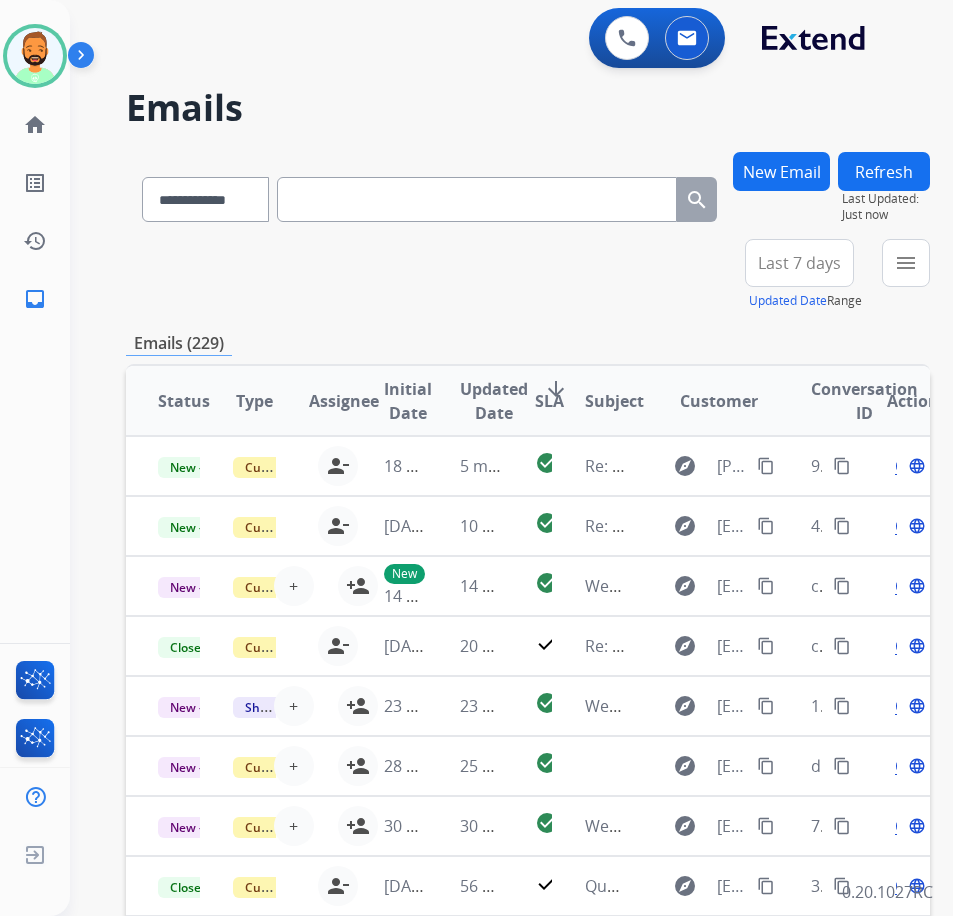 click on "Last 7 days" at bounding box center [799, 263] 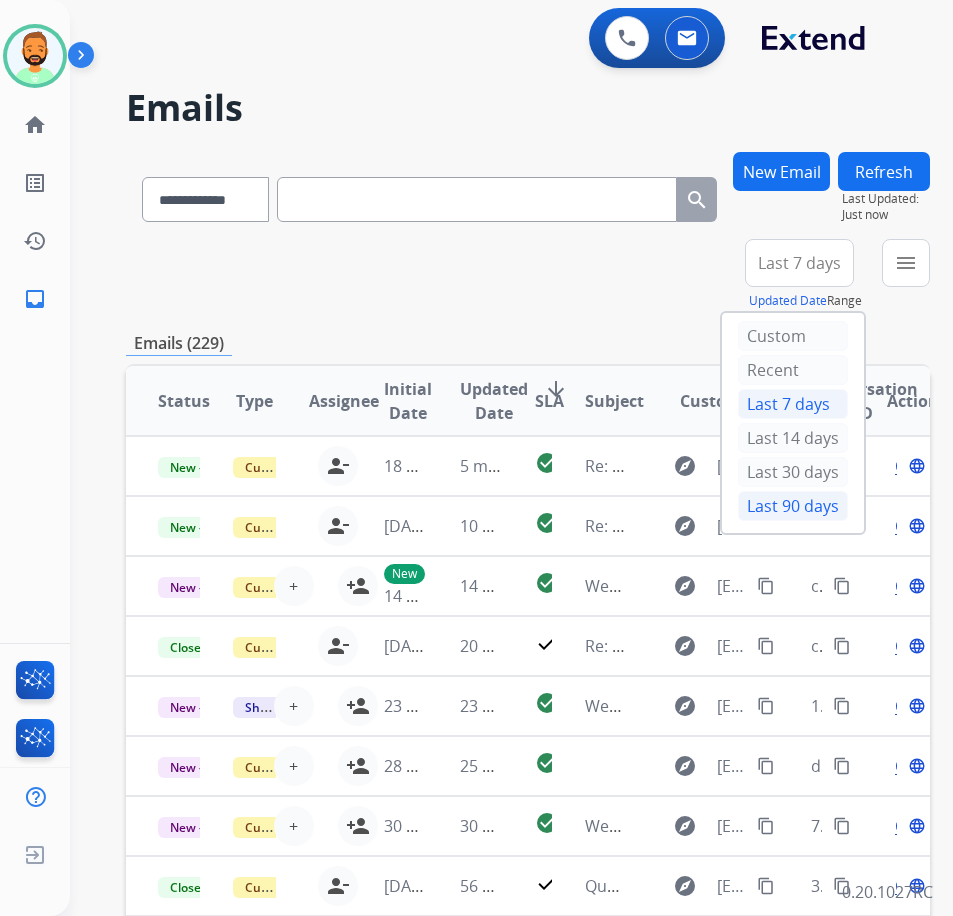 click on "Last 90 days" at bounding box center [793, 506] 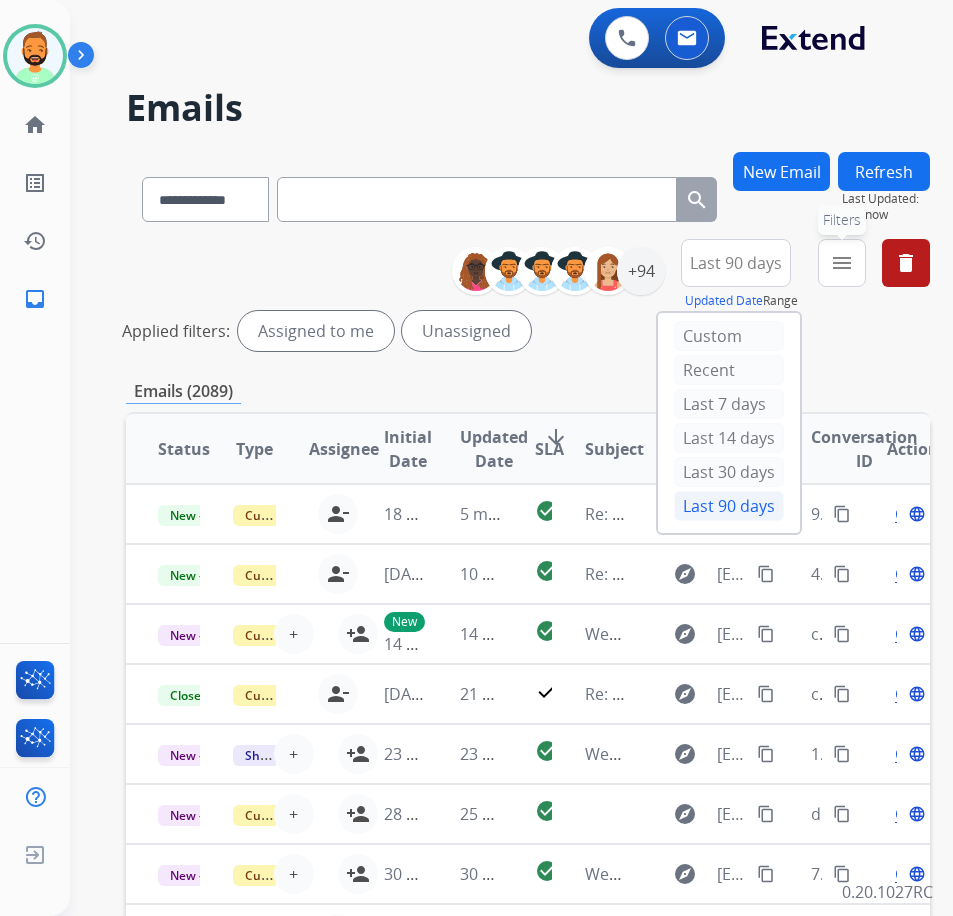 click on "menu" at bounding box center [842, 263] 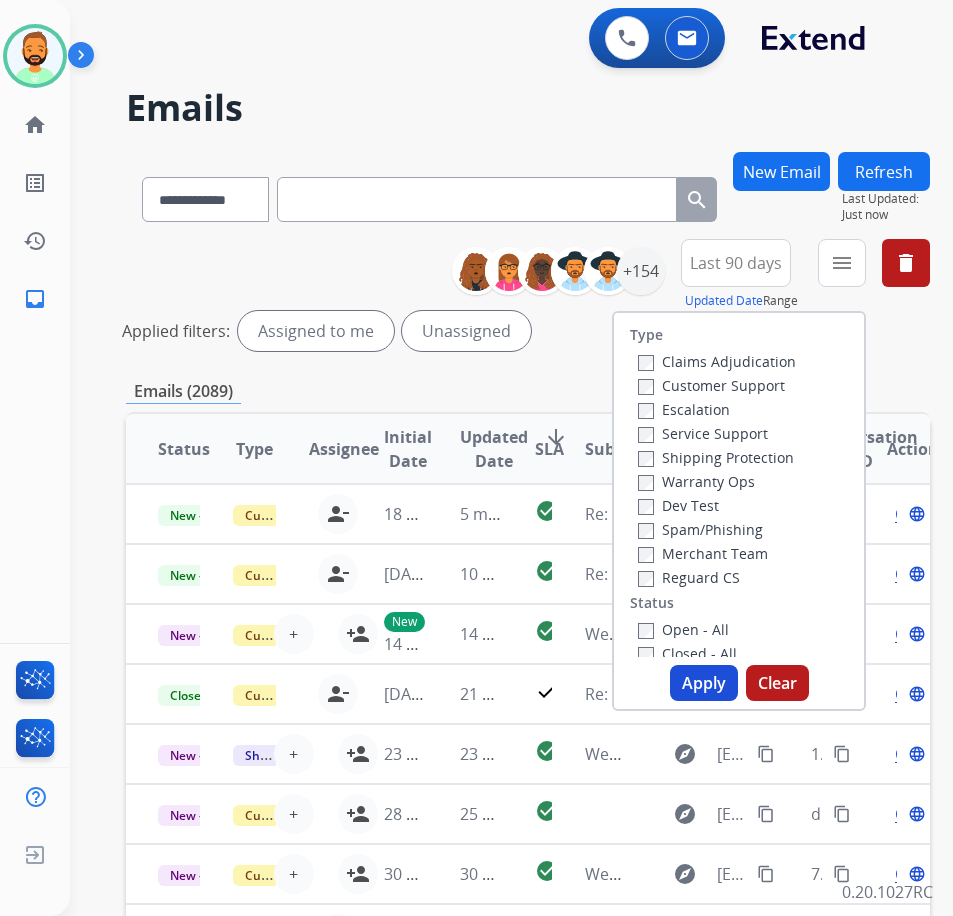 click on "Claims Adjudication" at bounding box center [717, 361] 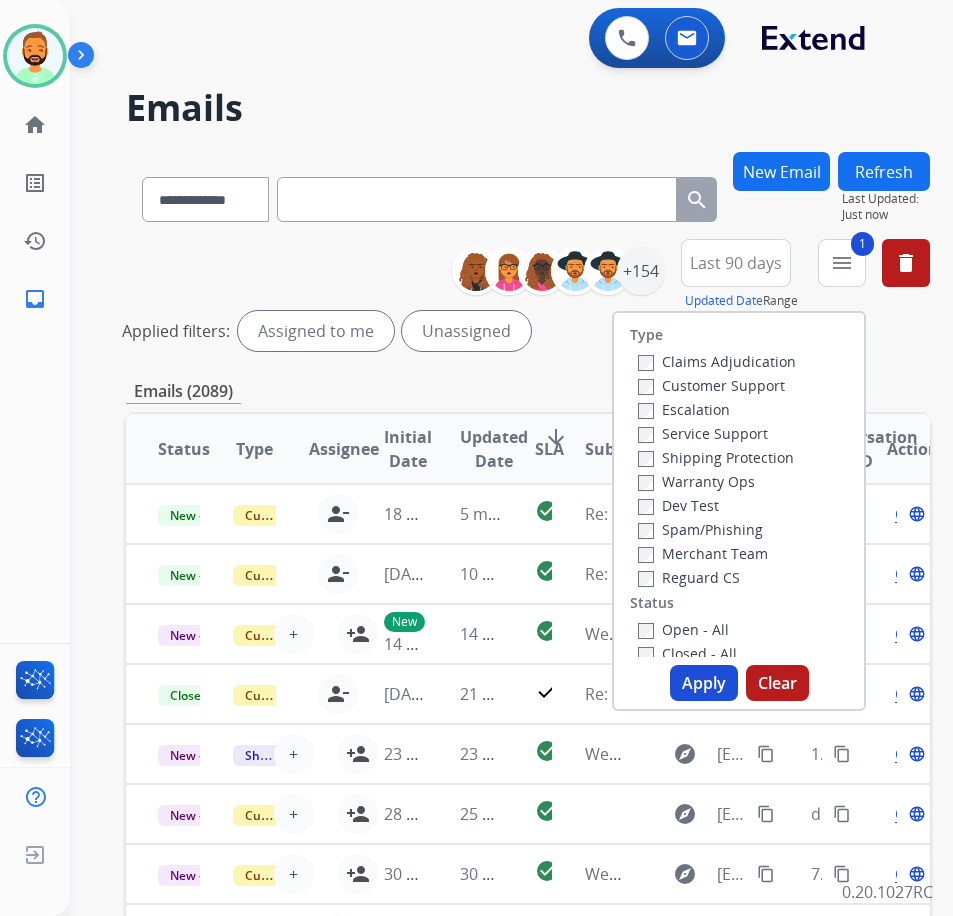 click on "Claims Adjudication" at bounding box center [717, 361] 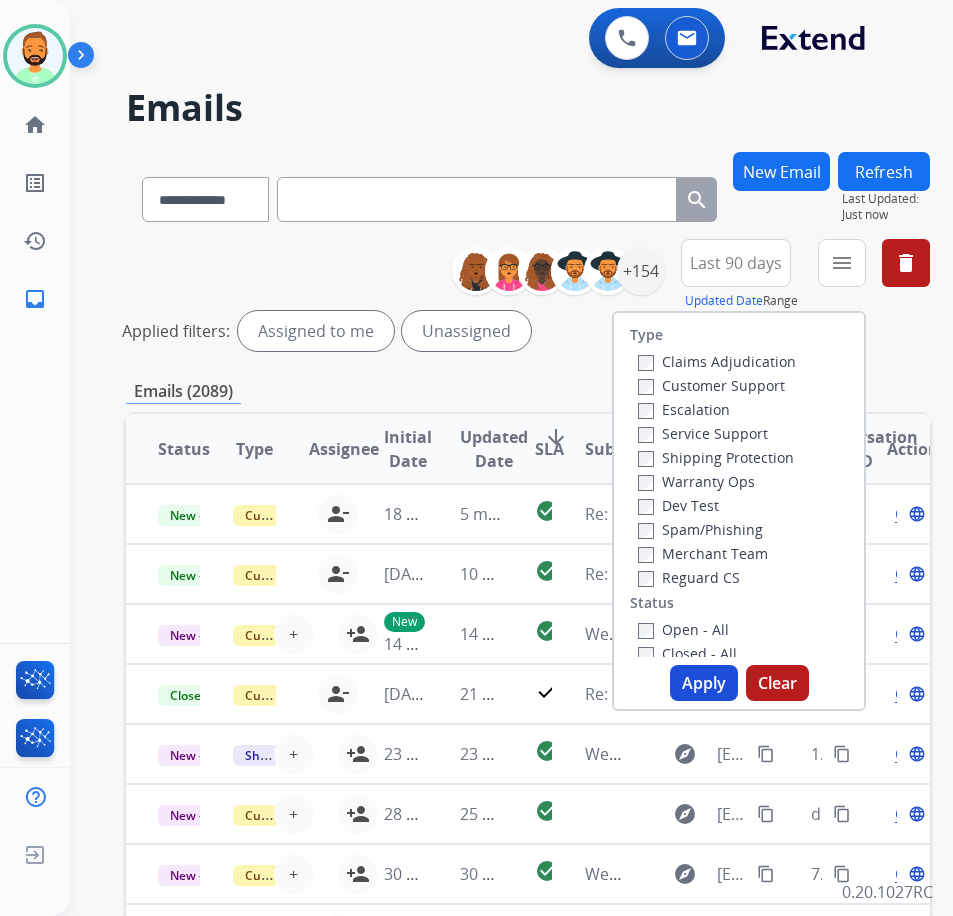 click on "Customer Support" at bounding box center (711, 385) 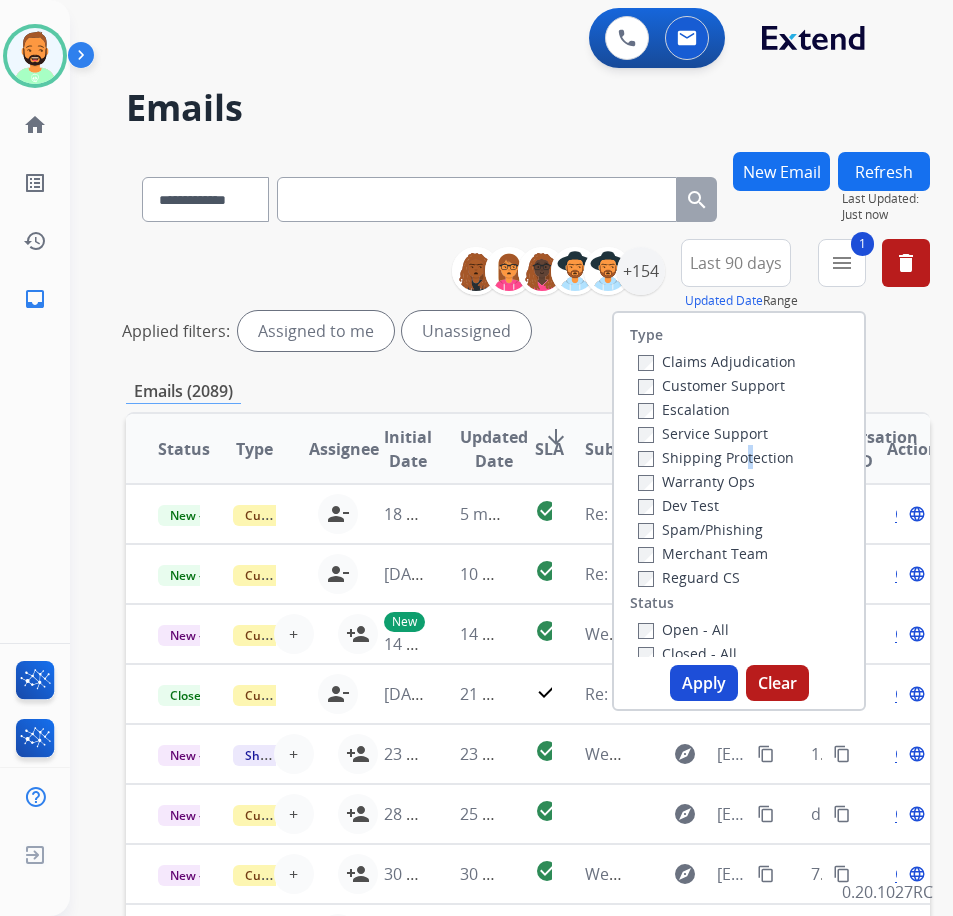 click on "Shipping Protection" at bounding box center (716, 457) 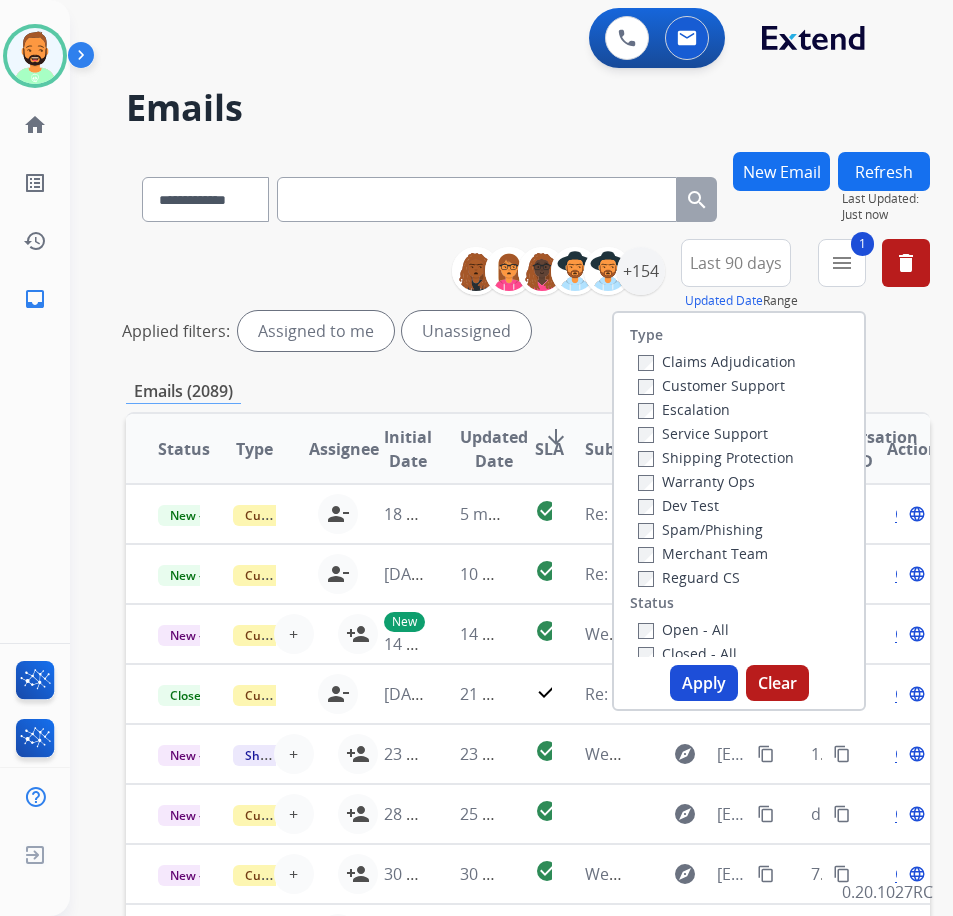 click on "Service Support" at bounding box center (703, 433) 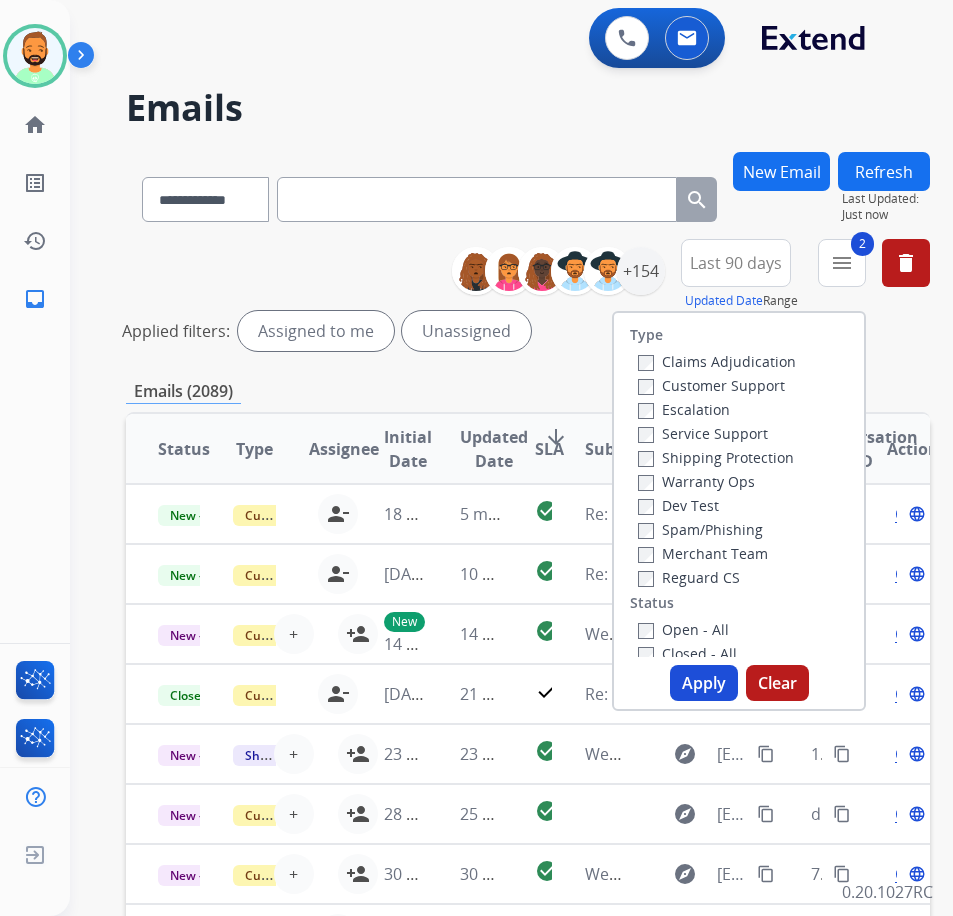 click on "Shipping Protection" at bounding box center (716, 457) 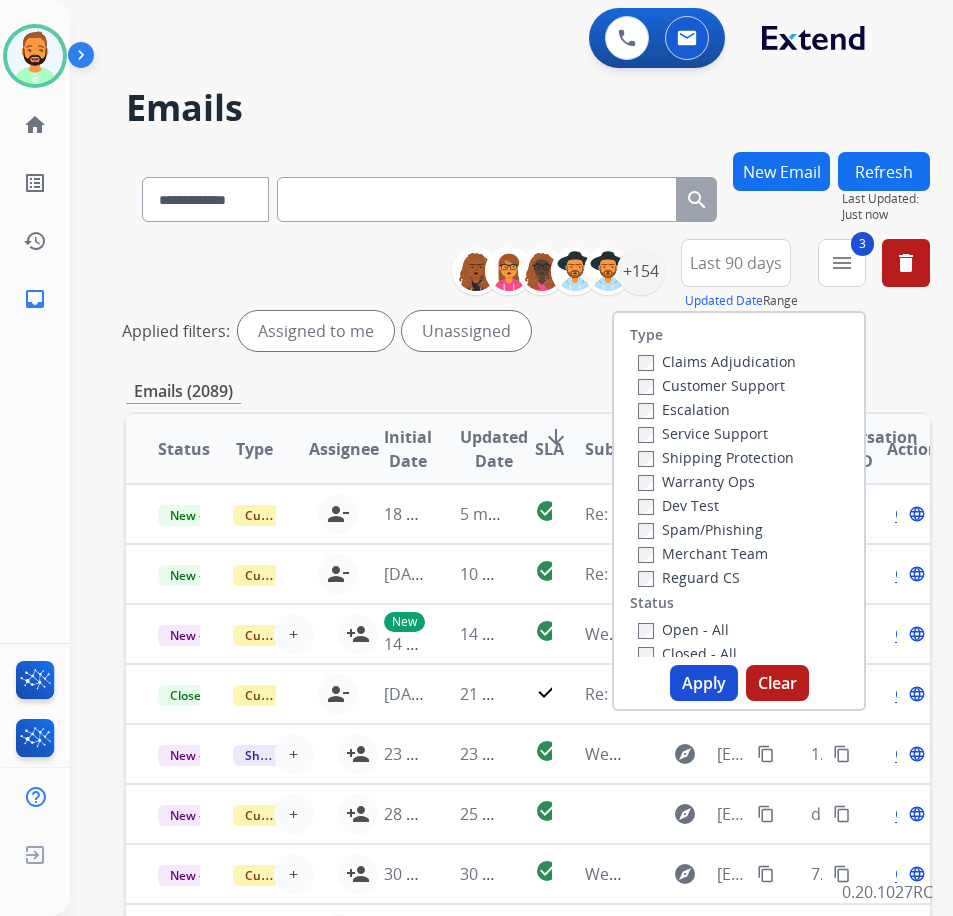 click on "Service Support" at bounding box center [717, 433] 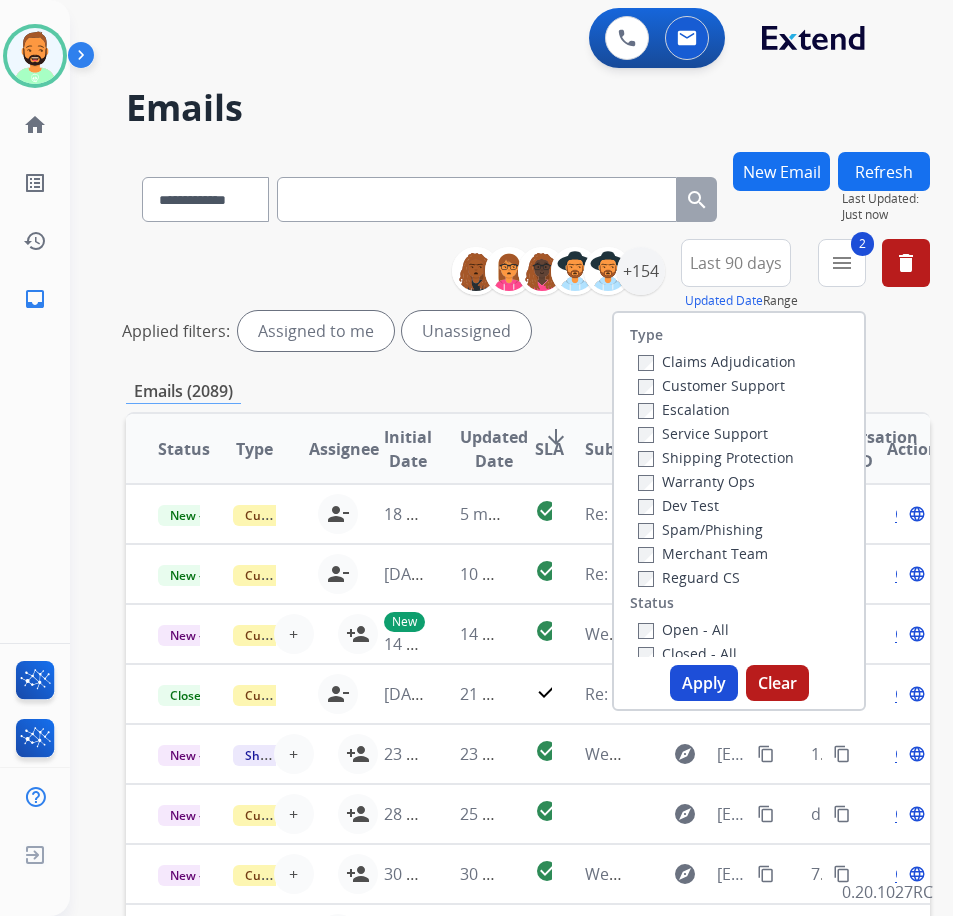 click on "Reguard CS" at bounding box center (689, 577) 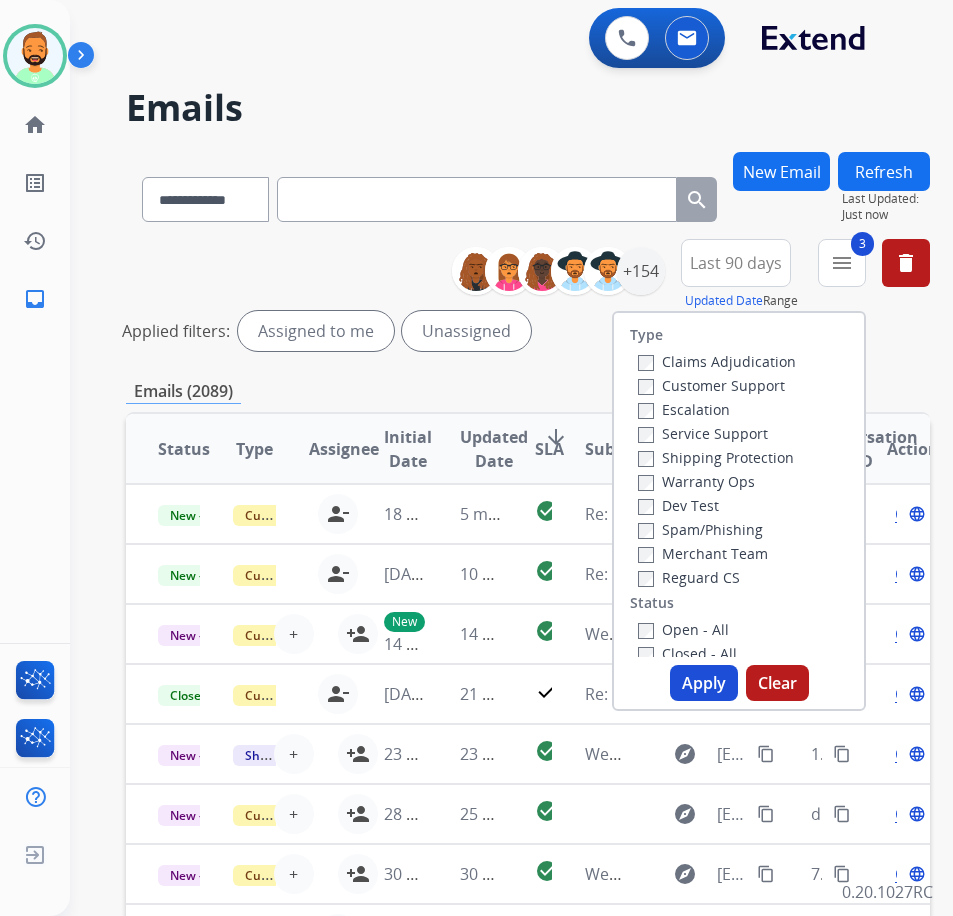click on "Open - All" at bounding box center [683, 629] 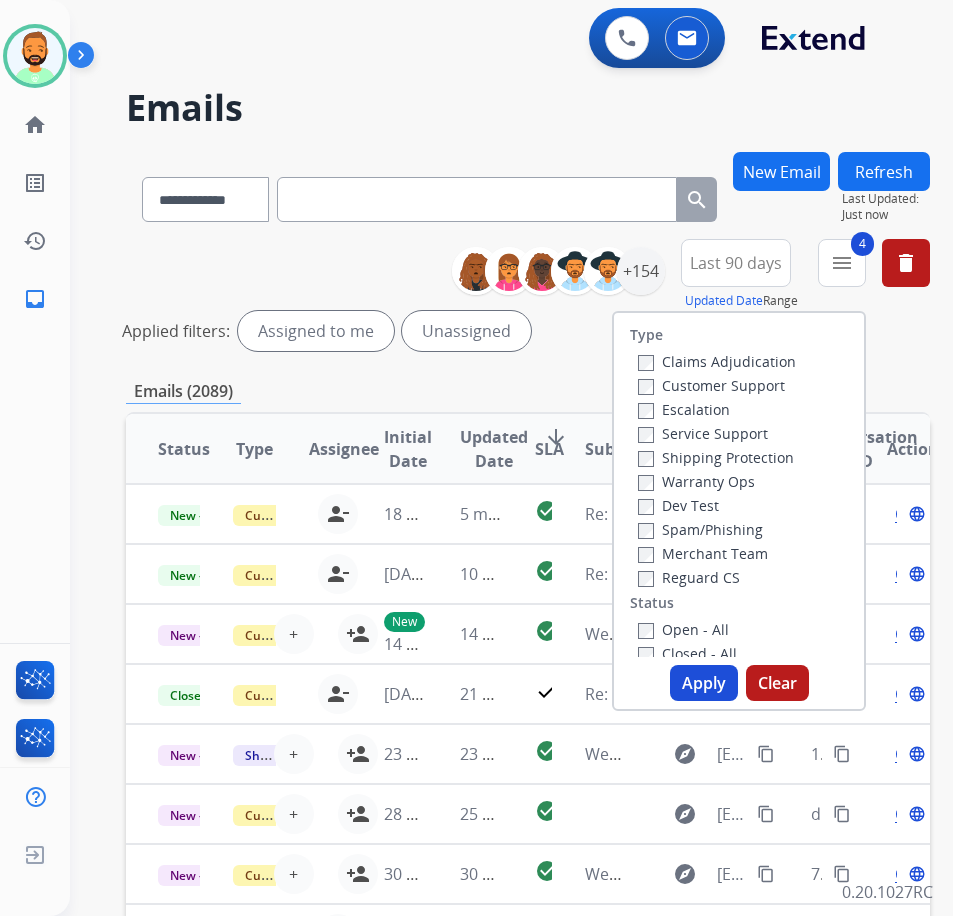click on "Apply" at bounding box center [704, 683] 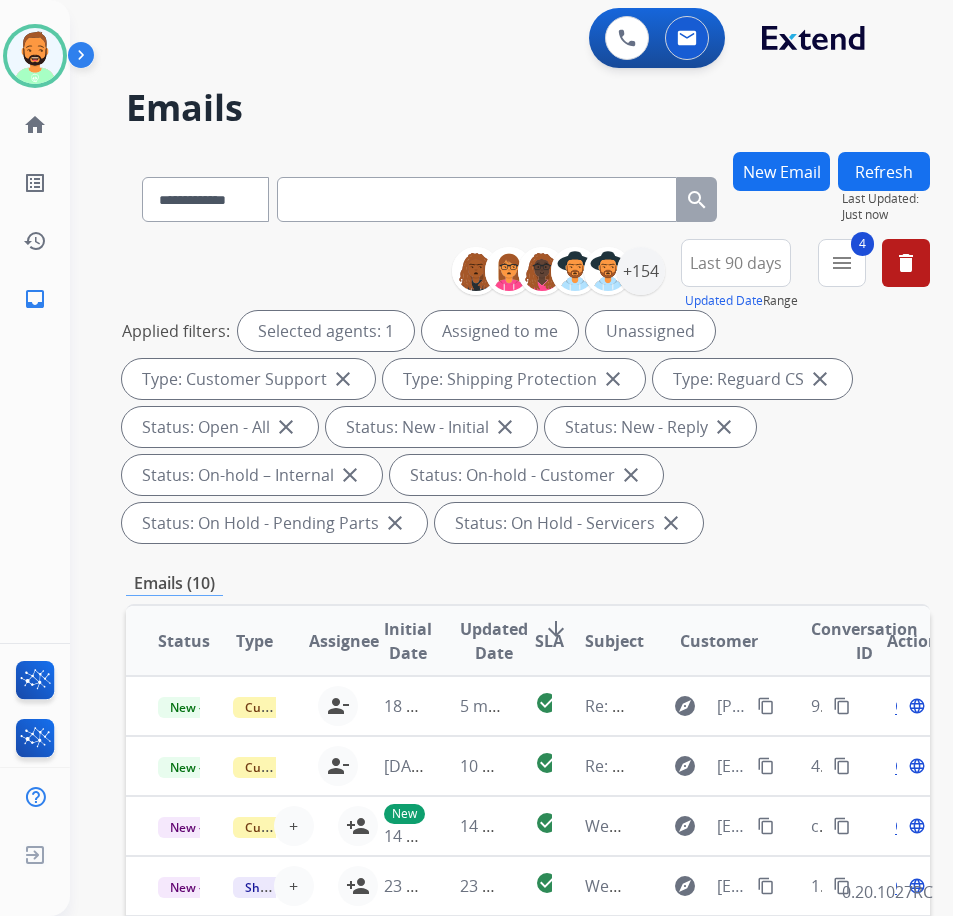 click on "SLA" at bounding box center [549, 641] 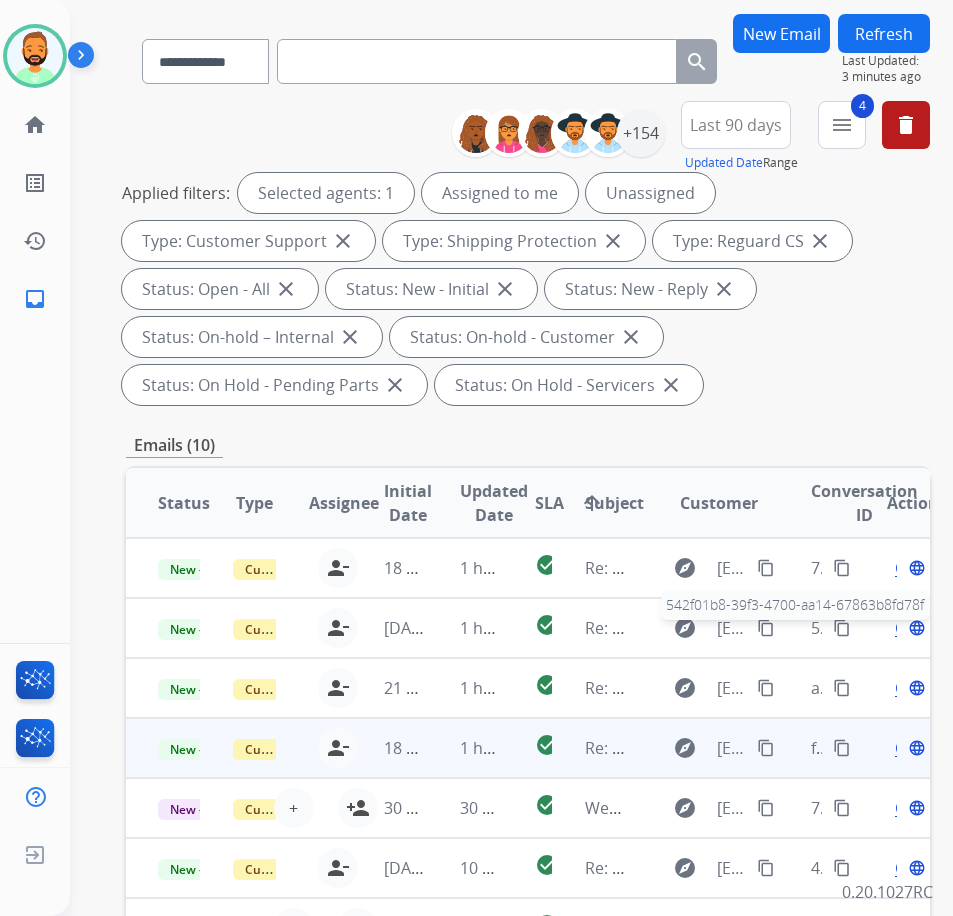 scroll, scrollTop: 300, scrollLeft: 0, axis: vertical 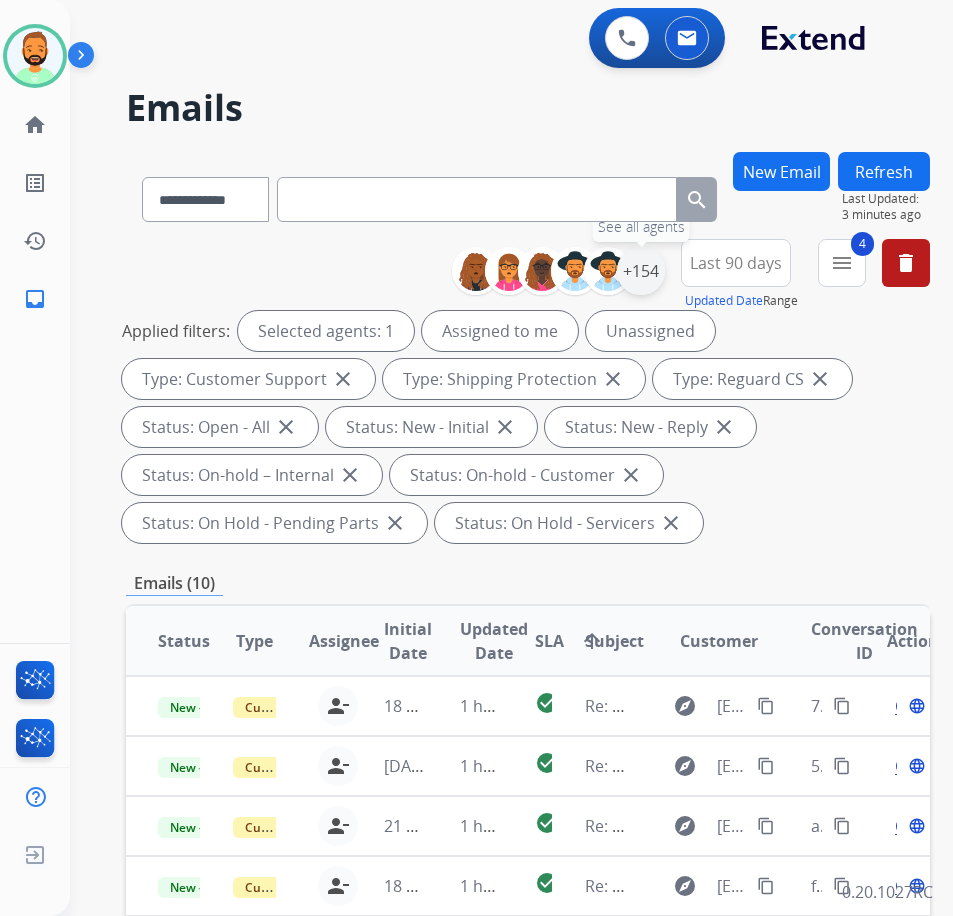 click on "+154" at bounding box center [641, 271] 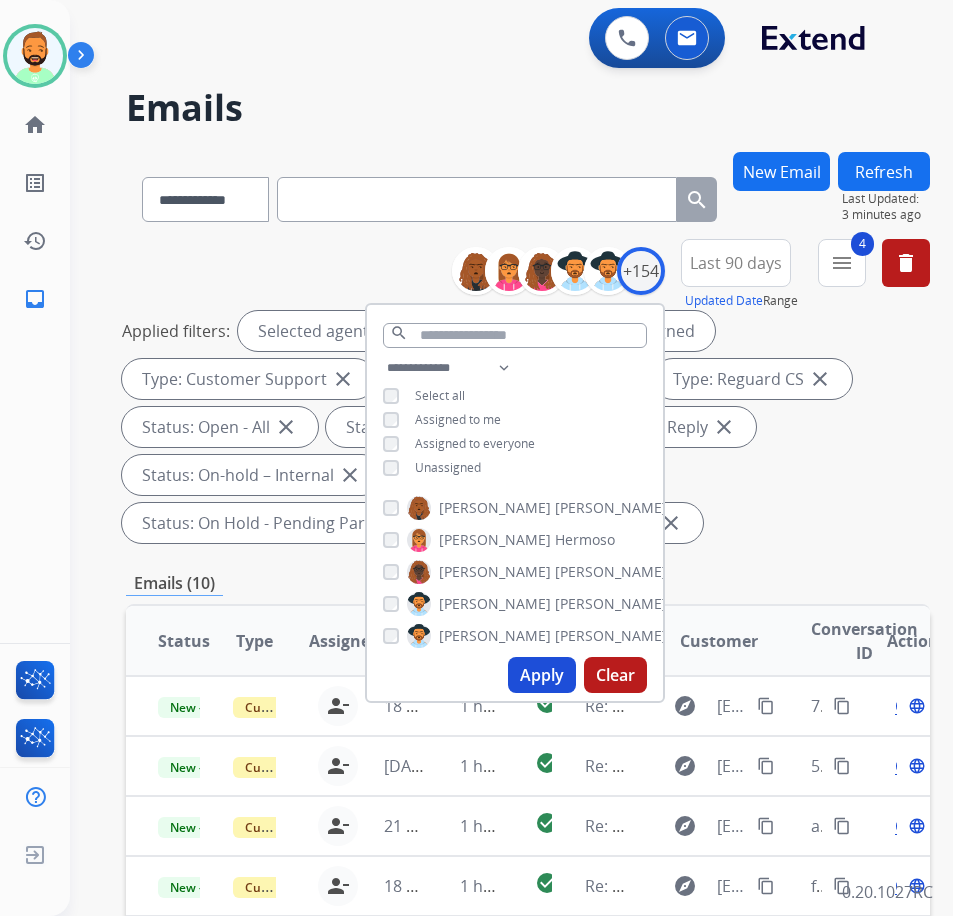 click on "Unassigned" at bounding box center (448, 467) 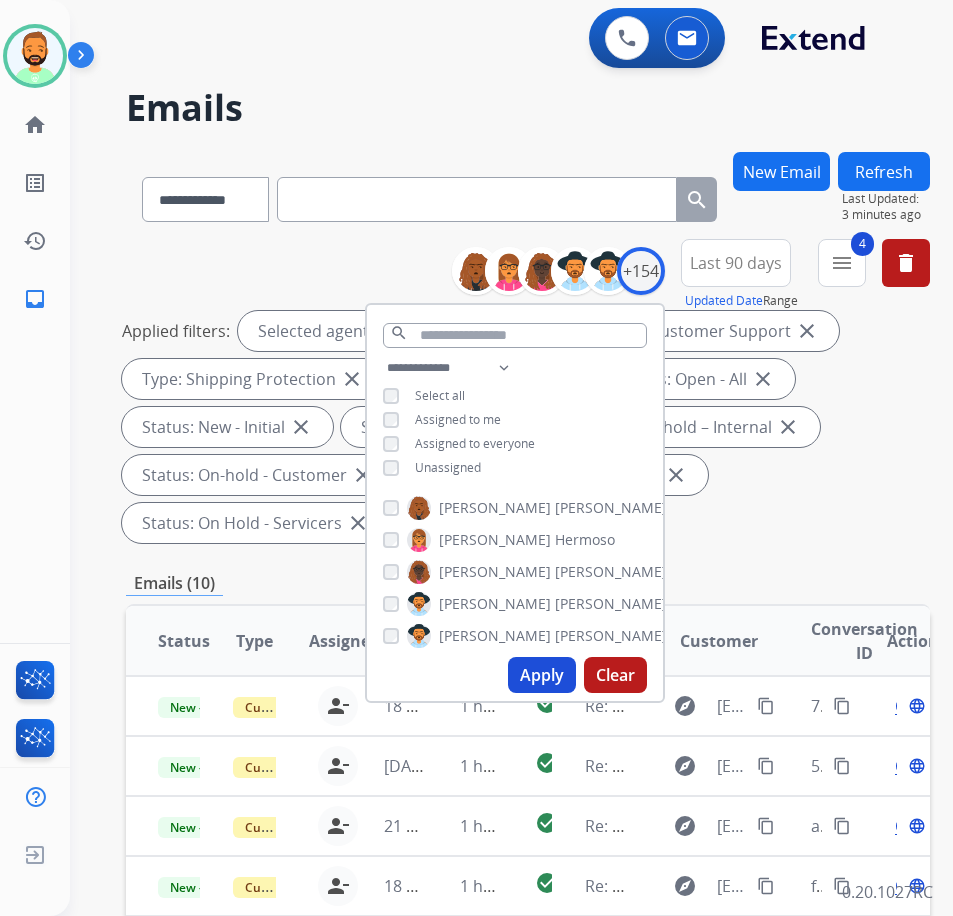 click on "Emails (10)" at bounding box center [528, 583] 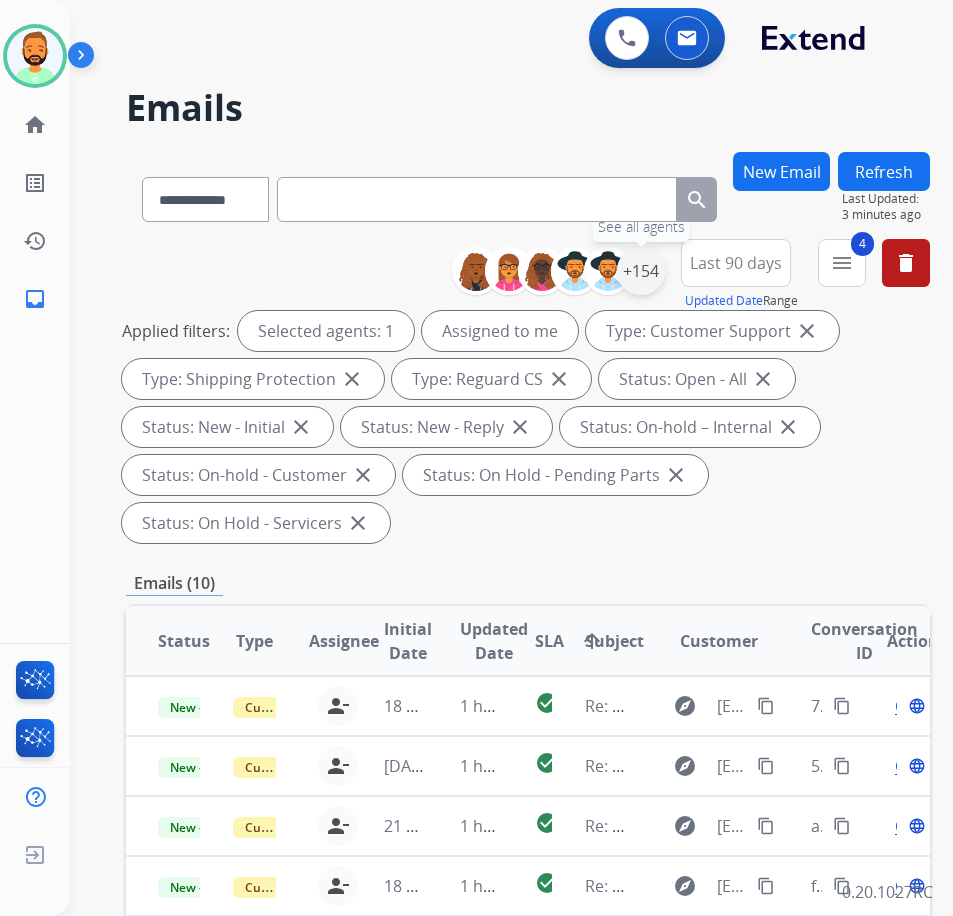 click on "+154" at bounding box center [641, 271] 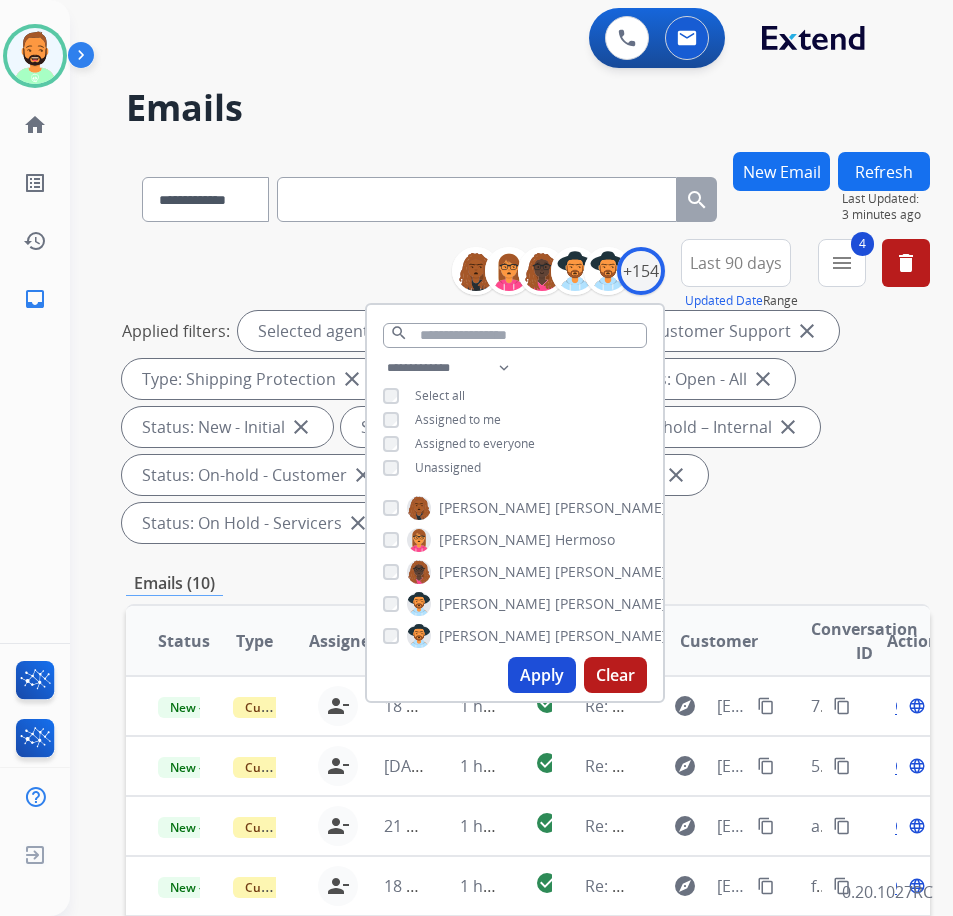 click on "Apply" at bounding box center [542, 675] 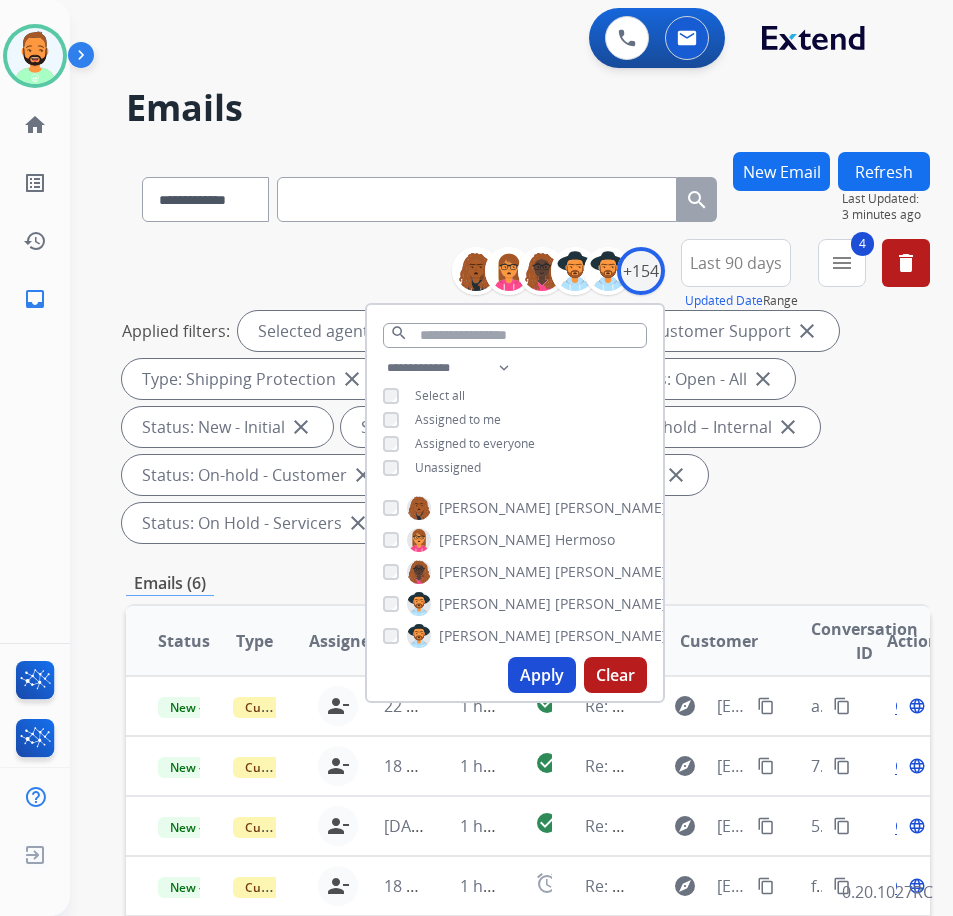 click on "**********" at bounding box center (528, 765) 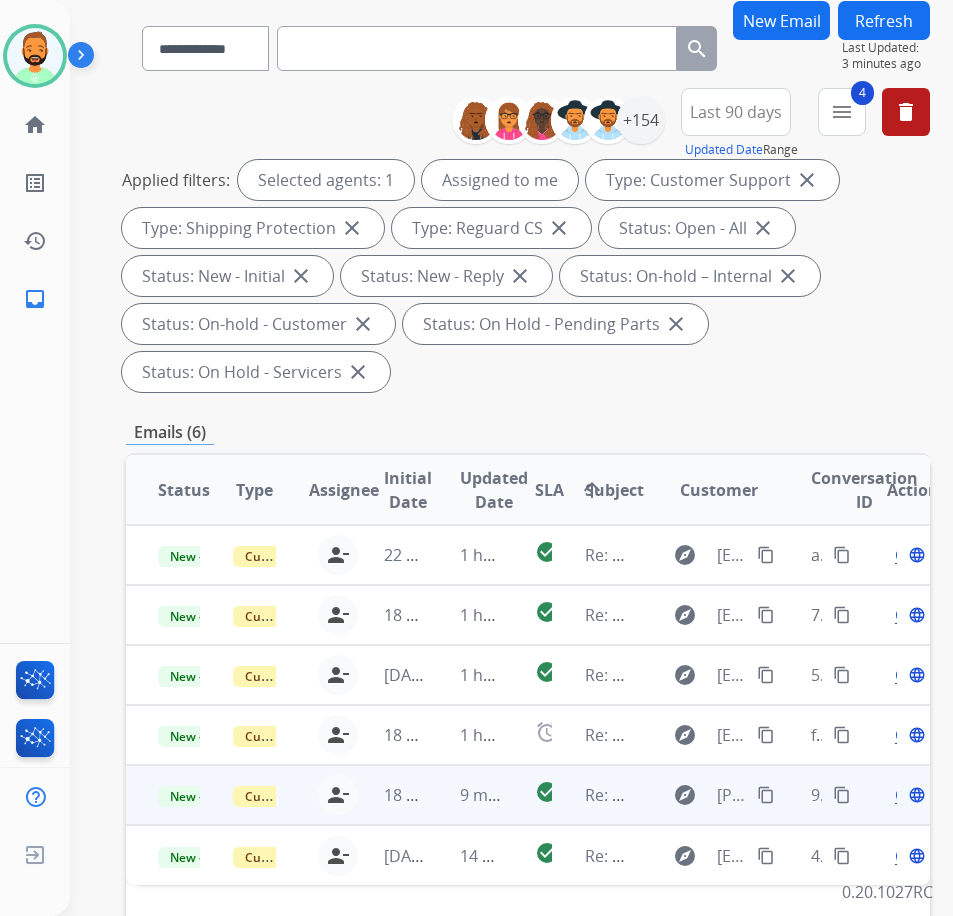scroll, scrollTop: 300, scrollLeft: 0, axis: vertical 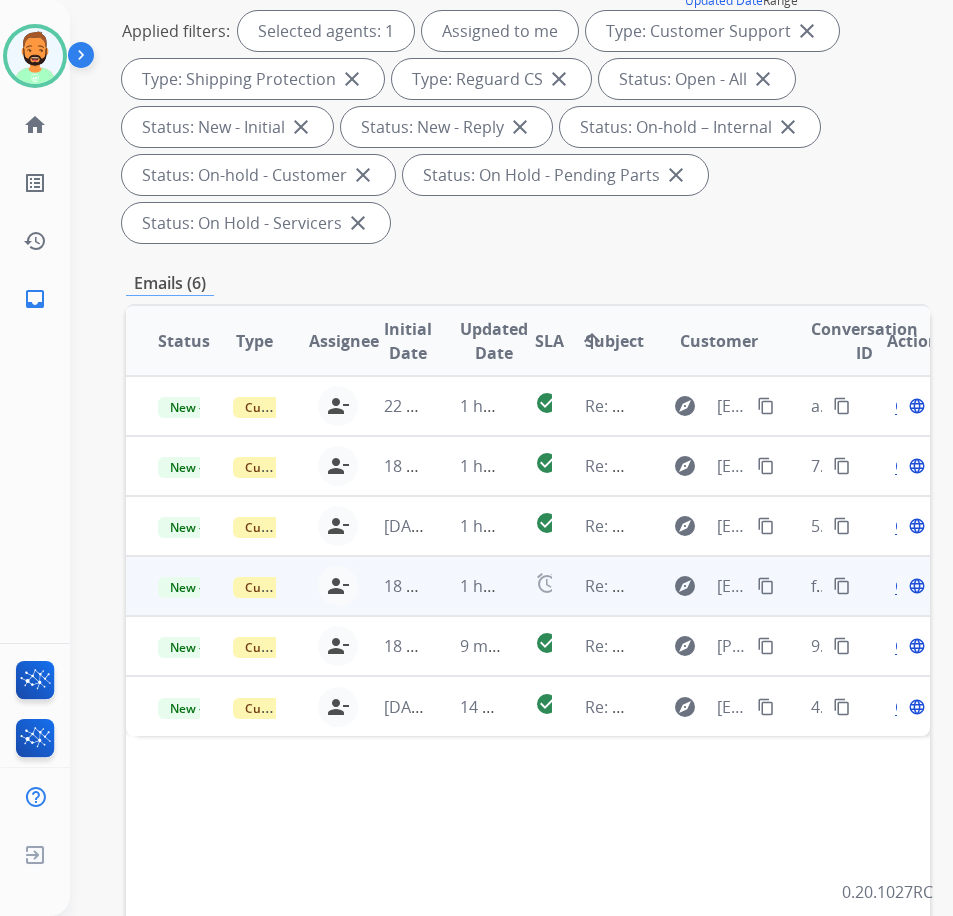 click on "1 hour ago" at bounding box center (465, 586) 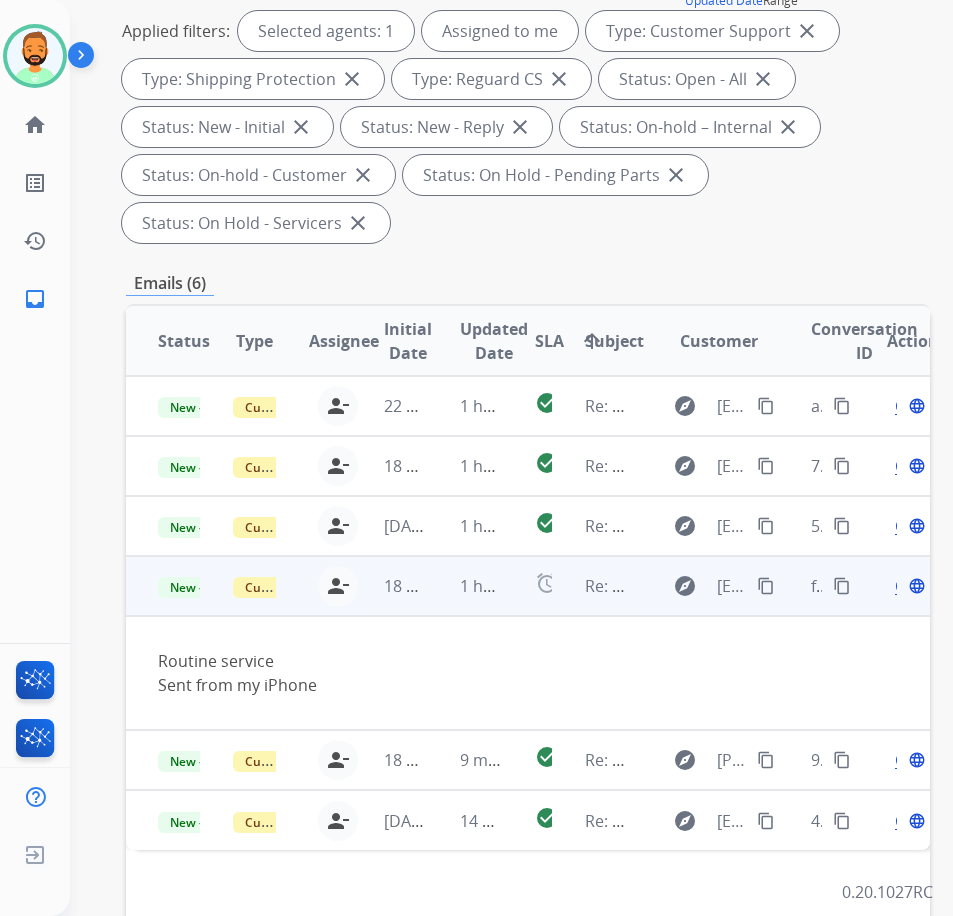 click on "Open language" at bounding box center [908, 586] 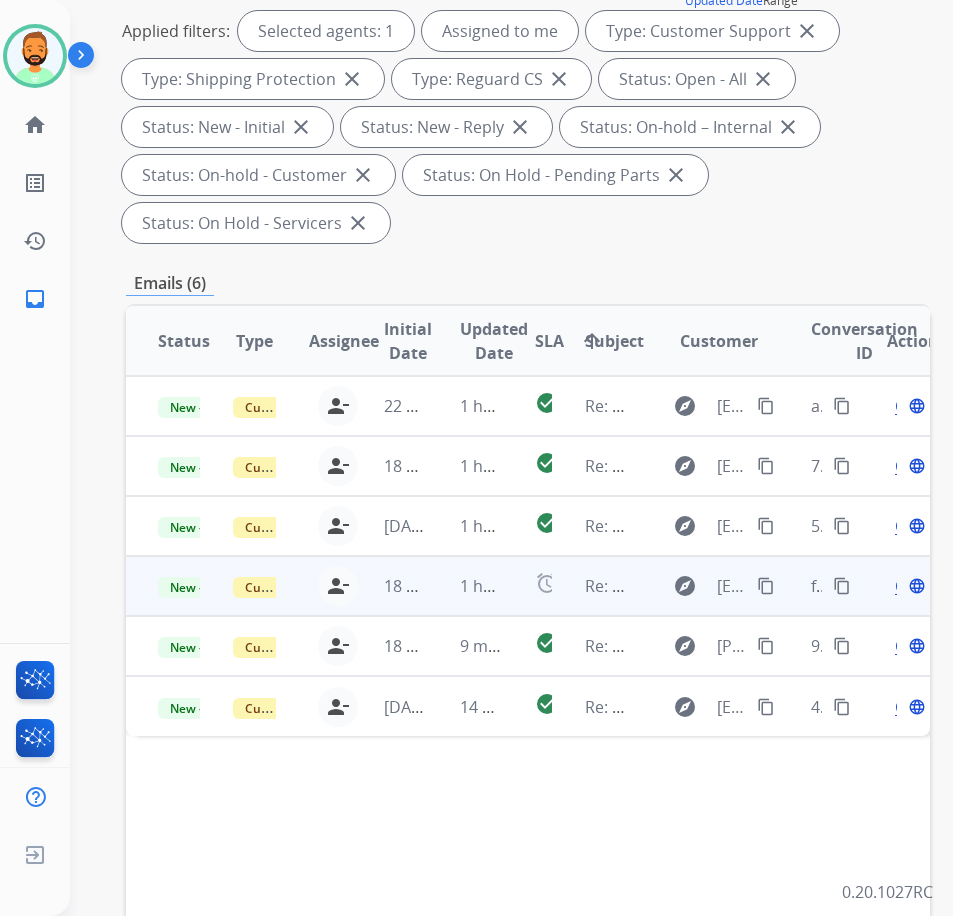 click on "Open" at bounding box center (915, 586) 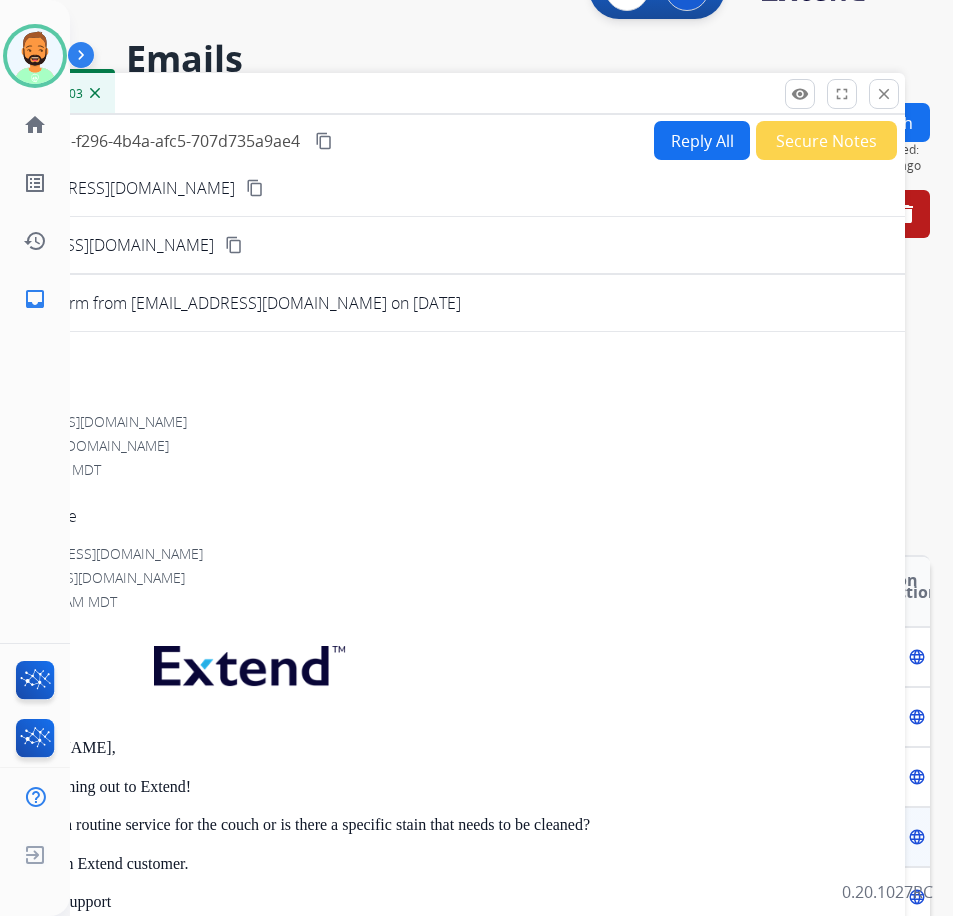 scroll, scrollTop: 0, scrollLeft: 0, axis: both 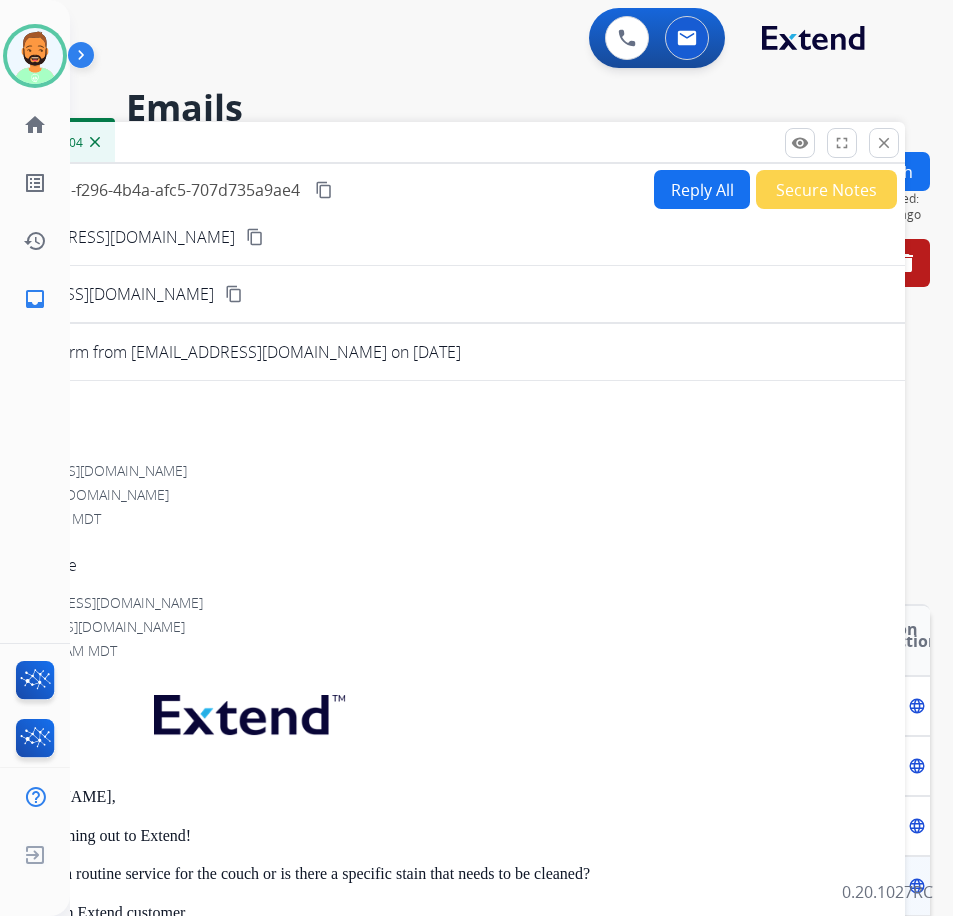 click on "Reply All" at bounding box center (702, 189) 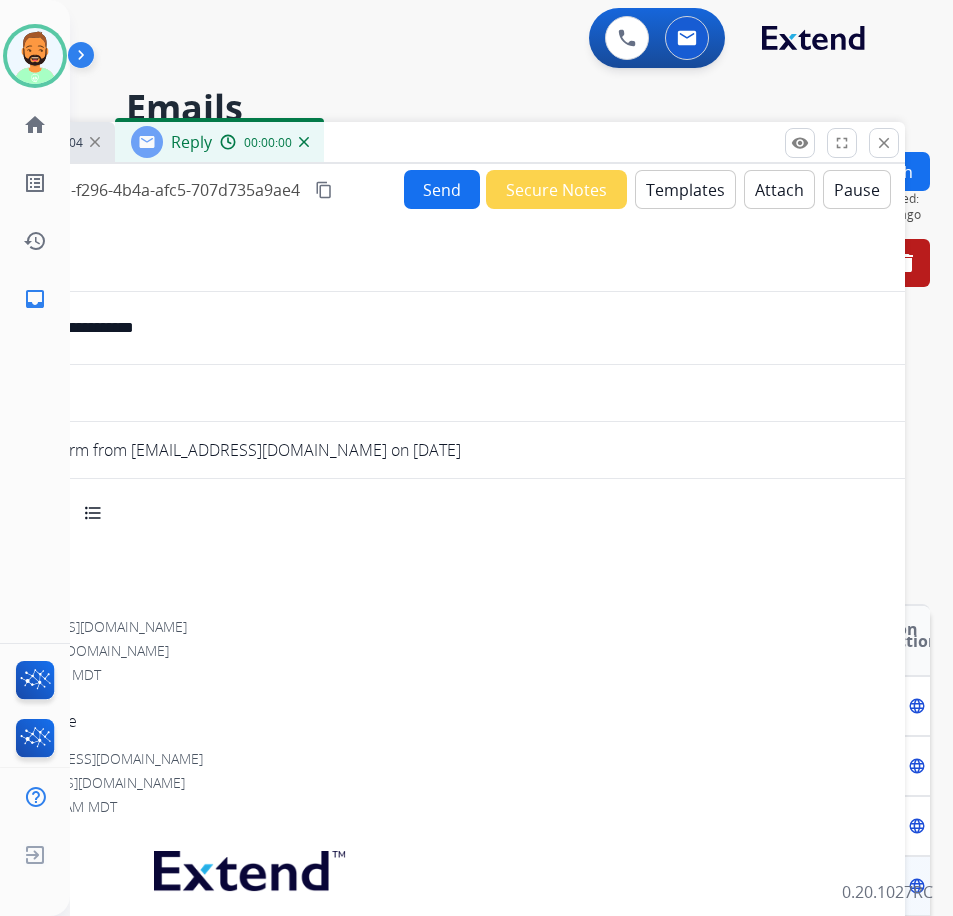 select on "**********" 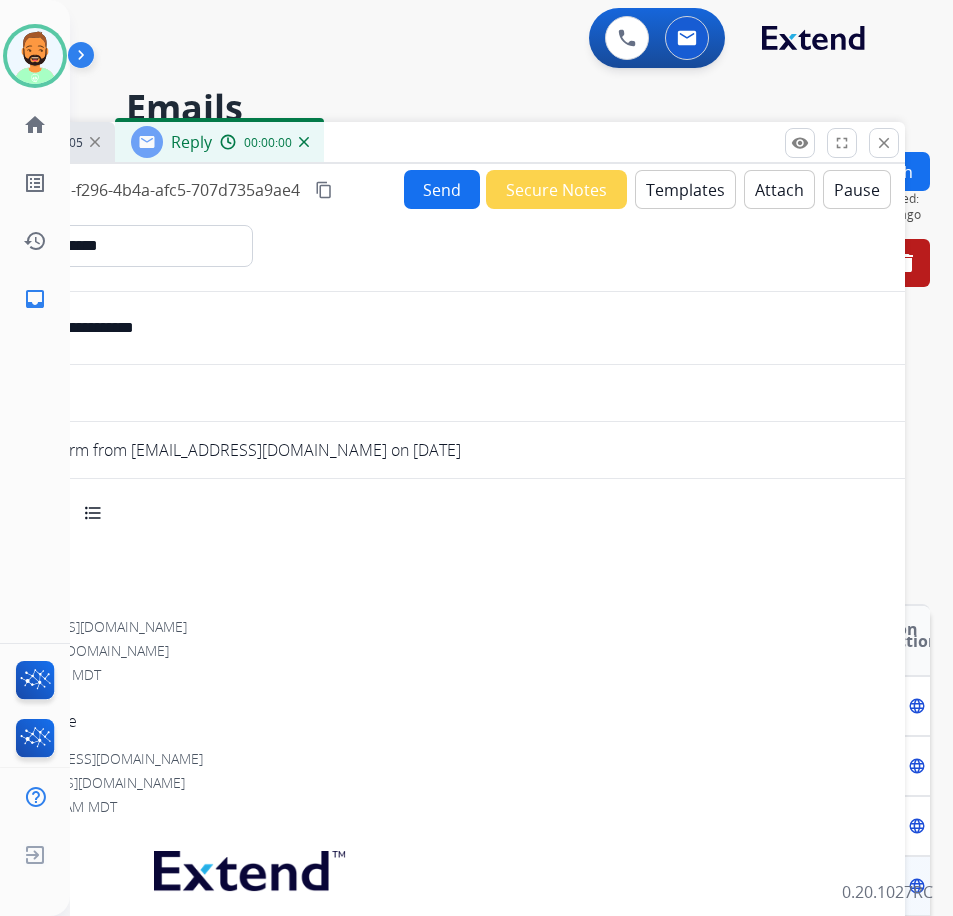 click on "Templates" at bounding box center [685, 189] 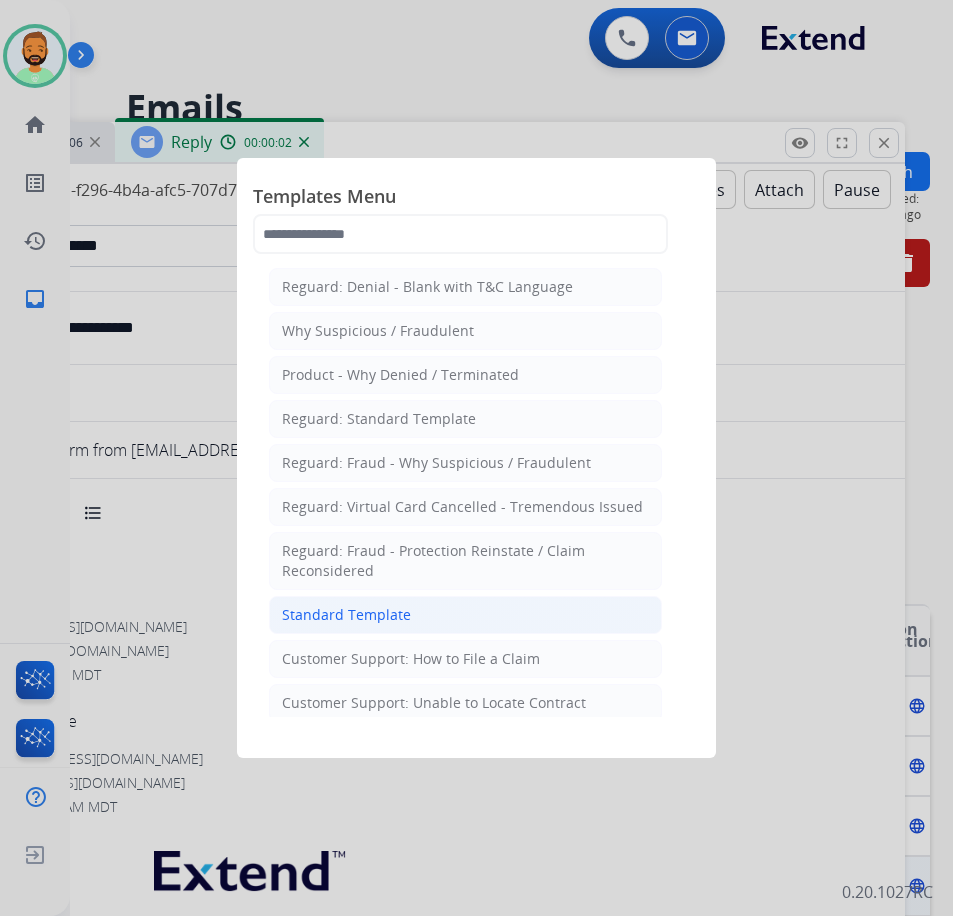 click on "Standard Template" 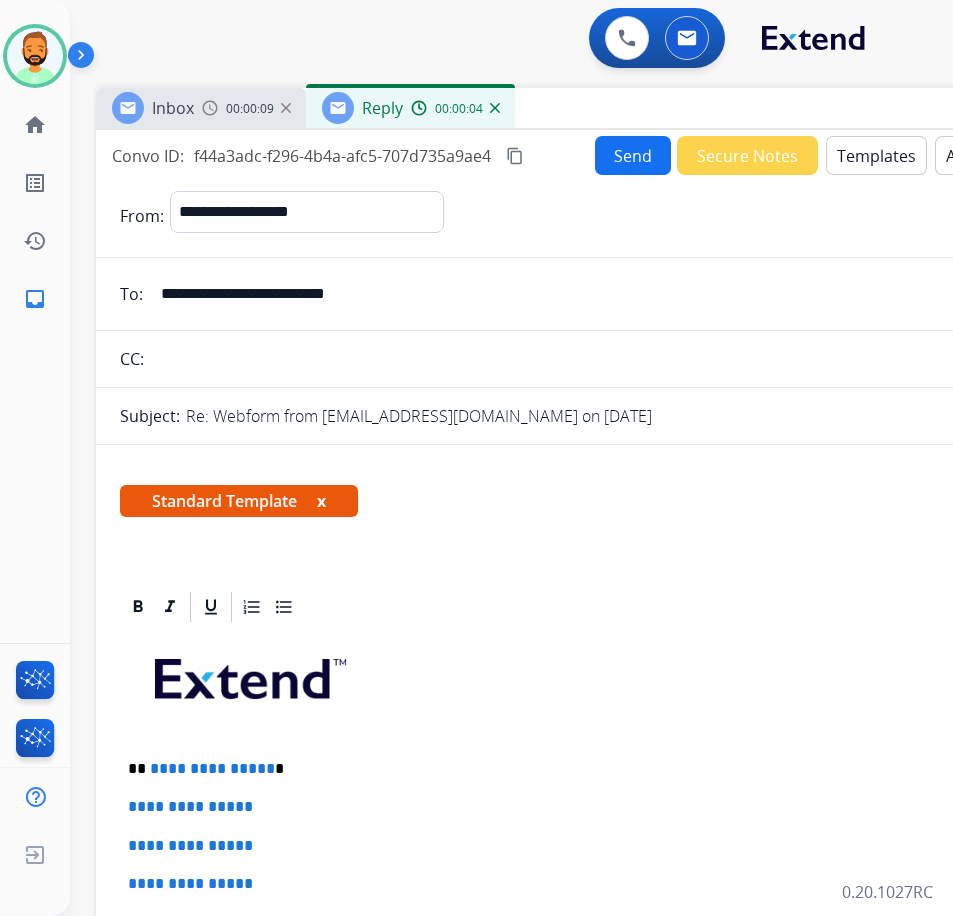 drag, startPoint x: 417, startPoint y: 145, endPoint x: 608, endPoint y: 111, distance: 194.00258 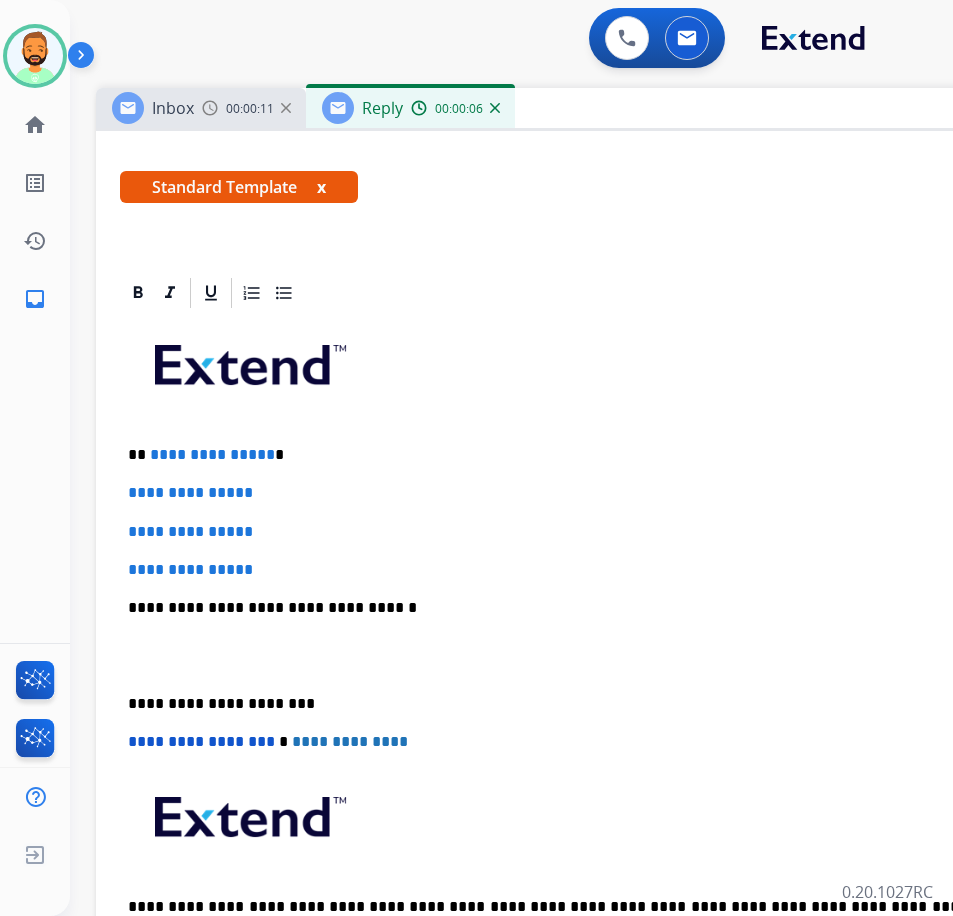 scroll, scrollTop: 300, scrollLeft: 0, axis: vertical 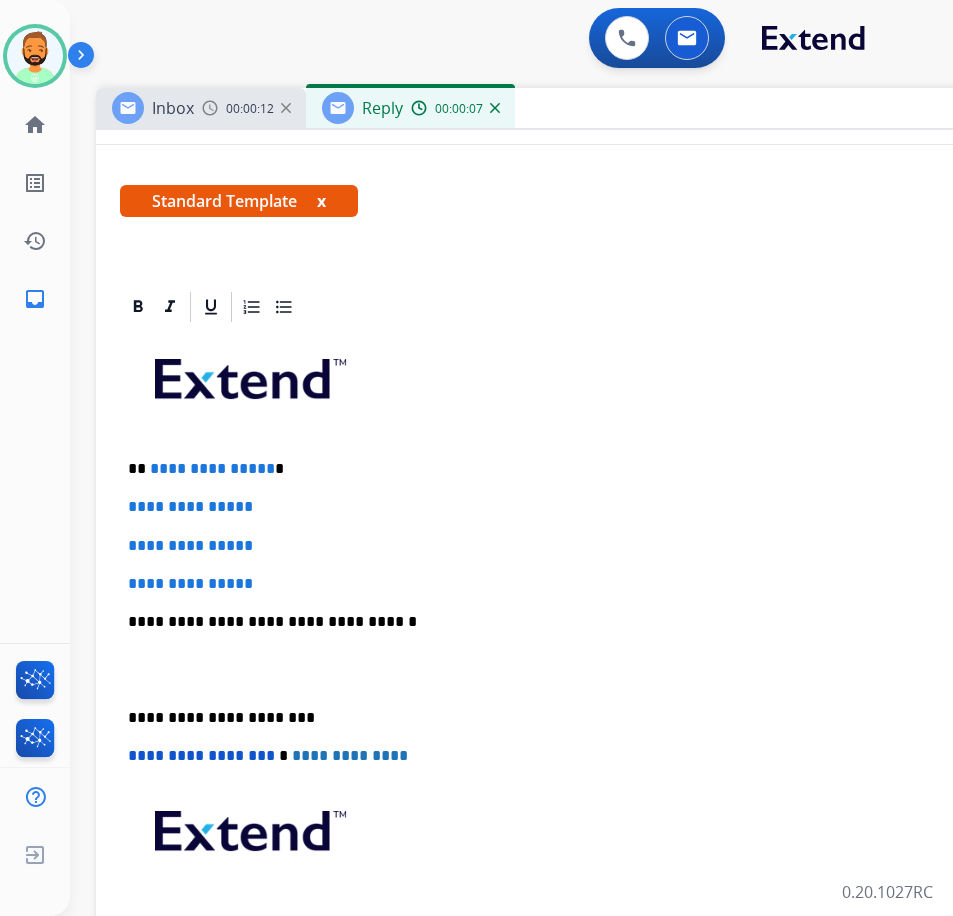 click on "**********" at bounding box center [588, 469] 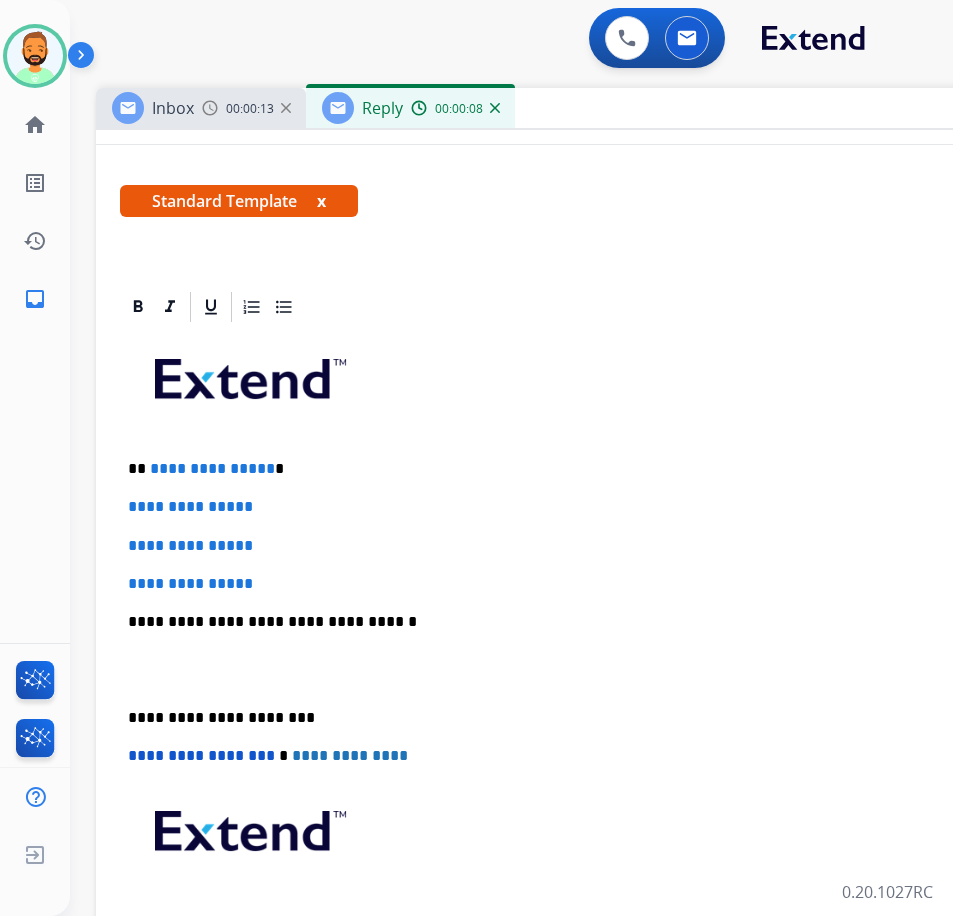 type 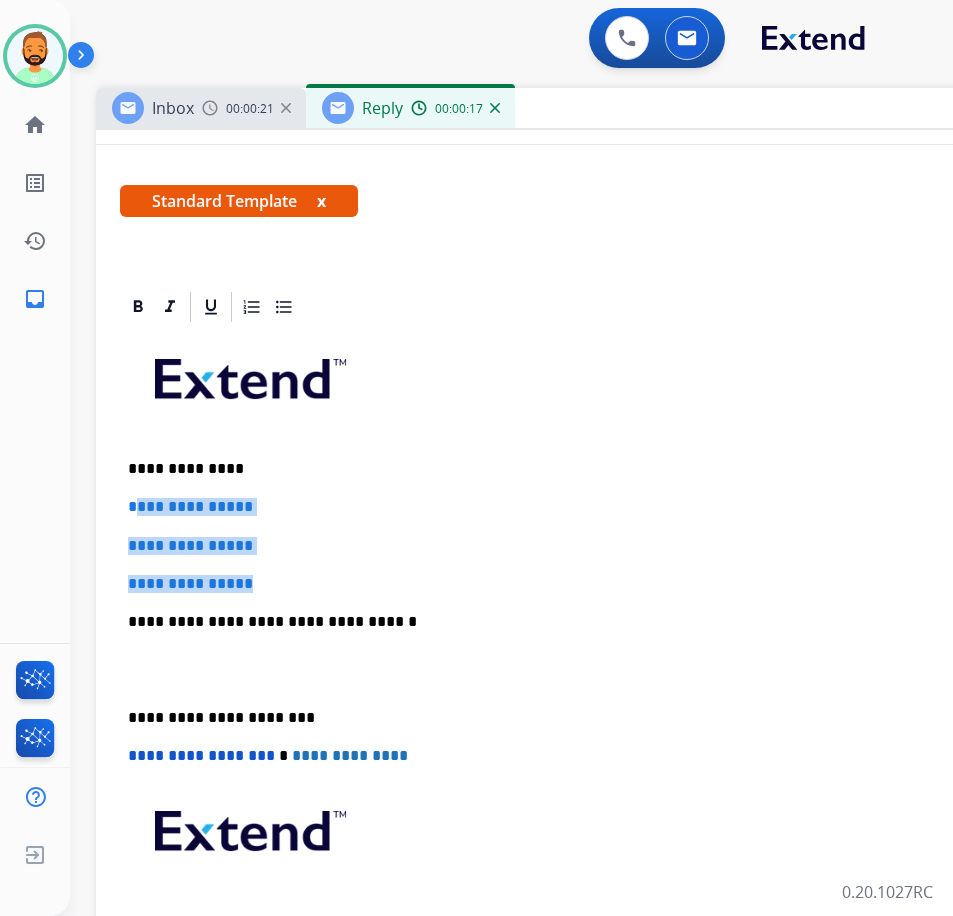 drag, startPoint x: 261, startPoint y: 584, endPoint x: 137, endPoint y: 512, distance: 143.38759 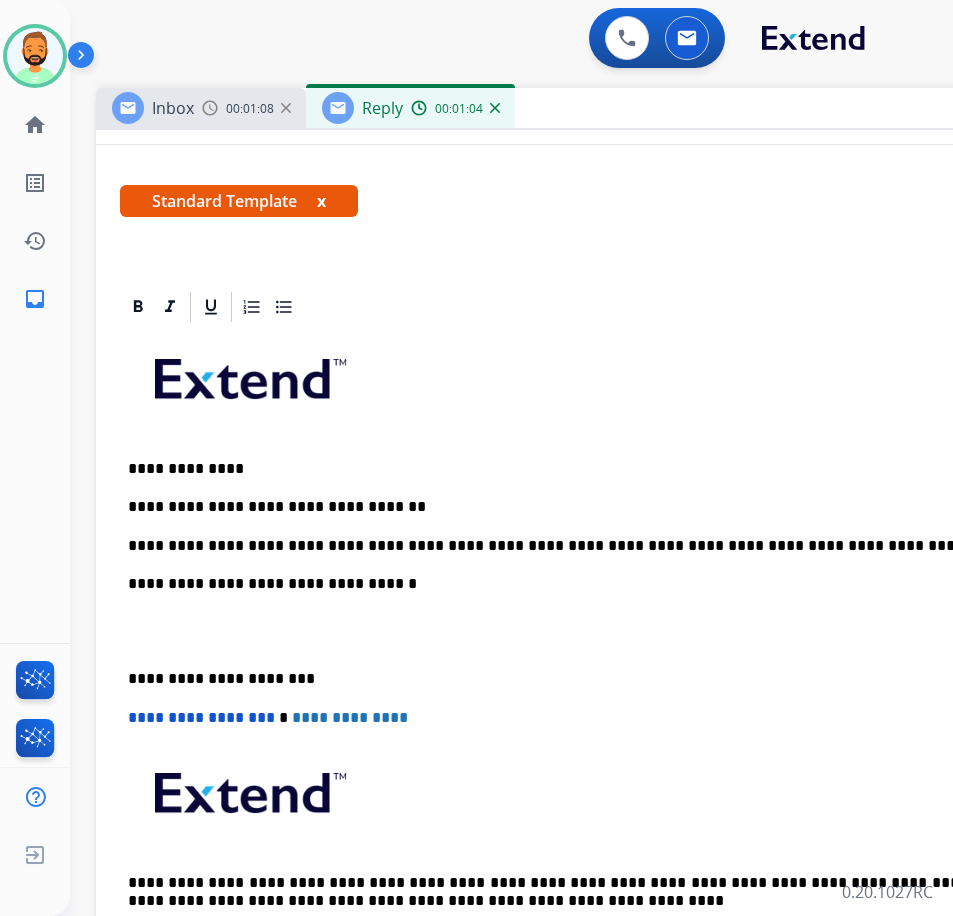 click on "**********" at bounding box center (596, 650) 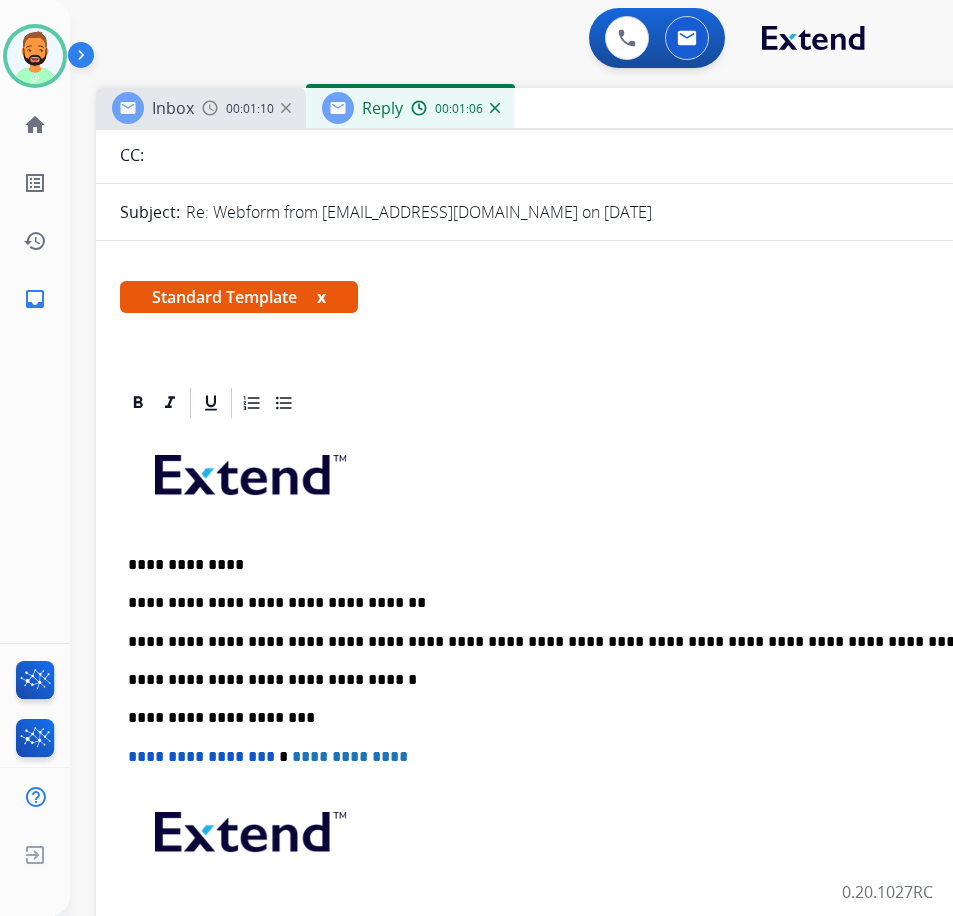 scroll, scrollTop: 0, scrollLeft: 0, axis: both 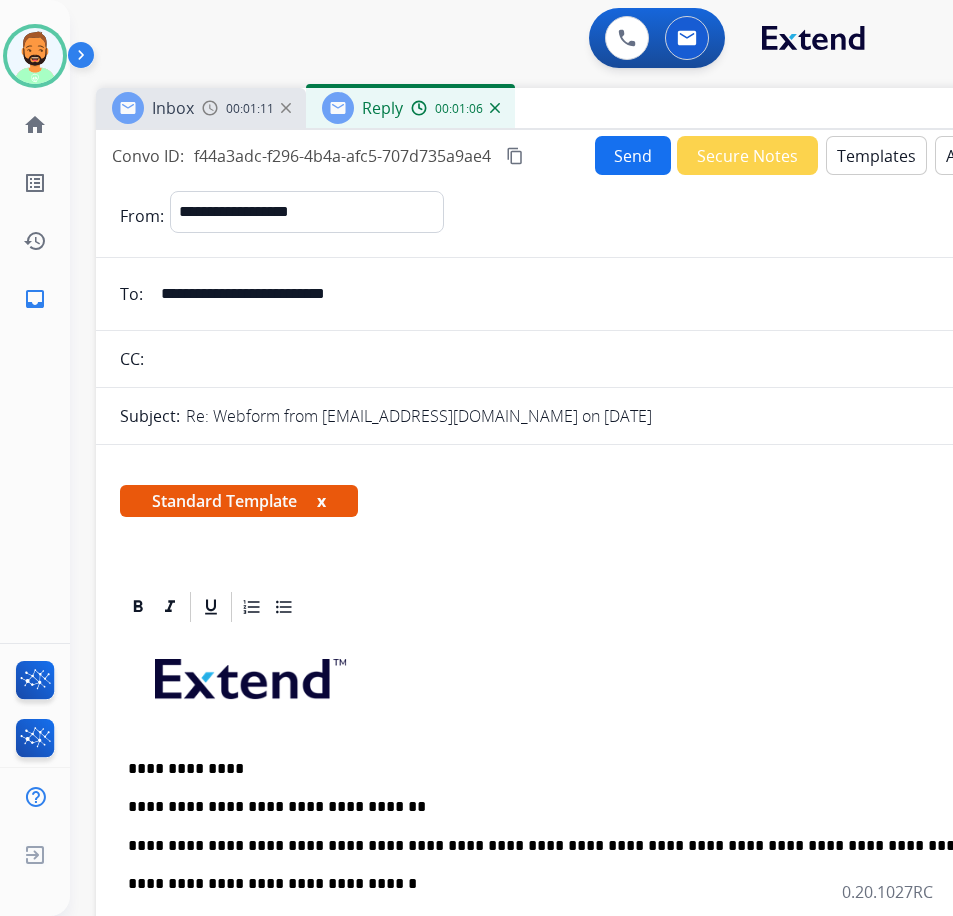click on "Send" at bounding box center [633, 155] 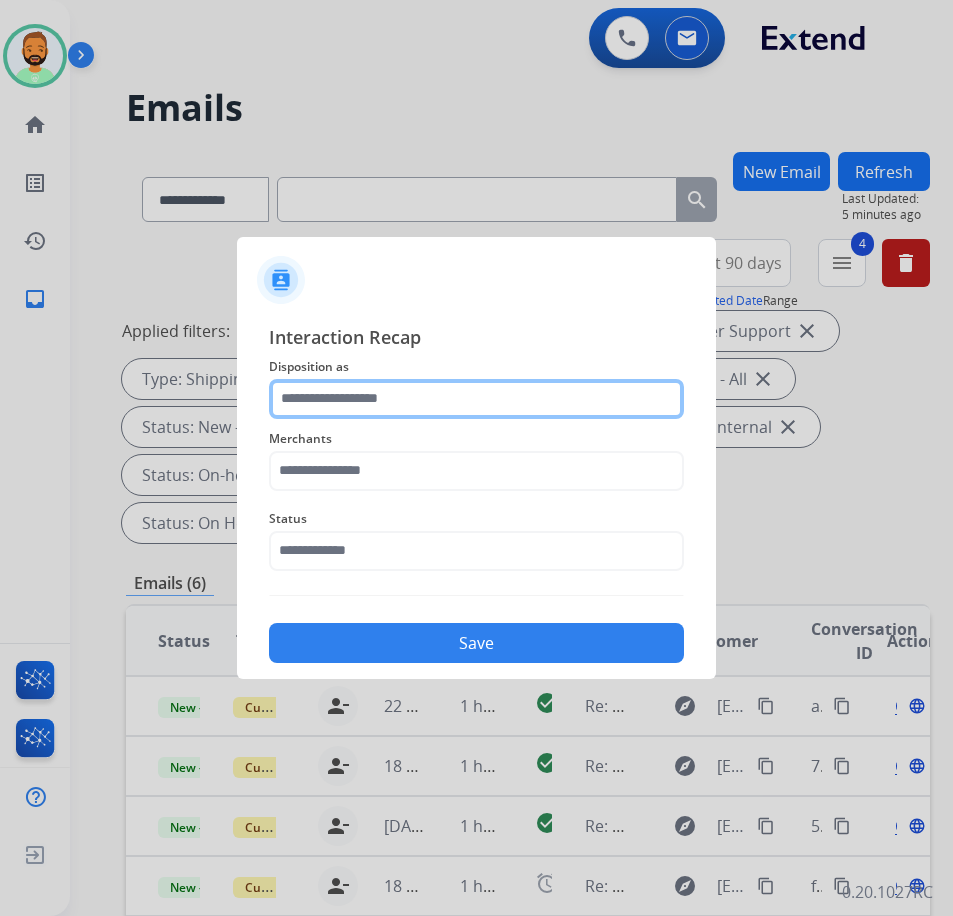 click 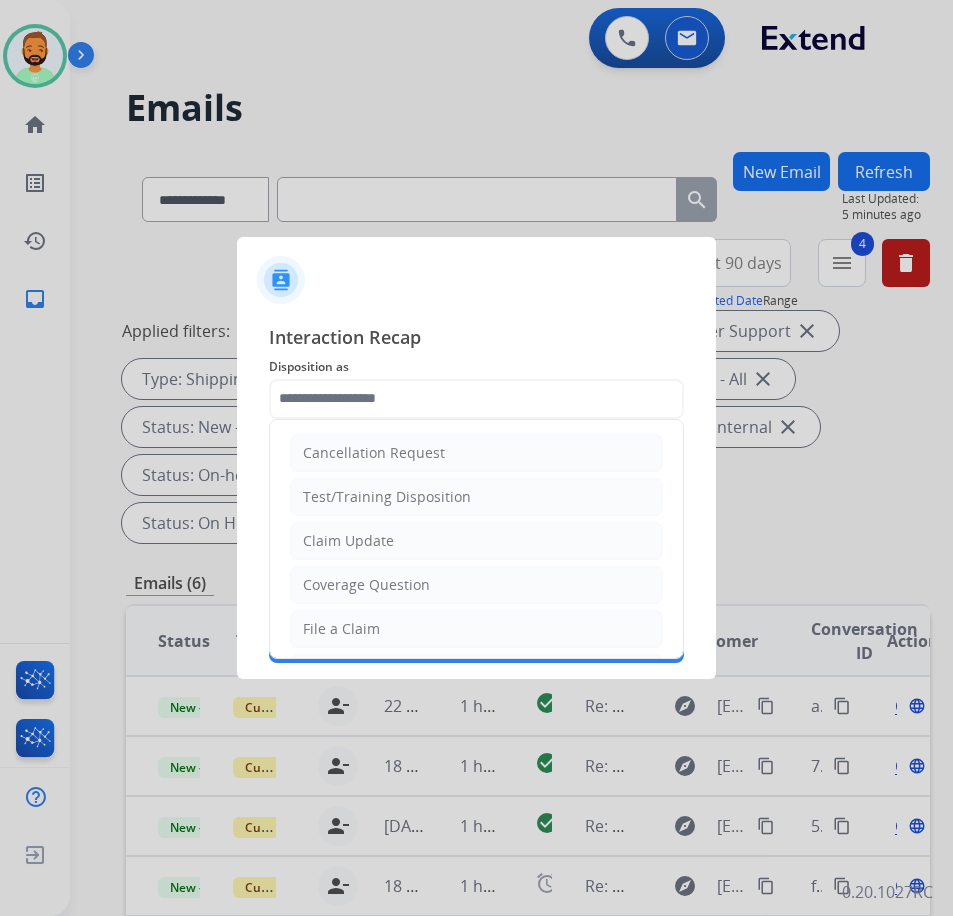 click on "Coverage Question" 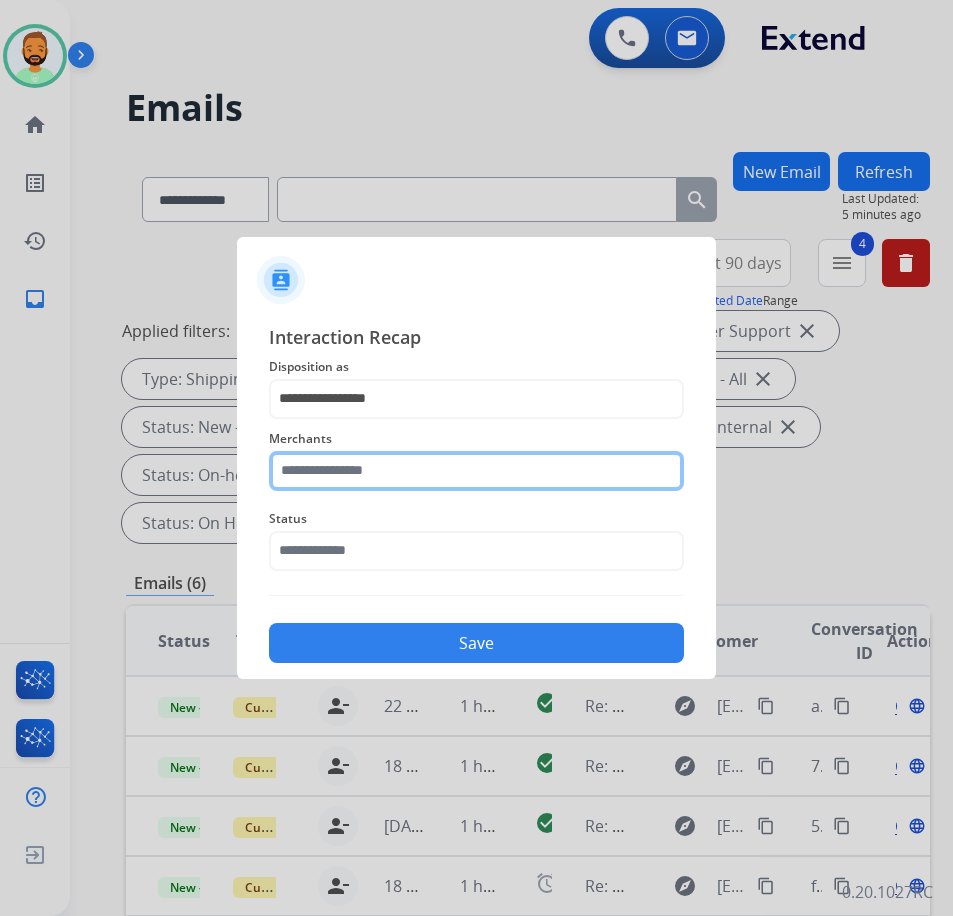 click 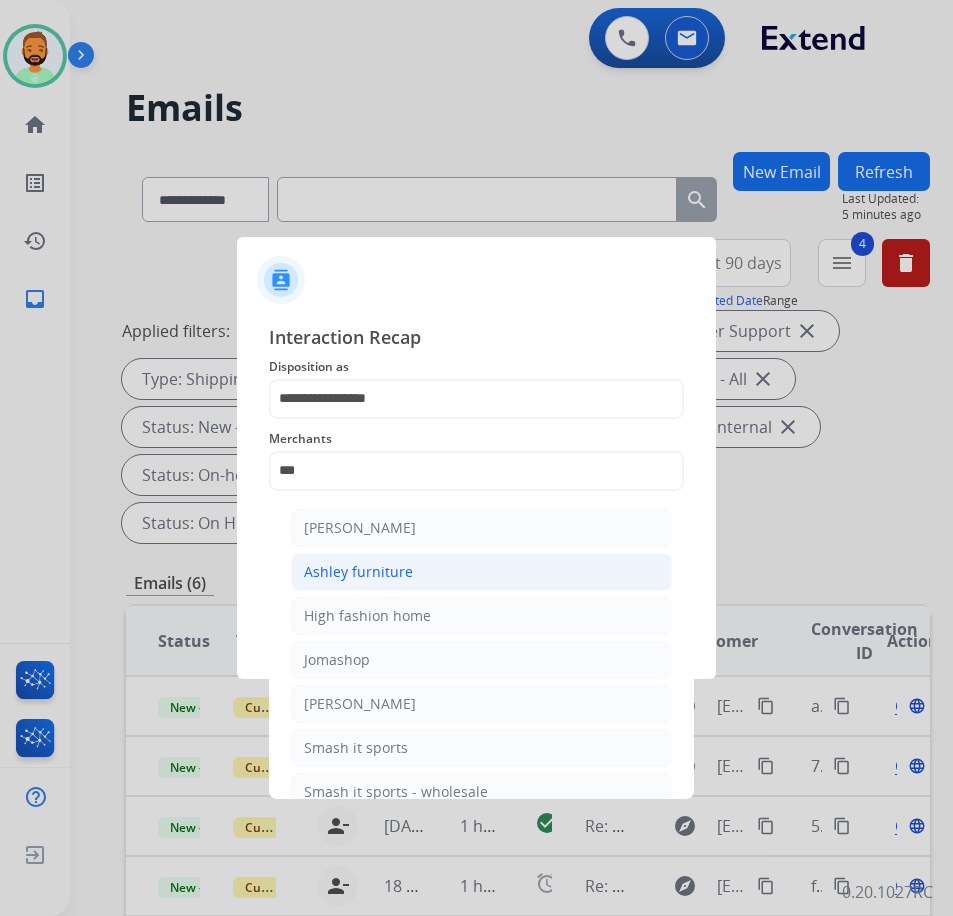 click on "Ashley furniture" 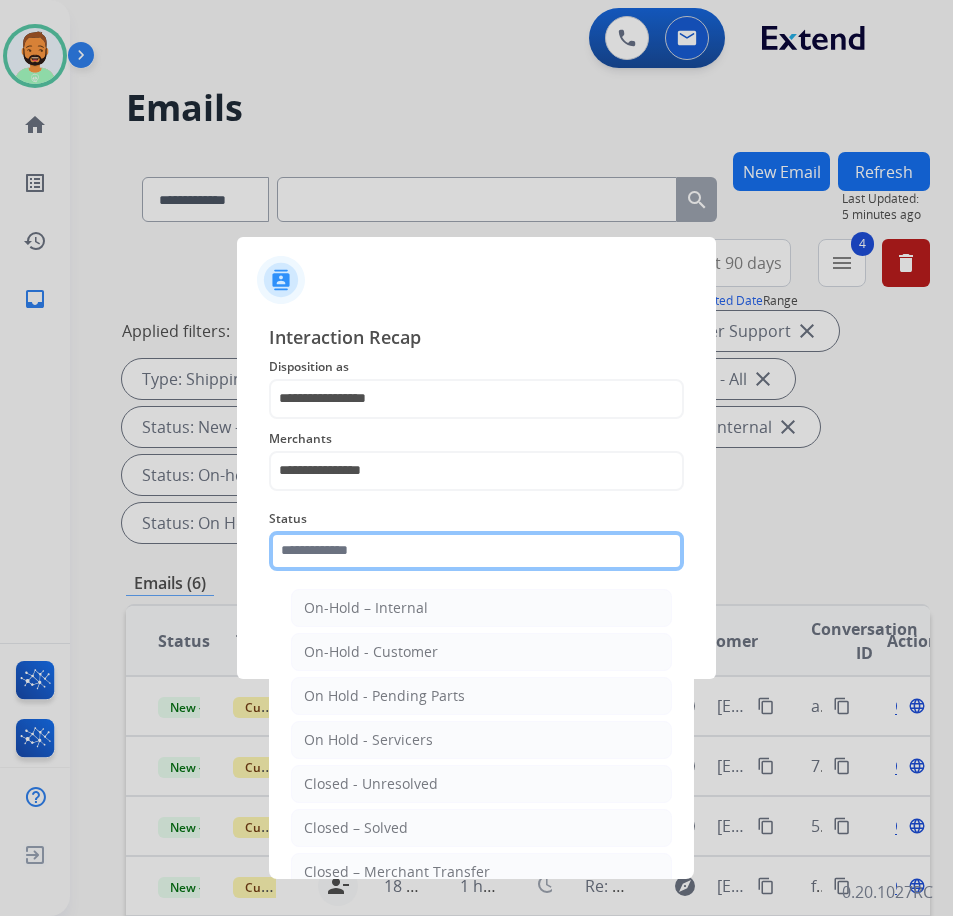 click 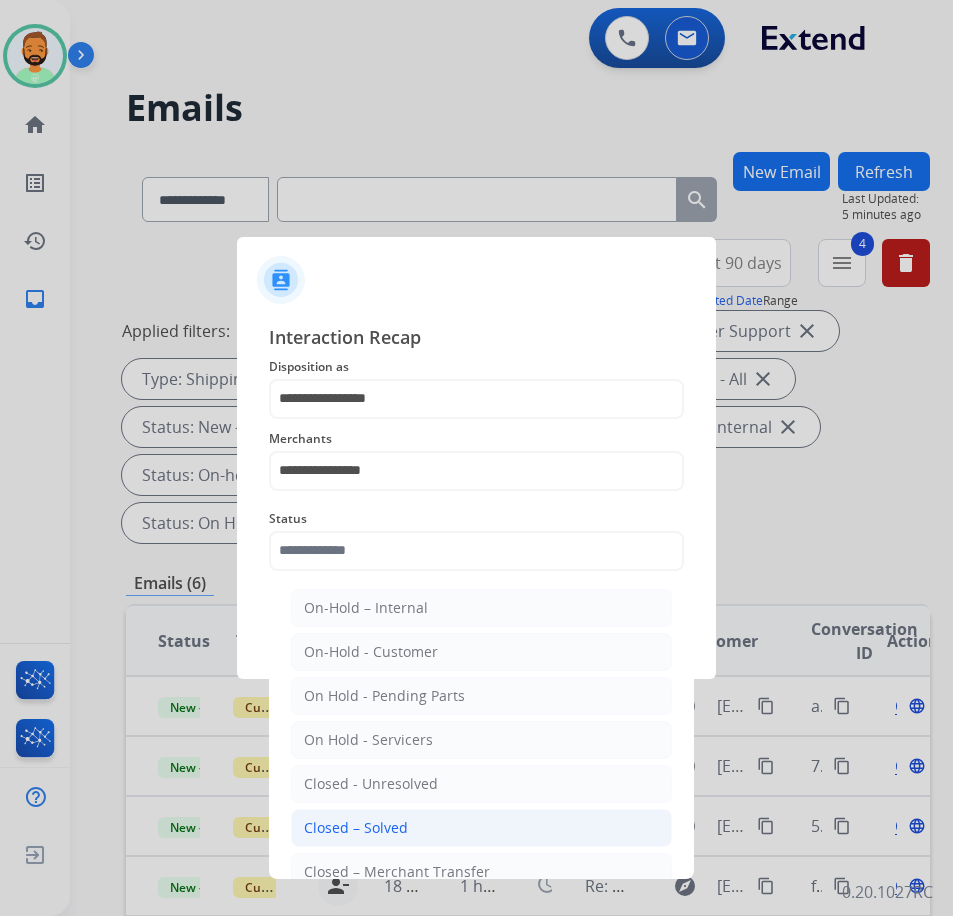 click on "Closed – Solved" 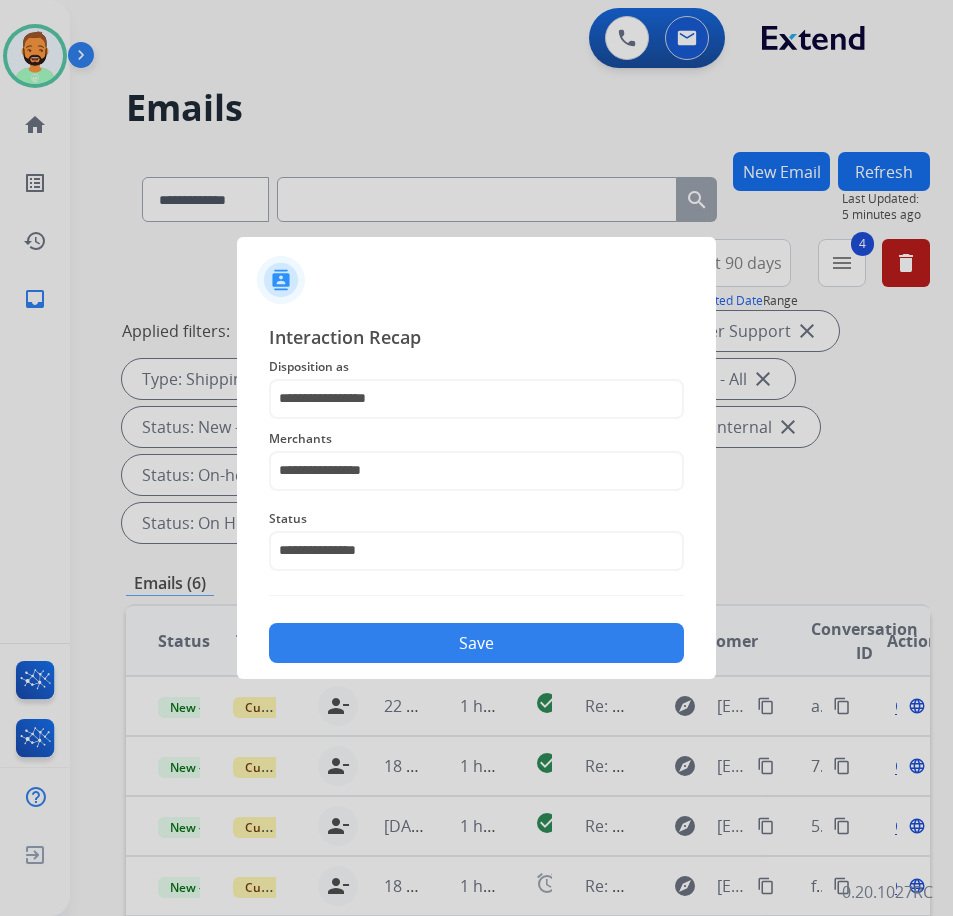 click on "**********" 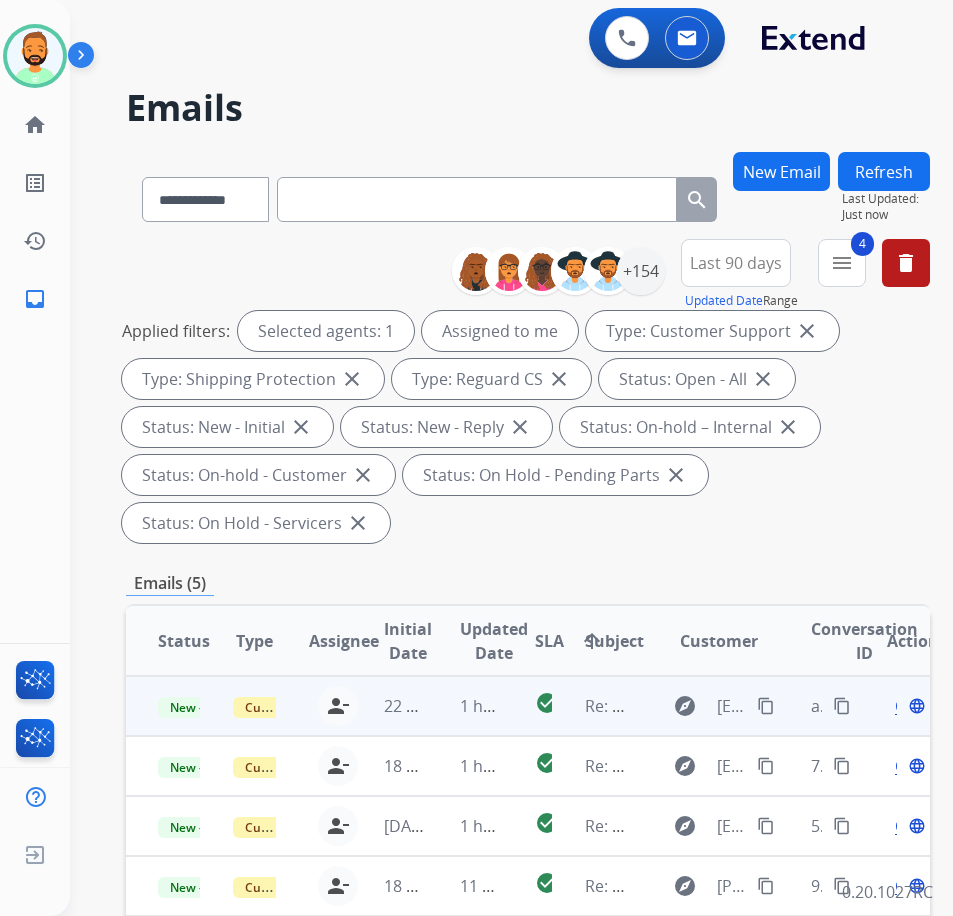 click on "1 hour ago" at bounding box center (465, 706) 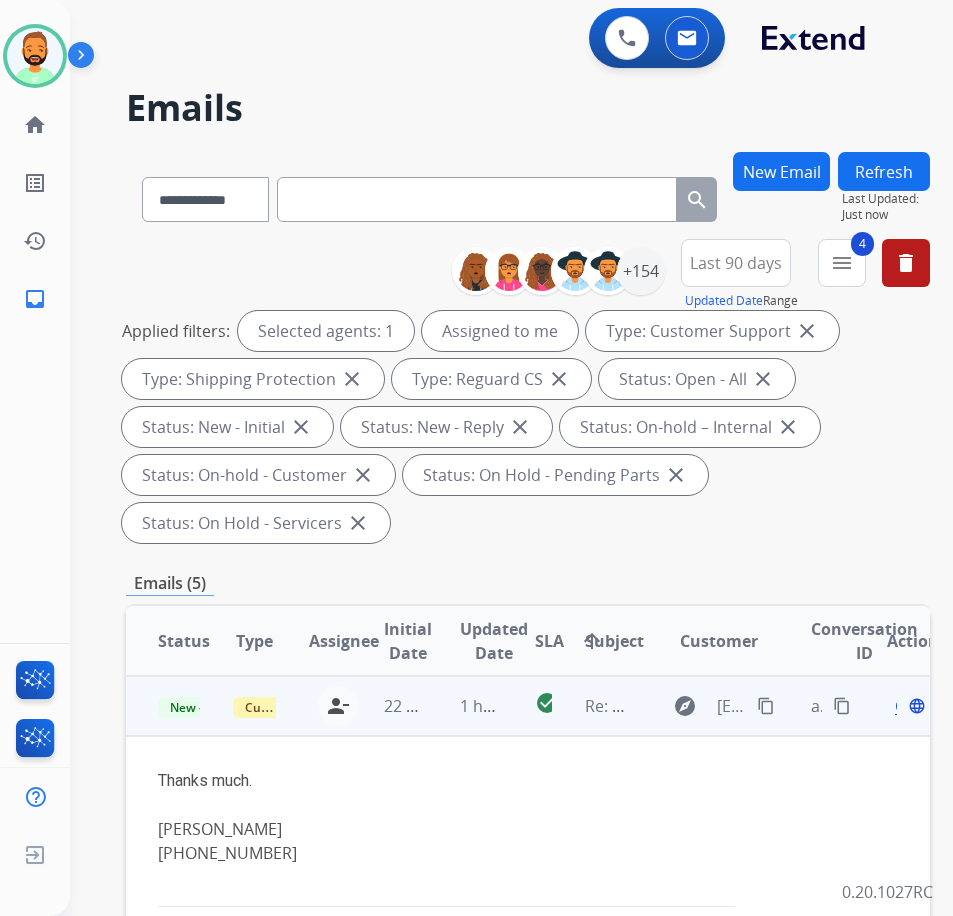 click on "Open" at bounding box center [915, 706] 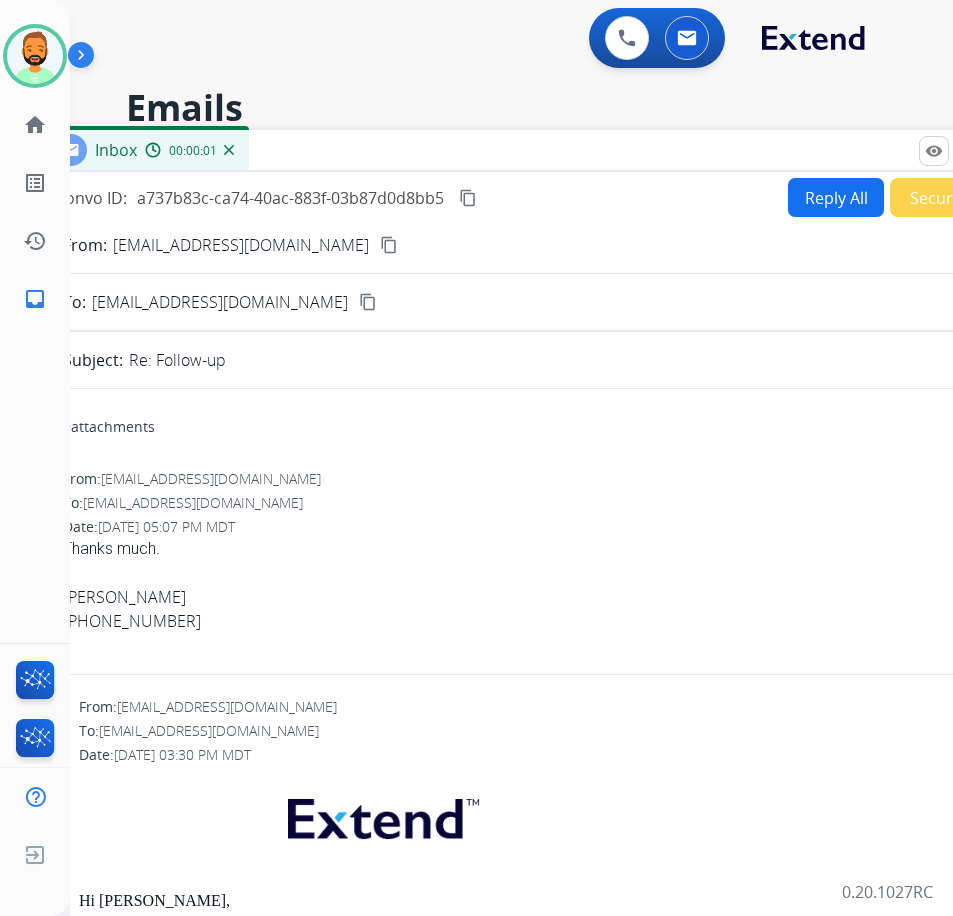 drag, startPoint x: 488, startPoint y: 128, endPoint x: 622, endPoint y: 136, distance: 134.23859 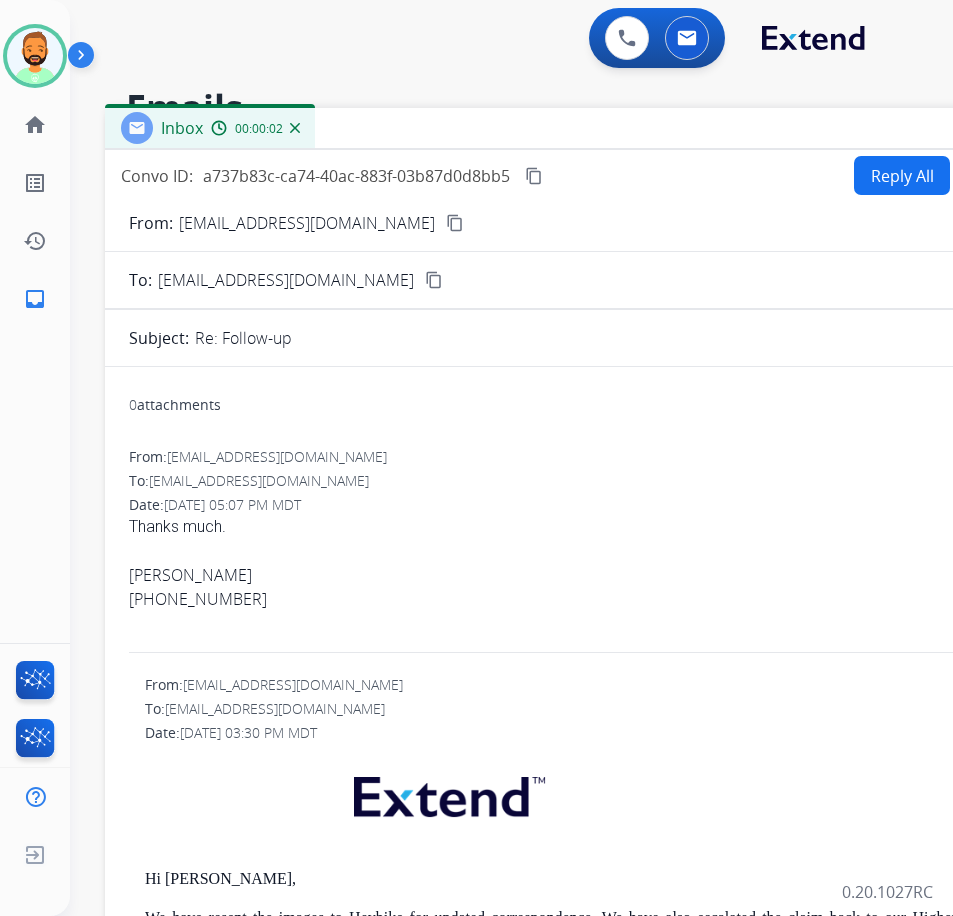 drag, startPoint x: 507, startPoint y: 153, endPoint x: 571, endPoint y: 131, distance: 67.6757 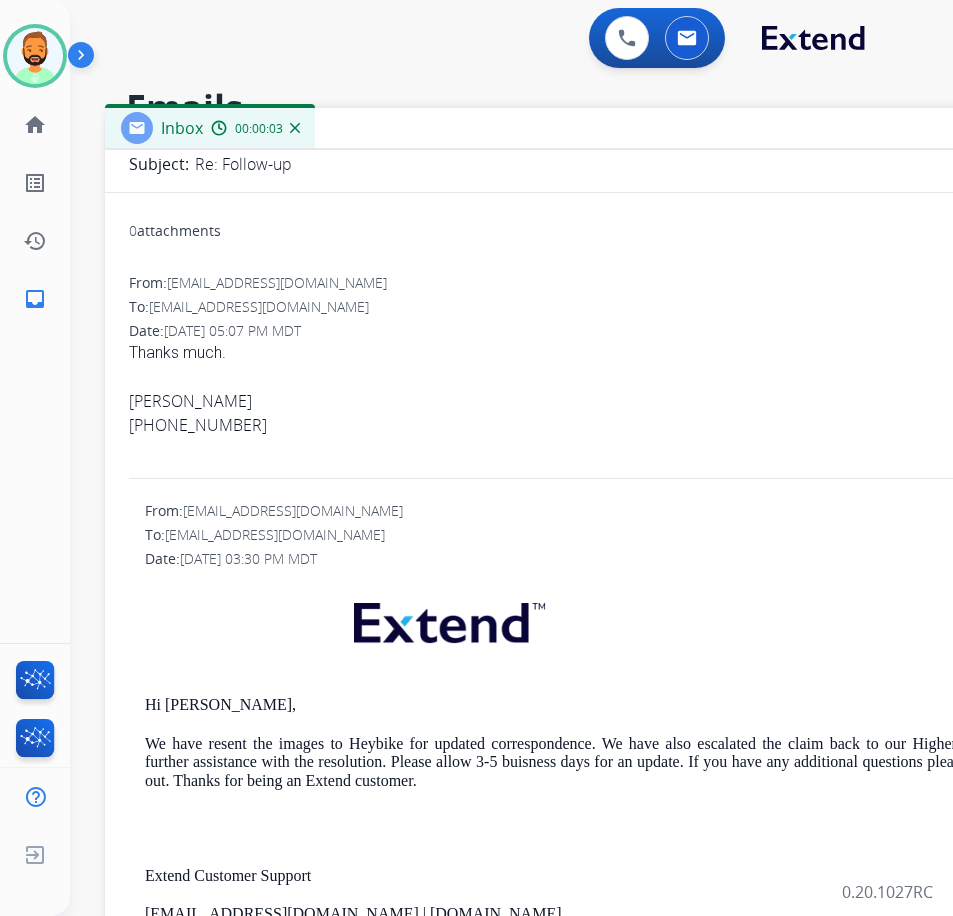 scroll, scrollTop: 200, scrollLeft: 0, axis: vertical 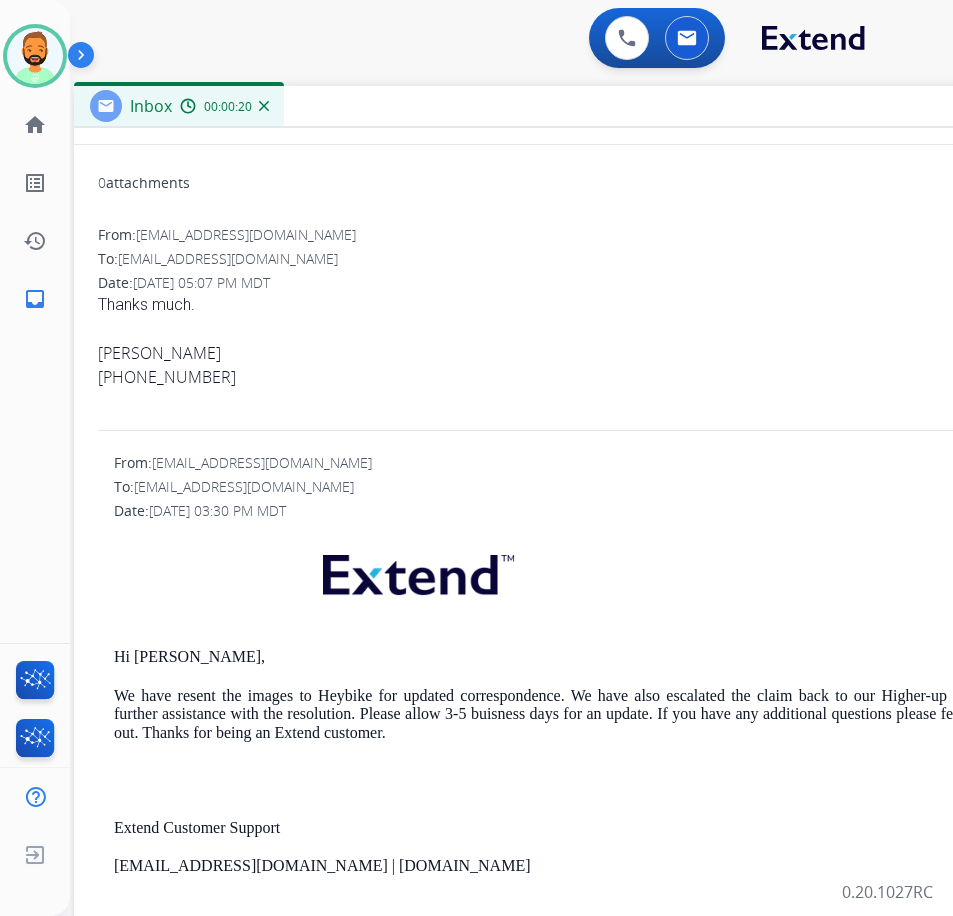 drag, startPoint x: 798, startPoint y: 132, endPoint x: 785, endPoint y: 138, distance: 14.3178215 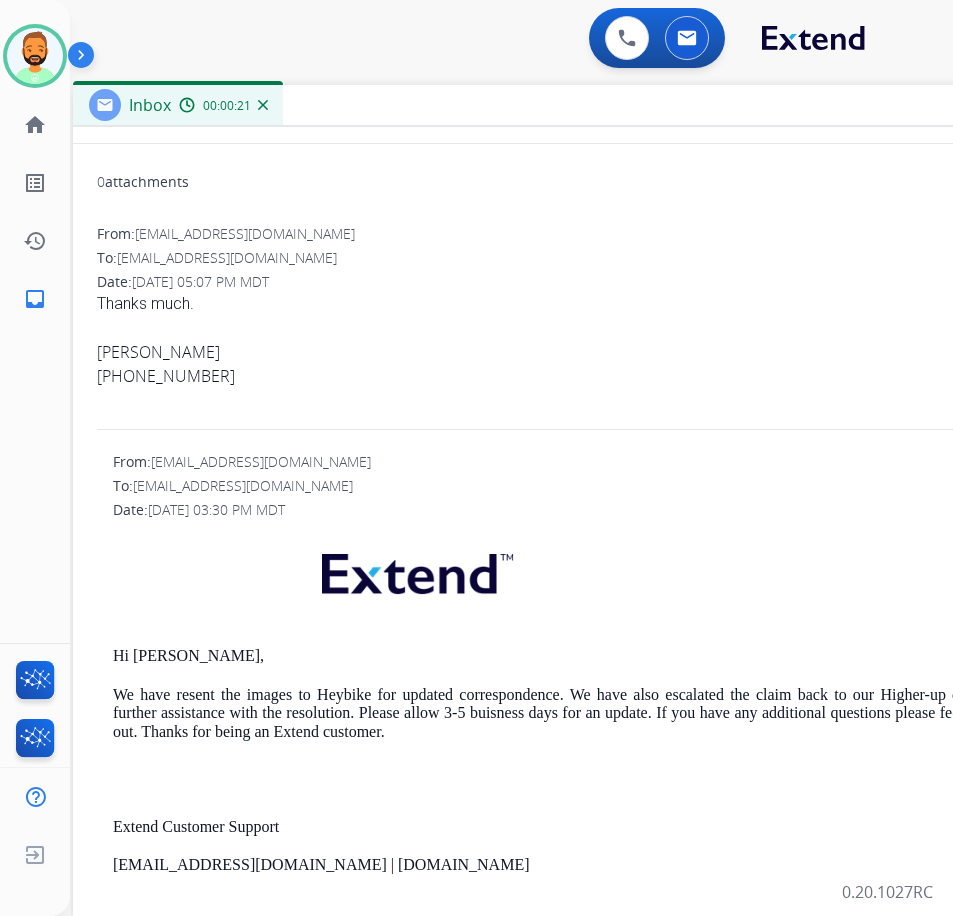 scroll, scrollTop: 0, scrollLeft: 0, axis: both 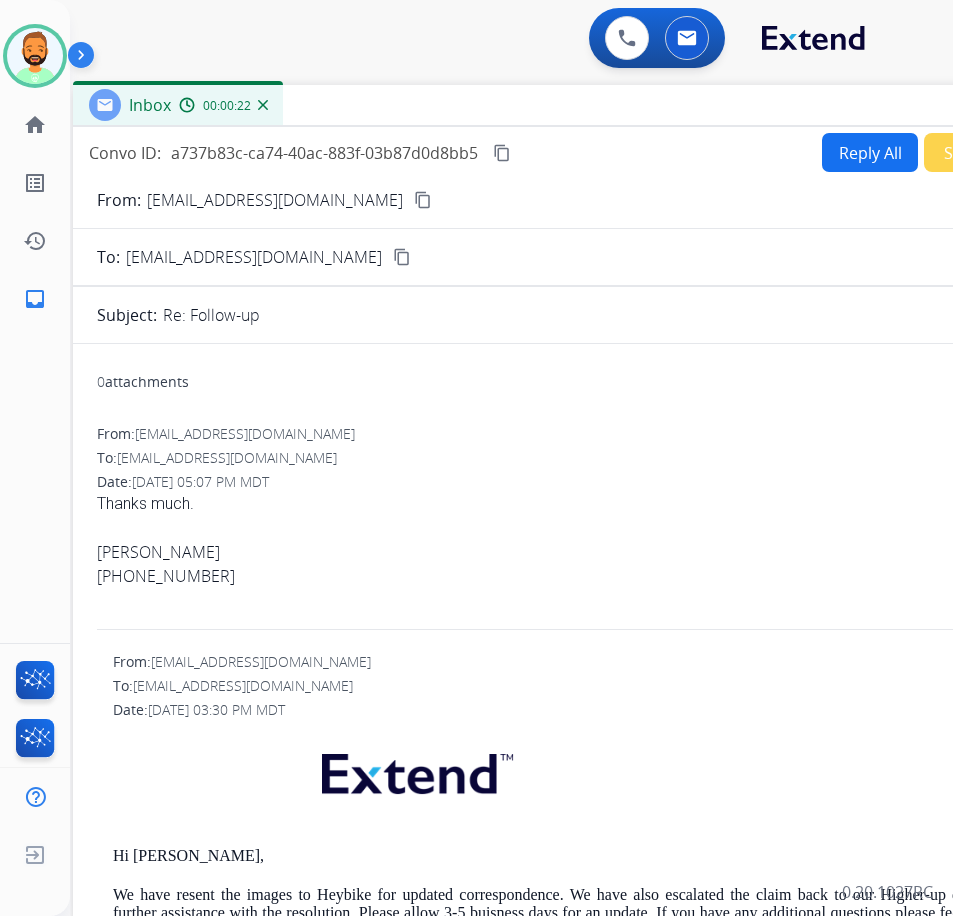 click on "Secure Notes" at bounding box center [994, 152] 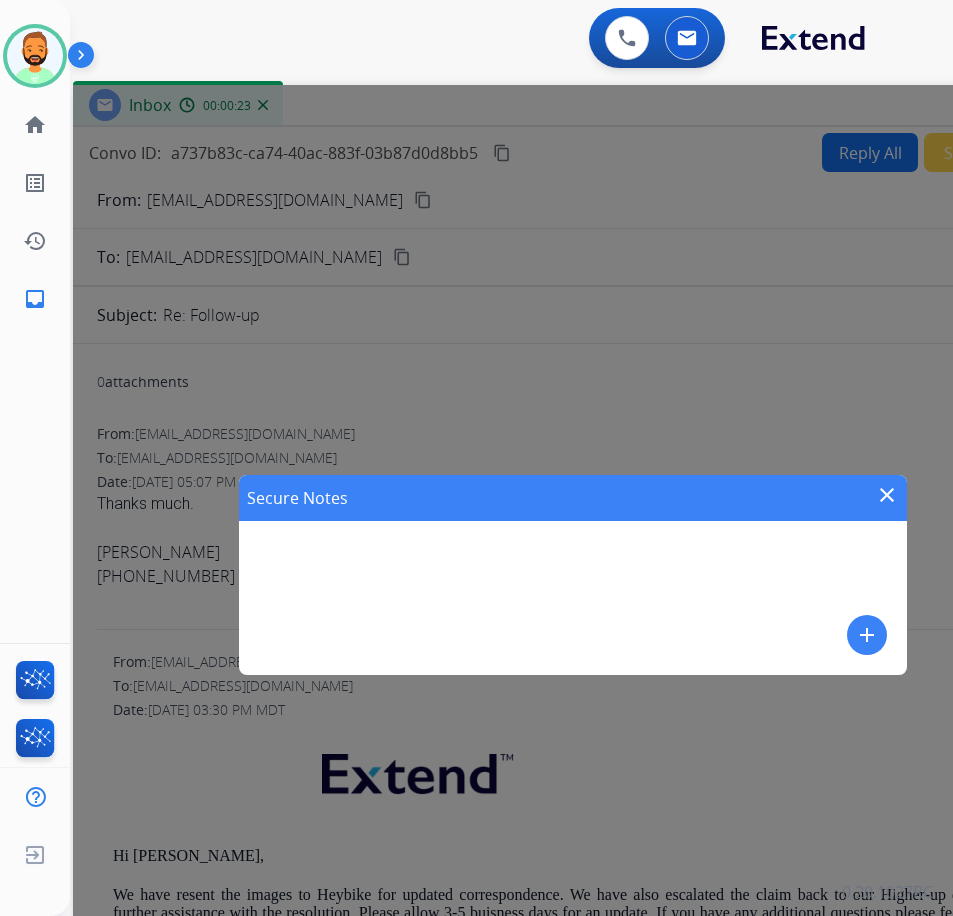 click on "add" at bounding box center (867, 635) 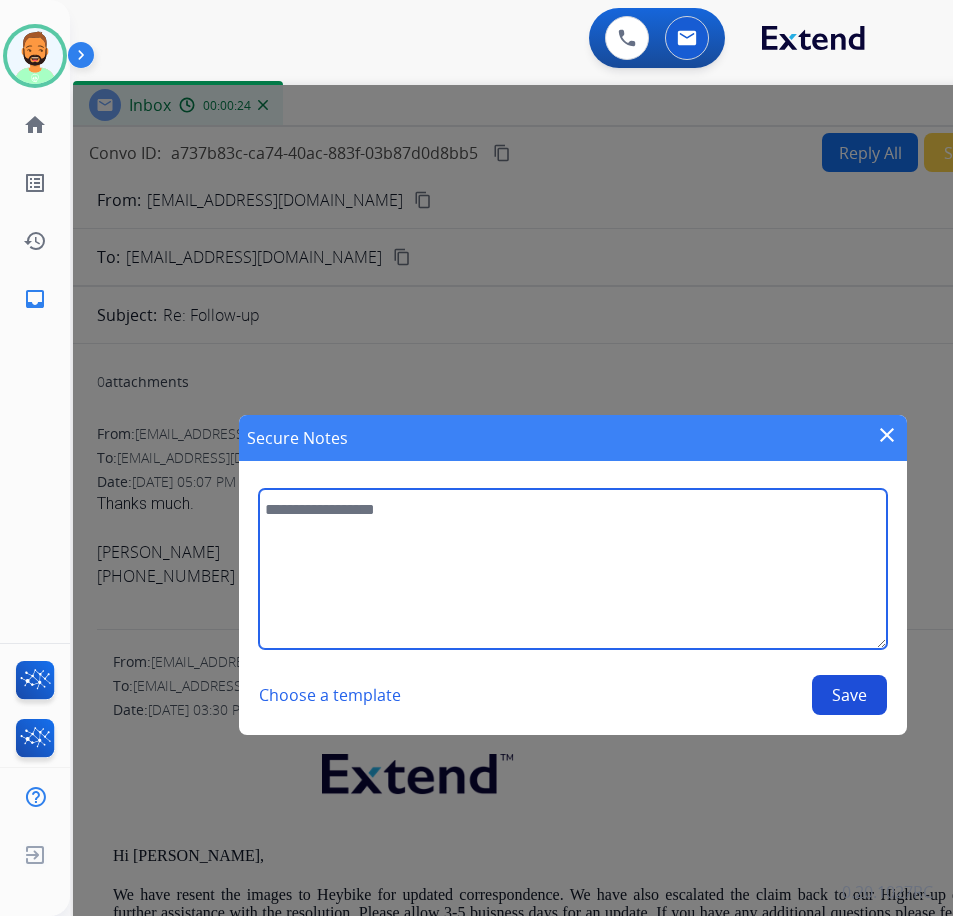 click at bounding box center [572, 569] 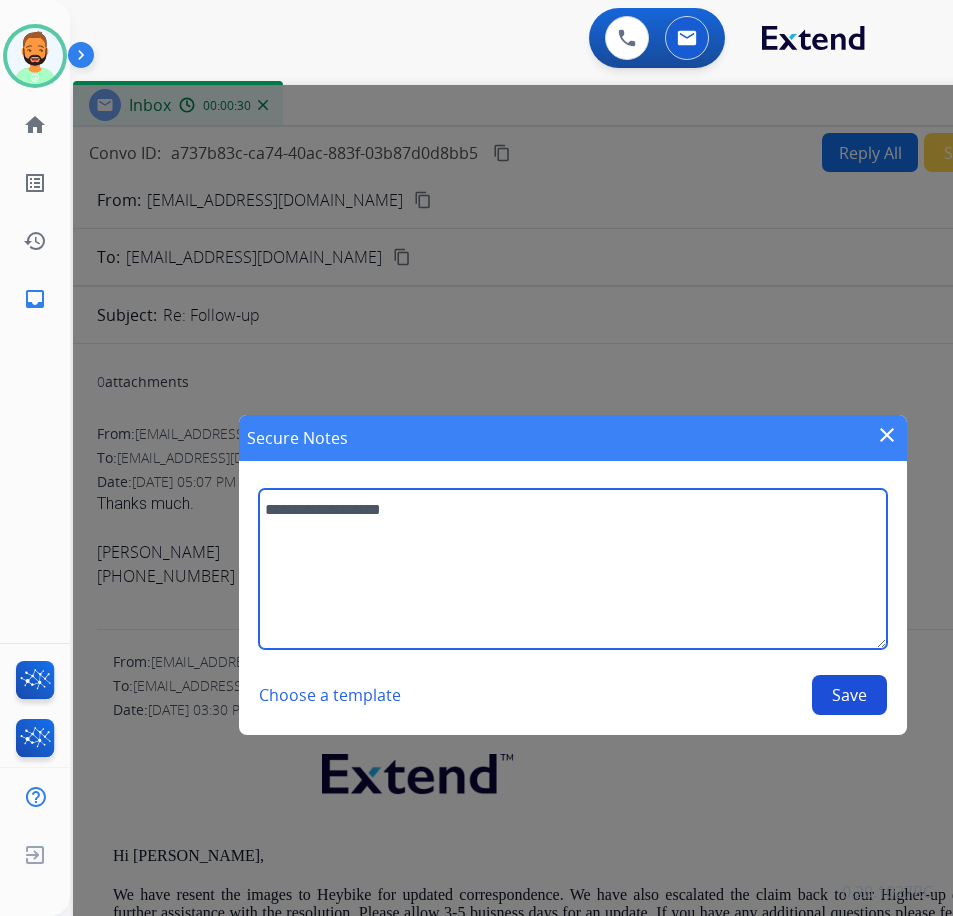 type on "**********" 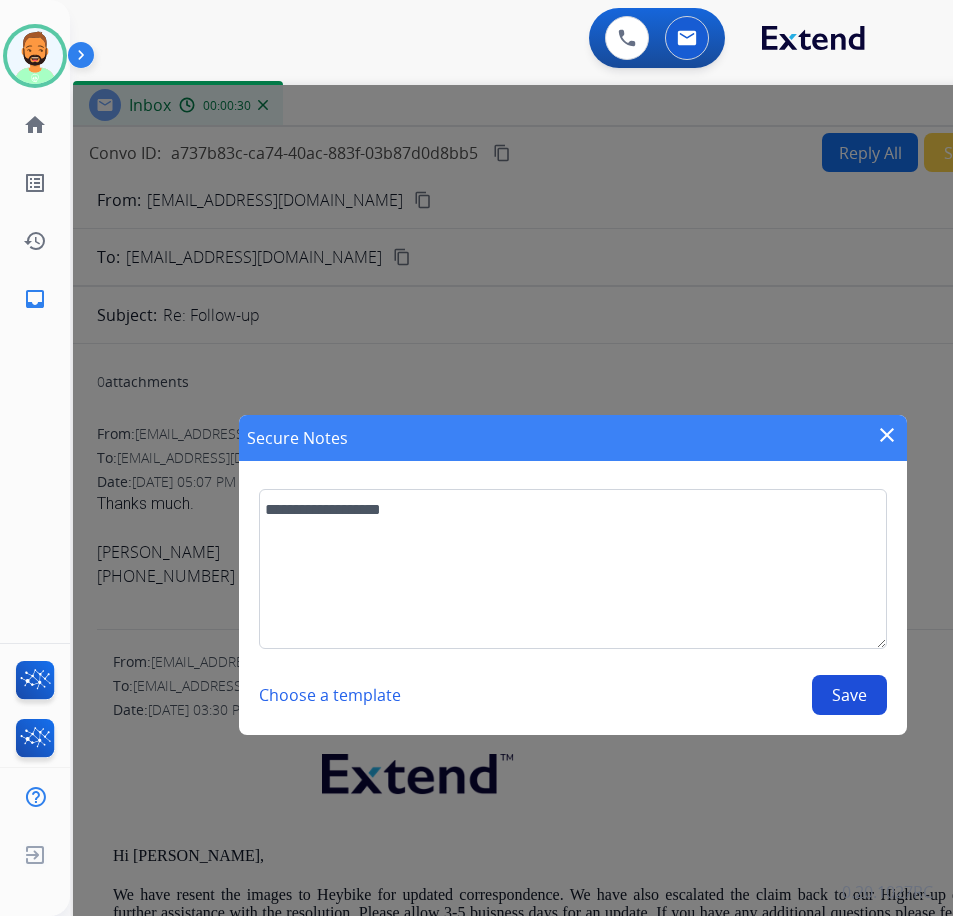 click on "**********" at bounding box center [572, 602] 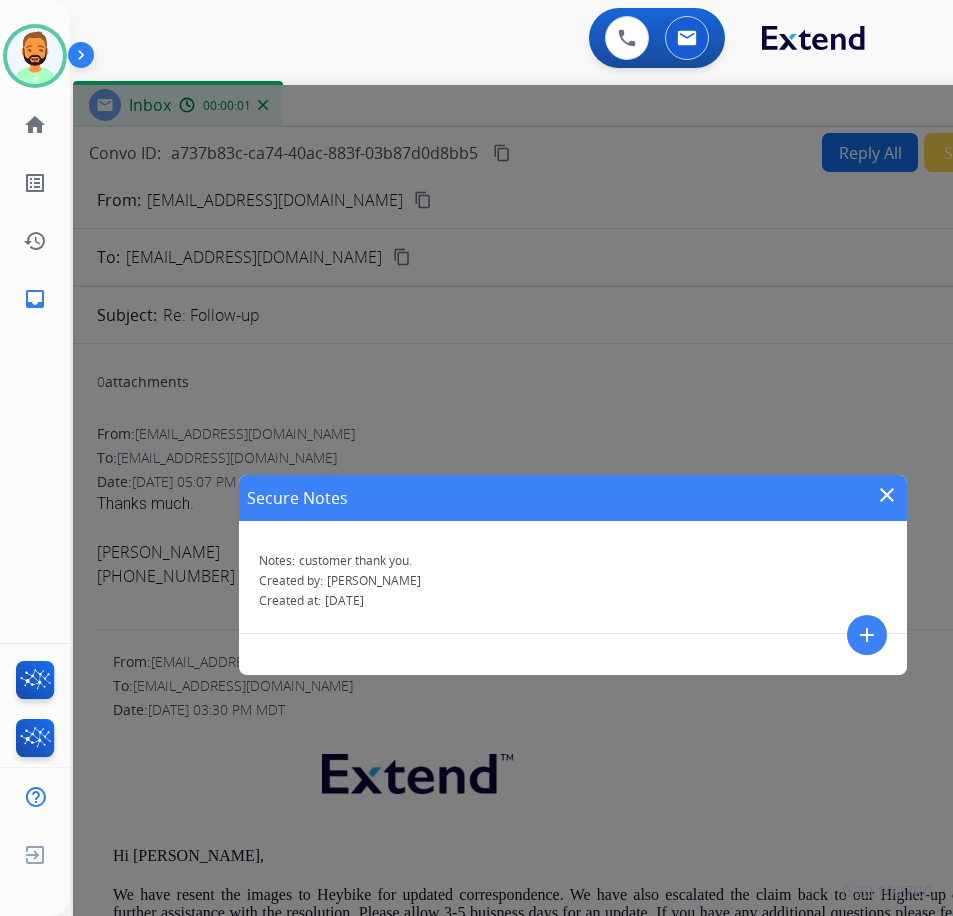 click on "close" at bounding box center (887, 495) 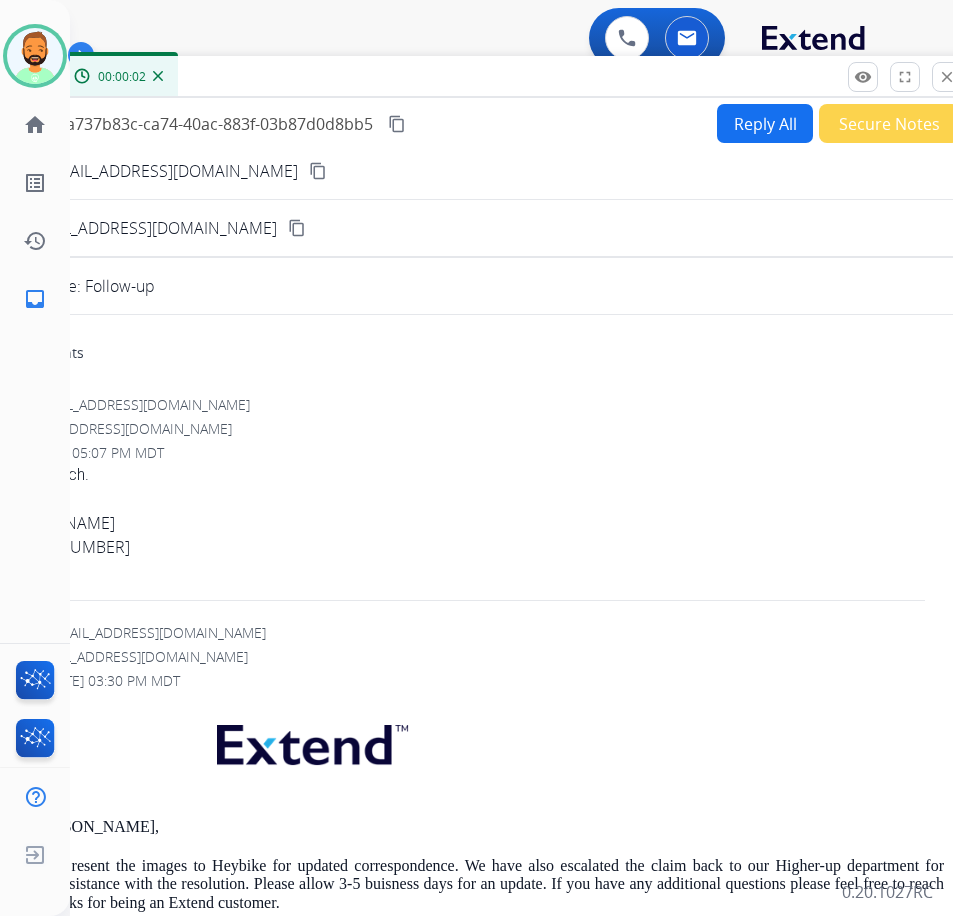 drag, startPoint x: 786, startPoint y: 110, endPoint x: 681, endPoint y: 87, distance: 107.48953 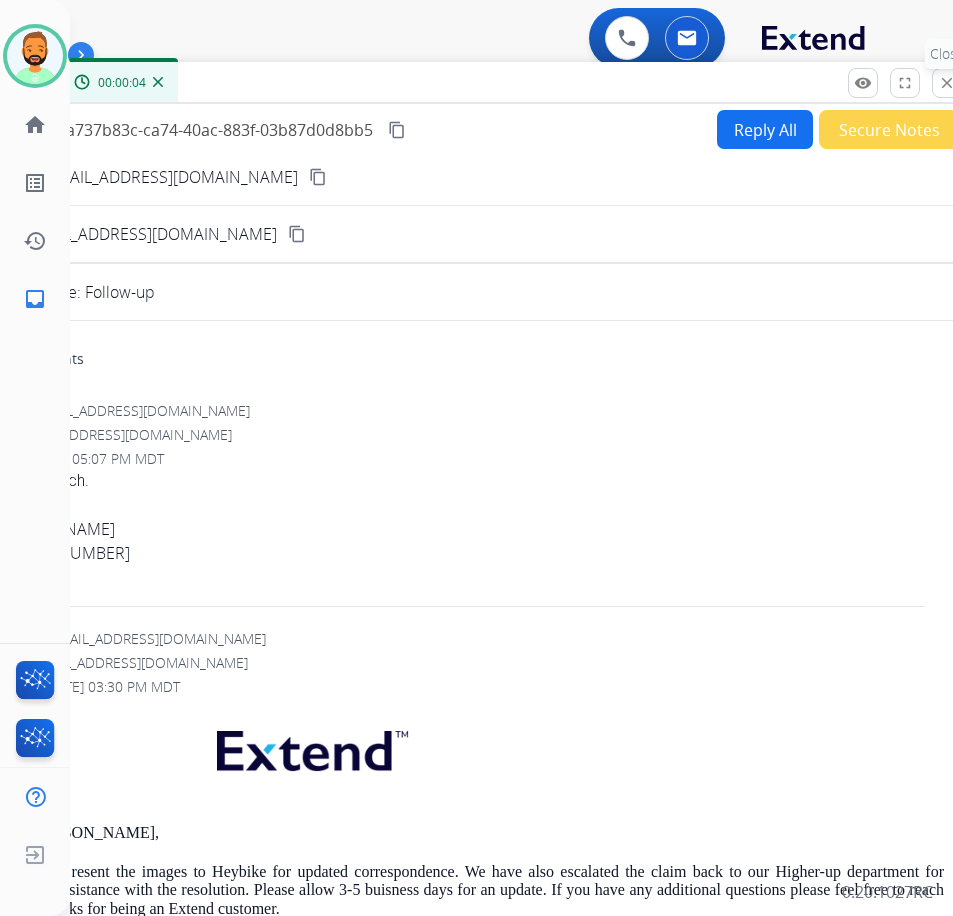click on "close" at bounding box center (947, 83) 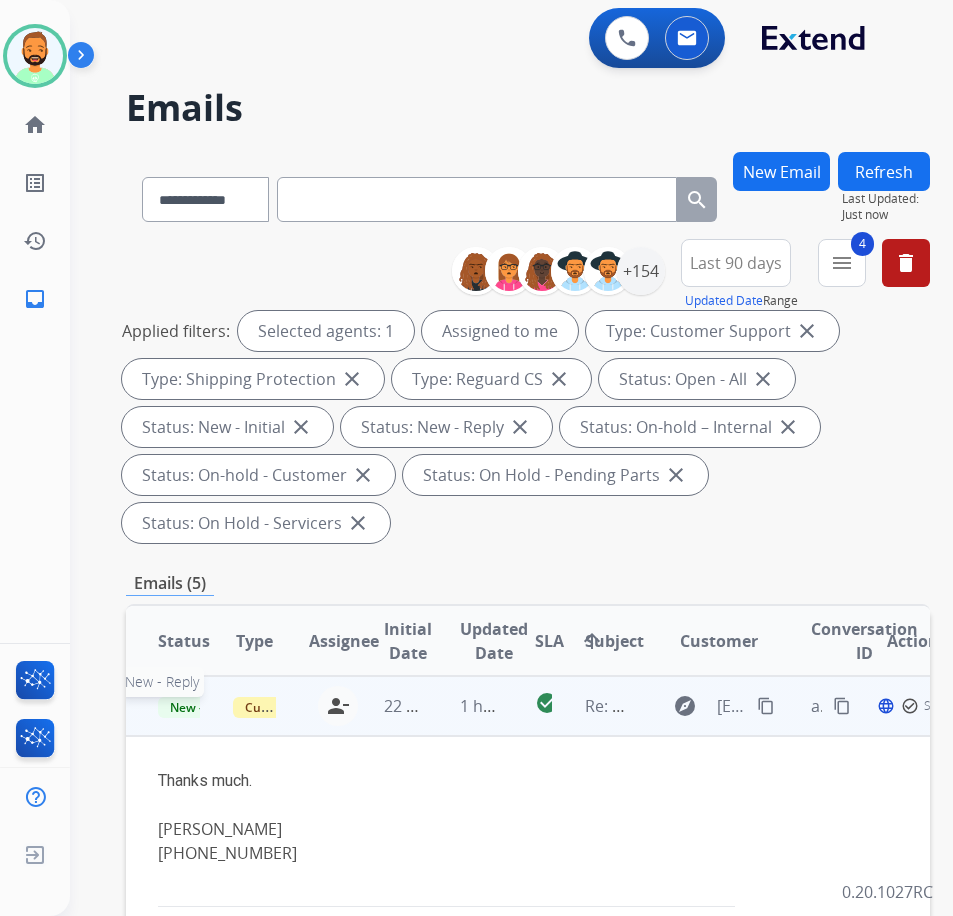 click on "New - Reply" at bounding box center [203, 707] 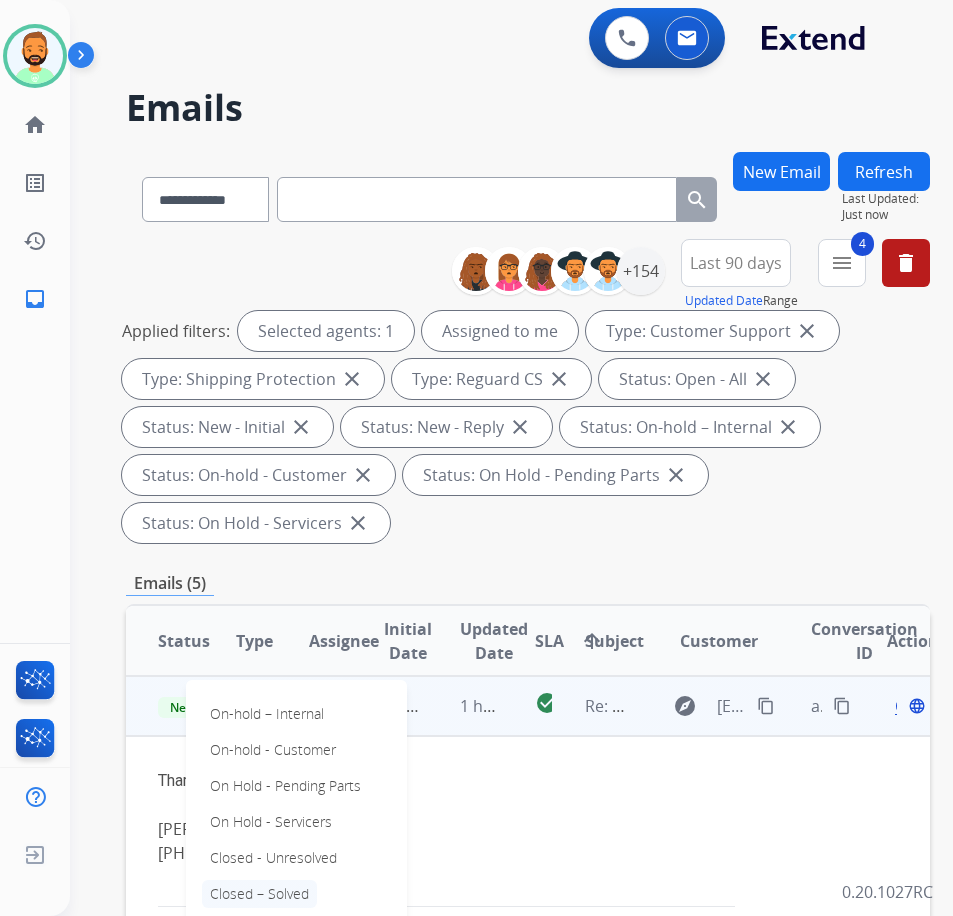 click on "Closed – Solved" at bounding box center (259, 894) 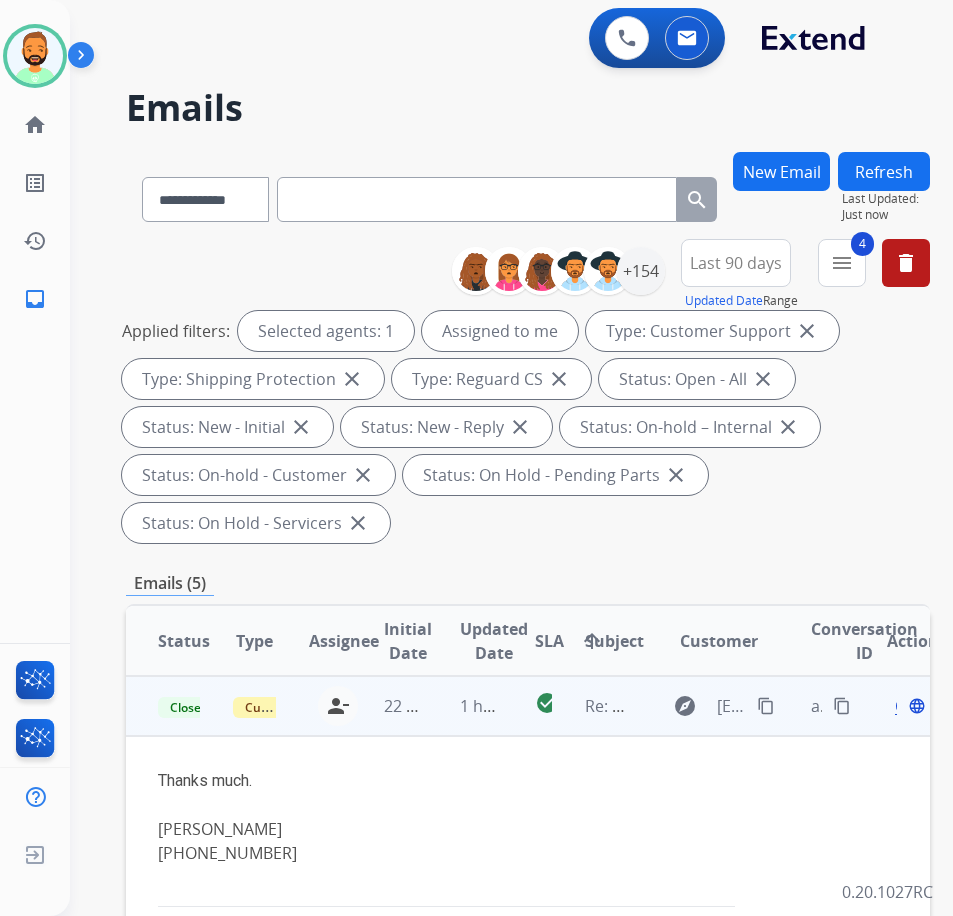click on "Refresh" at bounding box center (884, 171) 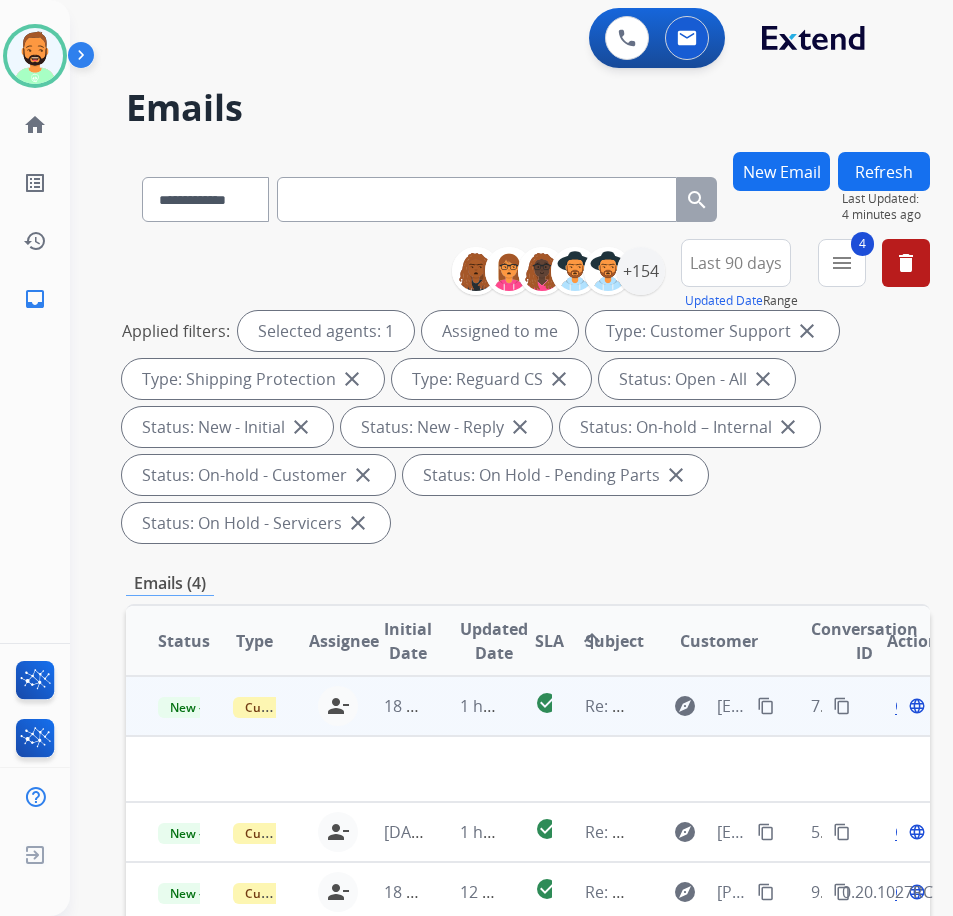 click on "1 hour ago" at bounding box center (465, 706) 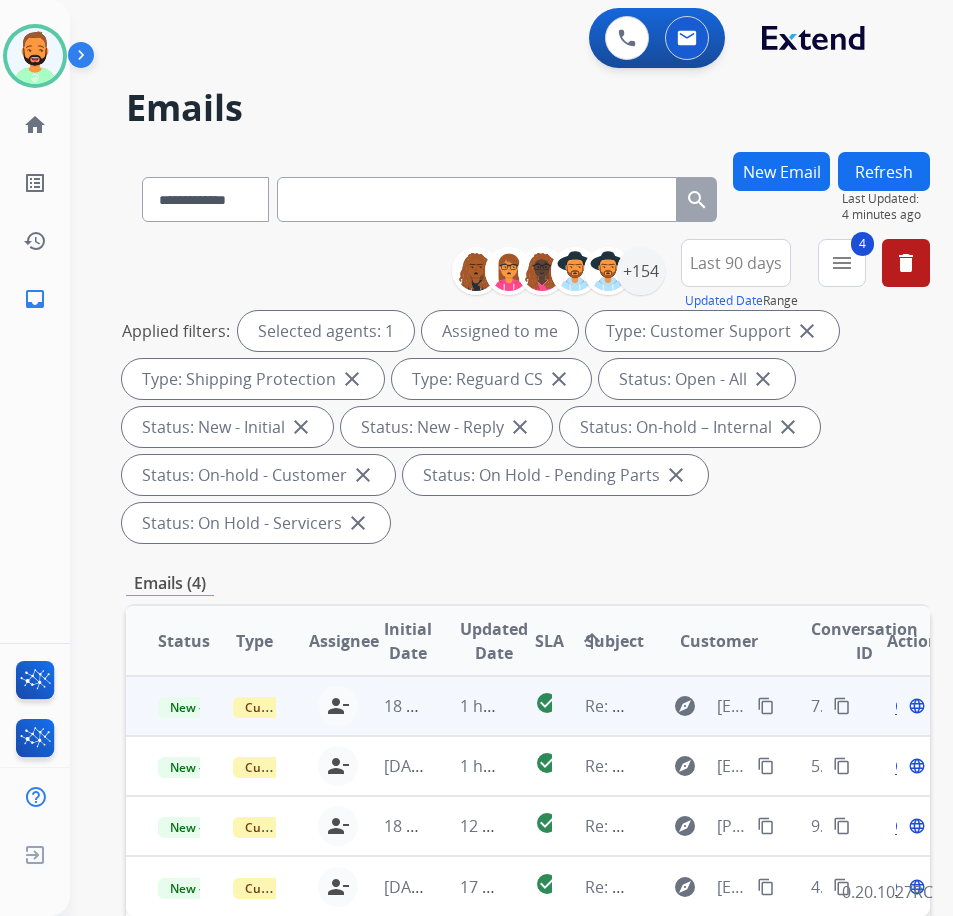click on "1 hour ago" at bounding box center (465, 706) 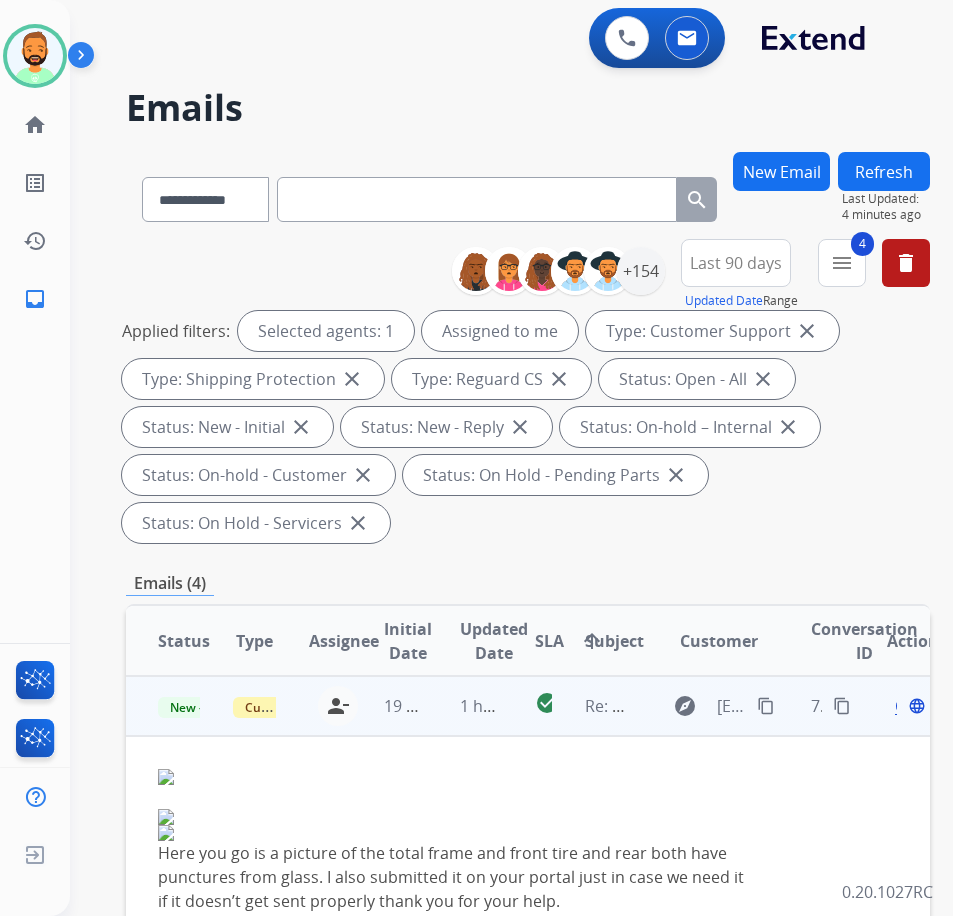 scroll, scrollTop: 100, scrollLeft: 0, axis: vertical 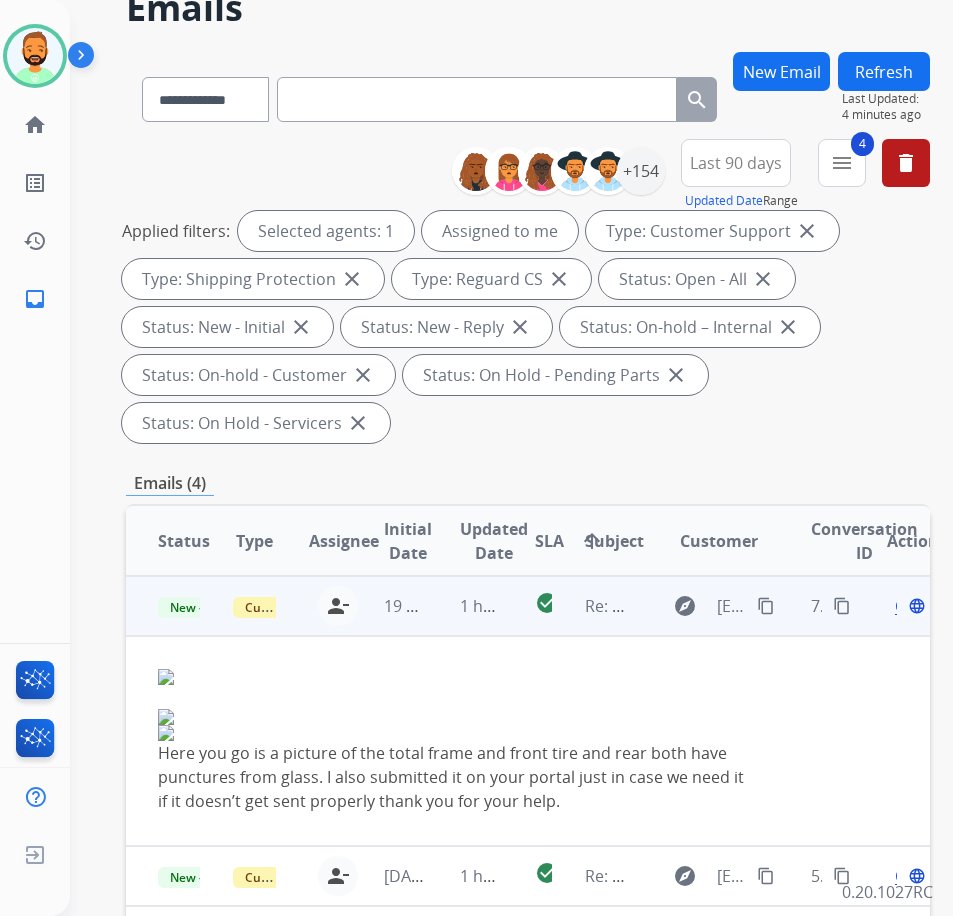 click on "content_copy" at bounding box center (766, 606) 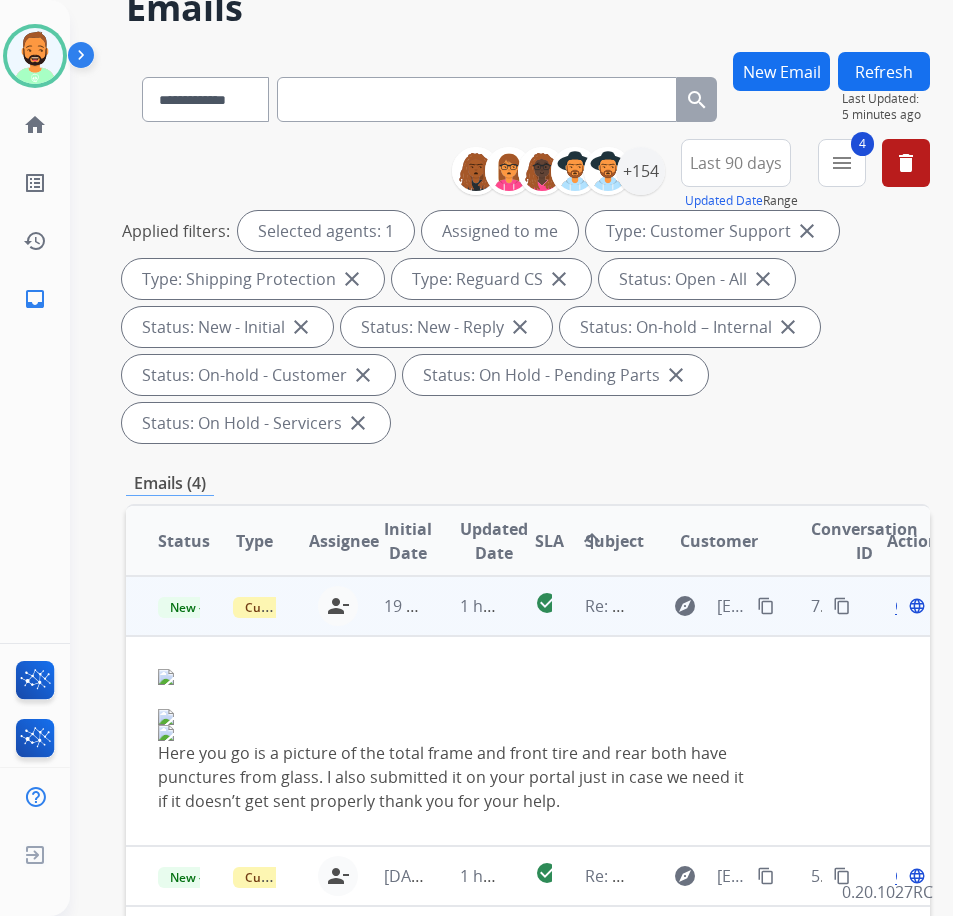 click on "Open language" at bounding box center (908, 606) 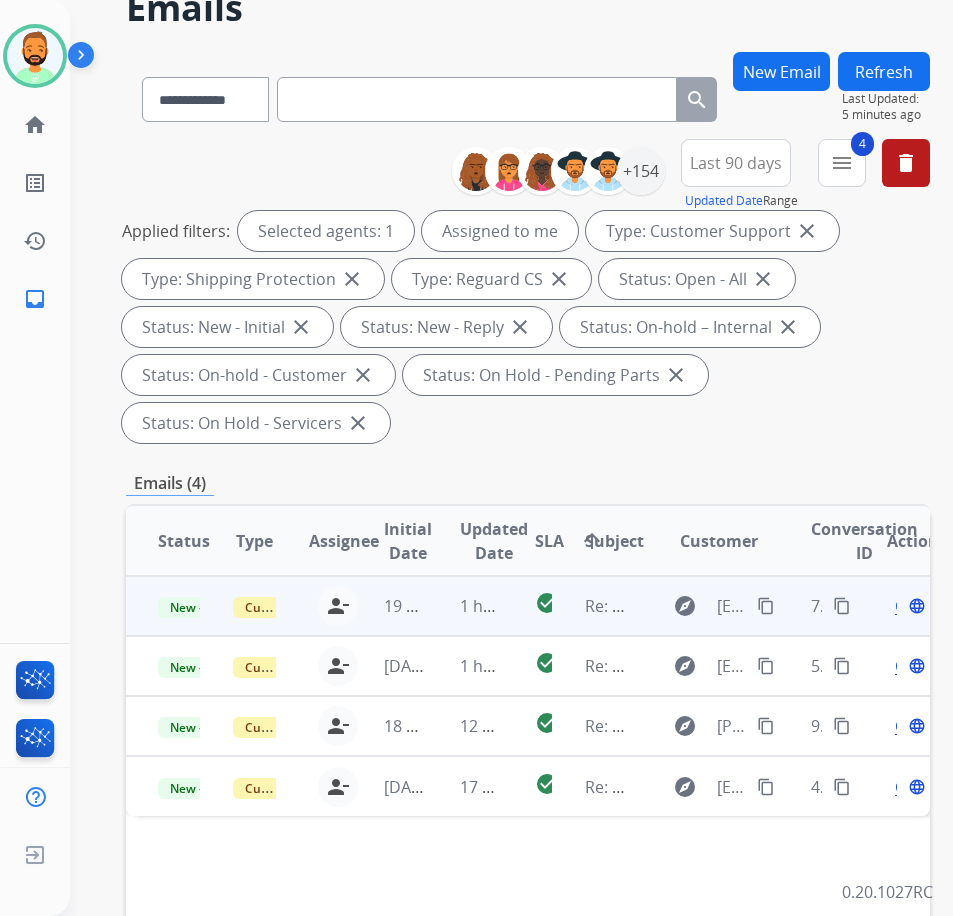 click on "Open" at bounding box center [915, 606] 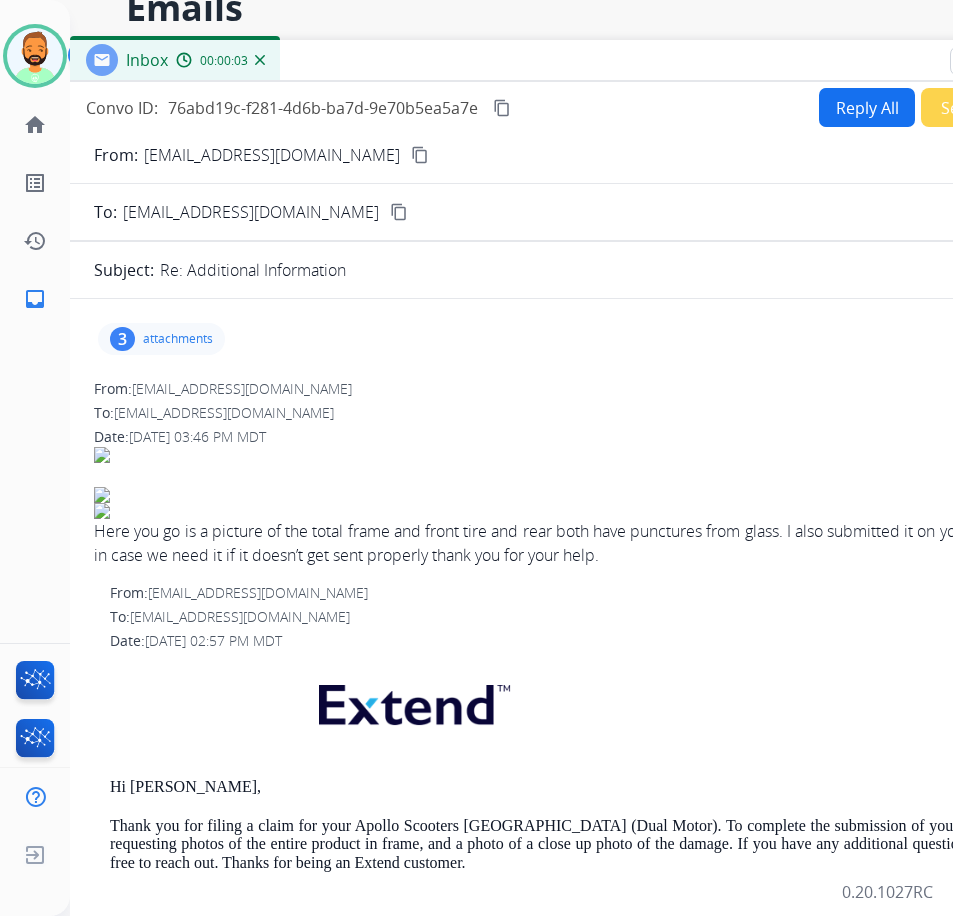 drag, startPoint x: 261, startPoint y: 50, endPoint x: 426, endPoint y: 68, distance: 165.97891 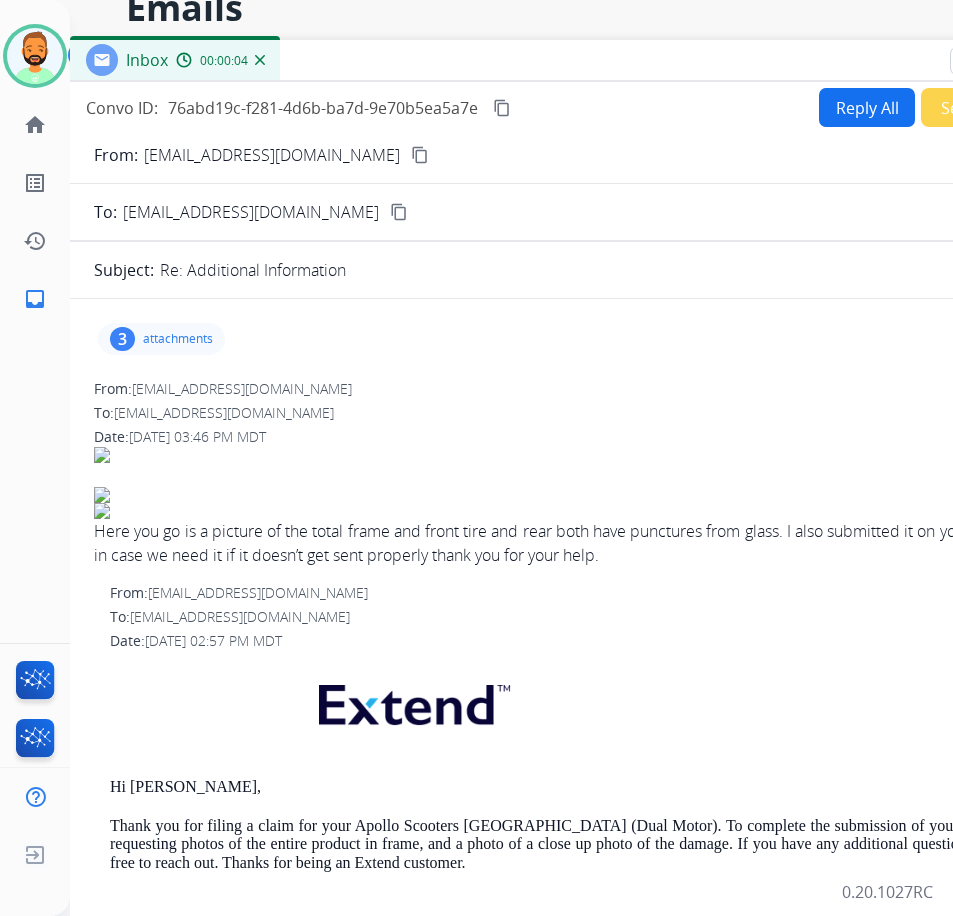 click on "attachments" at bounding box center (178, 339) 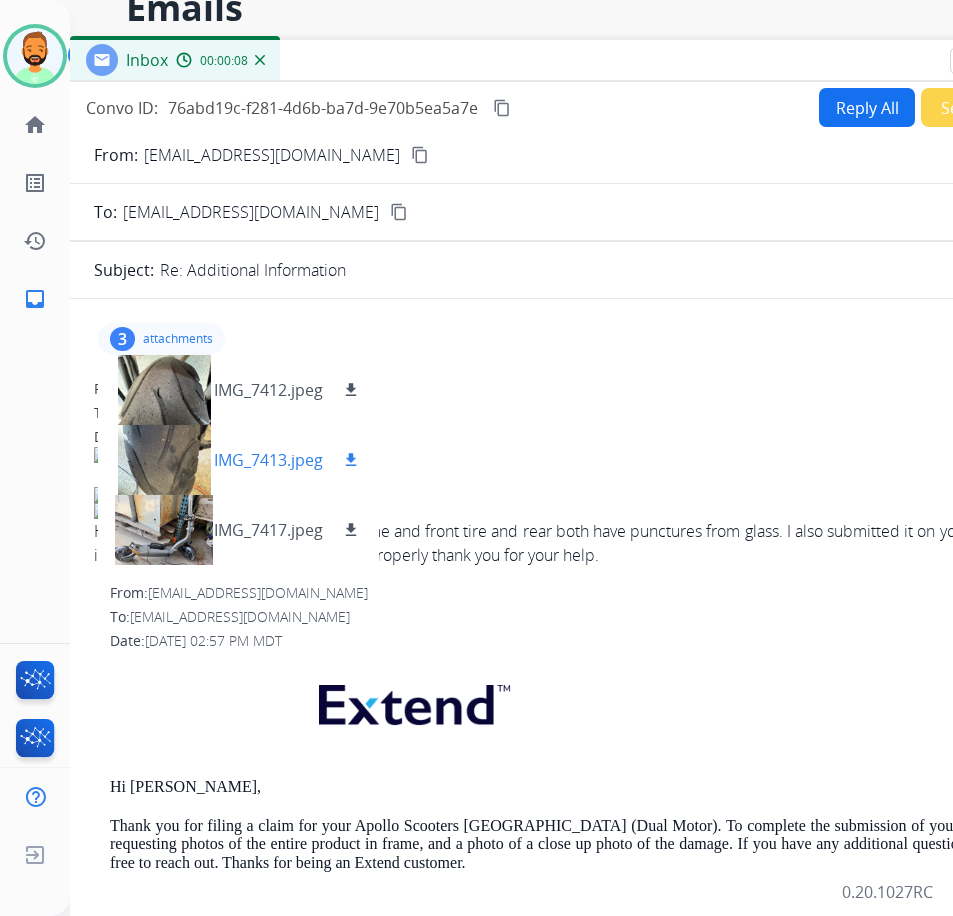 click at bounding box center [164, 460] 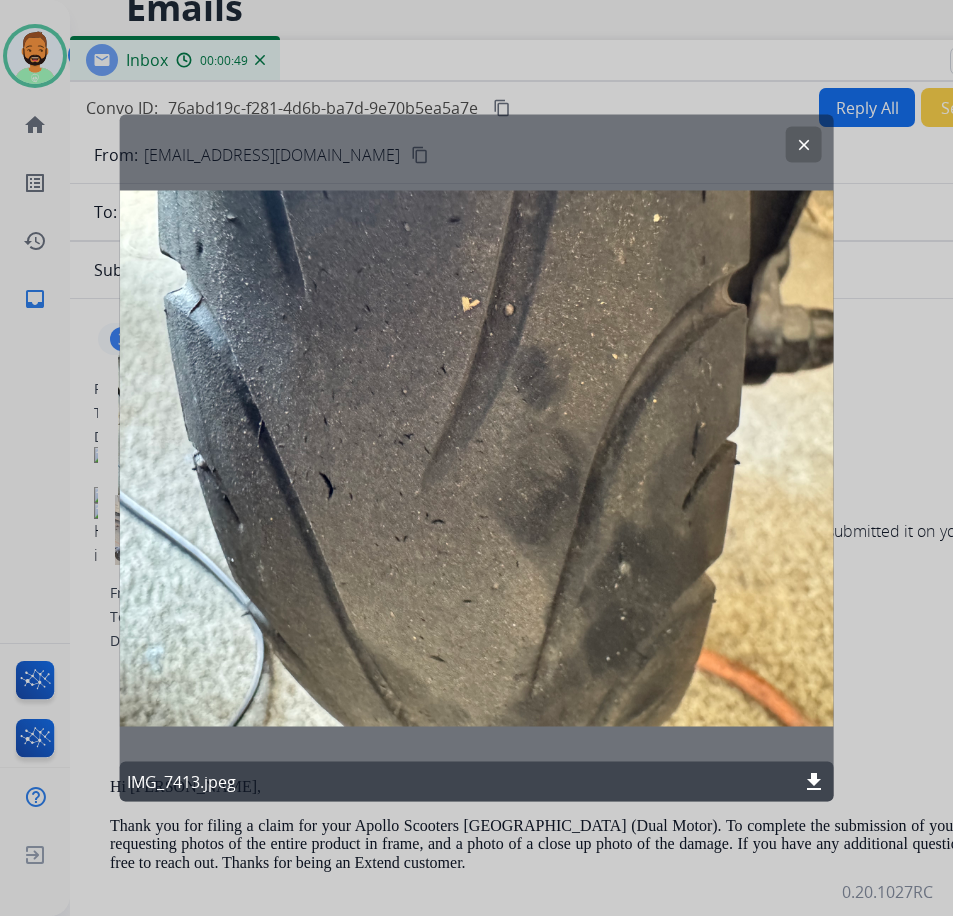 click on "clear" 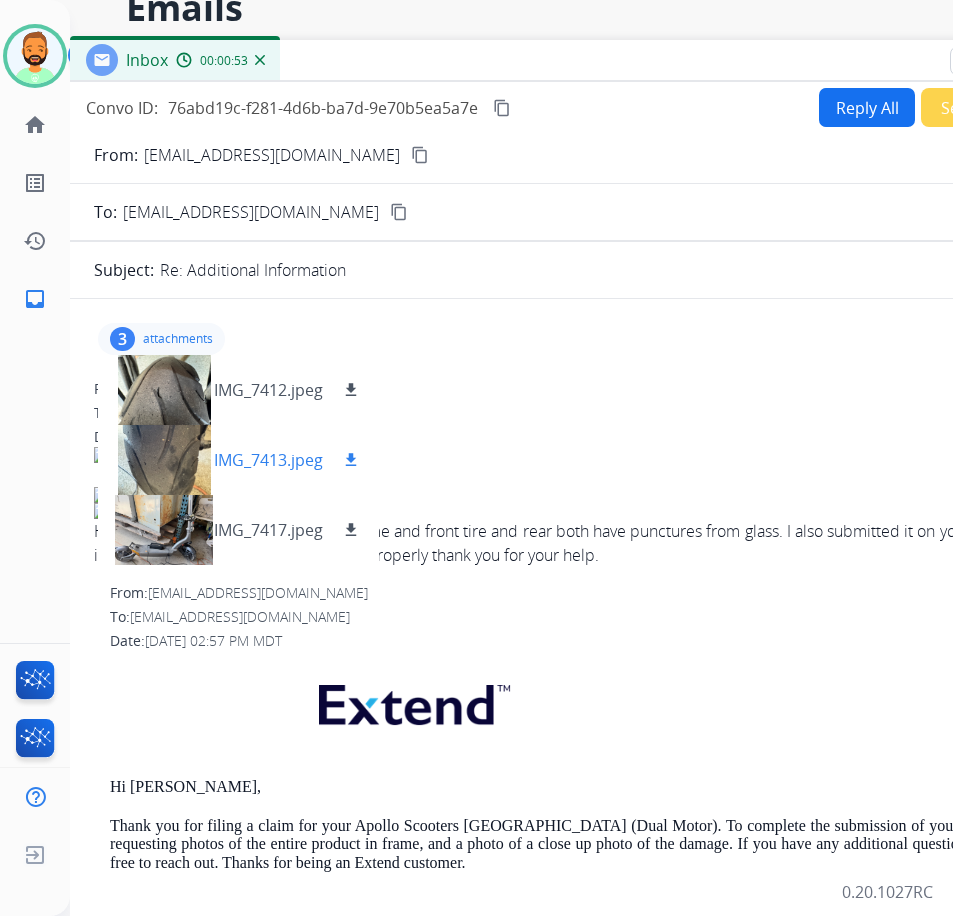 click on "download" at bounding box center [351, 460] 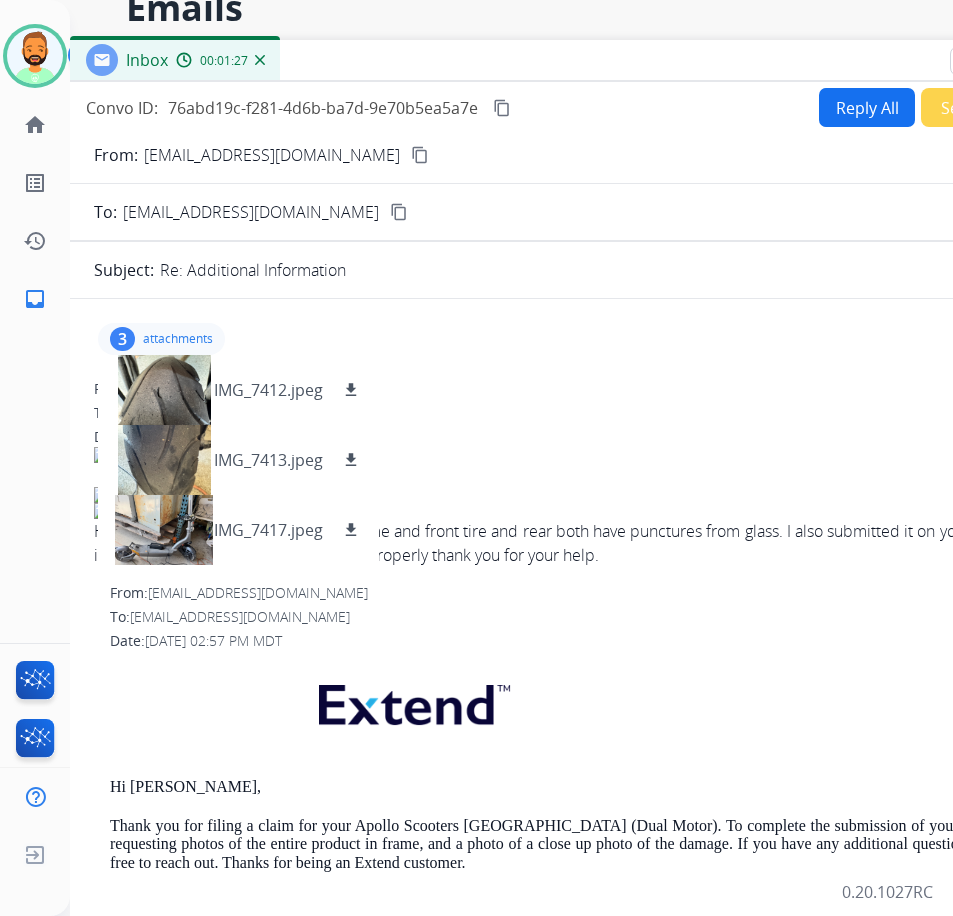 click on "3 attachments  IMG_7412.jpeg  download  IMG_7413.jpeg  download  IMG_7417.jpeg  download" at bounding box center [161, 339] 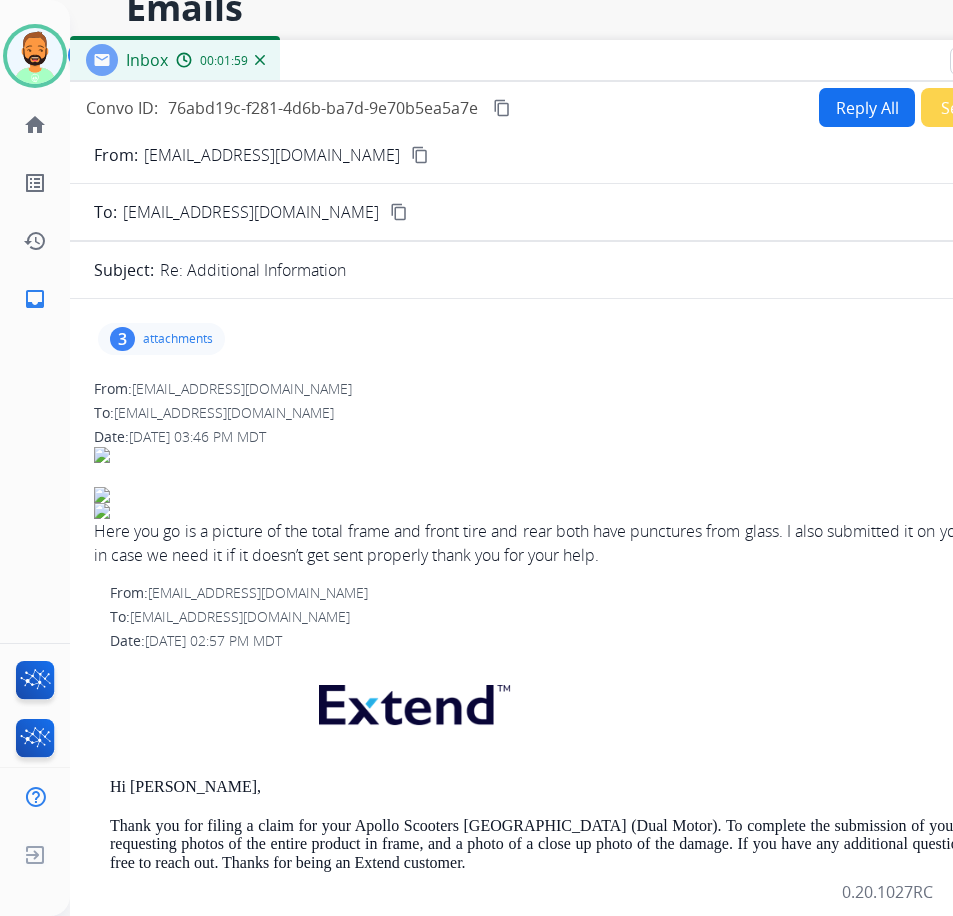 click on "Reply All" at bounding box center [867, 107] 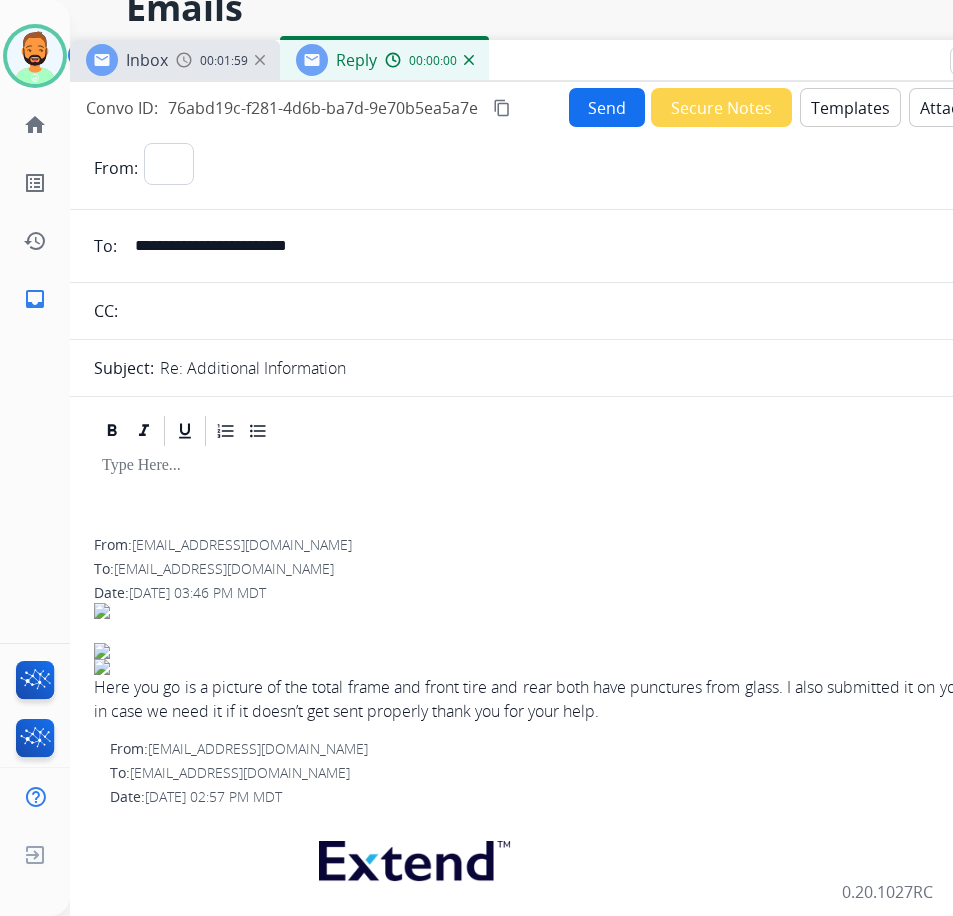 select on "**********" 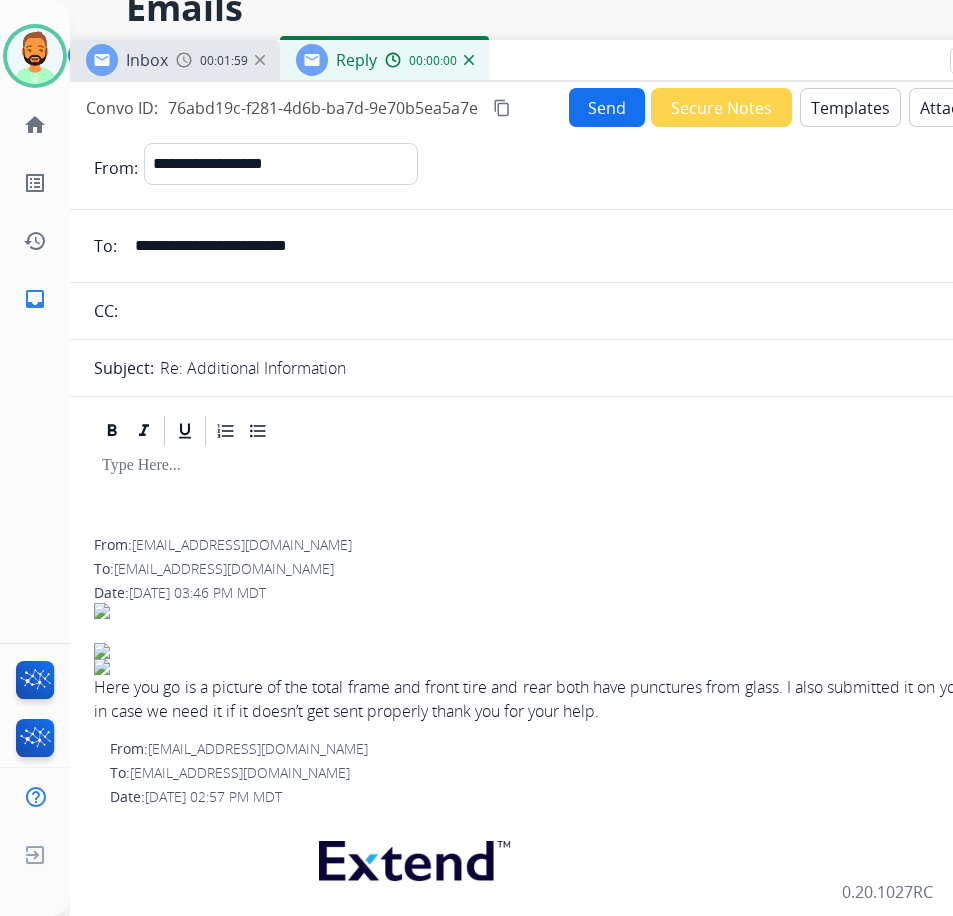 click on "Templates" at bounding box center (850, 107) 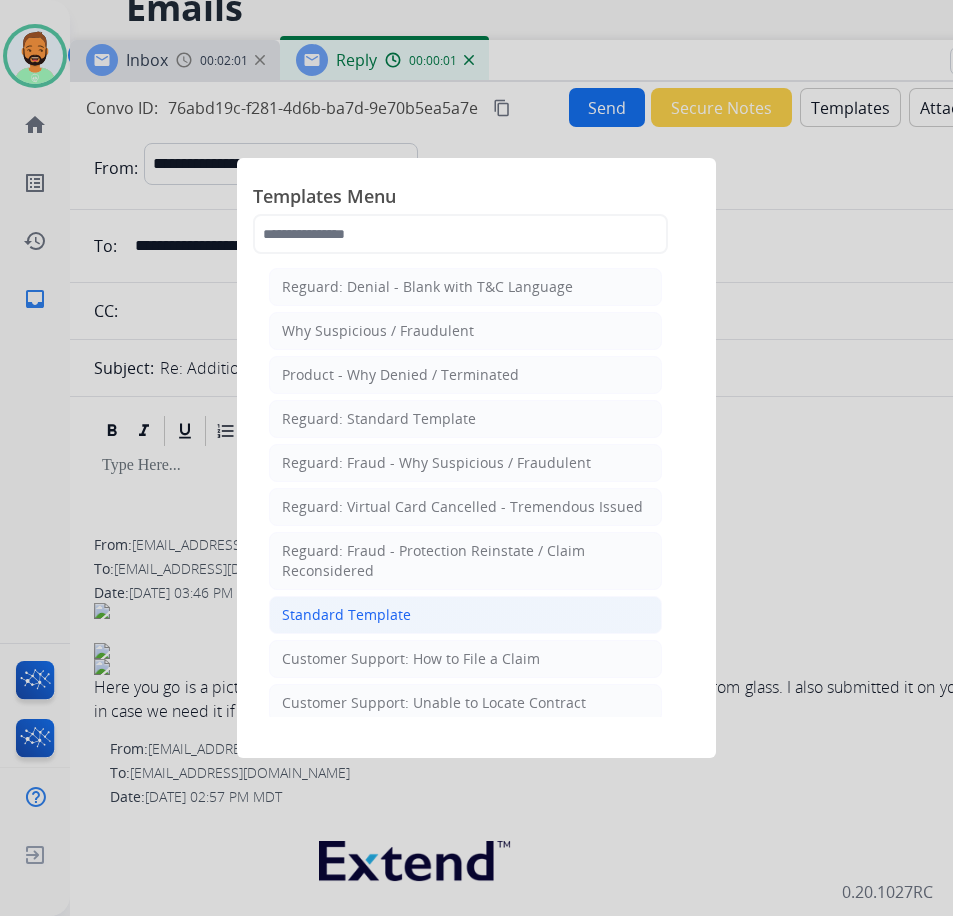 click on "Standard Template" 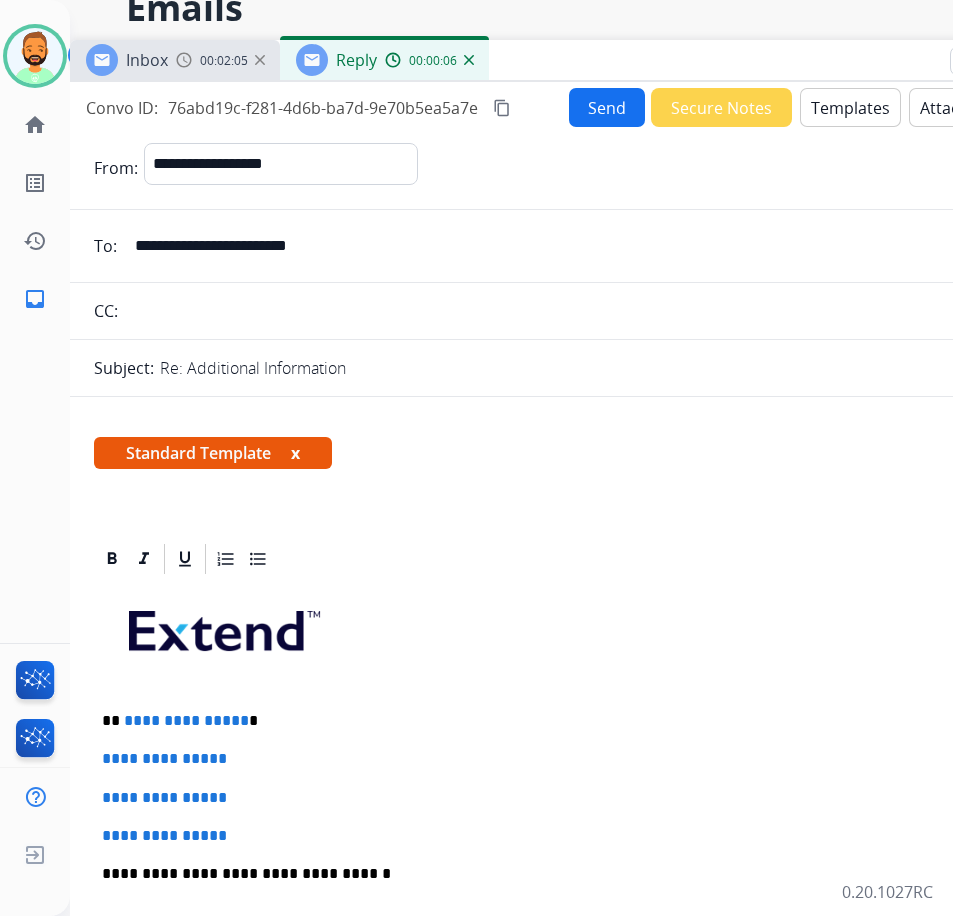 click on "**********" at bounding box center [570, 921] 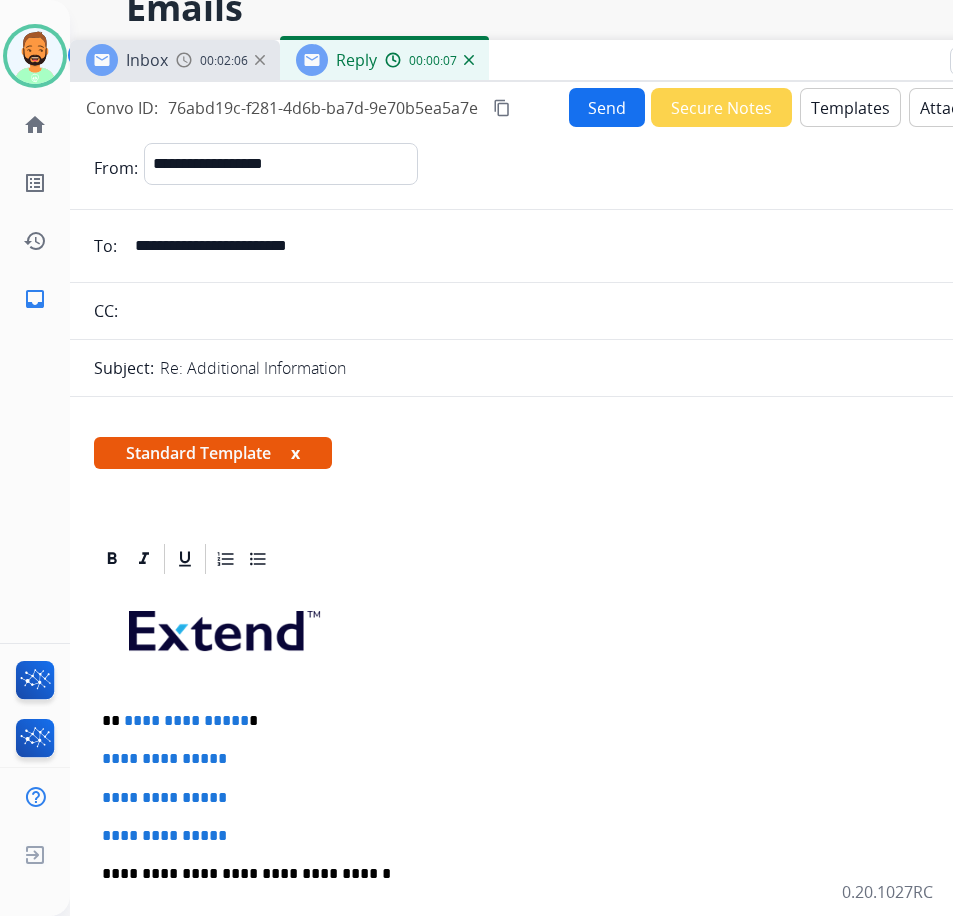 type 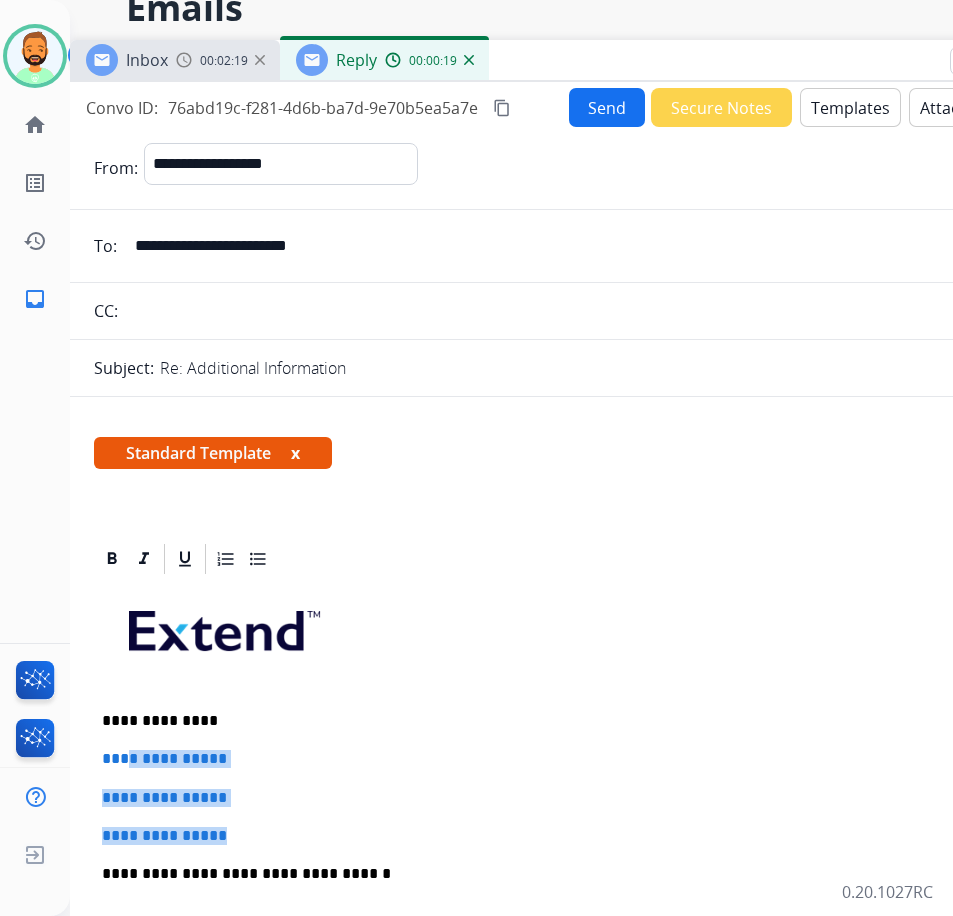 drag, startPoint x: 299, startPoint y: 827, endPoint x: 141, endPoint y: 757, distance: 172.81204 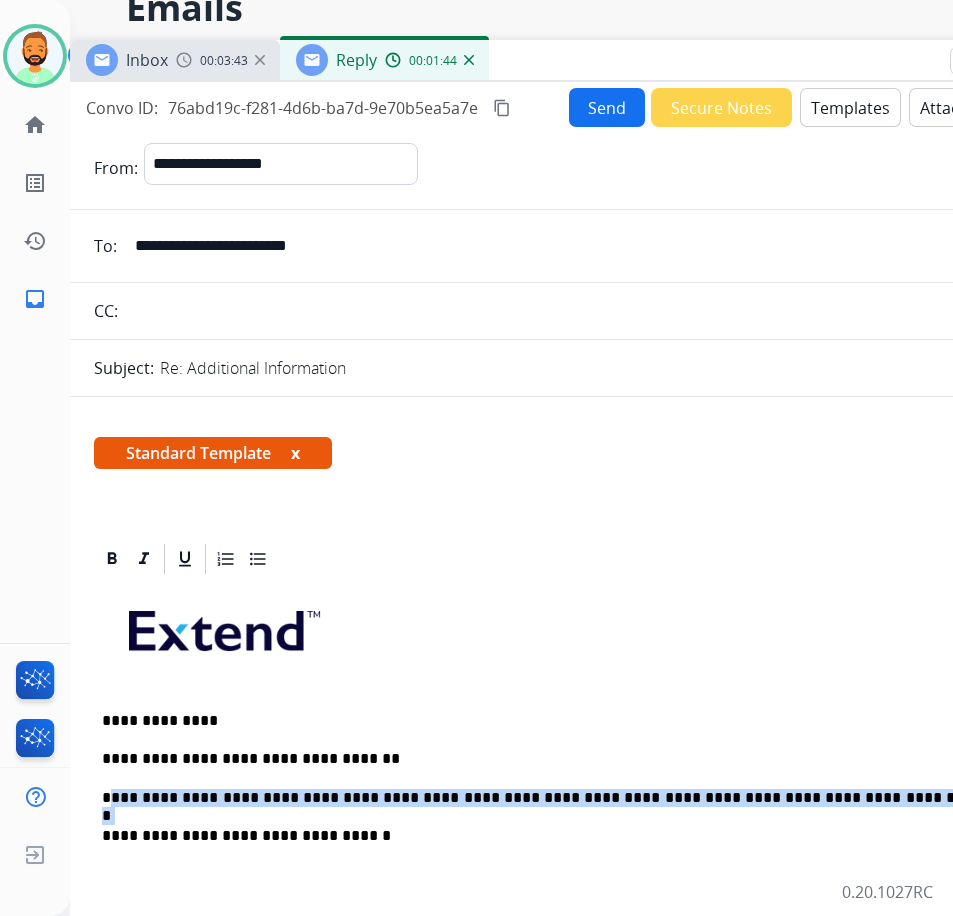 drag, startPoint x: 847, startPoint y: 804, endPoint x: 114, endPoint y: 780, distance: 733.3928 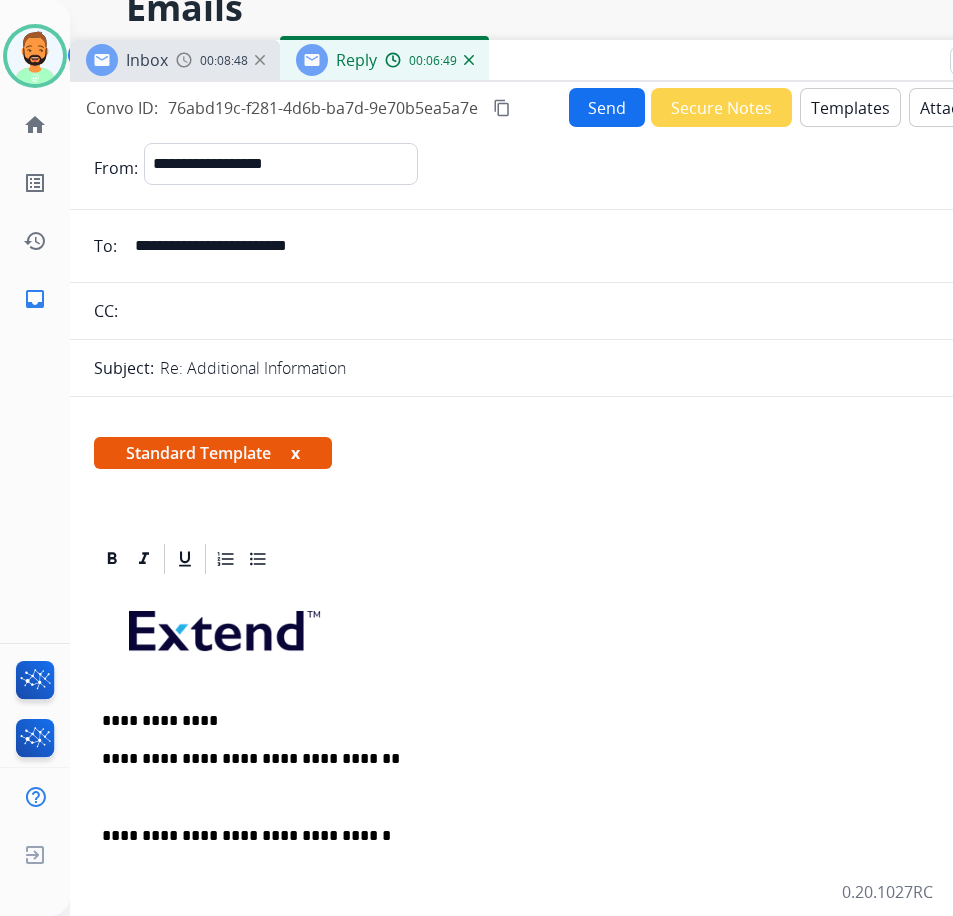 click at bounding box center [562, 798] 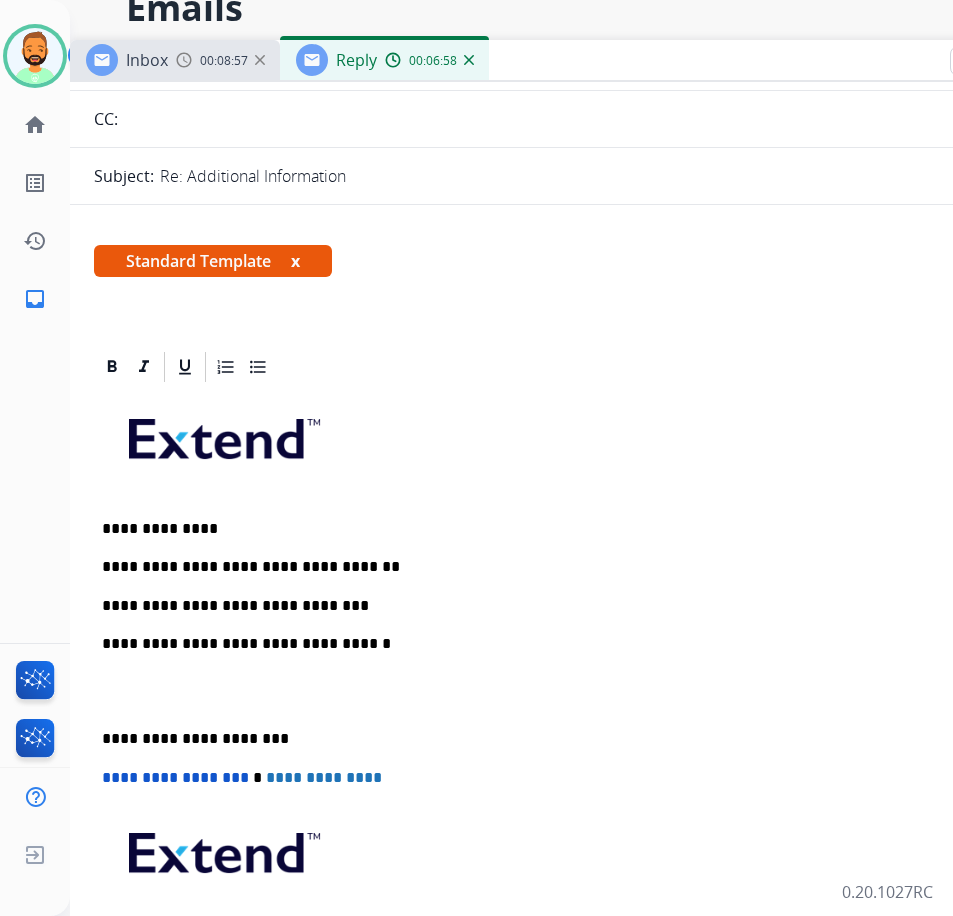 scroll, scrollTop: 200, scrollLeft: 0, axis: vertical 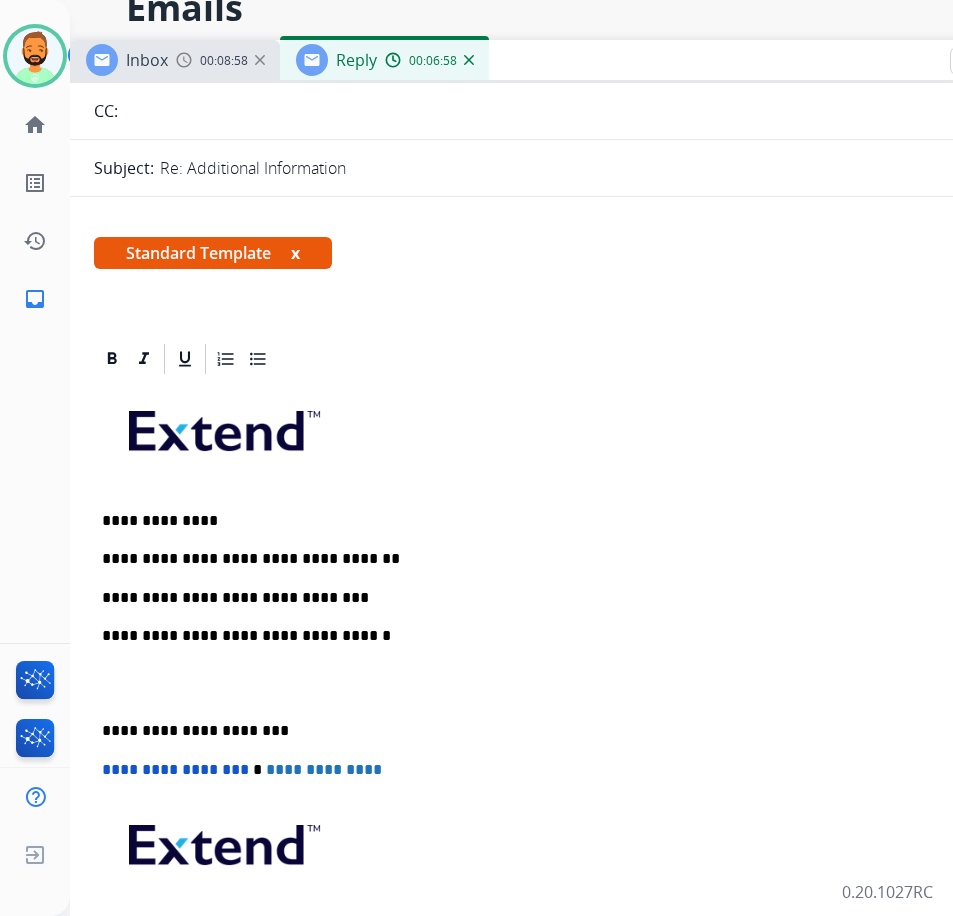 click on "**********" at bounding box center (562, 731) 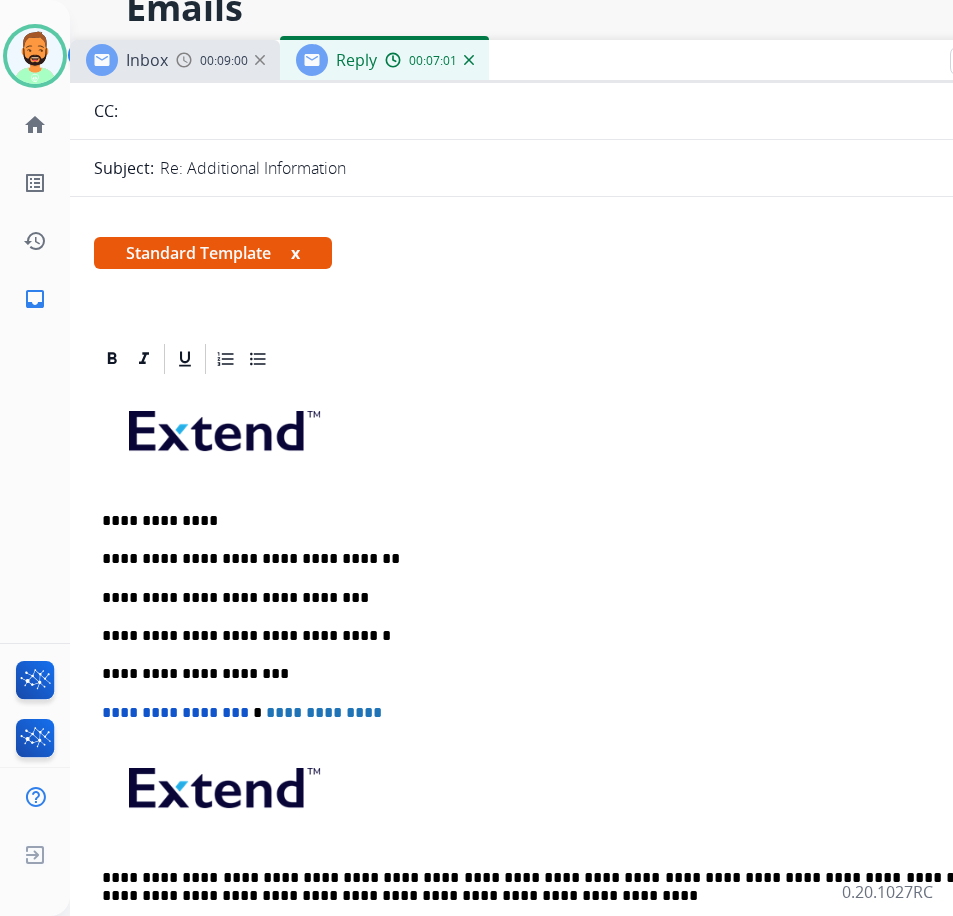 scroll, scrollTop: 0, scrollLeft: 0, axis: both 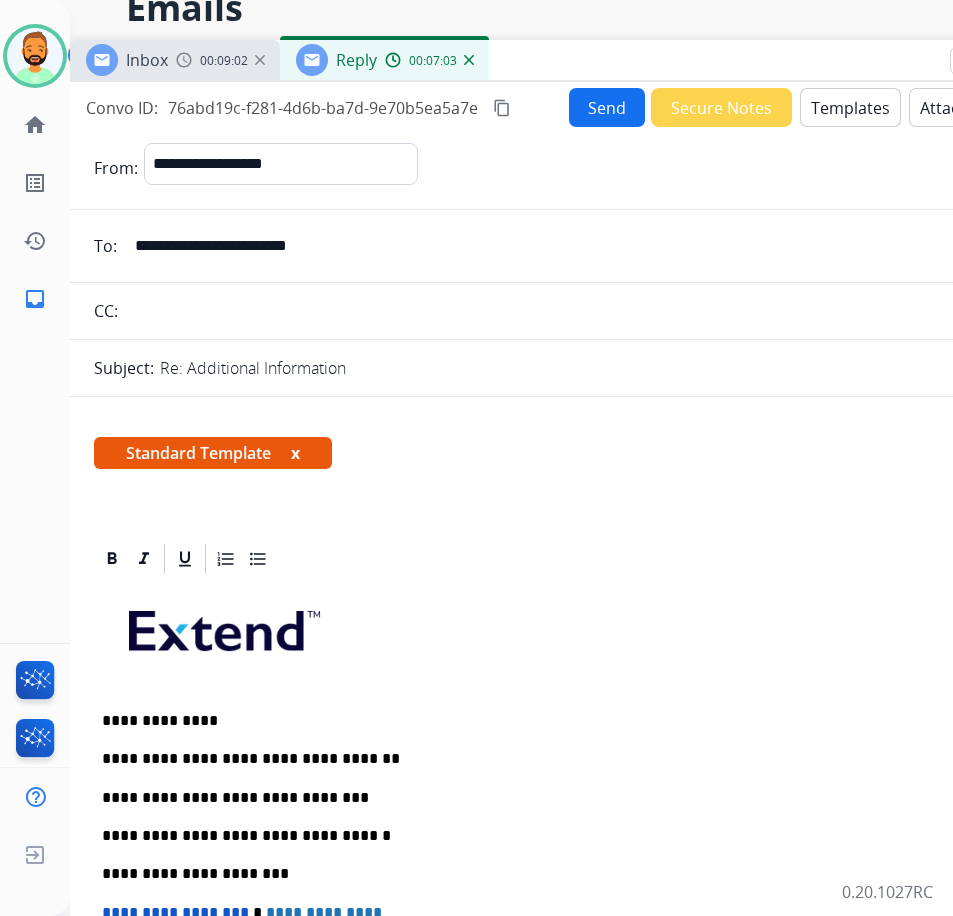 click on "Send" at bounding box center (607, 107) 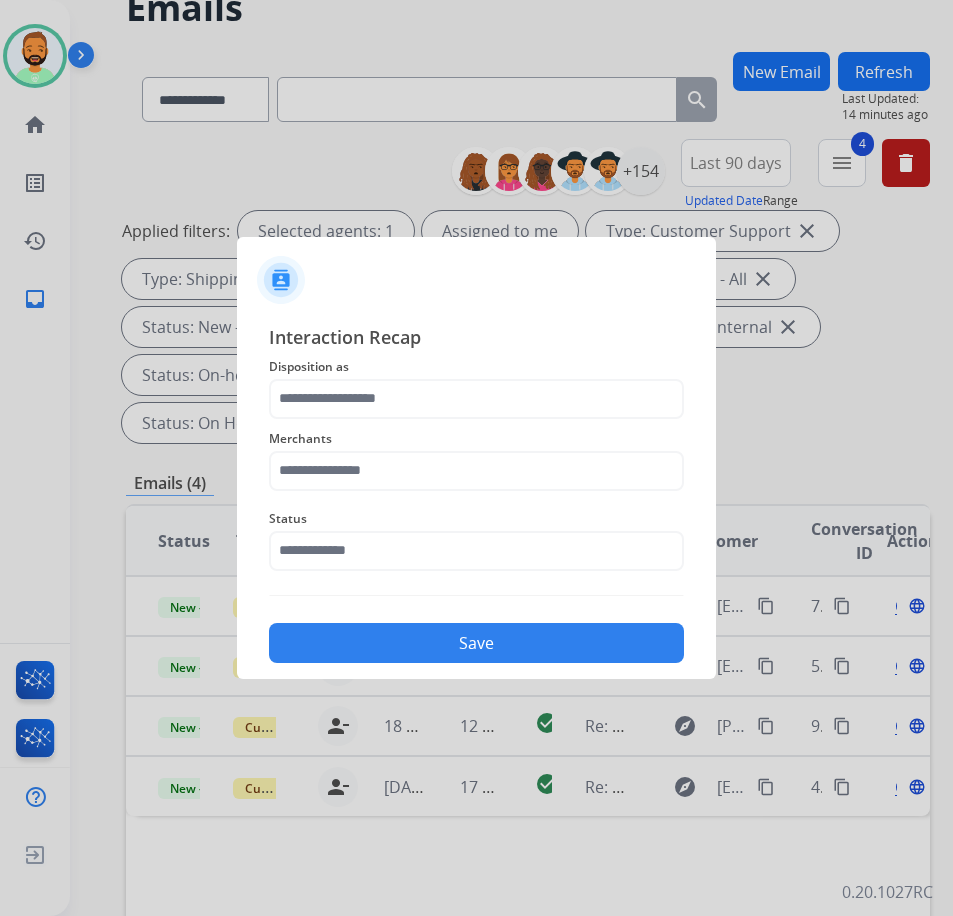 click on "Disposition as" 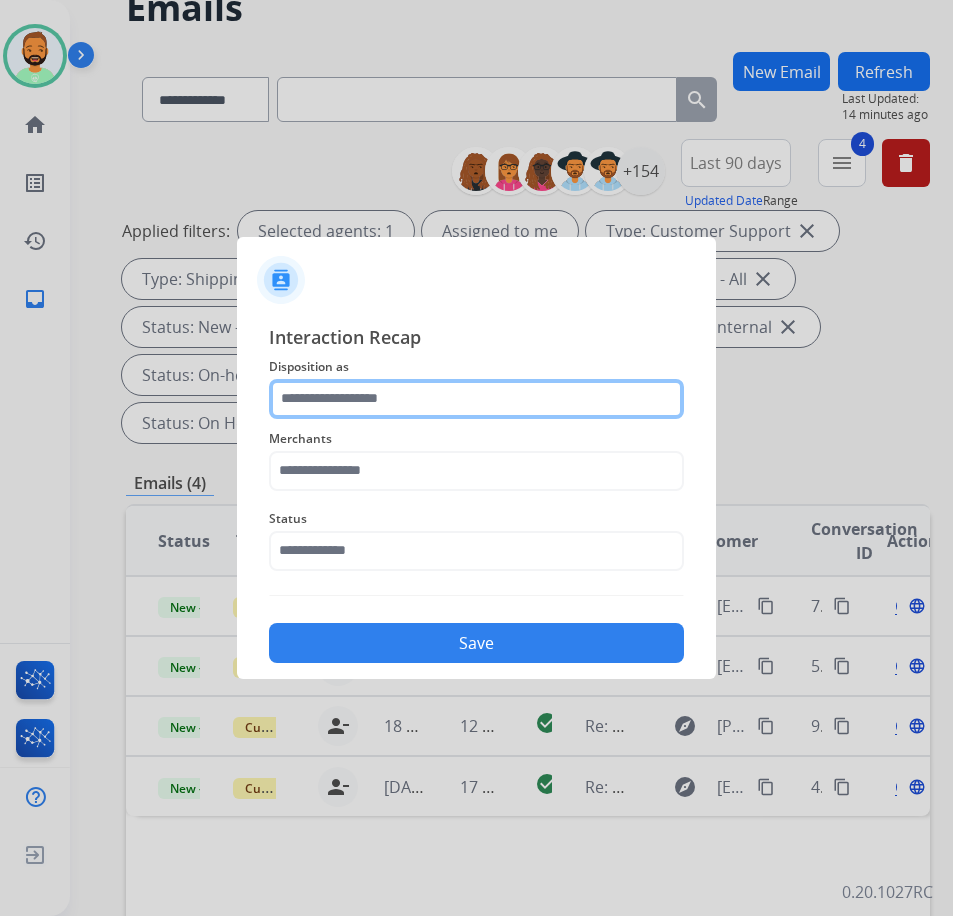 click 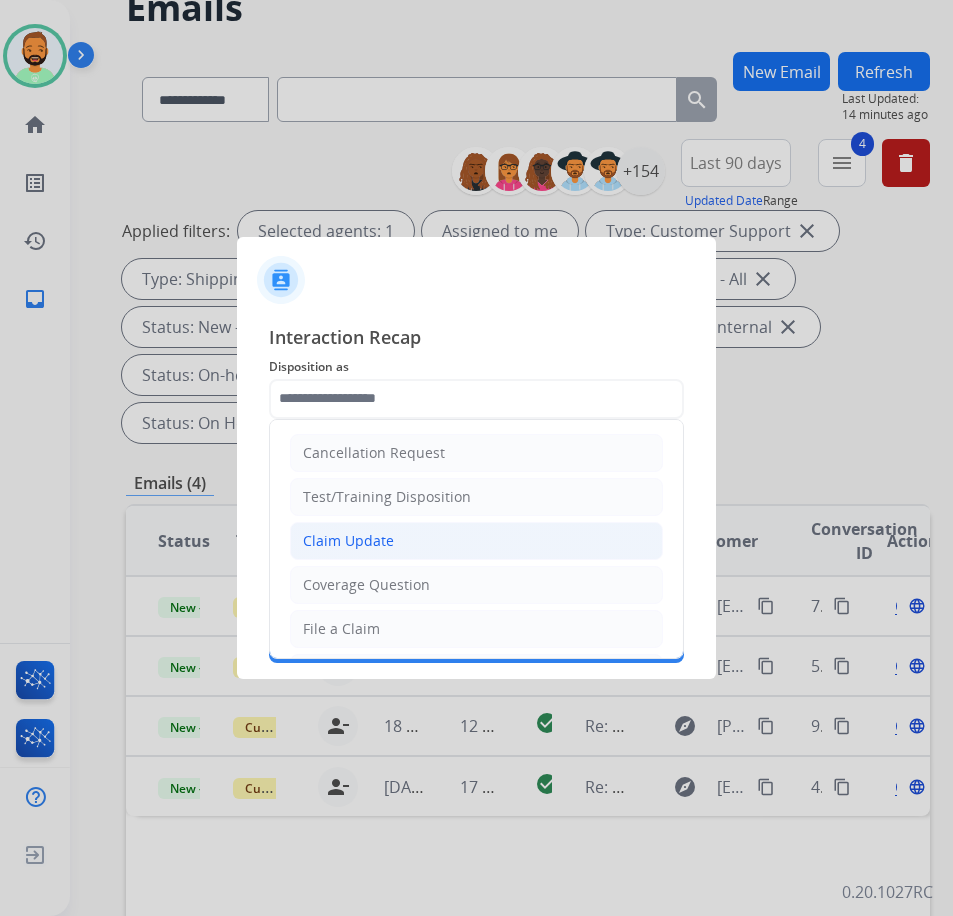 click on "Claim Update" 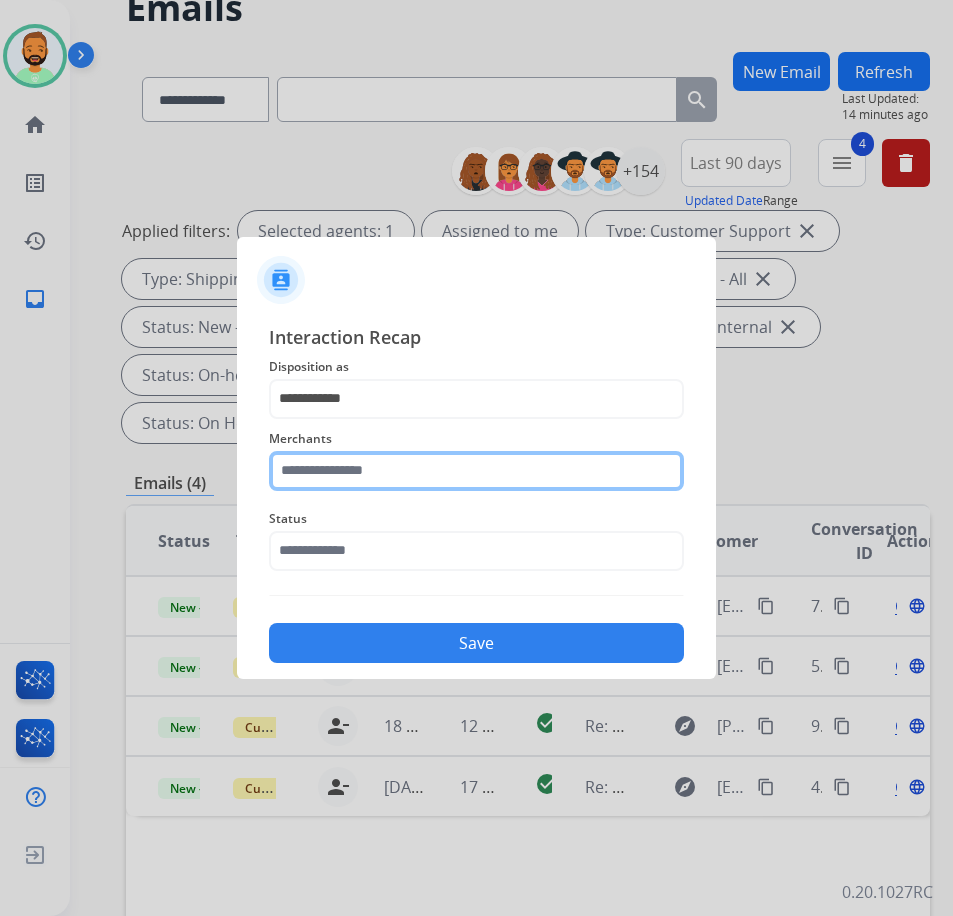 click 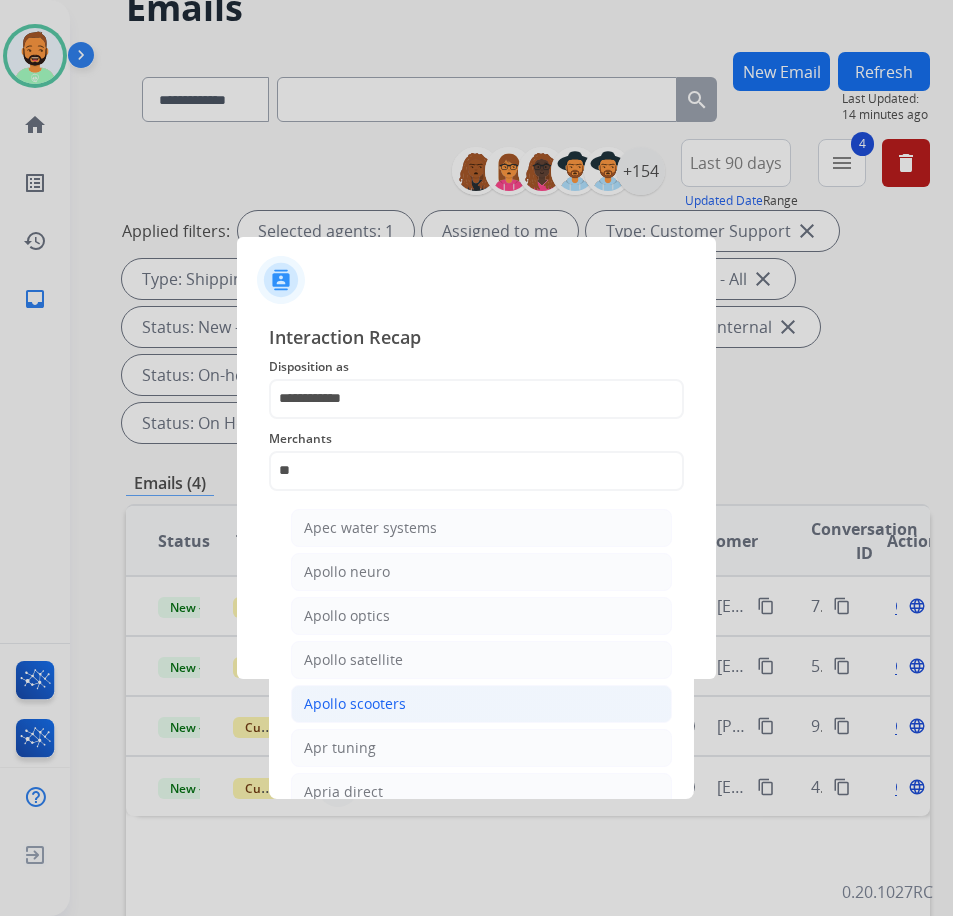 click on "Apollo scooters" 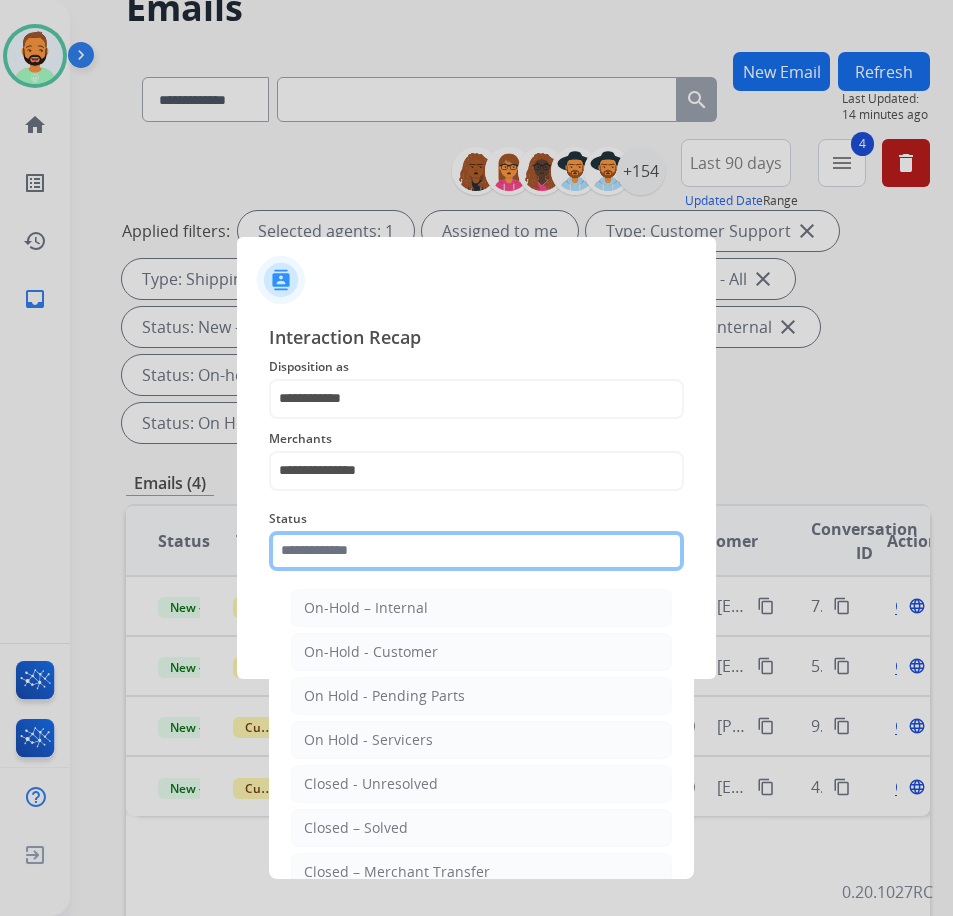 click 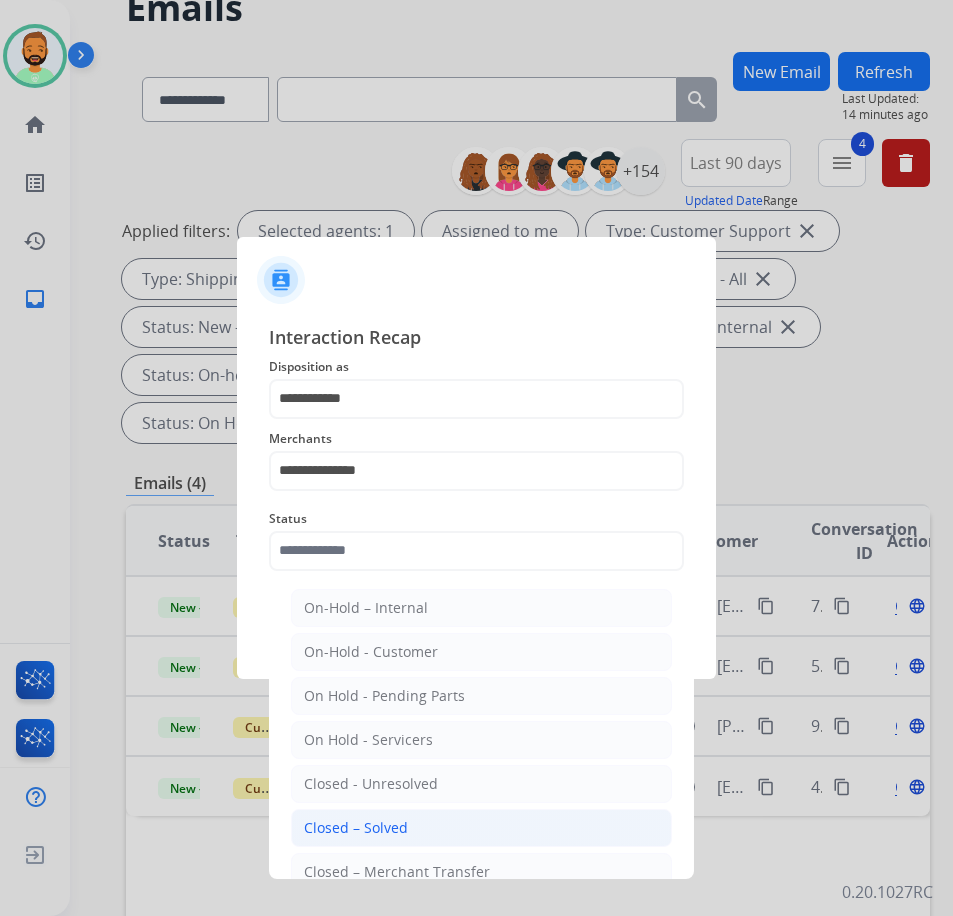 click on "Closed – Solved" 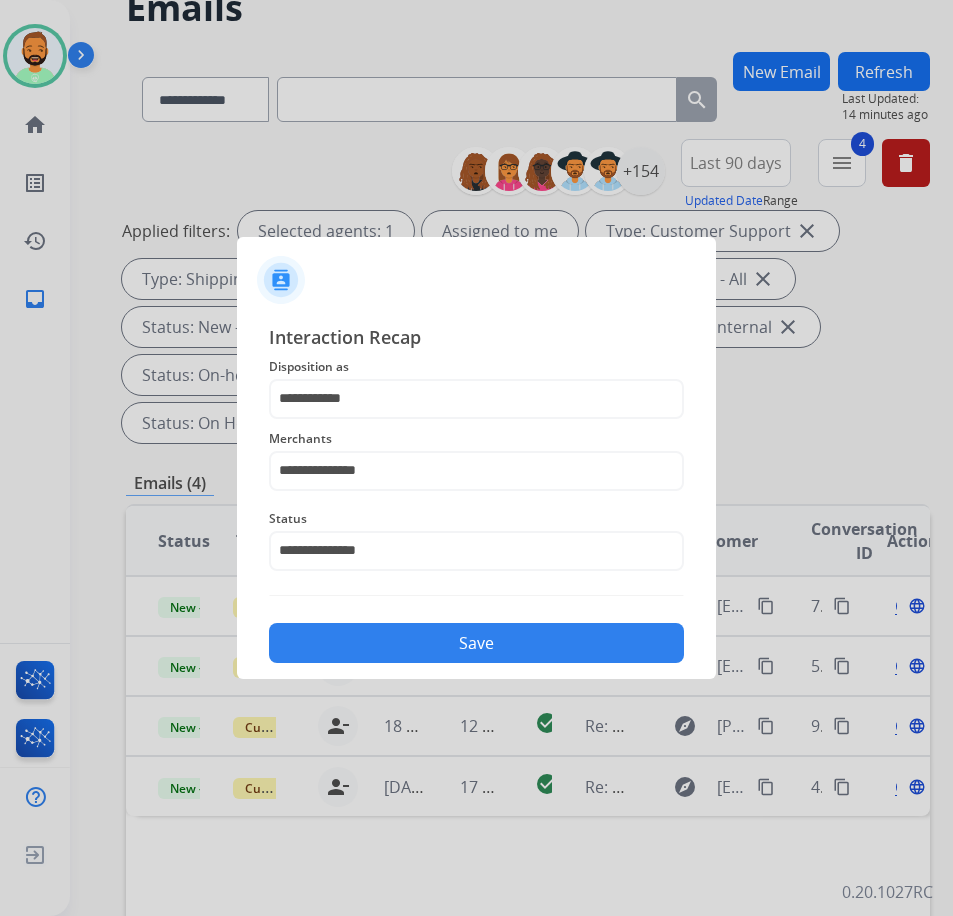 click on "Save" 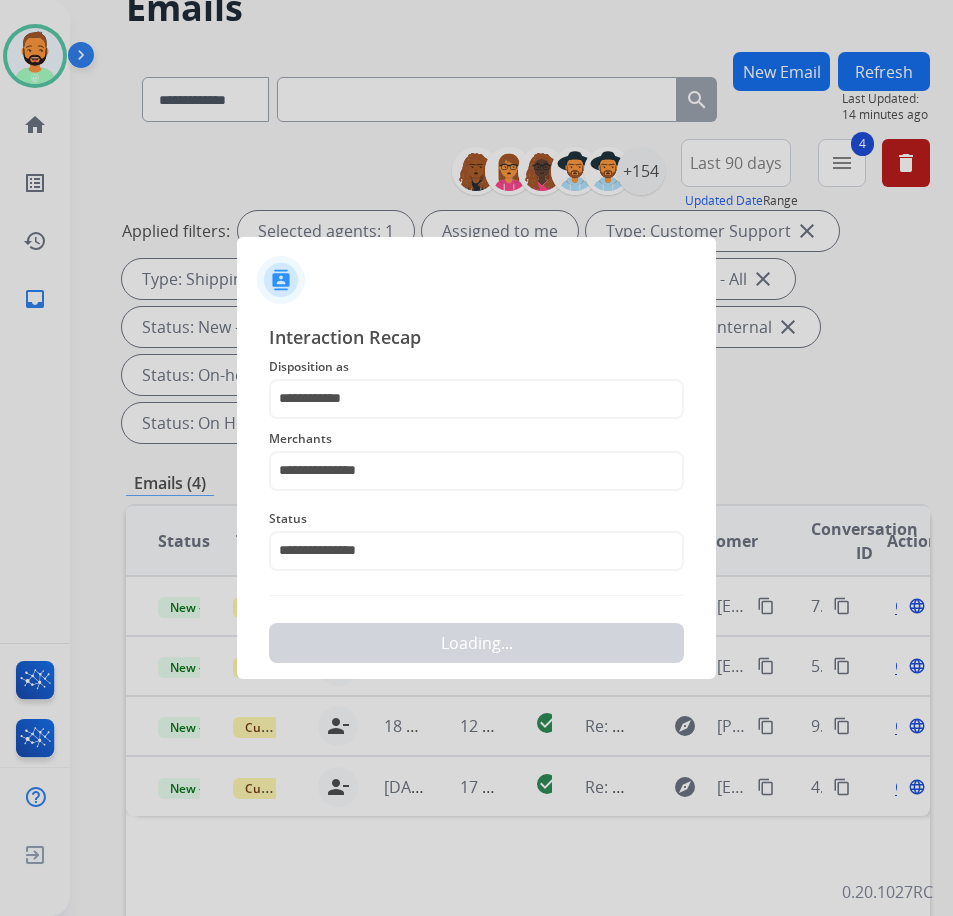 scroll, scrollTop: 0, scrollLeft: 0, axis: both 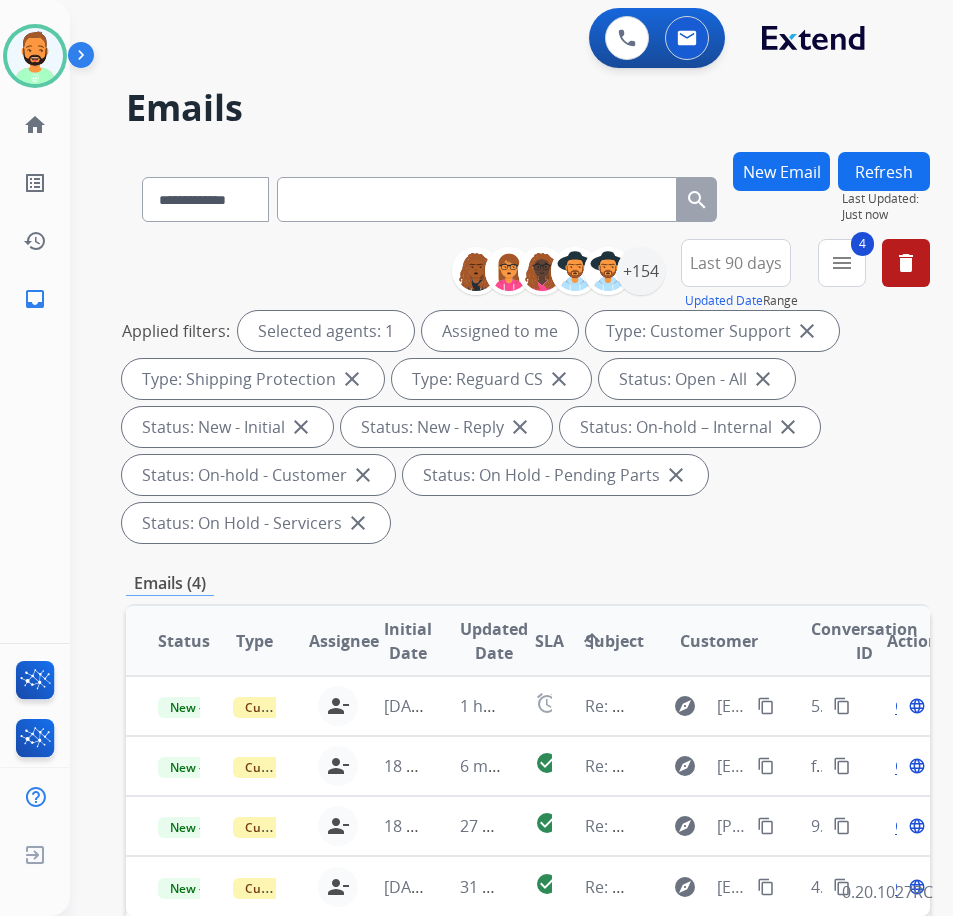 click on "**********" at bounding box center [528, 395] 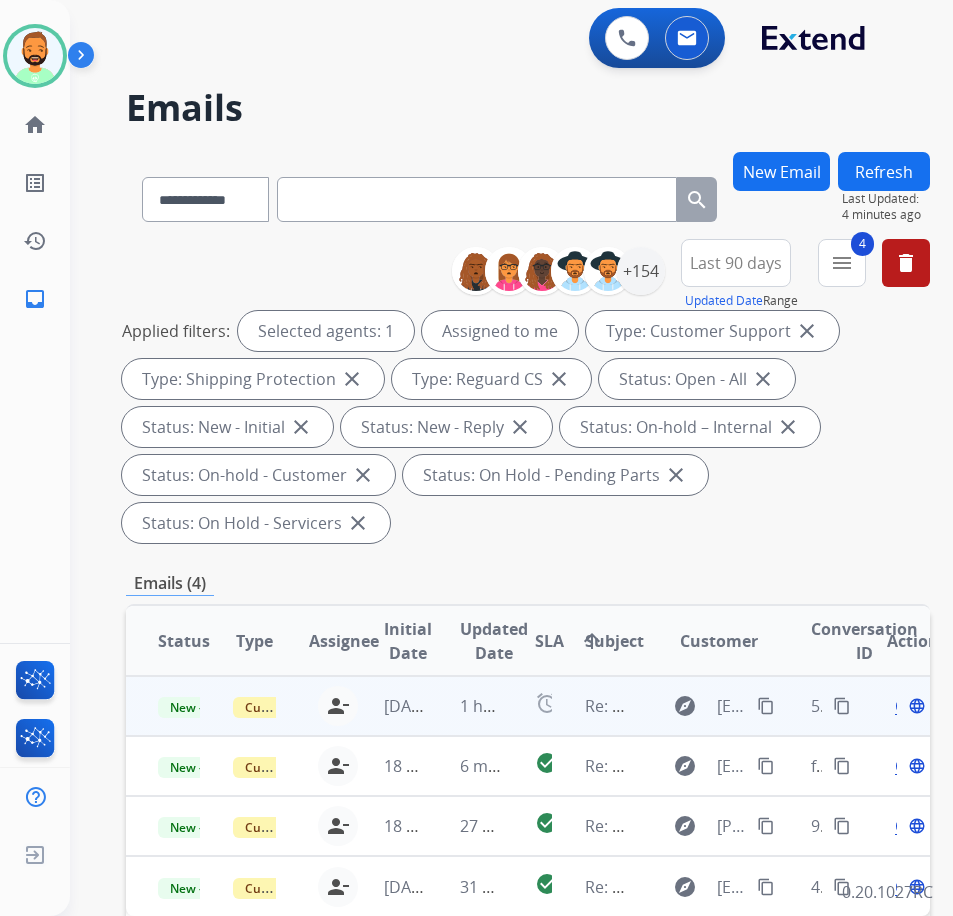 click on "1 hour ago" at bounding box center (465, 706) 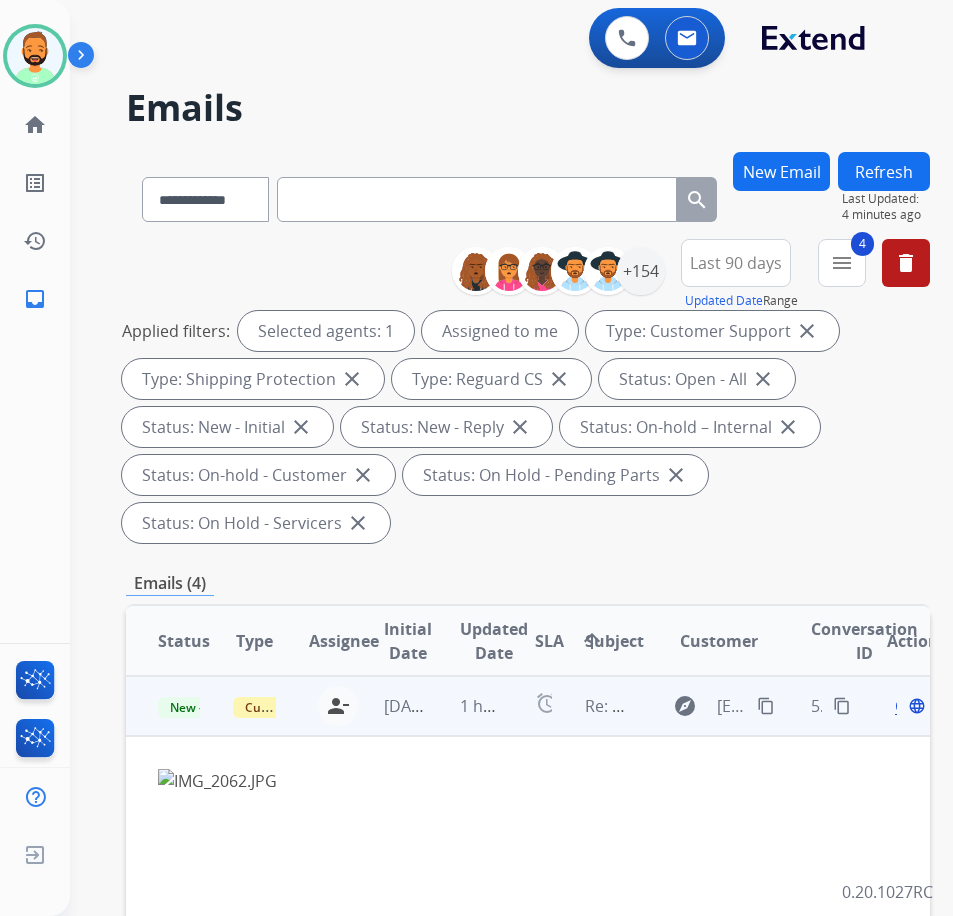 click on "Open" at bounding box center [915, 706] 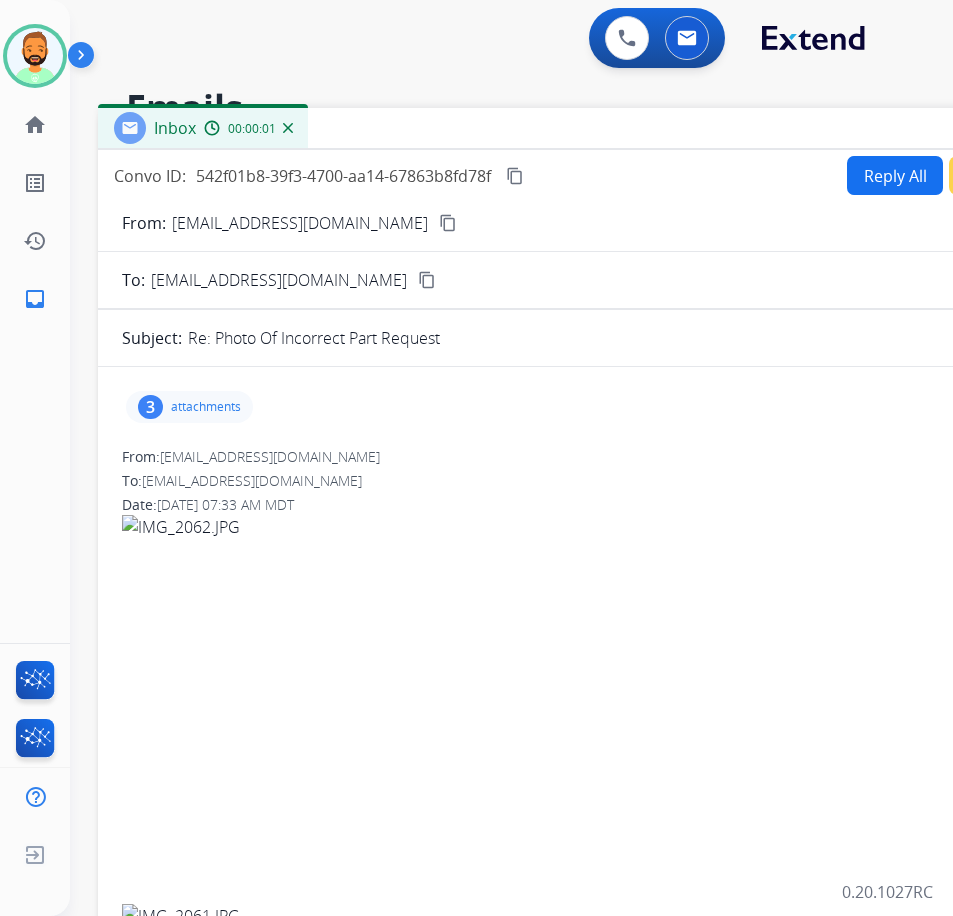 drag, startPoint x: 349, startPoint y: 141, endPoint x: 537, endPoint y: 127, distance: 188.52055 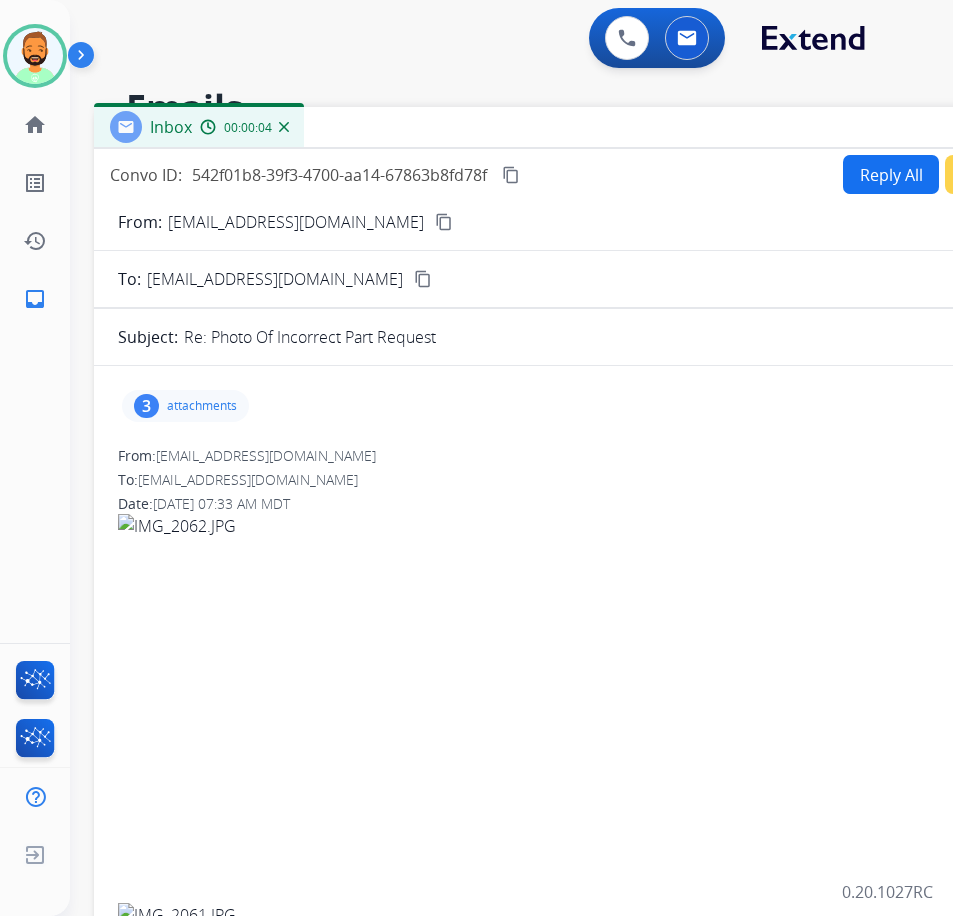 click on "From: aaronmichaelmartin@gmail.com content_copy To:  support@extend.com  content_copy Subject:  Re: Photo Of Incorrect Part Request  3 attachments  From:  aaronmichaelmartin@gmail.com   To:  support@extend.com  Date:  07/19/2025 - 07:33 AM MDT  From:  support@extend.com   To:  aaronmichaelmartin@gmail.com  Date:  07/17/2025 - 11:33 AM MDT   Hi Aaron, Thank you for being a valued Reguard customer. We are requesting a photo of the part you received and advised that it is the incorrect part. Please attach a photo of the part to this email. If you have any additional questions please feel free to reach out. If you need any other assistance, please reply to this email or call us at (877) 348-2730. Thank you, The Reguard Customer Service Team Reguard, LLC. is the Administrator and CNA Warranty Services, Inc. is the obligor except in Florida, where the obligor is CNA Warranty Services of Florida, Inc.  From:  support@extend.com   To:  aaronmichaelmartin@gmail.com  Date:  07/12/2025 - 11:25 AM MDT   Hi Aaron,  To:" at bounding box center (594, 1770) 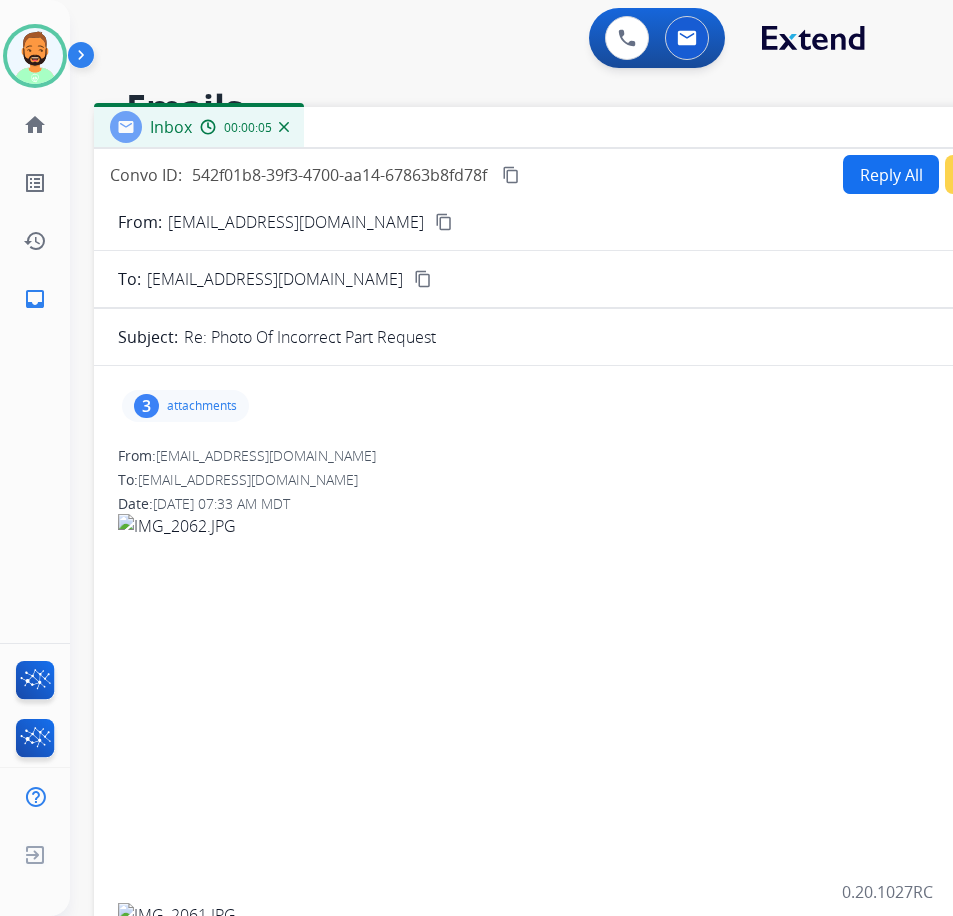 click on "content_copy" at bounding box center (444, 222) 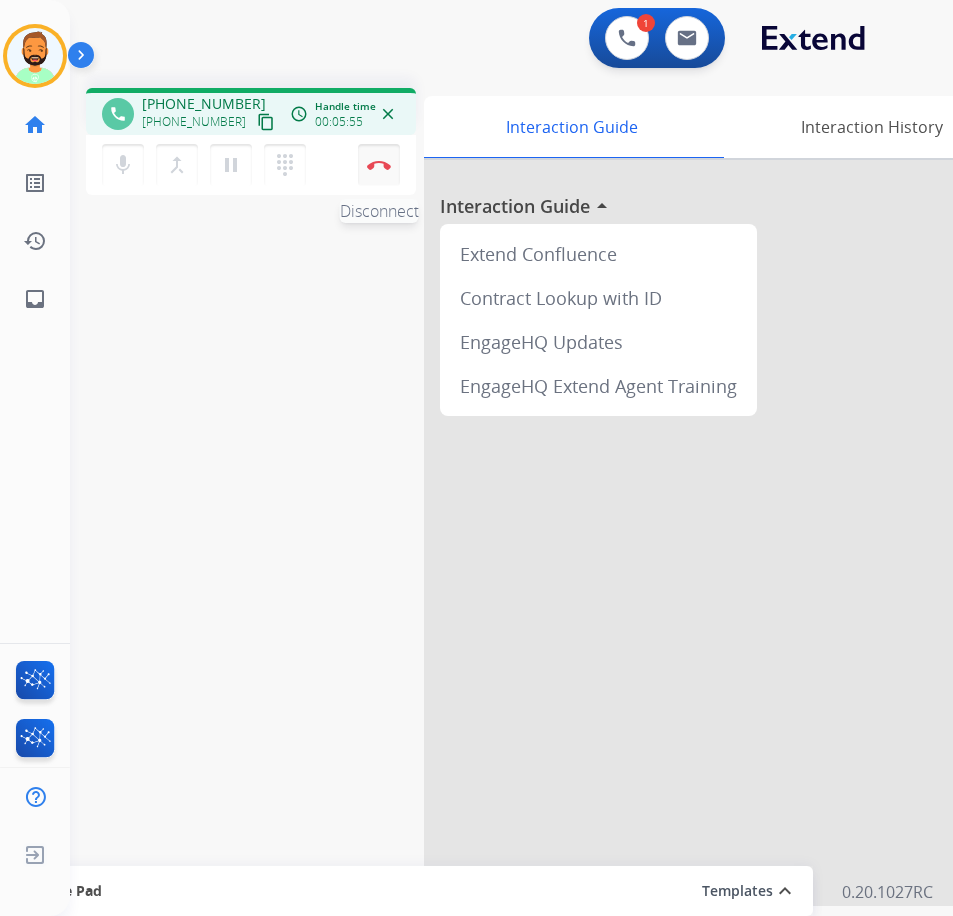 click at bounding box center (379, 165) 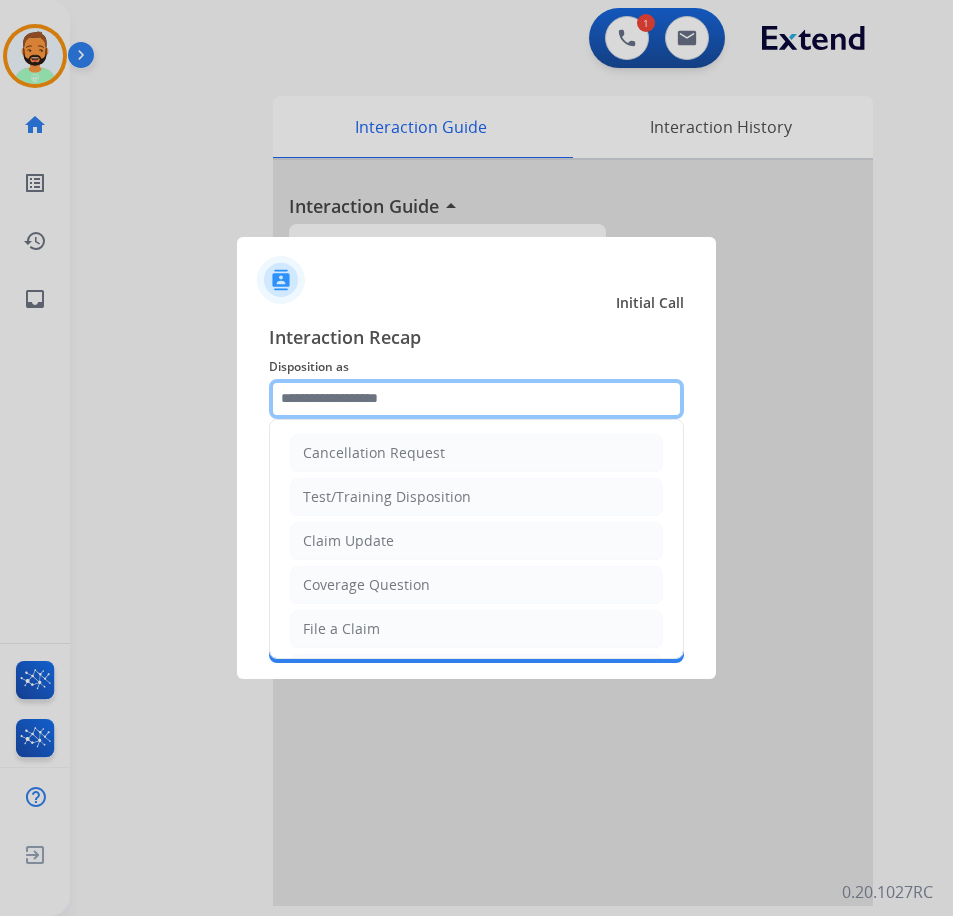 click 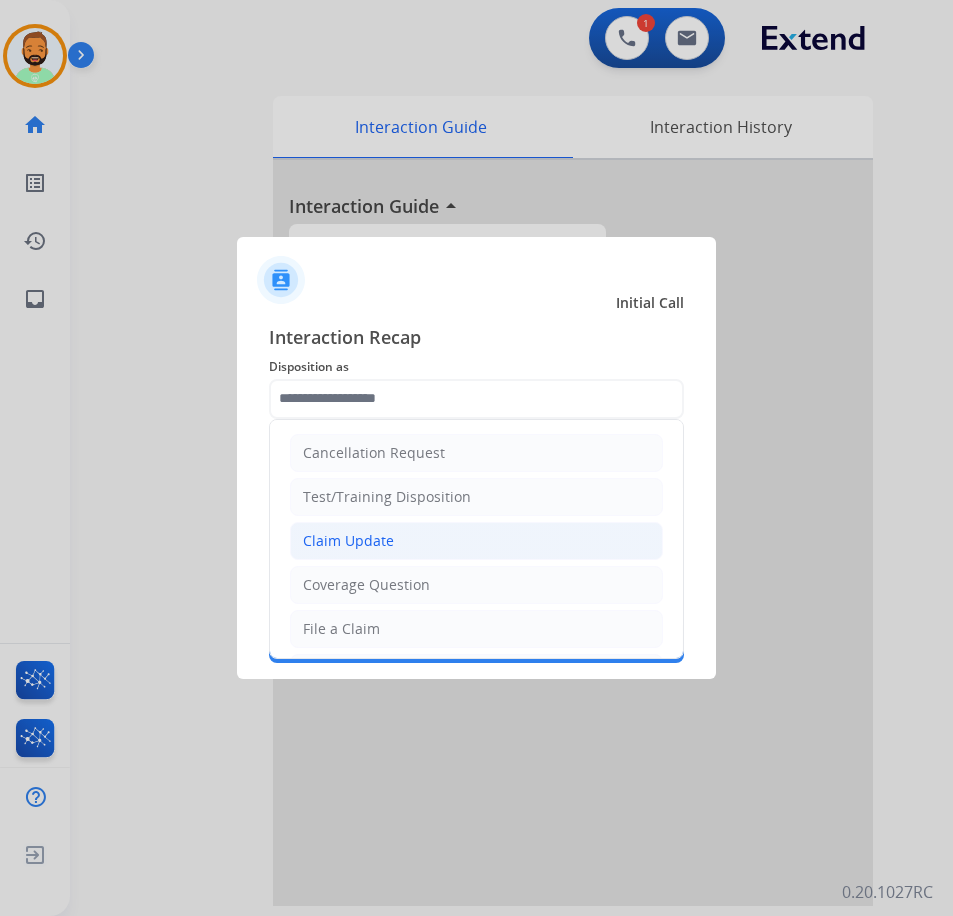 click on "Claim Update" 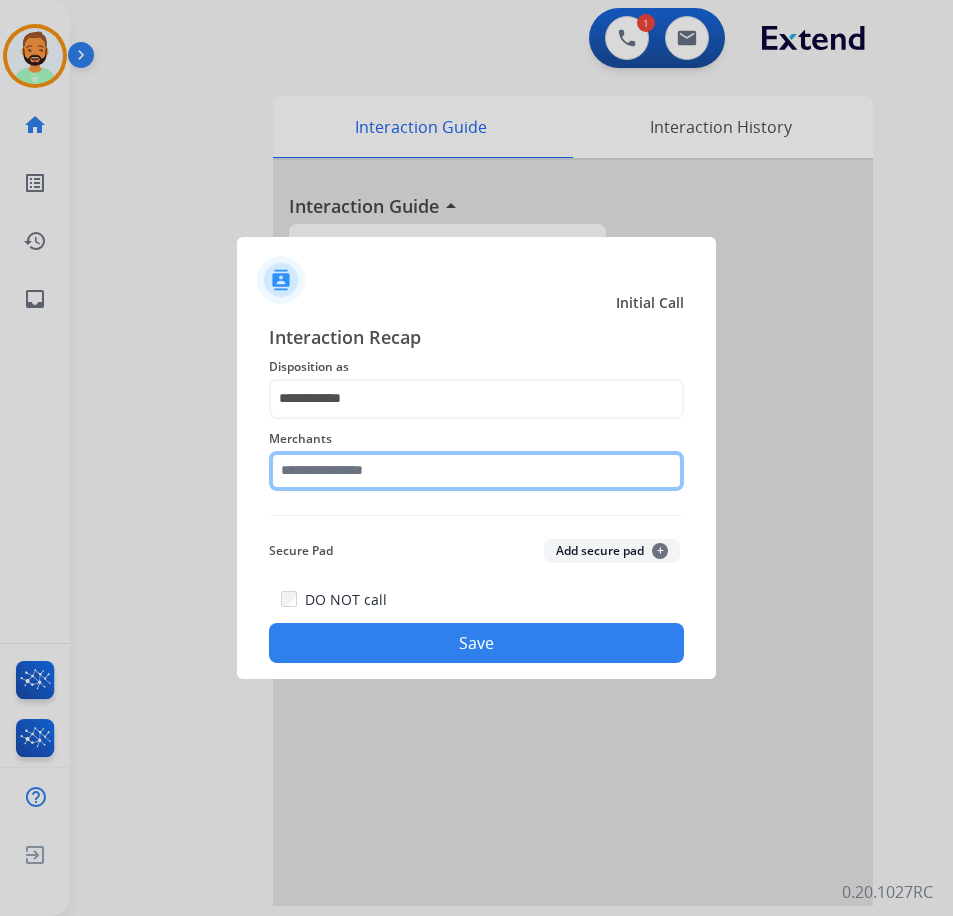 drag, startPoint x: 439, startPoint y: 464, endPoint x: 453, endPoint y: 479, distance: 20.518284 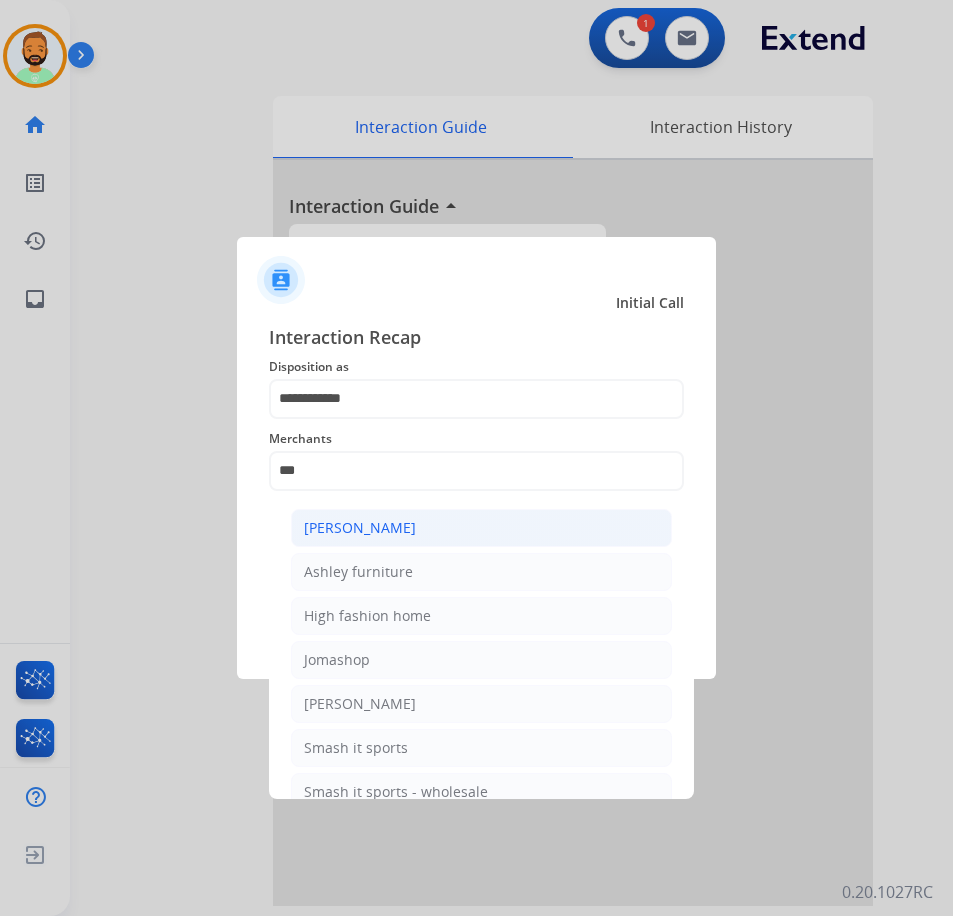 click on "[PERSON_NAME]" 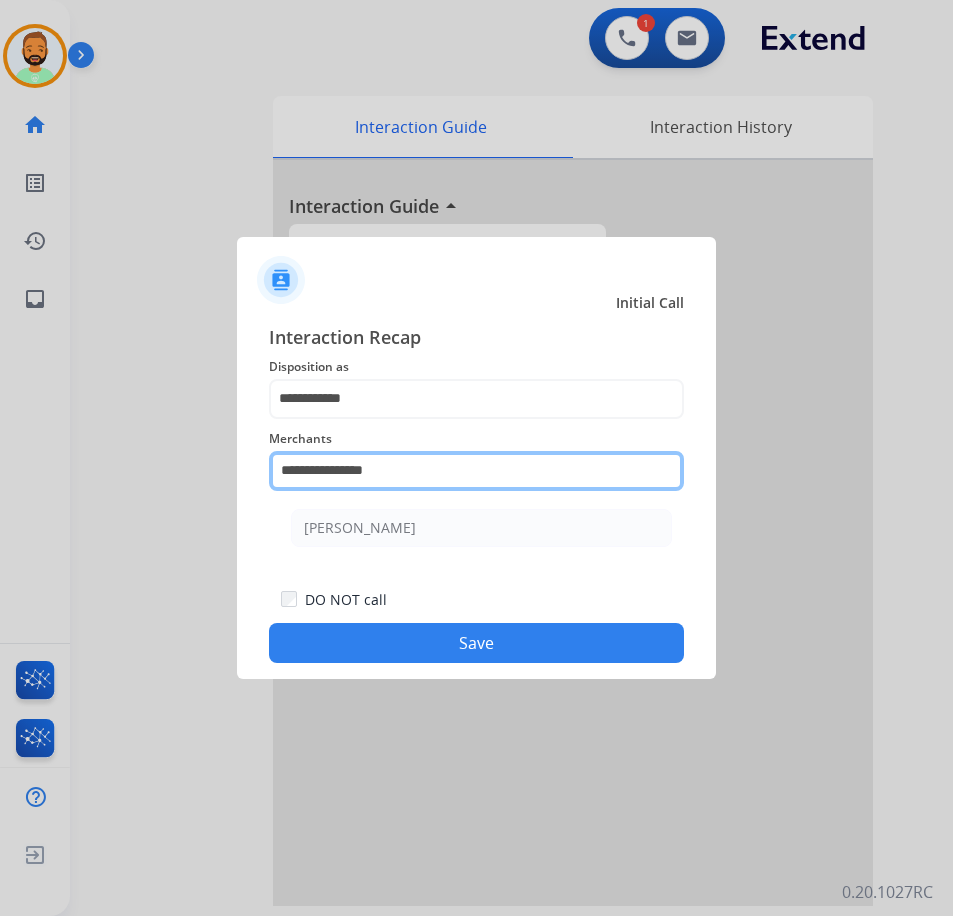 click on "**********" 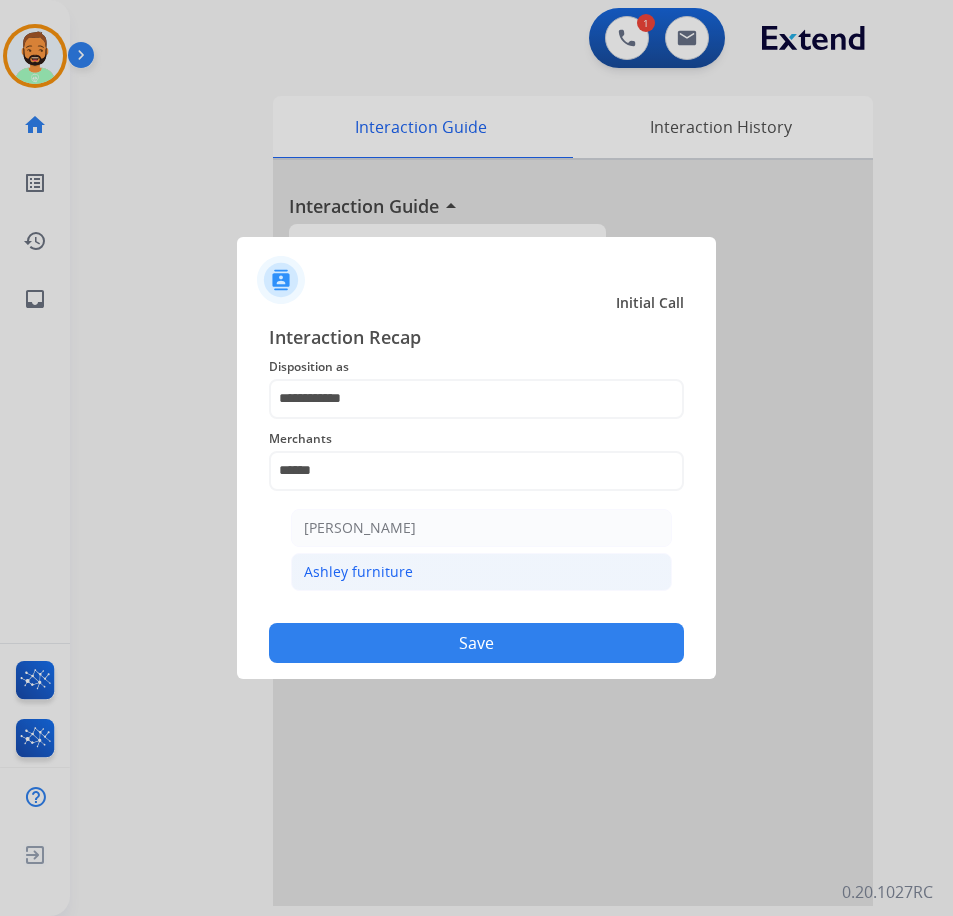 click on "Ashley furniture" 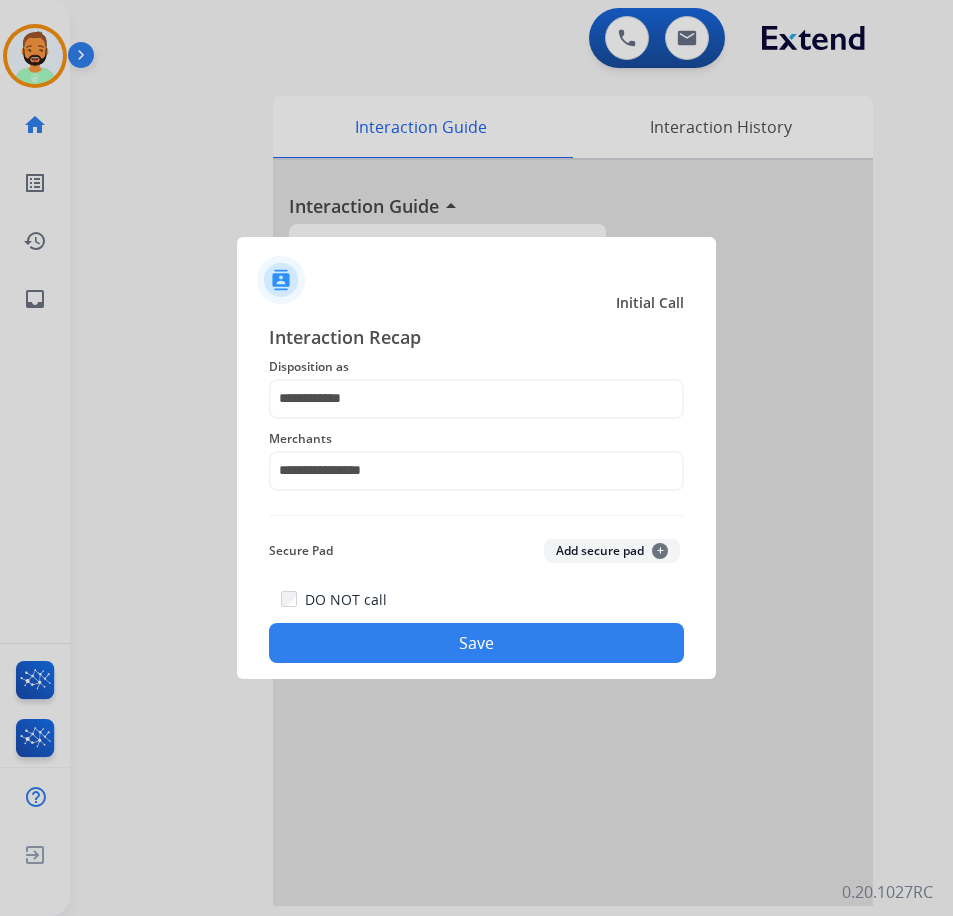 click on "Save" 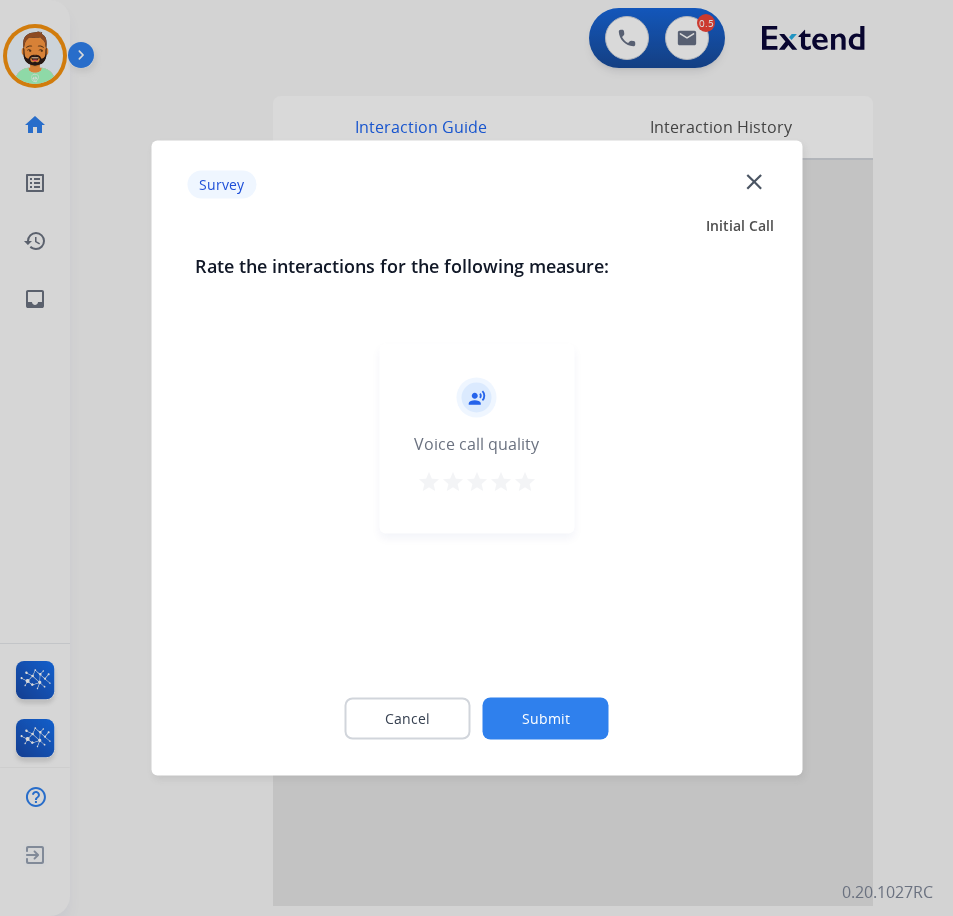 click on "Submit" 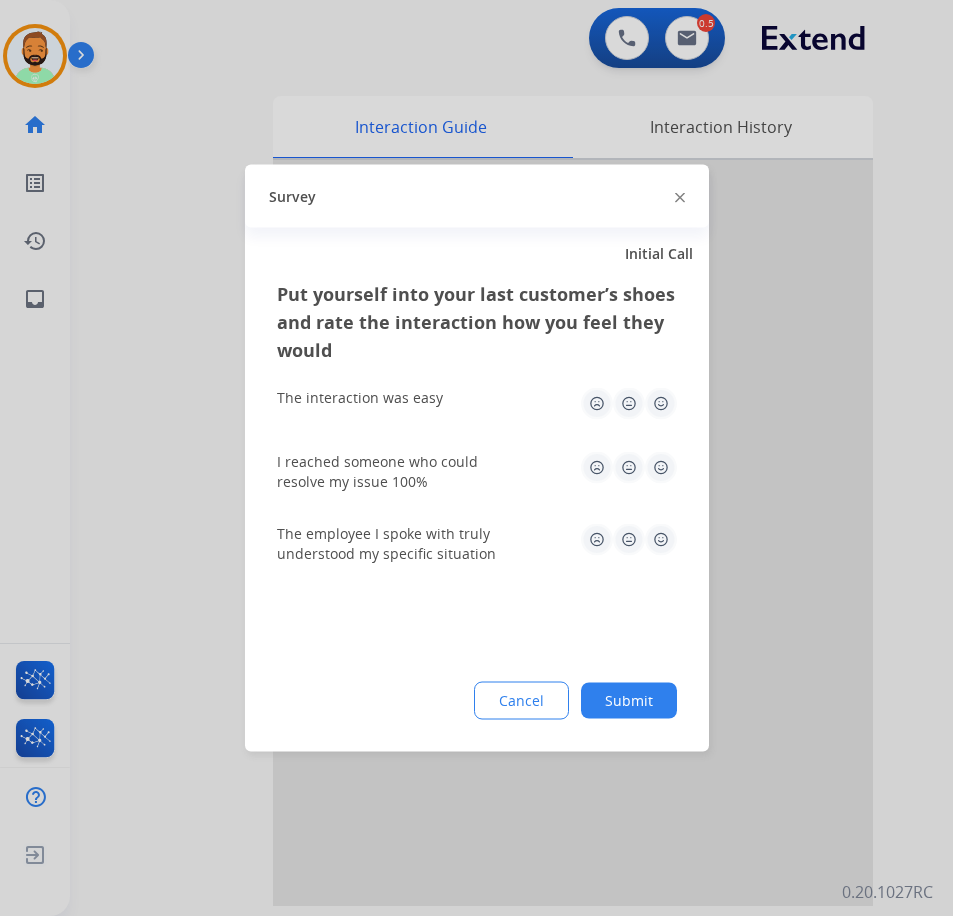 click on "Submit" 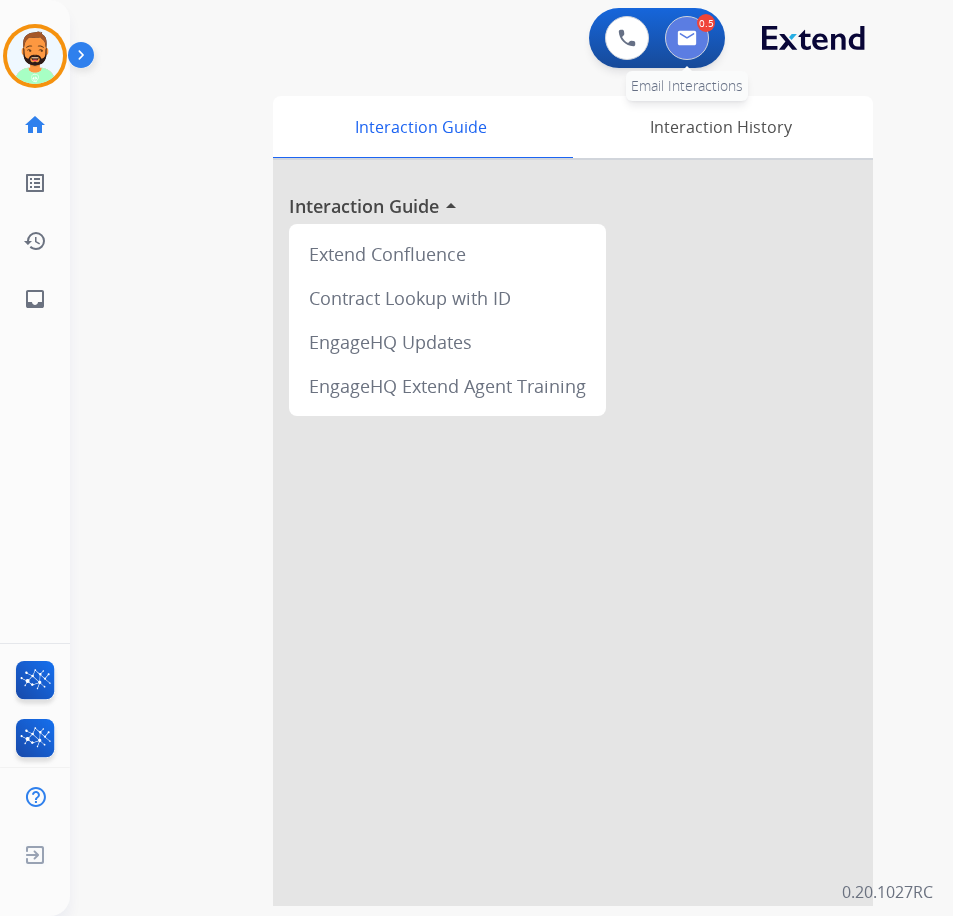 click at bounding box center [687, 38] 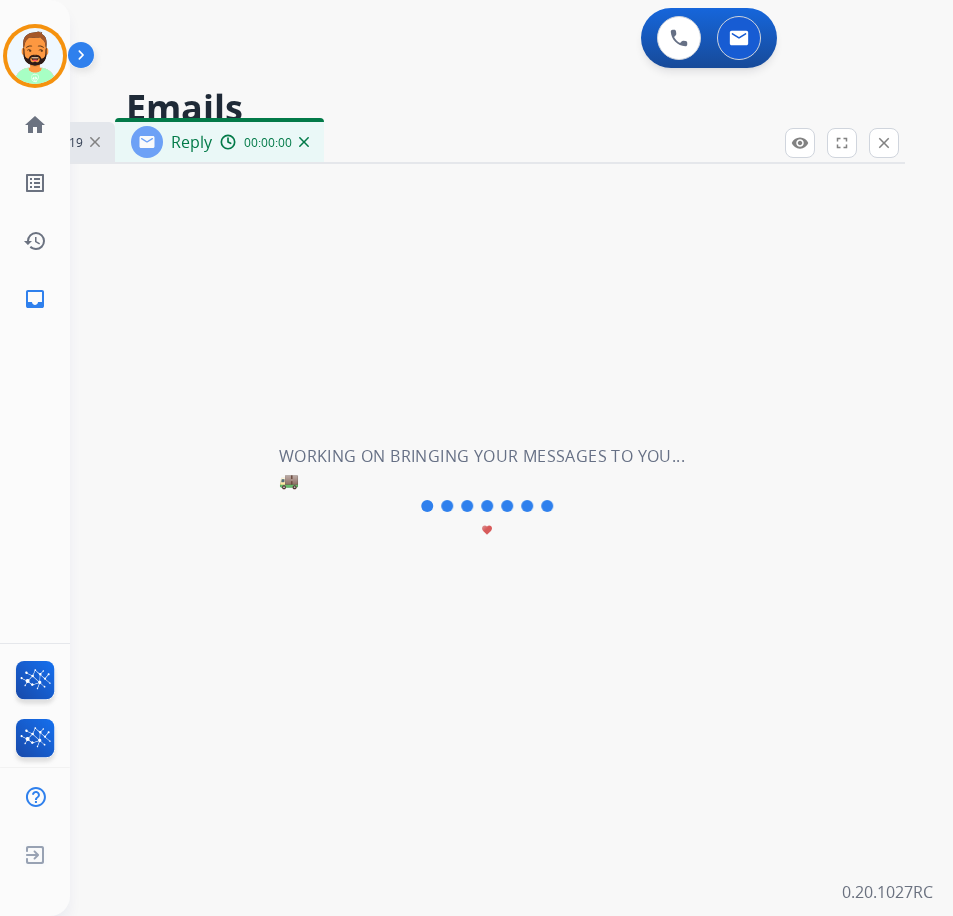 select on "**********" 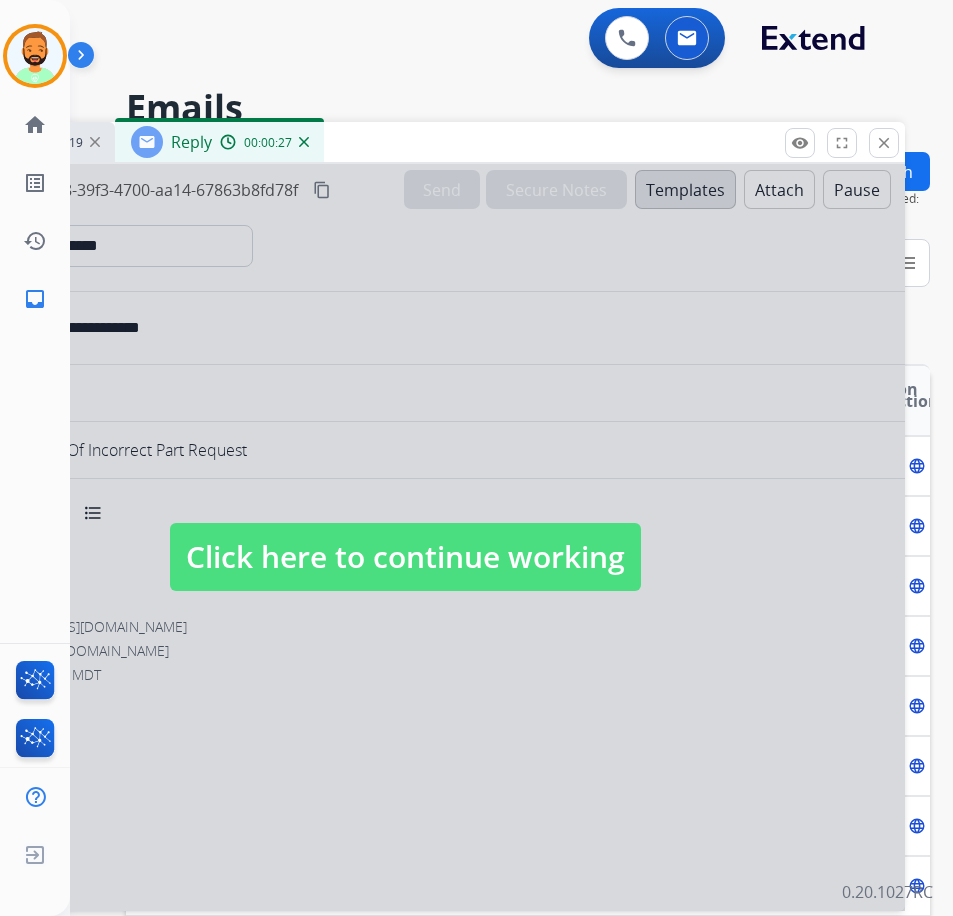 click at bounding box center (405, 537) 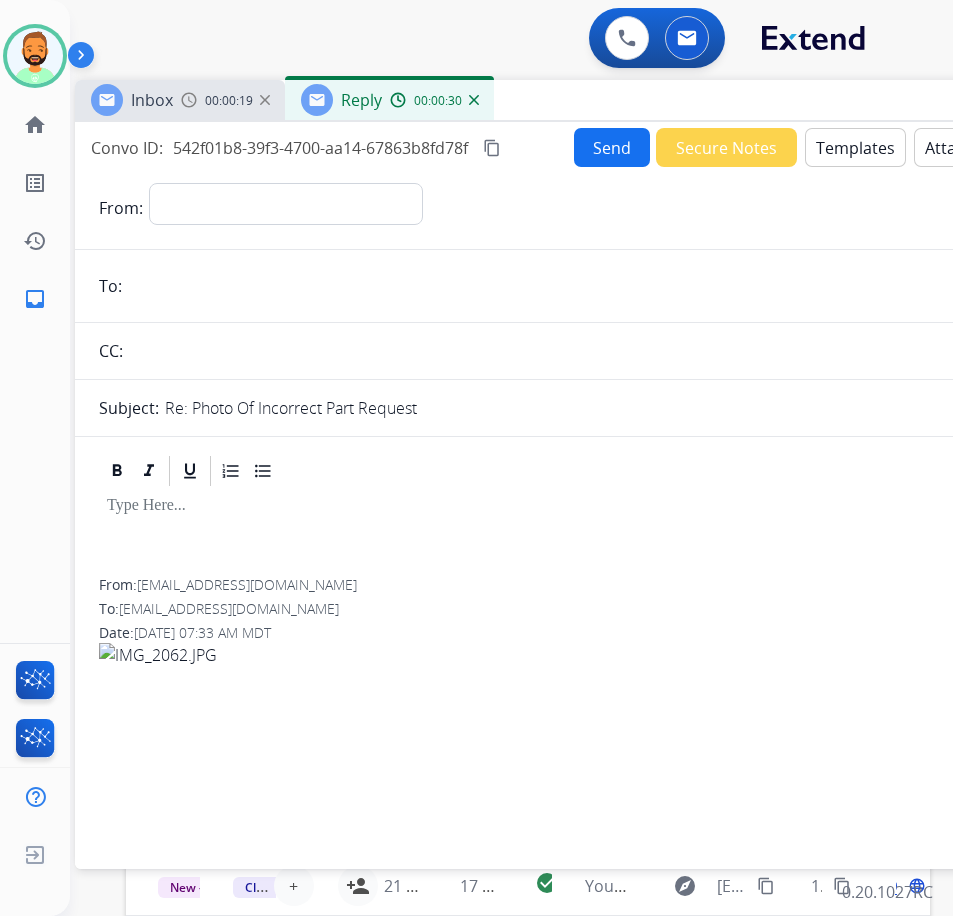 drag, startPoint x: 441, startPoint y: 132, endPoint x: 573, endPoint y: 101, distance: 135.5913 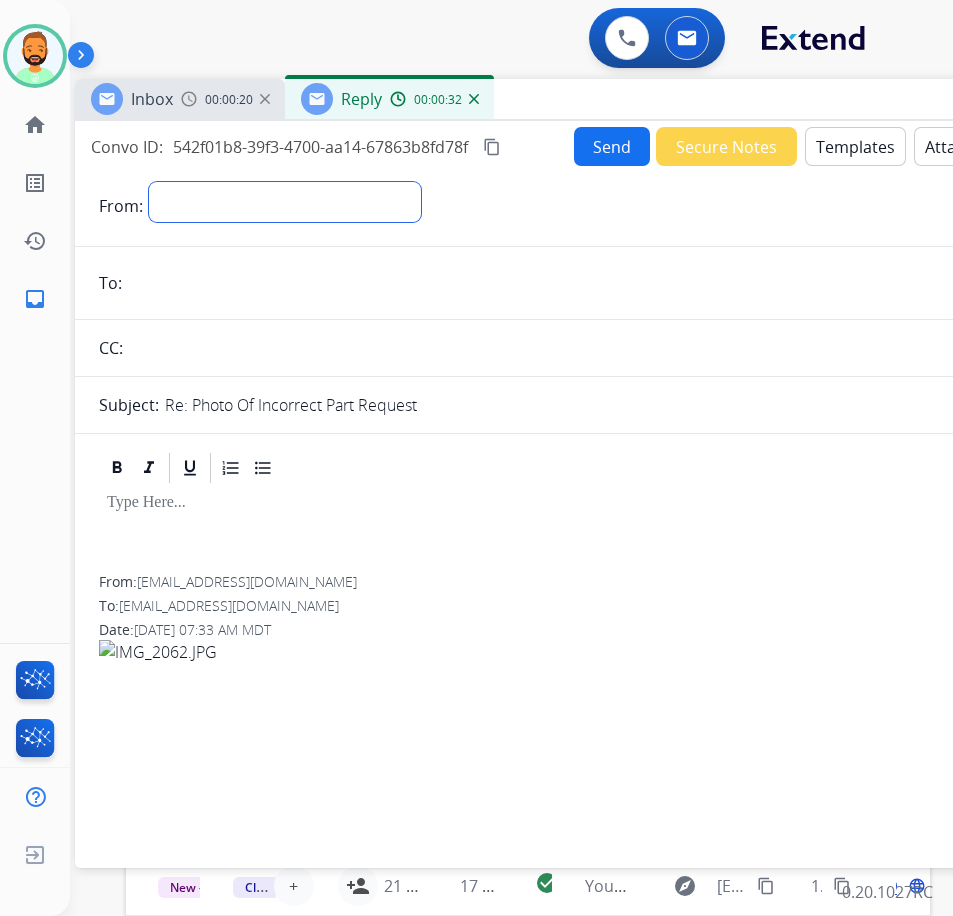 drag, startPoint x: 459, startPoint y: 201, endPoint x: 452, endPoint y: 215, distance: 15.652476 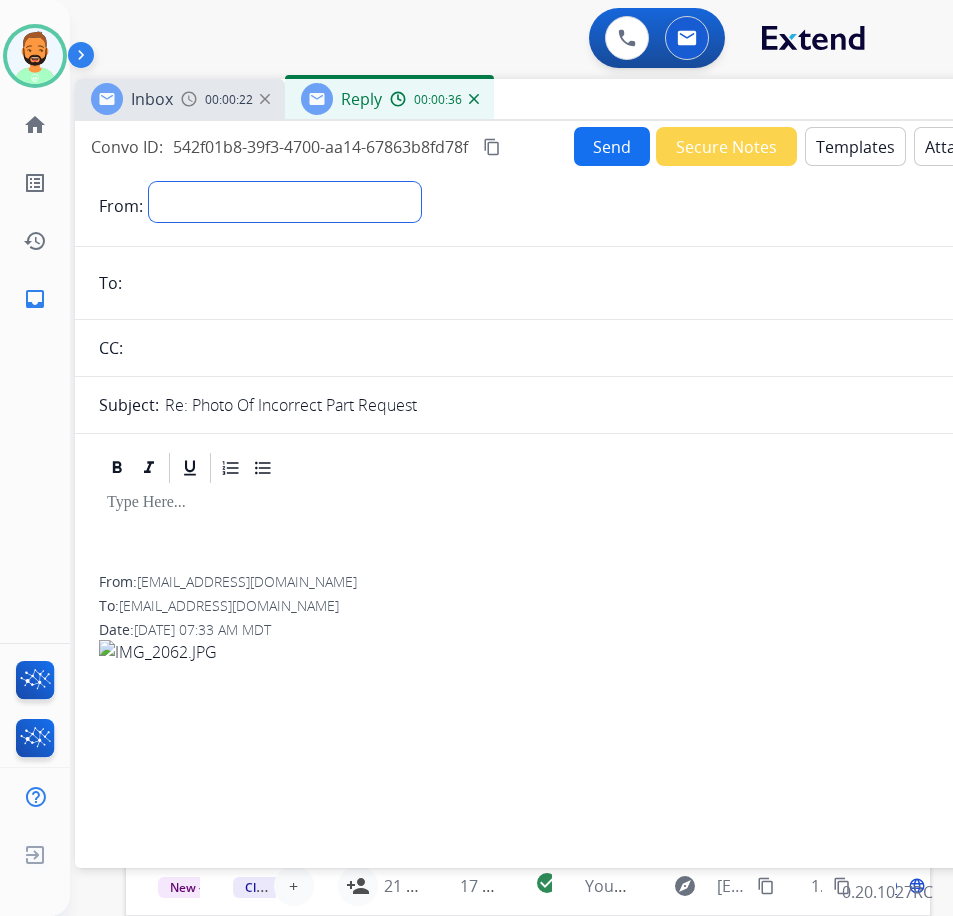 select on "**********" 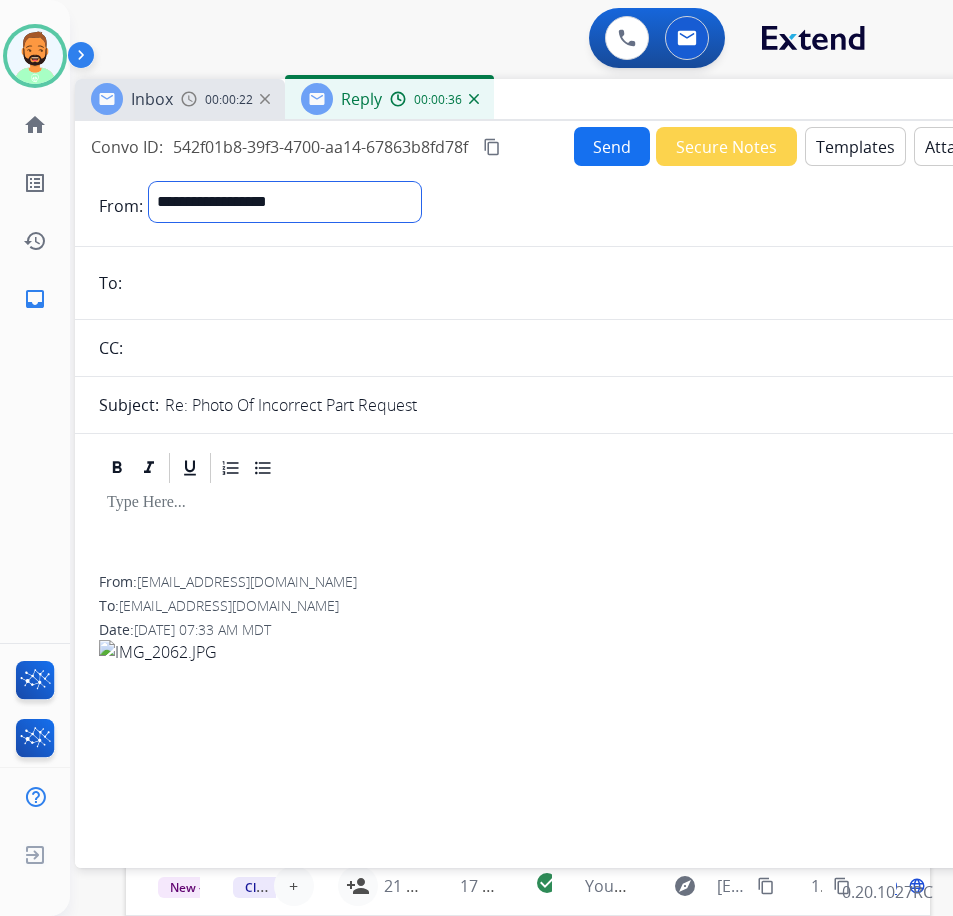 click on "**********" at bounding box center [285, 202] 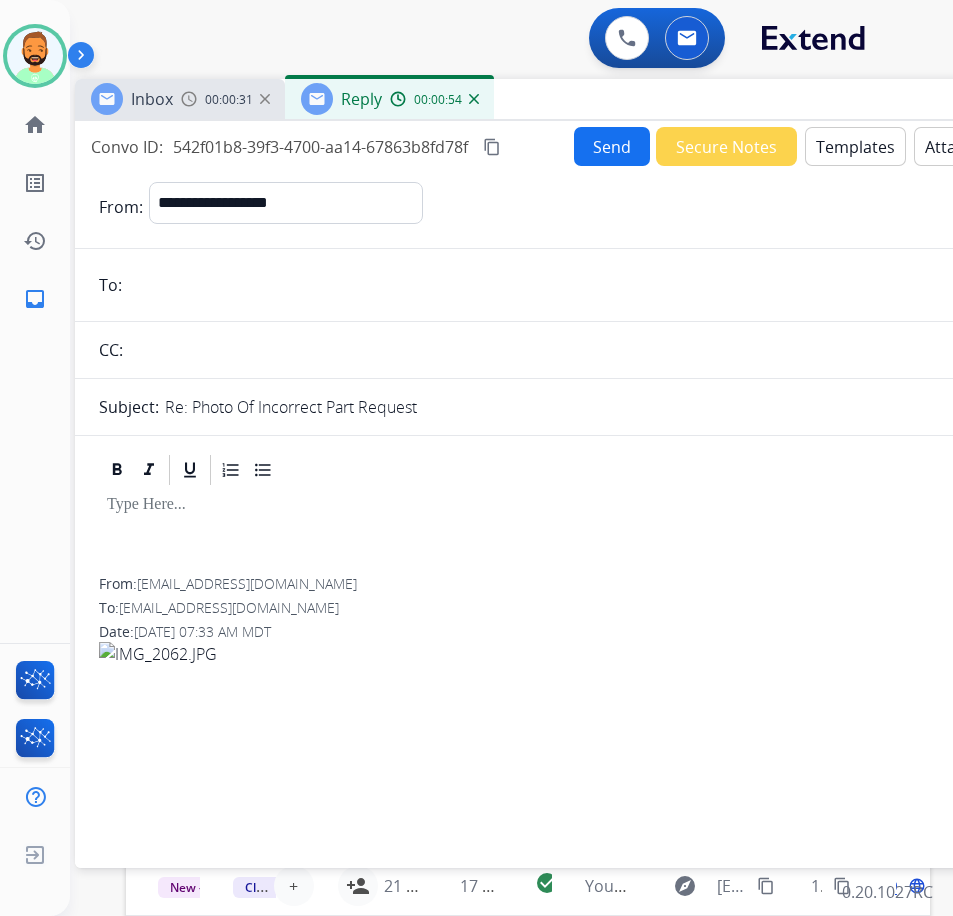 click at bounding box center (358, 836) 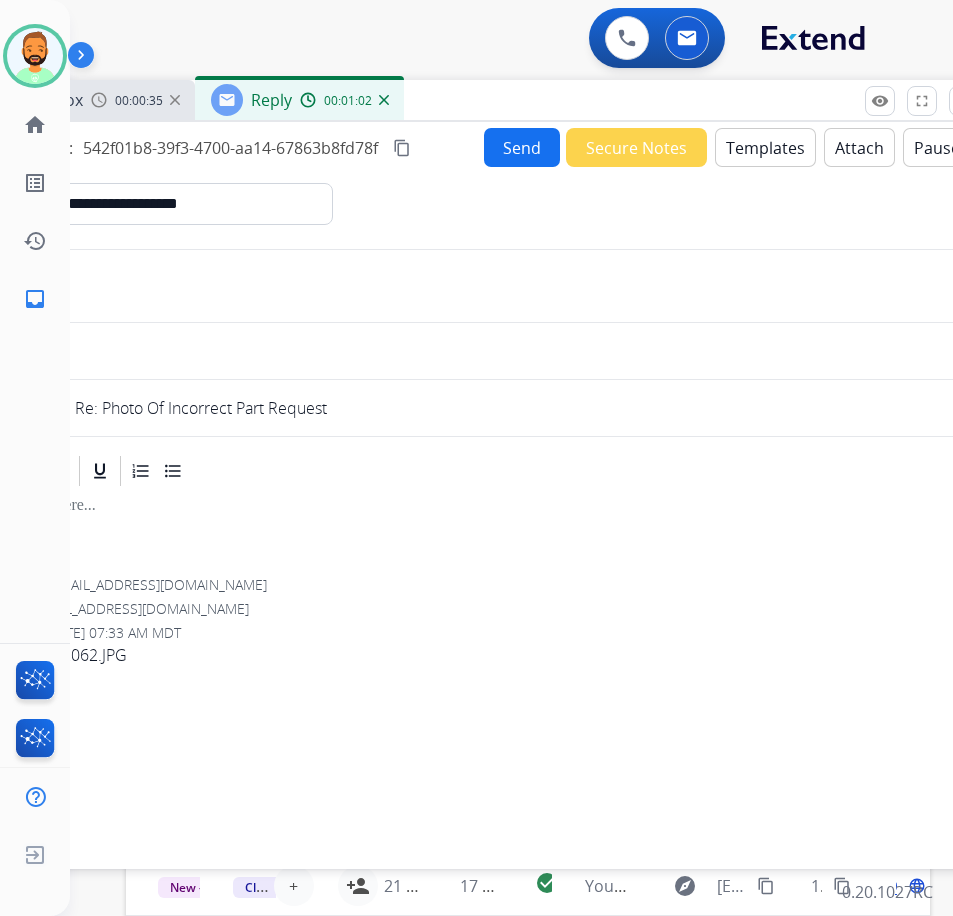 drag, startPoint x: 765, startPoint y: 109, endPoint x: 407, endPoint y: 135, distance: 358.9429 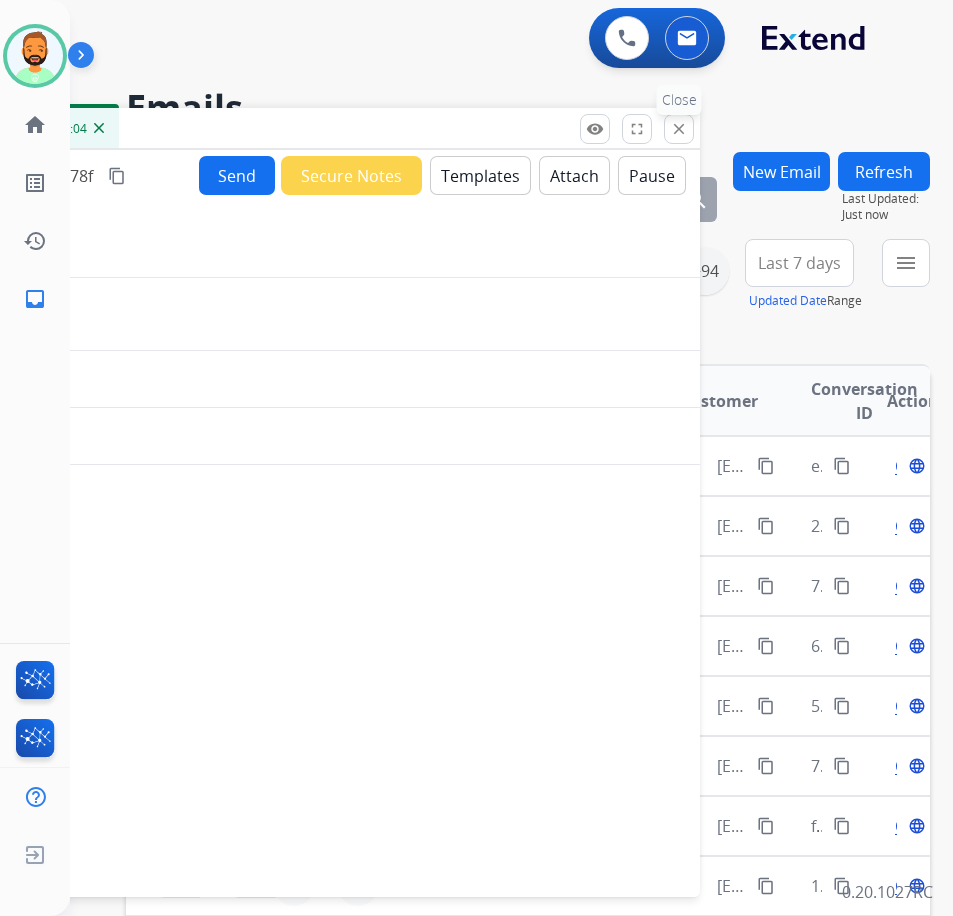 click on "close" at bounding box center (679, 129) 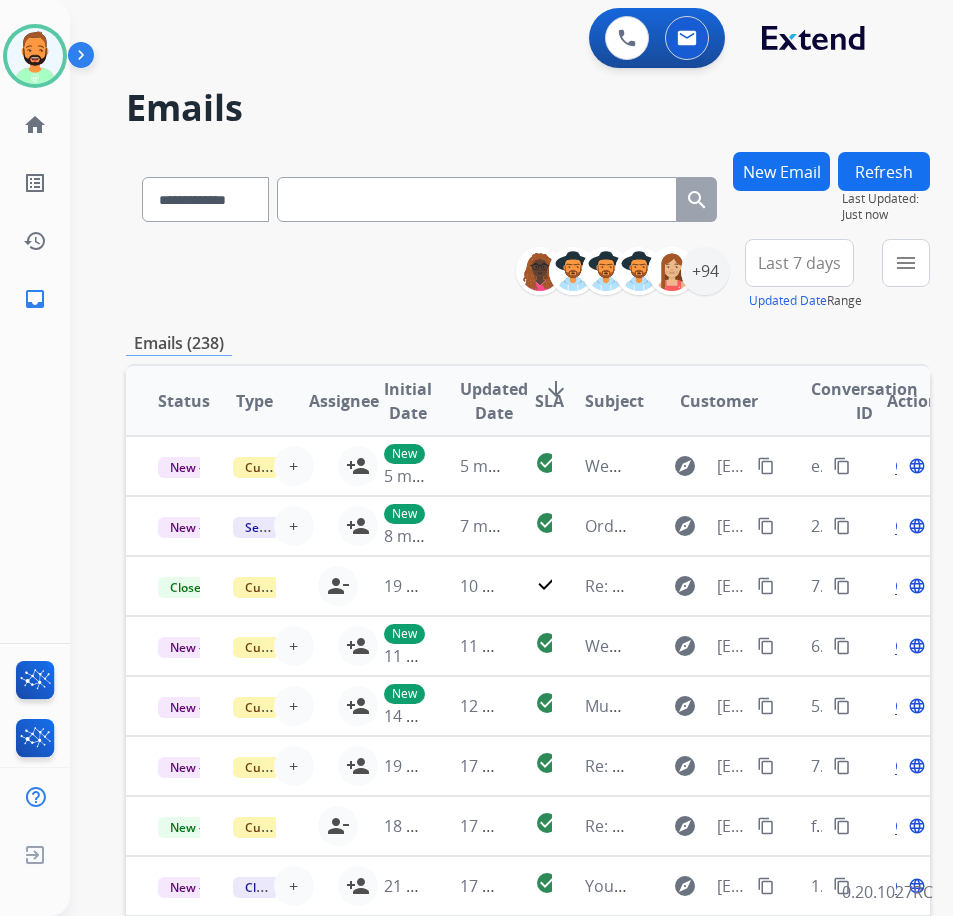 click on "Last 7 days" at bounding box center (799, 263) 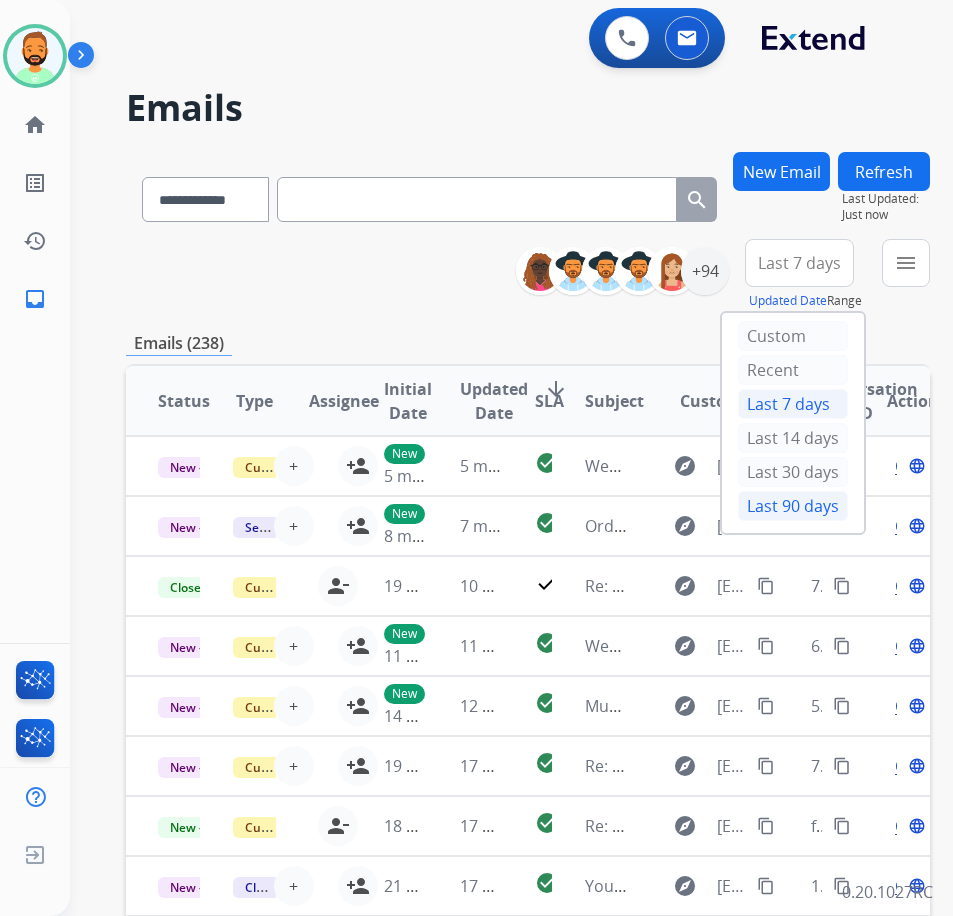 click on "Last 90 days" at bounding box center [793, 506] 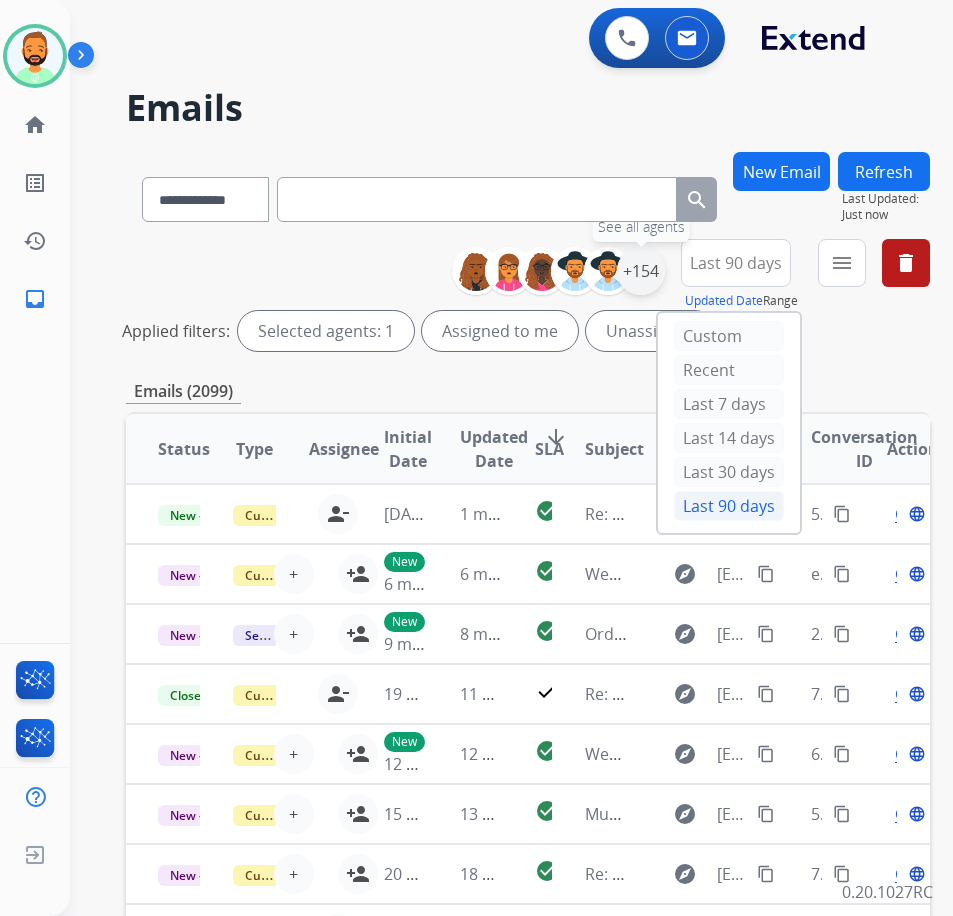 click on "+154" at bounding box center (641, 271) 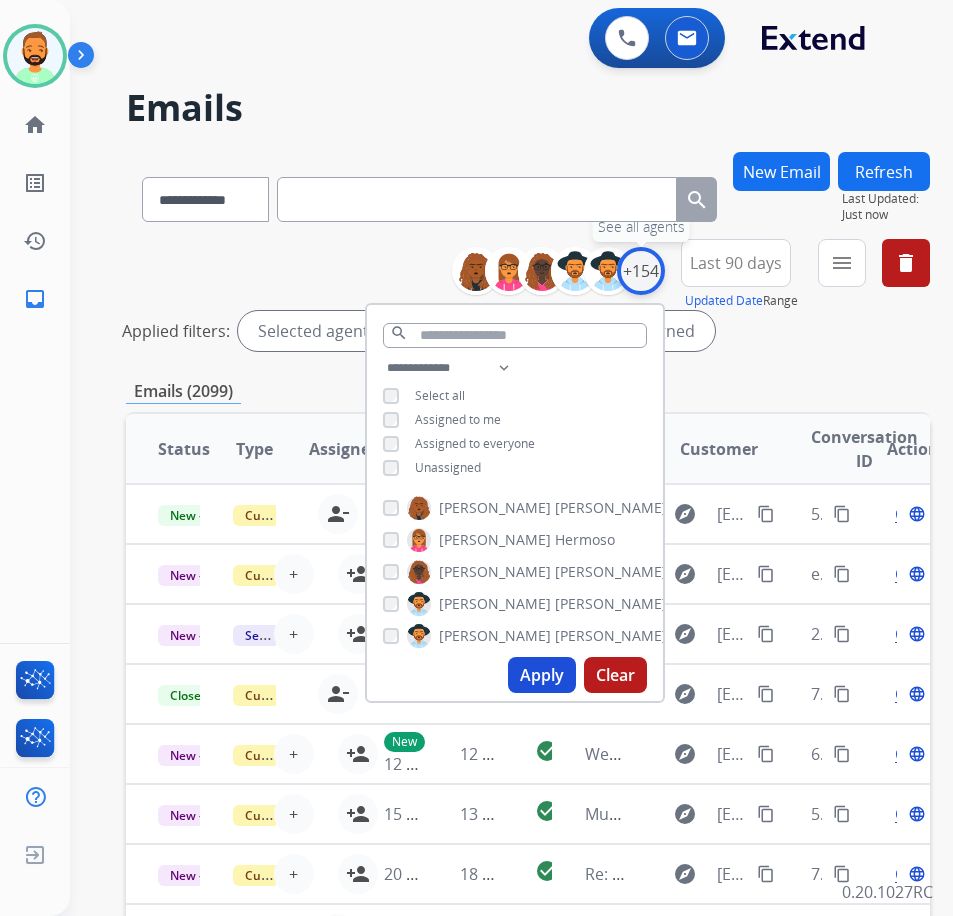 click on "+154" at bounding box center [641, 271] 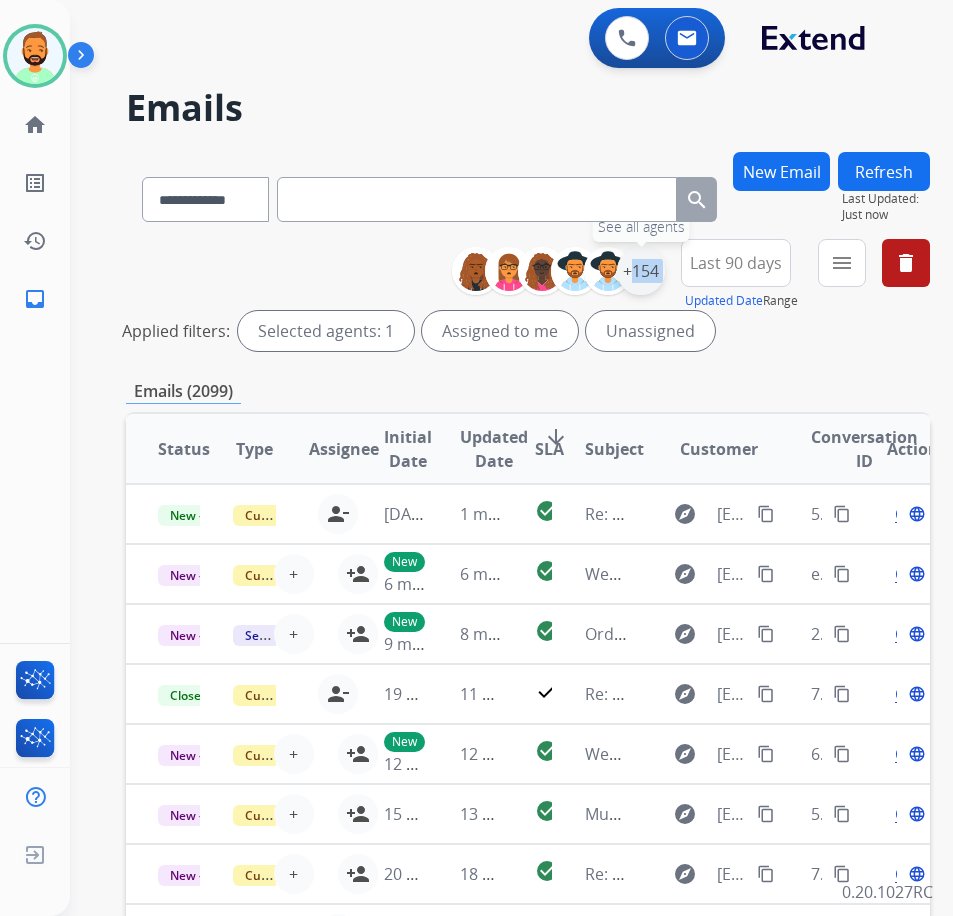 click on "+154" at bounding box center (641, 271) 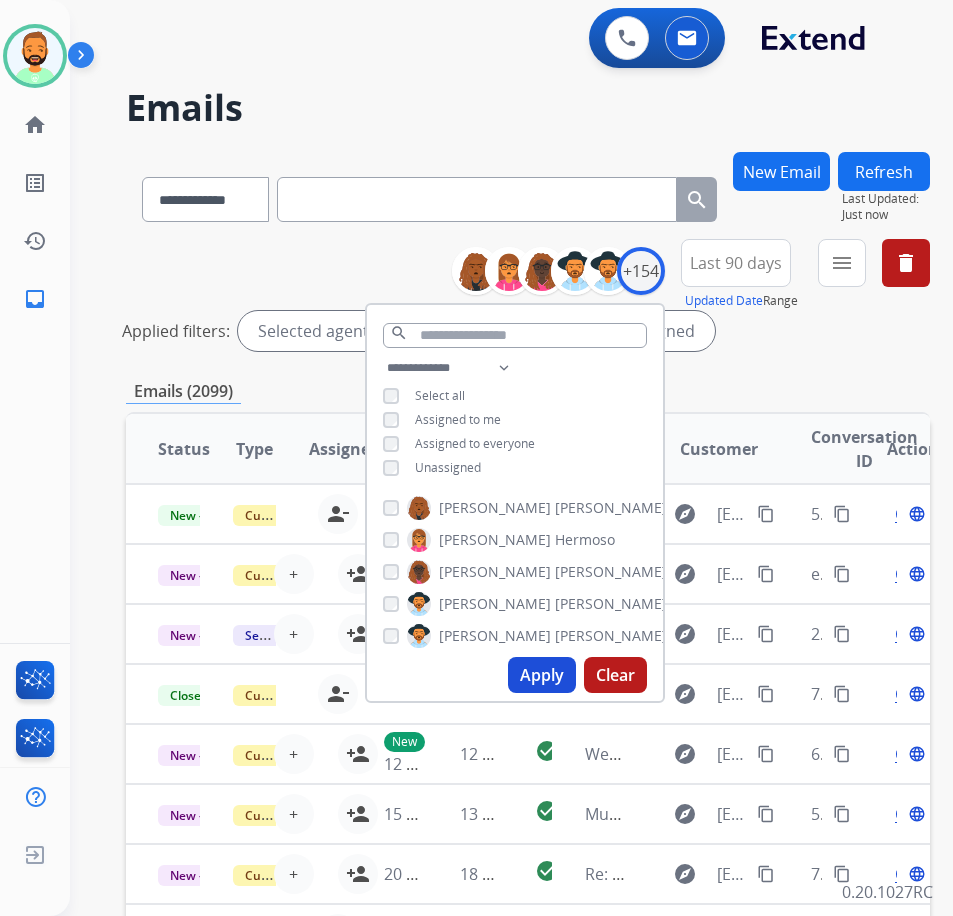 click on "Unassigned" at bounding box center [448, 467] 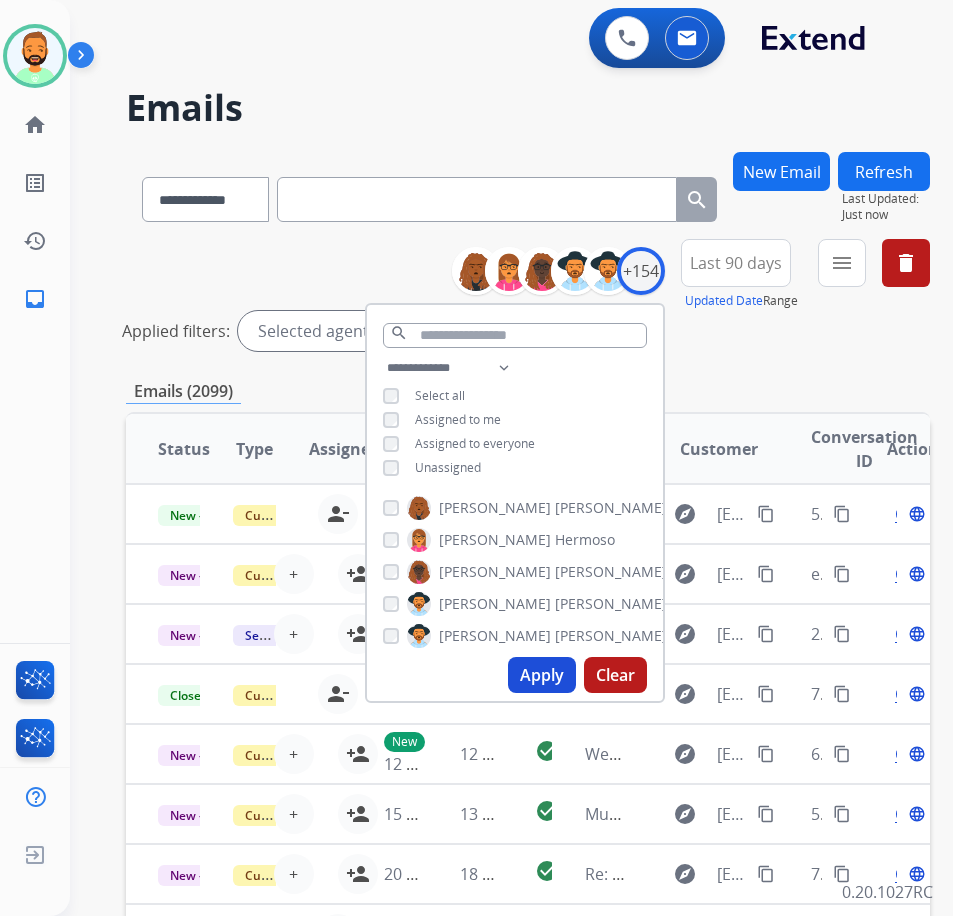 click on "Apply" at bounding box center (542, 675) 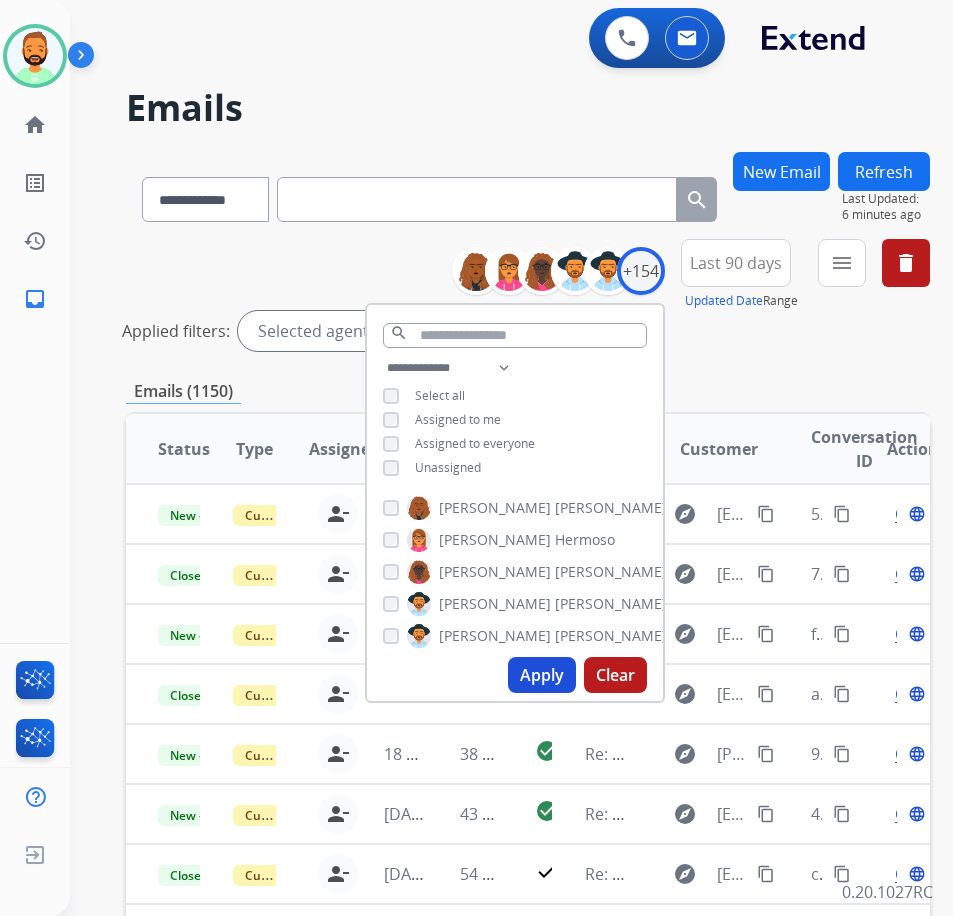 click on "**********" at bounding box center (528, 299) 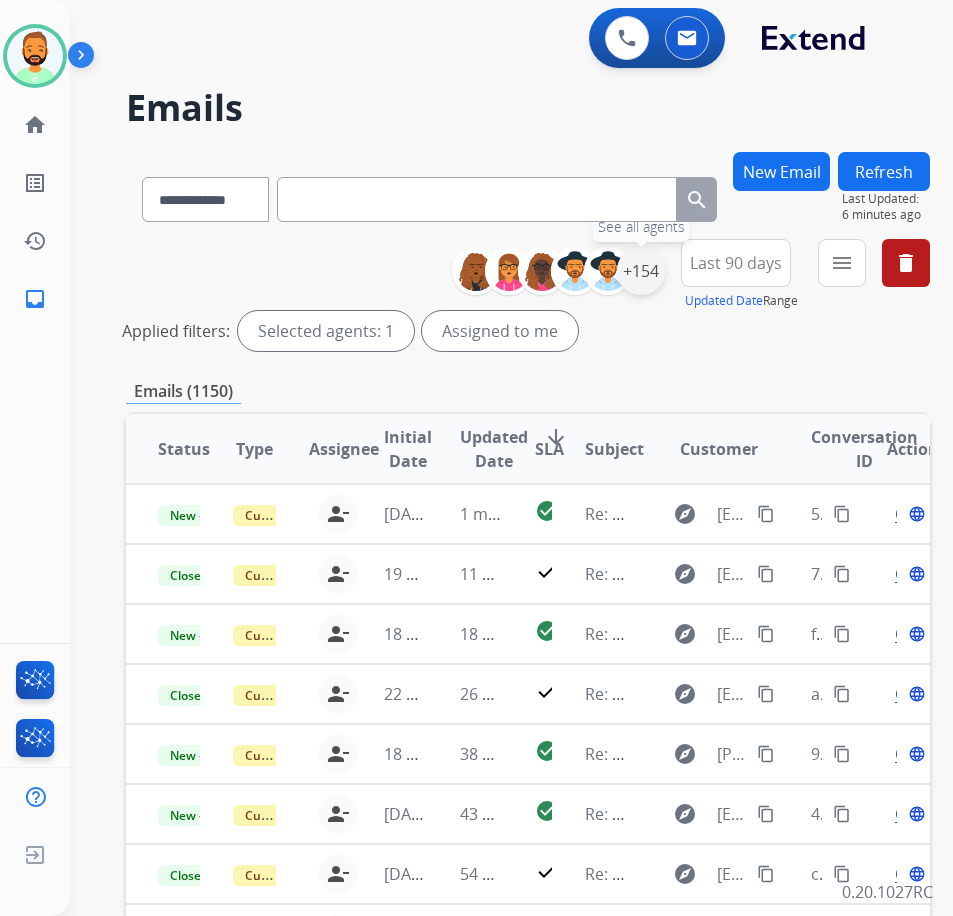 click on "+154" at bounding box center [641, 271] 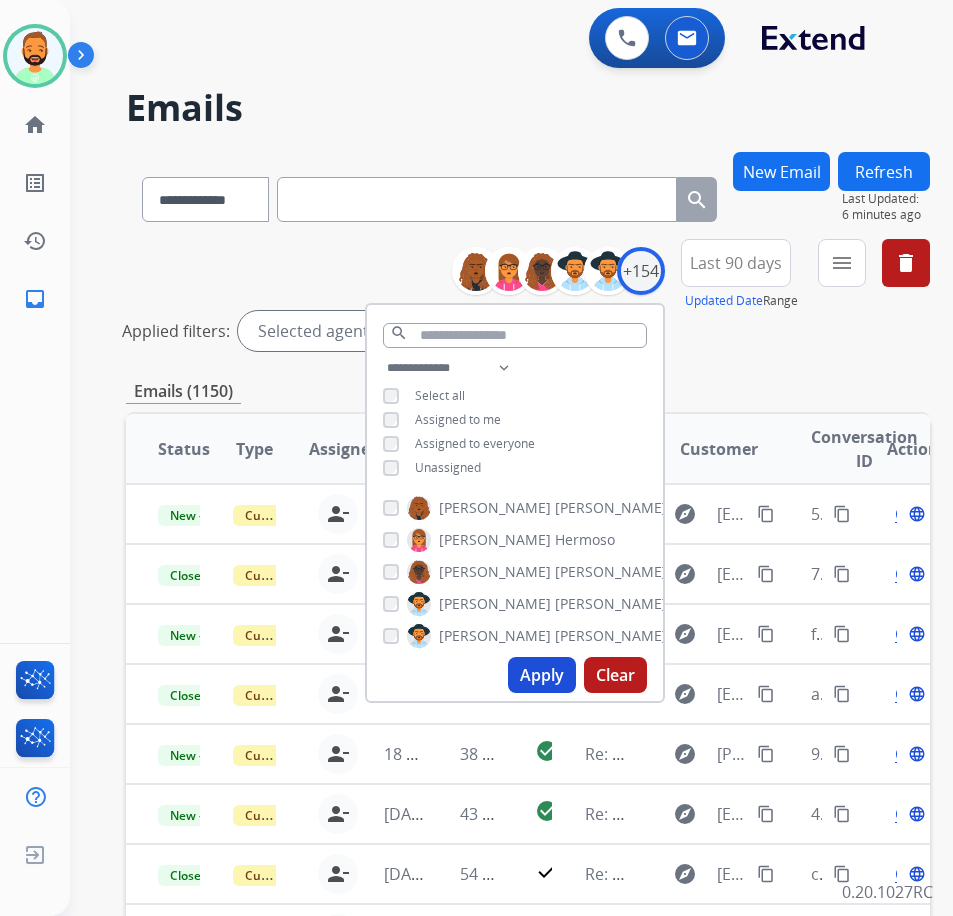 click on "Apply" at bounding box center [542, 675] 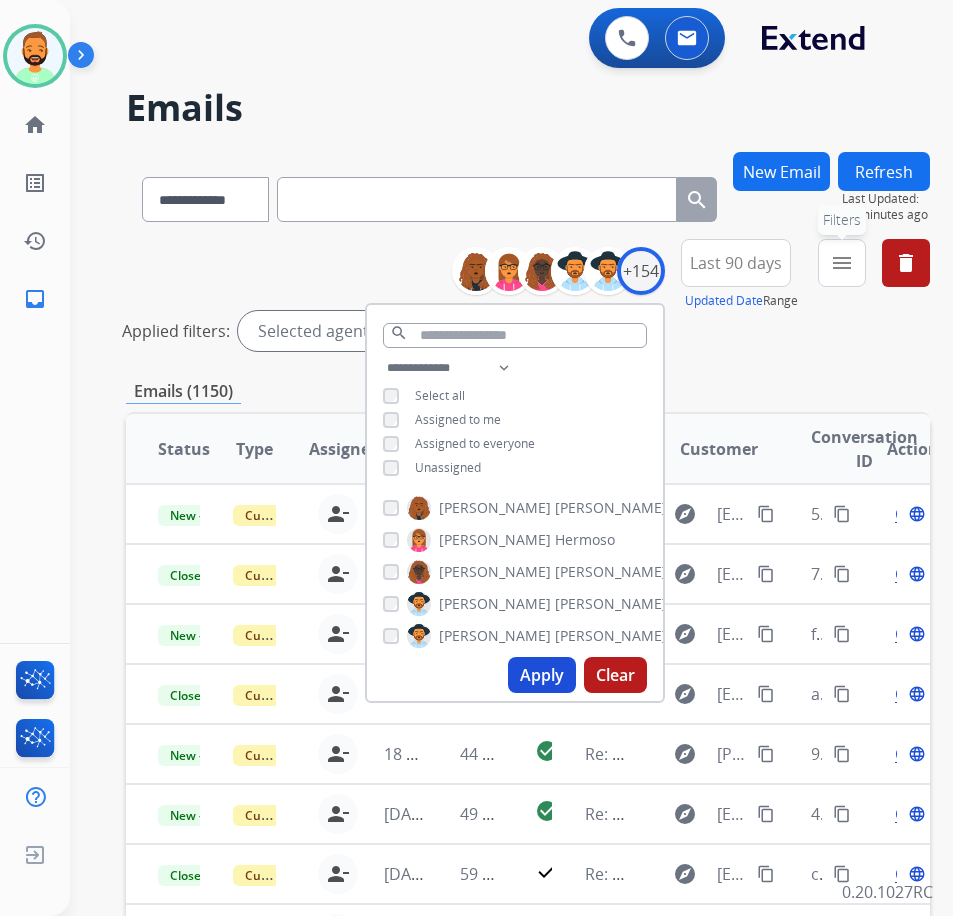 click on "menu" at bounding box center [842, 263] 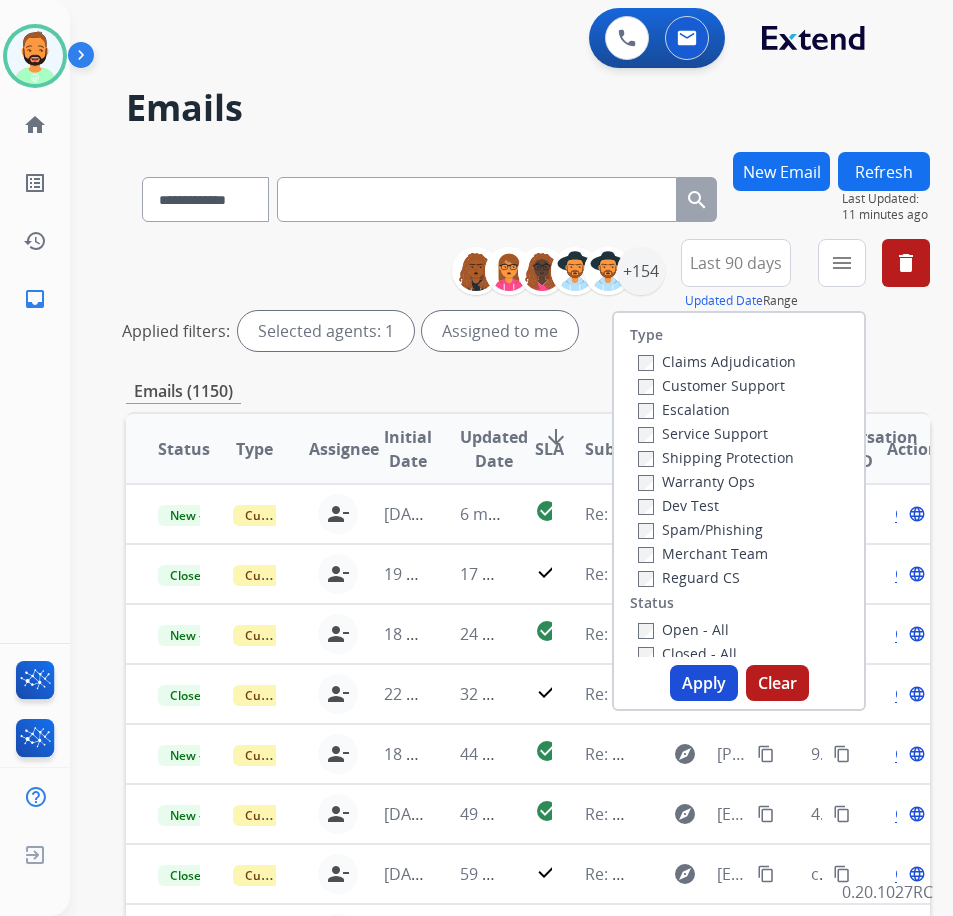 click on "Customer Support" at bounding box center (711, 385) 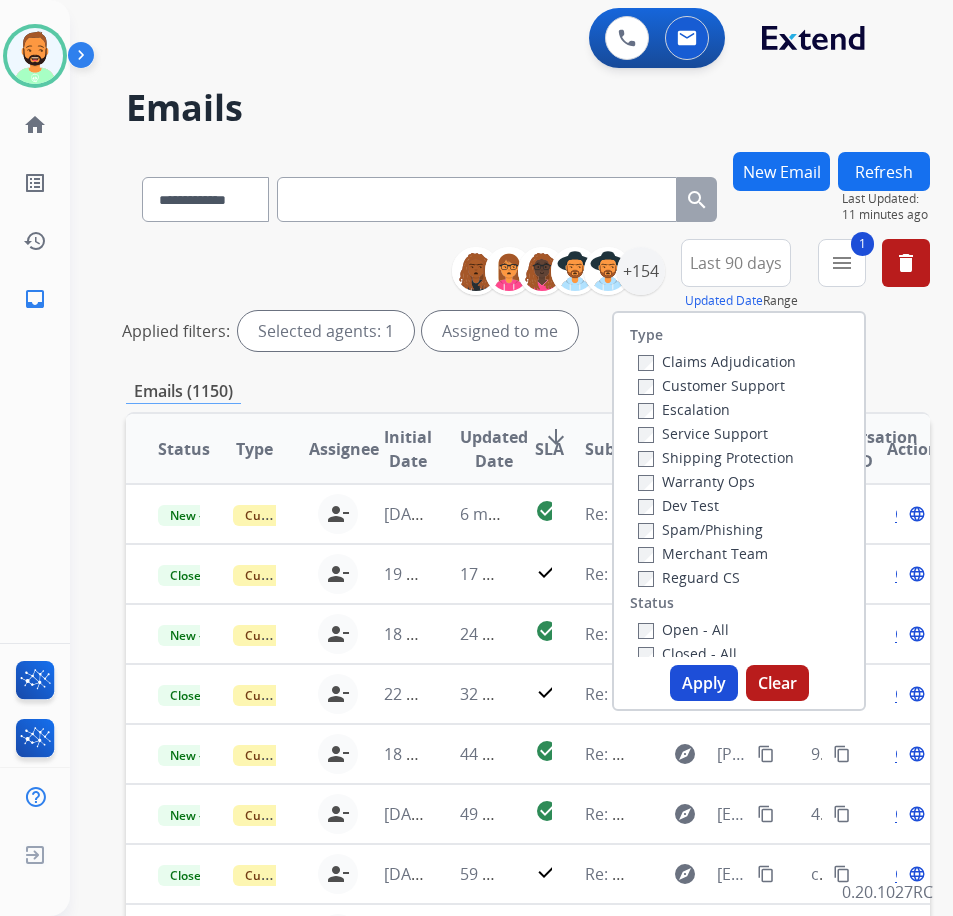 click on "Shipping Protection" at bounding box center (716, 457) 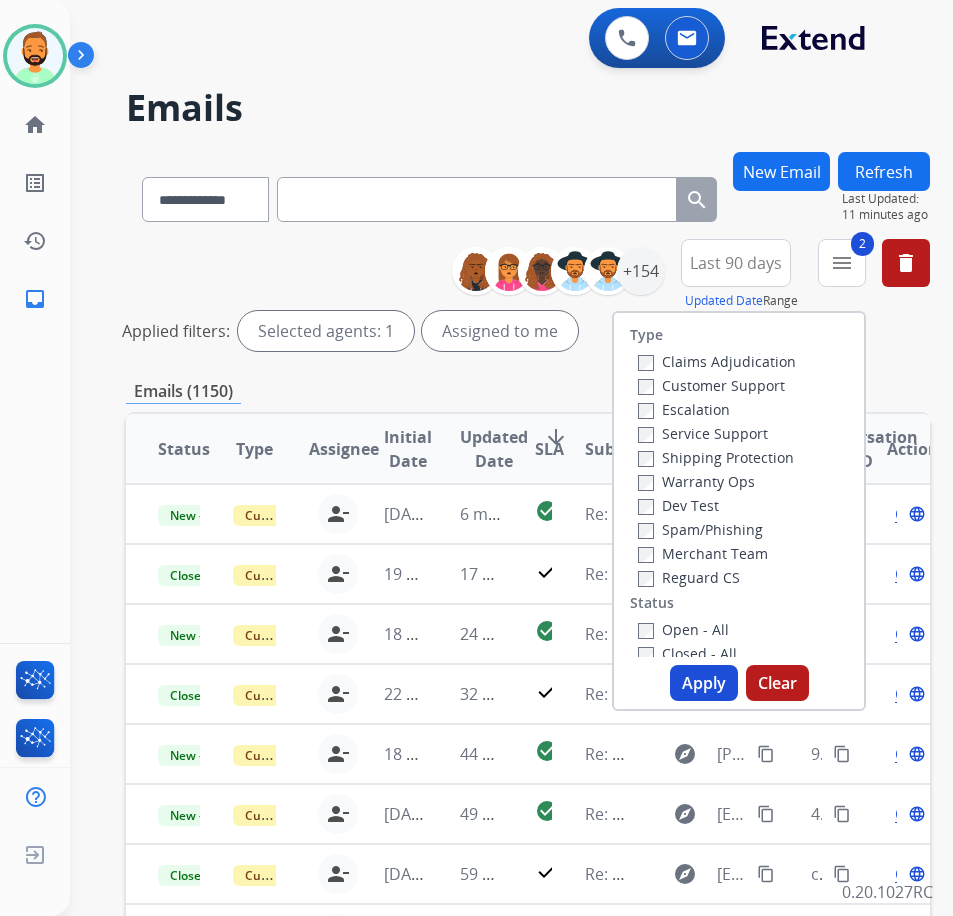 click on "Reguard CS" at bounding box center [689, 577] 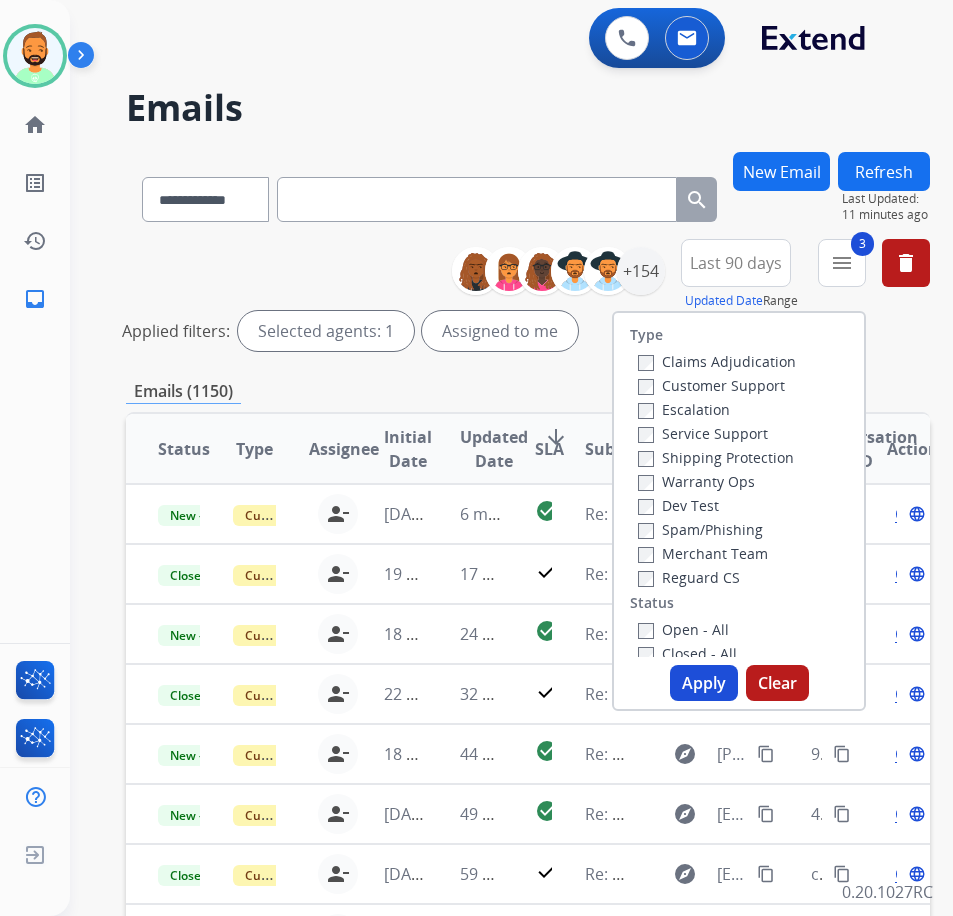 click on "Open - All" at bounding box center (683, 629) 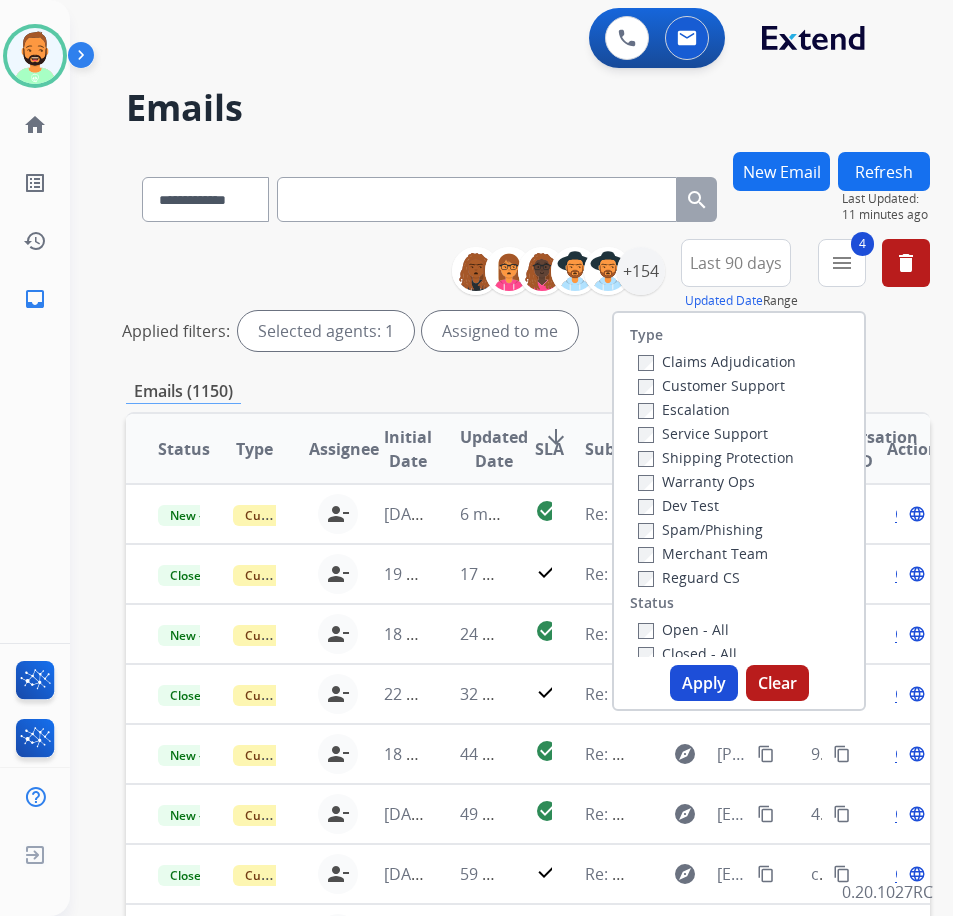drag, startPoint x: 734, startPoint y: 689, endPoint x: 739, endPoint y: 705, distance: 16.763054 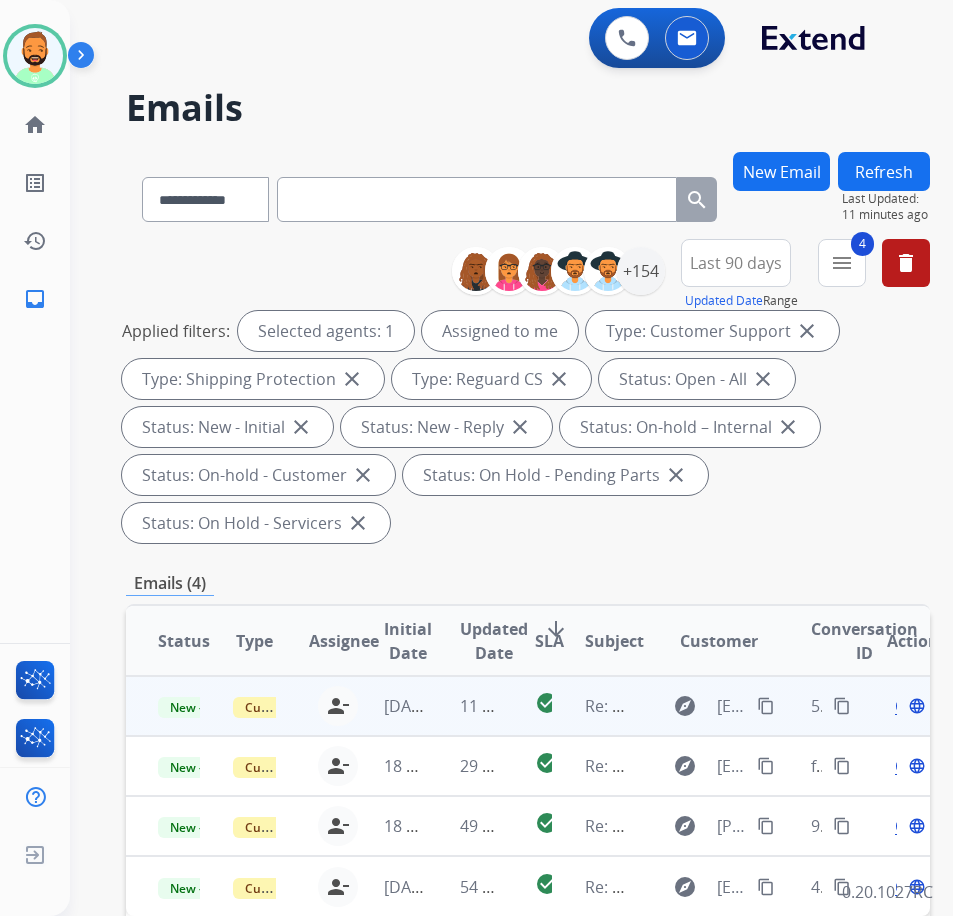 click on "11 minutes ago" at bounding box center [465, 706] 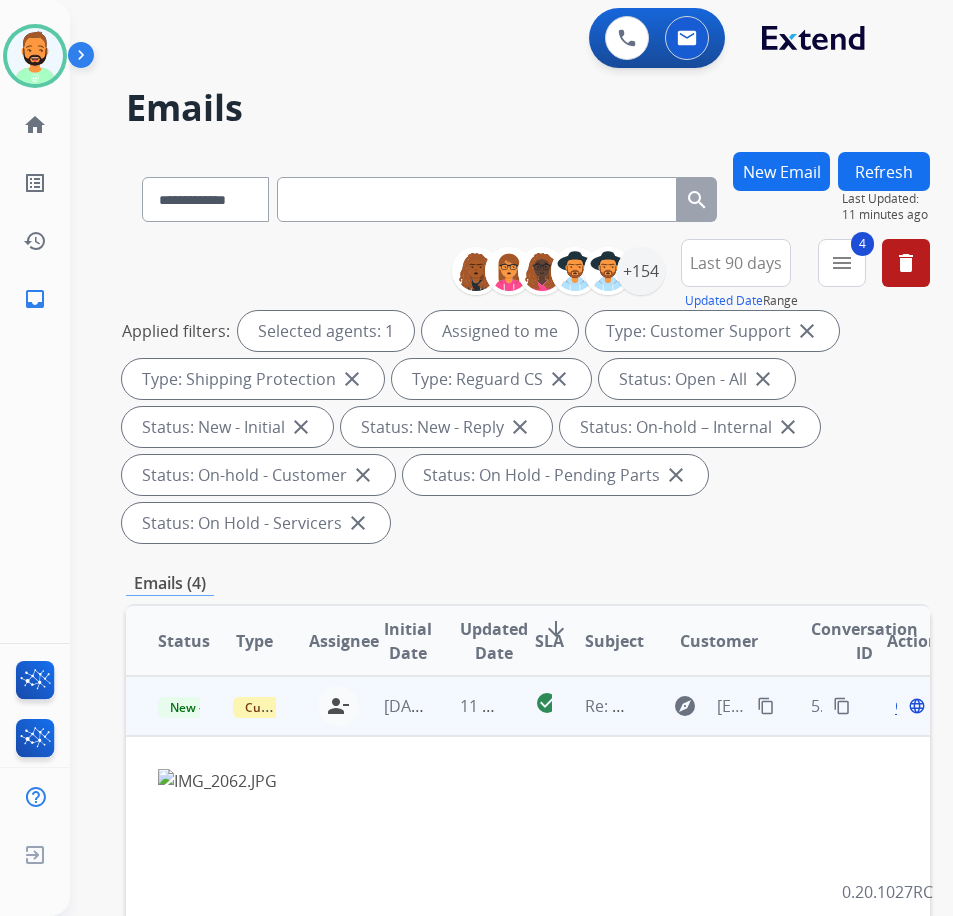 click on "Open" at bounding box center (915, 706) 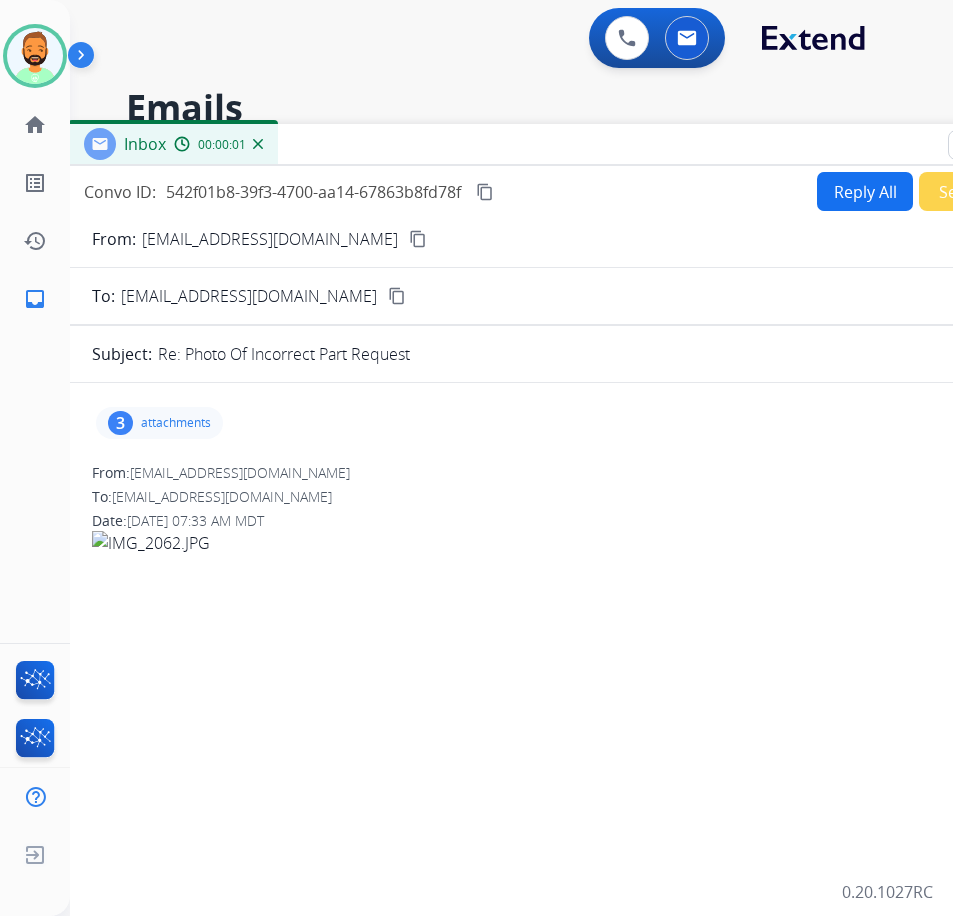 drag, startPoint x: 439, startPoint y: 147, endPoint x: 603, endPoint y: 149, distance: 164.01219 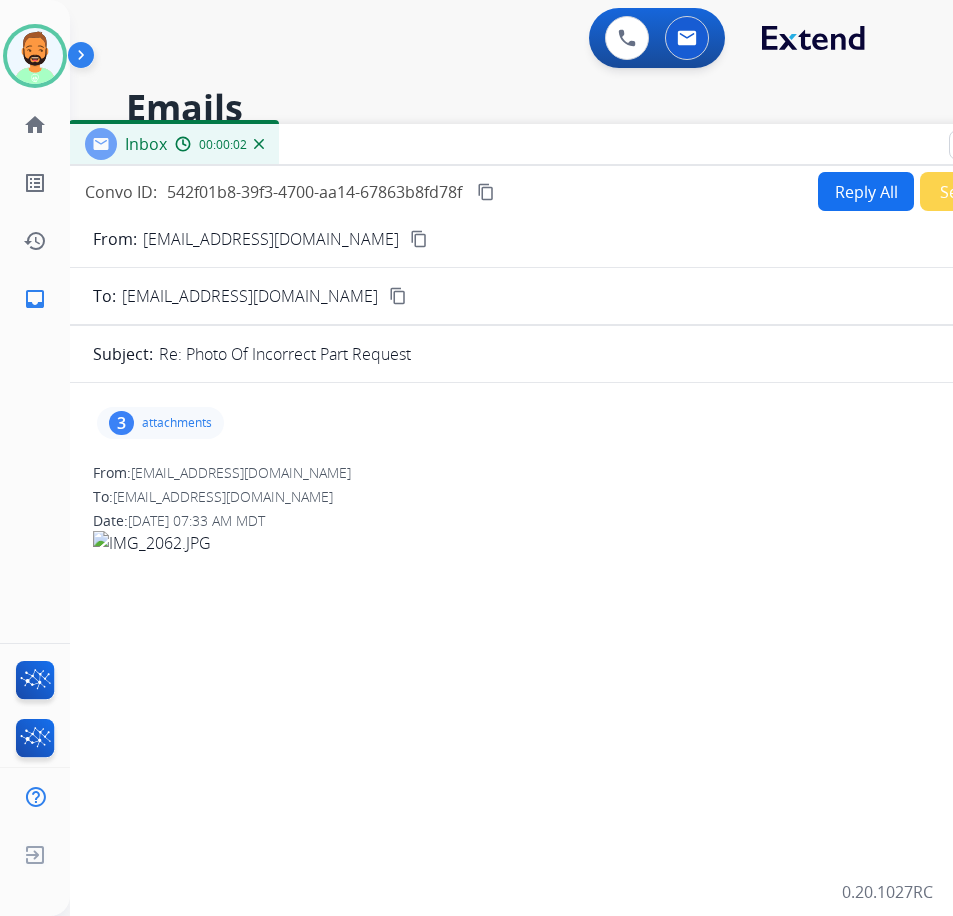 click on "attachments" at bounding box center (177, 423) 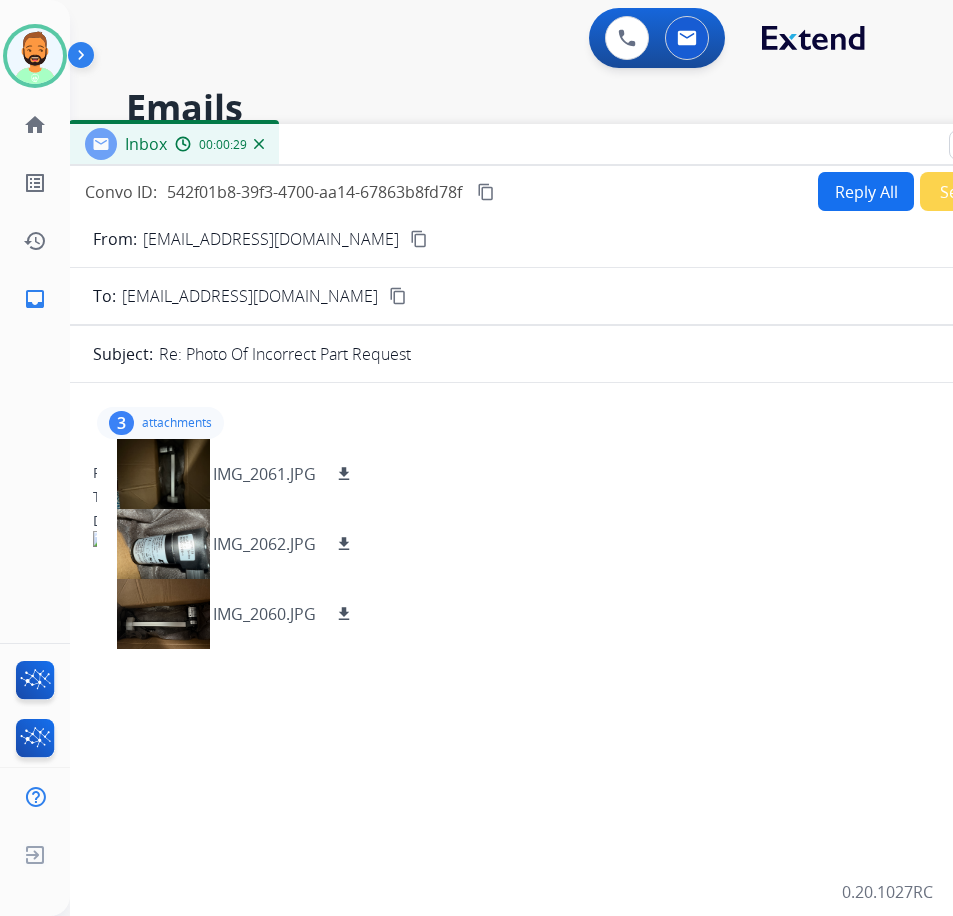 click on "content_copy" at bounding box center [419, 239] 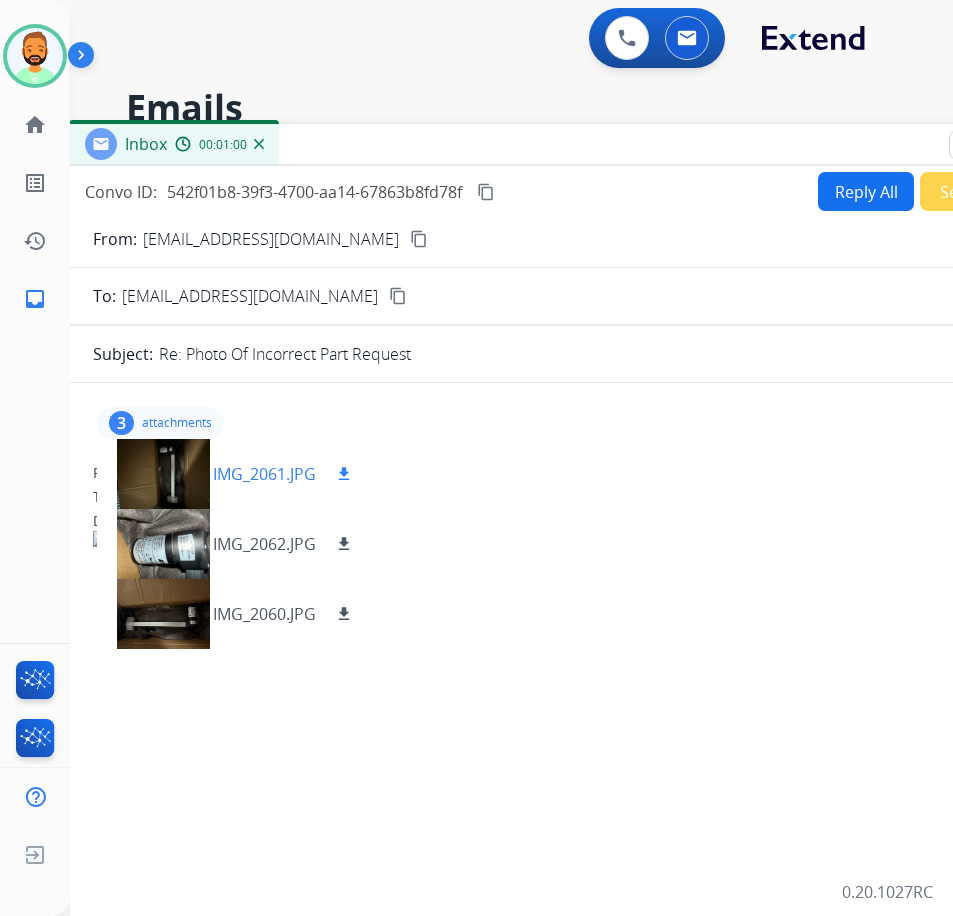 click at bounding box center [163, 474] 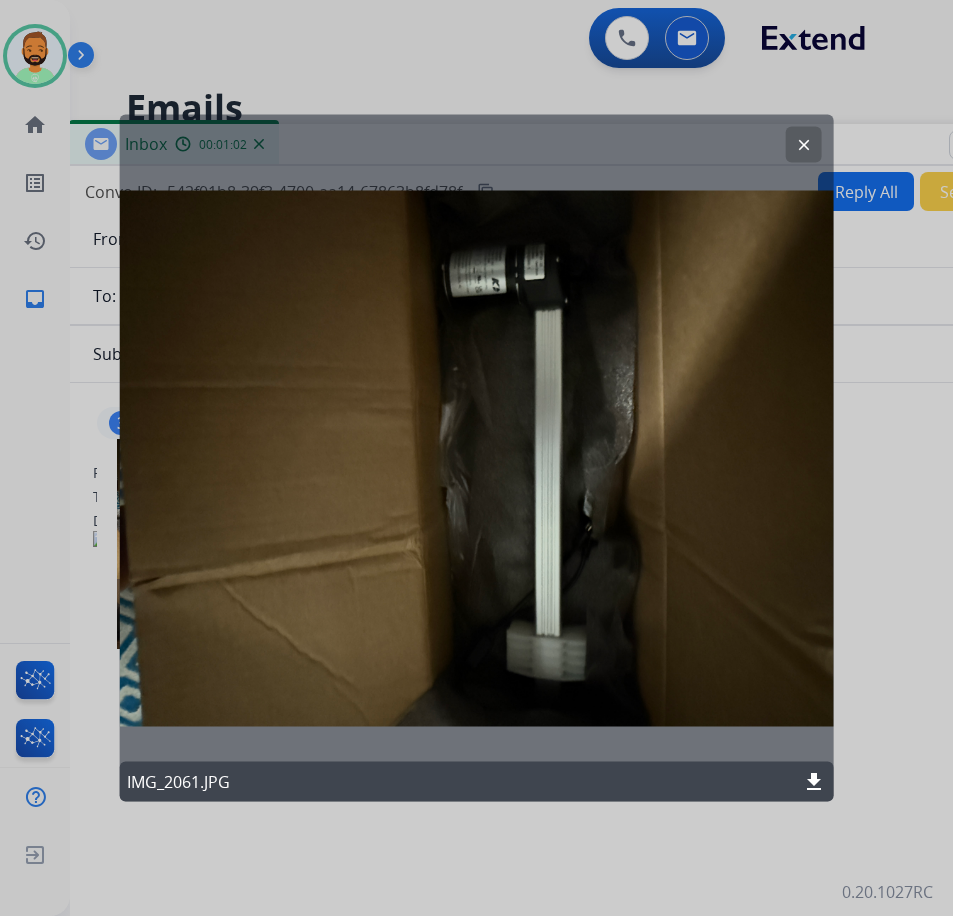 click on "clear" 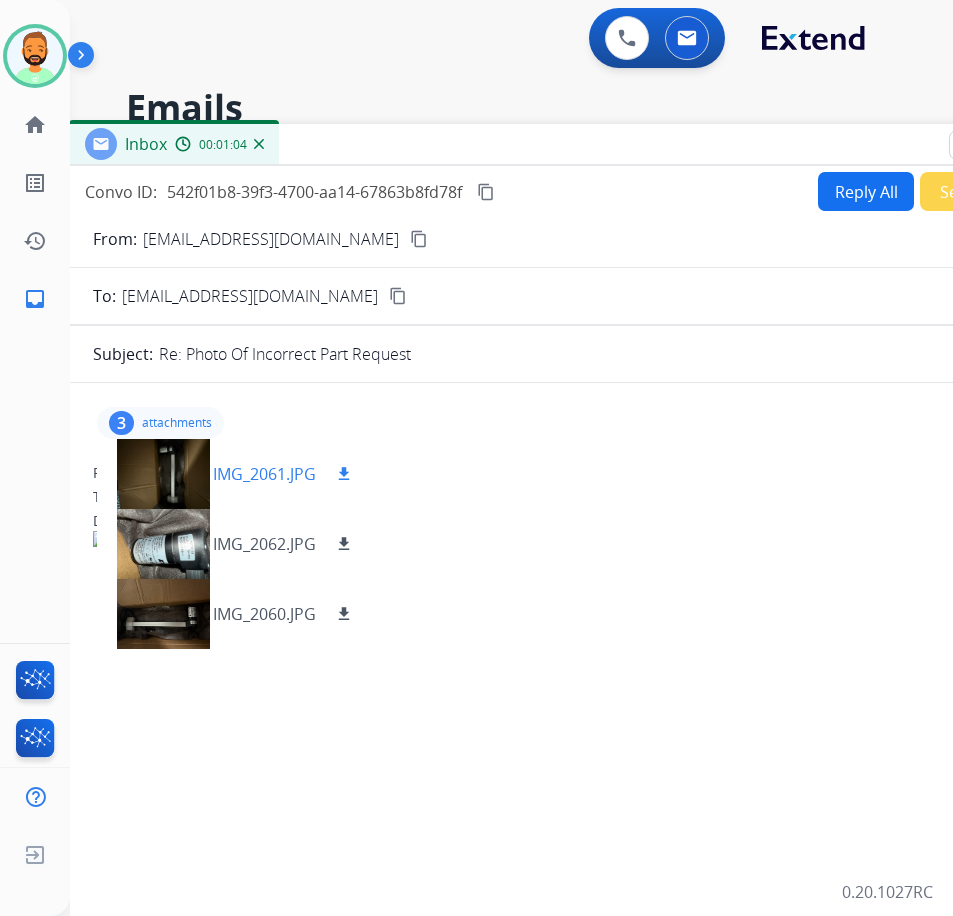 click on "download" at bounding box center [344, 474] 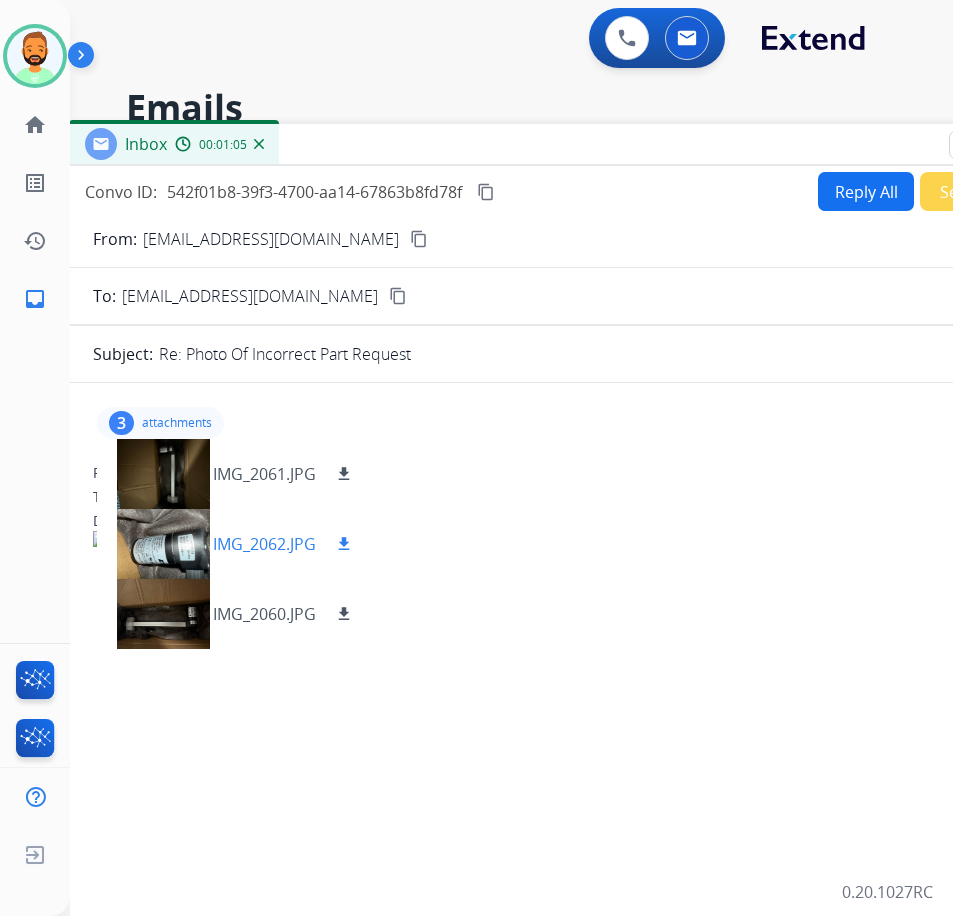 click on "download" at bounding box center (344, 544) 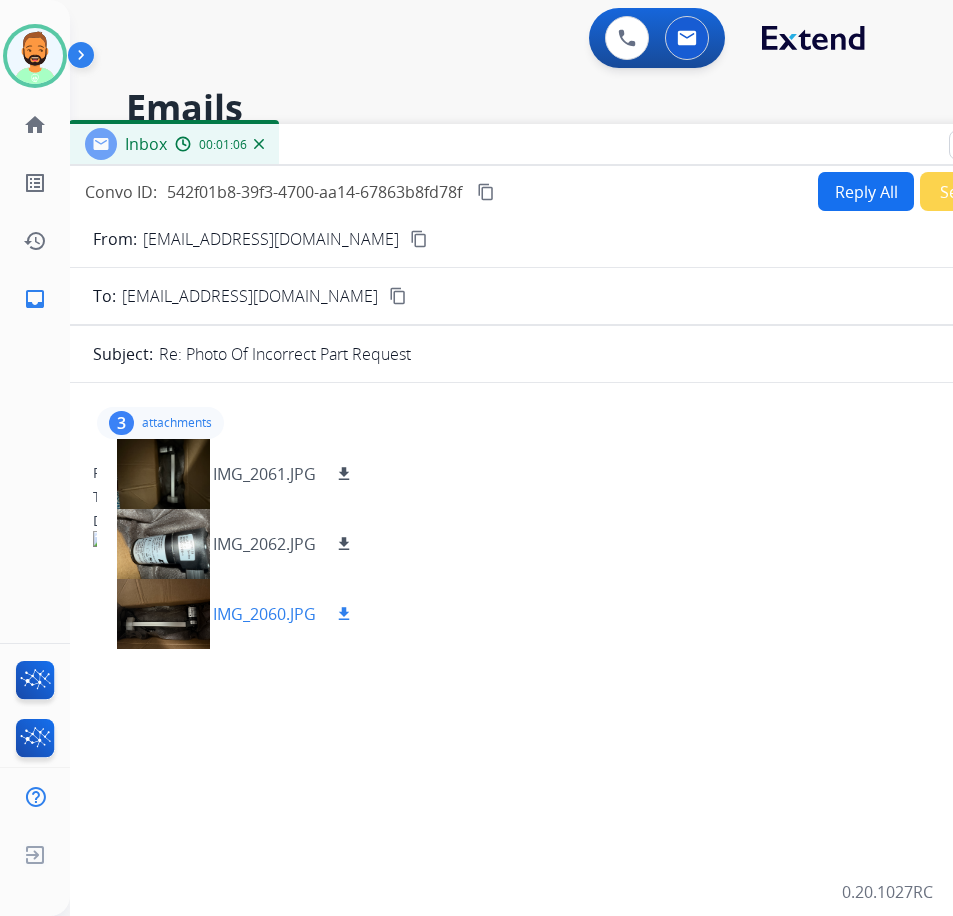 click on "download" at bounding box center [344, 614] 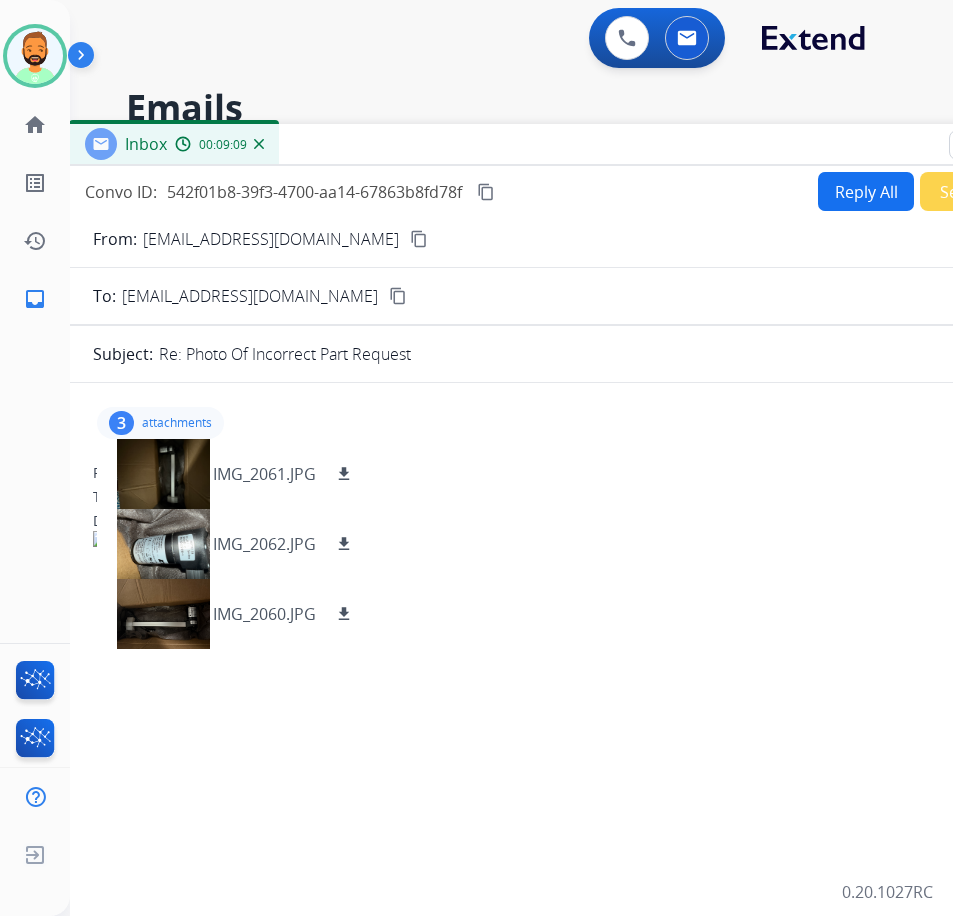 click on "Reply All" at bounding box center (866, 191) 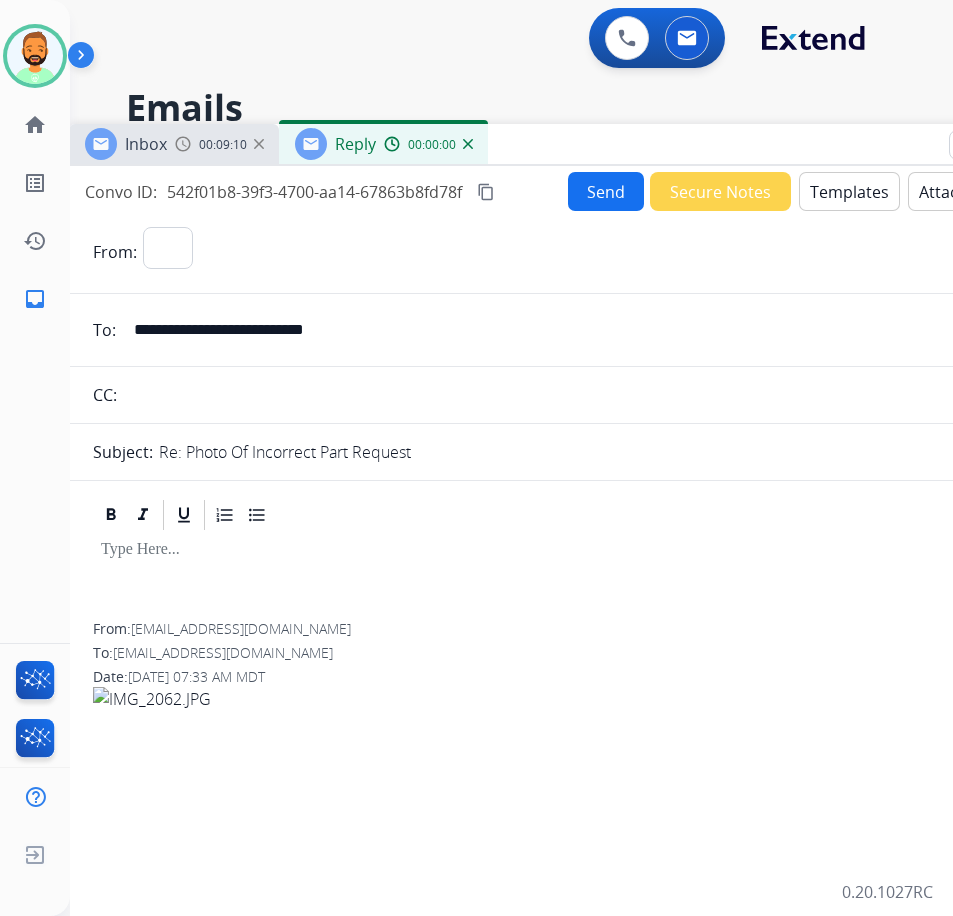 select on "**********" 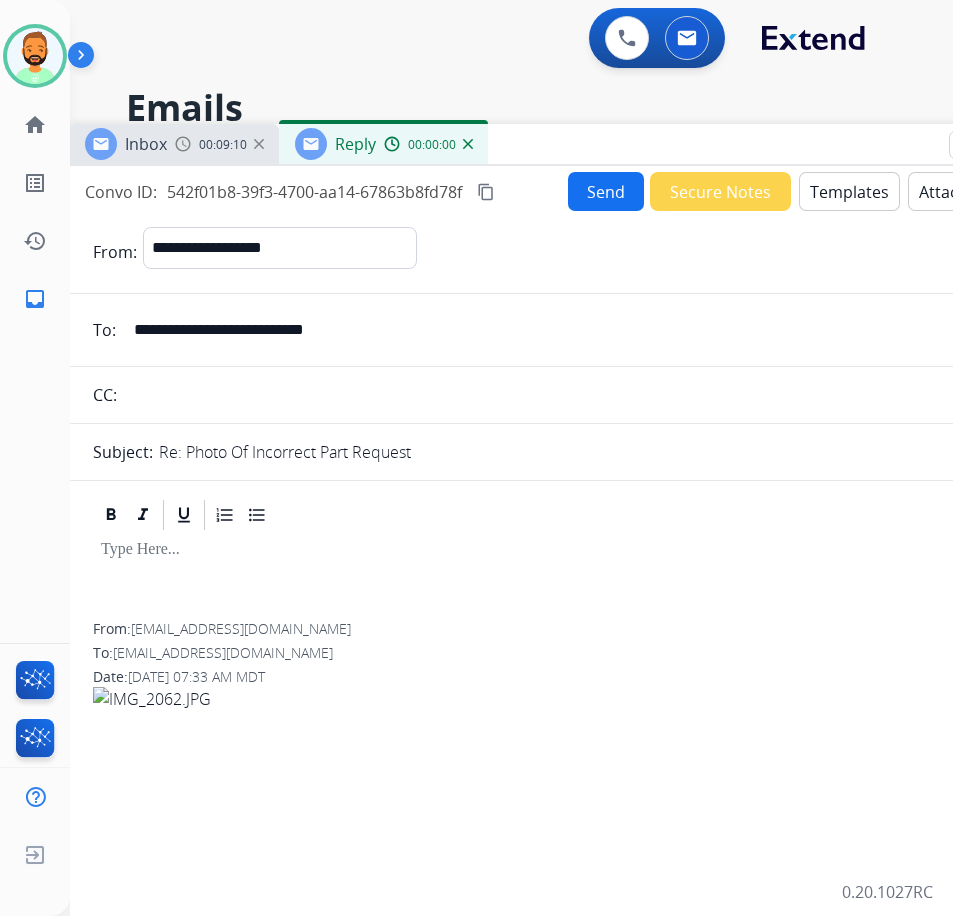 click at bounding box center [569, 578] 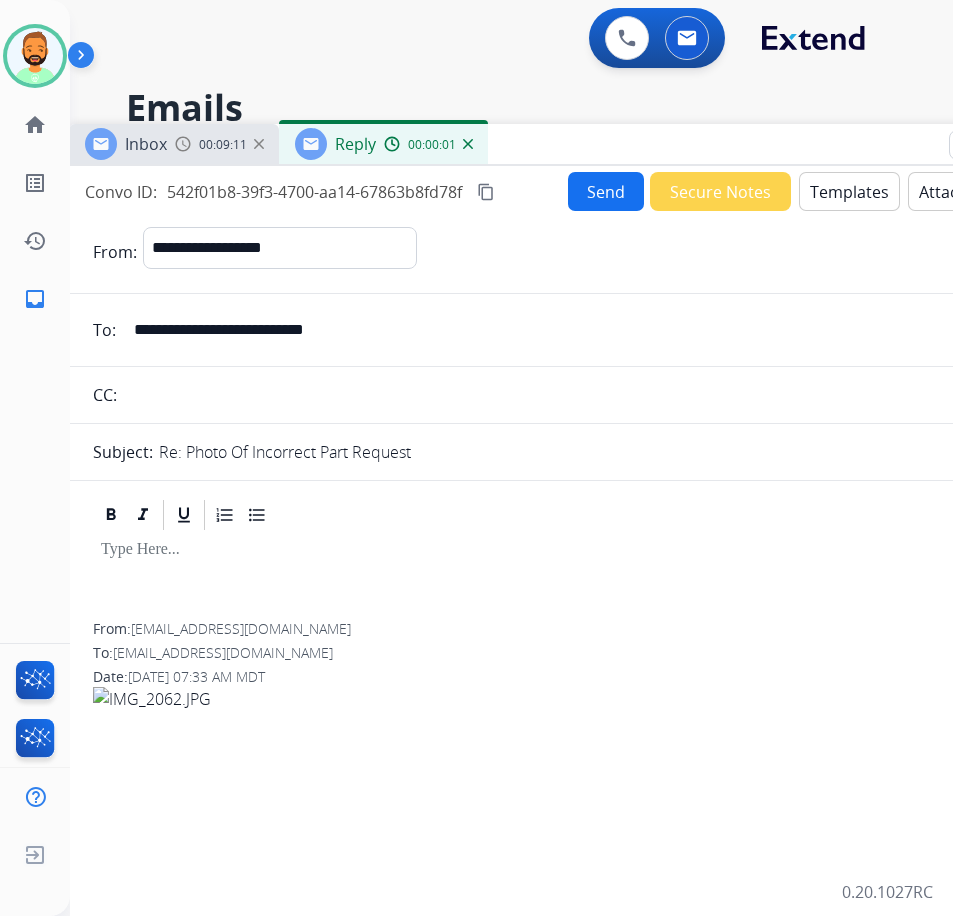 click on "Inbox  00:09:11  Reply  00:00:01" at bounding box center [569, 145] 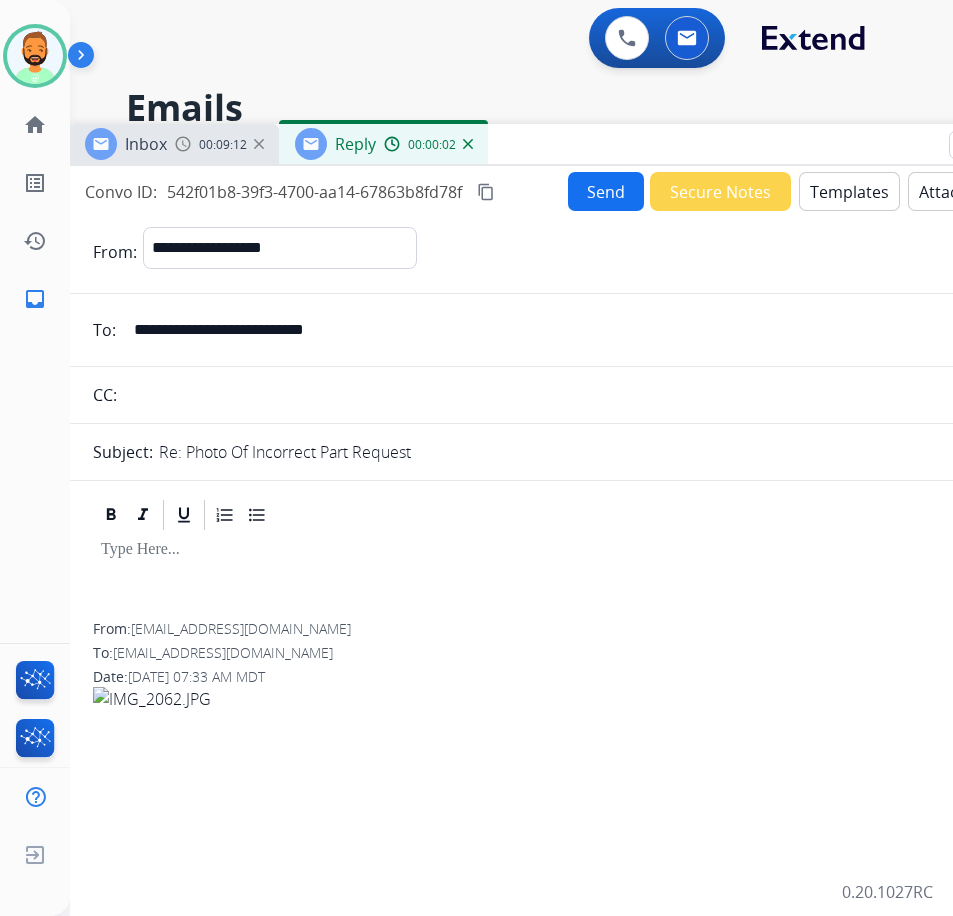 click on "Templates" at bounding box center (849, 191) 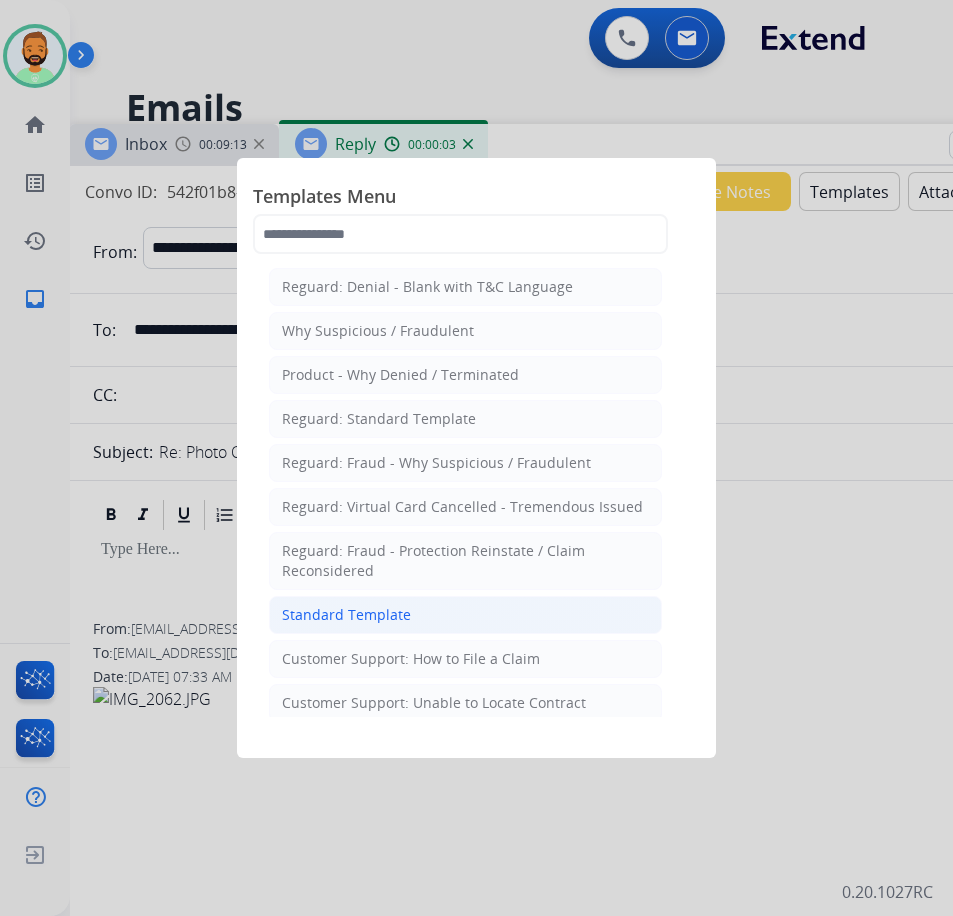 click on "Standard Template" 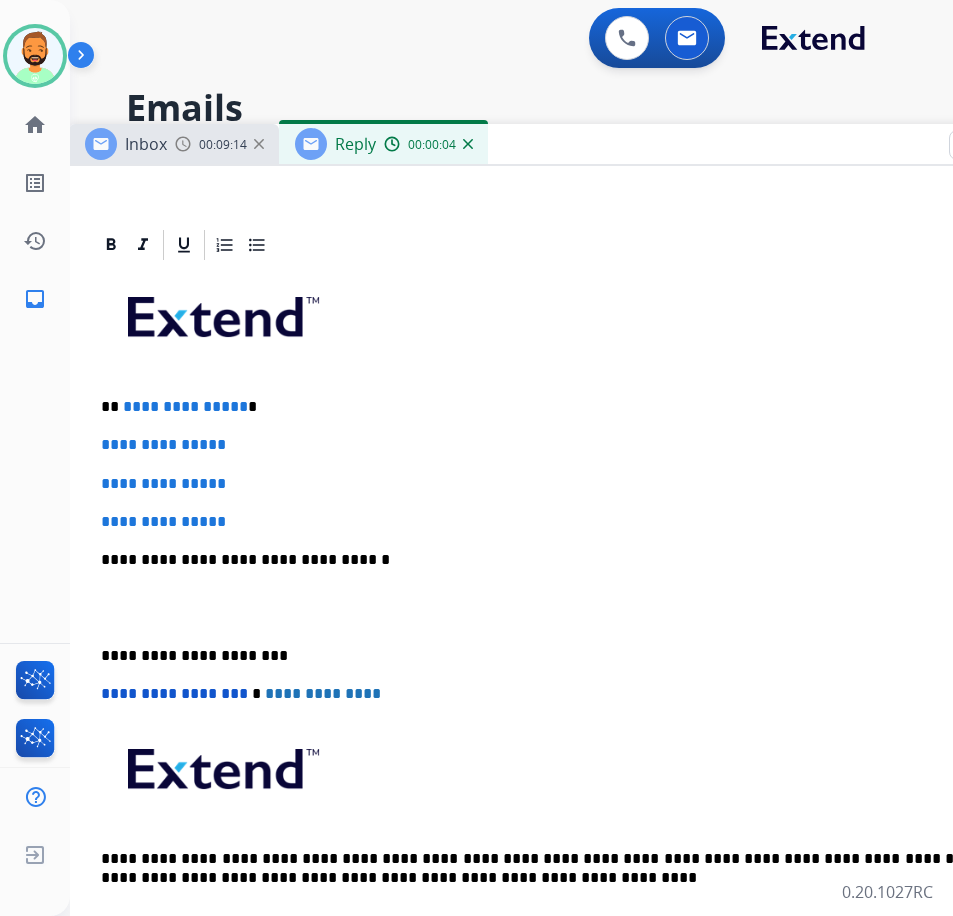 scroll, scrollTop: 400, scrollLeft: 0, axis: vertical 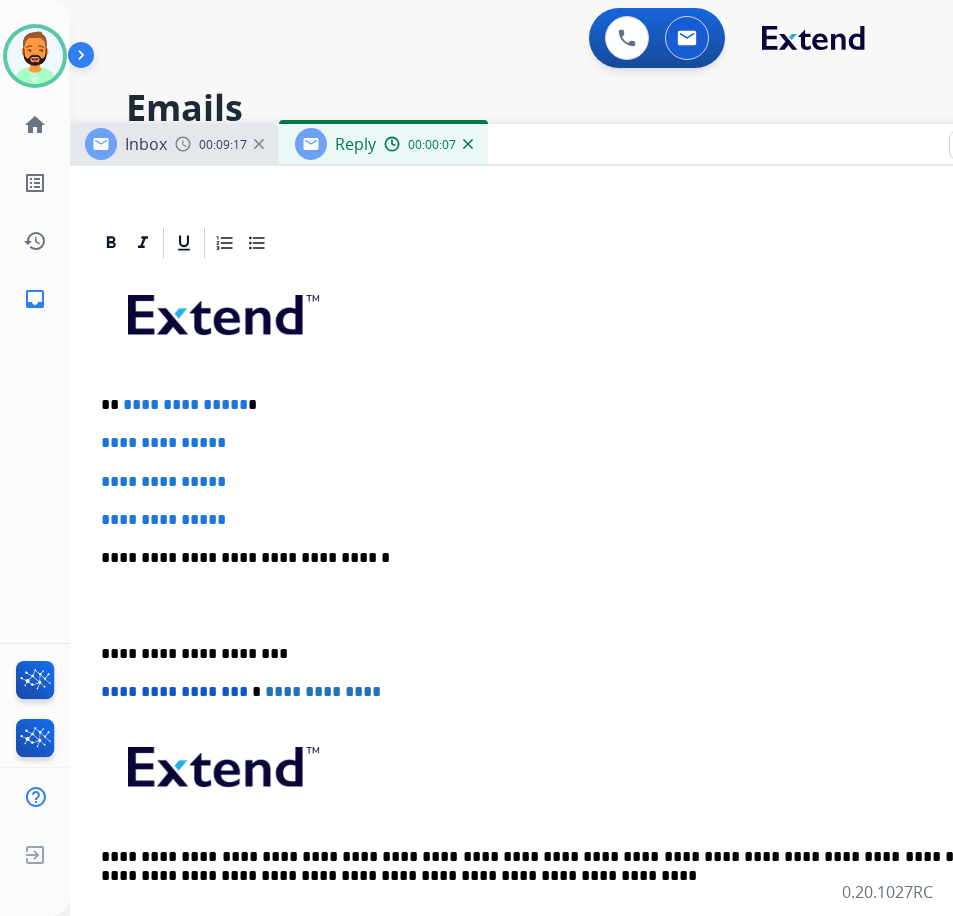 click on "**********" at bounding box center (561, 405) 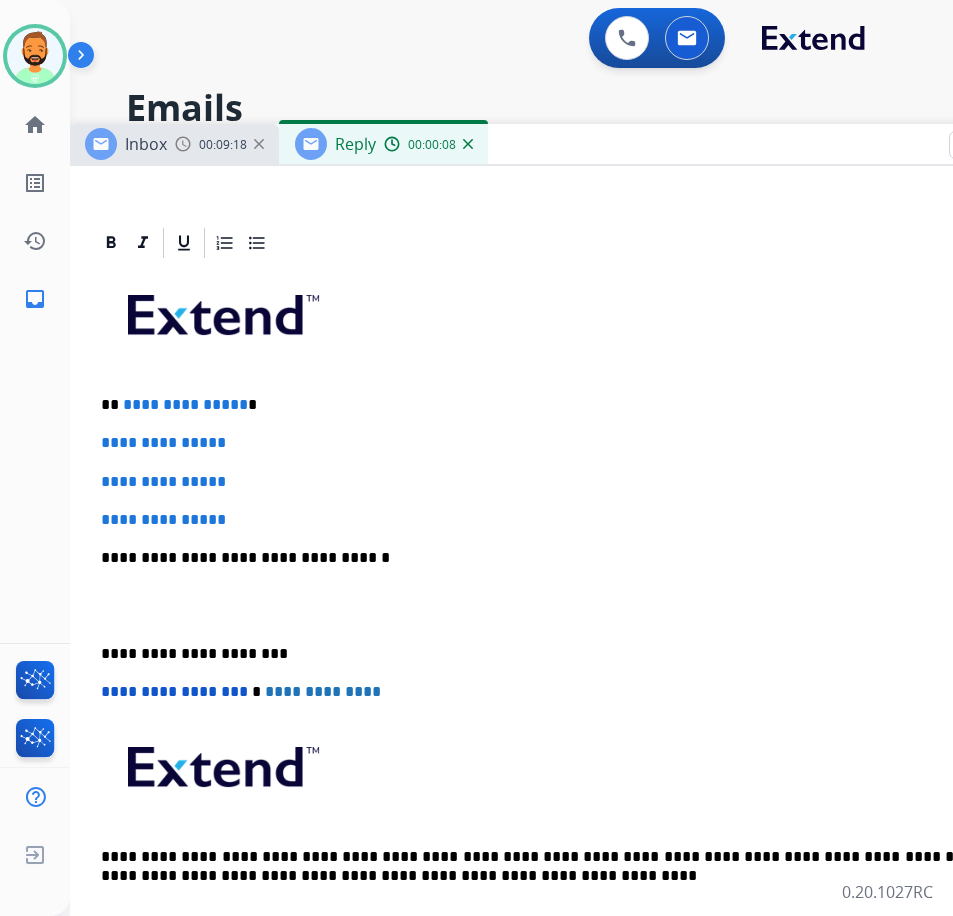 type 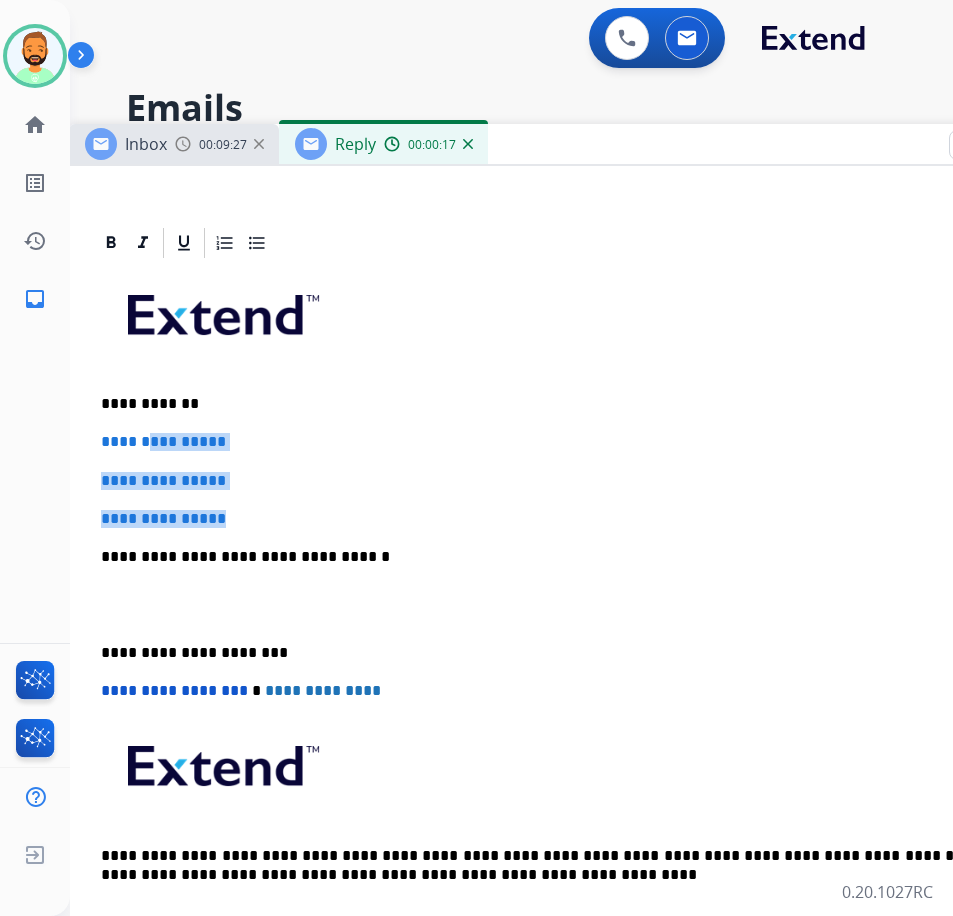 drag, startPoint x: 255, startPoint y: 504, endPoint x: 157, endPoint y: 457, distance: 108.68762 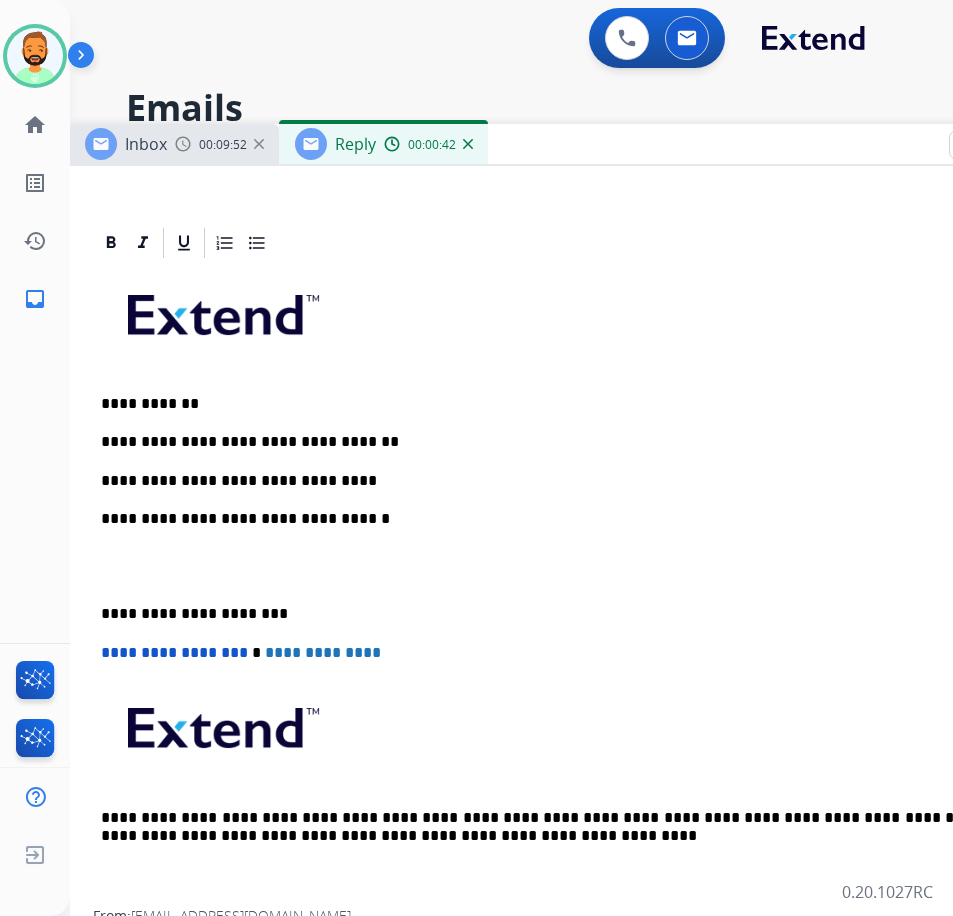 click on "**********" at bounding box center (569, 585) 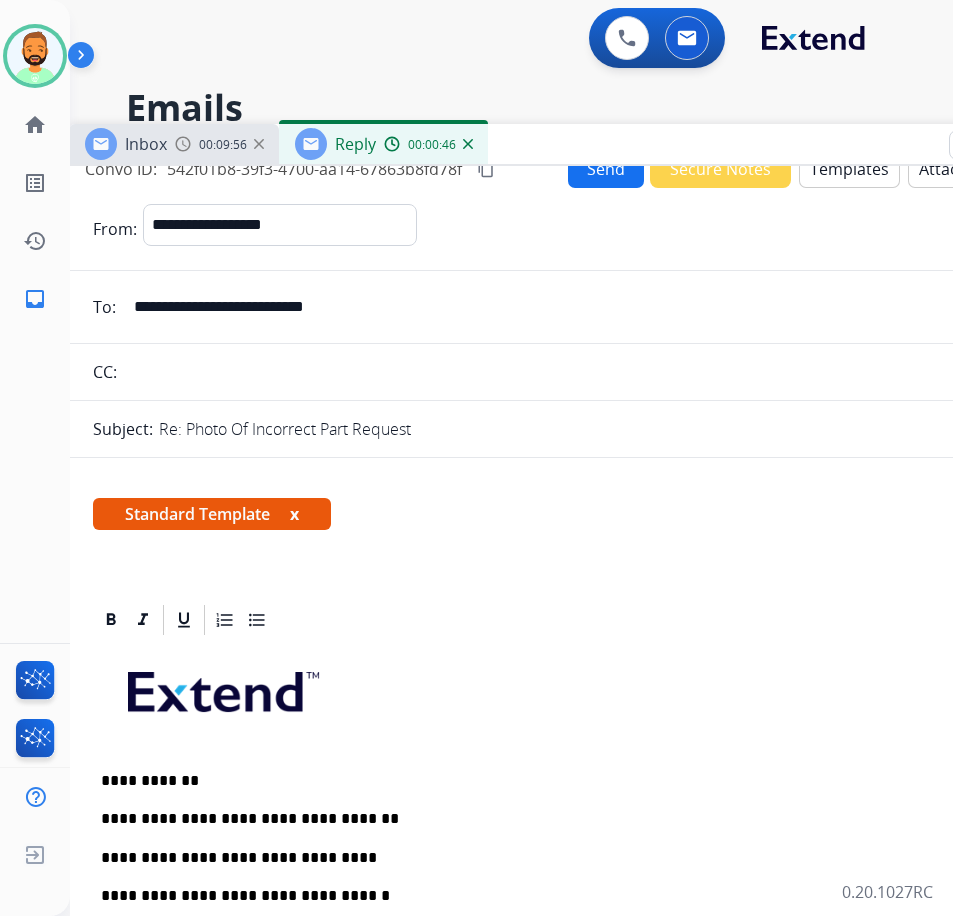 scroll, scrollTop: 0, scrollLeft: 0, axis: both 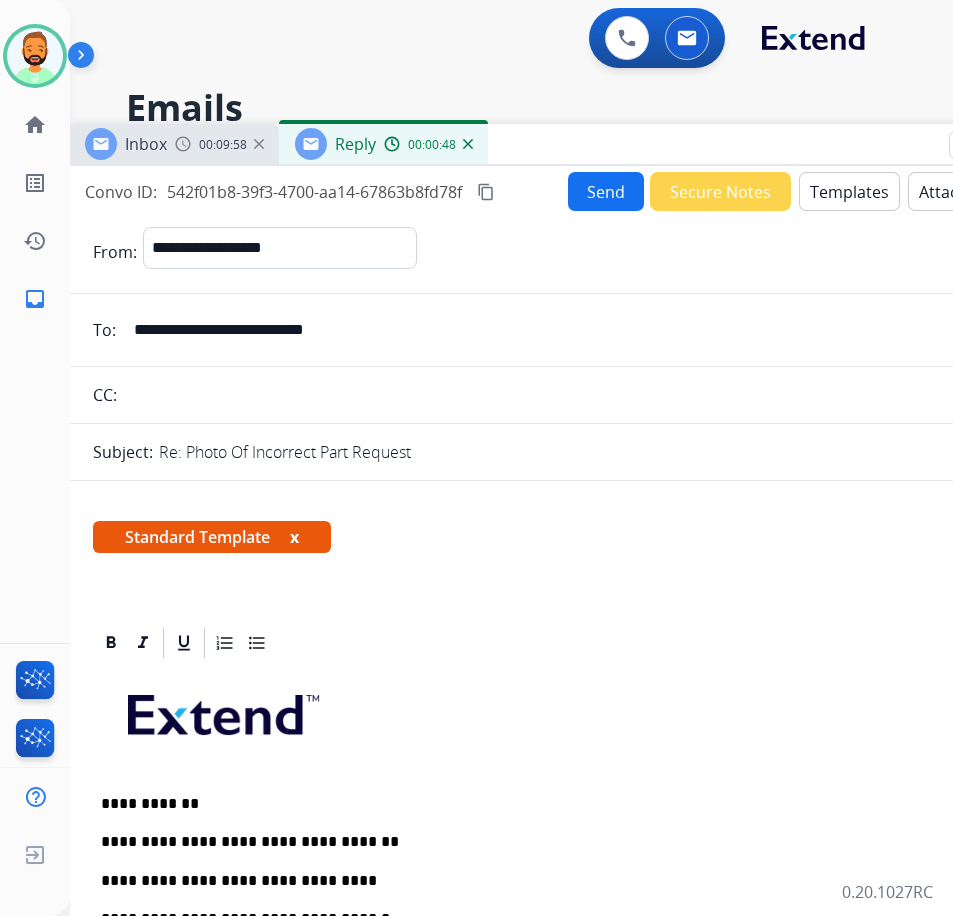 click on "Send" at bounding box center (606, 191) 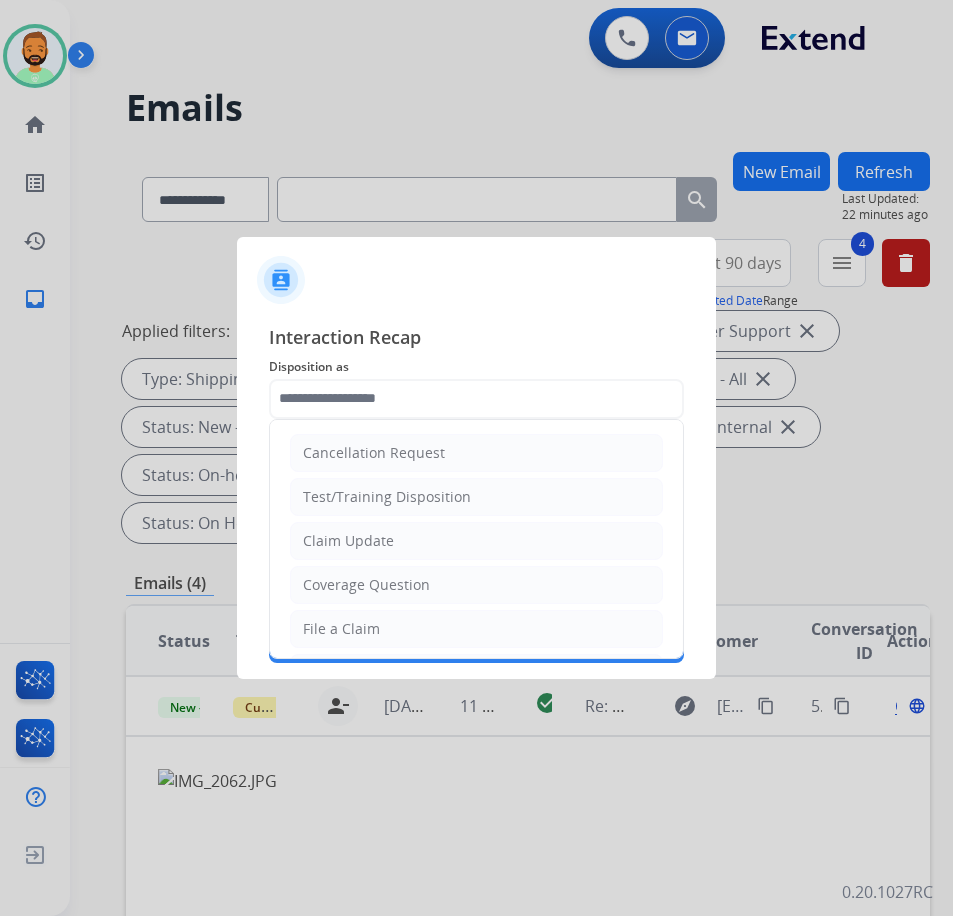 click 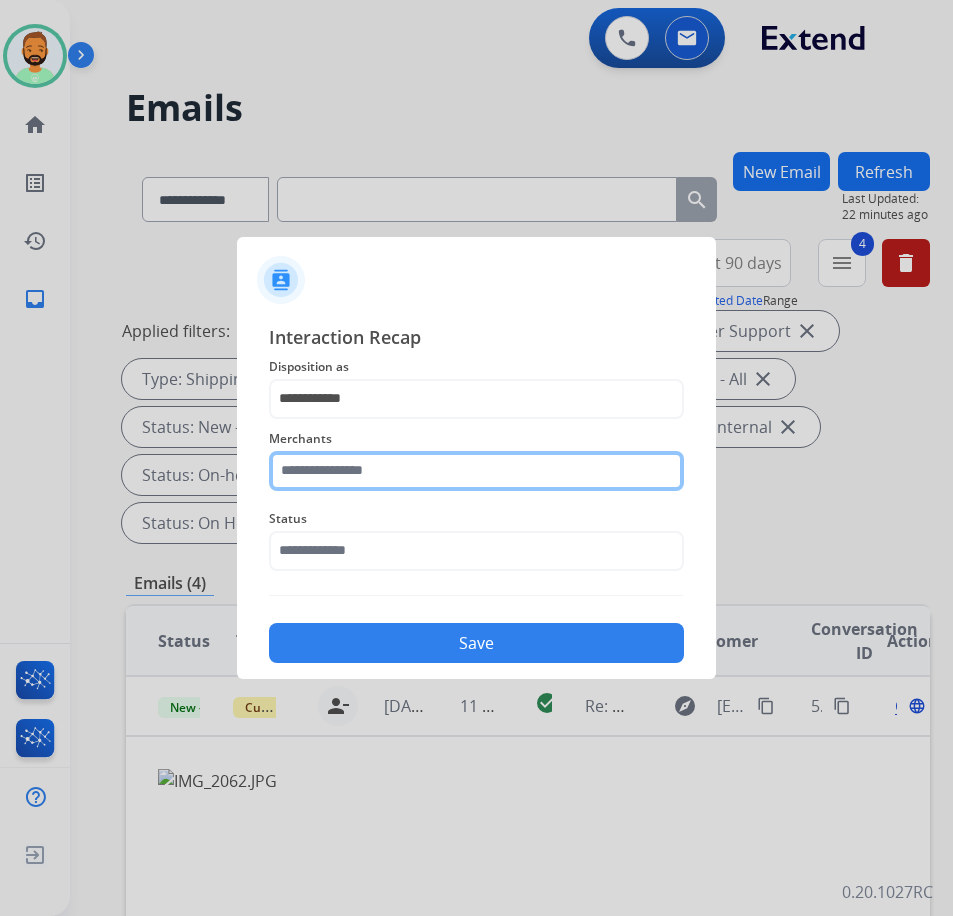 click 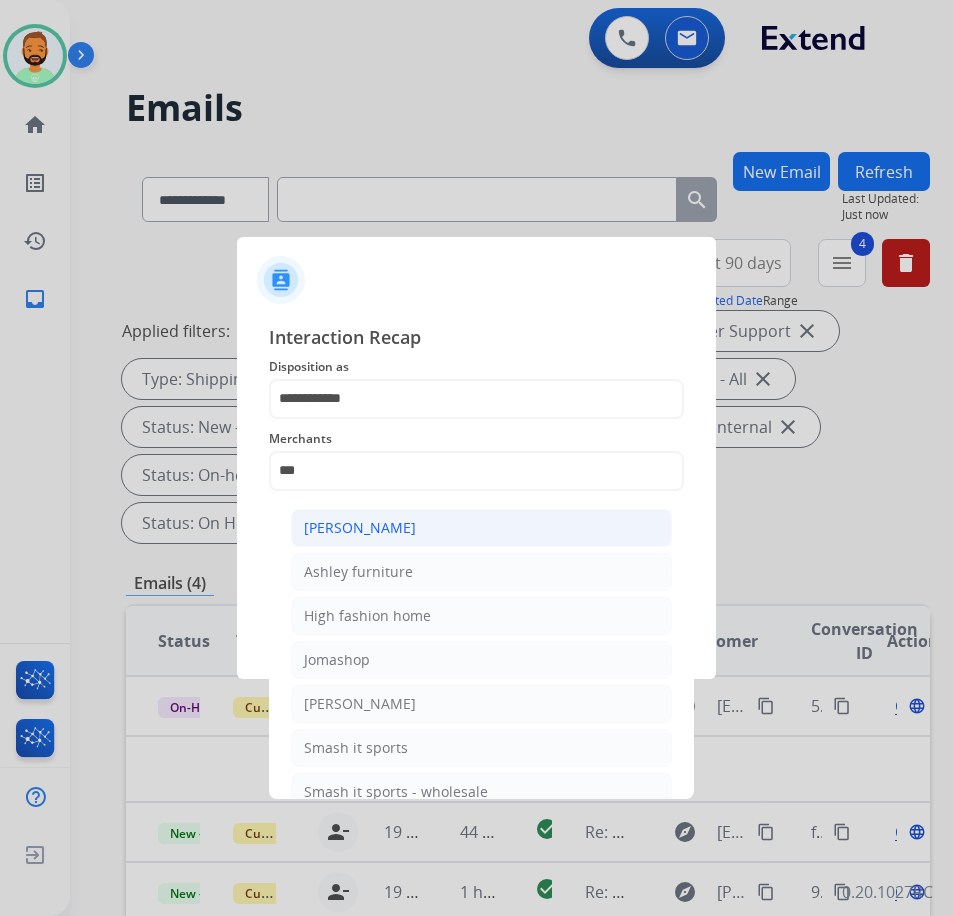 click on "[PERSON_NAME]" 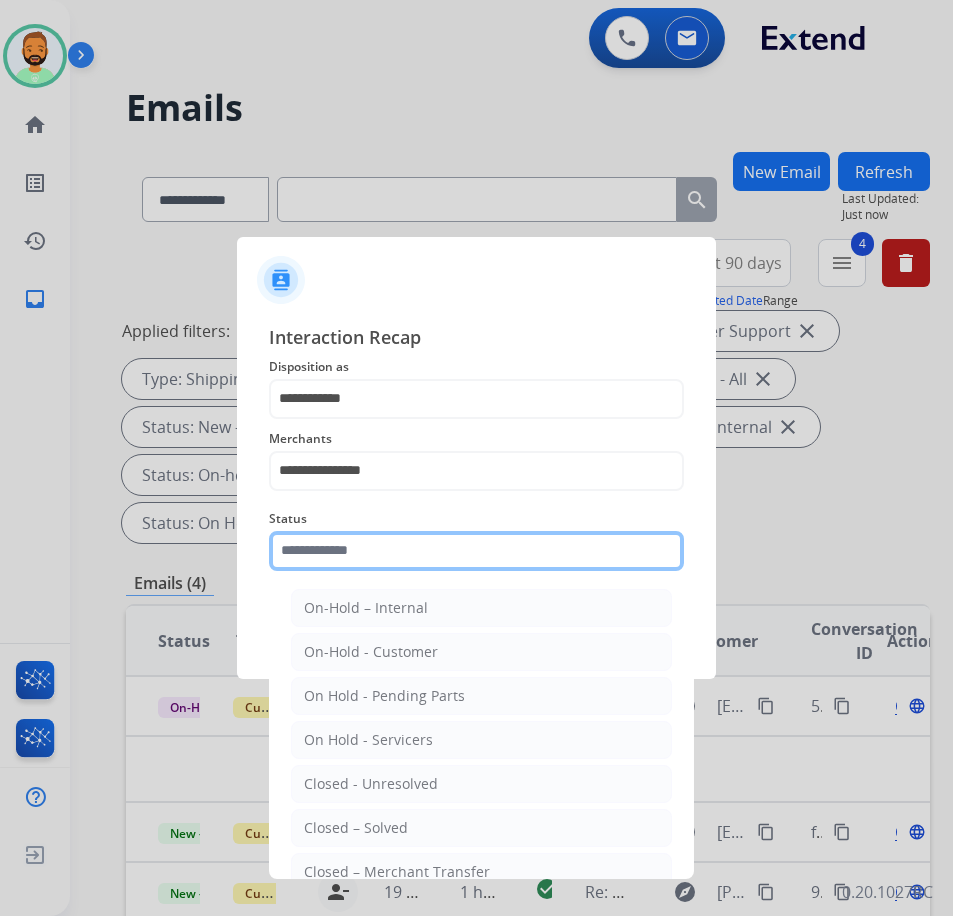 click 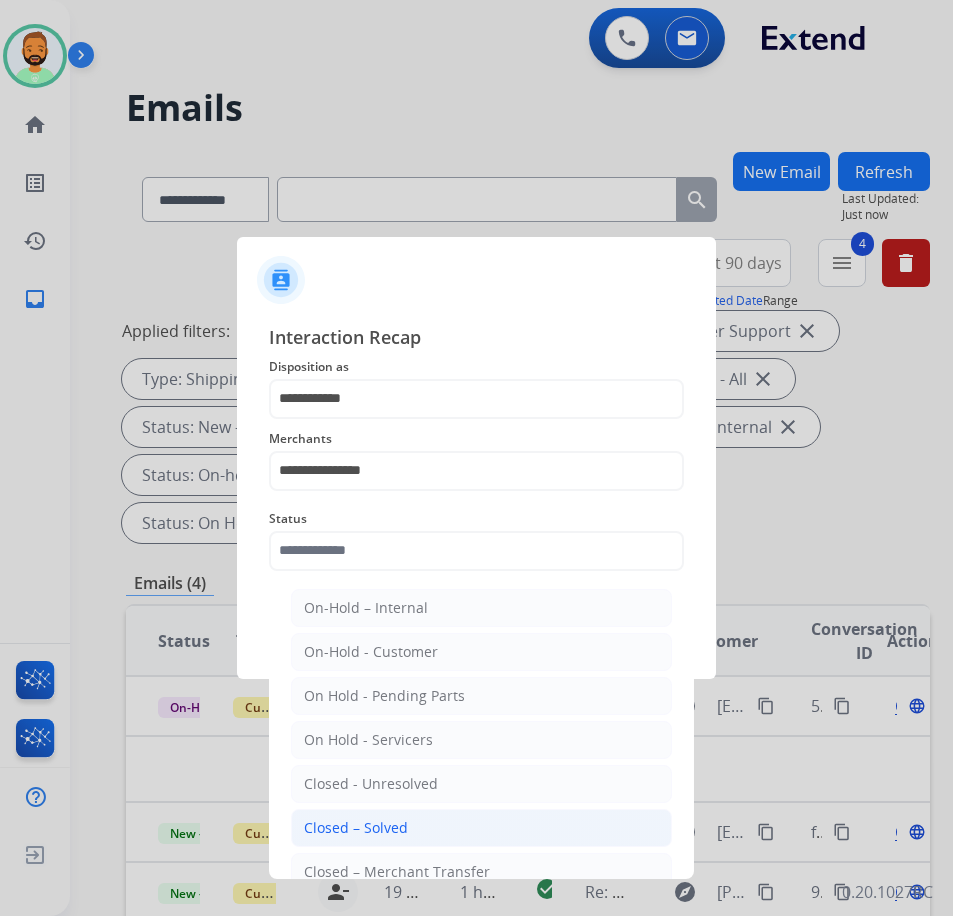 click on "Closed – Solved" 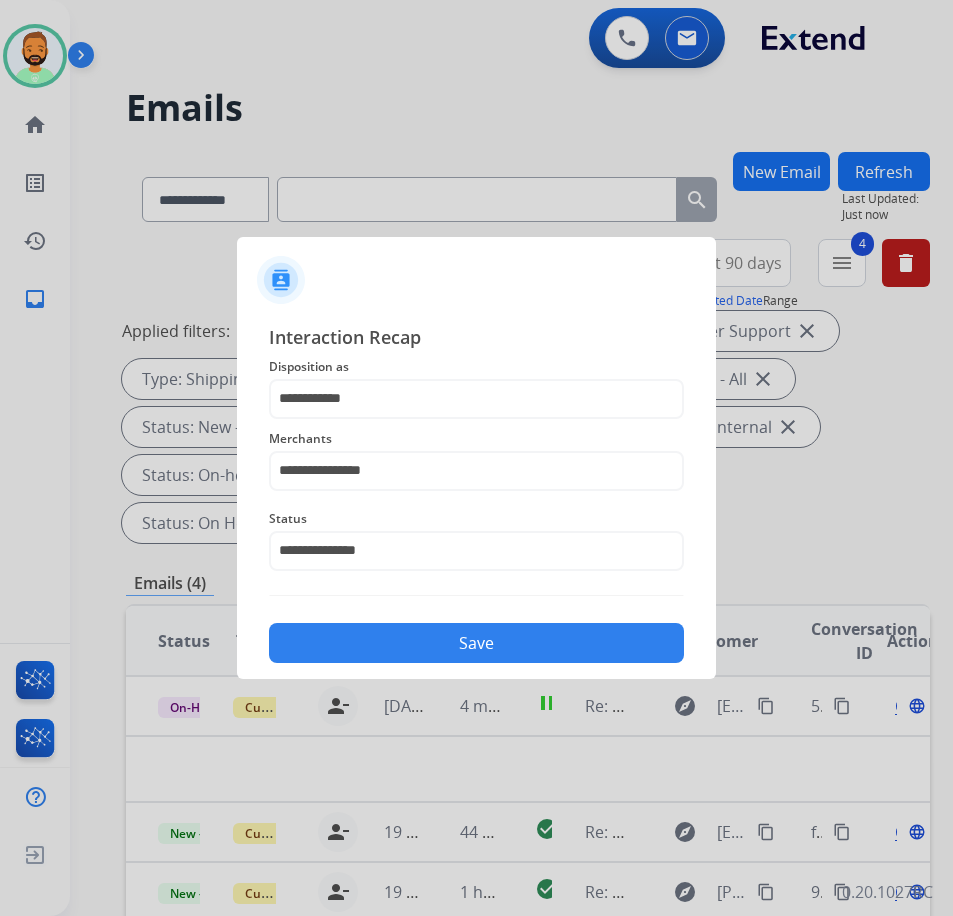 click on "Save" 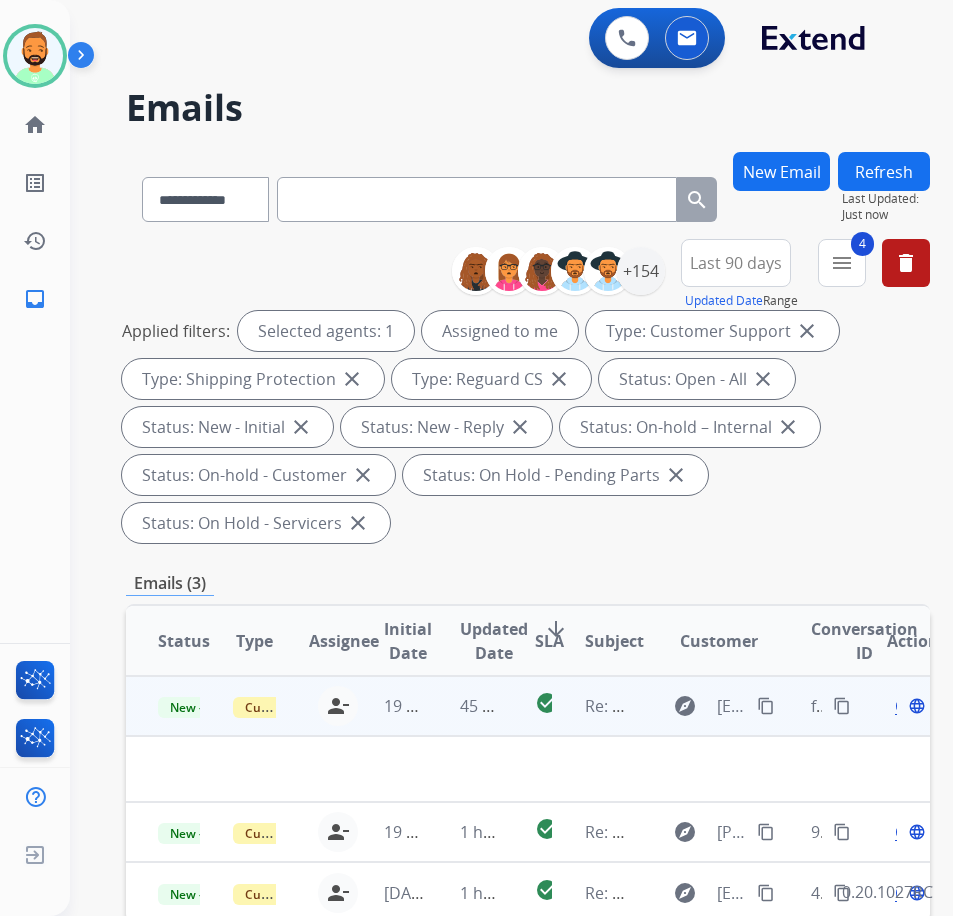 click on "45 minutes ago" at bounding box center (465, 706) 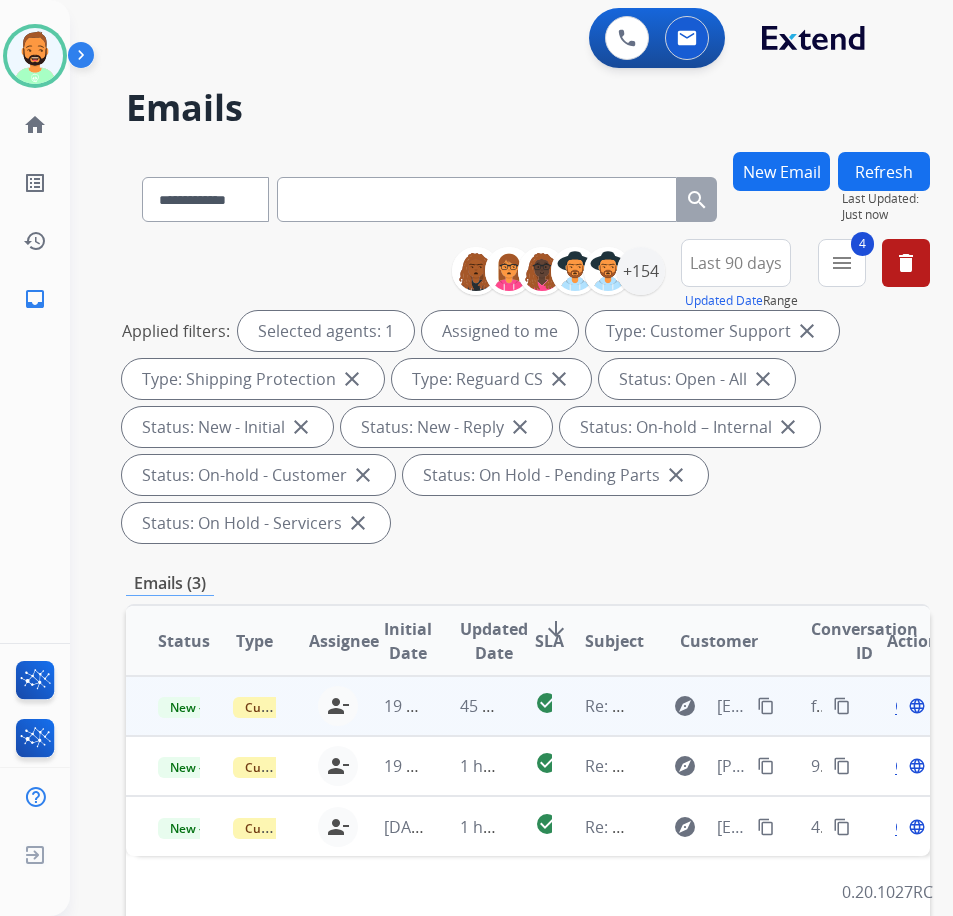 click on "45 minutes ago" at bounding box center [465, 706] 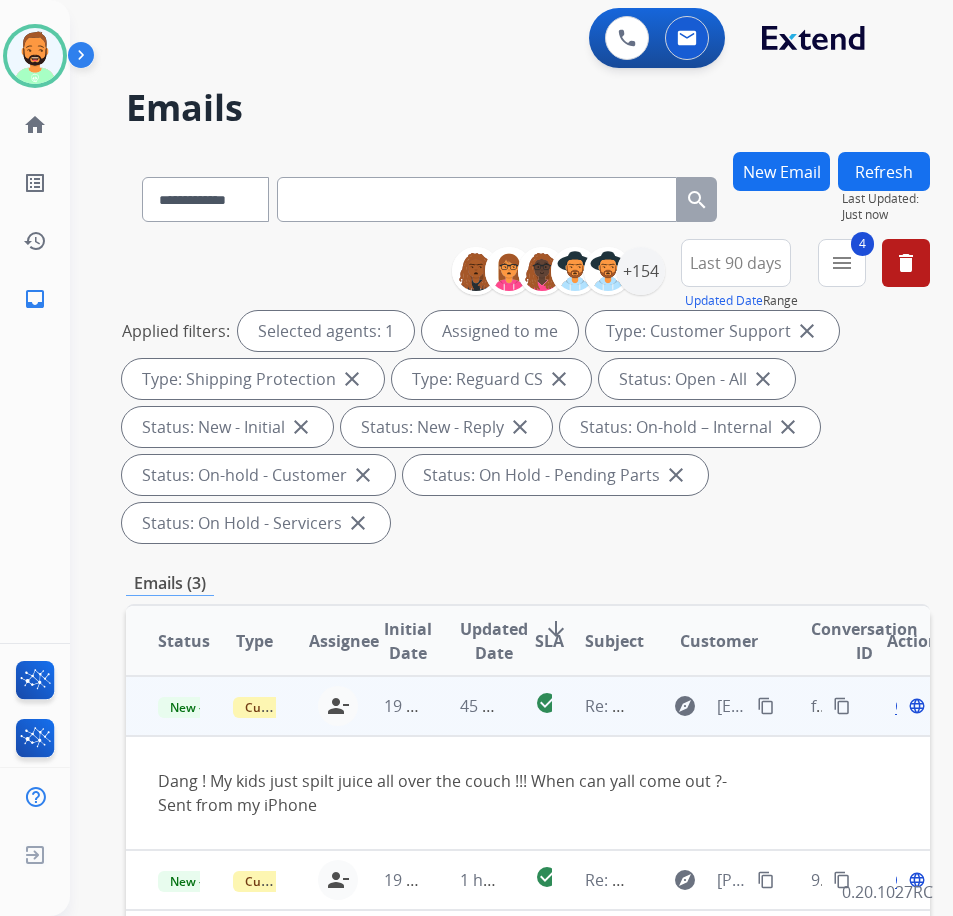 click on "content_copy" at bounding box center (766, 706) 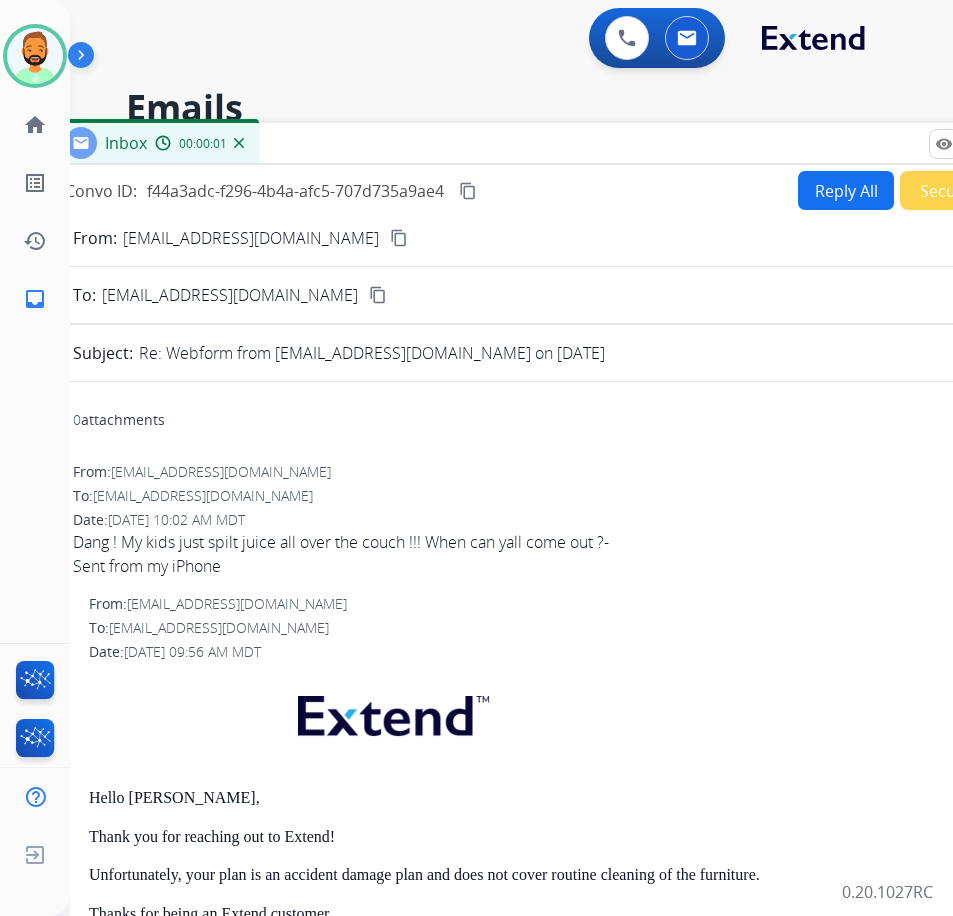drag, startPoint x: 389, startPoint y: 159, endPoint x: 549, endPoint y: 160, distance: 160.00313 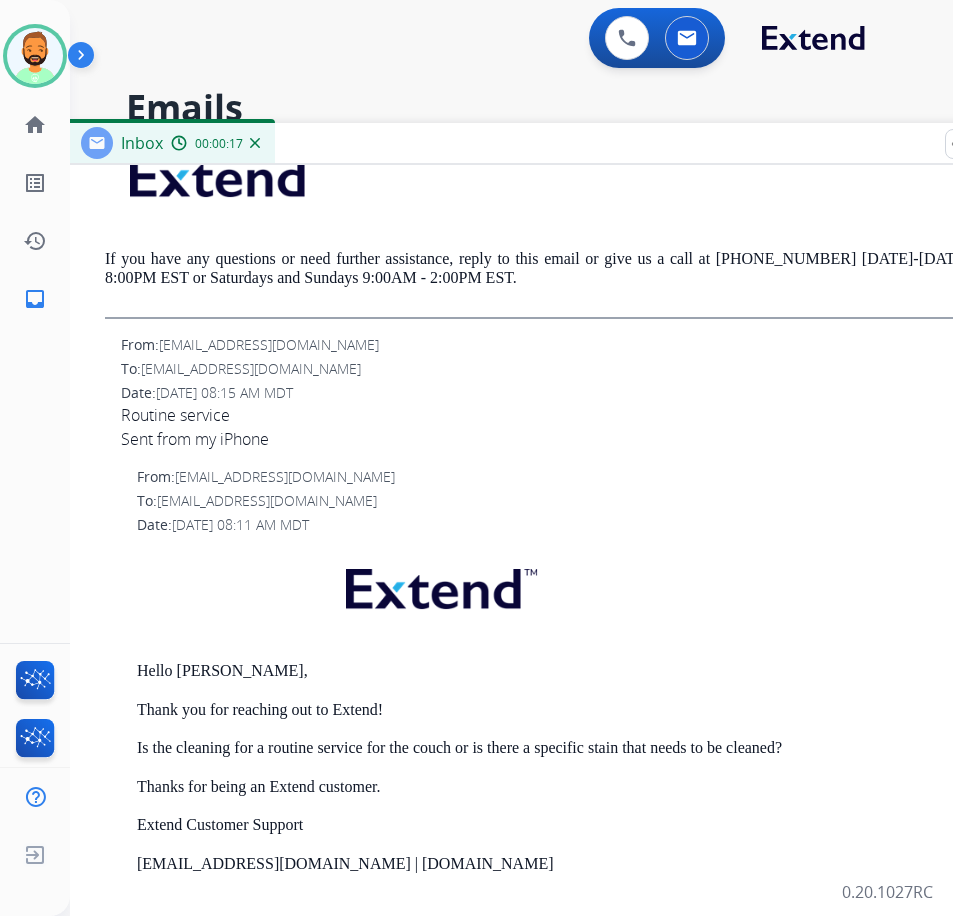scroll, scrollTop: 900, scrollLeft: 0, axis: vertical 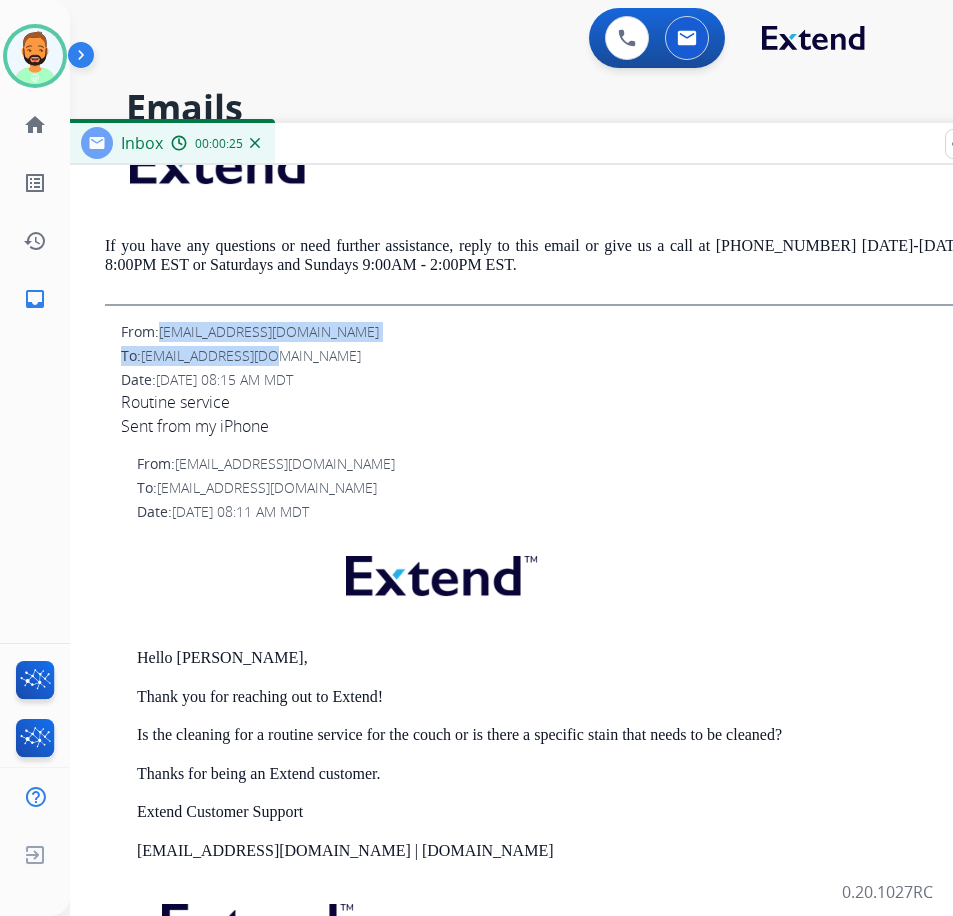 drag, startPoint x: 173, startPoint y: 339, endPoint x: 362, endPoint y: 347, distance: 189.16924 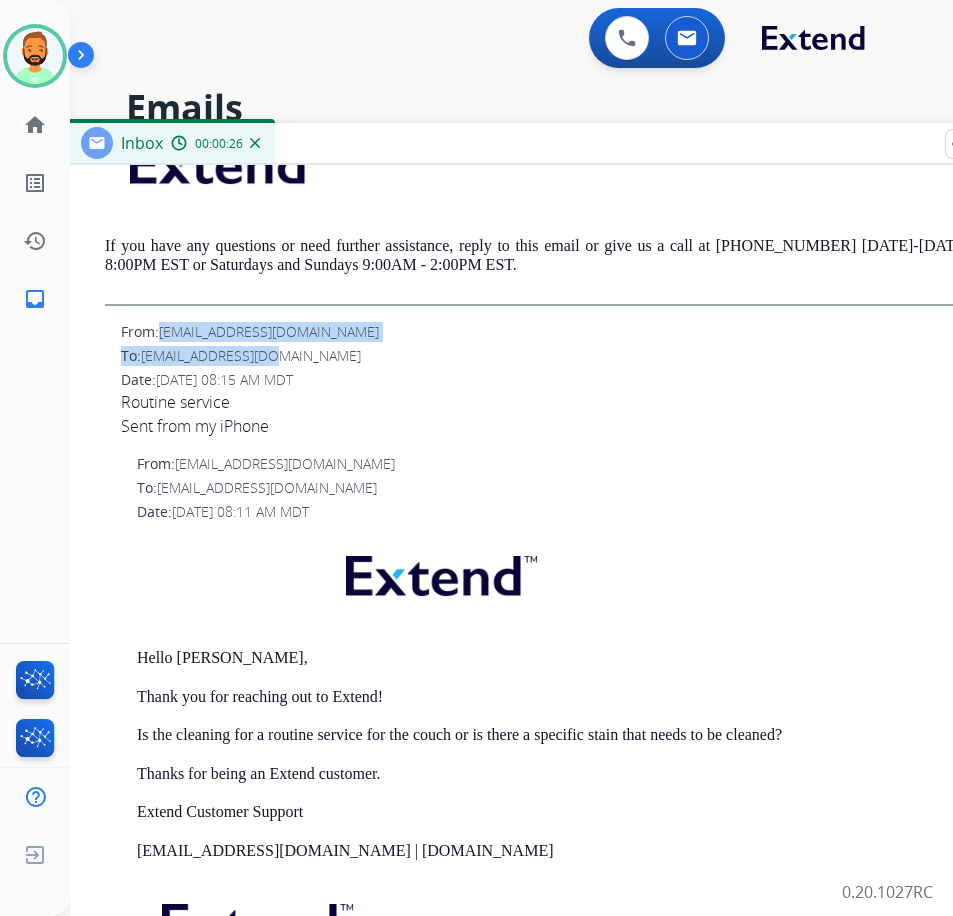 click on "From:  anthonyledbetter0@gmail.com" at bounding box center (581, 332) 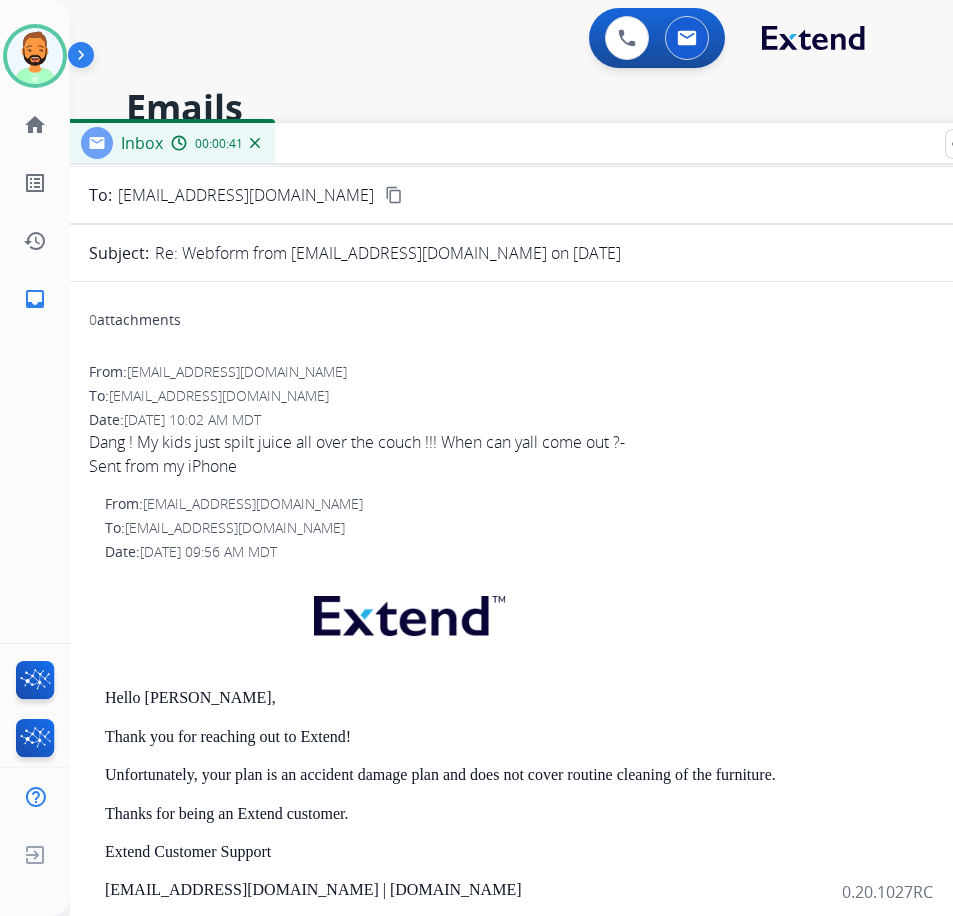 scroll, scrollTop: 0, scrollLeft: 0, axis: both 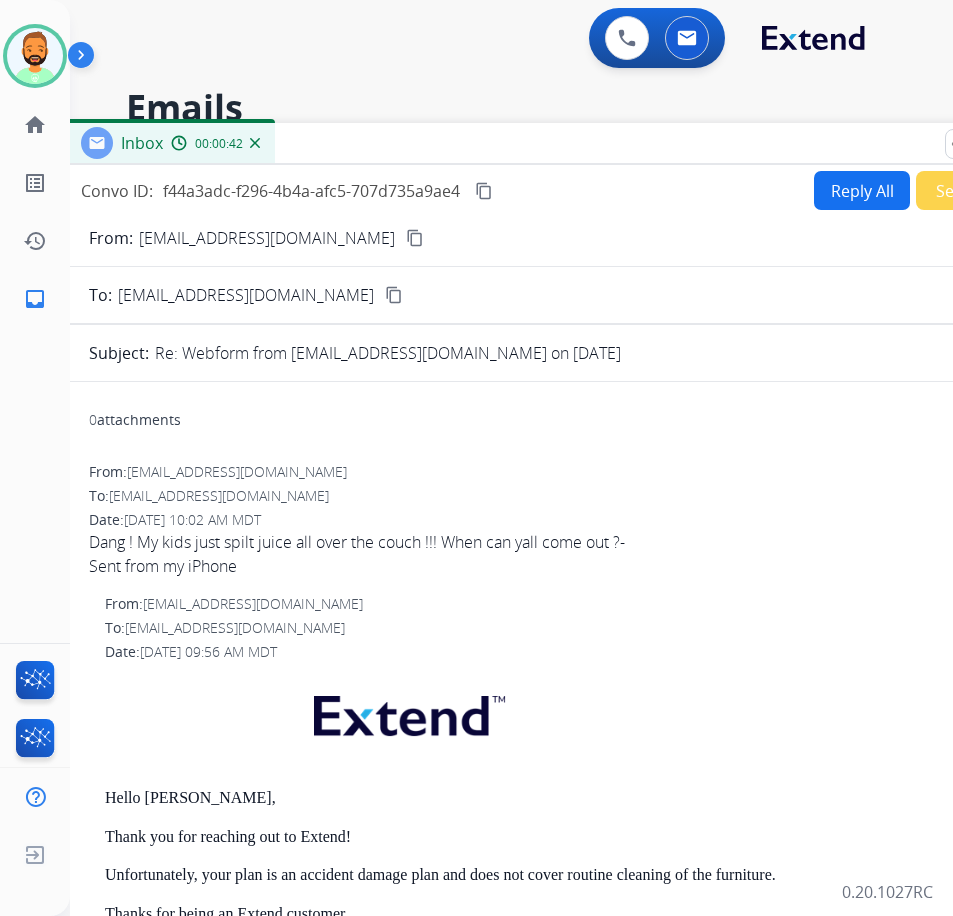 click on "Reply All" at bounding box center (862, 190) 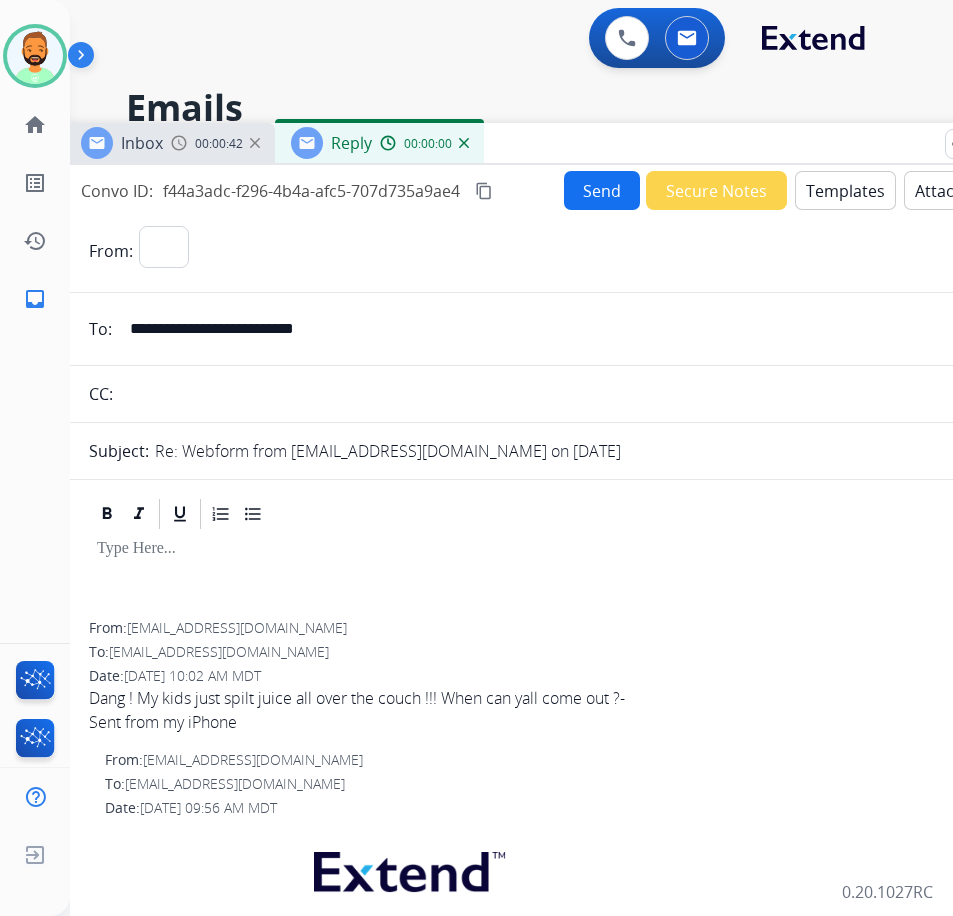 select on "**********" 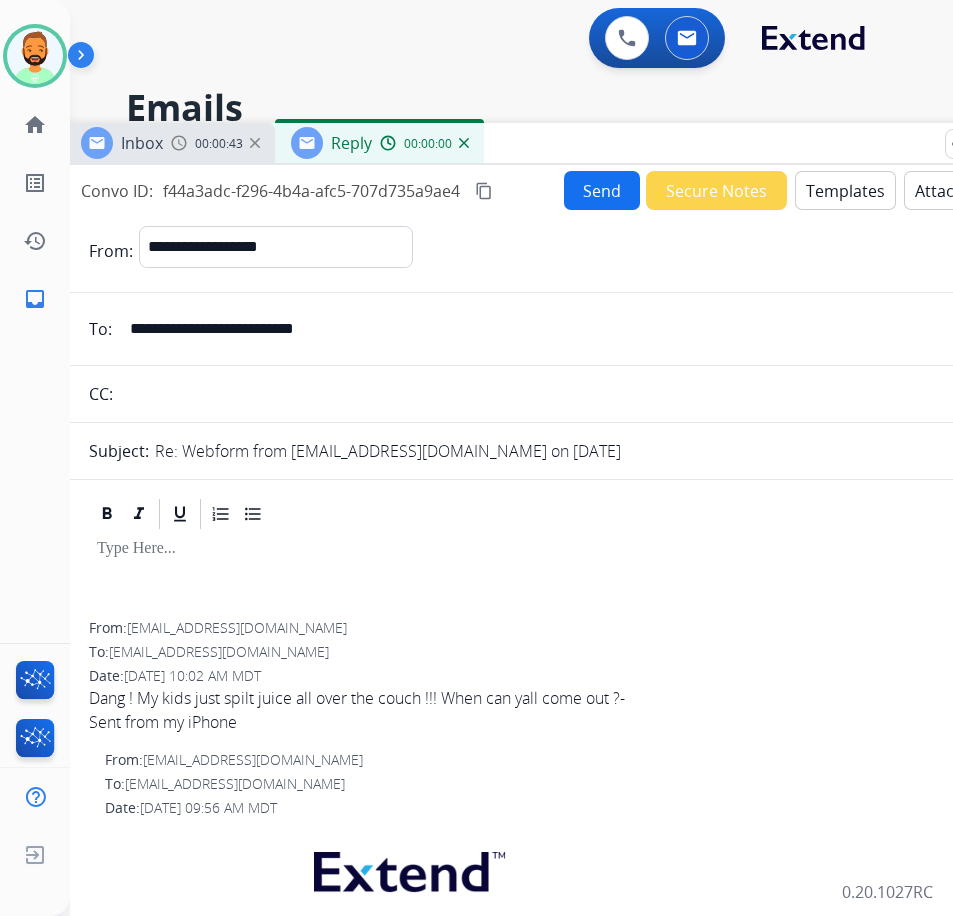 click on "Templates" at bounding box center (845, 190) 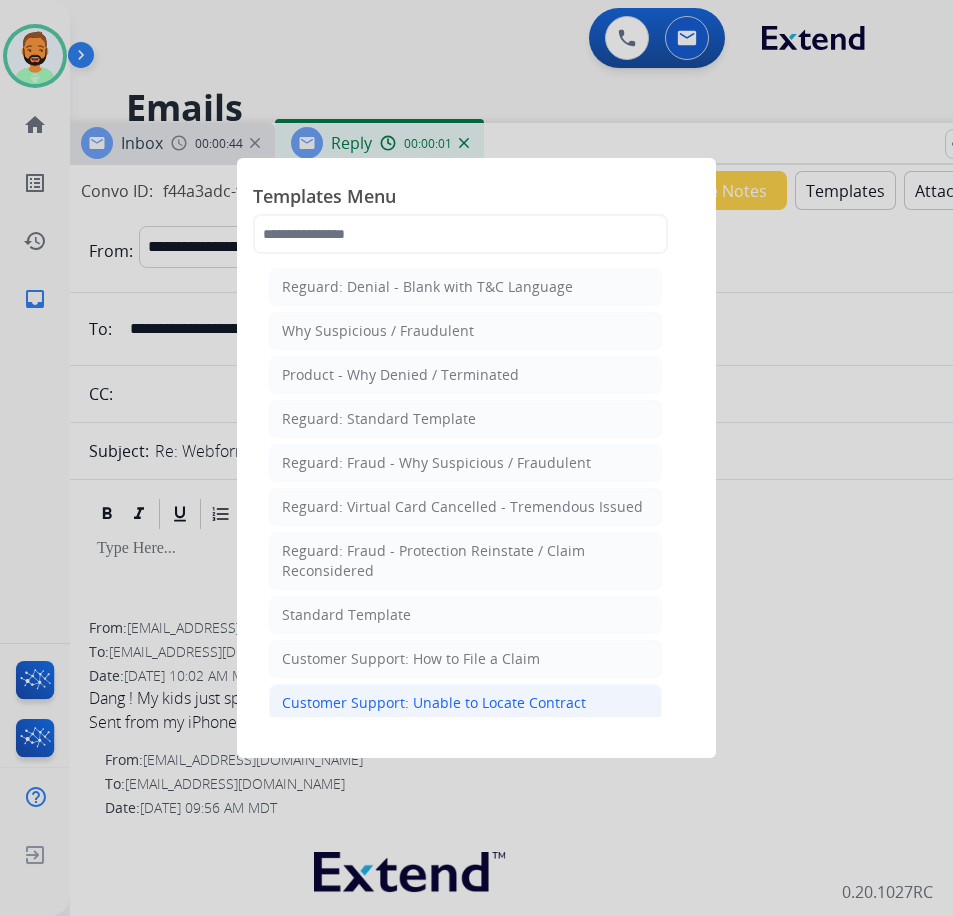 click on "Customer Support: Unable to Locate Contract" 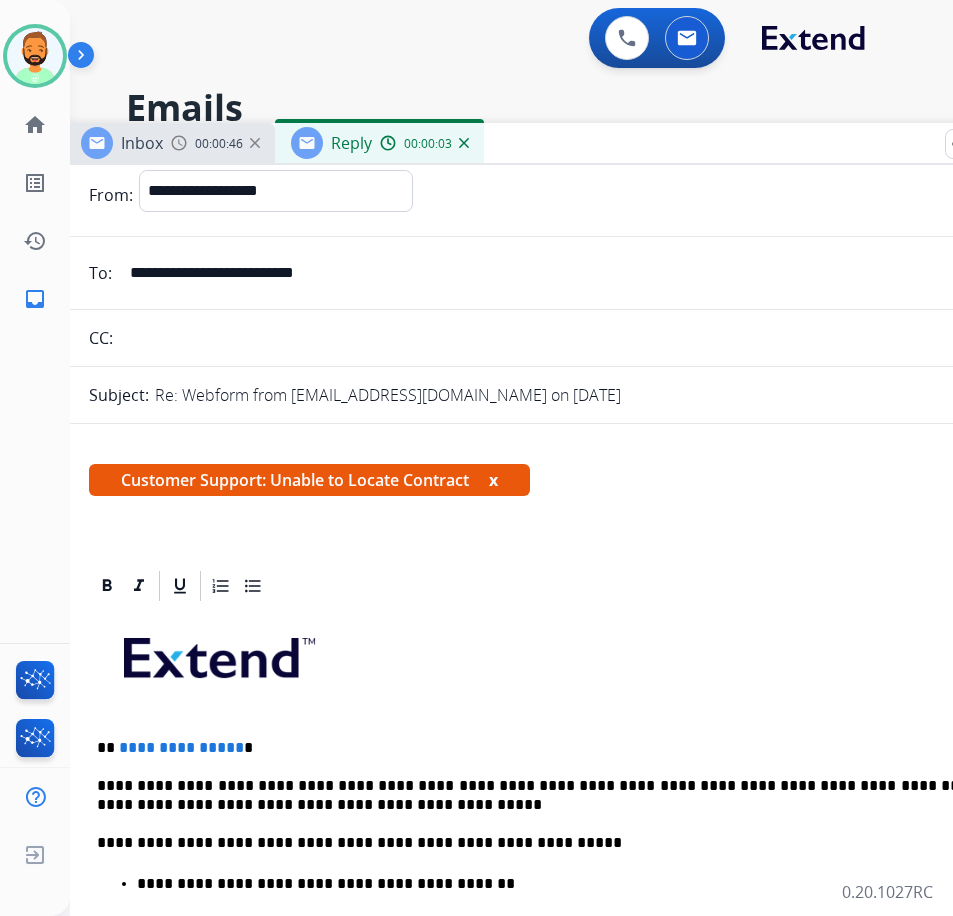 scroll, scrollTop: 100, scrollLeft: 0, axis: vertical 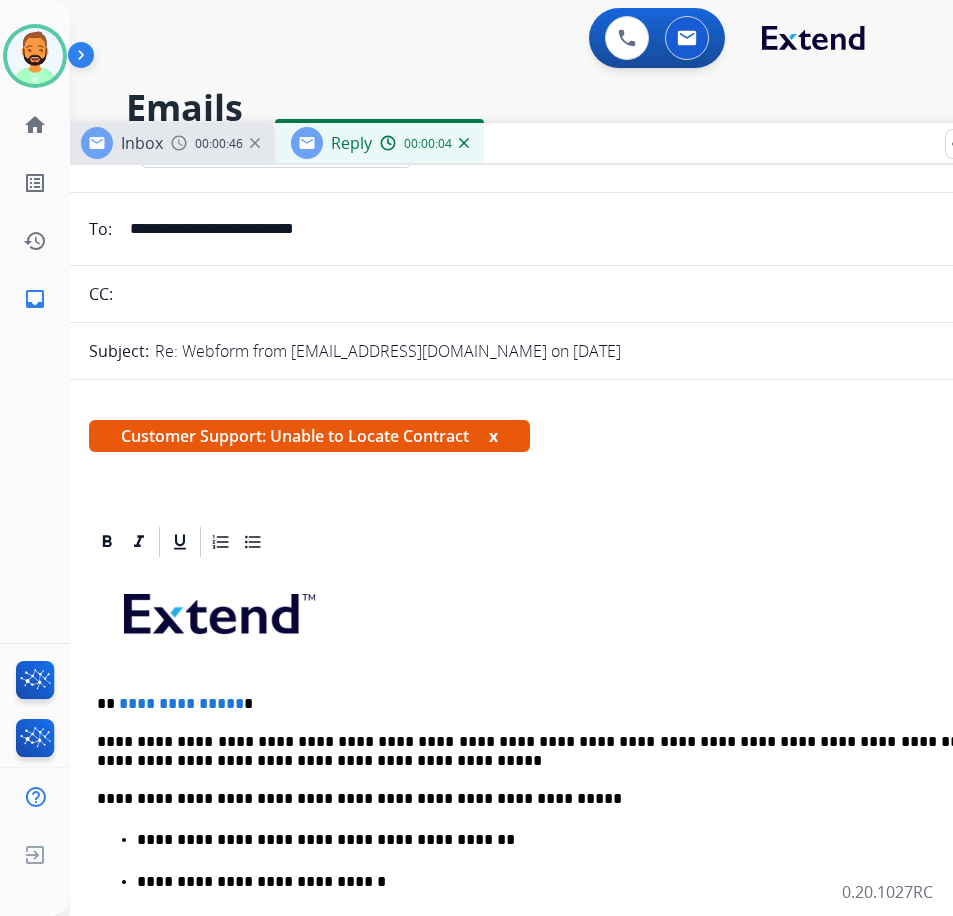 click on "**********" at bounding box center (565, 947) 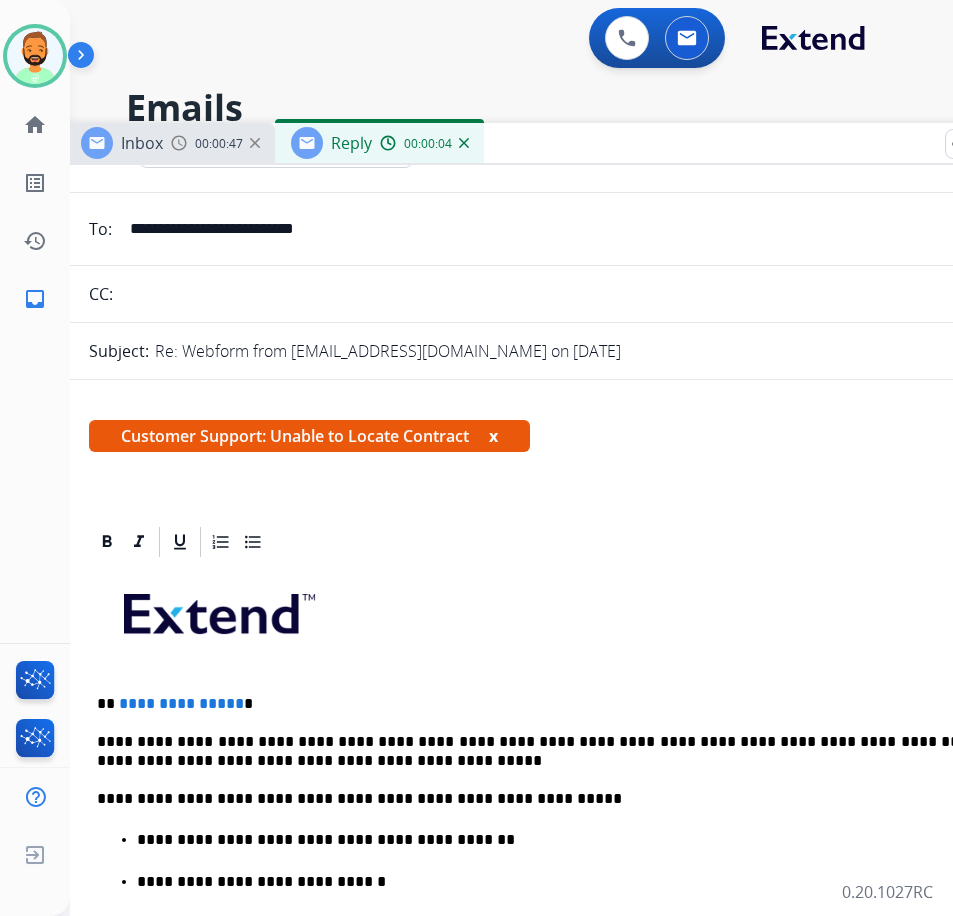 click on "**********" at bounding box center [557, 704] 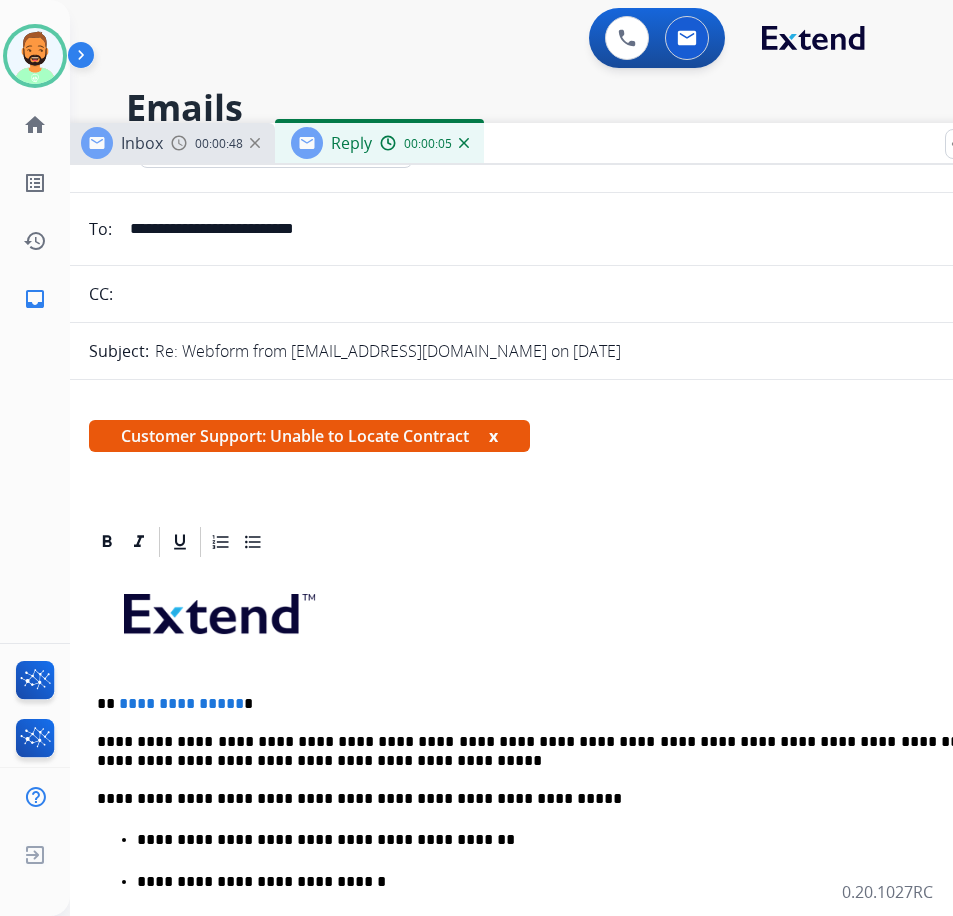 type 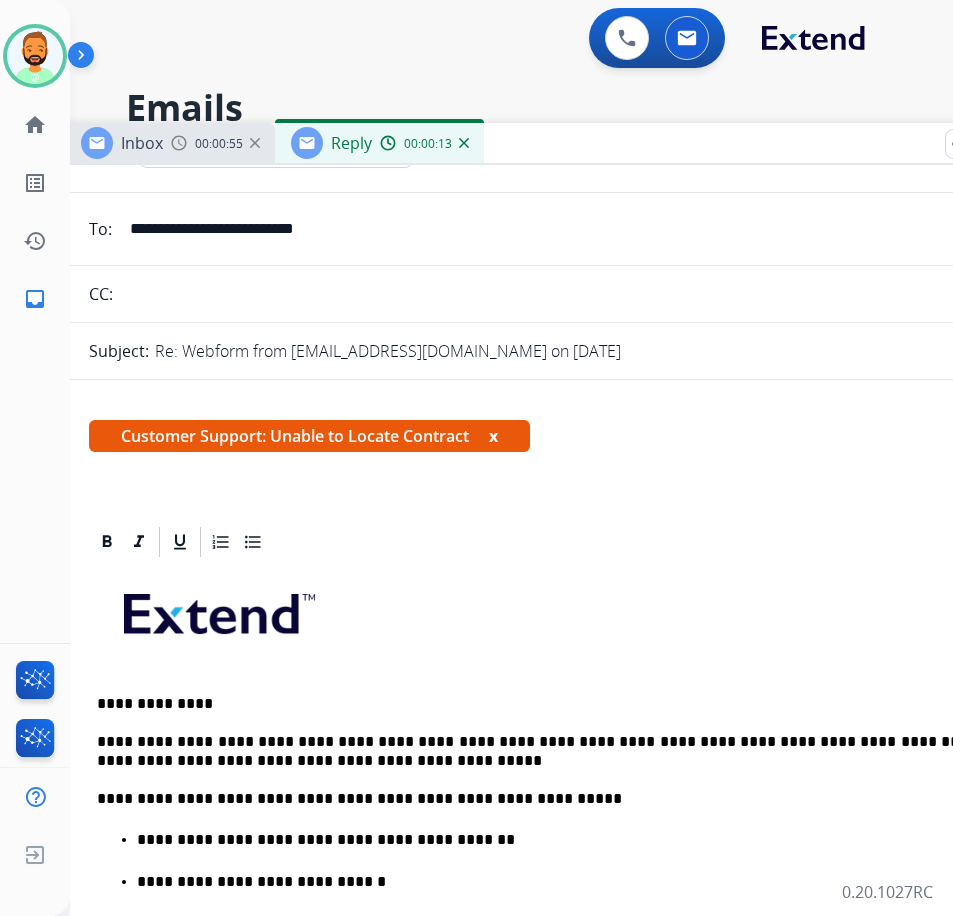 scroll, scrollTop: 0, scrollLeft: 0, axis: both 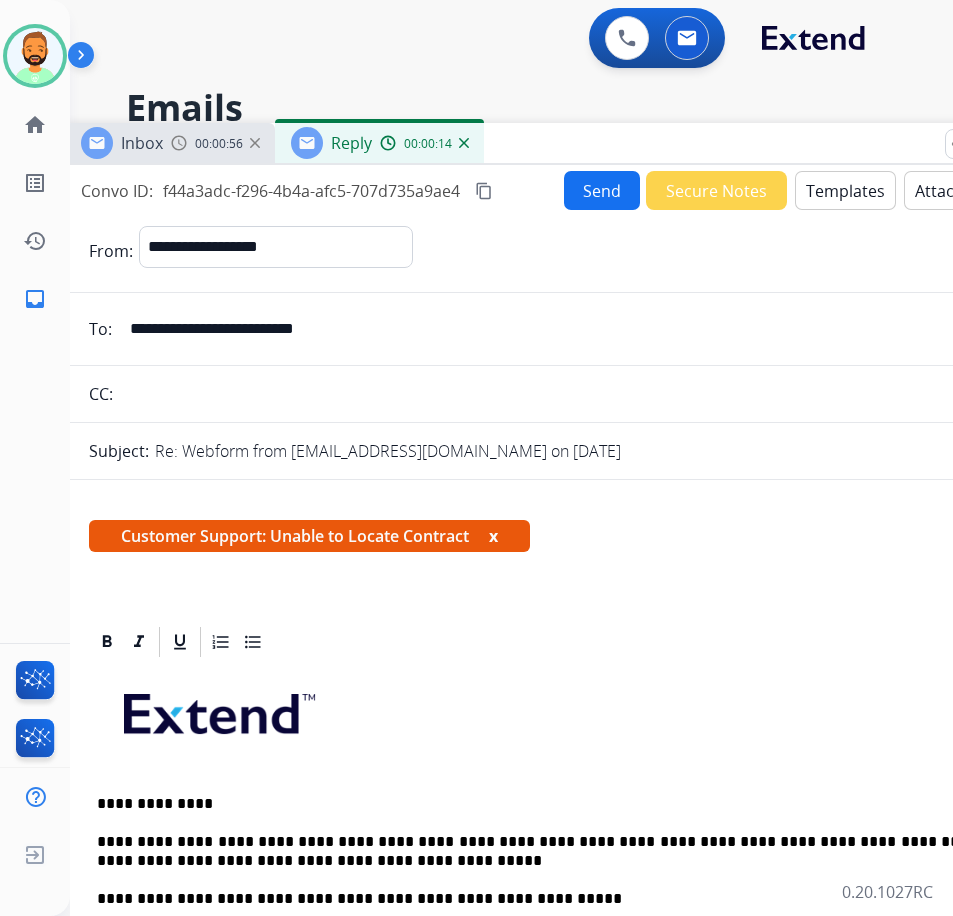 click on "Send" at bounding box center [602, 190] 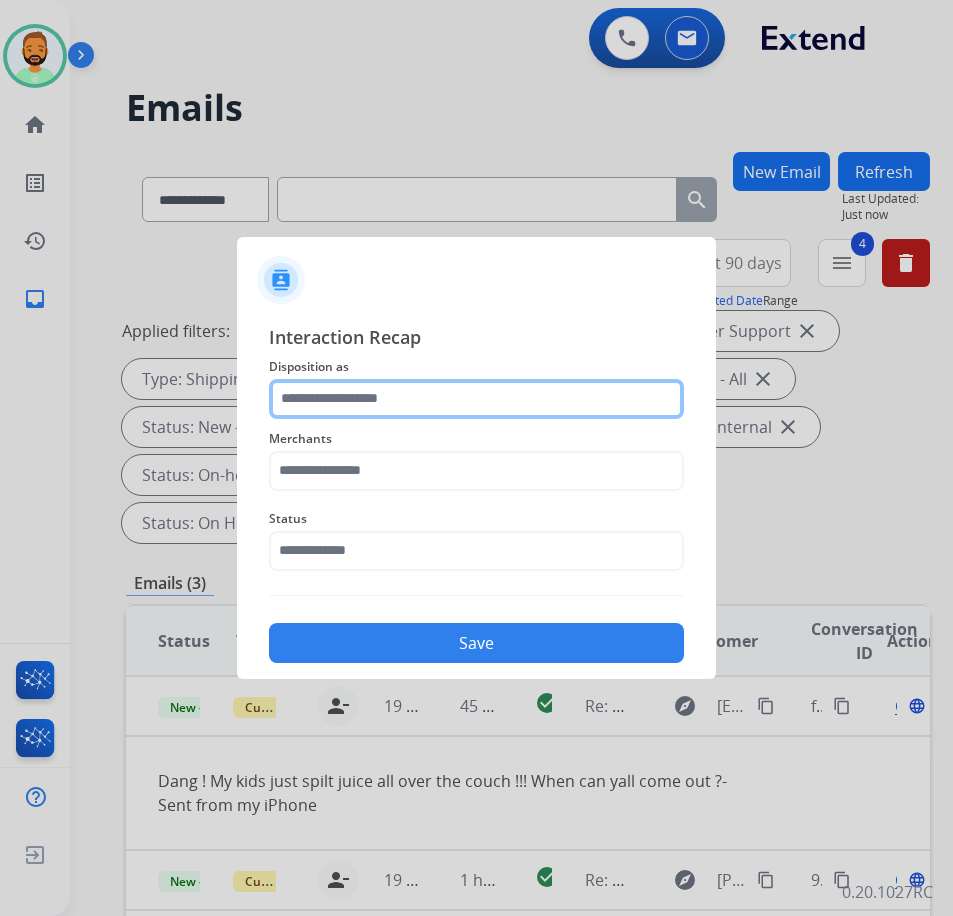 click 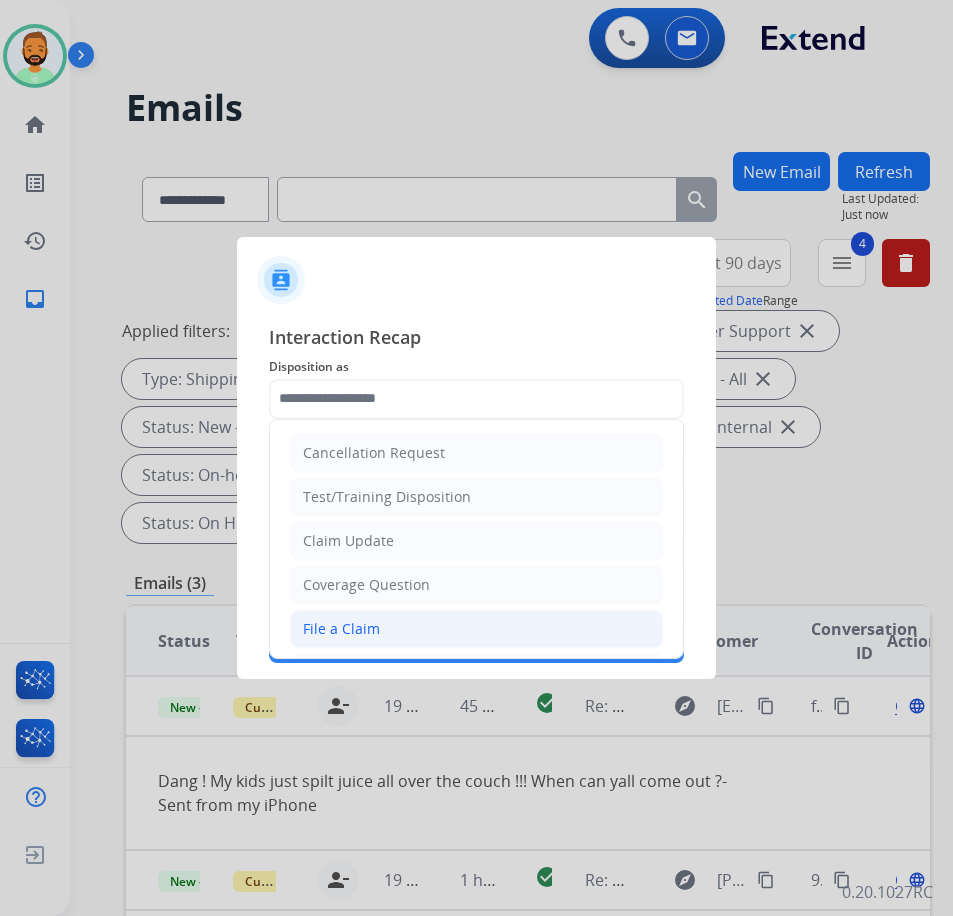 click on "File a Claim" 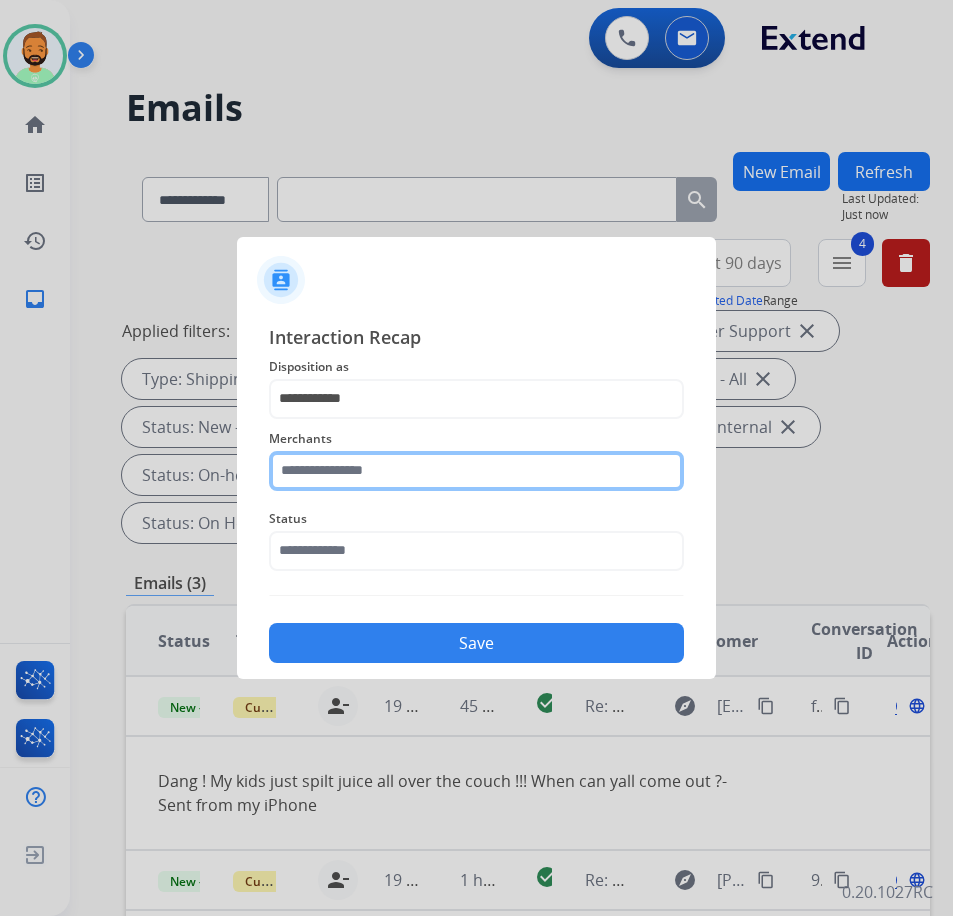 click 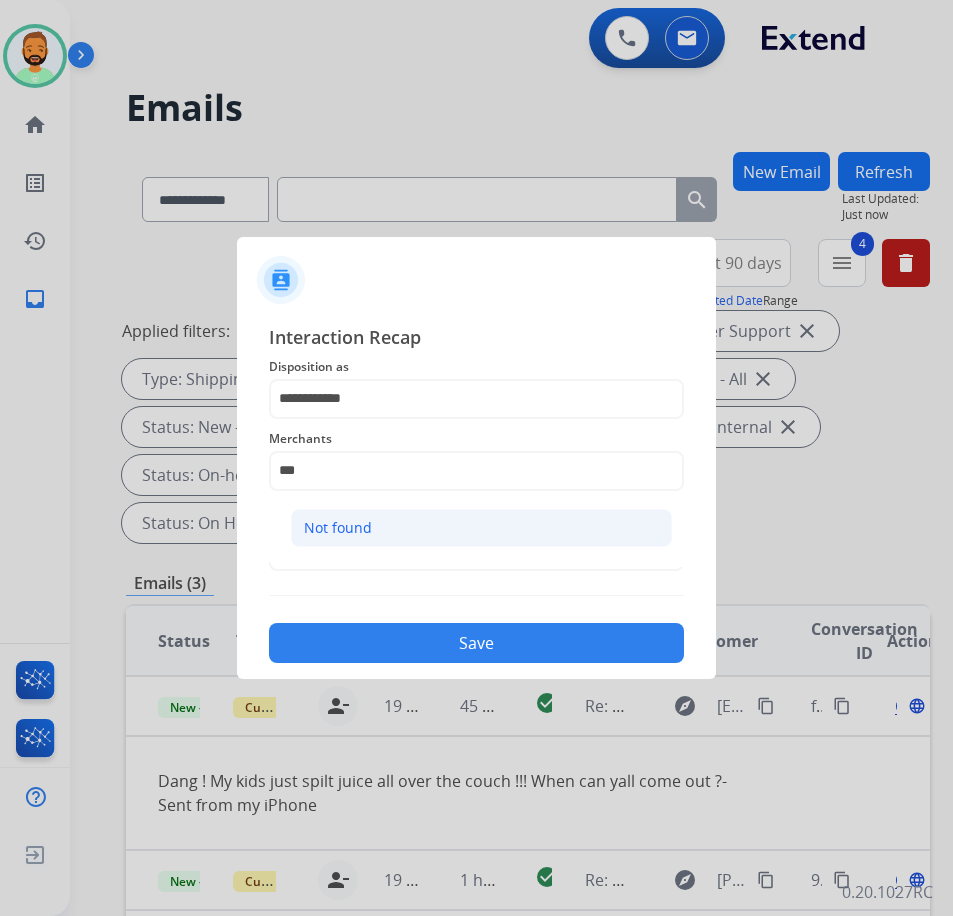 click on "Not found" 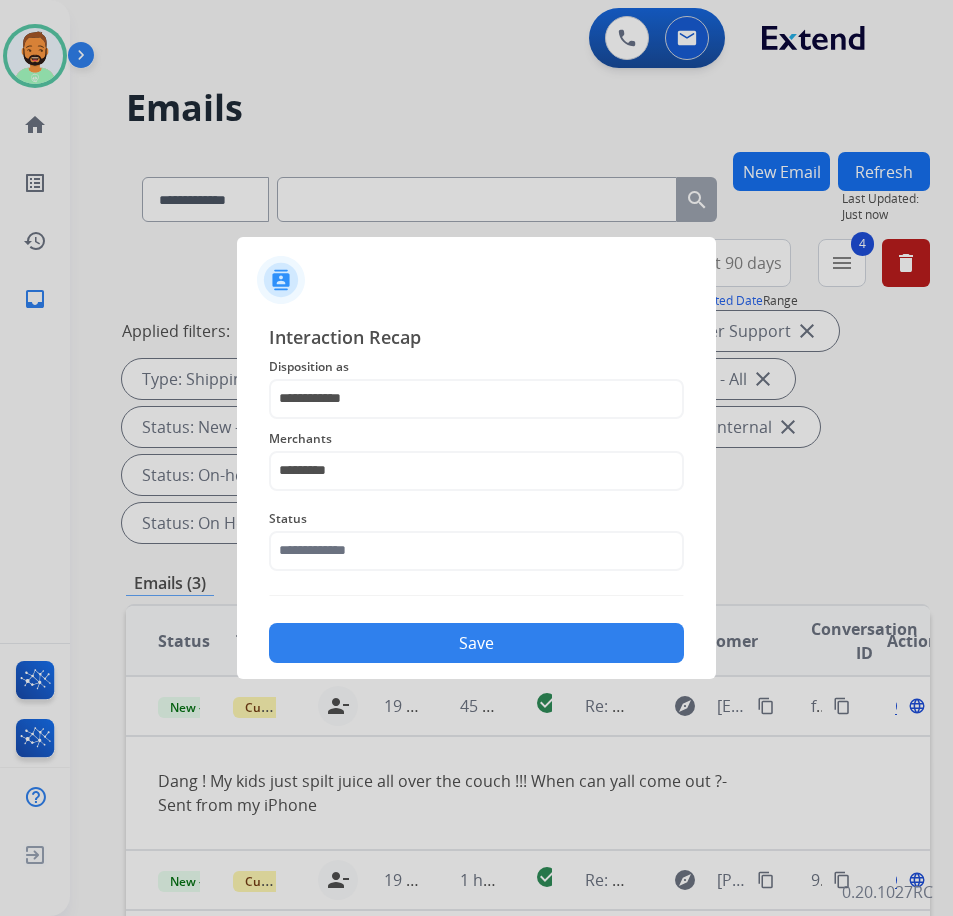 click on "Status" 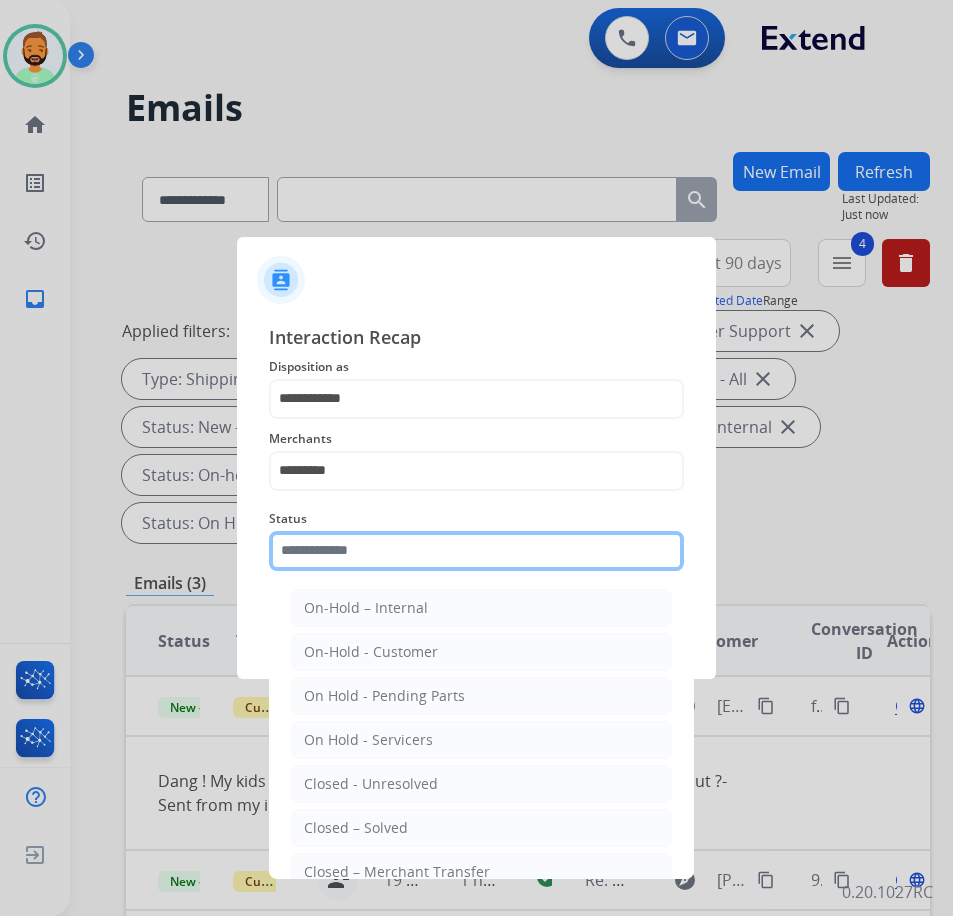 click 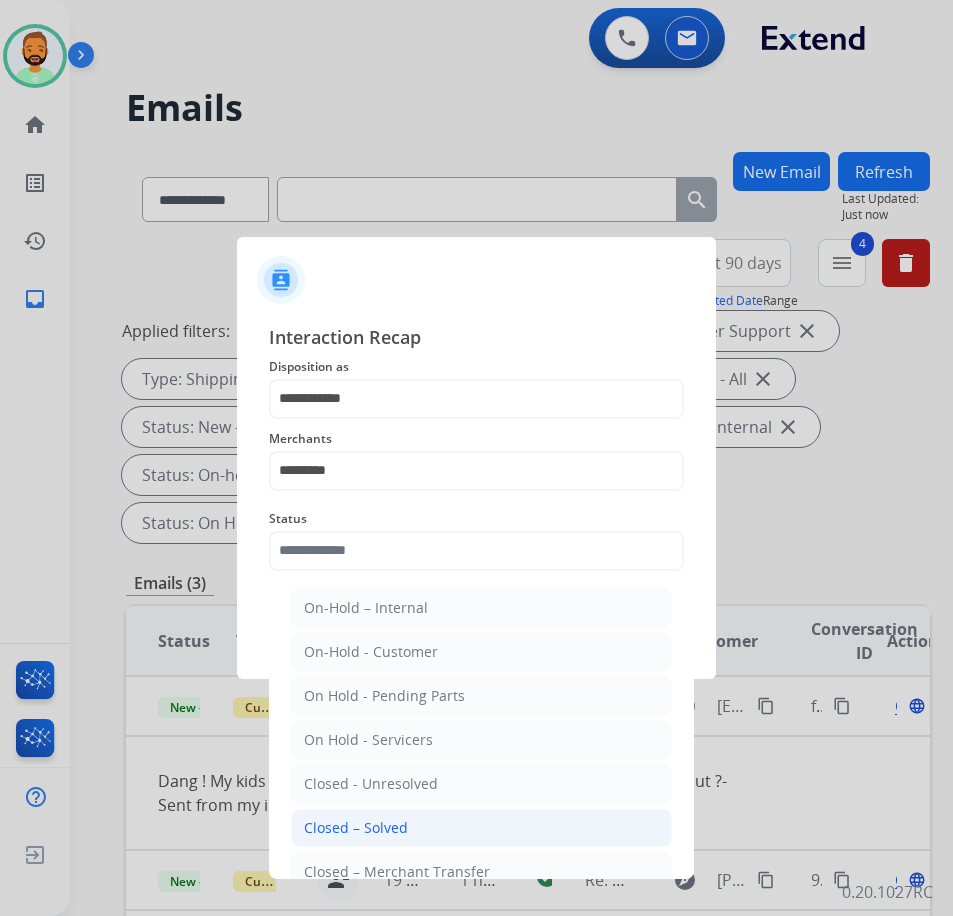 click on "Closed – Solved" 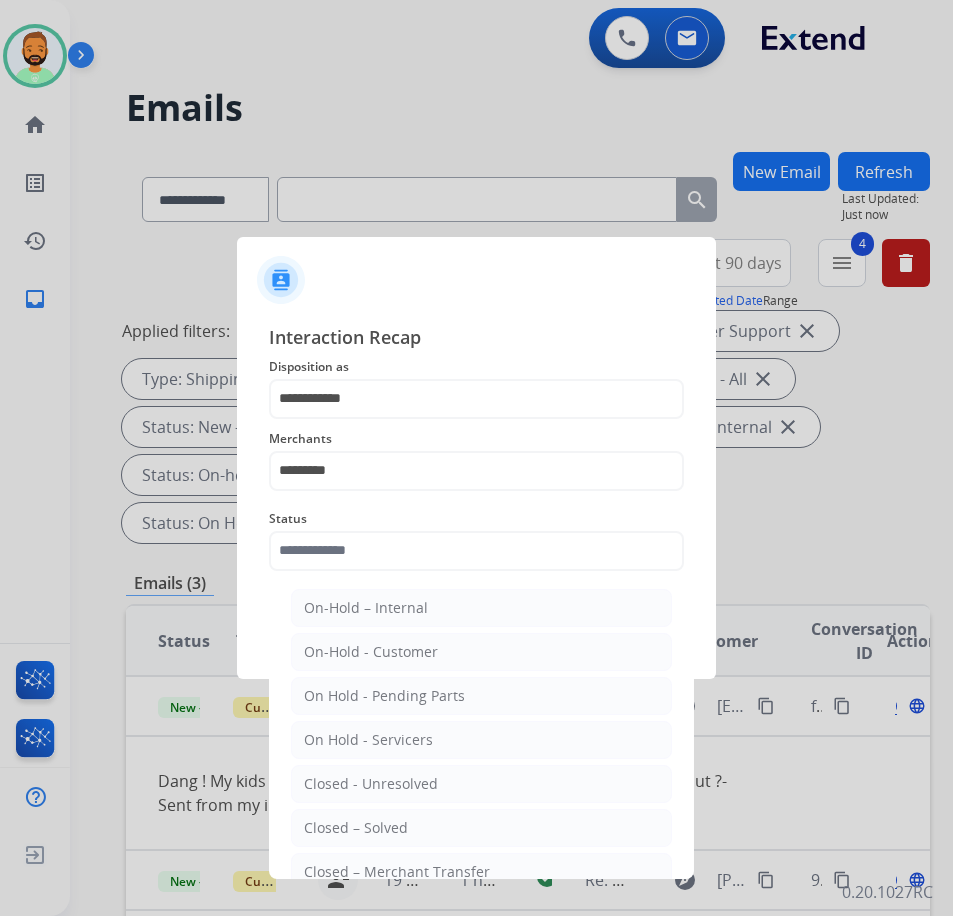 type on "**********" 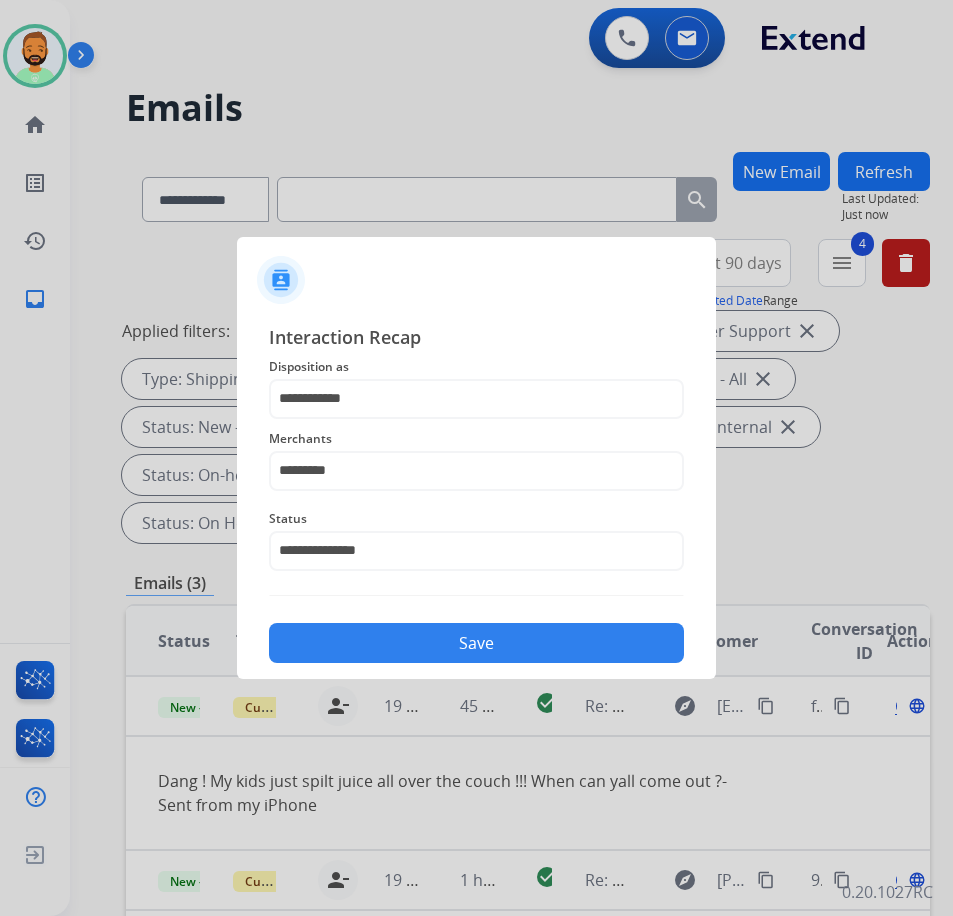 click on "Save" 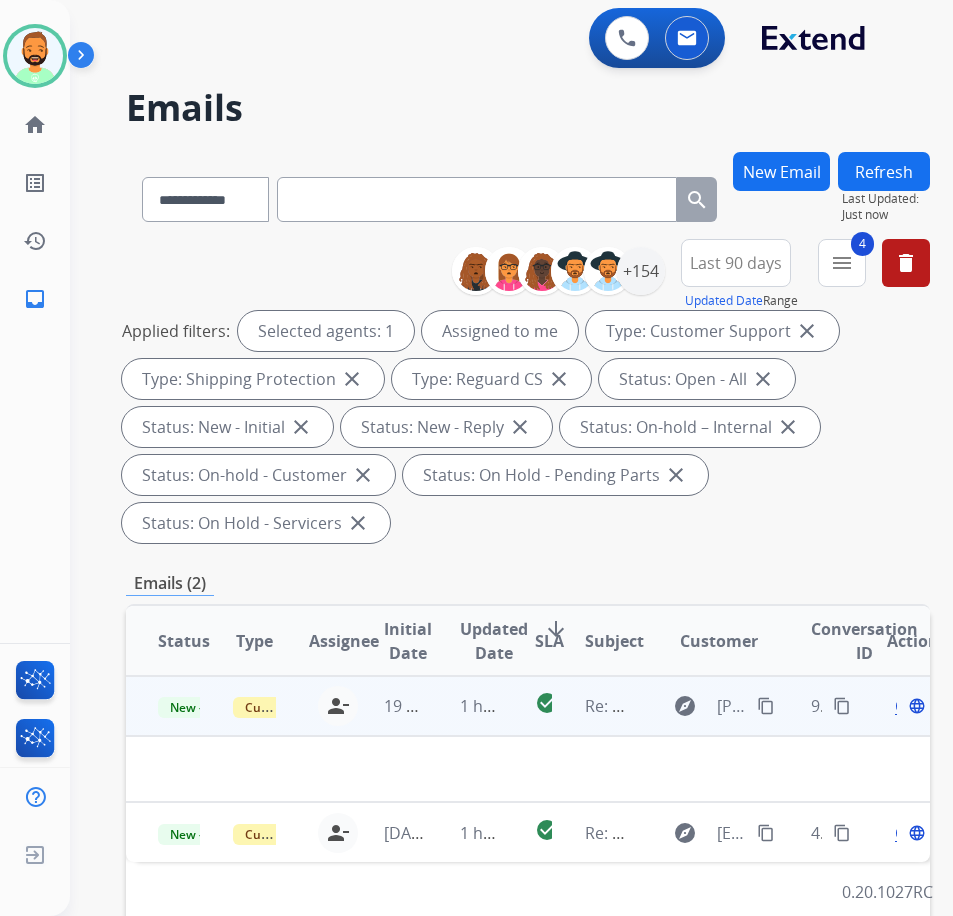click on "19 hours ago" at bounding box center [389, 706] 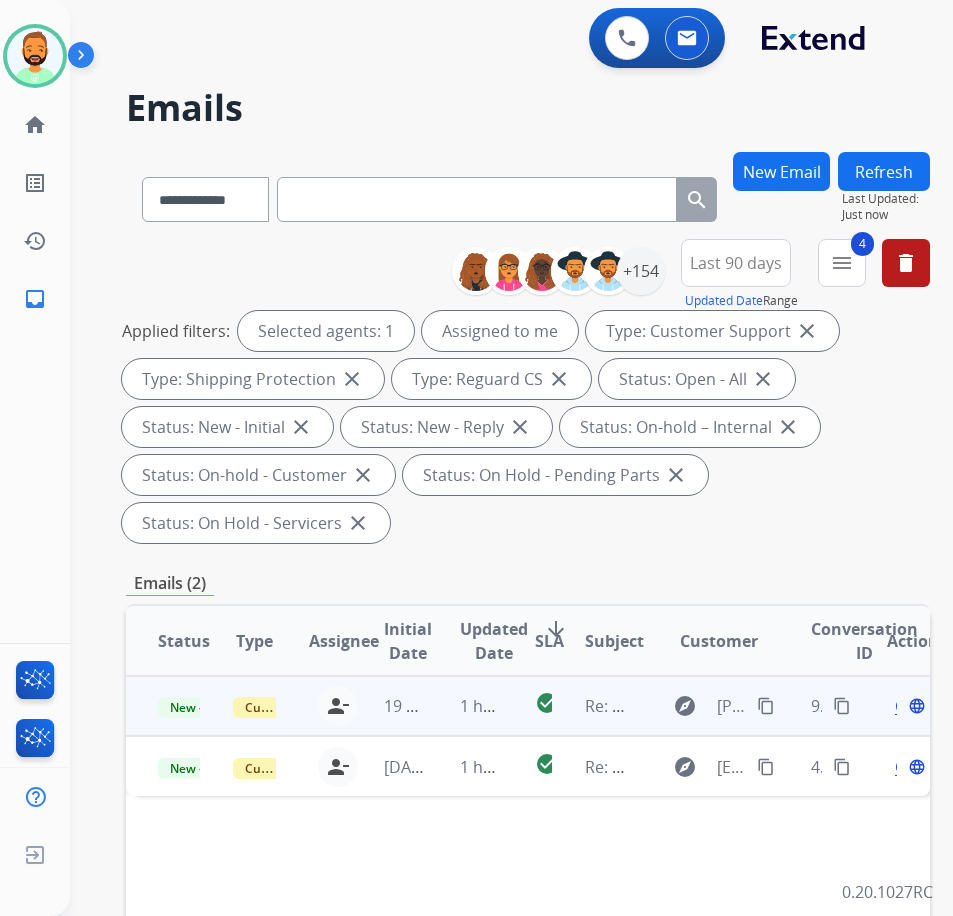 click on "19 hours ago" at bounding box center (433, 706) 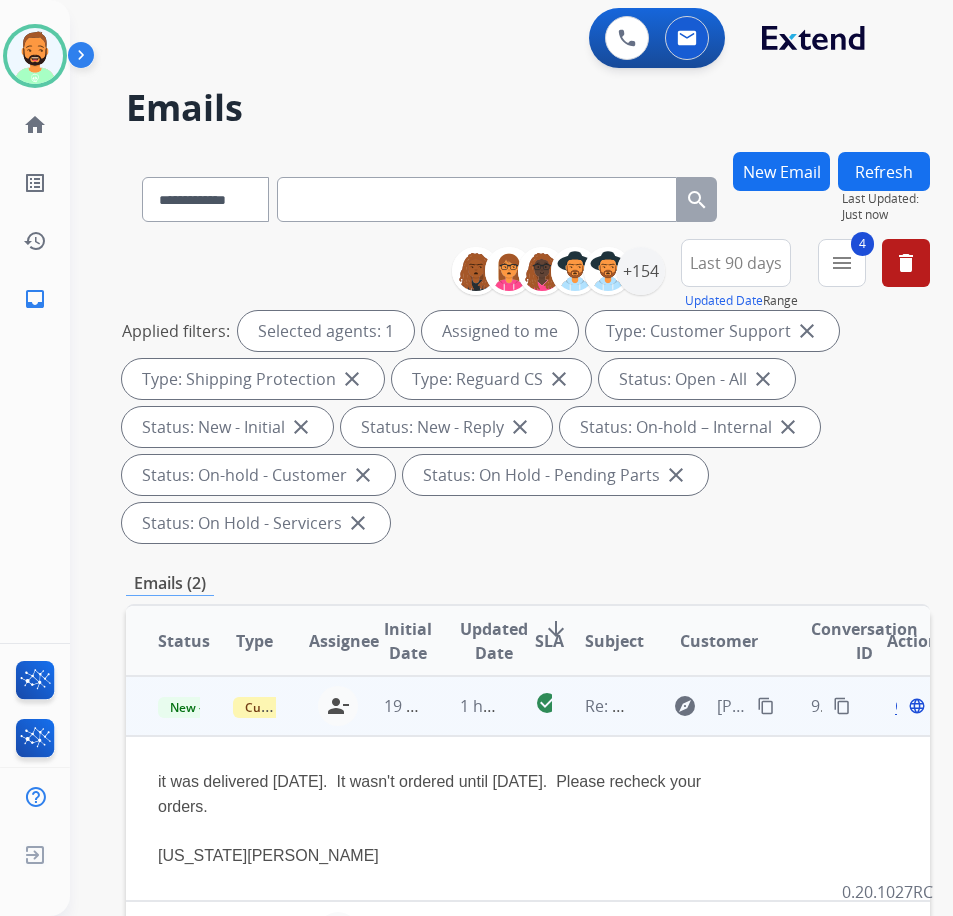 click on "content_copy" at bounding box center (766, 706) 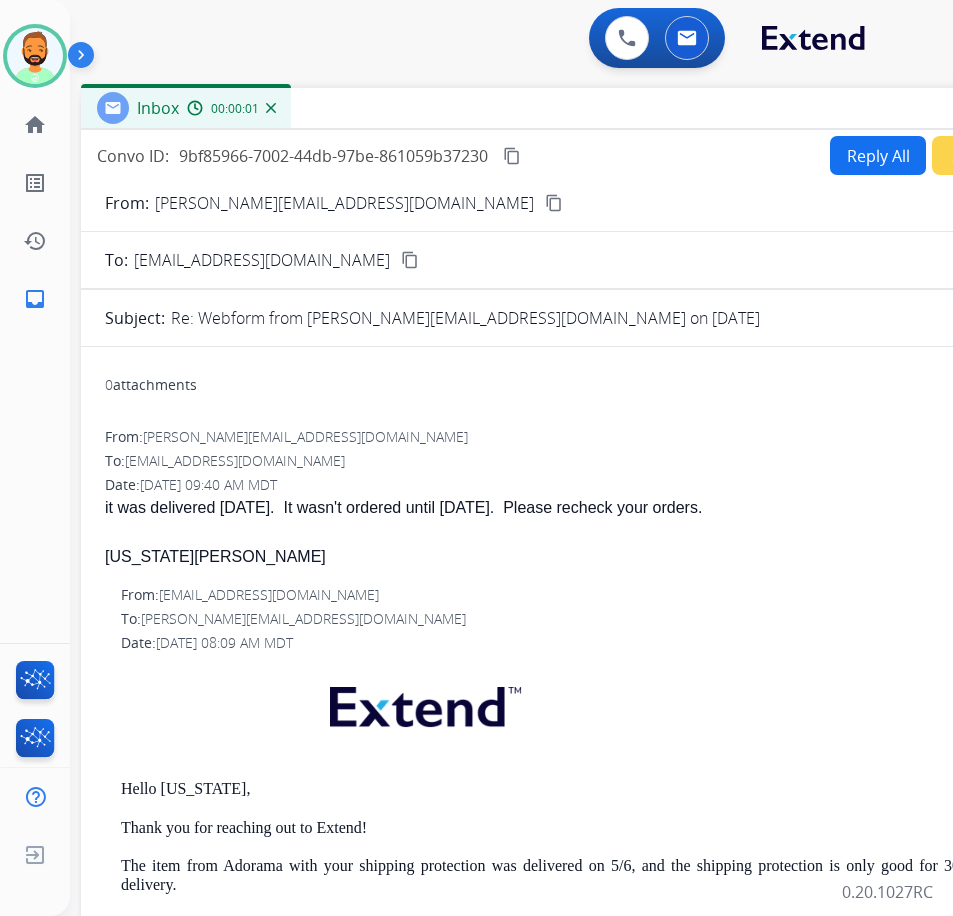 drag, startPoint x: 474, startPoint y: 149, endPoint x: 650, endPoint y: 115, distance: 179.25401 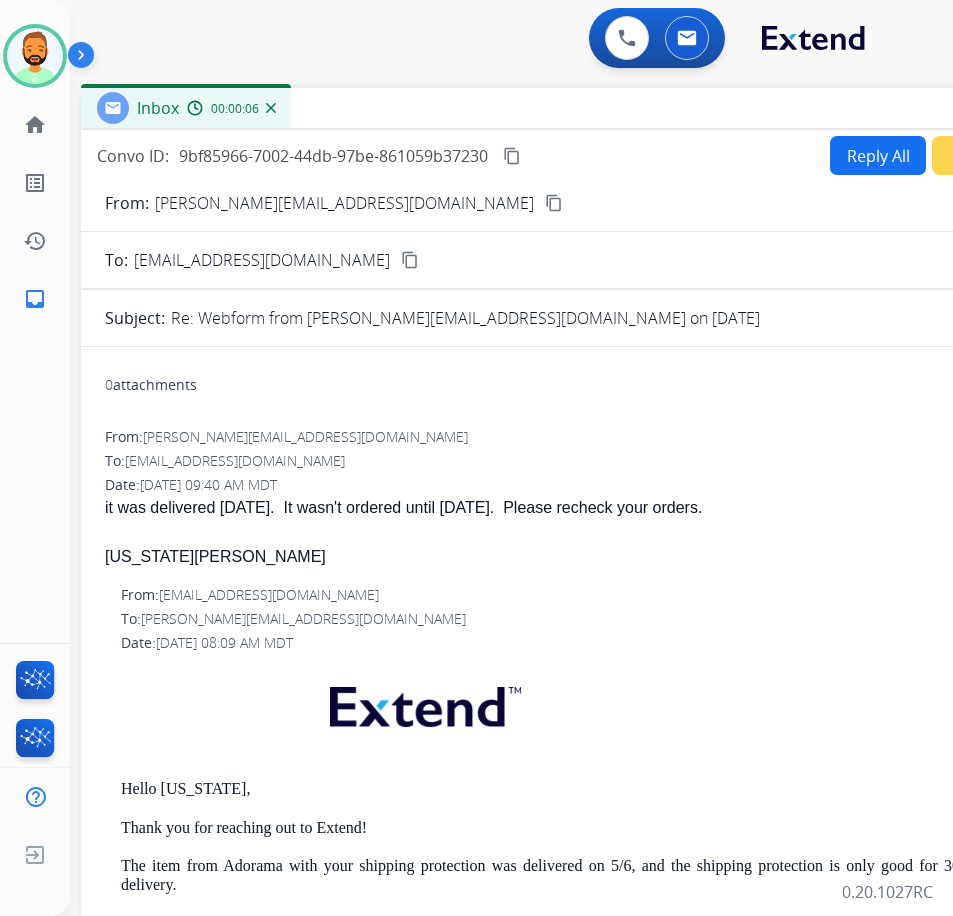 scroll, scrollTop: 0, scrollLeft: 0, axis: both 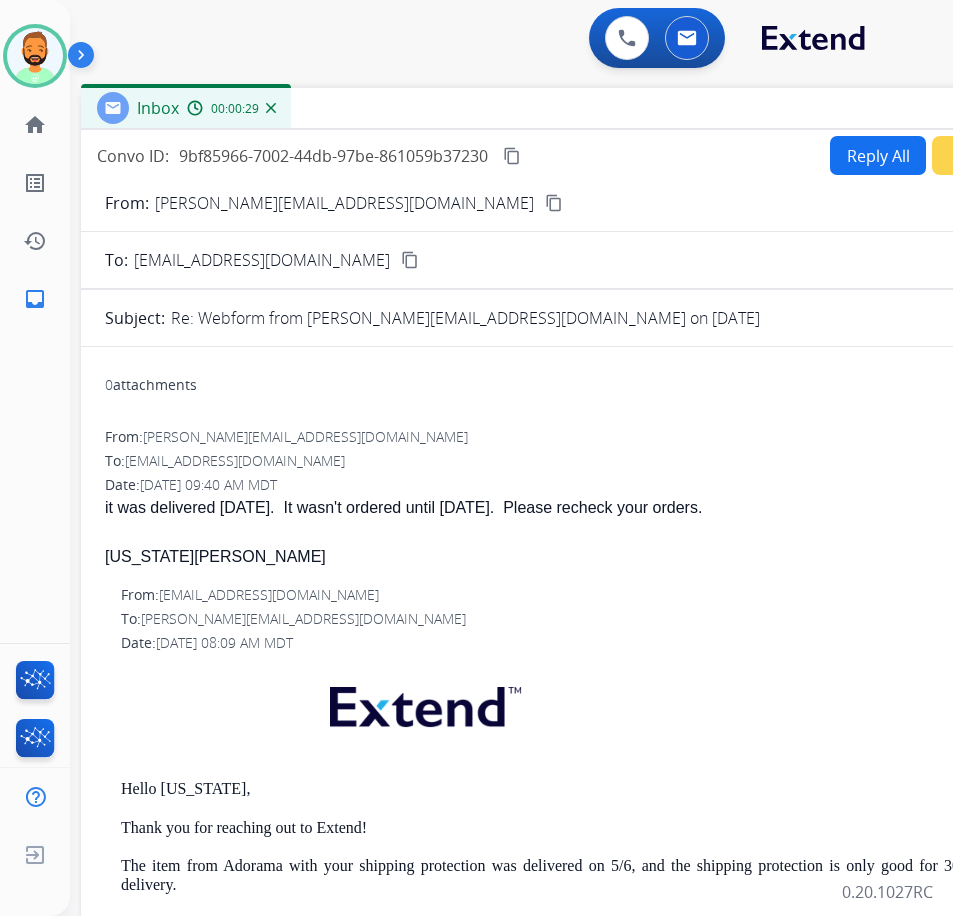 click on "Reply All" at bounding box center [878, 155] 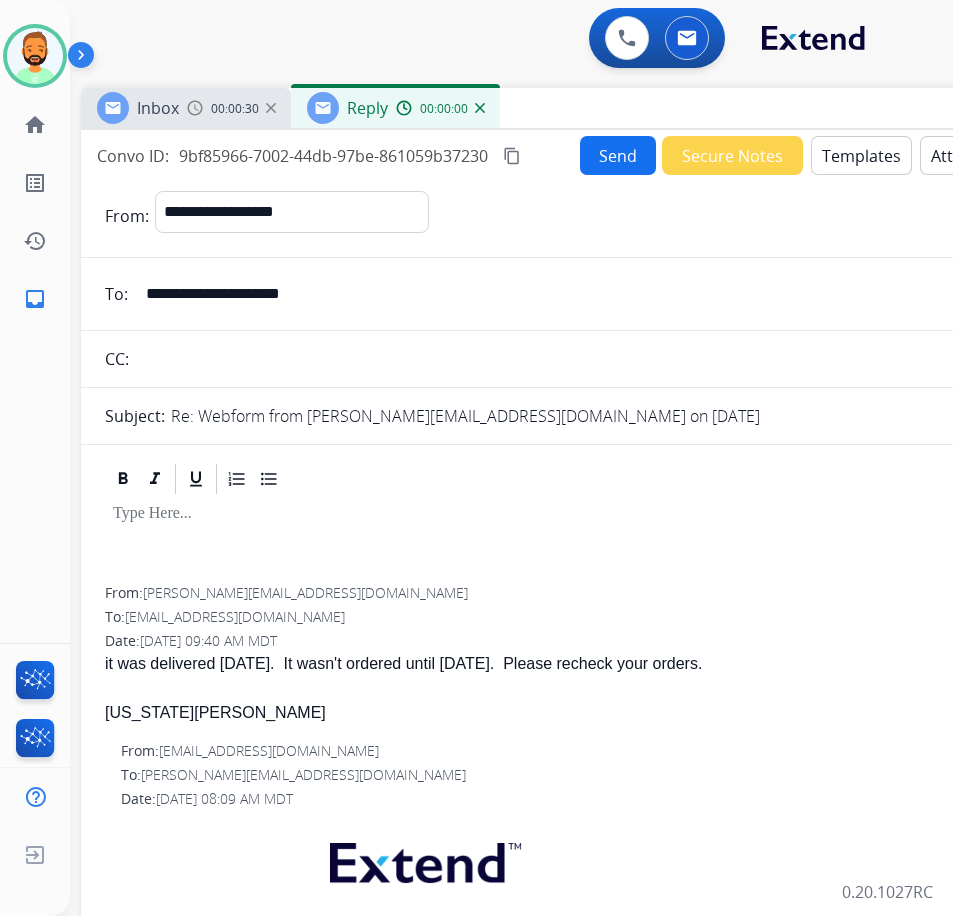 click at bounding box center [581, 542] 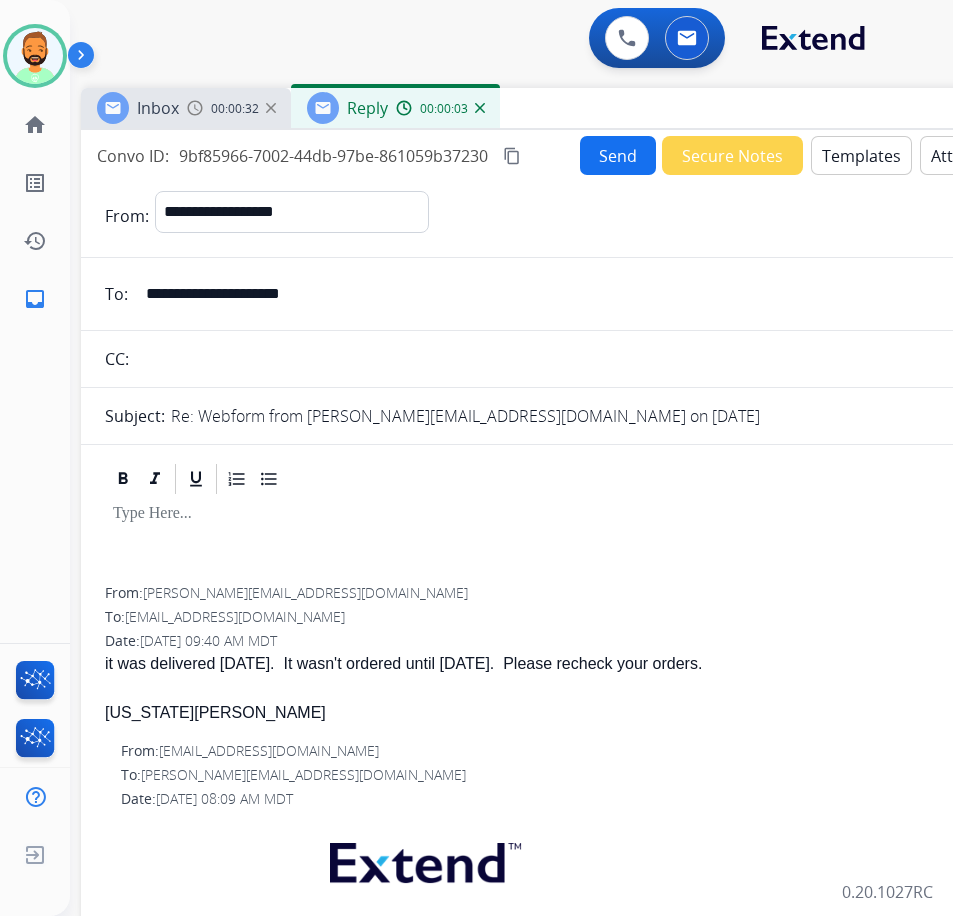click on "Templates" at bounding box center [861, 155] 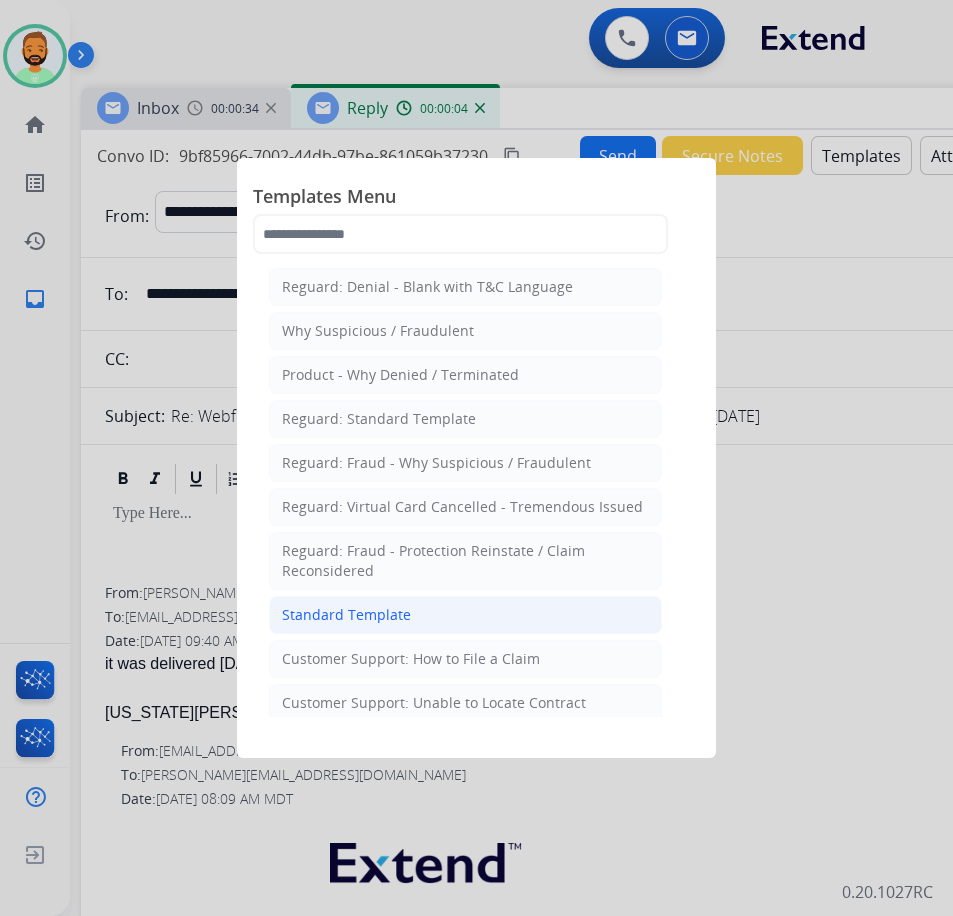 click on "Standard Template" 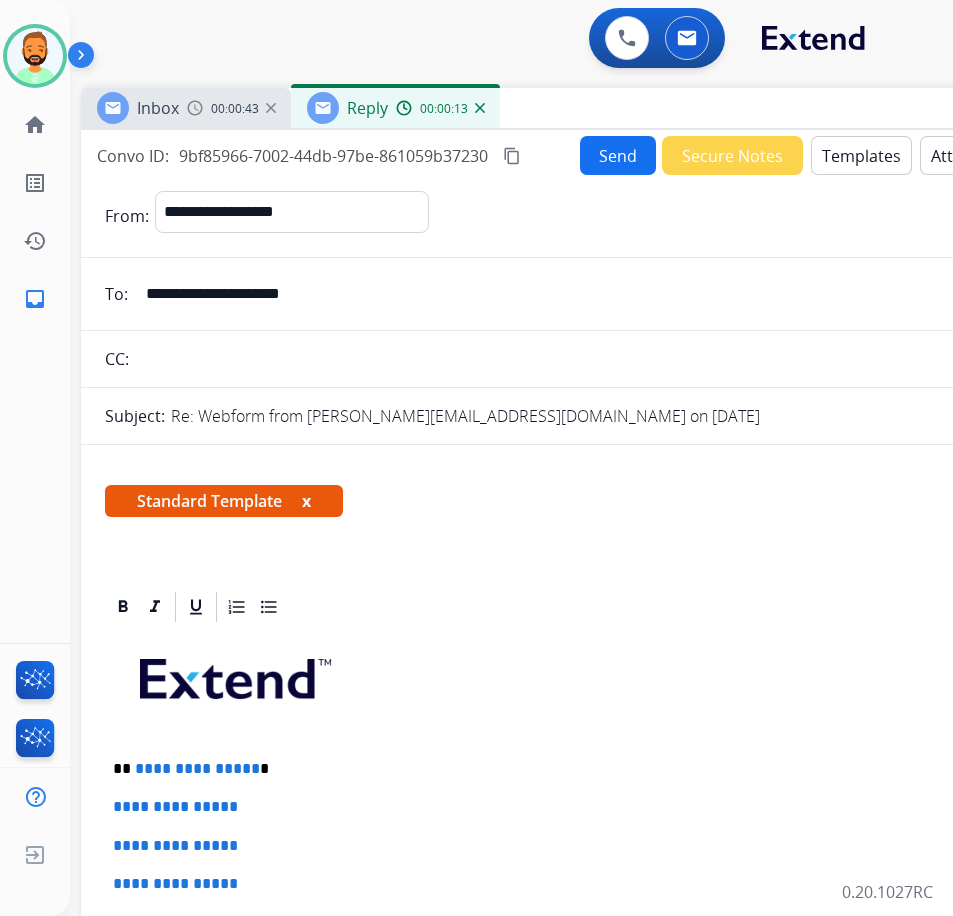 click at bounding box center [581, 686] 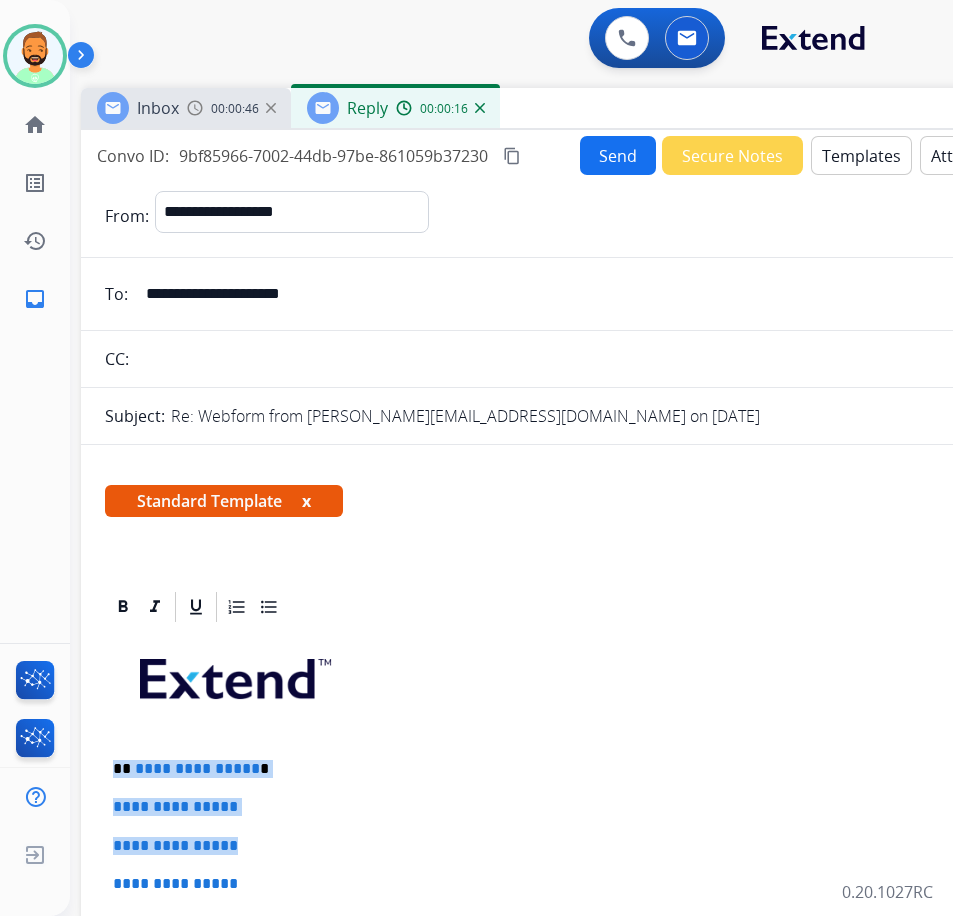 drag, startPoint x: 110, startPoint y: 764, endPoint x: 323, endPoint y: 828, distance: 222.40729 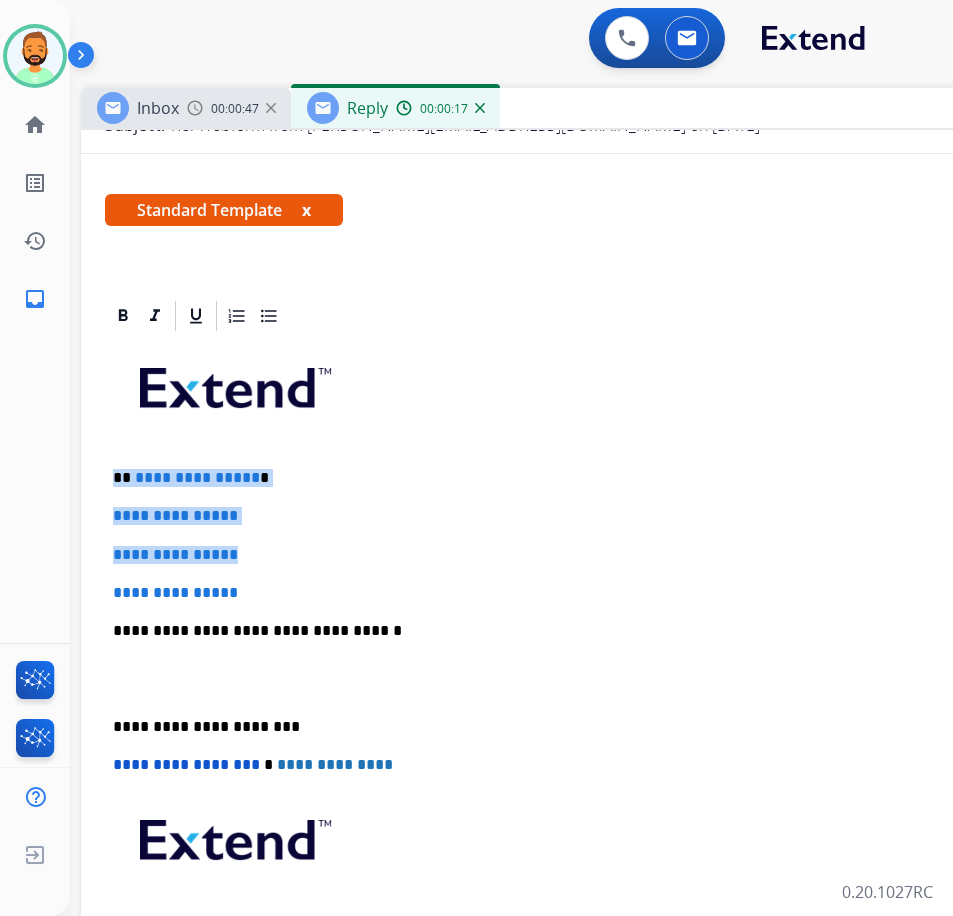 scroll, scrollTop: 300, scrollLeft: 0, axis: vertical 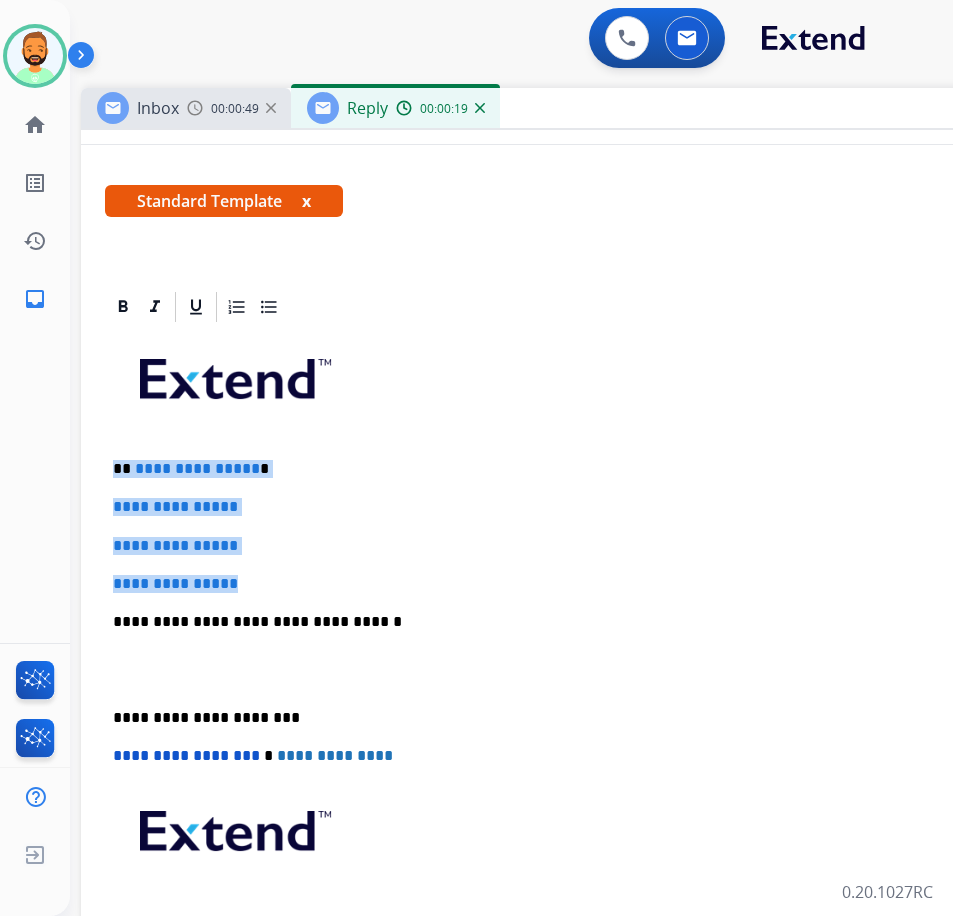 drag, startPoint x: 286, startPoint y: 578, endPoint x: 103, endPoint y: 465, distance: 215.07674 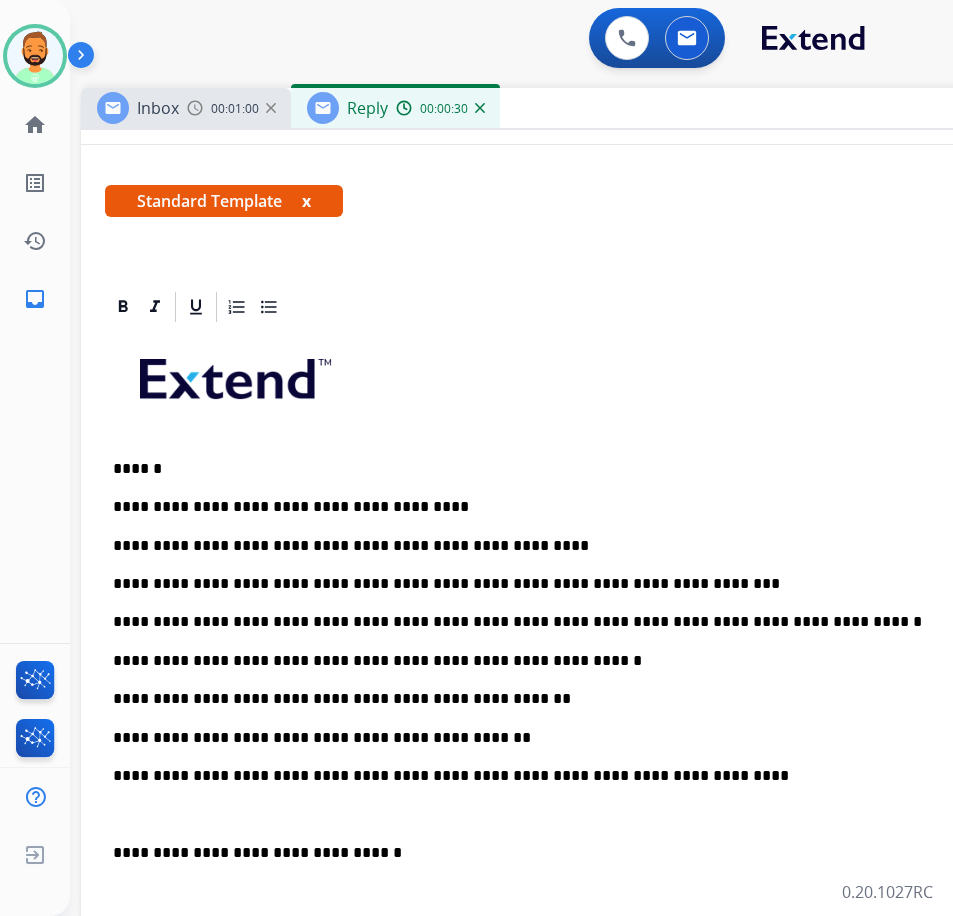 drag, startPoint x: 454, startPoint y: 697, endPoint x: 487, endPoint y: 739, distance: 53.413483 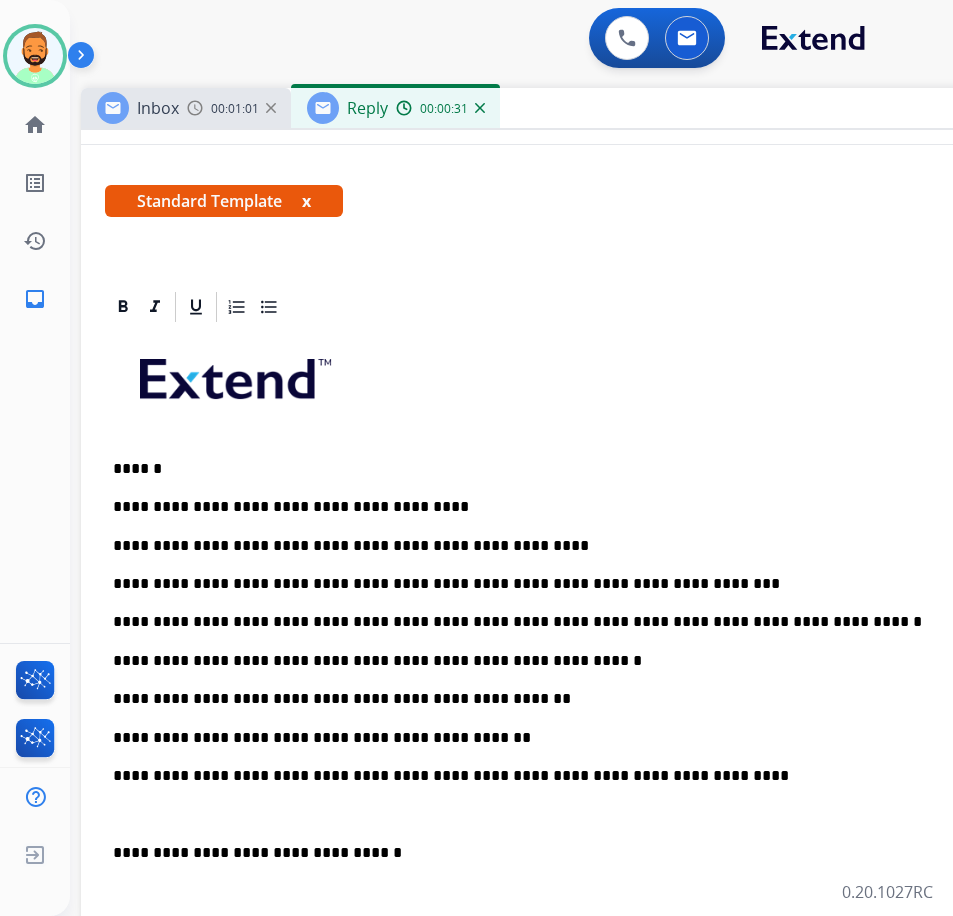 type 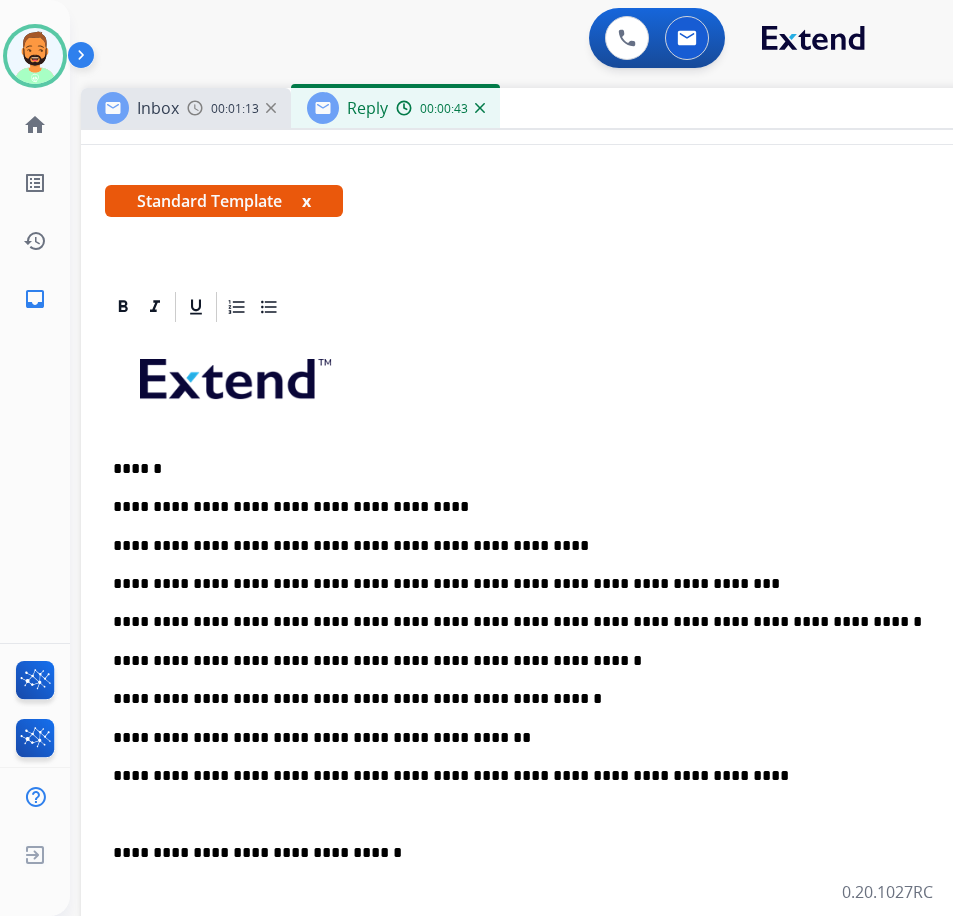 click on "**********" at bounding box center [573, 738] 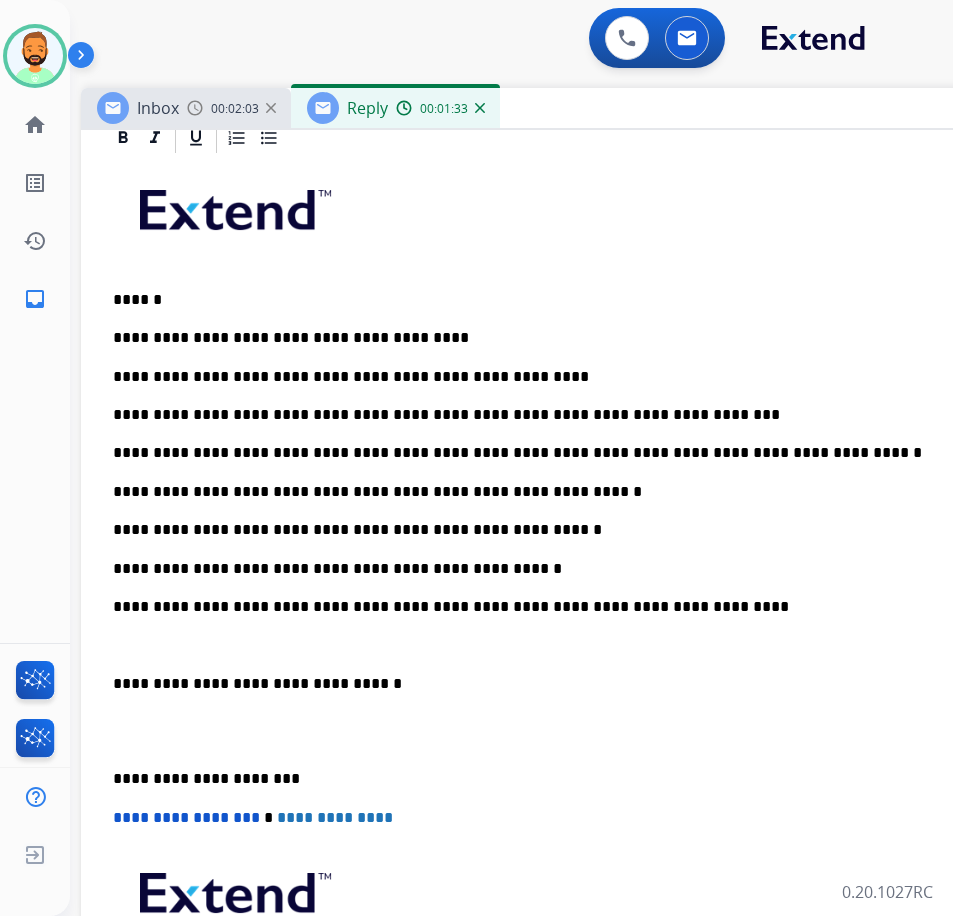 scroll, scrollTop: 500, scrollLeft: 0, axis: vertical 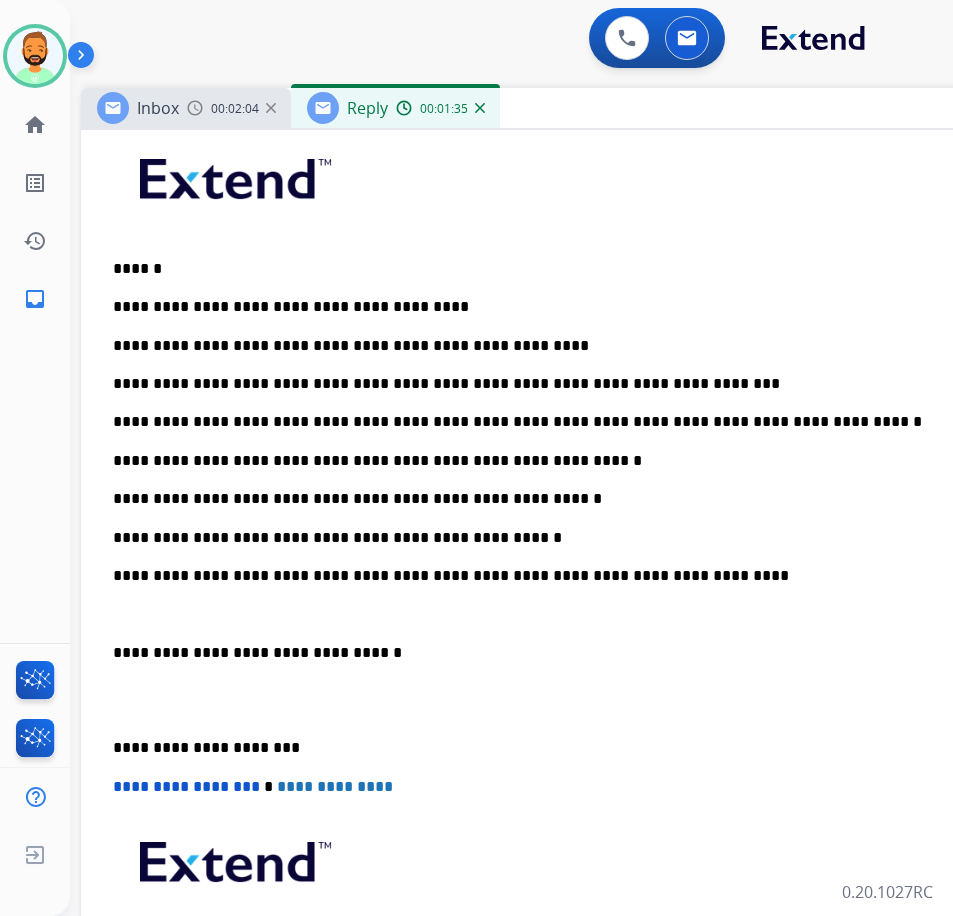 drag, startPoint x: 108, startPoint y: 725, endPoint x: 118, endPoint y: 732, distance: 12.206555 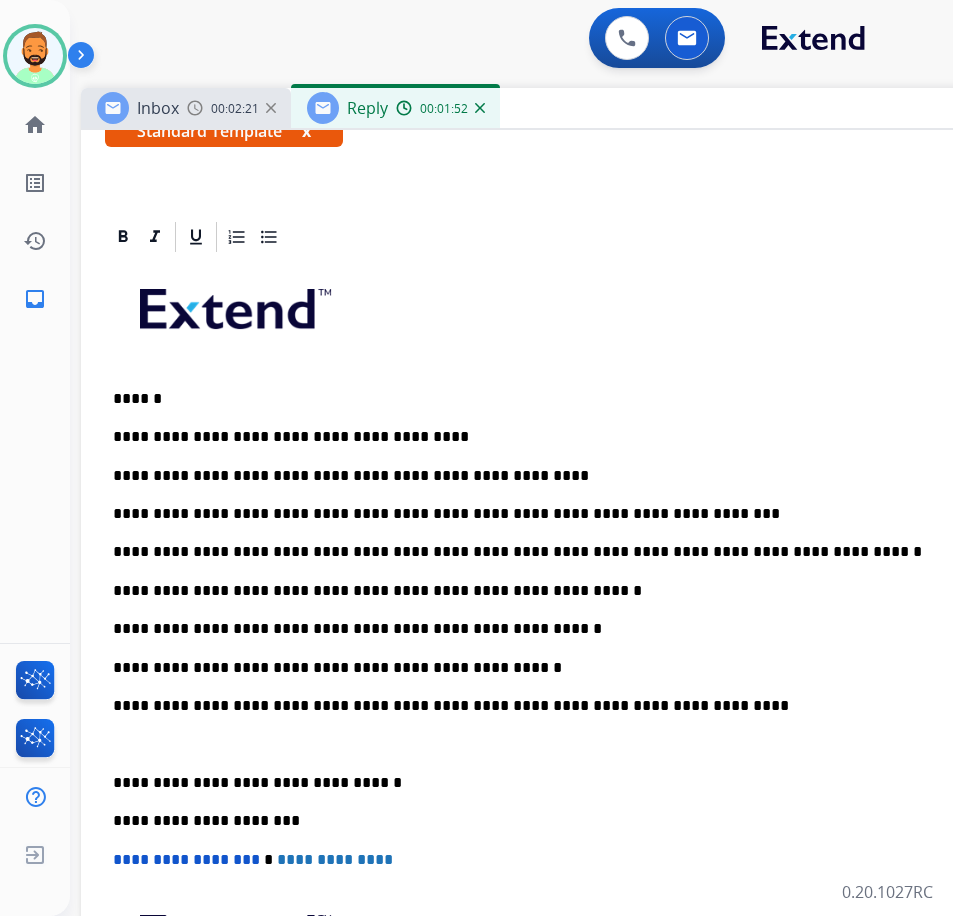 scroll, scrollTop: 100, scrollLeft: 0, axis: vertical 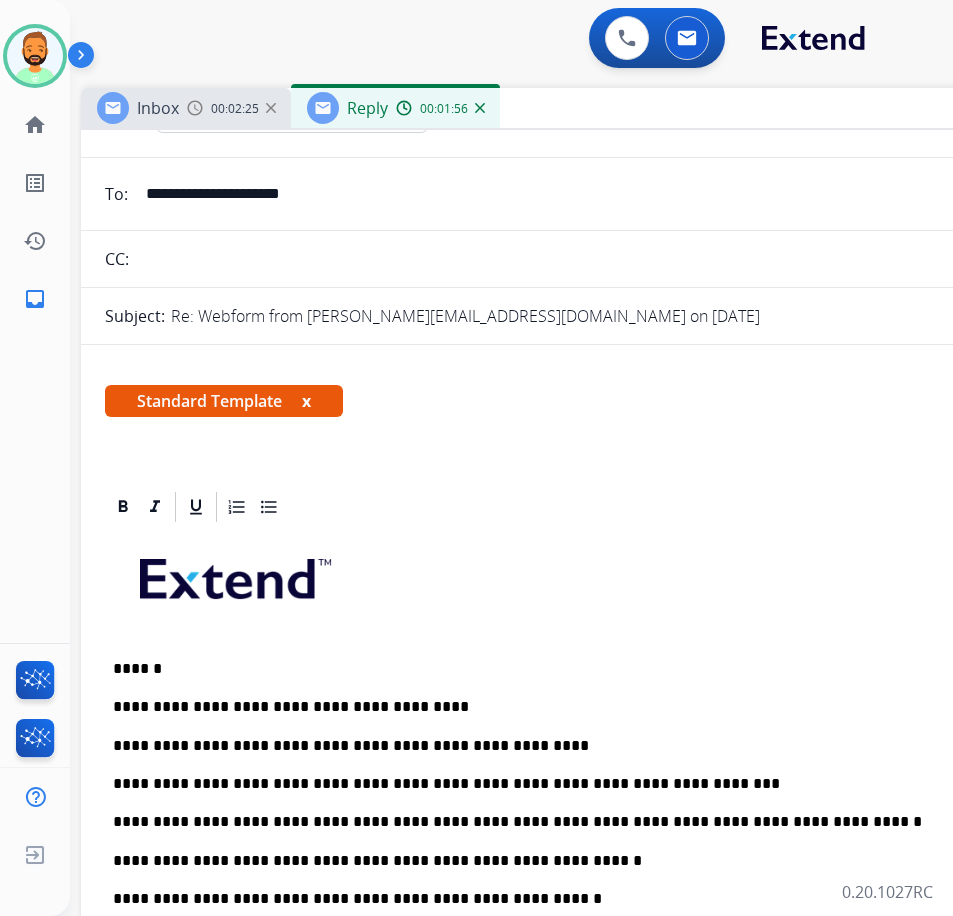 click on "******" at bounding box center [573, 669] 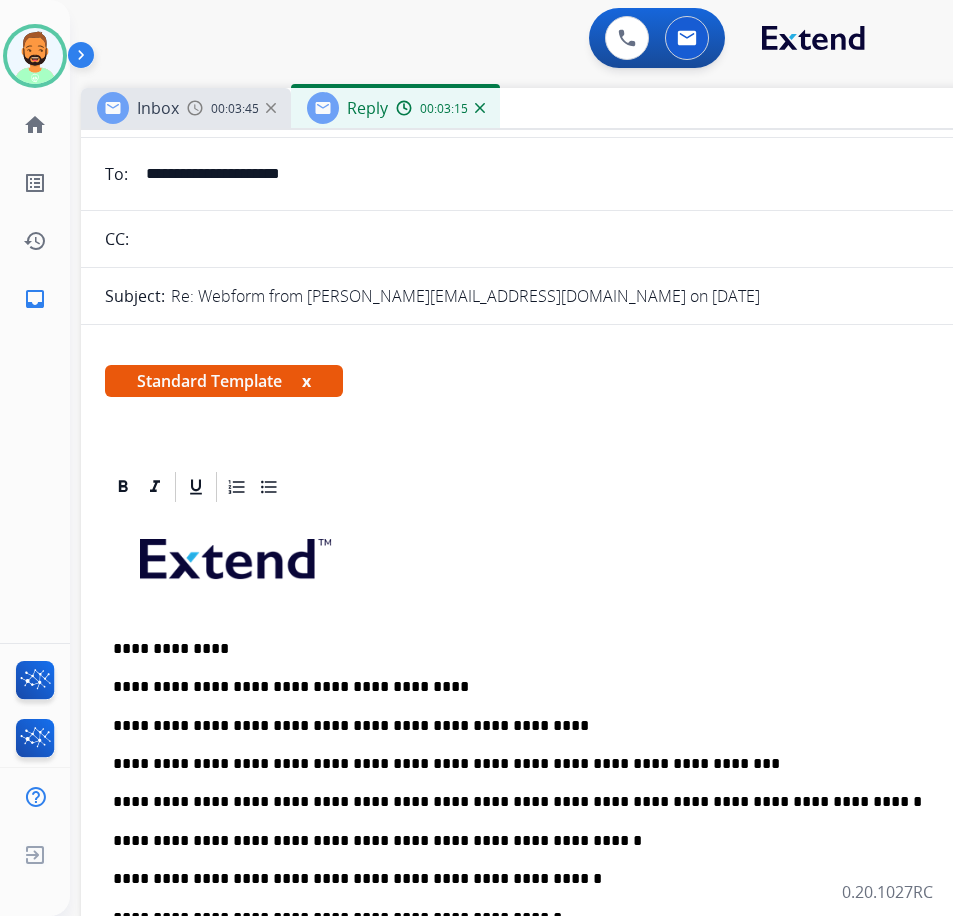 scroll, scrollTop: 0, scrollLeft: 0, axis: both 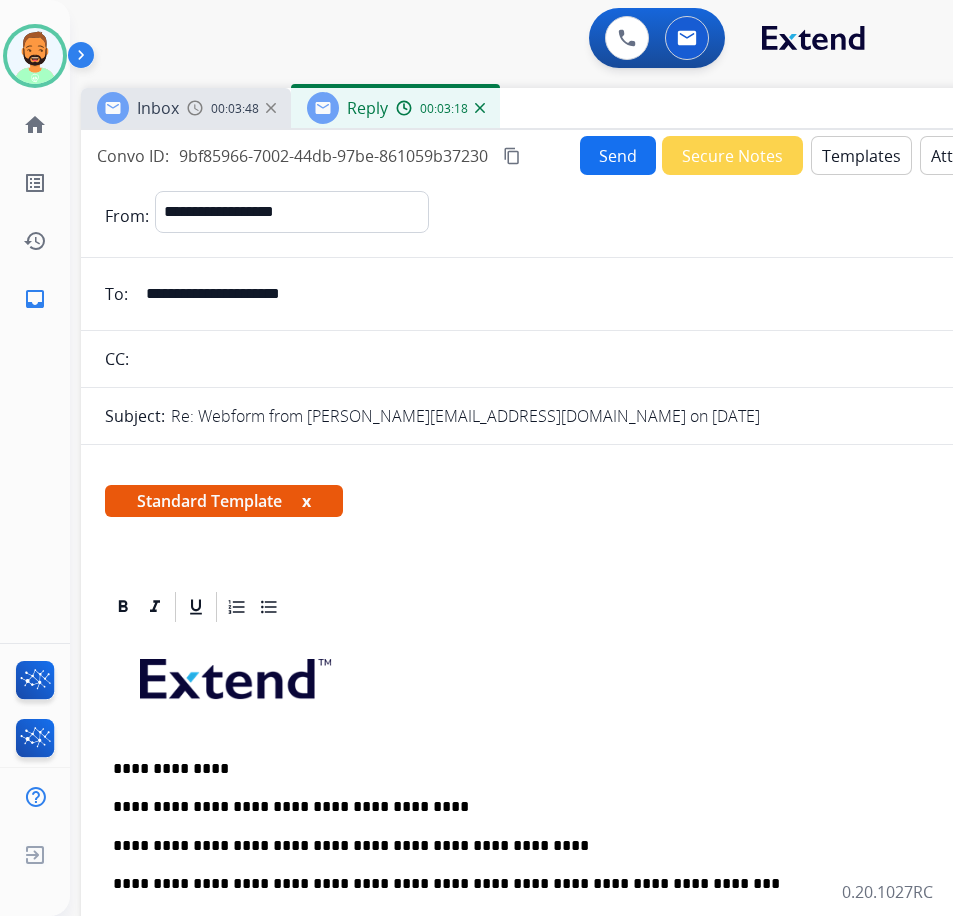 click on "Send" at bounding box center (618, 155) 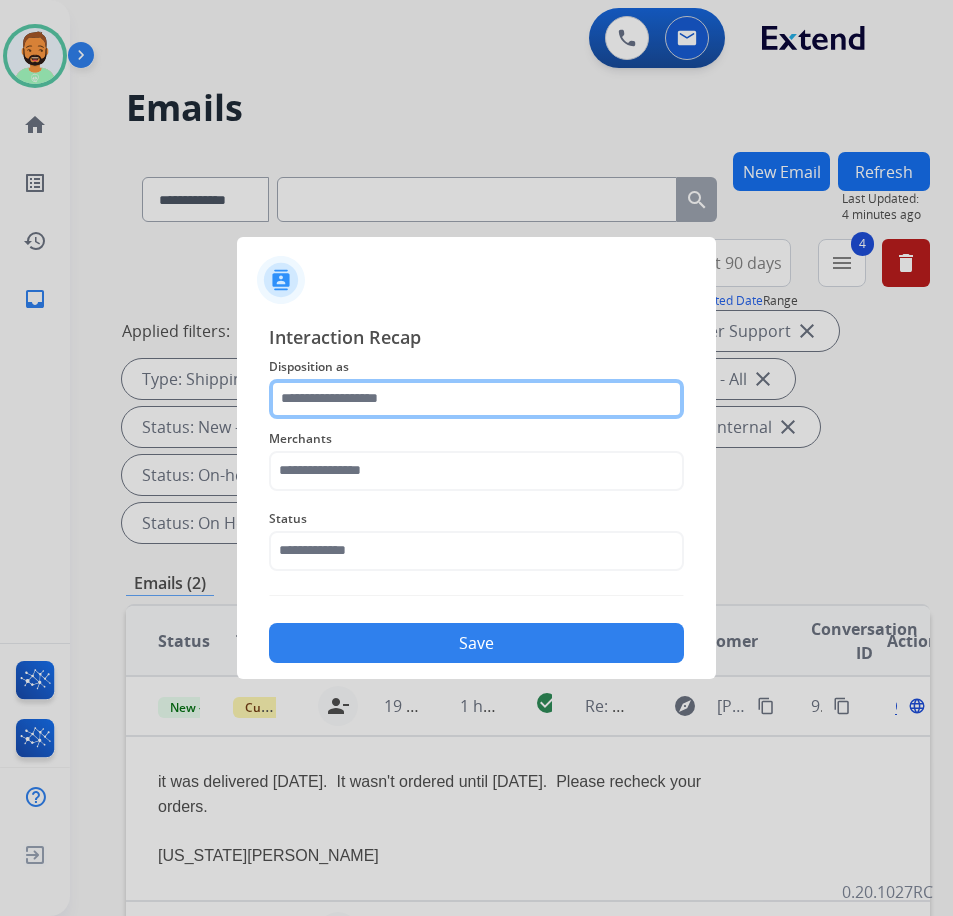 click 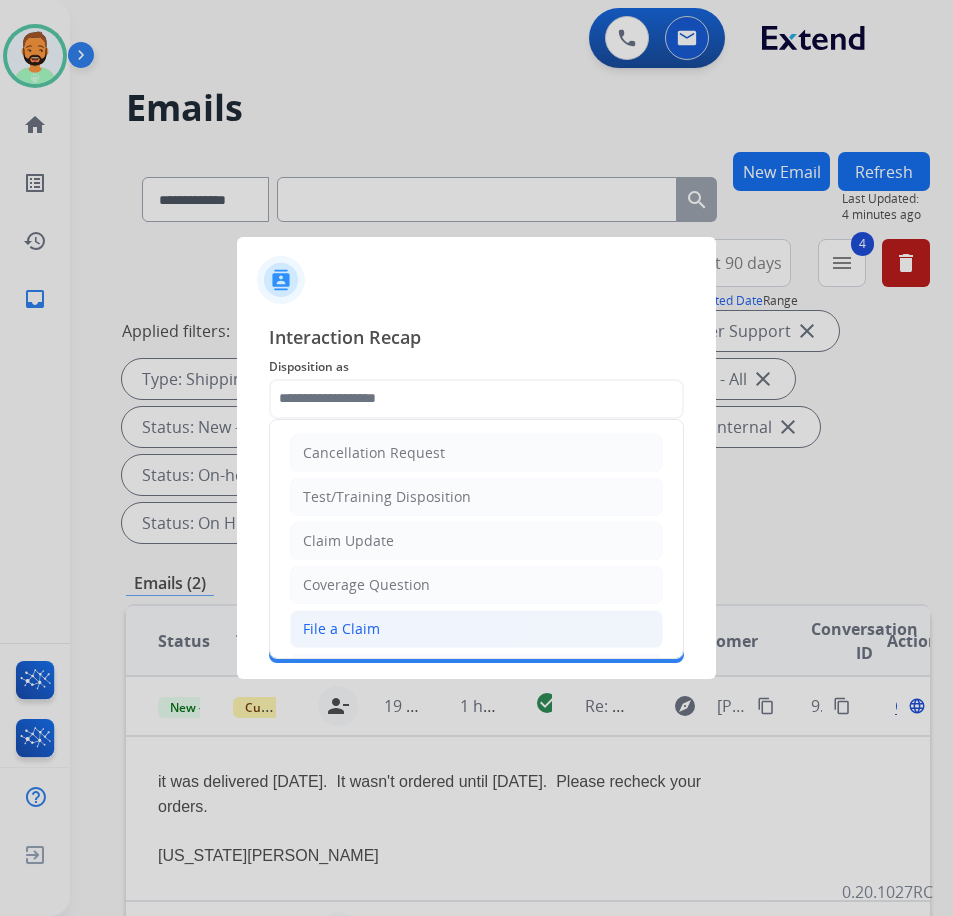 click on "File a Claim" 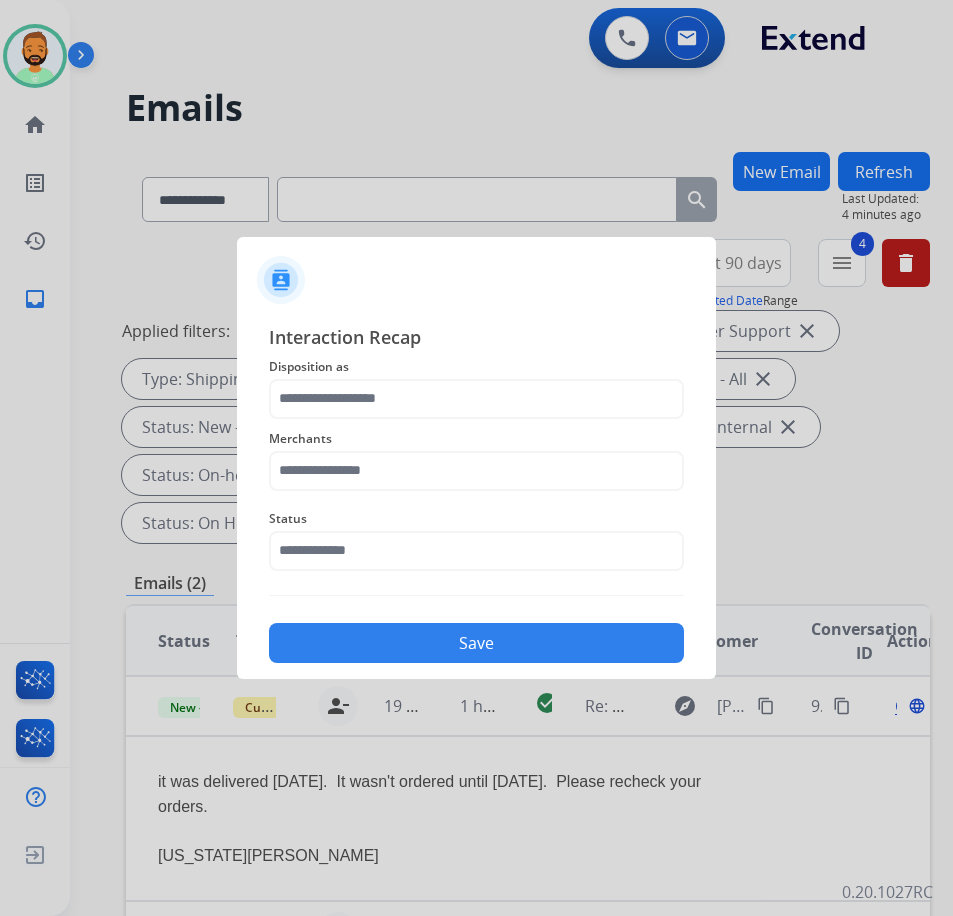 type on "**********" 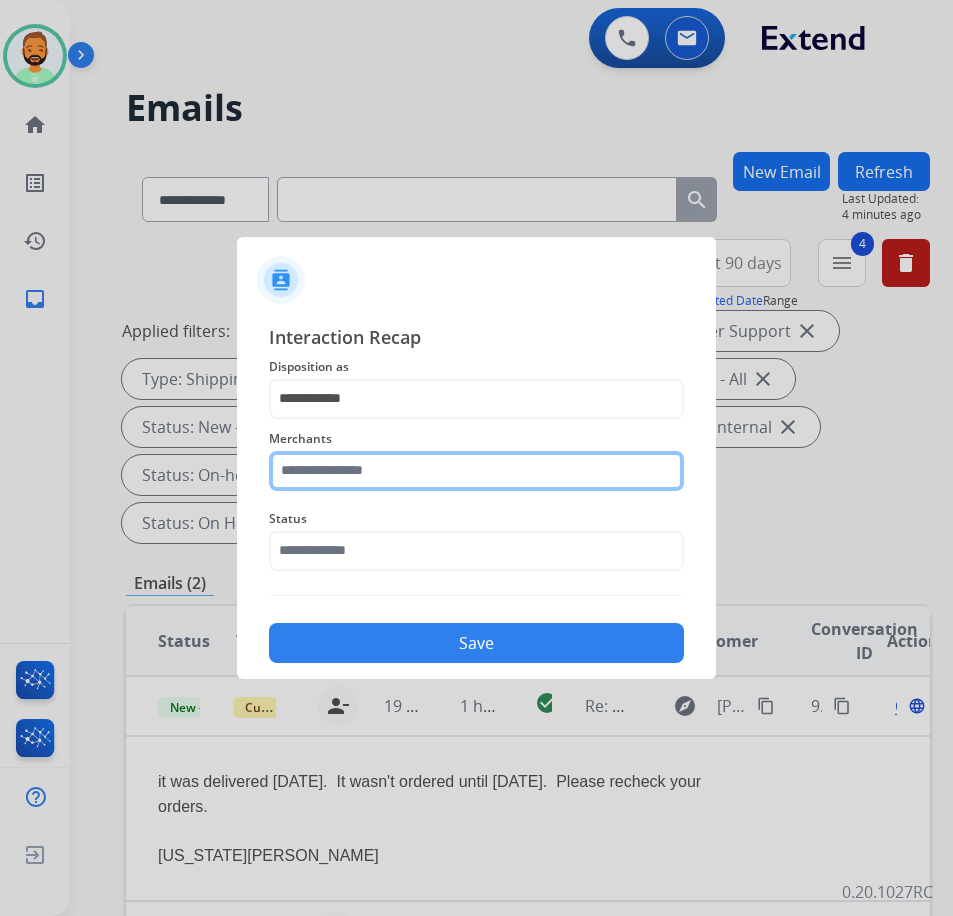click 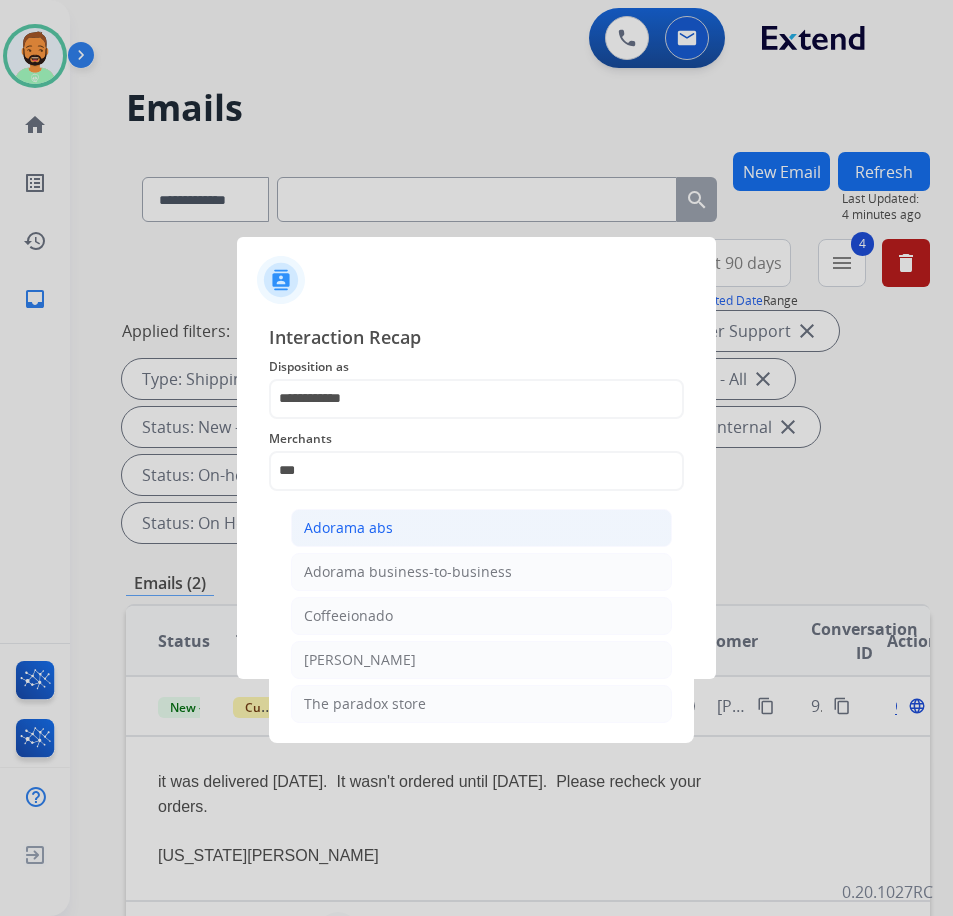 click on "Adorama abs" 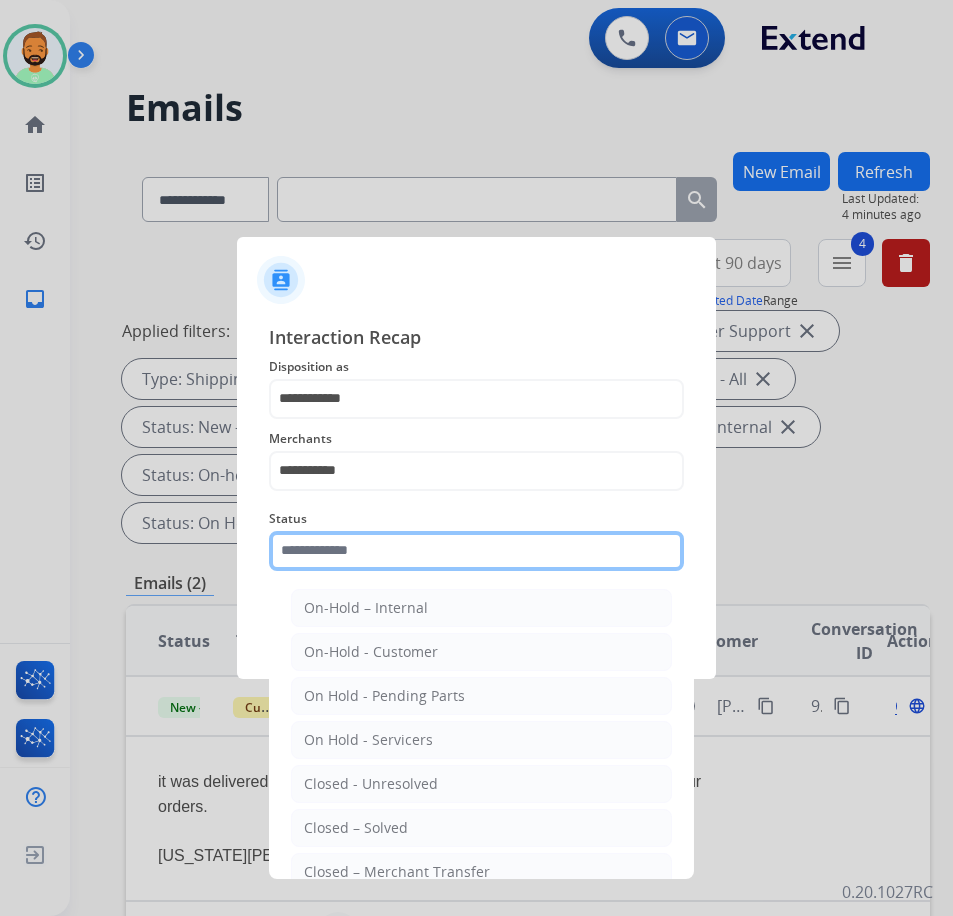 click 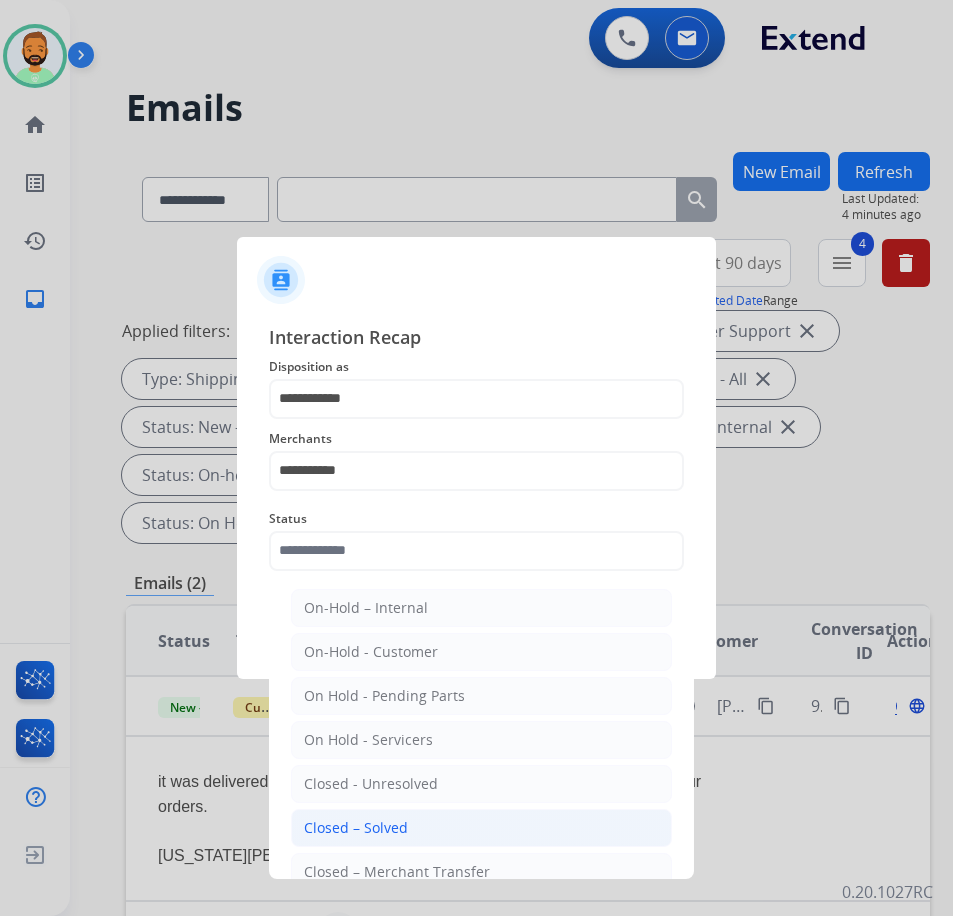click on "Closed – Solved" 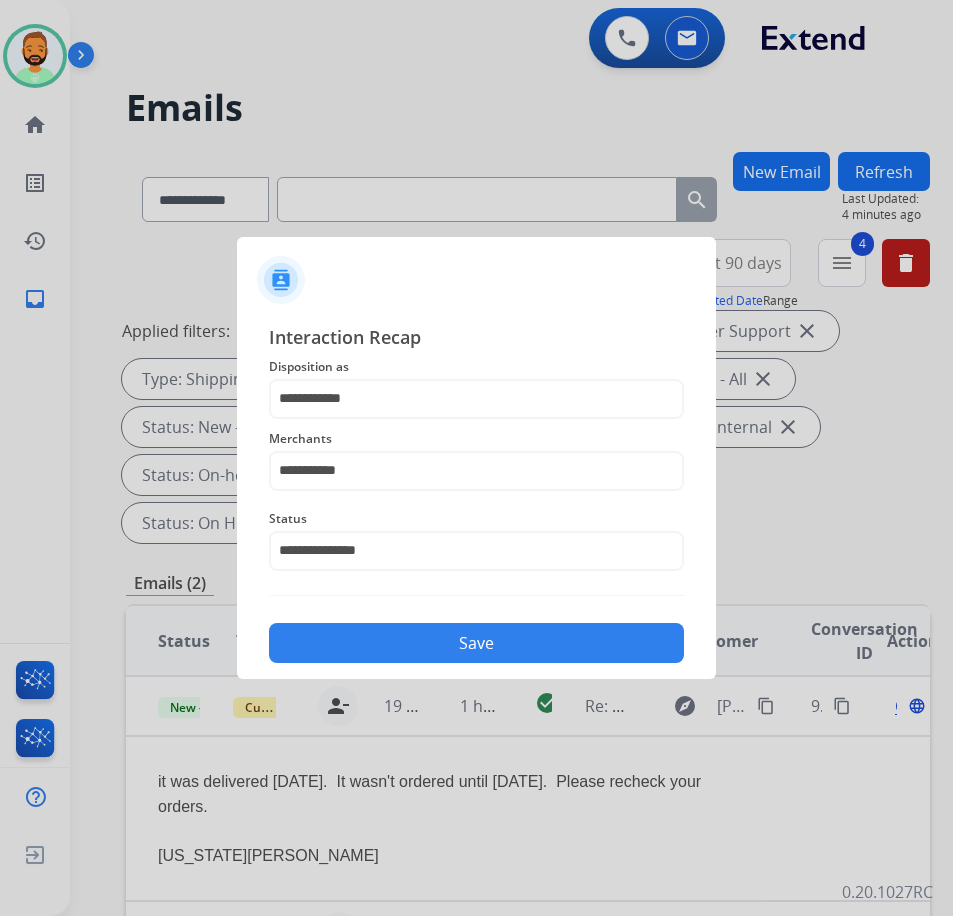 click on "Save" 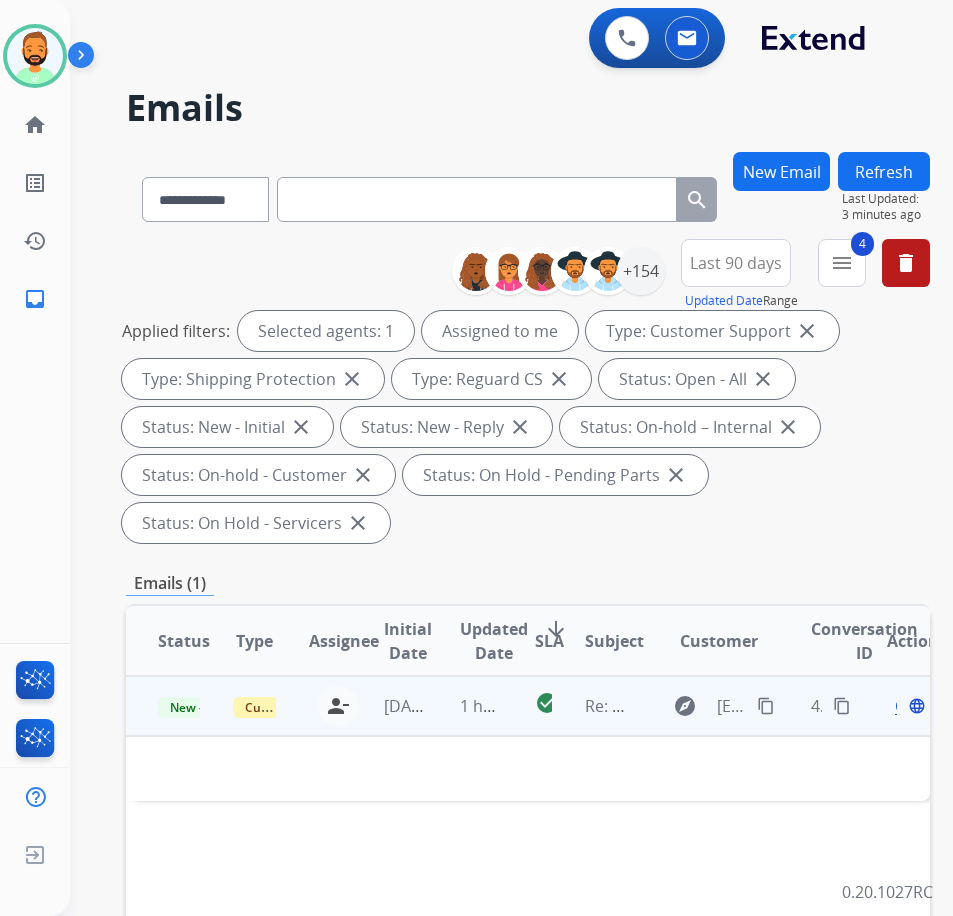 click on "1 hour ago" at bounding box center (465, 706) 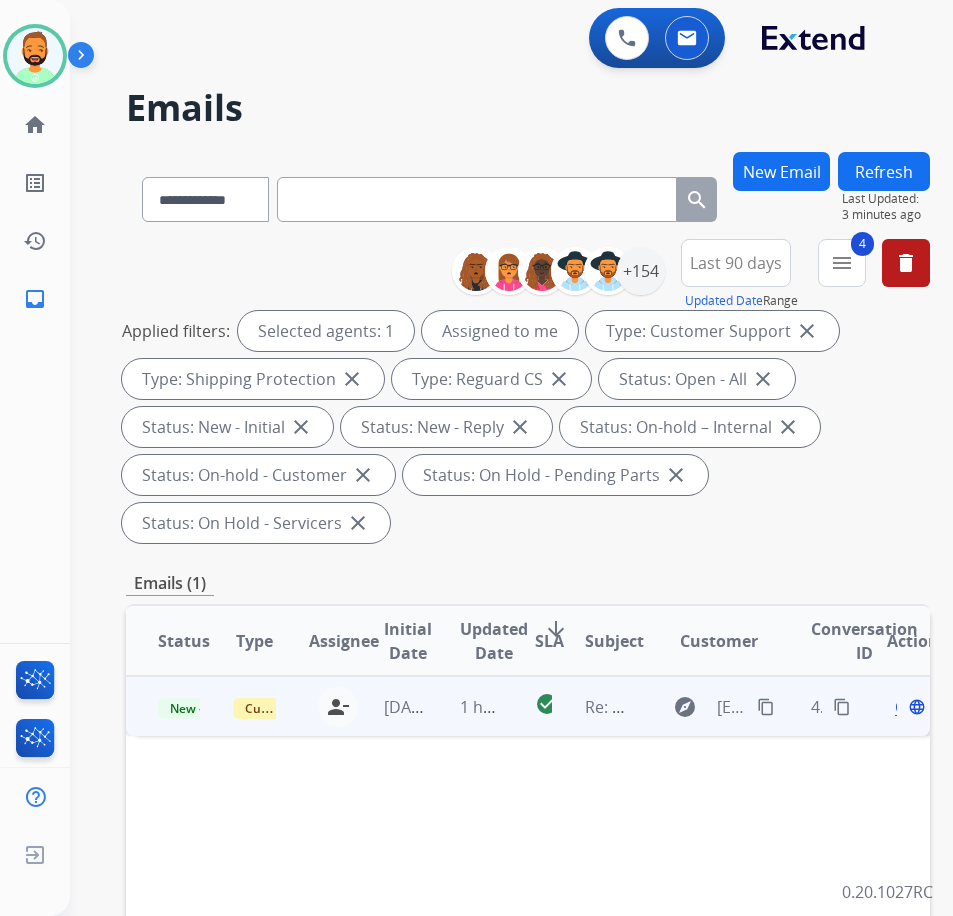 click on "1 hour ago" at bounding box center (465, 706) 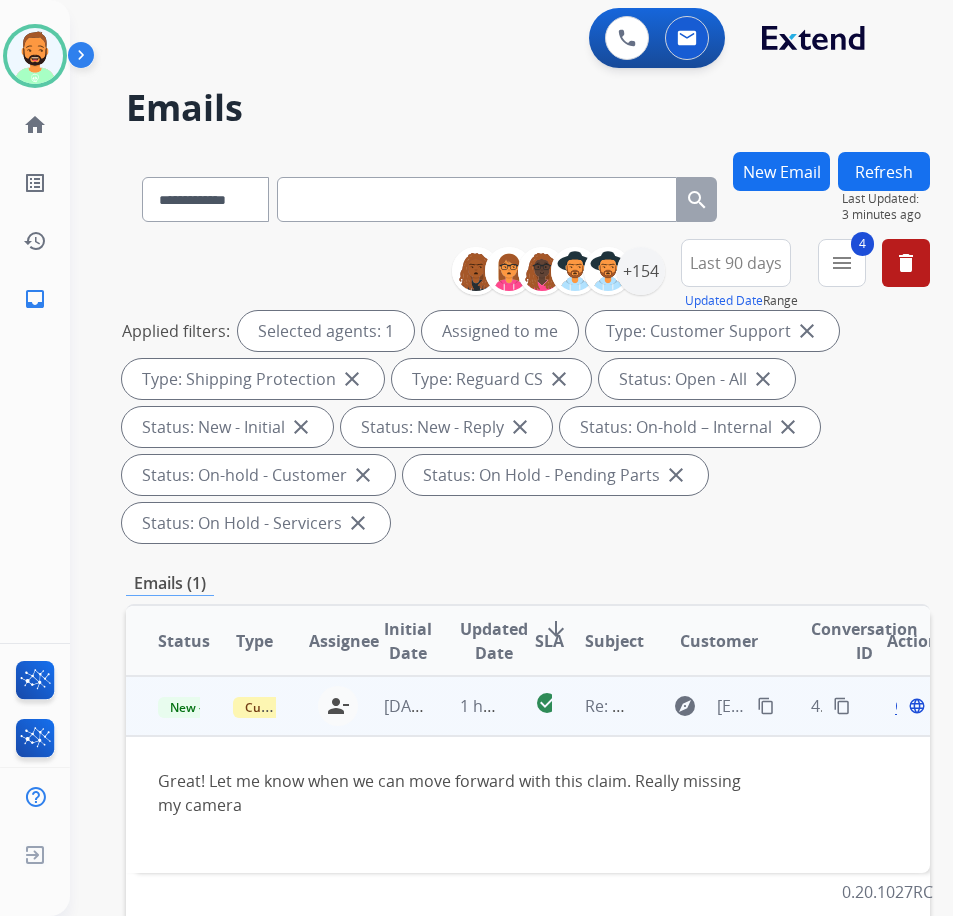 click on "explore jacklovescars@gmail.com content_copy" at bounding box center [720, 706] 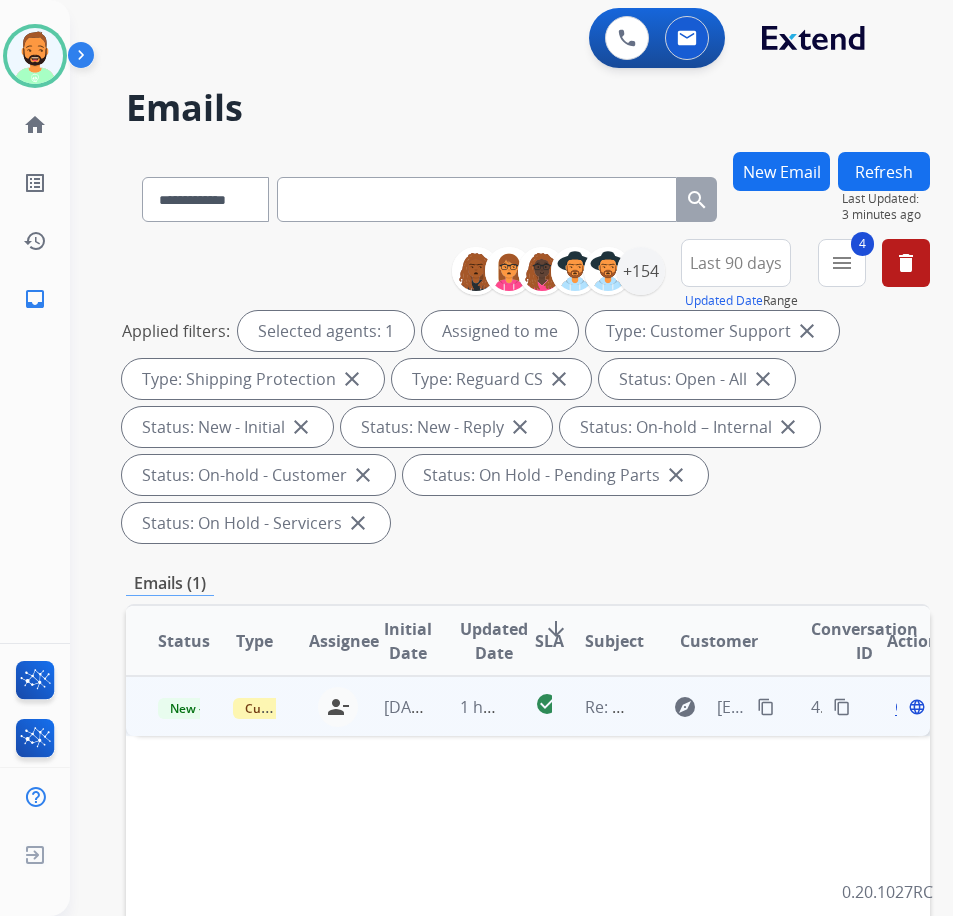 click on "content_copy" at bounding box center [766, 707] 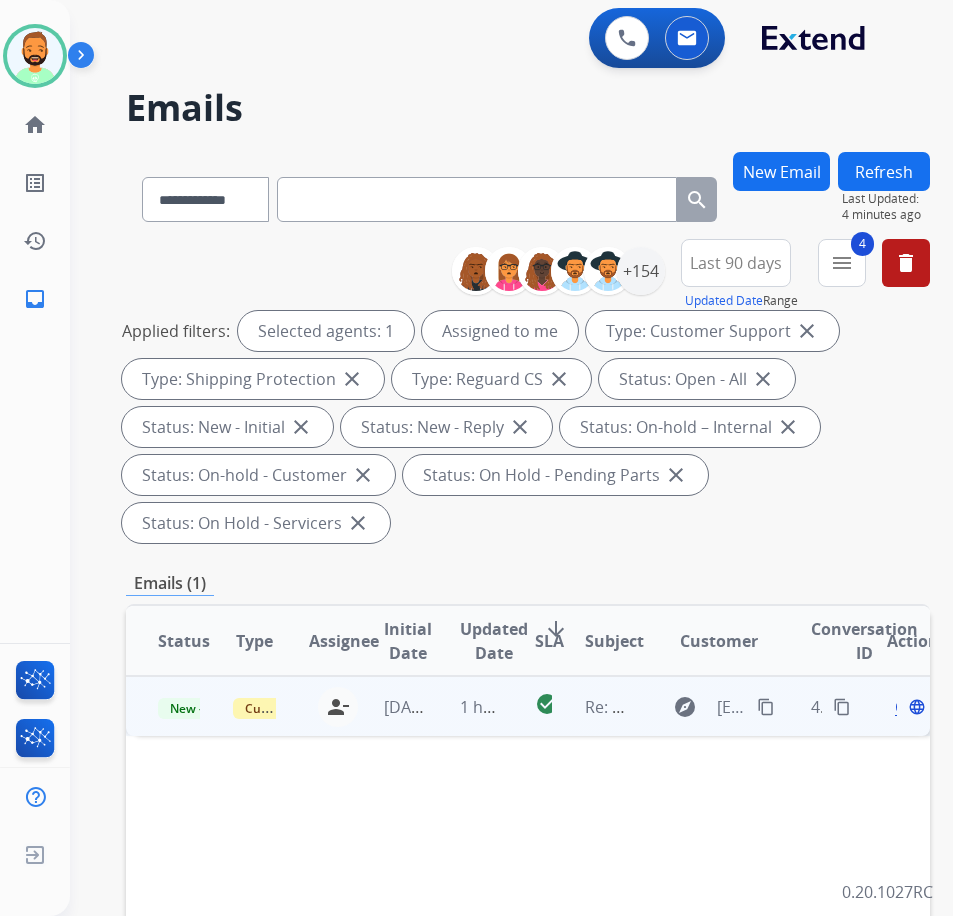 click on "Open" at bounding box center [915, 707] 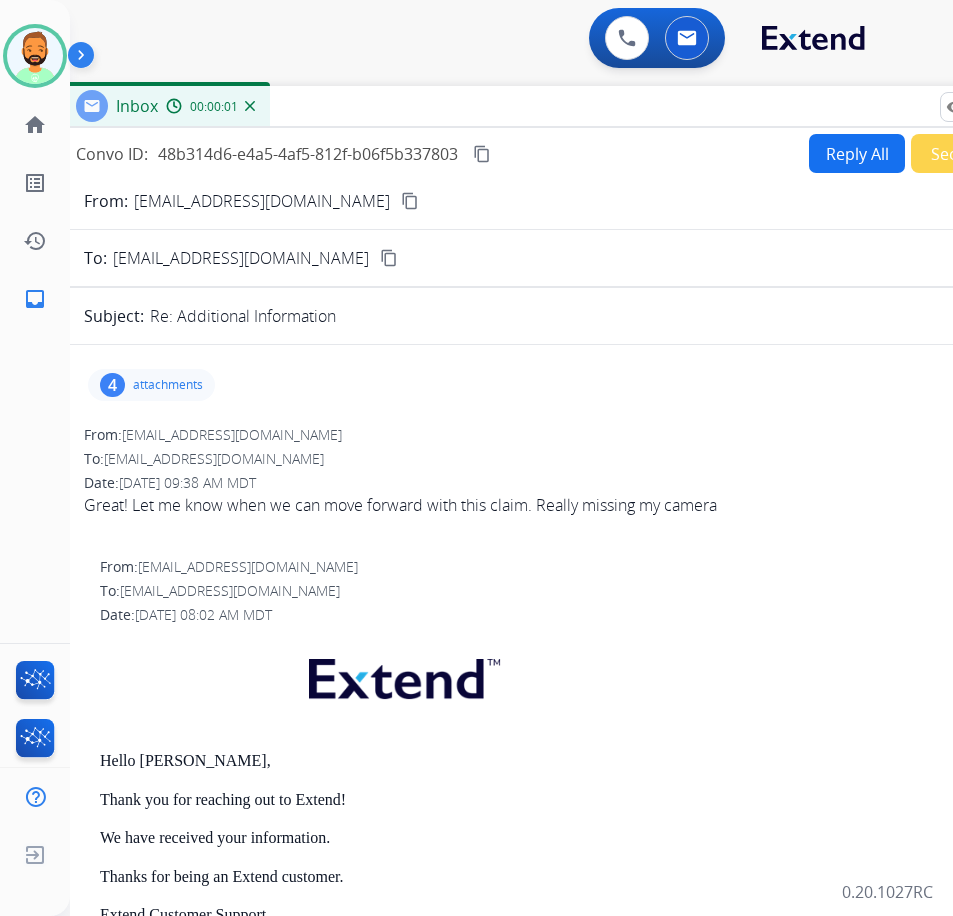 drag, startPoint x: 275, startPoint y: 142, endPoint x: 430, endPoint y: 106, distance: 159.12573 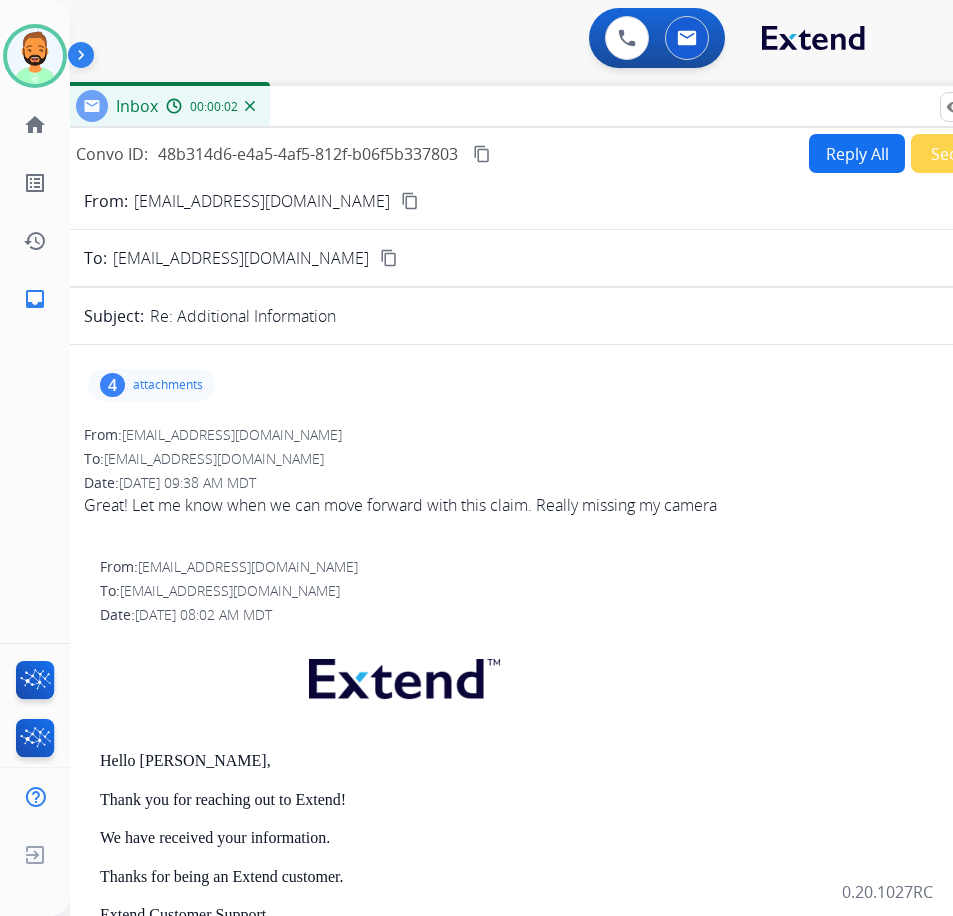click on "Reply All" at bounding box center [857, 153] 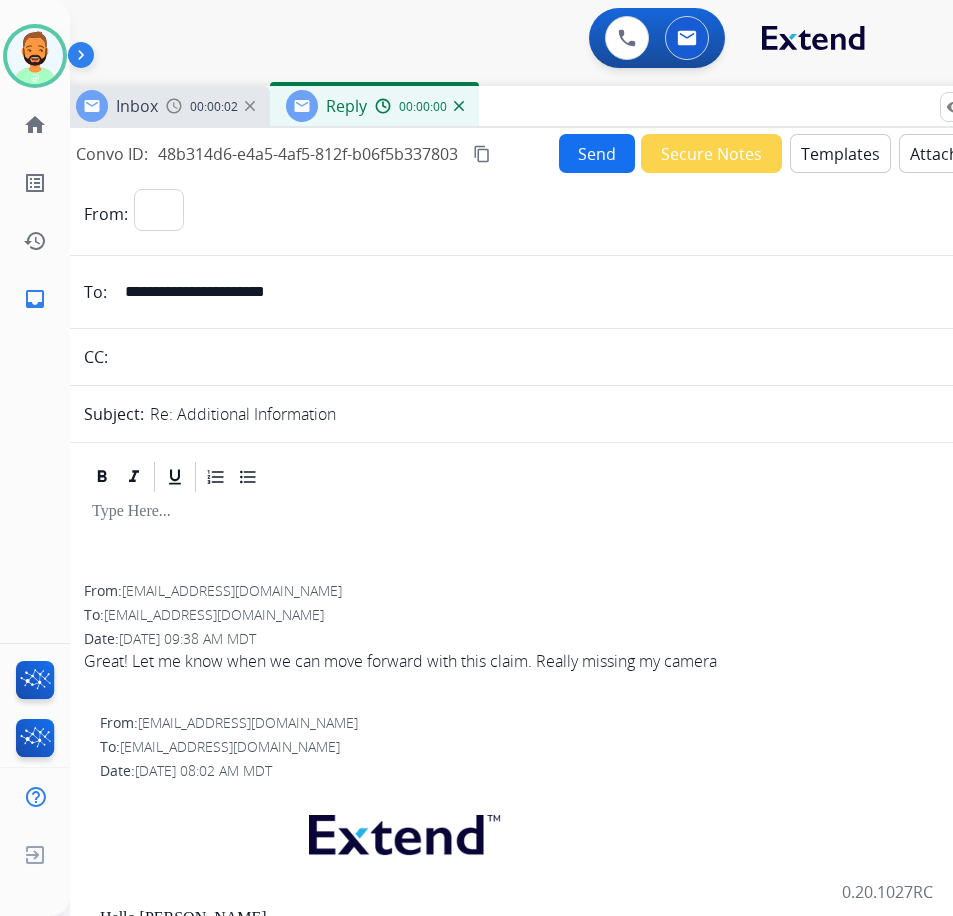 click on "Templates" at bounding box center (840, 153) 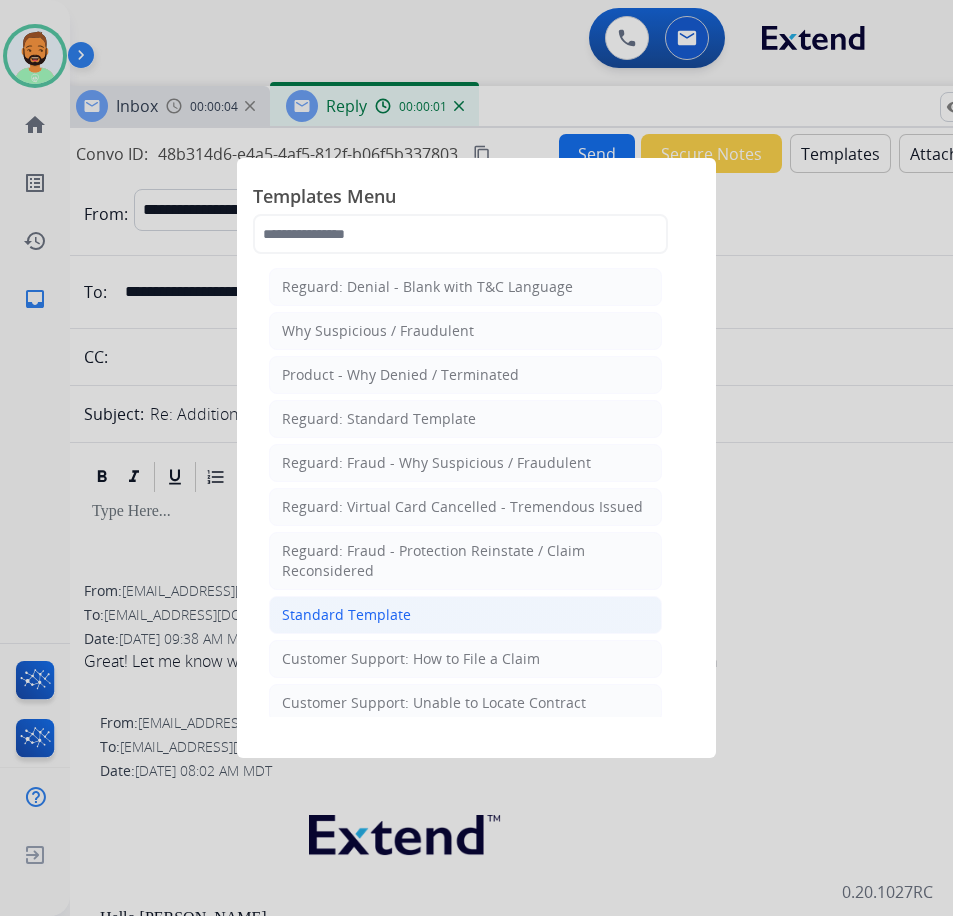 click on "Standard Template" 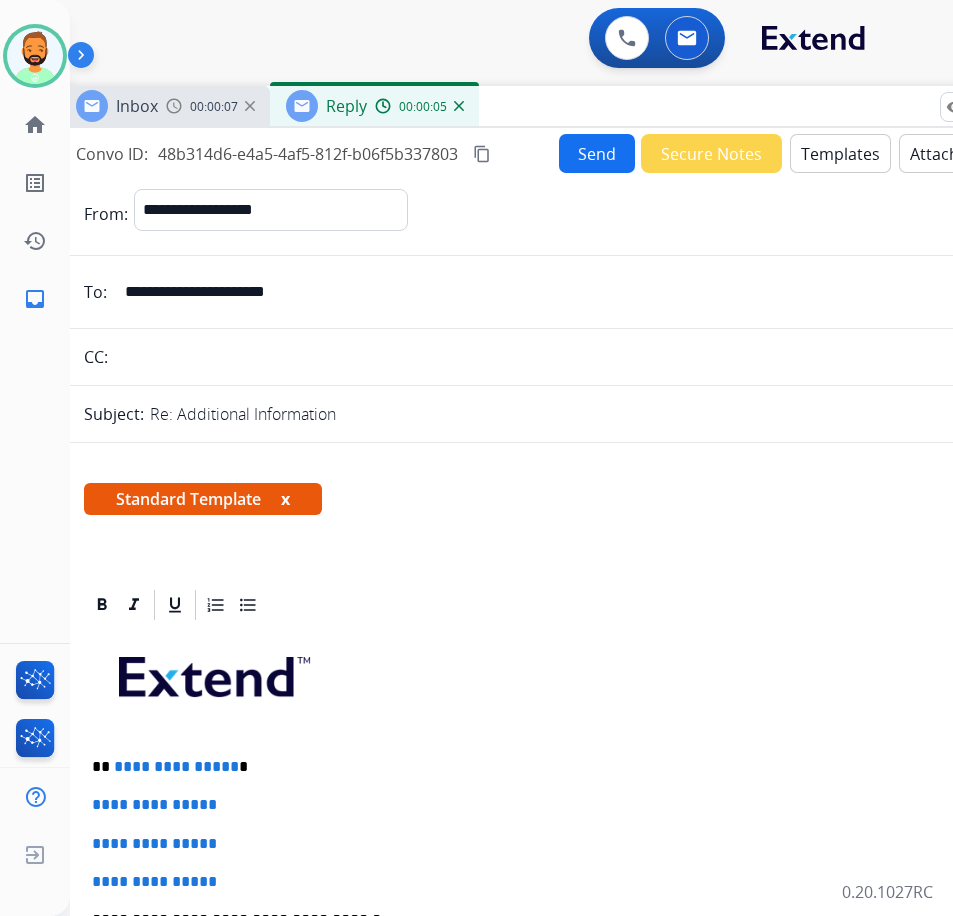 click on "**********" at bounding box center [560, 967] 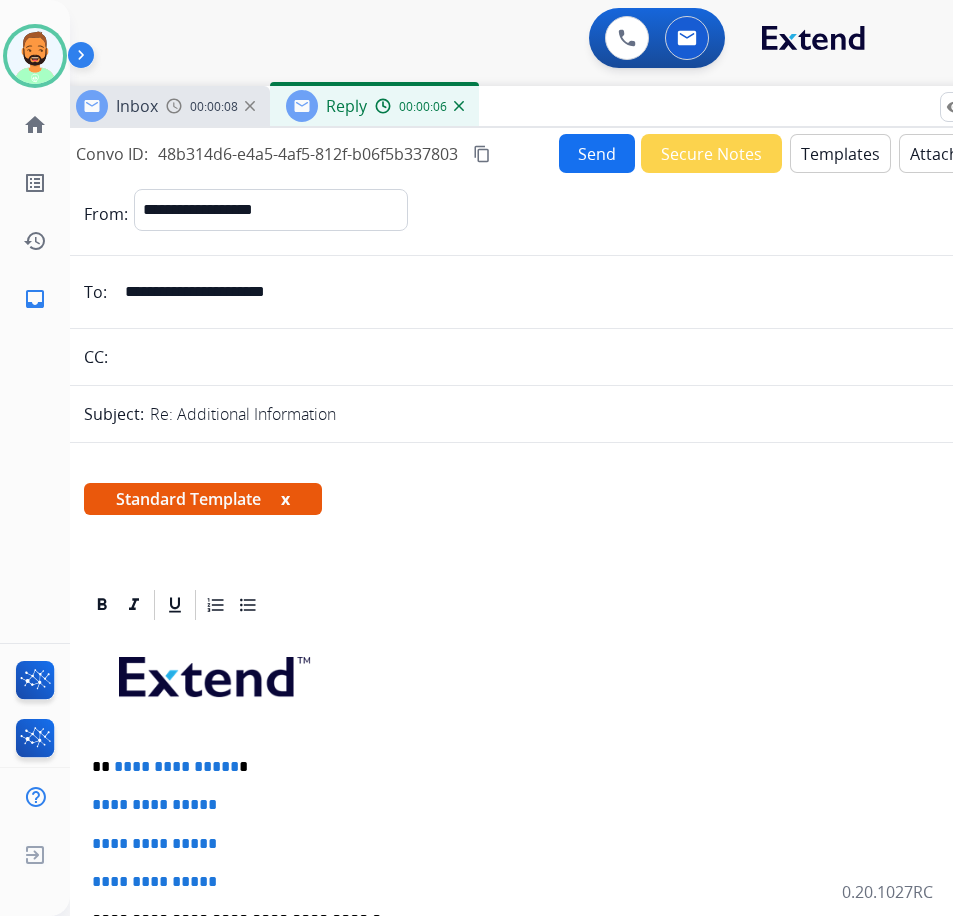 type 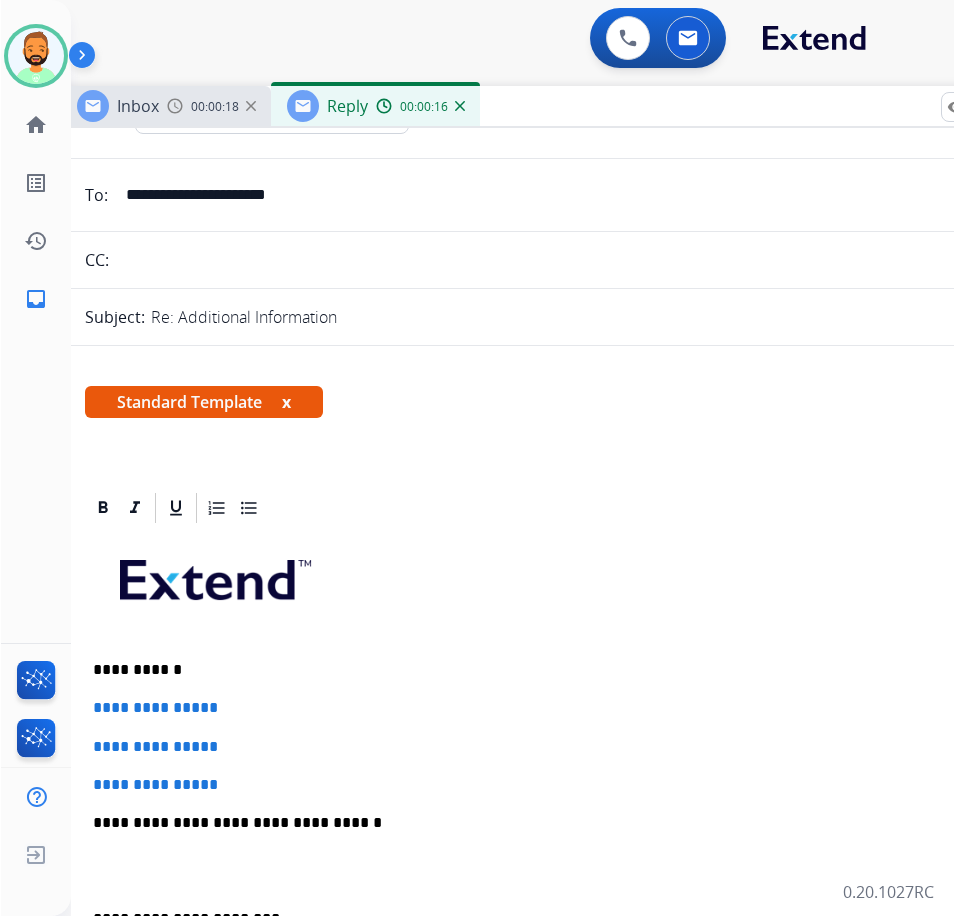 scroll, scrollTop: 200, scrollLeft: 0, axis: vertical 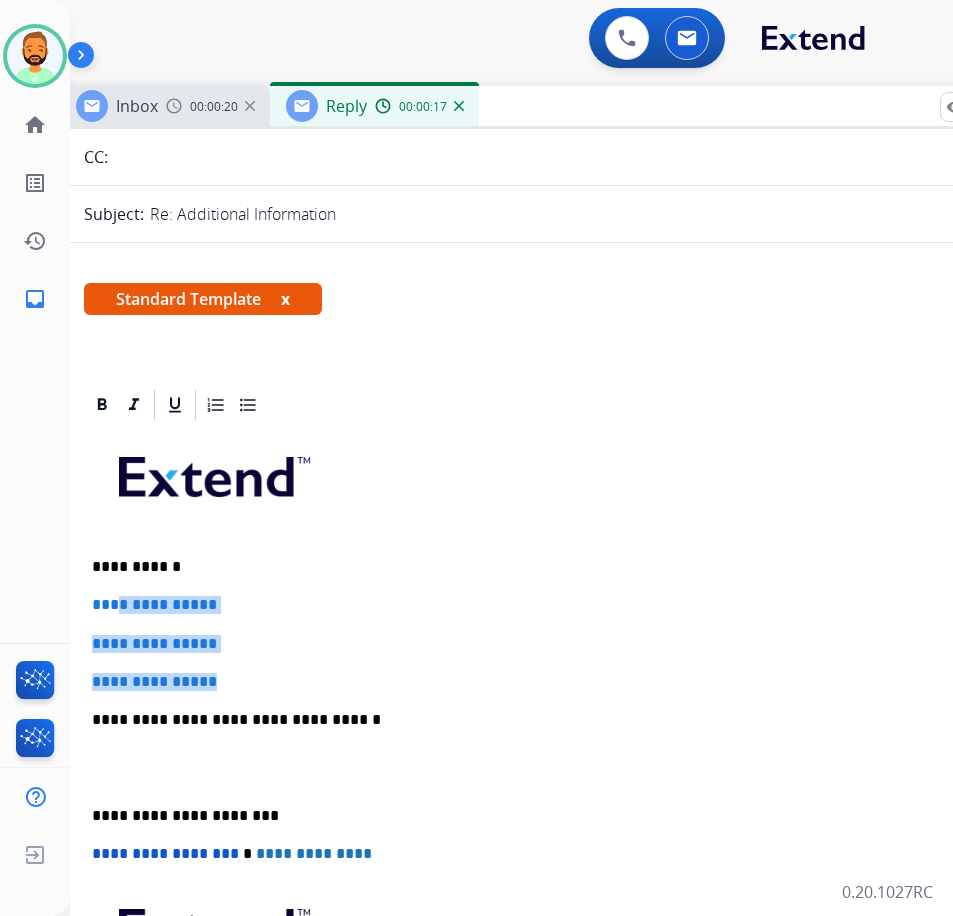 drag, startPoint x: 278, startPoint y: 680, endPoint x: 122, endPoint y: 618, distance: 167.869 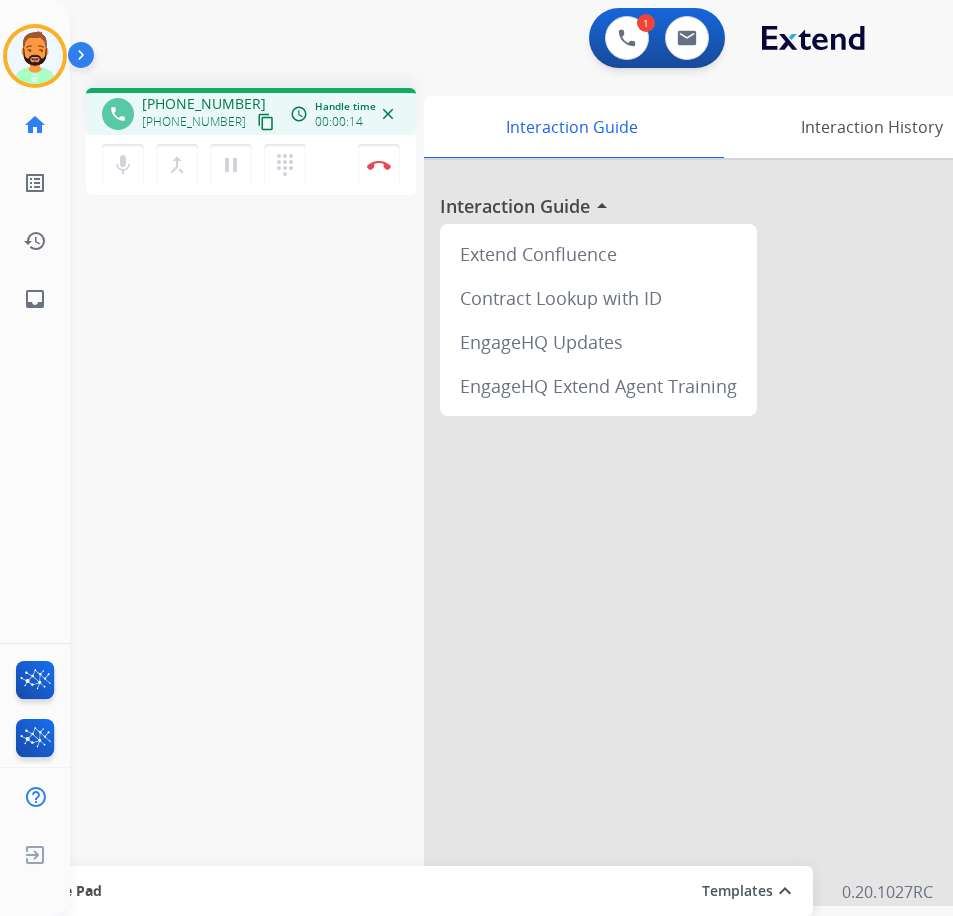click at bounding box center (724, 533) 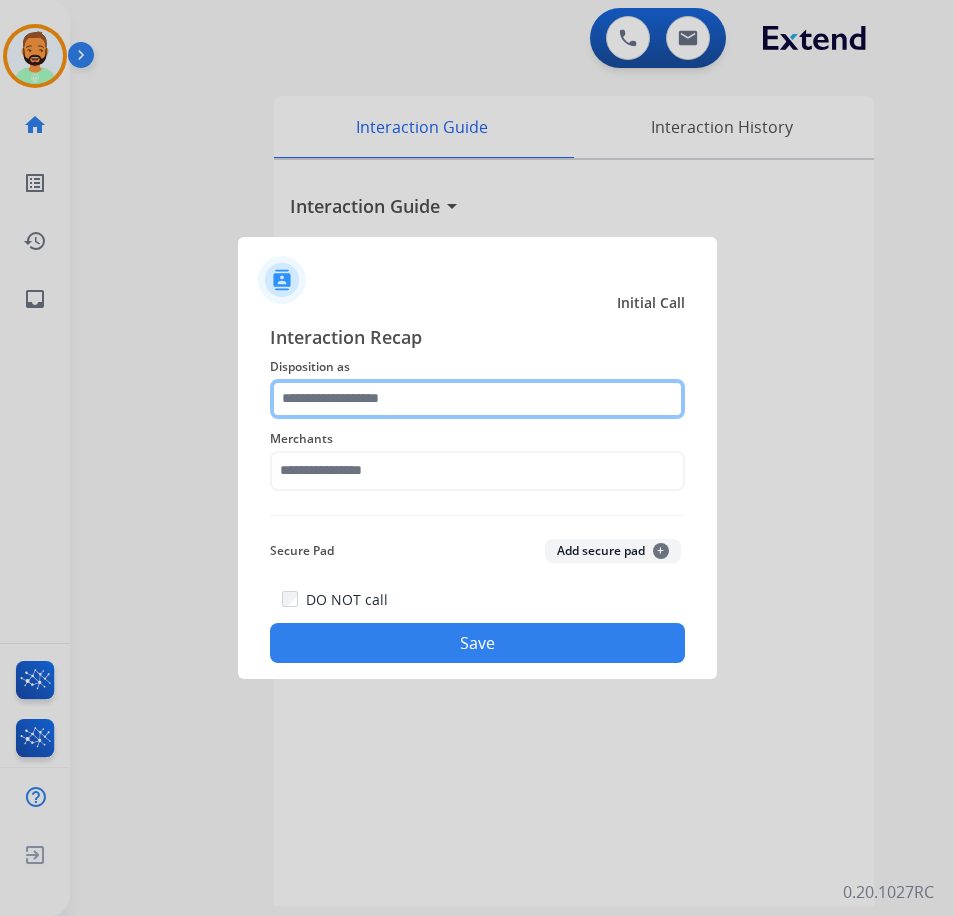 click 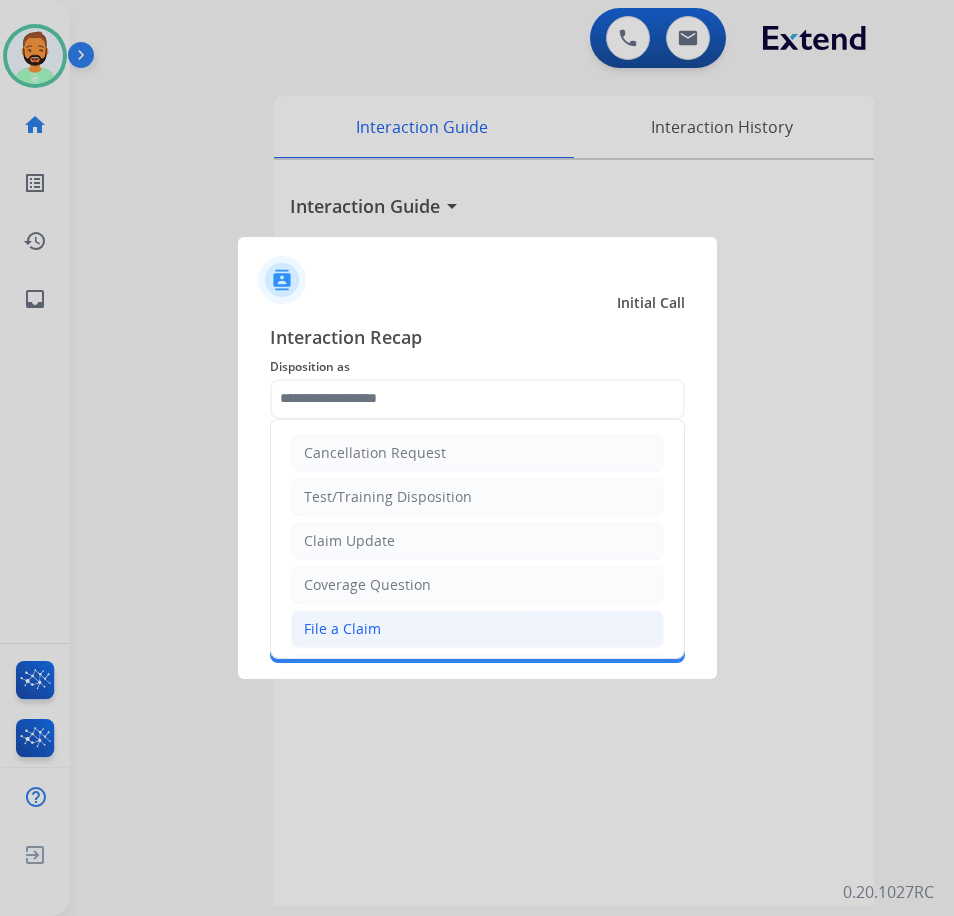 click on "File a Claim" 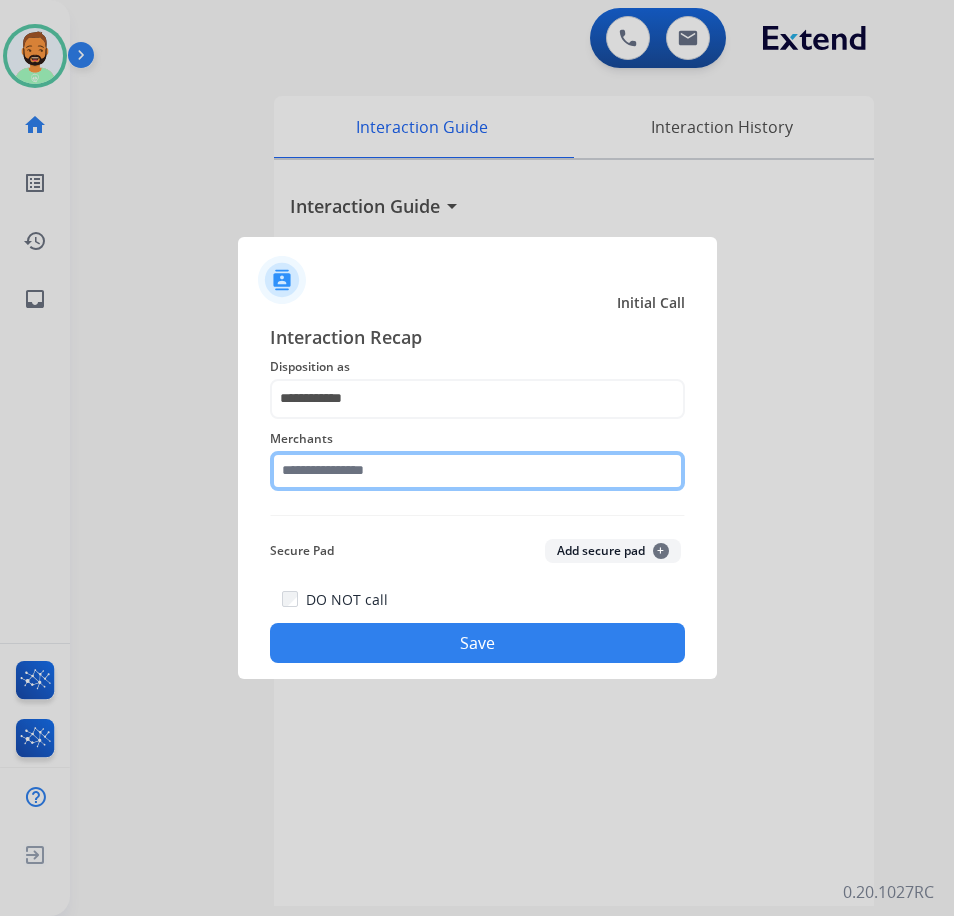 click 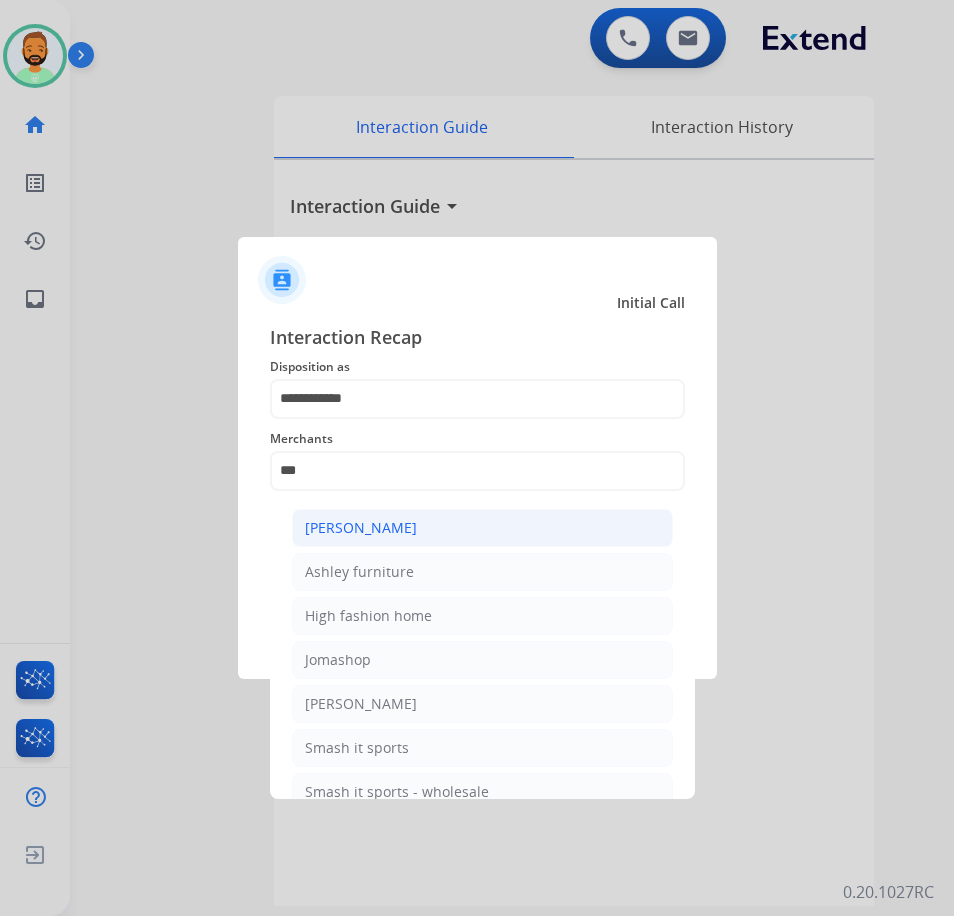 click on "[PERSON_NAME]" 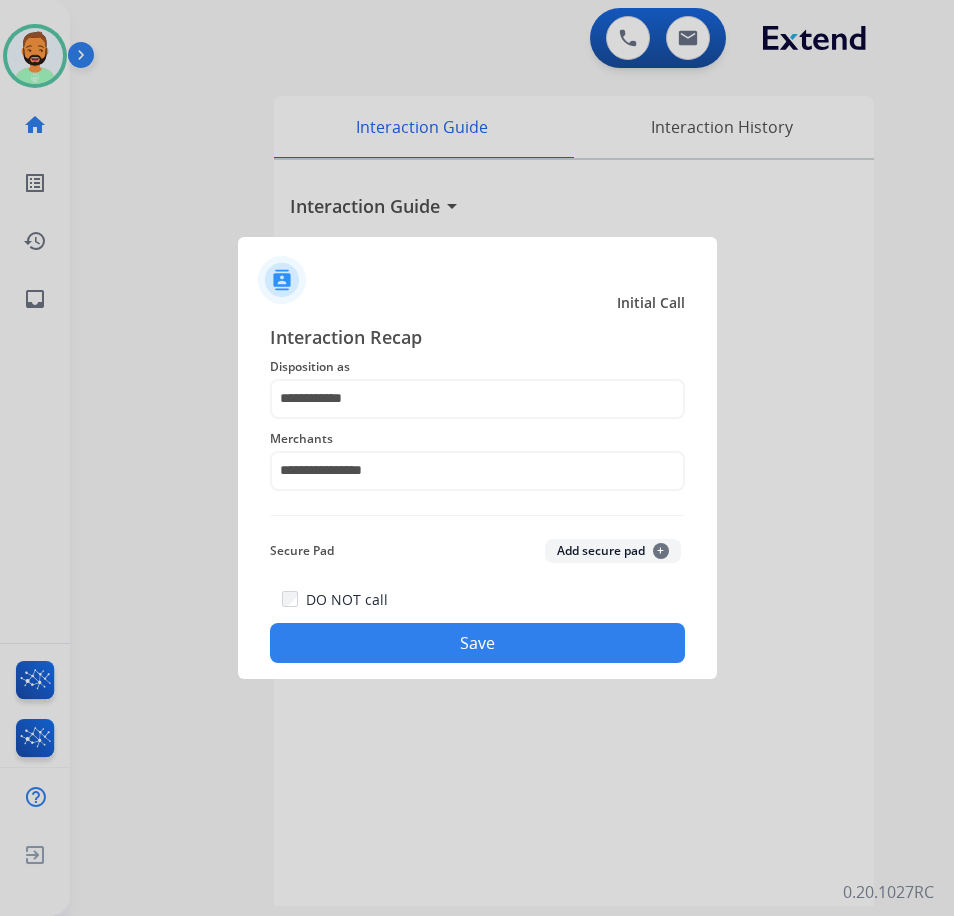 click on "Save" 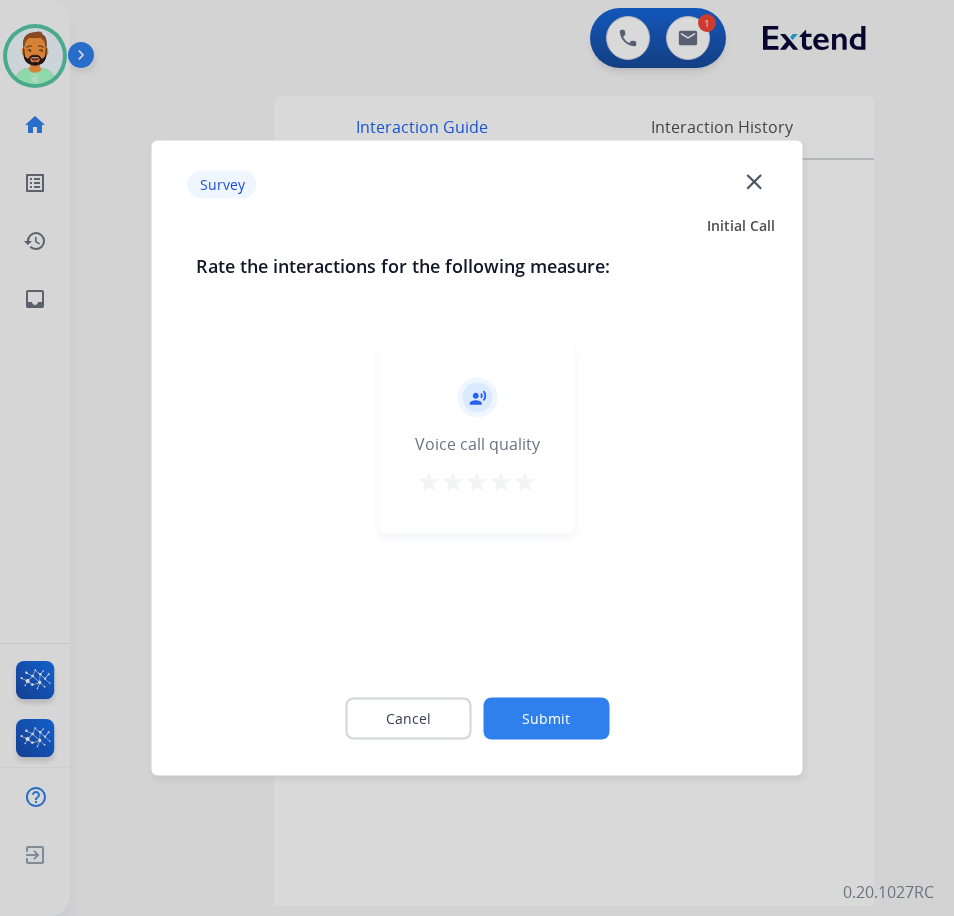 click on "Submit" 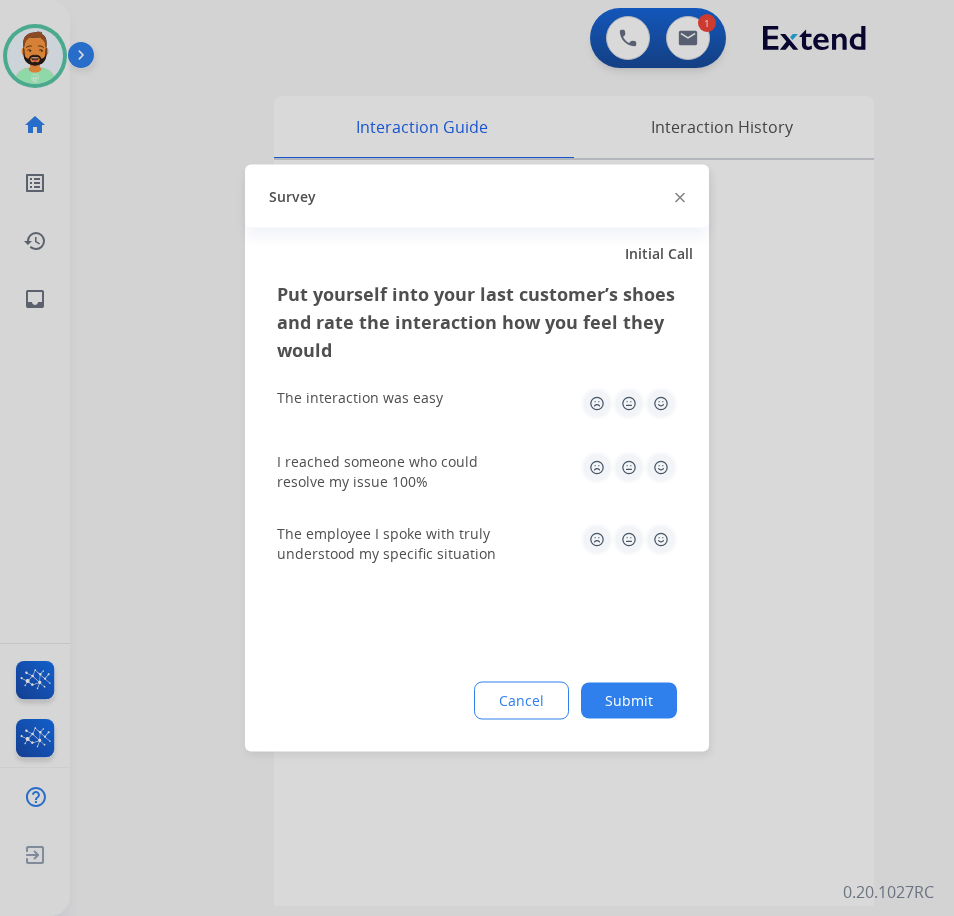 click on "Submit" 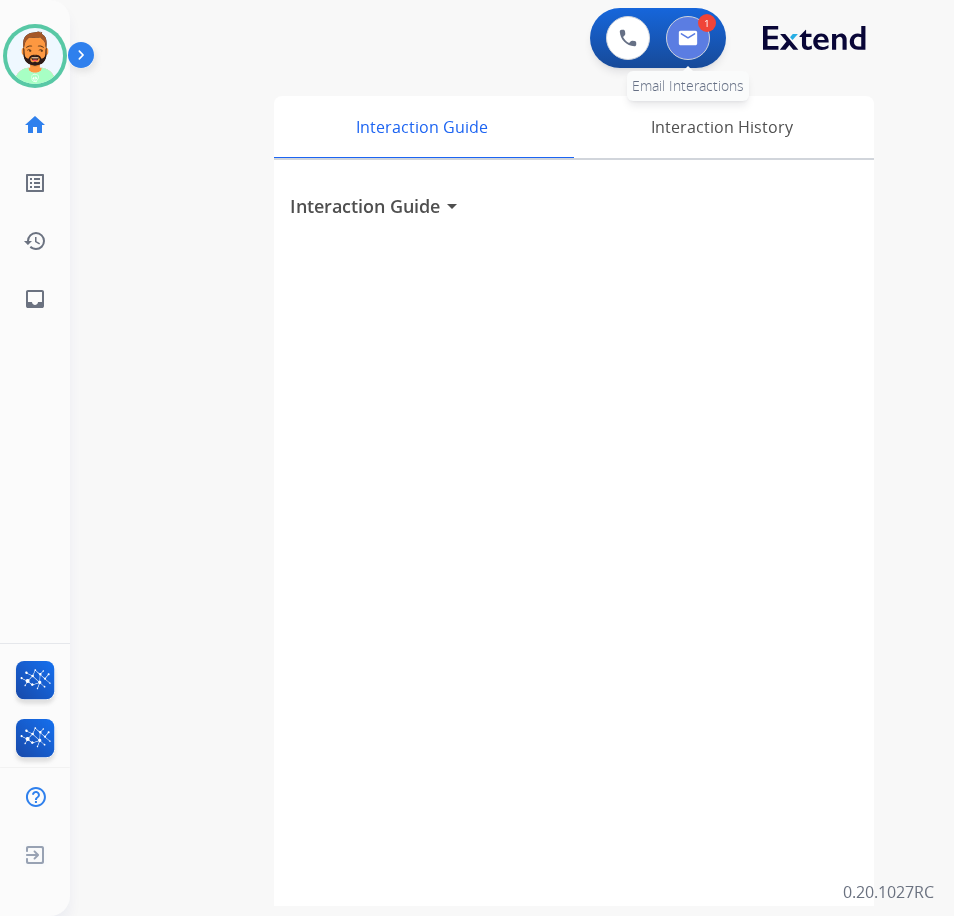 click at bounding box center (688, 38) 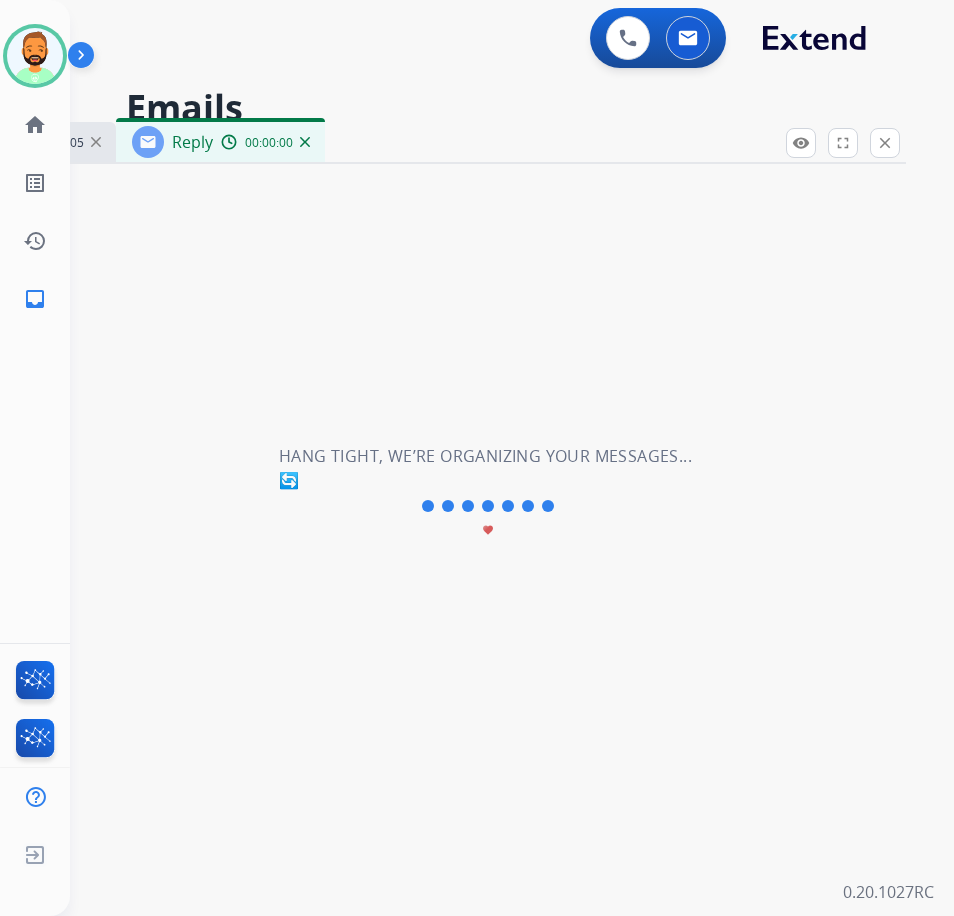 select on "**********" 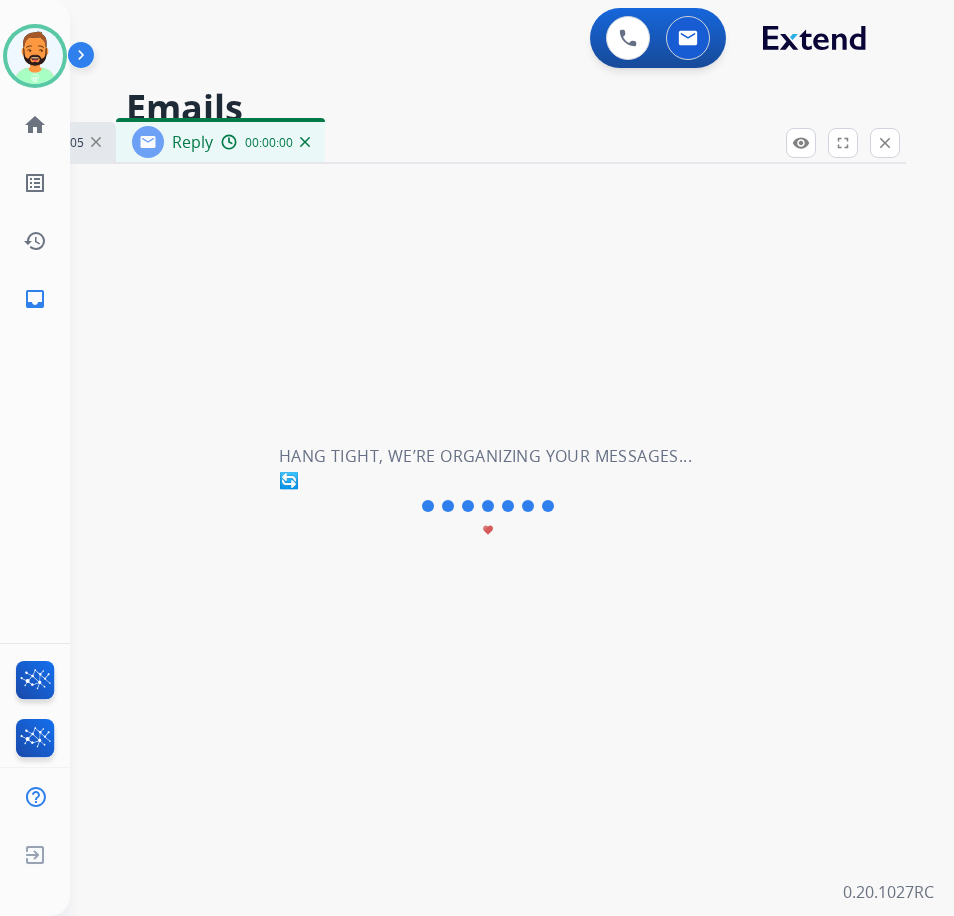 click at bounding box center (688, 38) 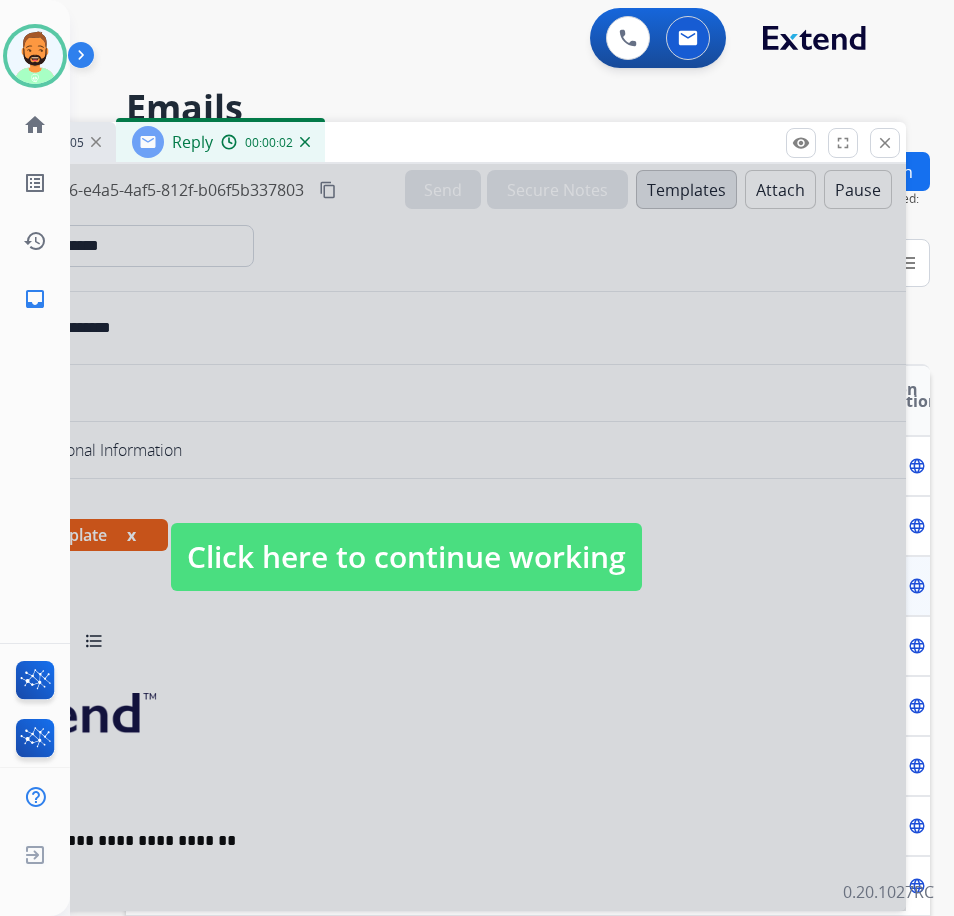 click on "Click here to continue working" at bounding box center (406, 557) 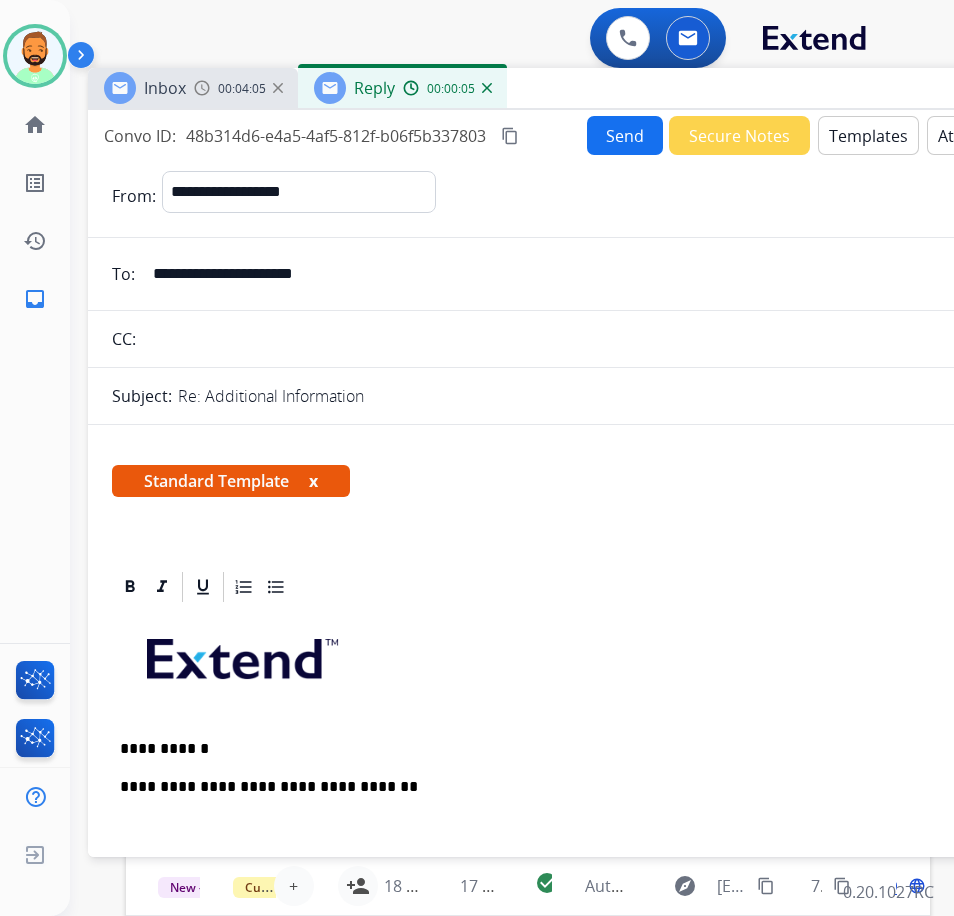 drag, startPoint x: 463, startPoint y: 156, endPoint x: 604, endPoint y: 103, distance: 150.632 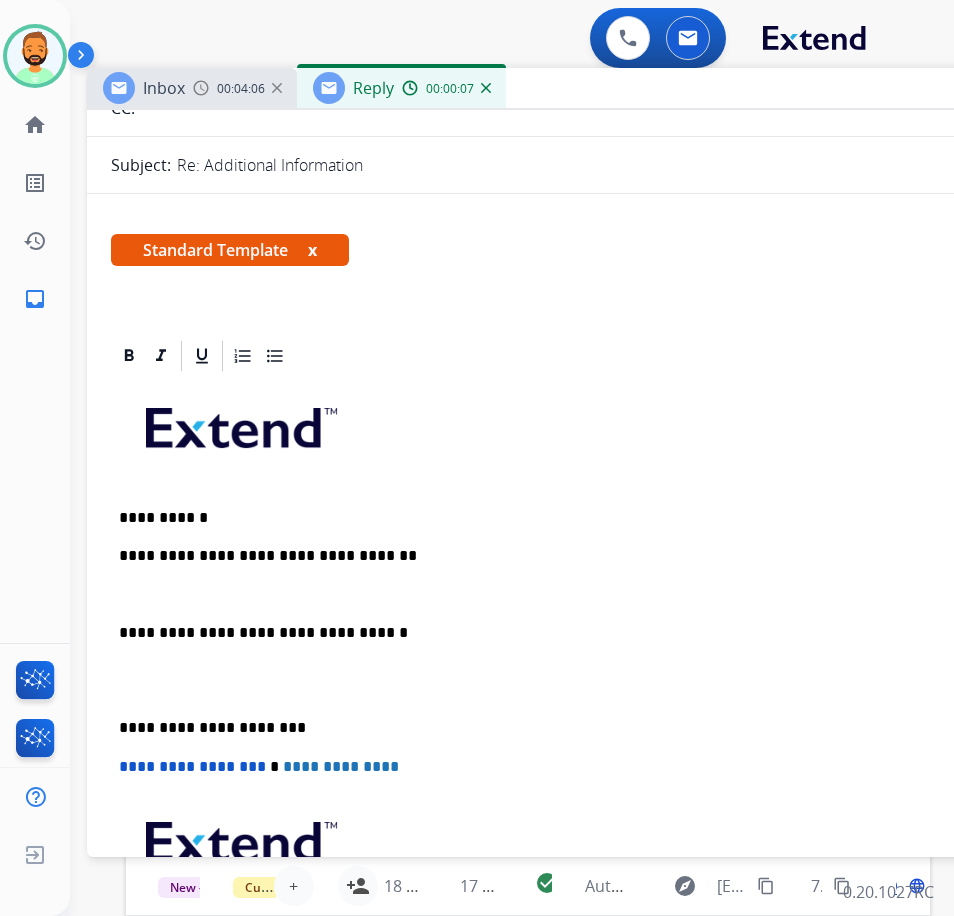 scroll, scrollTop: 300, scrollLeft: 0, axis: vertical 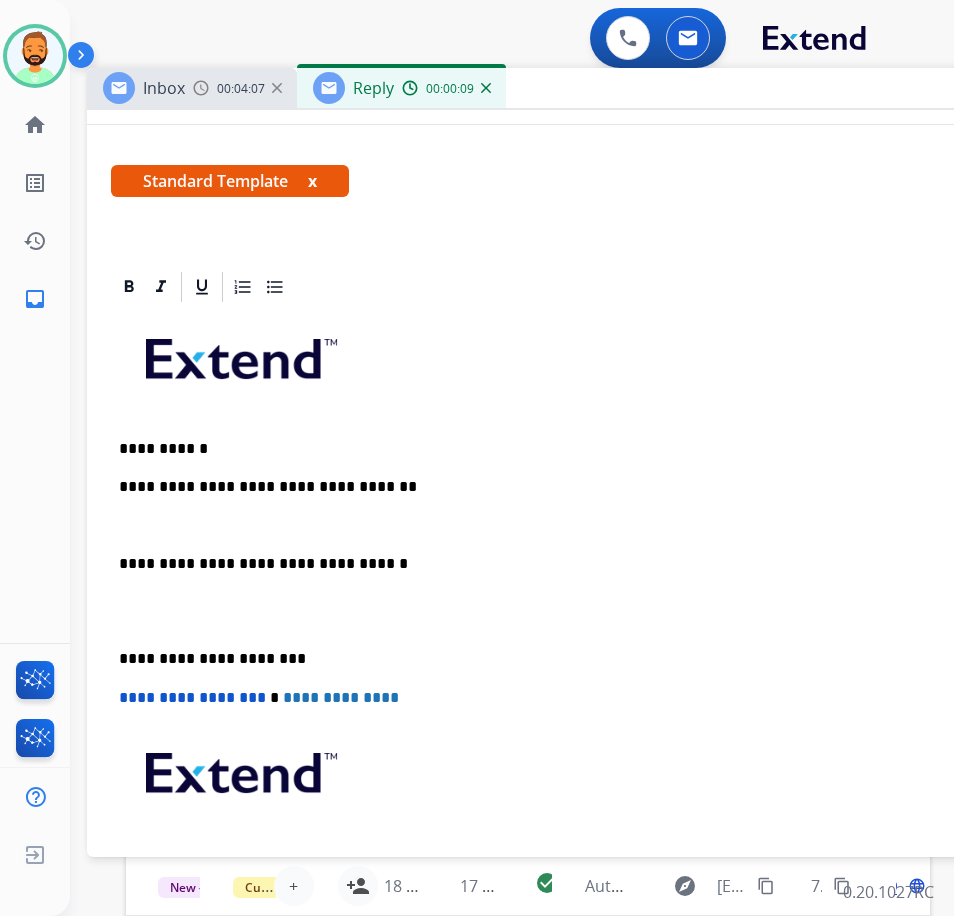 click at bounding box center (587, 526) 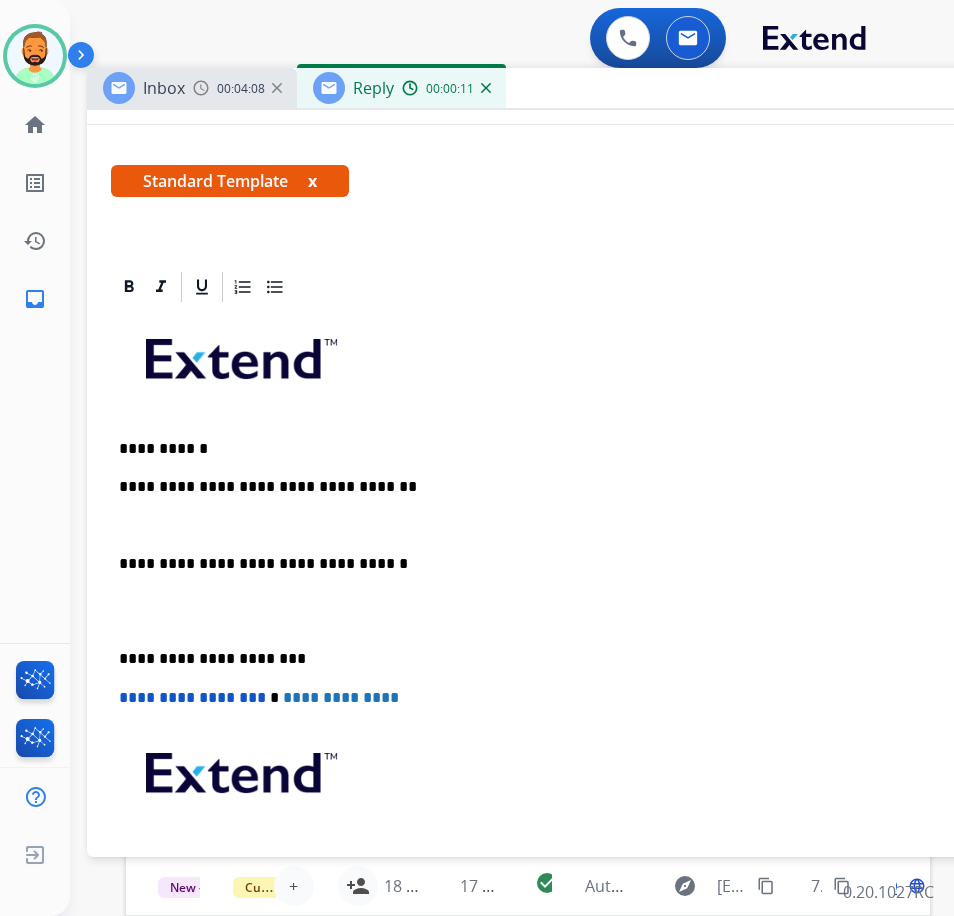 type 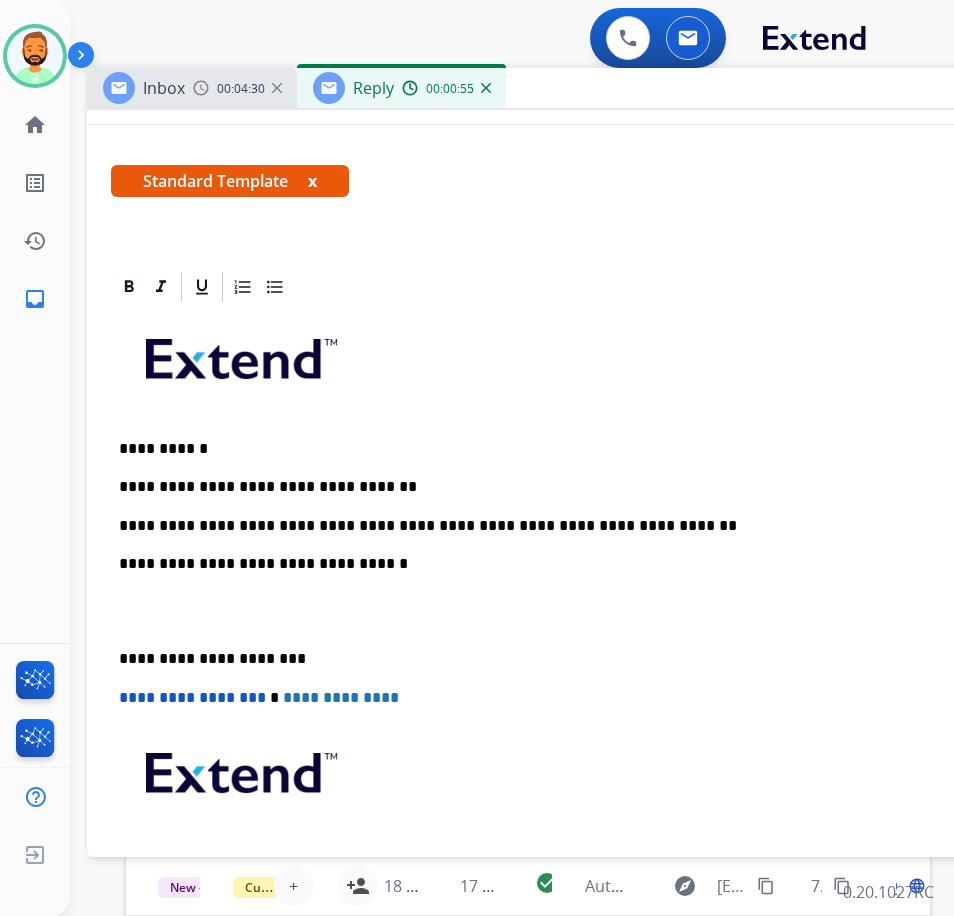 click on "**********" at bounding box center (579, 526) 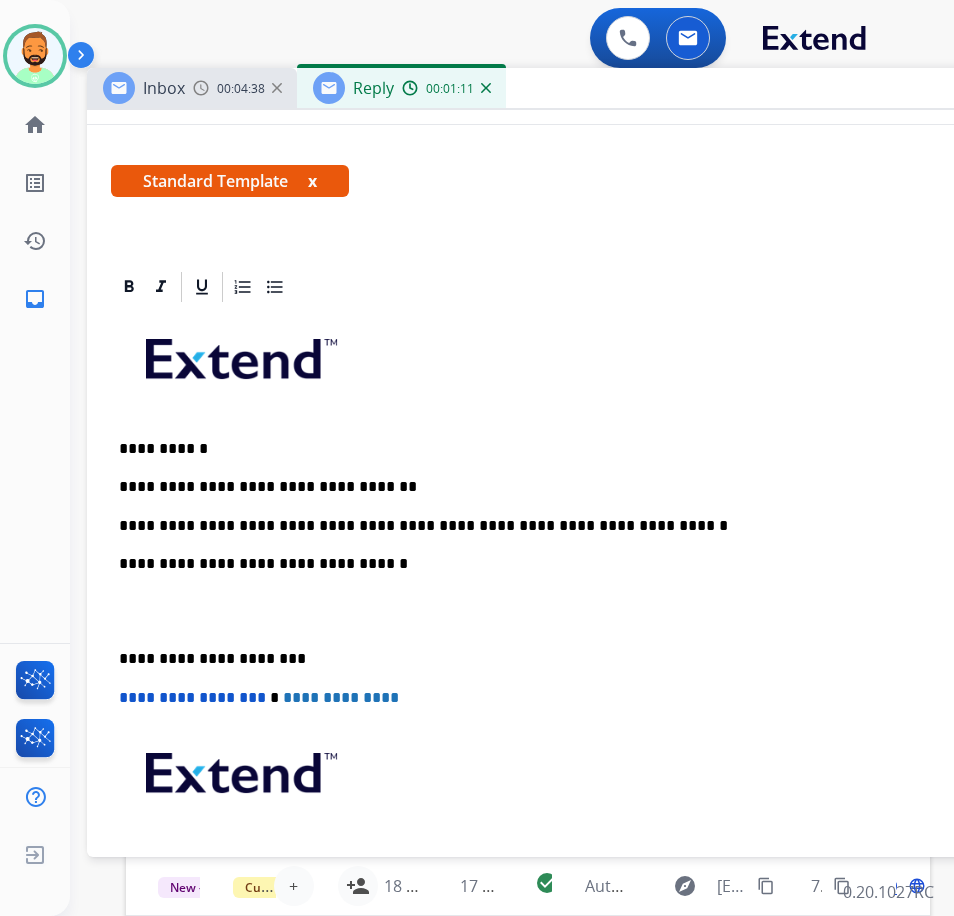 click on "**********" at bounding box center (587, 630) 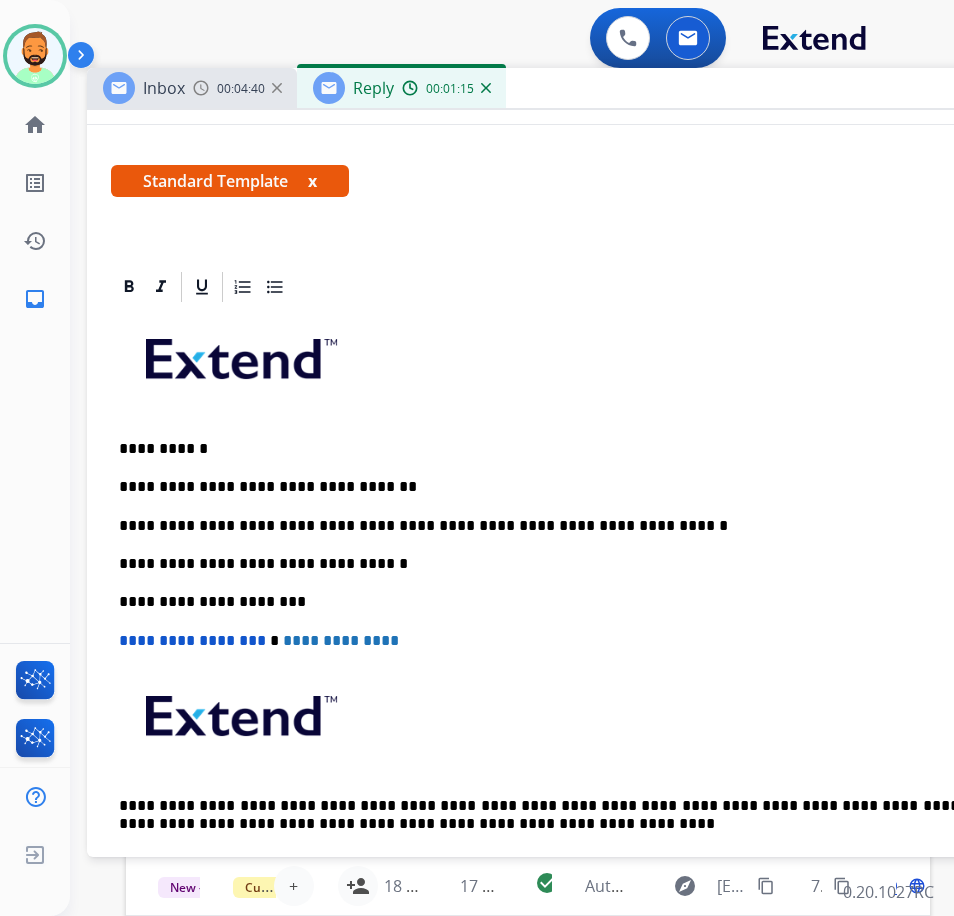 scroll, scrollTop: 0, scrollLeft: 0, axis: both 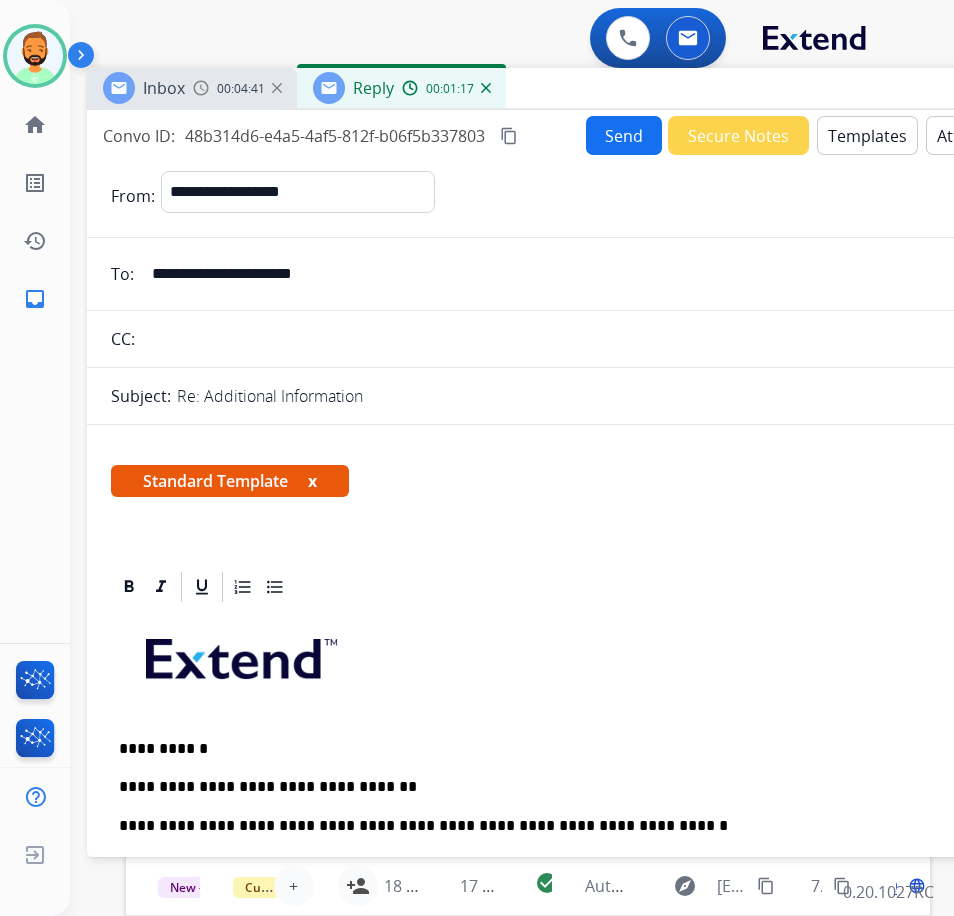 click on "Send" at bounding box center (624, 135) 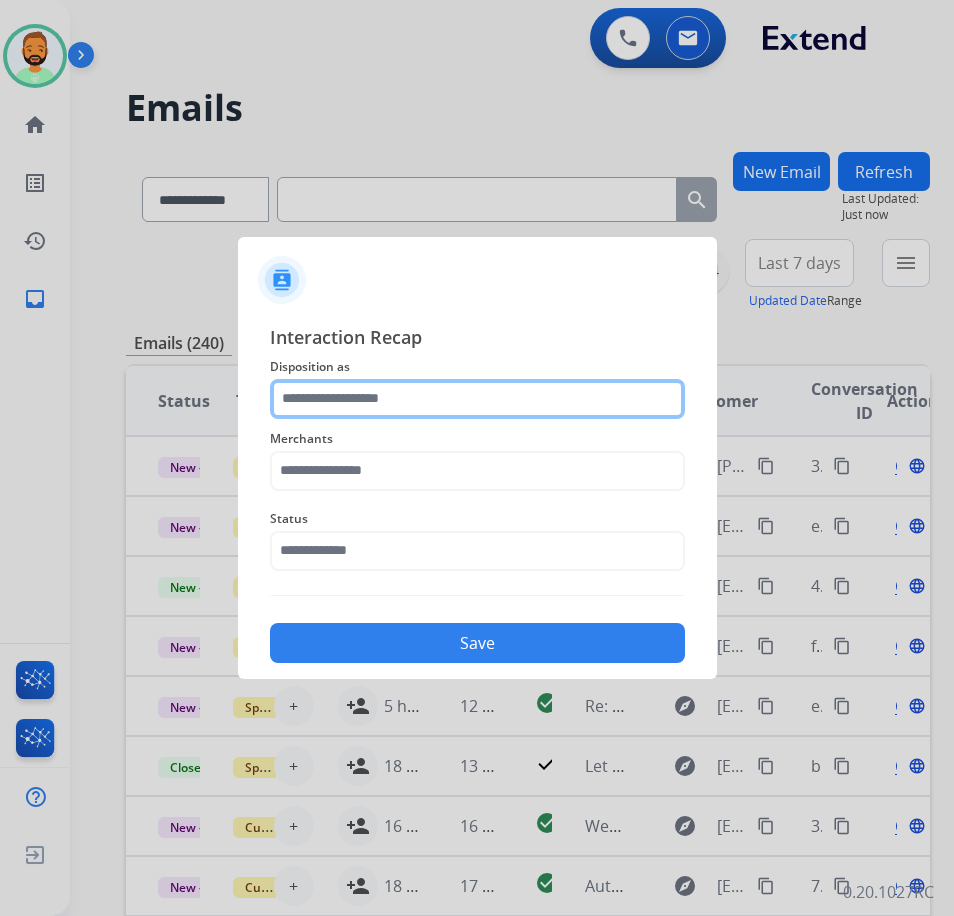 click 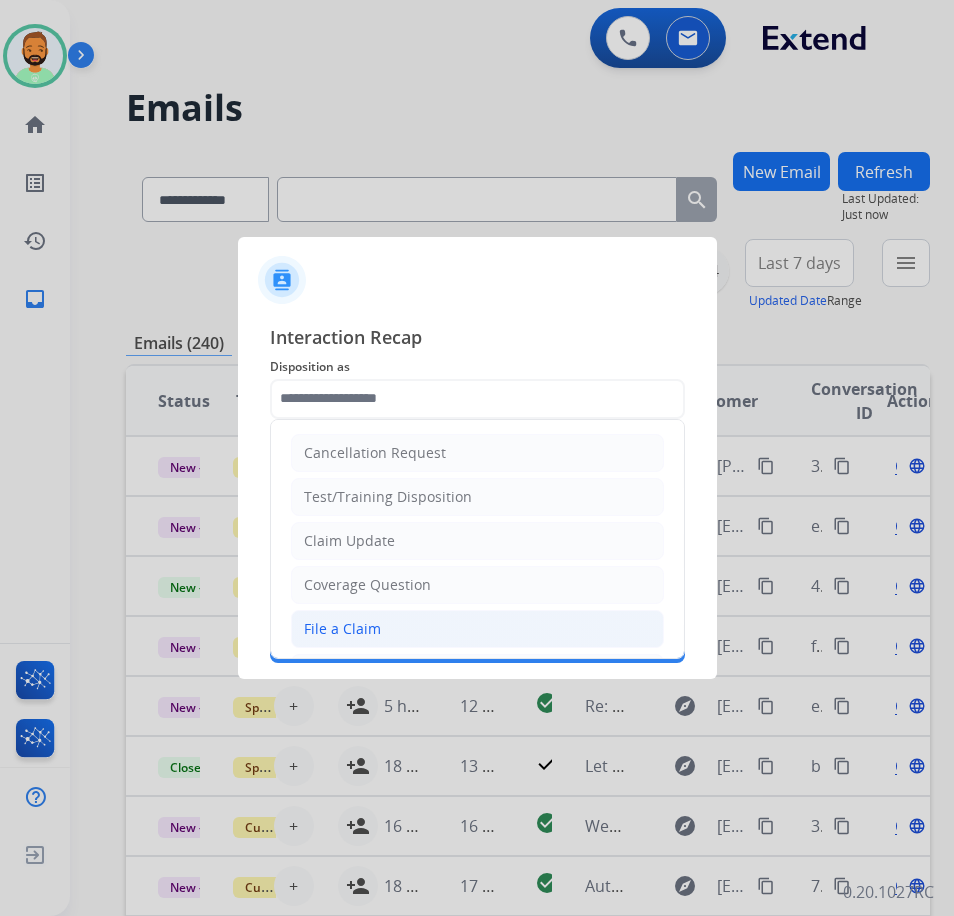 click on "File a Claim" 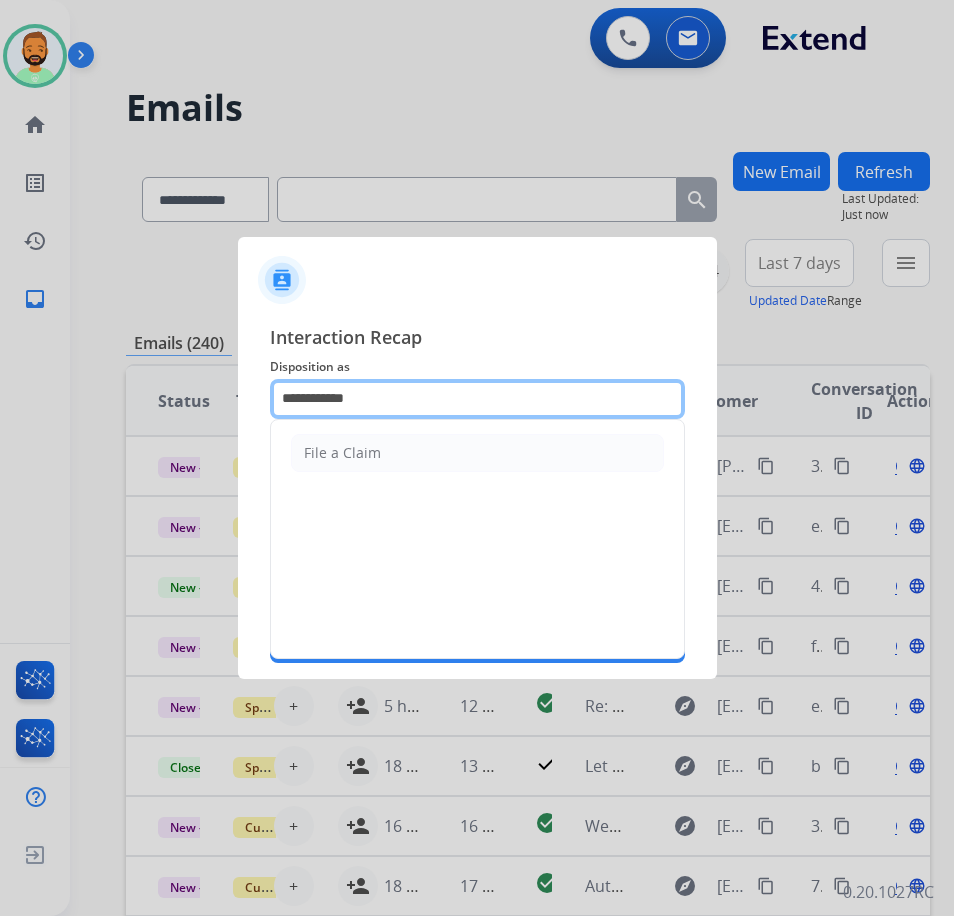drag, startPoint x: 360, startPoint y: 394, endPoint x: 153, endPoint y: 400, distance: 207.08694 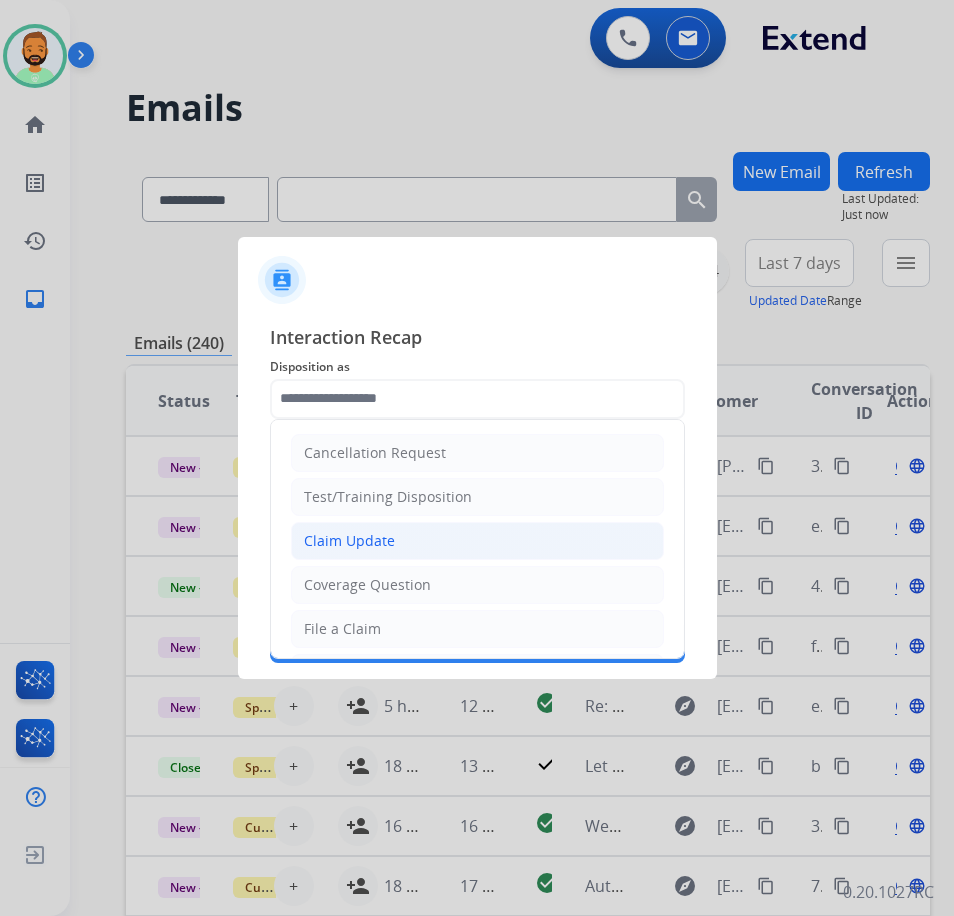 click on "Claim Update" 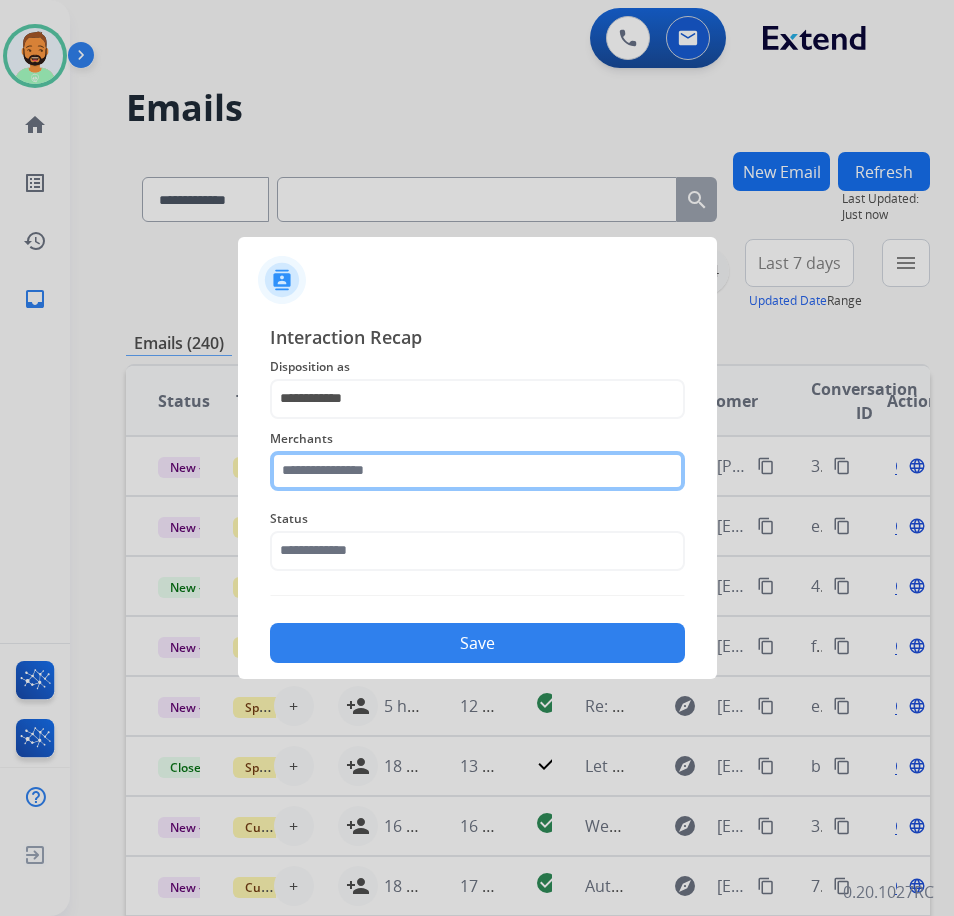 click 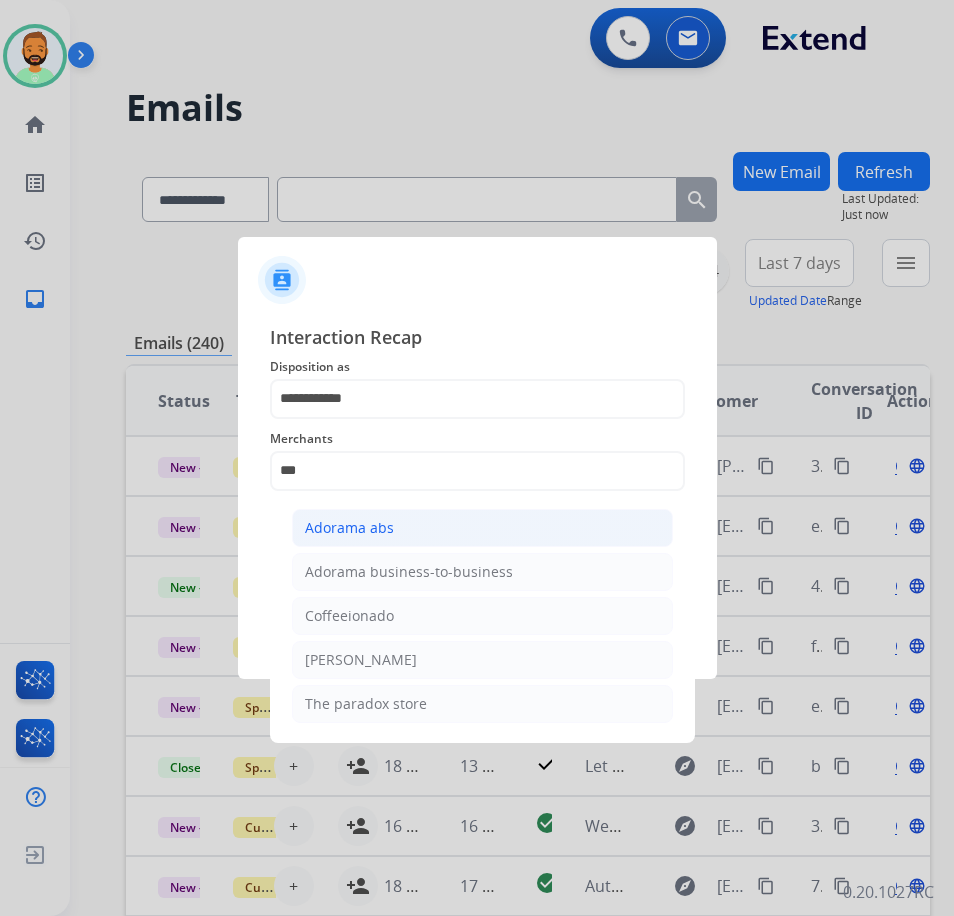 click on "Adorama abs" 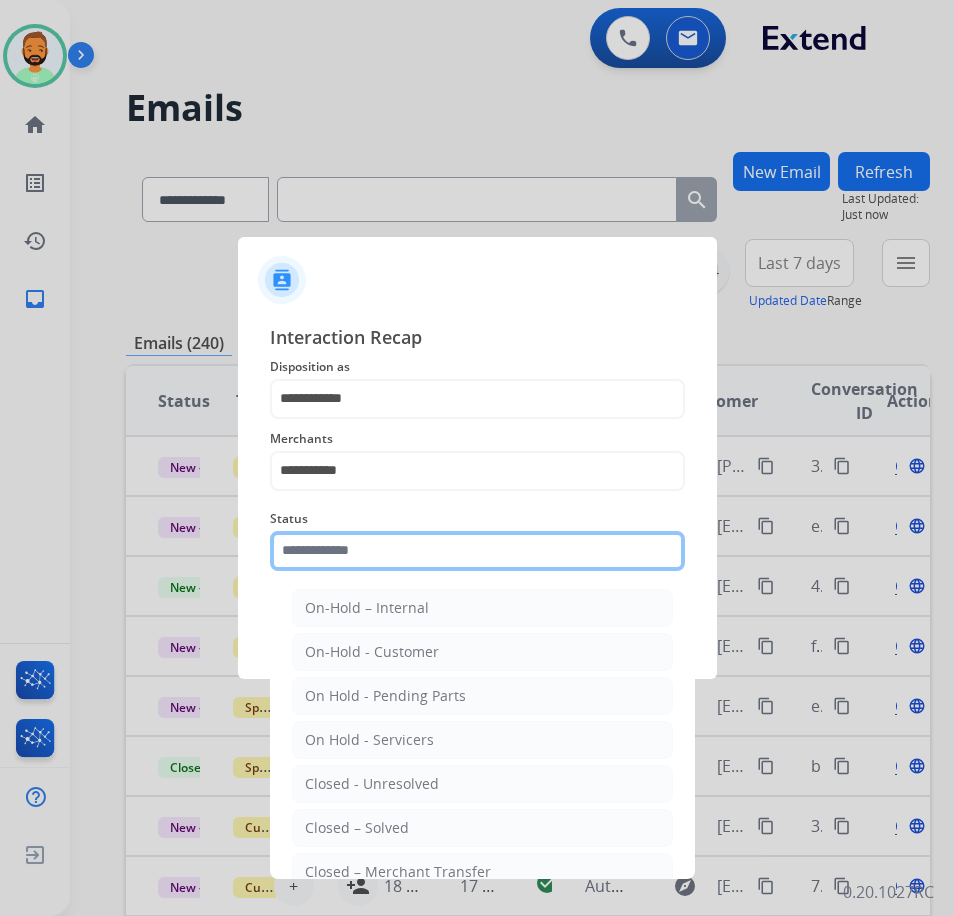 click 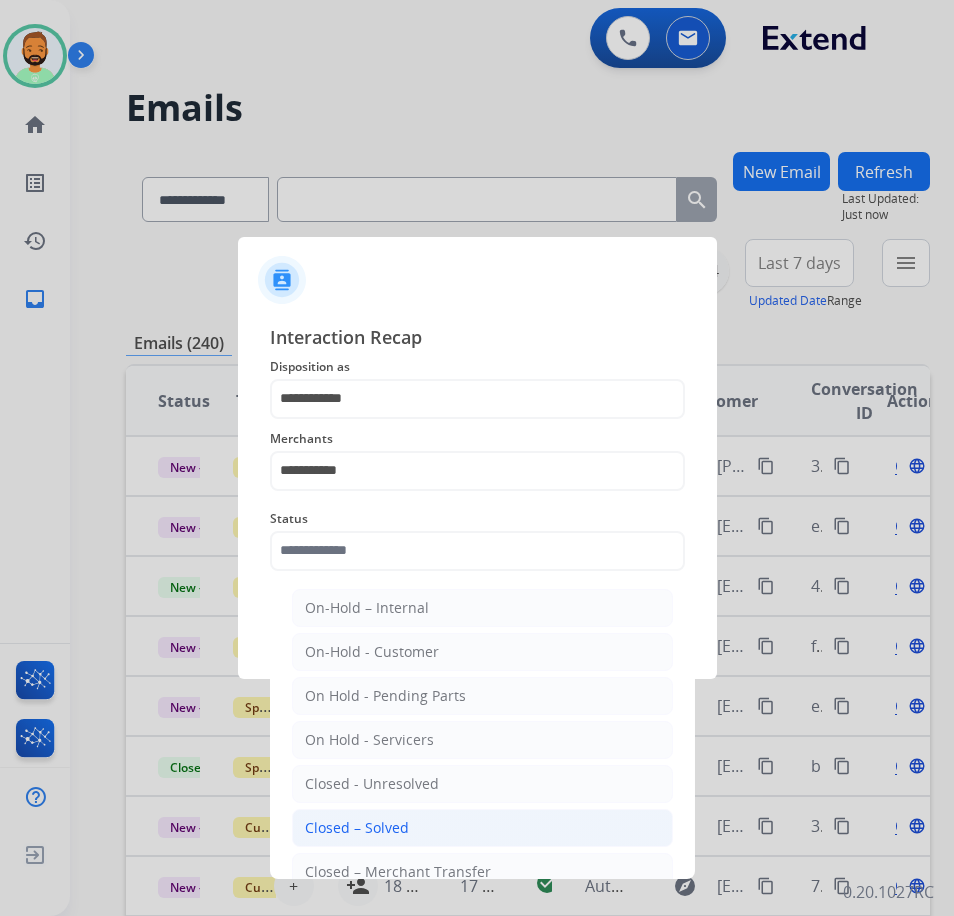 click on "Closed – Solved" 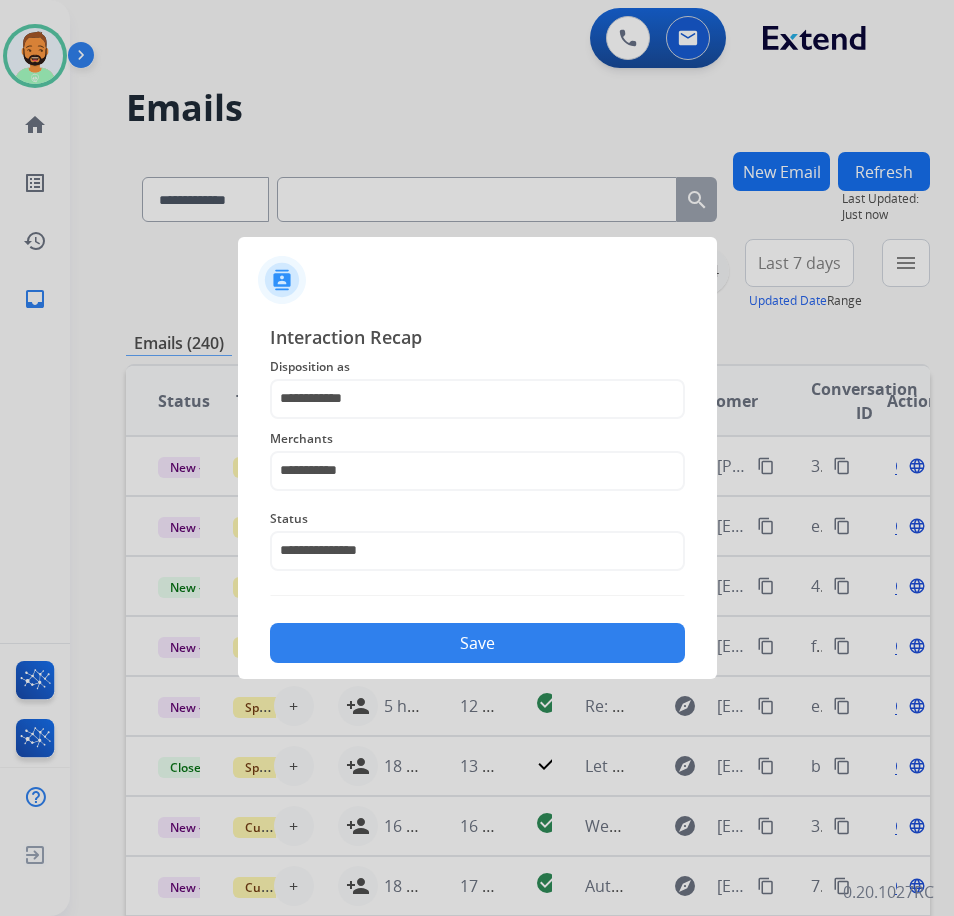 click on "Save" 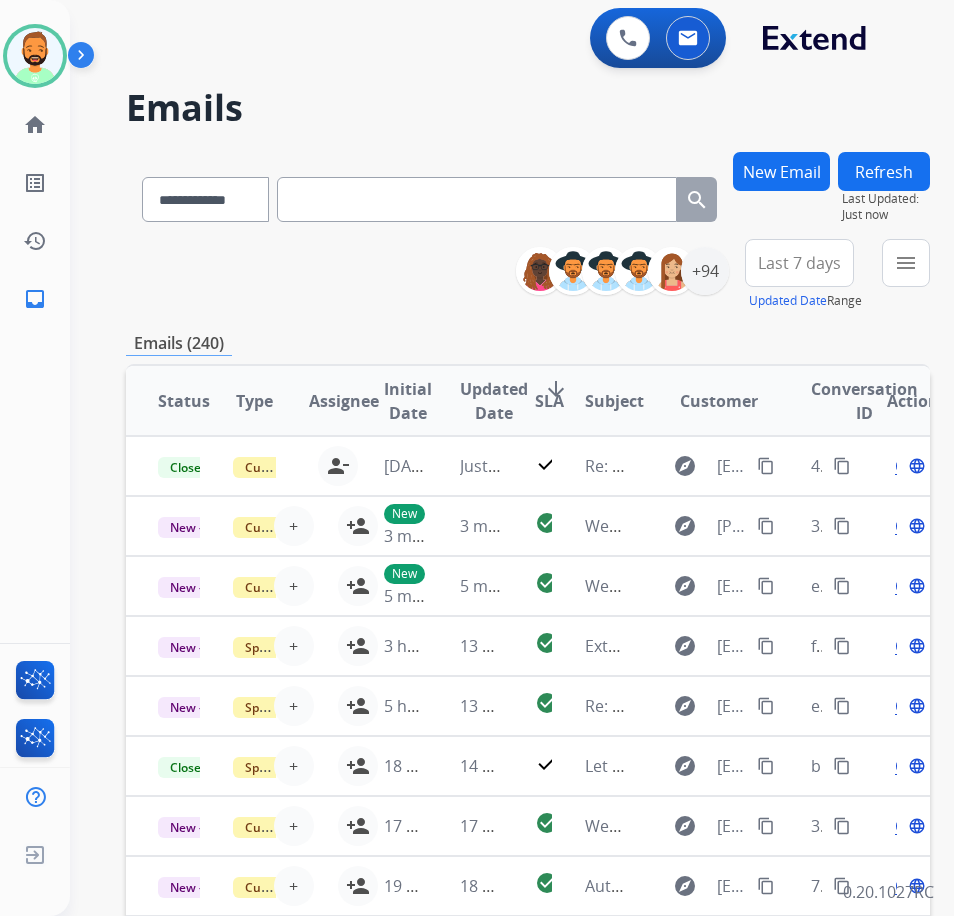 click on "Last 7 days" at bounding box center [799, 263] 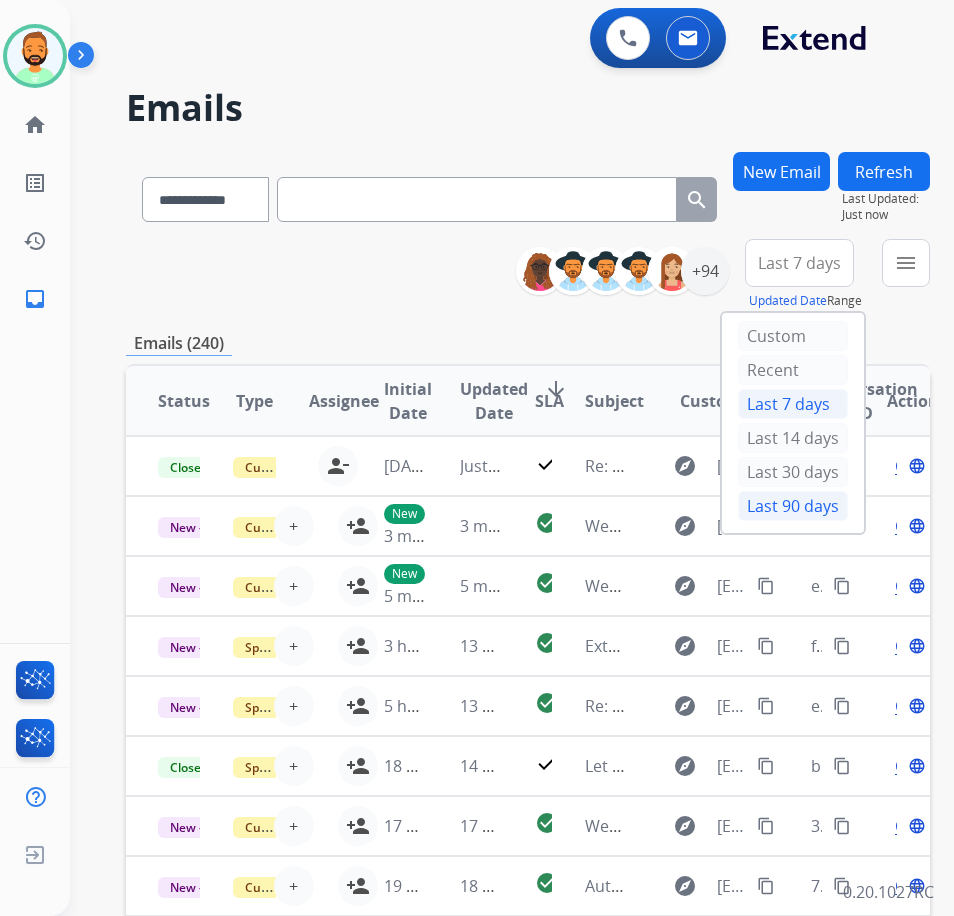 click on "Last 90 days" at bounding box center [793, 506] 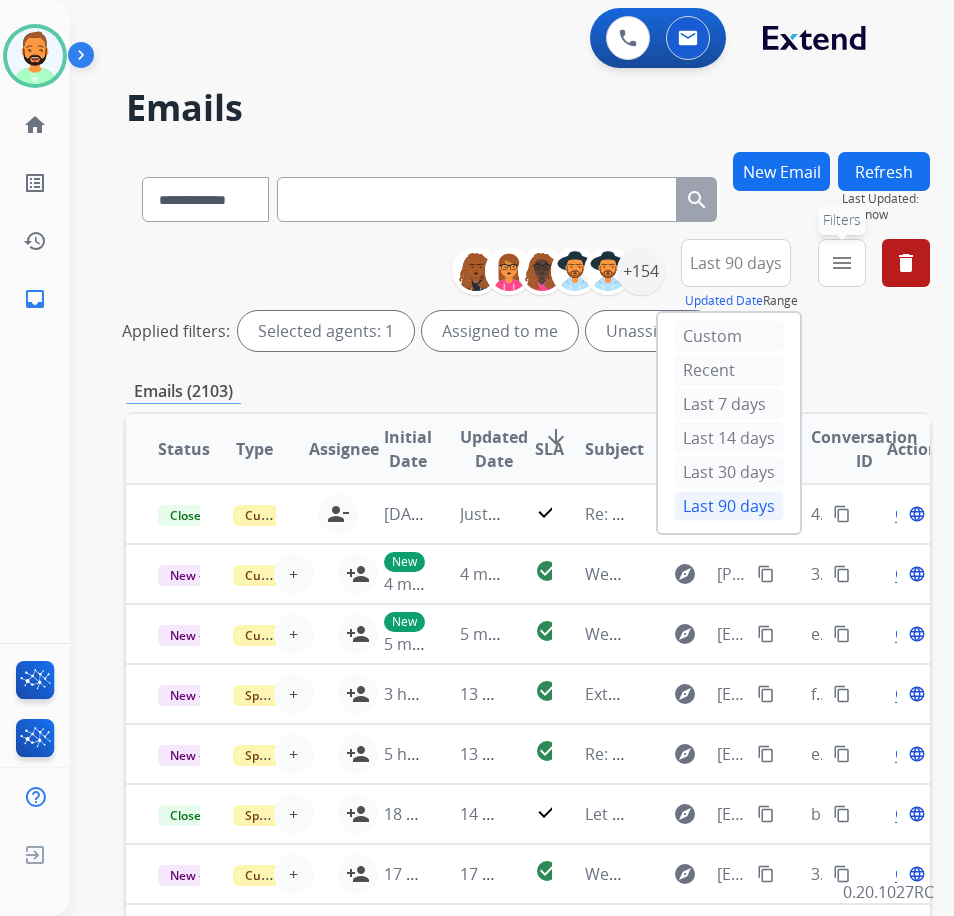 click on "menu  Filters" at bounding box center (842, 263) 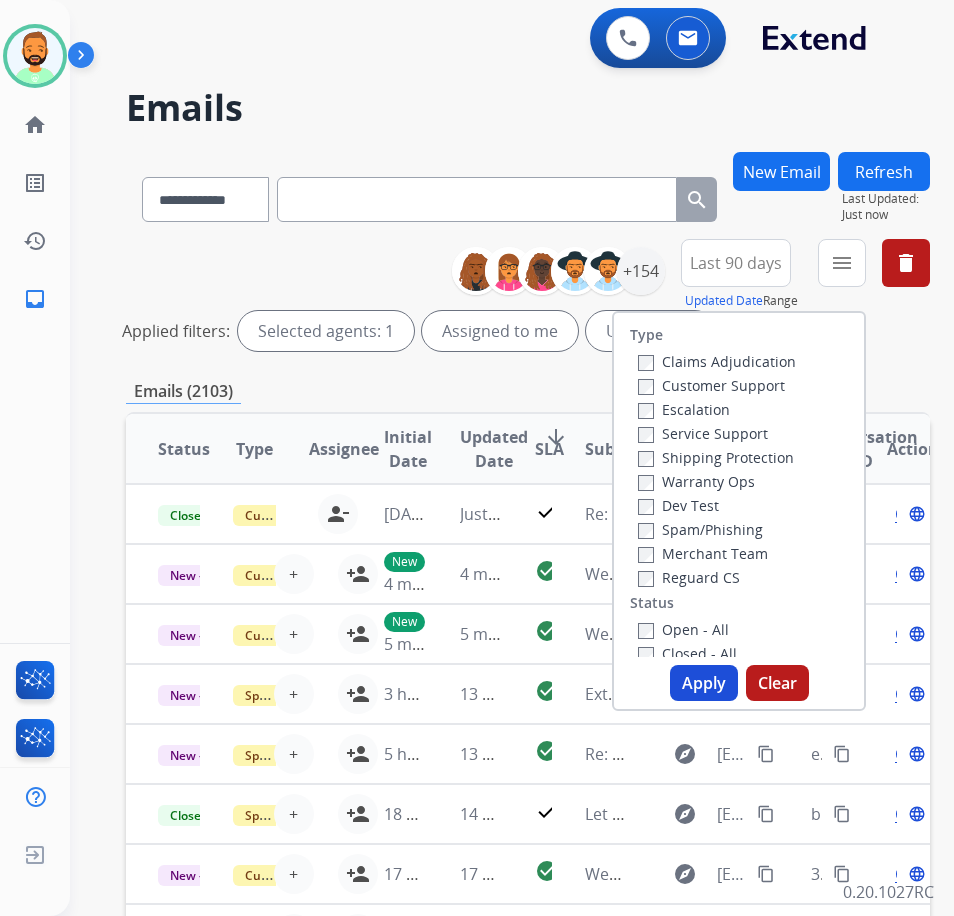 click on "Customer Support" at bounding box center (711, 385) 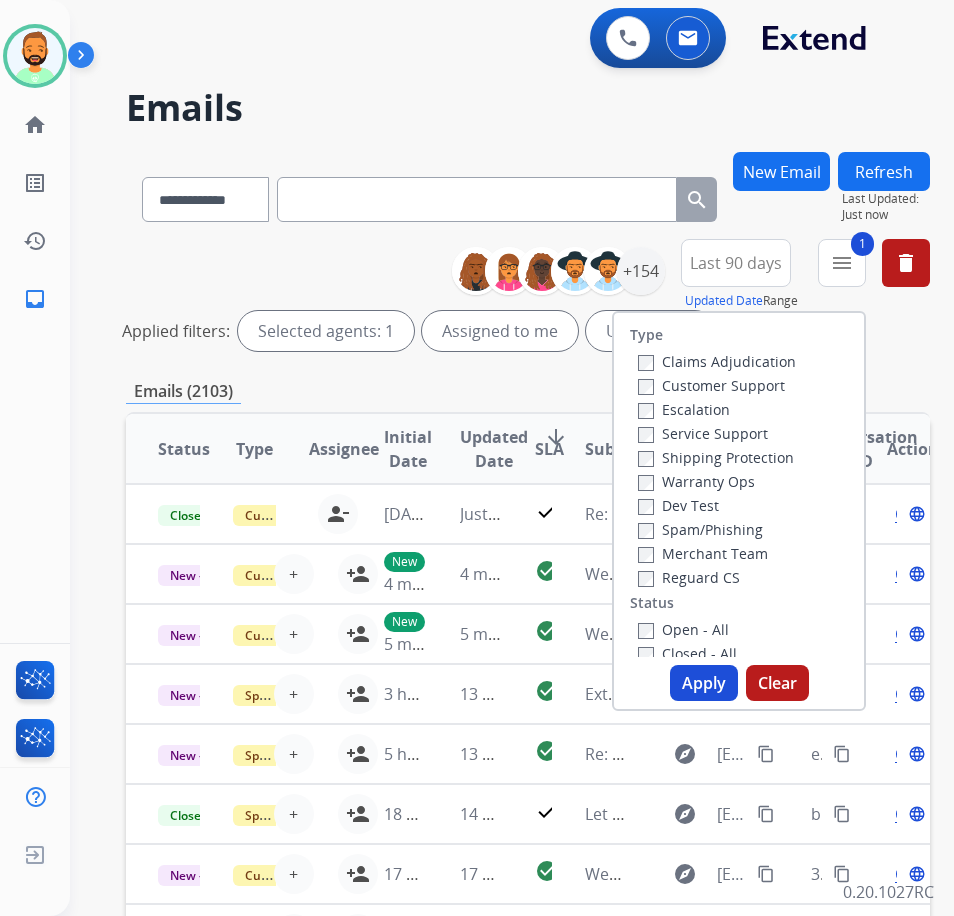 click on "Shipping Protection" at bounding box center [716, 457] 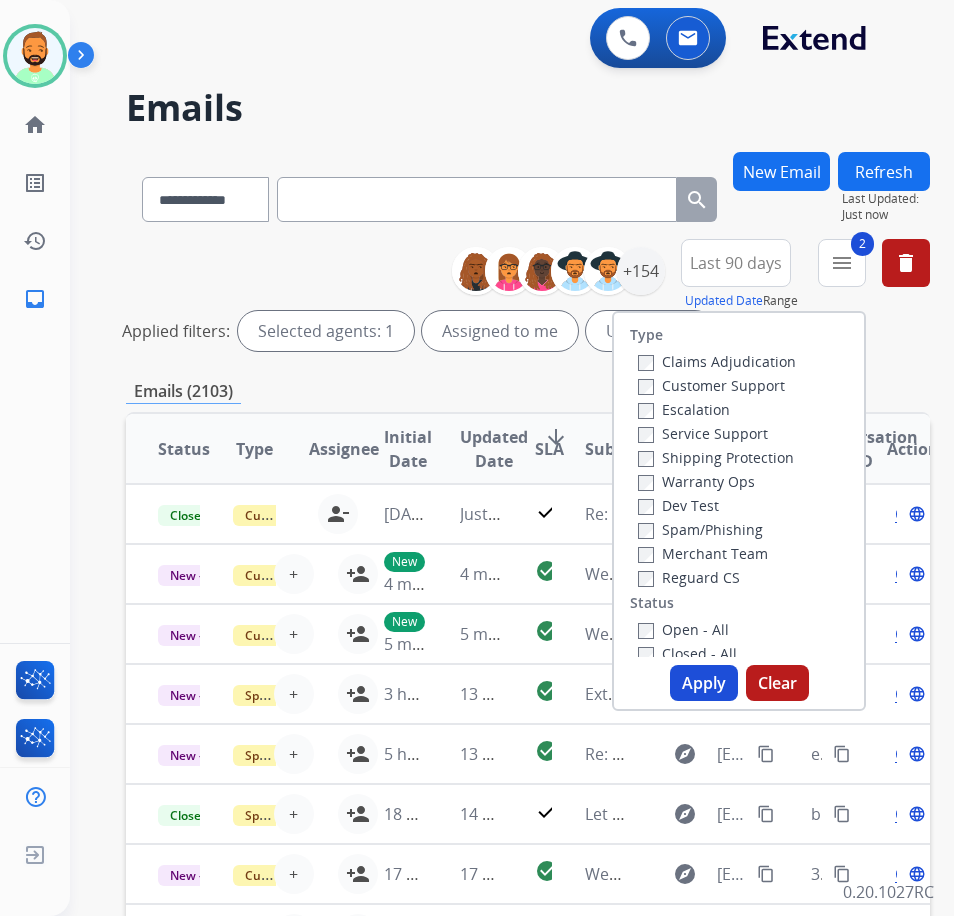 drag, startPoint x: 718, startPoint y: 572, endPoint x: 715, endPoint y: 585, distance: 13.341664 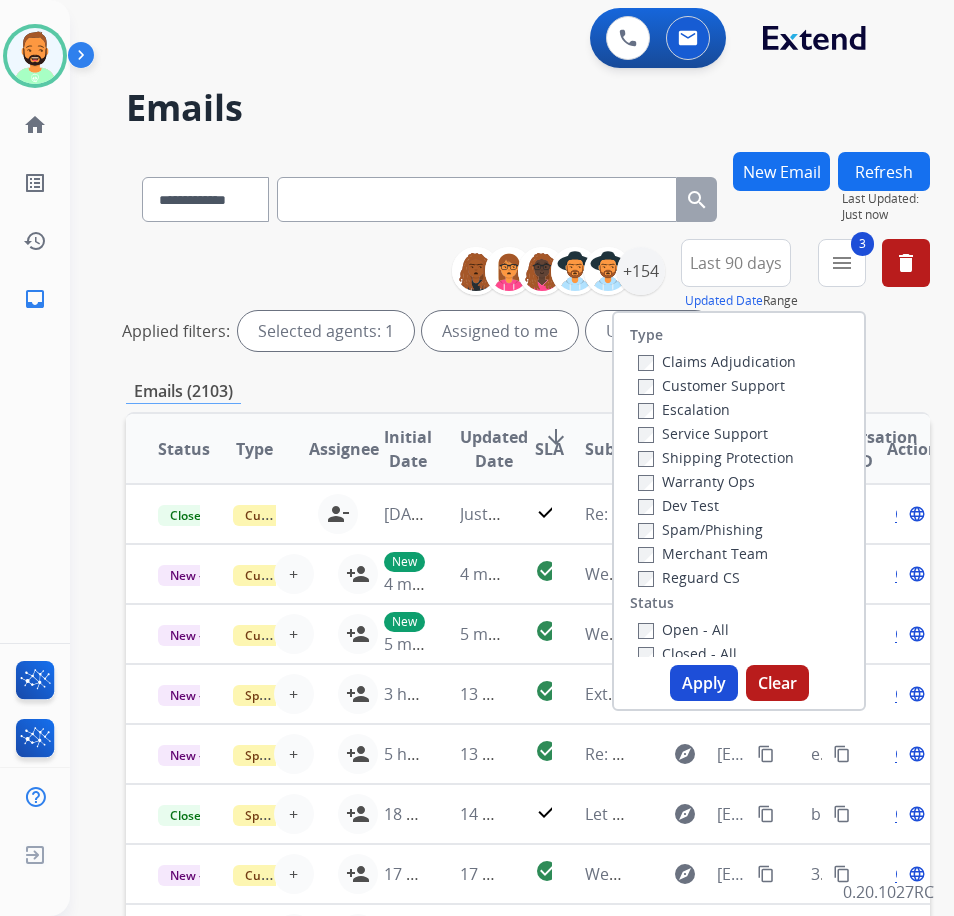 click on "Open - All" at bounding box center (683, 629) 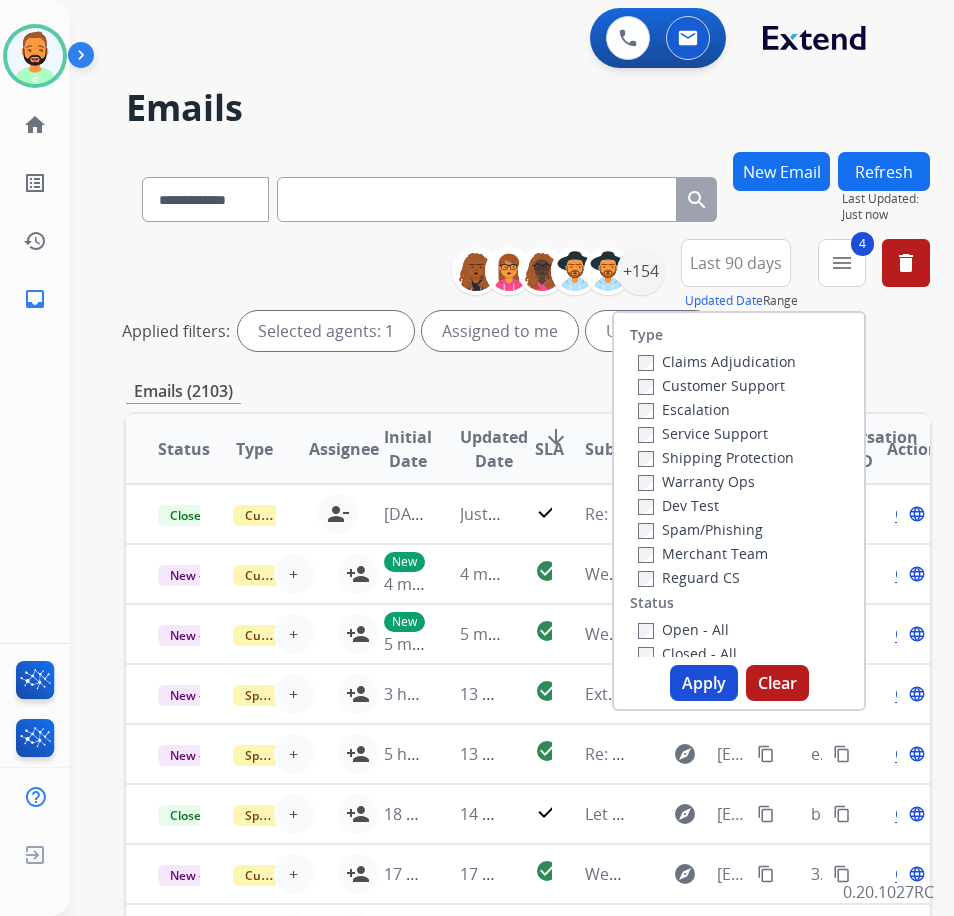click on "Apply" at bounding box center [704, 683] 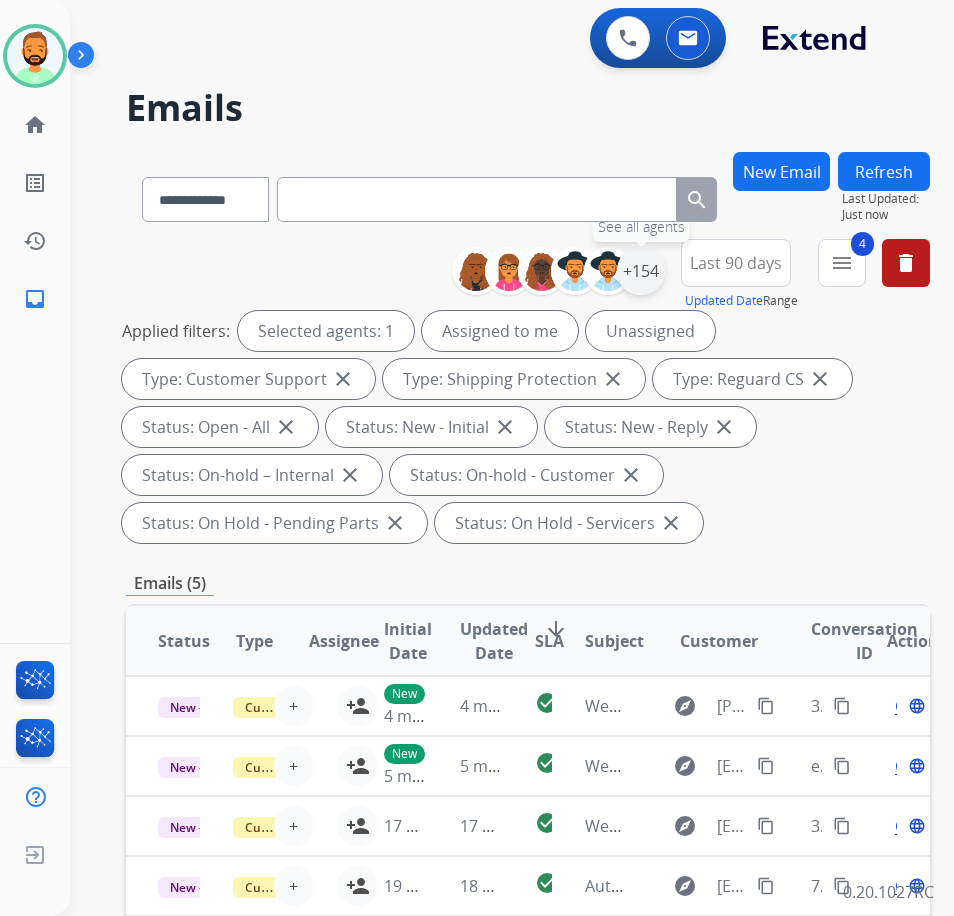 click on "+154" at bounding box center (641, 271) 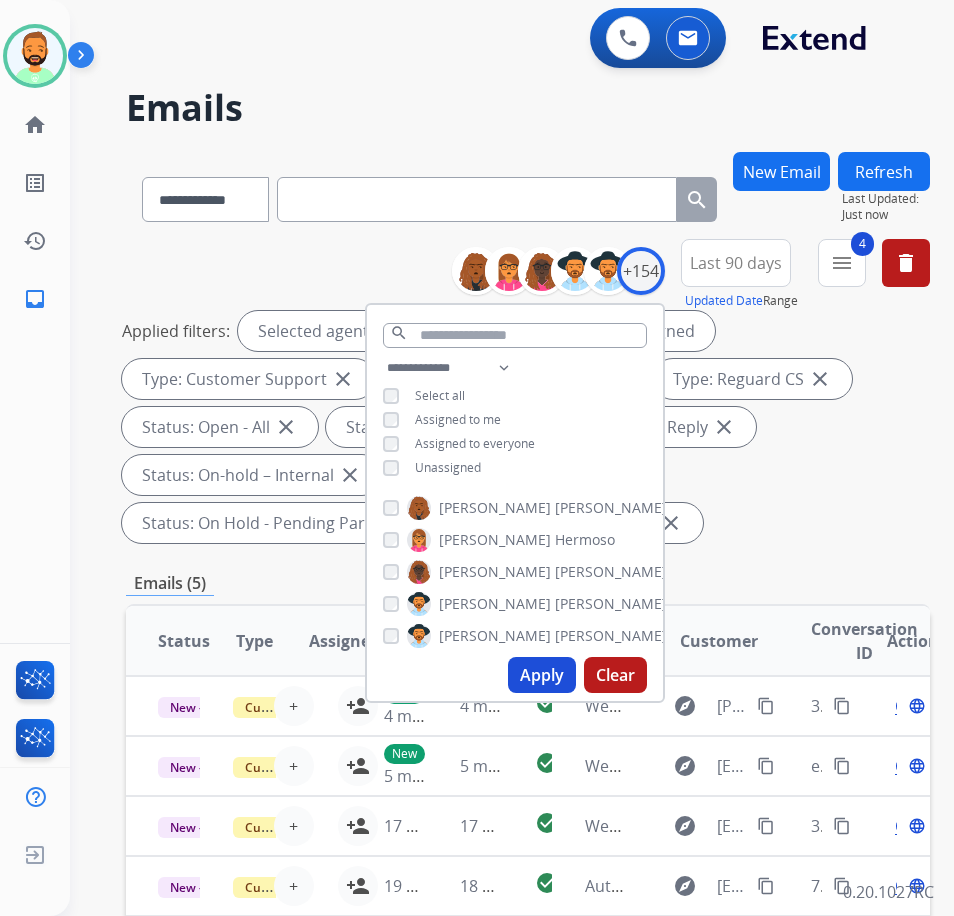 click on "Unassigned" at bounding box center [448, 467] 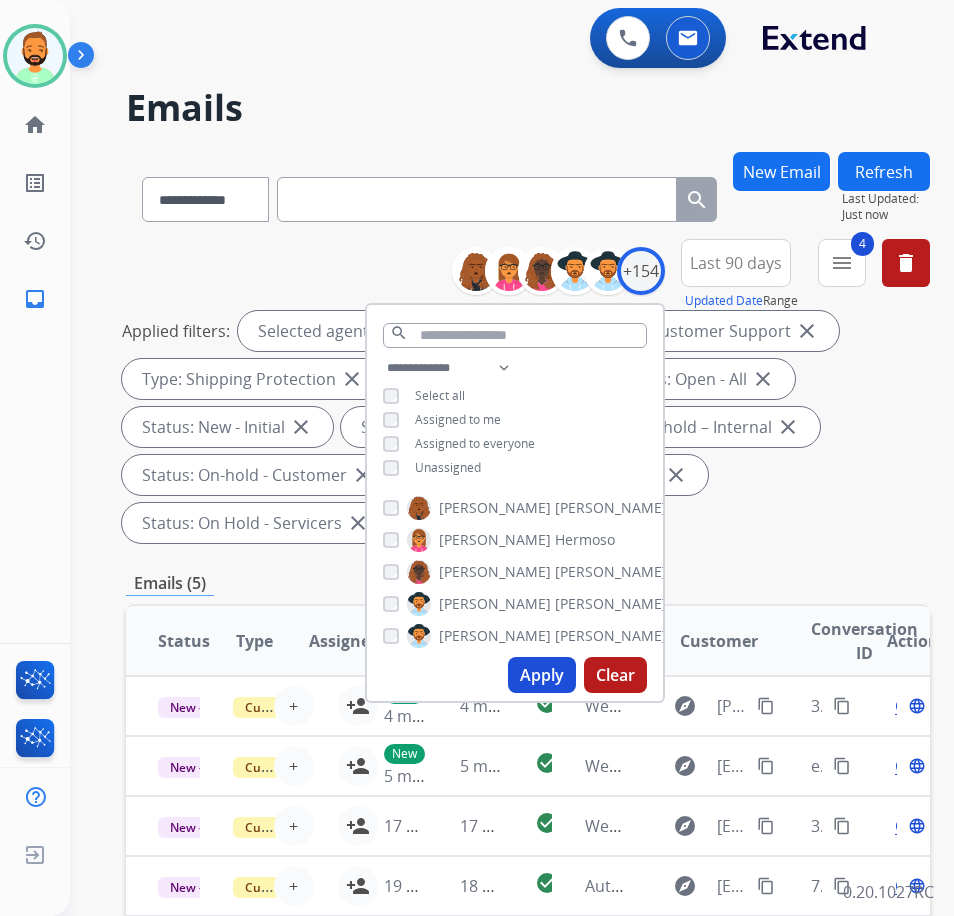 click on "Apply" at bounding box center (542, 675) 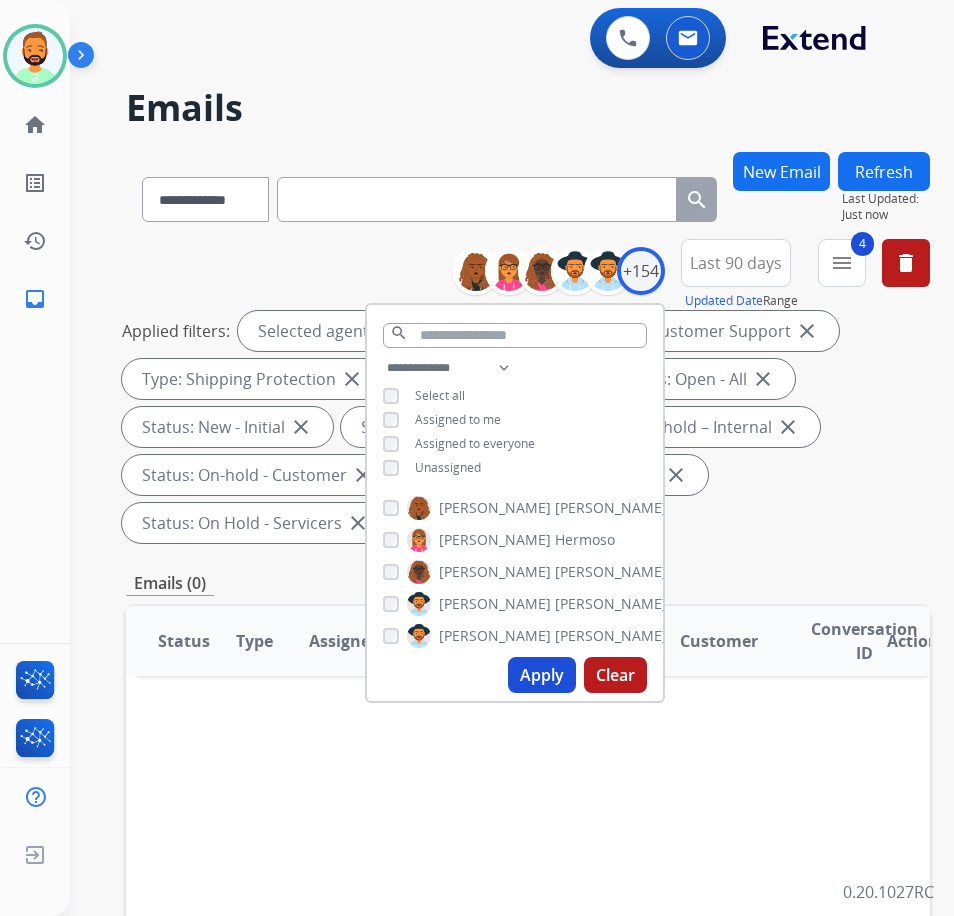 click on "Applied filters:  Selected agents: 1  Assigned to me  Type: Customer Support  close  Type: Shipping Protection  close  Type: Reguard CS  close  Status: Open - All  close  Status: New - Initial  close  Status: New - Reply  close  Status: On-hold – Internal  close  Status: On-hold - Customer  close  Status: On Hold - Pending Parts  close  Status: On Hold - Servicers  close" at bounding box center [524, 427] 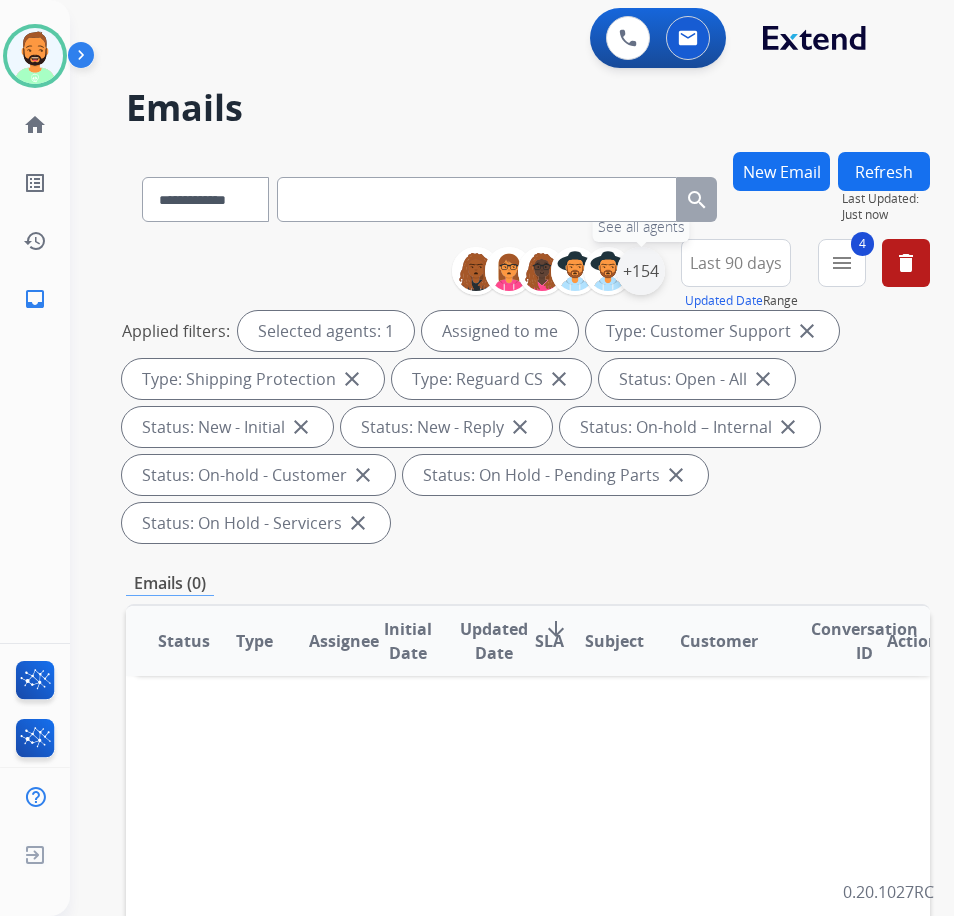 click on "+154" at bounding box center (641, 271) 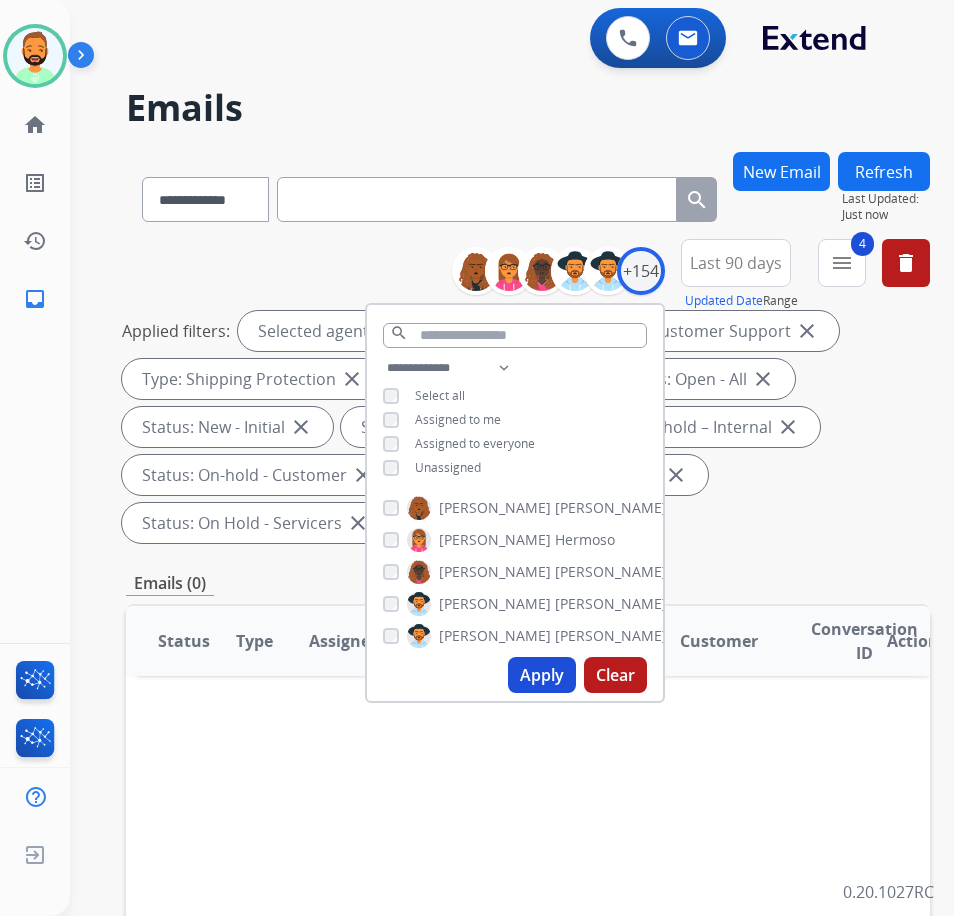 click on "Applied filters:  Selected agents: 1  Assigned to me  Type: Customer Support  close  Type: Shipping Protection  close  Type: Reguard CS  close  Status: Open - All  close  Status: New - Initial  close  Status: New - Reply  close  Status: On-hold – Internal  close  Status: On-hold - Customer  close  Status: On Hold - Pending Parts  close  Status: On Hold - Servicers  close" at bounding box center (524, 427) 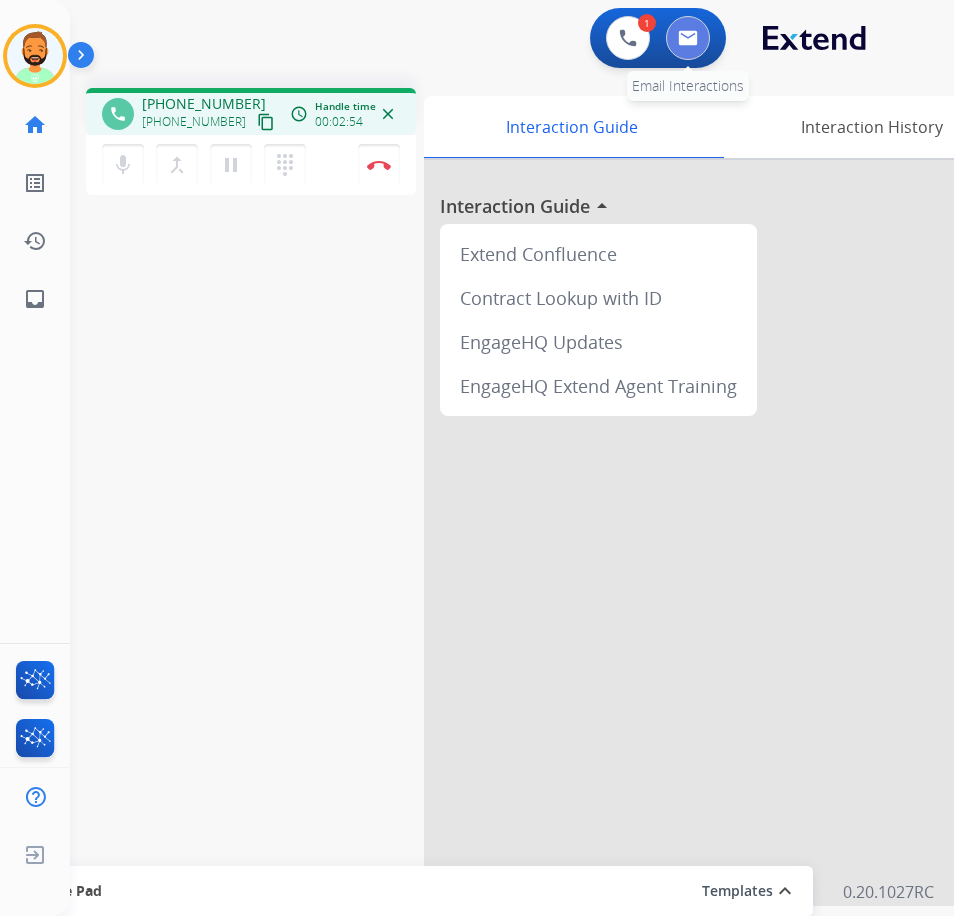 click at bounding box center (688, 38) 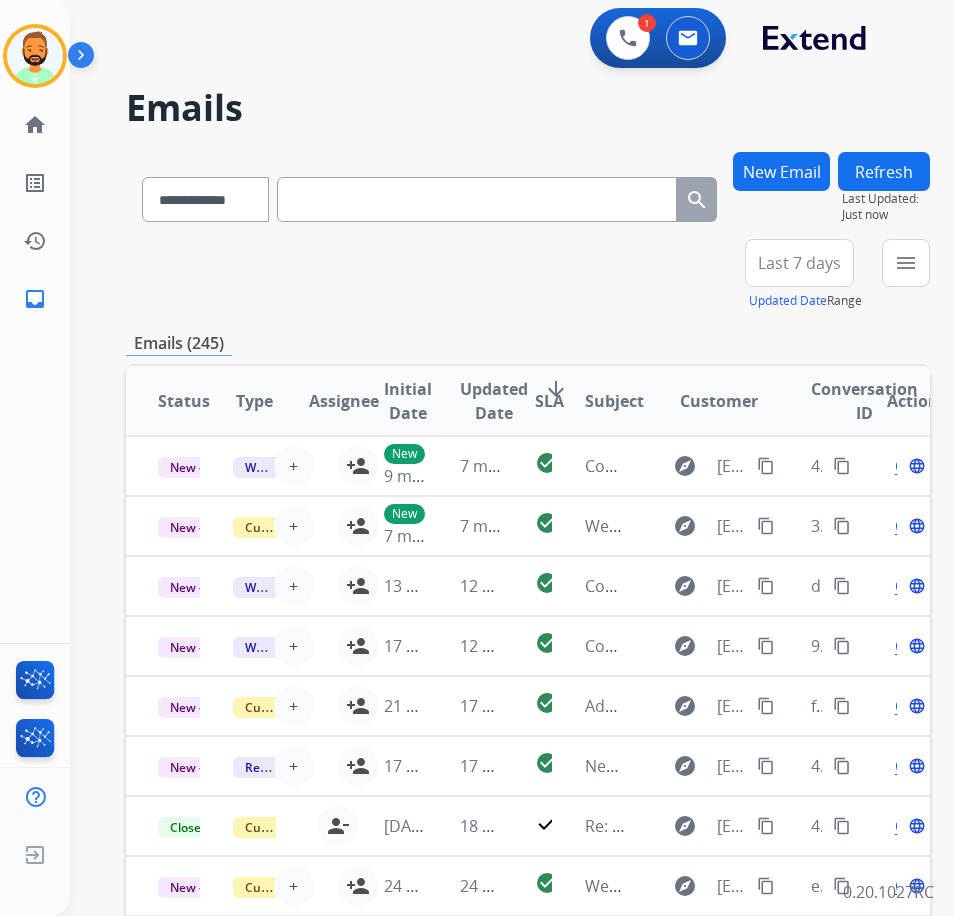 paste on "**********" 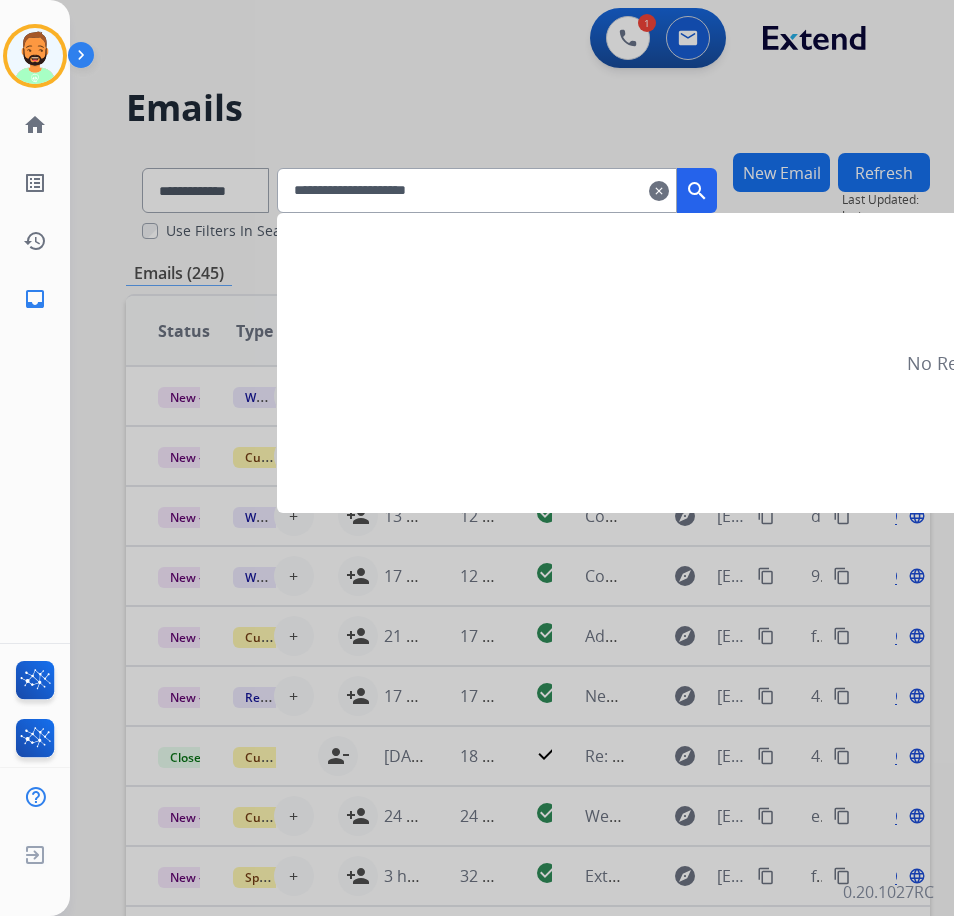 type on "**********" 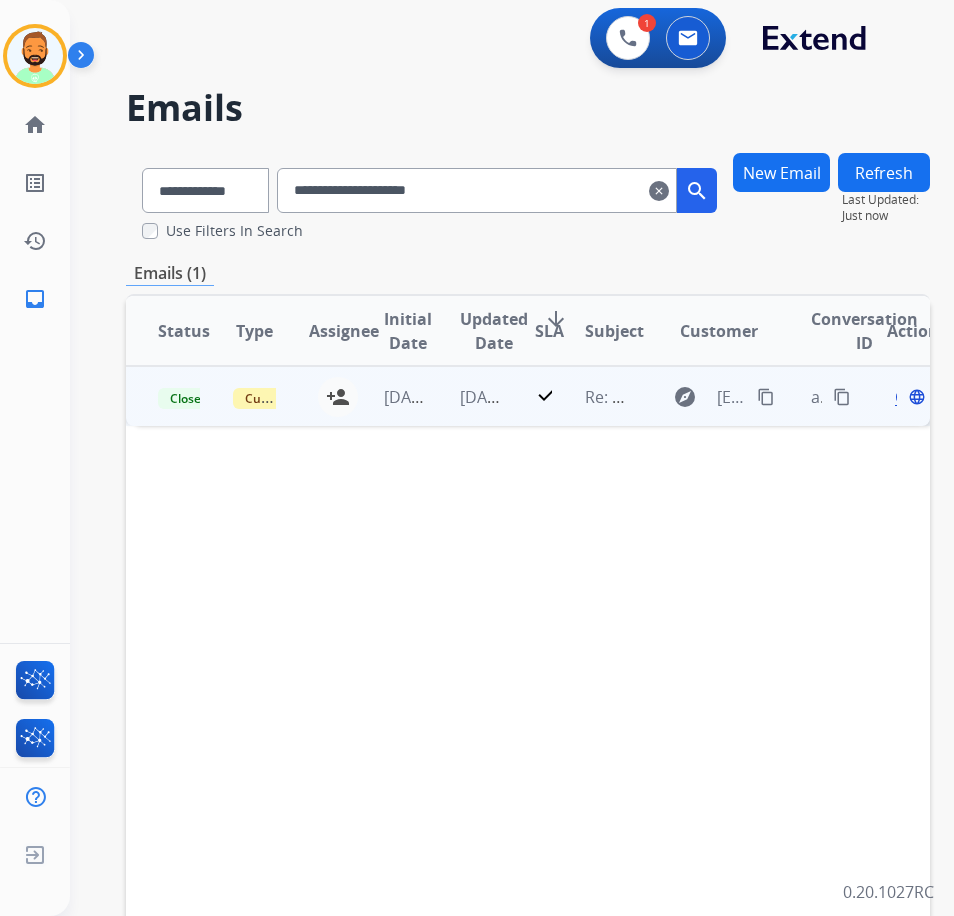 click on "1 week ago" at bounding box center [465, 396] 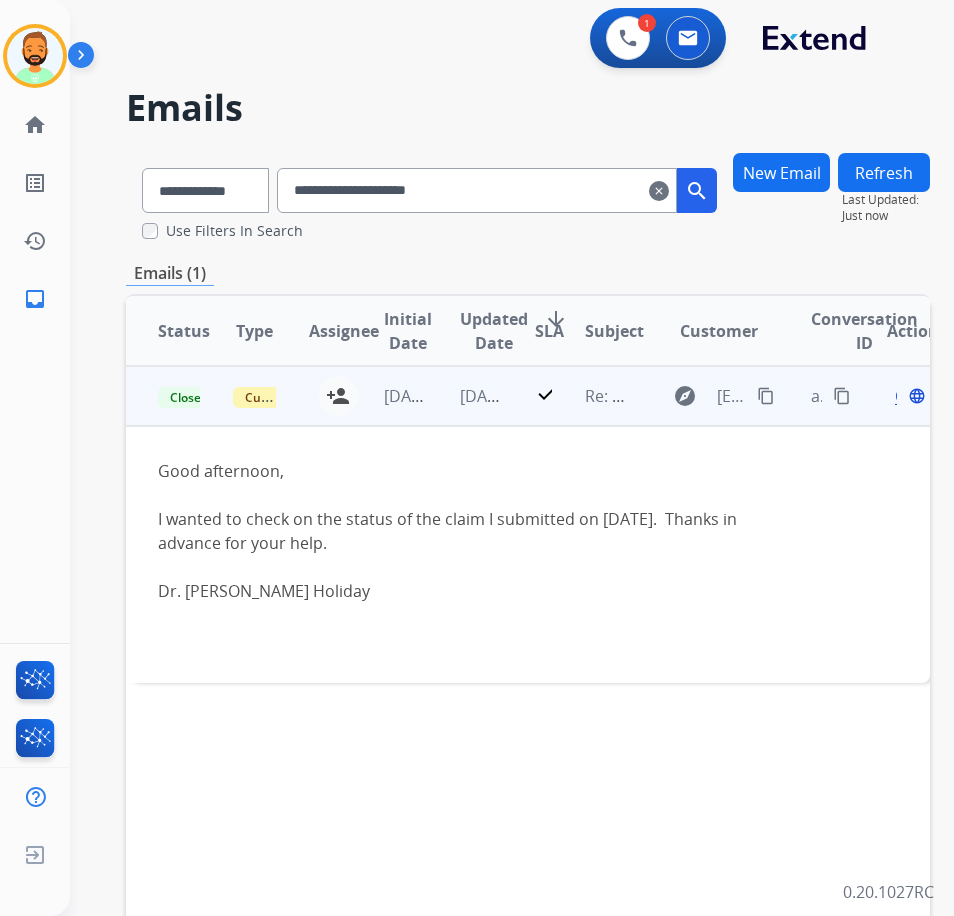 click on "Open" at bounding box center [915, 396] 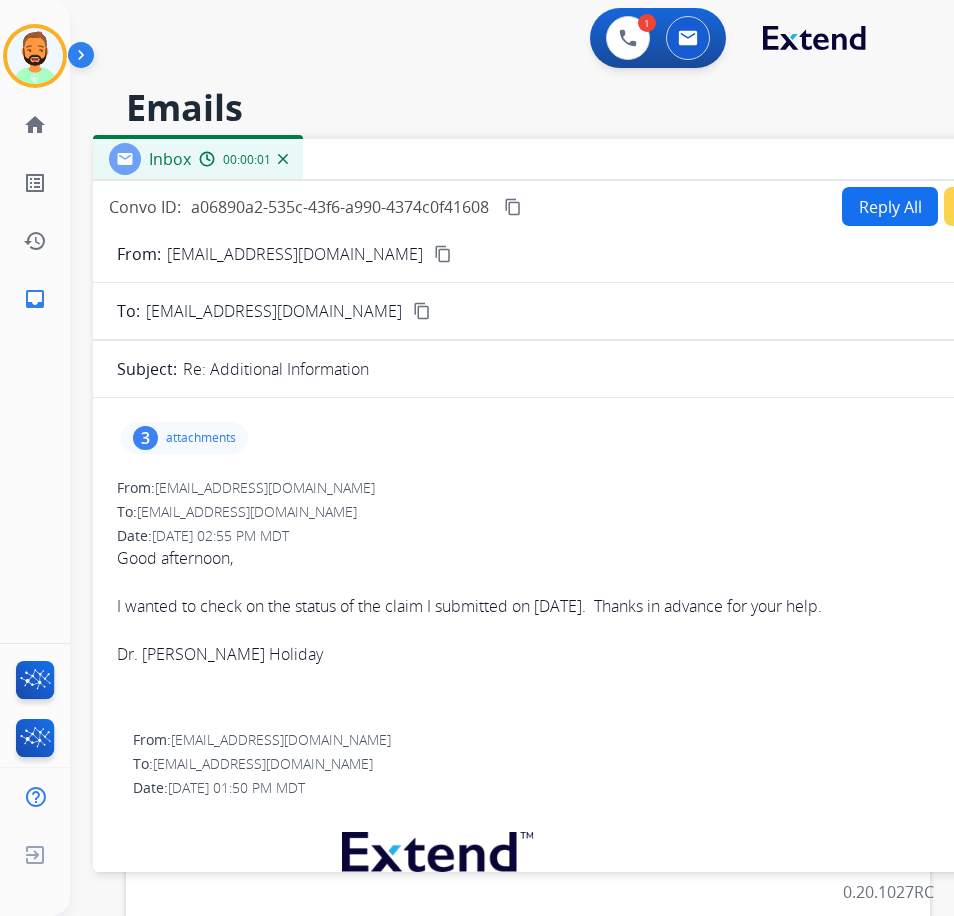 drag, startPoint x: 509, startPoint y: 153, endPoint x: 656, endPoint y: 191, distance: 151.83214 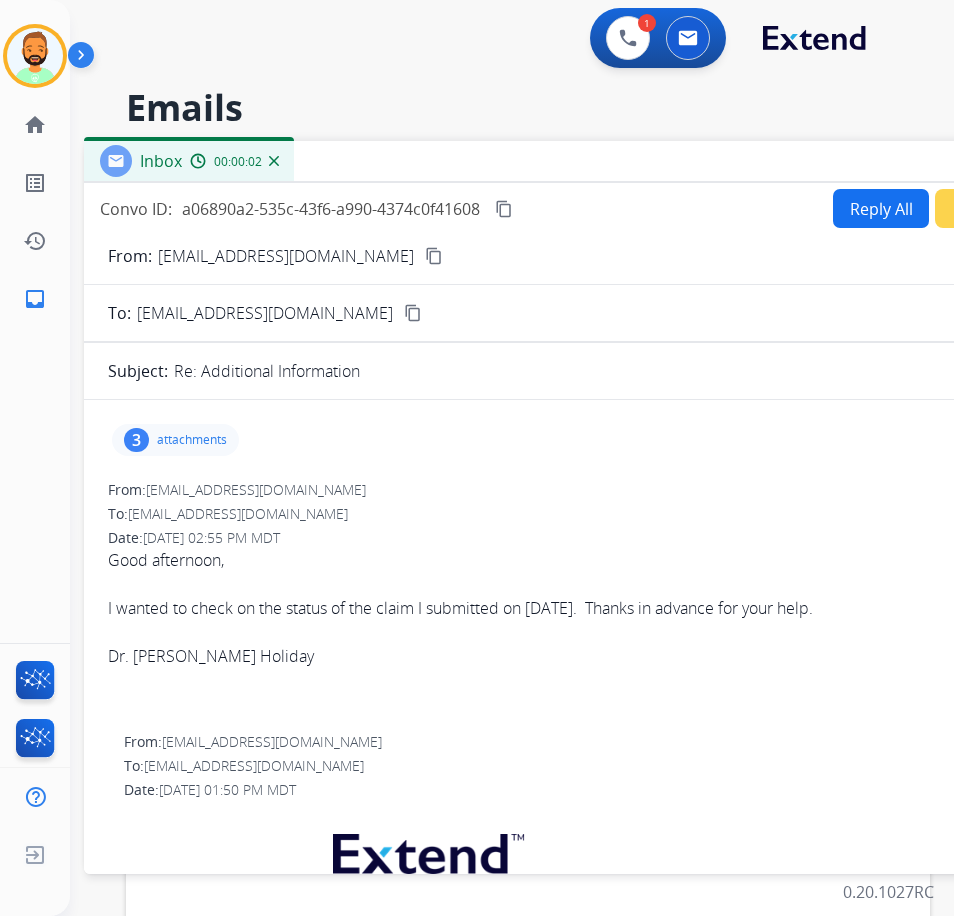 click on "attachments" at bounding box center (192, 440) 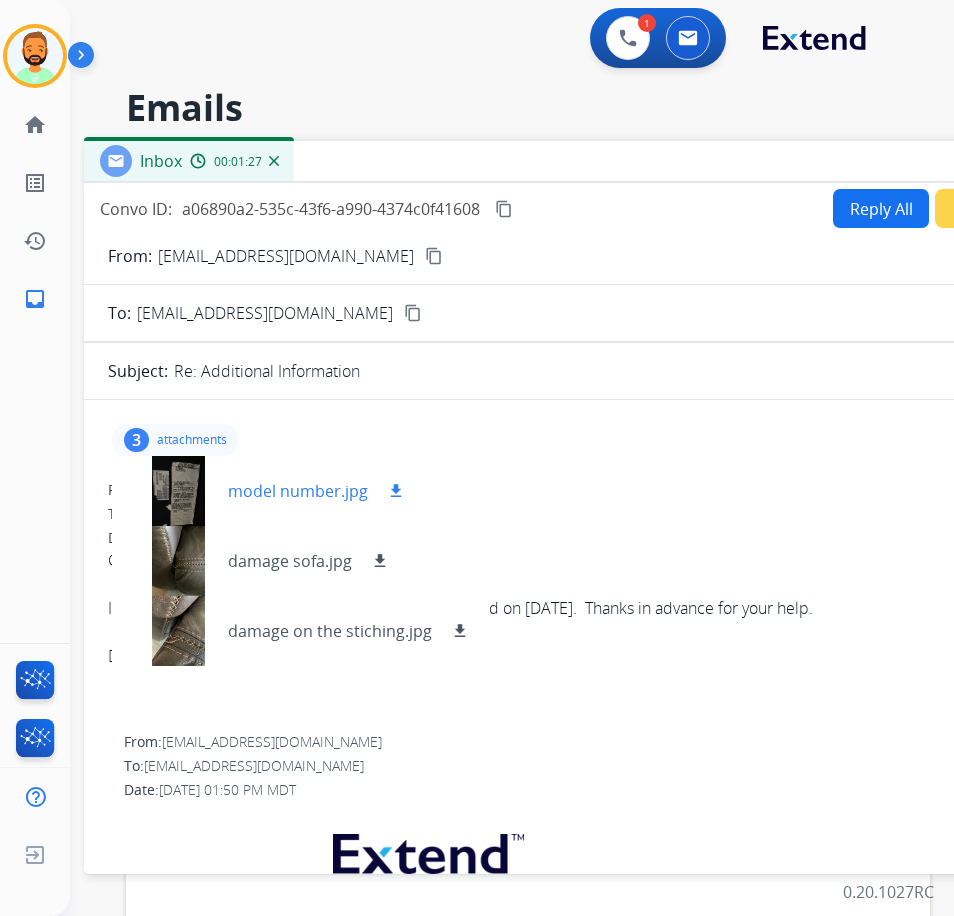click on "download" at bounding box center [396, 491] 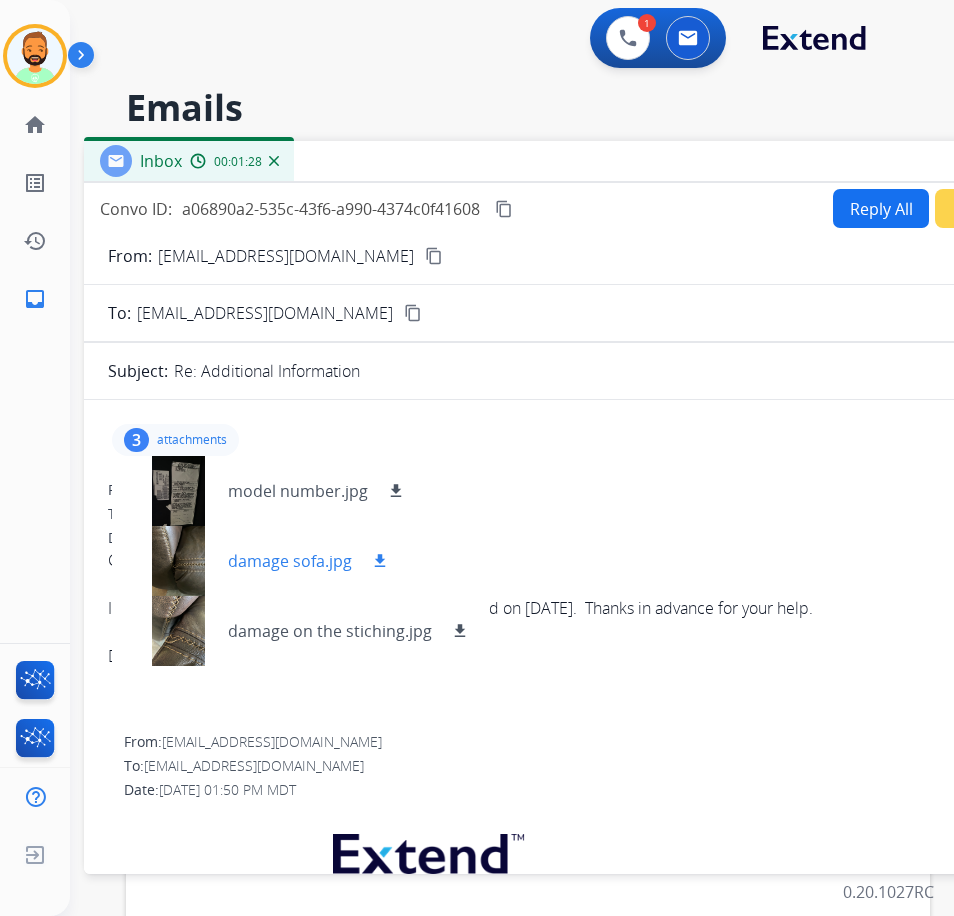 click on "download" at bounding box center (380, 561) 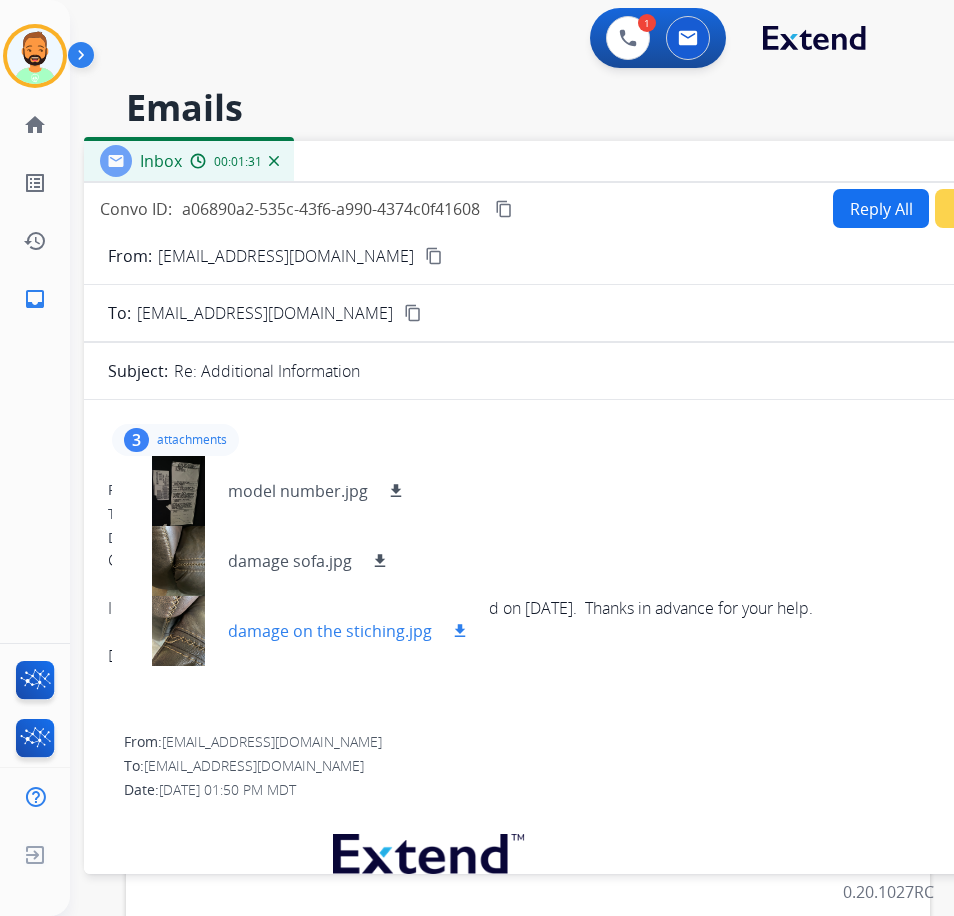 click on "download" at bounding box center [460, 631] 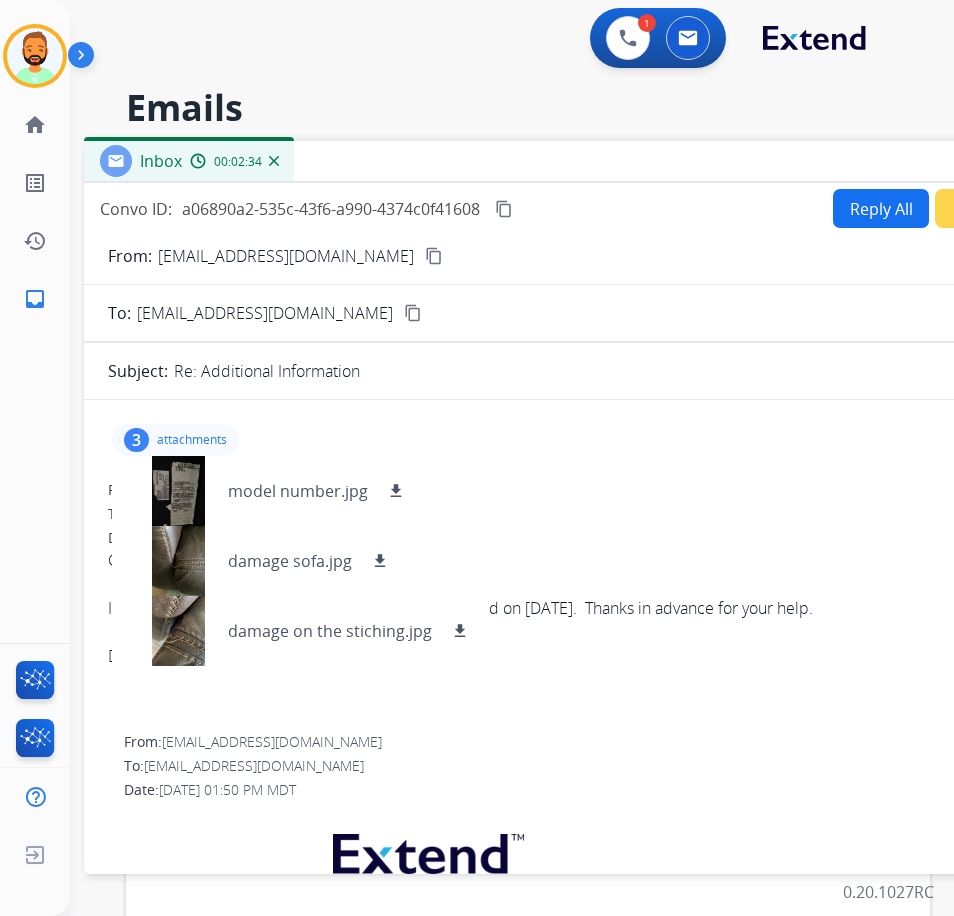 click on "content_copy" at bounding box center (434, 256) 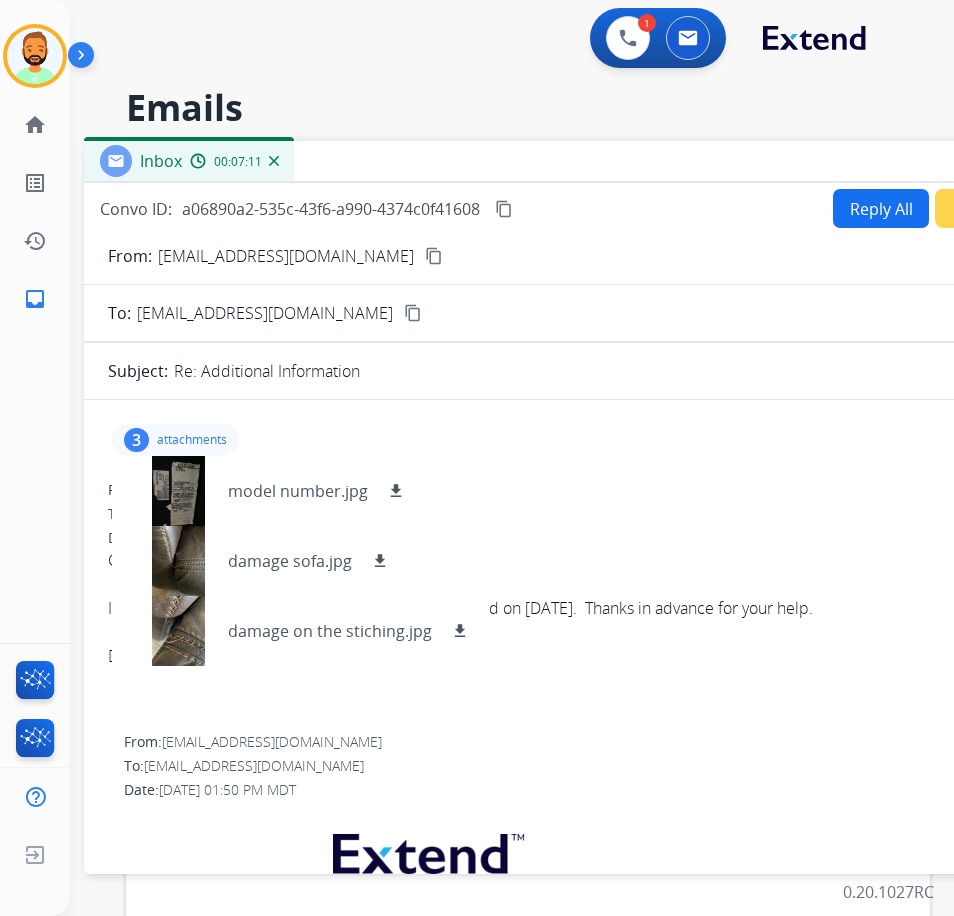 click on "attachments" at bounding box center [192, 440] 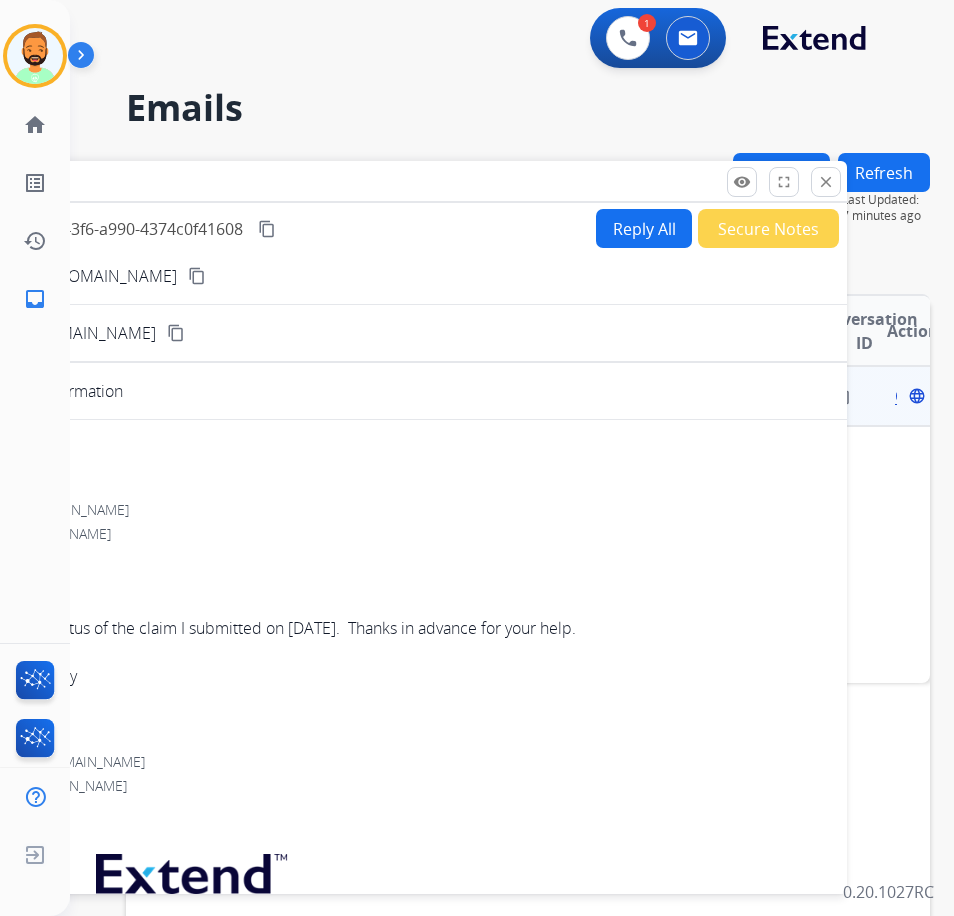 drag, startPoint x: 773, startPoint y: 163, endPoint x: 435, endPoint y: 186, distance: 338.78165 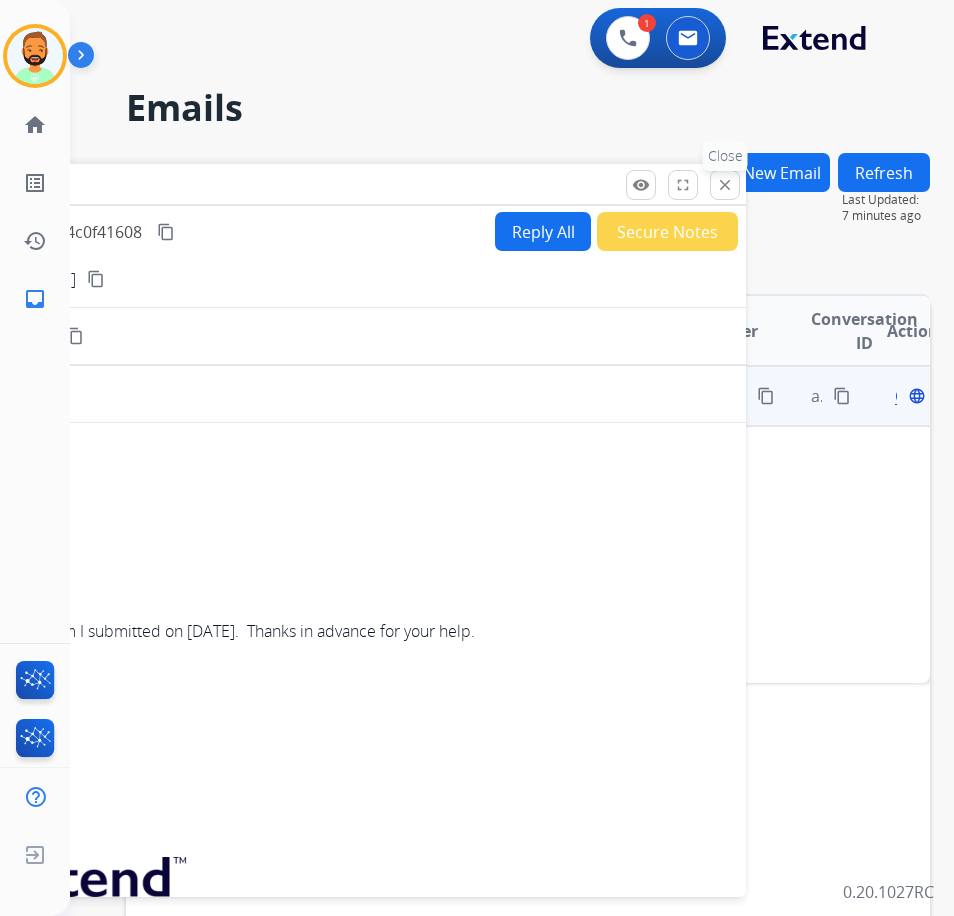 click on "close Close" at bounding box center [725, 185] 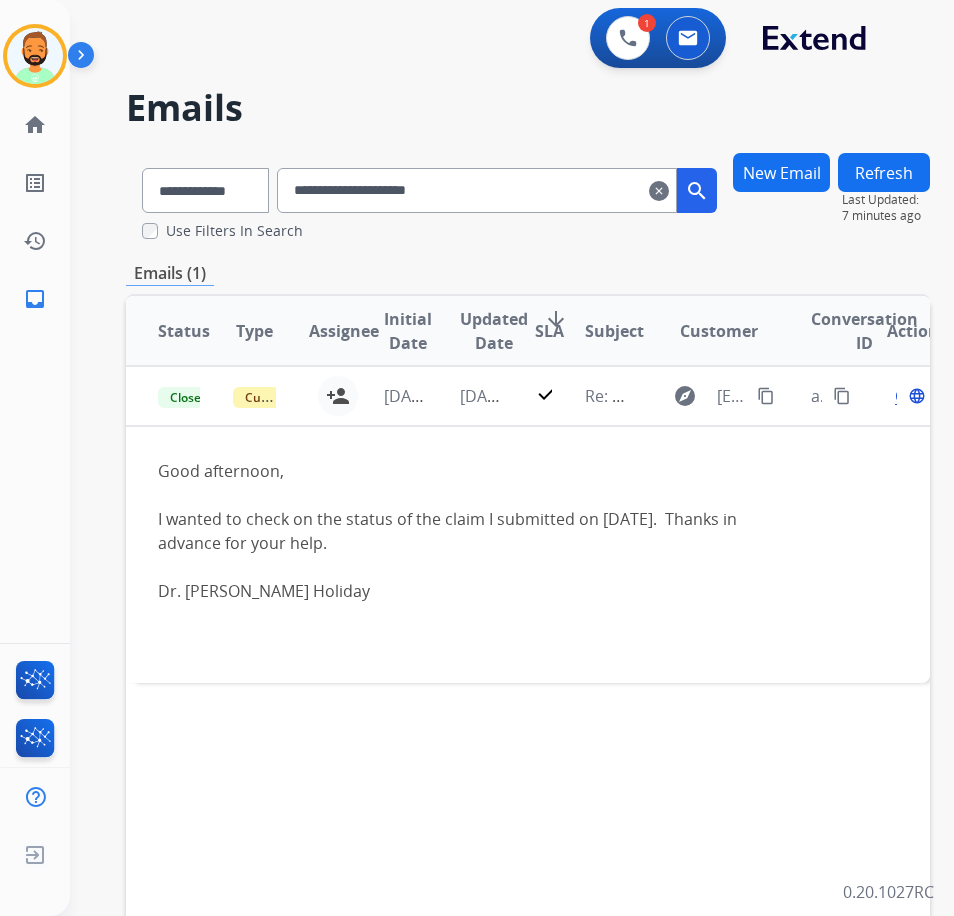 click on "clear" at bounding box center [659, 191] 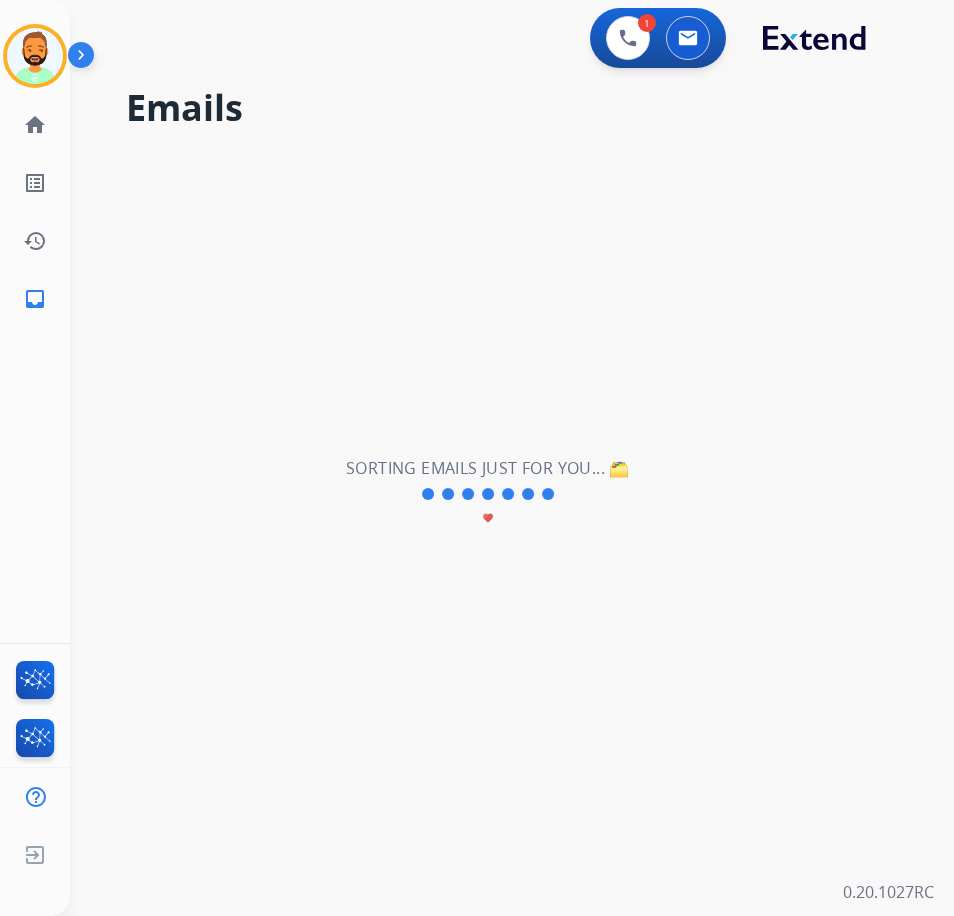 type 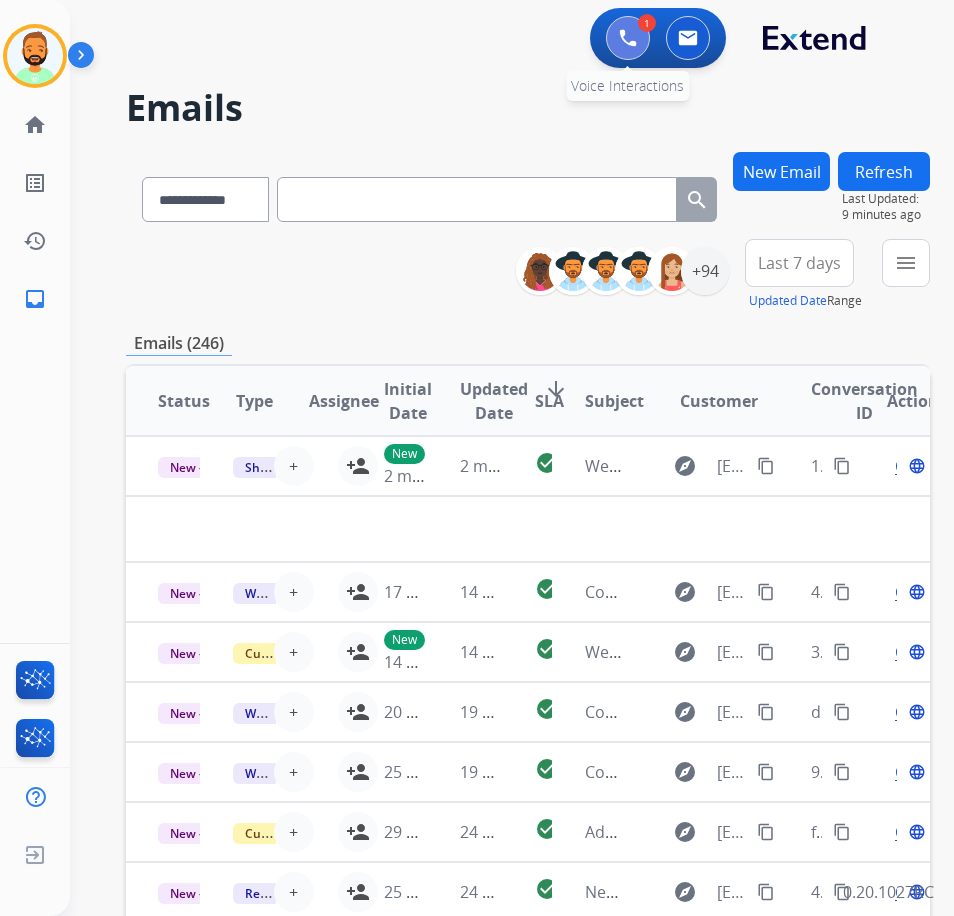 click at bounding box center (628, 38) 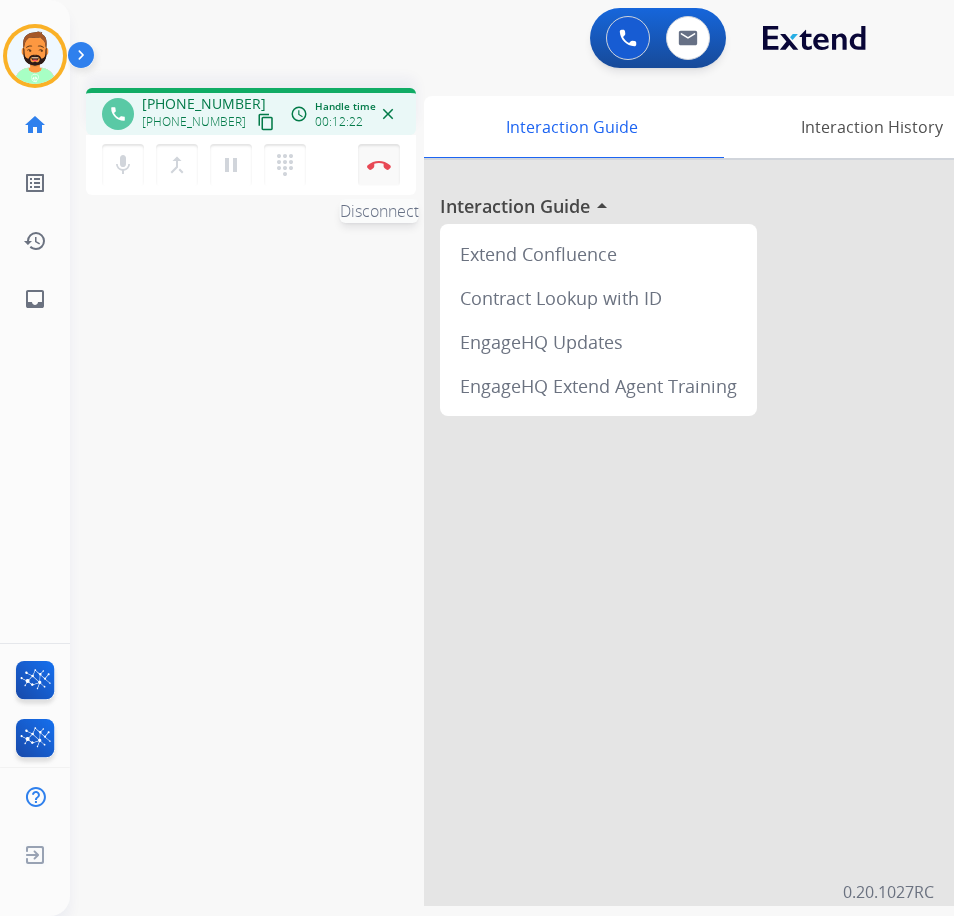 click at bounding box center [379, 165] 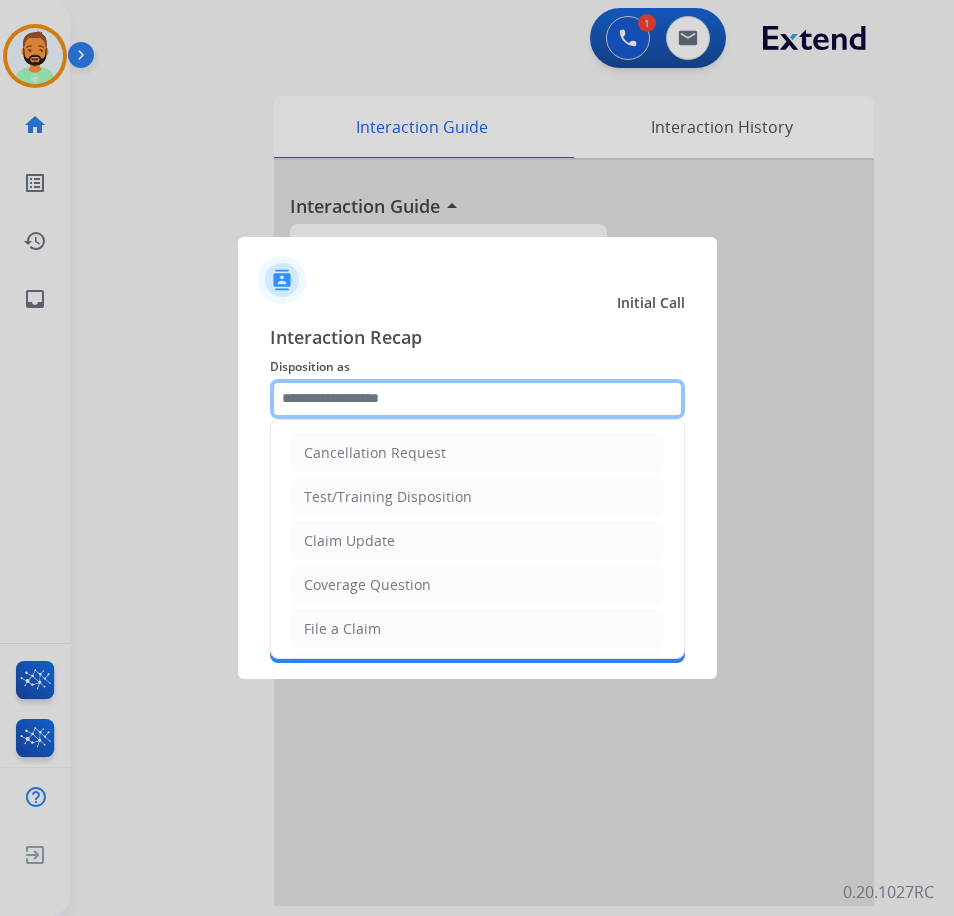 click 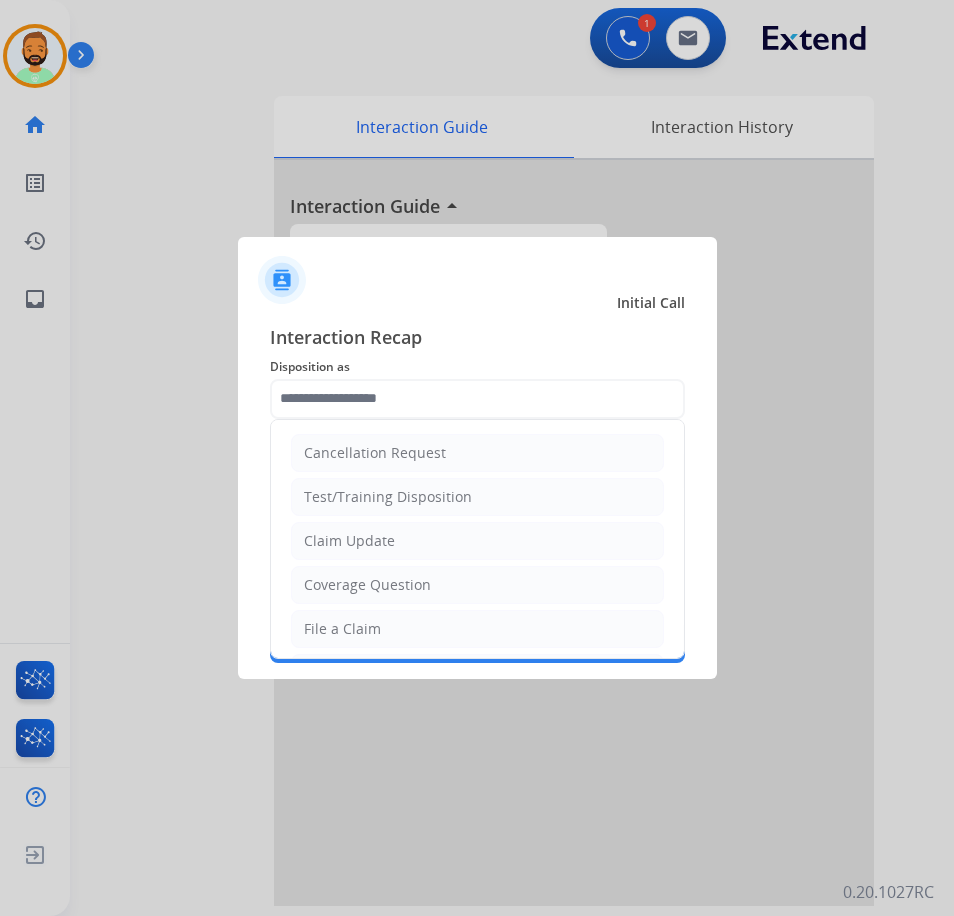 click on "Claim Update" 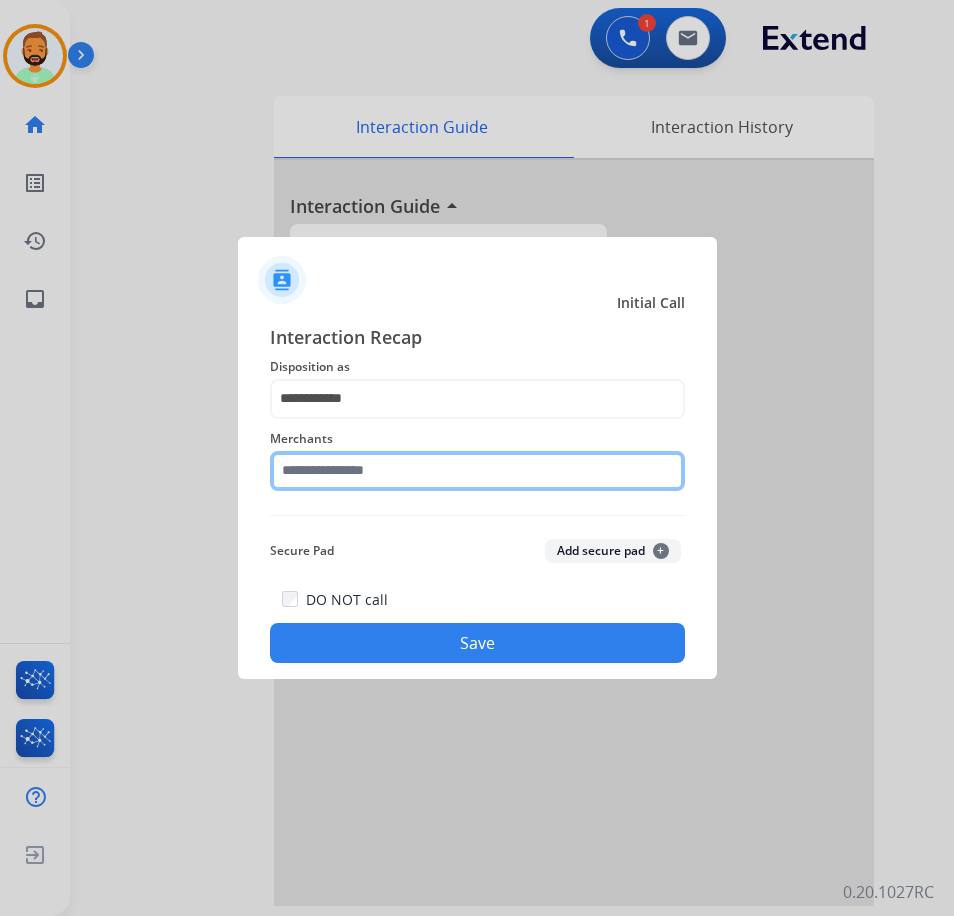 click 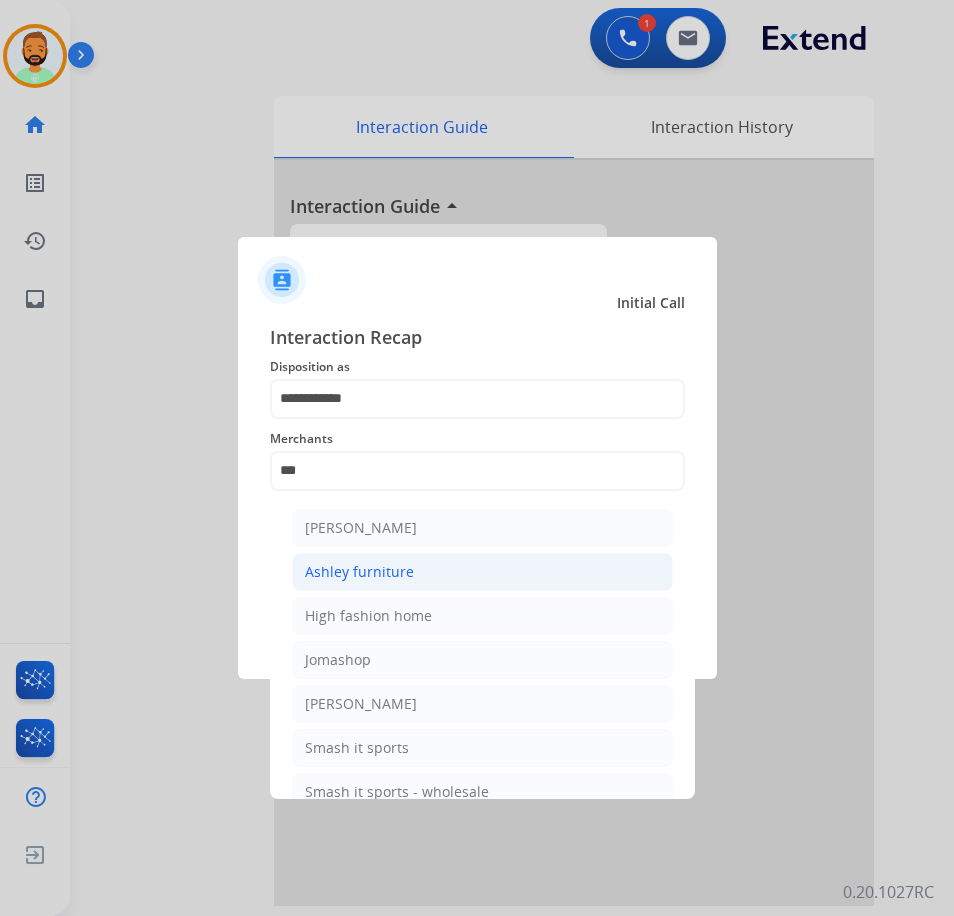 click on "Ashley furniture" 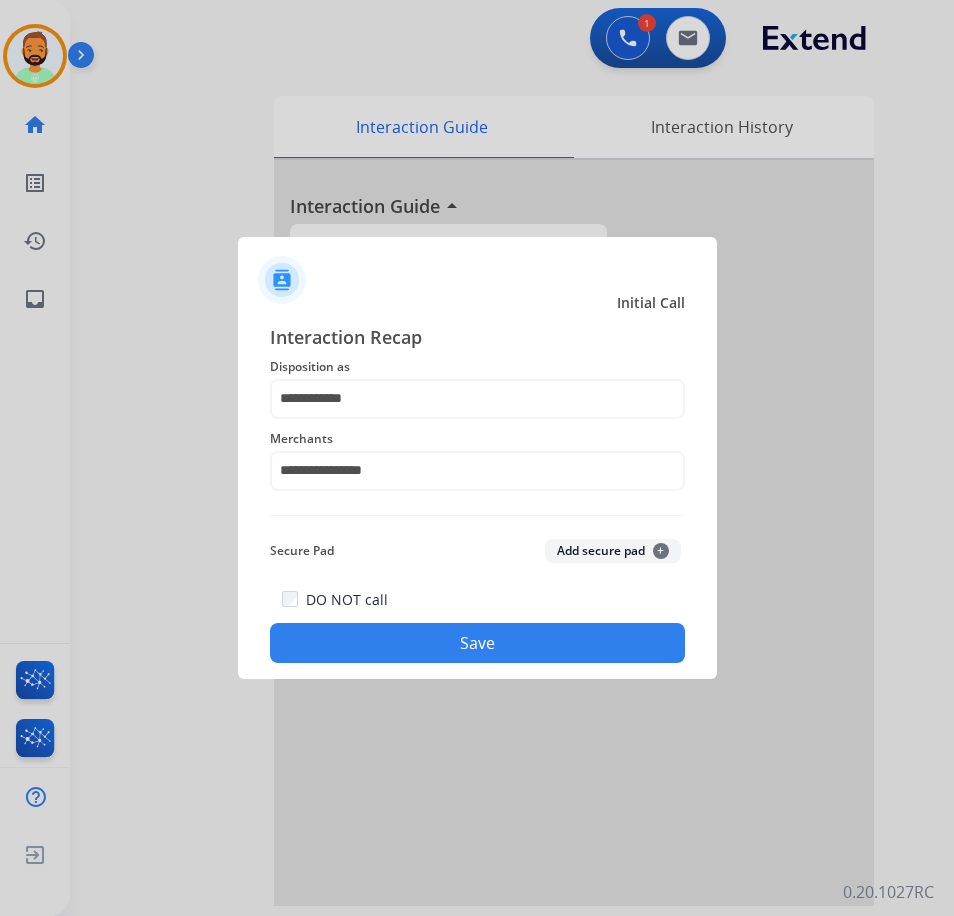 click on "Save" 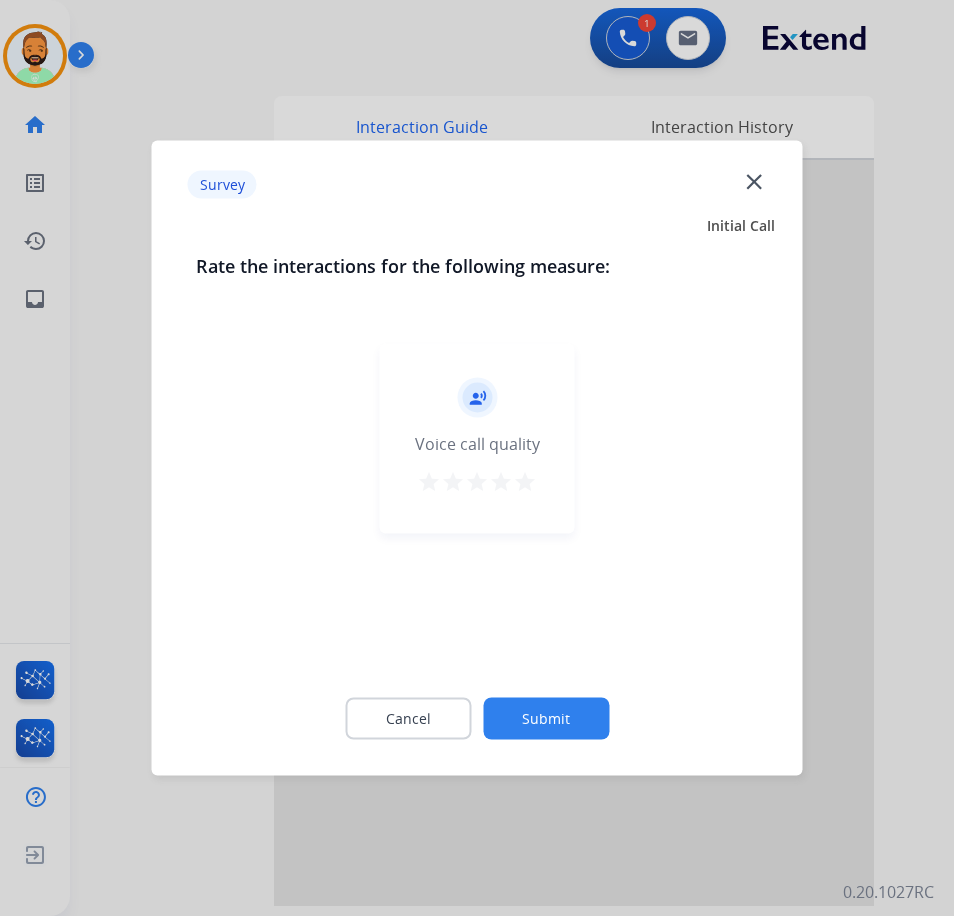 click on "Submit" 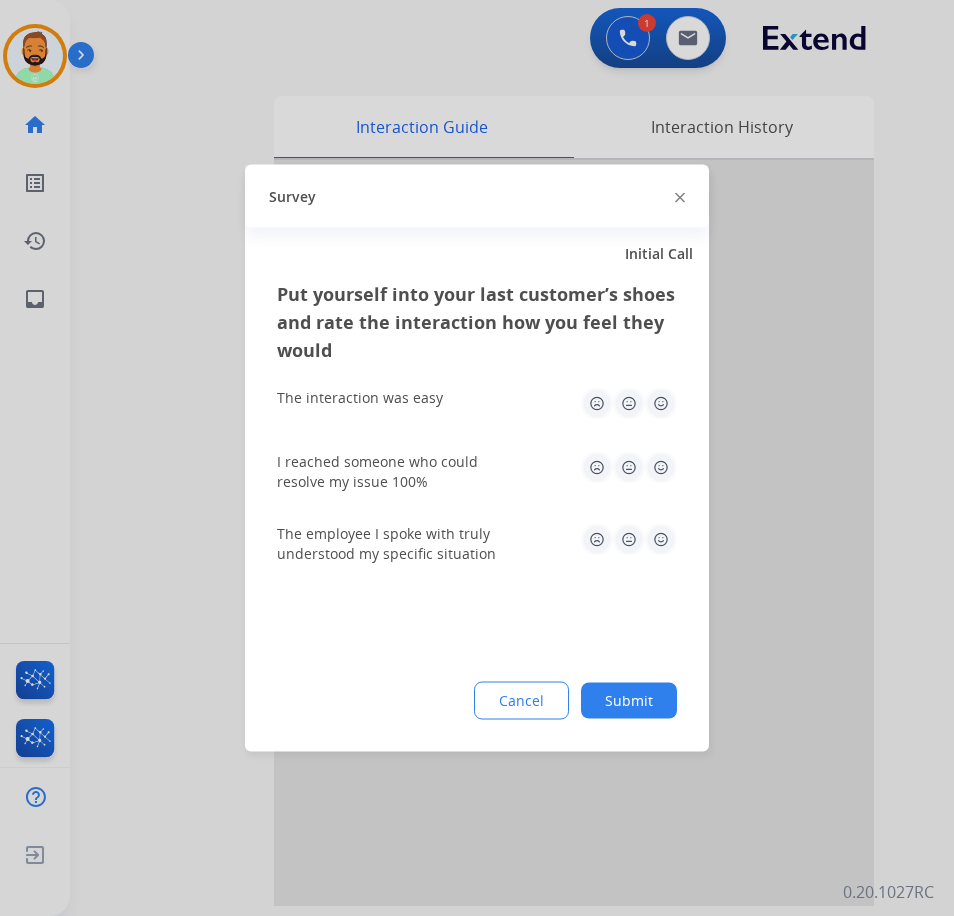 click on "Submit" 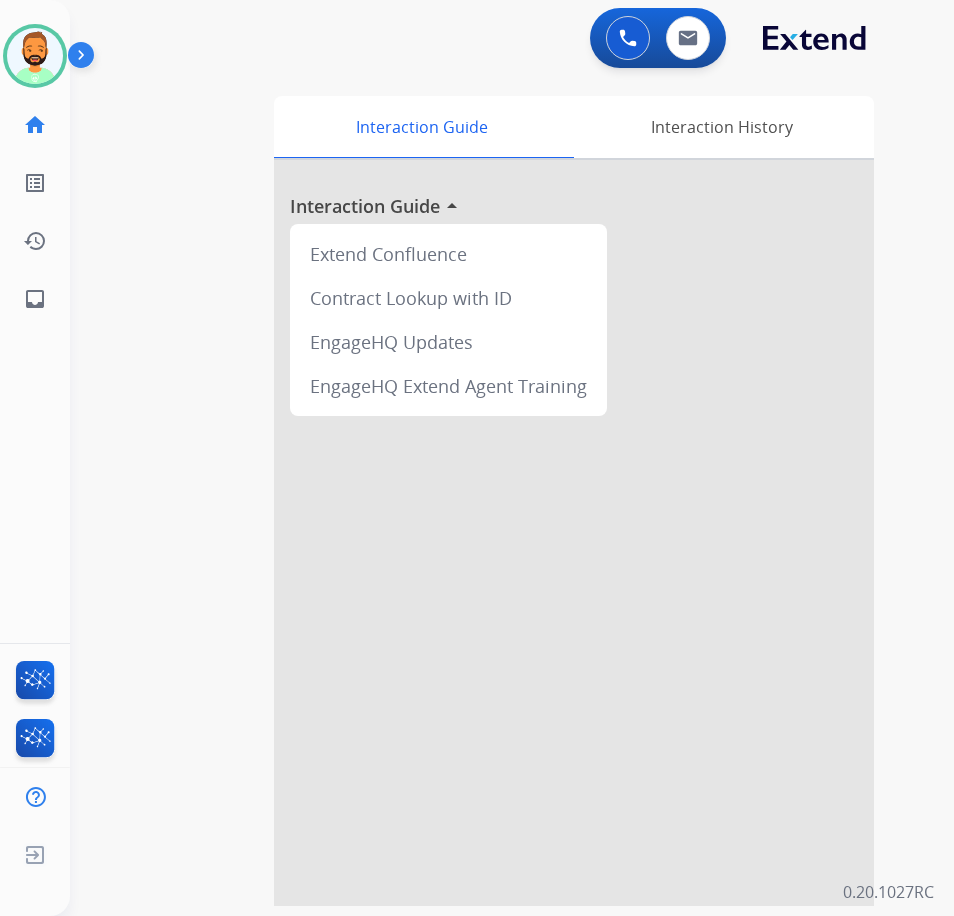 click at bounding box center (574, 533) 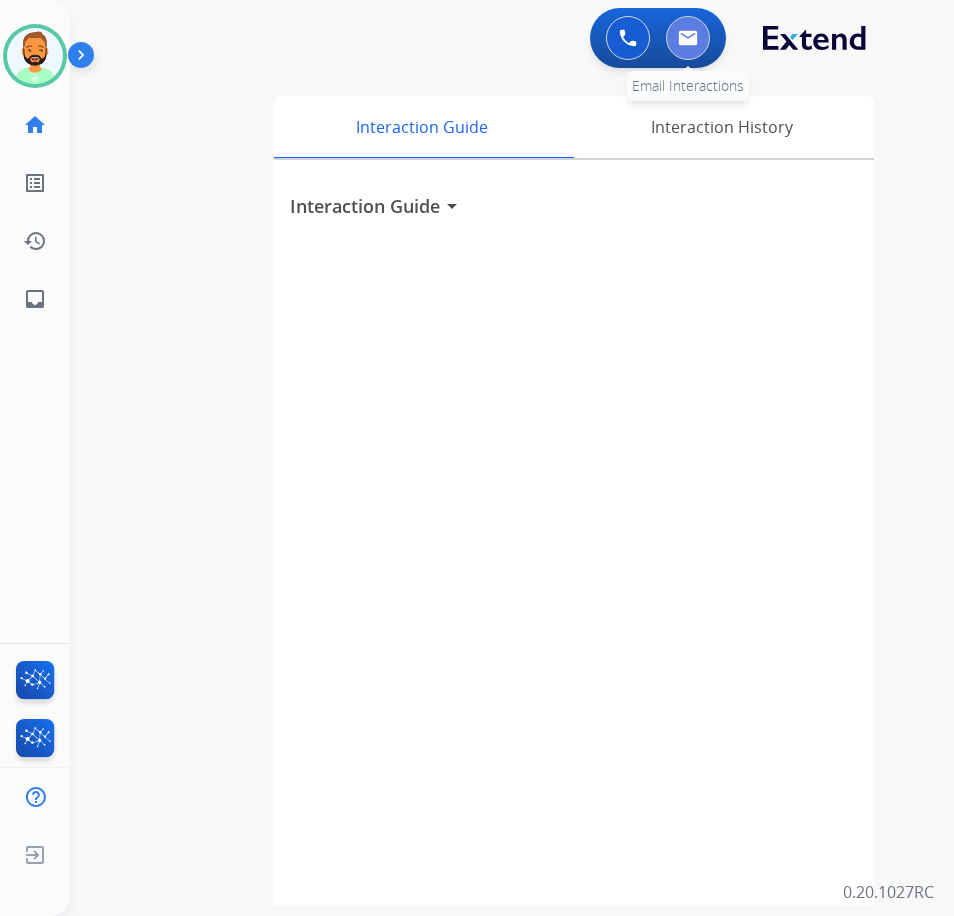 click at bounding box center [688, 38] 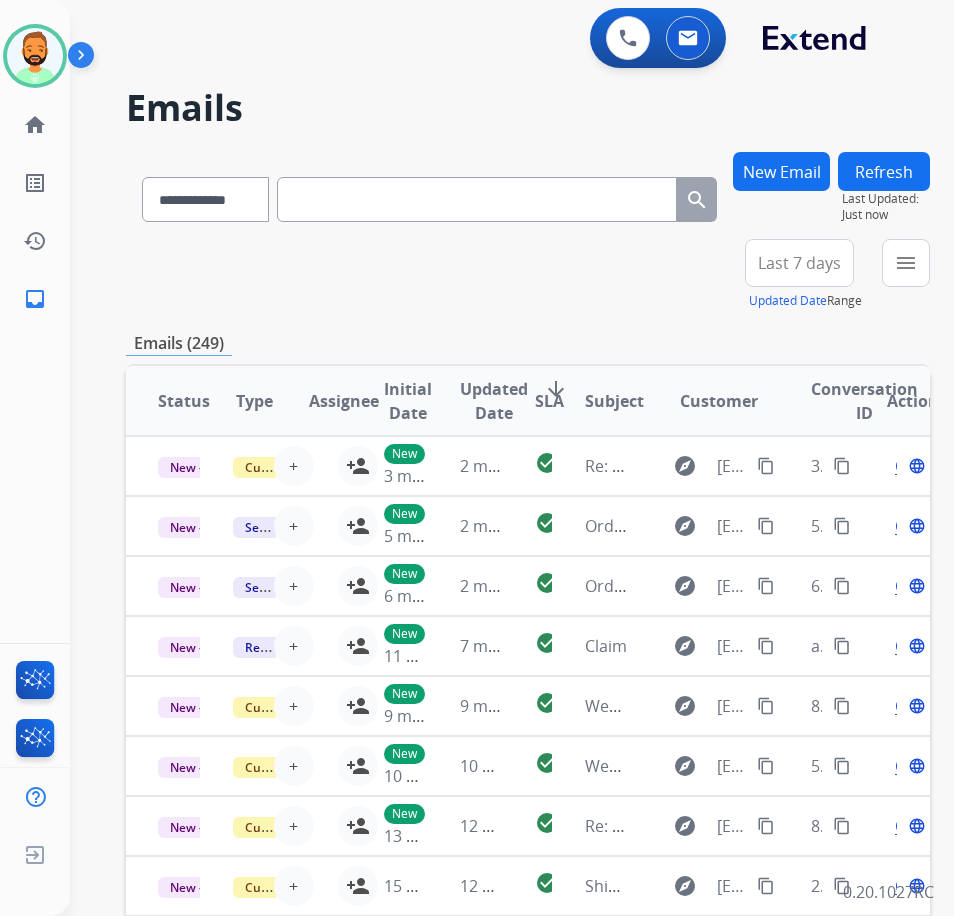 click on "New Email" at bounding box center (781, 171) 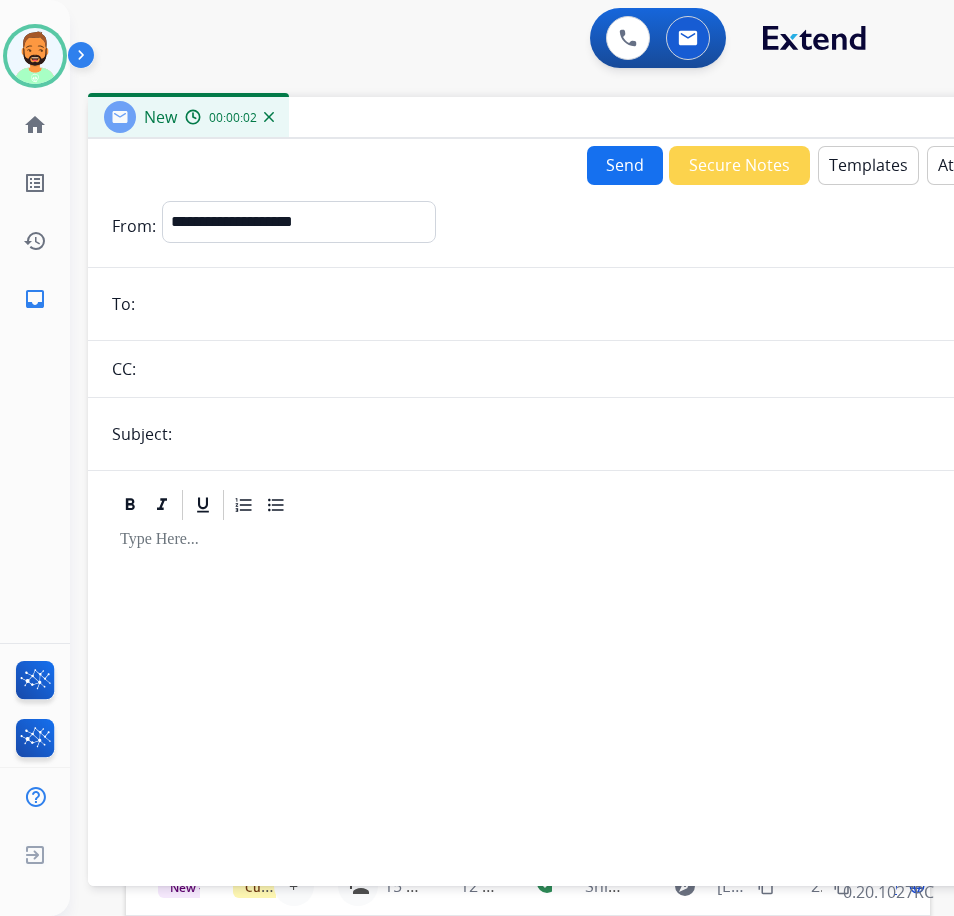 drag, startPoint x: 500, startPoint y: 143, endPoint x: 661, endPoint y: 113, distance: 163.77118 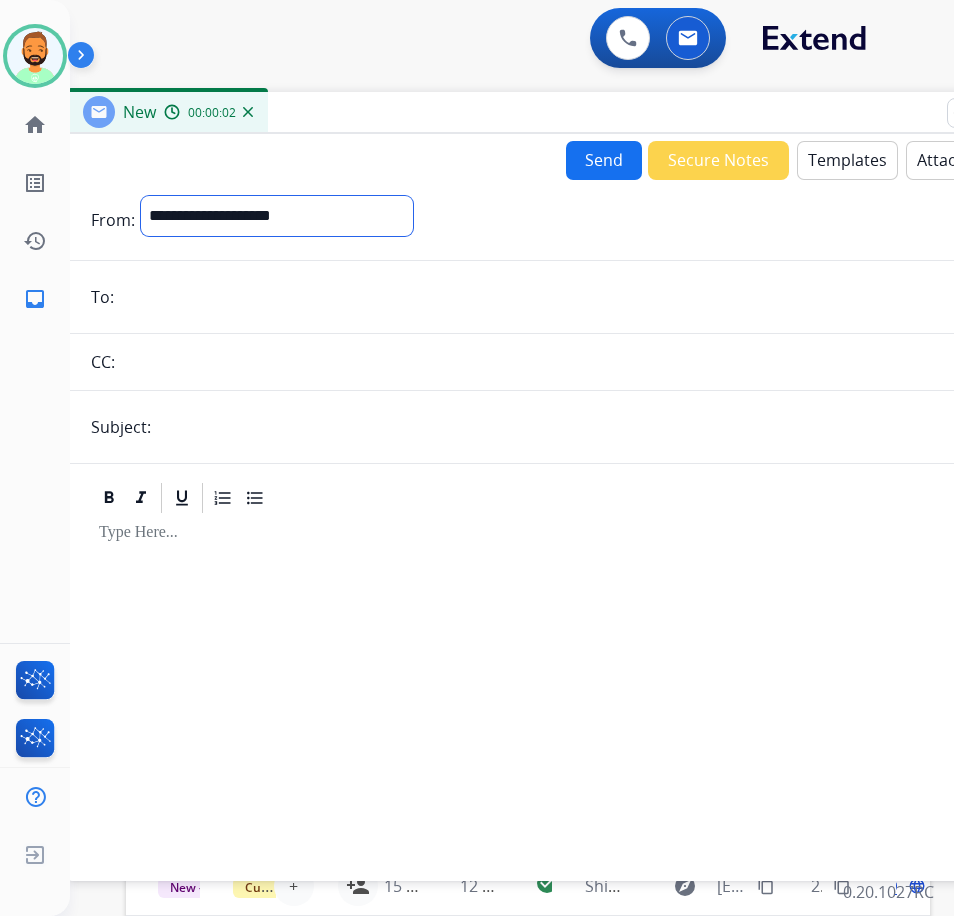 click on "**********" at bounding box center (277, 216) 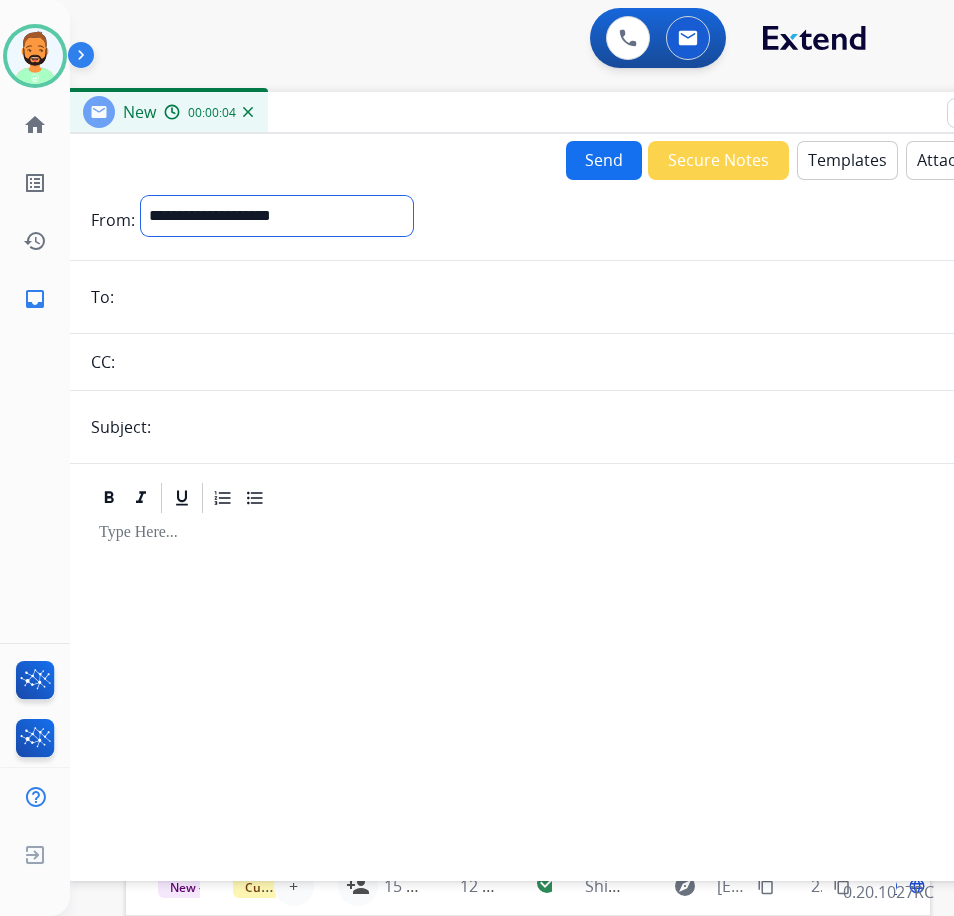 select on "**********" 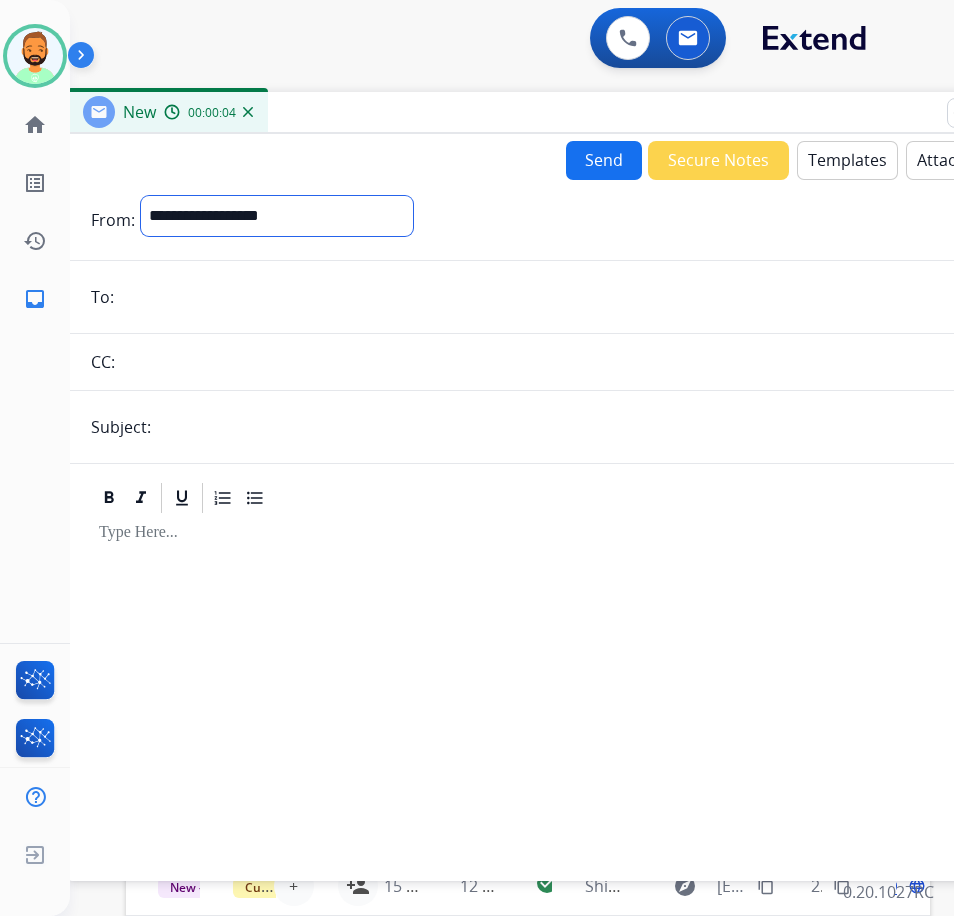 click on "**********" at bounding box center (277, 216) 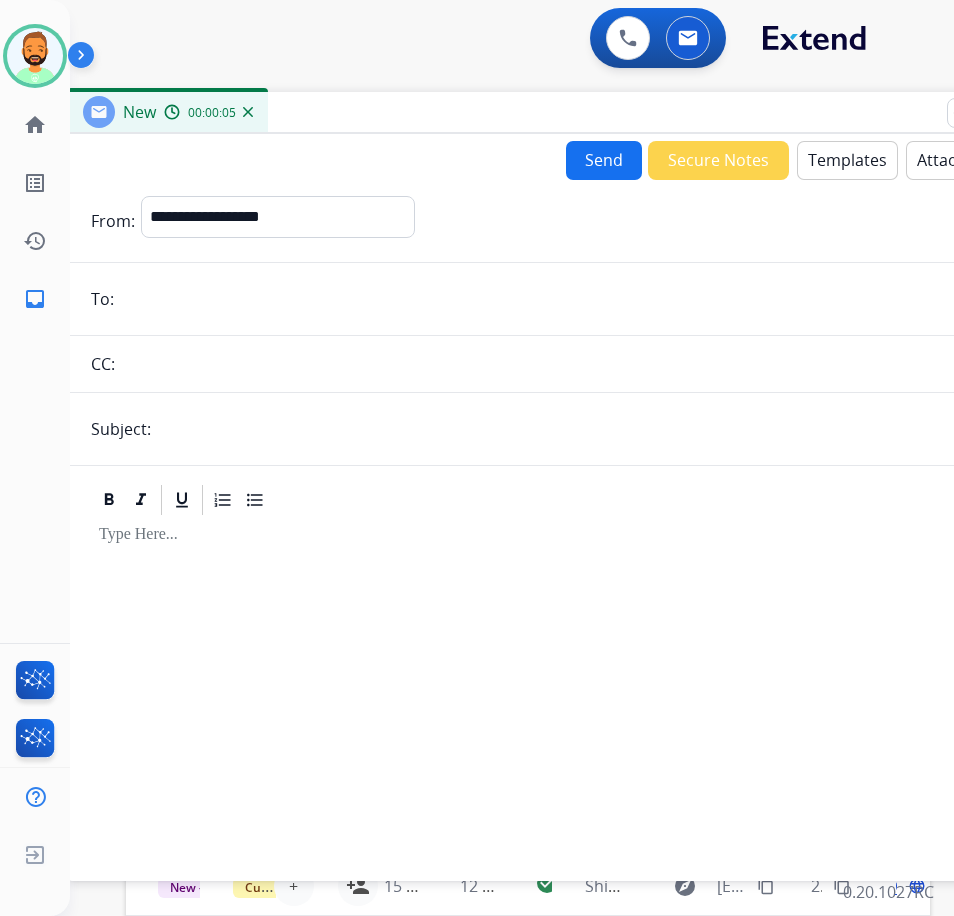 paste on "**********" 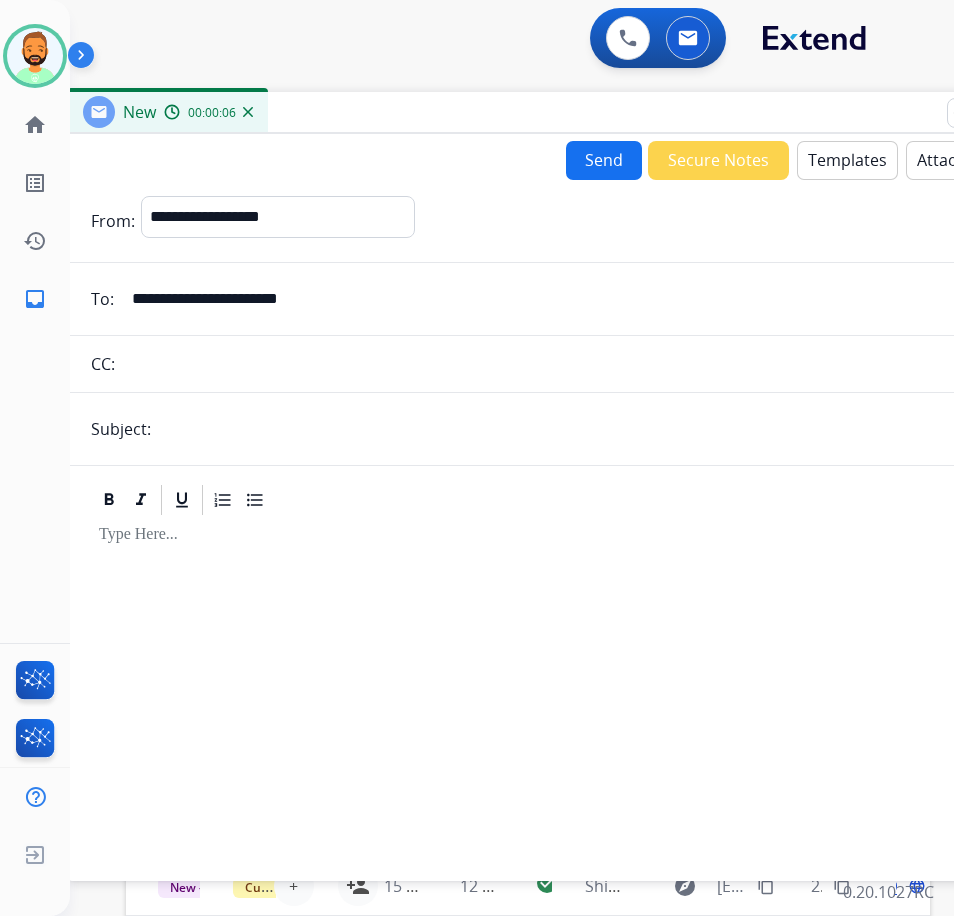 type on "**********" 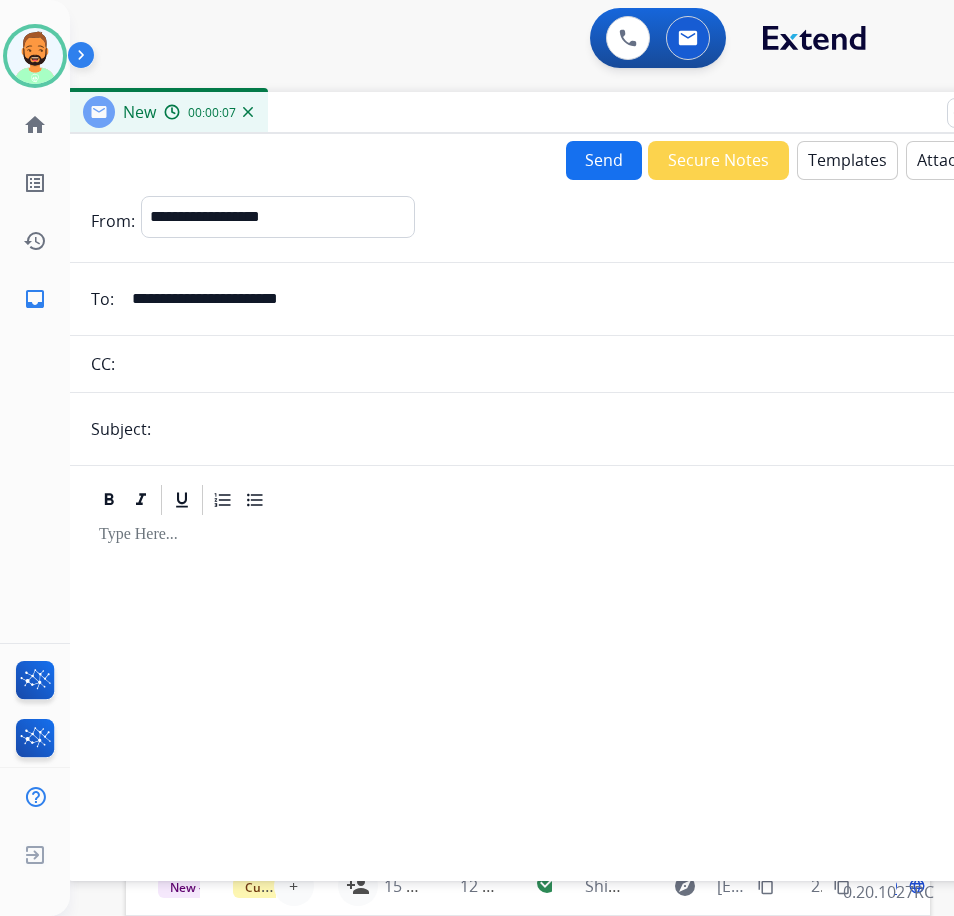 type on "**********" 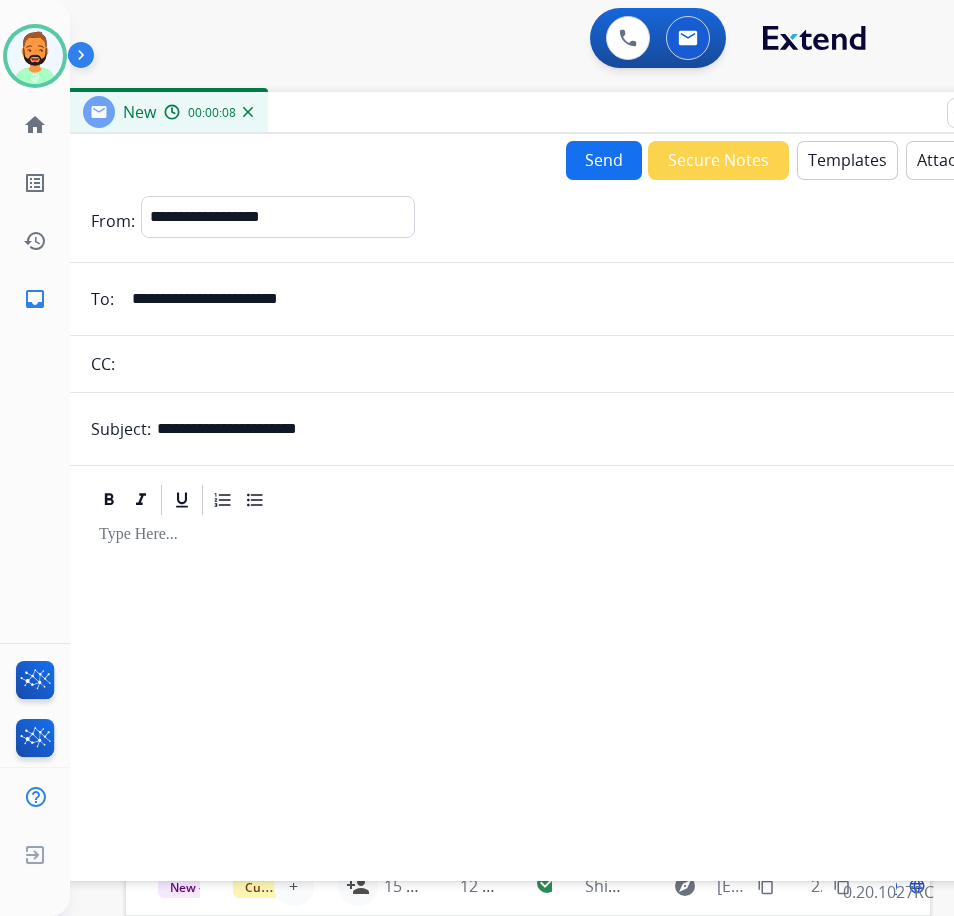 click at bounding box center (567, 689) 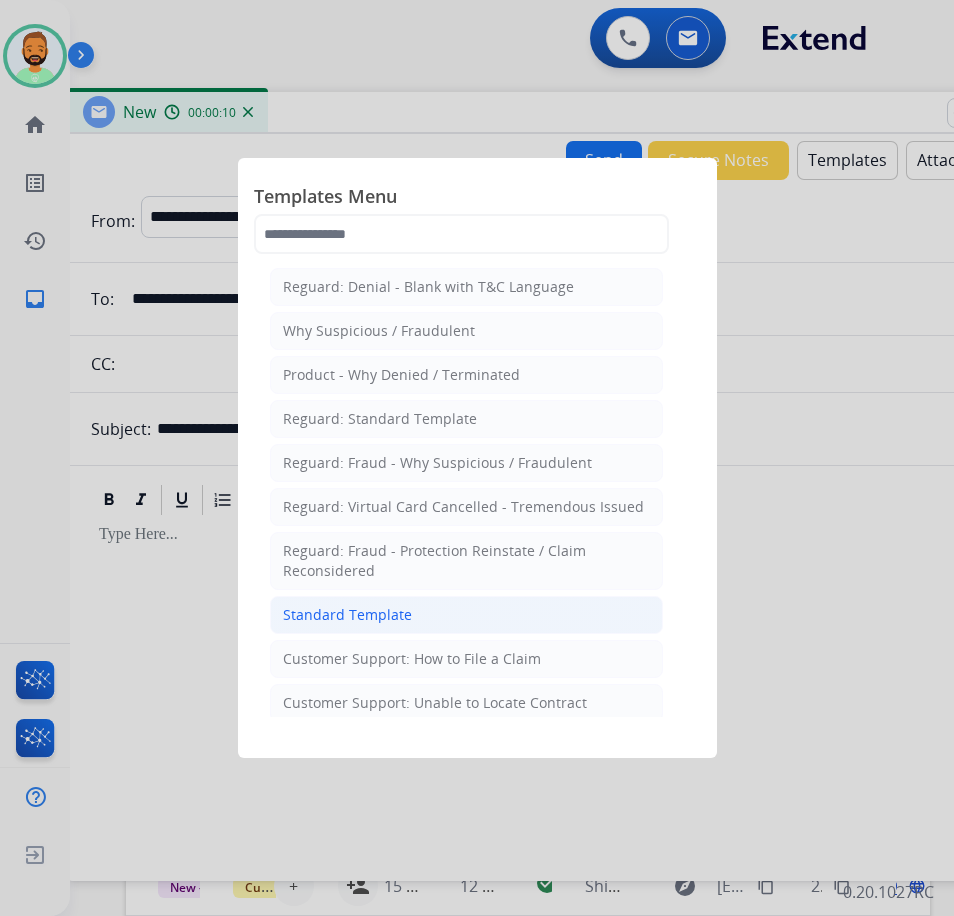click on "Standard Template" 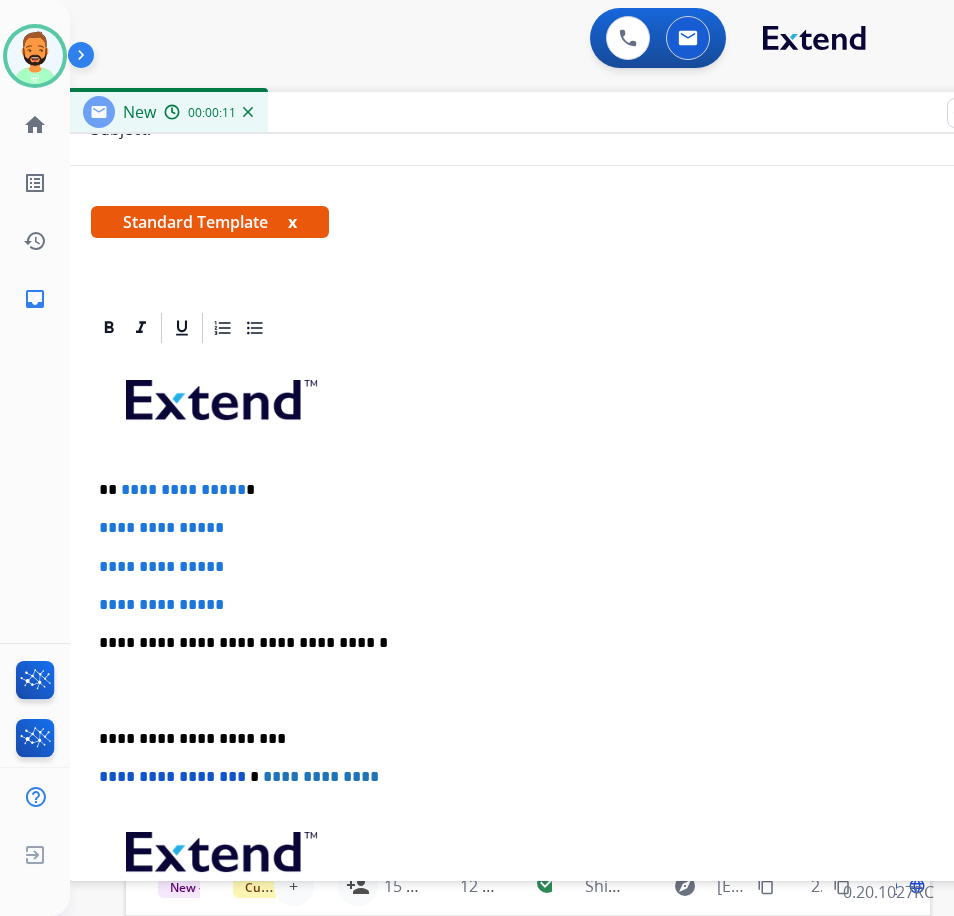 scroll, scrollTop: 300, scrollLeft: 0, axis: vertical 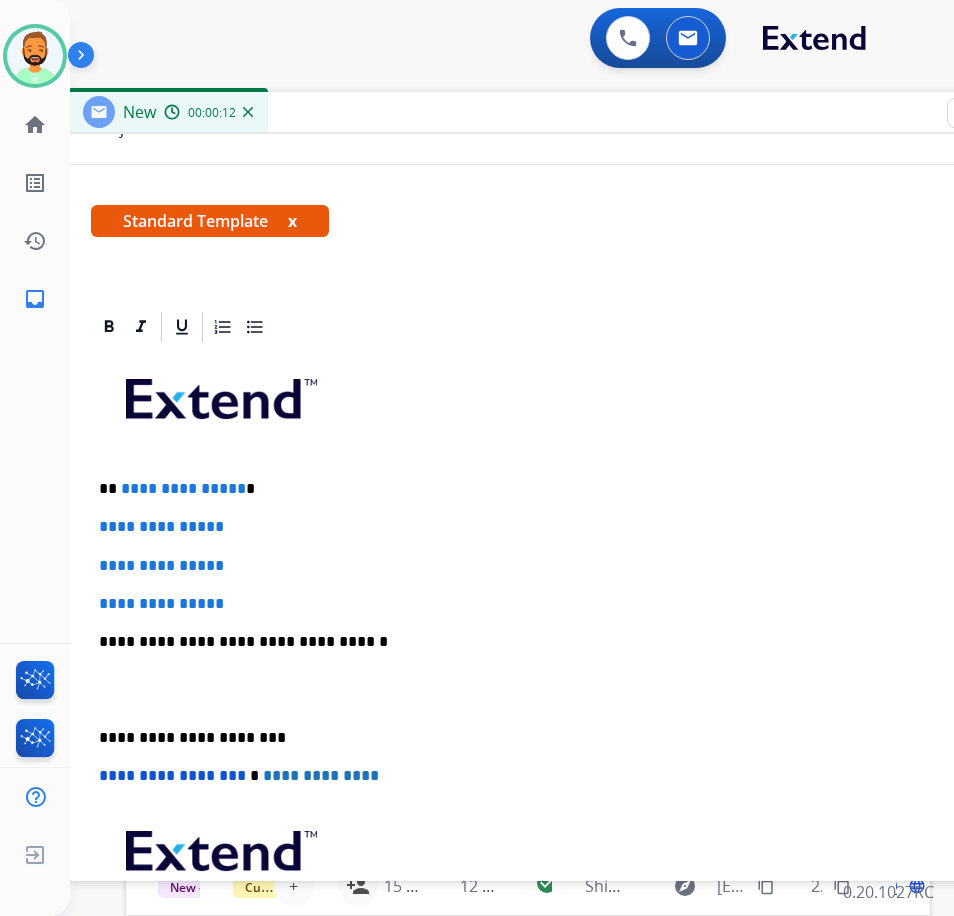 click on "**********" at bounding box center [559, 489] 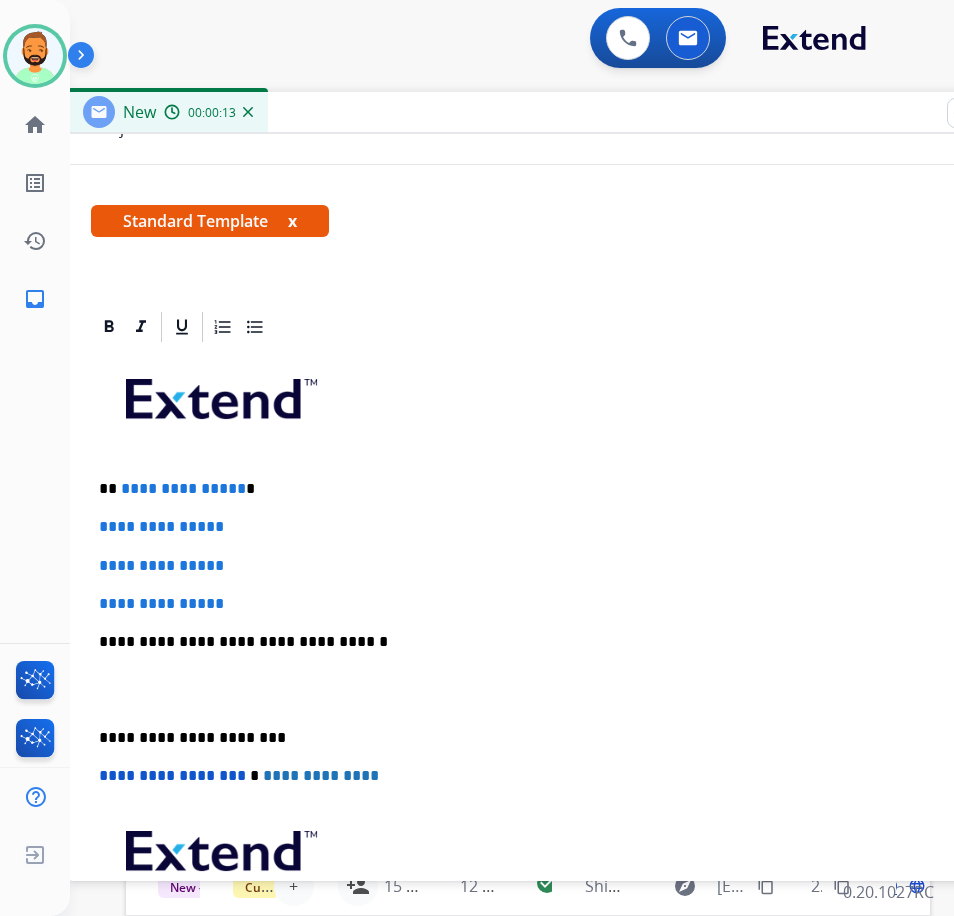 type 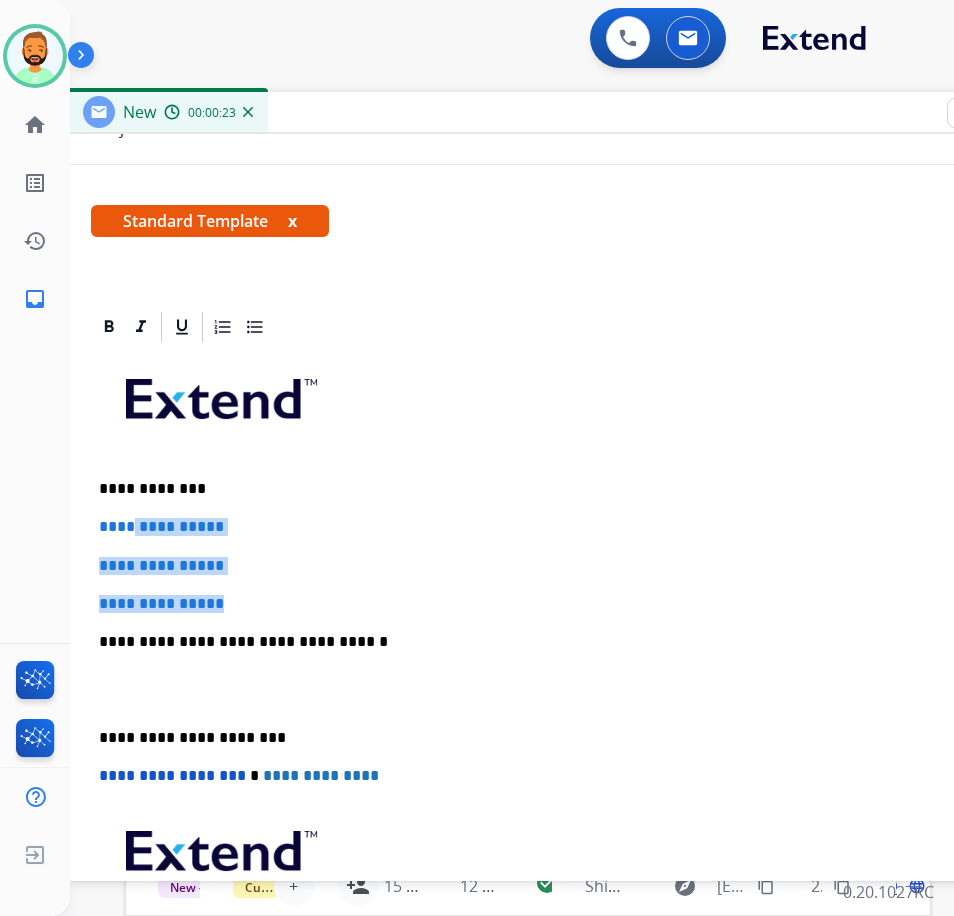 drag, startPoint x: 248, startPoint y: 604, endPoint x: 135, endPoint y: 531, distance: 134.52881 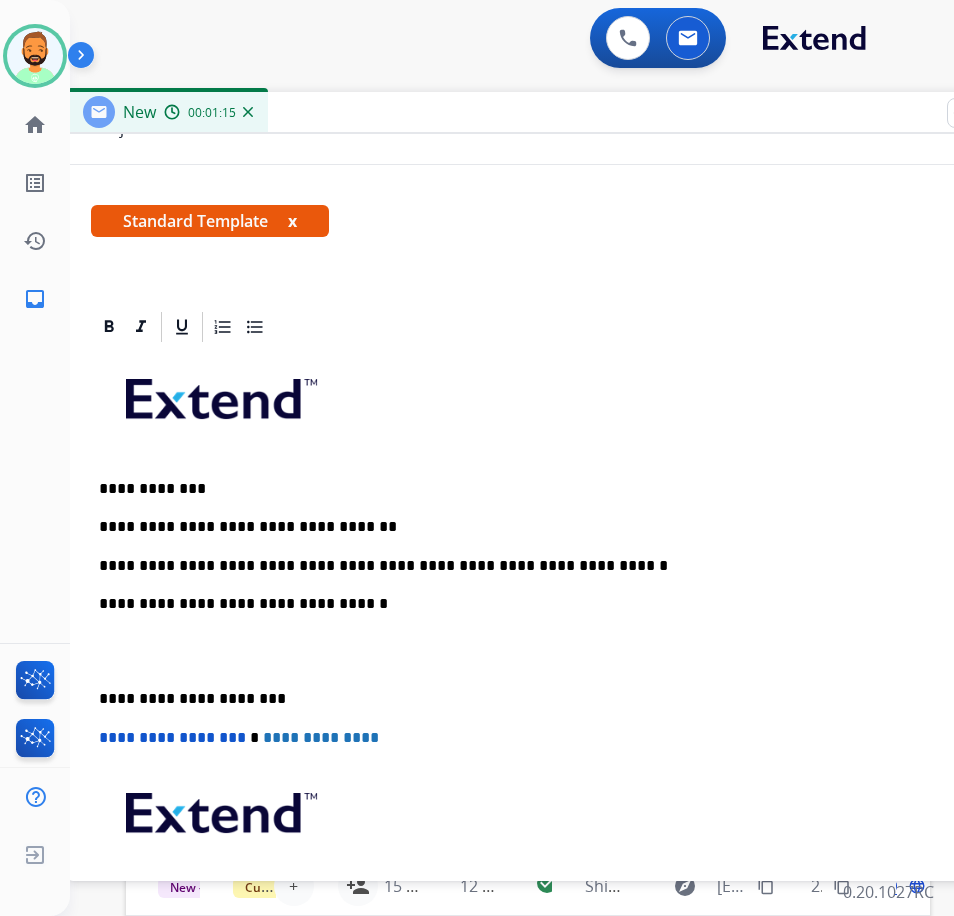click on "**********" at bounding box center (567, 670) 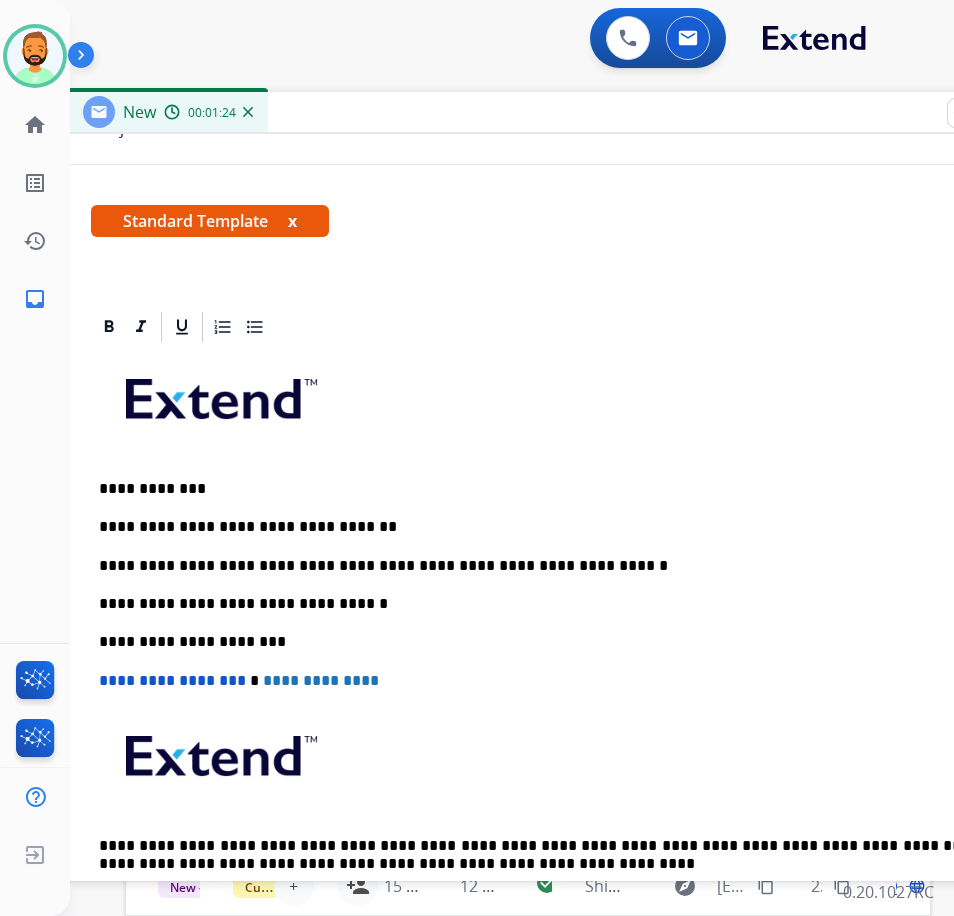 scroll, scrollTop: 0, scrollLeft: 0, axis: both 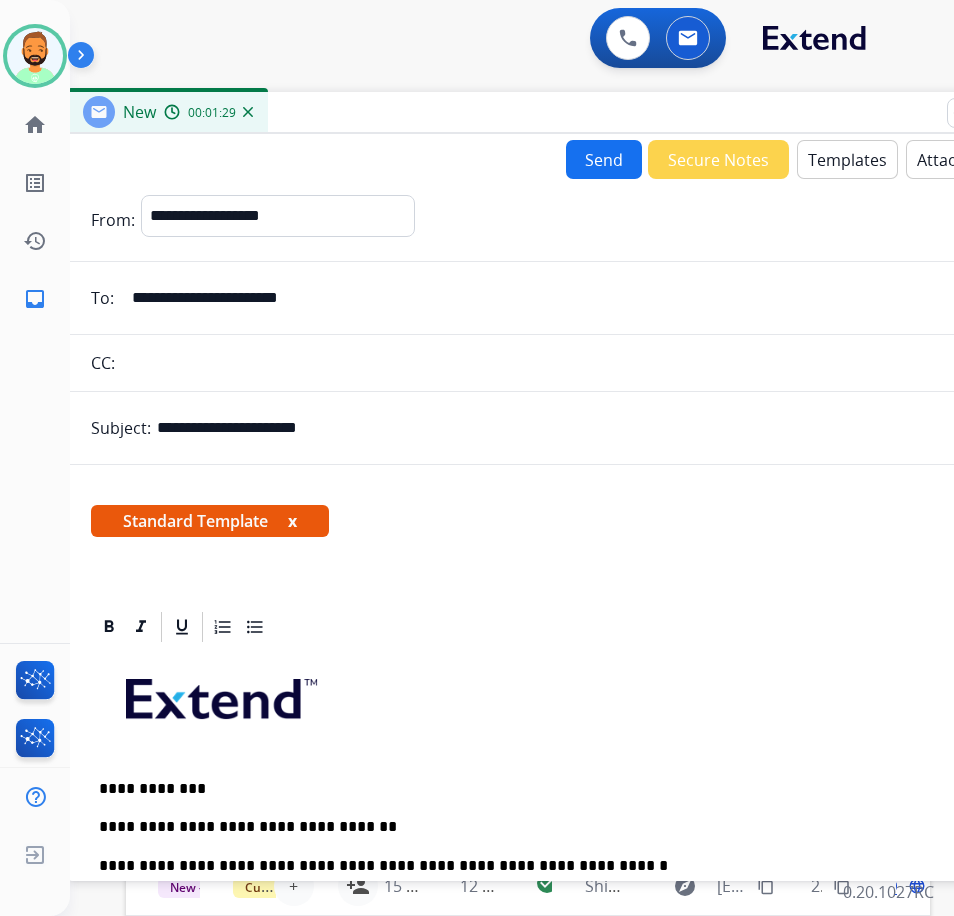 click on "Send" at bounding box center [604, 159] 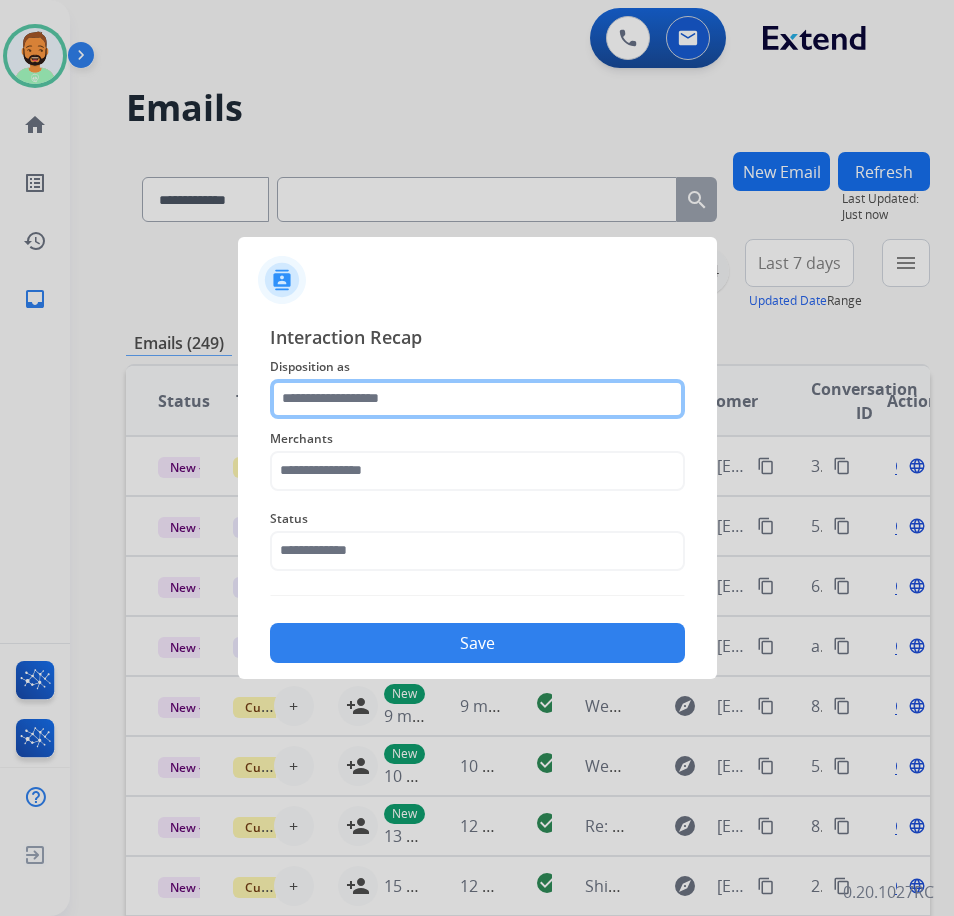 click 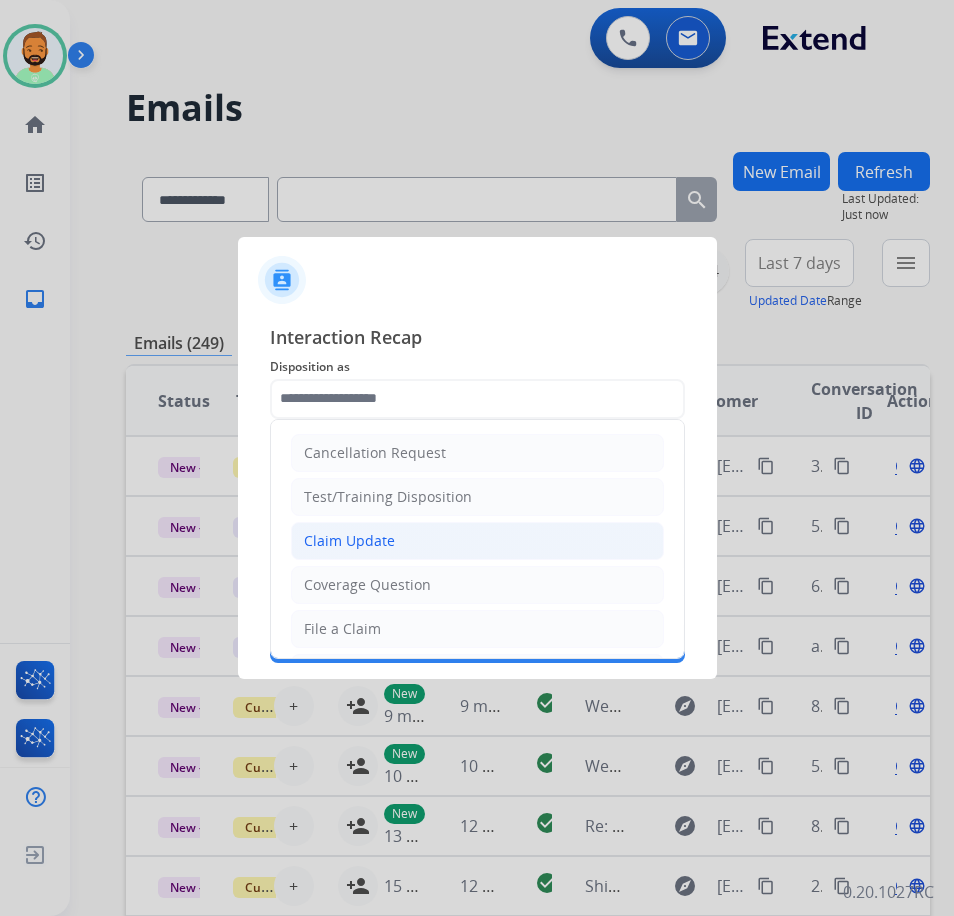click on "Claim Update" 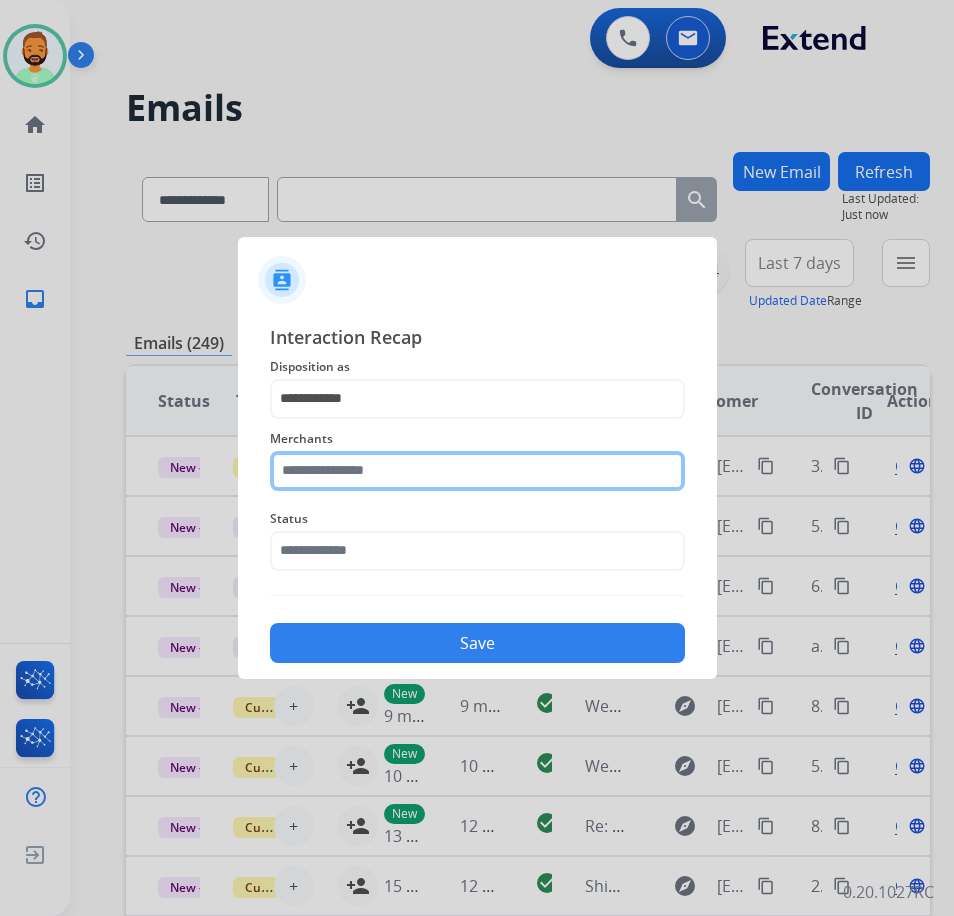click 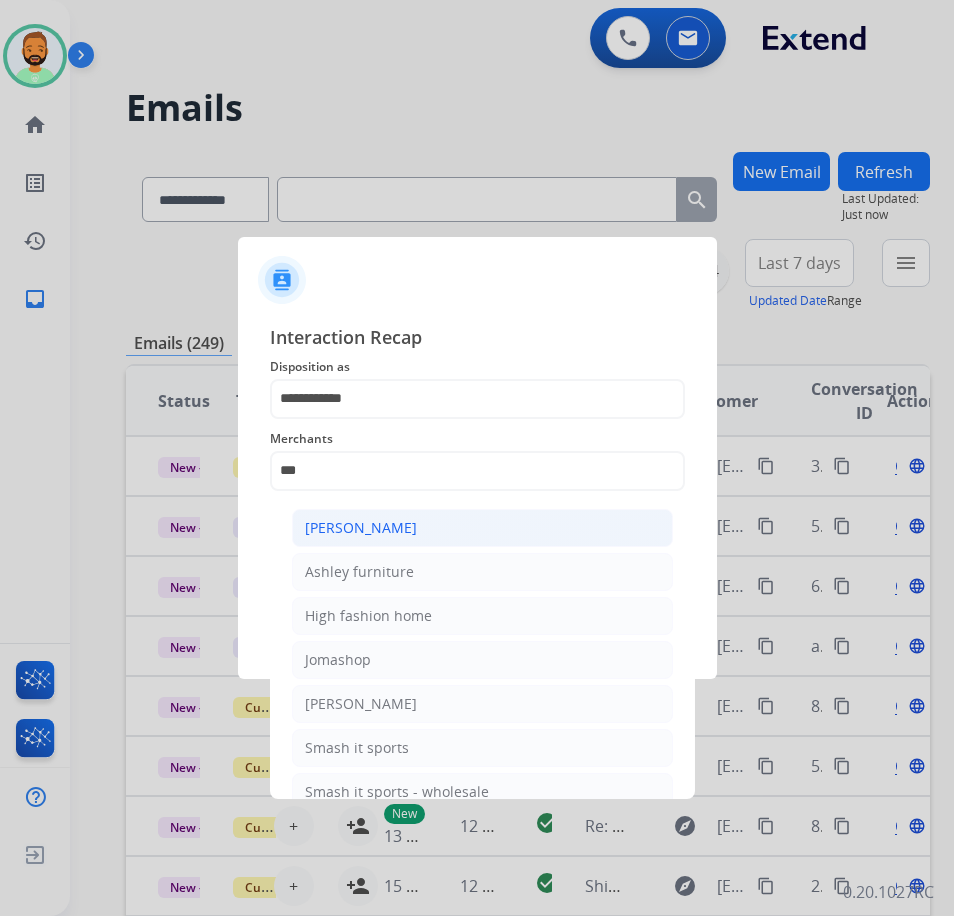 click on "[PERSON_NAME]" 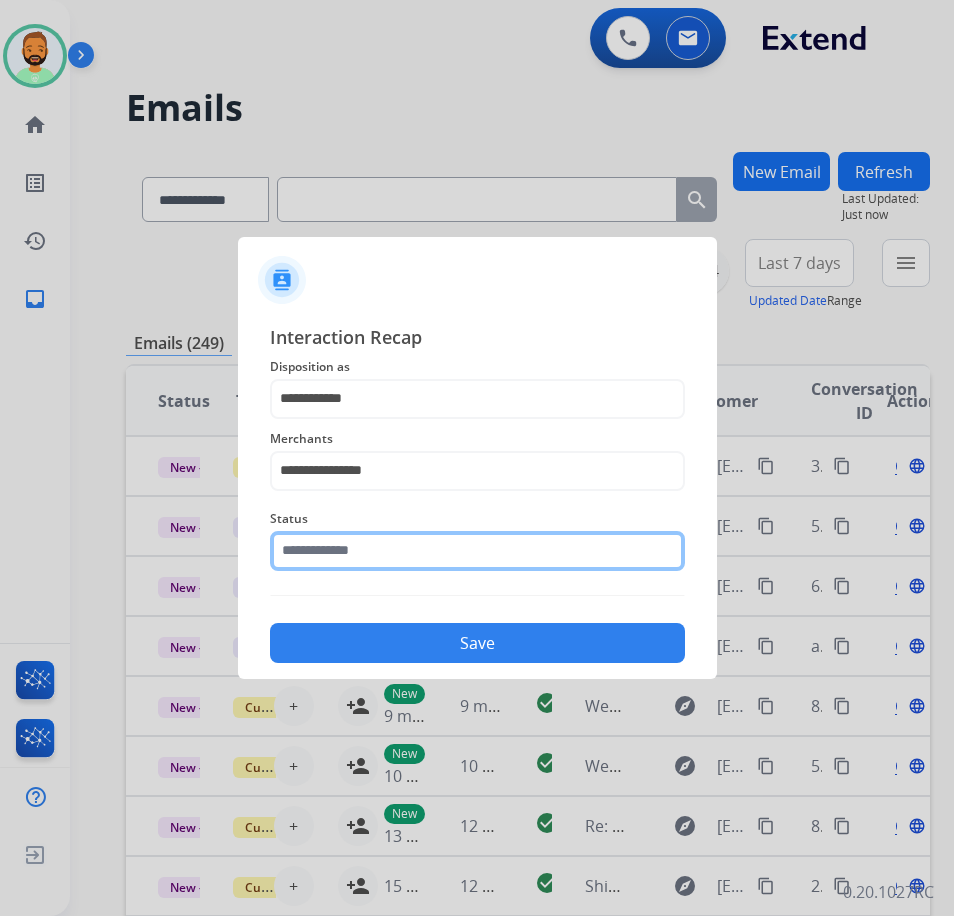 click 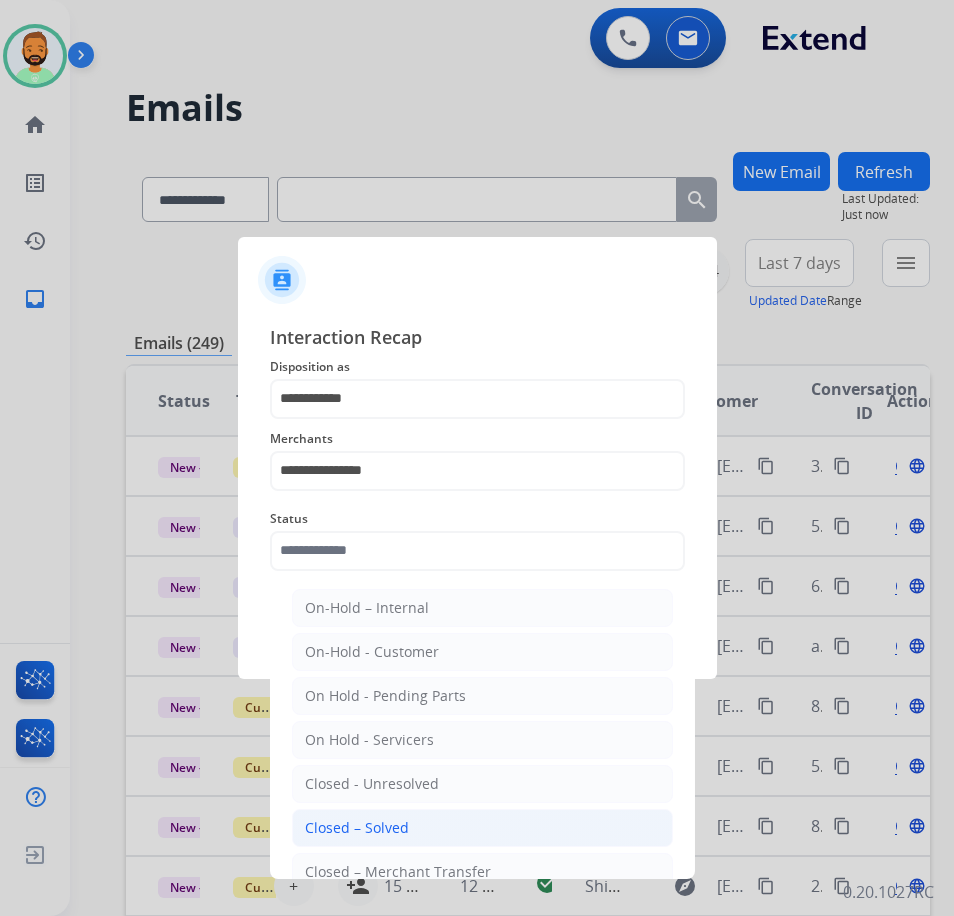 click on "Closed – Solved" 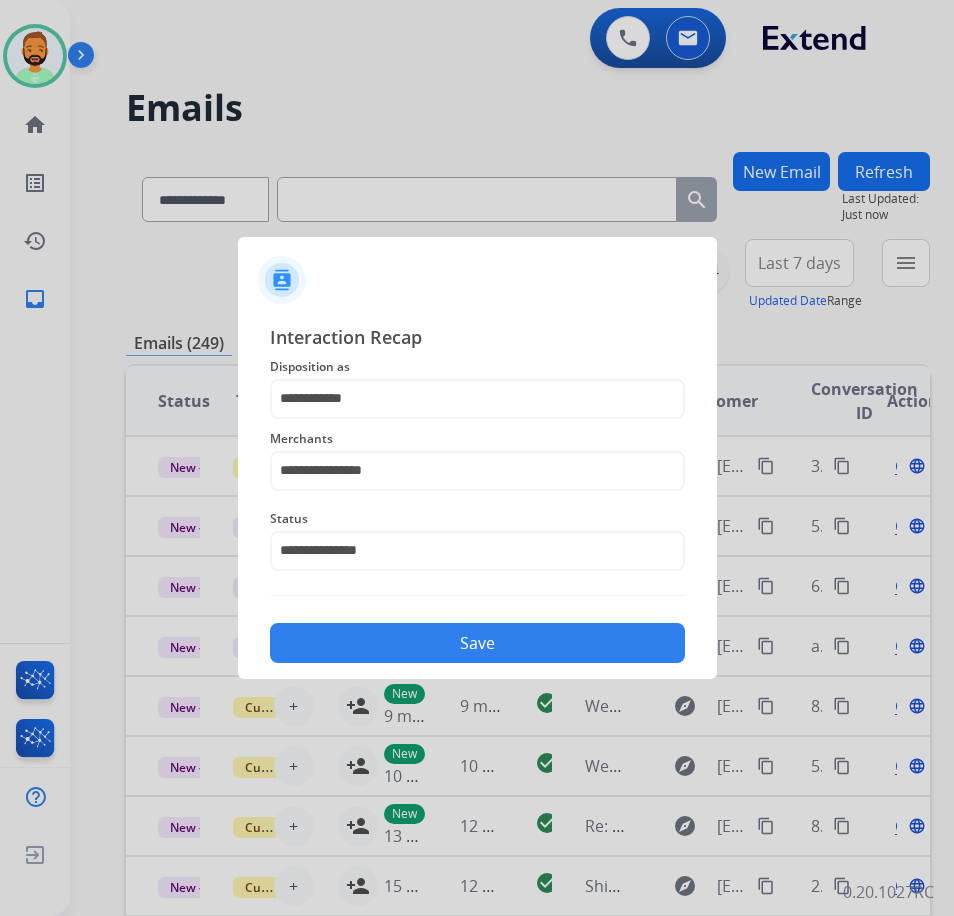 click on "Save" 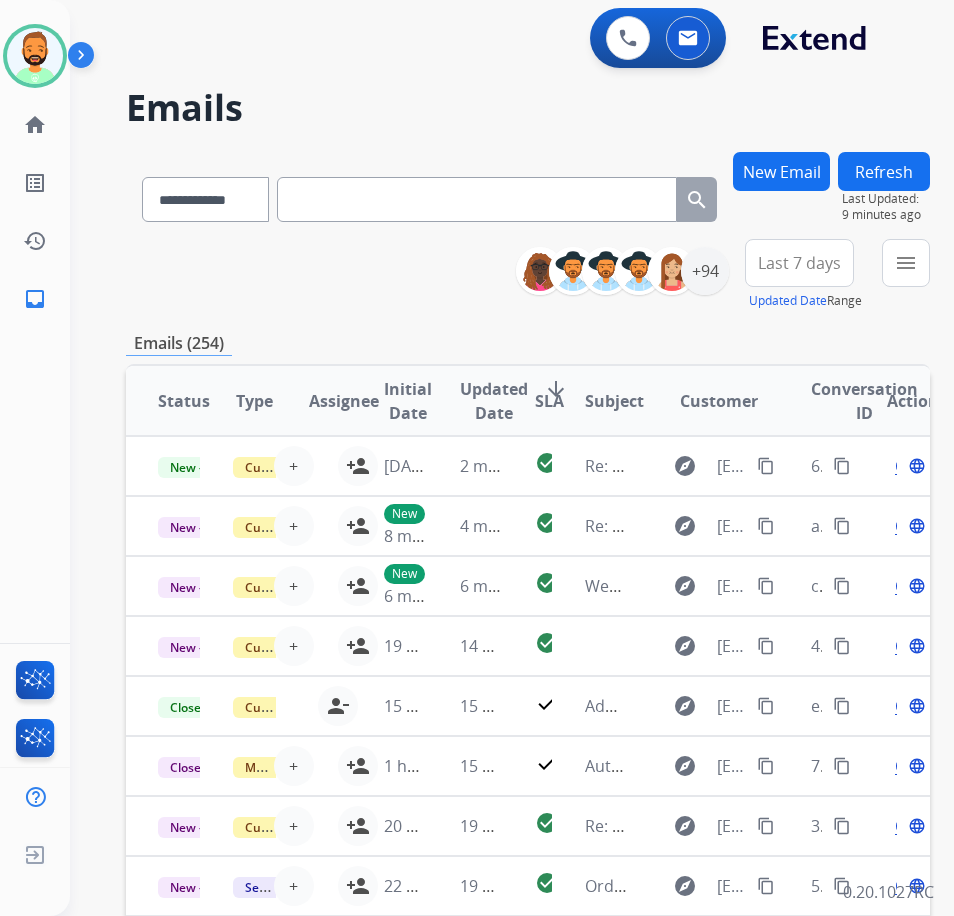 click on "**********" at bounding box center [528, 645] 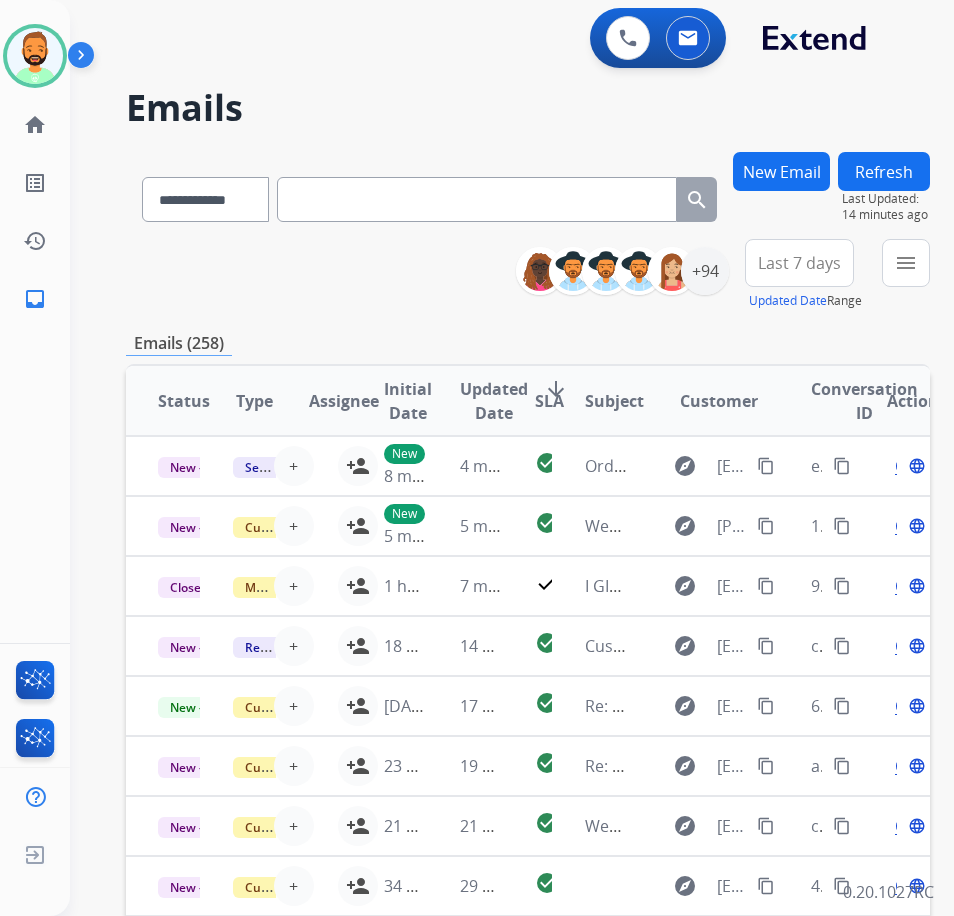 paste on "**********" 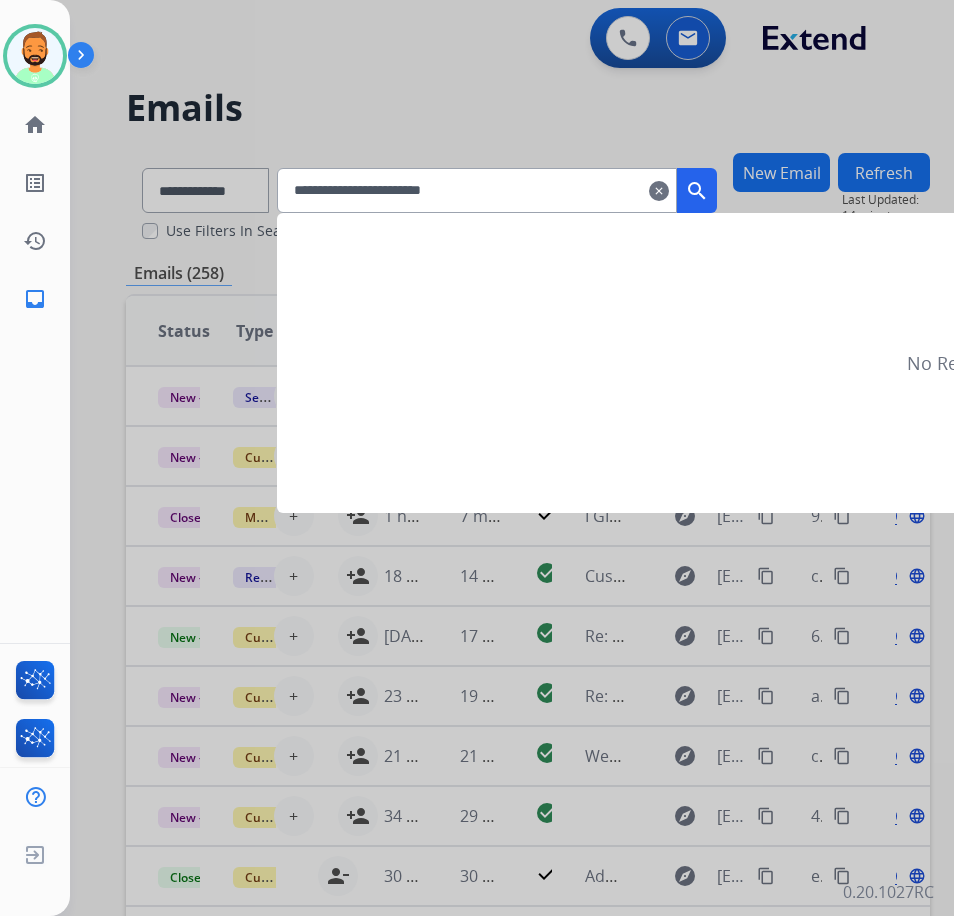 type on "**********" 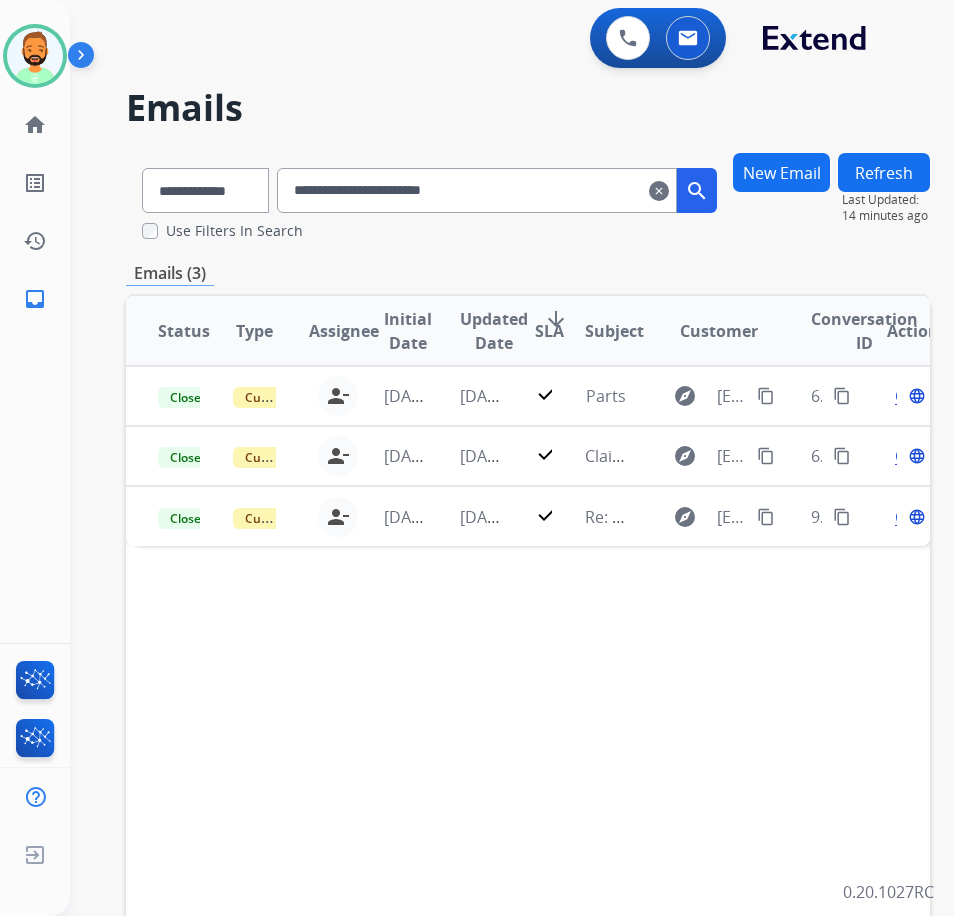 click on "clear" at bounding box center (659, 191) 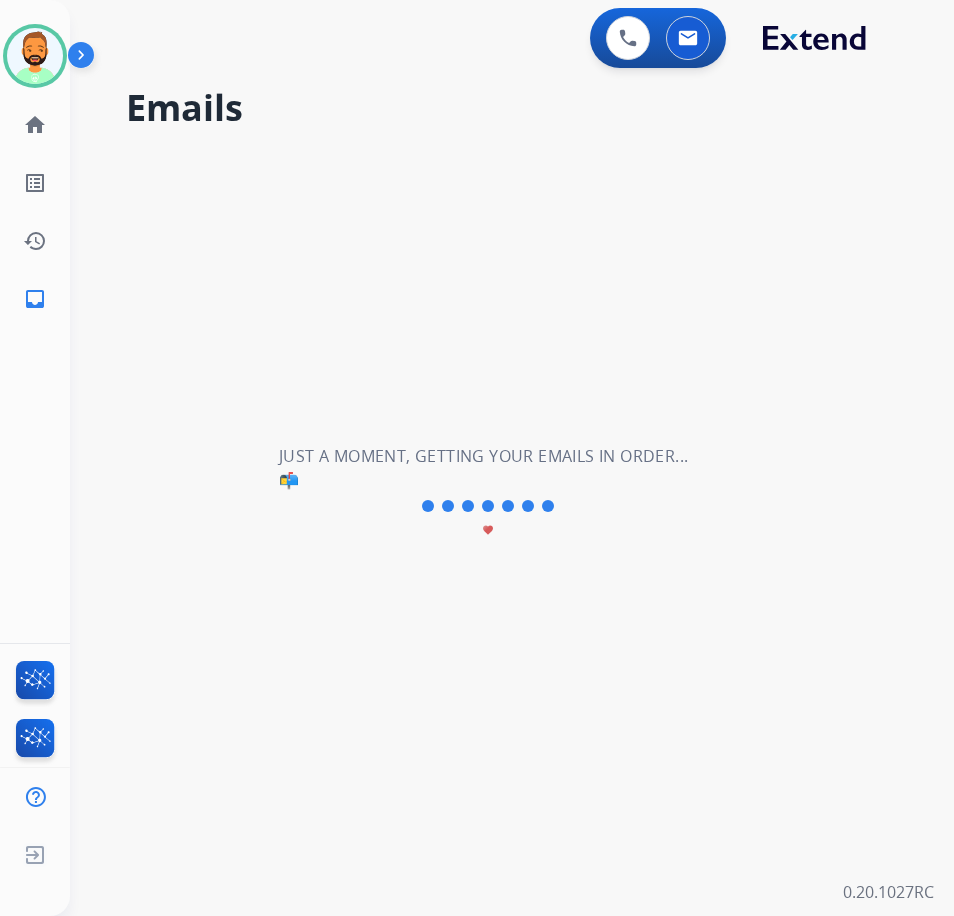 type 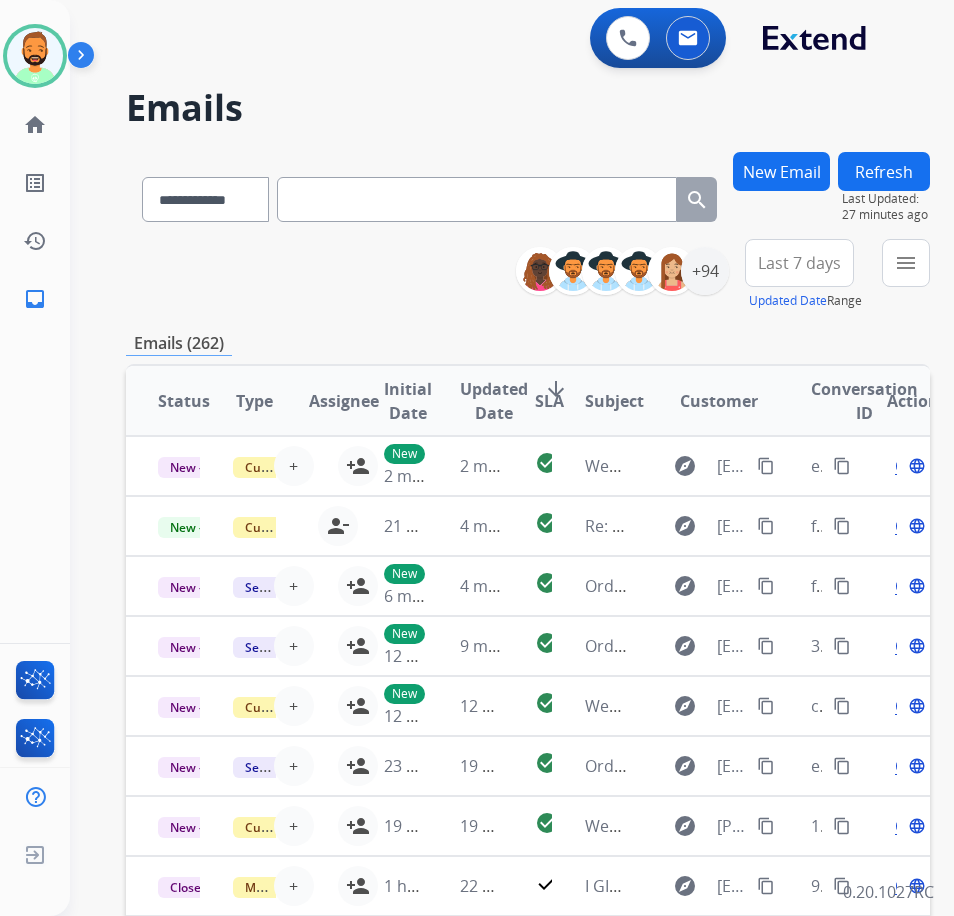 click on "**********" at bounding box center (528, 645) 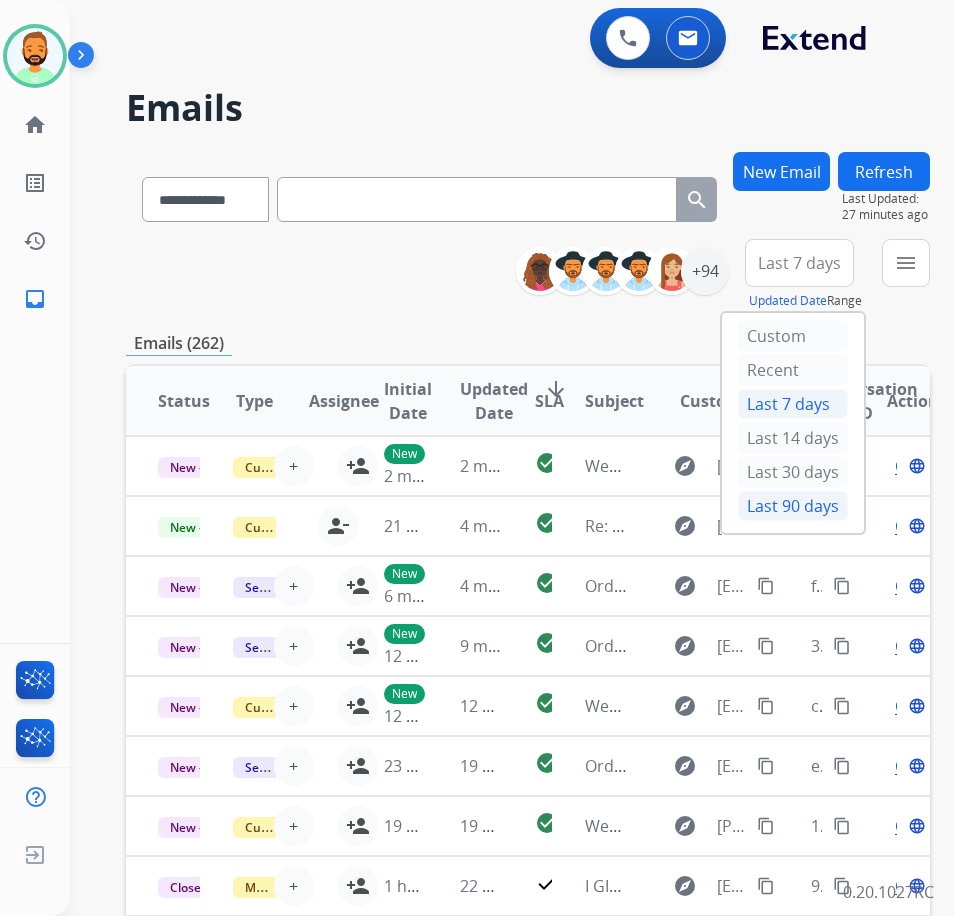 click on "Last 90 days" at bounding box center (793, 506) 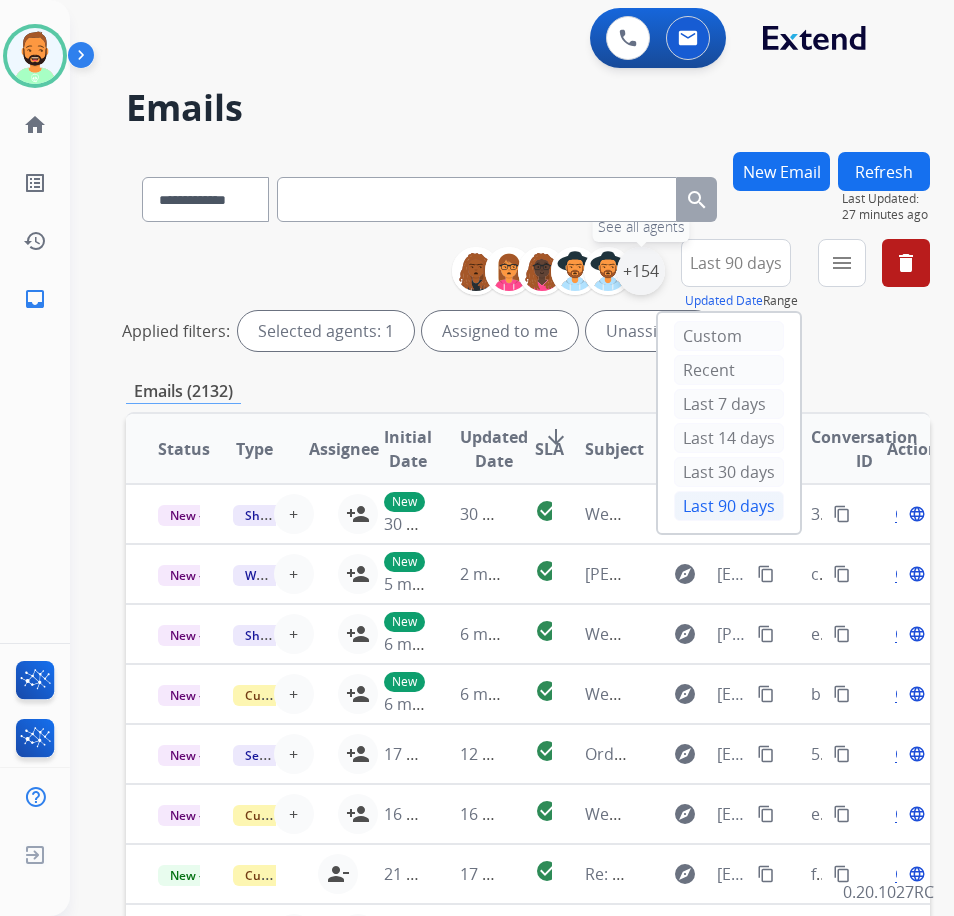 click on "+154" at bounding box center [641, 271] 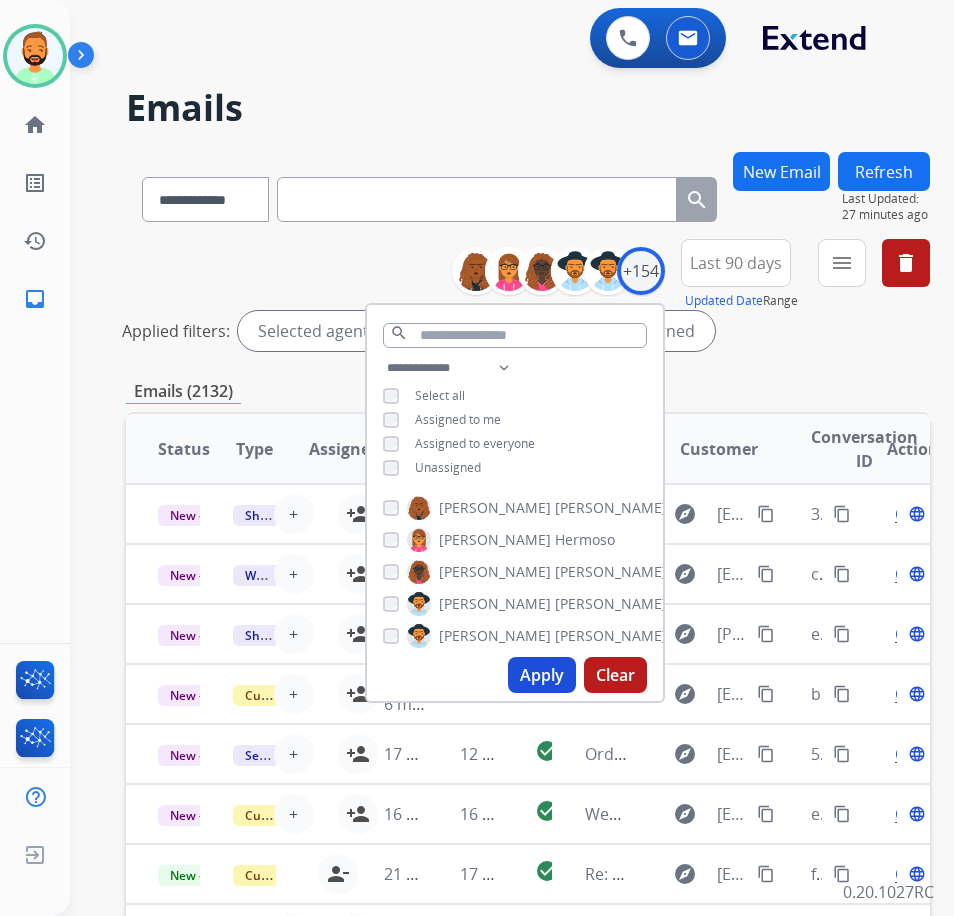 click on "Unassigned" at bounding box center [448, 467] 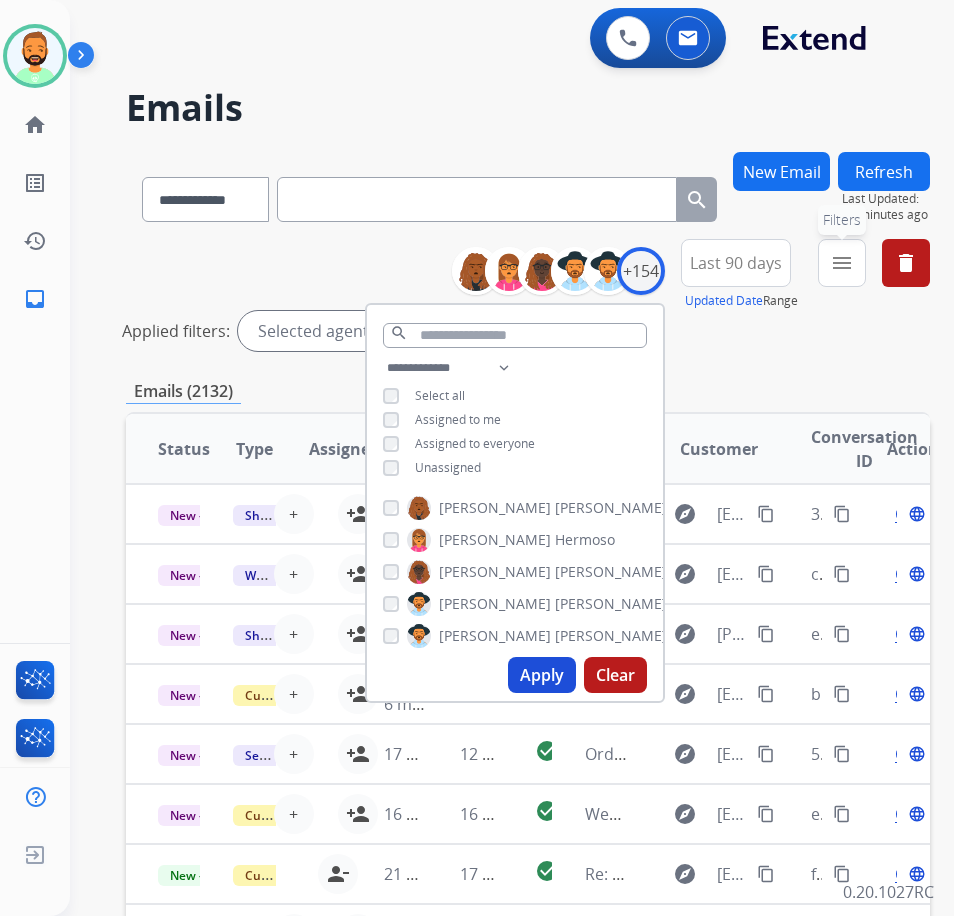 click on "menu" at bounding box center (842, 263) 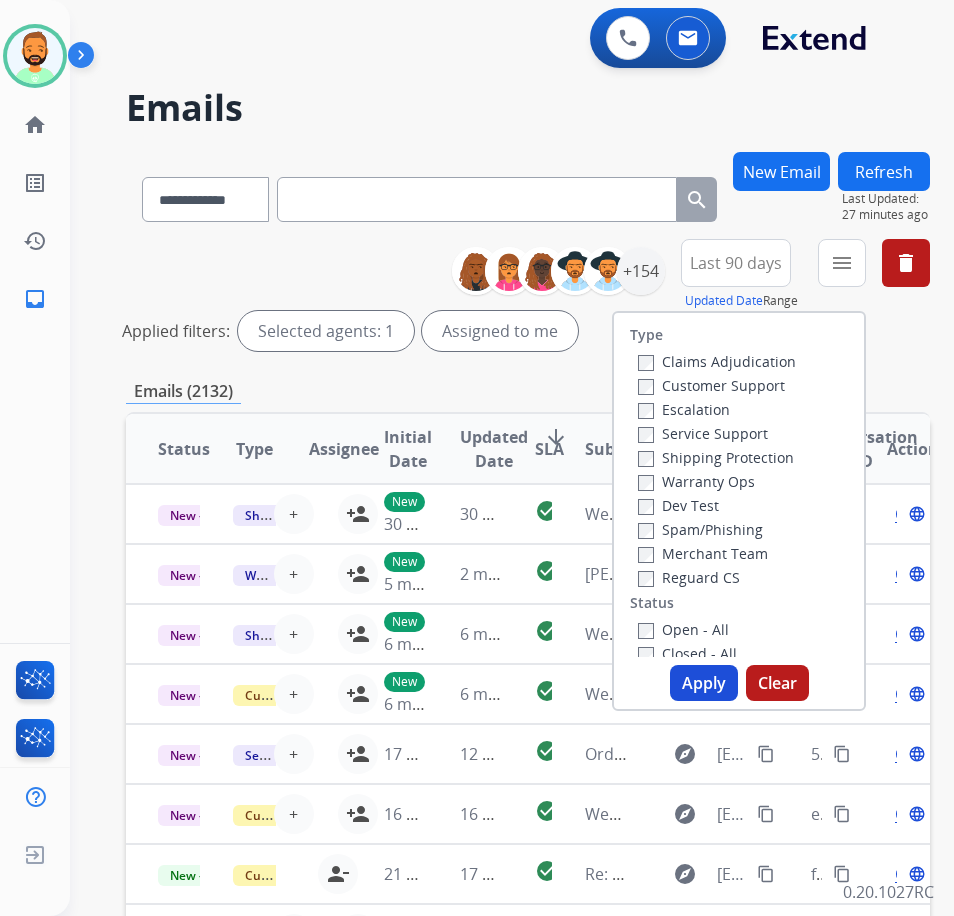 click on "Customer Support" at bounding box center [717, 385] 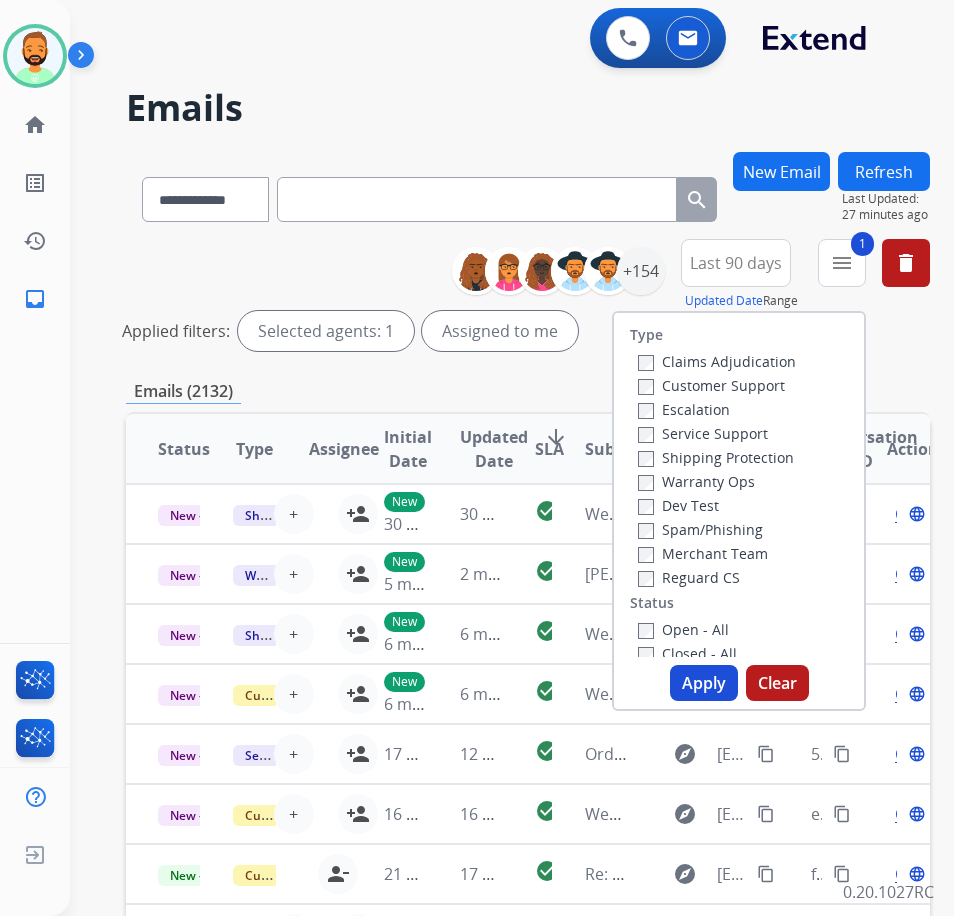 click on "Shipping Protection" at bounding box center [716, 457] 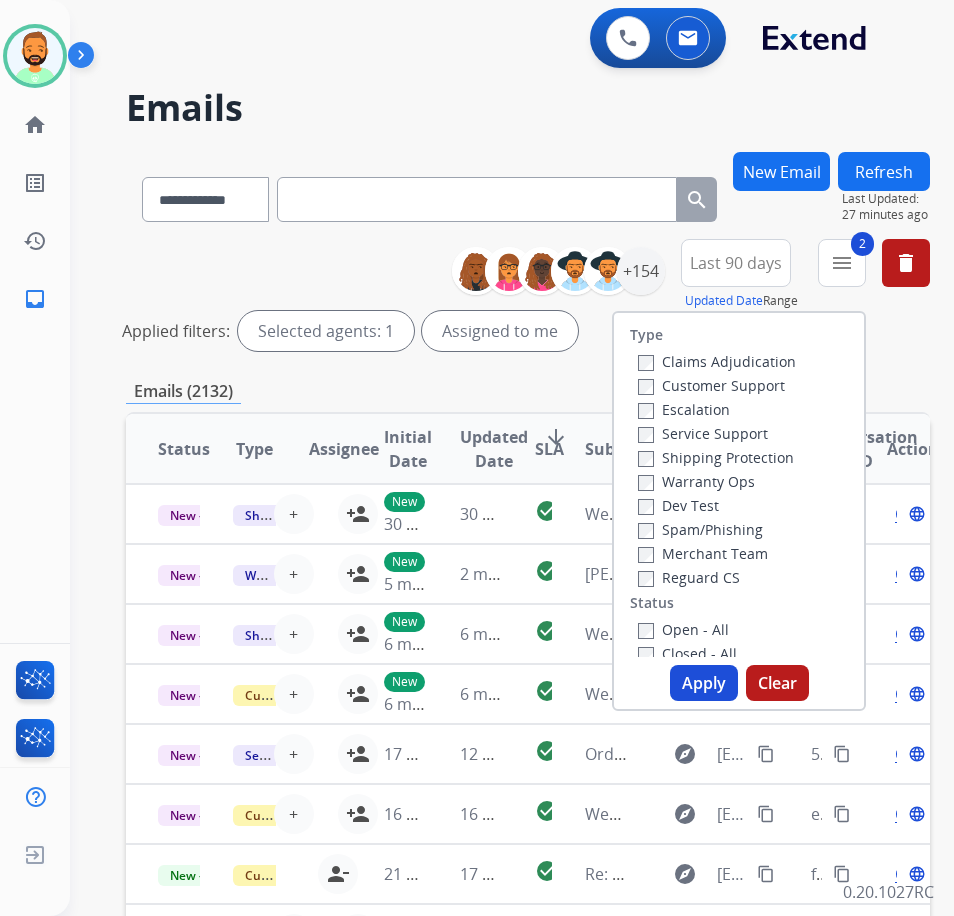 click on "Reguard CS" at bounding box center (689, 577) 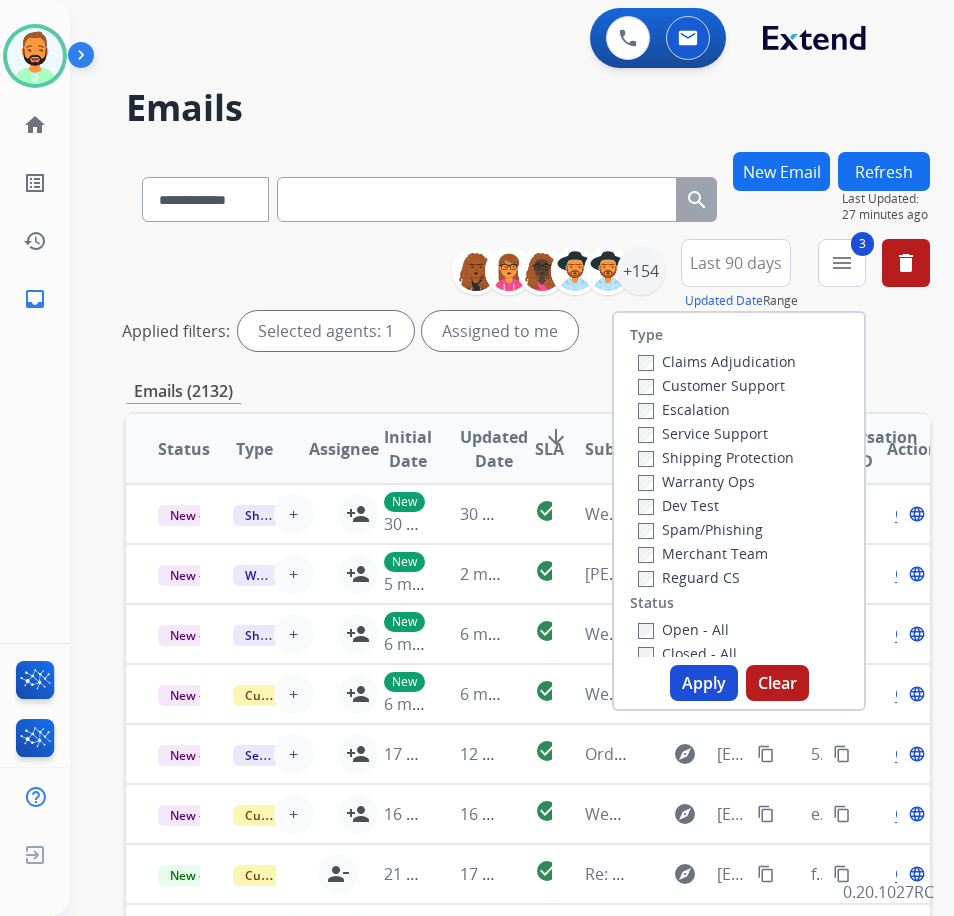 click on "Open - All" at bounding box center (683, 629) 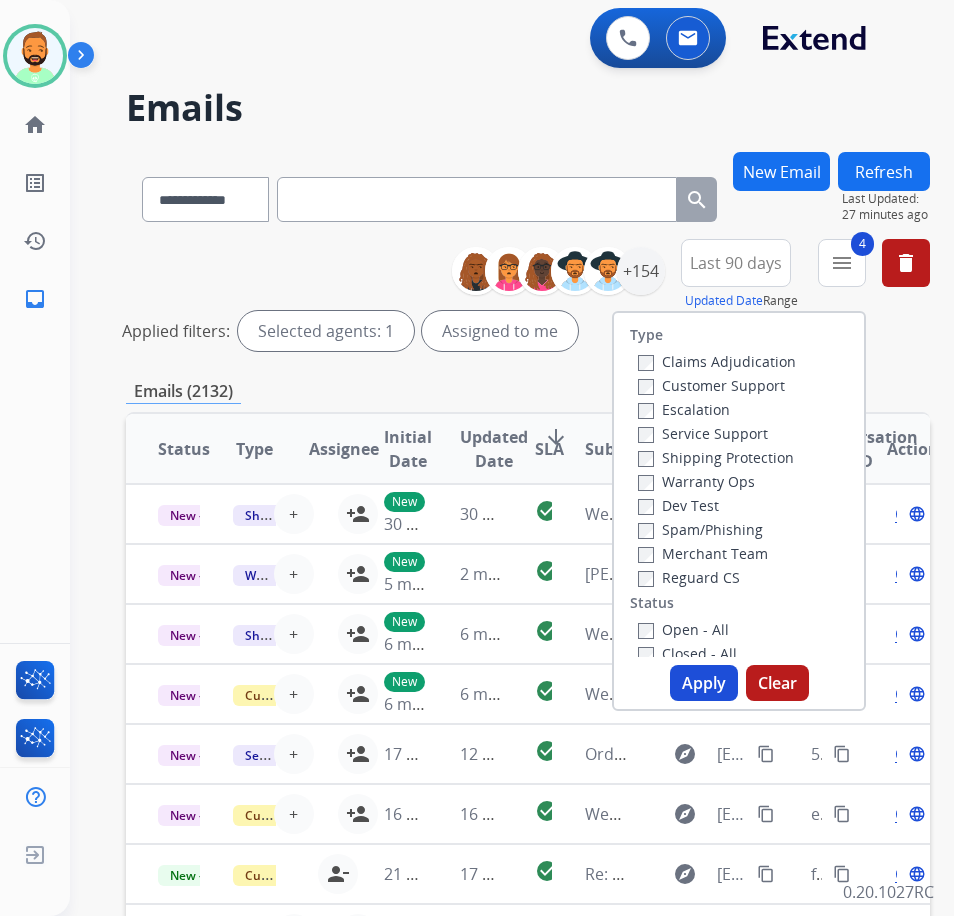 click on "Apply" at bounding box center [704, 683] 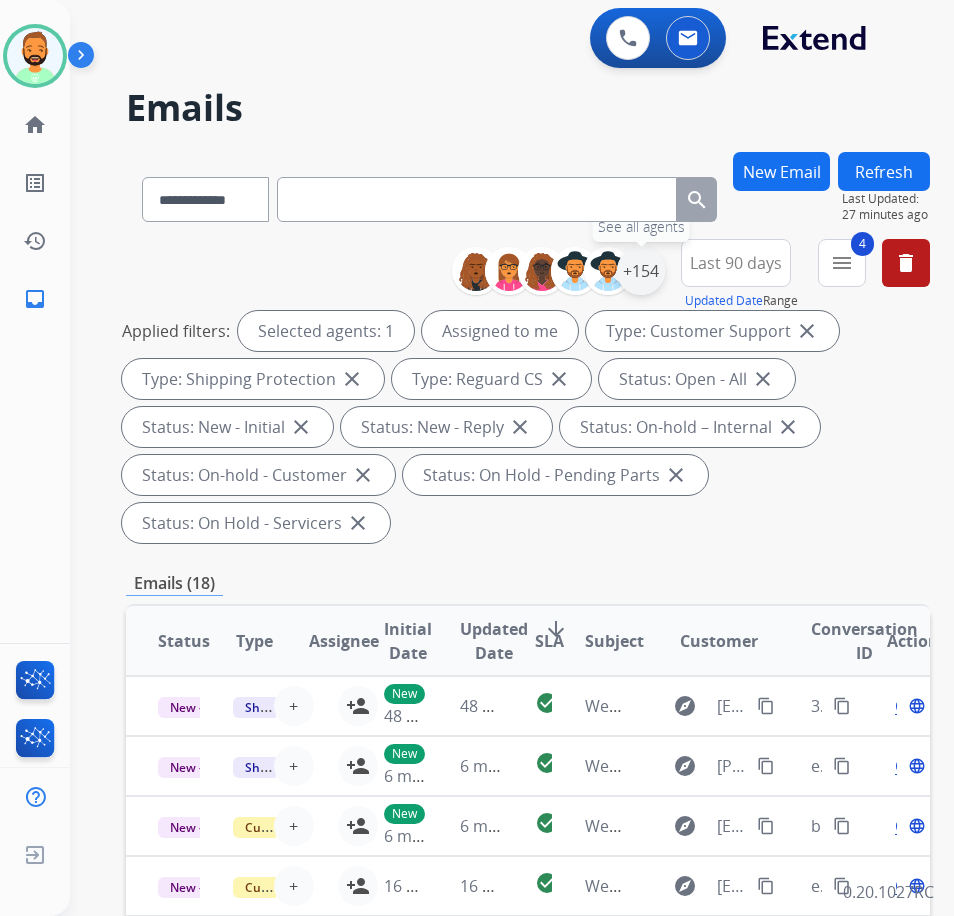 click on "+154" at bounding box center [641, 271] 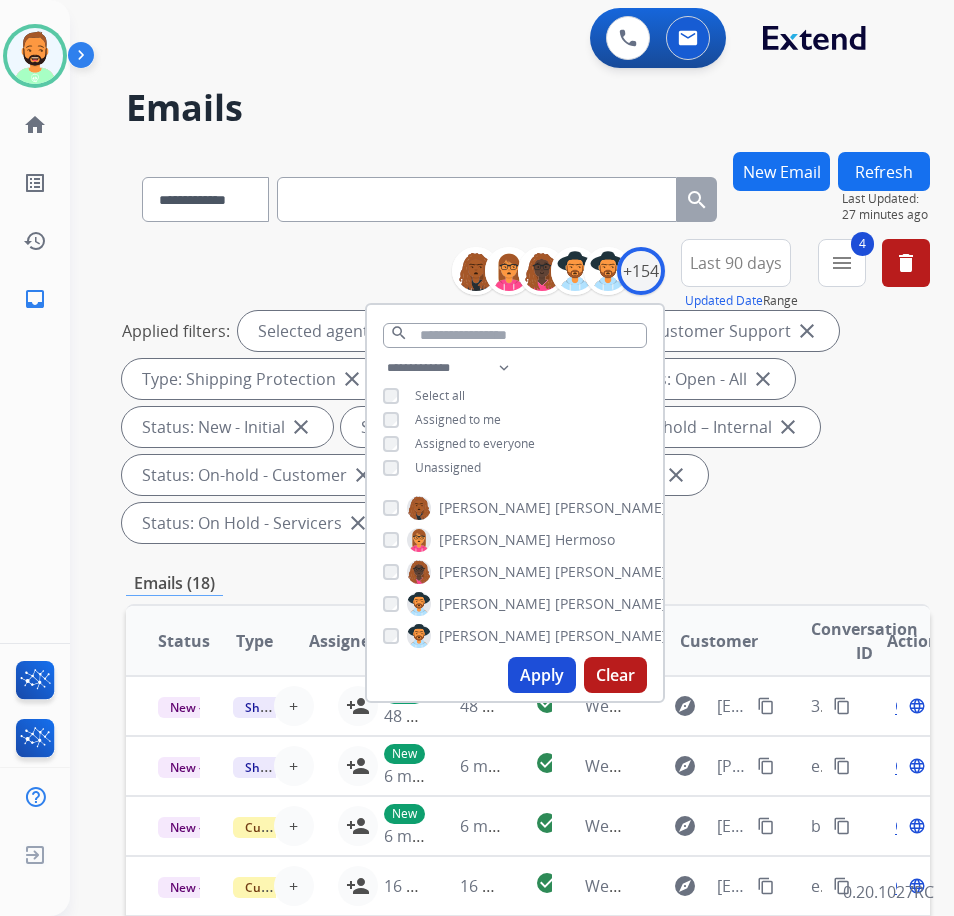 click on "Applied filters:  Selected agents: 1  Assigned to me  Type: Customer Support  close  Type: Shipping Protection  close  Type: Reguard CS  close  Status: Open - All  close  Status: New - Initial  close  Status: New - Reply  close  Status: On-hold – Internal  close  Status: On-hold - Customer  close  Status: On Hold - Pending Parts  close  Status: On Hold - Servicers  close" at bounding box center [524, 427] 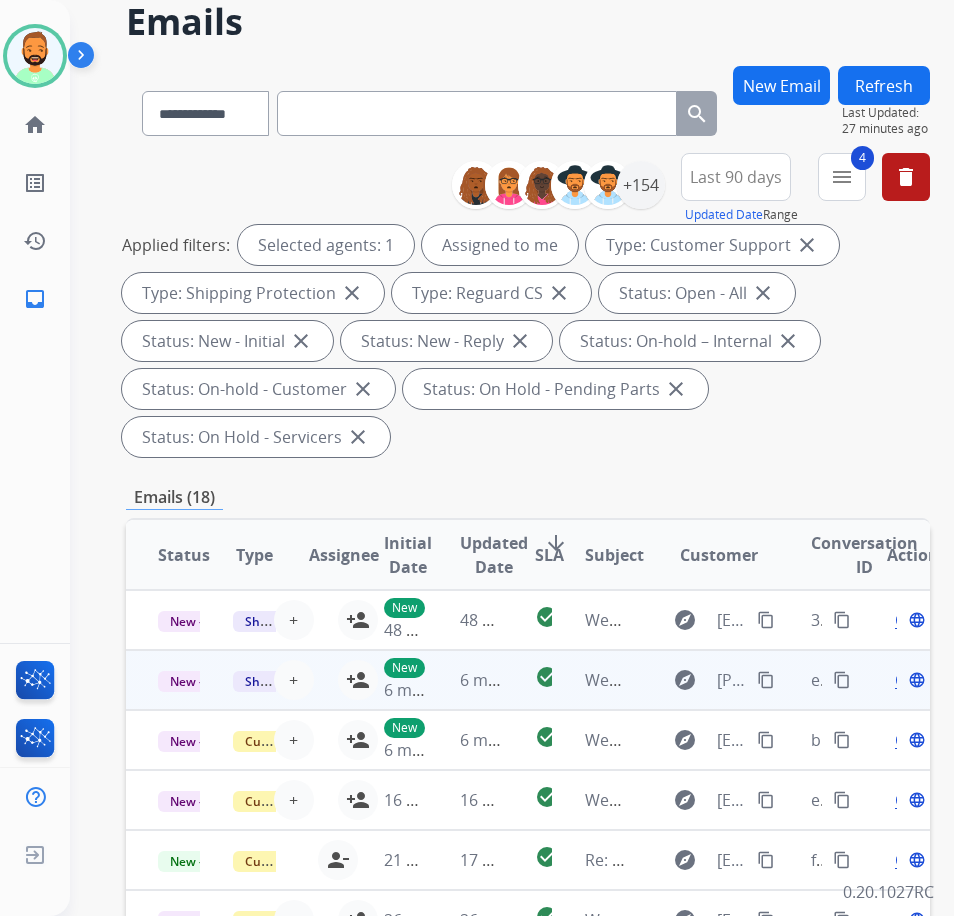 scroll, scrollTop: 0, scrollLeft: 0, axis: both 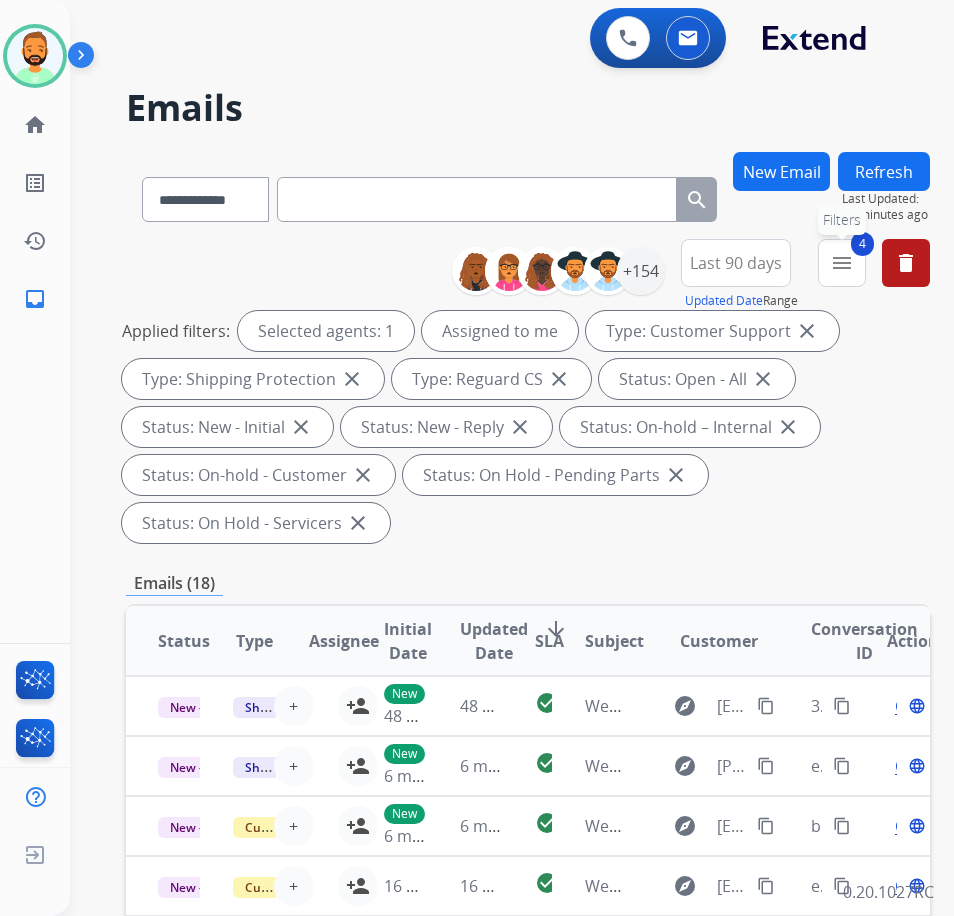 click on "menu" at bounding box center (842, 263) 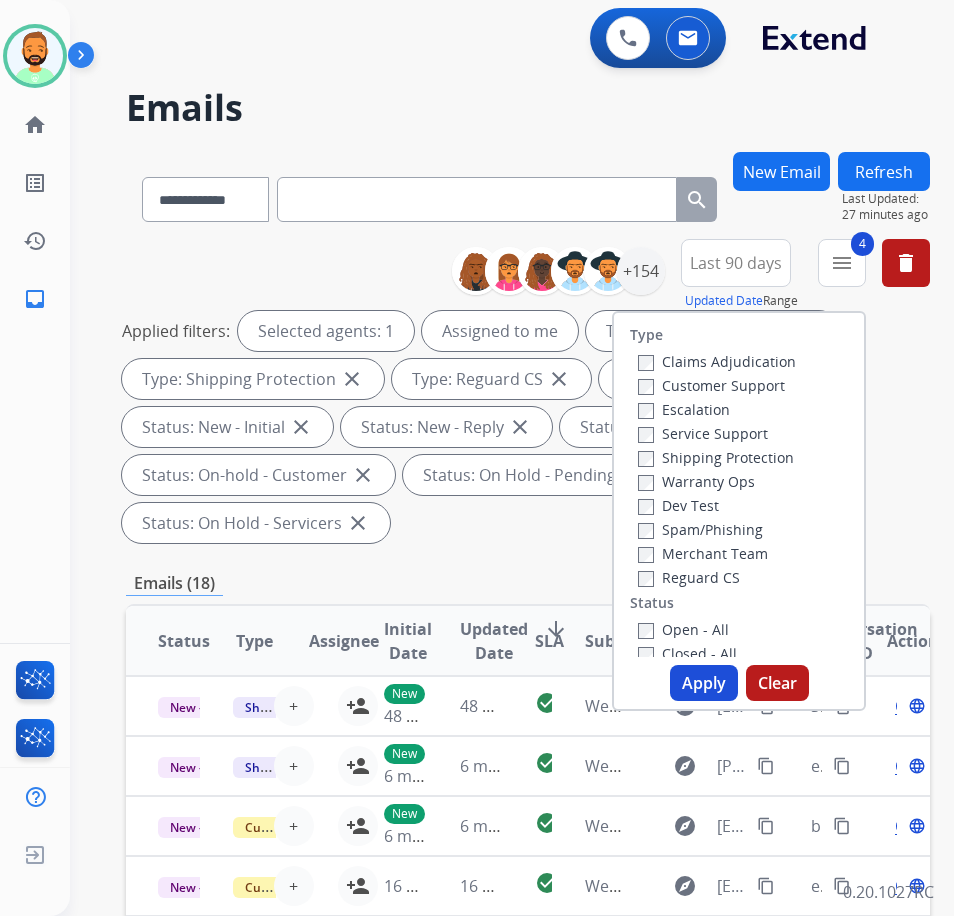 click on "Apply" at bounding box center [704, 683] 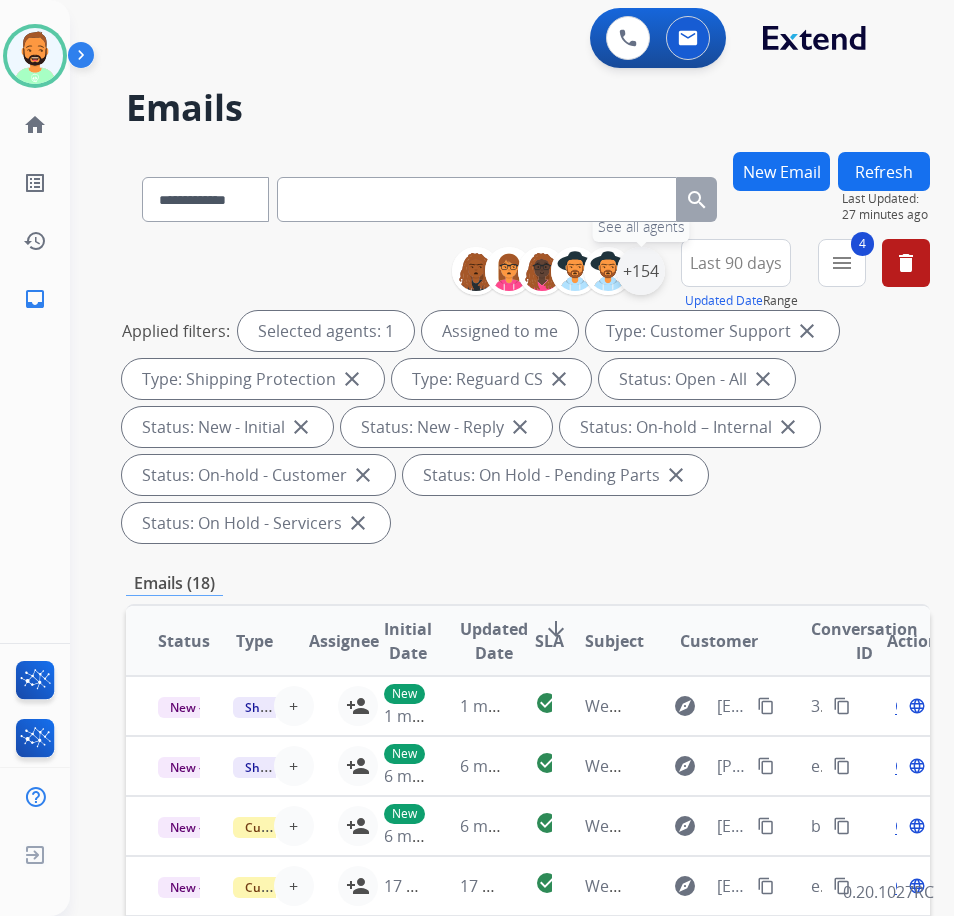 click on "+154" at bounding box center [641, 271] 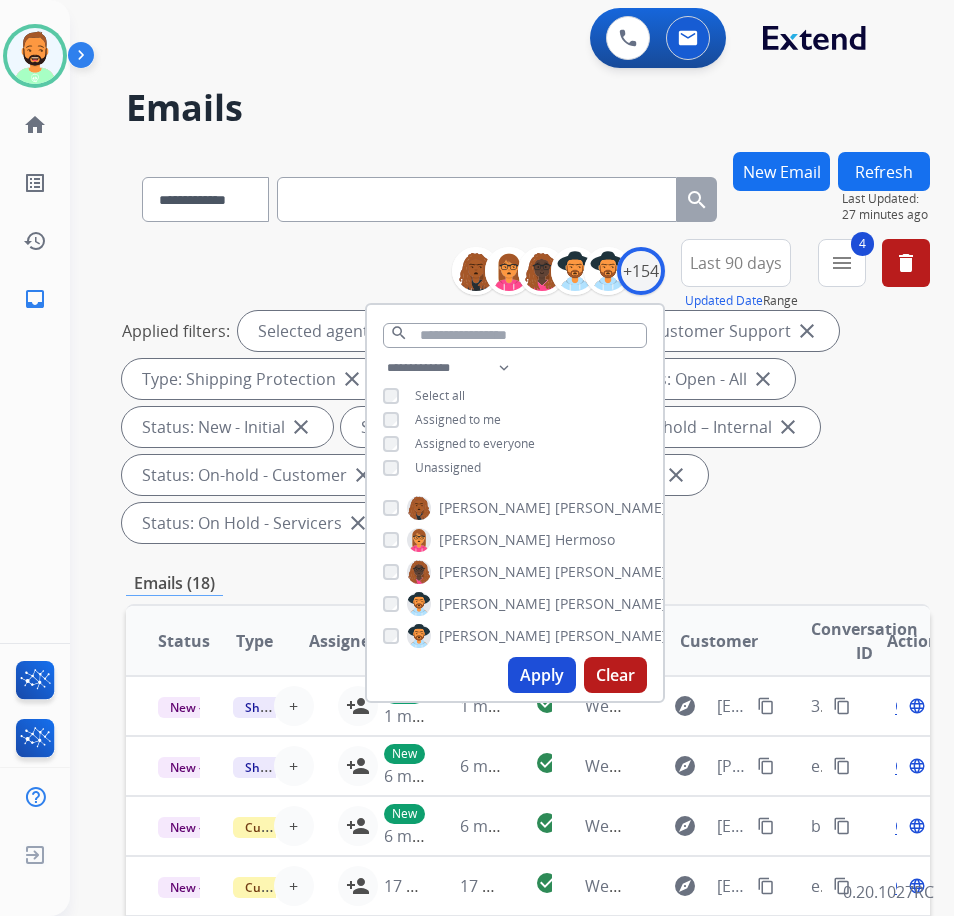 click on "Apply" at bounding box center [542, 675] 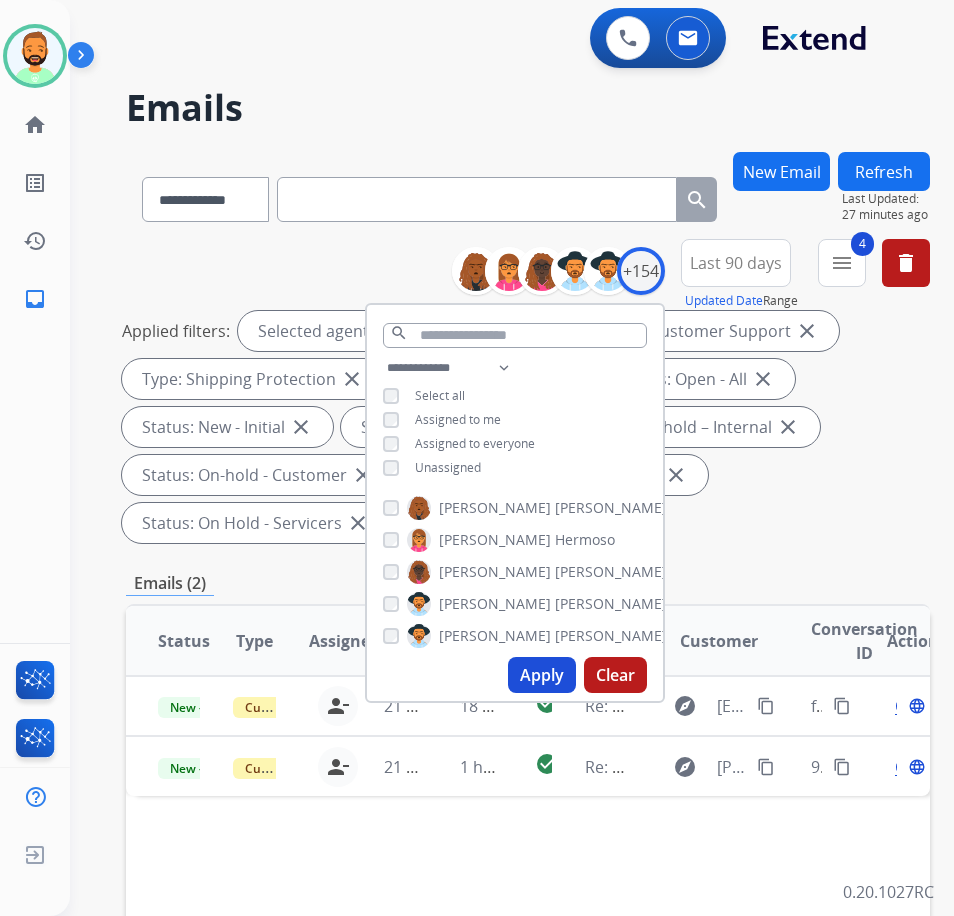 click on "Applied filters:  Selected agents: 1  Assigned to me  Type: Customer Support  close  Type: Shipping Protection  close  Type: Reguard CS  close  Status: Open - All  close  Status: New - Initial  close  Status: New - Reply  close  Status: On-hold – Internal  close  Status: On-hold - Customer  close  Status: On Hold - Pending Parts  close  Status: On Hold - Servicers  close" at bounding box center [524, 427] 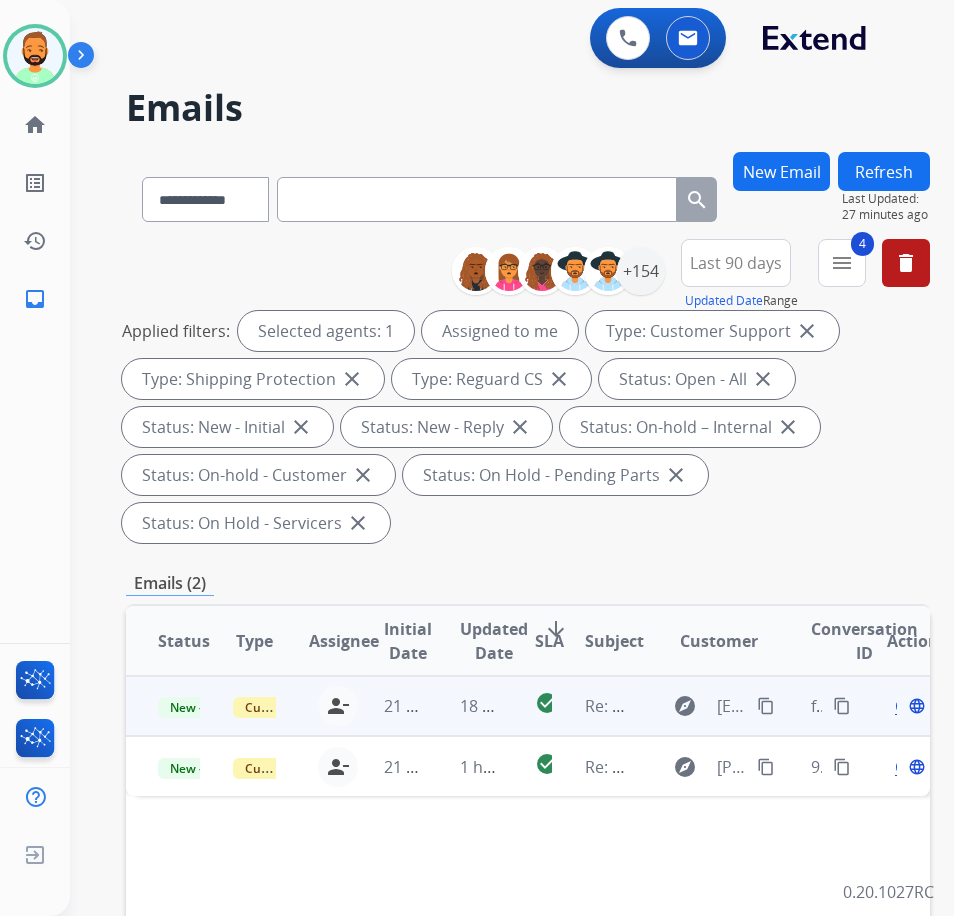 click on "21 hours ago" at bounding box center (389, 706) 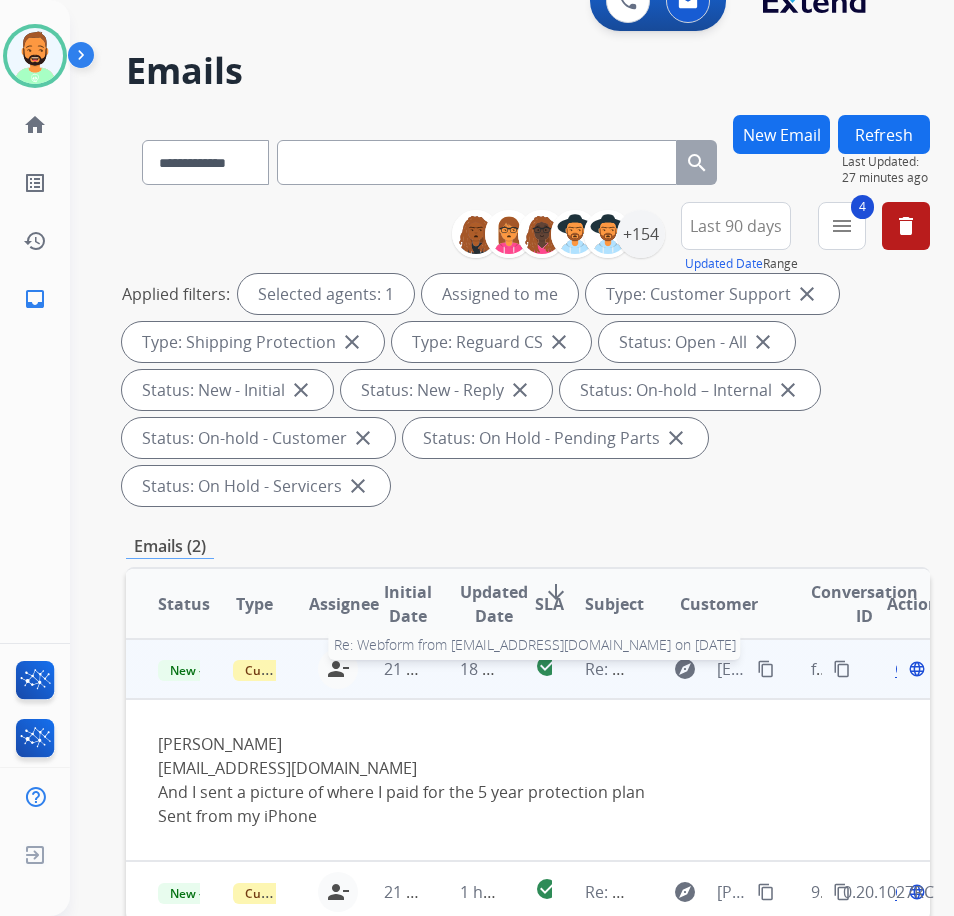 scroll, scrollTop: 100, scrollLeft: 0, axis: vertical 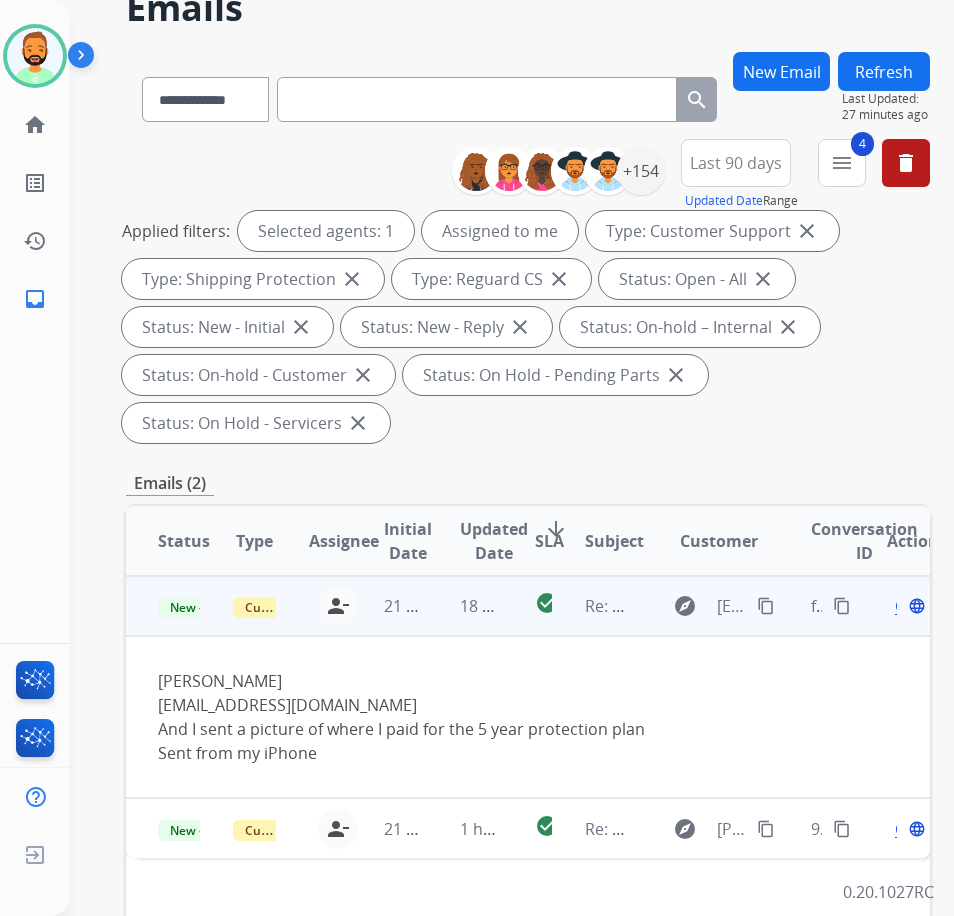 click on "Open language" at bounding box center [908, 606] 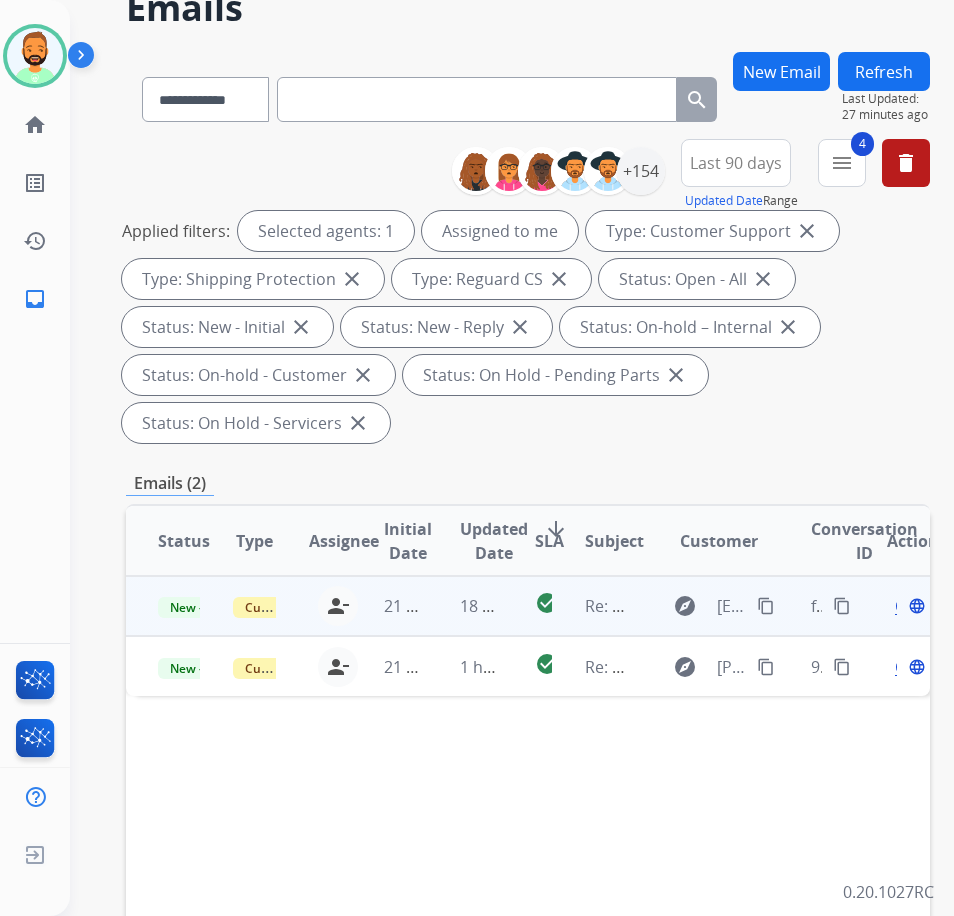 click on "Open" at bounding box center (915, 606) 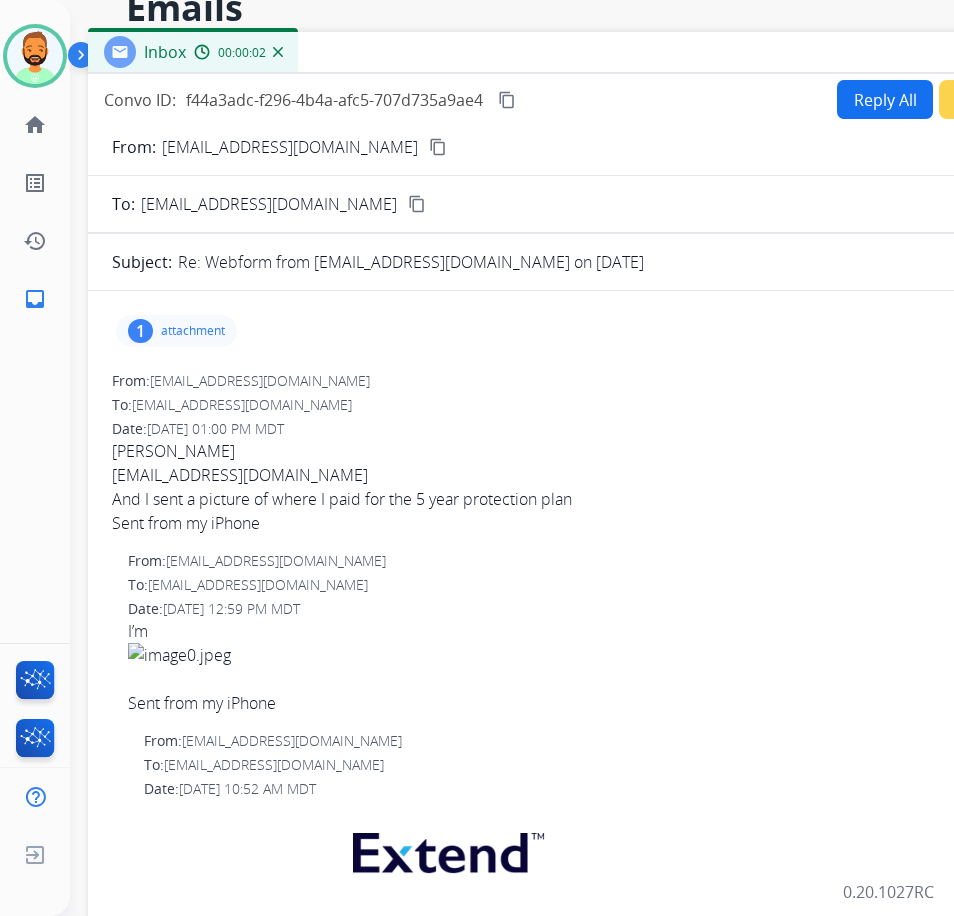 drag, startPoint x: 372, startPoint y: 39, endPoint x: 547, endPoint y: 49, distance: 175.28548 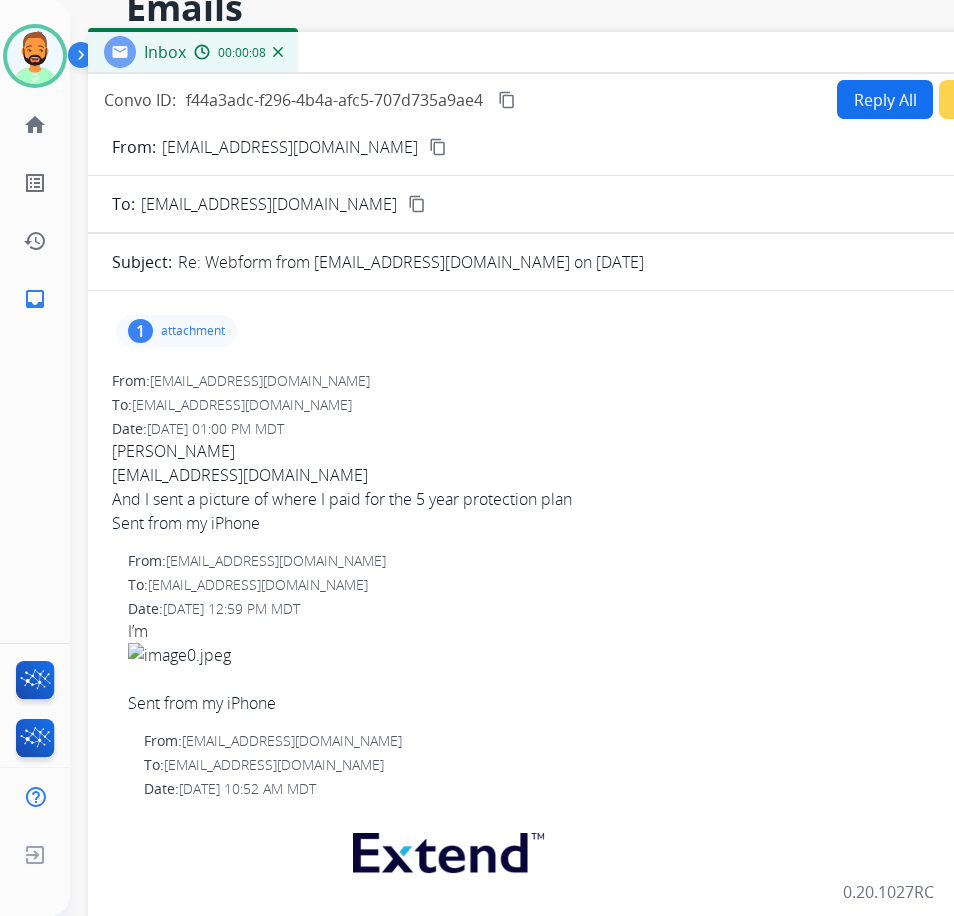 click on "Anthonyledbetter0@gmail.com" at bounding box center [588, 475] 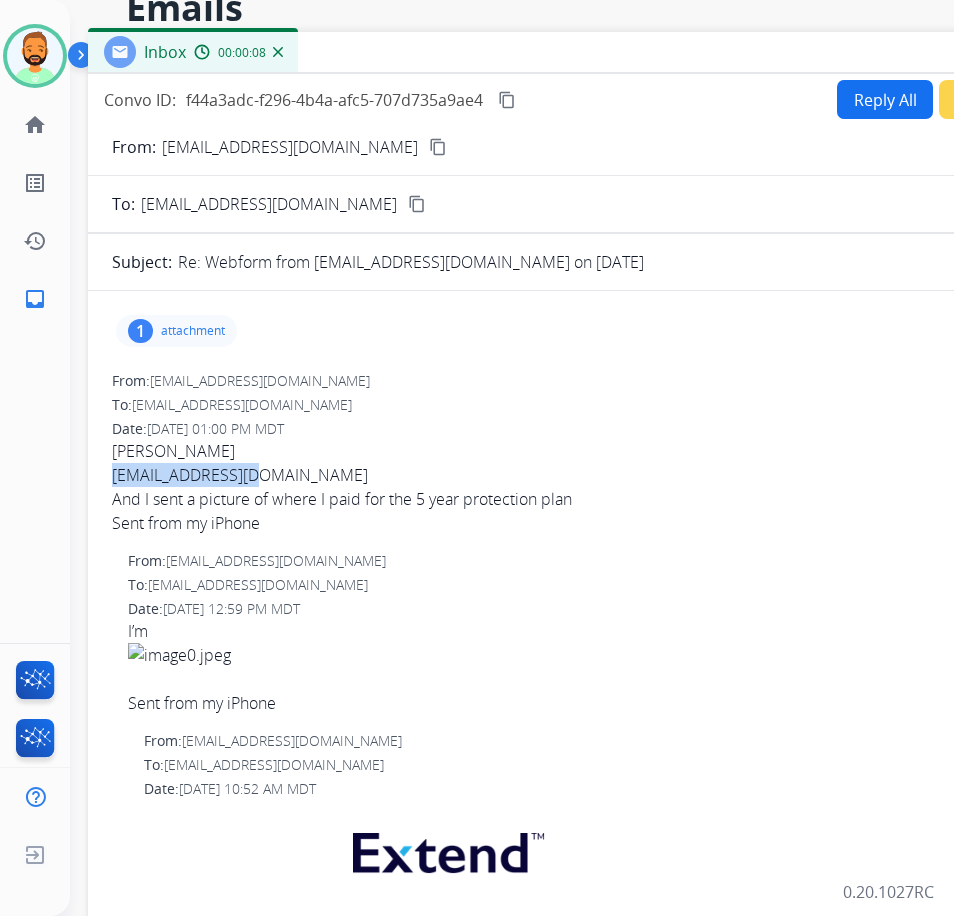click on "Anthonyledbetter0@gmail.com" at bounding box center [588, 475] 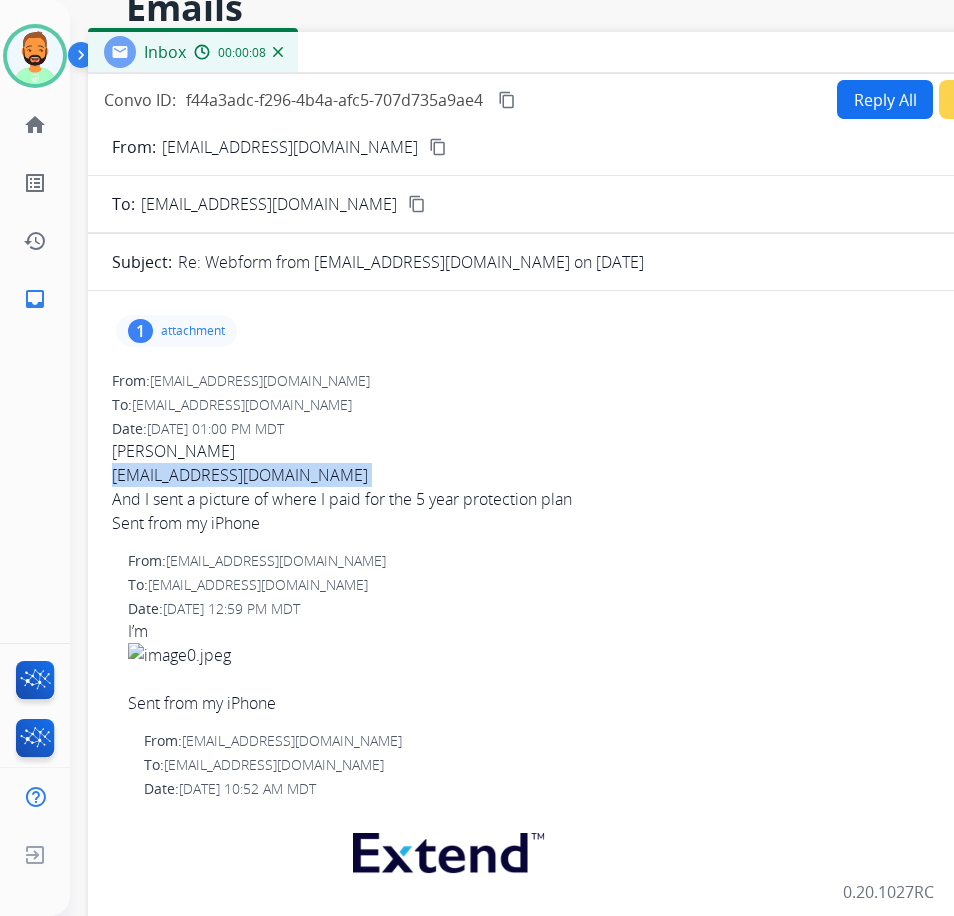 click on "Anthonyledbetter0@gmail.com" at bounding box center [588, 475] 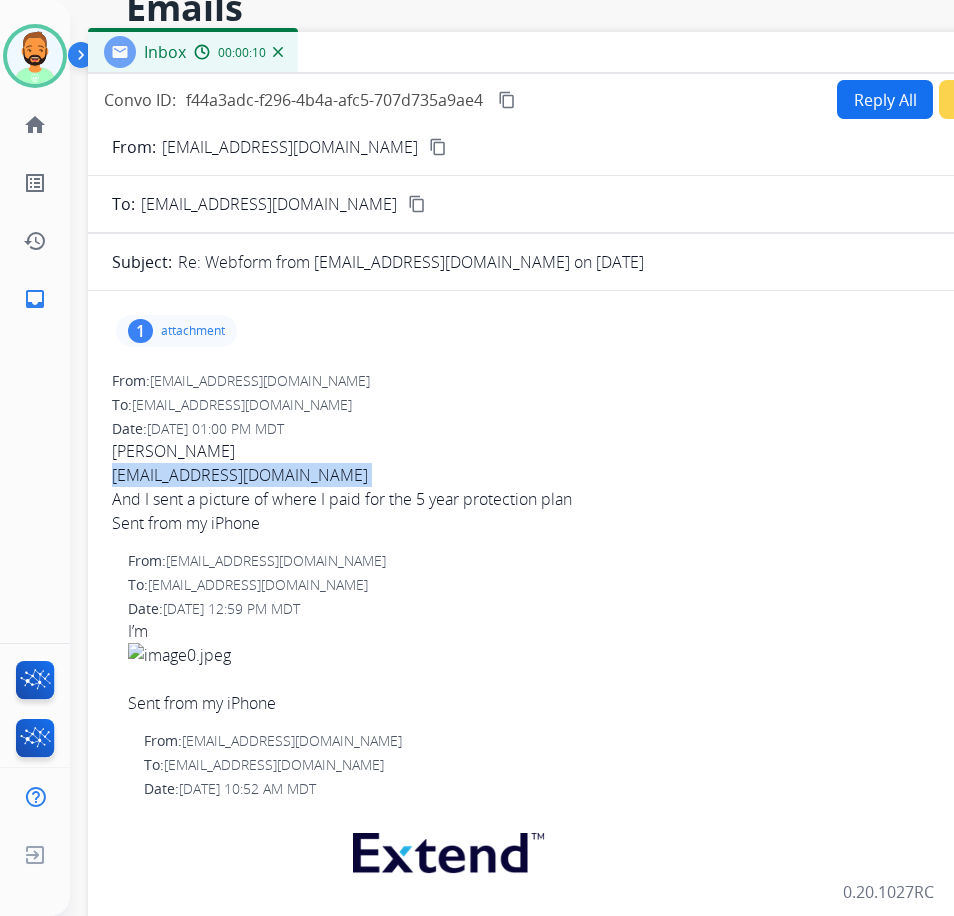 copy on "Anthonyledbetter0@gmail.com" 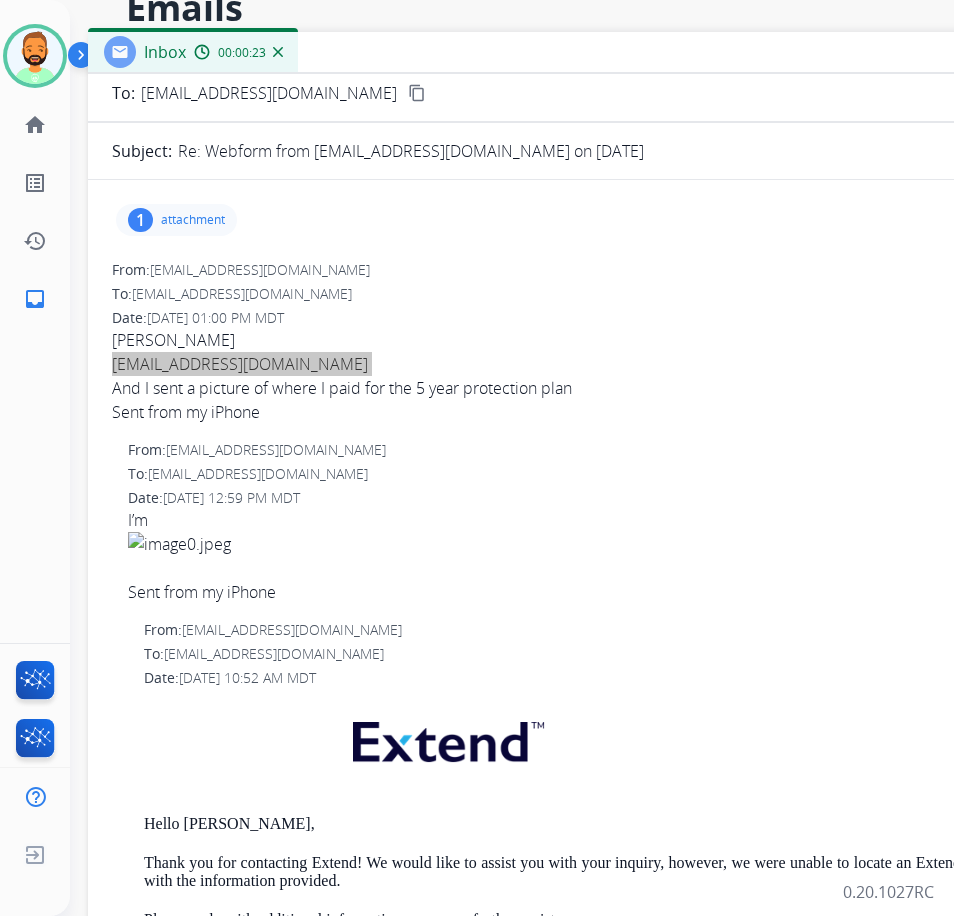 scroll, scrollTop: 100, scrollLeft: 0, axis: vertical 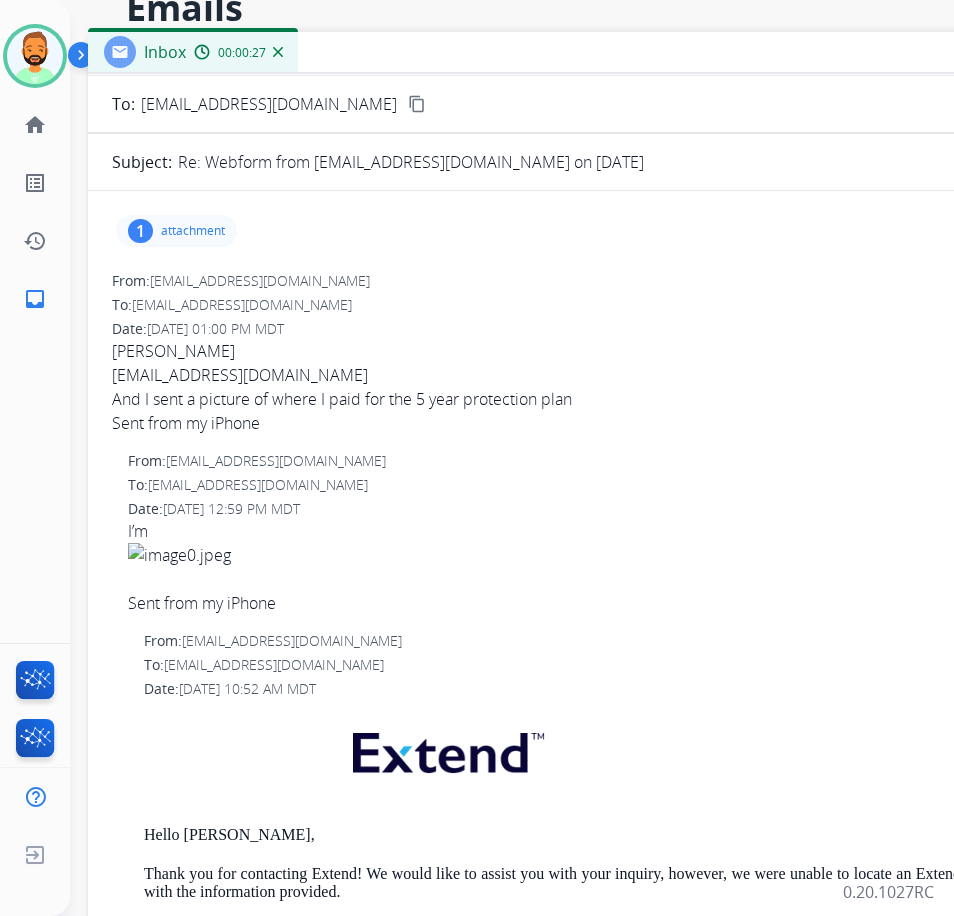click on "1 attachment" at bounding box center [176, 231] 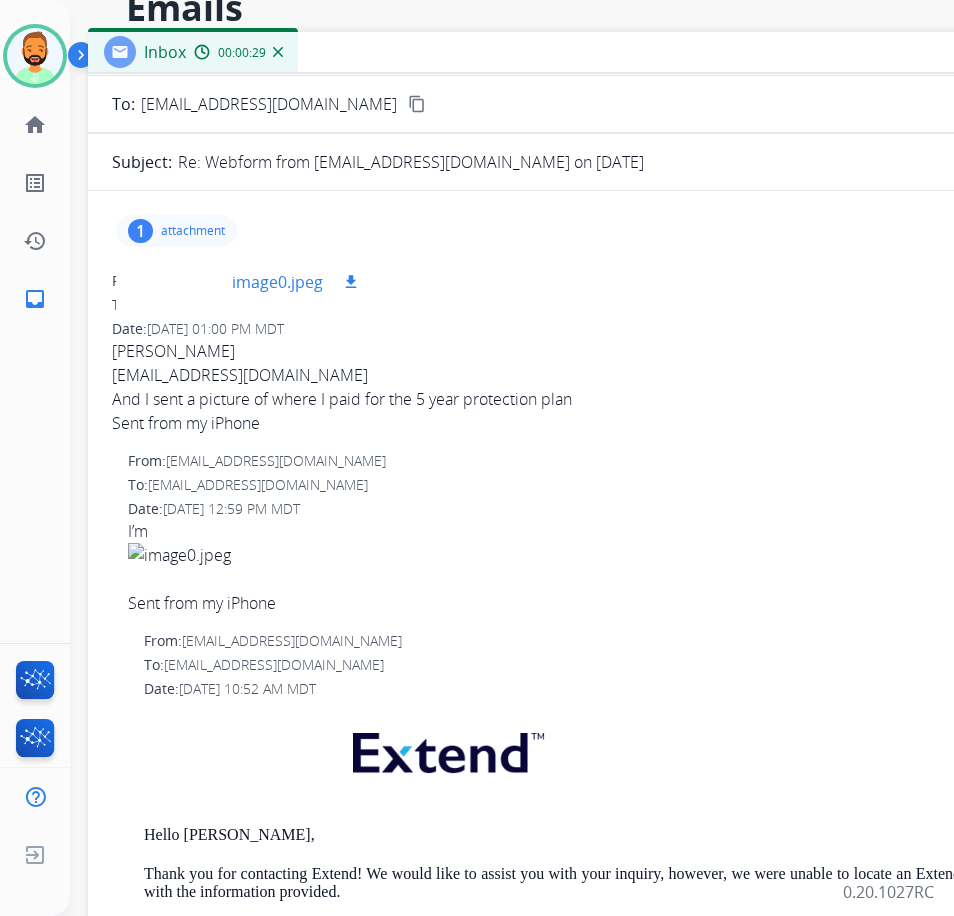 click at bounding box center [182, 282] 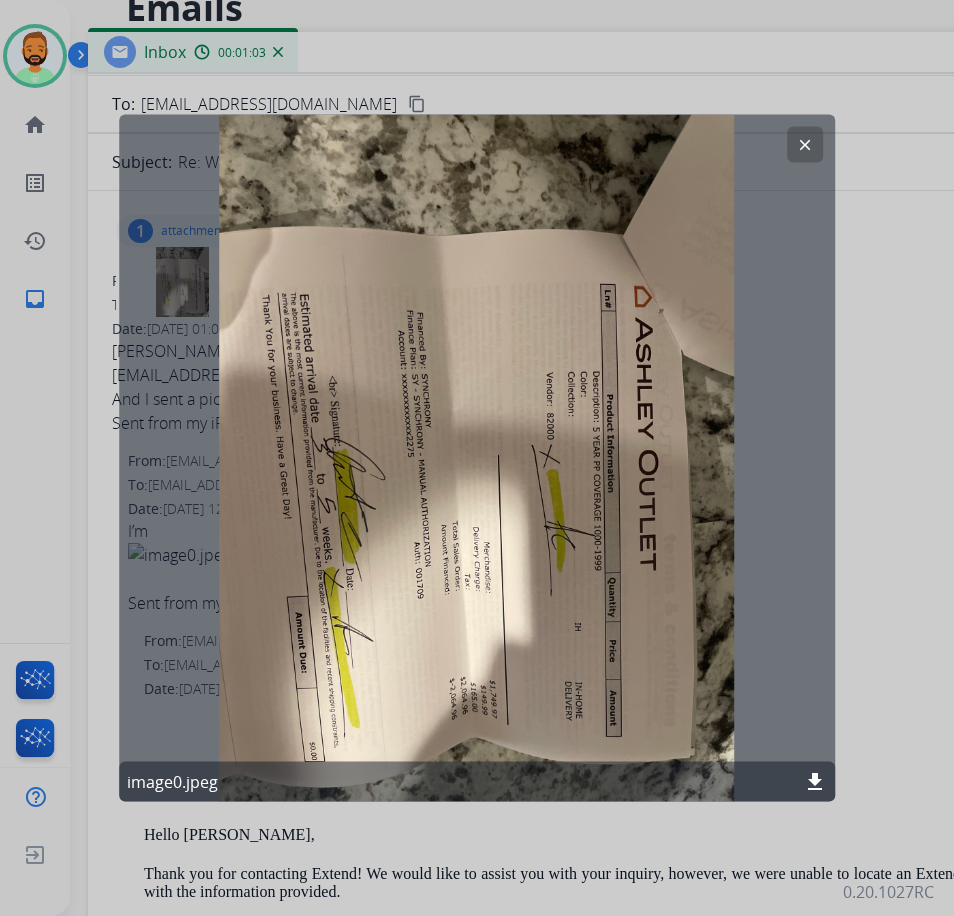 click on "clear" 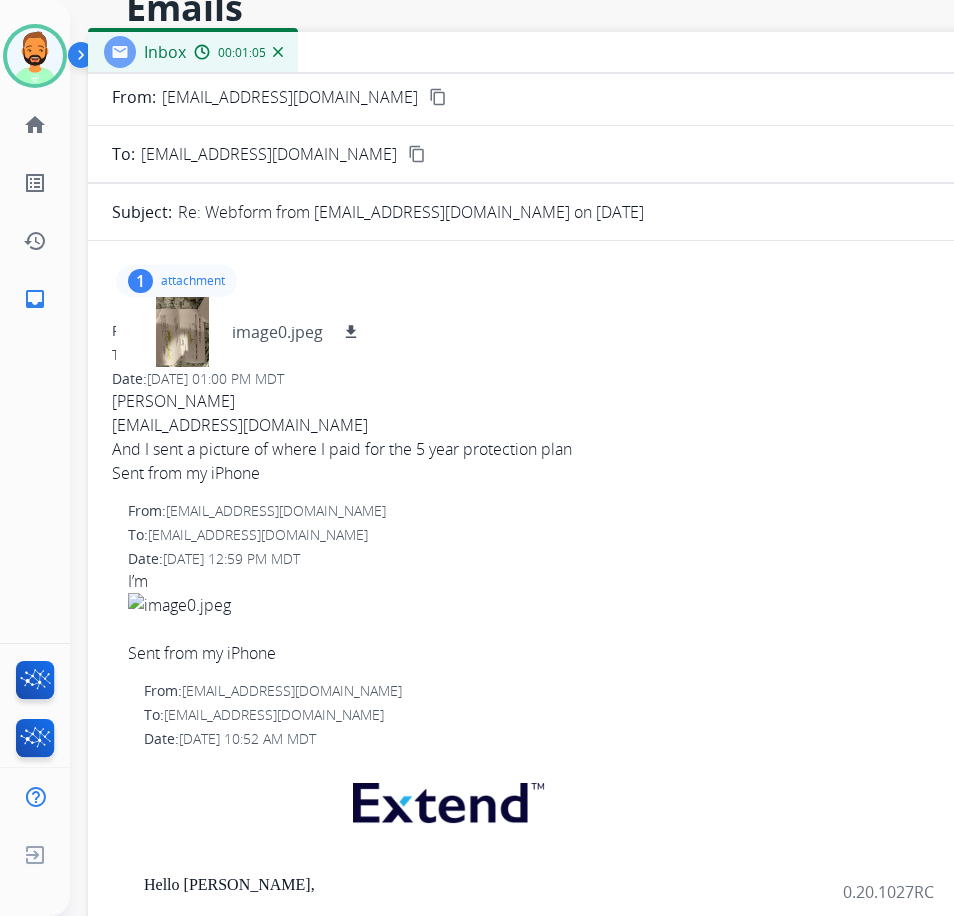 scroll, scrollTop: 0, scrollLeft: 0, axis: both 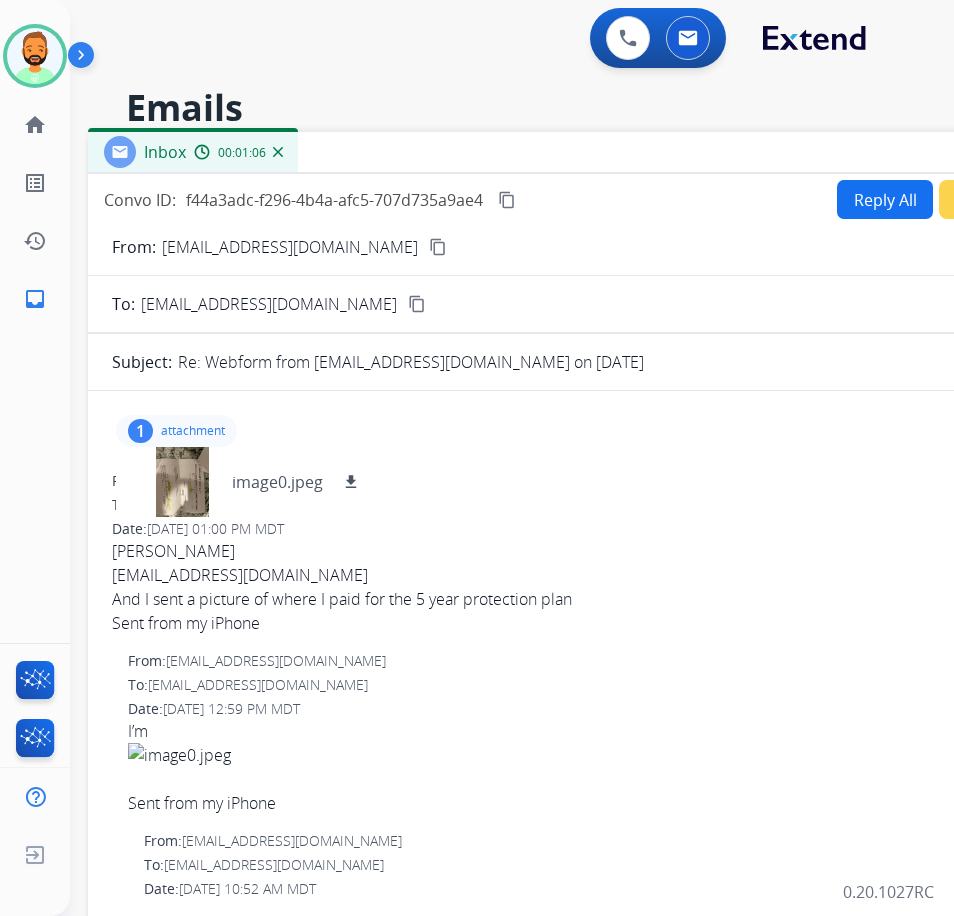 click on "Reply All" at bounding box center [885, 199] 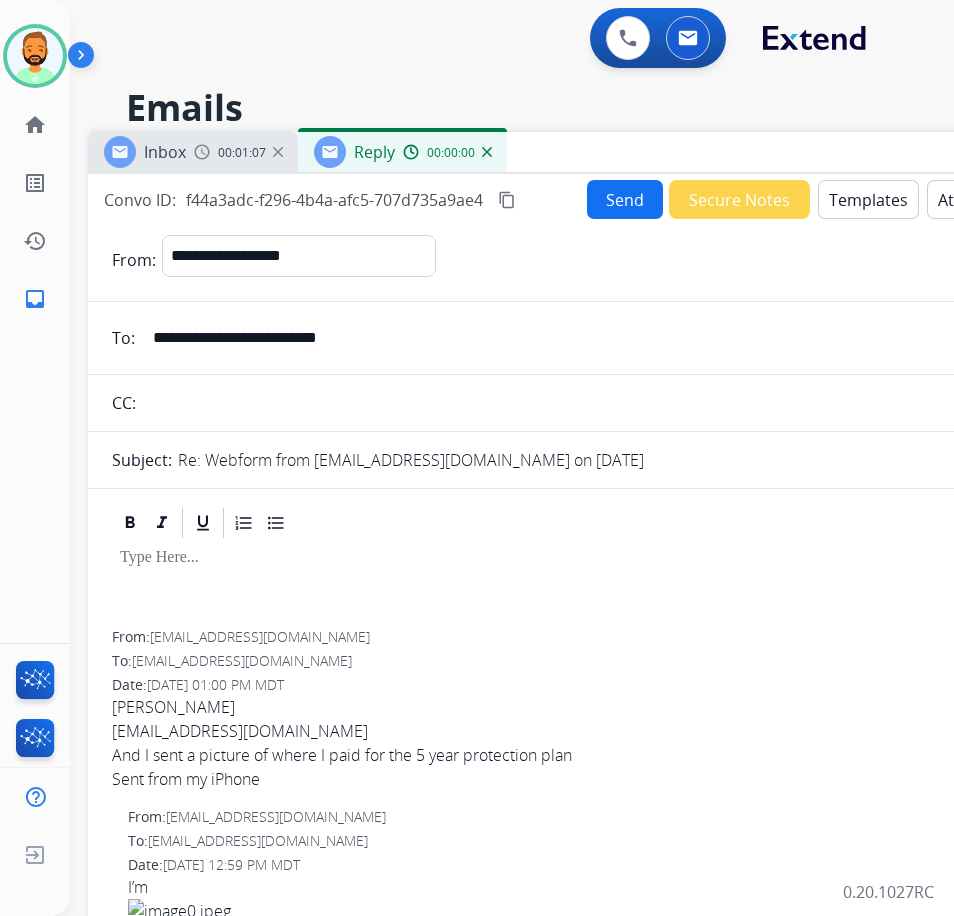 click on "Templates" at bounding box center [868, 199] 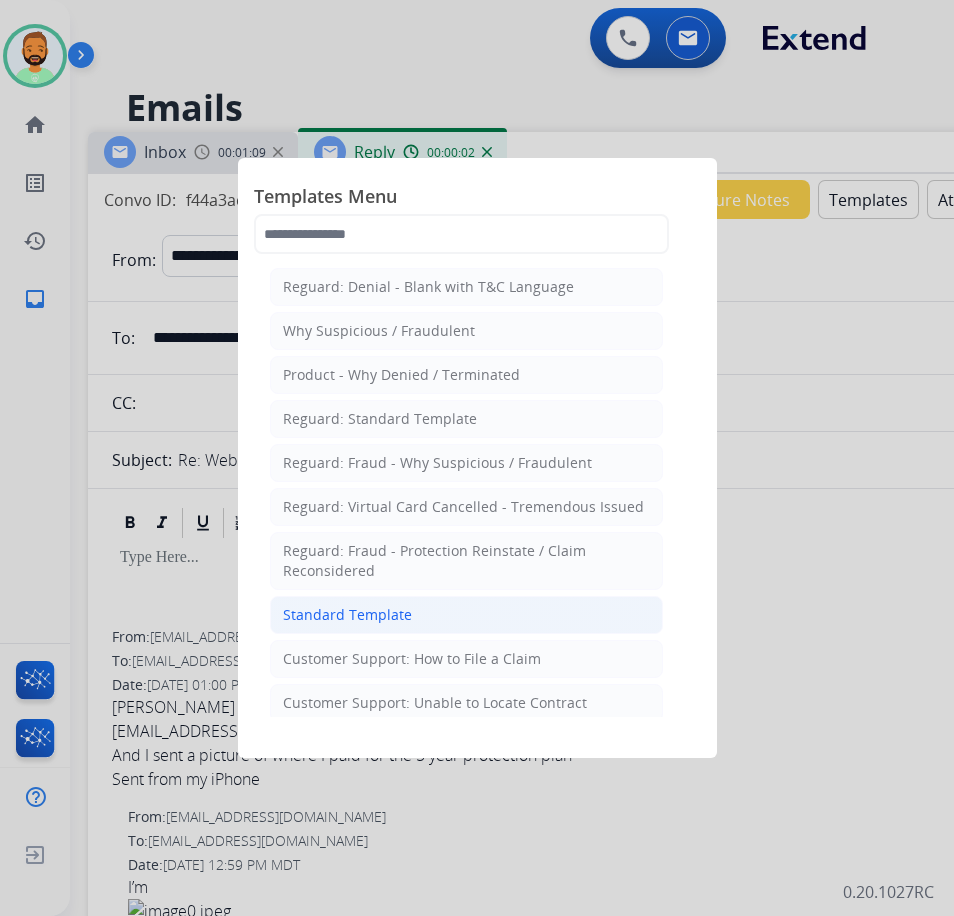click on "Standard Template" 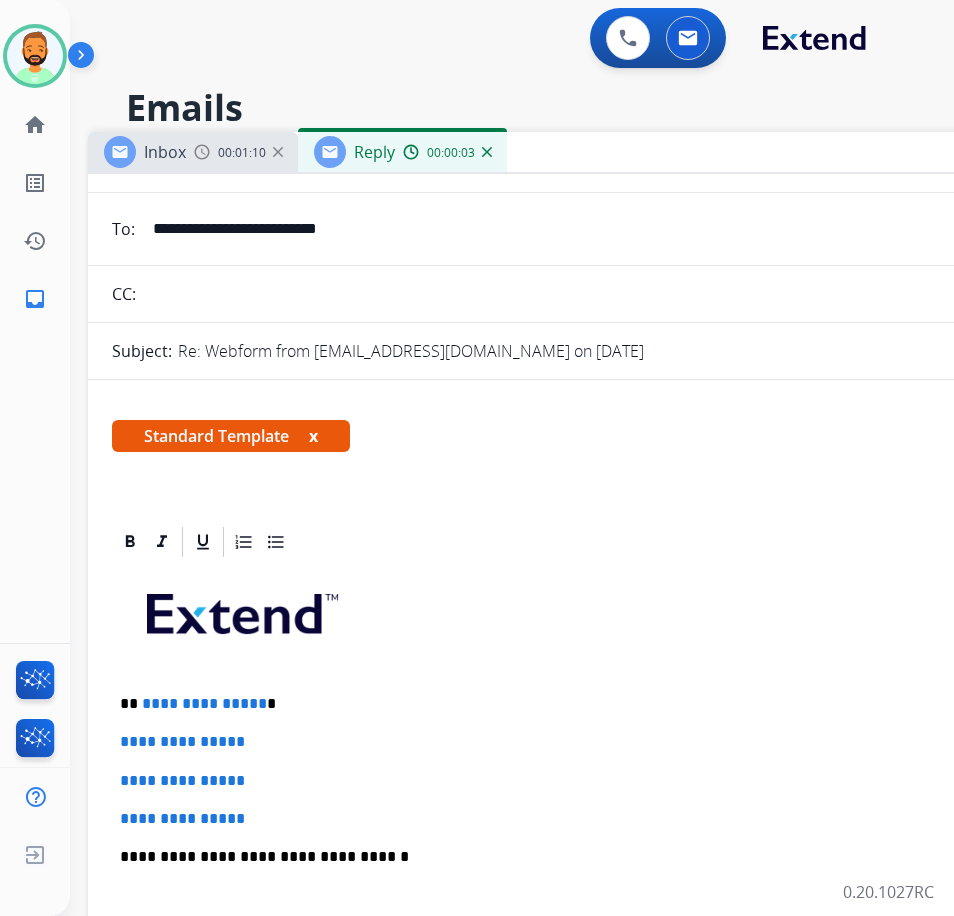 scroll, scrollTop: 300, scrollLeft: 0, axis: vertical 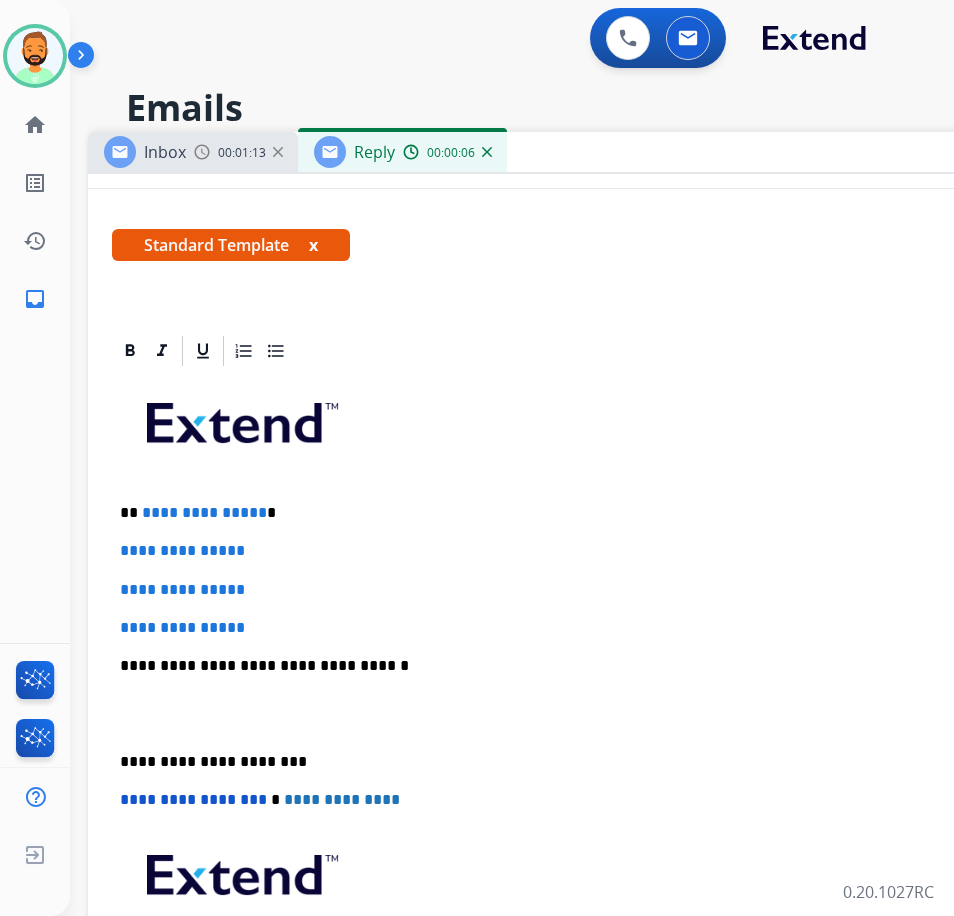 click on "**********" at bounding box center (580, 513) 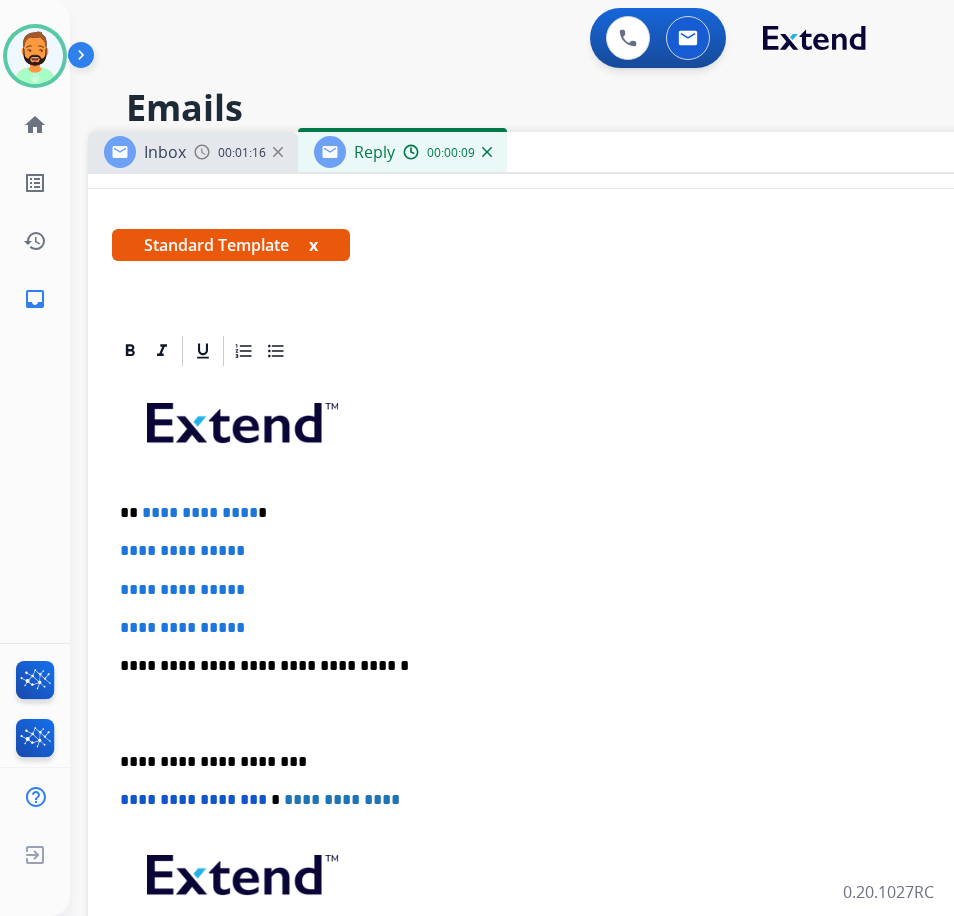type 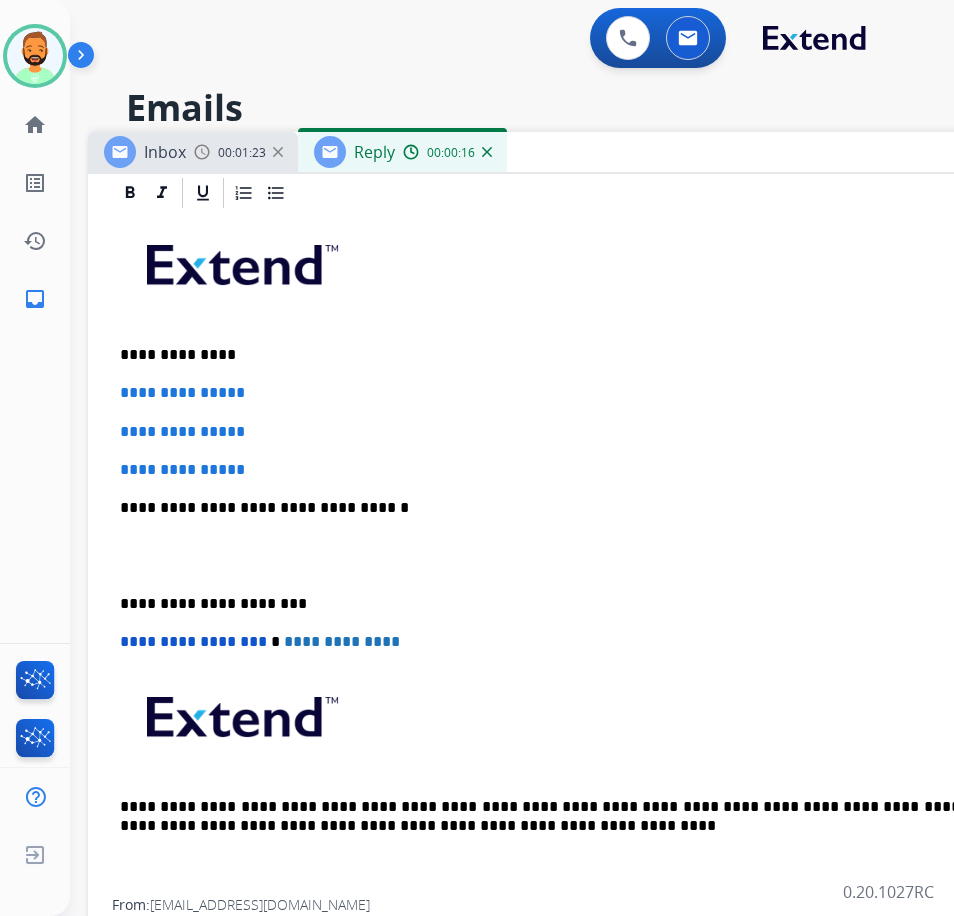 scroll, scrollTop: 500, scrollLeft: 0, axis: vertical 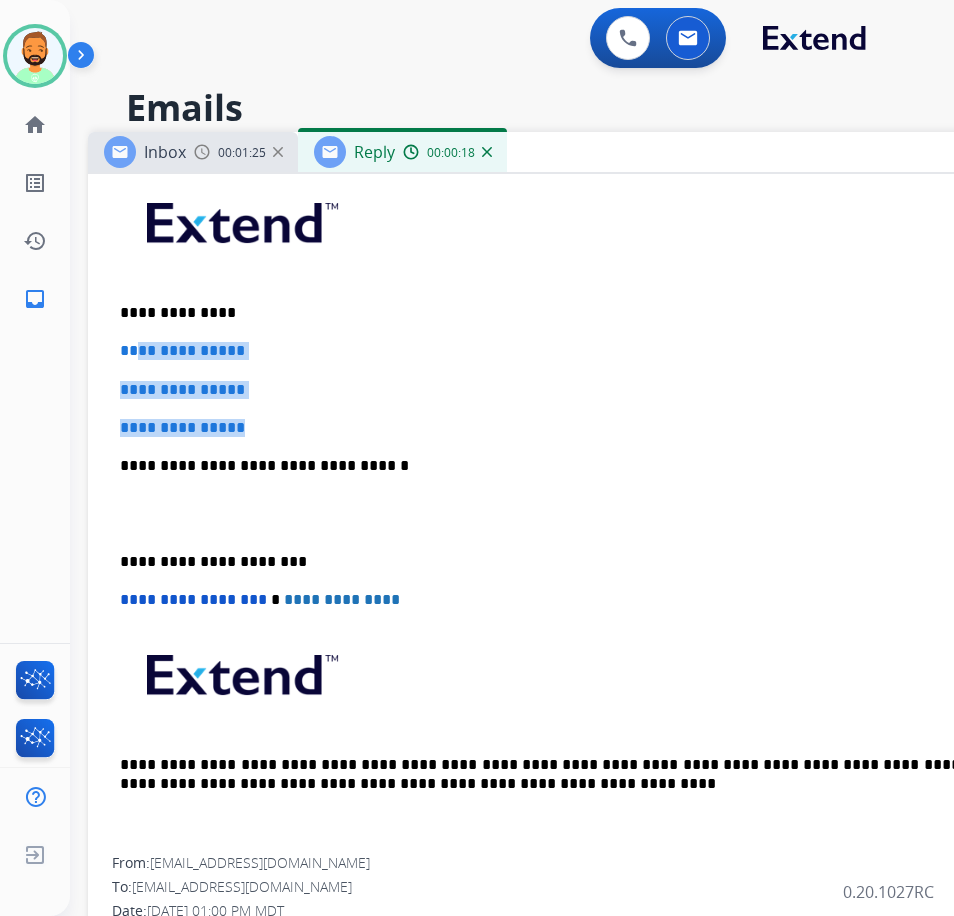 drag, startPoint x: 282, startPoint y: 417, endPoint x: 139, endPoint y: 346, distance: 159.65588 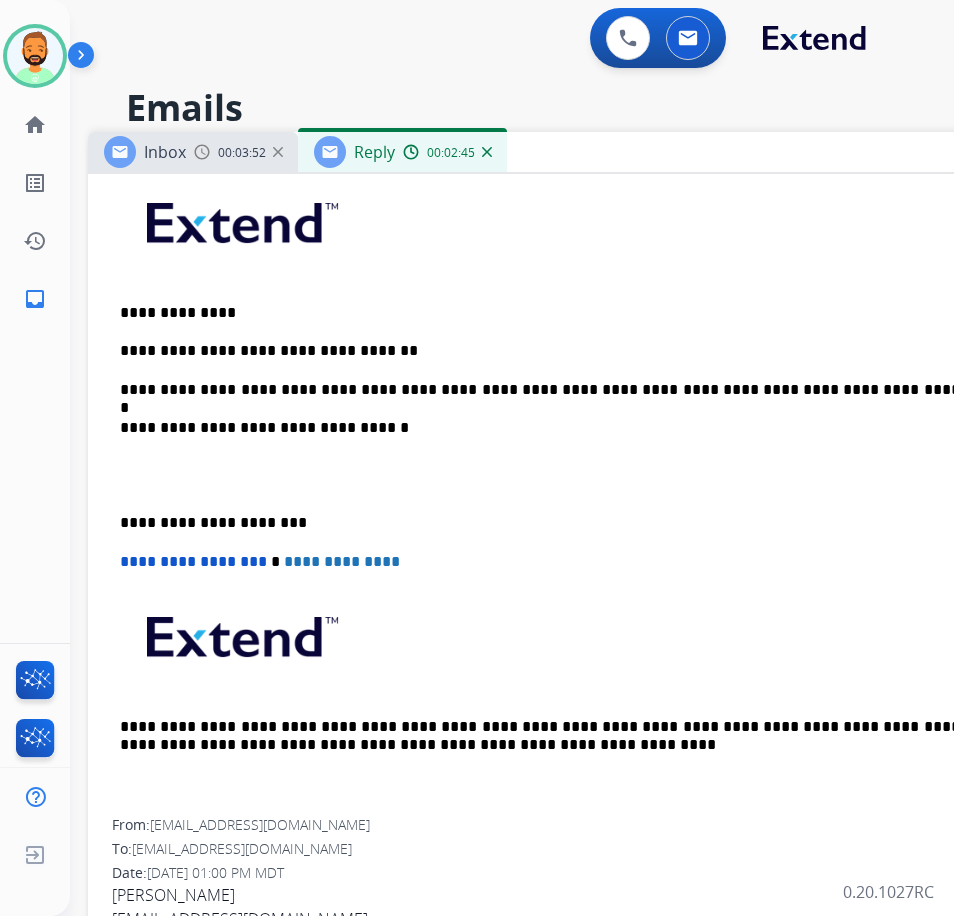 click on "**********" at bounding box center (580, 390) 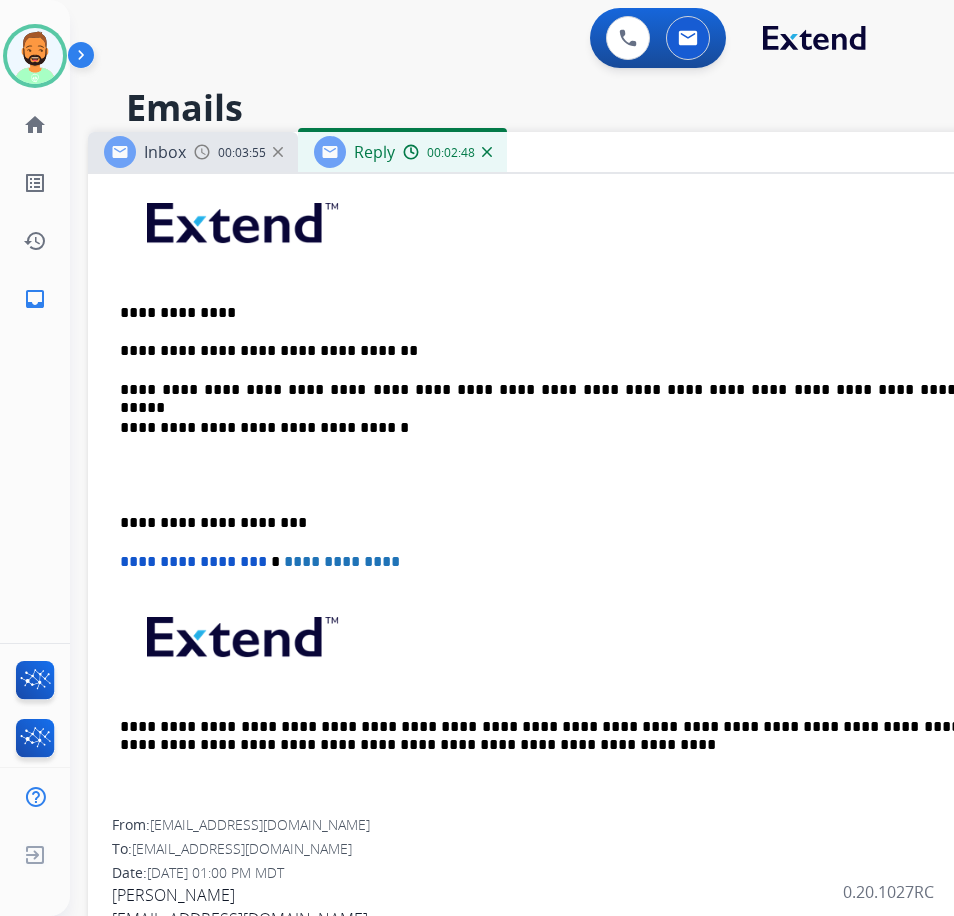 click on "**********" at bounding box center [580, 390] 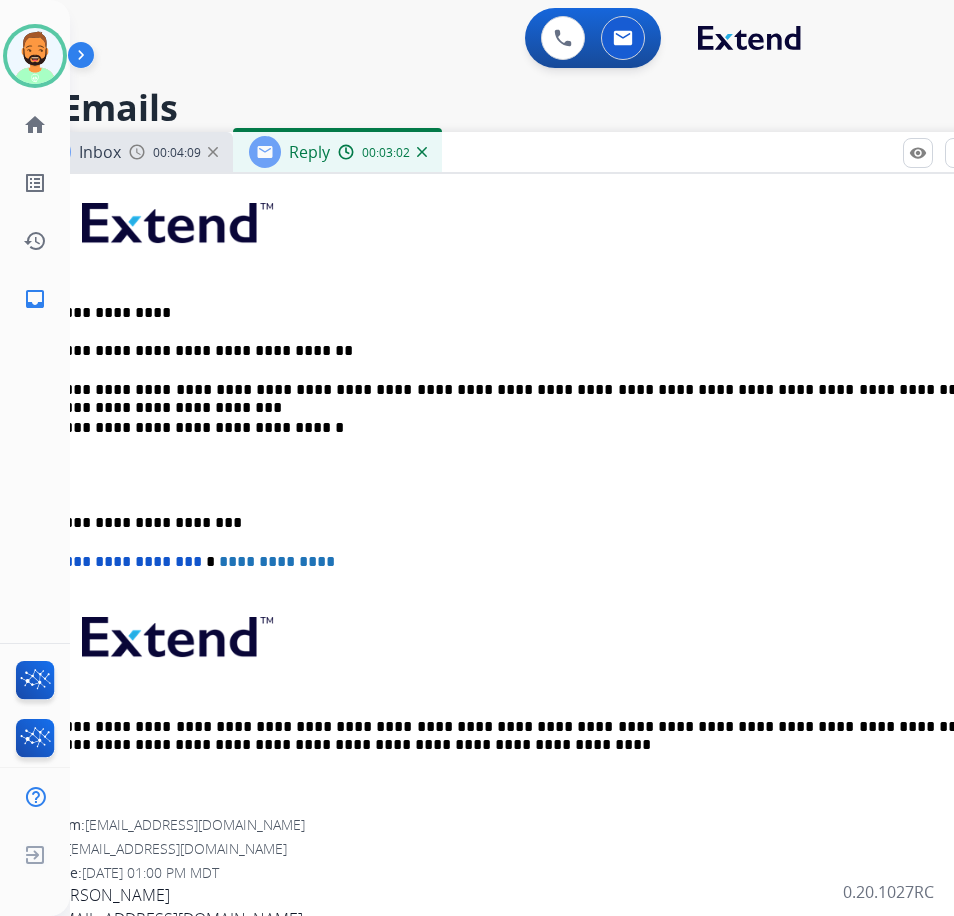 scroll, scrollTop: 0, scrollLeft: 72, axis: horizontal 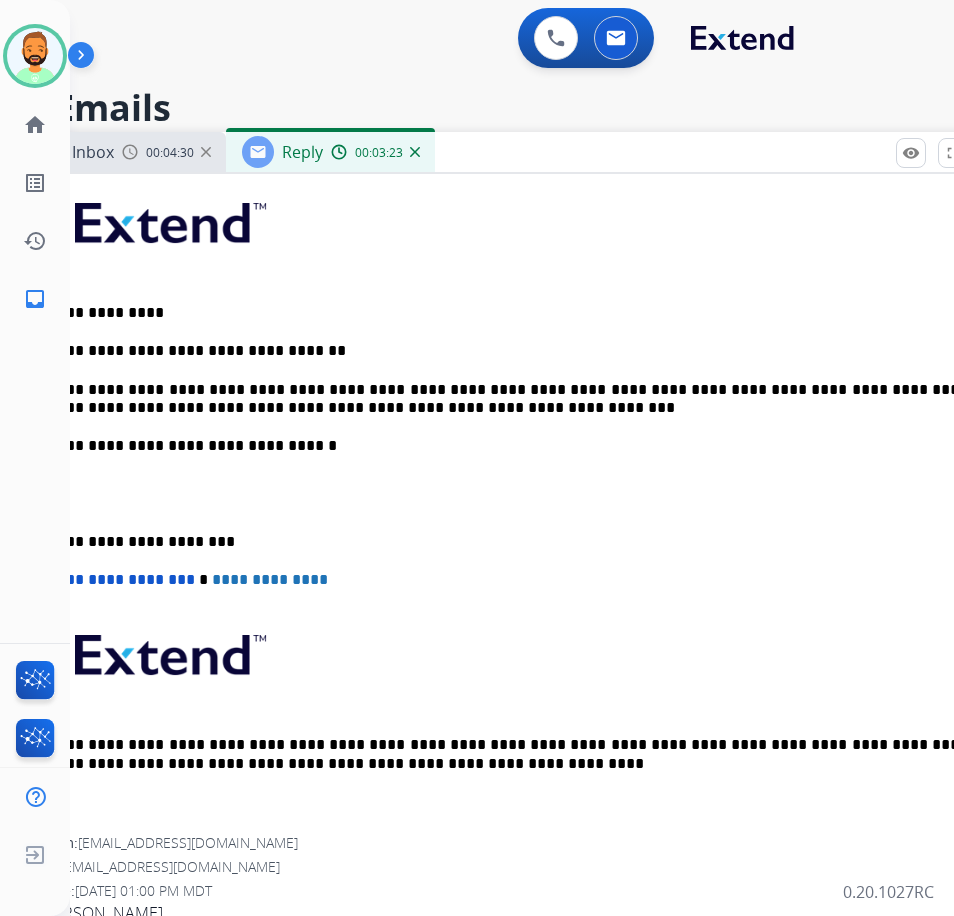 click on "**********" at bounding box center (508, 399) 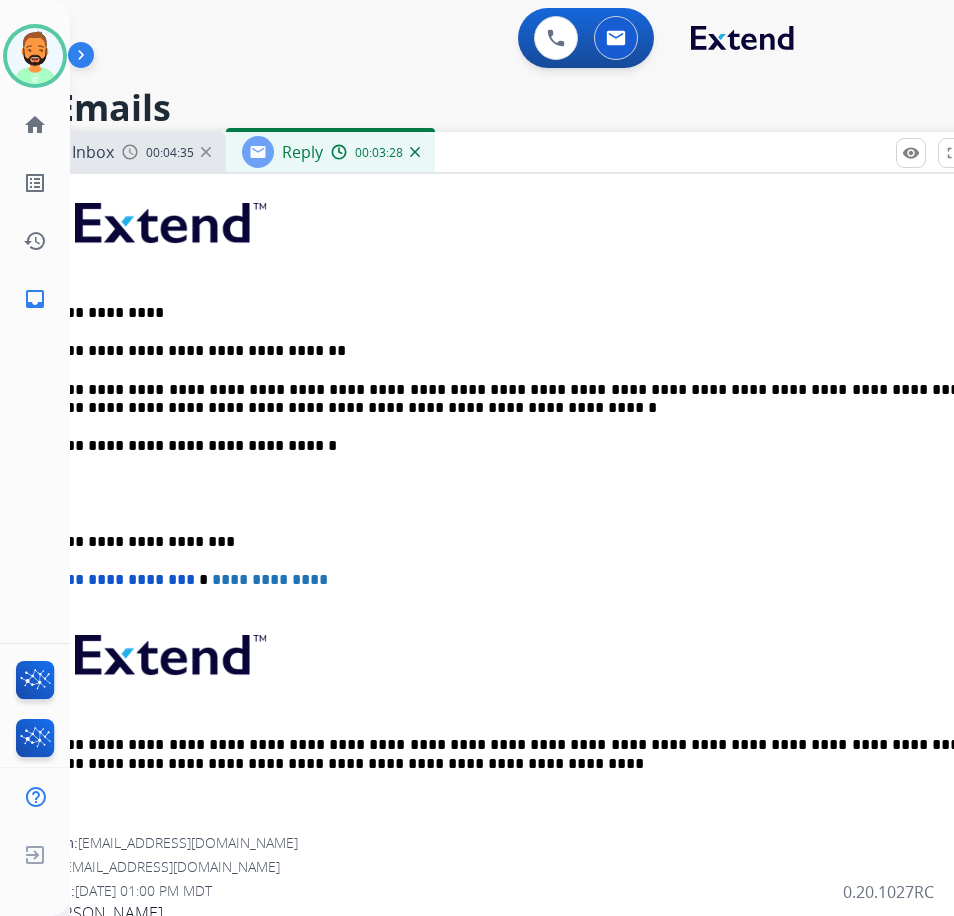 click on "**********" at bounding box center [508, 399] 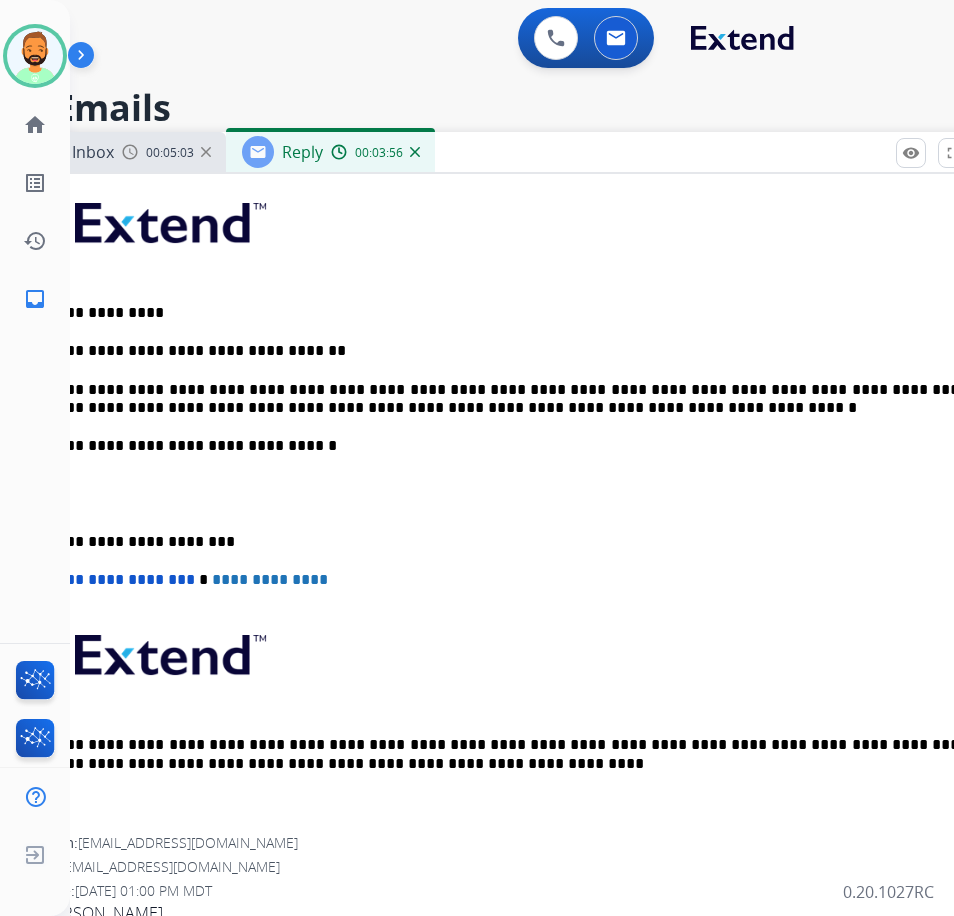 click on "**********" at bounding box center [508, 542] 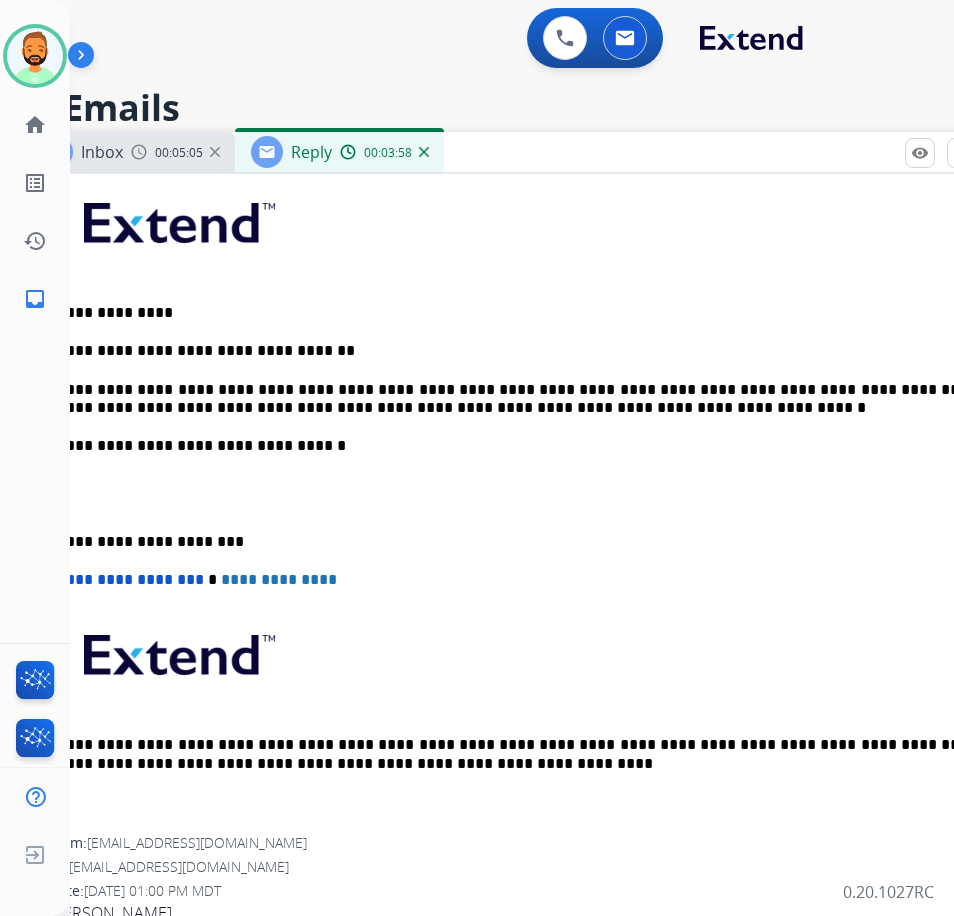 scroll, scrollTop: 0, scrollLeft: 50, axis: horizontal 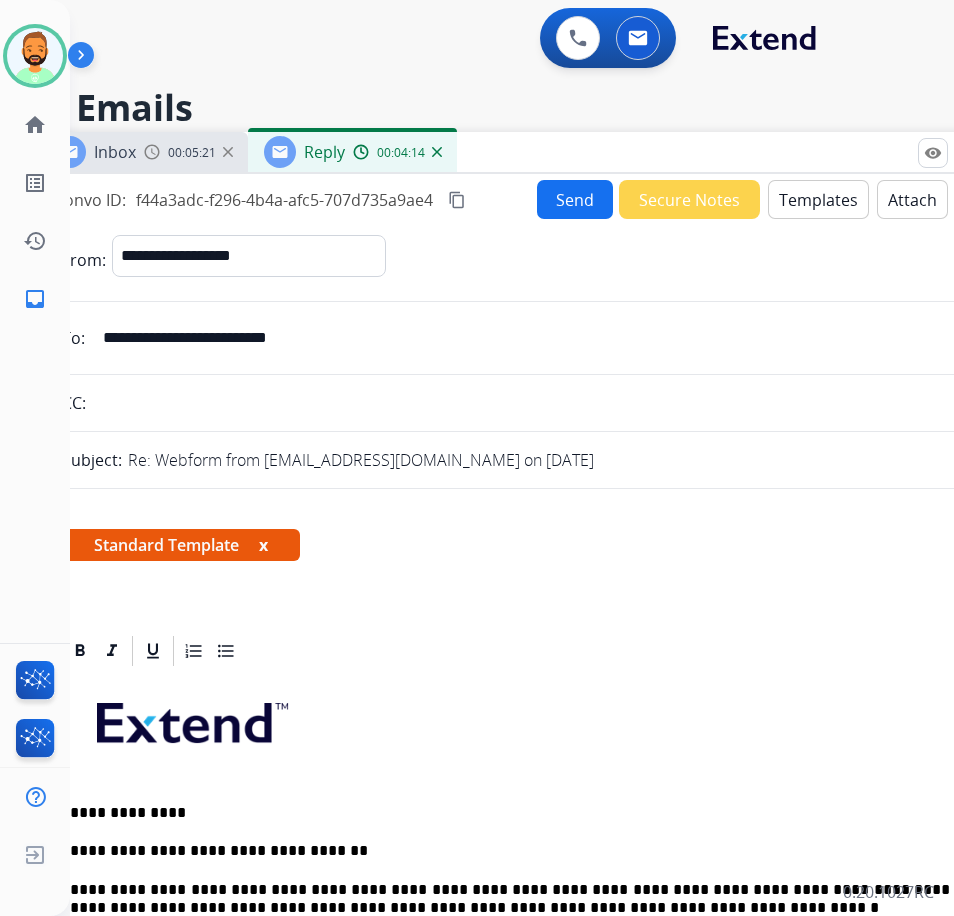 click on "Send" at bounding box center (575, 199) 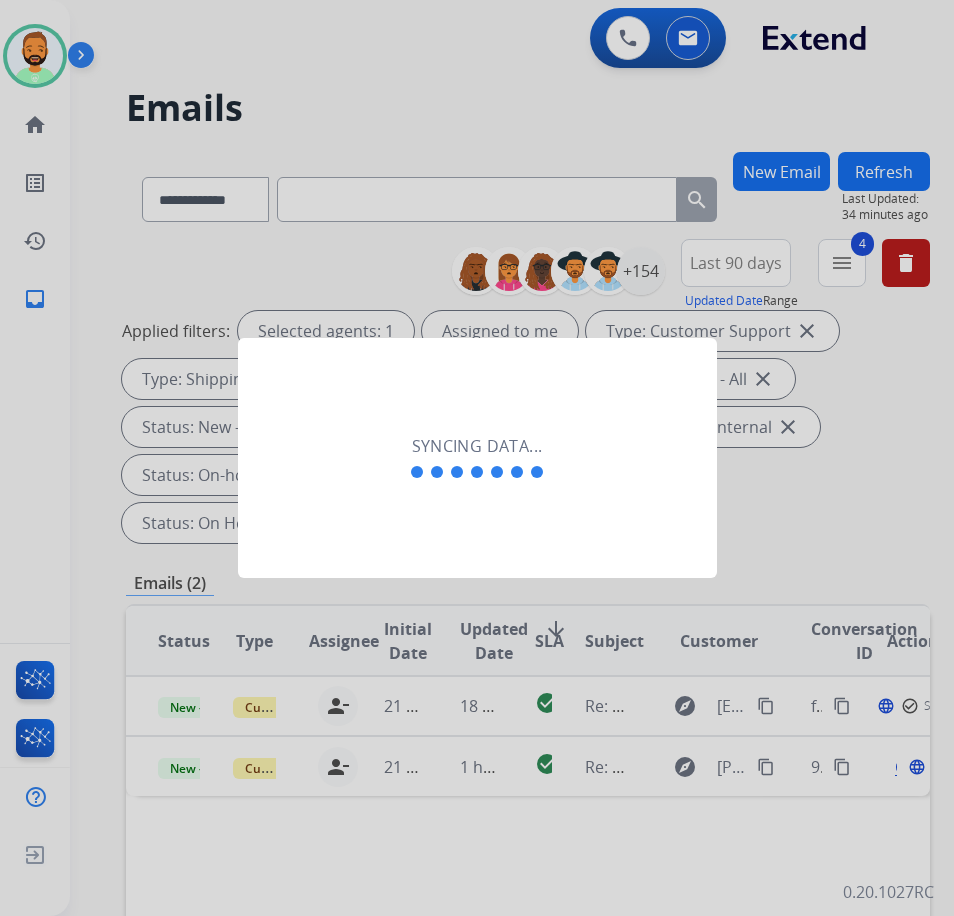 scroll, scrollTop: 0, scrollLeft: 2, axis: horizontal 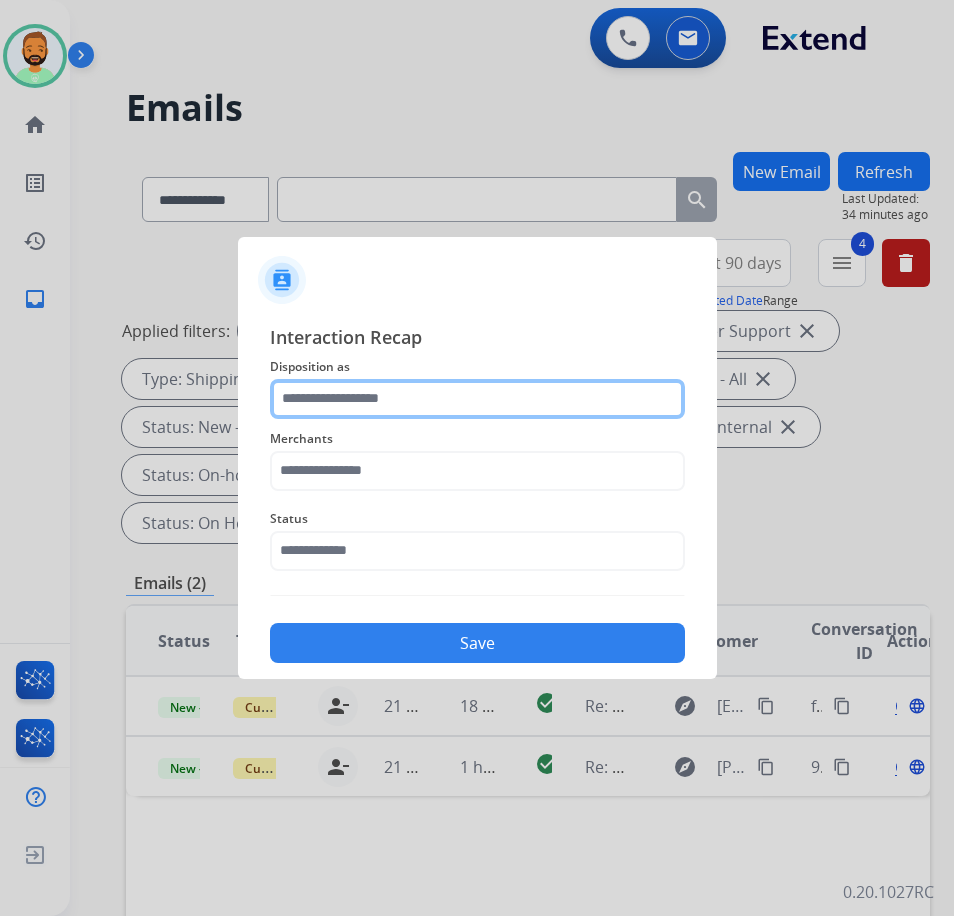 click 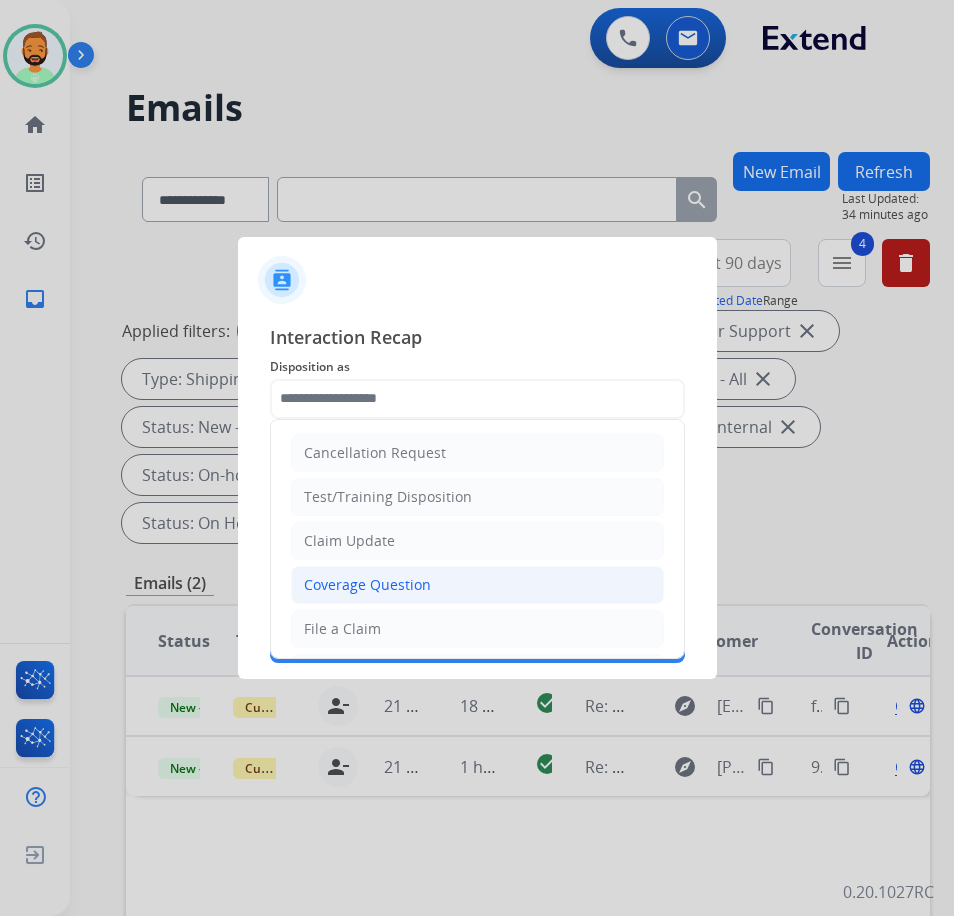 click on "Coverage Question" 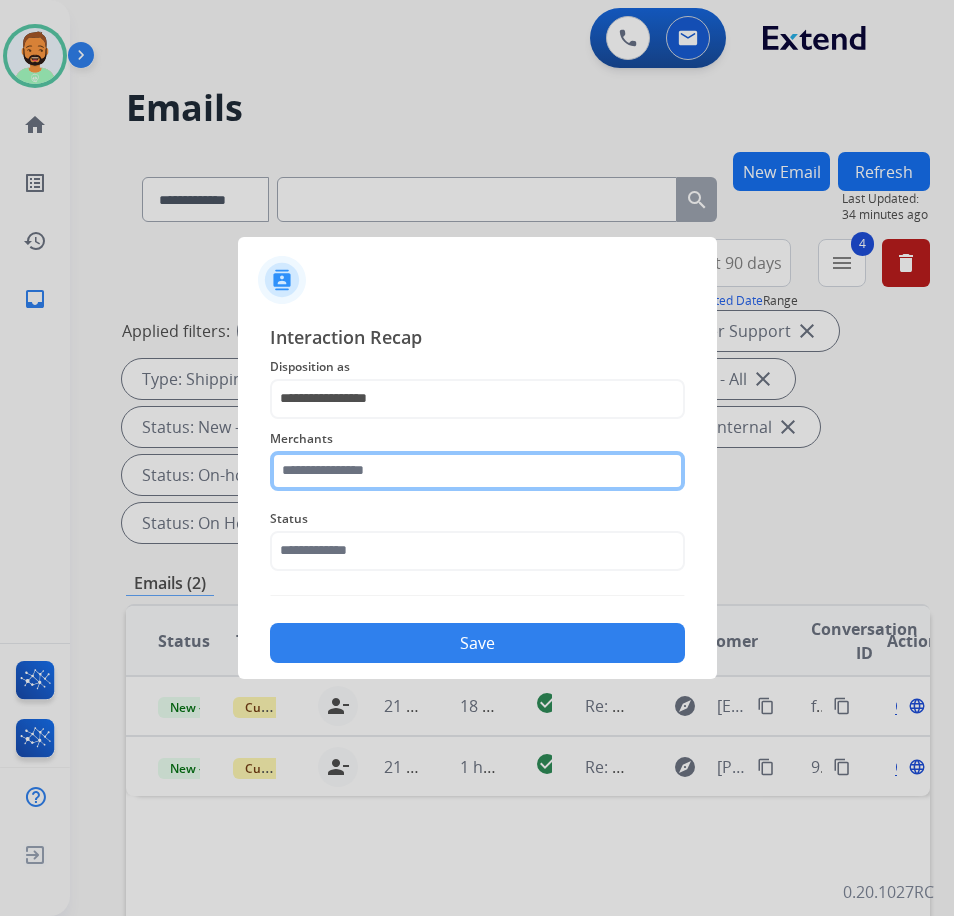 click 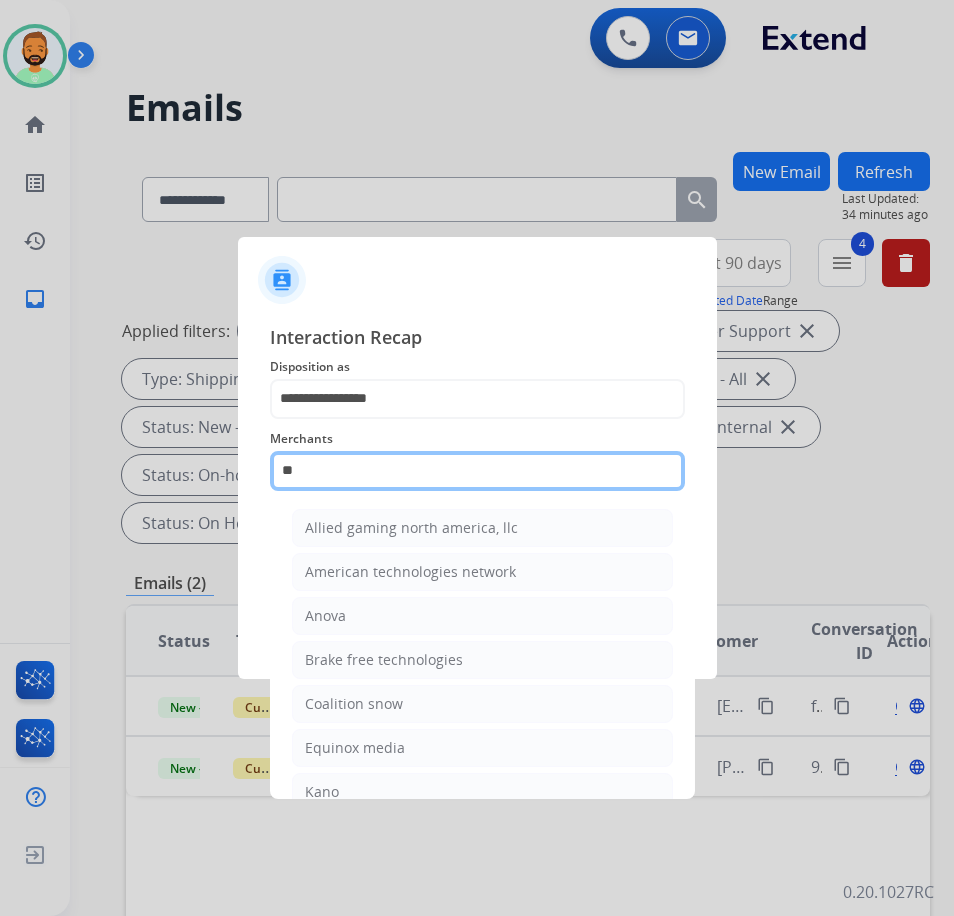 type on "*" 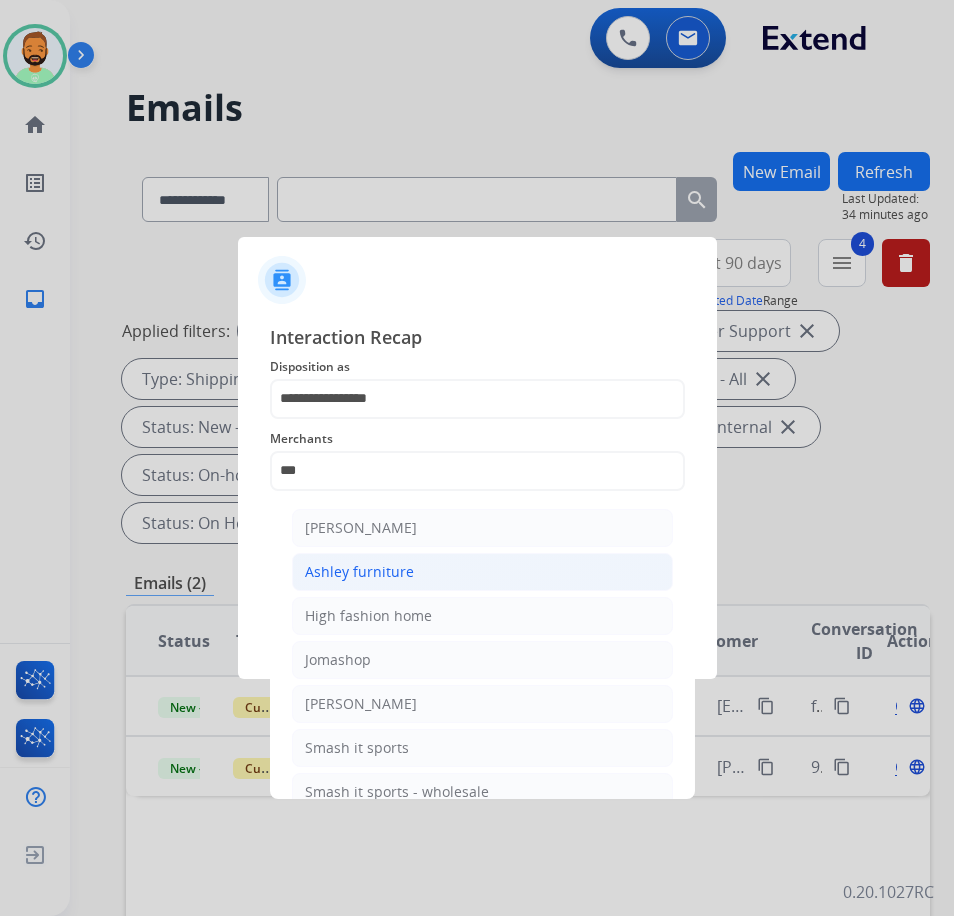 click on "Ashley furniture" 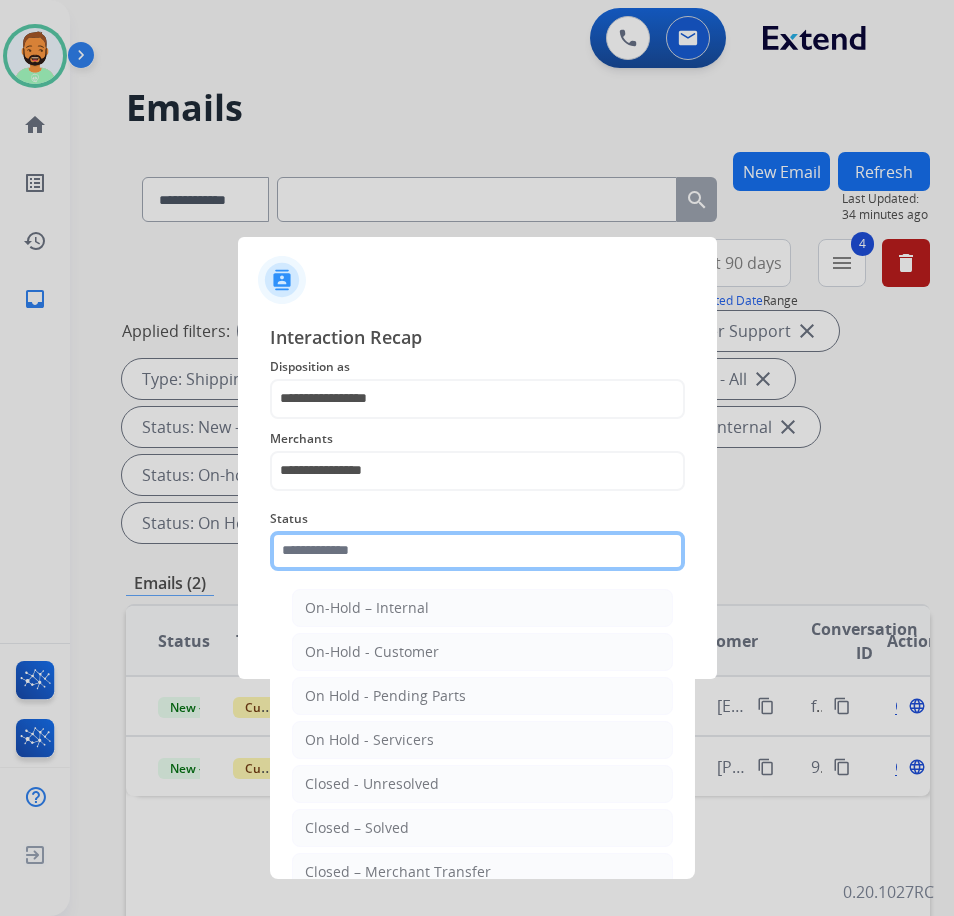drag, startPoint x: 453, startPoint y: 554, endPoint x: 448, endPoint y: 568, distance: 14.866069 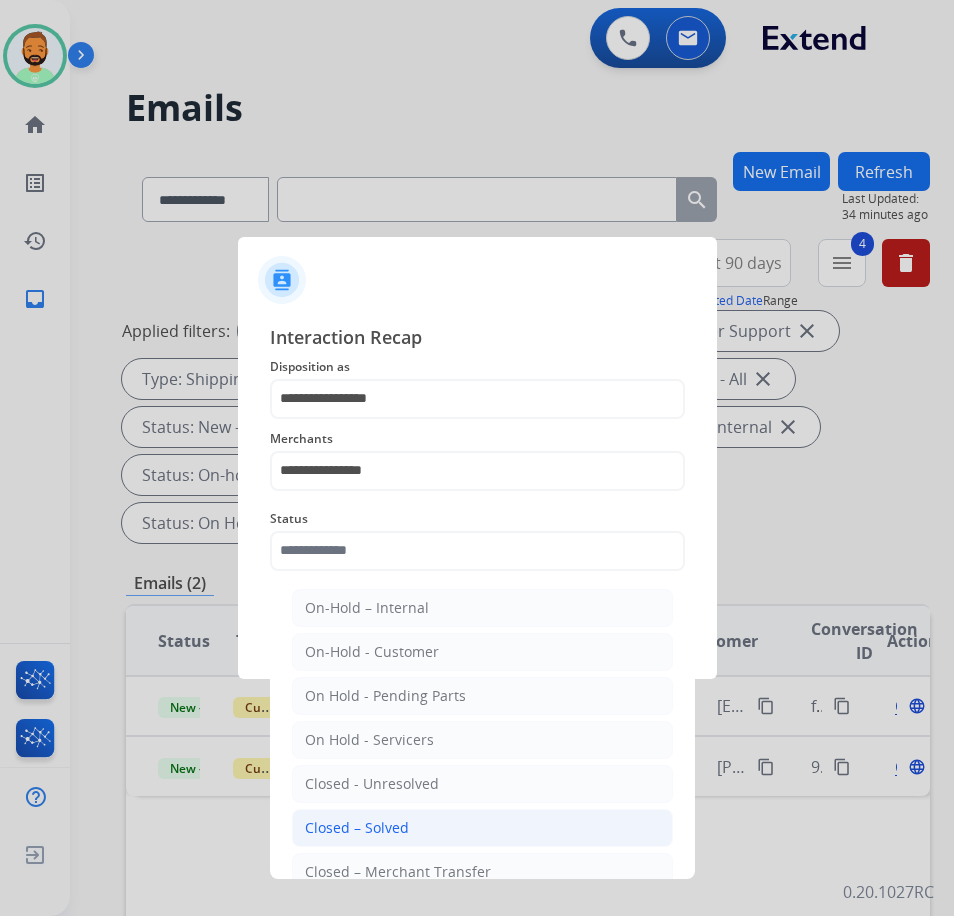 click on "Closed – Solved" 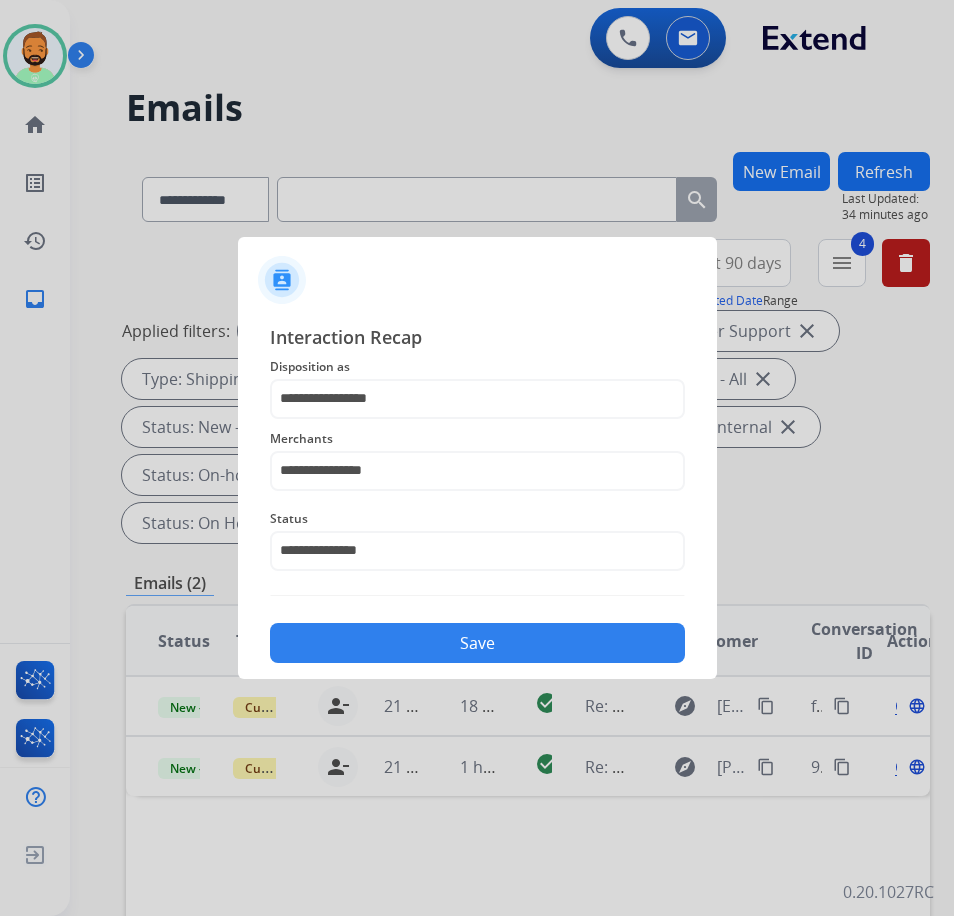 click on "Save" 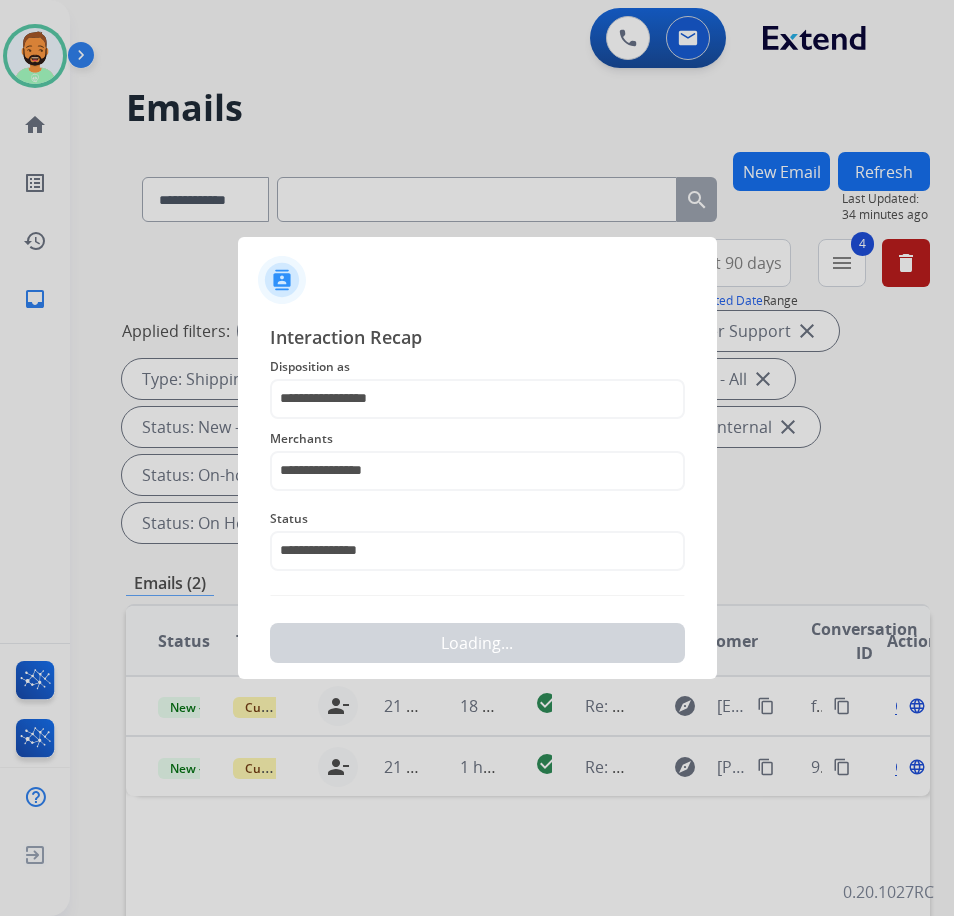 scroll, scrollTop: 0, scrollLeft: 0, axis: both 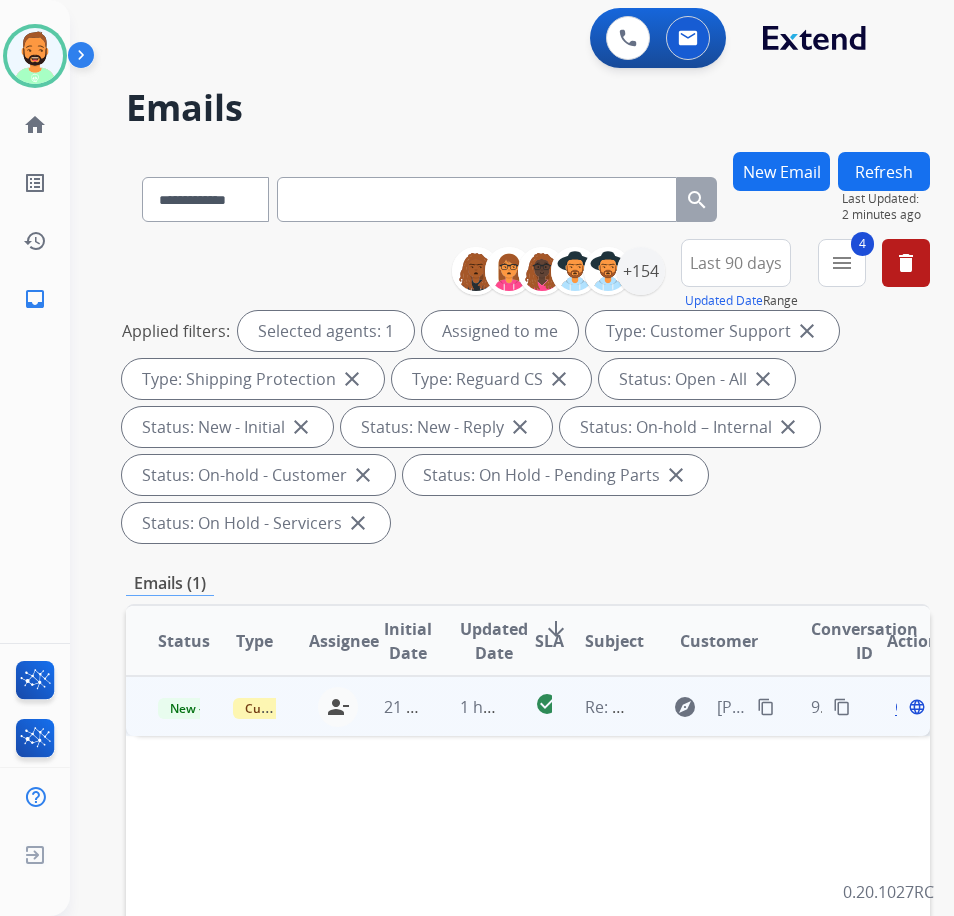 click on "1 hour ago" at bounding box center (465, 706) 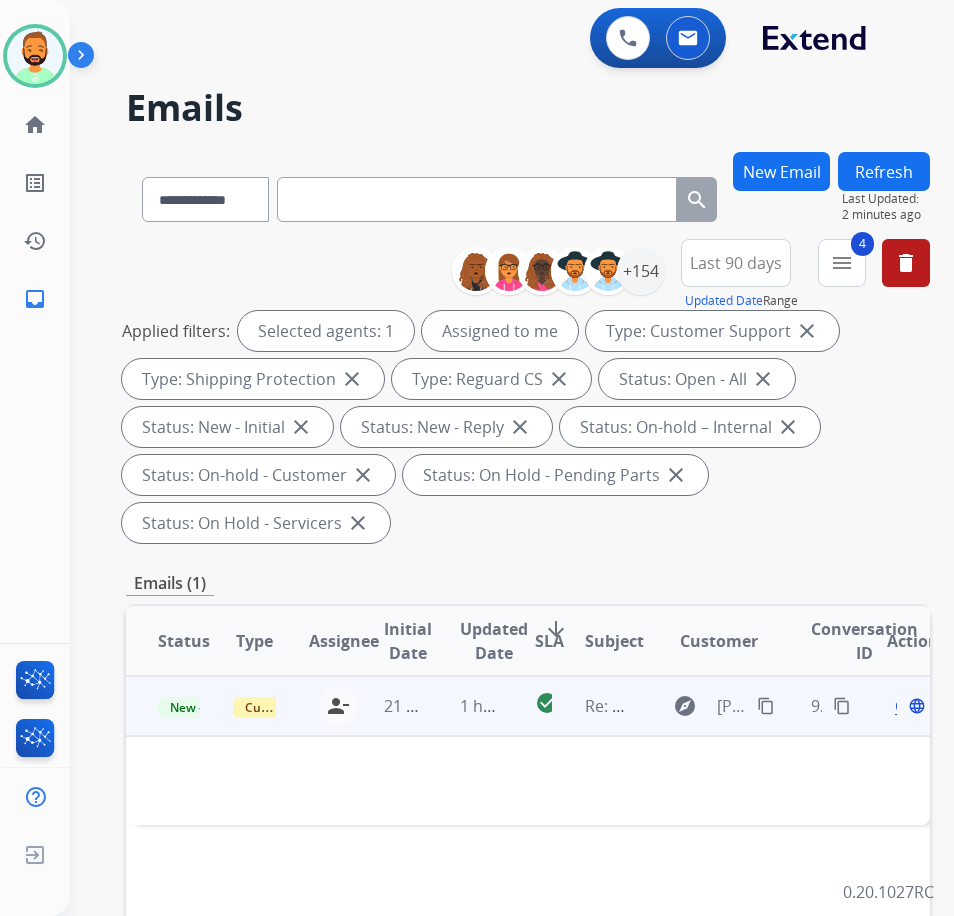click on "1 hour ago" at bounding box center (465, 706) 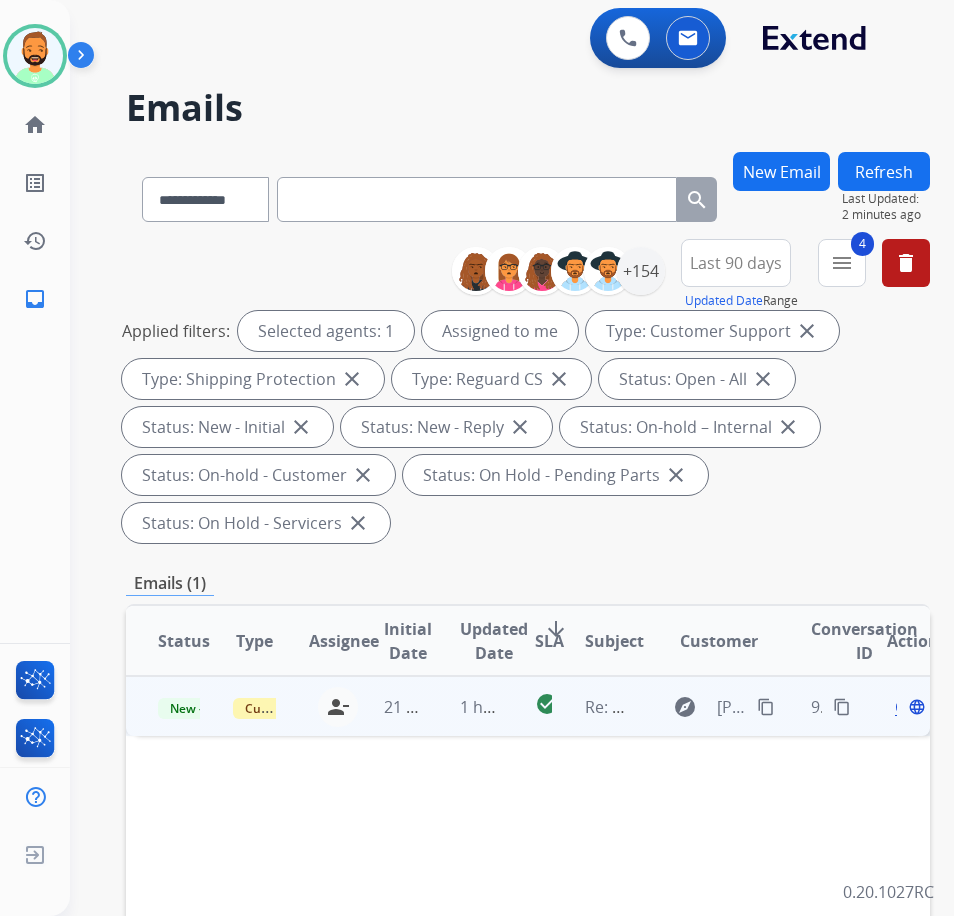 click on "1 hour ago" at bounding box center (465, 706) 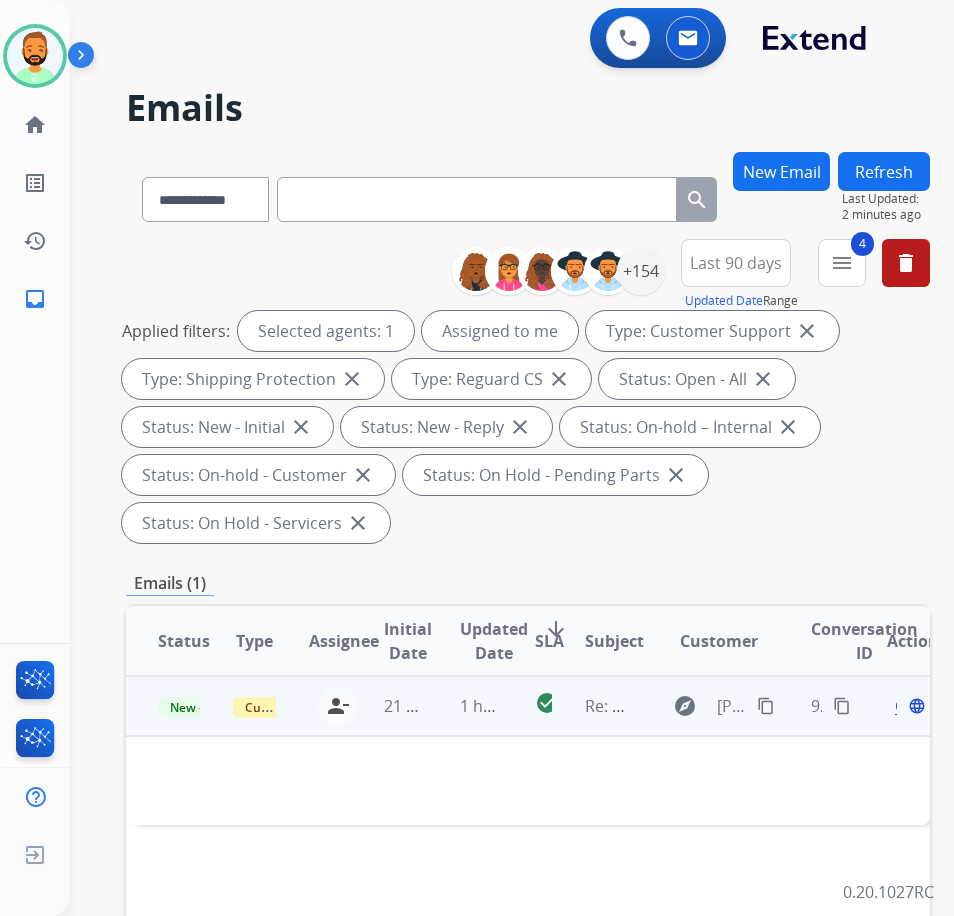 click on "1 hour ago" at bounding box center (465, 706) 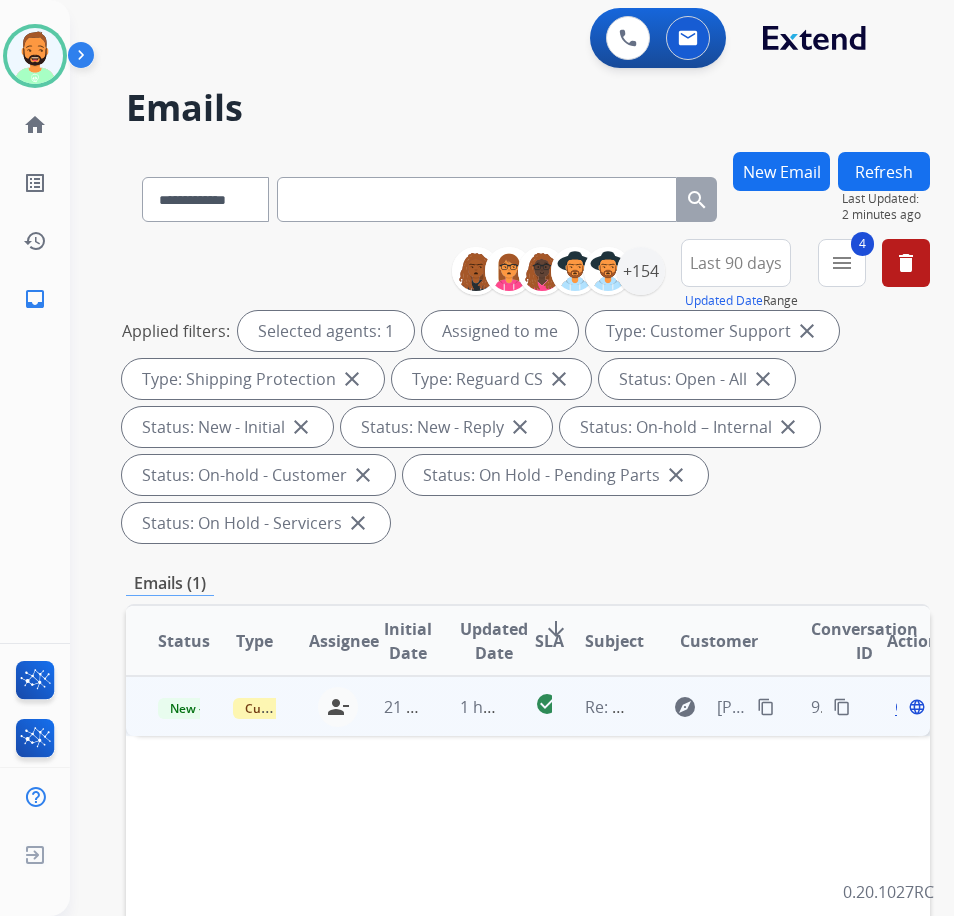 click on "Open" at bounding box center [915, 707] 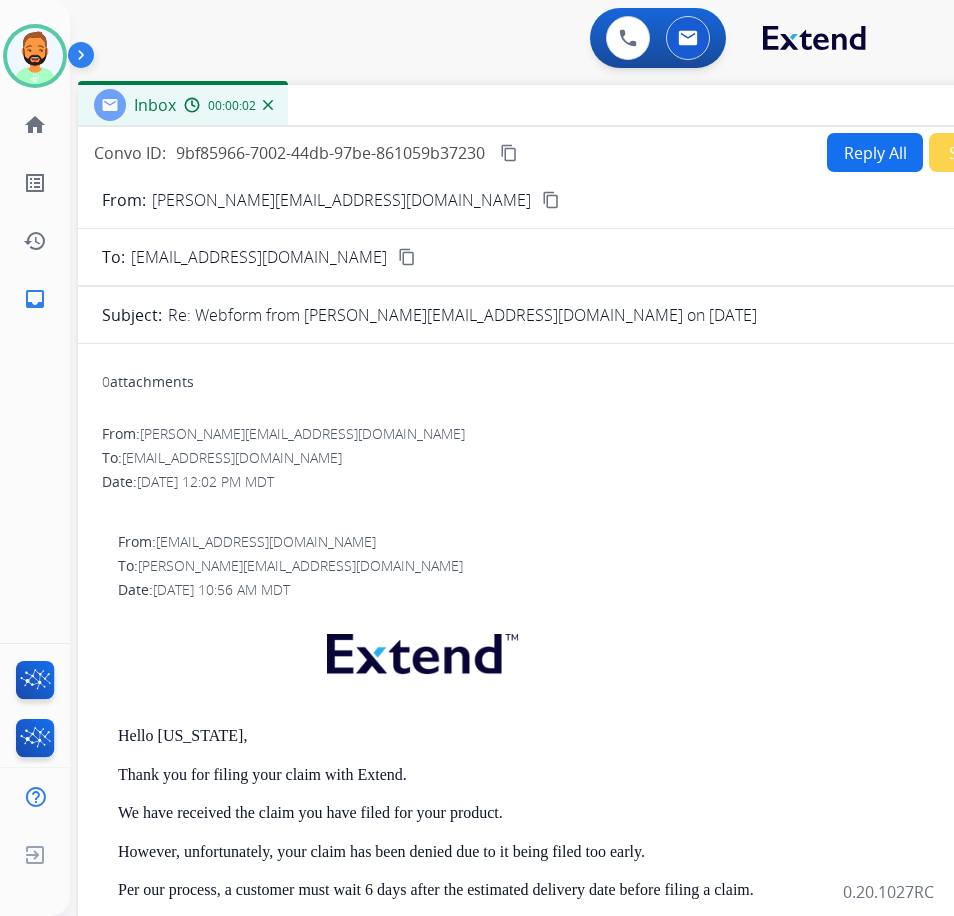drag, startPoint x: 421, startPoint y: 145, endPoint x: 583, endPoint y: 106, distance: 166.62833 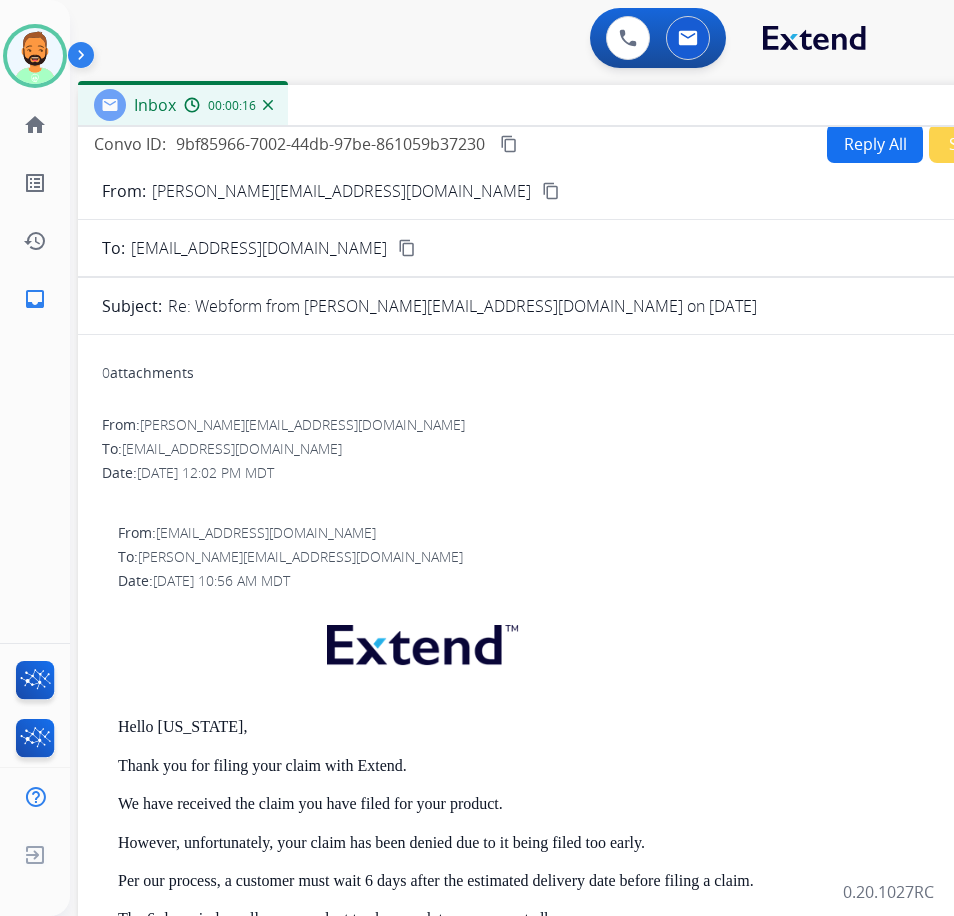 scroll, scrollTop: 0, scrollLeft: 0, axis: both 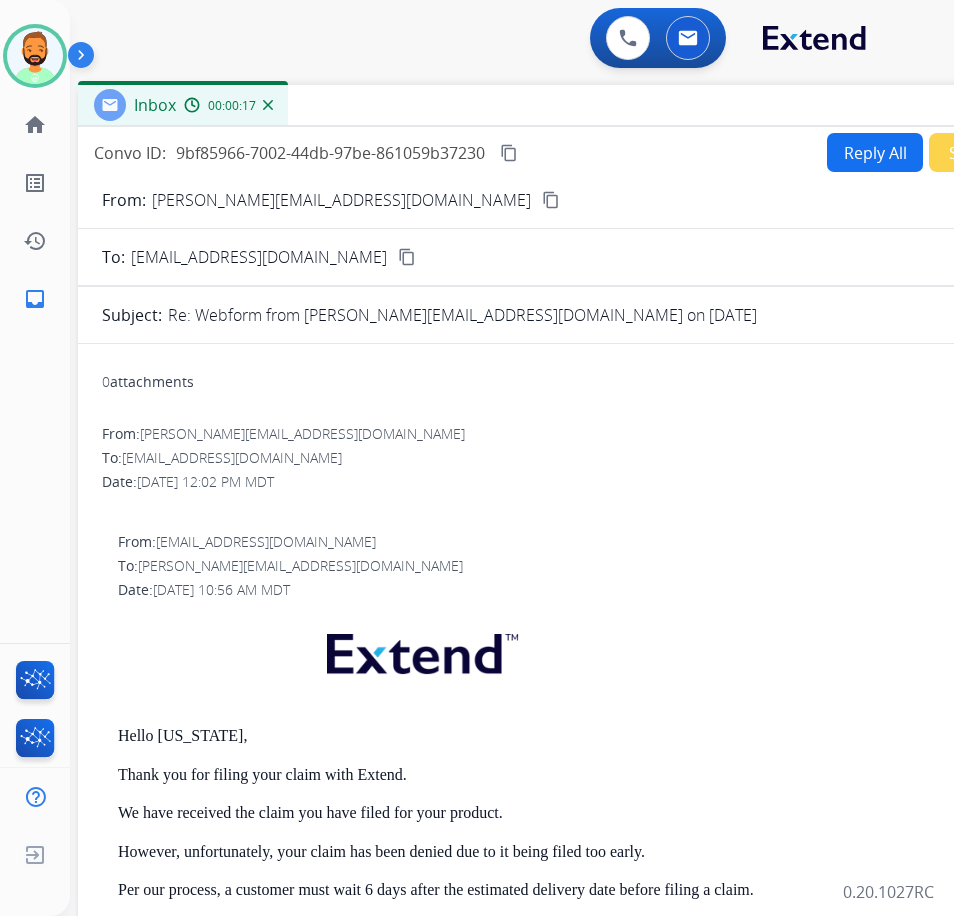 click on "Secure Notes" at bounding box center [999, 152] 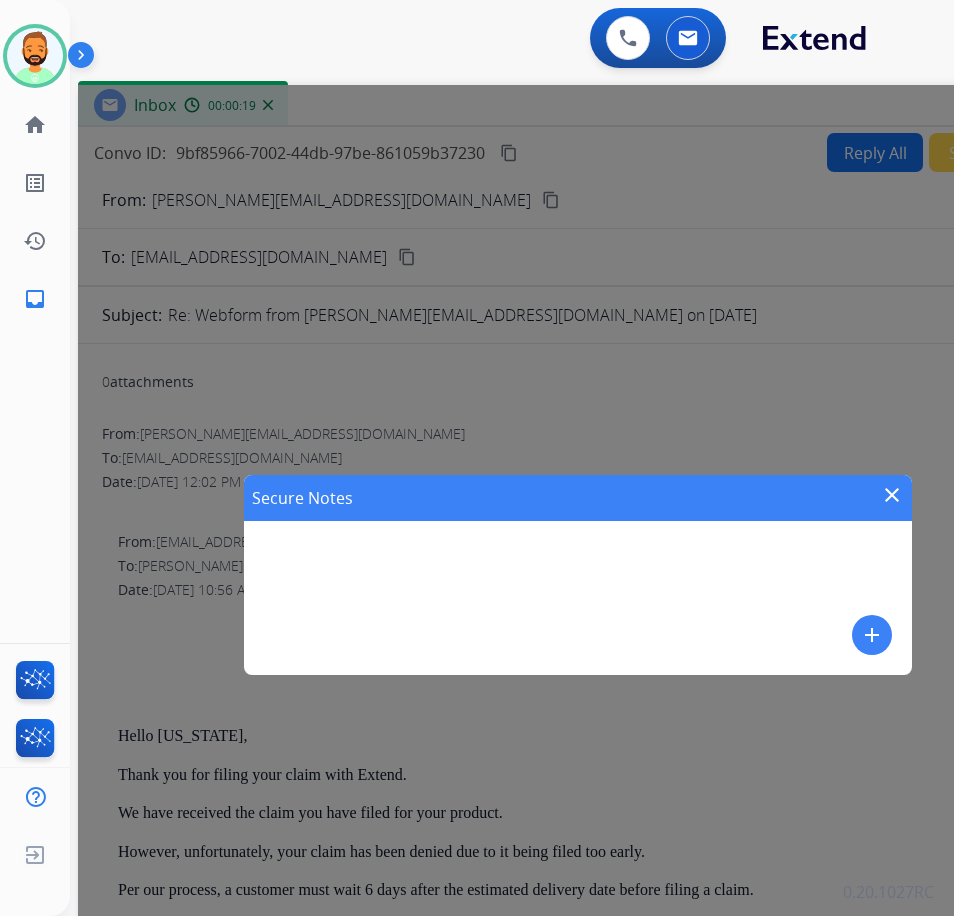 click on "add" at bounding box center [872, 635] 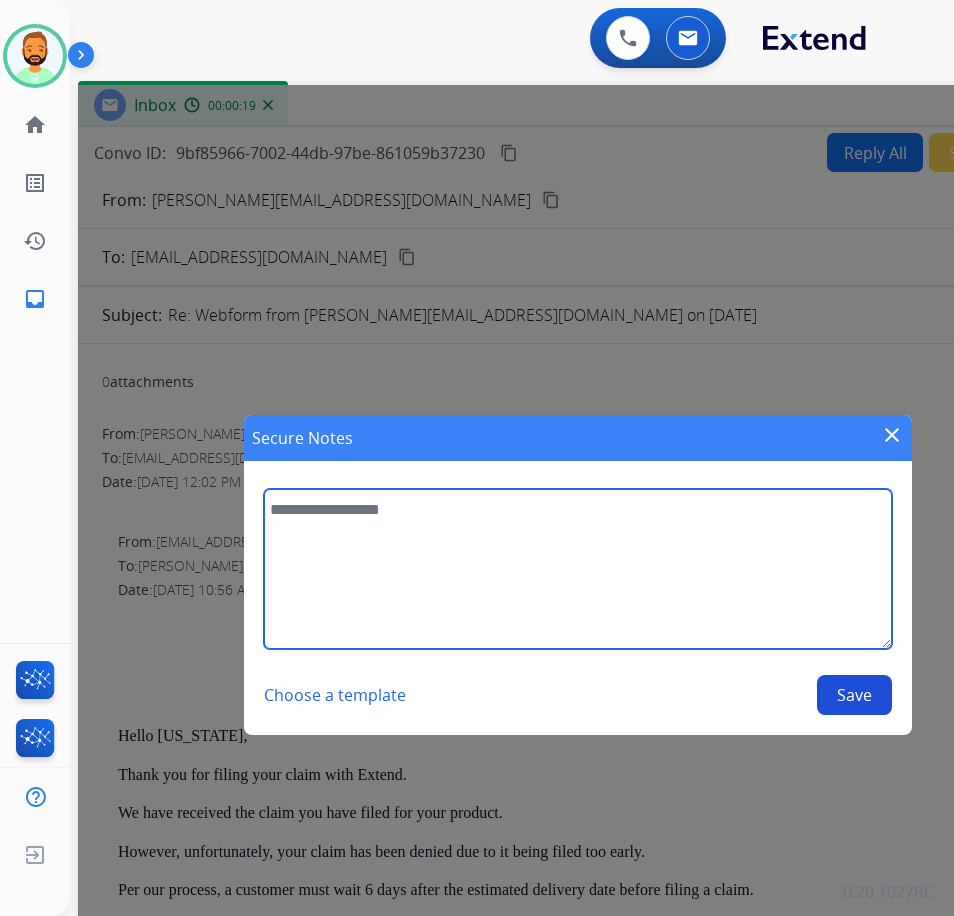 click at bounding box center [578, 569] 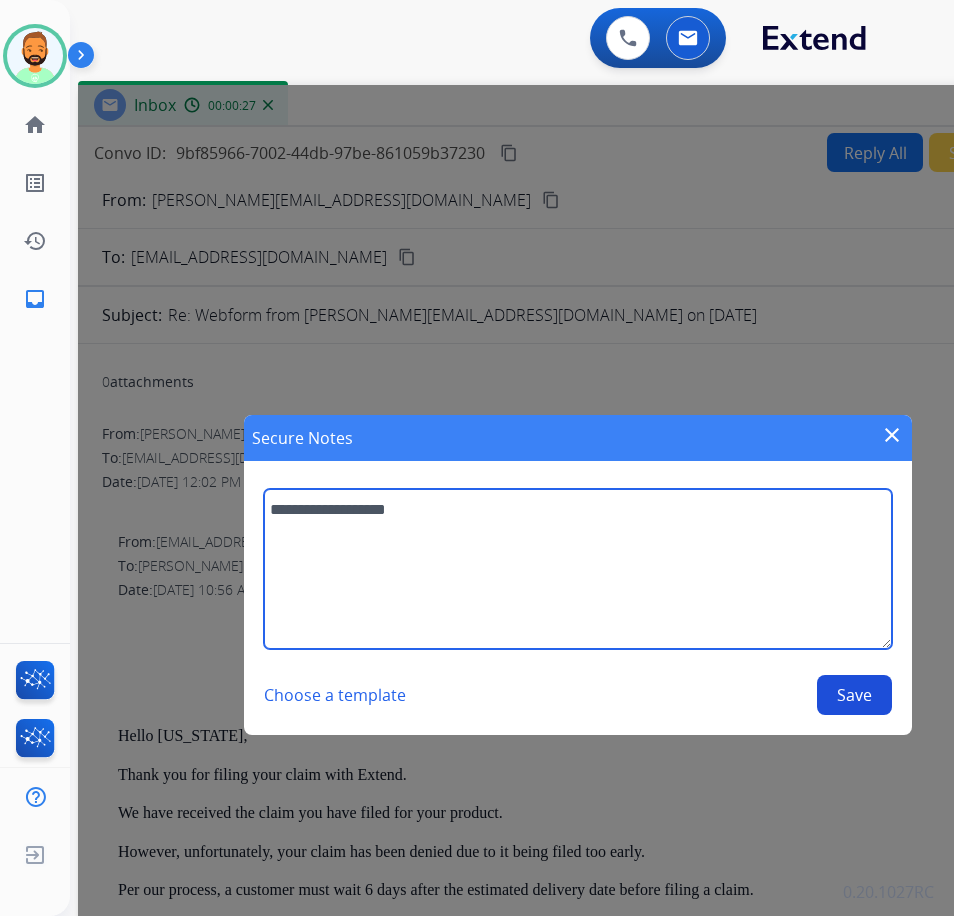 type on "**********" 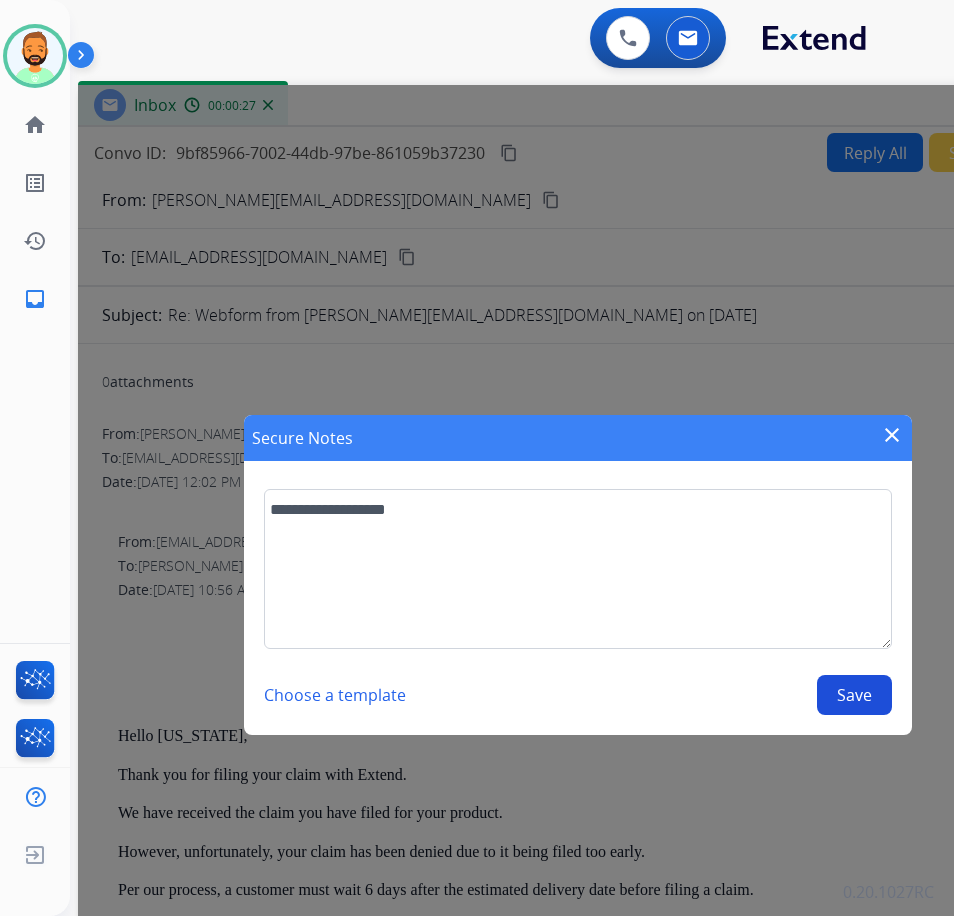 click on "Save" at bounding box center [854, 695] 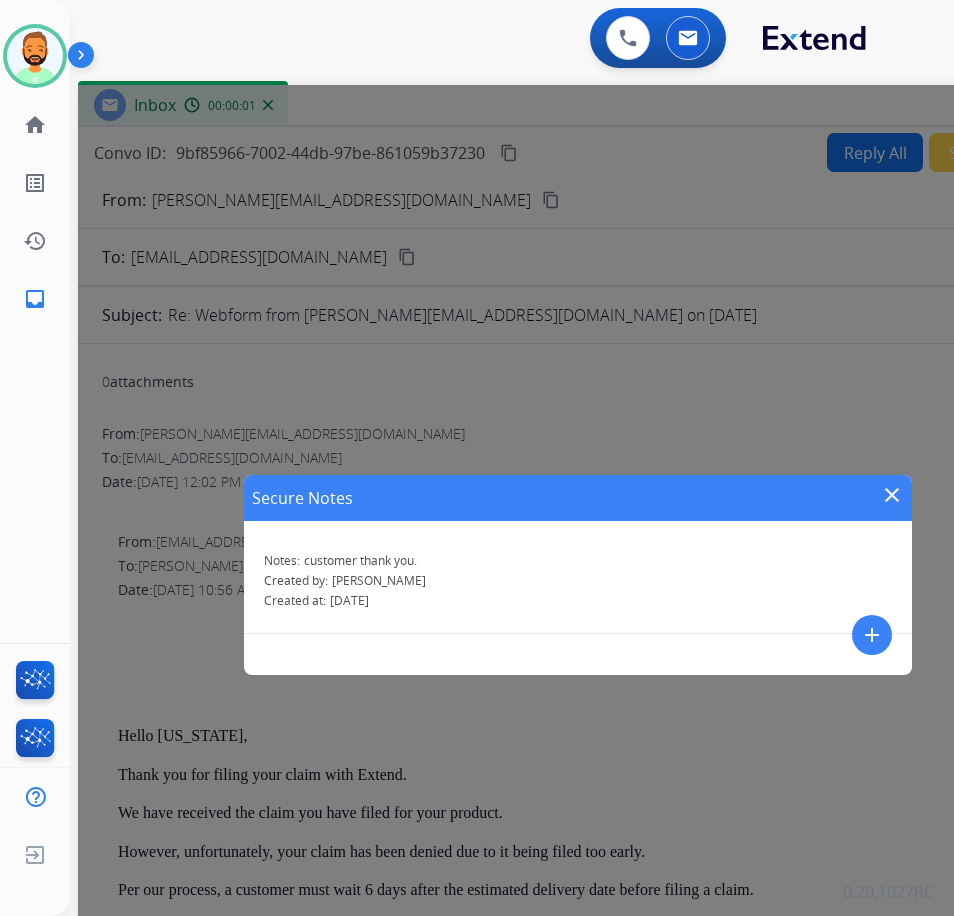 click on "close" at bounding box center [892, 495] 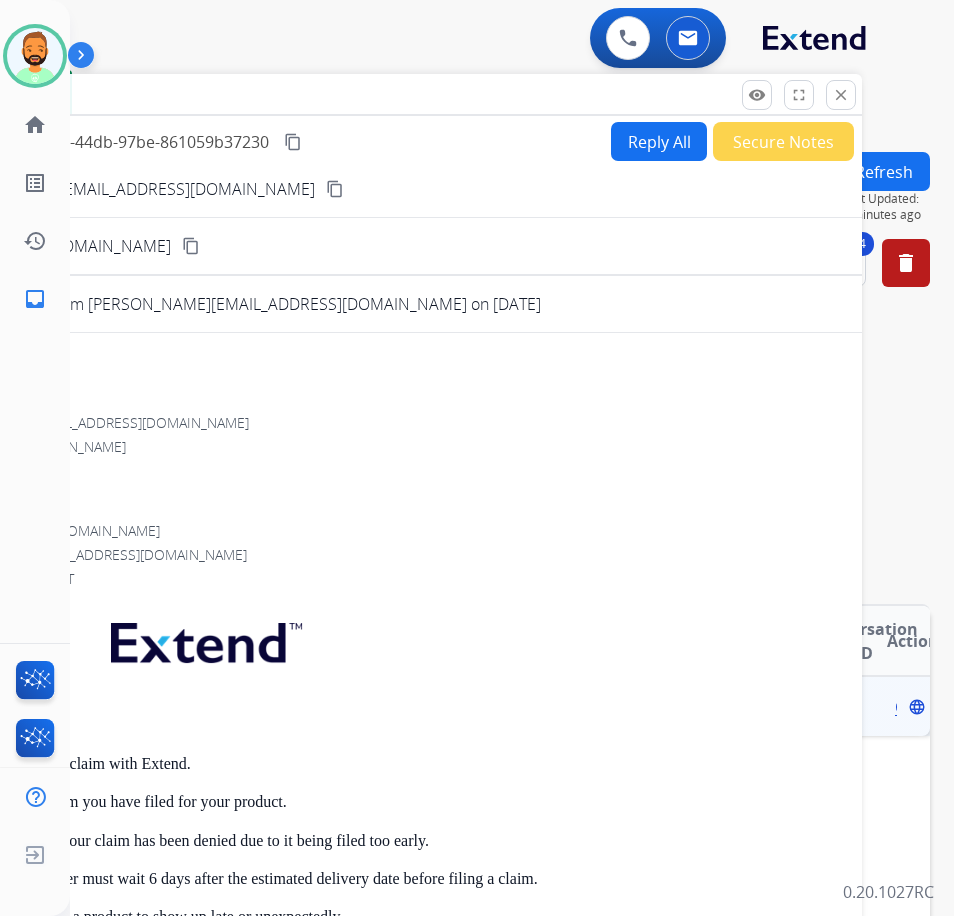 drag, startPoint x: 725, startPoint y: 119, endPoint x: 509, endPoint y: 108, distance: 216.2799 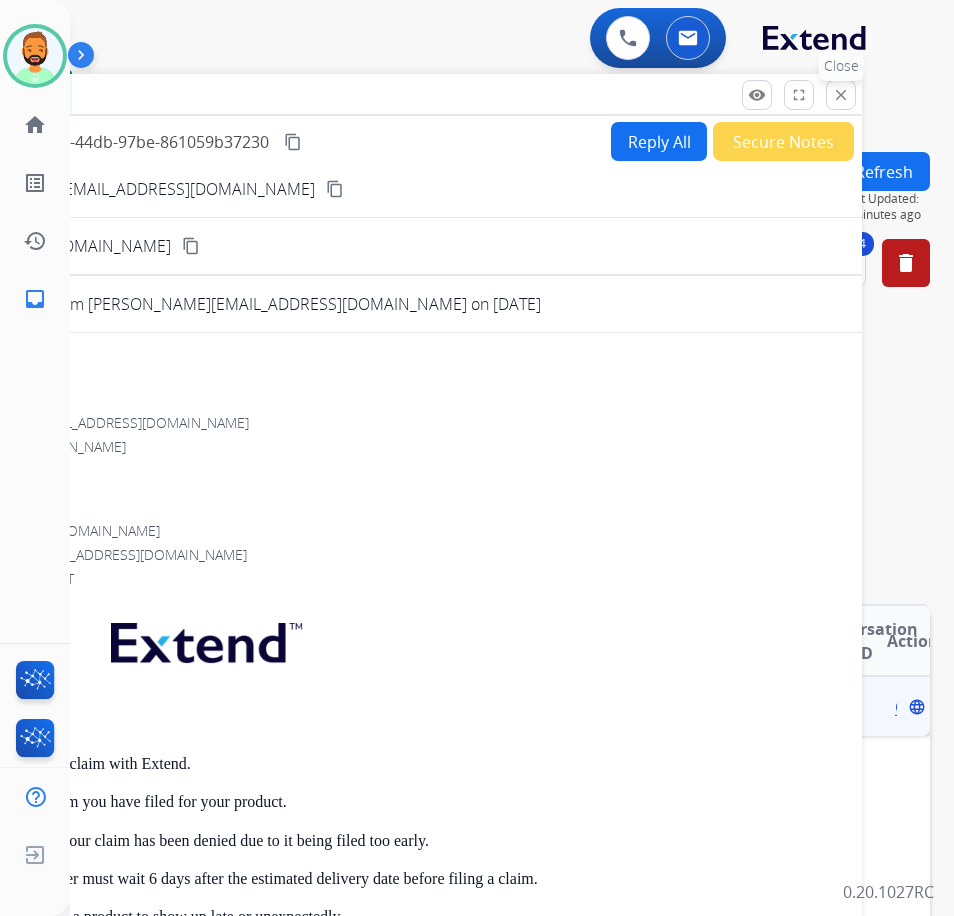 click on "close" at bounding box center (841, 95) 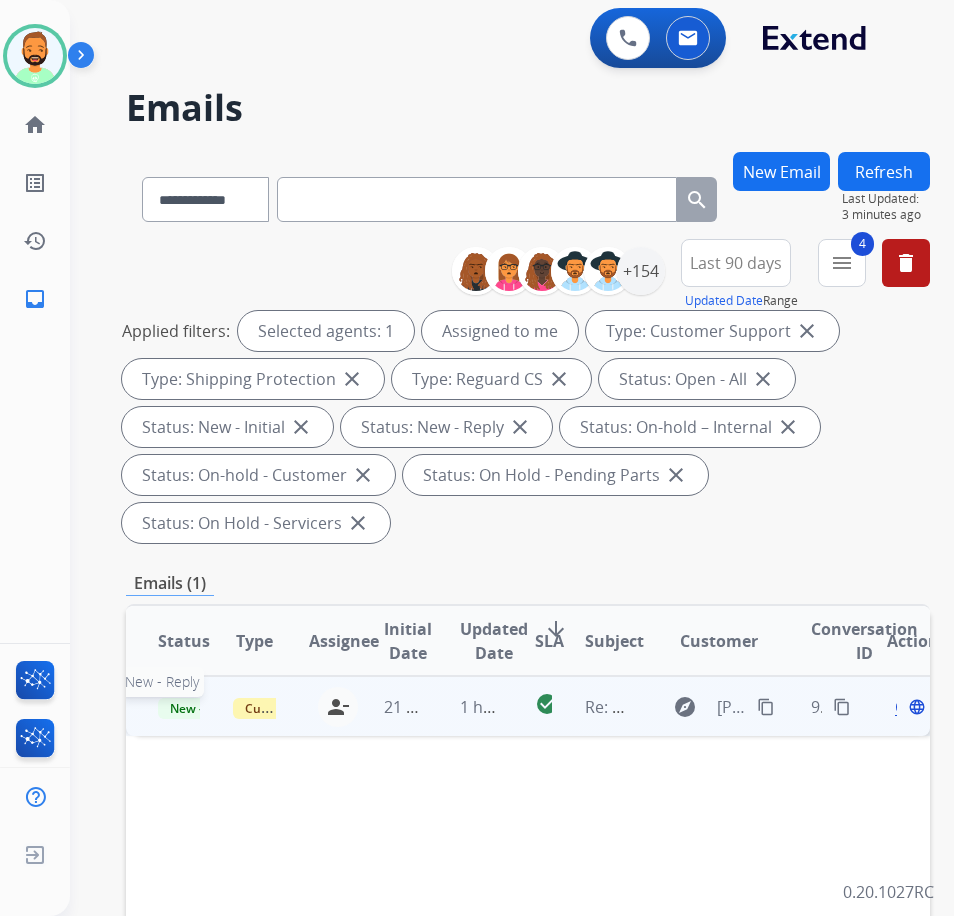 click on "New - Reply" at bounding box center [203, 708] 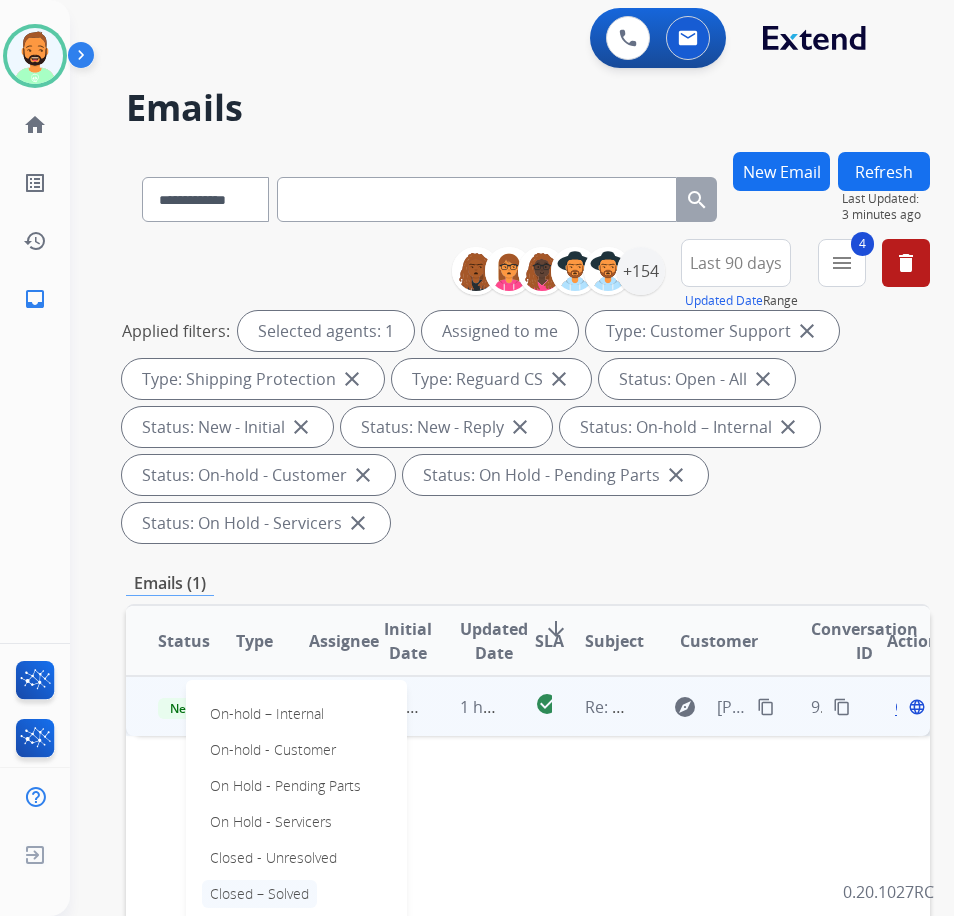 click on "Closed – Solved" at bounding box center (259, 894) 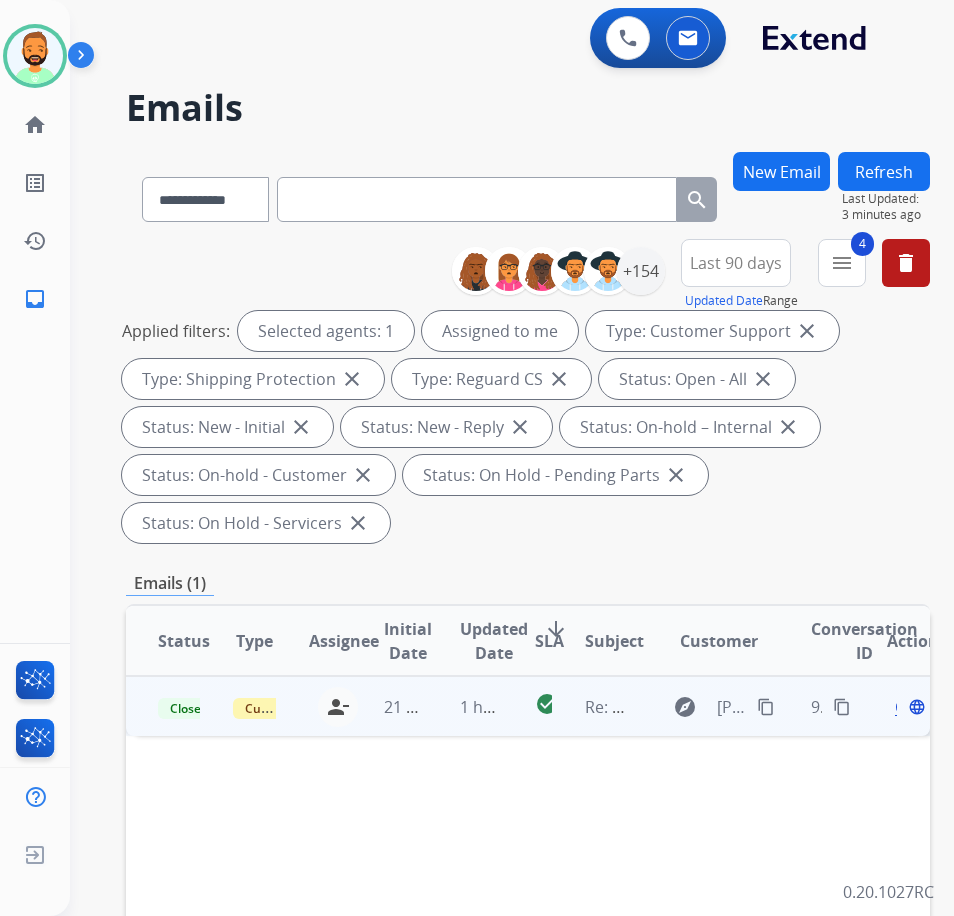 click on "Refresh" at bounding box center (884, 171) 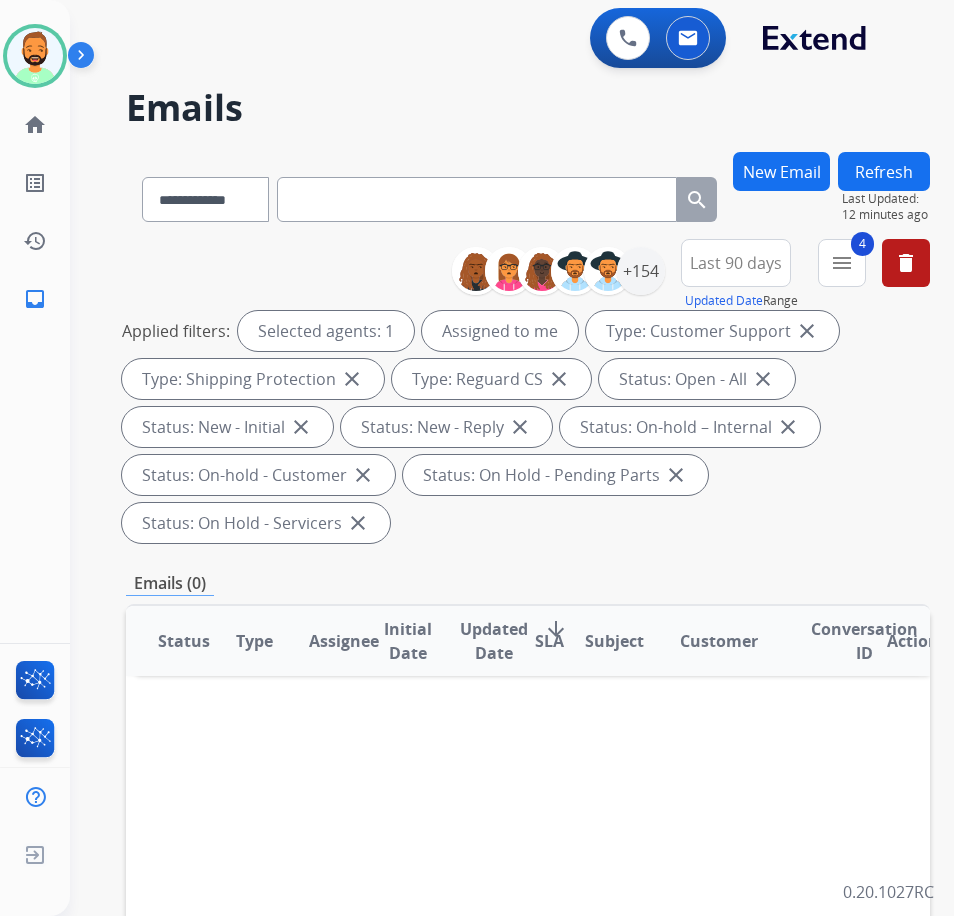 click on "Refresh" at bounding box center [884, 171] 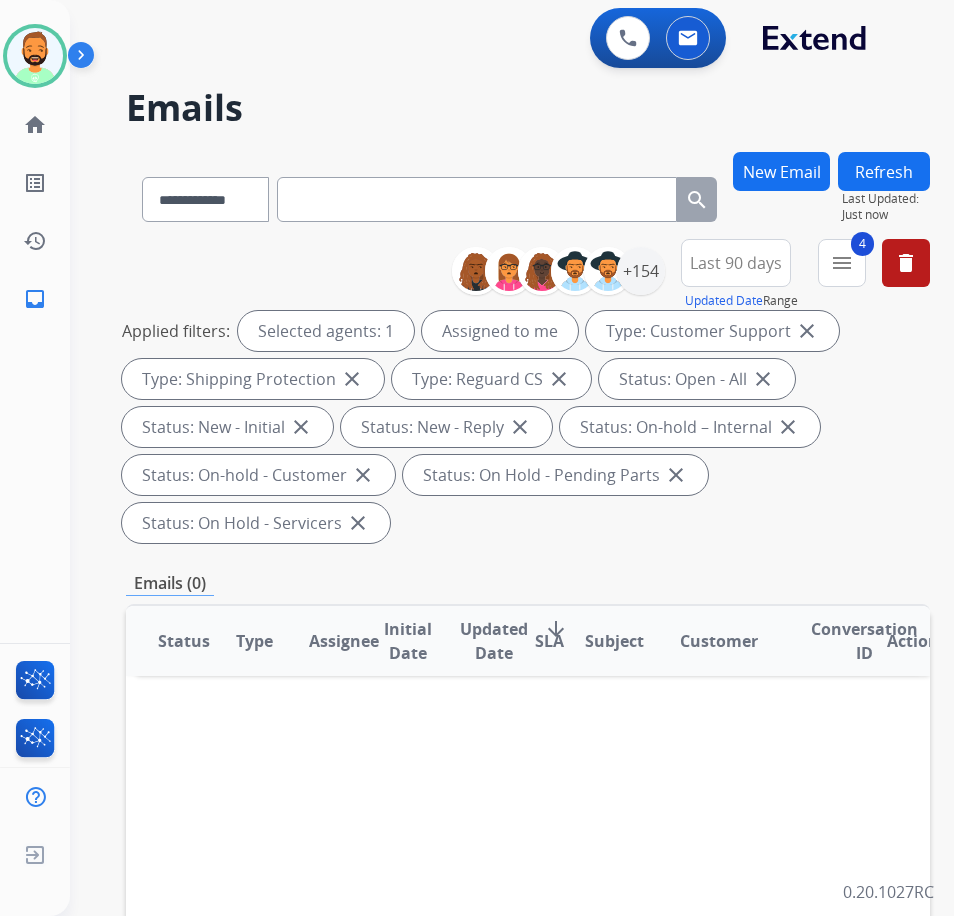 click on "Refresh" at bounding box center (884, 171) 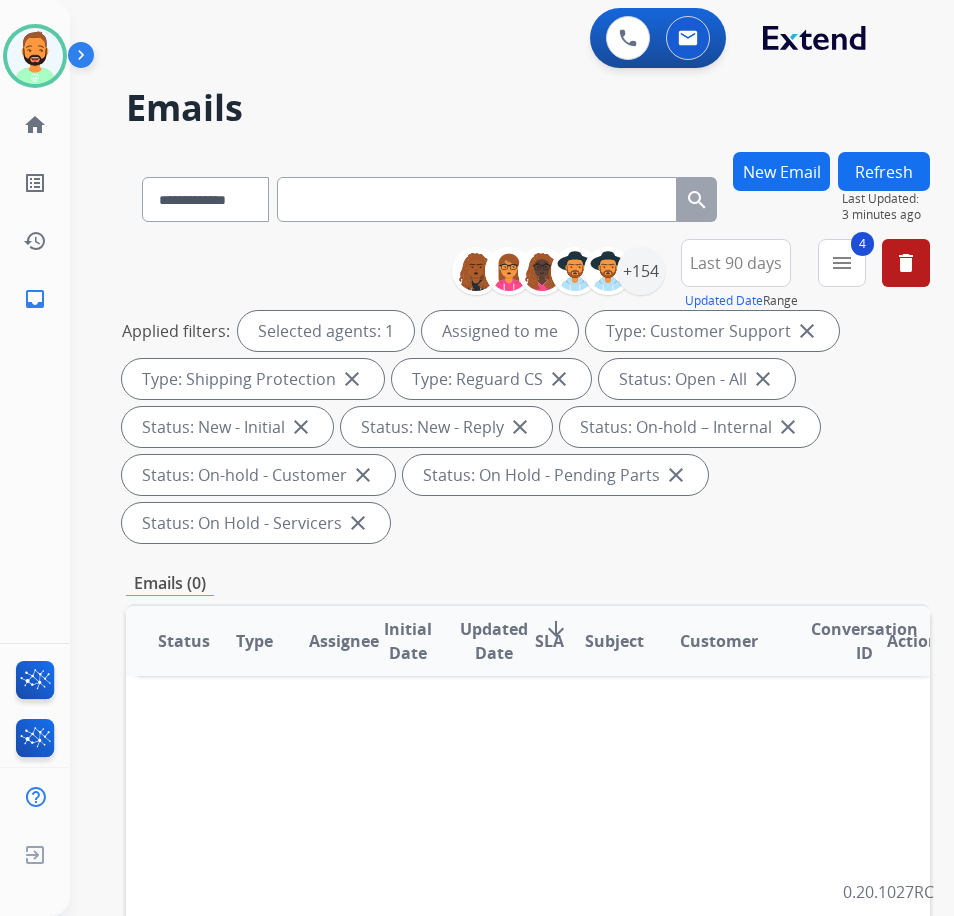 click on "Refresh" at bounding box center (884, 171) 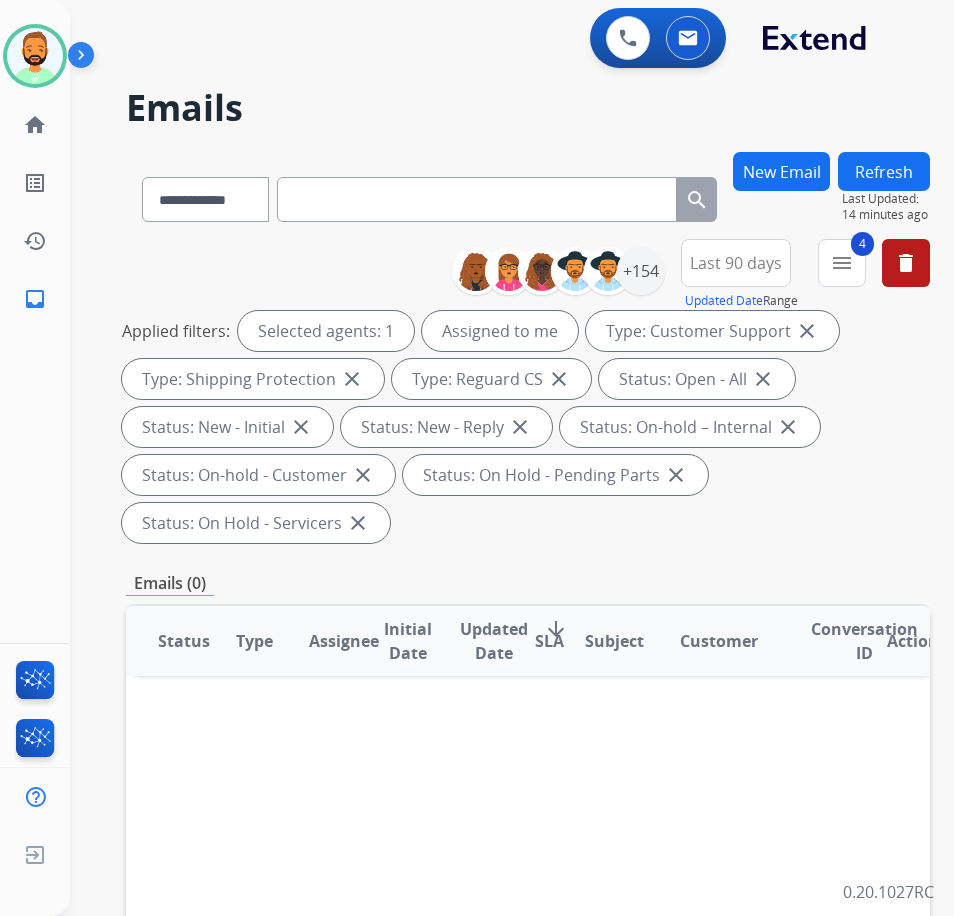 click on "Refresh" at bounding box center [884, 171] 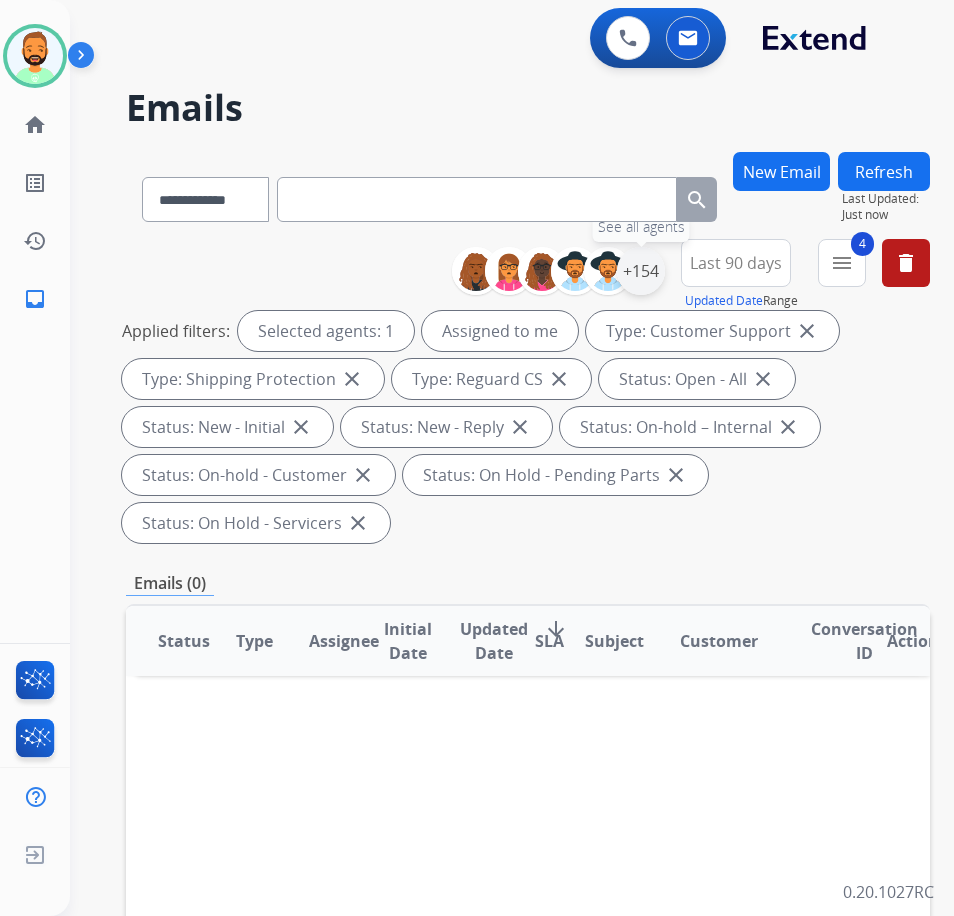 click on "+154" at bounding box center (641, 271) 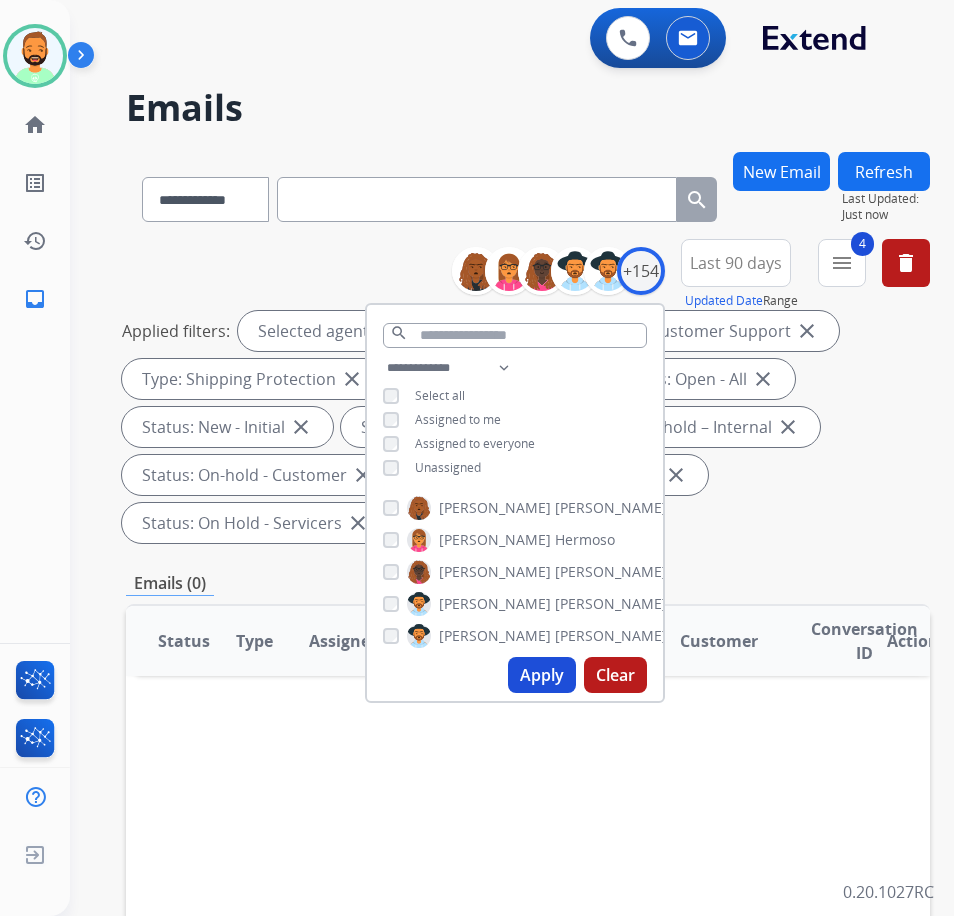 click on "Unassigned" at bounding box center (448, 467) 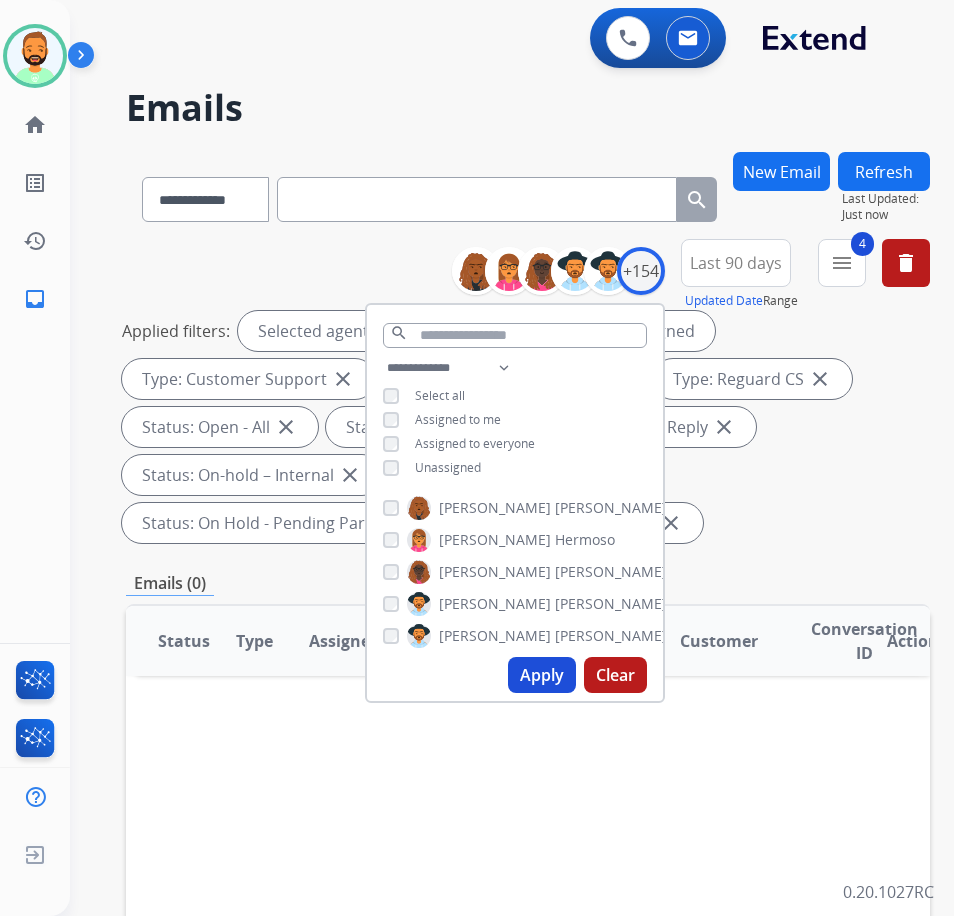 click on "Assigned to me" at bounding box center (458, 419) 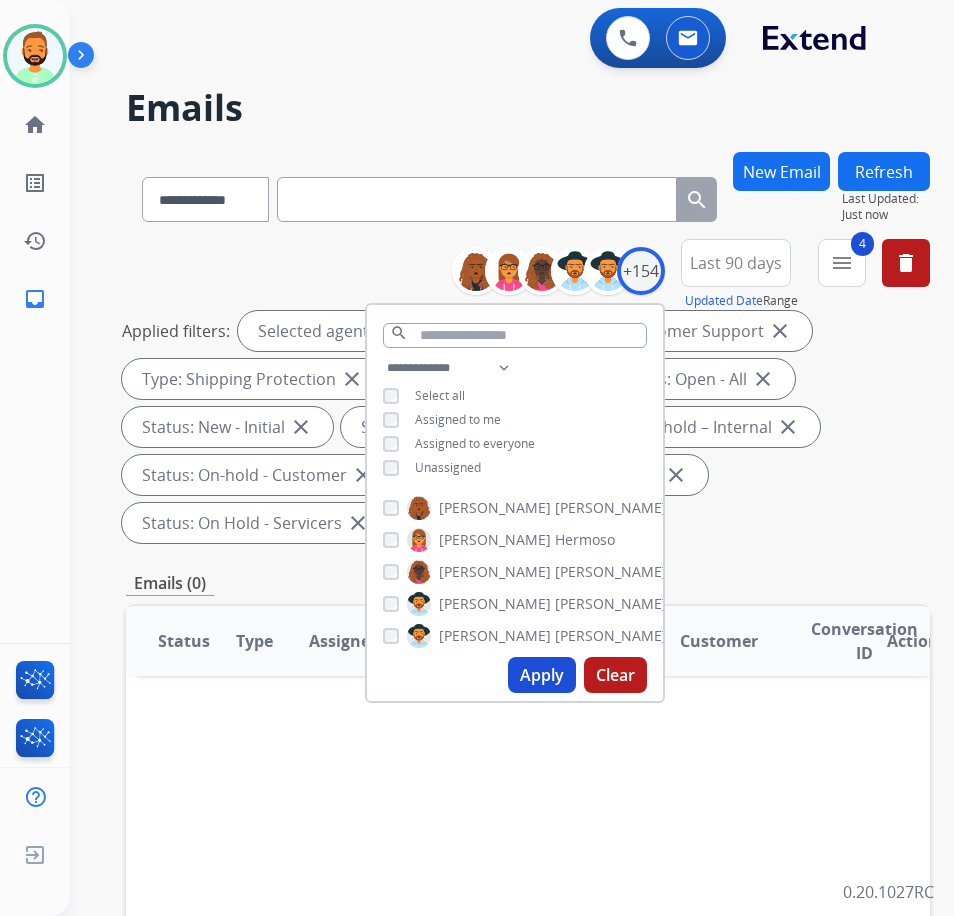 drag, startPoint x: 551, startPoint y: 671, endPoint x: 624, endPoint y: 657, distance: 74.330345 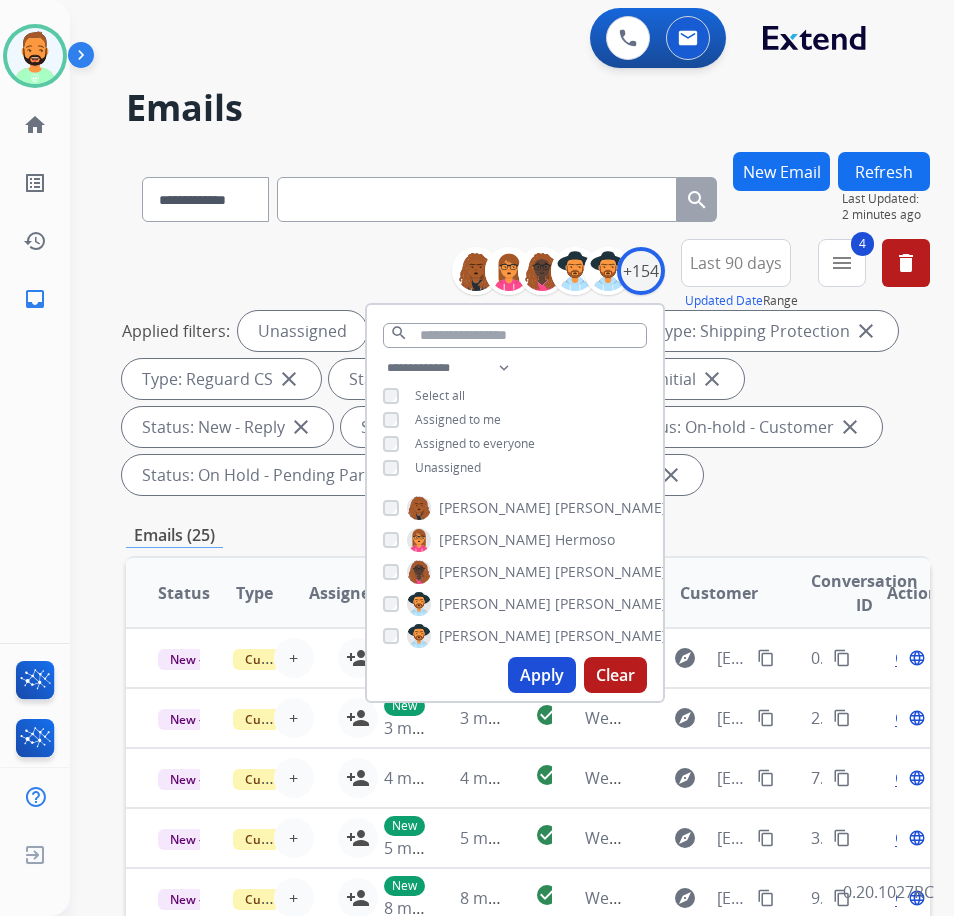 click on "Emails (25)" at bounding box center (528, 535) 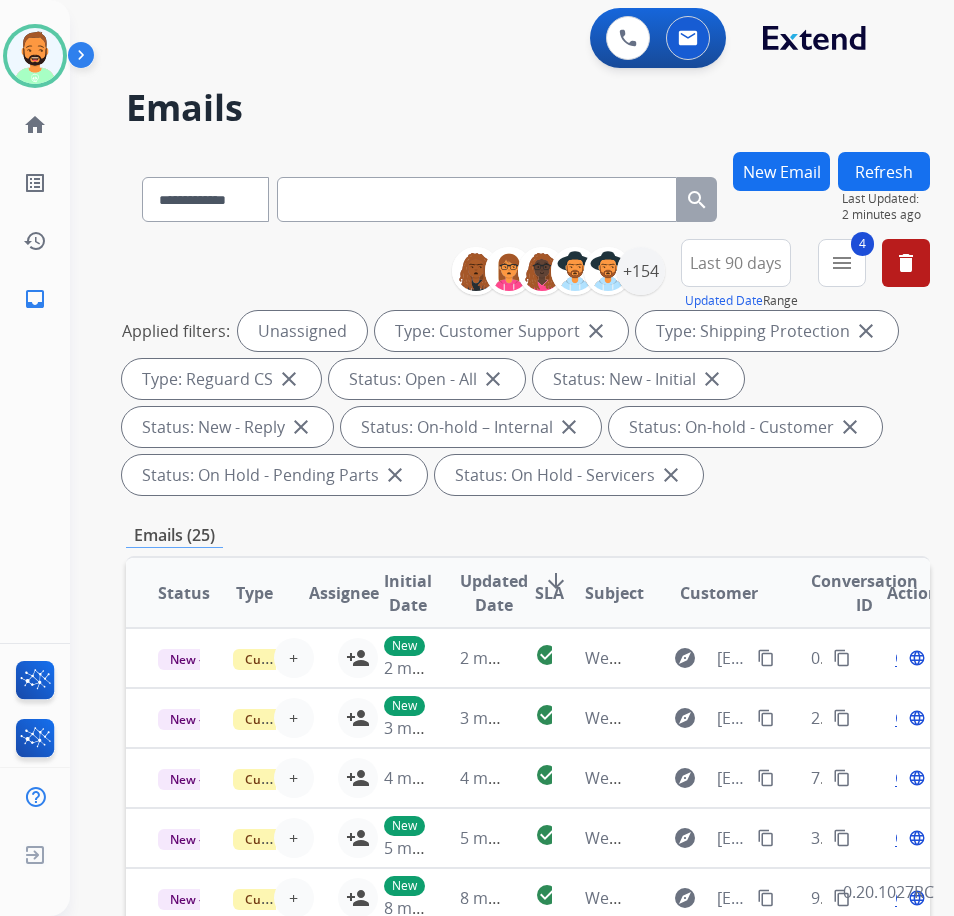 click on "Updated Date arrow_downward" at bounding box center (514, 593) 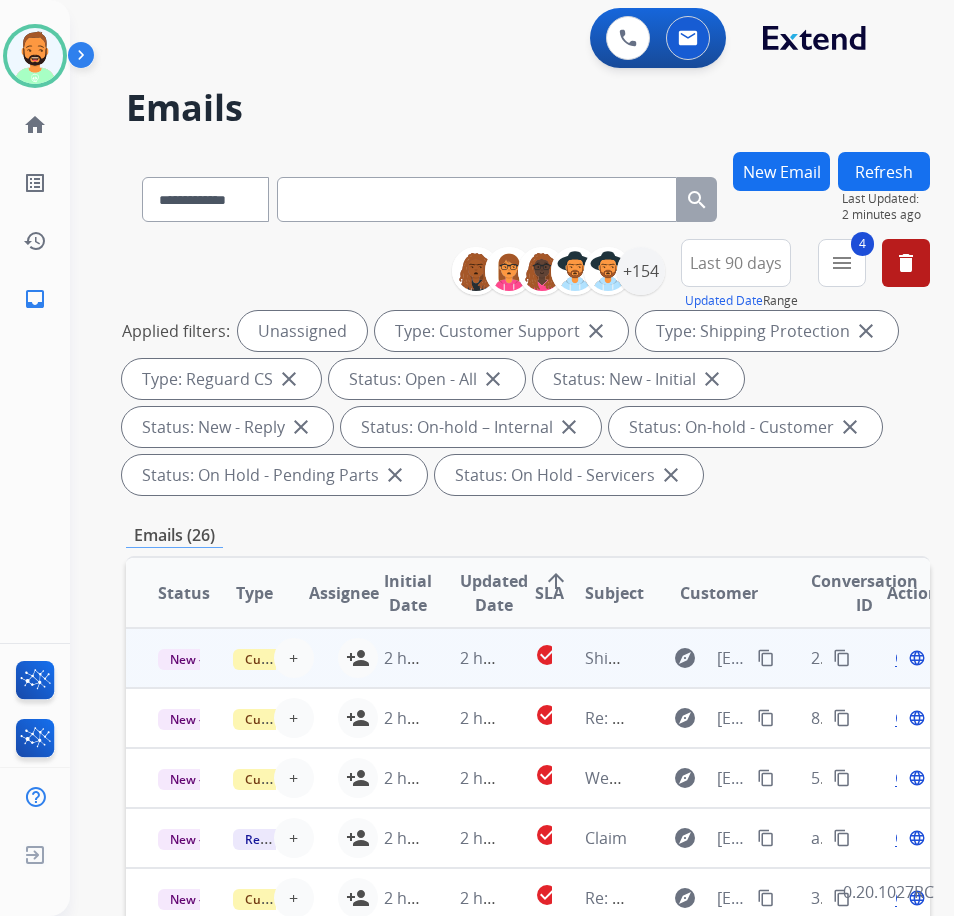click on "2 hours ago" at bounding box center (389, 658) 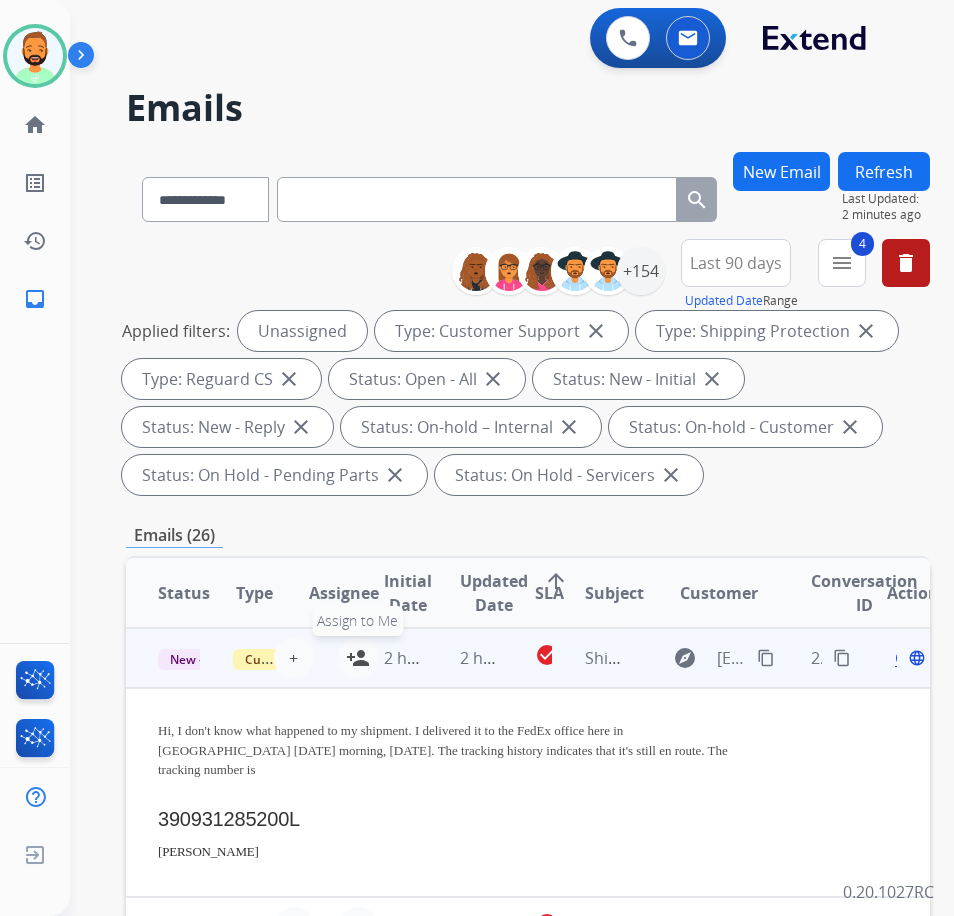 click on "person_add" at bounding box center (358, 658) 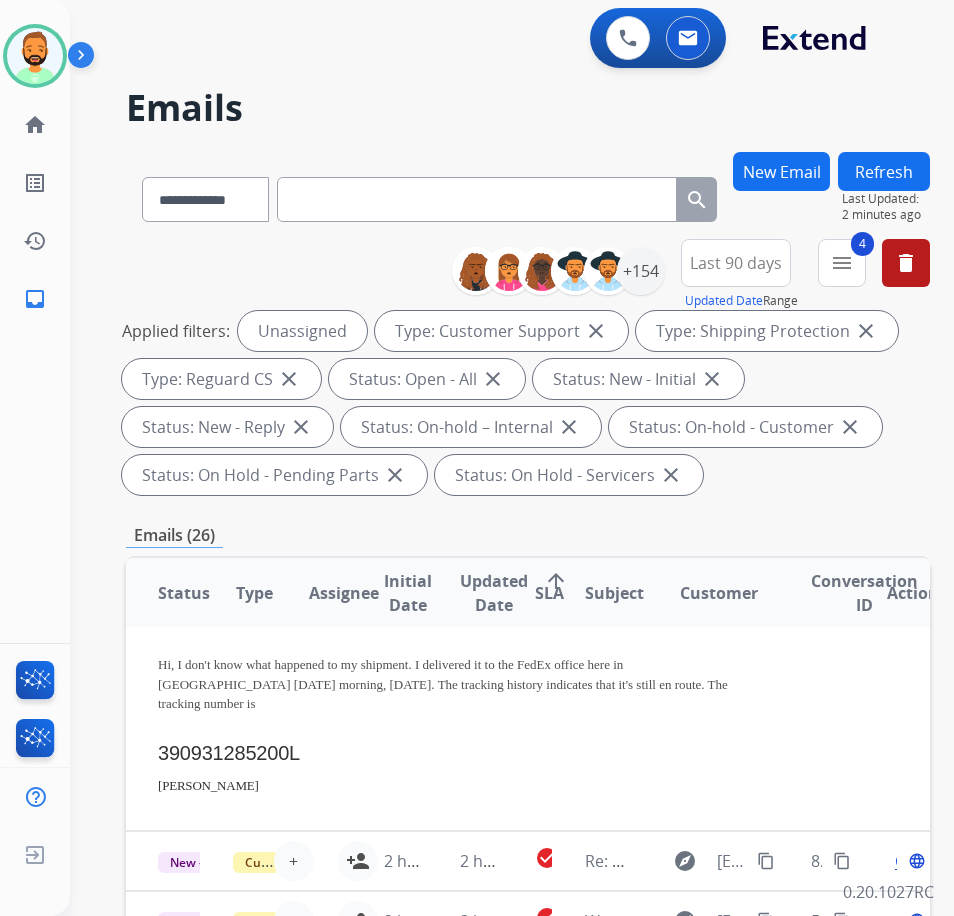 scroll, scrollTop: 100, scrollLeft: 0, axis: vertical 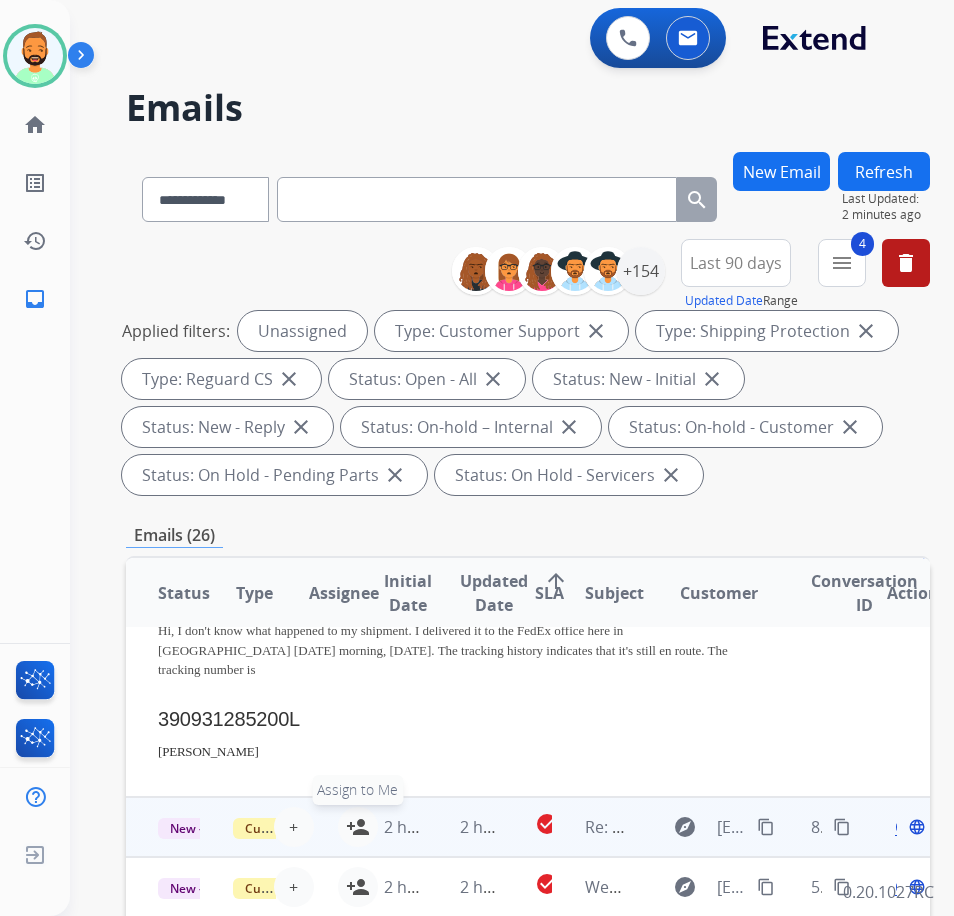 click on "person_add" at bounding box center (358, 827) 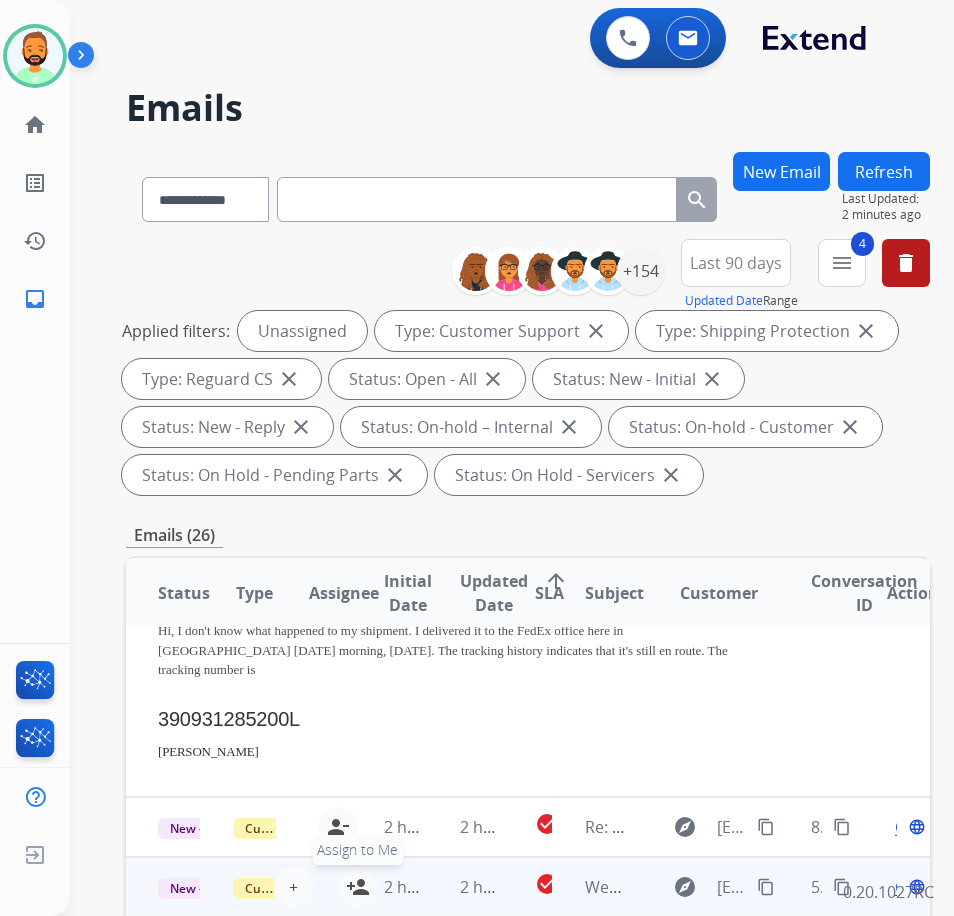 click on "person_add" at bounding box center (358, 887) 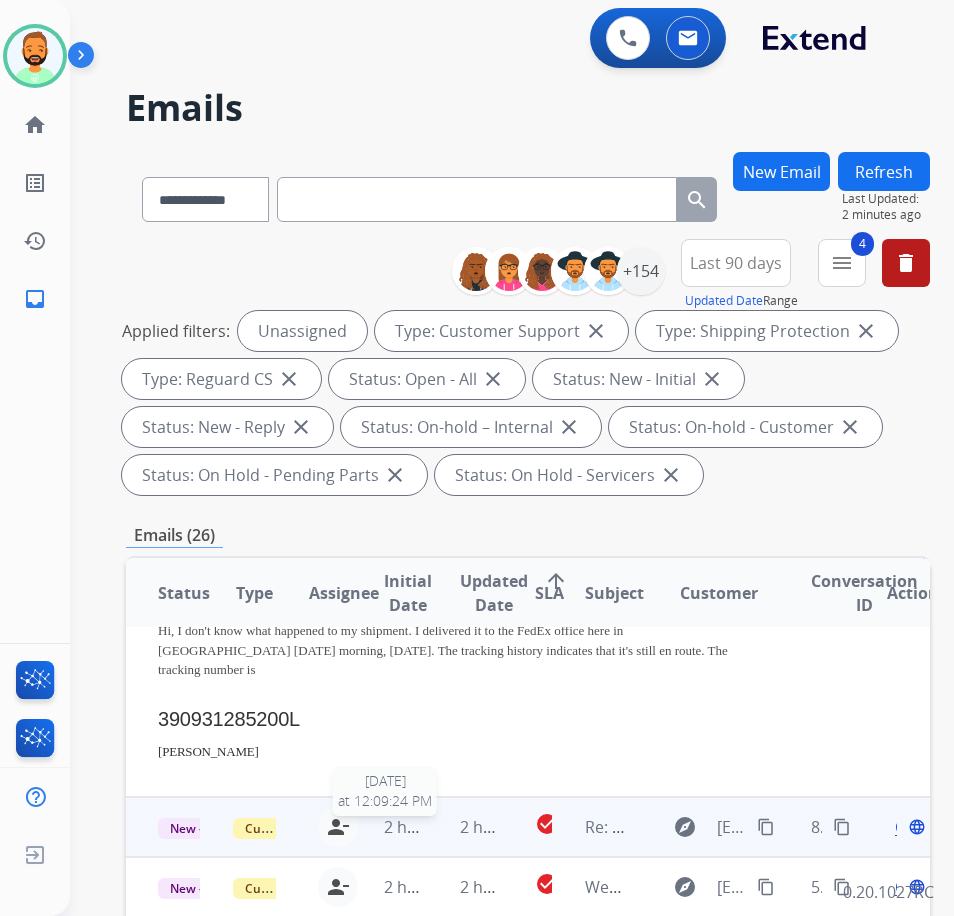 scroll, scrollTop: 207, scrollLeft: 0, axis: vertical 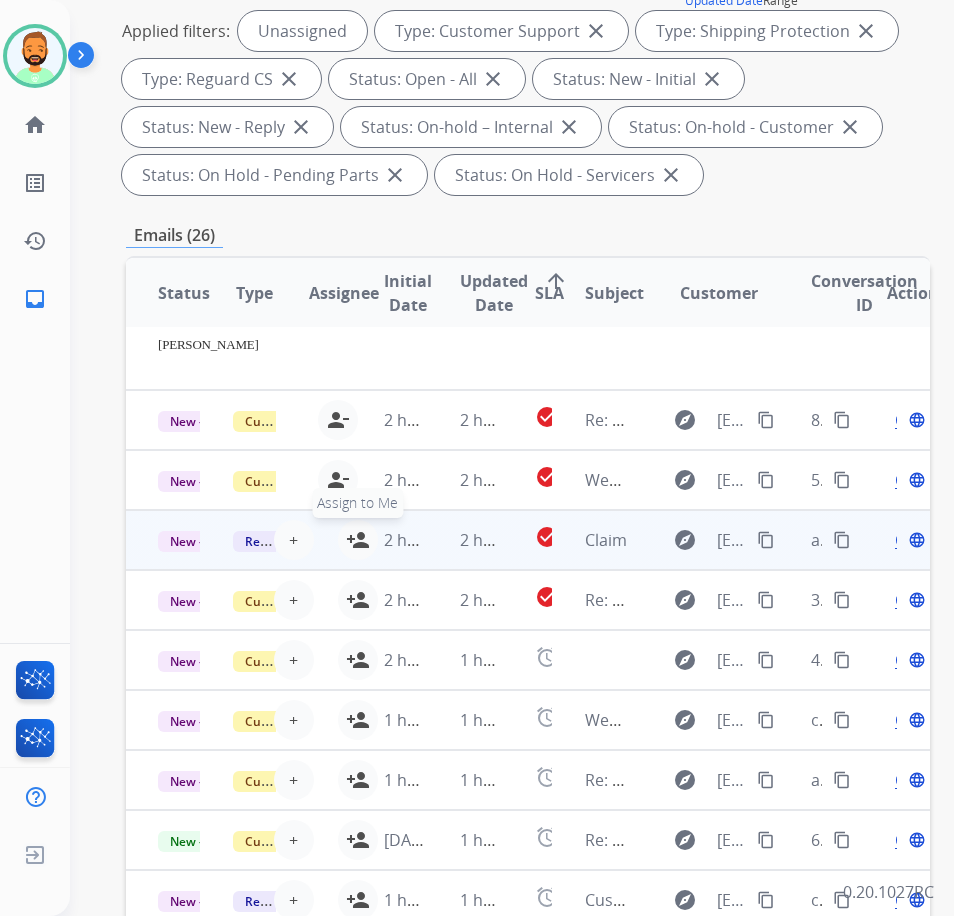 click on "person_add" at bounding box center (358, 540) 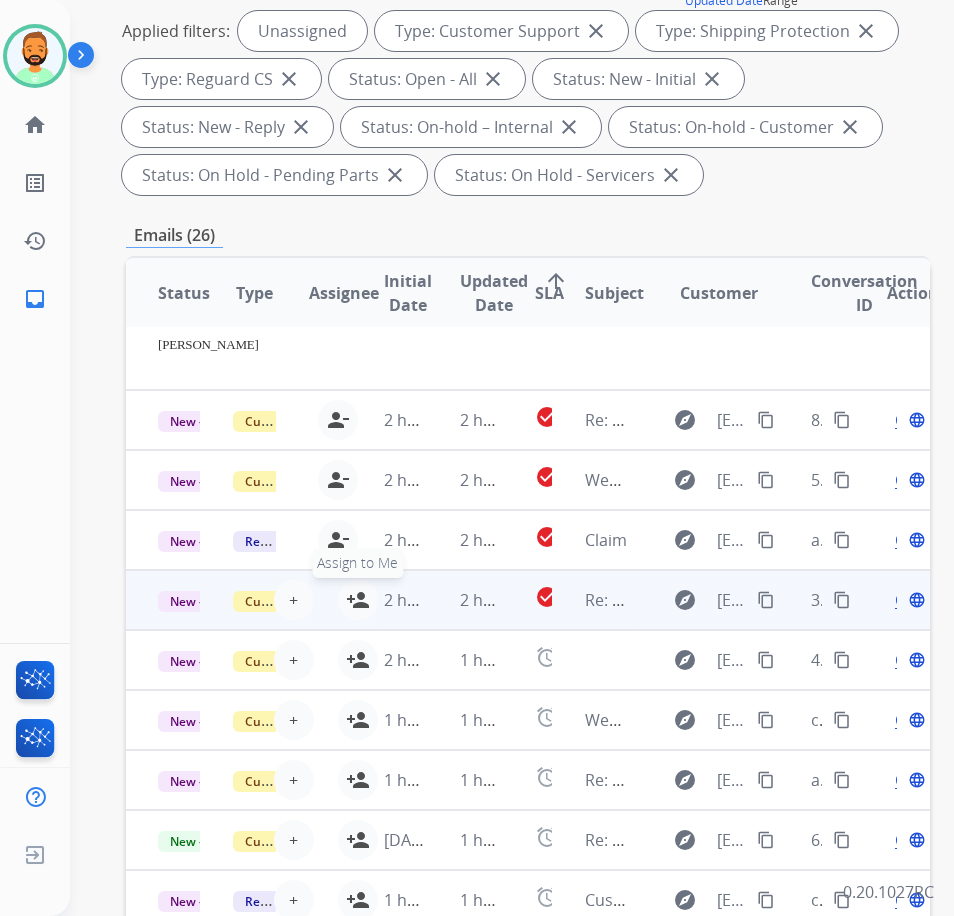 click on "person_add" at bounding box center [358, 600] 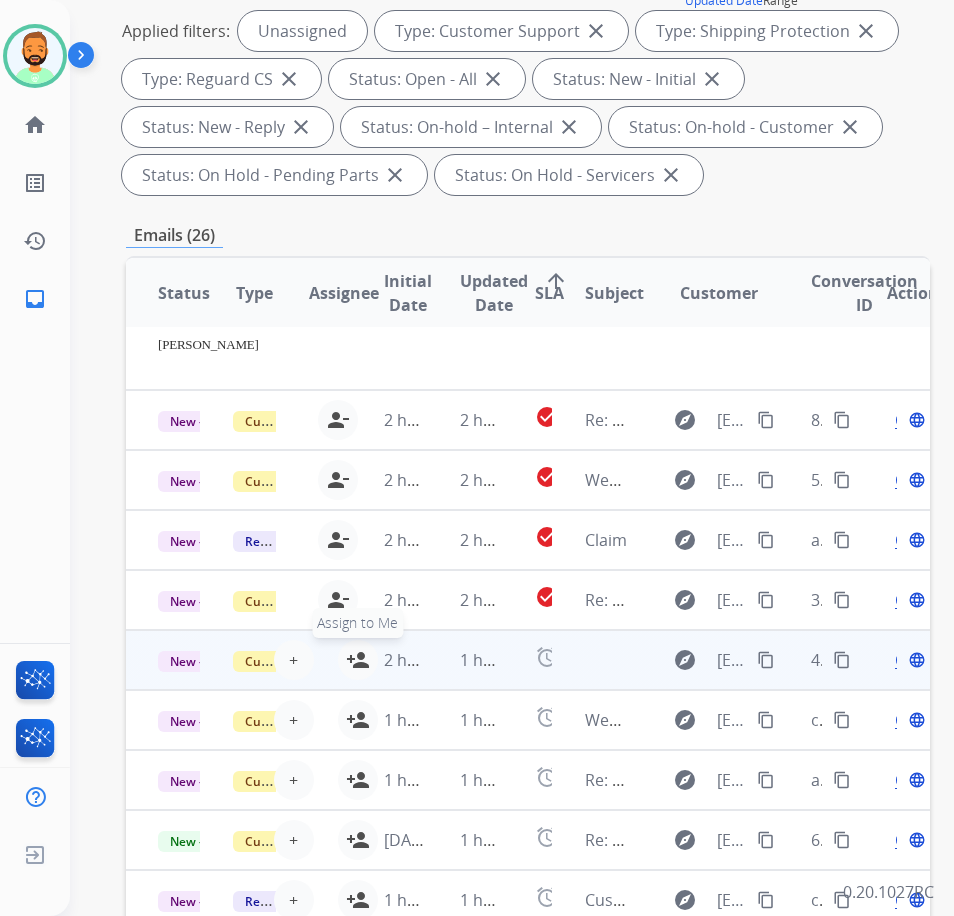 click on "person_add" at bounding box center (358, 660) 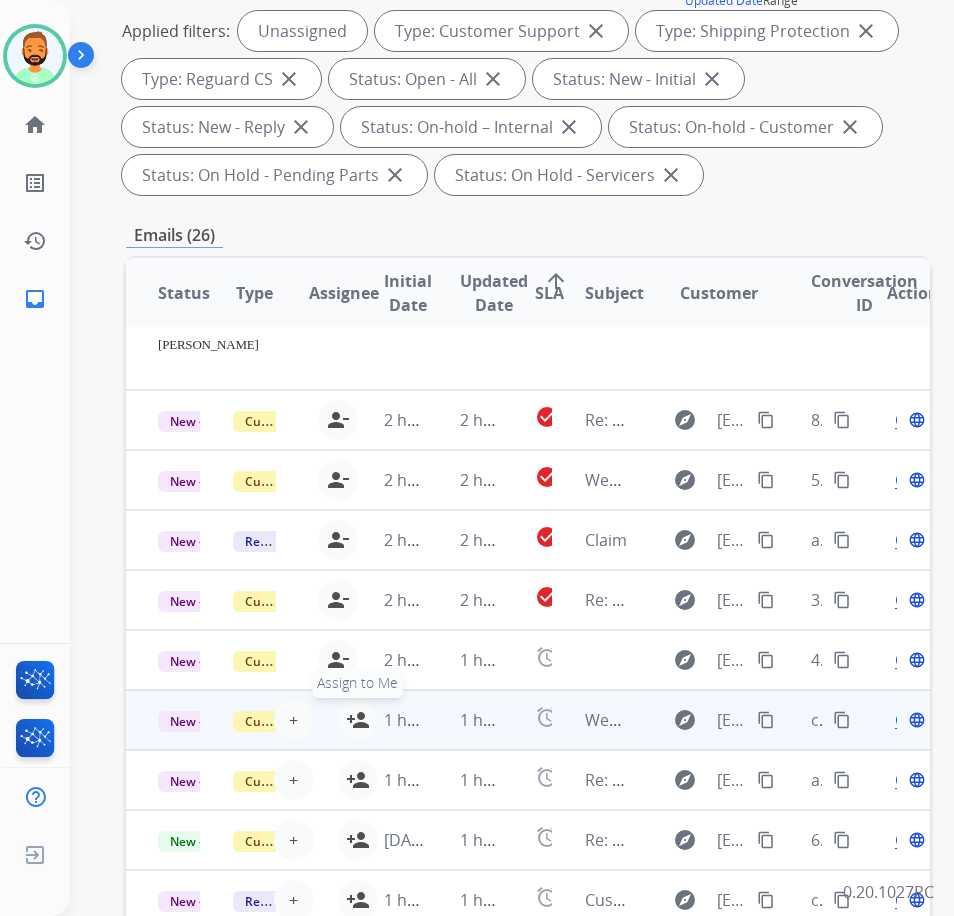 drag, startPoint x: 350, startPoint y: 693, endPoint x: 346, endPoint y: 706, distance: 13.601471 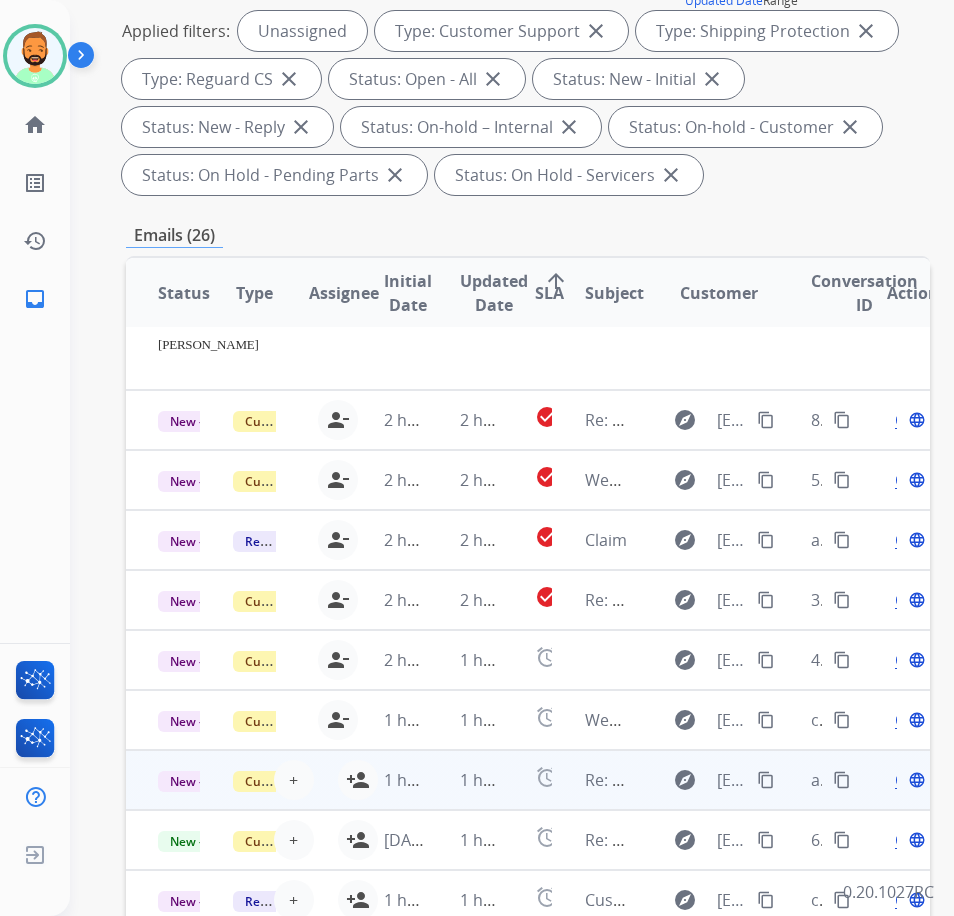 click on "1 hour ago" at bounding box center [389, 780] 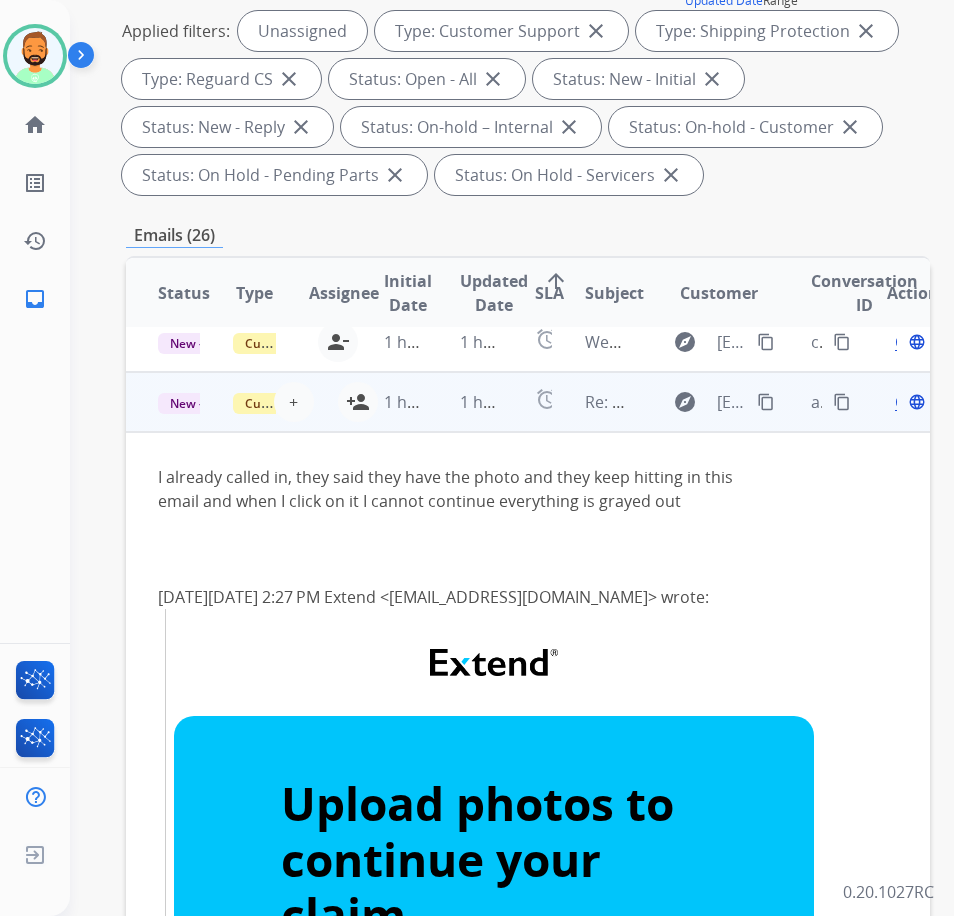 scroll, scrollTop: 420, scrollLeft: 0, axis: vertical 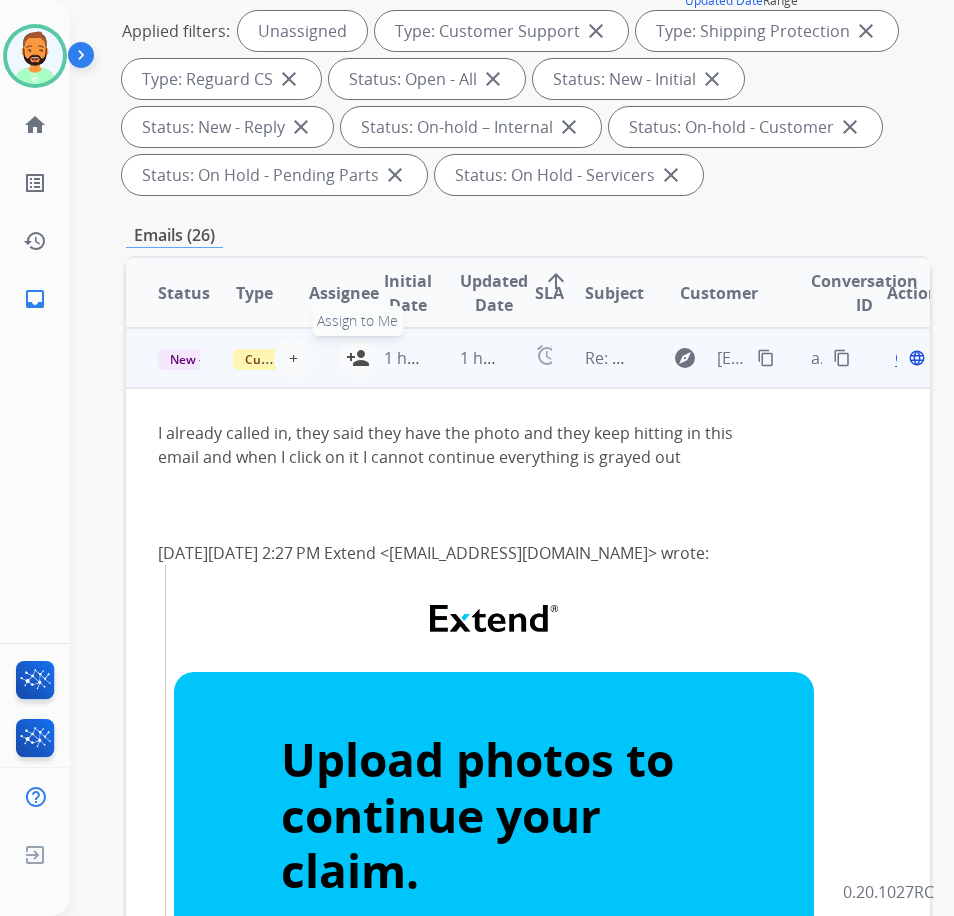 click on "person_add" at bounding box center [358, 358] 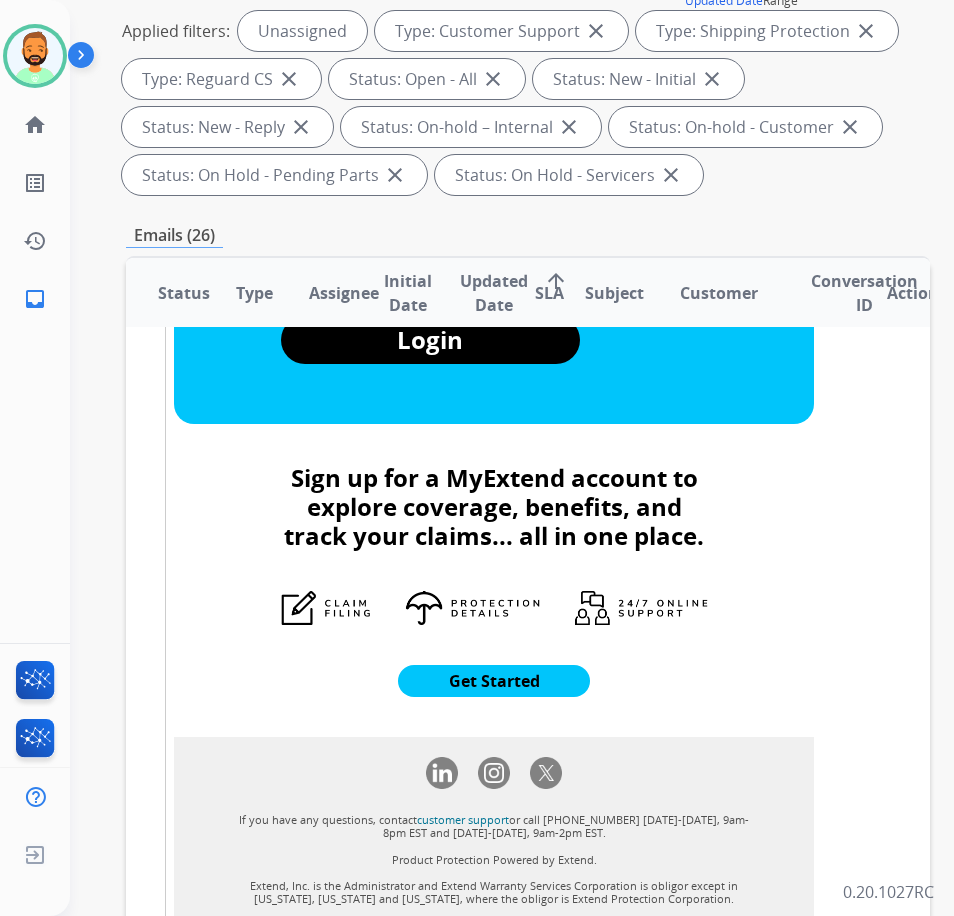 scroll, scrollTop: 1516, scrollLeft: 0, axis: vertical 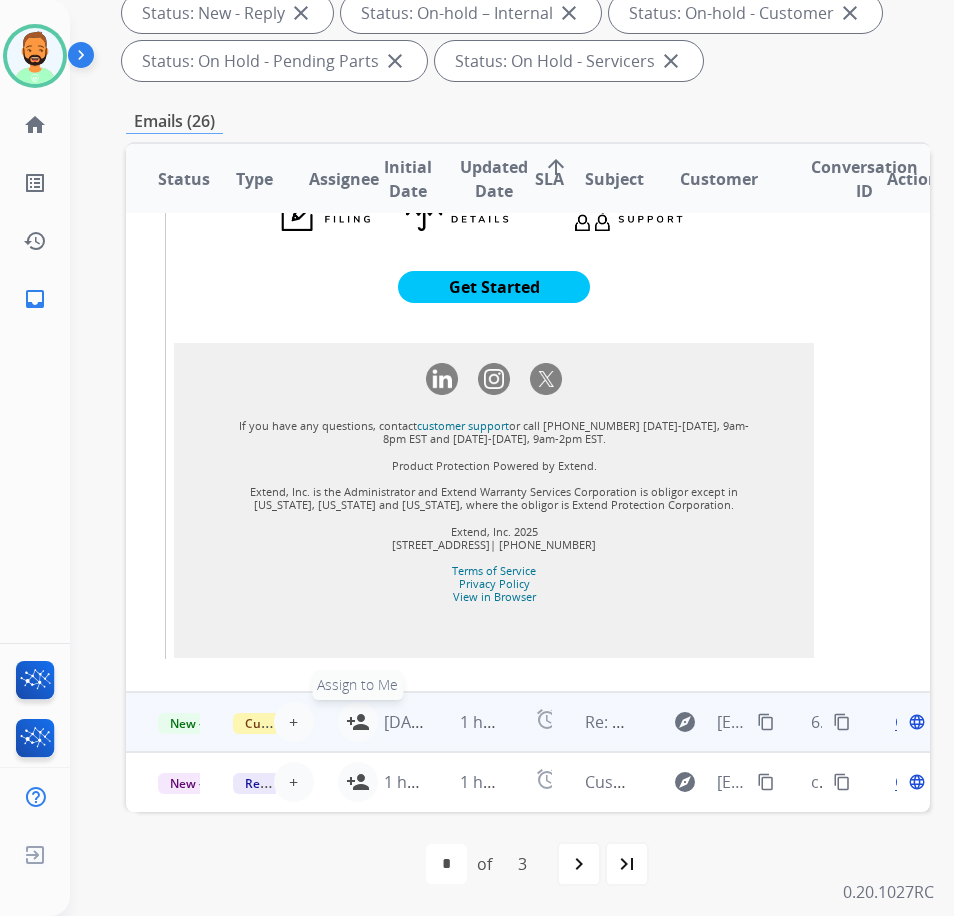 click on "person_add Assign to Me" at bounding box center [358, 722] 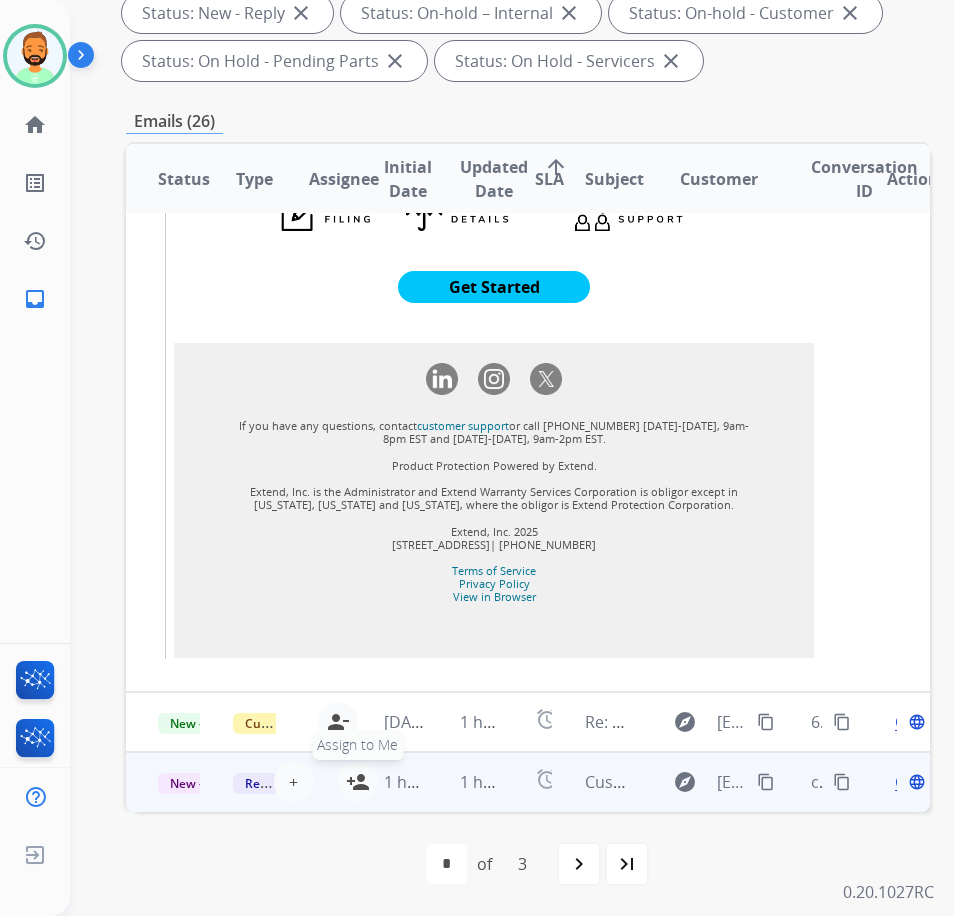 click on "person_add" at bounding box center [358, 782] 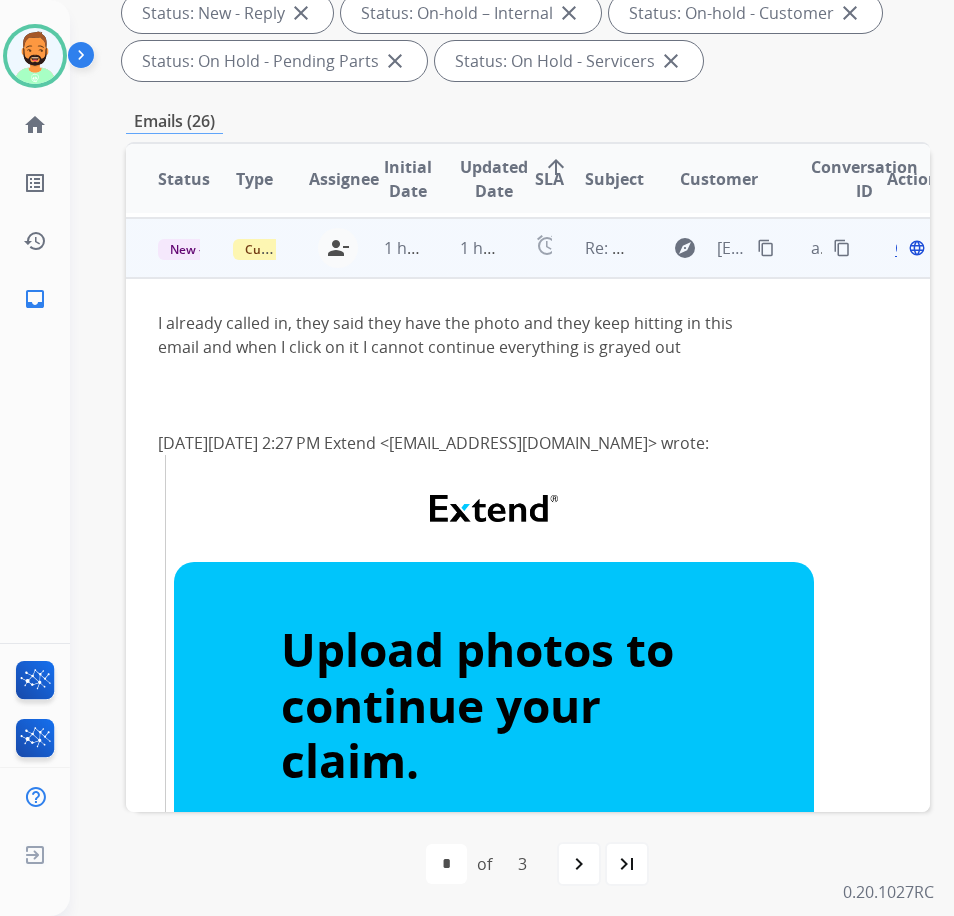 scroll, scrollTop: 0, scrollLeft: 0, axis: both 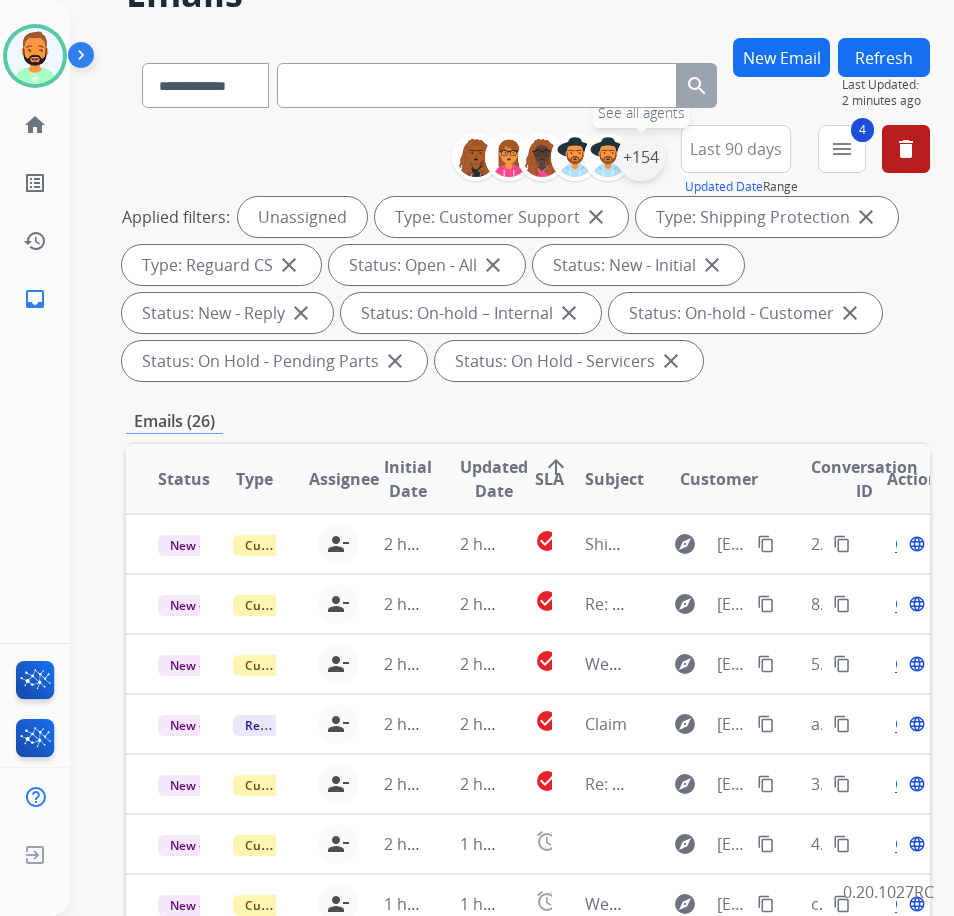 click on "+154" at bounding box center [641, 157] 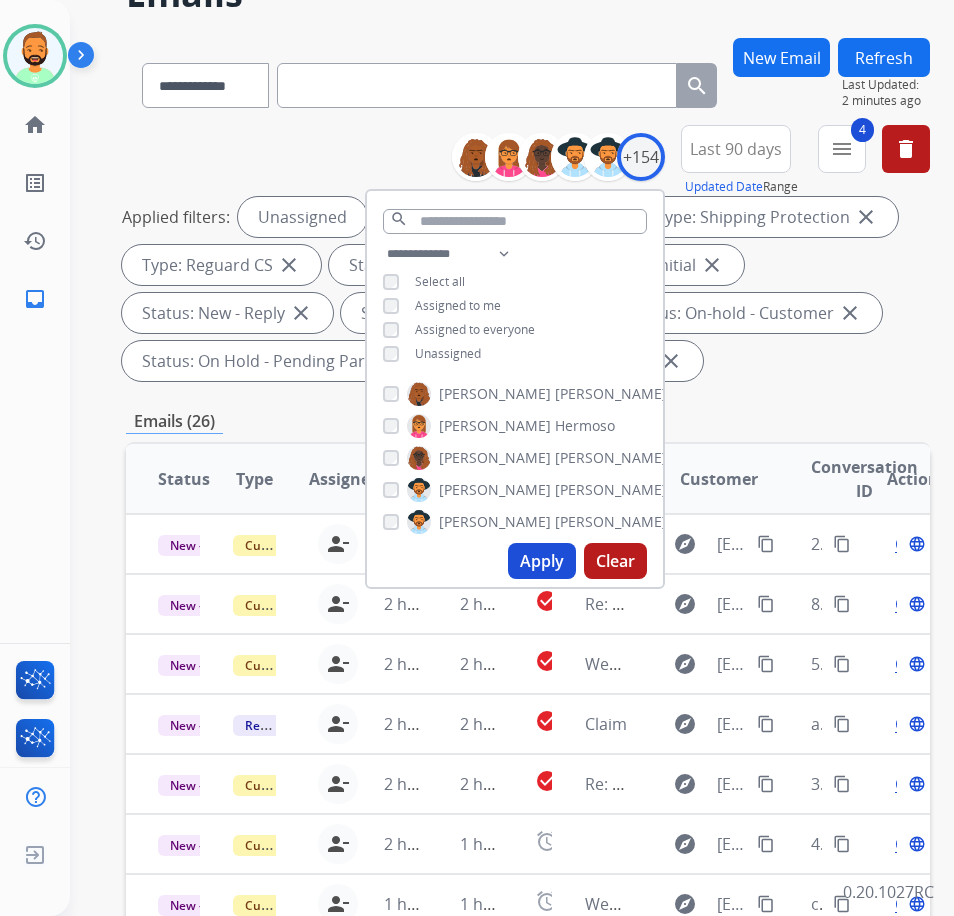 click on "Assigned to me" at bounding box center [458, 305] 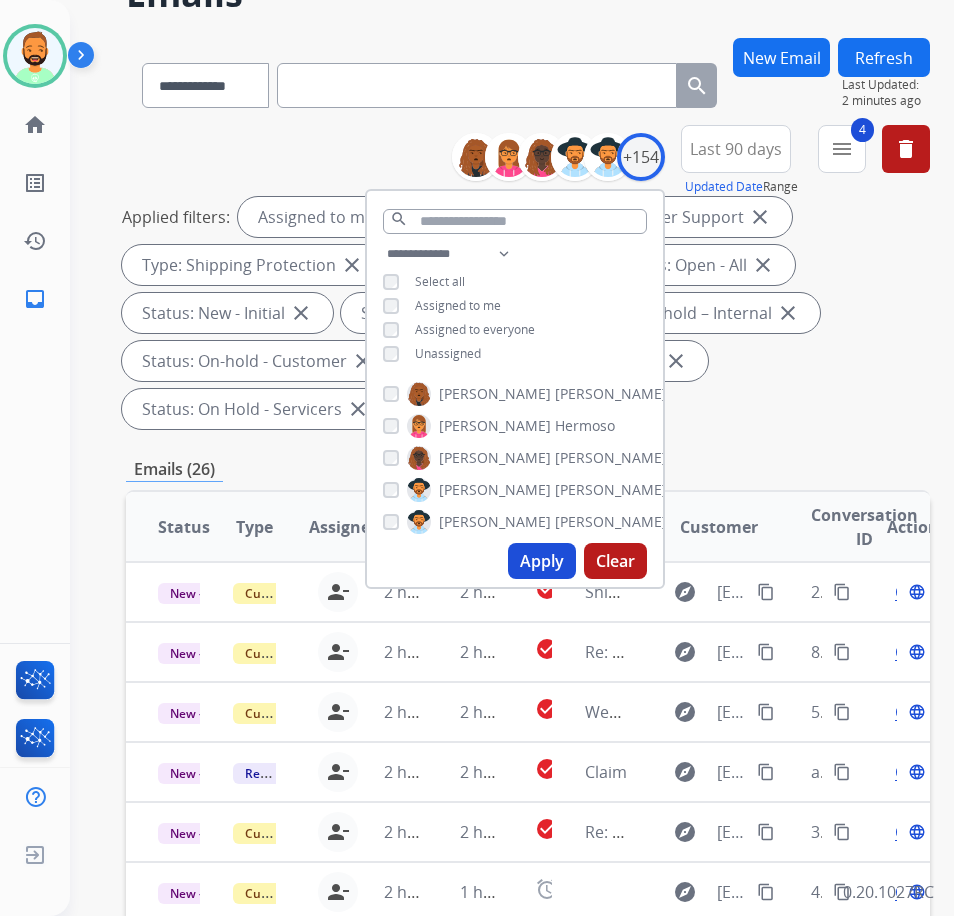 click on "Unassigned" at bounding box center (448, 353) 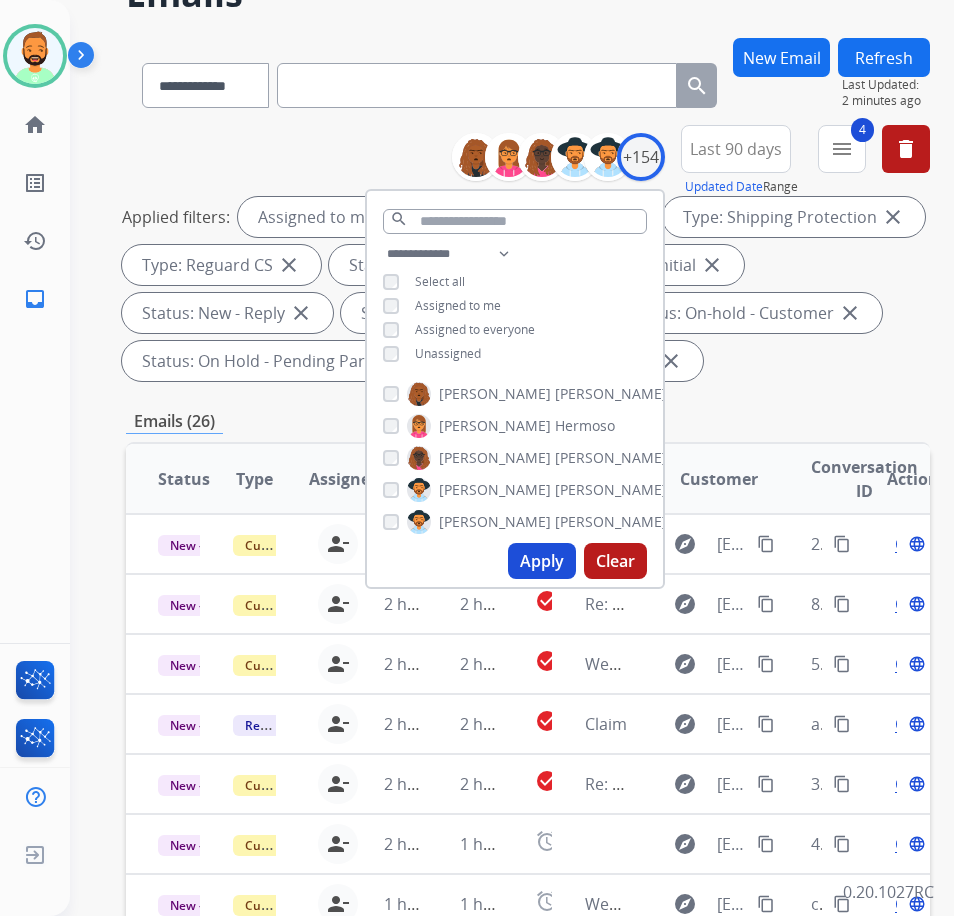 click on "Apply" at bounding box center (542, 561) 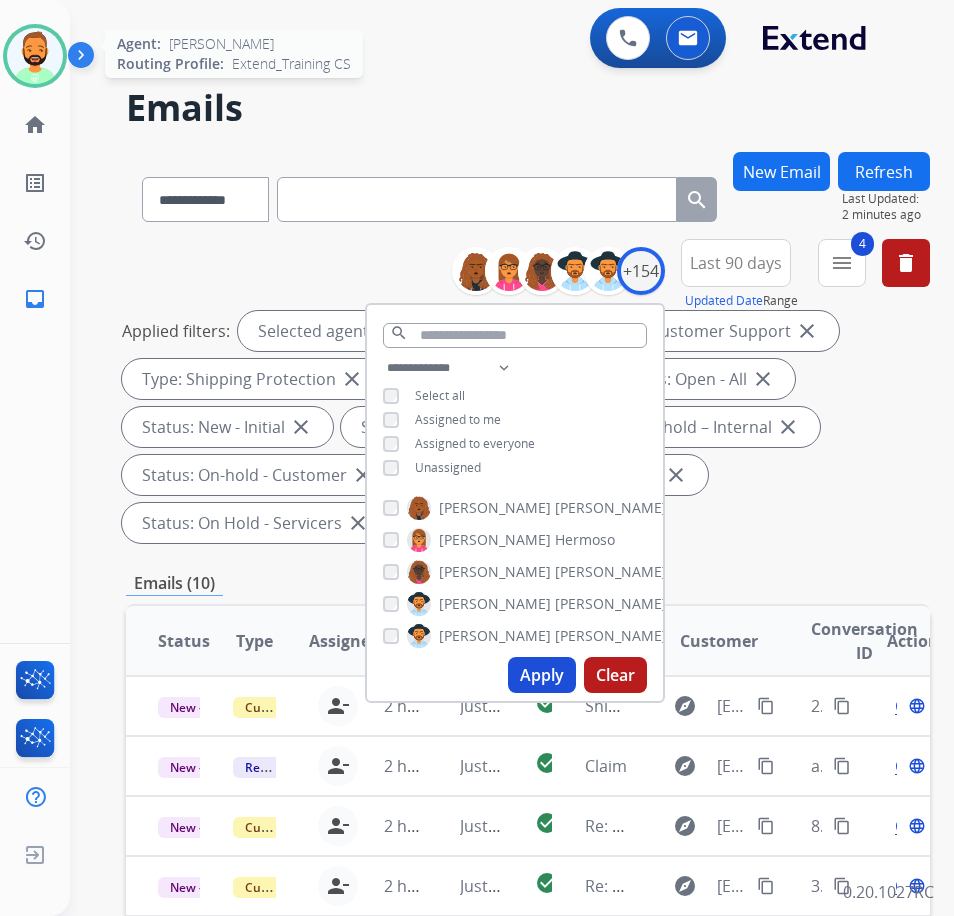 click at bounding box center (35, 56) 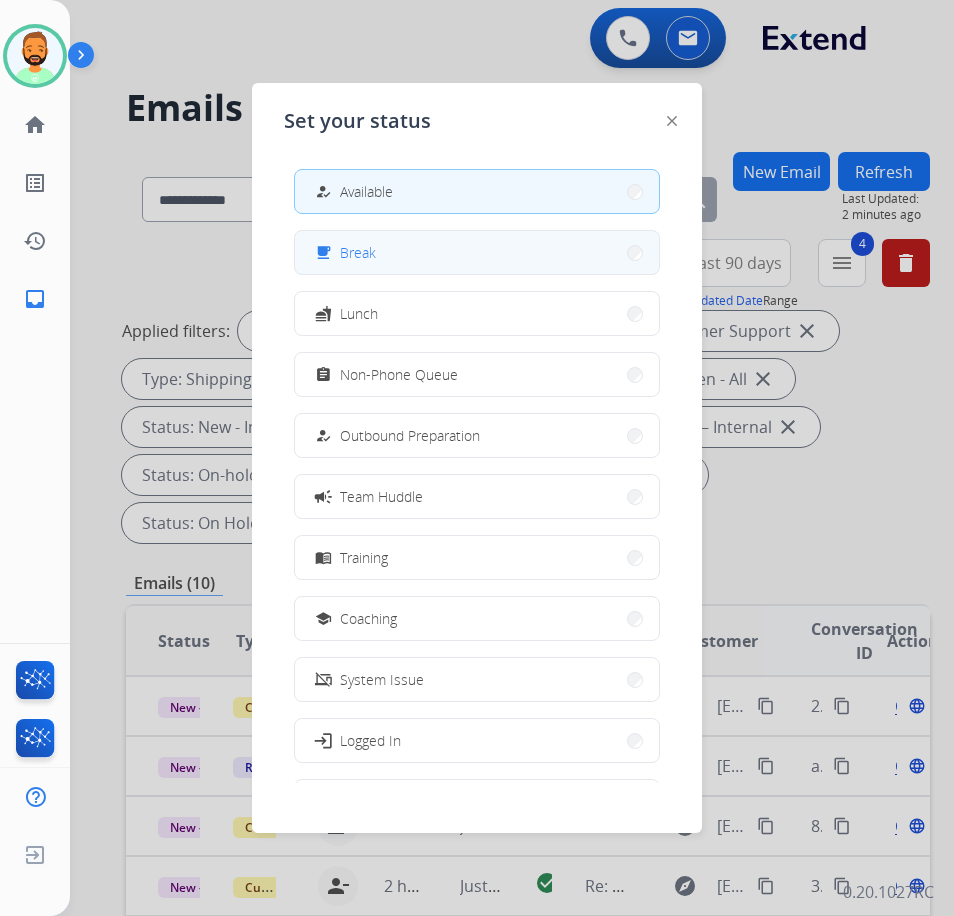 click on "free_breakfast Break" at bounding box center (477, 252) 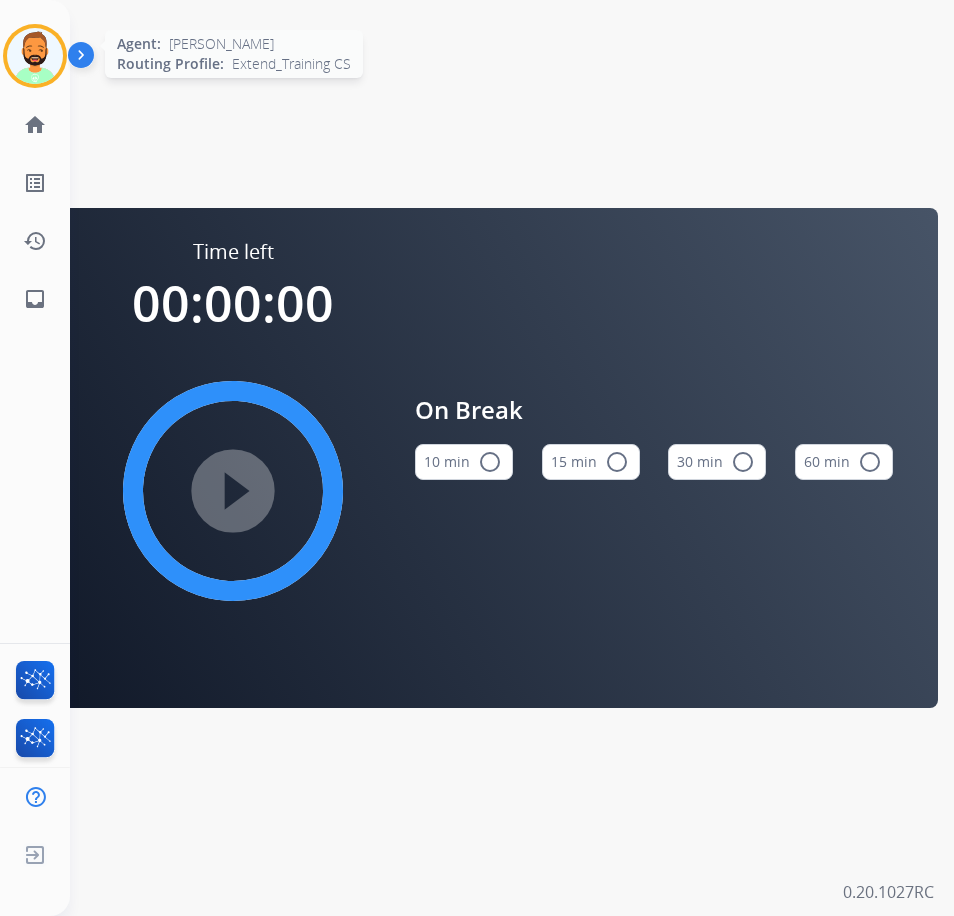 click at bounding box center (35, 56) 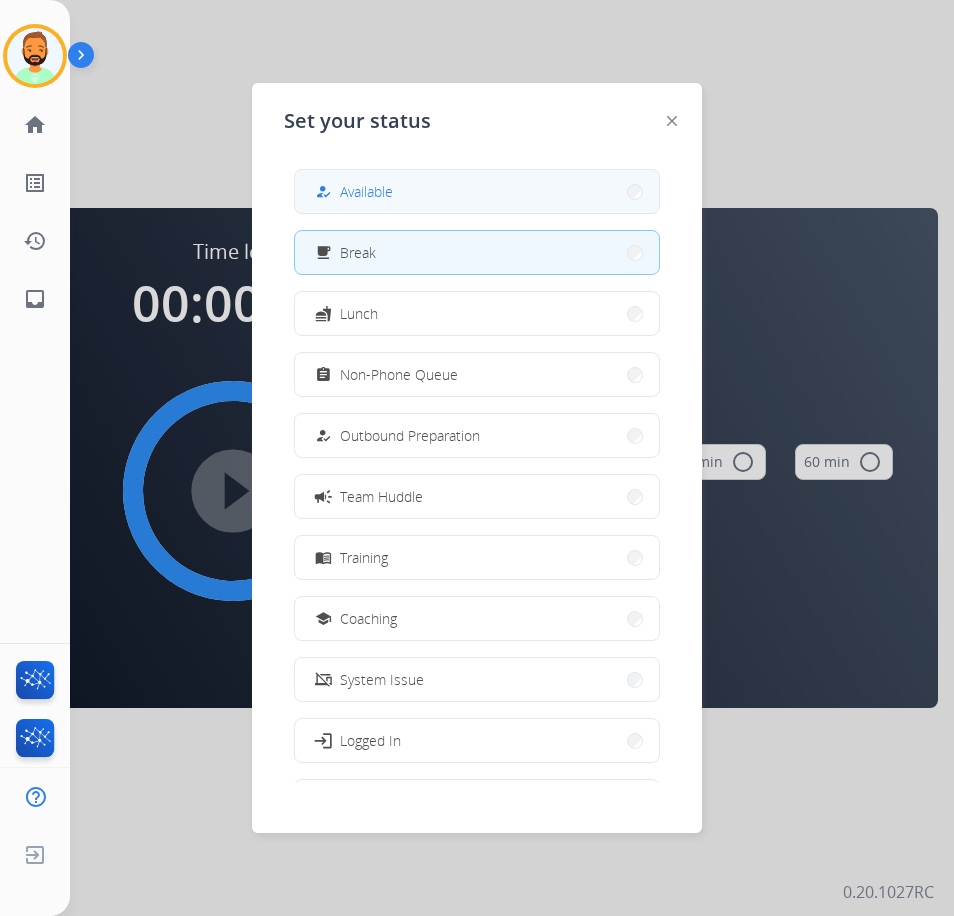 click on "how_to_reg" at bounding box center (325, 192) 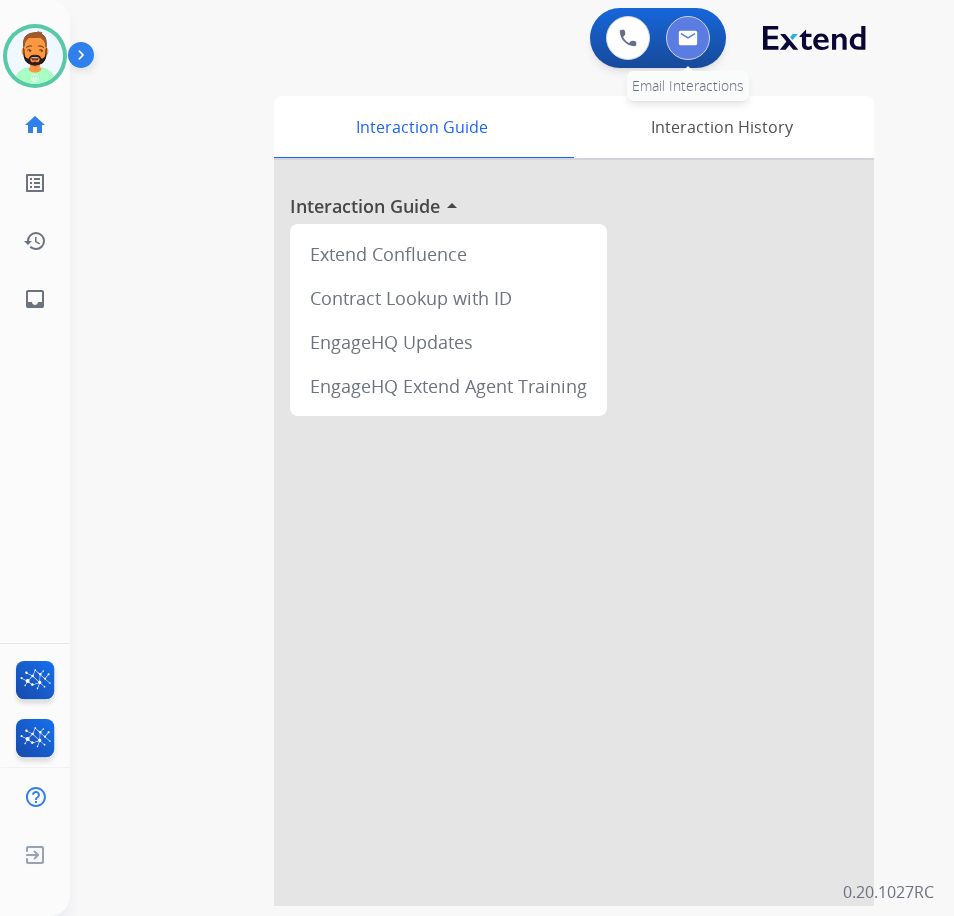 click at bounding box center [688, 38] 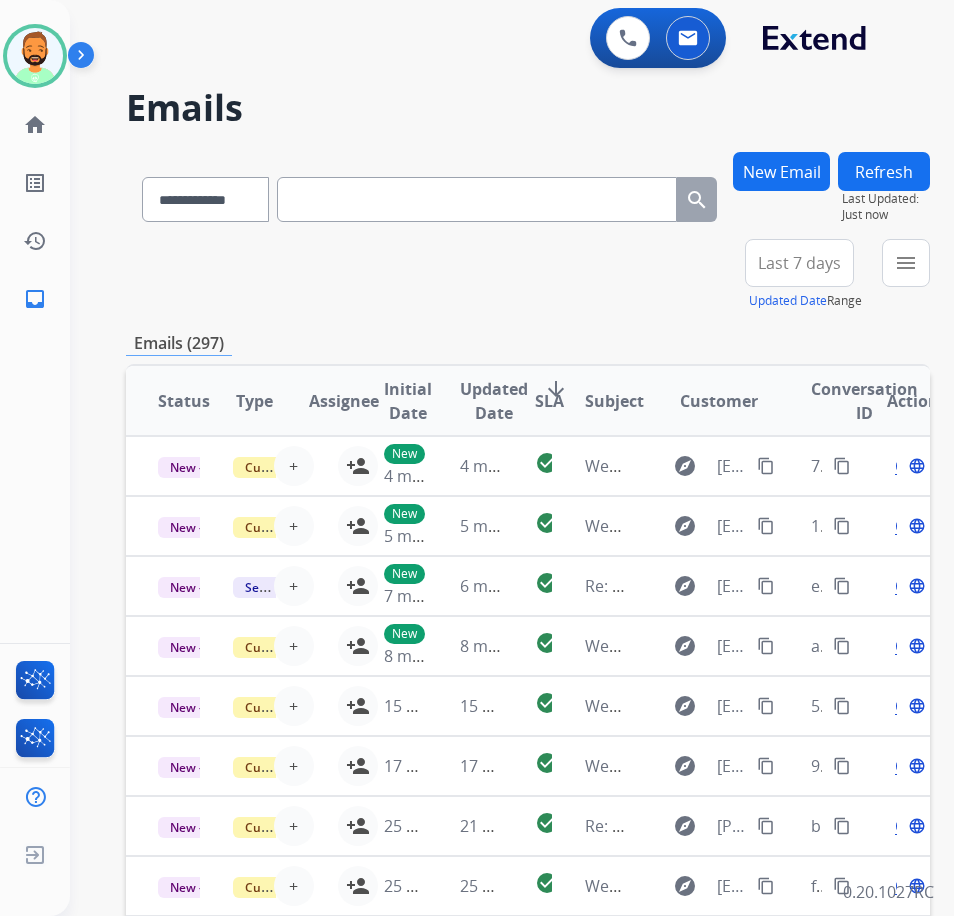 click on "Last 7 days" at bounding box center (799, 263) 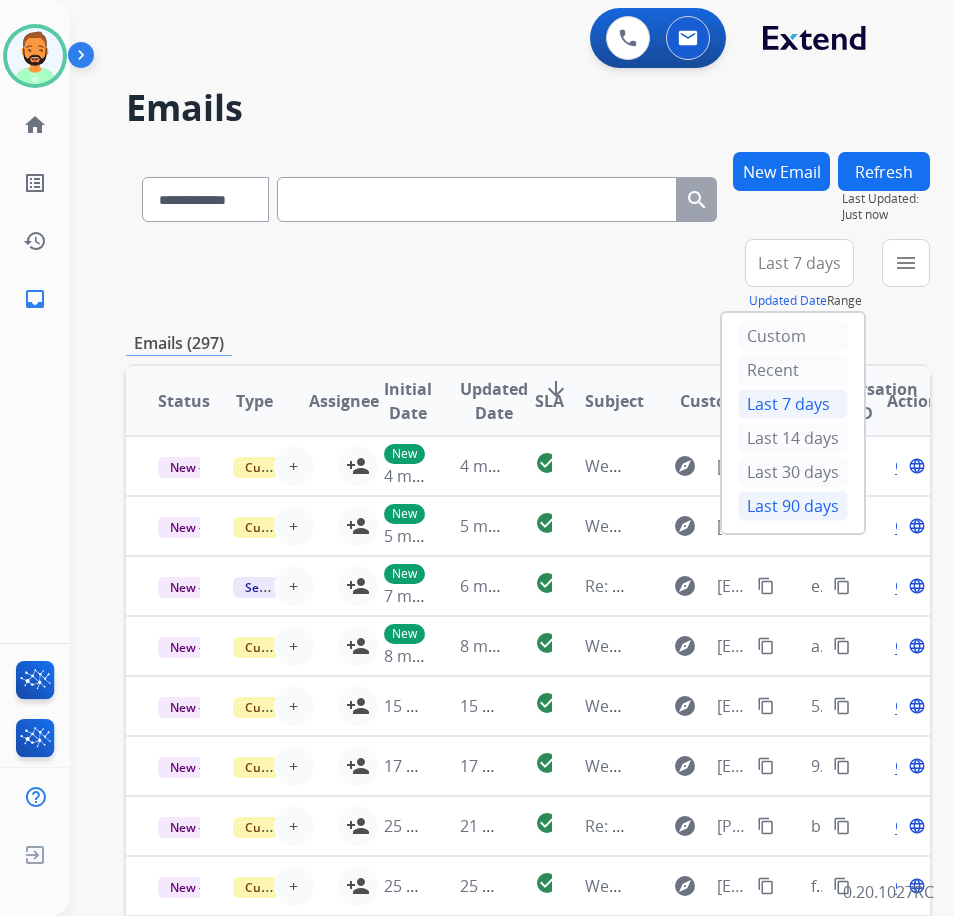 click on "Last 90 days" at bounding box center [793, 506] 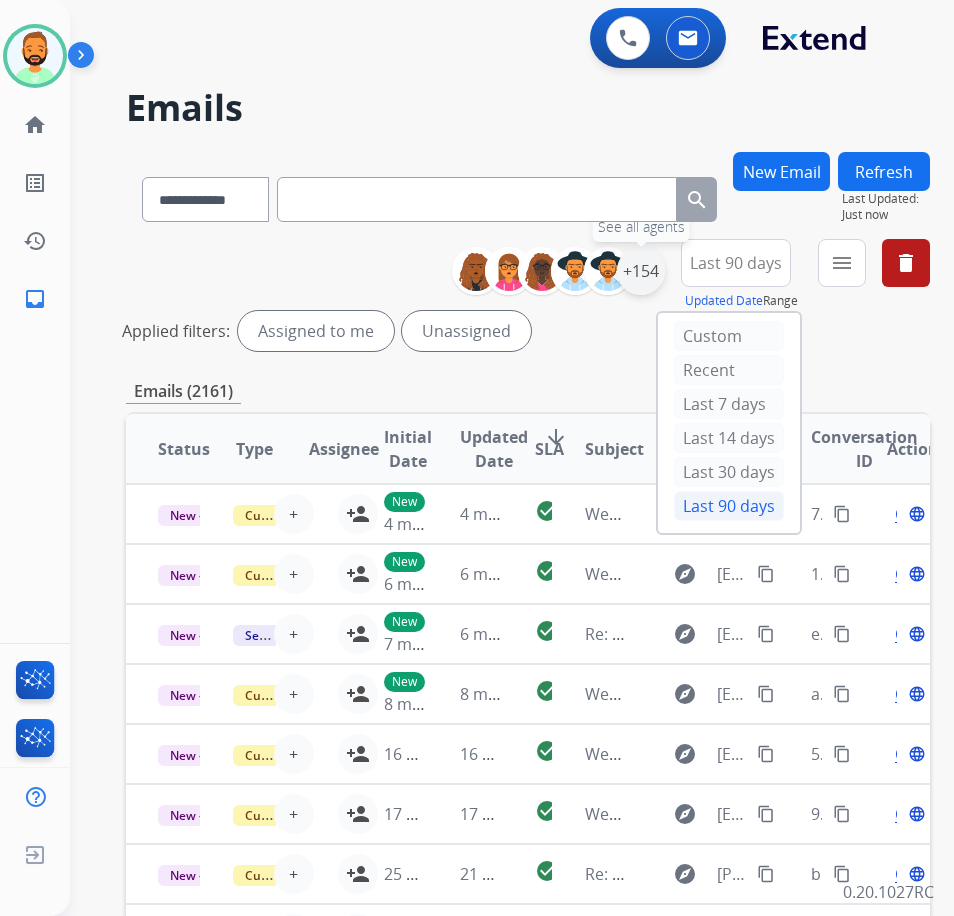 click on "+154" at bounding box center (641, 271) 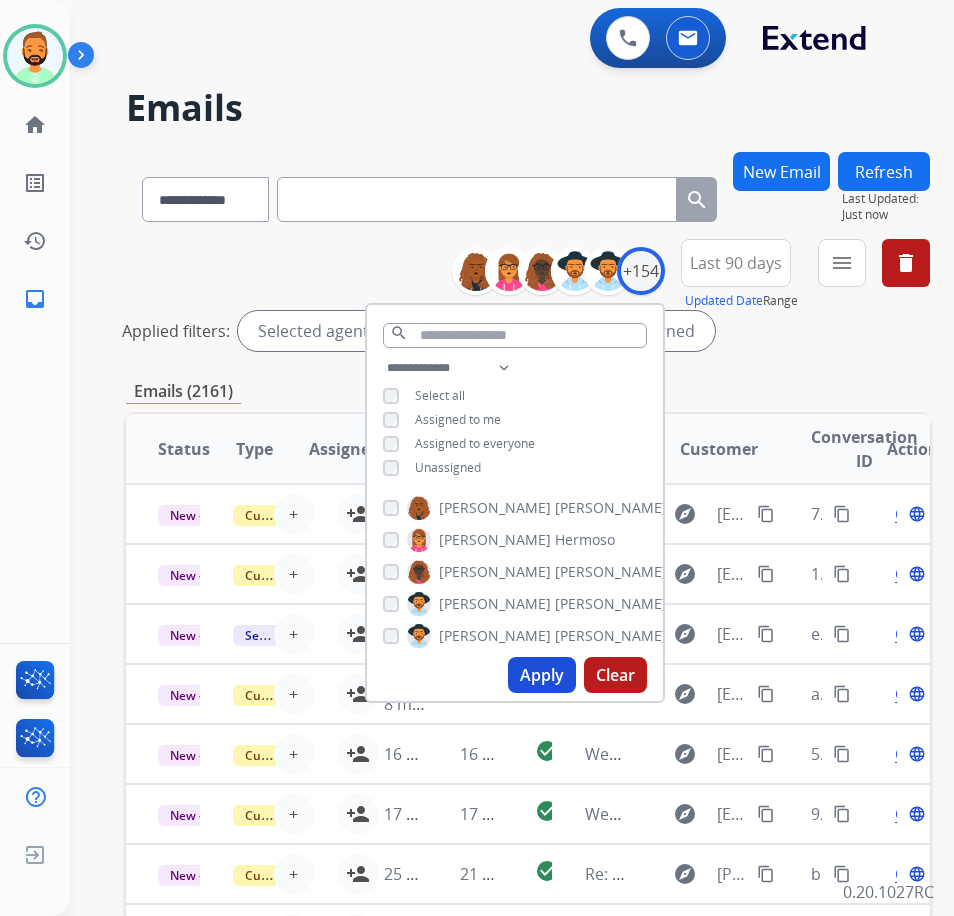 click on "**********" at bounding box center [515, 420] 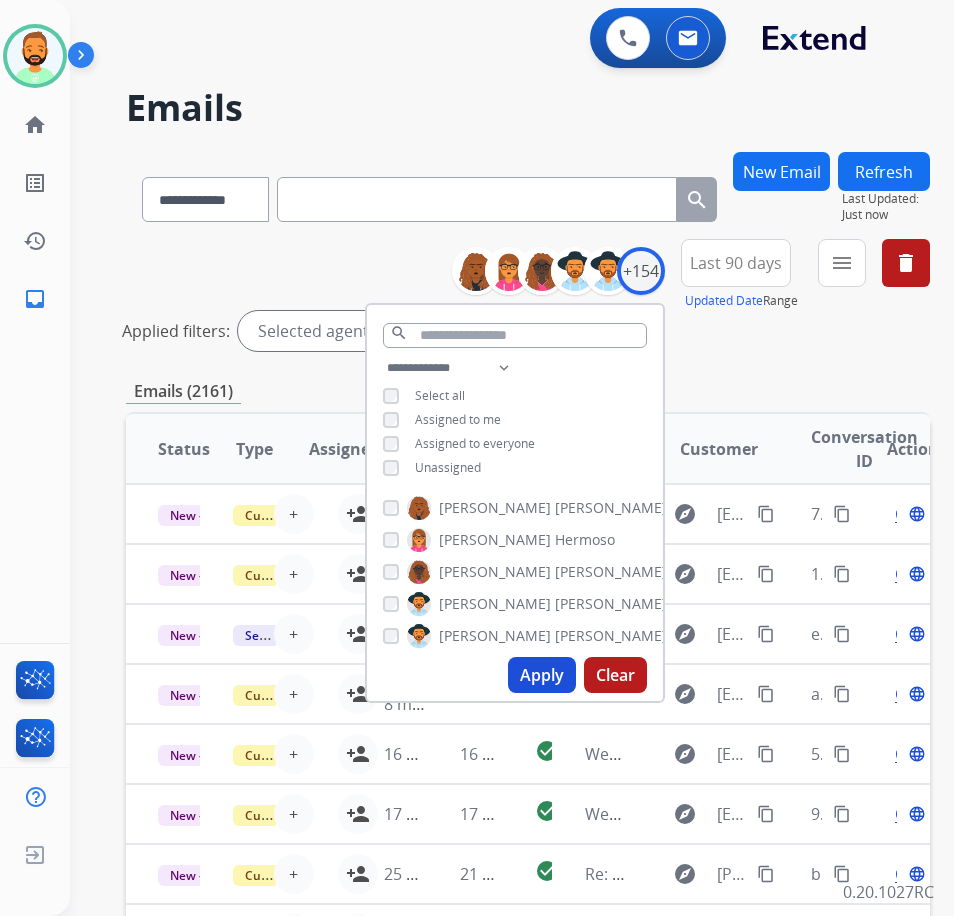 click on "Apply" at bounding box center (542, 675) 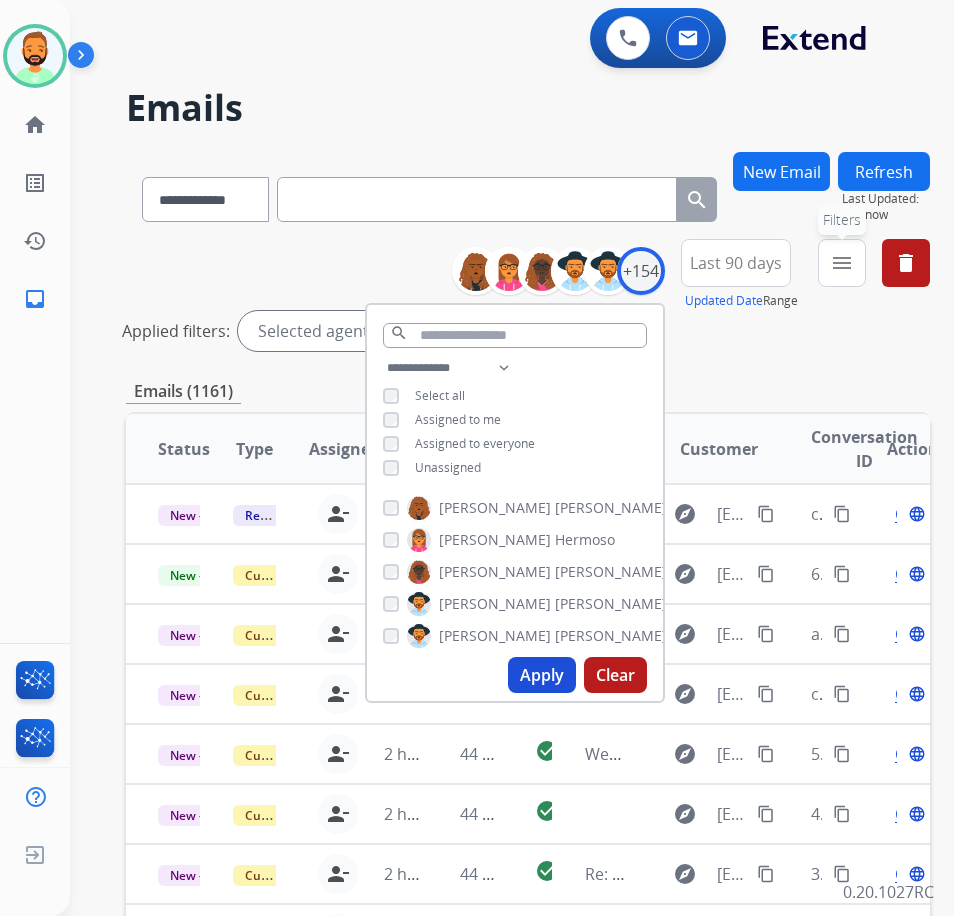 click on "menu  Filters" at bounding box center (842, 263) 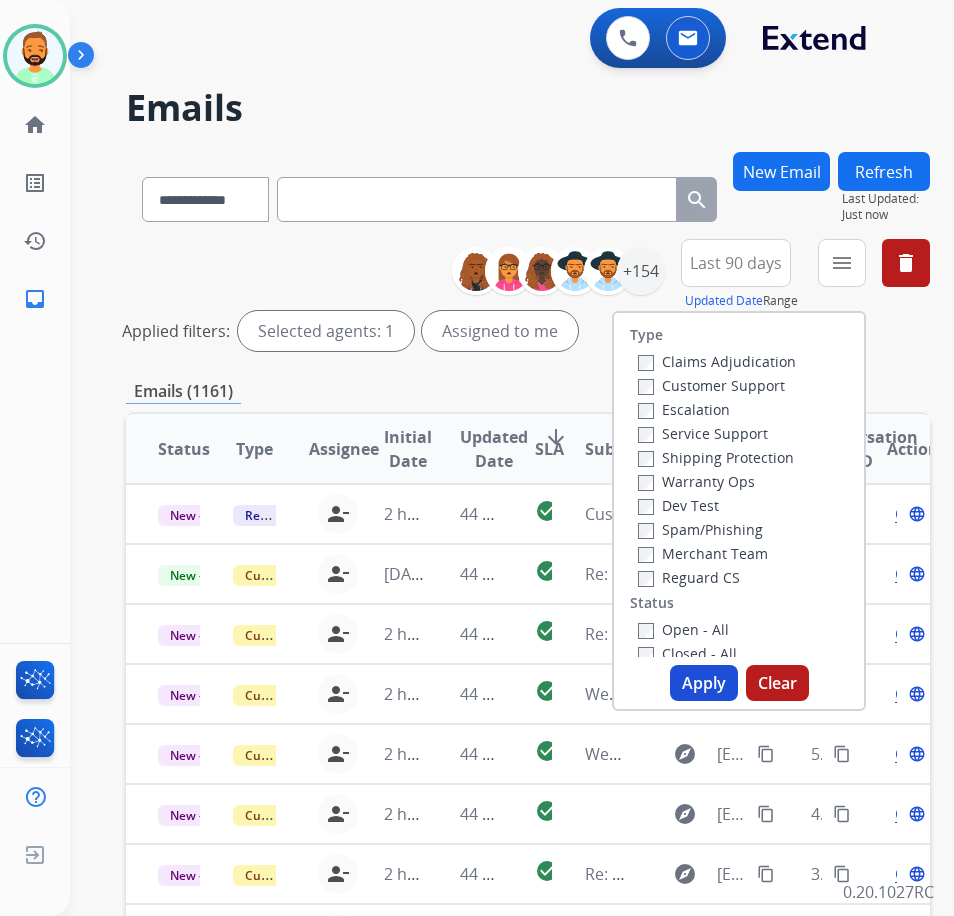 click on "Customer Support" at bounding box center (711, 385) 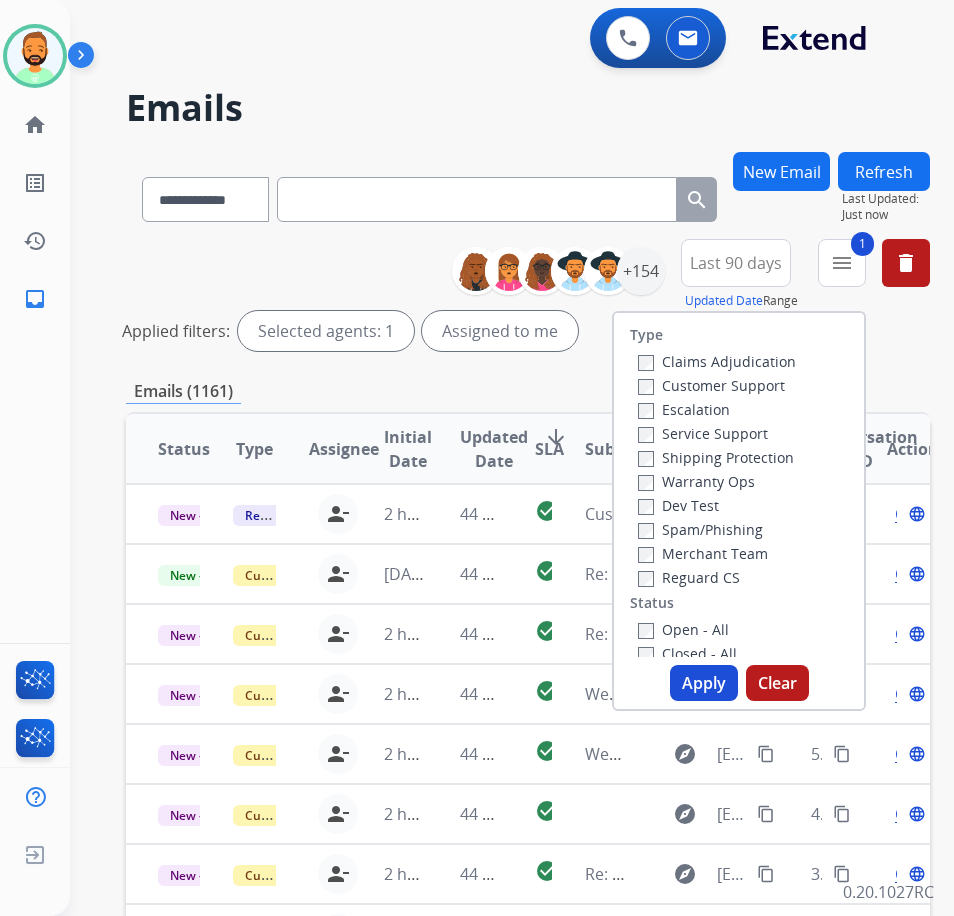 click on "Warranty Ops" at bounding box center (717, 481) 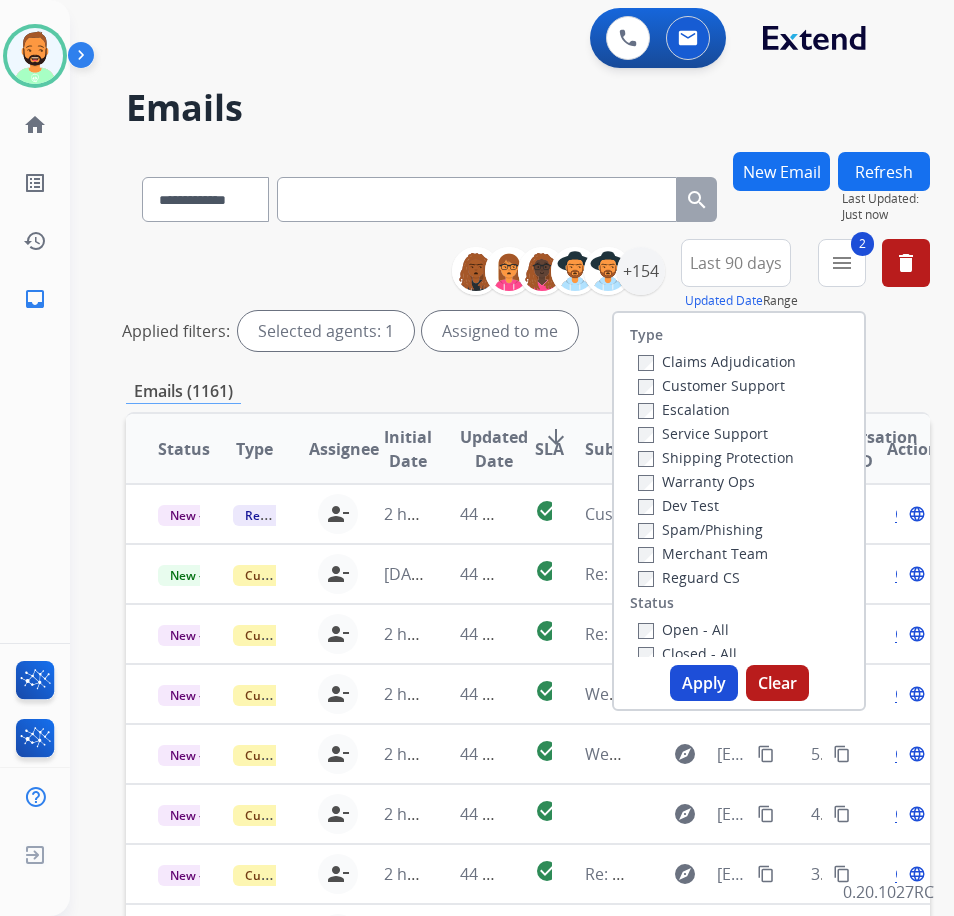 click on "Reguard CS" at bounding box center [689, 577] 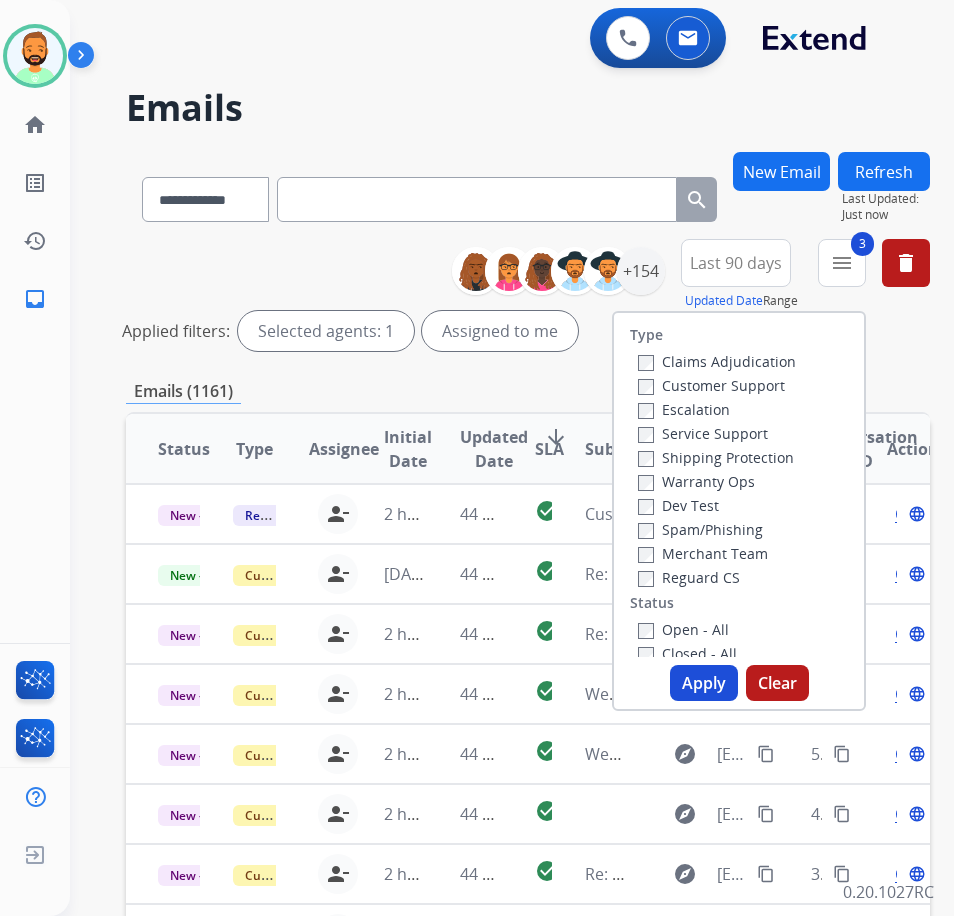 click on "Open - All" at bounding box center (683, 629) 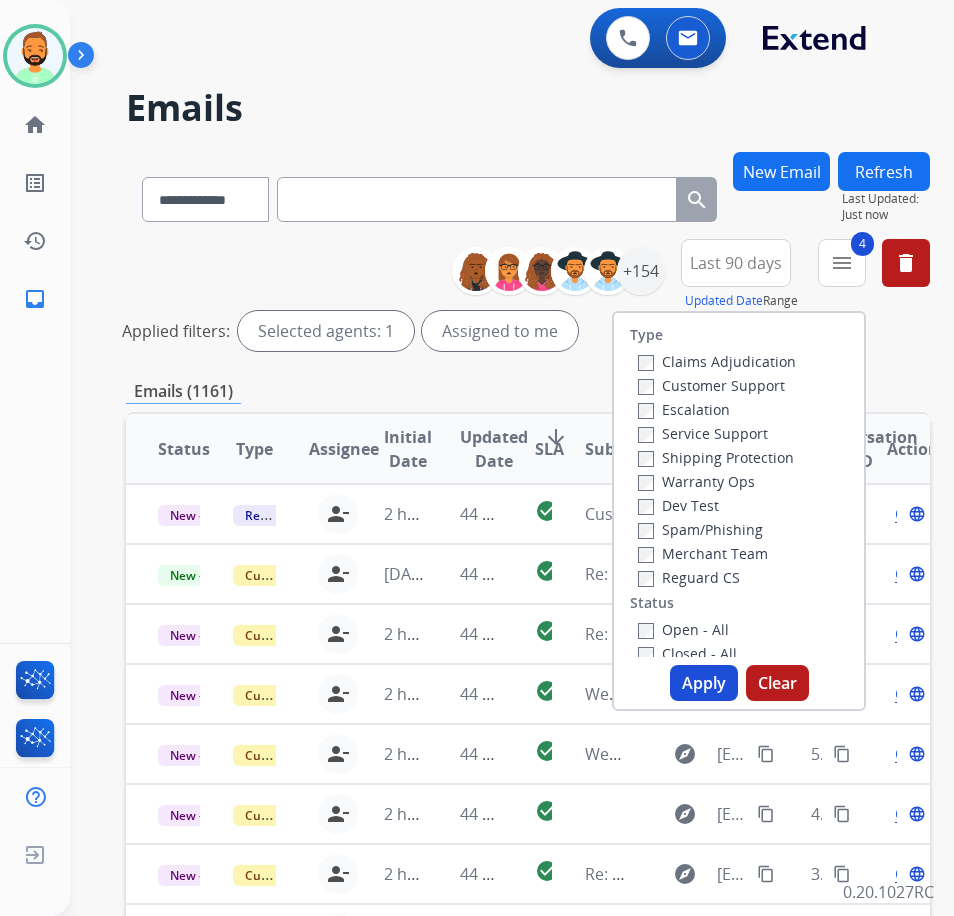 click on "Apply" at bounding box center (704, 683) 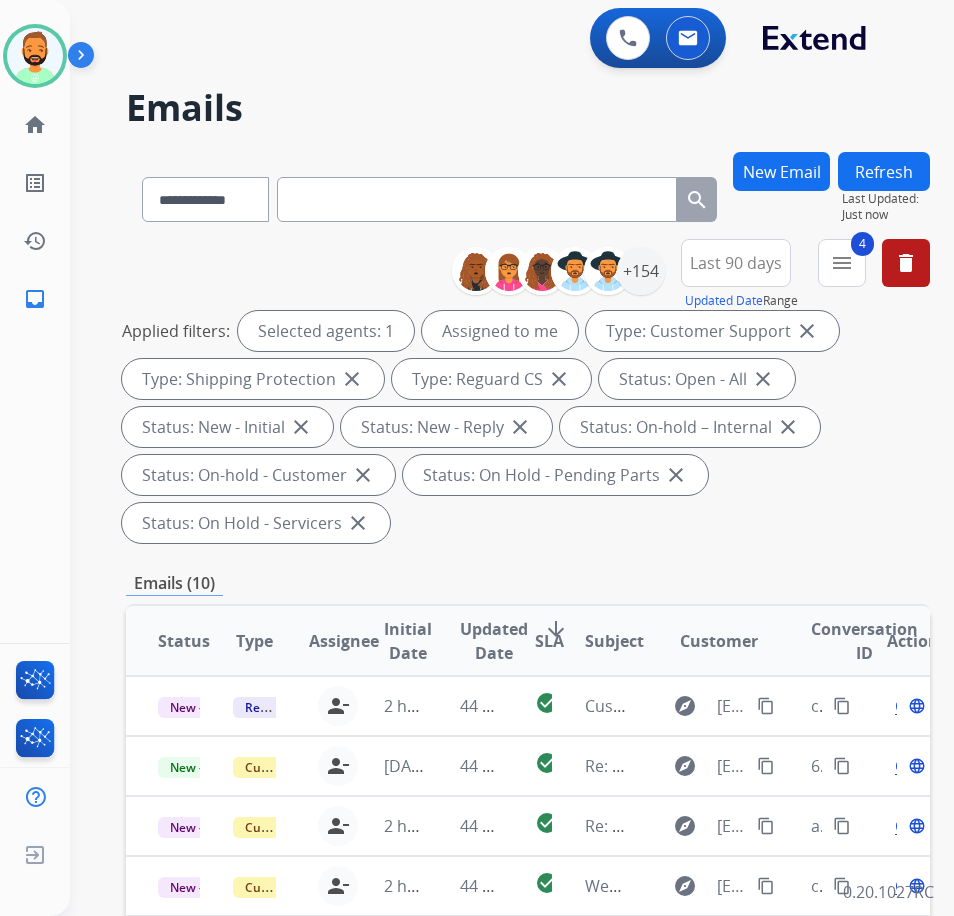 click on "SLA" at bounding box center (549, 641) 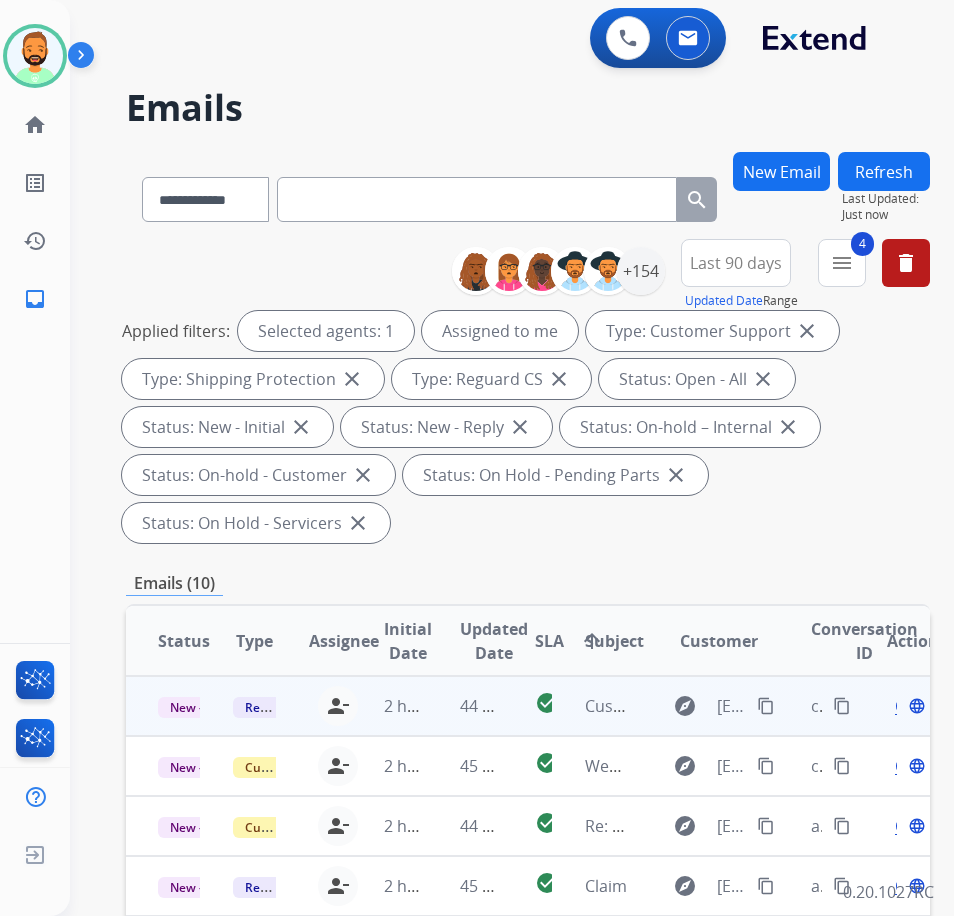 click on "44 minutes ago" at bounding box center (465, 706) 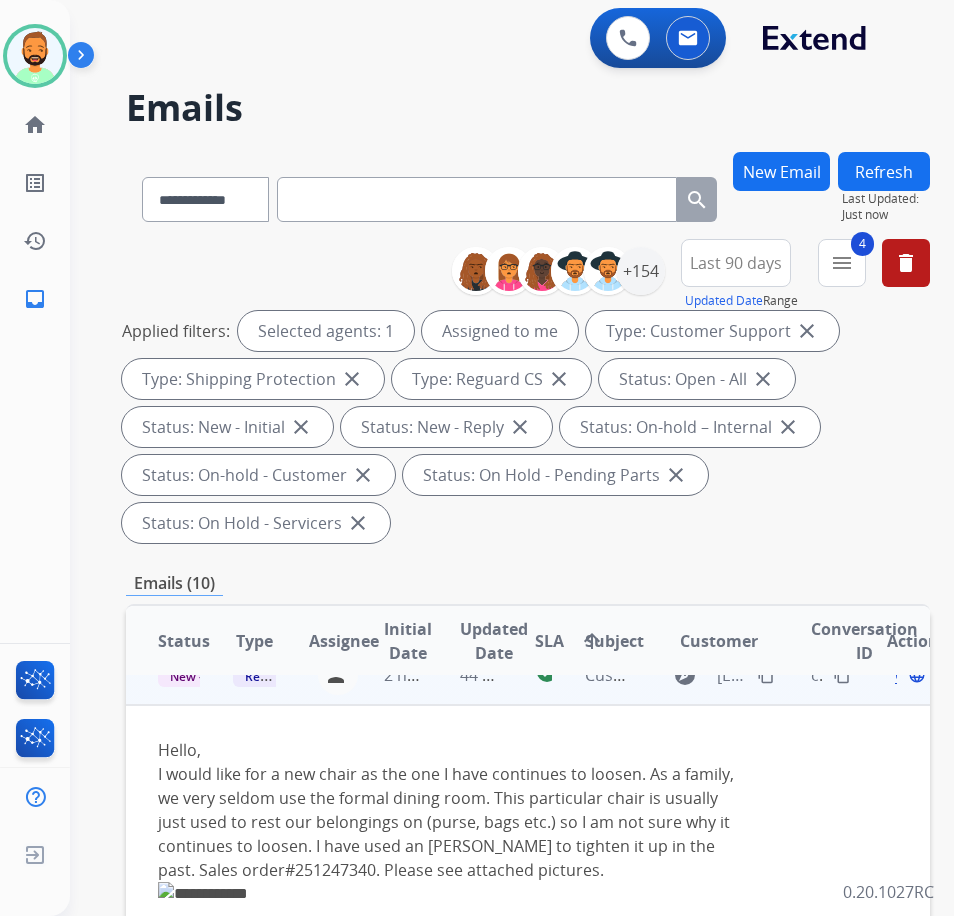 scroll, scrollTop: 0, scrollLeft: 0, axis: both 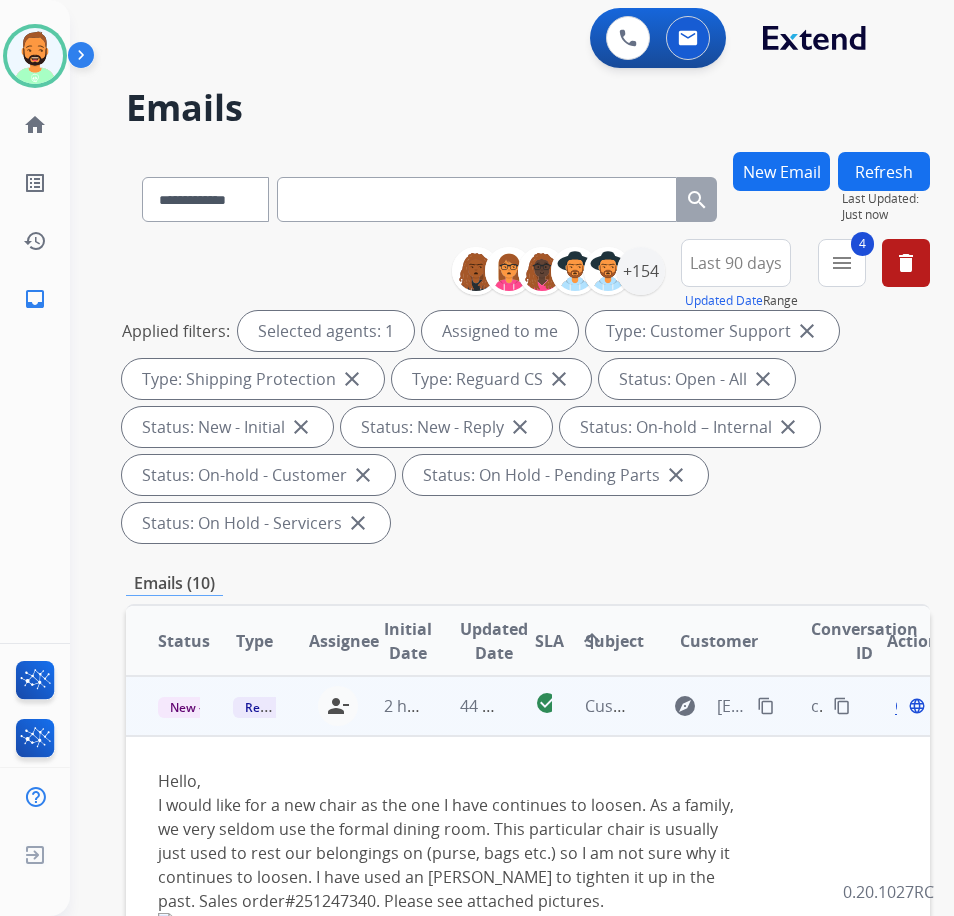 click on "content_copy" at bounding box center [766, 706] 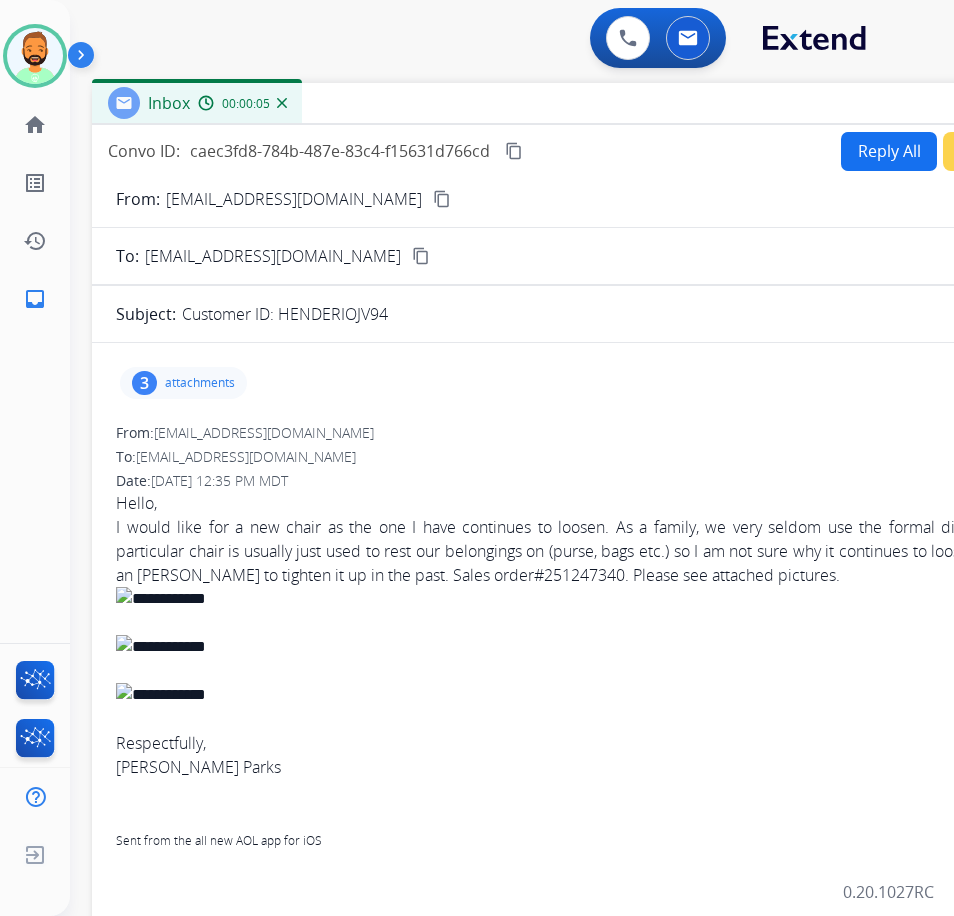drag, startPoint x: 376, startPoint y: 136, endPoint x: 537, endPoint y: 91, distance: 167.17058 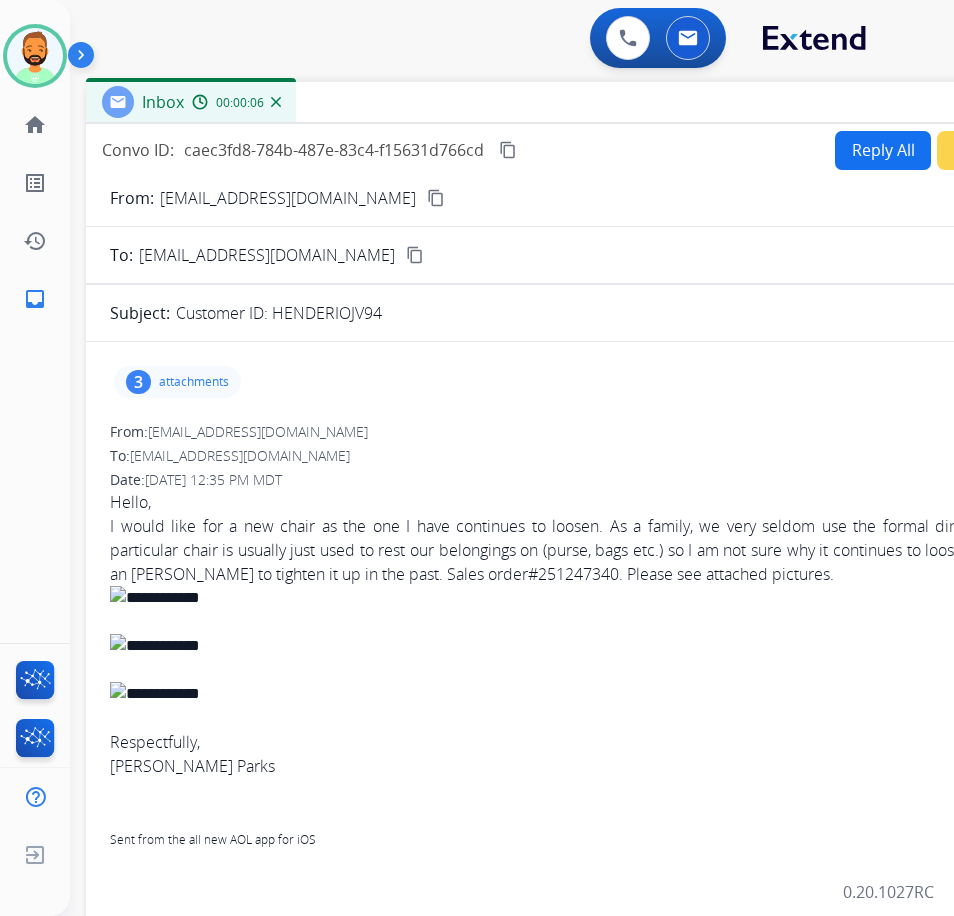 click on "Reply All" at bounding box center (883, 150) 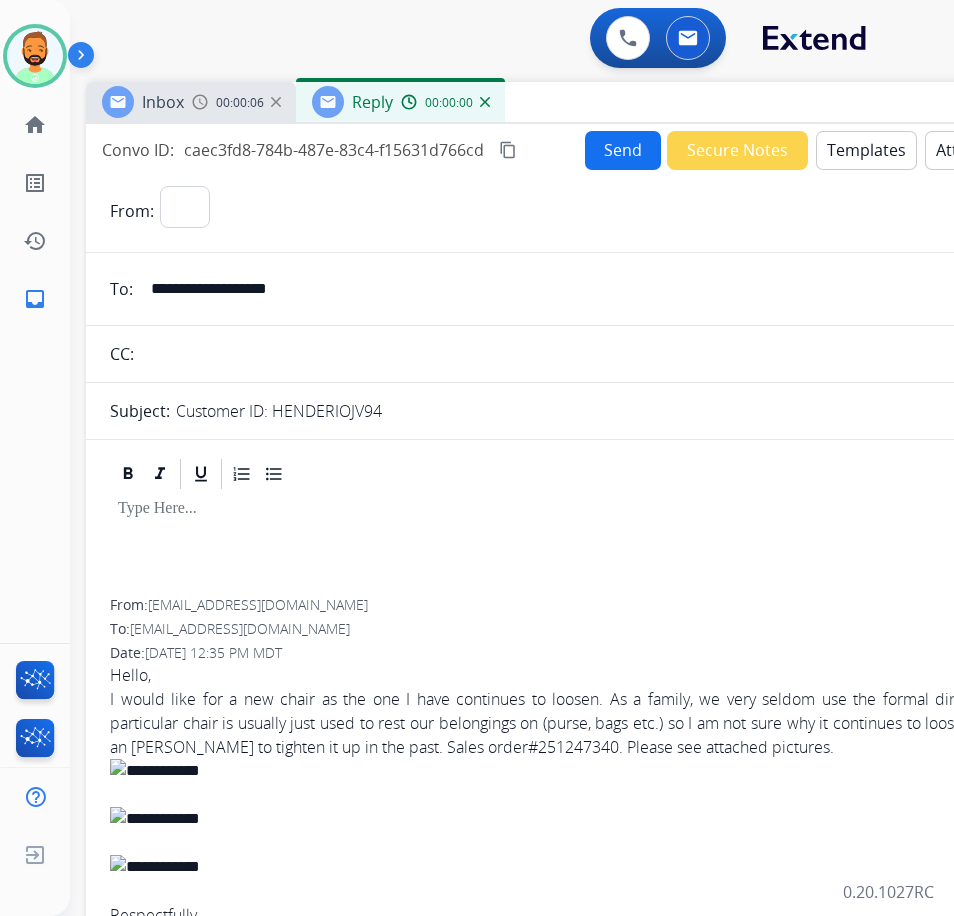 select on "**********" 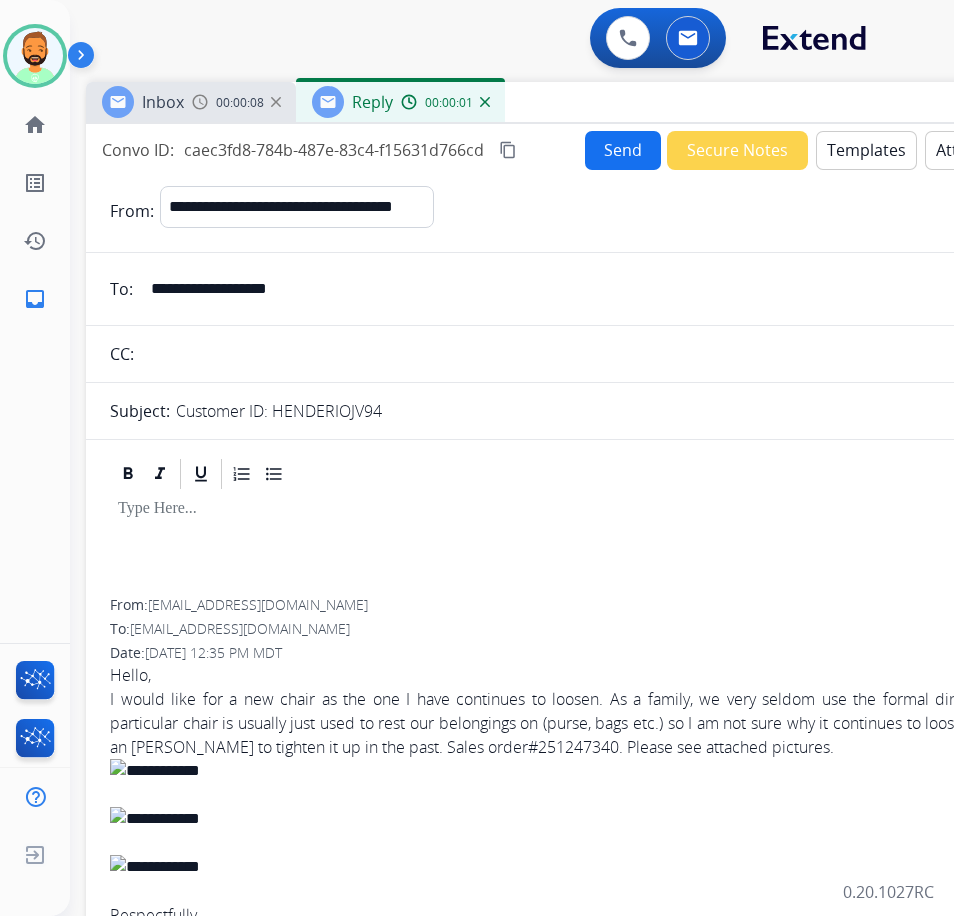 click at bounding box center (586, 545) 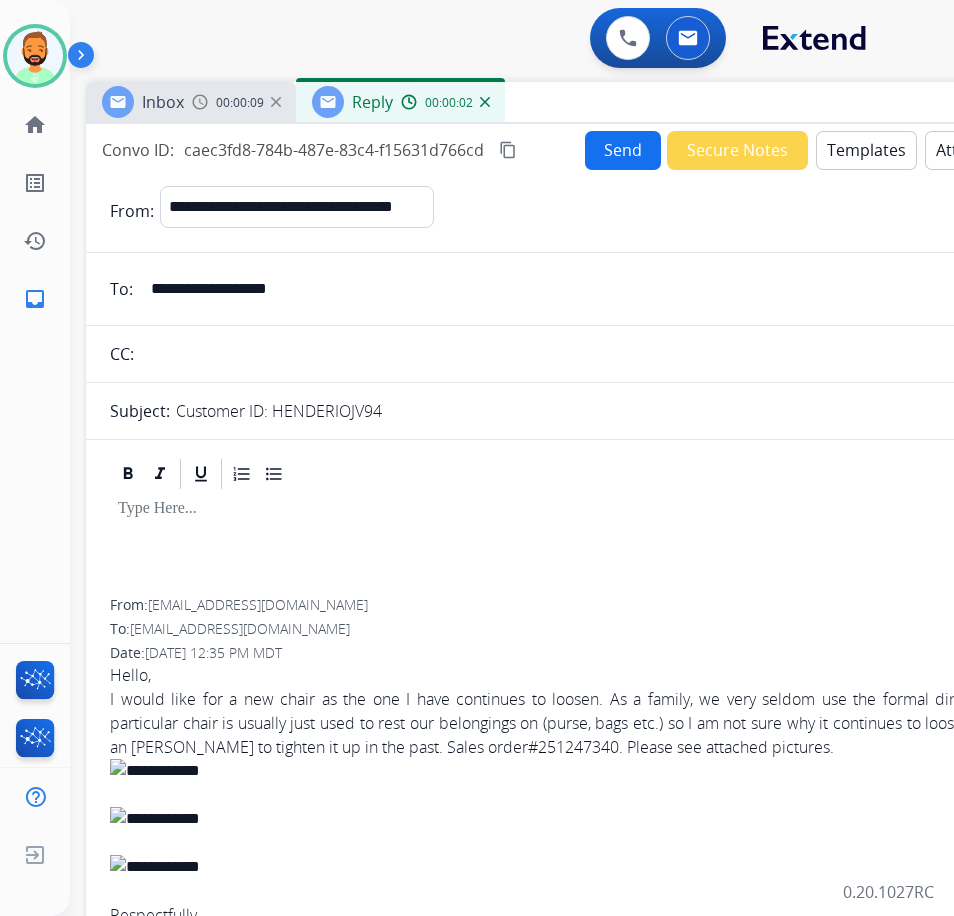 click on "Templates" at bounding box center [866, 150] 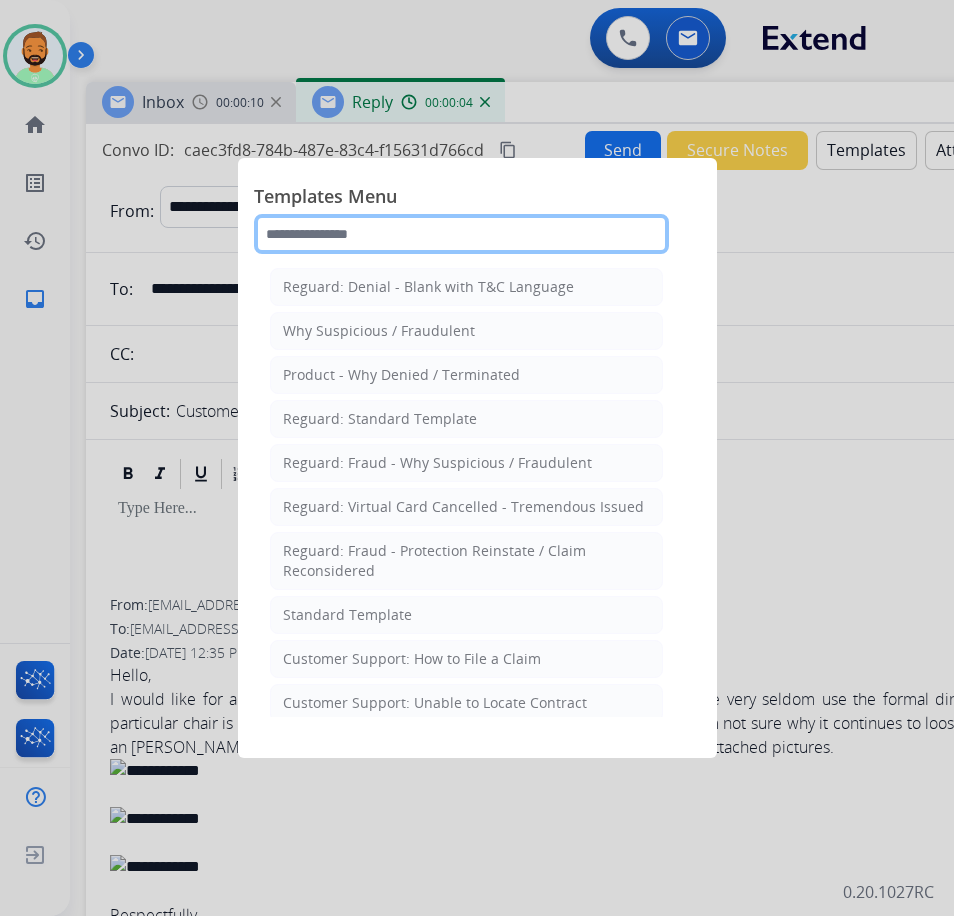 click 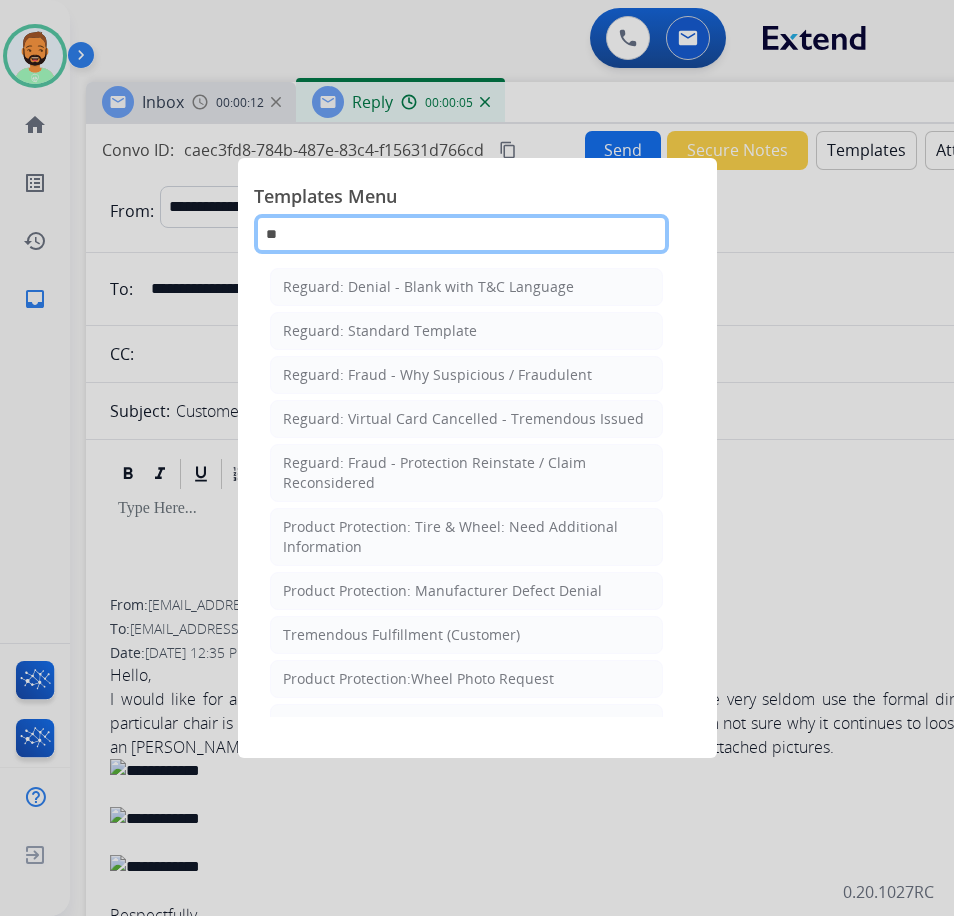 type on "***" 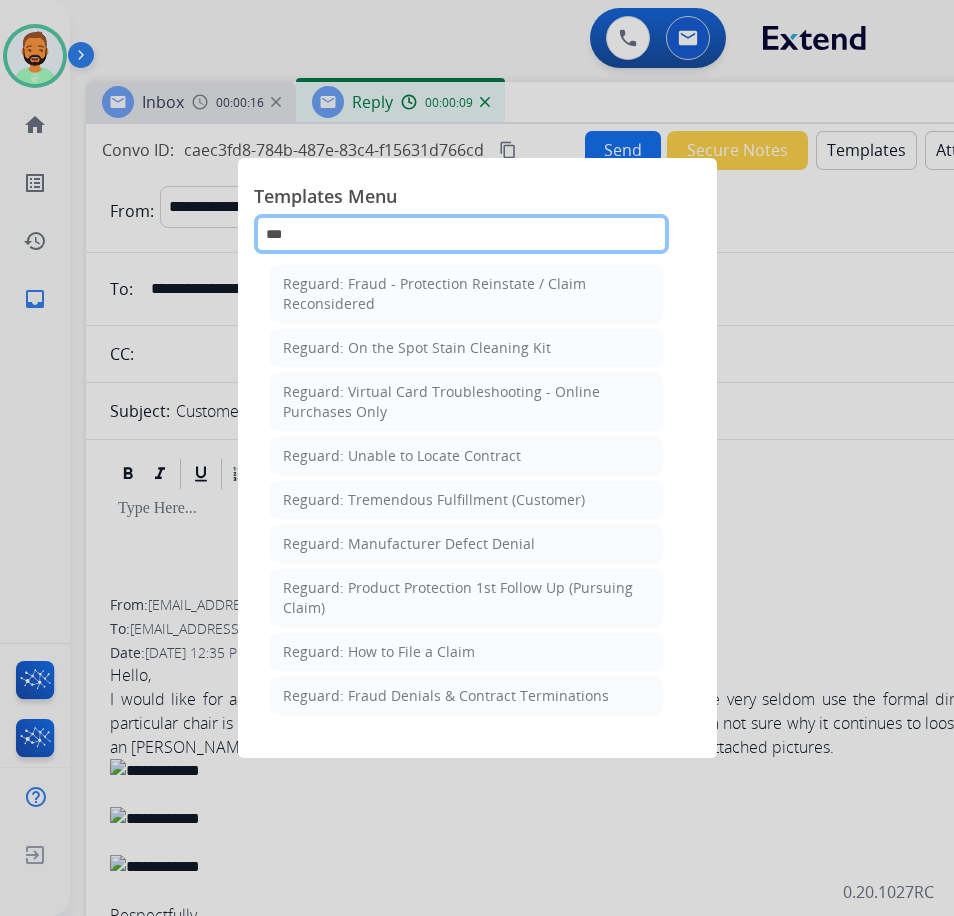 scroll, scrollTop: 227, scrollLeft: 0, axis: vertical 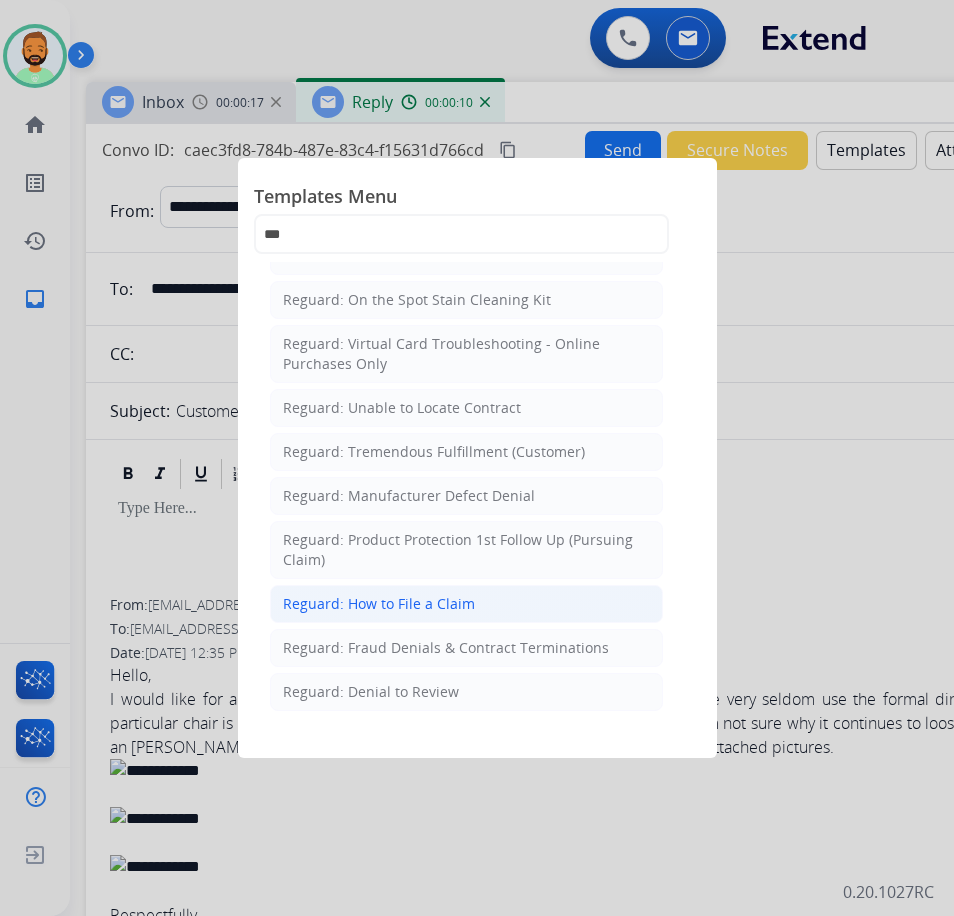 click on "Reguard: How to File a Claim" 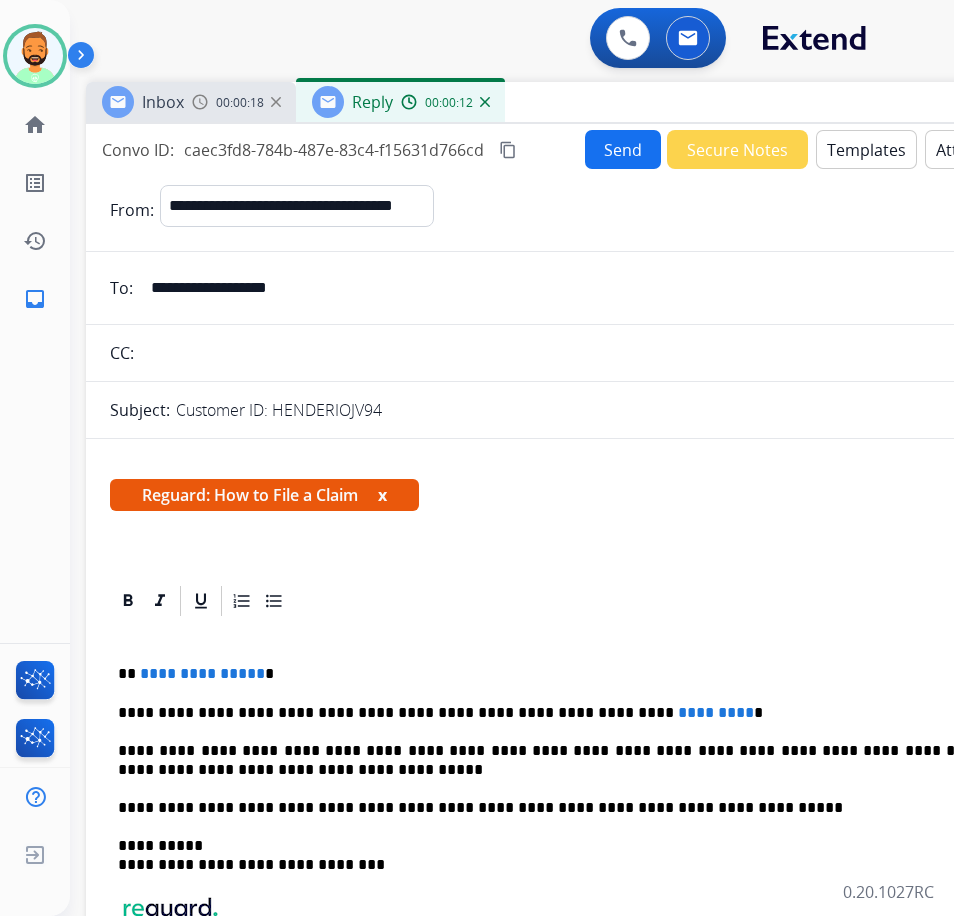 click on "**********" at bounding box center [578, 713] 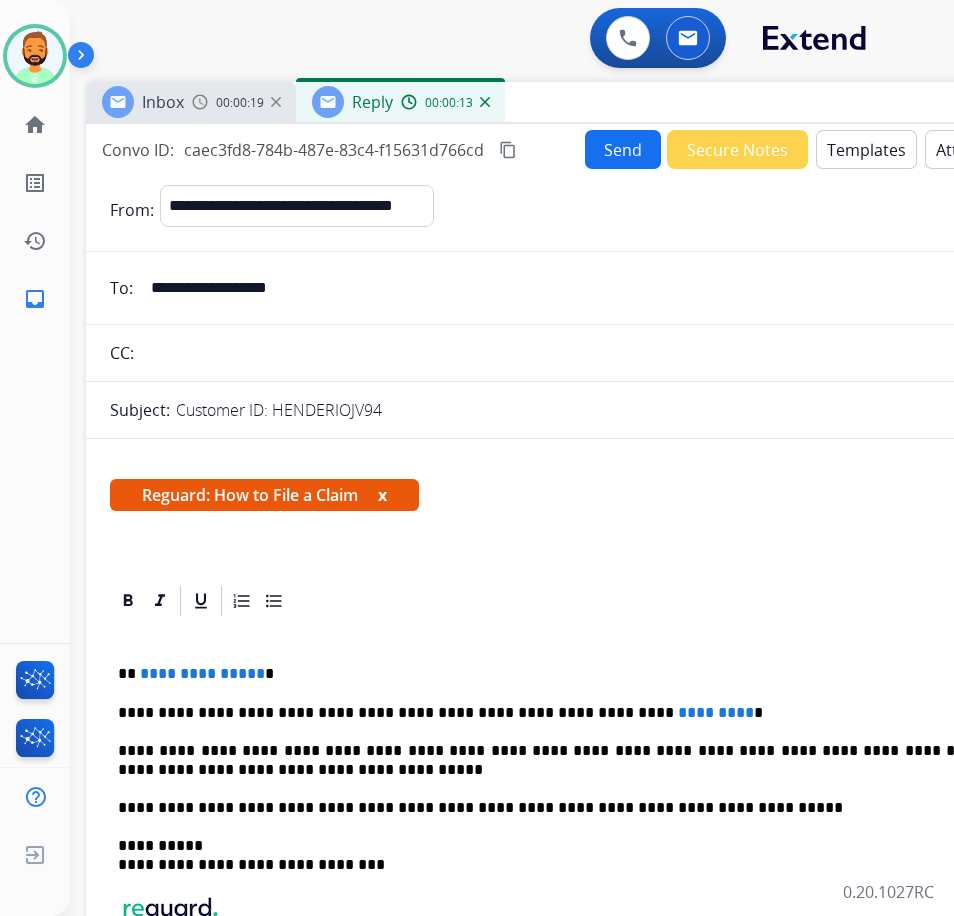type 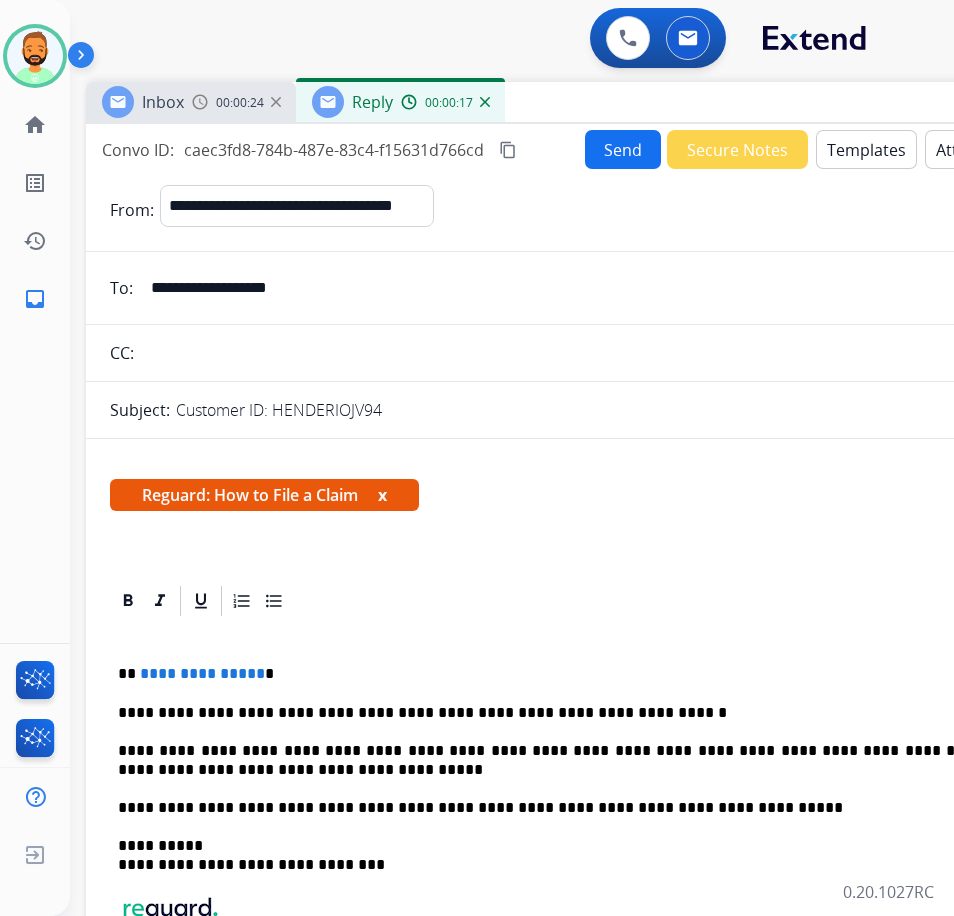 click on "**********" at bounding box center (586, 845) 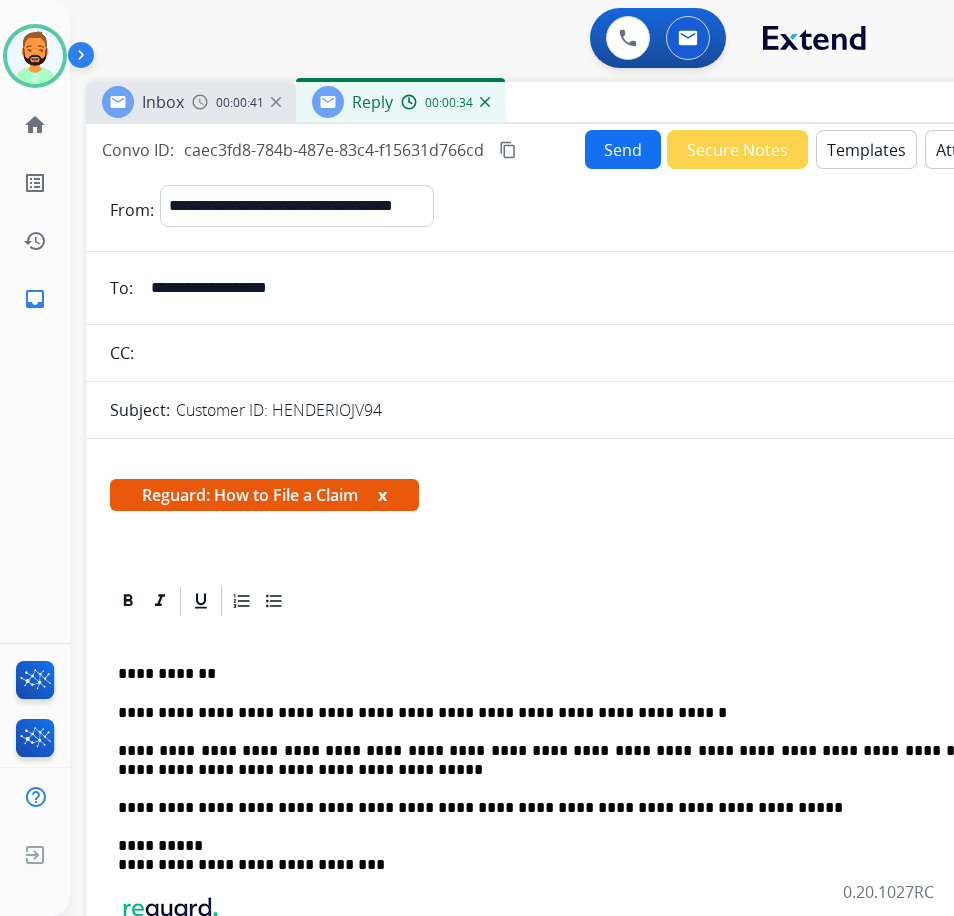 click on "Send" at bounding box center (623, 149) 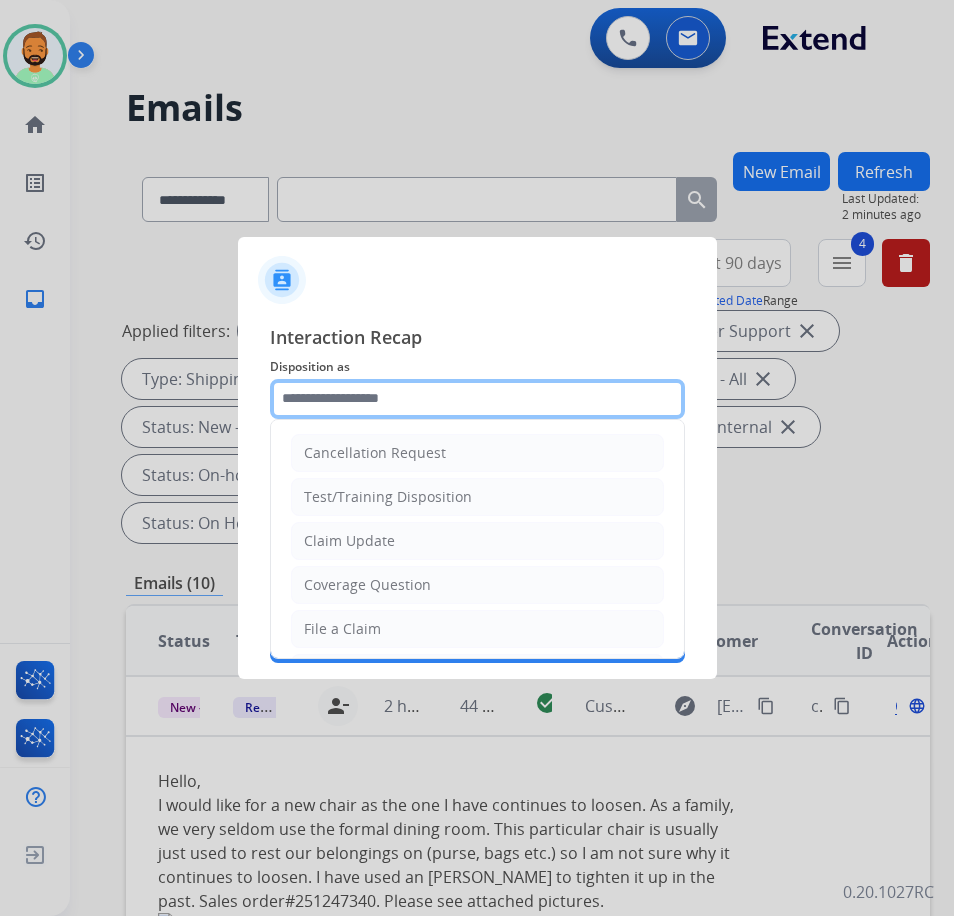 click 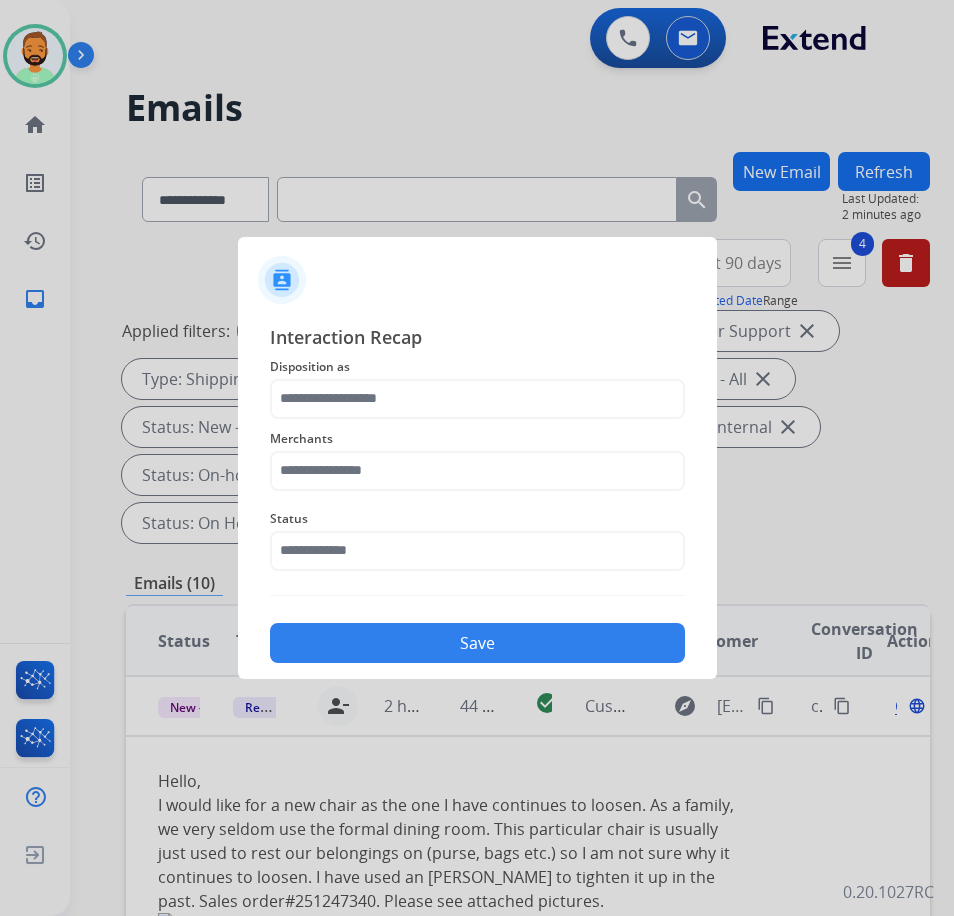 drag, startPoint x: 445, startPoint y: 604, endPoint x: 445, endPoint y: 624, distance: 20 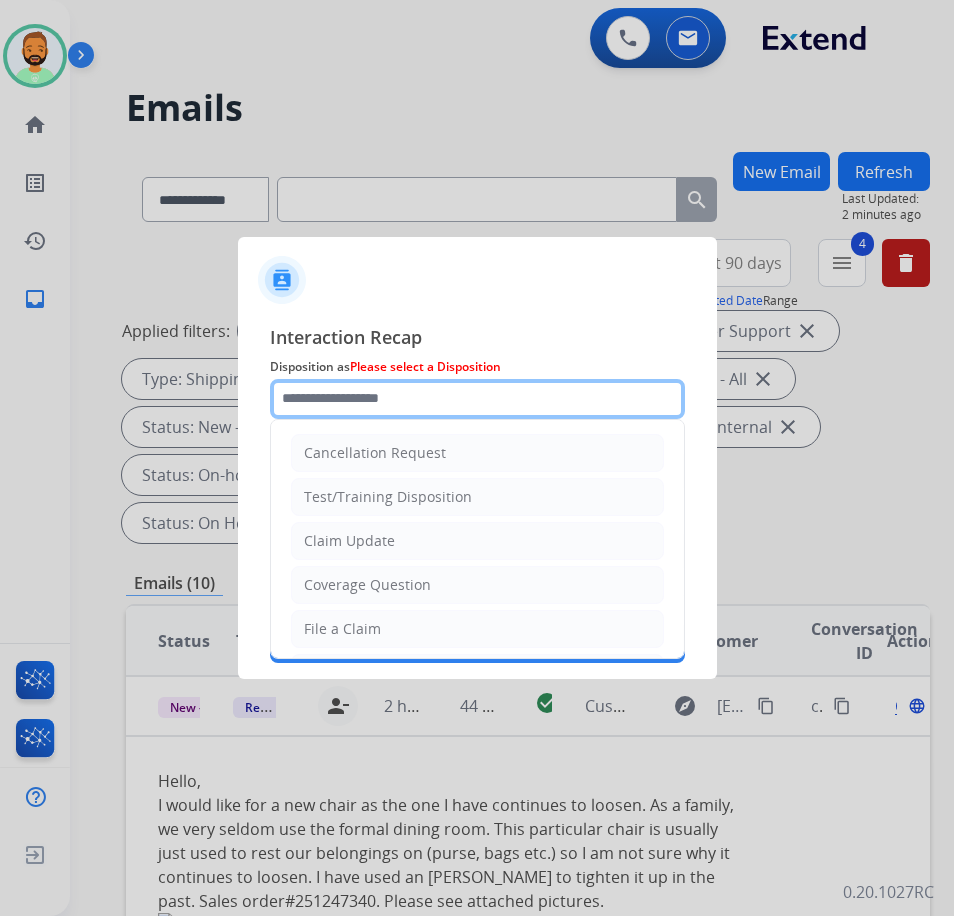 click 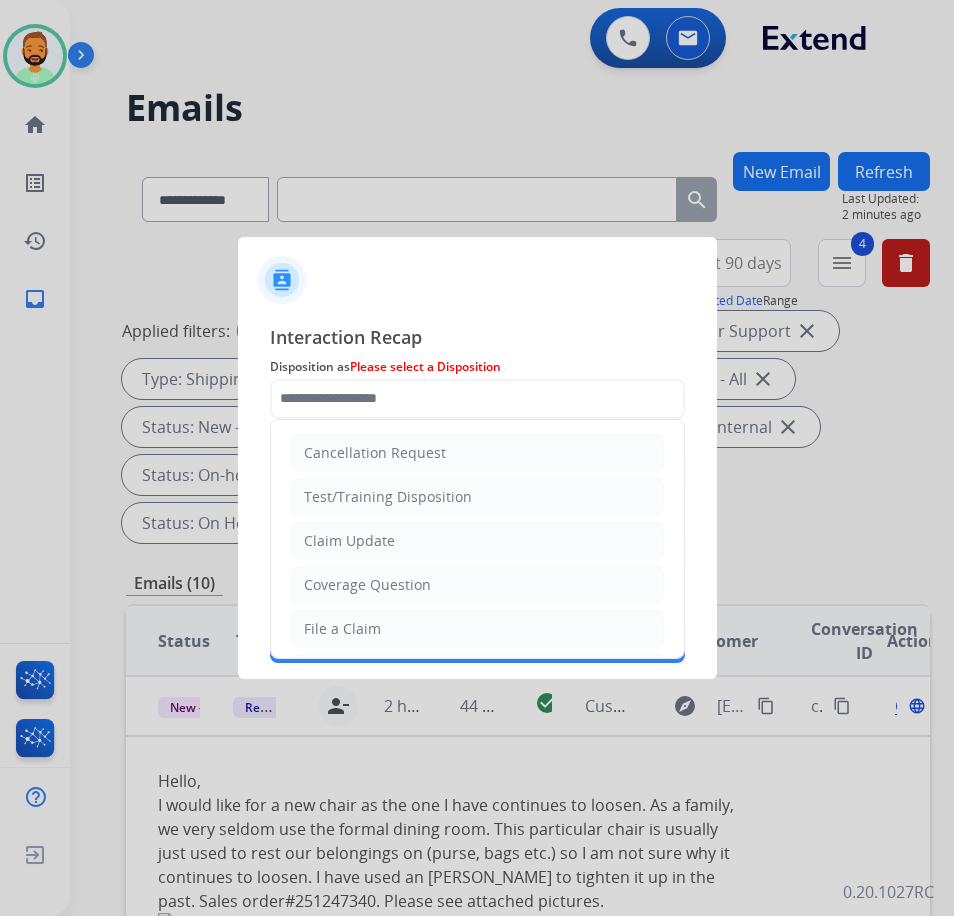 click on "Cancellation Request   Test/Training Disposition   Claim Update   Coverage Question   File a Claim   MyExtend Support   Virtual or Tremendous Card Support   Inquiring about Fraud   Account Update   Resend Contract or Shipping Label   Other   Service Support" 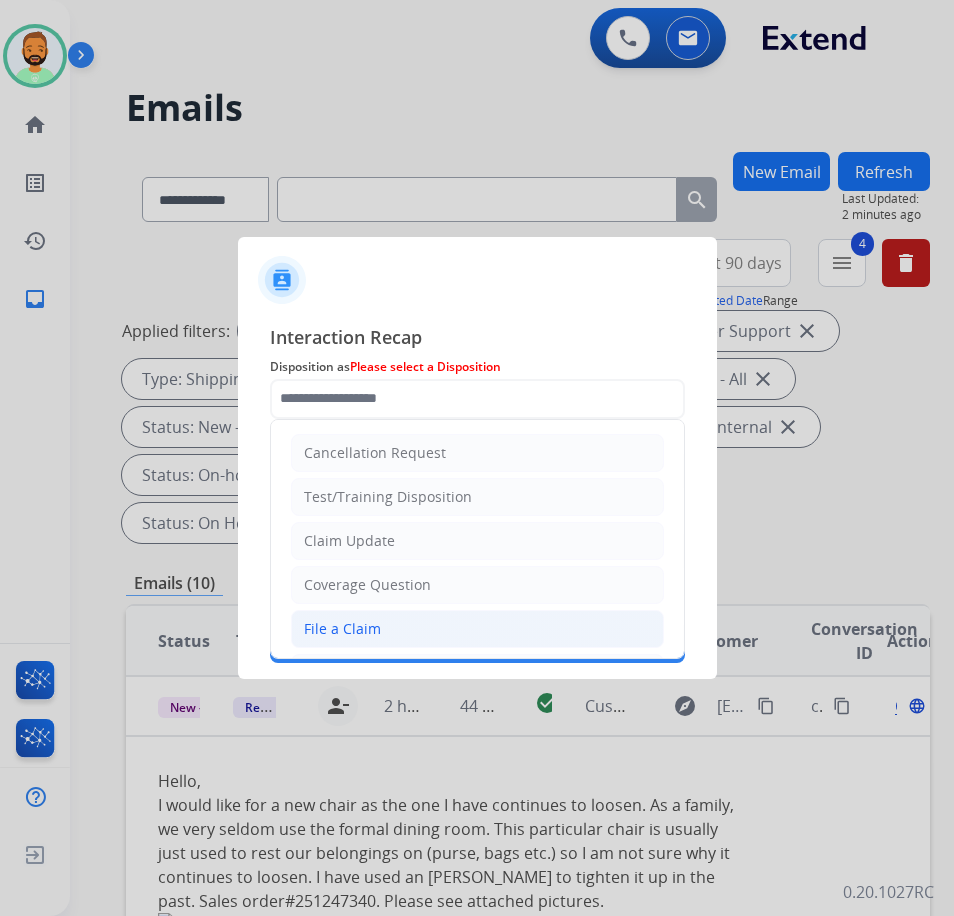 click on "File a Claim" 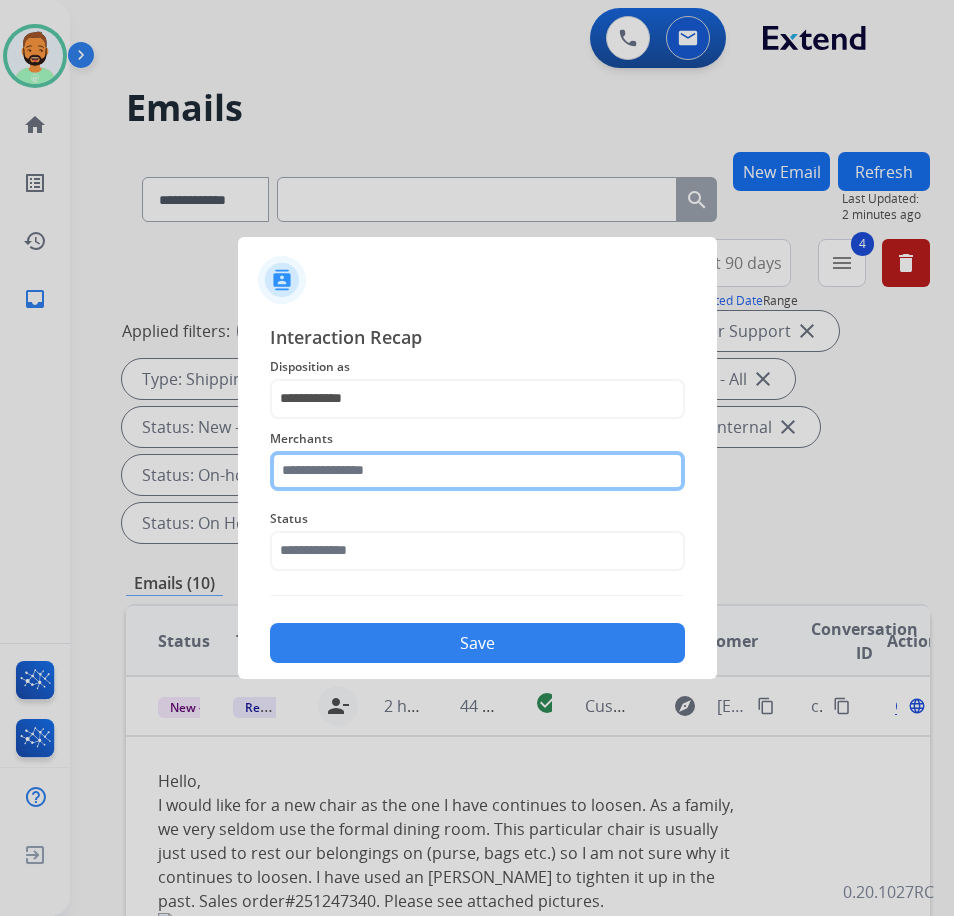 click 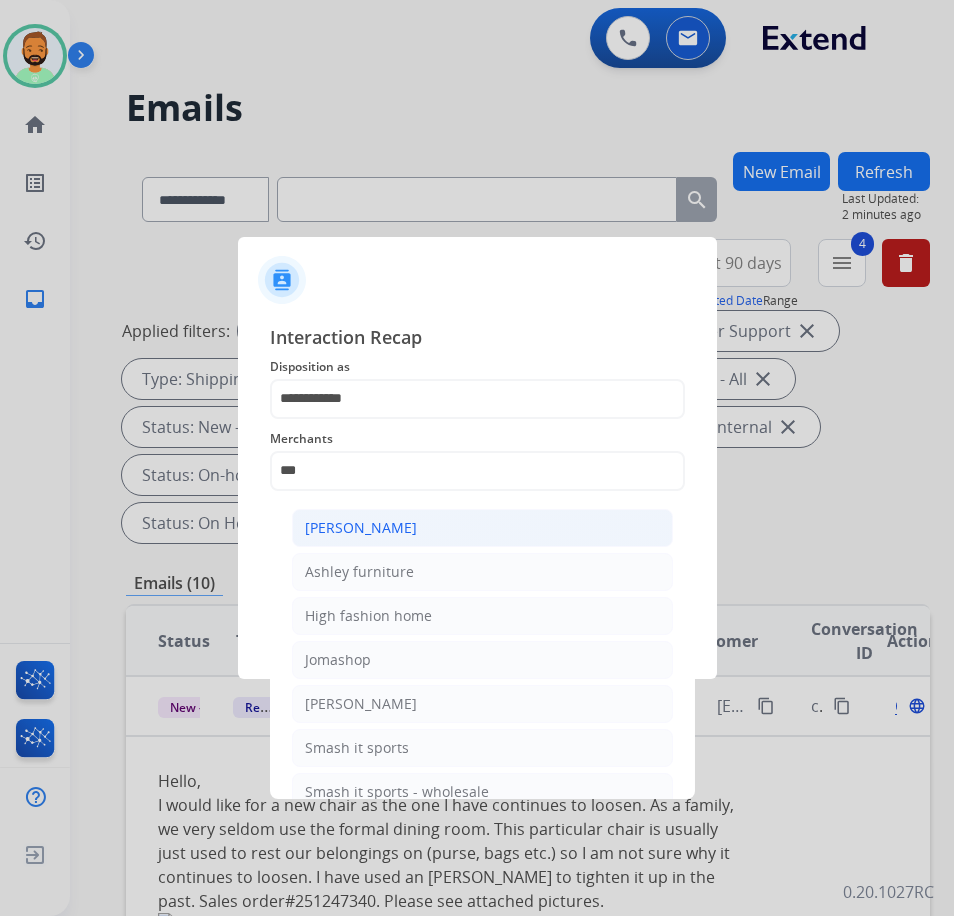 click on "[PERSON_NAME]" 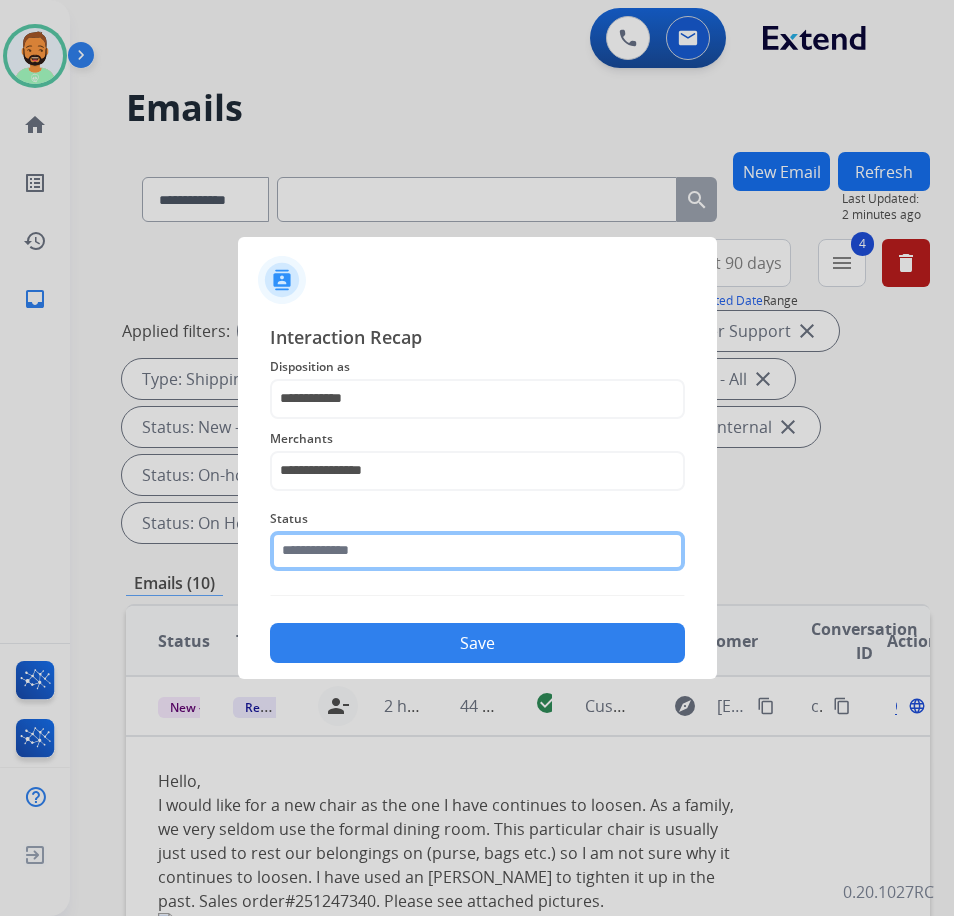 click 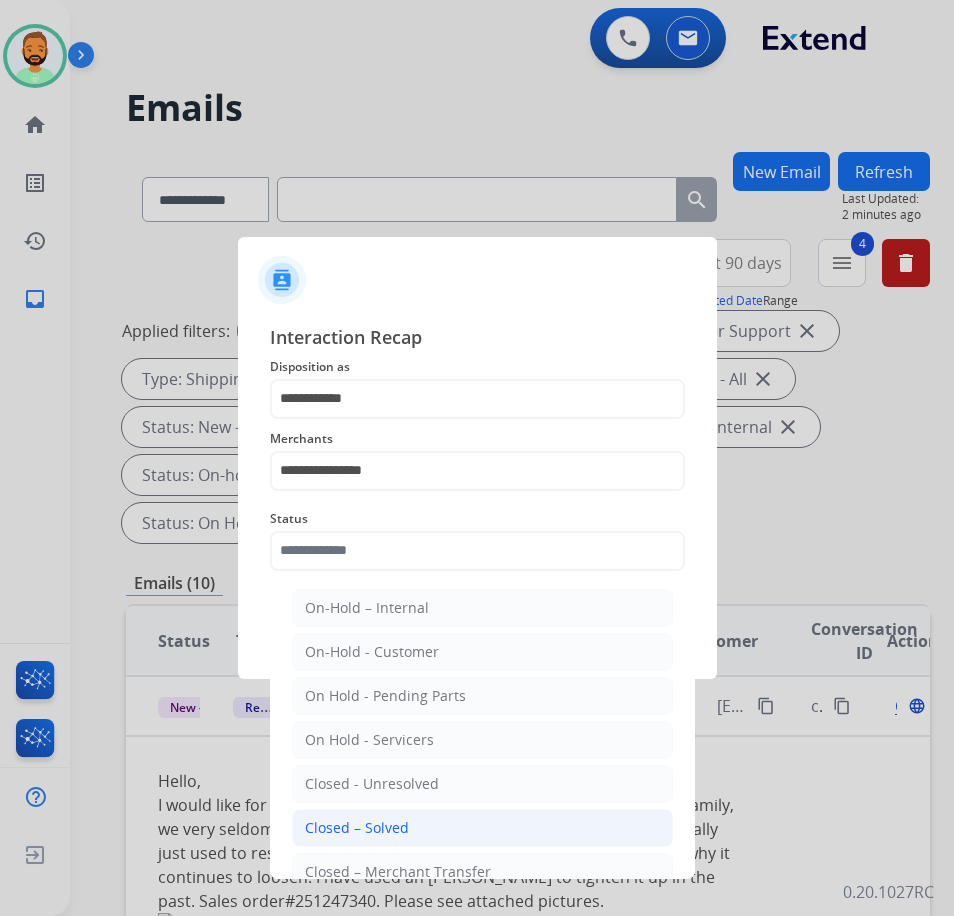 click on "Closed – Solved" 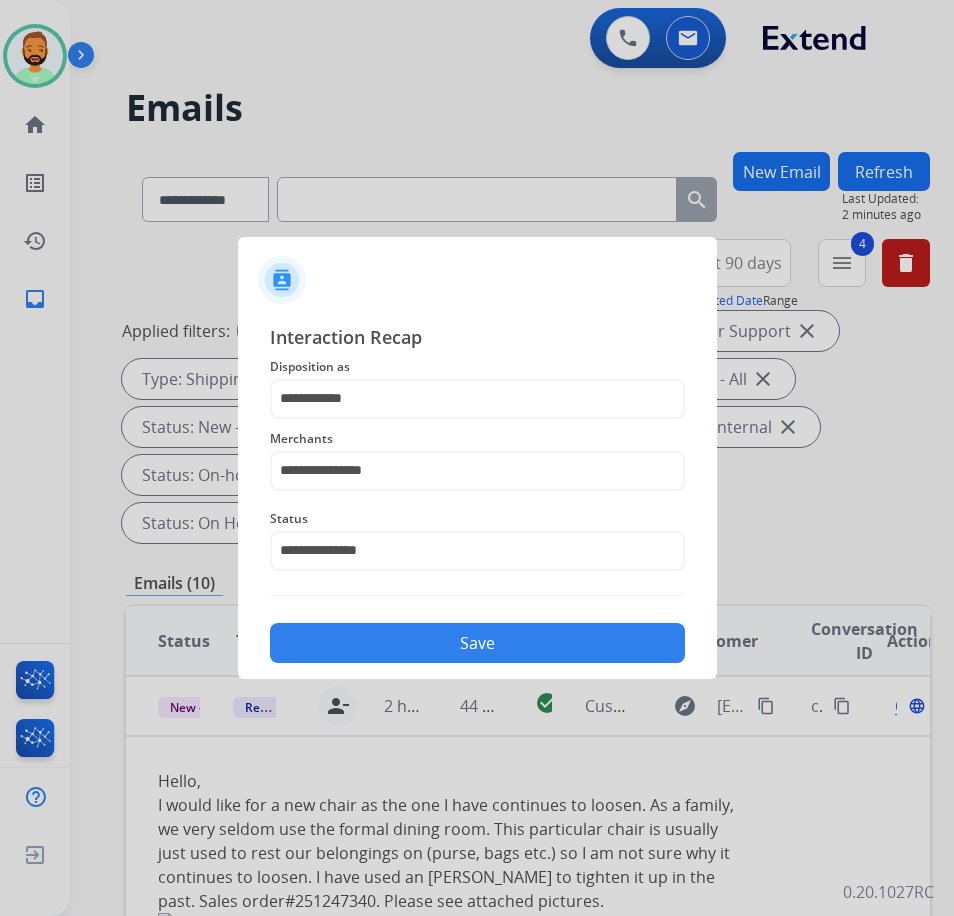 click on "Save" 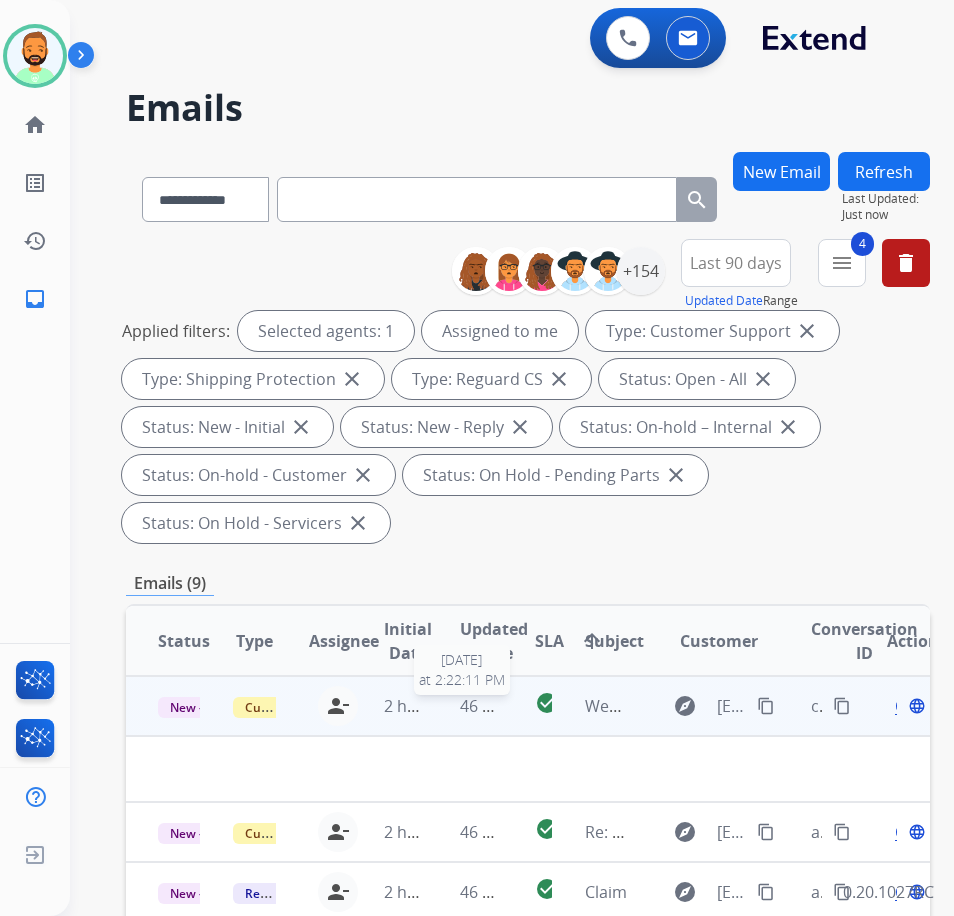 click on "46 minutes ago" at bounding box center (518, 706) 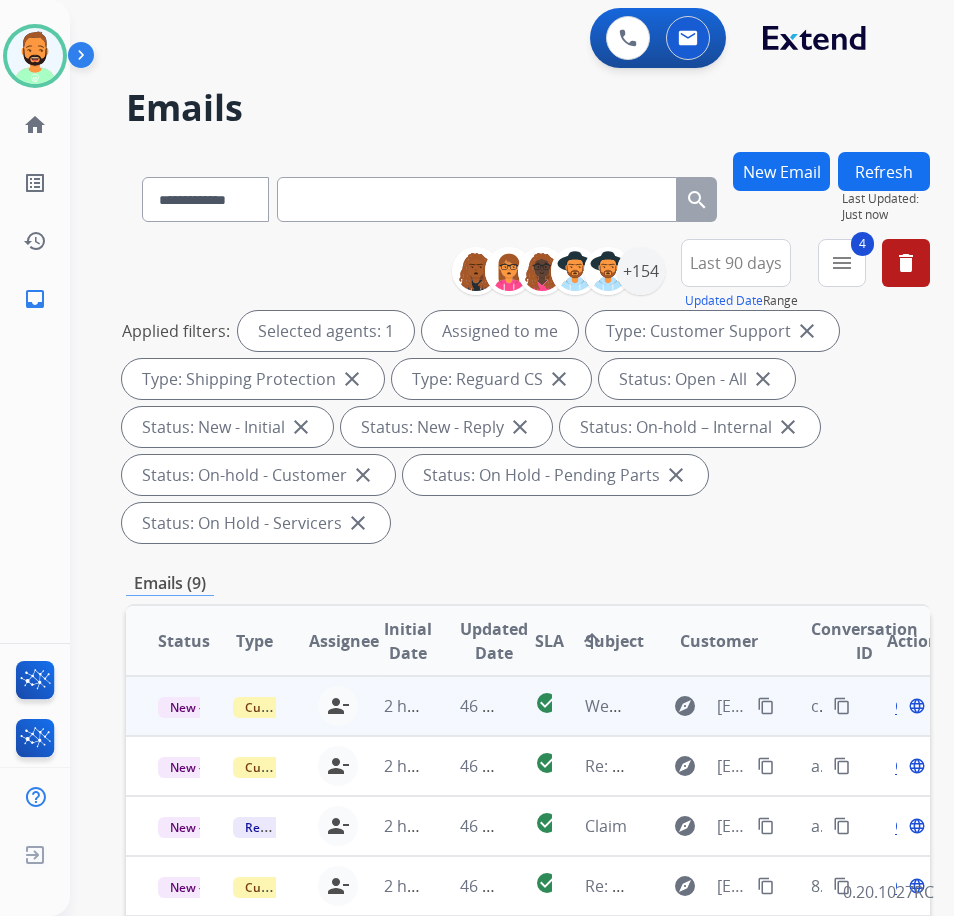 click on "46 minutes ago" at bounding box center (465, 706) 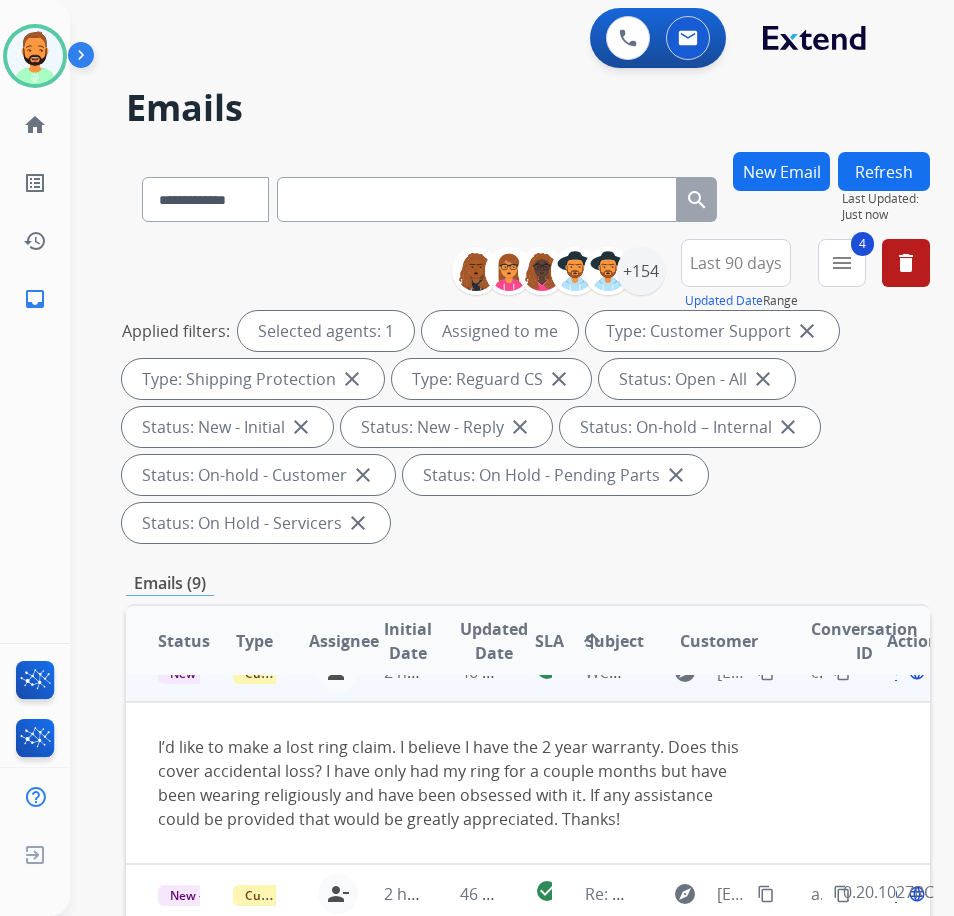 scroll, scrollTop: 0, scrollLeft: 0, axis: both 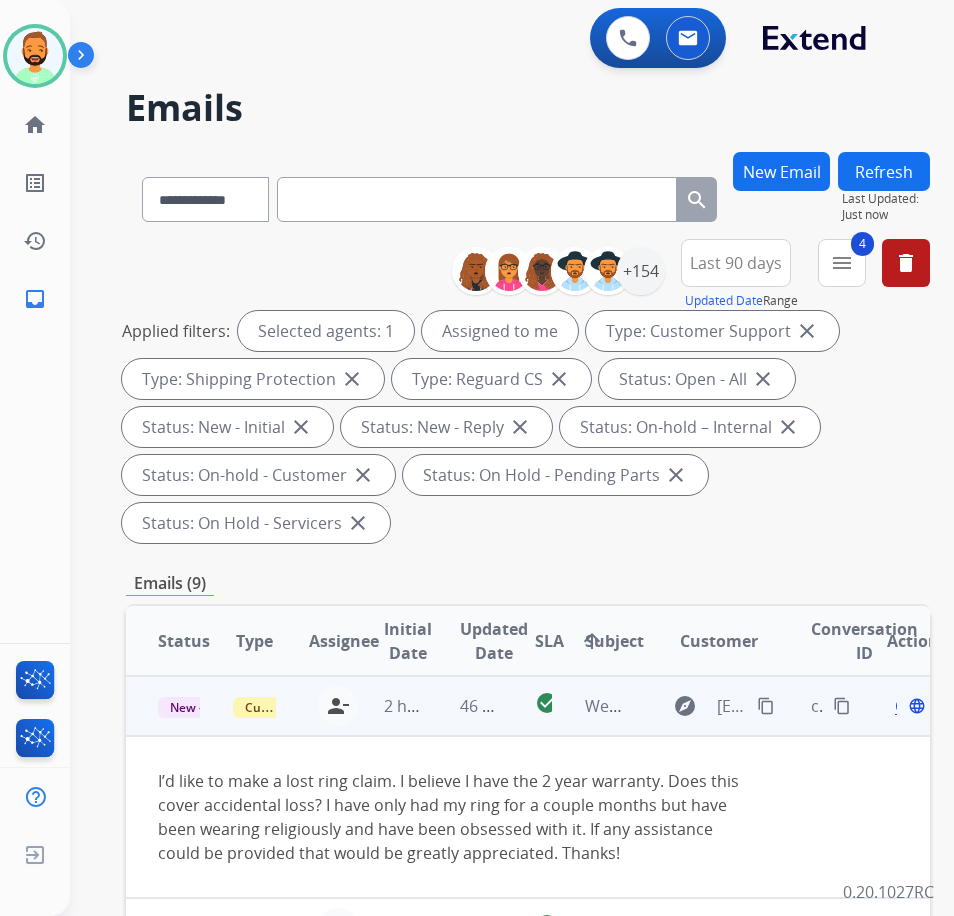 click on "Open language" at bounding box center [908, 706] 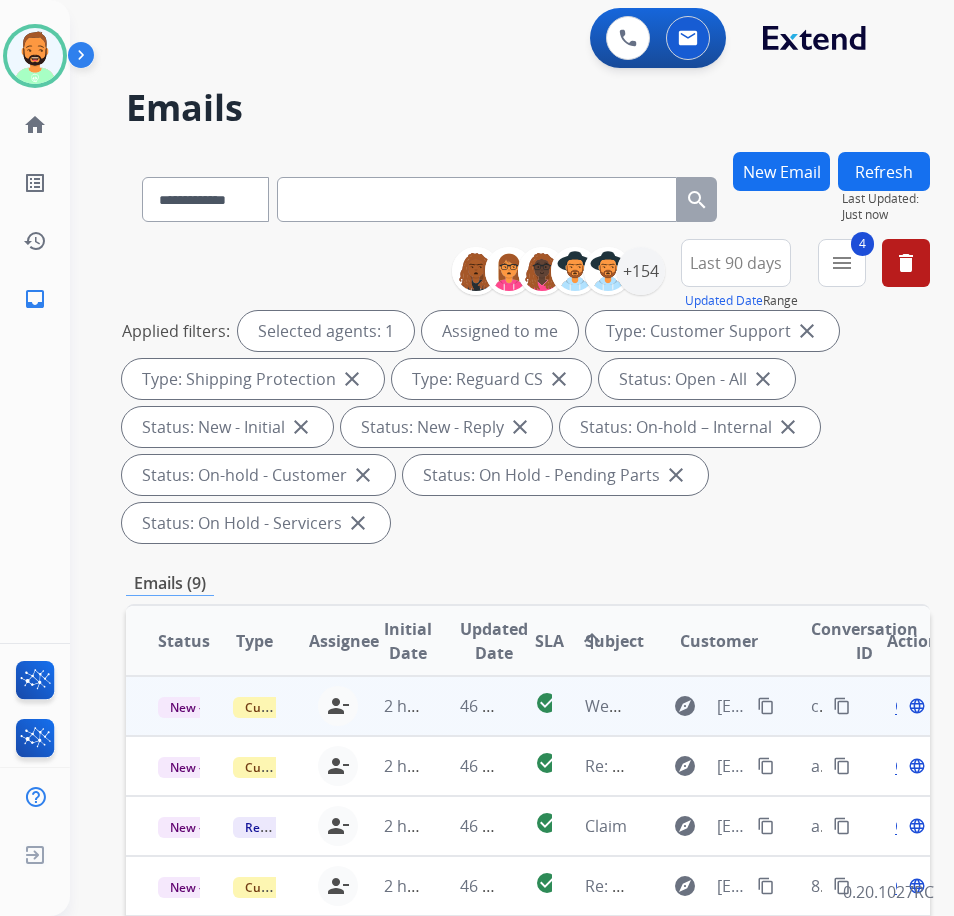 click on "Open" at bounding box center [915, 706] 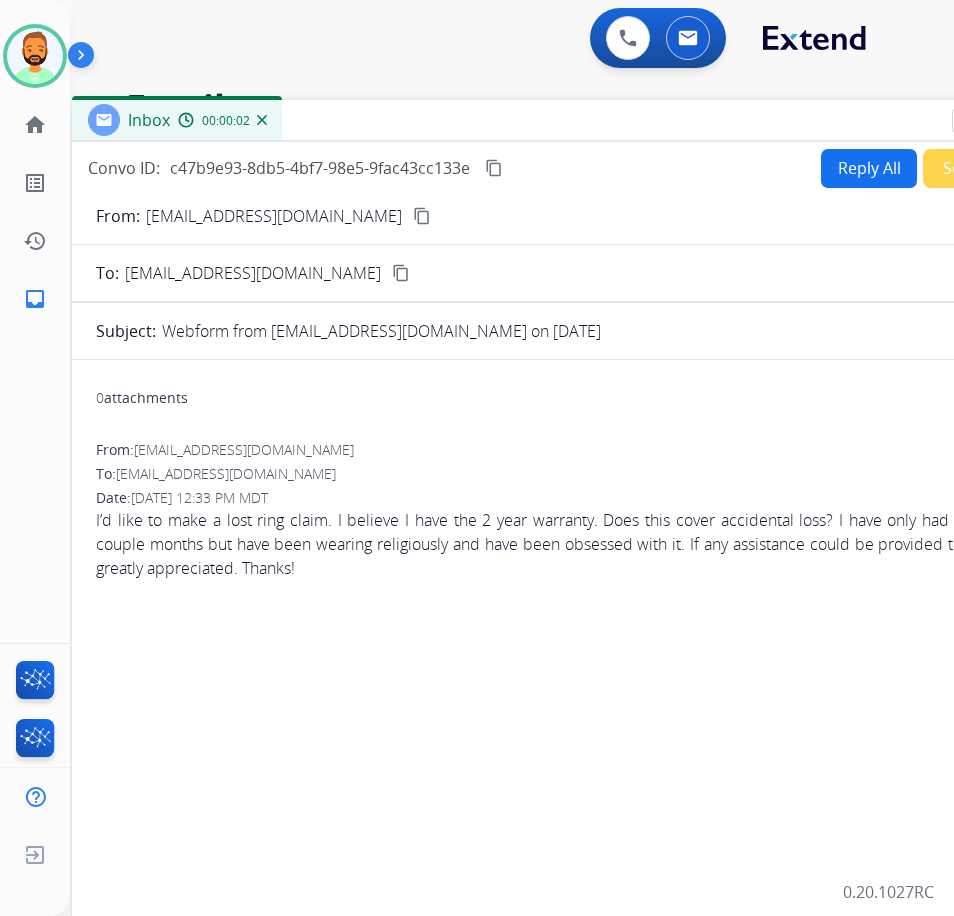 drag, startPoint x: 449, startPoint y: 150, endPoint x: 608, endPoint y: 124, distance: 161.11176 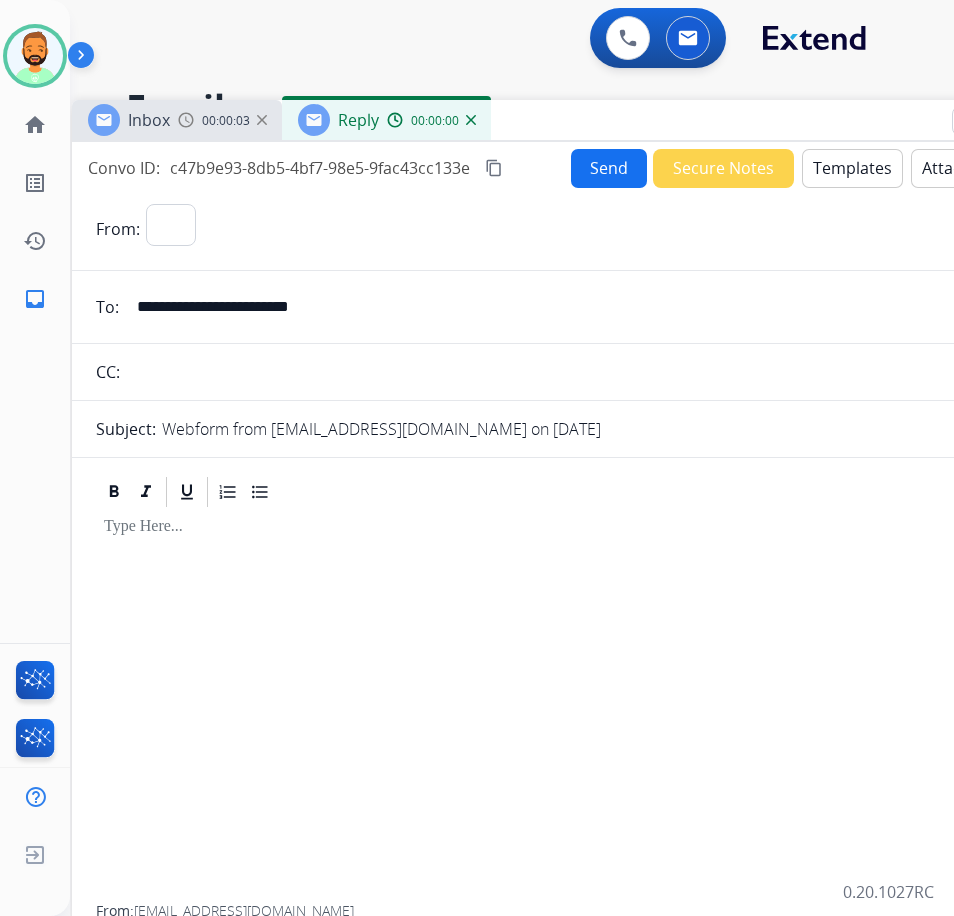 select on "**********" 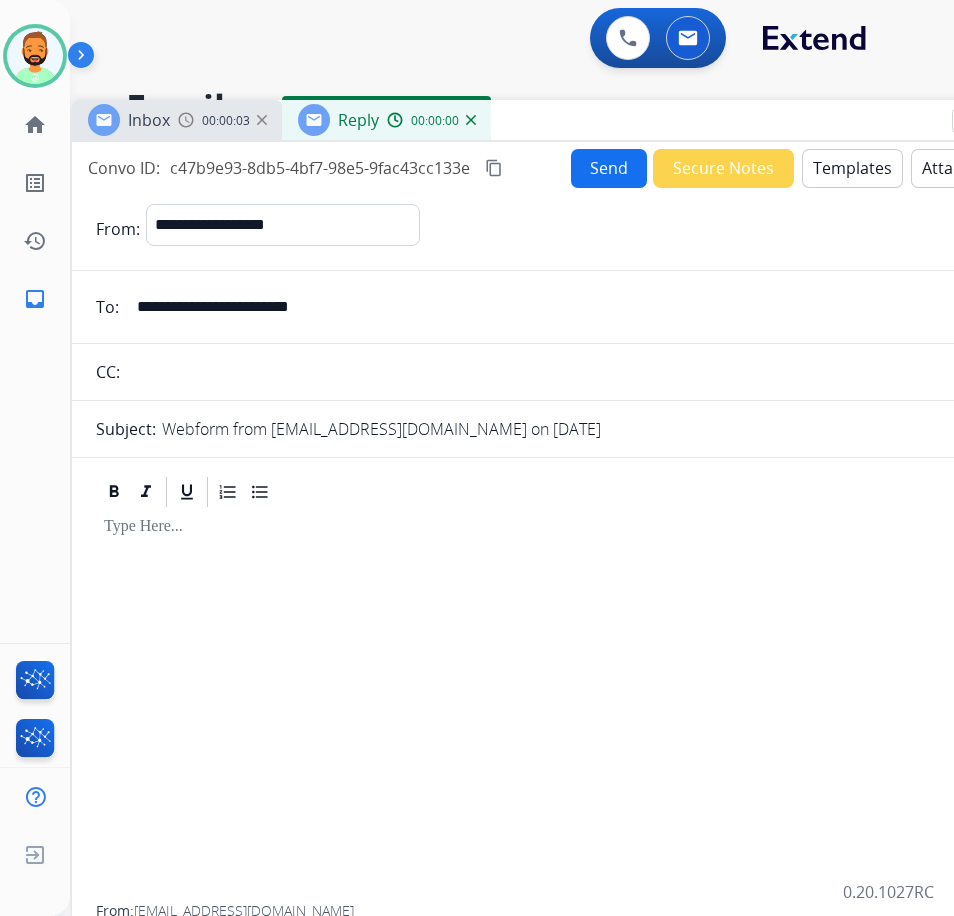 click on "Templates" at bounding box center [852, 168] 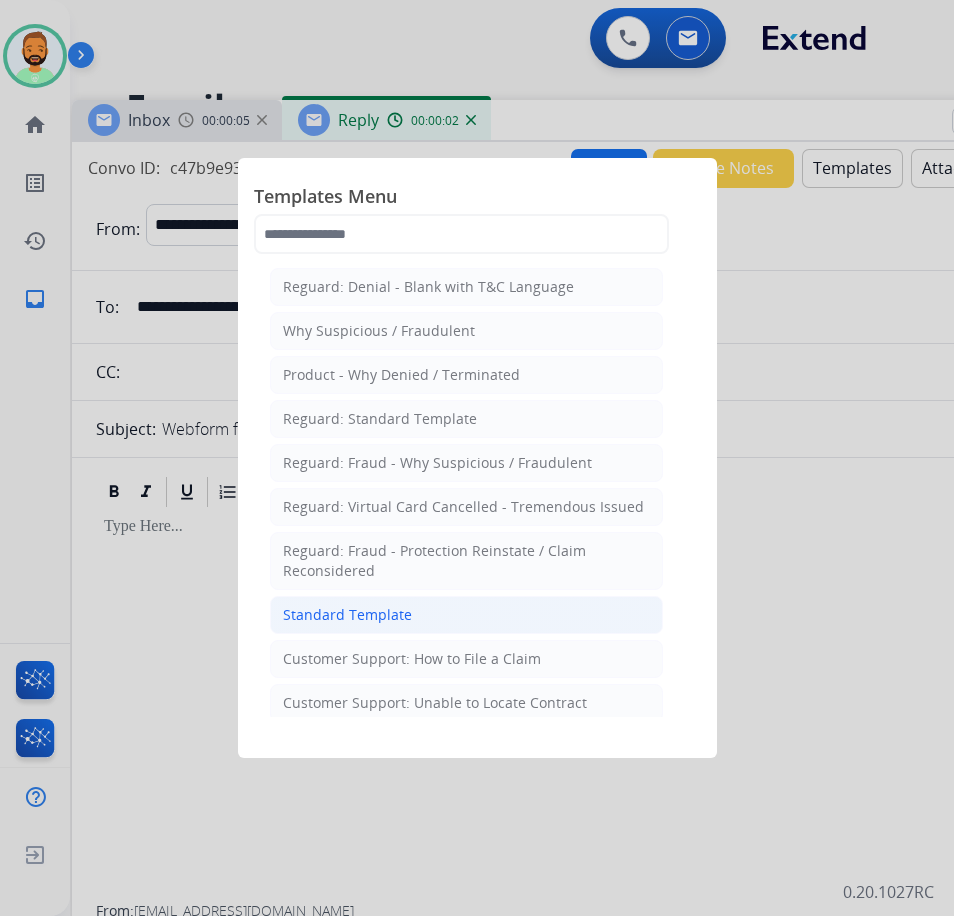 click on "Standard Template" 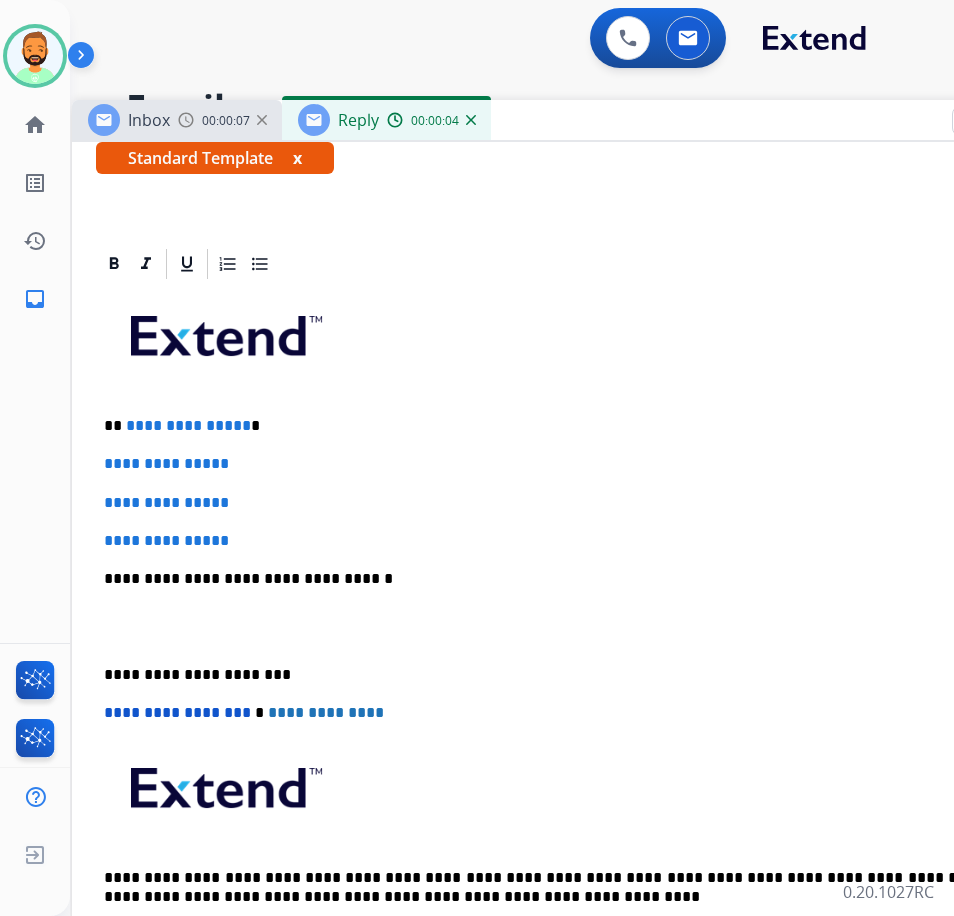 scroll, scrollTop: 410, scrollLeft: 0, axis: vertical 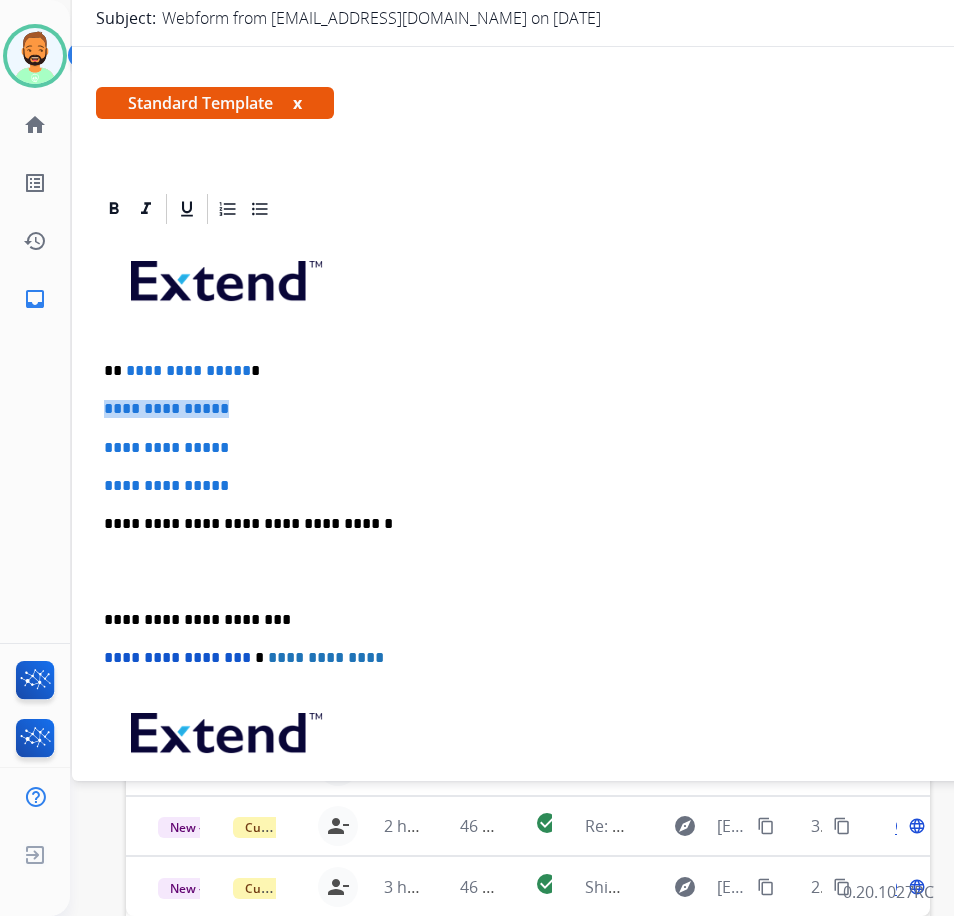 click on "**********" at bounding box center [572, 571] 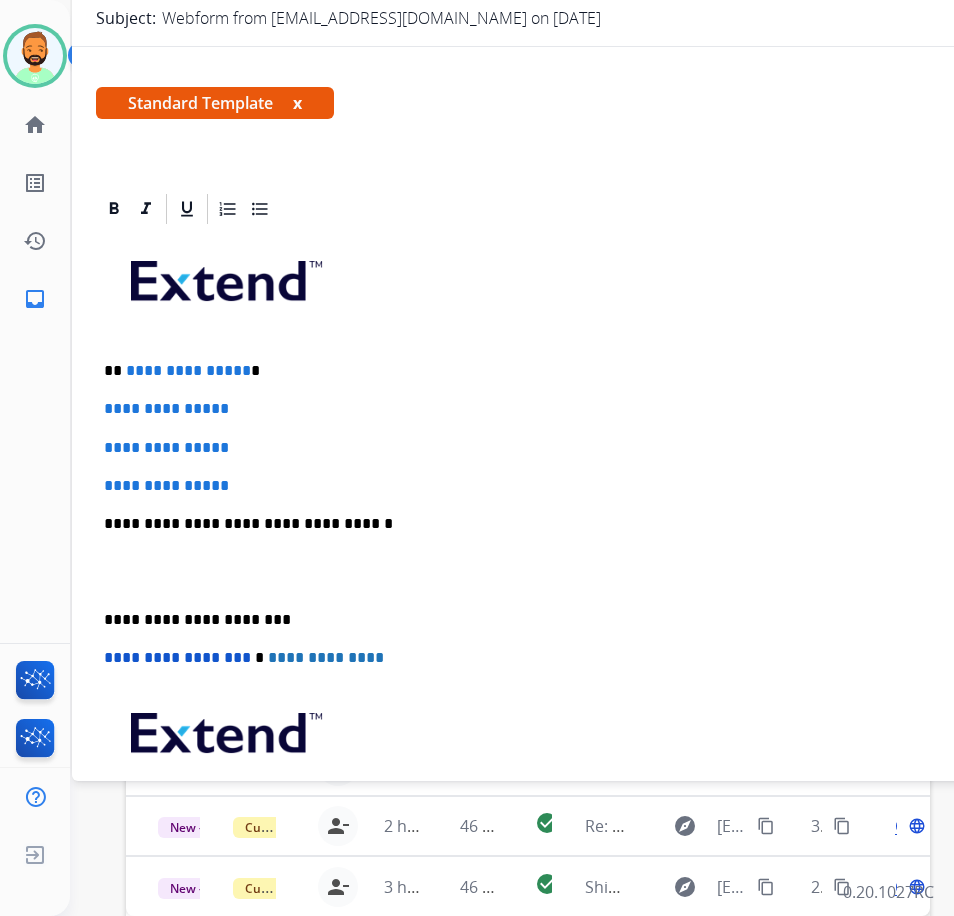 type 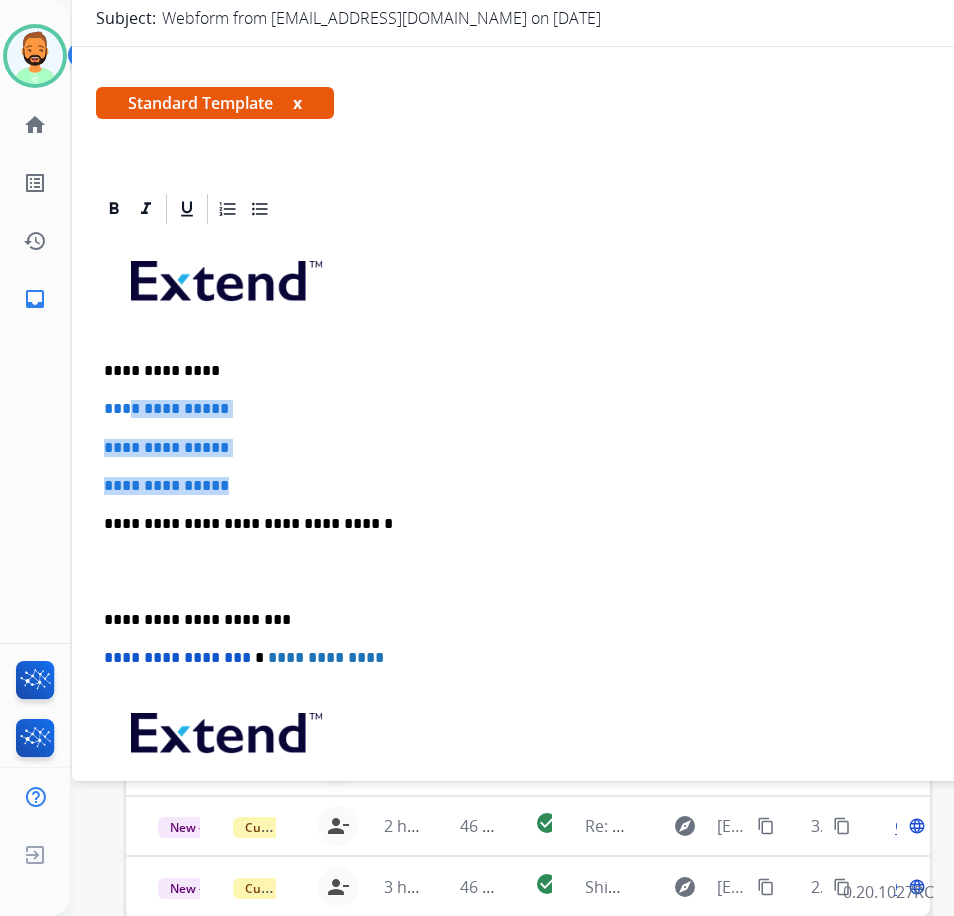 drag, startPoint x: 276, startPoint y: 482, endPoint x: 131, endPoint y: 412, distance: 161.01242 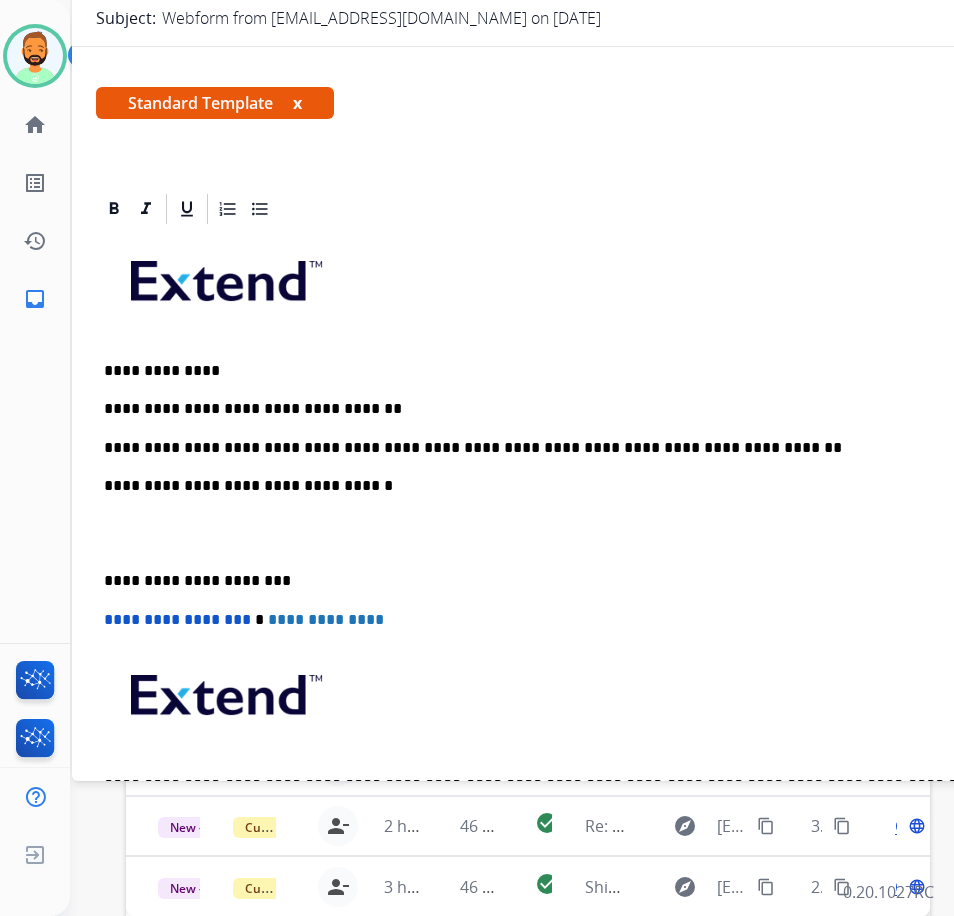 click on "**********" at bounding box center (572, 552) 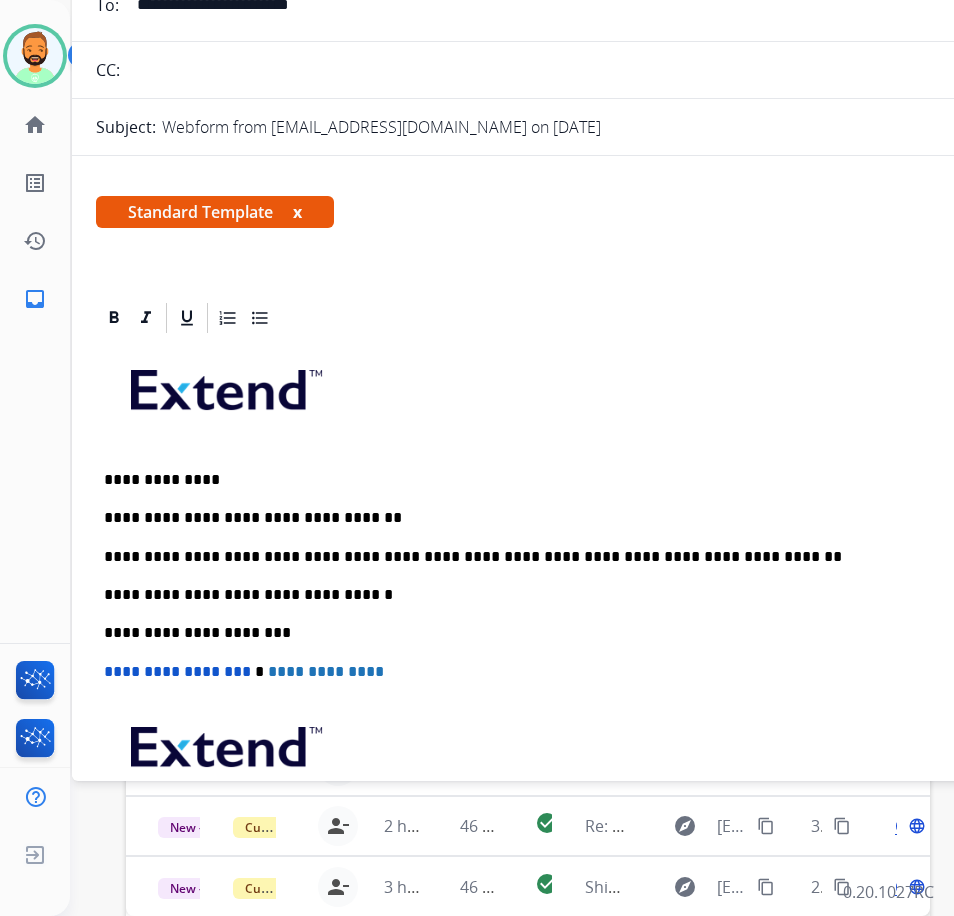 scroll, scrollTop: 0, scrollLeft: 0, axis: both 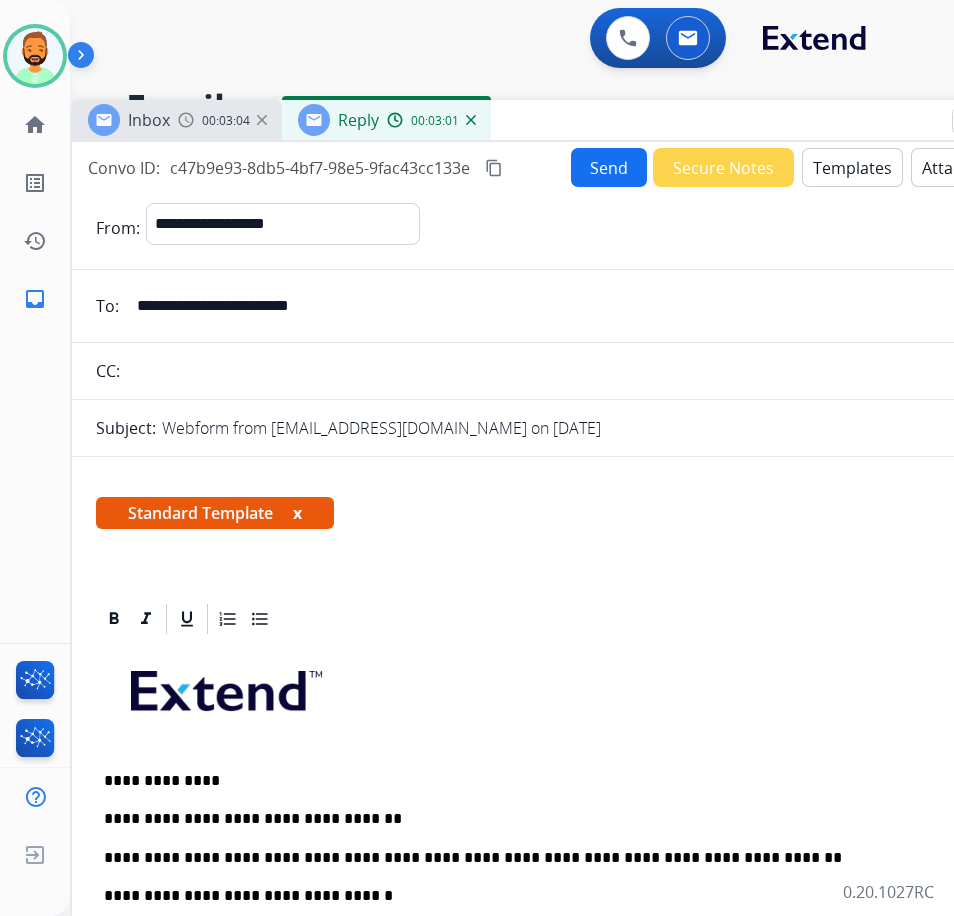 click on "Send" at bounding box center [609, 167] 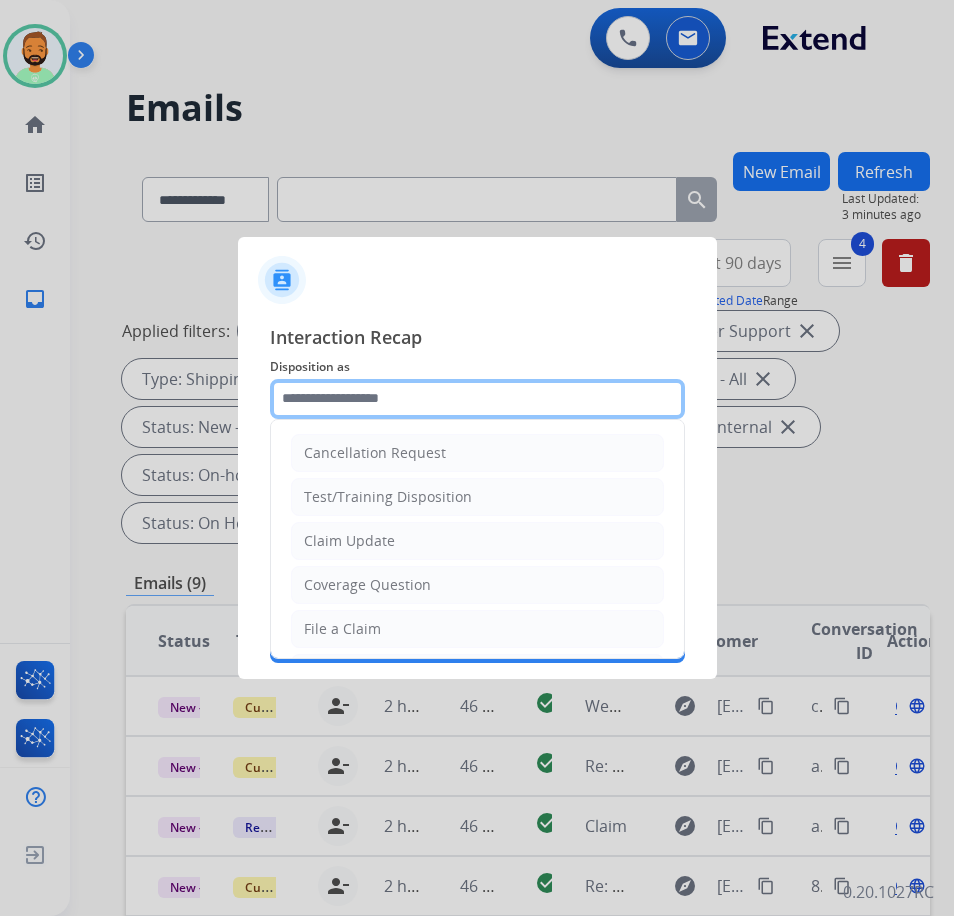 click 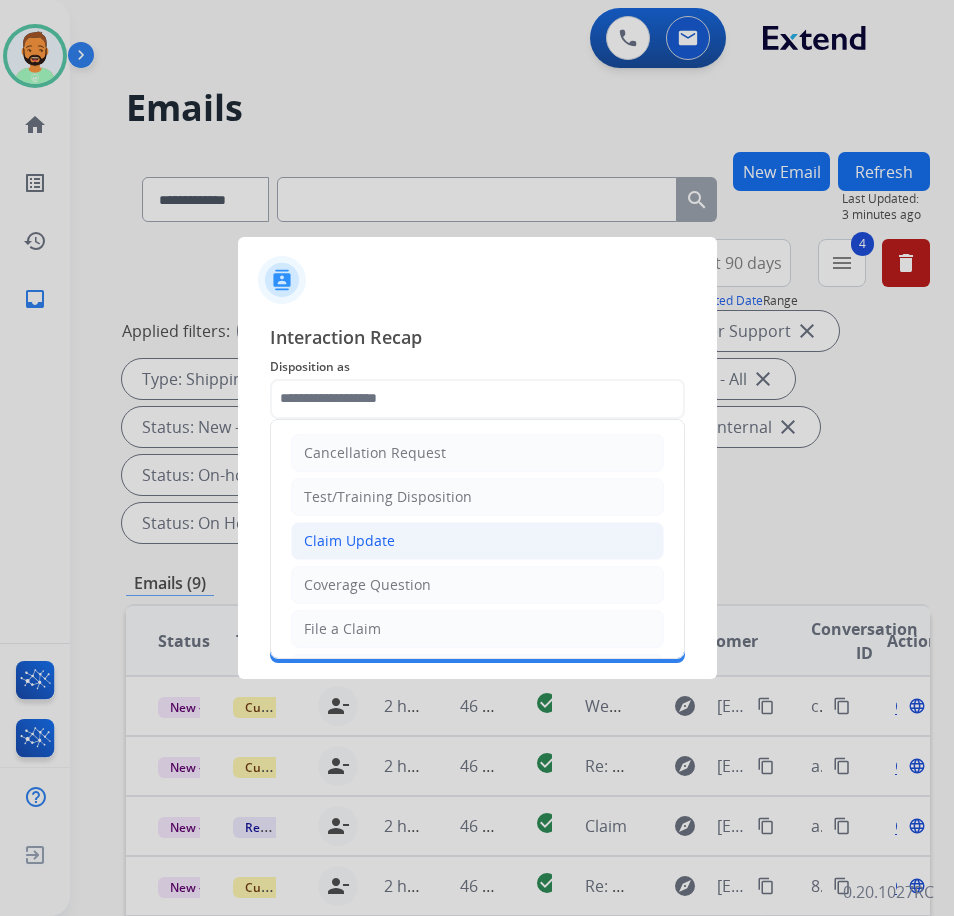 click on "Claim Update" 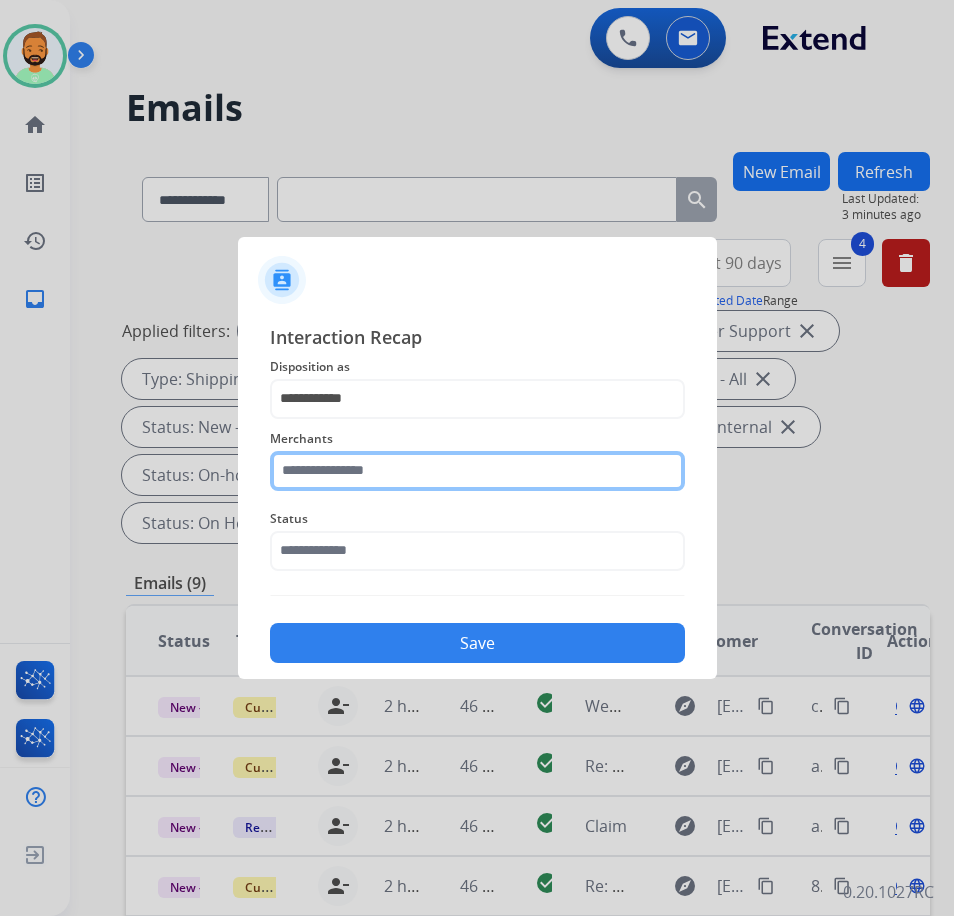 click 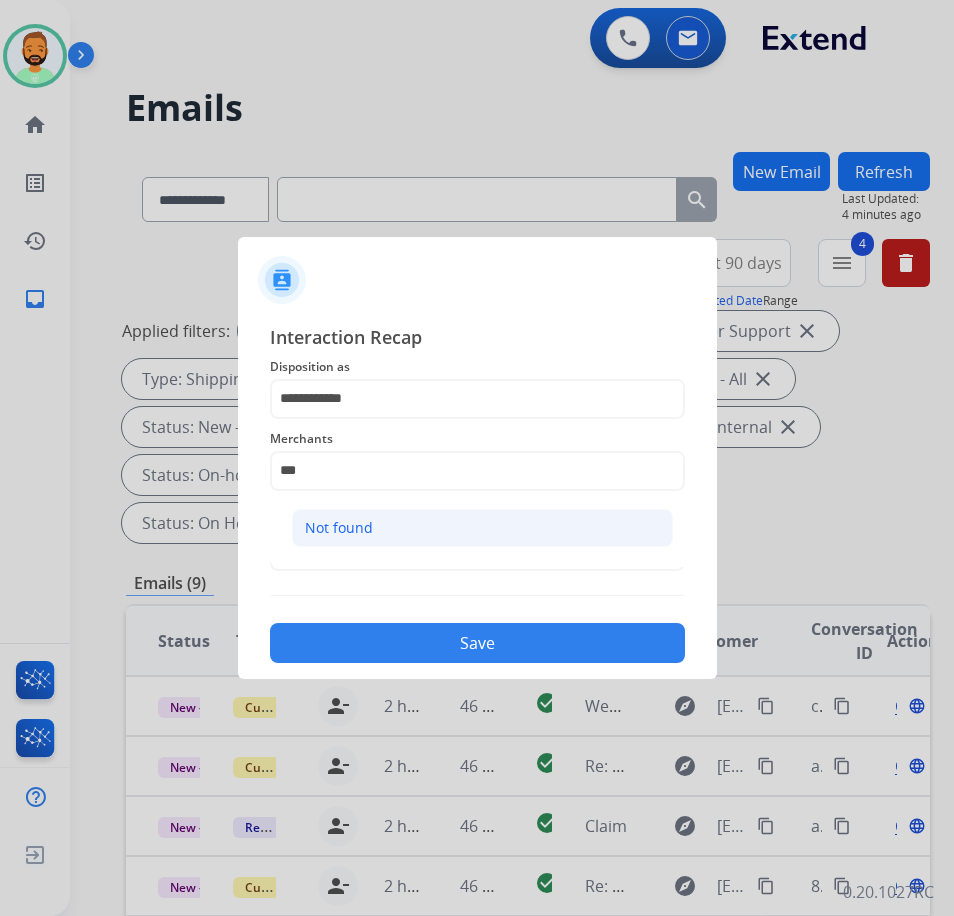 click on "Not found" 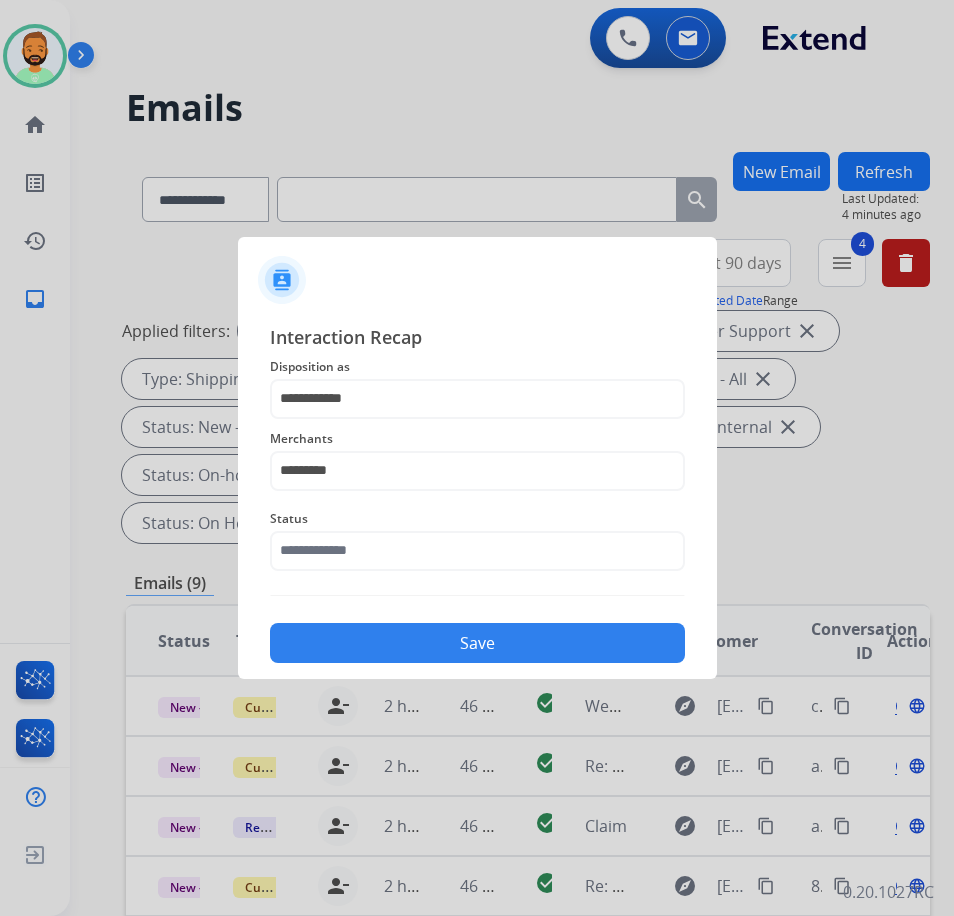 click on "Status" 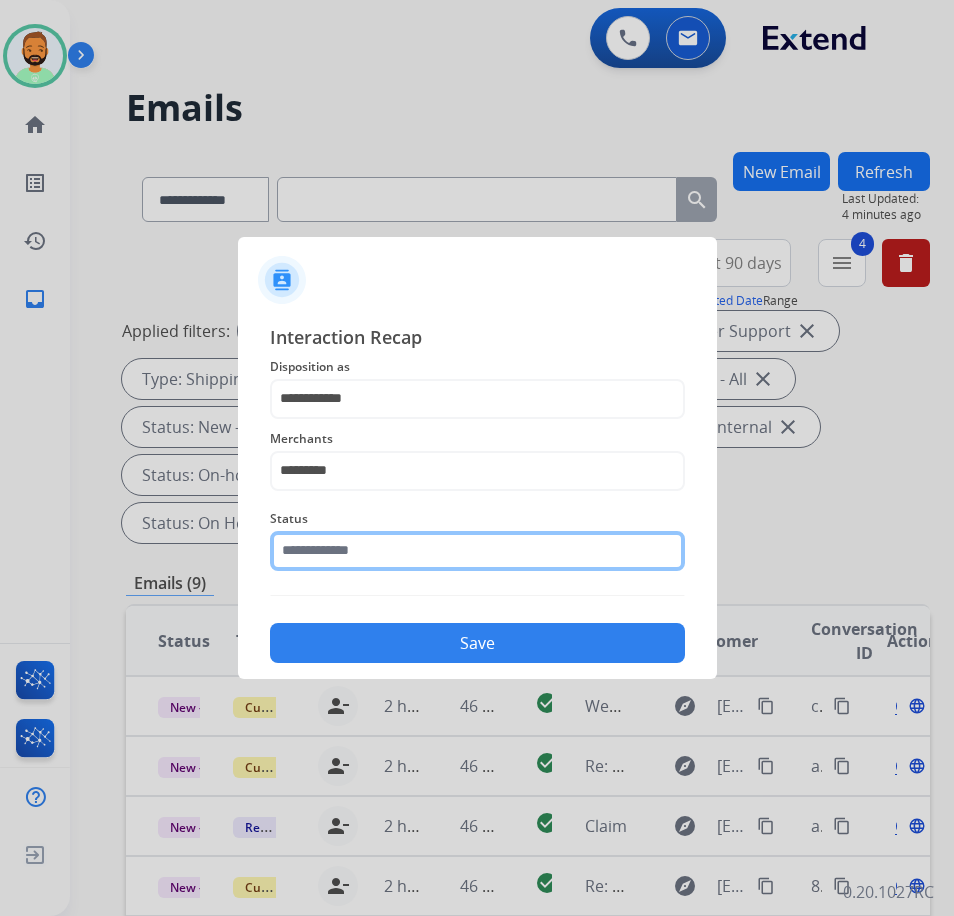 click 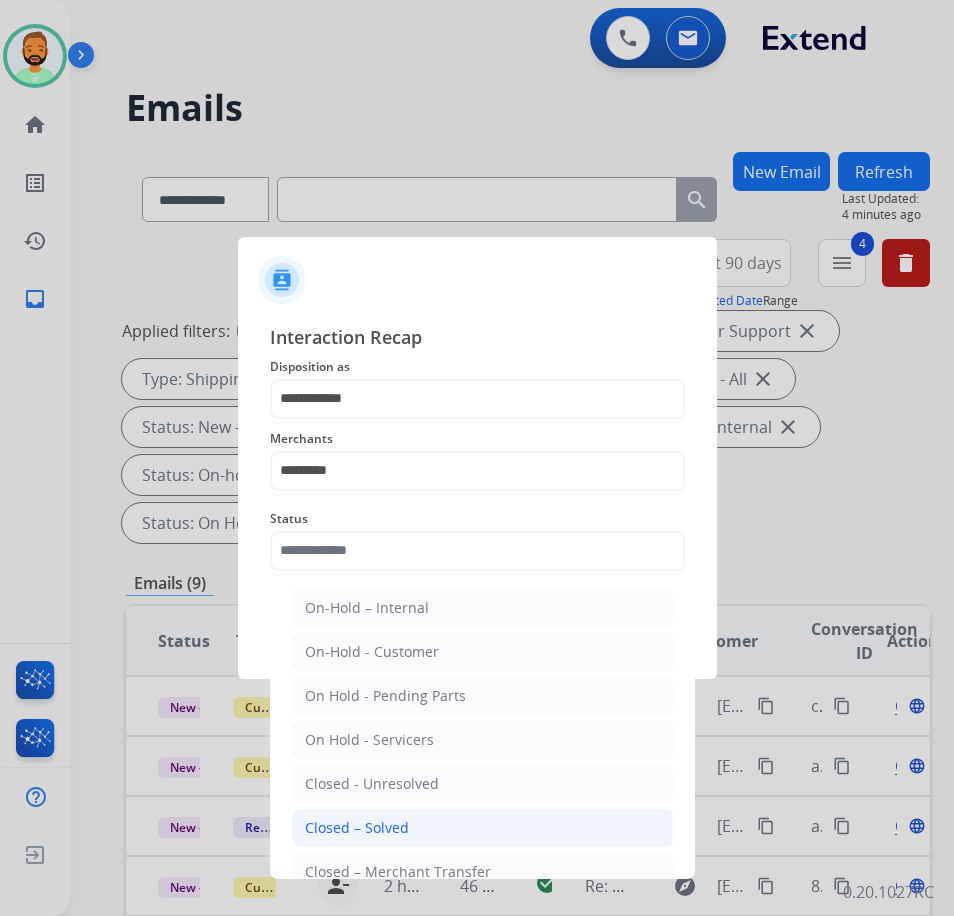 click on "Closed – Solved" 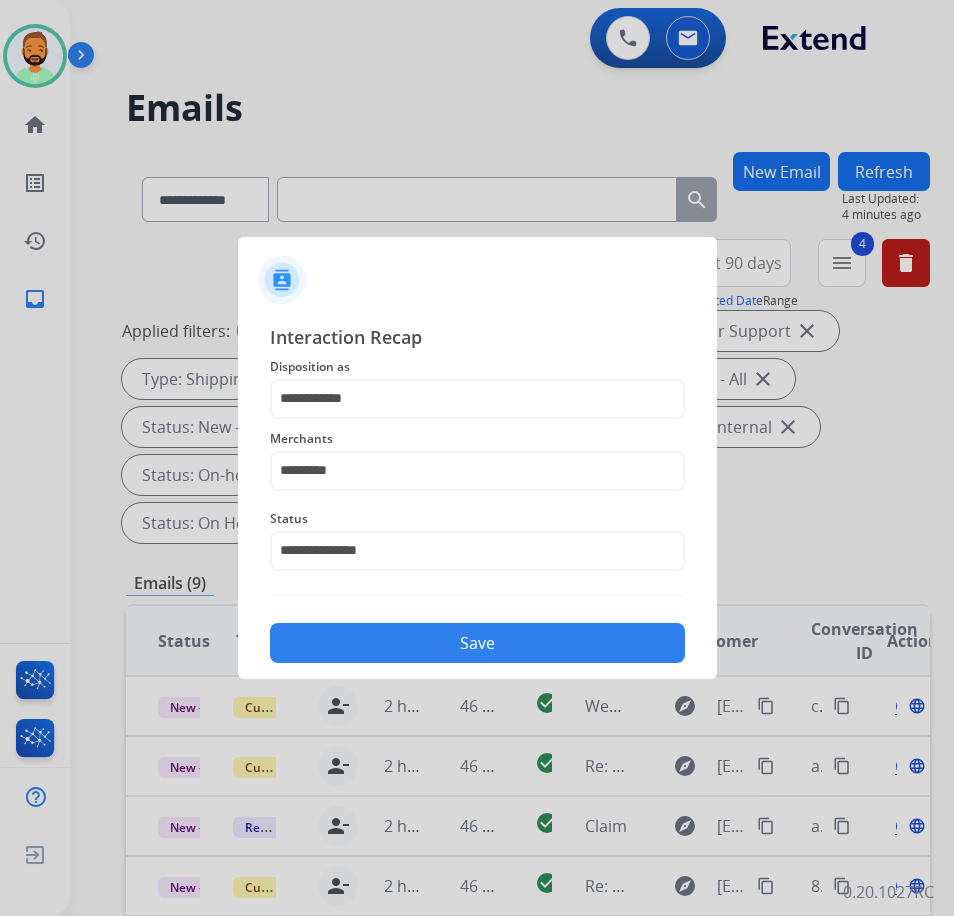 click on "Save" 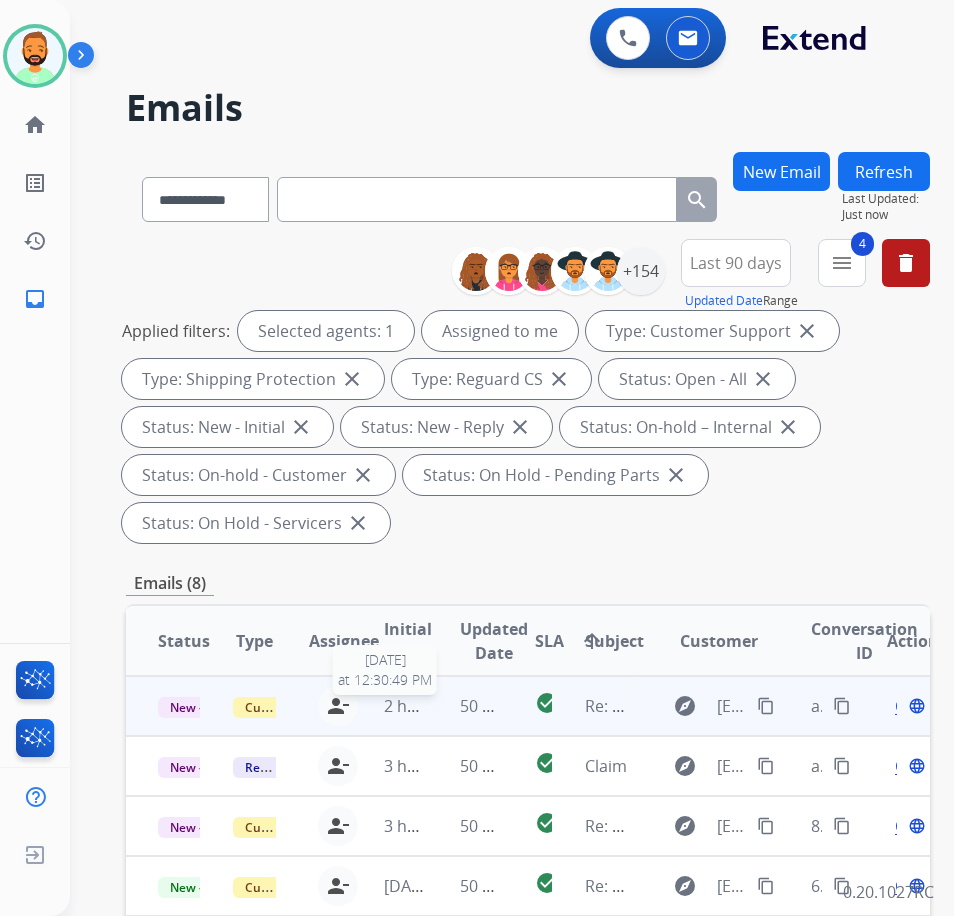 click on "2 hours ago" at bounding box center [429, 706] 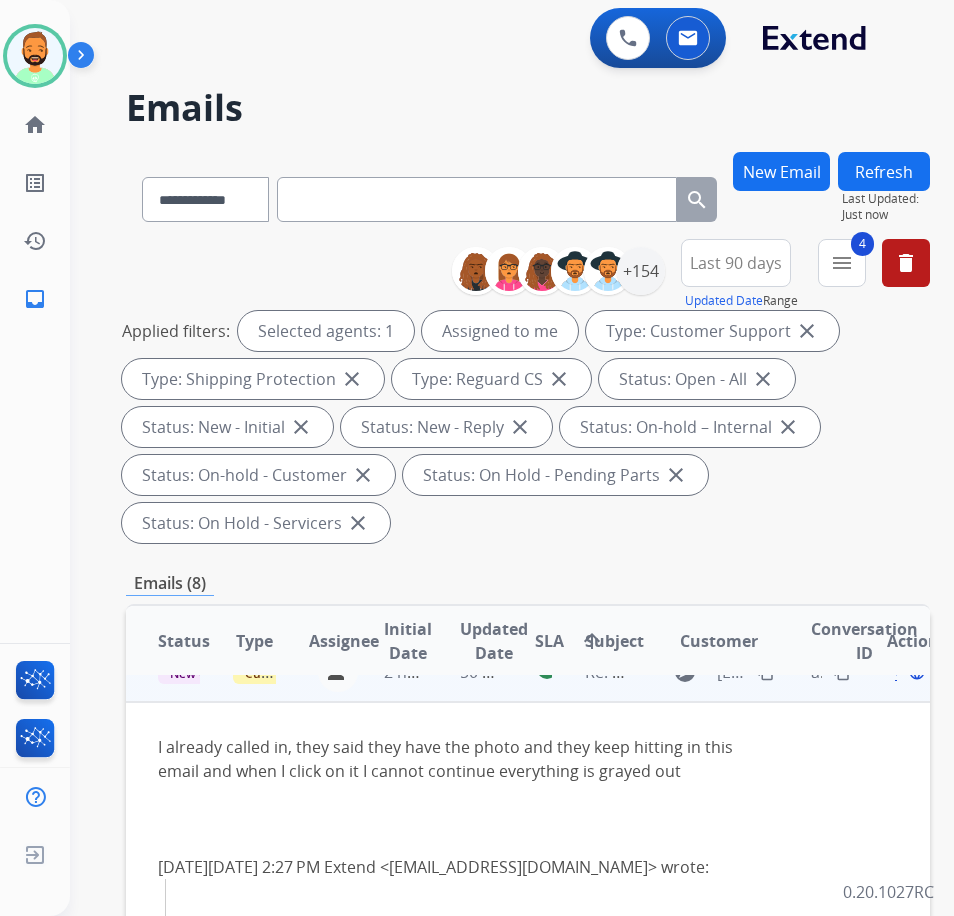 scroll, scrollTop: 0, scrollLeft: 0, axis: both 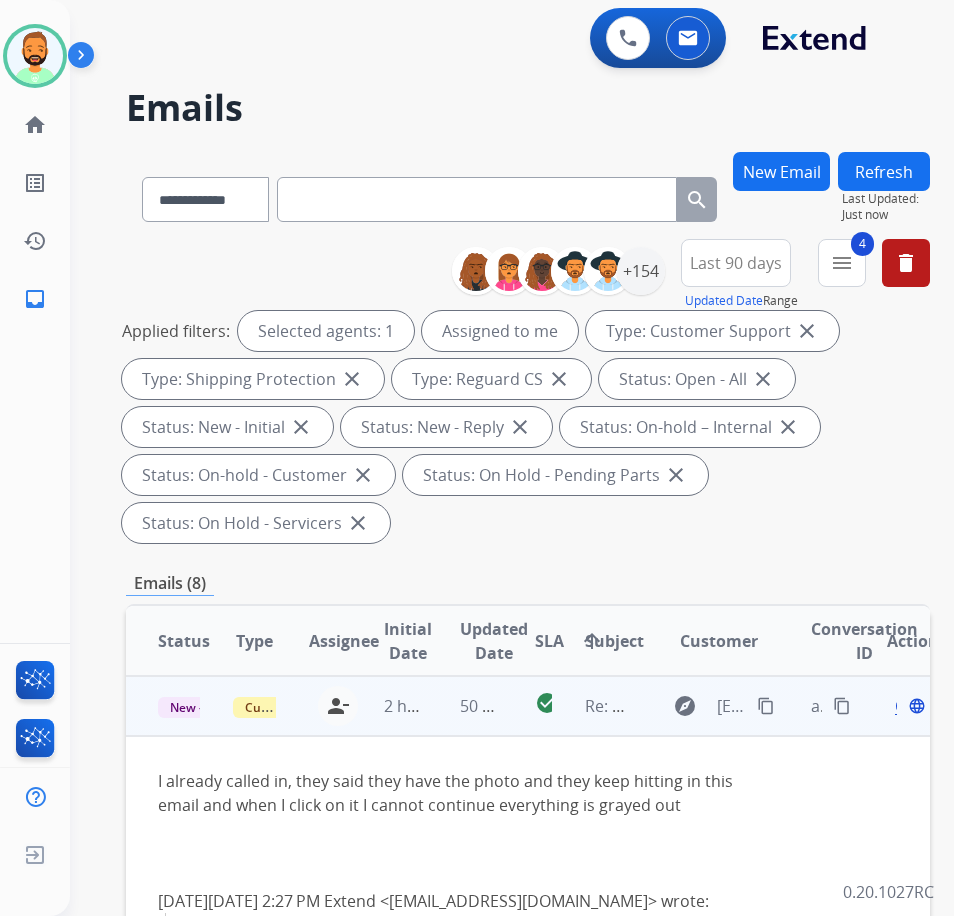 click on "50 minutes ago" at bounding box center (465, 706) 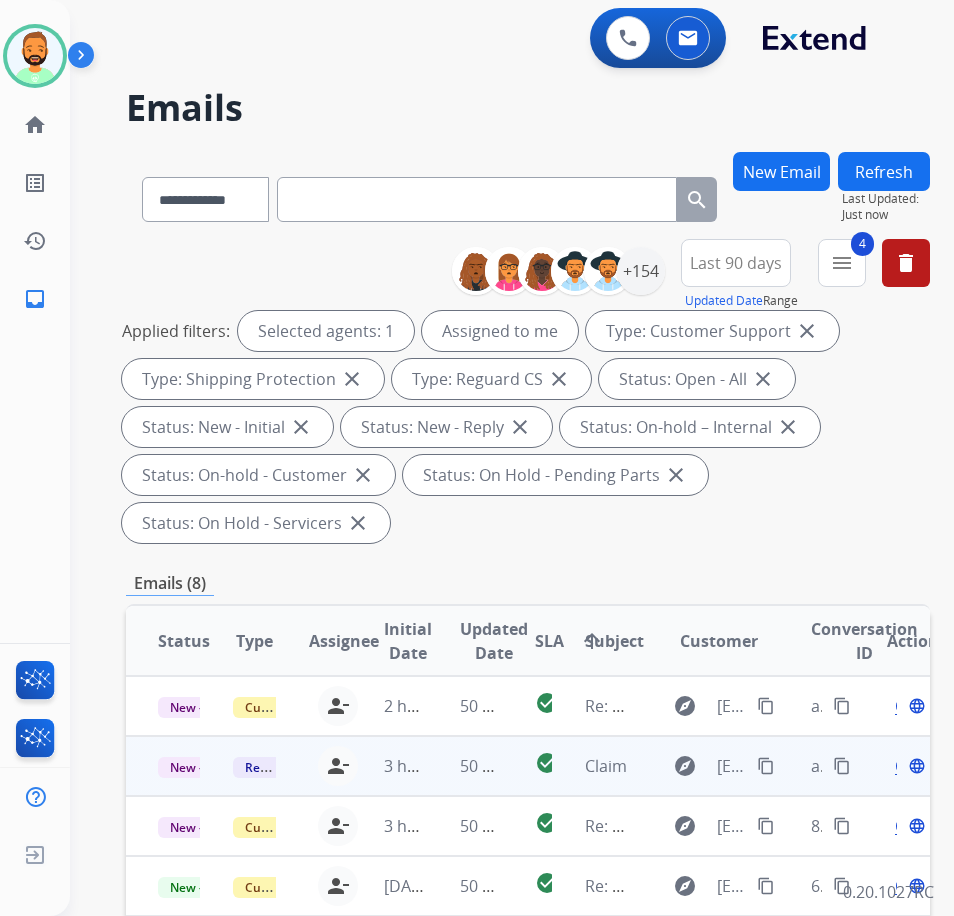 click on "50 minutes ago" at bounding box center (465, 766) 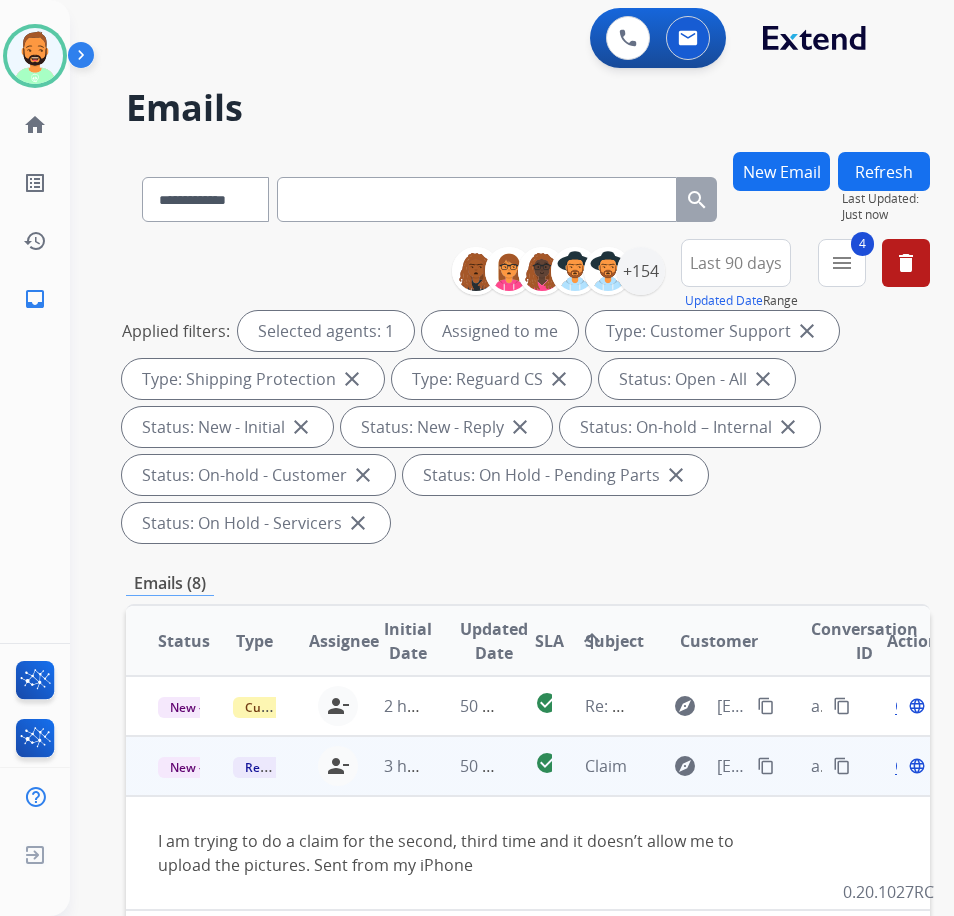 scroll, scrollTop: 12, scrollLeft: 0, axis: vertical 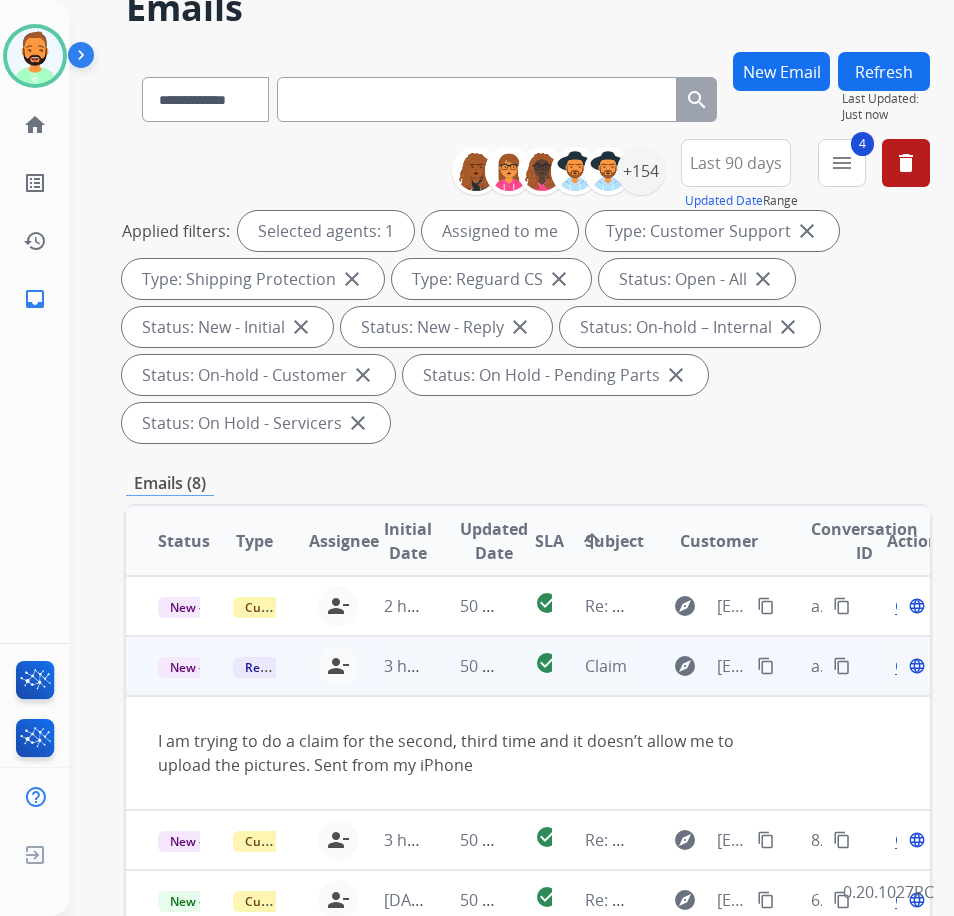 click on "content_copy" at bounding box center [766, 666] 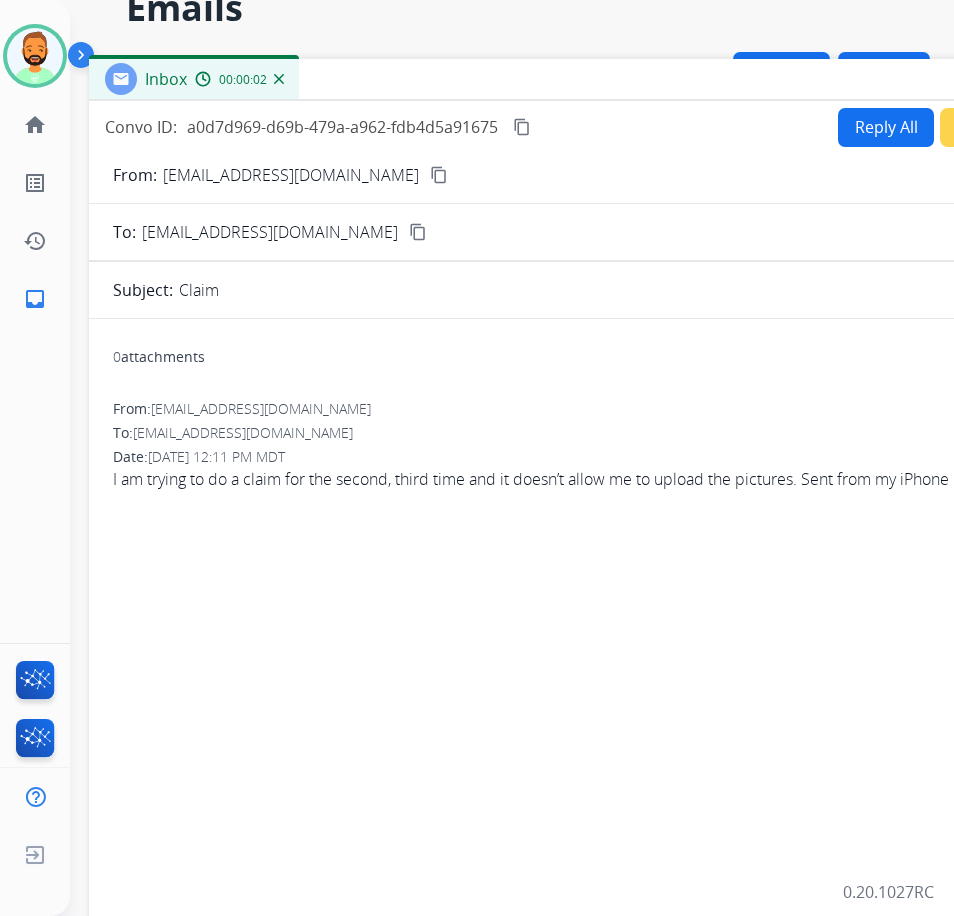 drag, startPoint x: 398, startPoint y: 45, endPoint x: 576, endPoint y: 84, distance: 182.2224 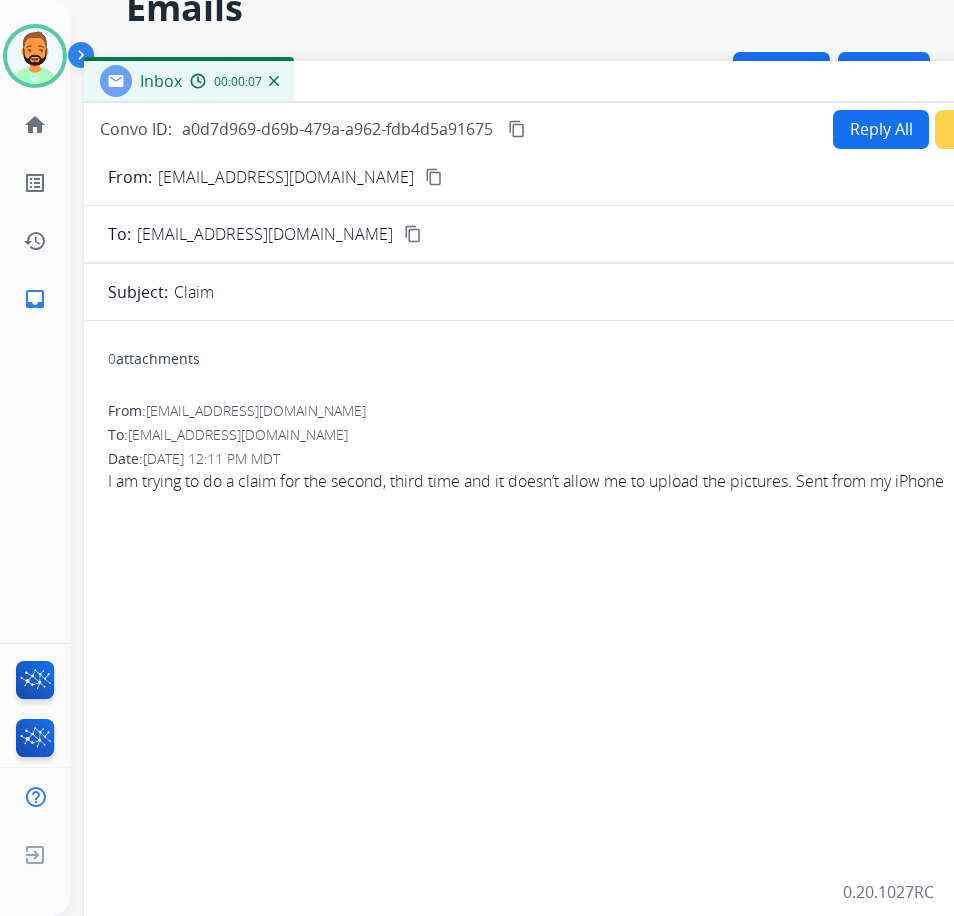 click on "Reply All" at bounding box center (881, 129) 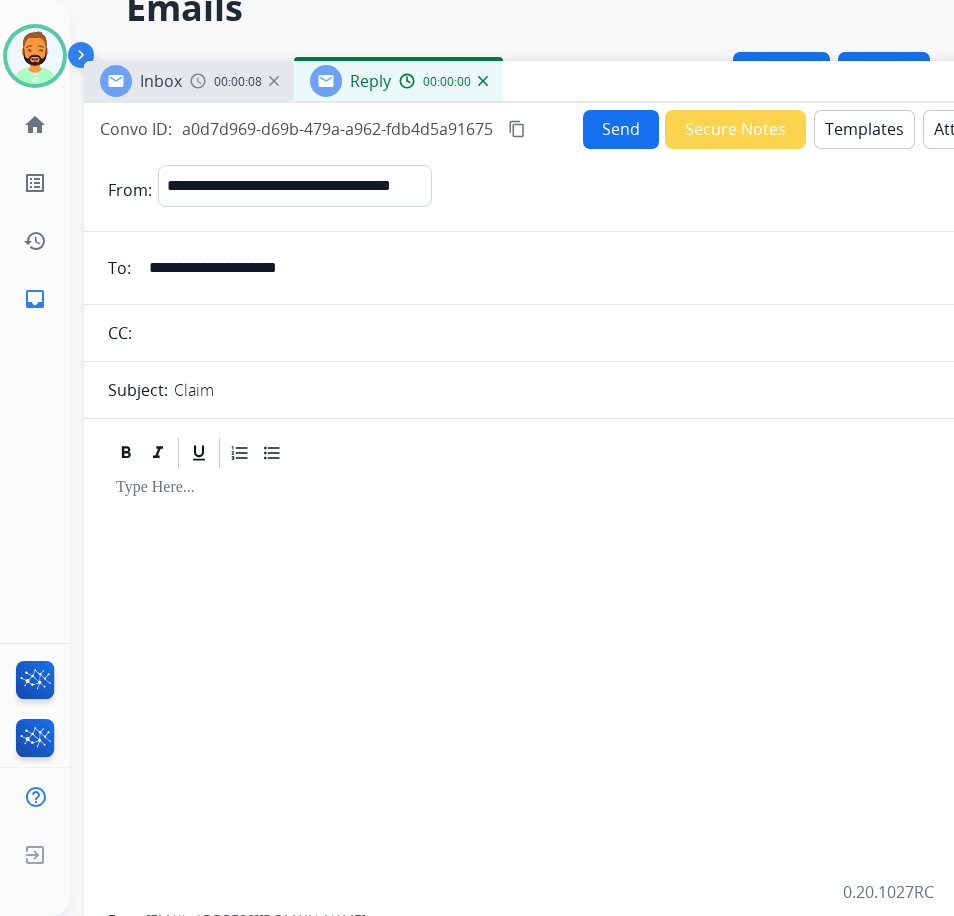 click on "Templates" at bounding box center (864, 129) 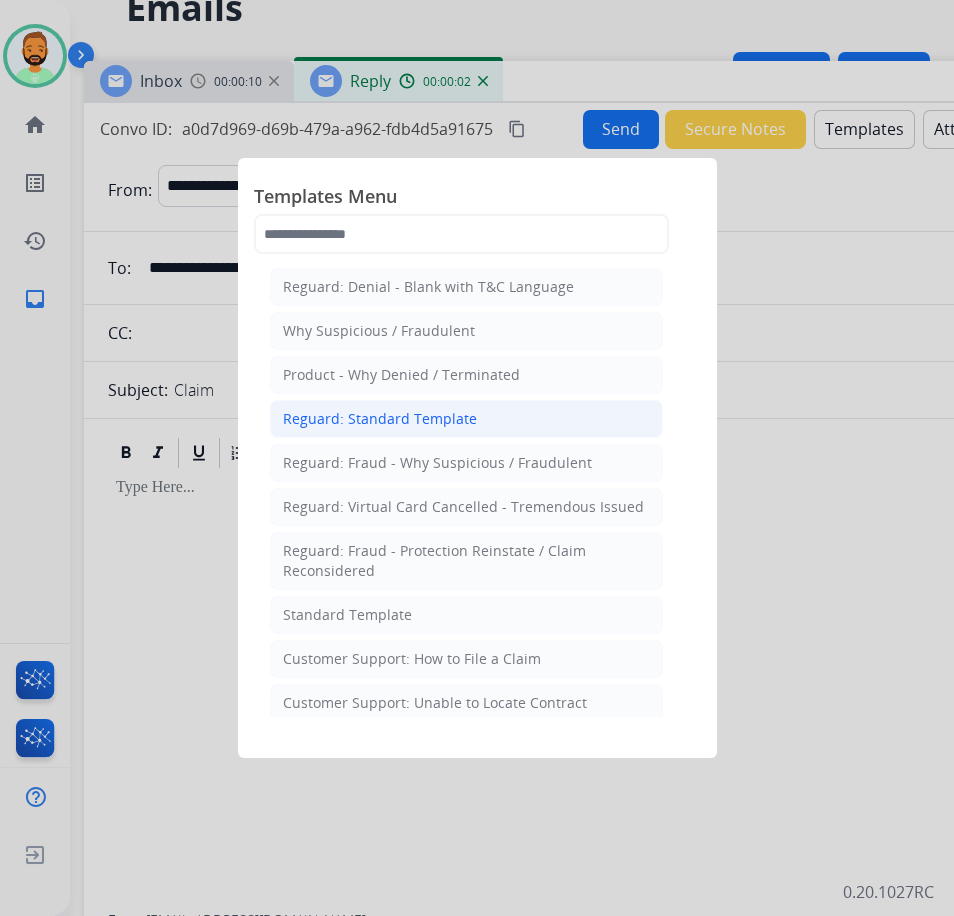 click on "Reguard: Standard Template" 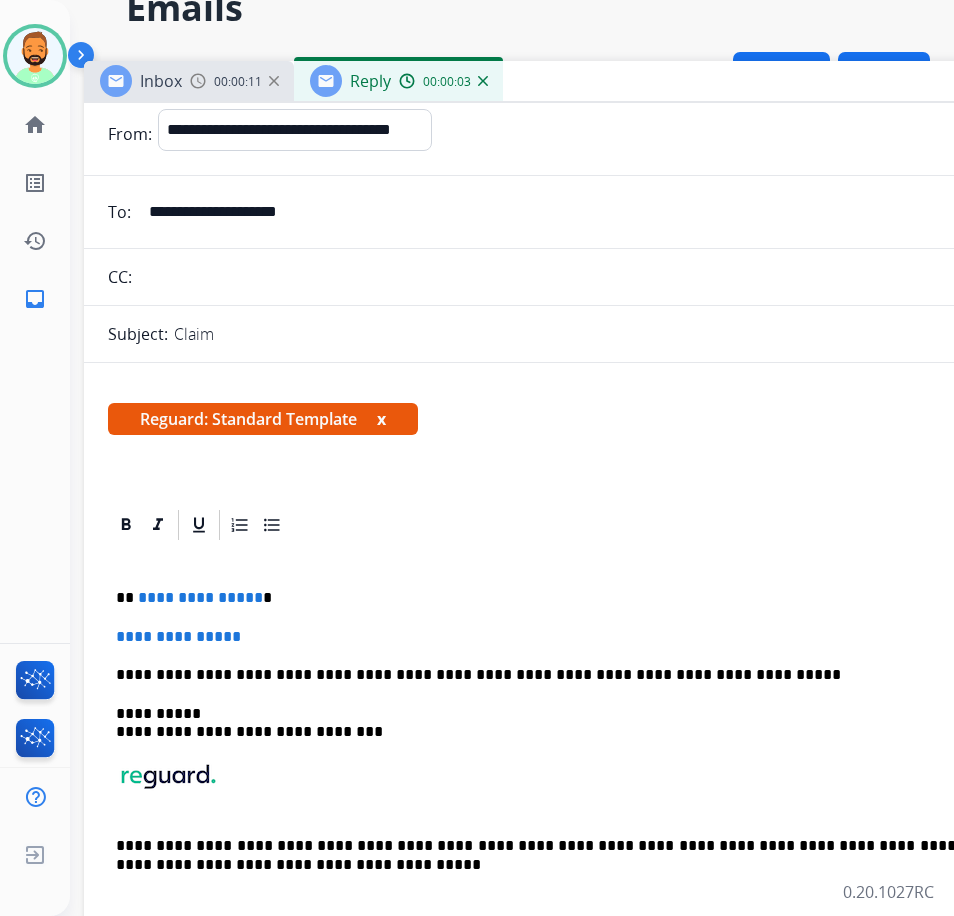 scroll, scrollTop: 70, scrollLeft: 0, axis: vertical 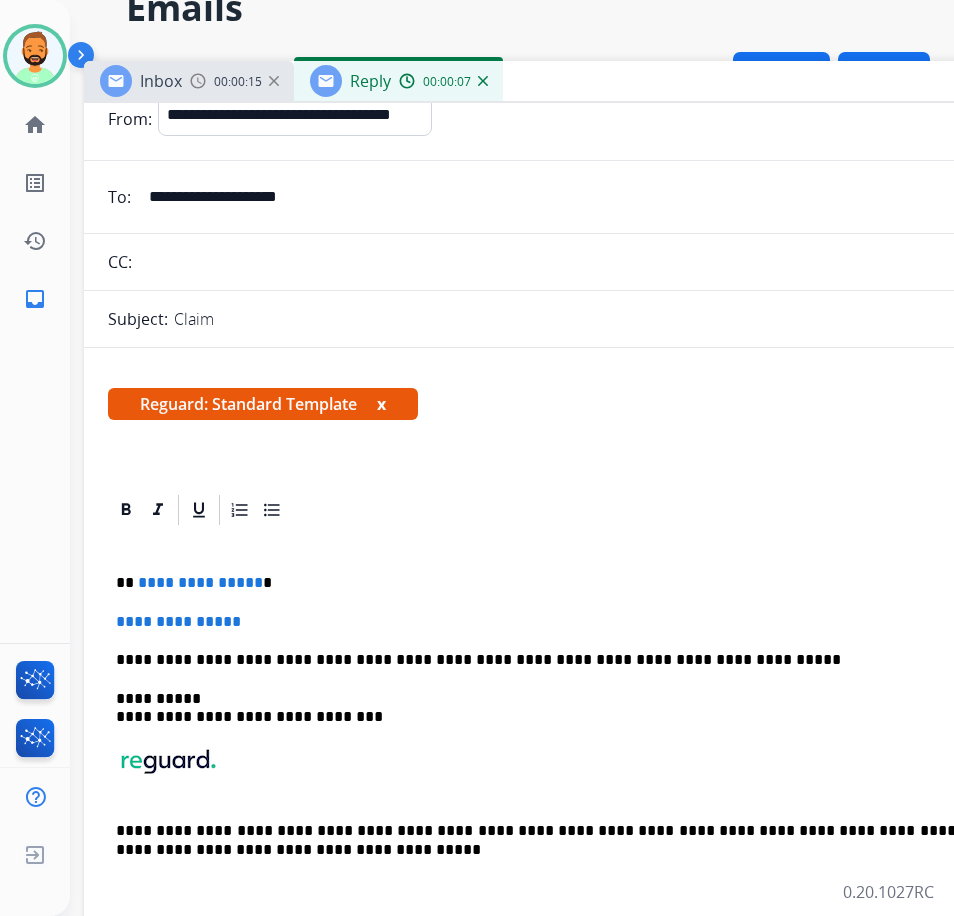 click on "**********" at bounding box center [584, 725] 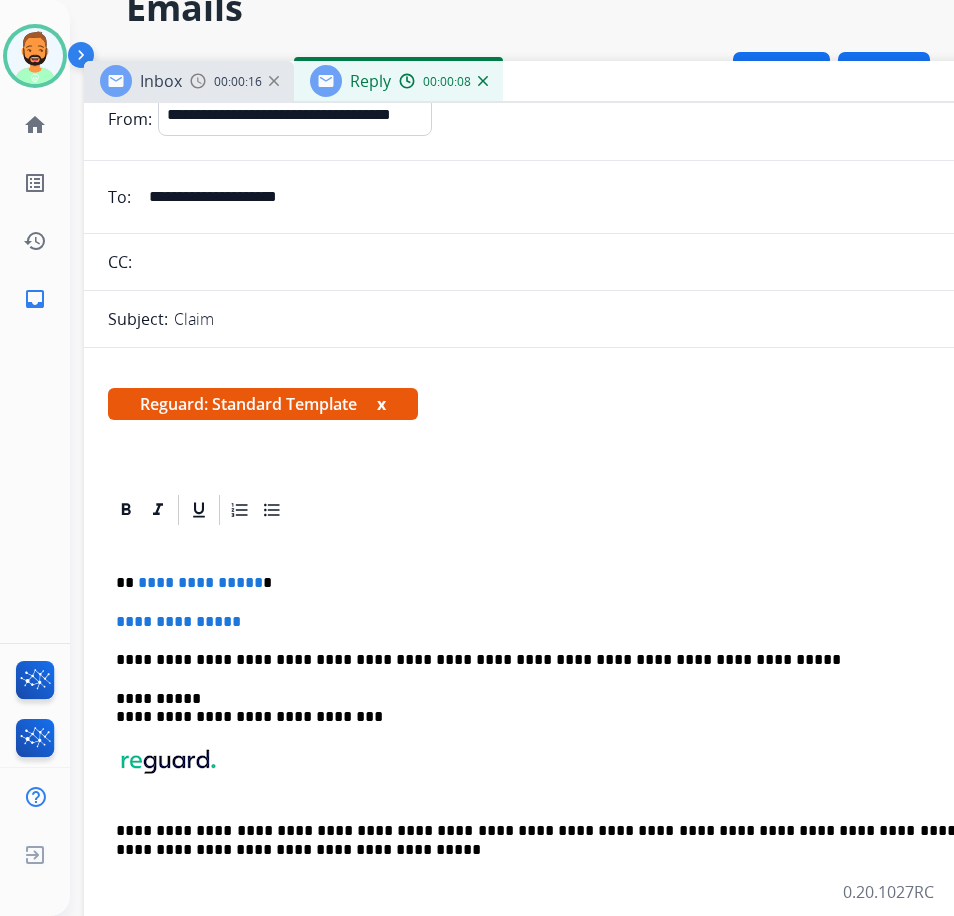 type 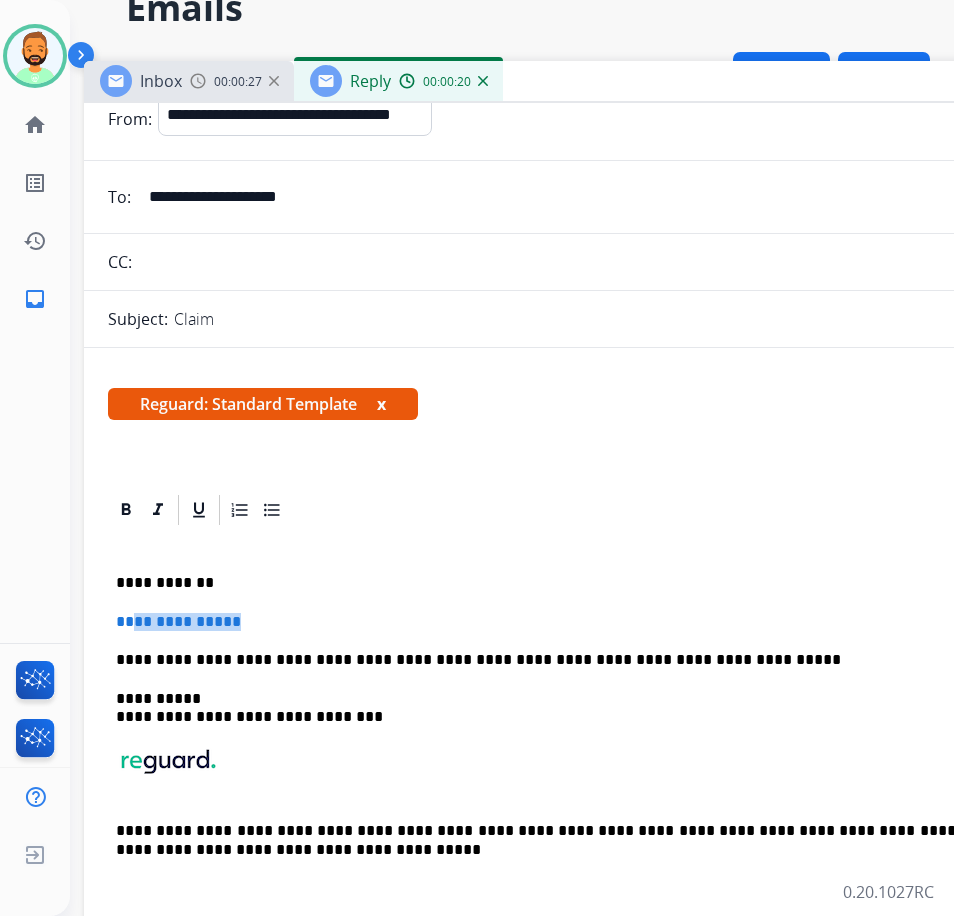drag, startPoint x: 302, startPoint y: 616, endPoint x: 131, endPoint y: 621, distance: 171.07309 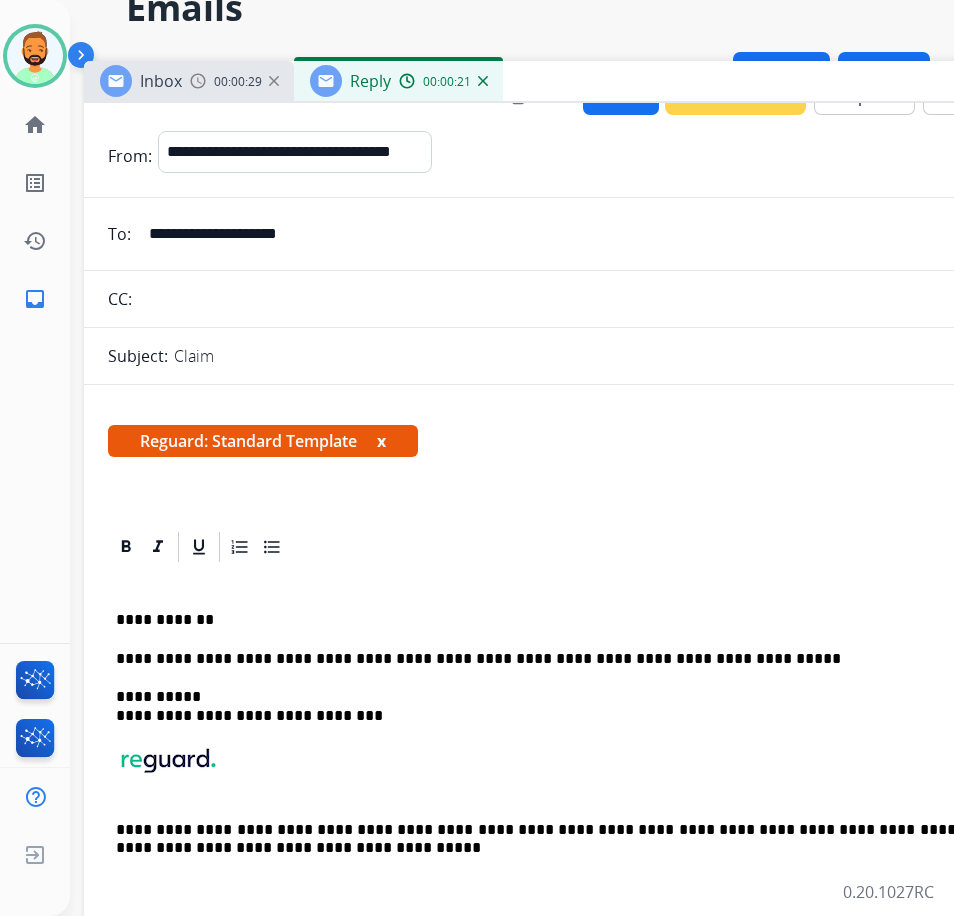 scroll, scrollTop: 32, scrollLeft: 0, axis: vertical 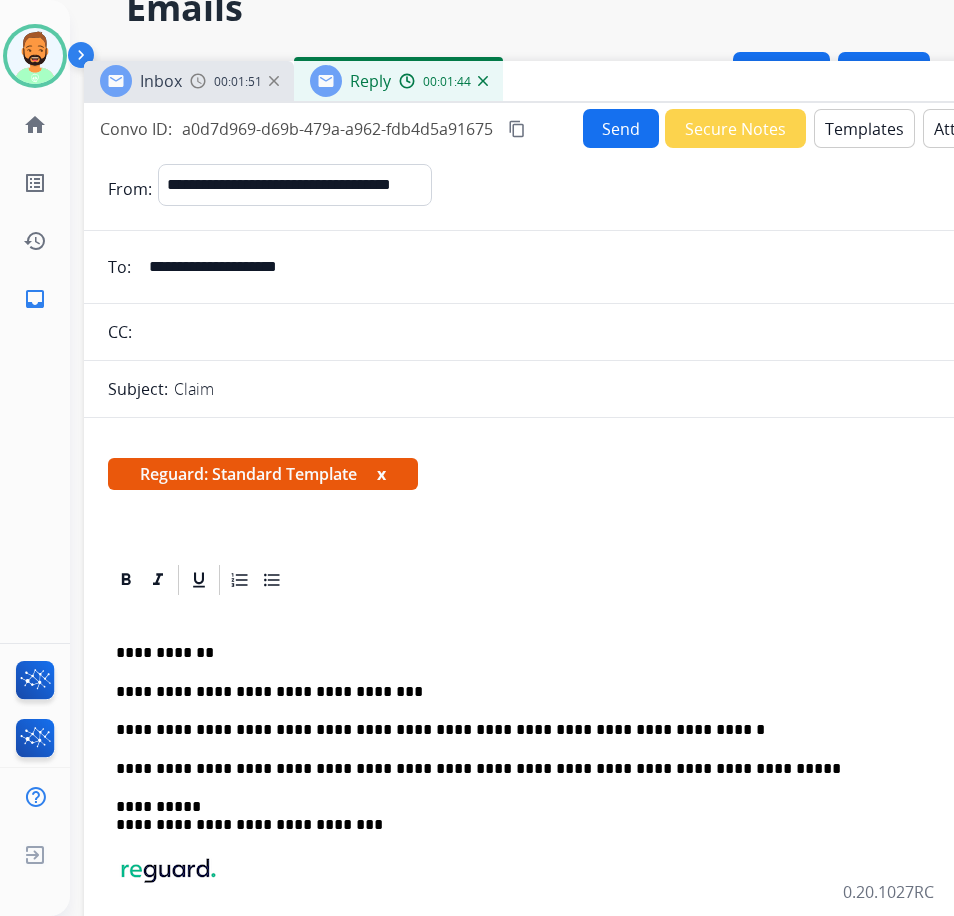 click on "Send" at bounding box center (621, 128) 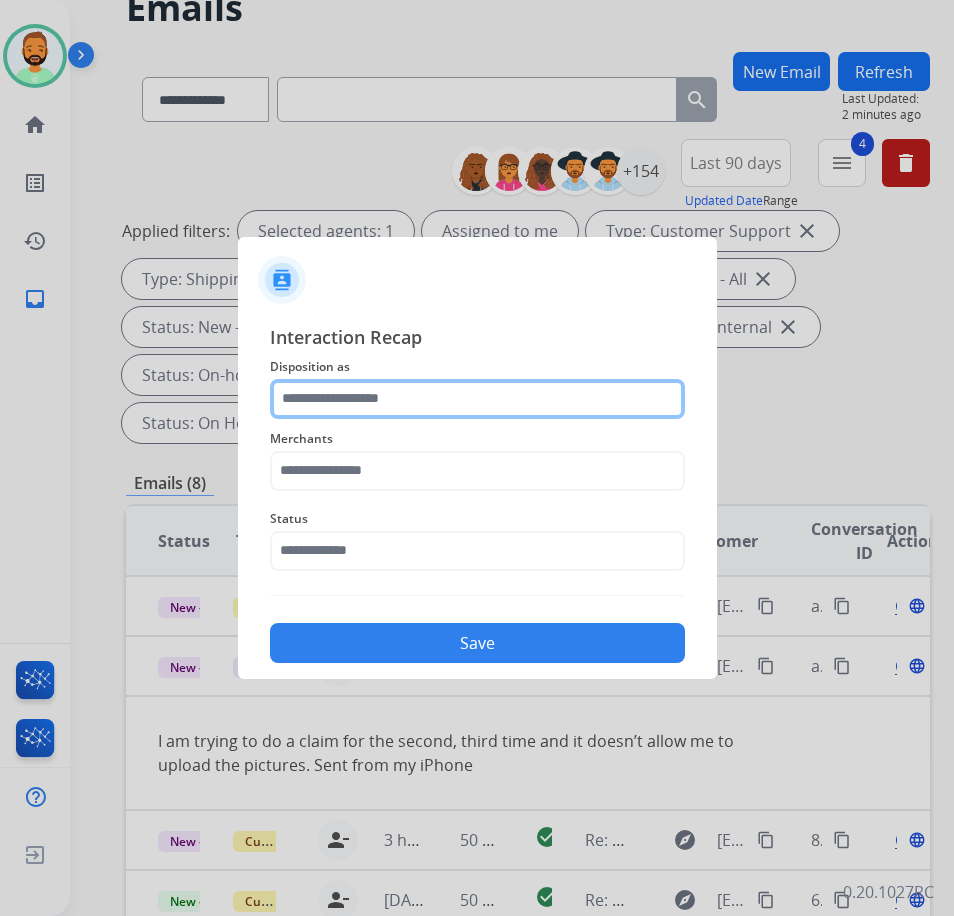 click 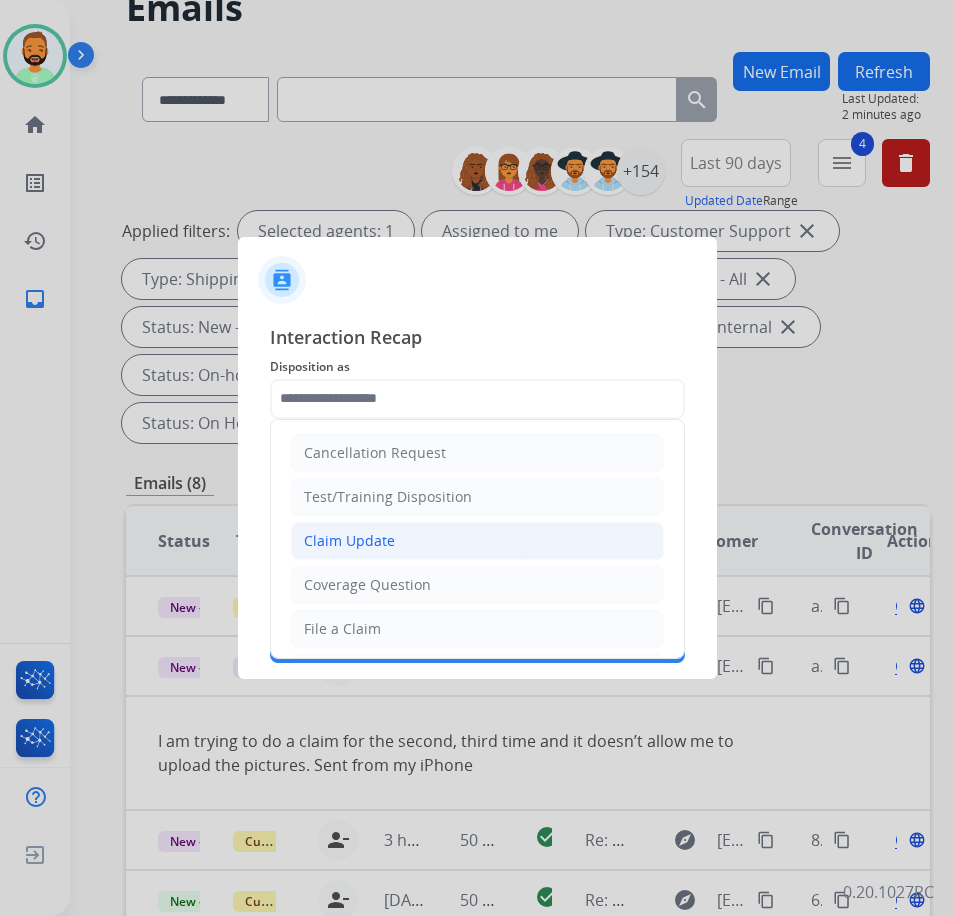 click on "Claim Update" 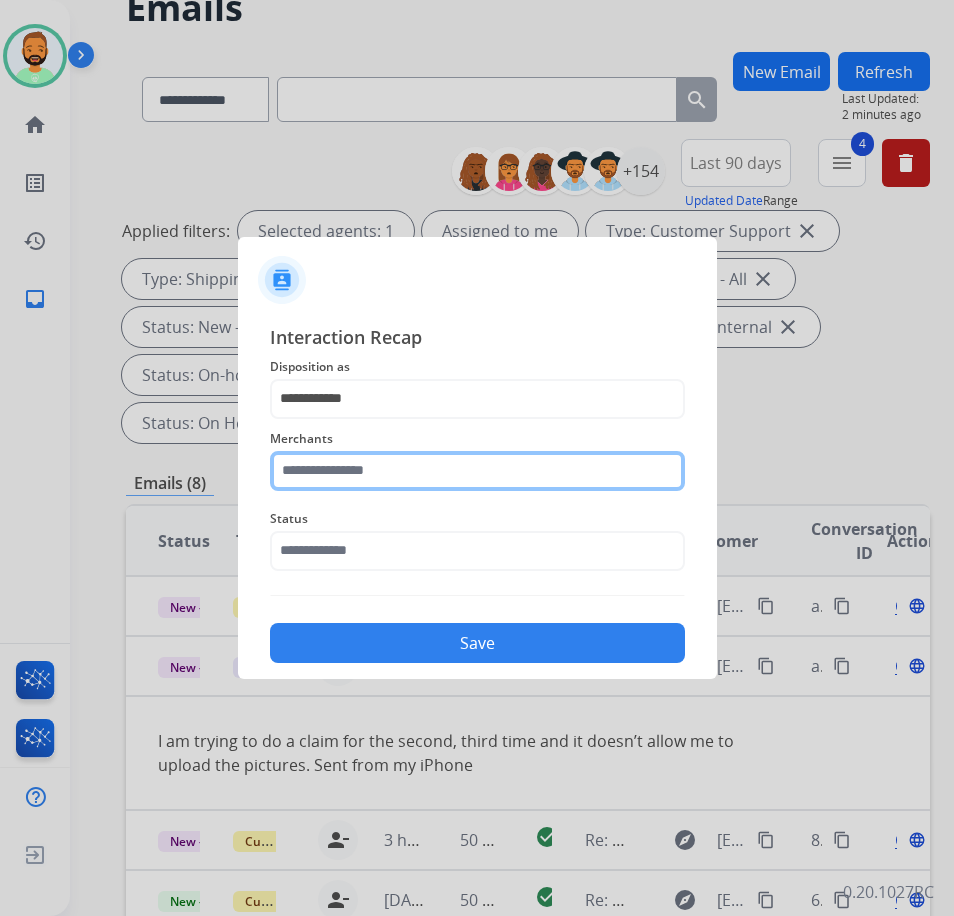 click 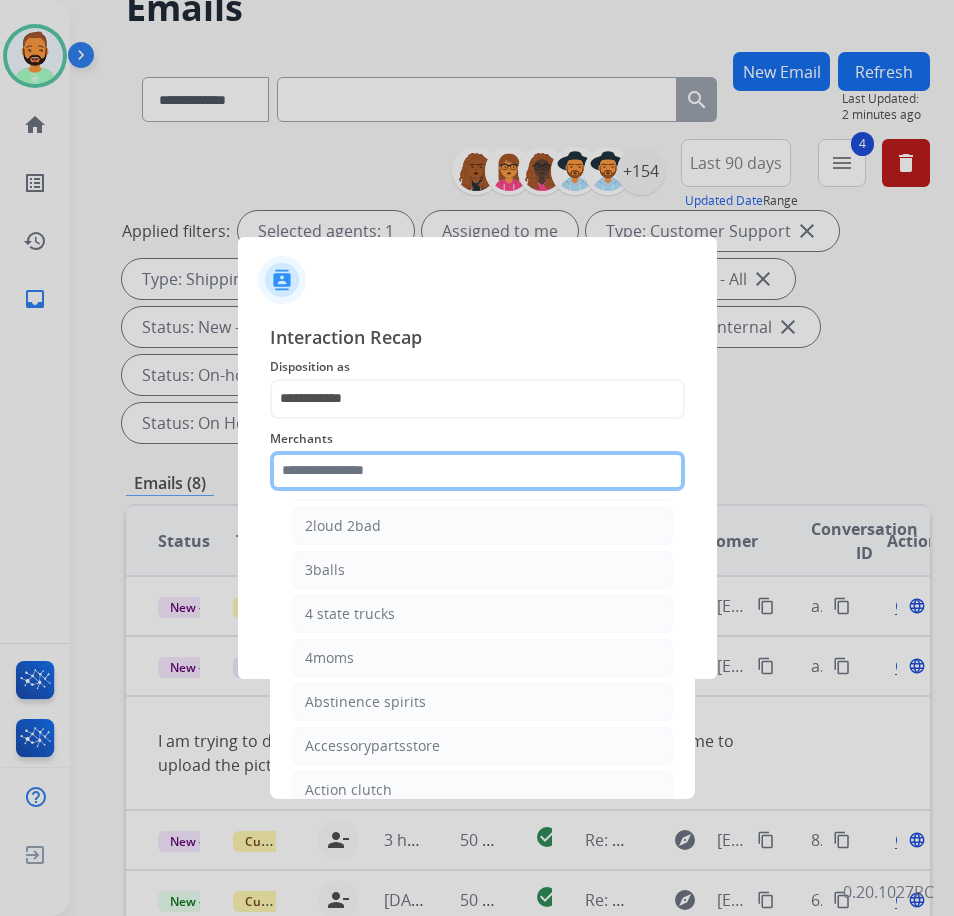 scroll, scrollTop: 0, scrollLeft: 0, axis: both 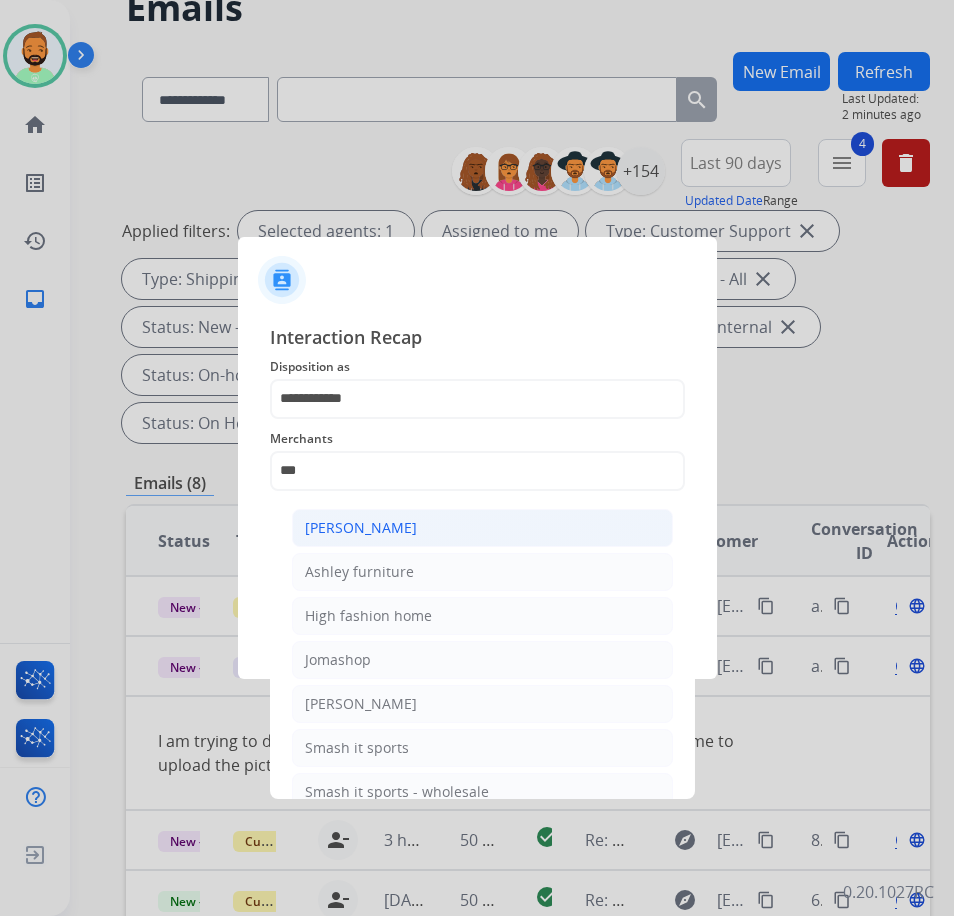 click on "[PERSON_NAME]" 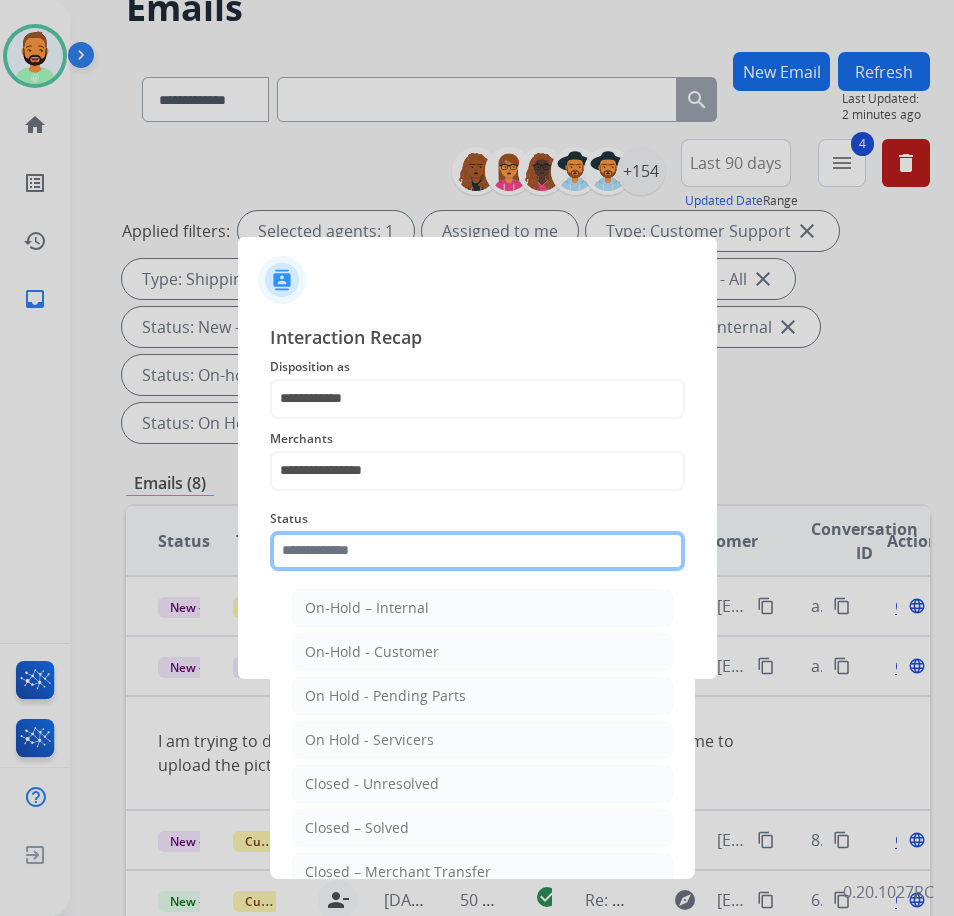 click 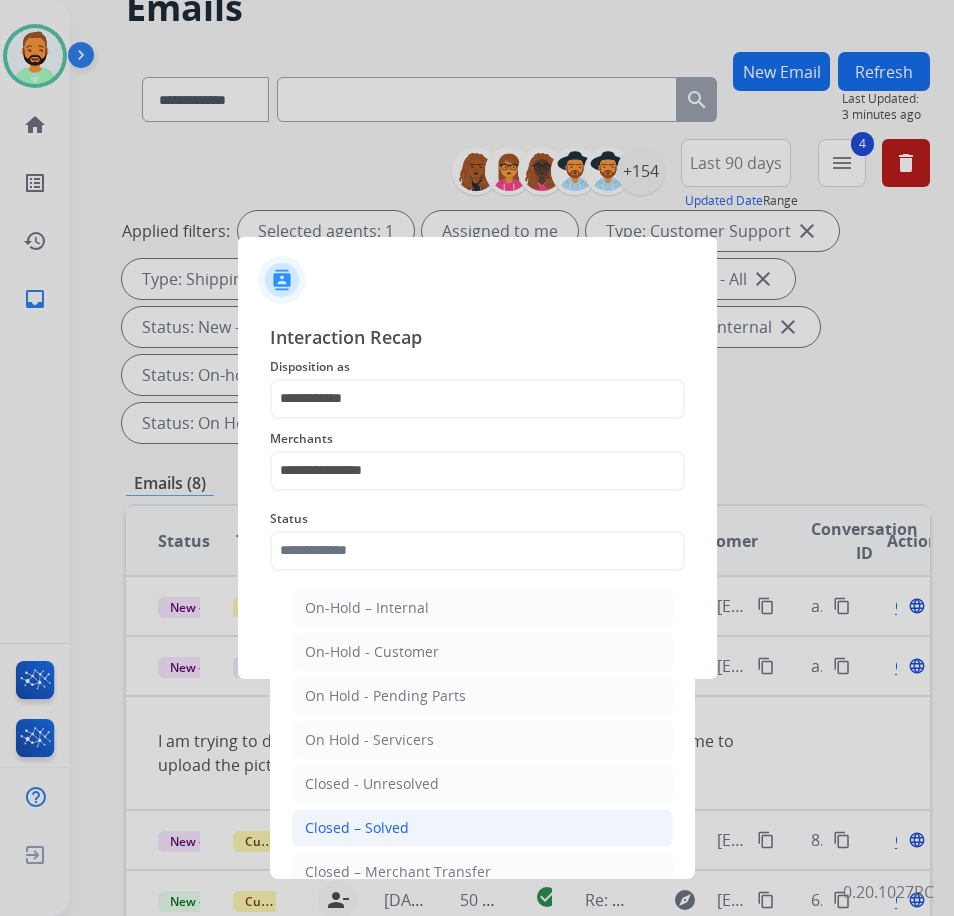 click on "Closed – Solved" 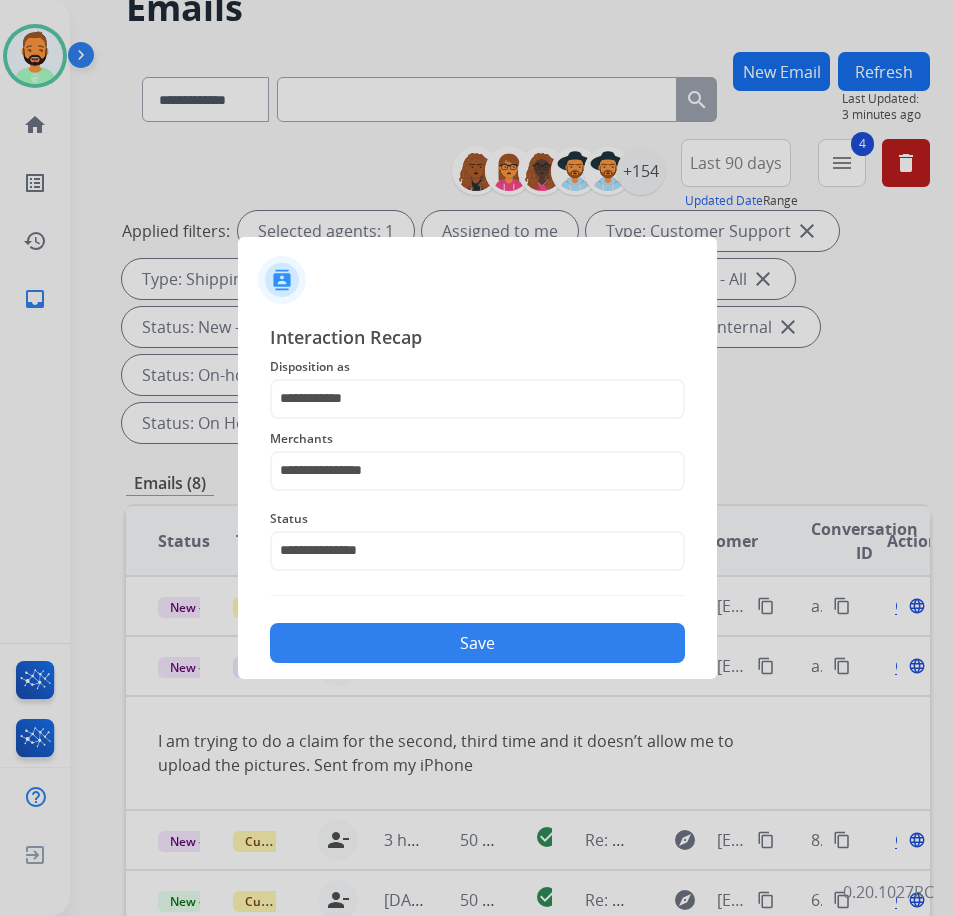click on "Save" 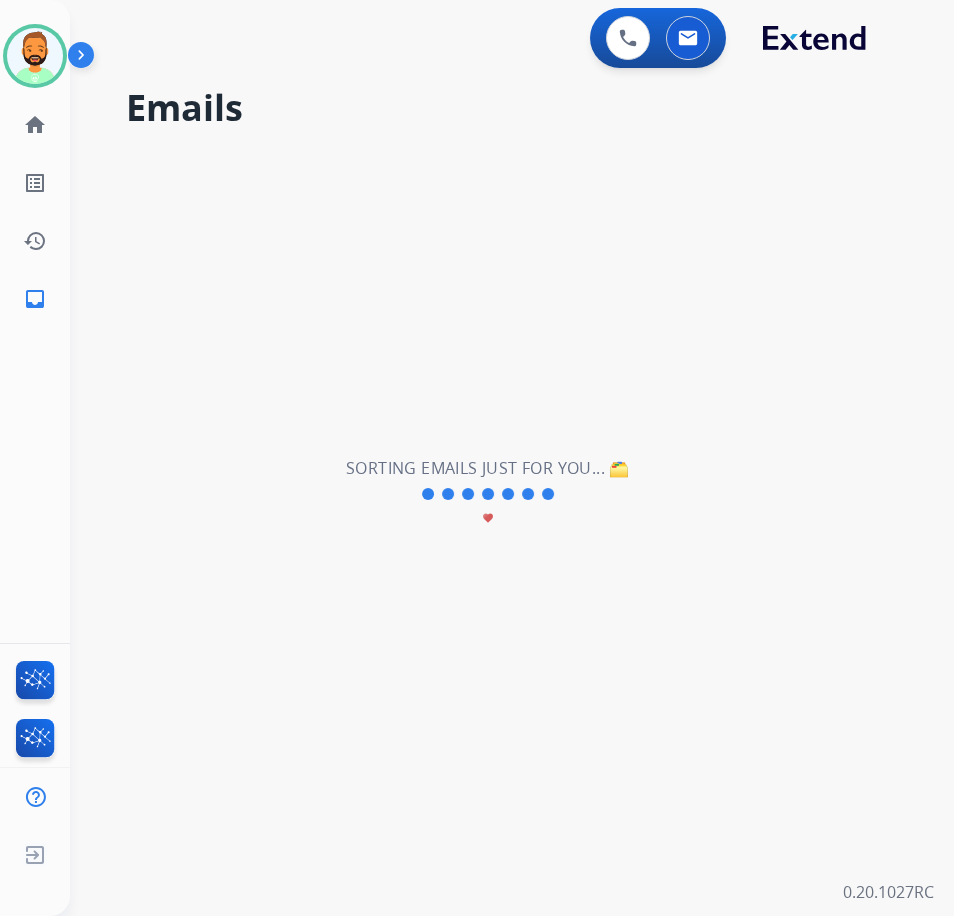 scroll, scrollTop: 0, scrollLeft: 0, axis: both 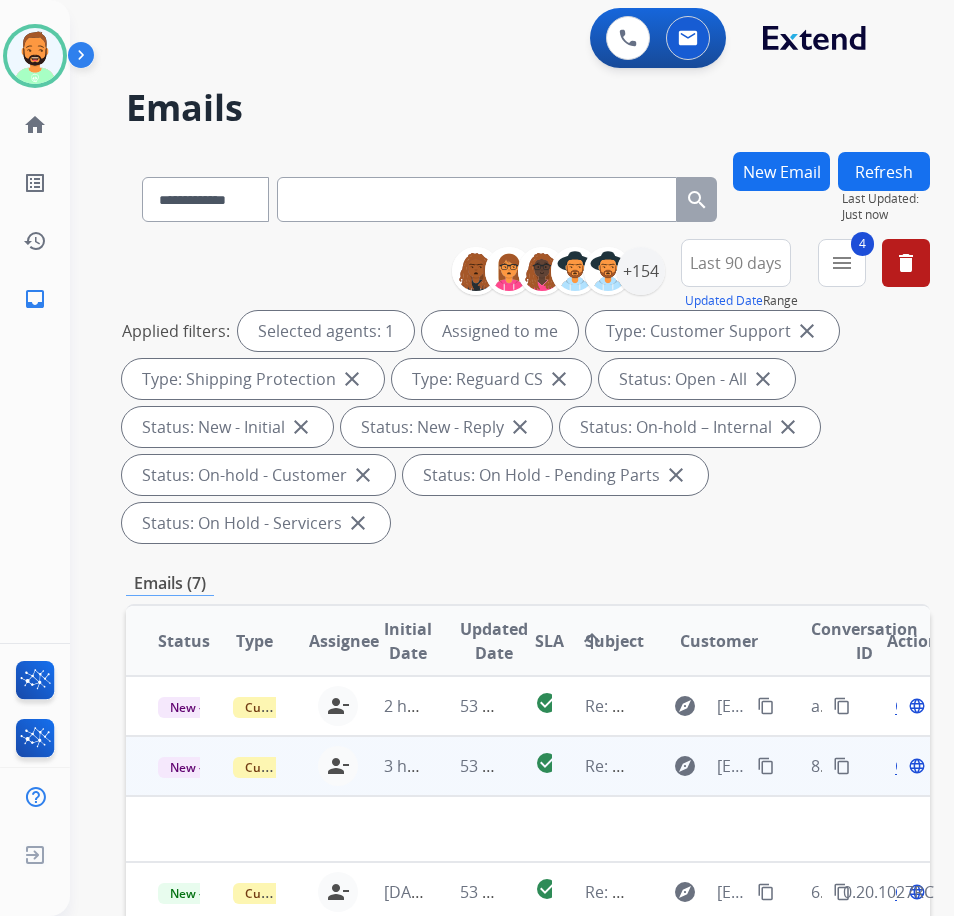 click on "53 minutes ago" at bounding box center [465, 766] 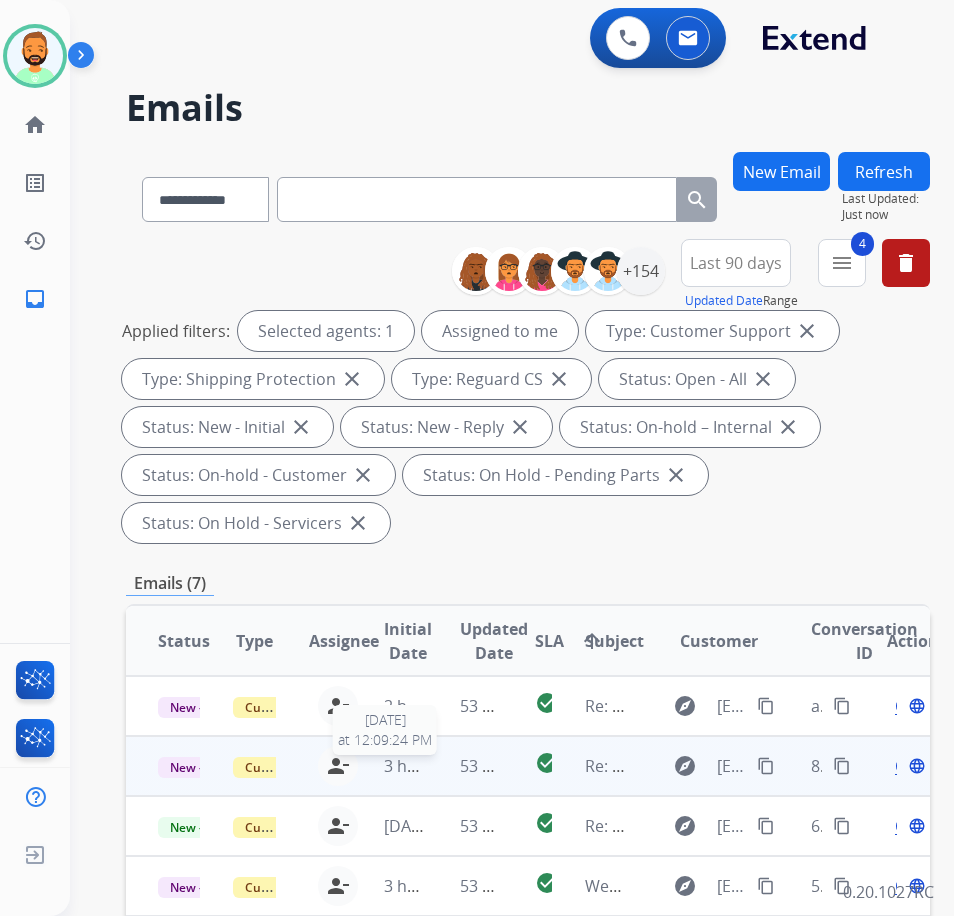 click on "3 hours ago" at bounding box center (429, 766) 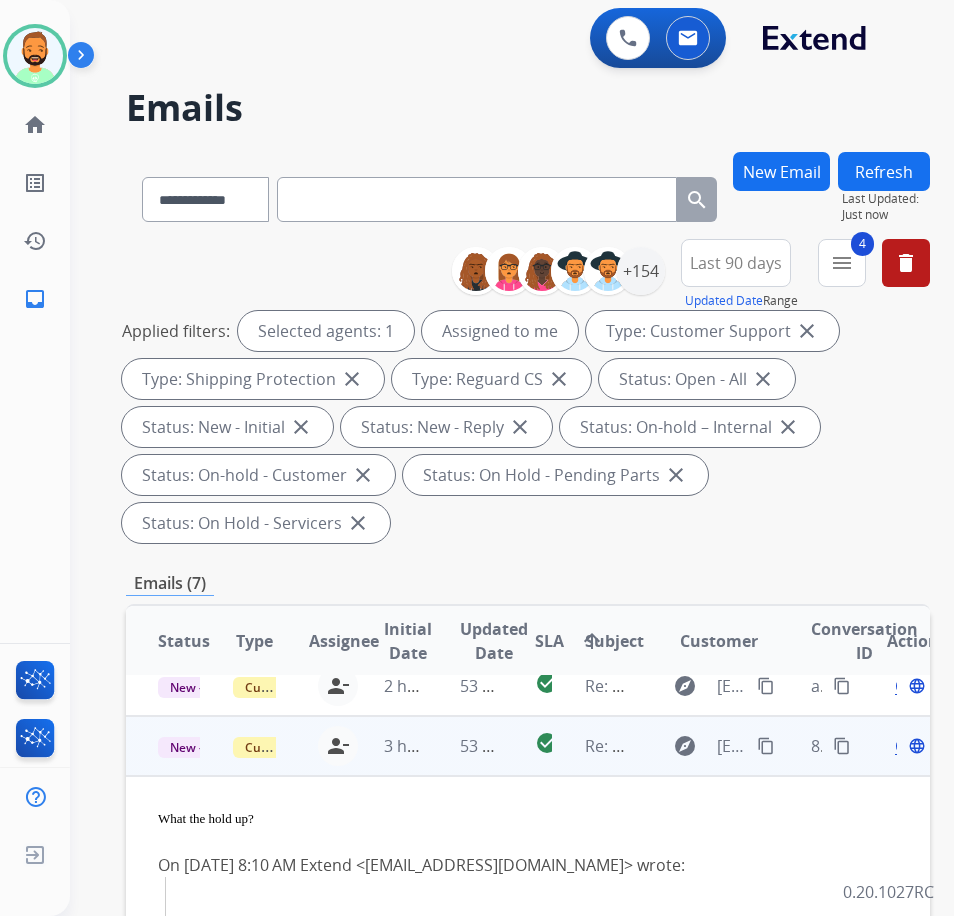 scroll, scrollTop: 0, scrollLeft: 0, axis: both 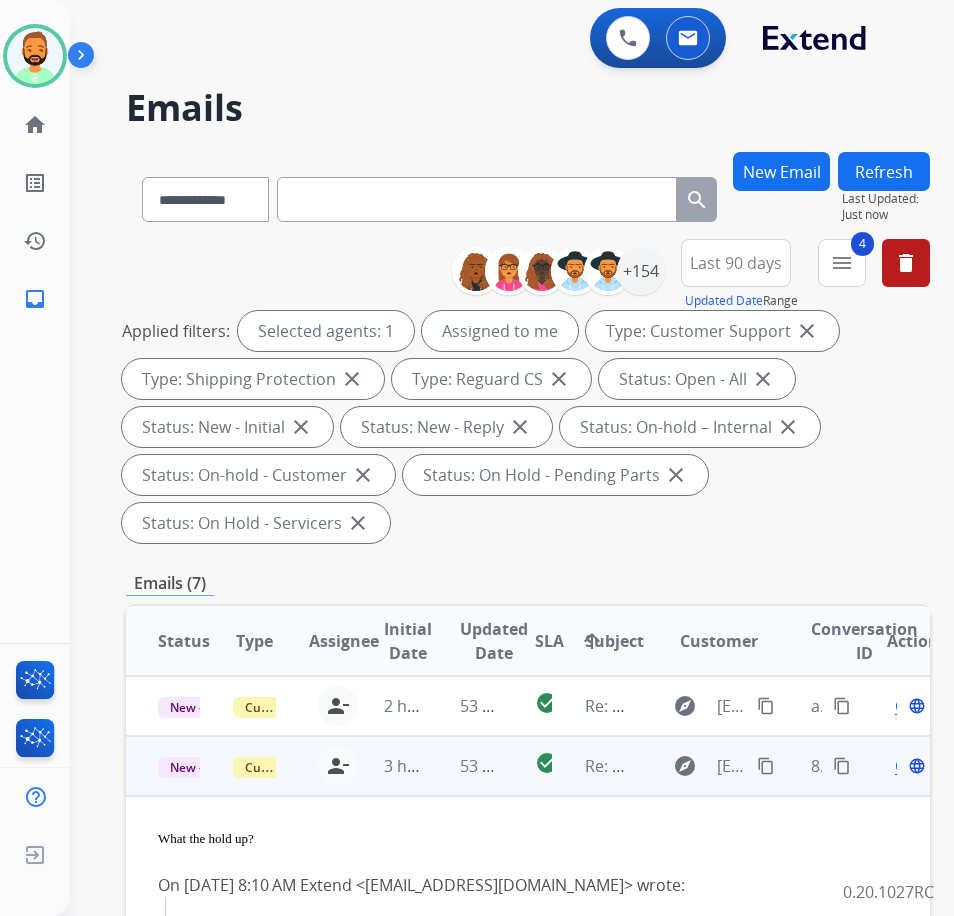 click on "content_copy" at bounding box center [766, 766] 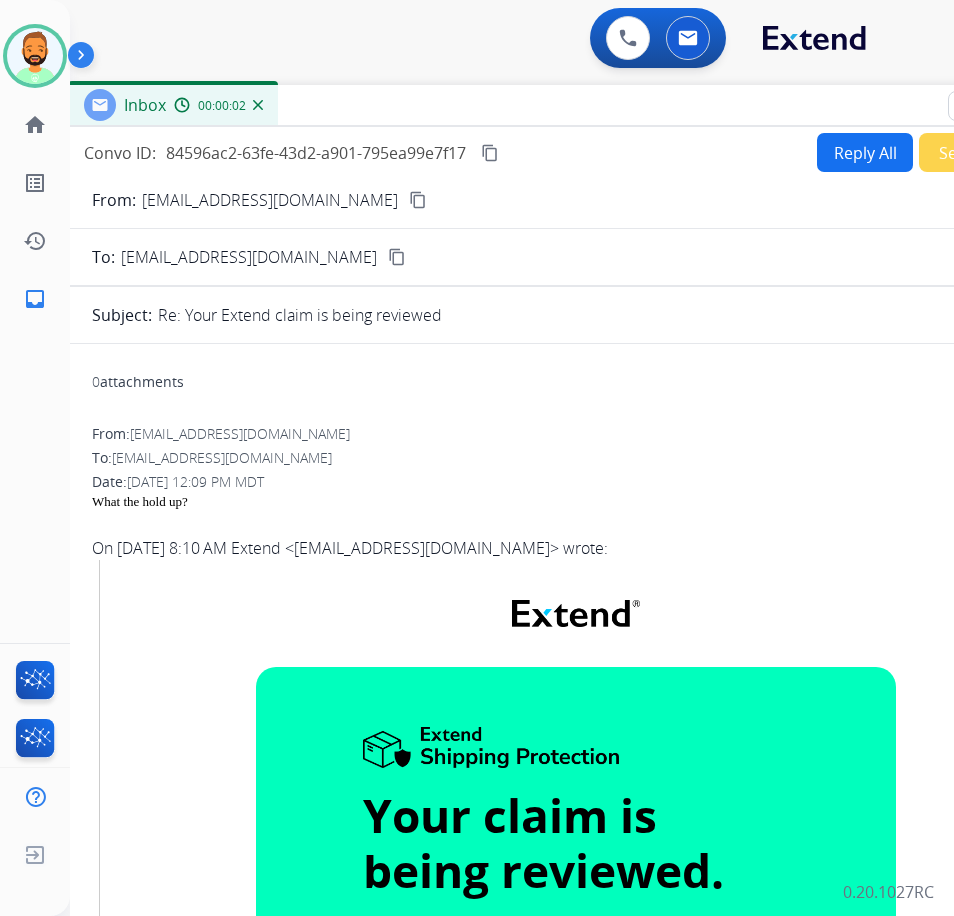 drag, startPoint x: 311, startPoint y: 136, endPoint x: 626, endPoint y: 199, distance: 321.23822 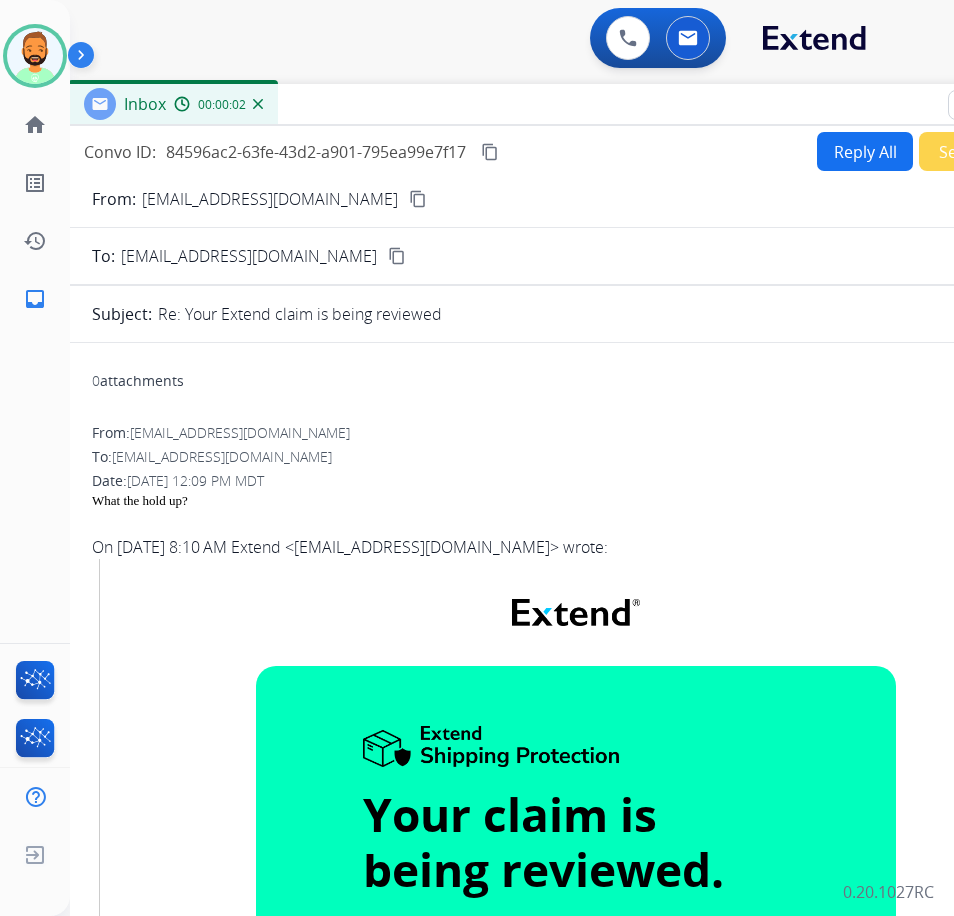 click on "From: rooter3611@gmail.com content_copy To:  support@extend.com  content_copy Subject:  Re: Your Extend claim is being reviewed  0  attachments  From:  rooter3611@gmail.com   To:  support@extend.com  Date:  07/19/2025 - 12:09 PM MDT What the hold up? On Sun, Jul 13, 2025 at 8:10 AM Extend < support@extend.com > wrote: Get more details about your claim.             Your claim is being reviewed. Your claim is being reviewed. We want to let you know that we are looking into your recent claim. The review process can take 1-2 business days.   If we require any additional information, a Customer Care Agent will reach out to you.   We want to let you know that we are looking into your recent claim. The review process can take 1-2 business days.     If we require any additional information, a Customer Care Agent will reach out to you.   Login         Sign up for a MyExtend account to explore coverage, benefits, and track your claims... all in one place.   Get Started         customer support" at bounding box center [568, 1072] 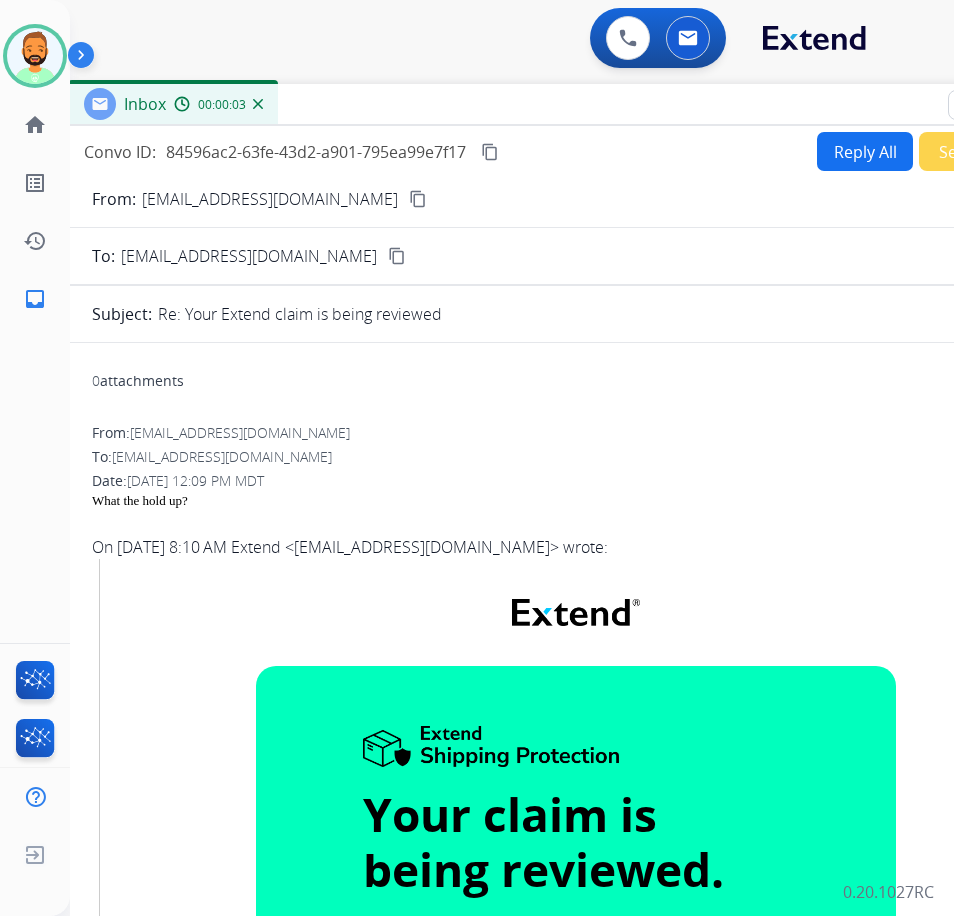 click on "From: rooter3611@gmail.com content_copy To:  support@extend.com  content_copy Subject:  Re: Your Extend claim is being reviewed  0  attachments  From:  rooter3611@gmail.com   To:  support@extend.com  Date:  07/19/2025 - 12:09 PM MDT What the hold up? On Sun, Jul 13, 2025 at 8:10 AM Extend < support@extend.com > wrote: Get more details about your claim.             Your claim is being reviewed. Your claim is being reviewed. We want to let you know that we are looking into your recent claim. The review process can take 1-2 business days.   If we require any additional information, a Customer Care Agent will reach out to you.   We want to let you know that we are looking into your recent claim. The review process can take 1-2 business days.     If we require any additional information, a Customer Care Agent will reach out to you.   Login         Sign up for a MyExtend account to explore coverage, benefits, and track your claims... all in one place.   Get Started         customer support" at bounding box center (568, 1072) 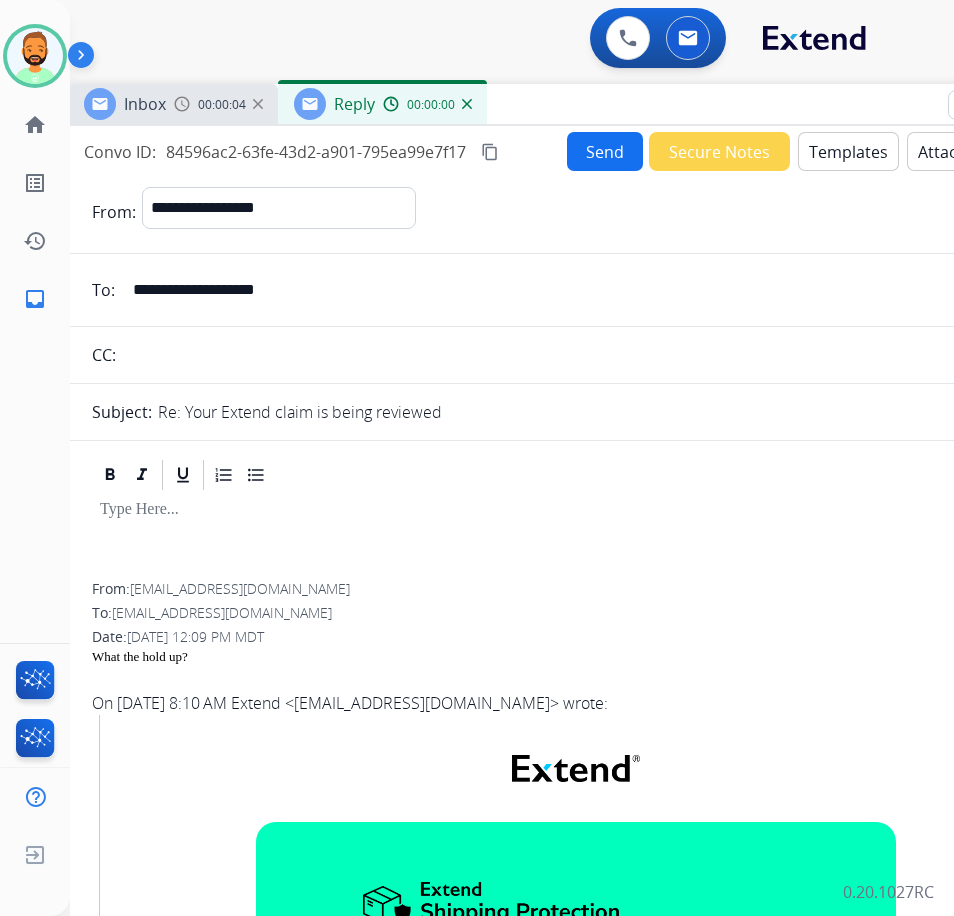 select on "**********" 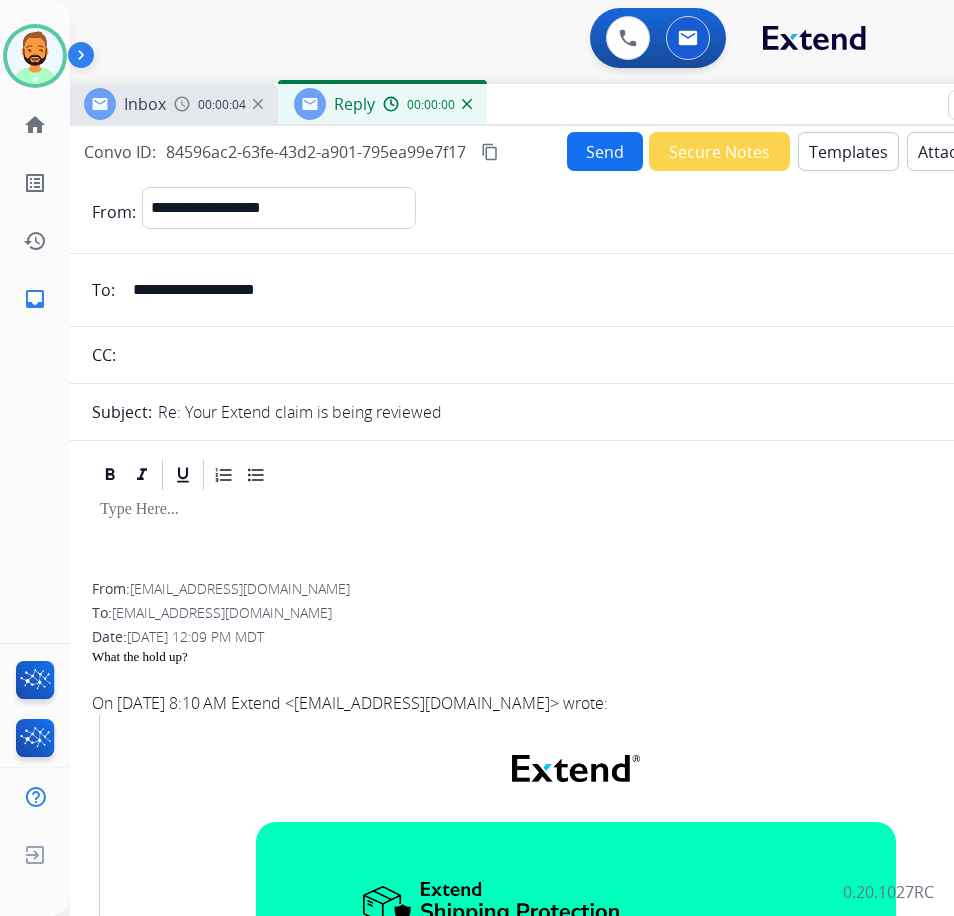 click on "Templates" at bounding box center [848, 151] 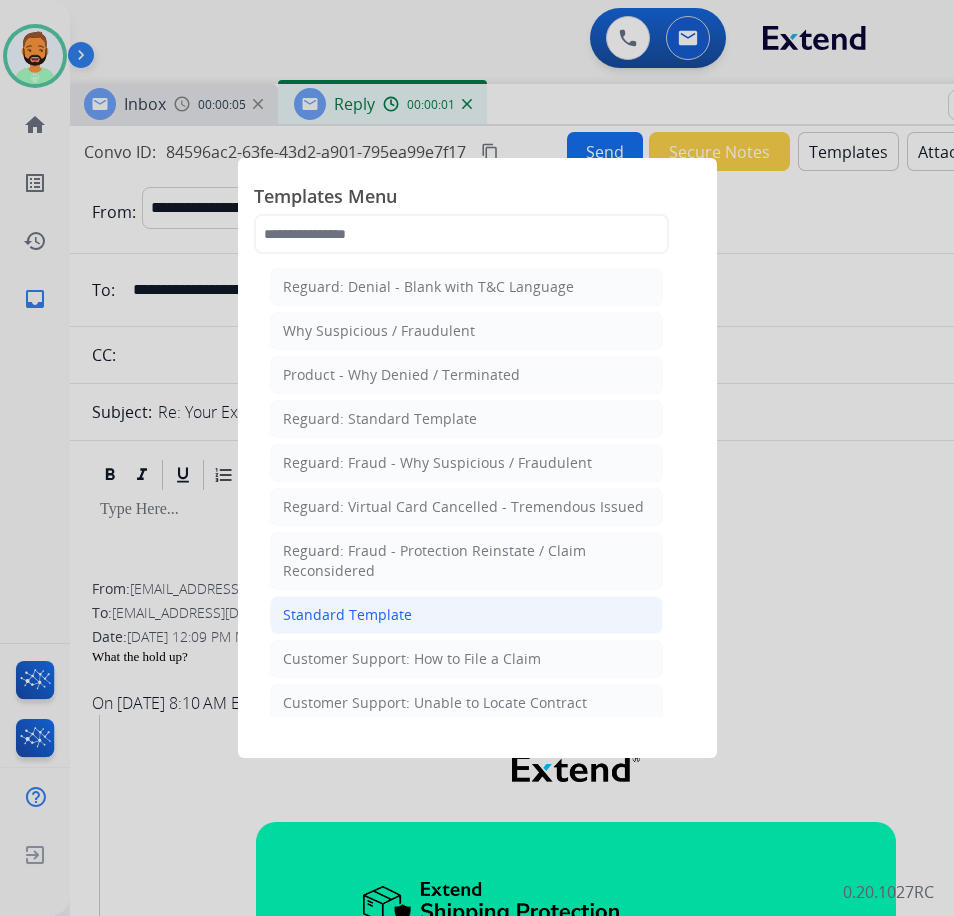 click on "Standard Template" 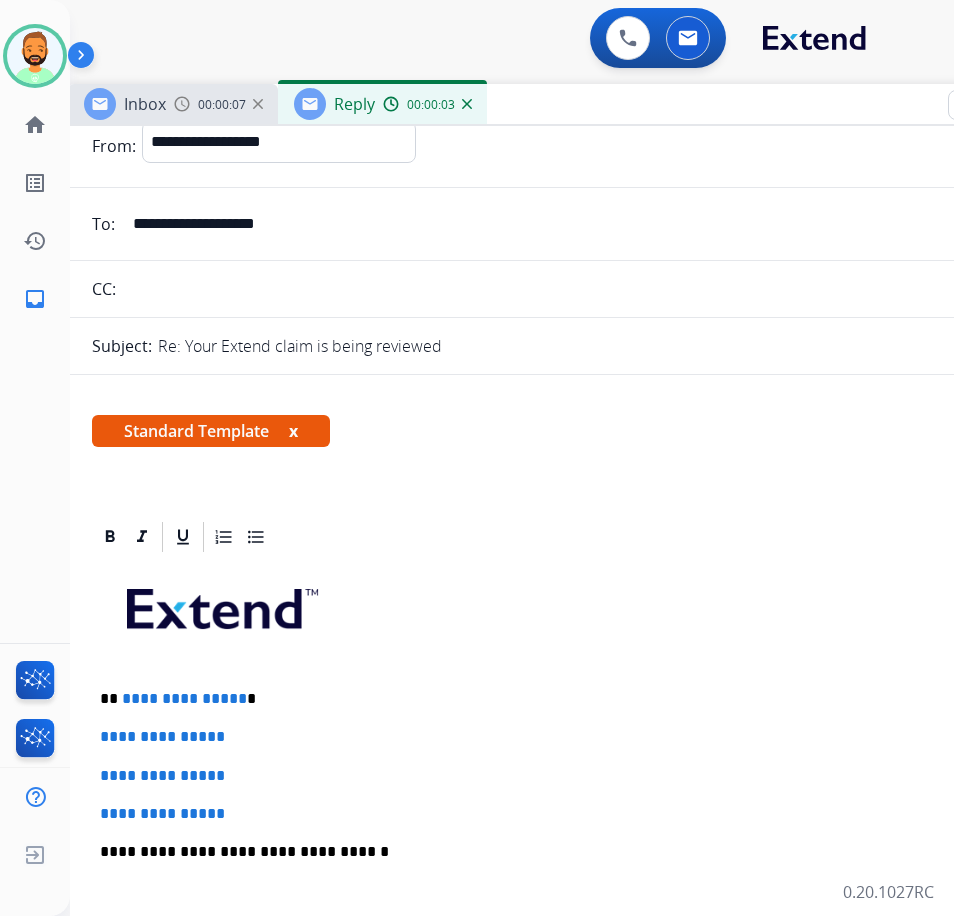 scroll, scrollTop: 200, scrollLeft: 0, axis: vertical 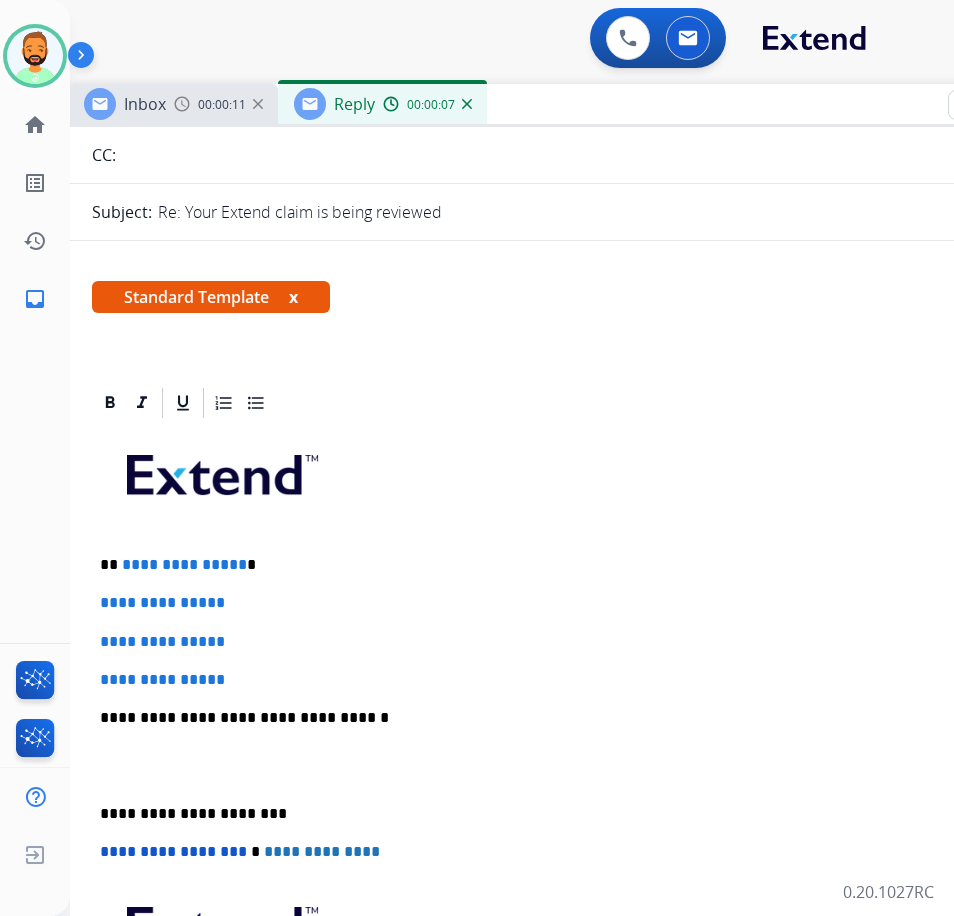 click on "**********" at bounding box center (560, 565) 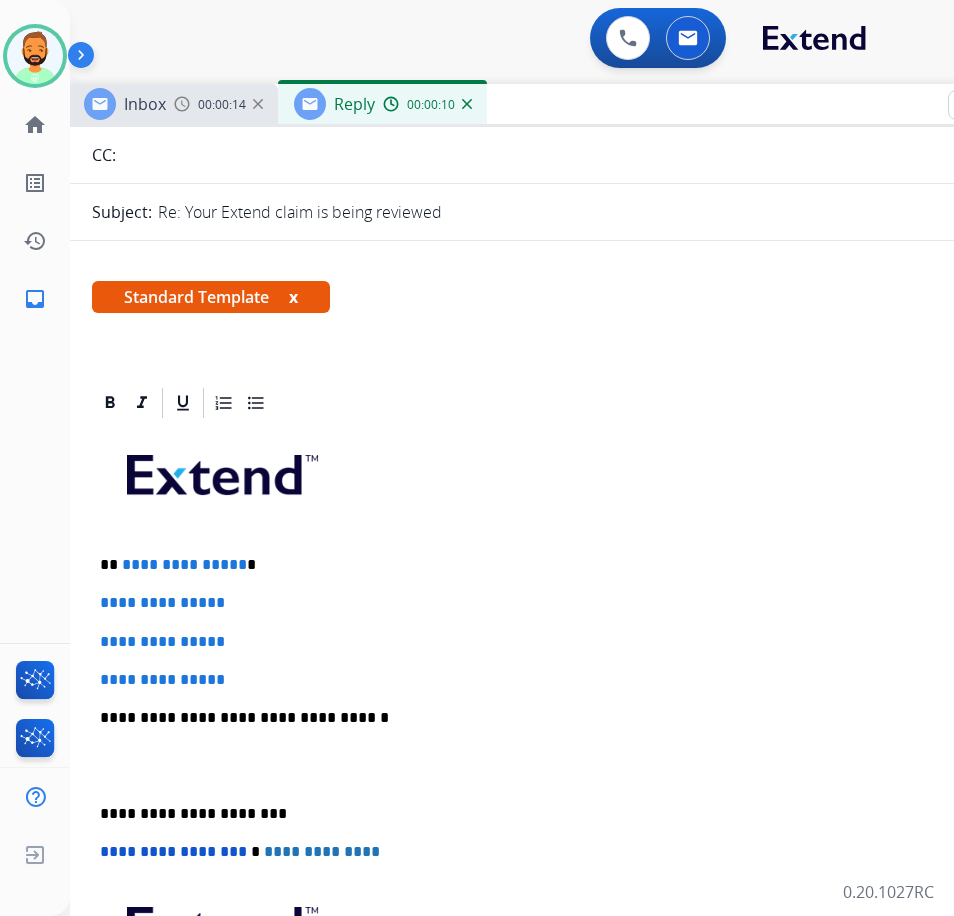 type 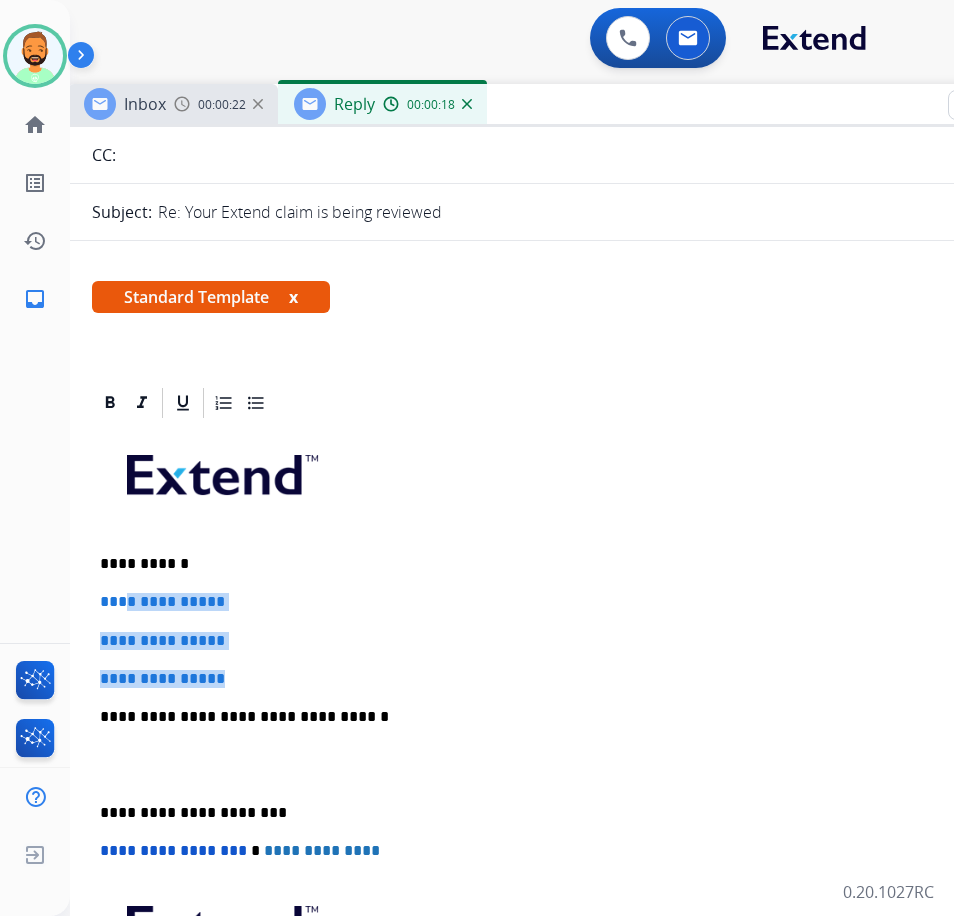 drag, startPoint x: 270, startPoint y: 685, endPoint x: 128, endPoint y: 599, distance: 166.01205 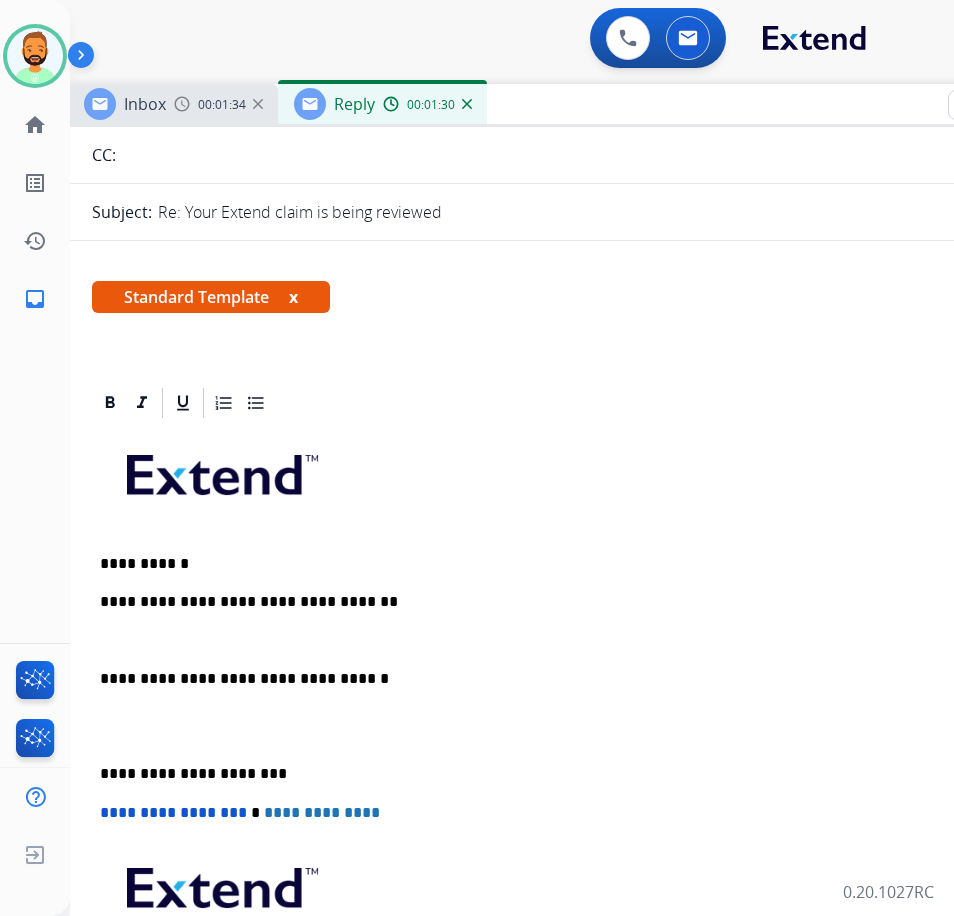 drag, startPoint x: 92, startPoint y: 767, endPoint x: 113, endPoint y: 768, distance: 21.023796 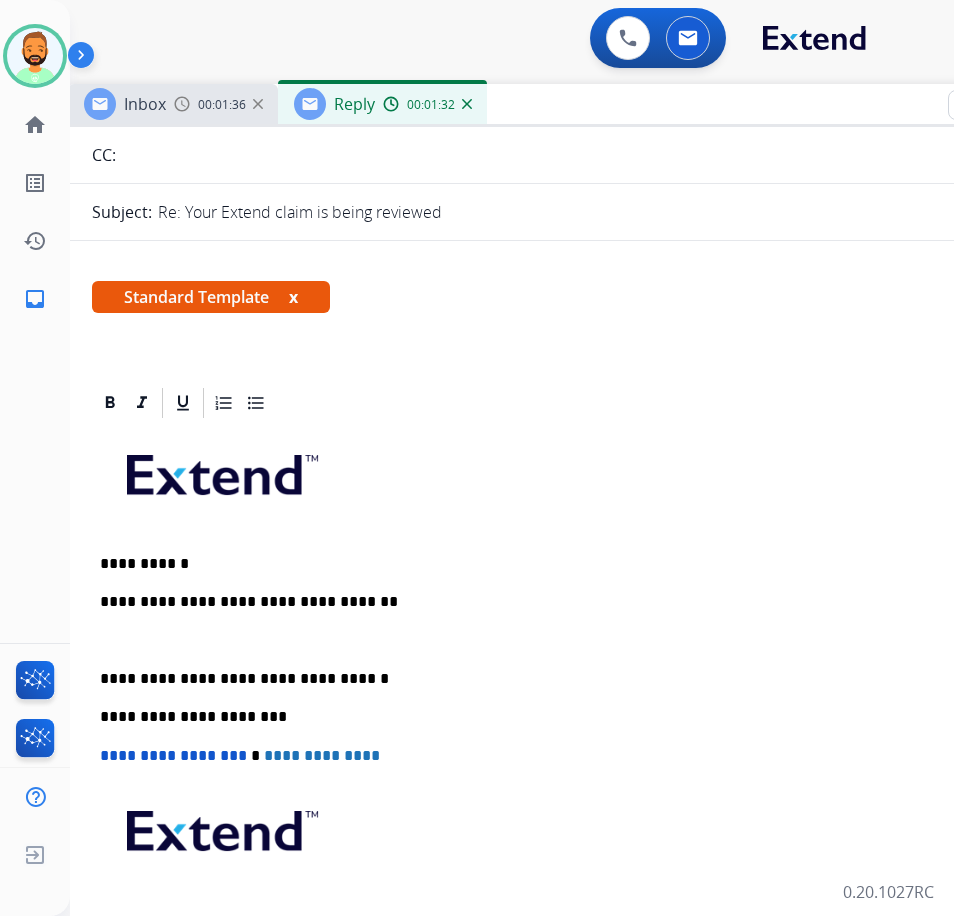 click on "**********" at bounding box center [568, 717] 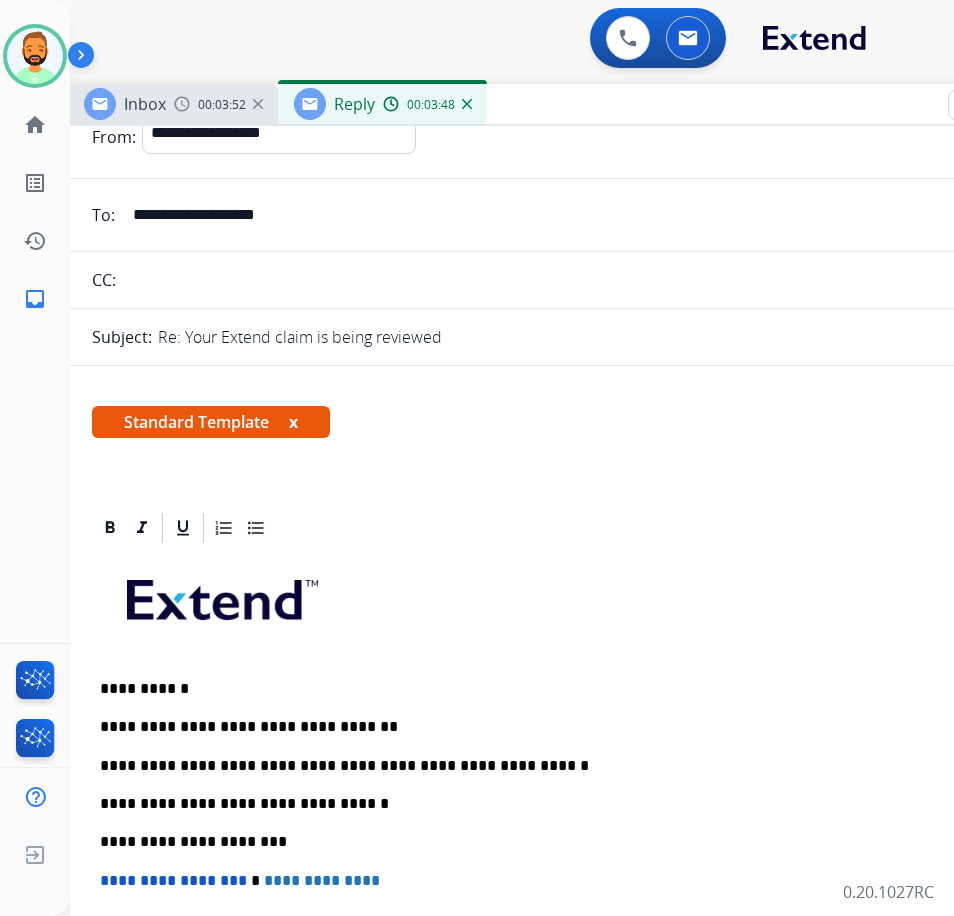 scroll, scrollTop: 0, scrollLeft: 0, axis: both 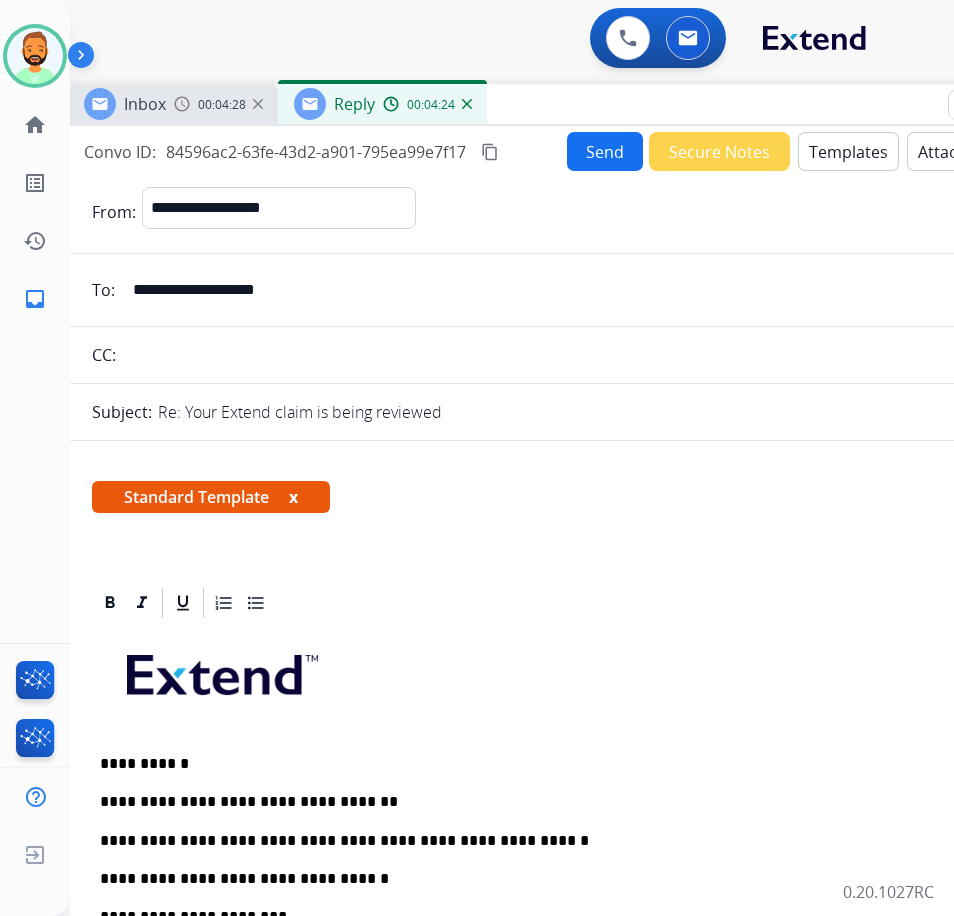 click on "Send" at bounding box center [605, 151] 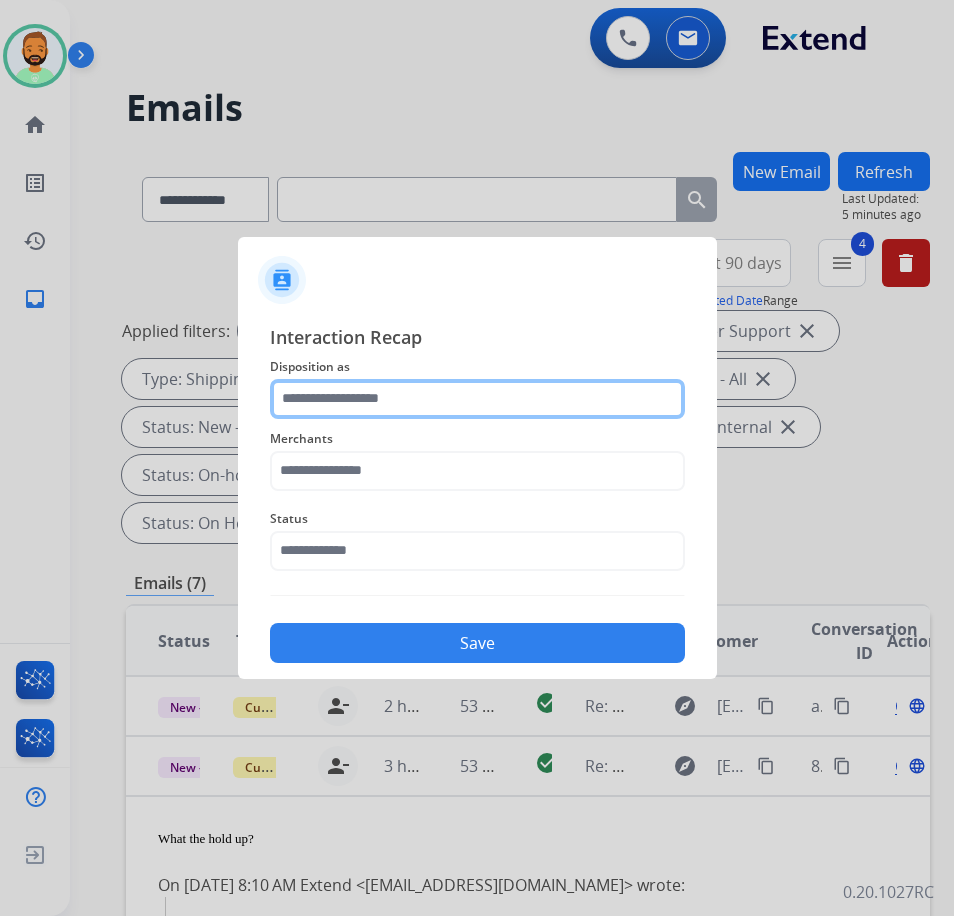 click 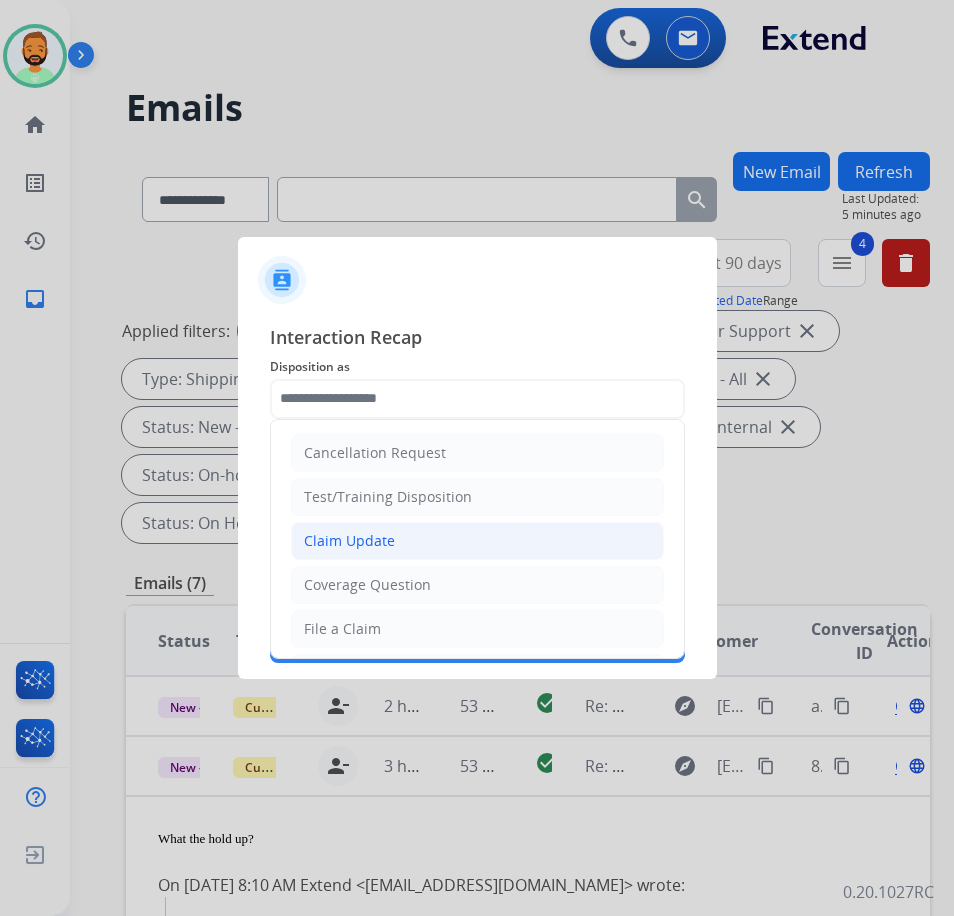 click on "Claim Update" 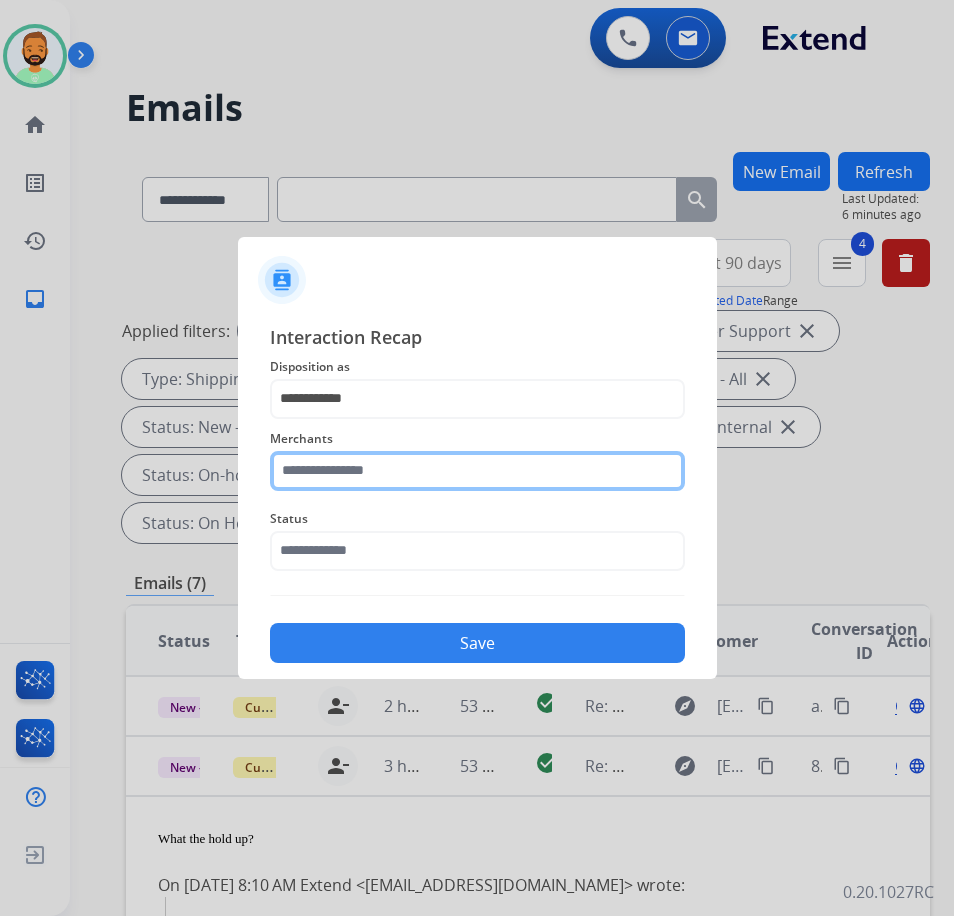 click 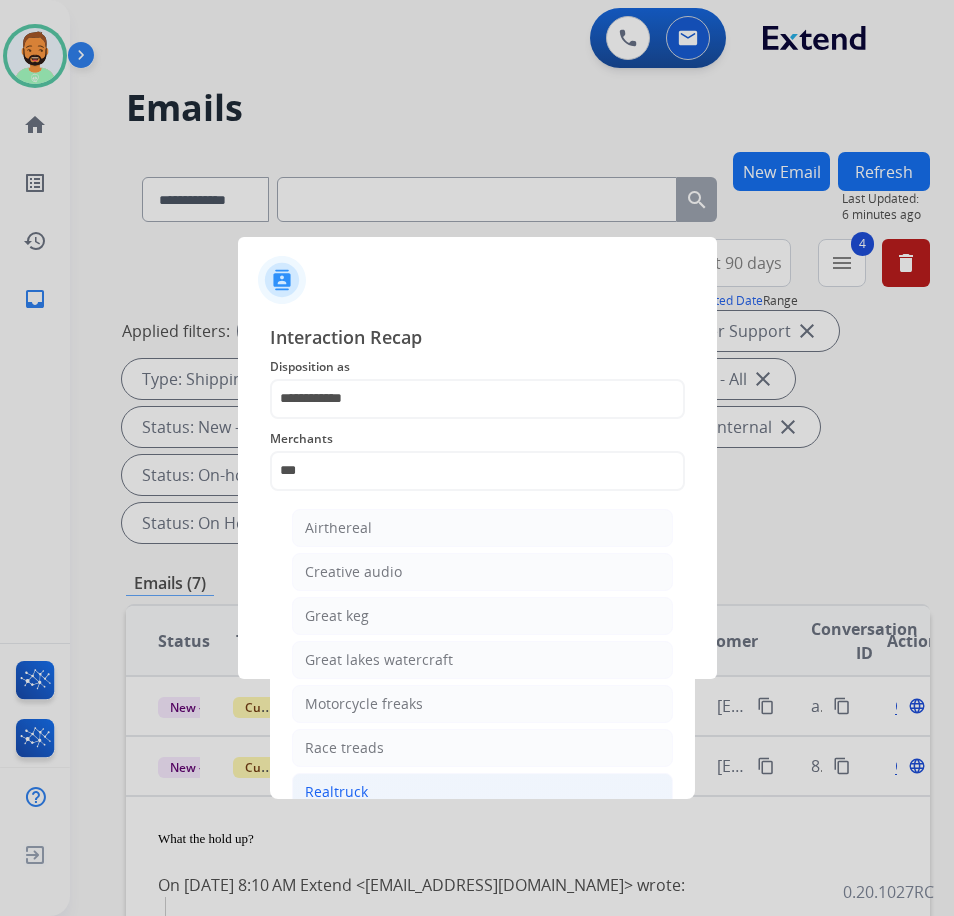 click on "Realtruck" 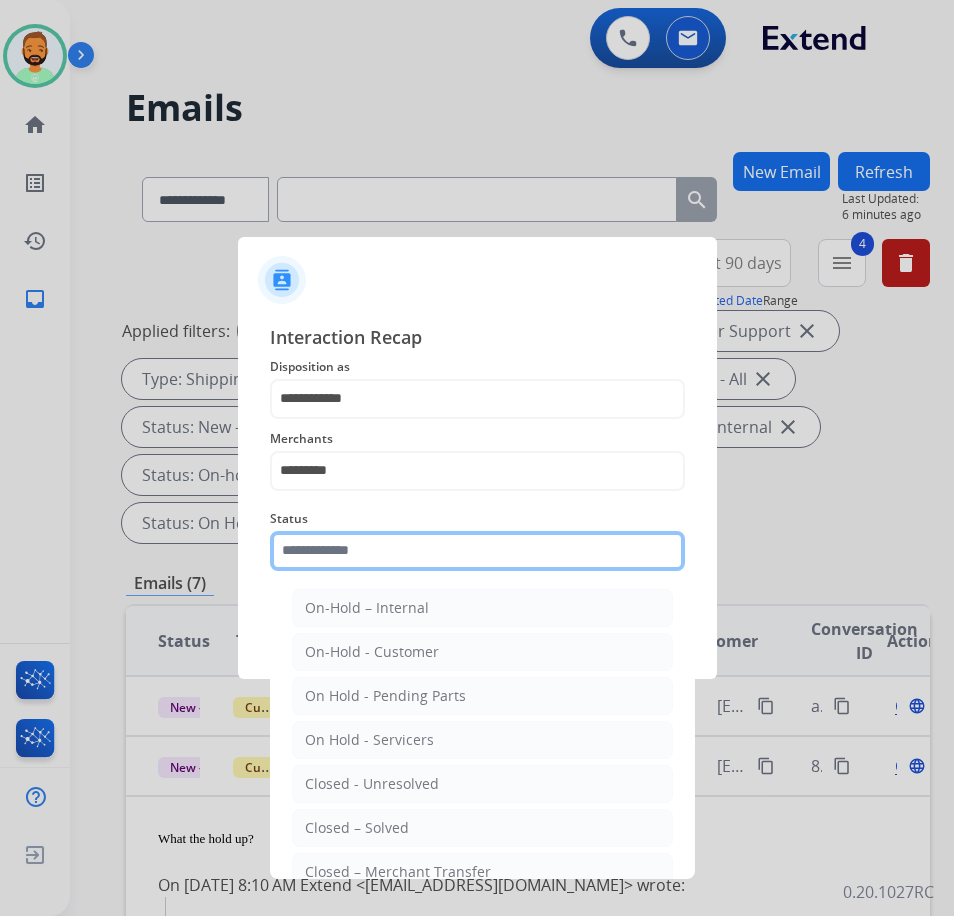 click 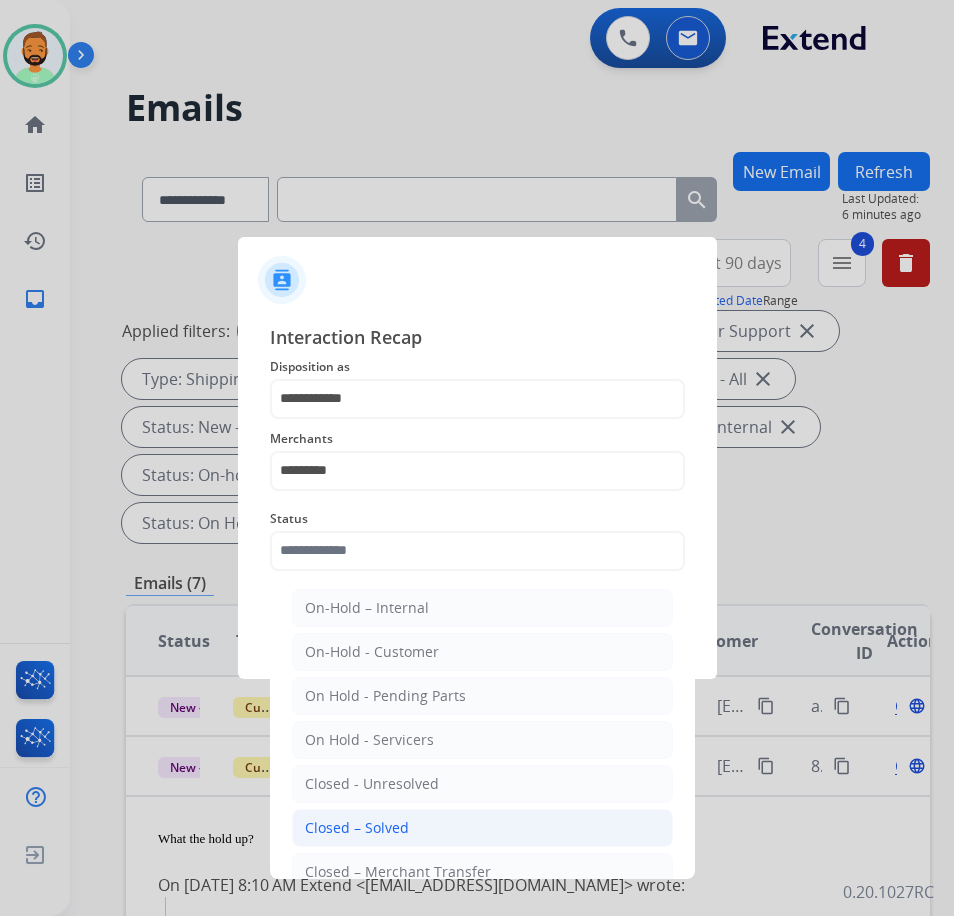 click on "Closed – Solved" 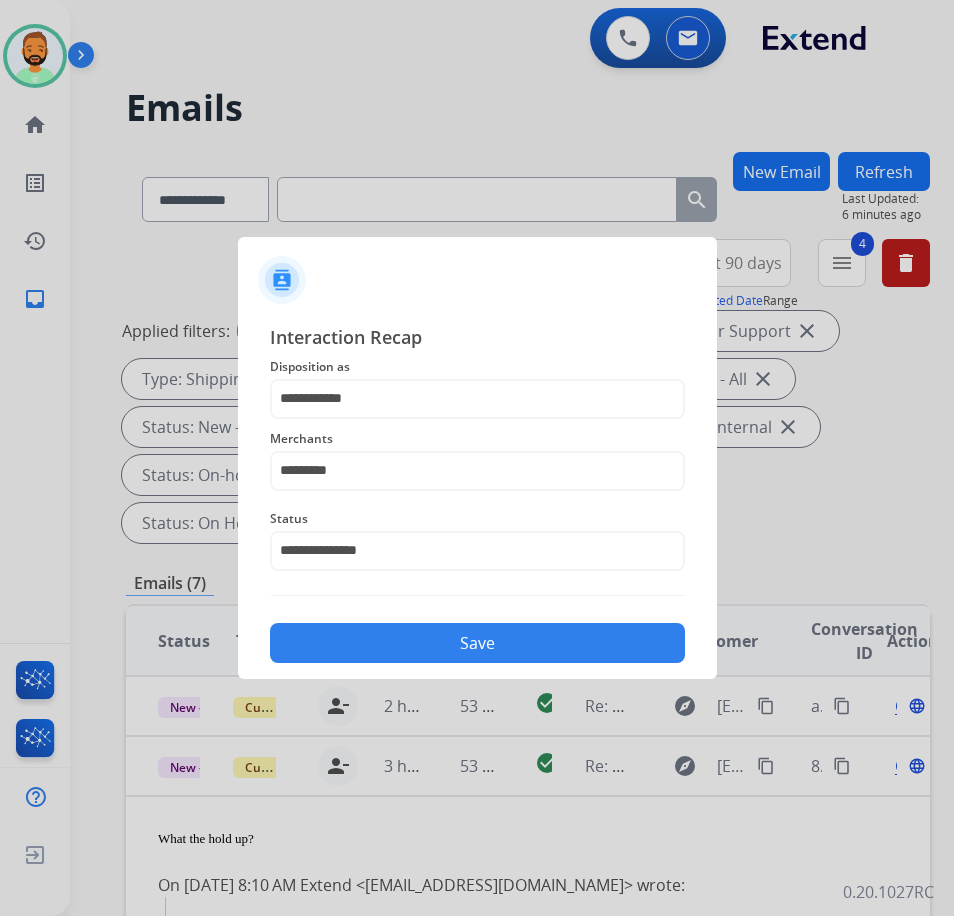 click on "Save" 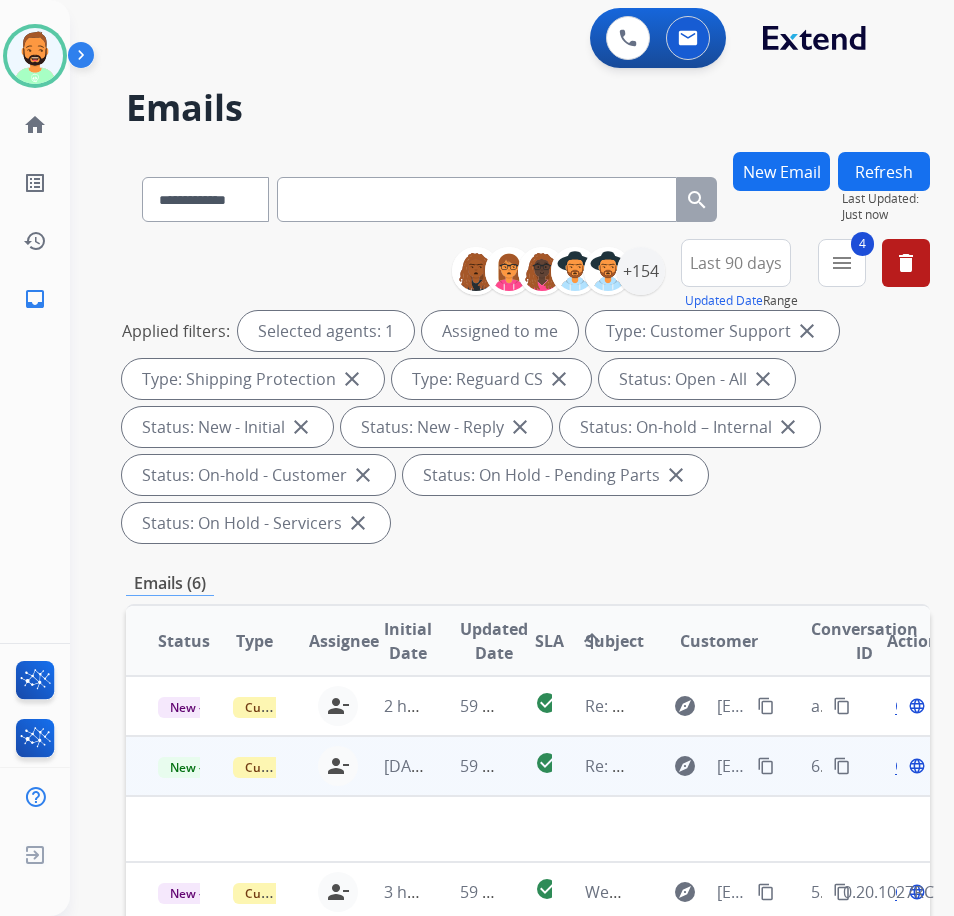 click on "59 minutes ago" at bounding box center (465, 766) 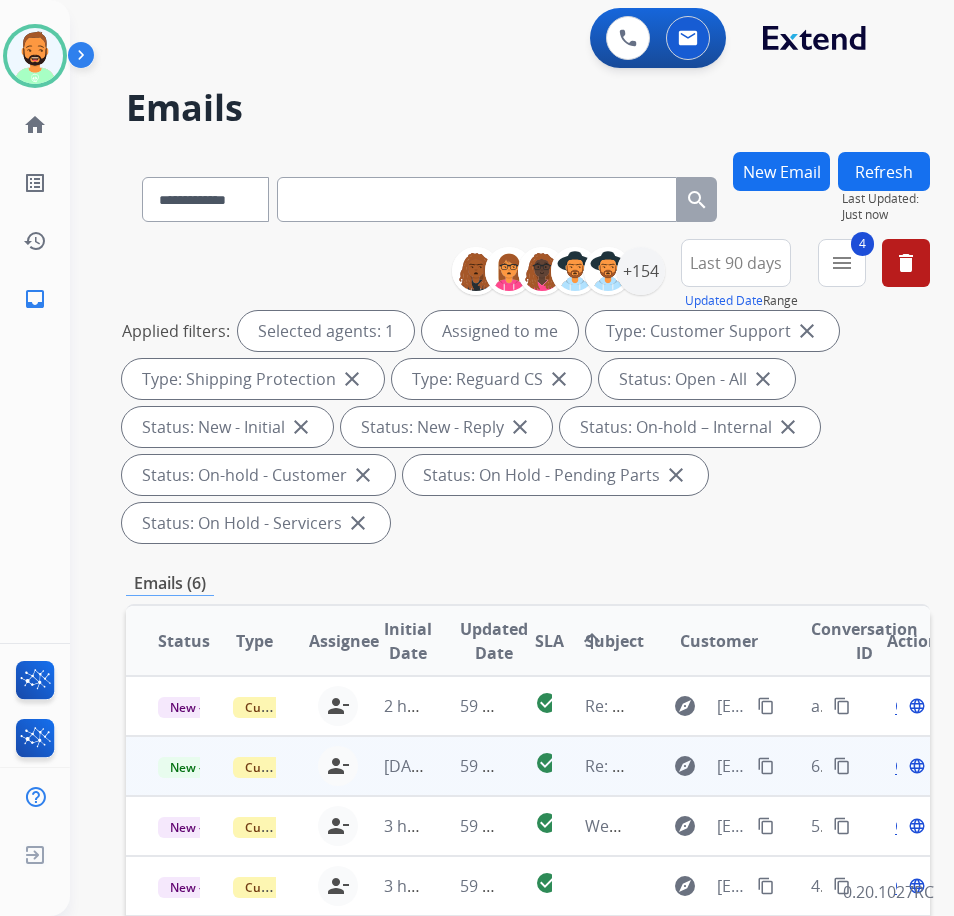 click on "59 minutes ago" at bounding box center [465, 766] 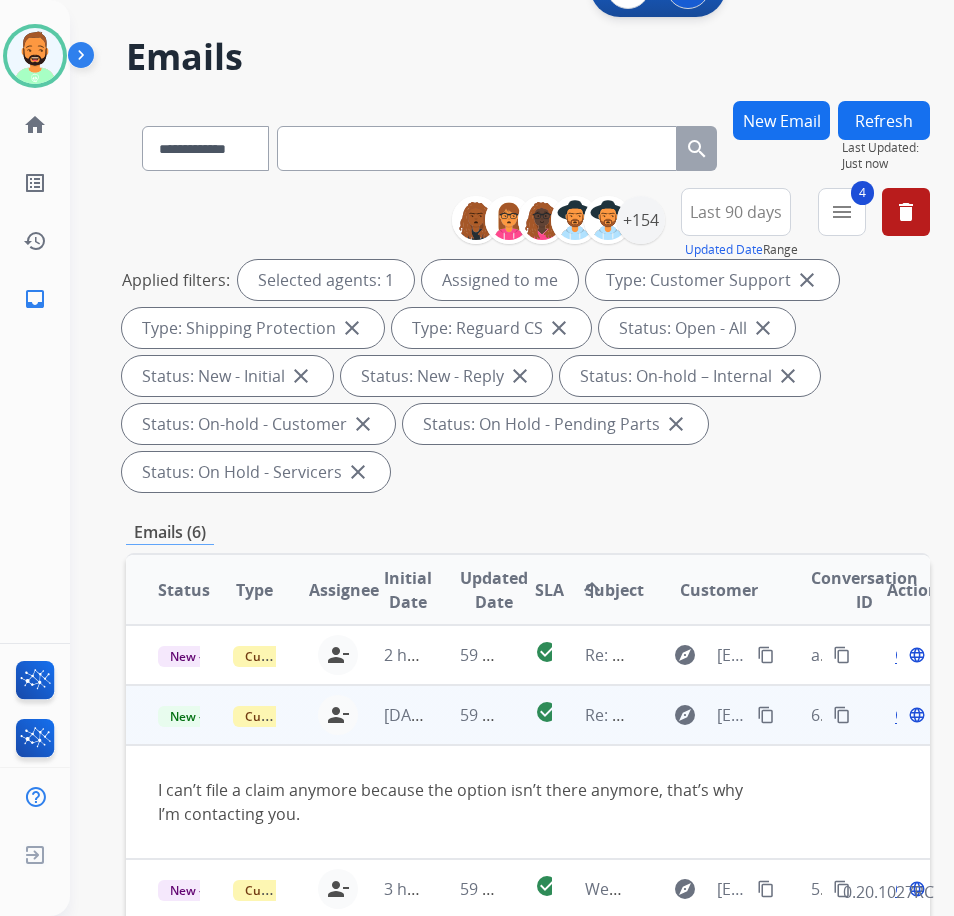 scroll, scrollTop: 100, scrollLeft: 0, axis: vertical 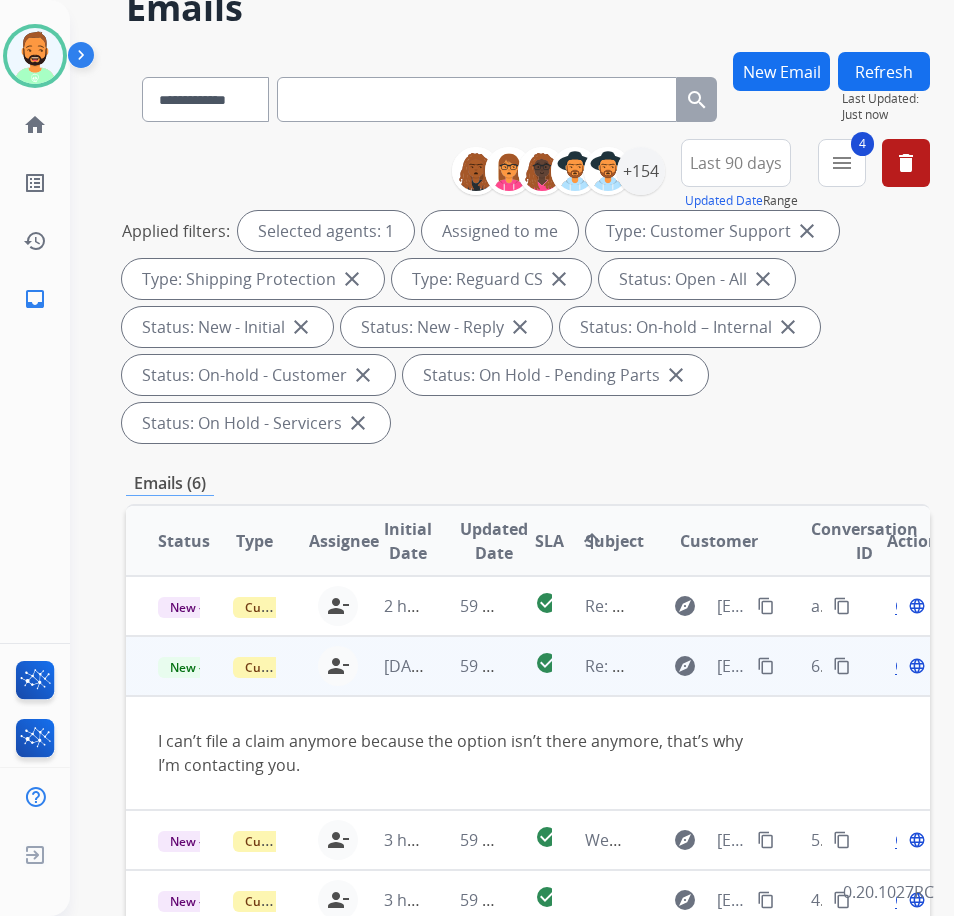 click on "content_copy" at bounding box center [766, 666] 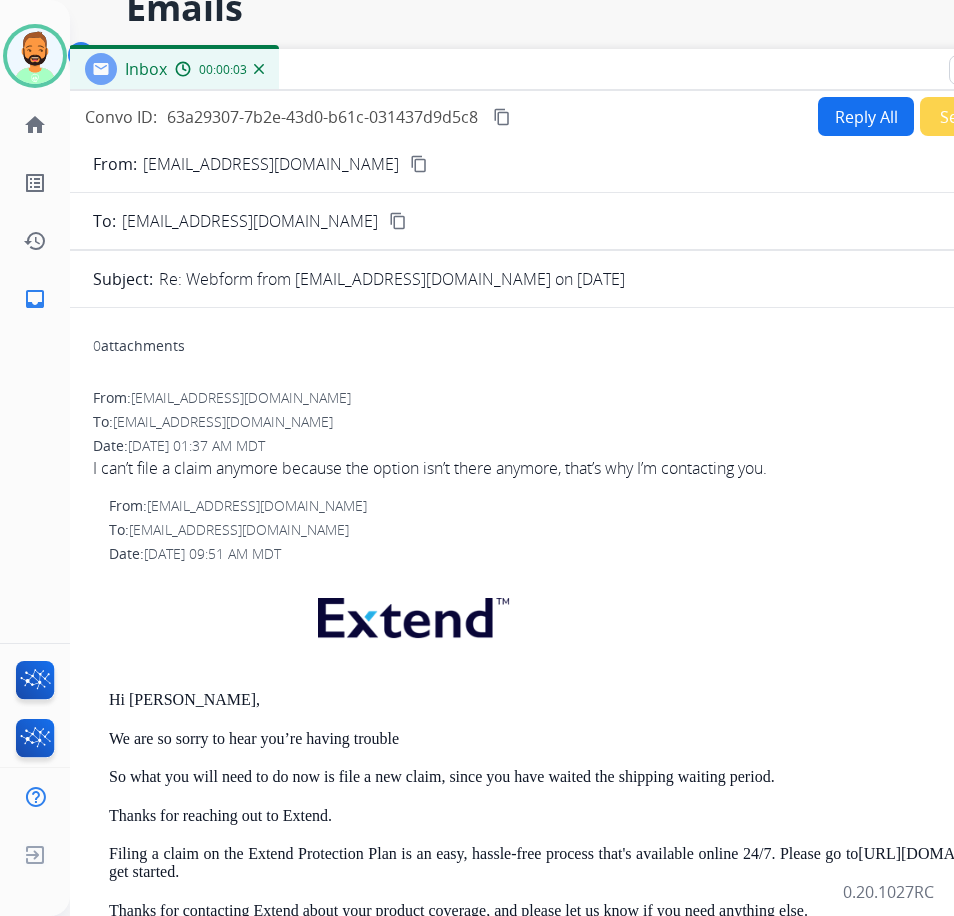 drag, startPoint x: 206, startPoint y: 44, endPoint x: 369, endPoint y: 71, distance: 165.22107 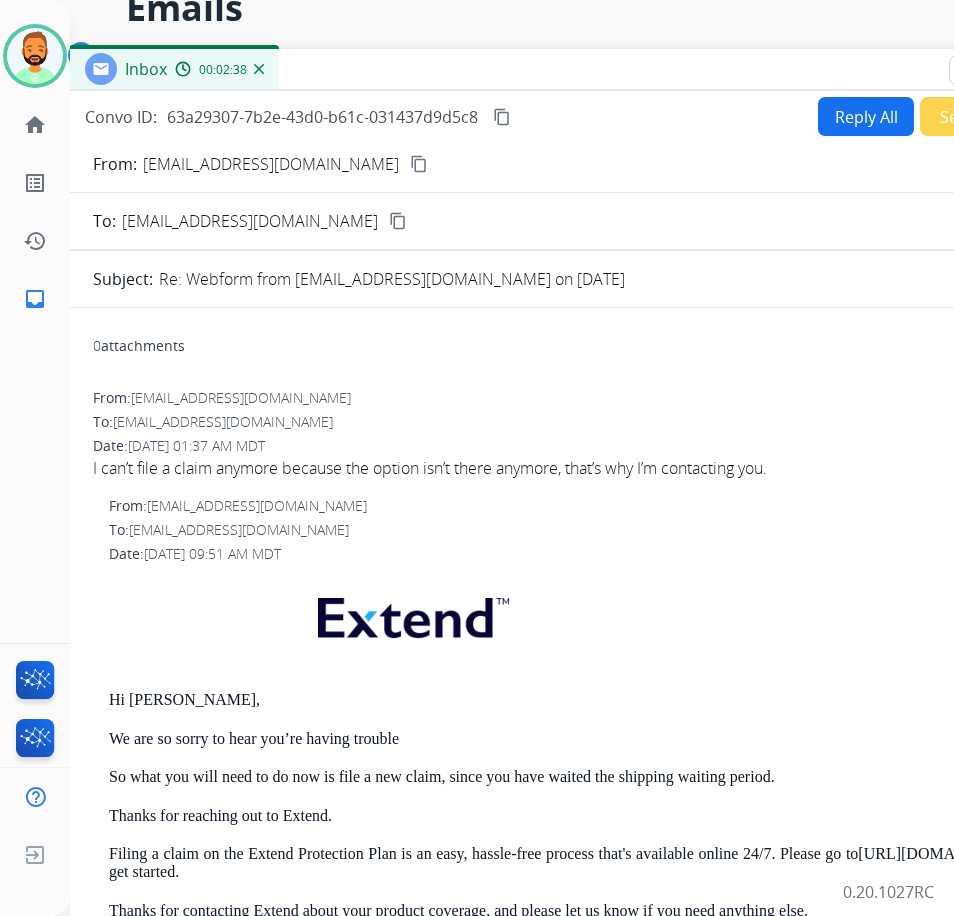 click on "Reply All" at bounding box center [866, 116] 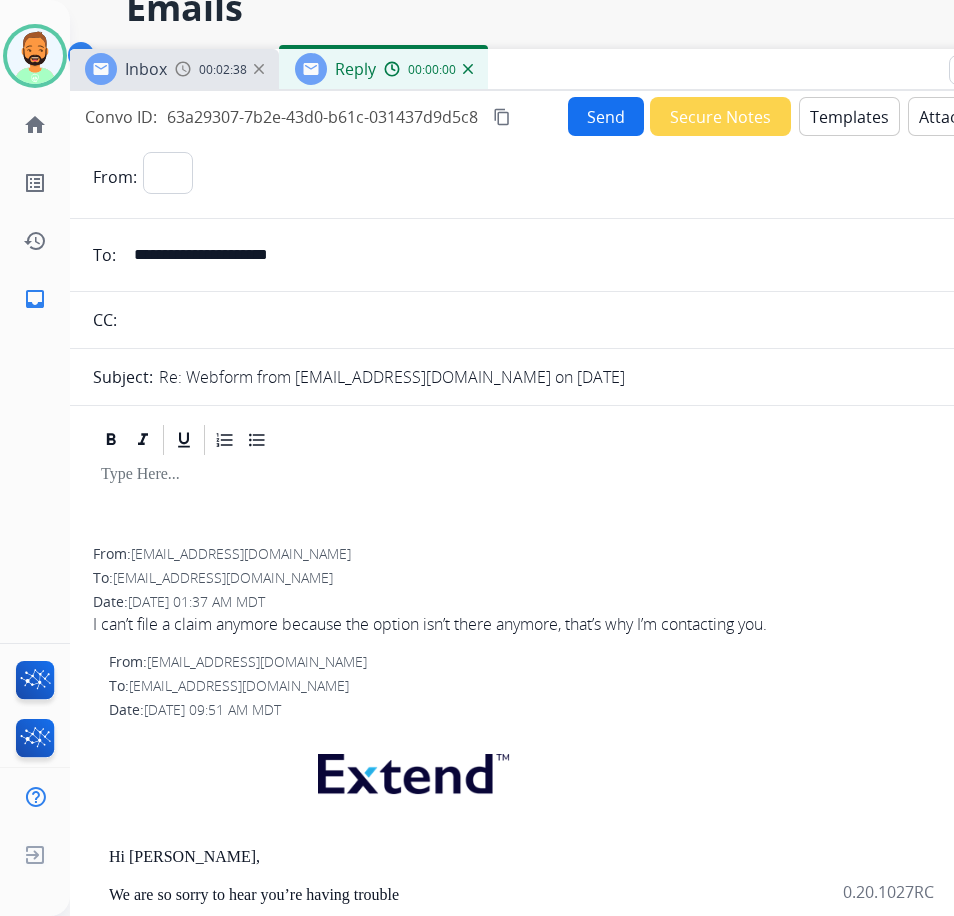 select on "**********" 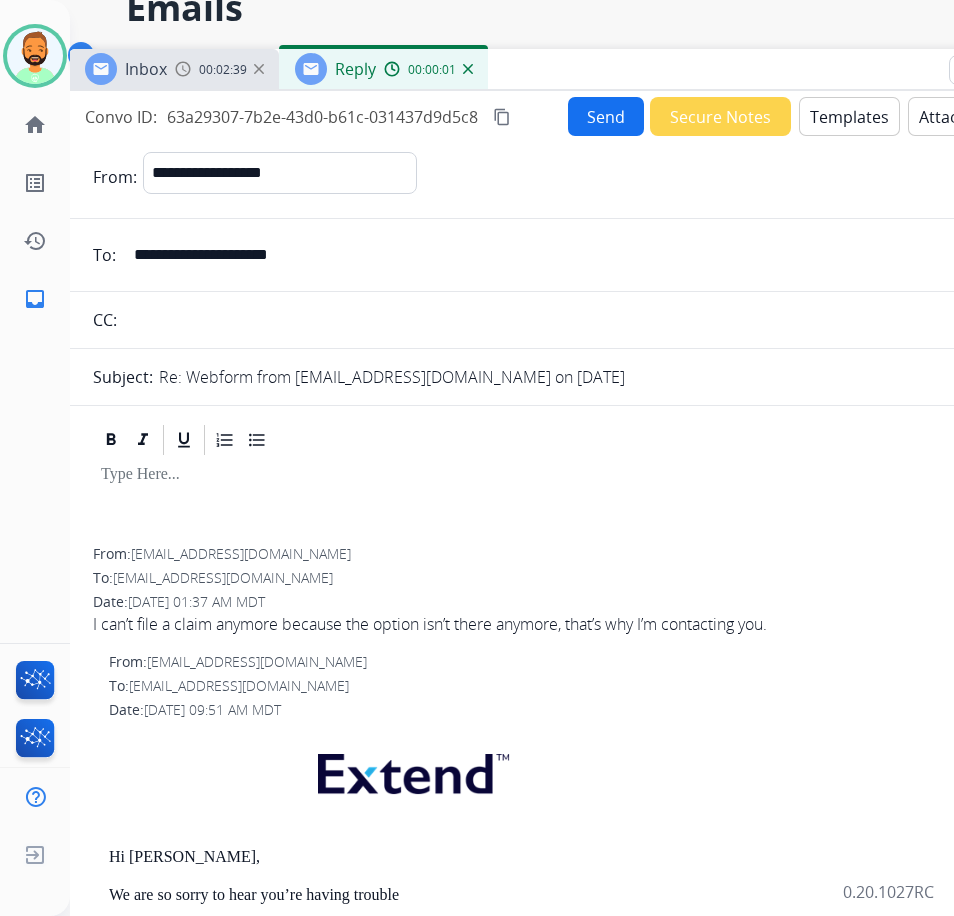 click on "Templates" at bounding box center (849, 116) 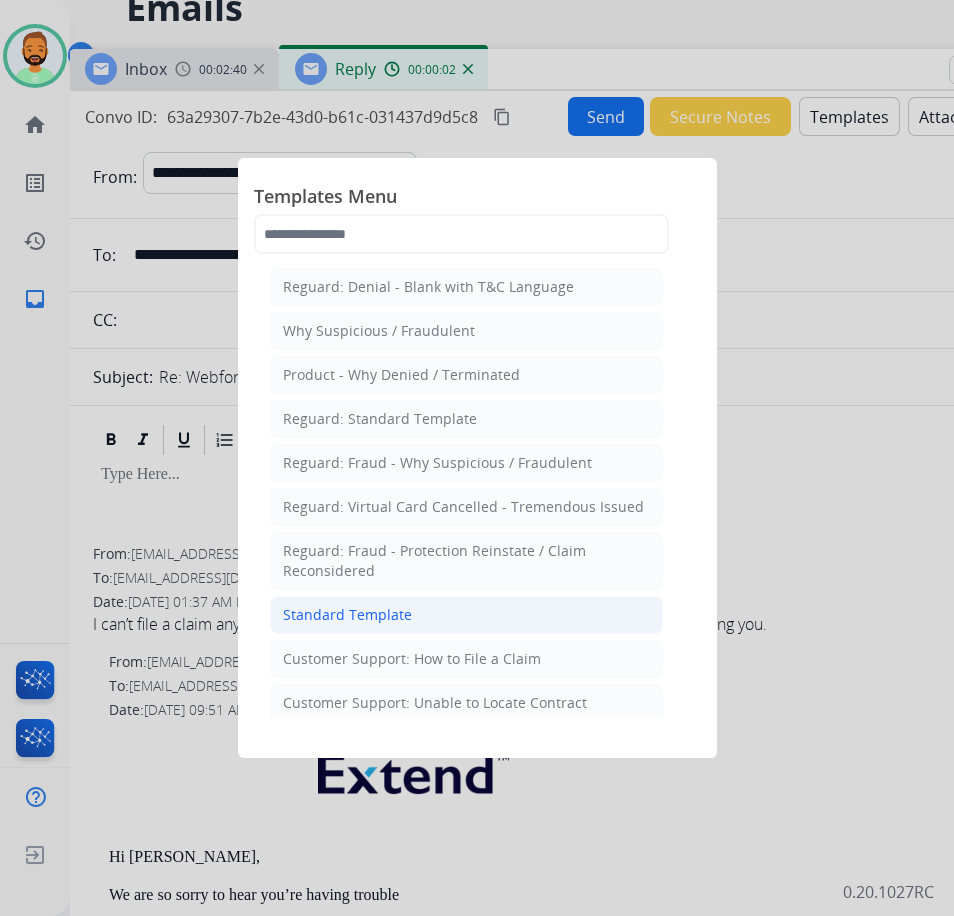 click on "Standard Template" 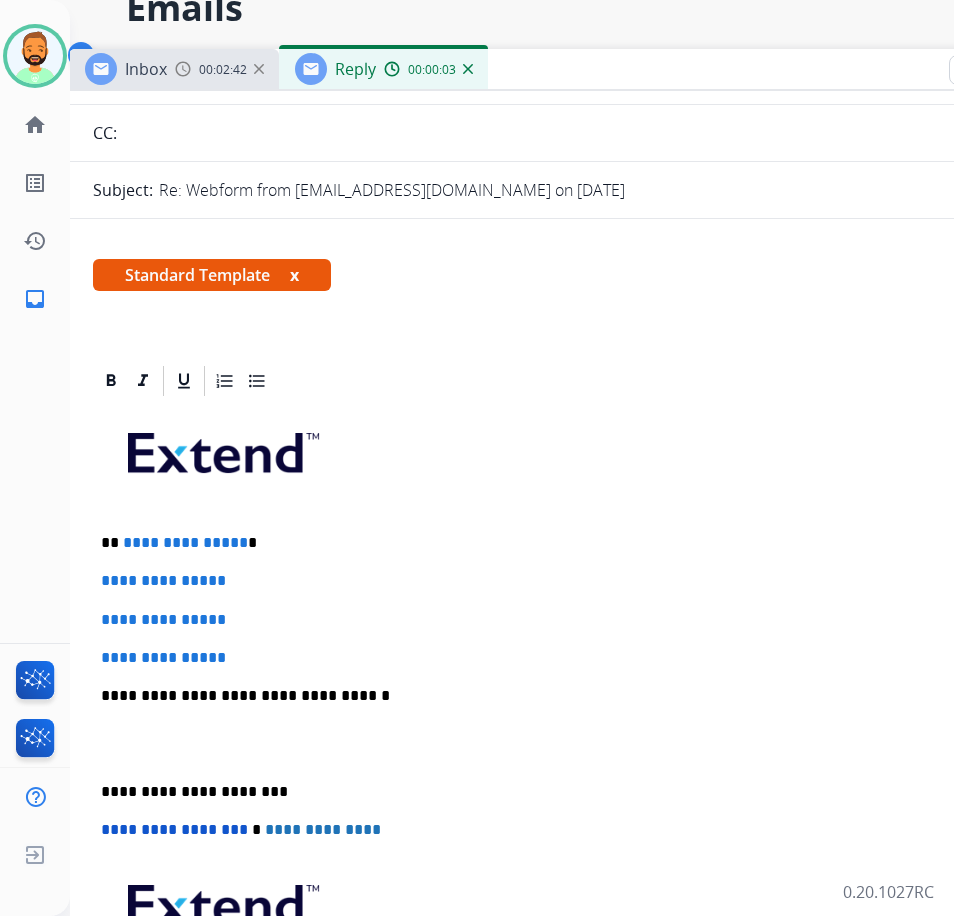 scroll, scrollTop: 200, scrollLeft: 0, axis: vertical 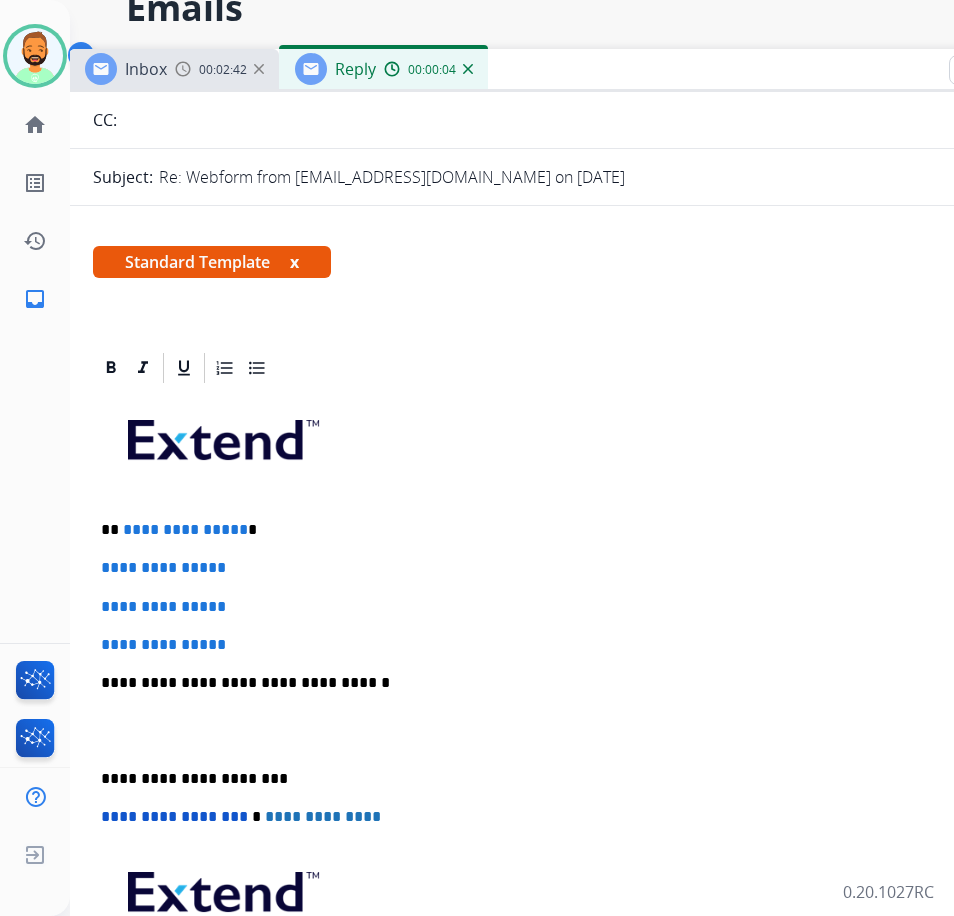 click on "**********" at bounding box center (561, 530) 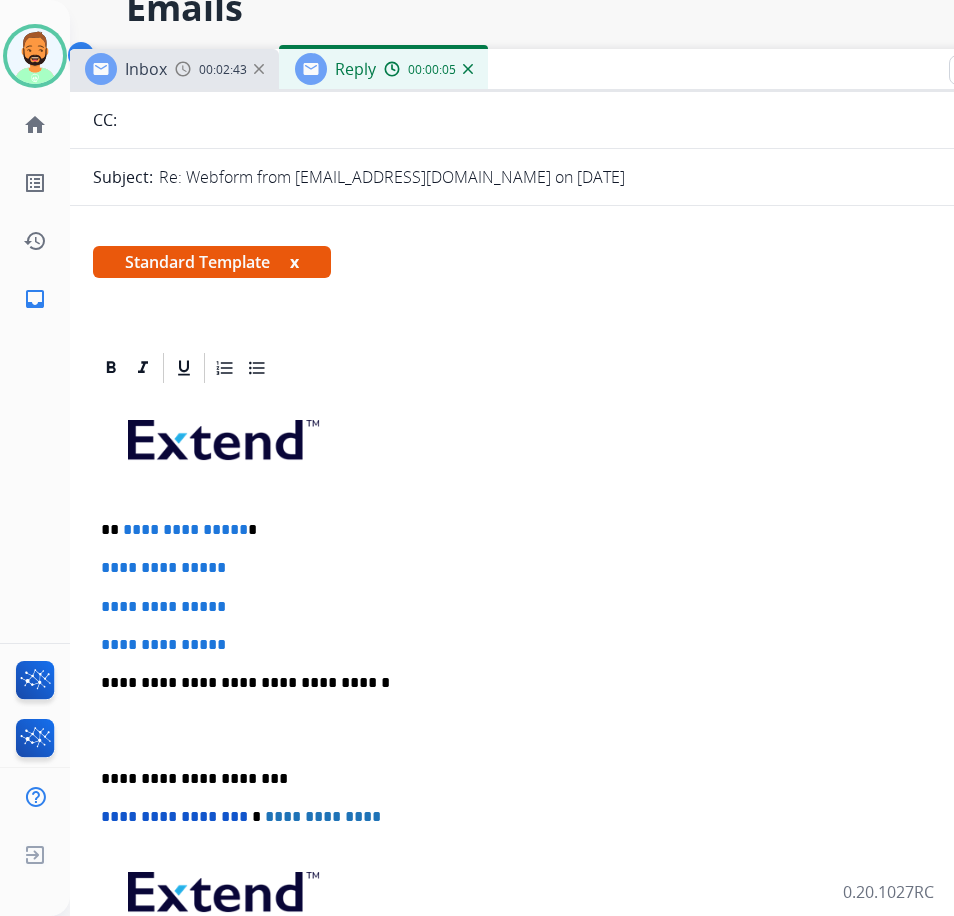 type 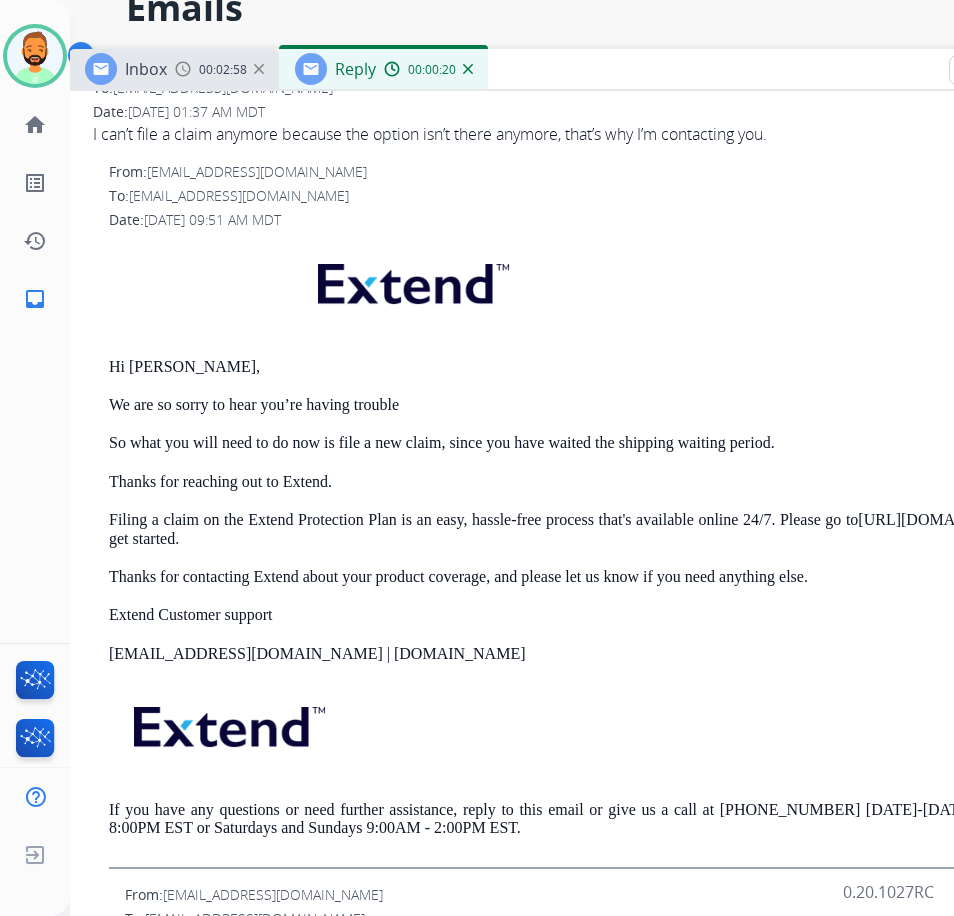 scroll, scrollTop: 1217, scrollLeft: 0, axis: vertical 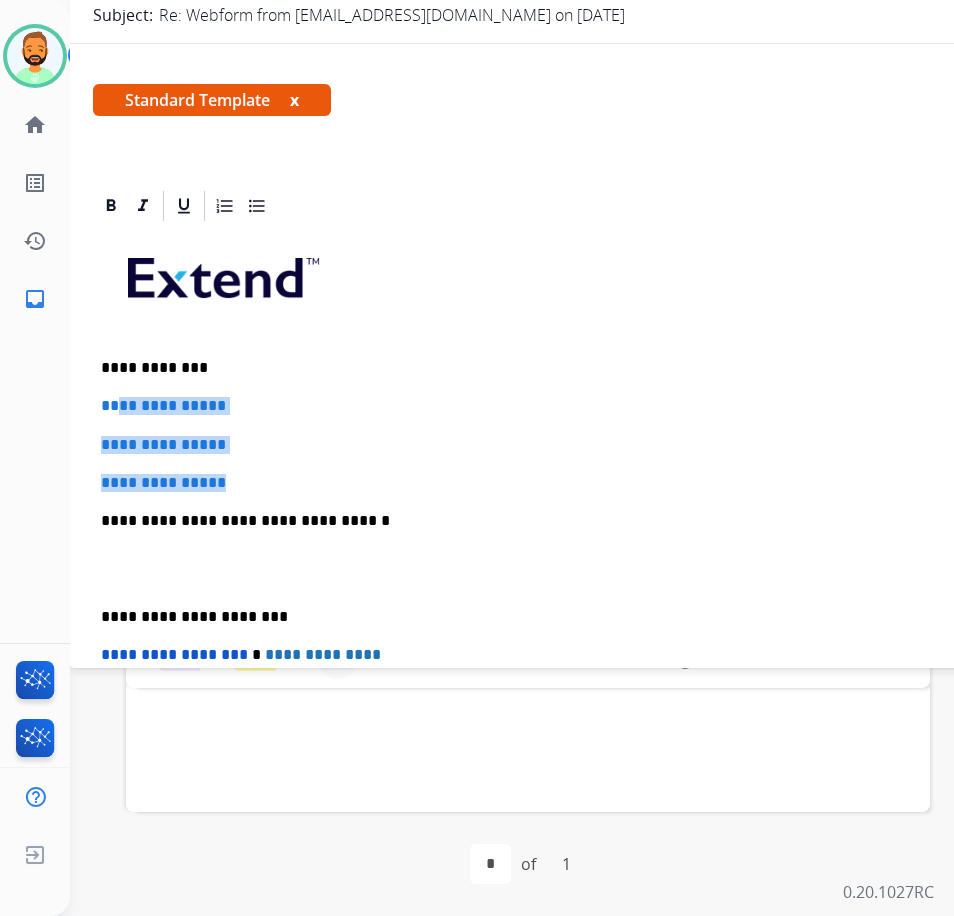 drag, startPoint x: 276, startPoint y: 472, endPoint x: 113, endPoint y: 403, distance: 177.00282 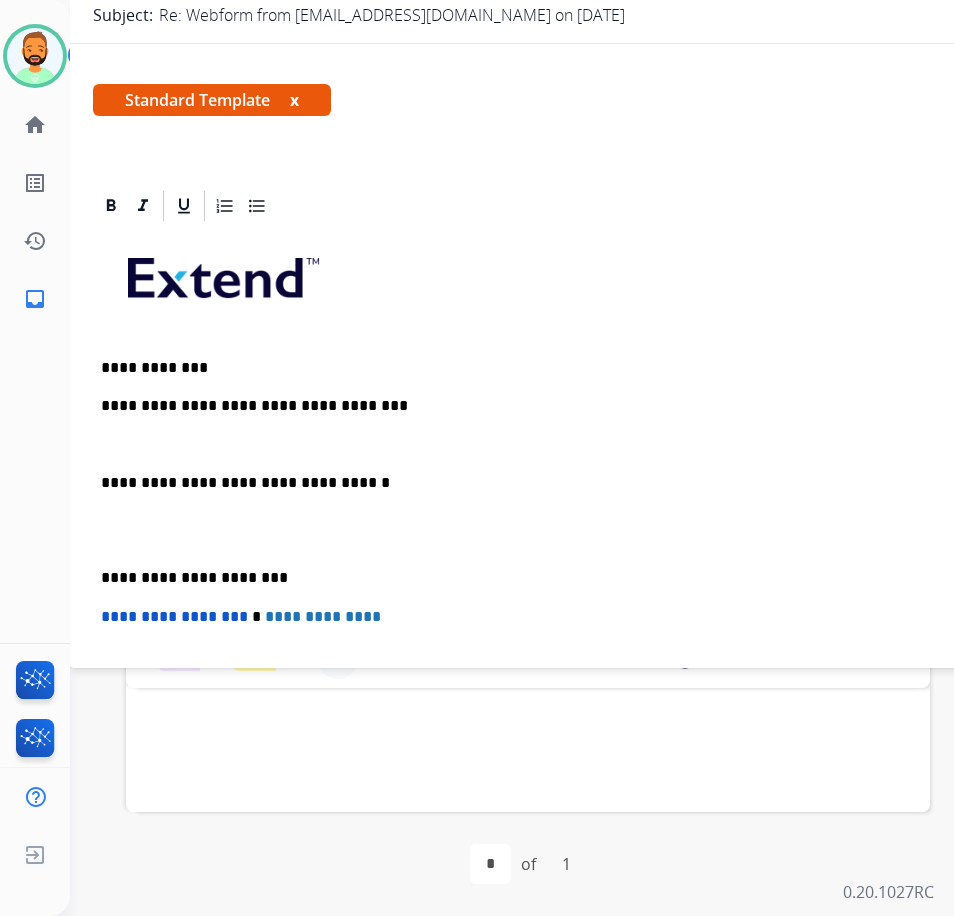 click on "**********" at bounding box center (561, 406) 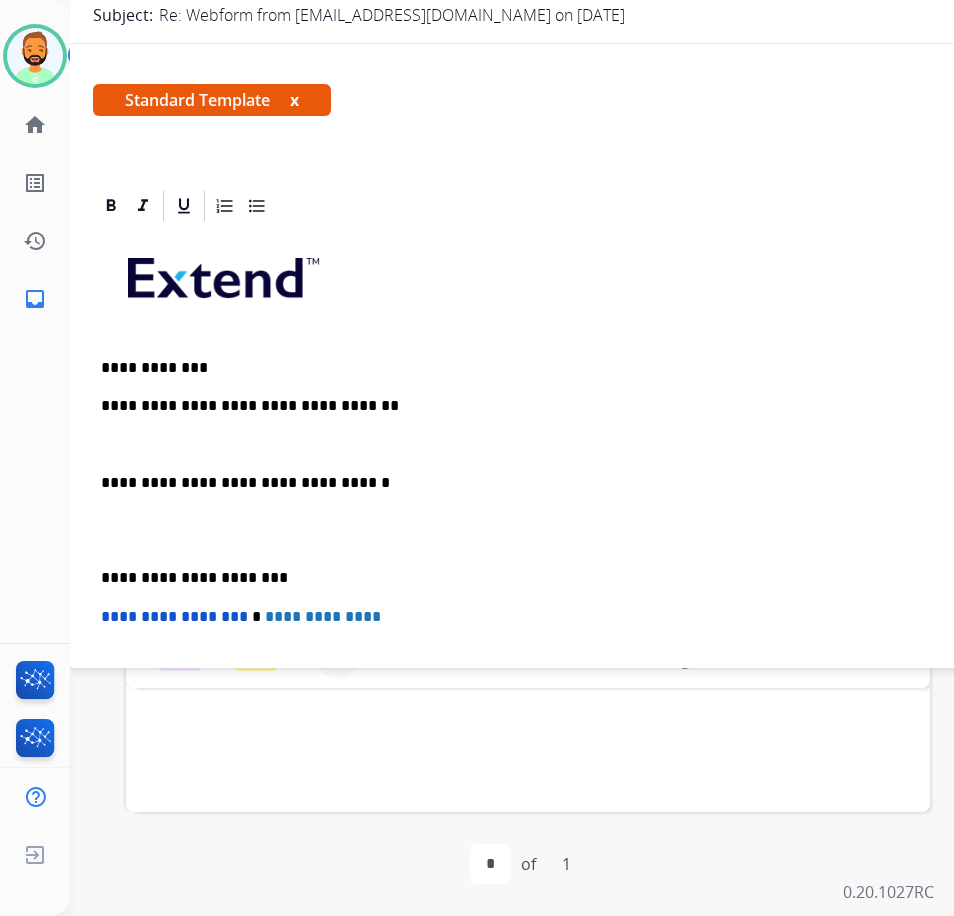 click at bounding box center [569, 445] 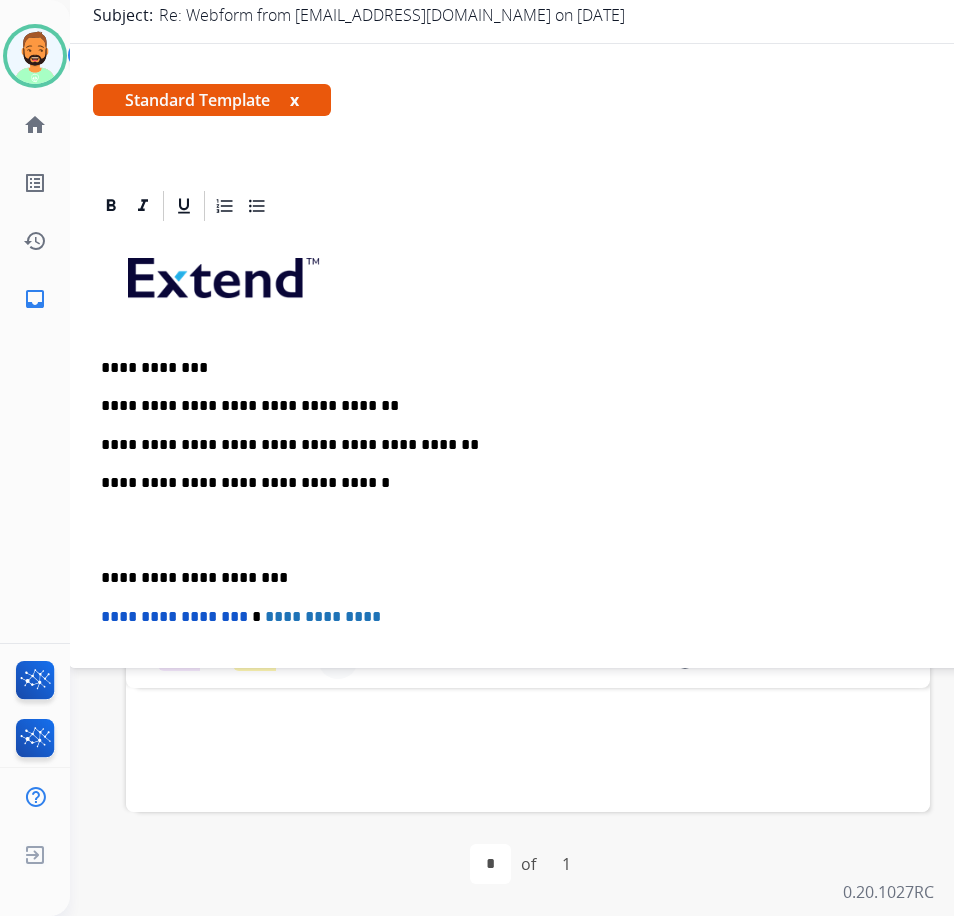 click on "**********" at bounding box center (569, 549) 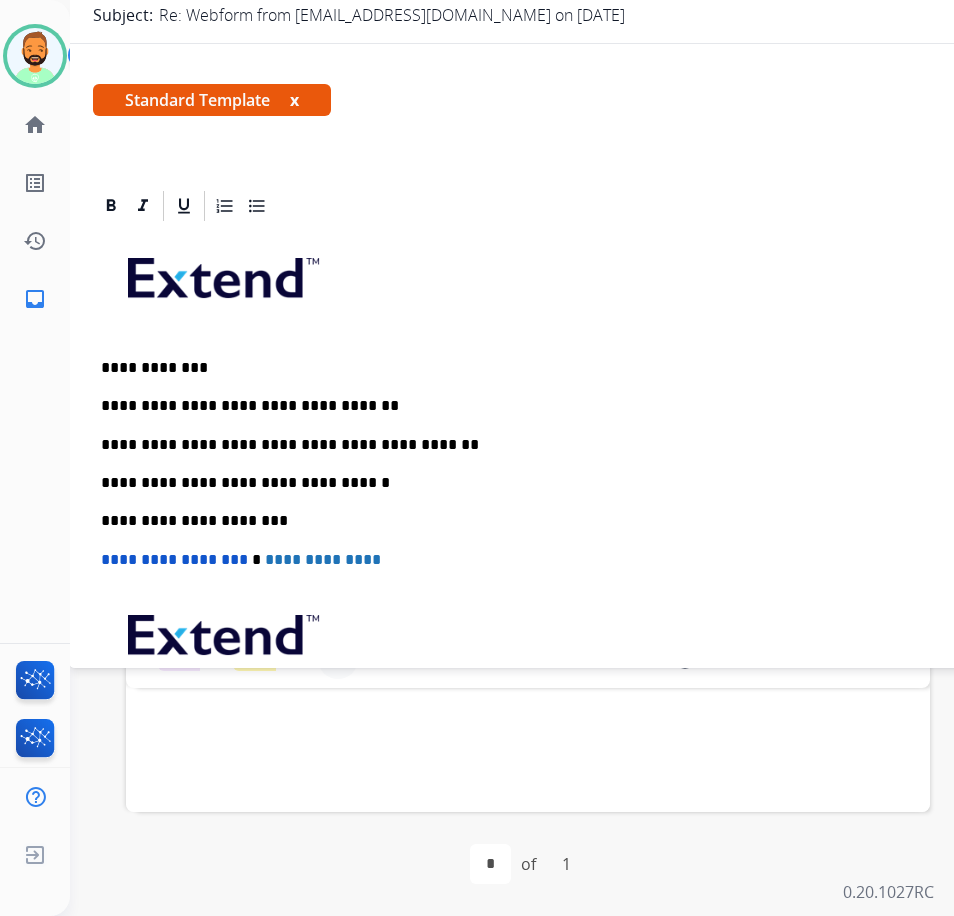 click on "**********" at bounding box center (561, 406) 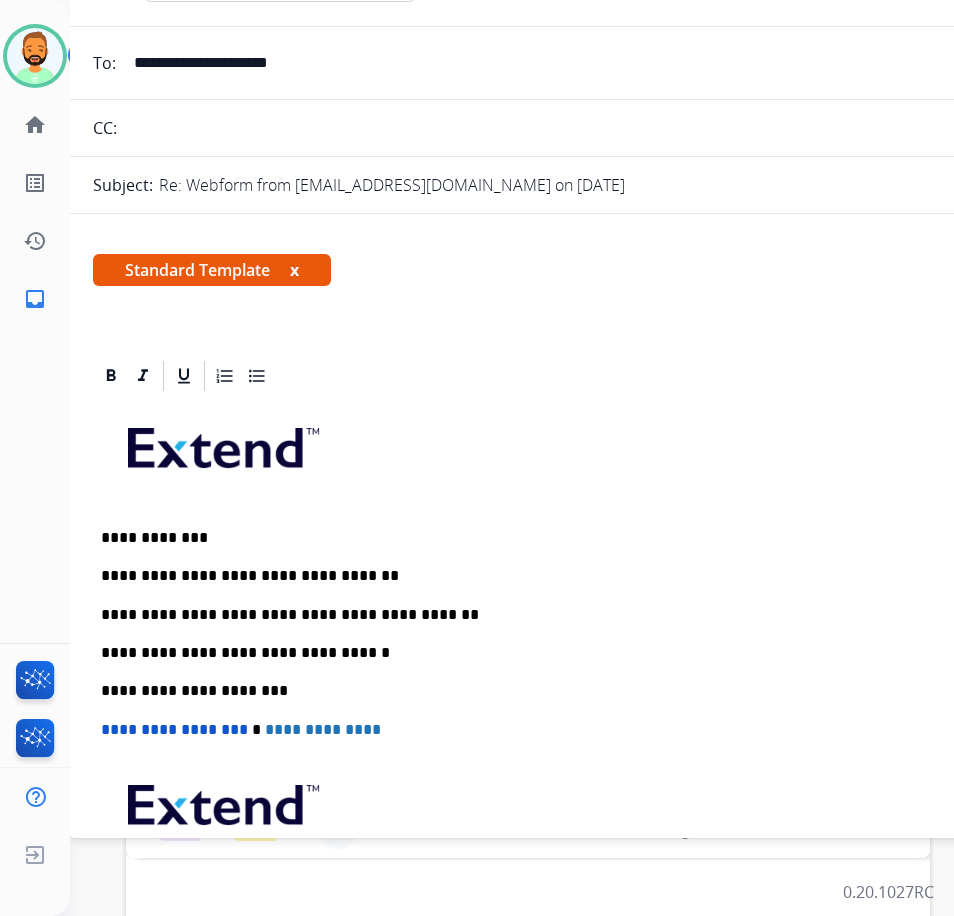 scroll, scrollTop: 0, scrollLeft: 0, axis: both 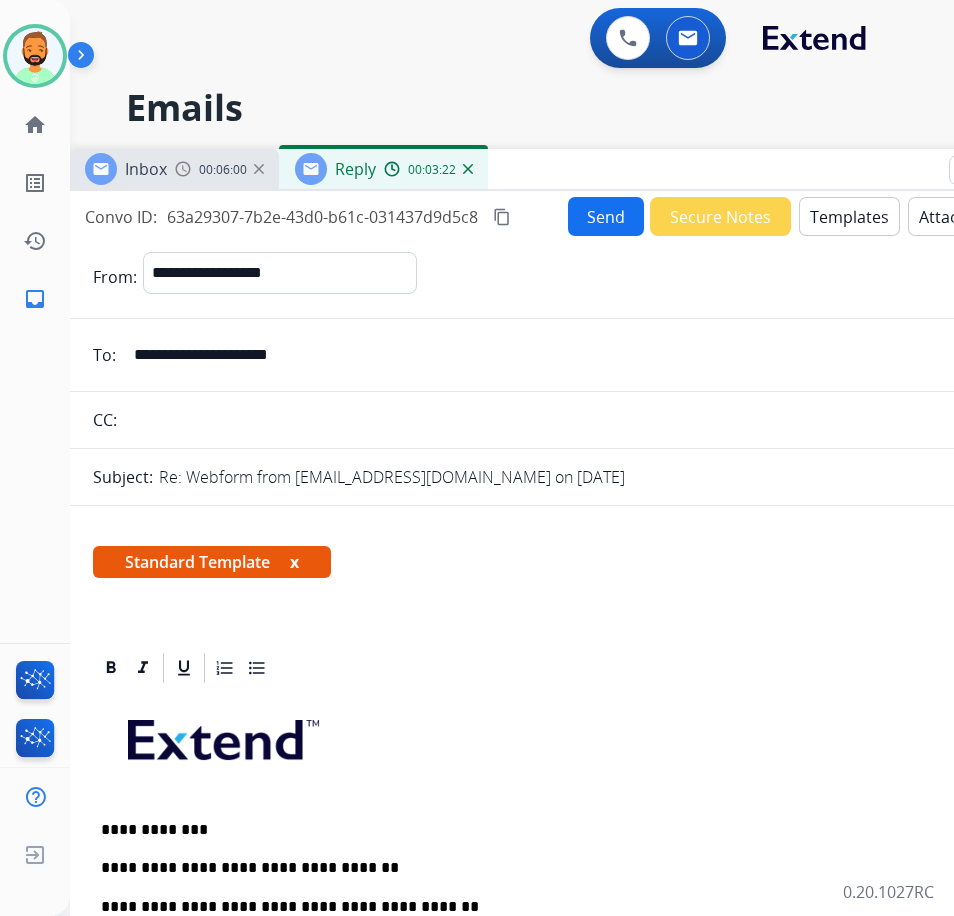click on "Send" at bounding box center [606, 216] 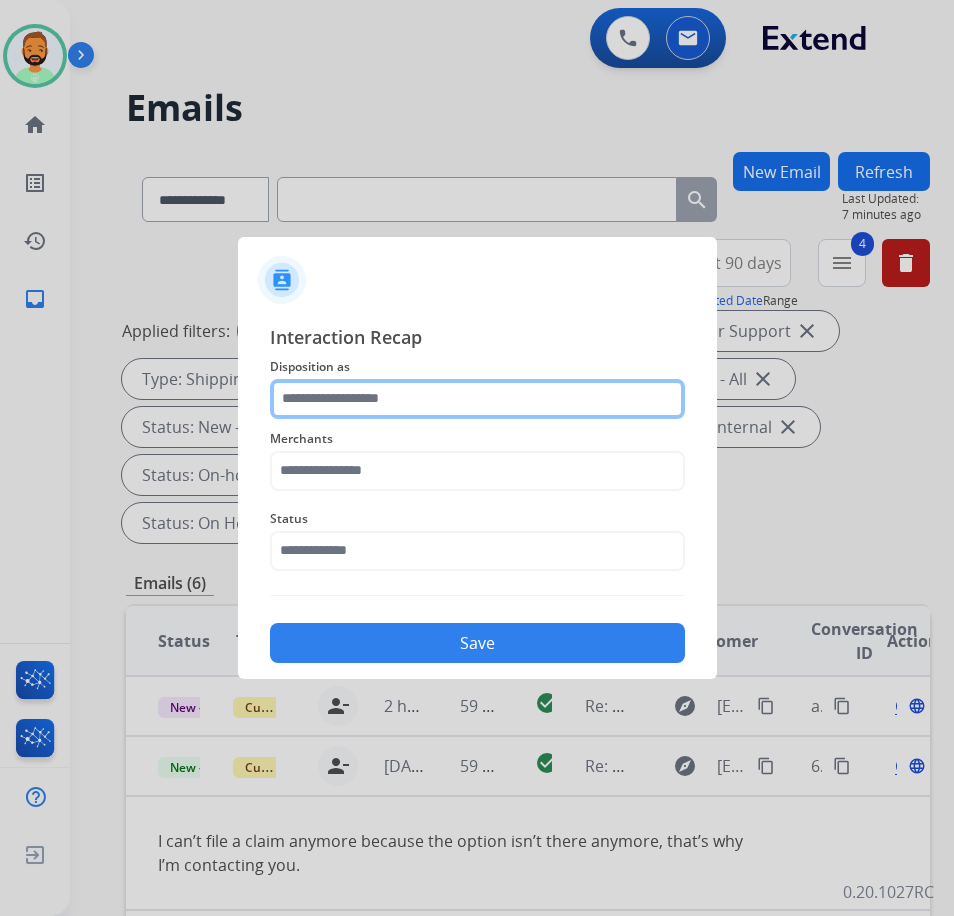 click 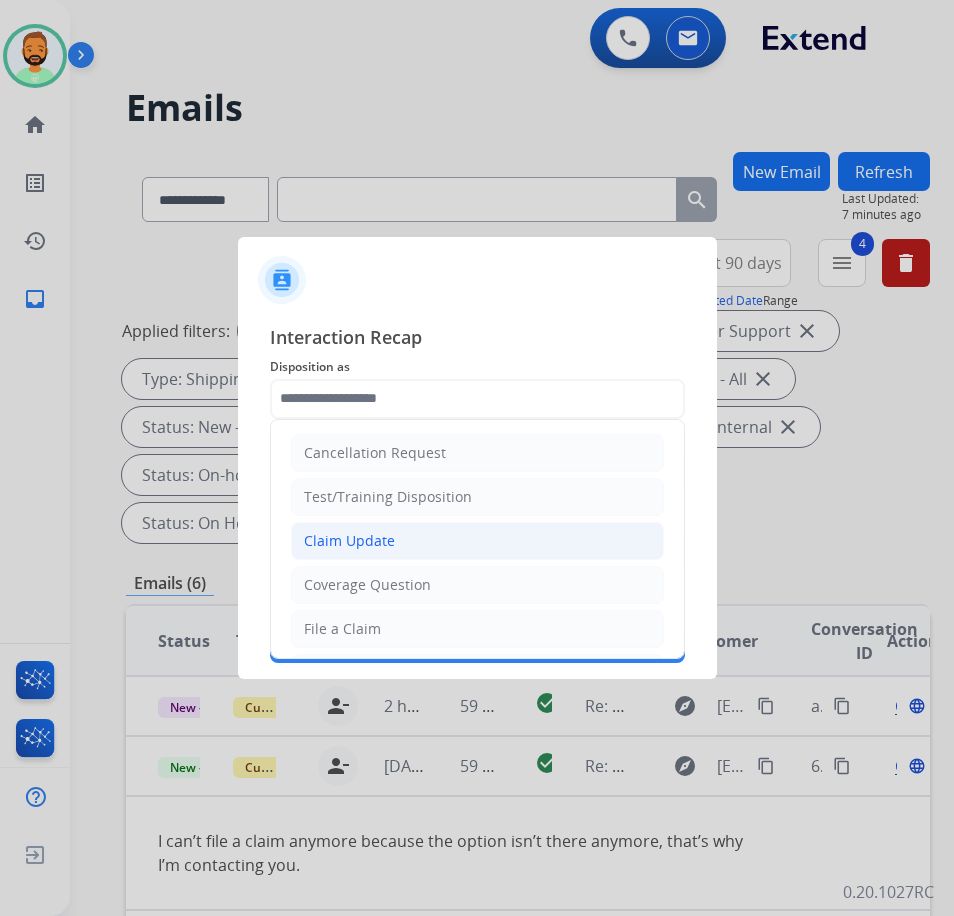 click on "Claim Update" 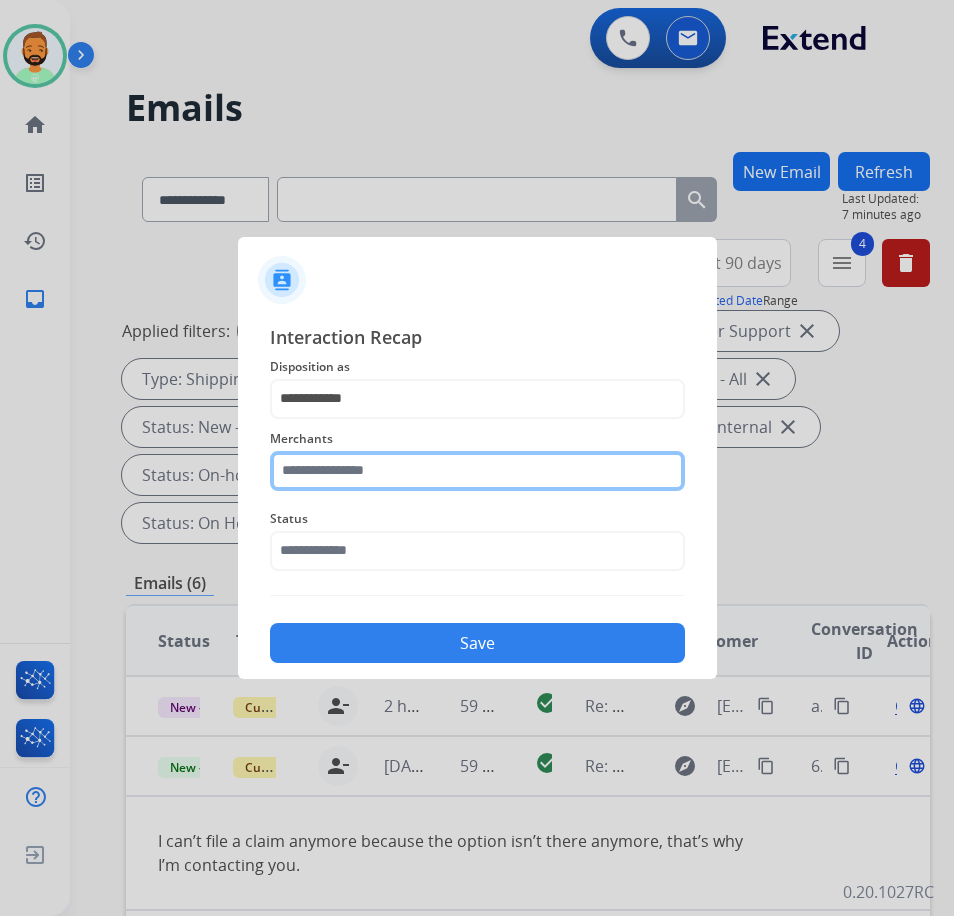 click 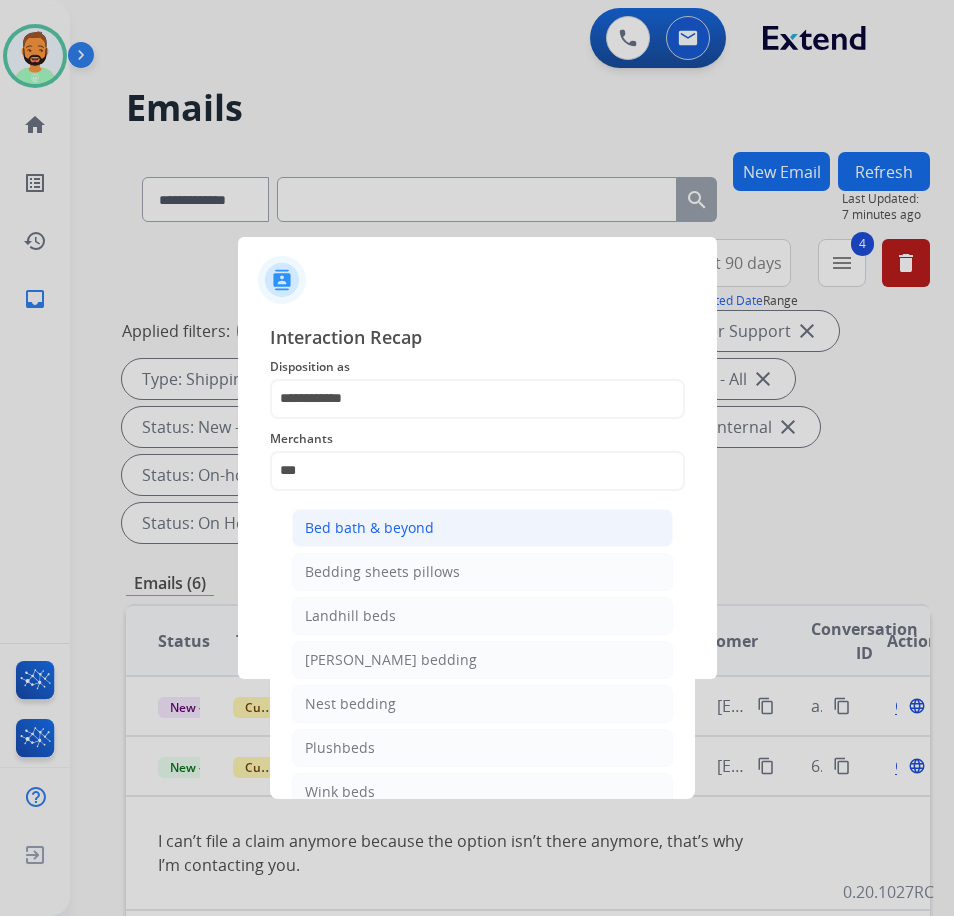 click on "Bed bath & beyond" 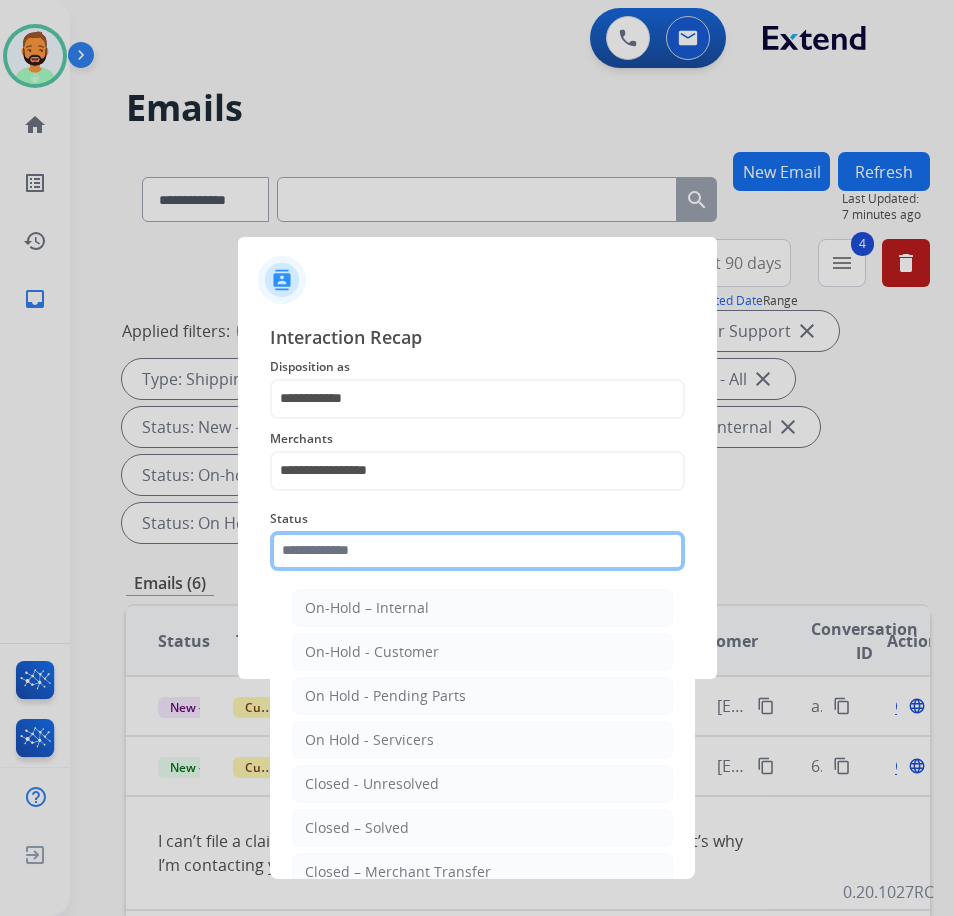 click 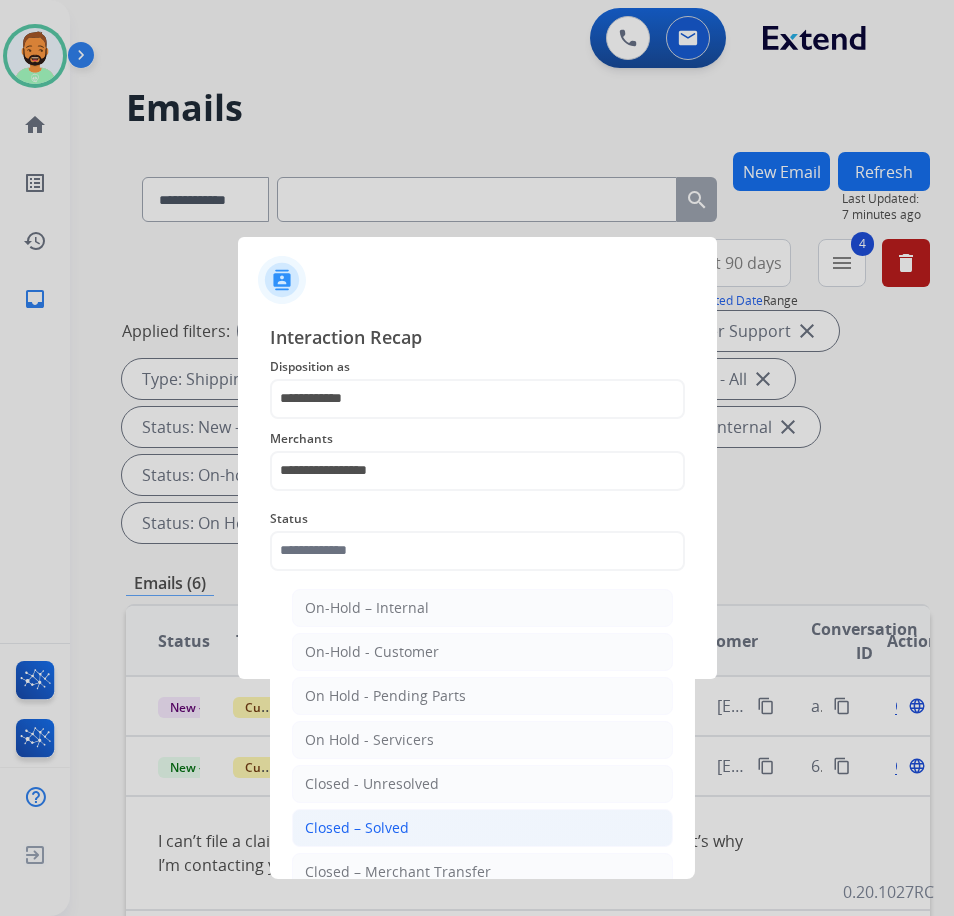 click on "Closed – Solved" 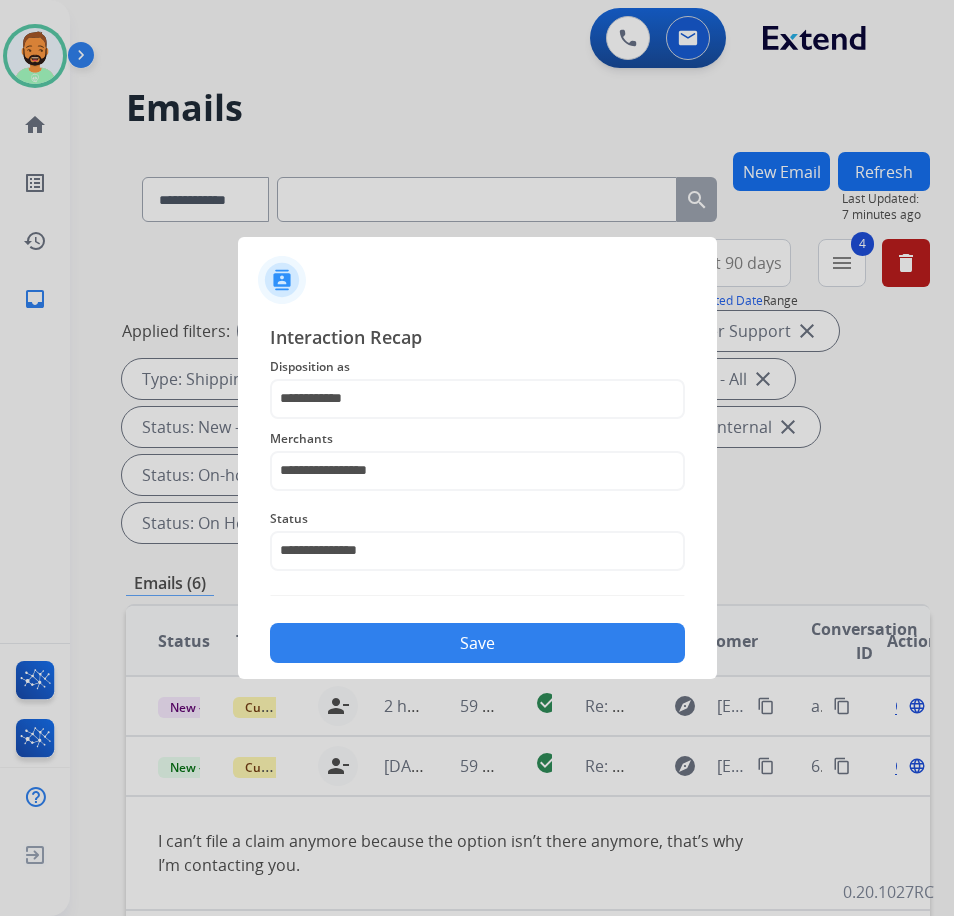 click on "Save" 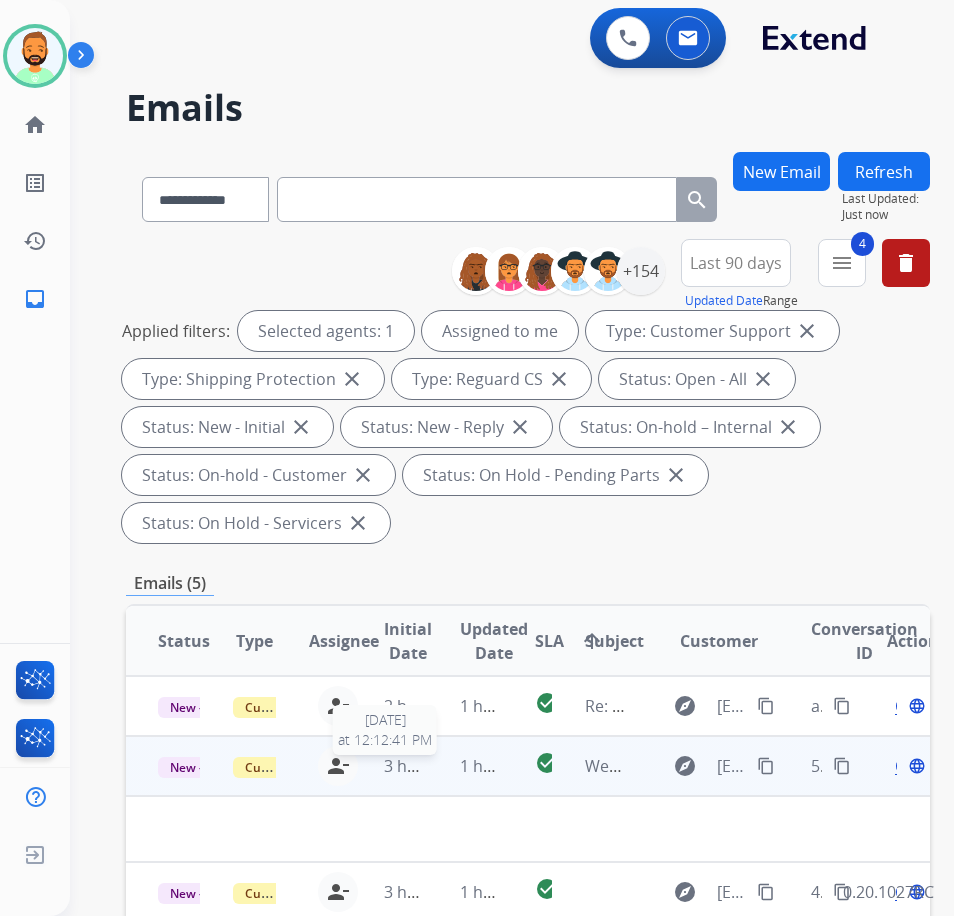 click on "3 hours ago" at bounding box center (429, 766) 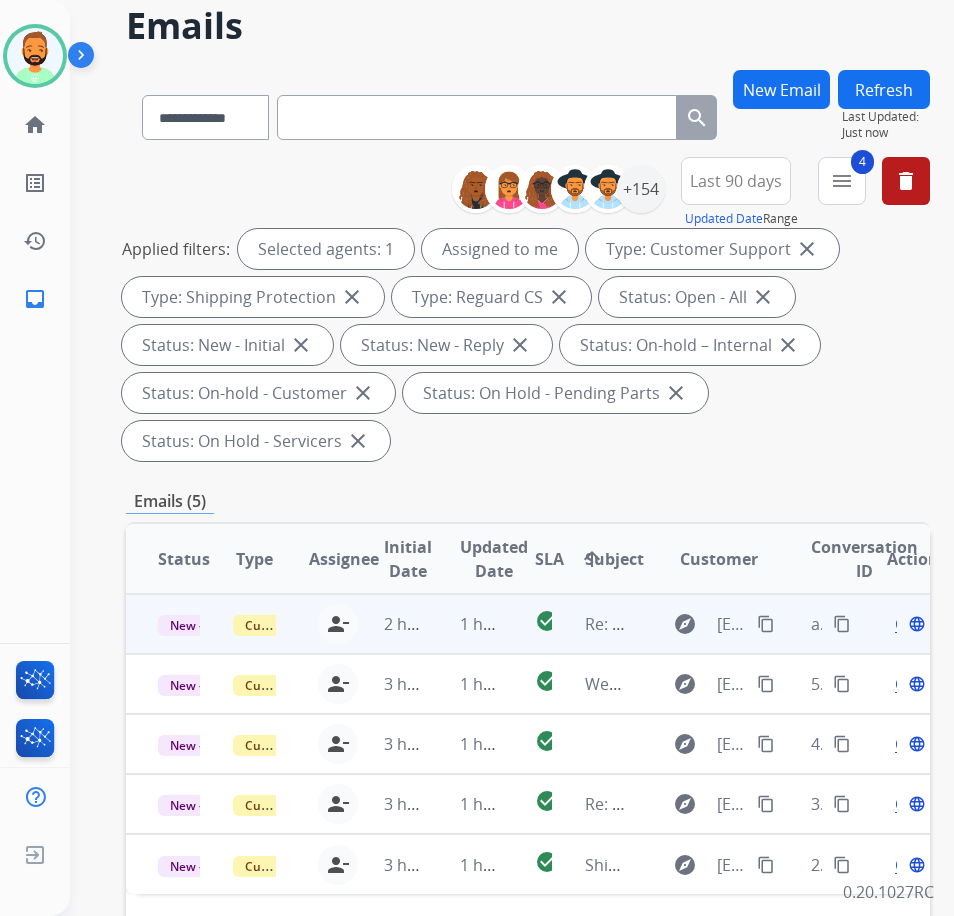 scroll, scrollTop: 0, scrollLeft: 0, axis: both 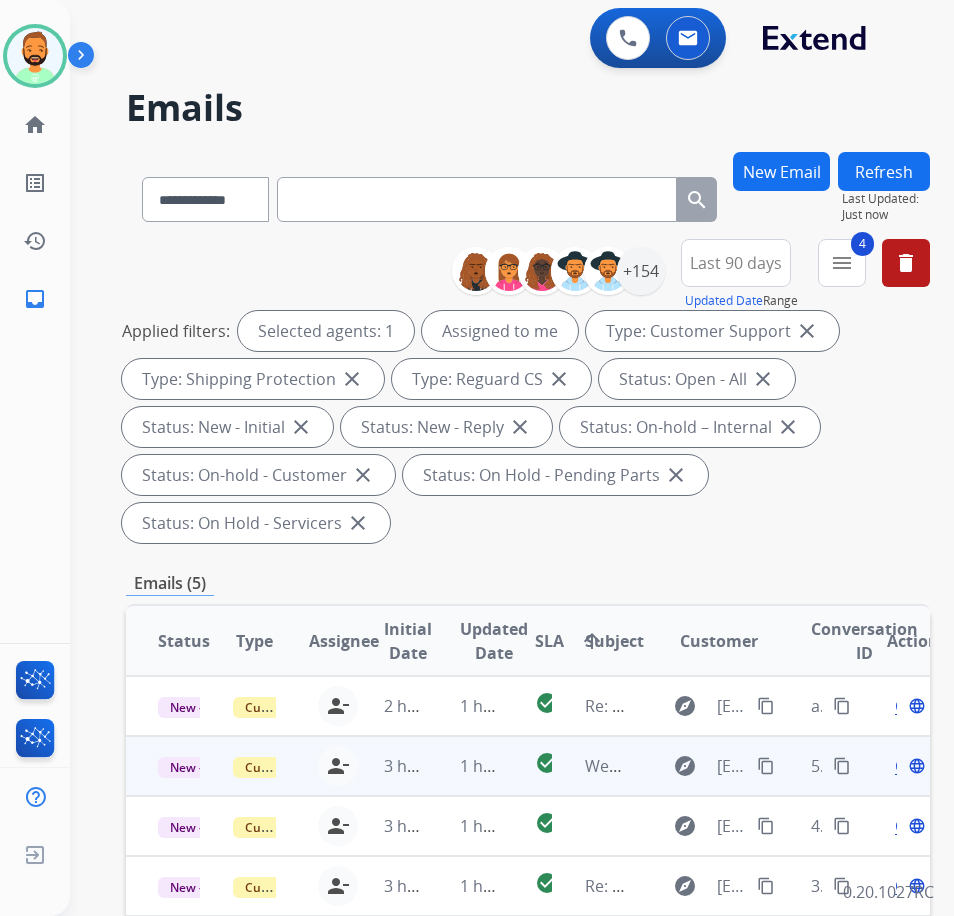 click on "1 hour ago" at bounding box center (465, 766) 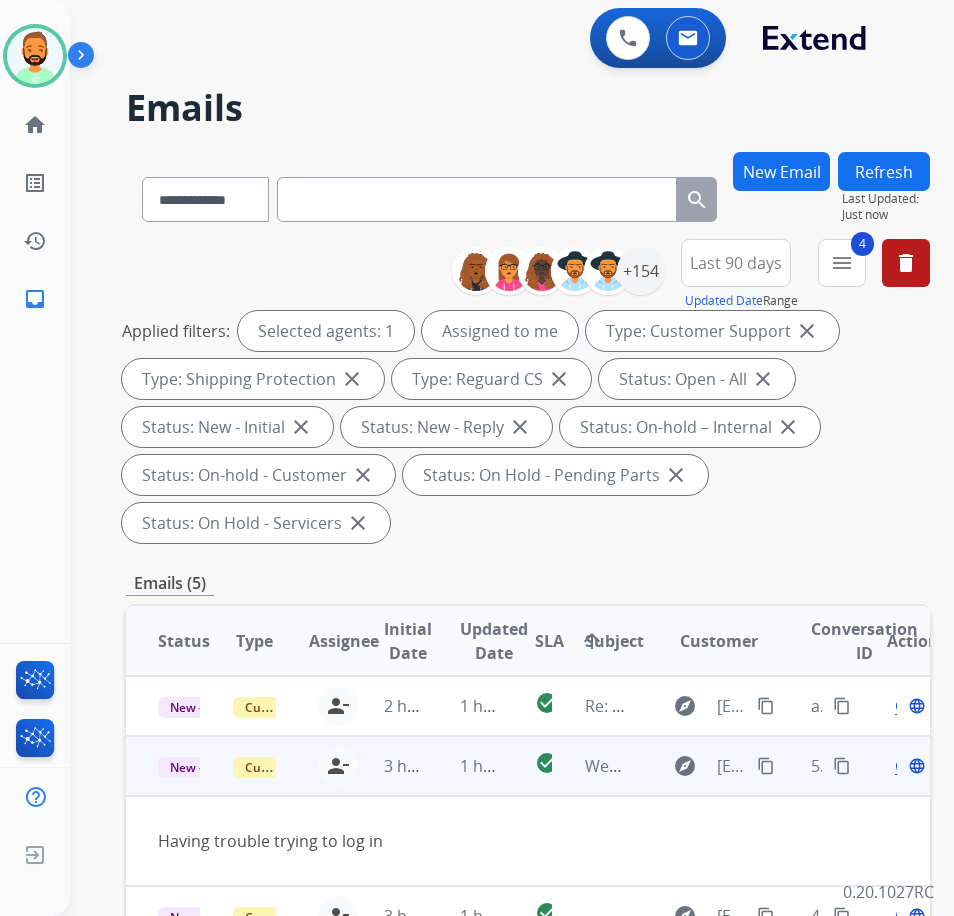 scroll, scrollTop: 100, scrollLeft: 0, axis: vertical 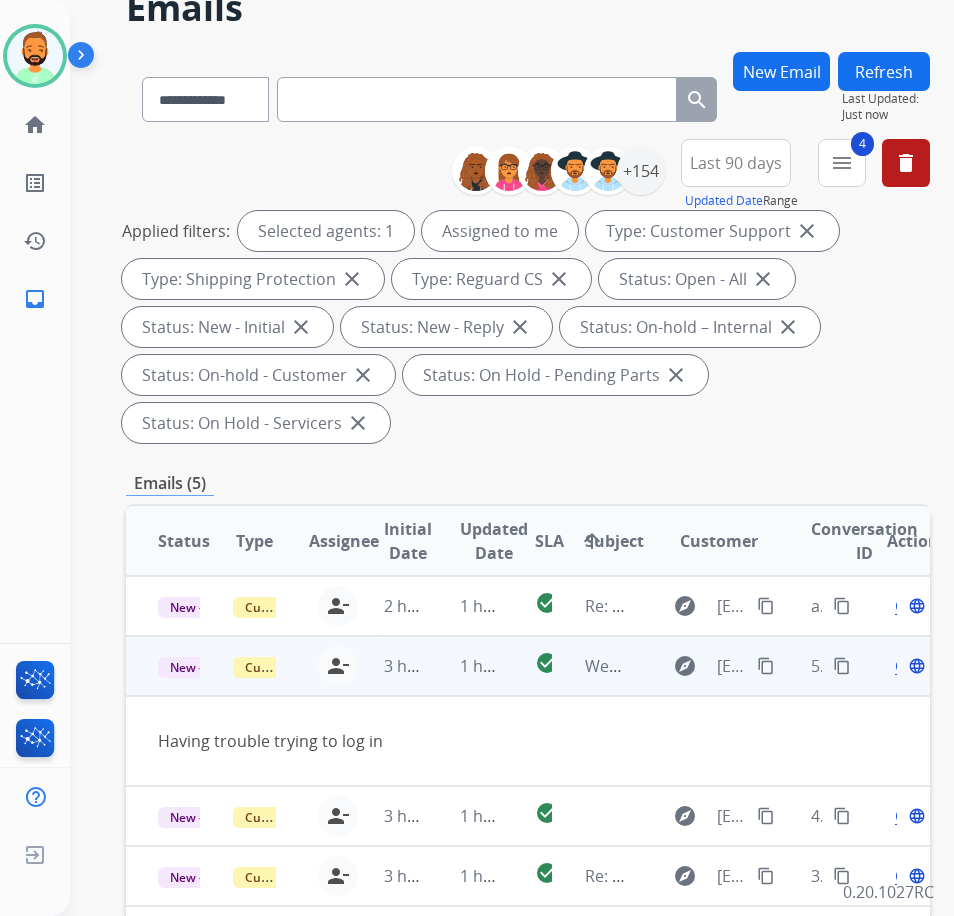 click on "content_copy" at bounding box center [766, 666] 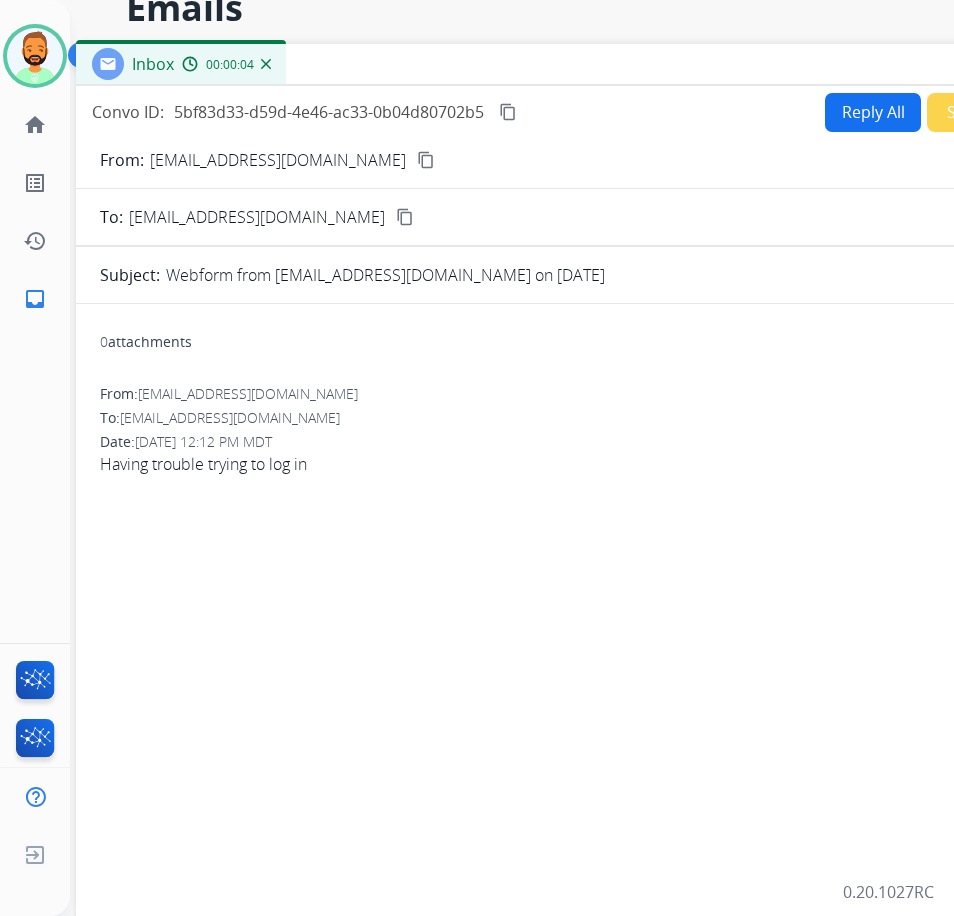 drag, startPoint x: 463, startPoint y: 40, endPoint x: 633, endPoint y: 69, distance: 172.4558 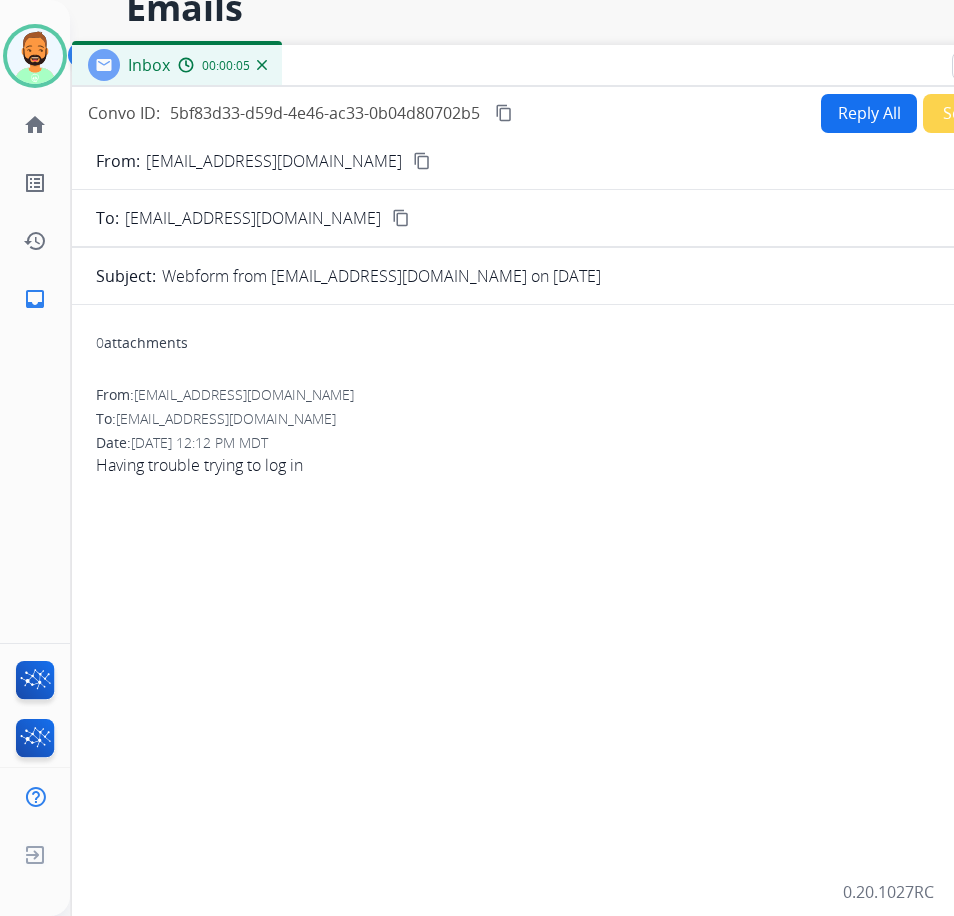 click on "Reply All" at bounding box center [869, 113] 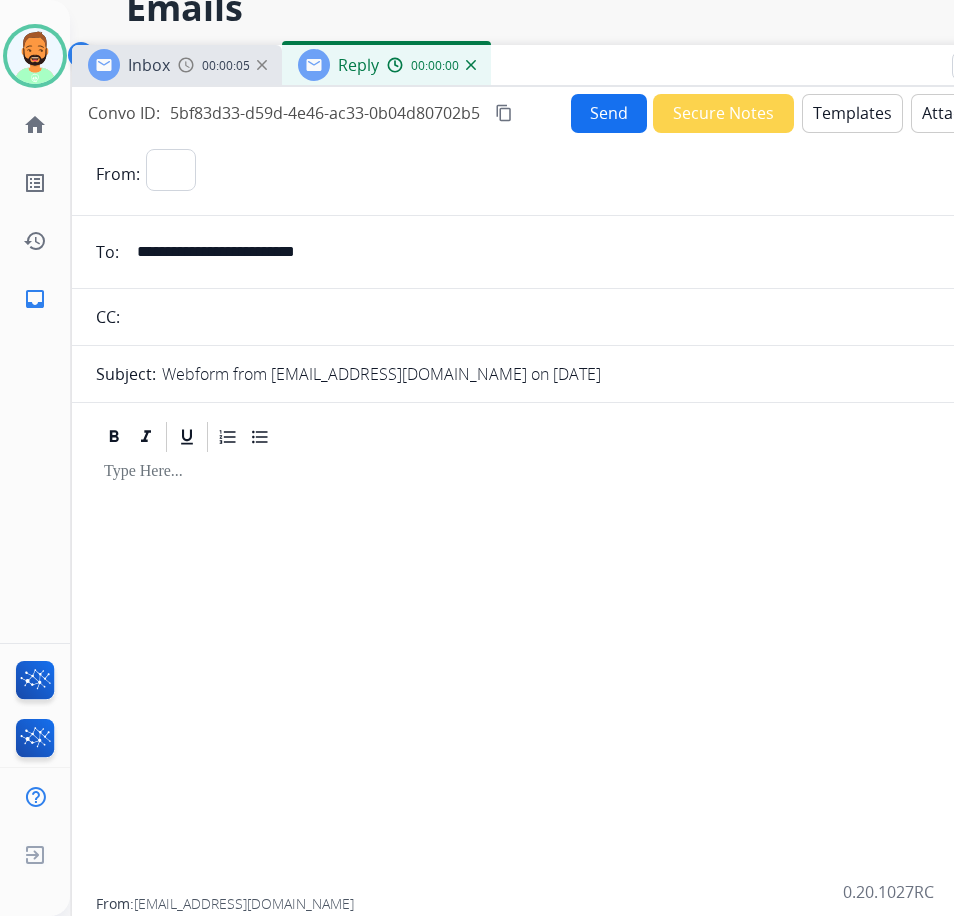 click on "Templates" at bounding box center [852, 113] 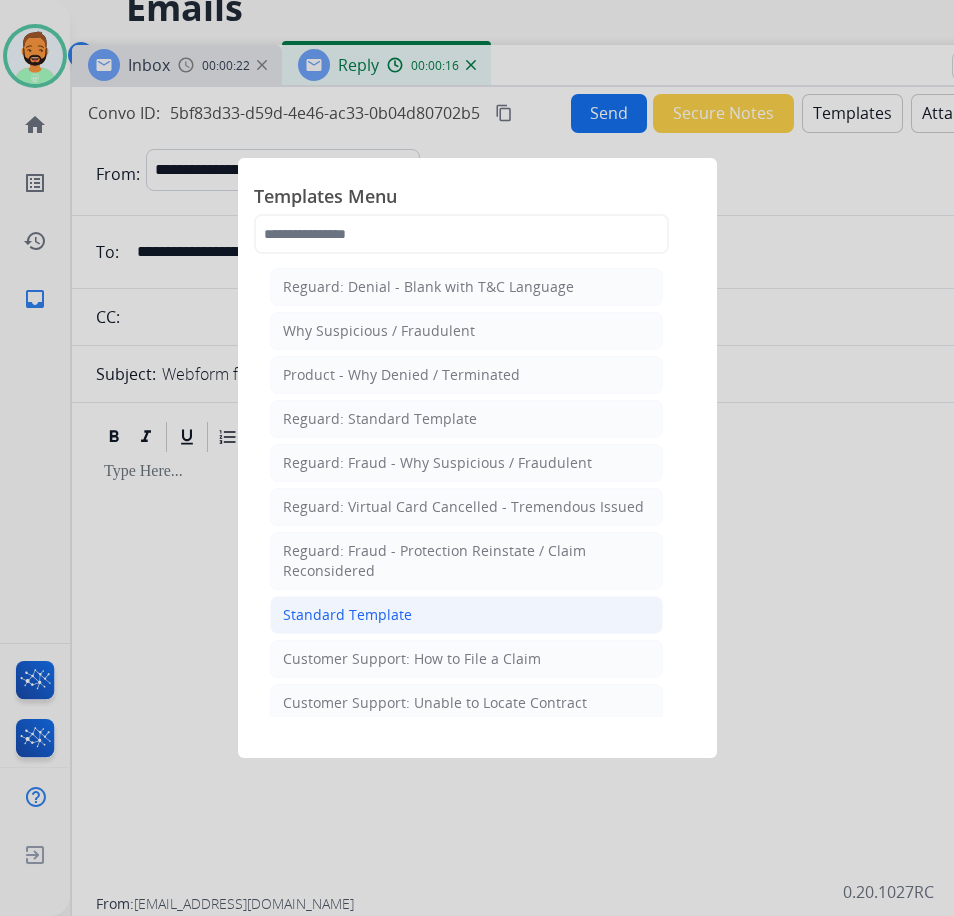 click on "Standard Template" 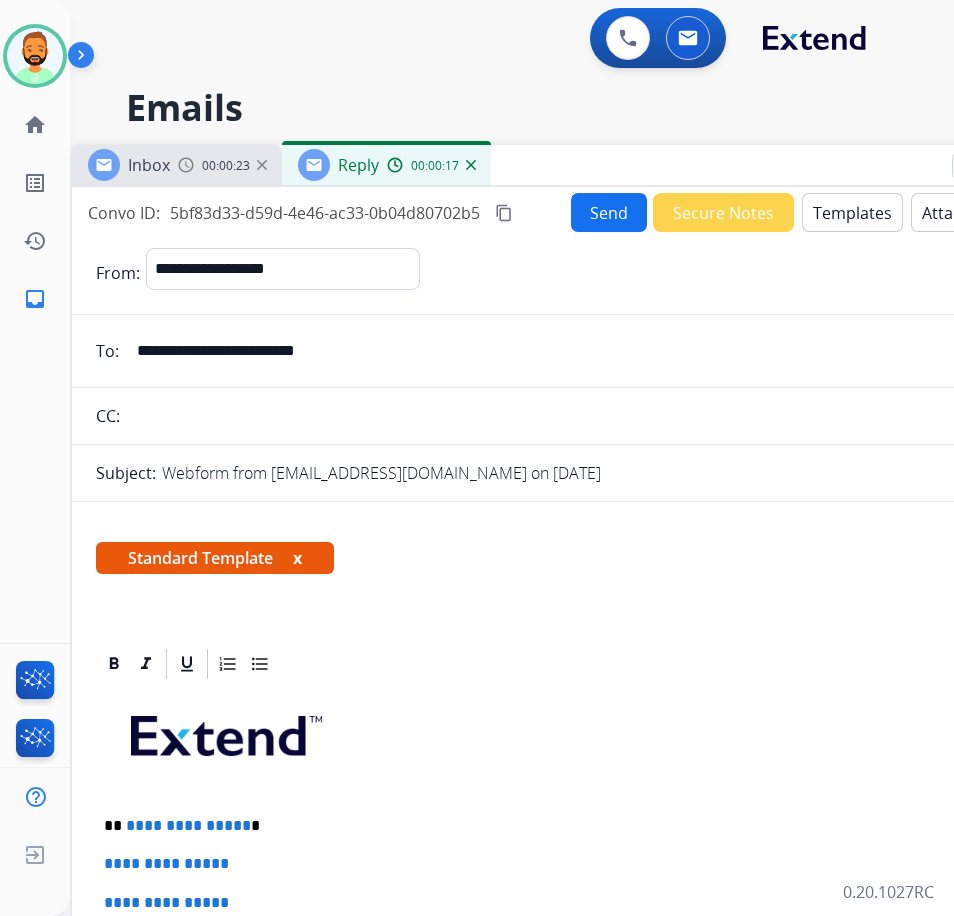 select on "**********" 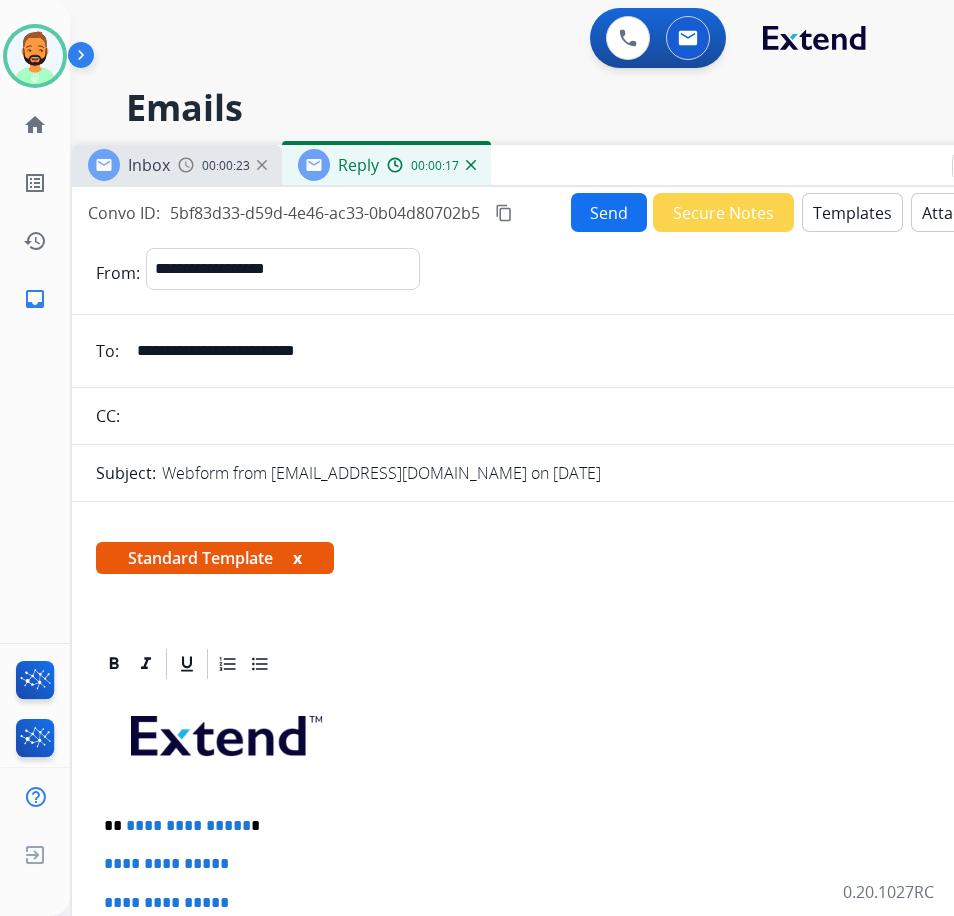 scroll, scrollTop: 0, scrollLeft: 0, axis: both 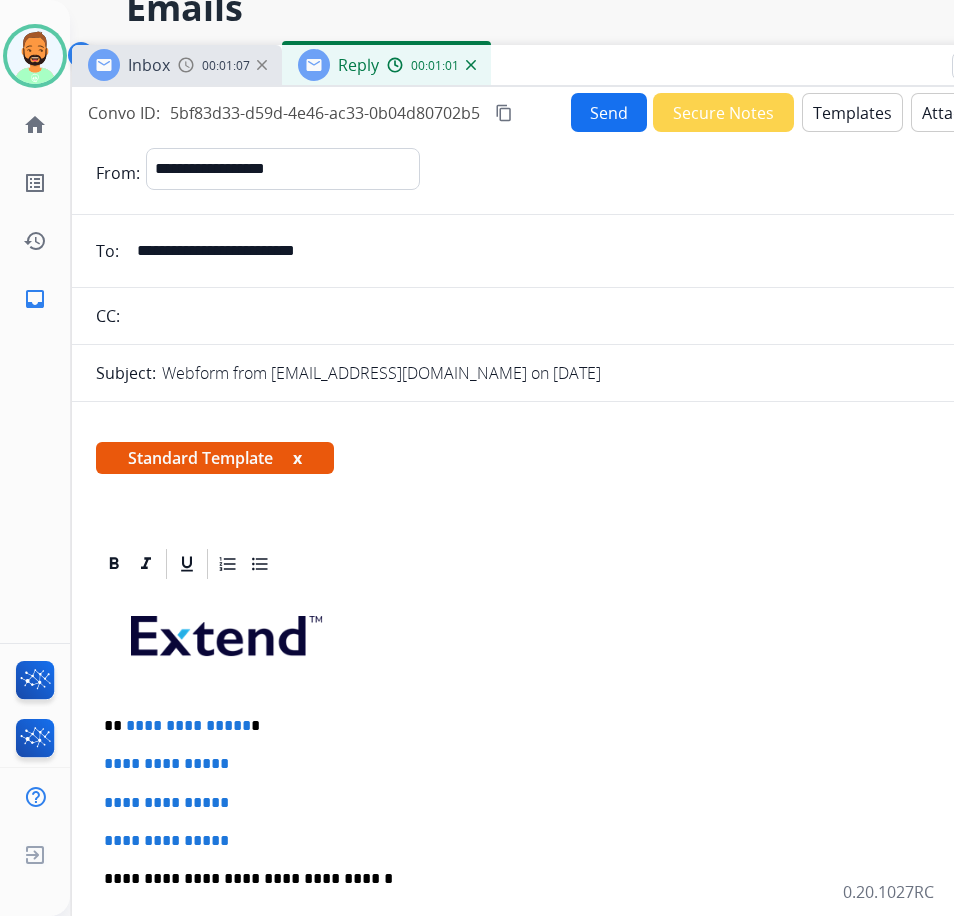 click on "**********" at bounding box center (564, 726) 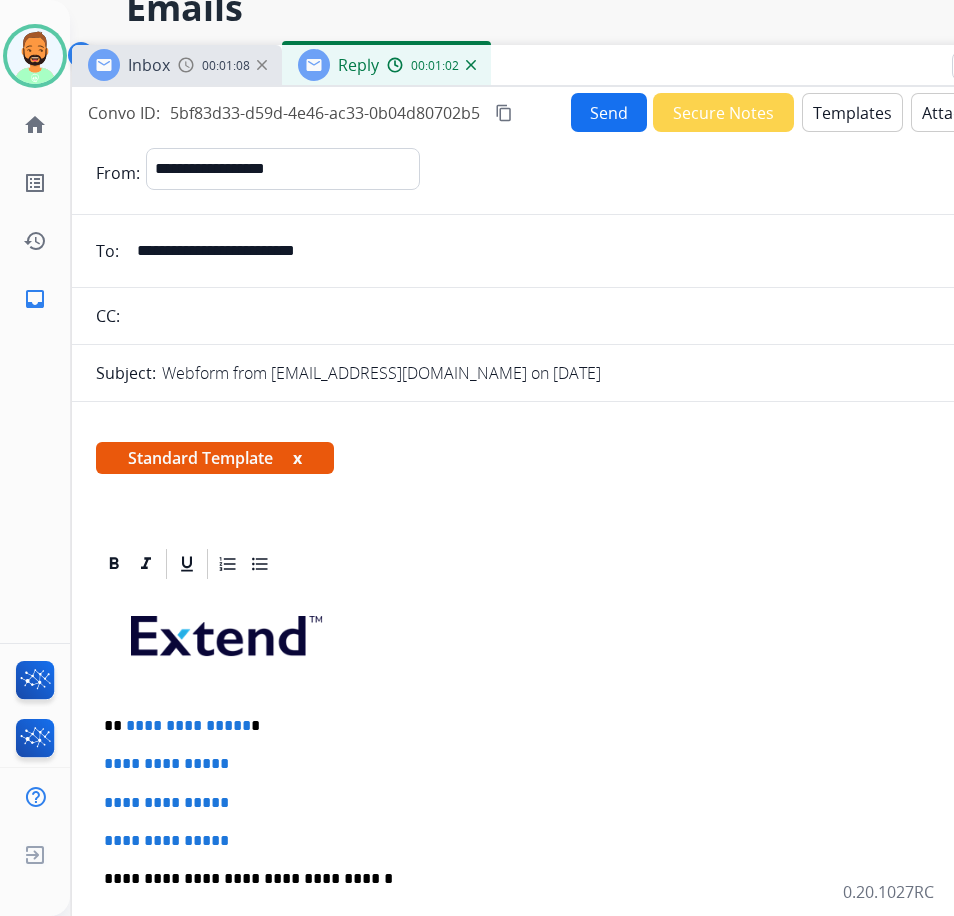 type 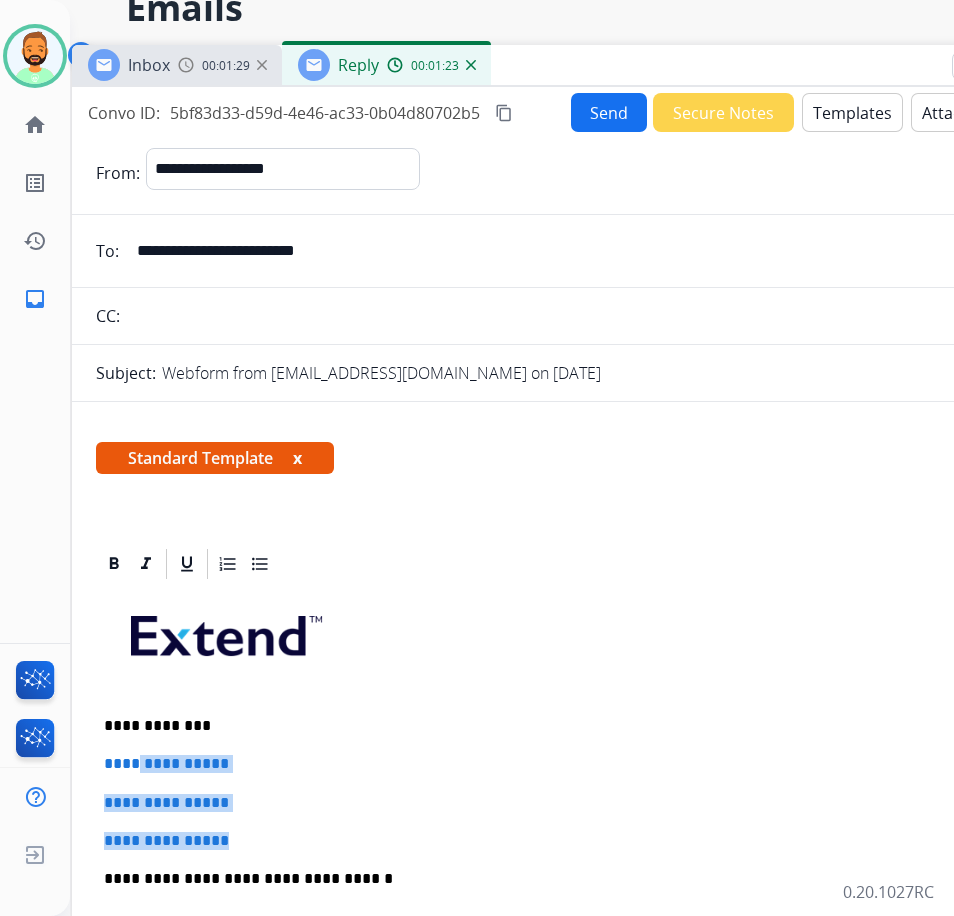 drag, startPoint x: 249, startPoint y: 830, endPoint x: 138, endPoint y: 758, distance: 132.30646 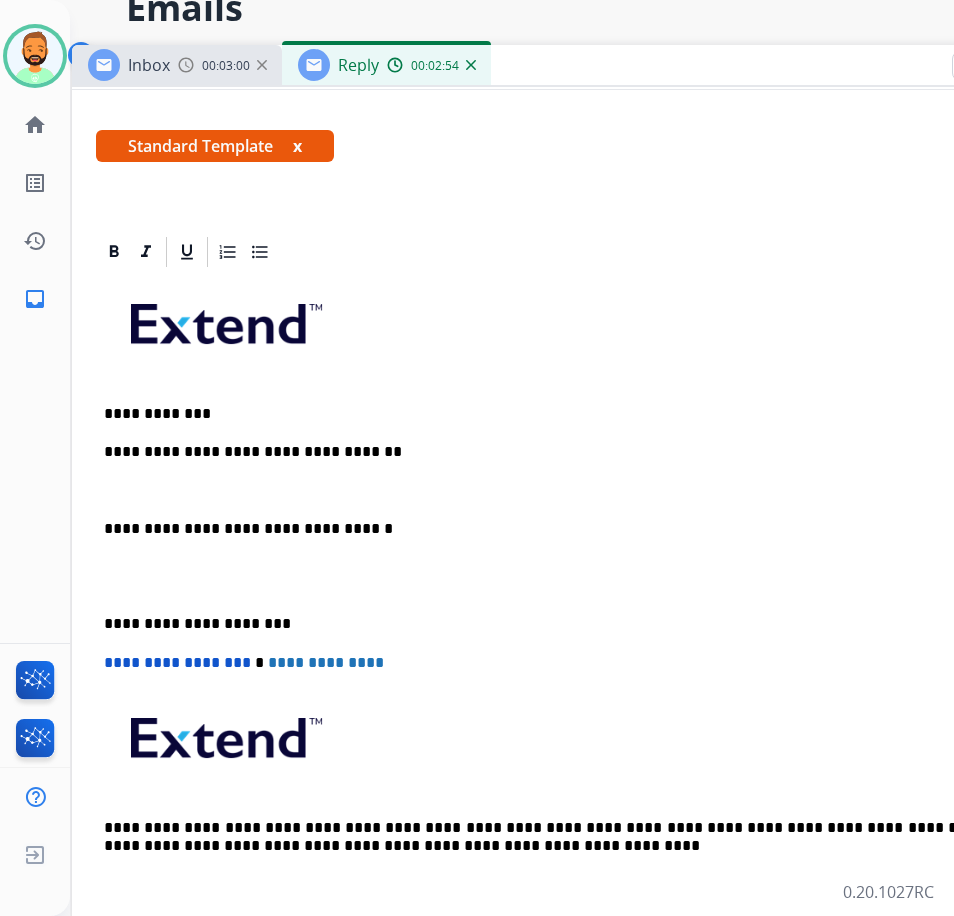scroll, scrollTop: 324, scrollLeft: 0, axis: vertical 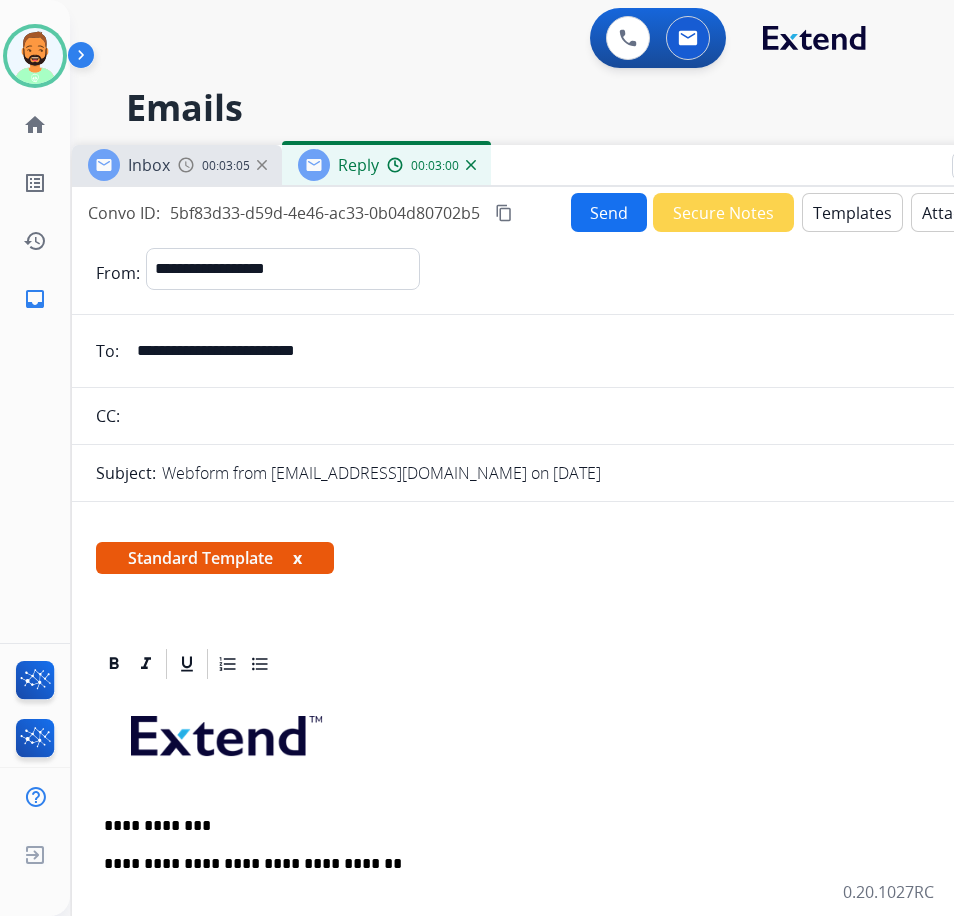 click on "Templates" at bounding box center [852, 212] 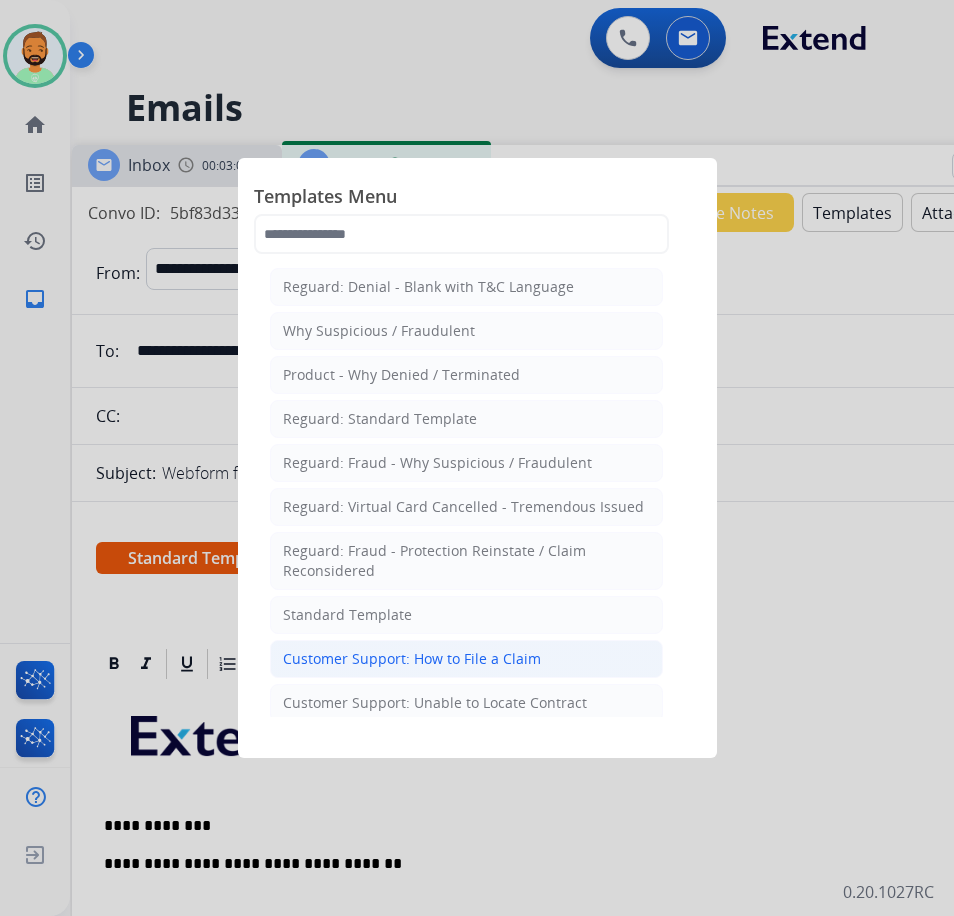 click on "Customer Support: How to File a Claim" 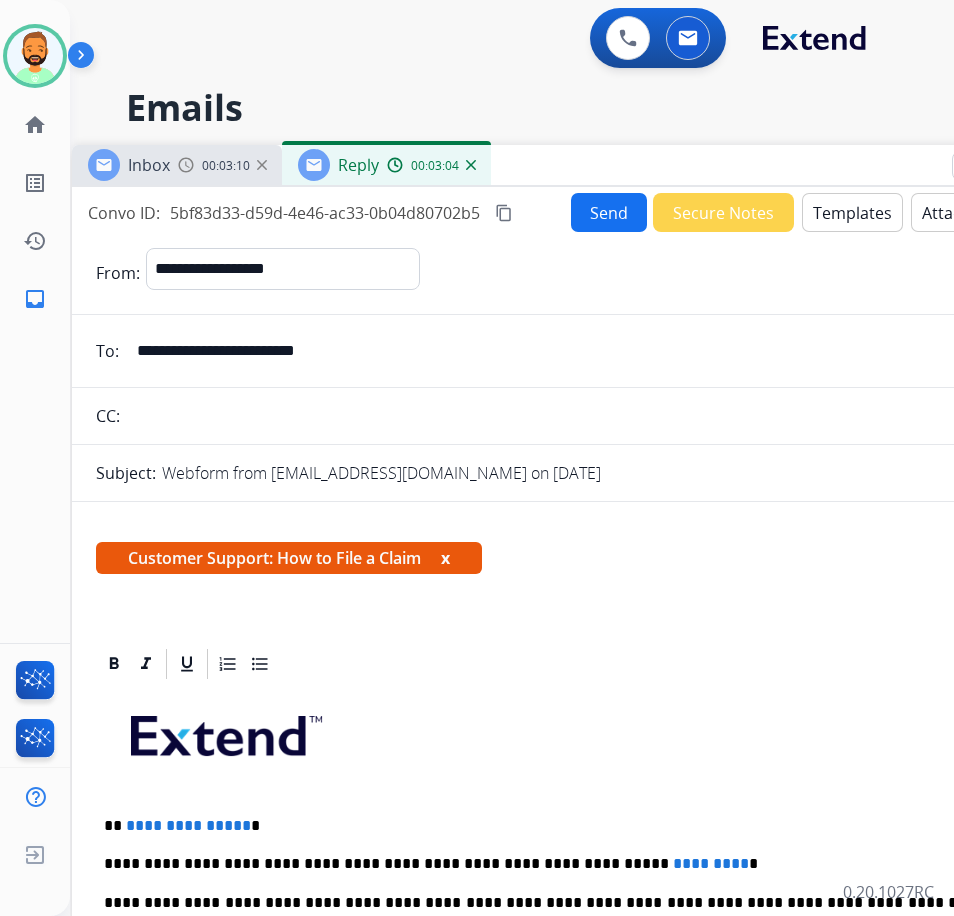 click on "**********" at bounding box center [564, 864] 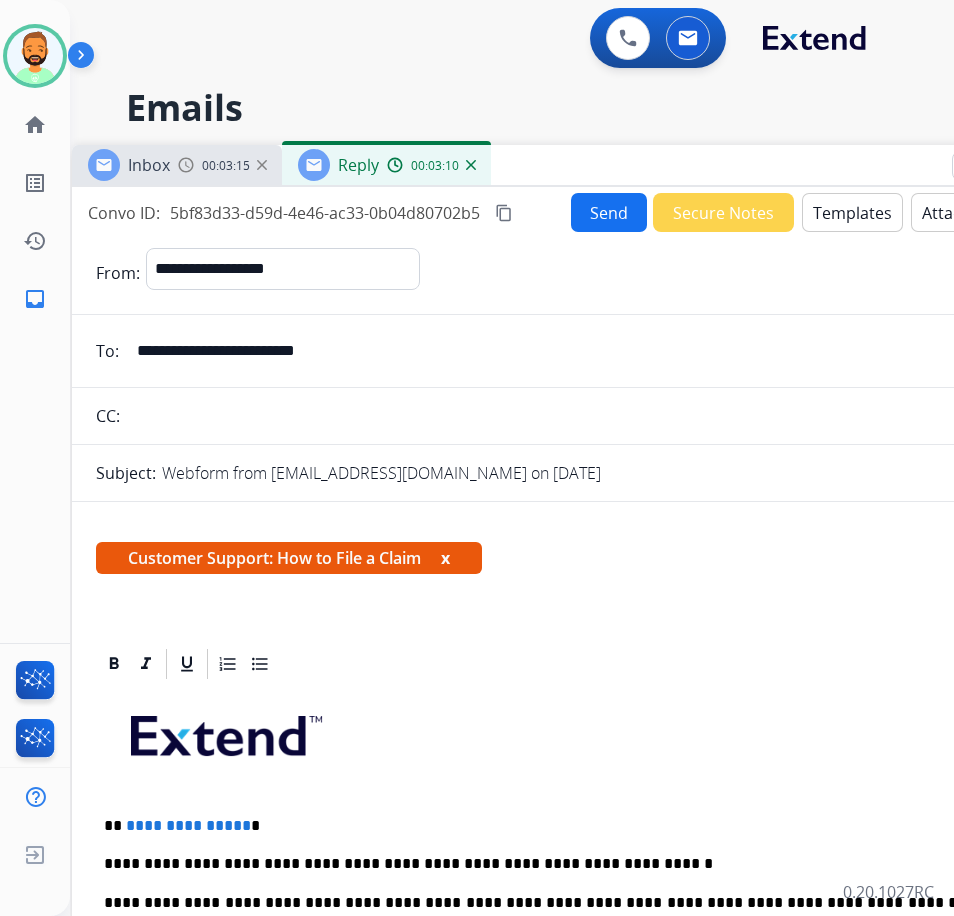 click on "**********" at bounding box center (564, 826) 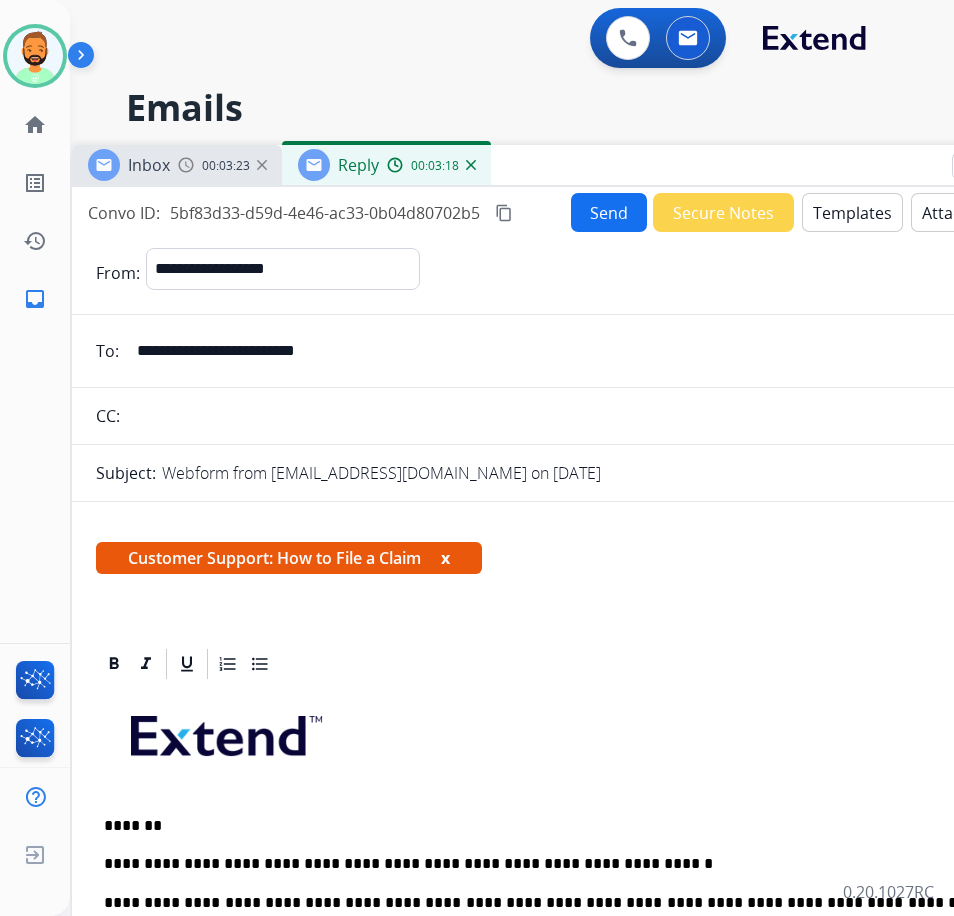 scroll, scrollTop: 285, scrollLeft: 0, axis: vertical 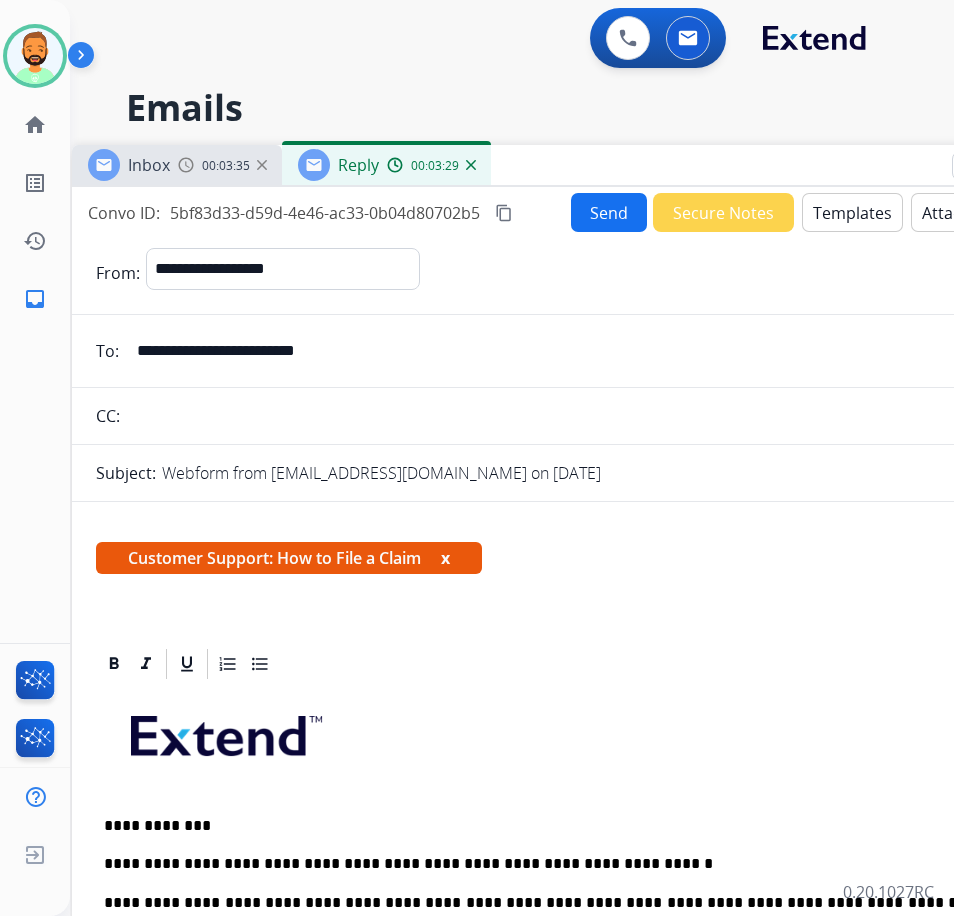 click on "Send" at bounding box center (609, 212) 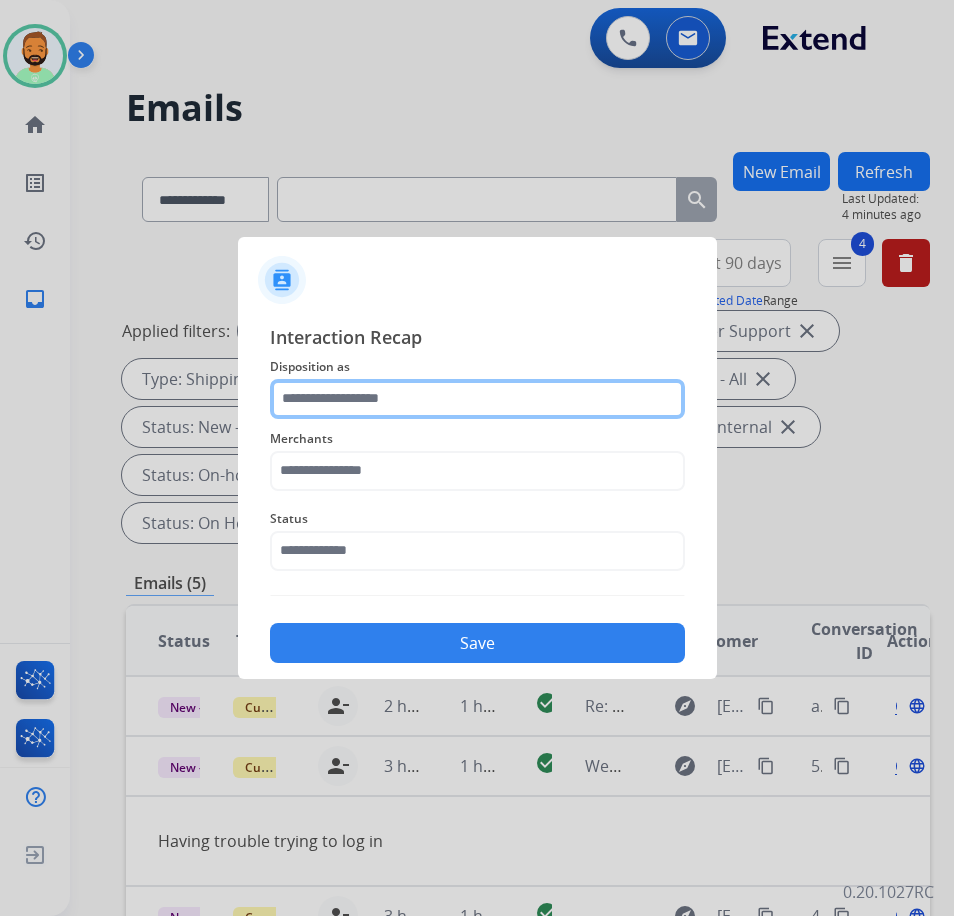 click 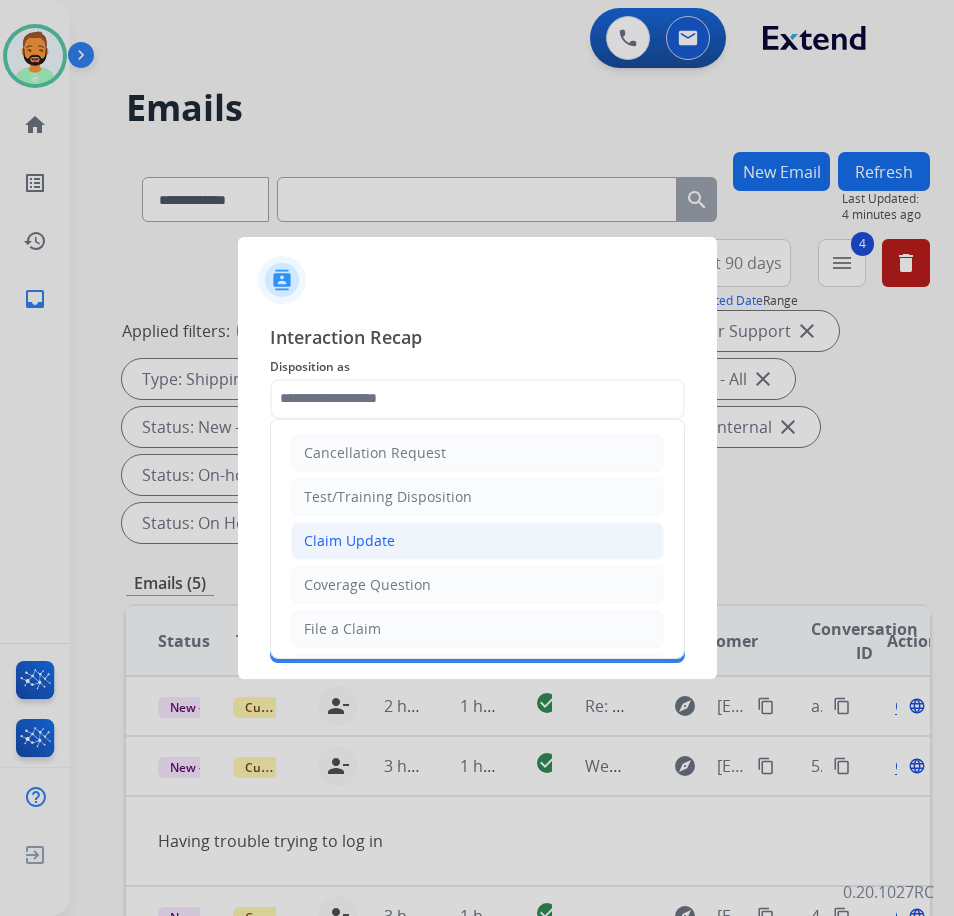 click on "Claim Update" 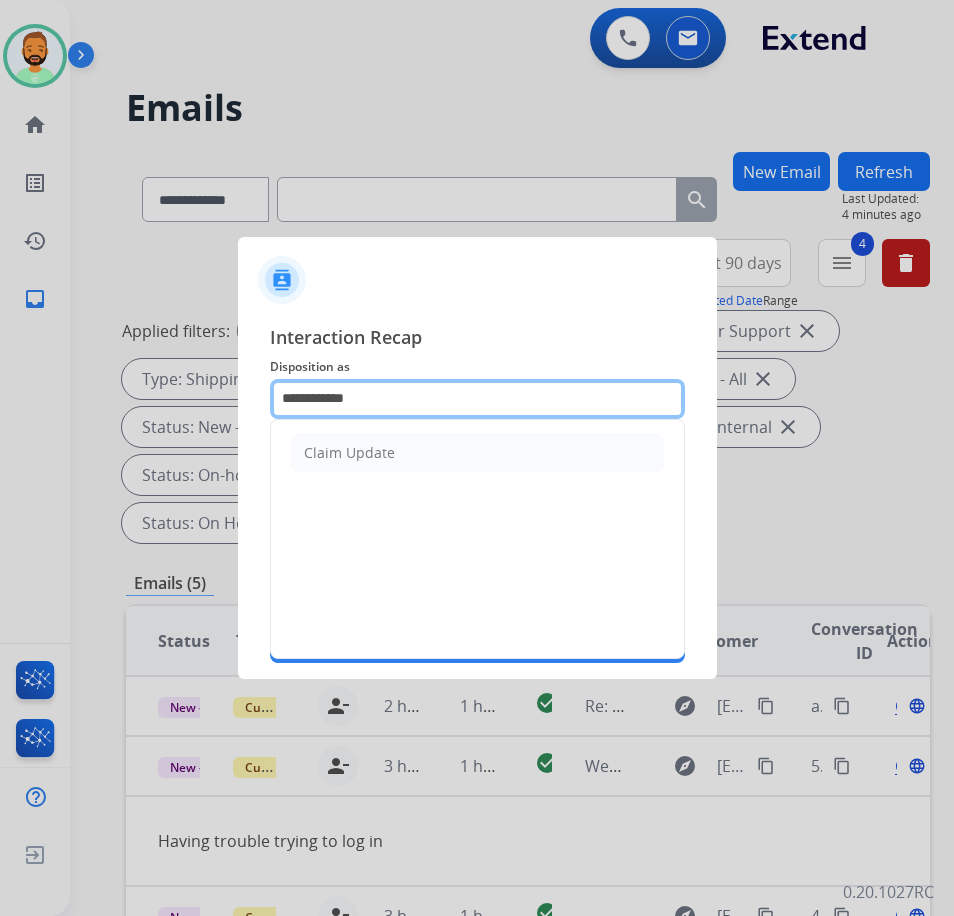 drag, startPoint x: 446, startPoint y: 387, endPoint x: 156, endPoint y: 374, distance: 290.29123 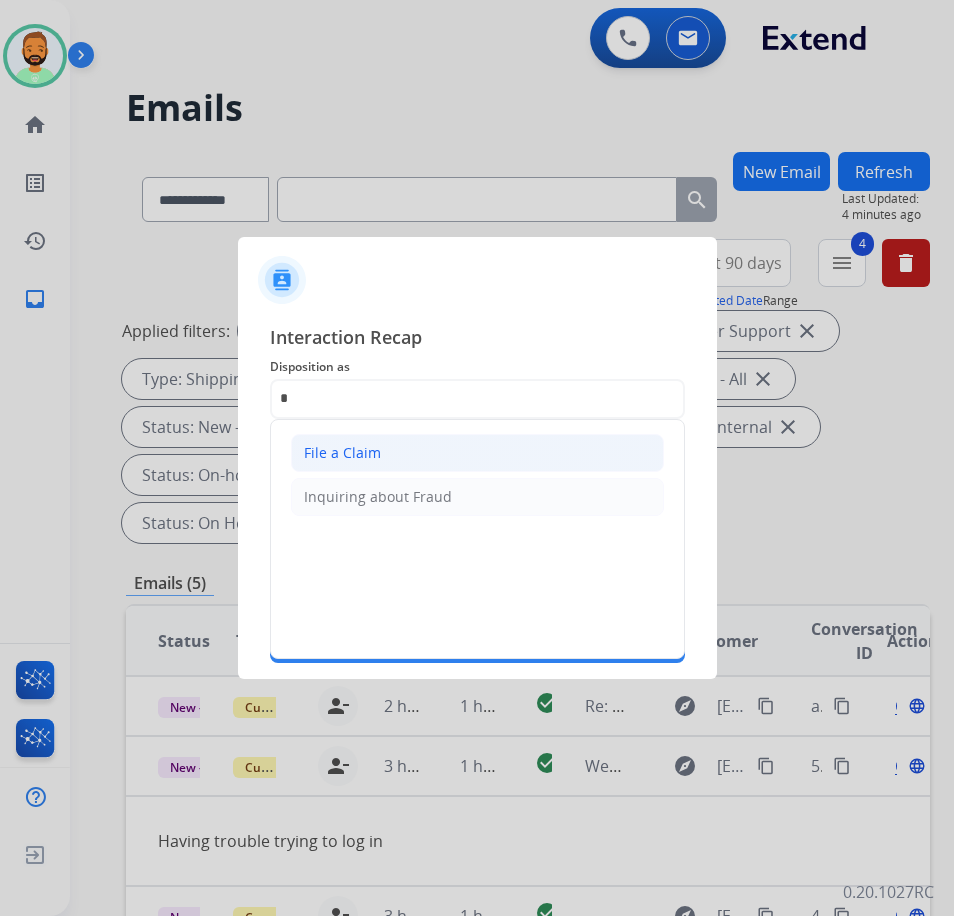 click on "File a Claim" 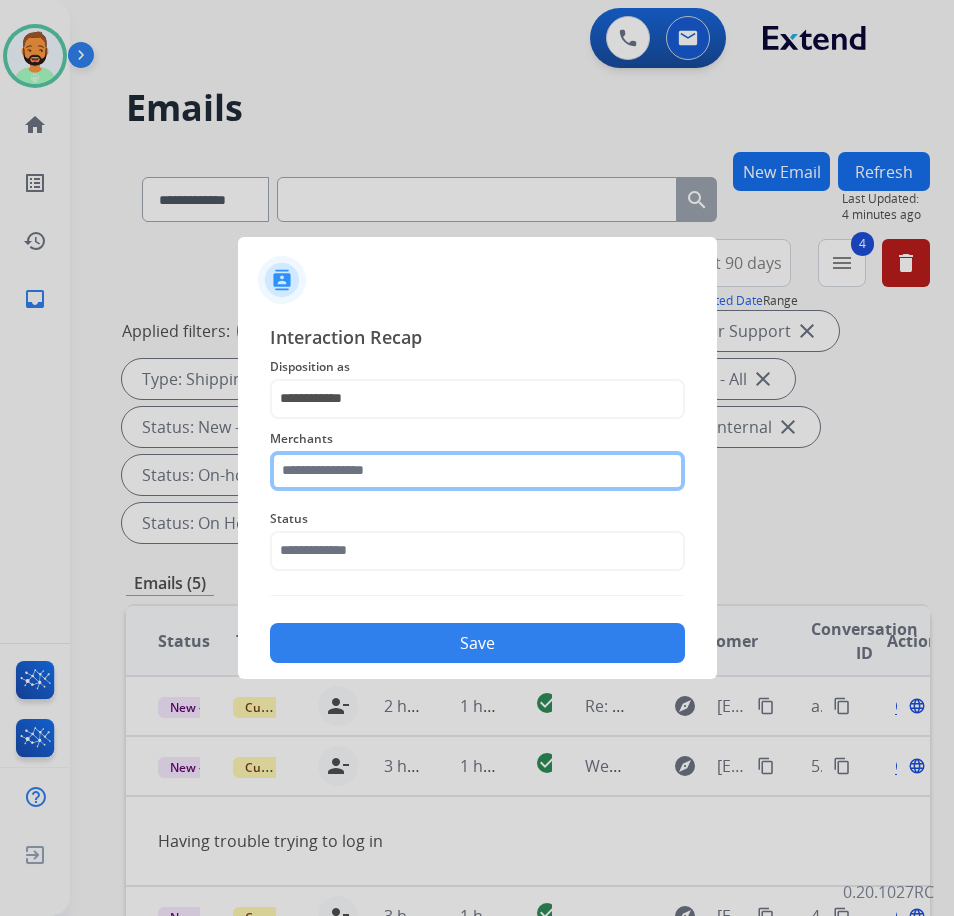click 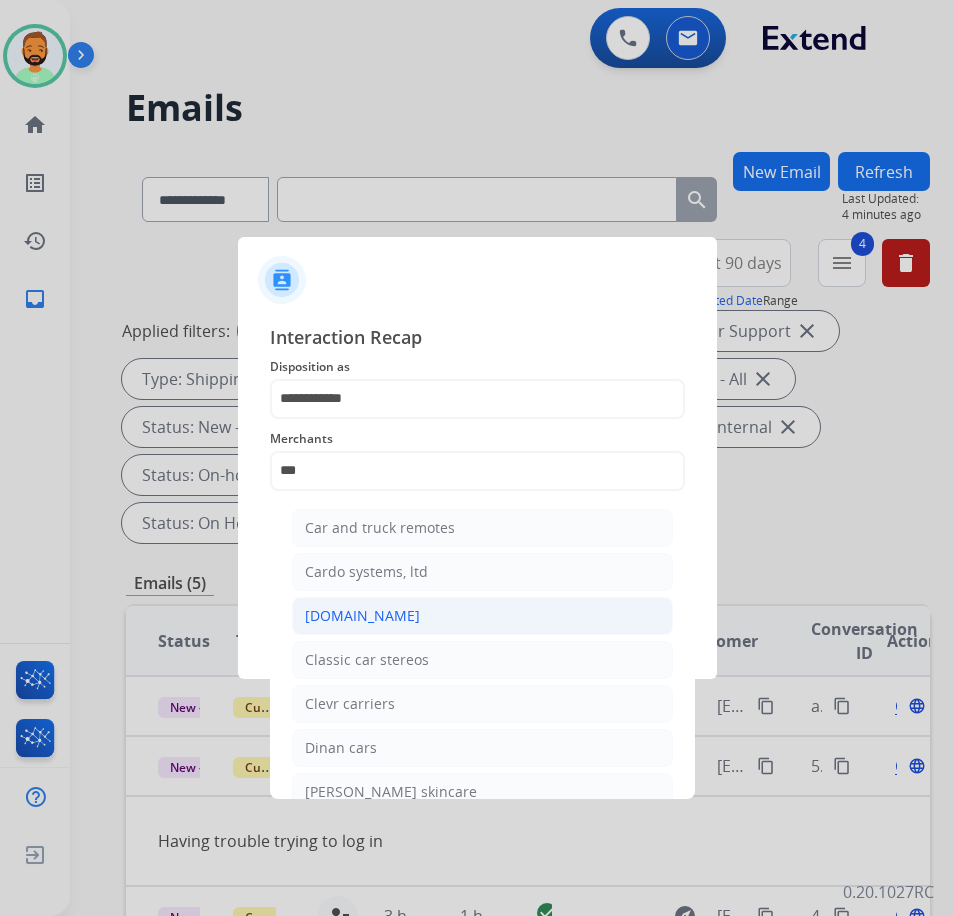 click on "[DOMAIN_NAME]" 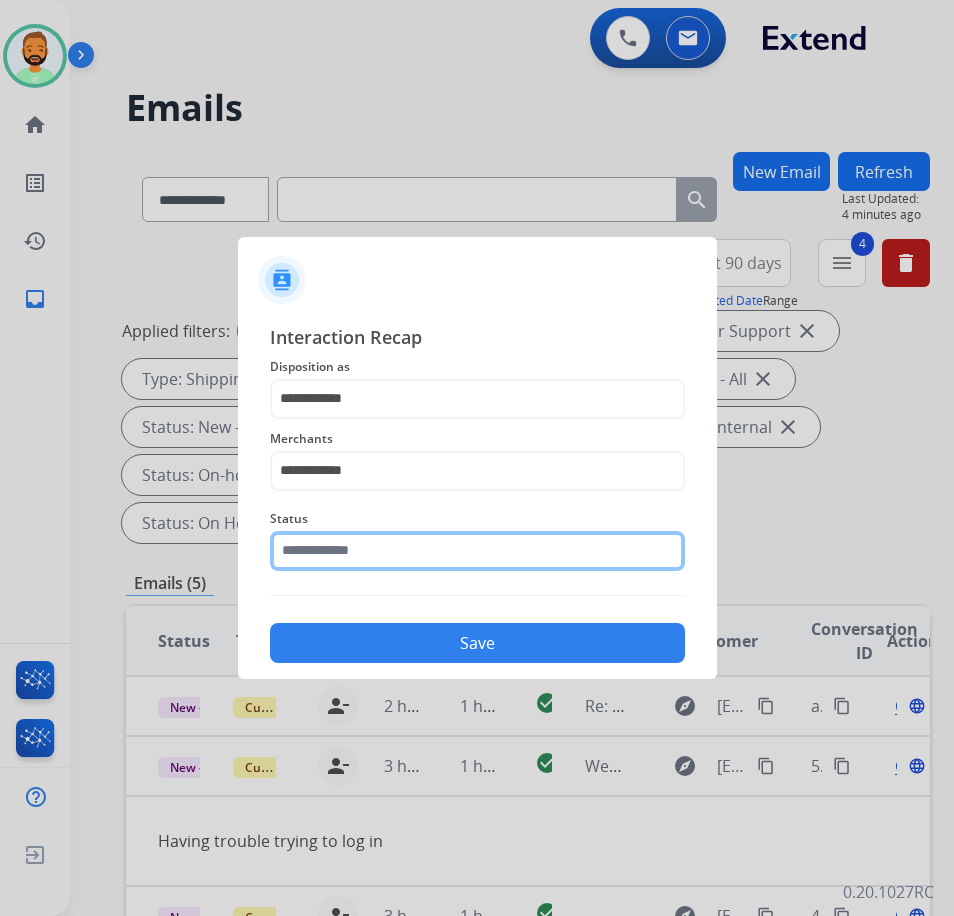 click 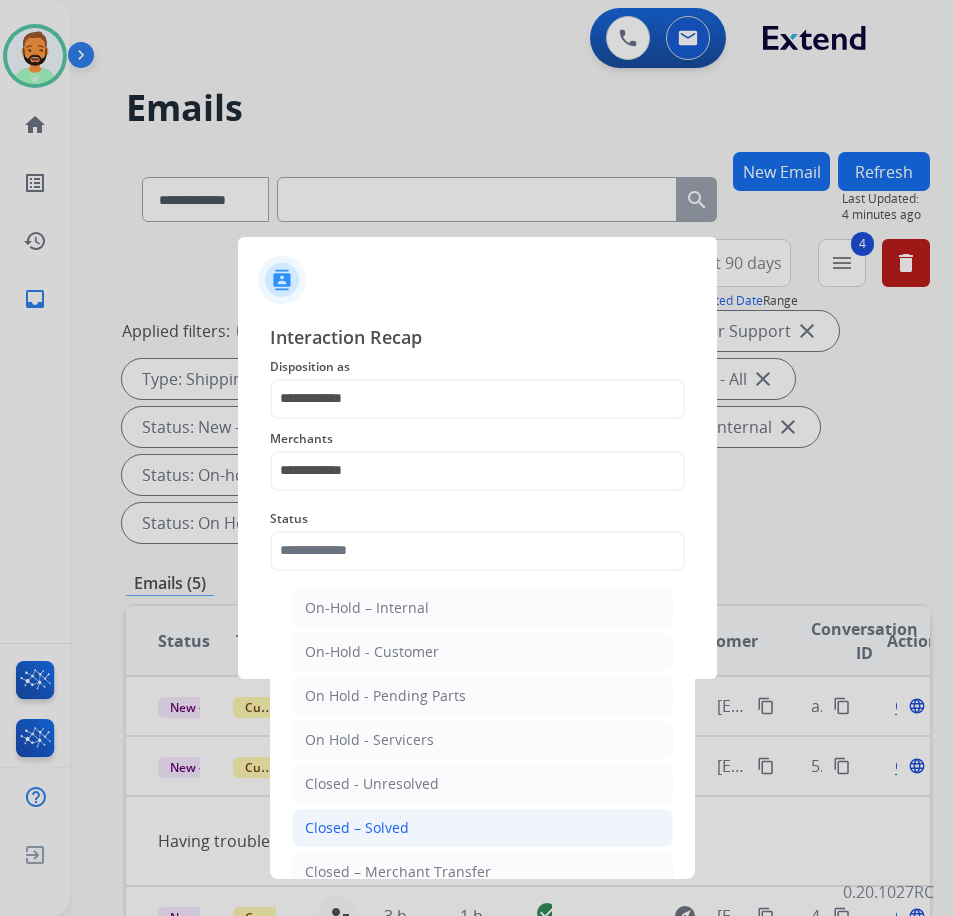 click on "Closed – Solved" 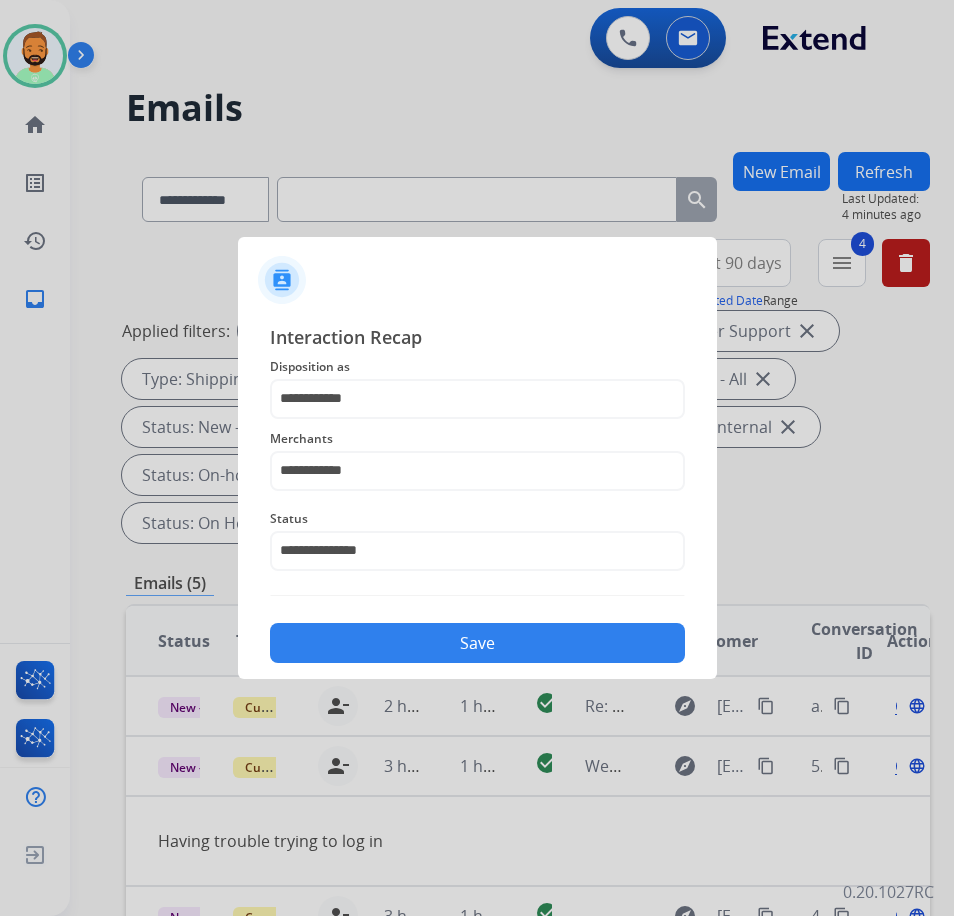 click on "Save" 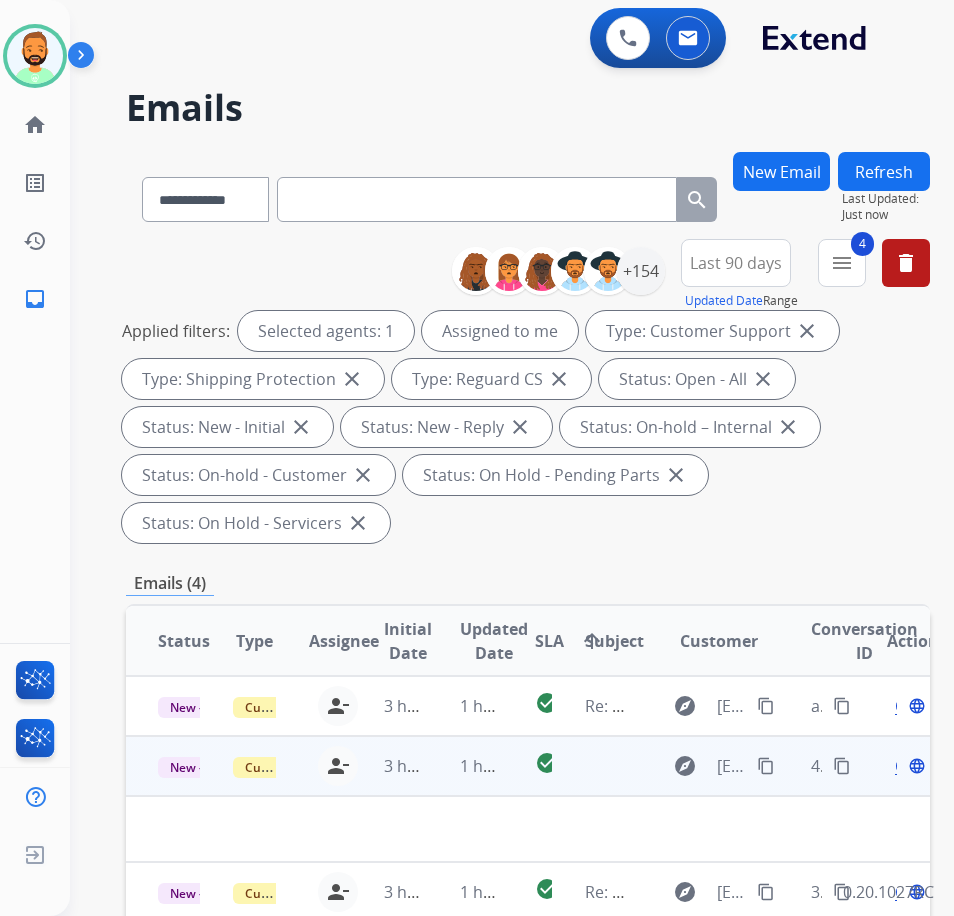 click on "1 hour ago" at bounding box center (465, 766) 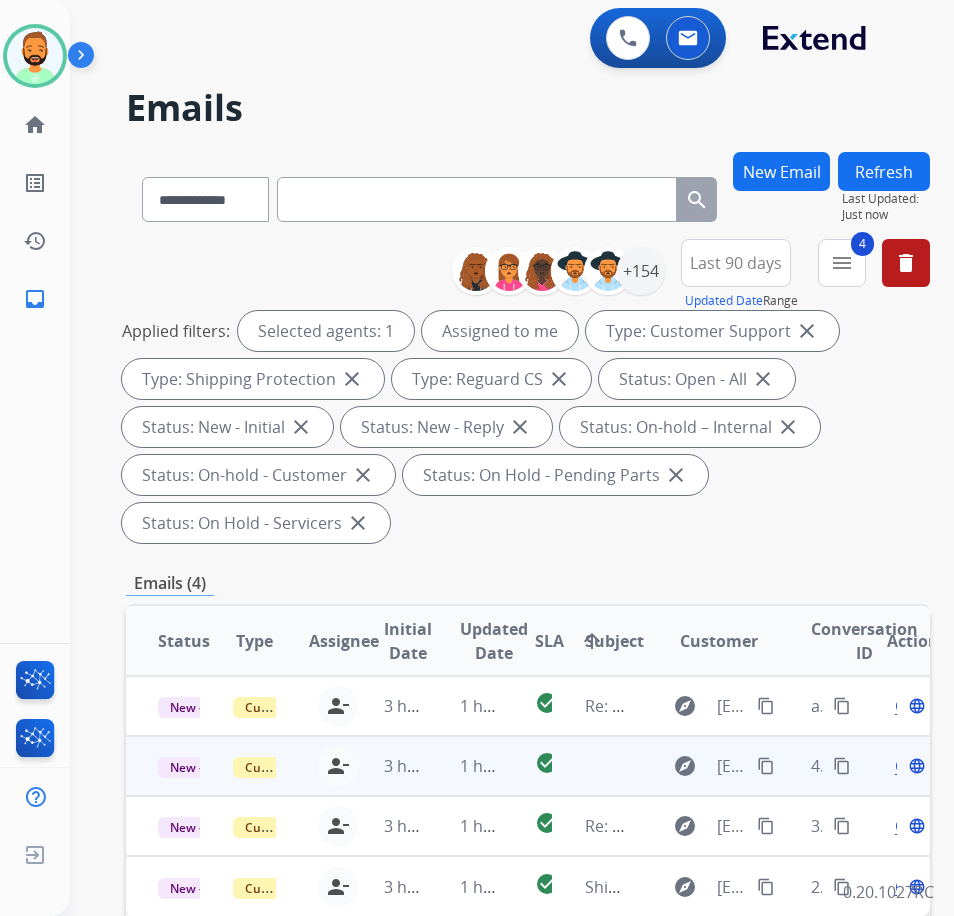 click on "1 hour ago" at bounding box center [465, 766] 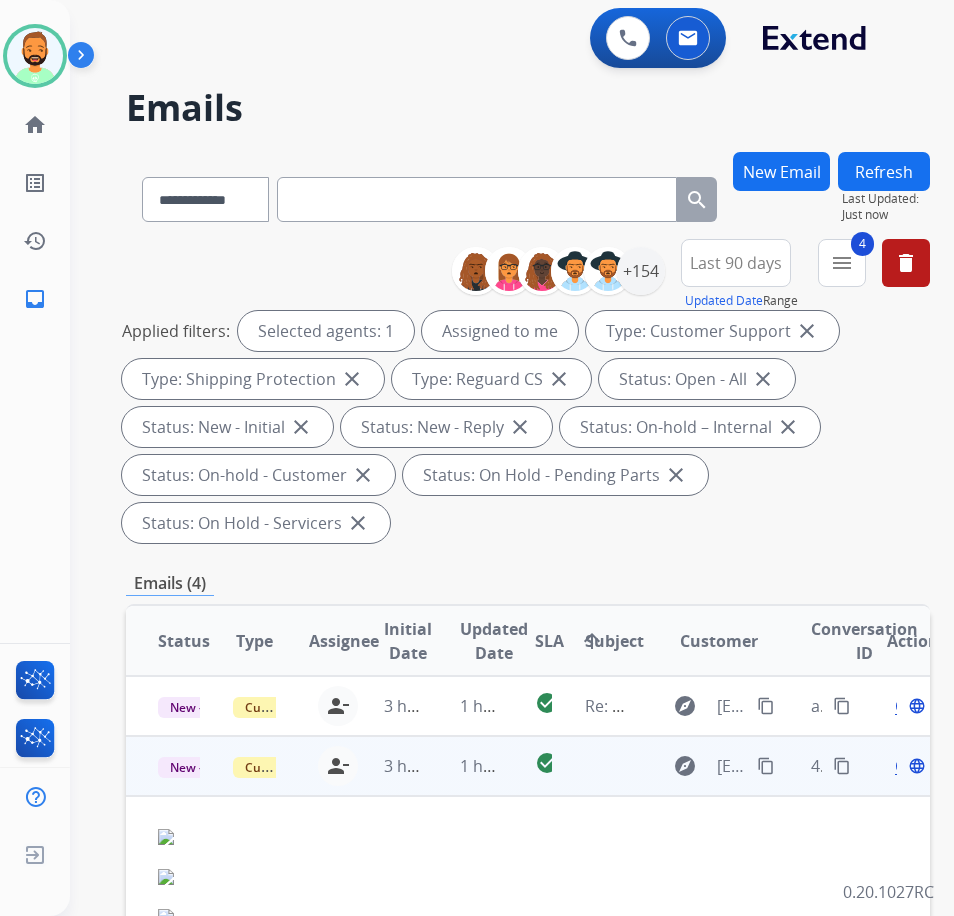 click on "content_copy" at bounding box center (766, 766) 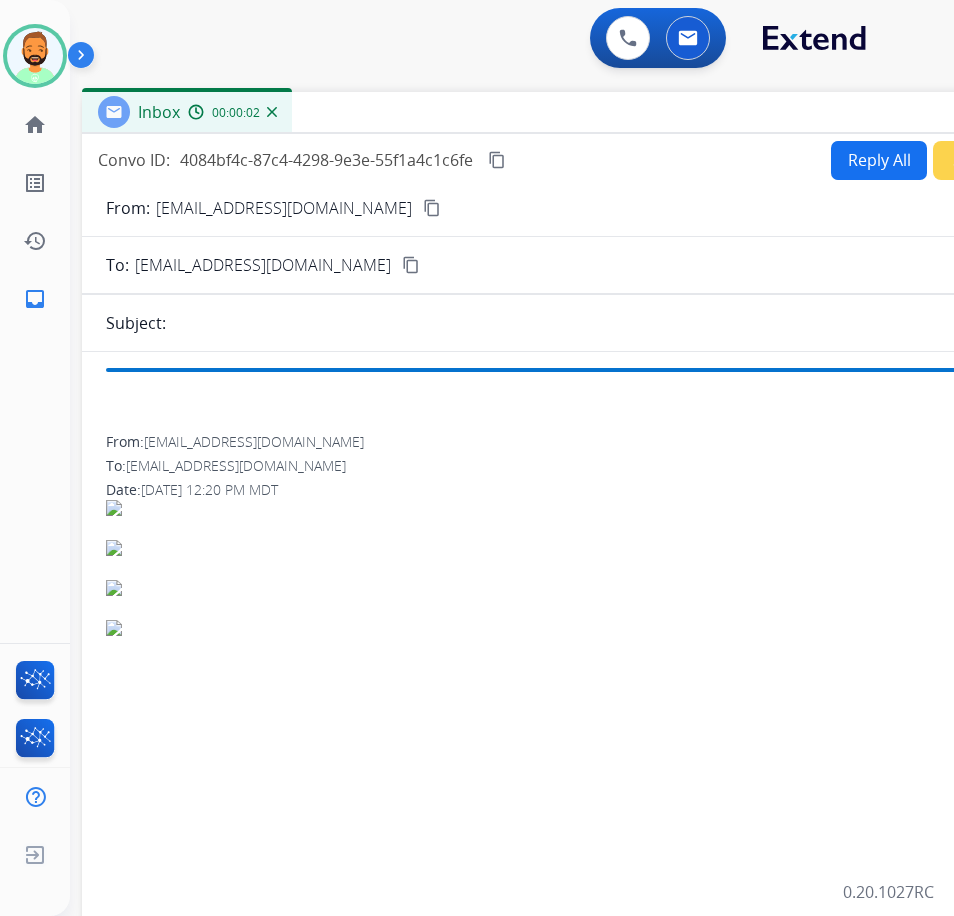 drag, startPoint x: 312, startPoint y: 144, endPoint x: 488, endPoint y: 114, distance: 178.53851 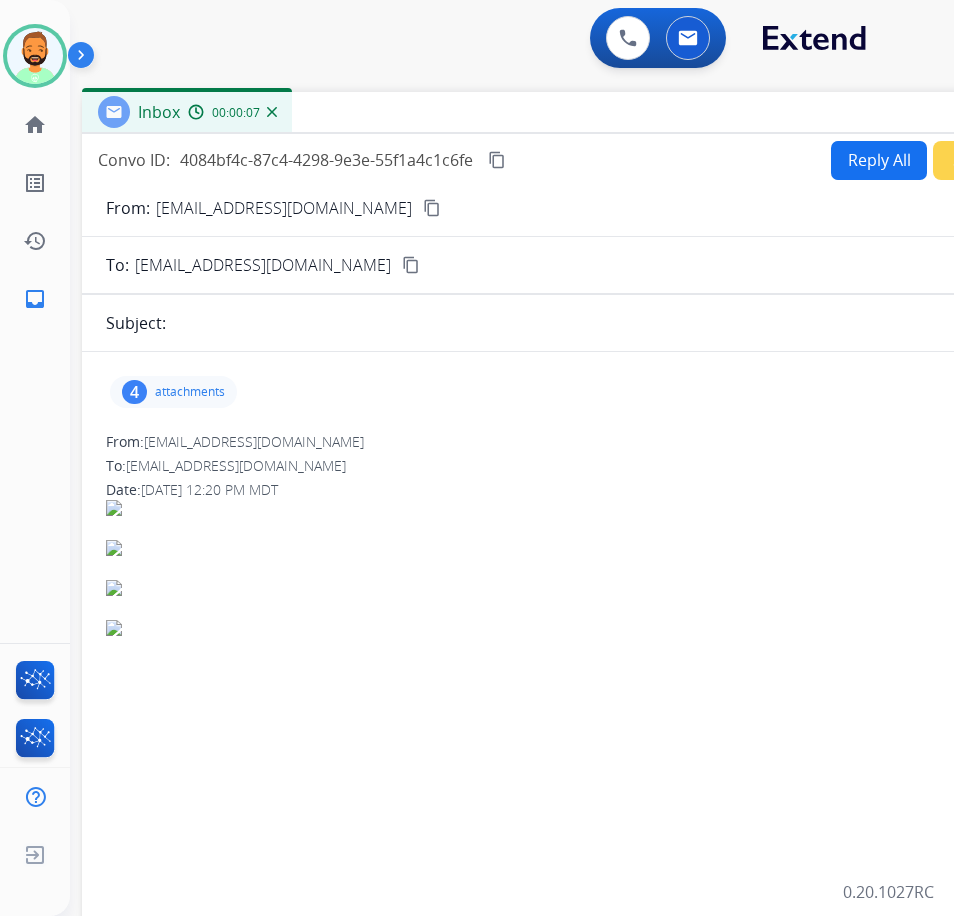 click on "attachments" at bounding box center (190, 392) 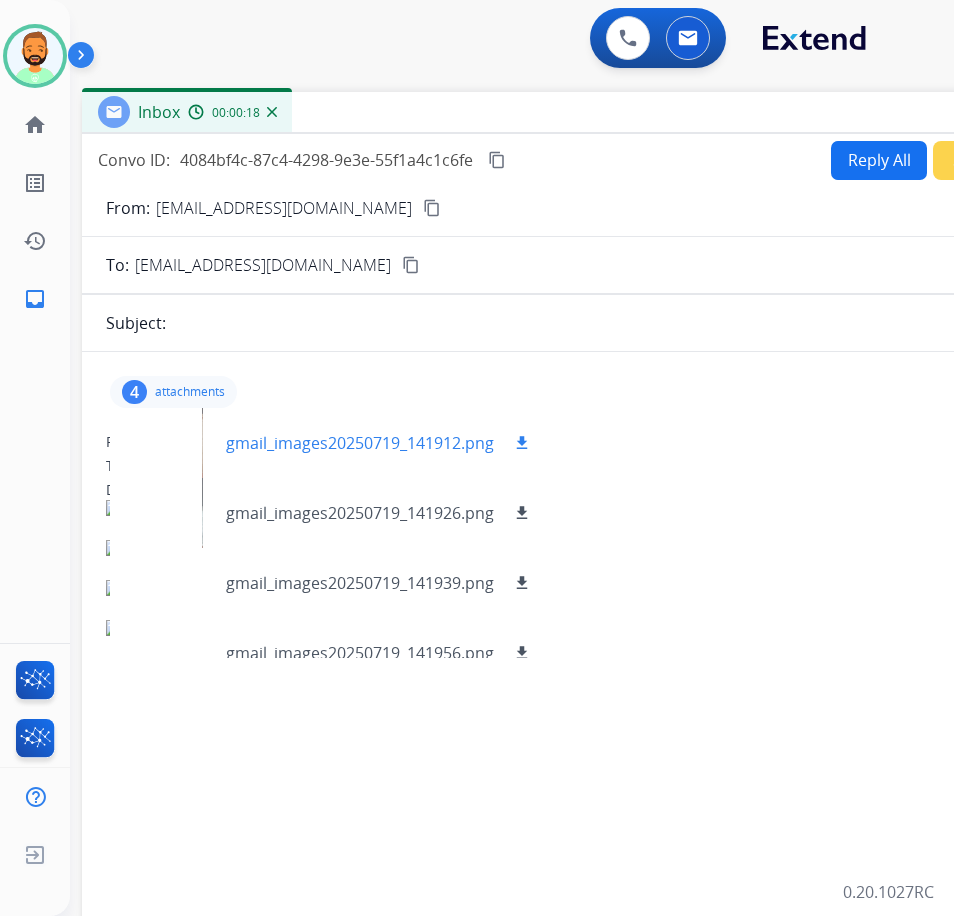 click at bounding box center (176, 443) 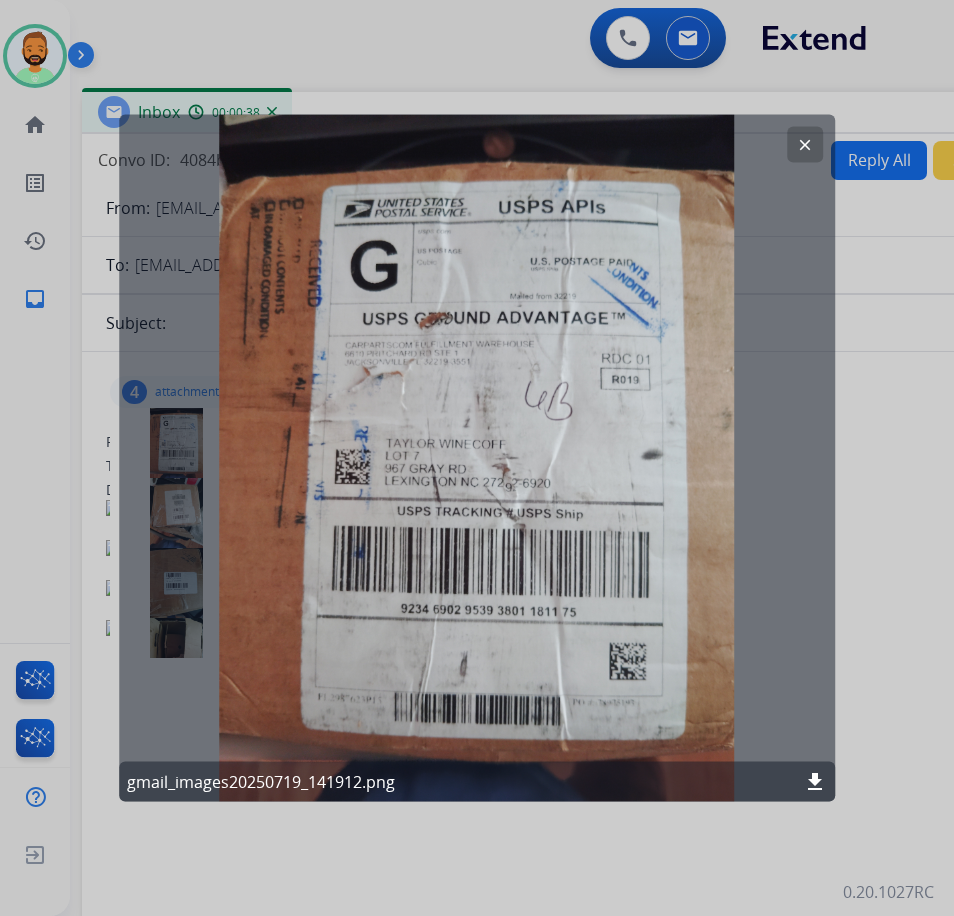 click on "download" 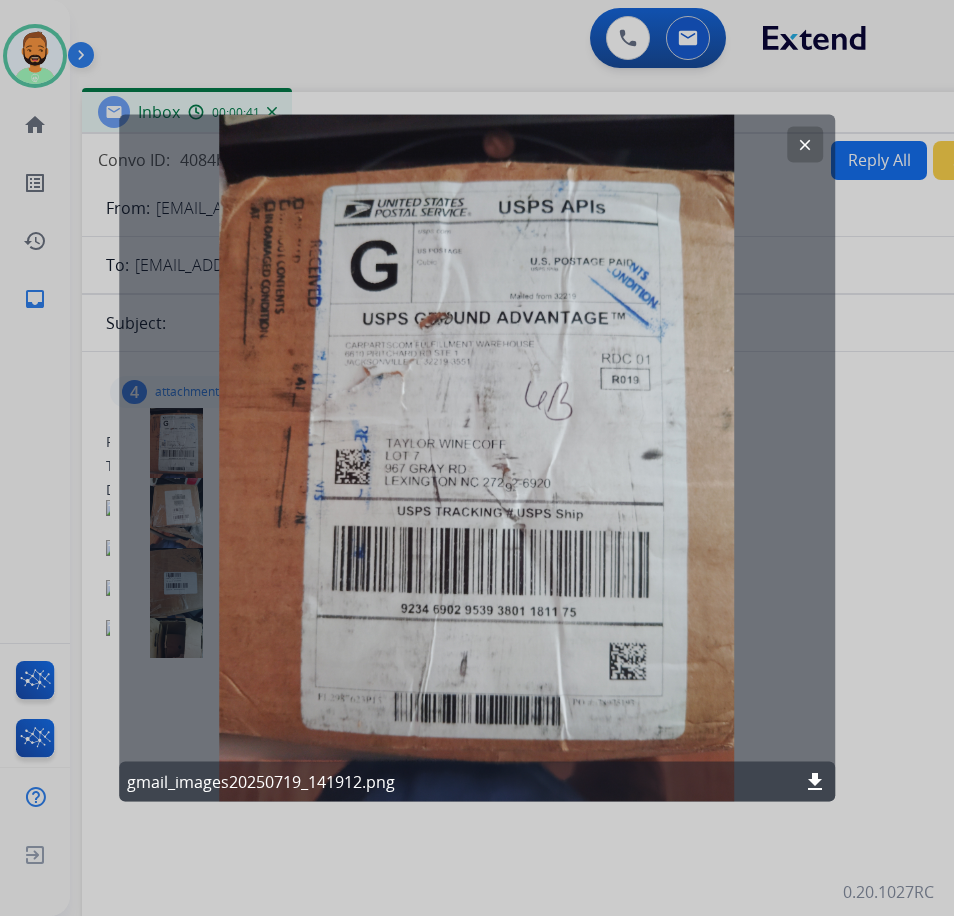 click 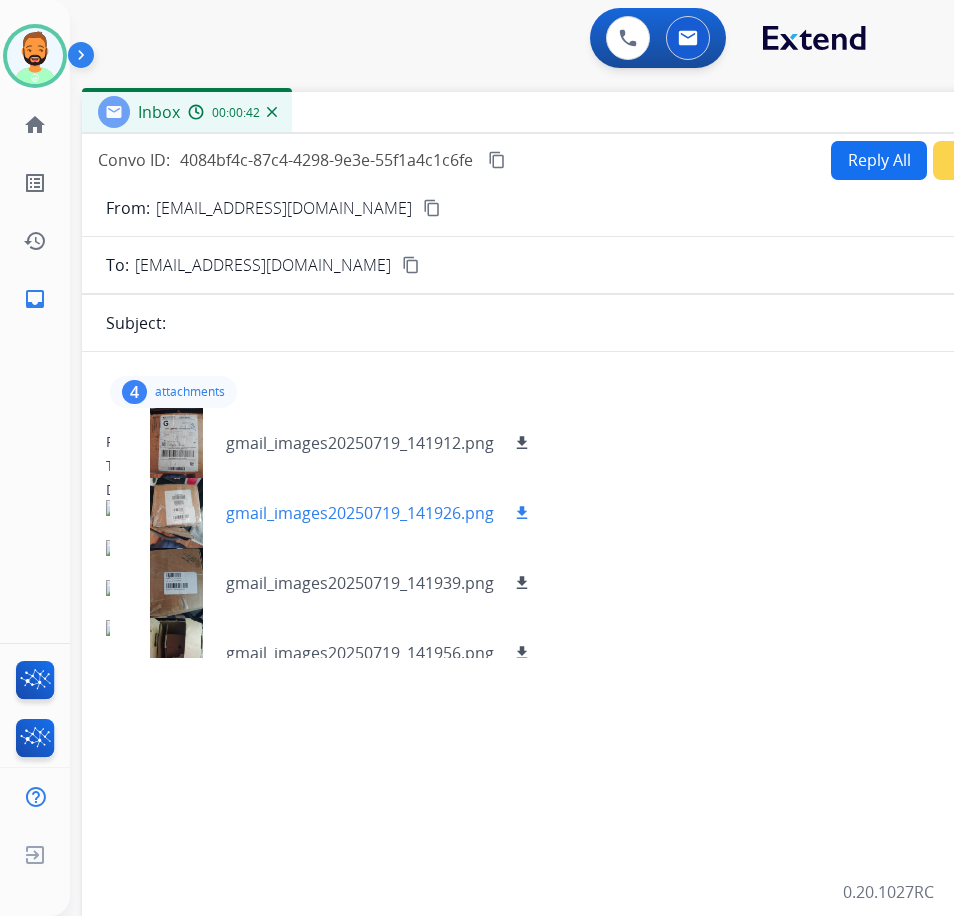 click at bounding box center (176, 513) 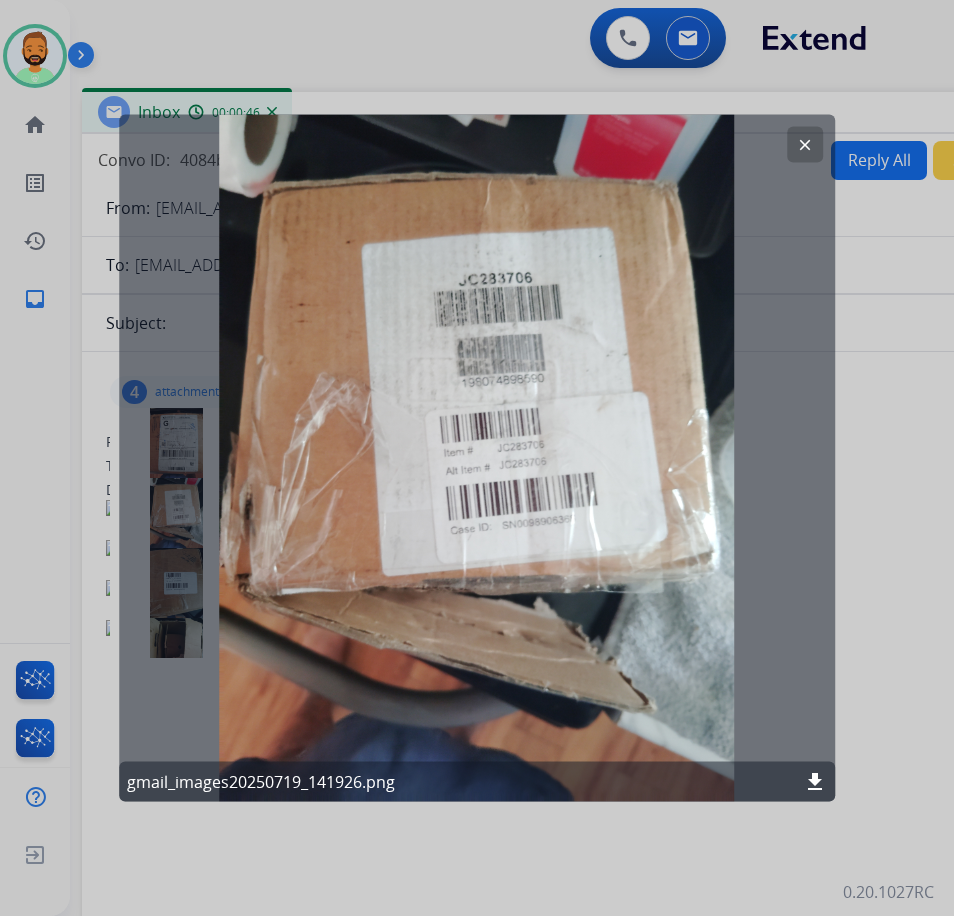 click on "clear" 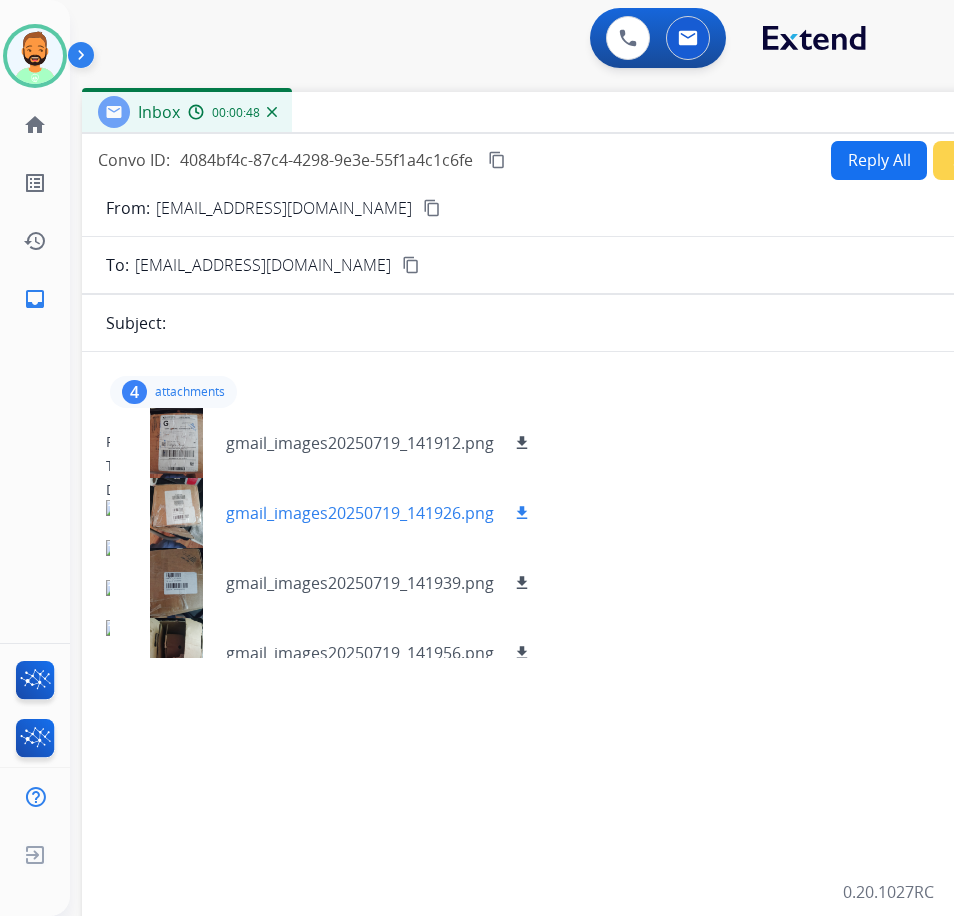 click on "download" at bounding box center [522, 513] 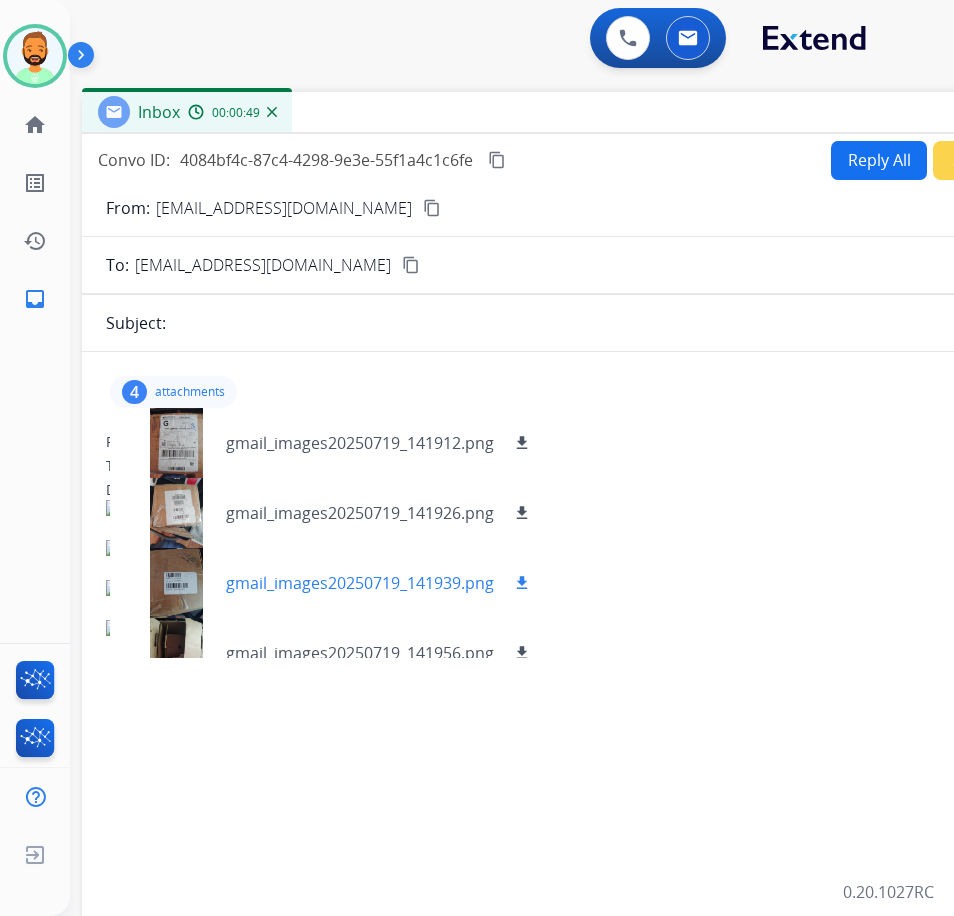 click on "download" at bounding box center [522, 583] 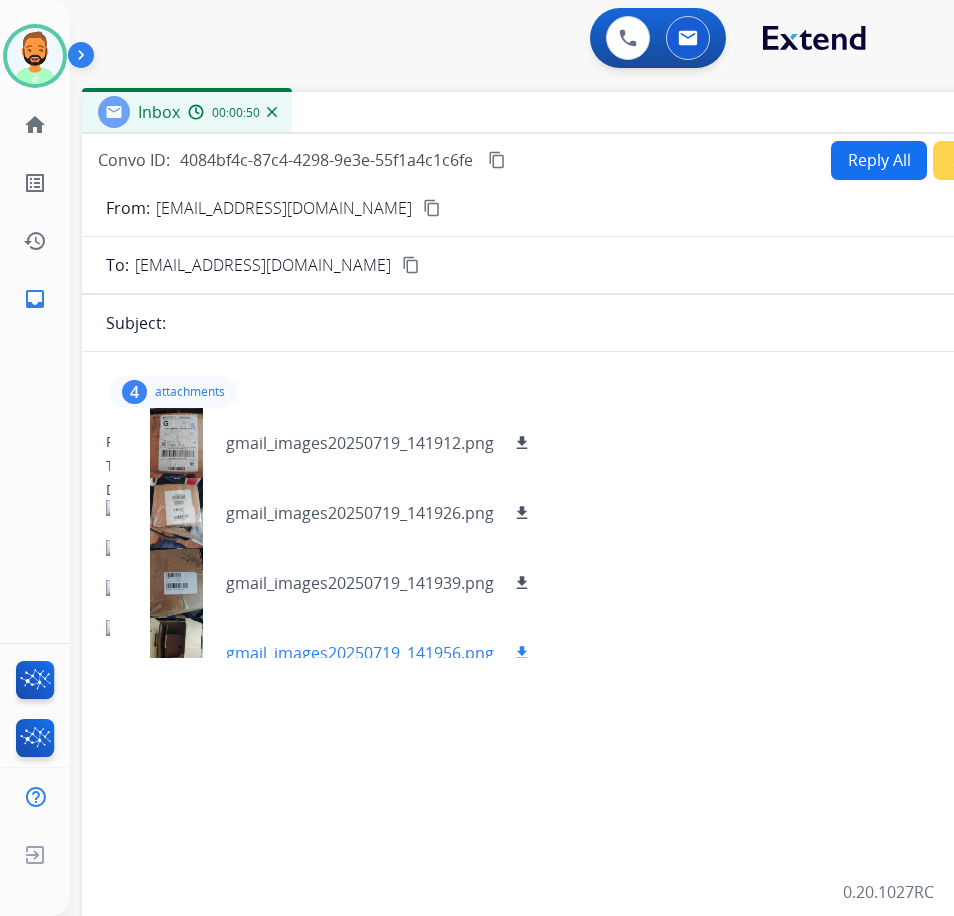 click on "download" at bounding box center [522, 653] 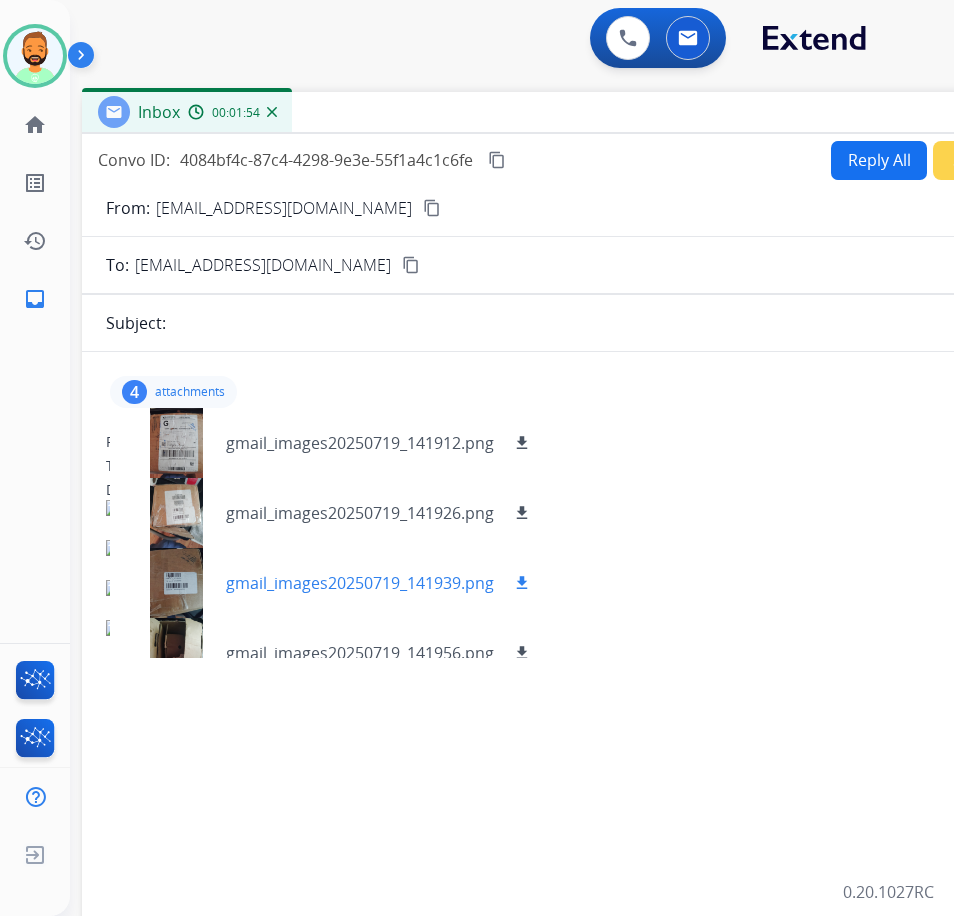 click on "gmail_images20250719_141939.png  download" at bounding box center (330, 583) 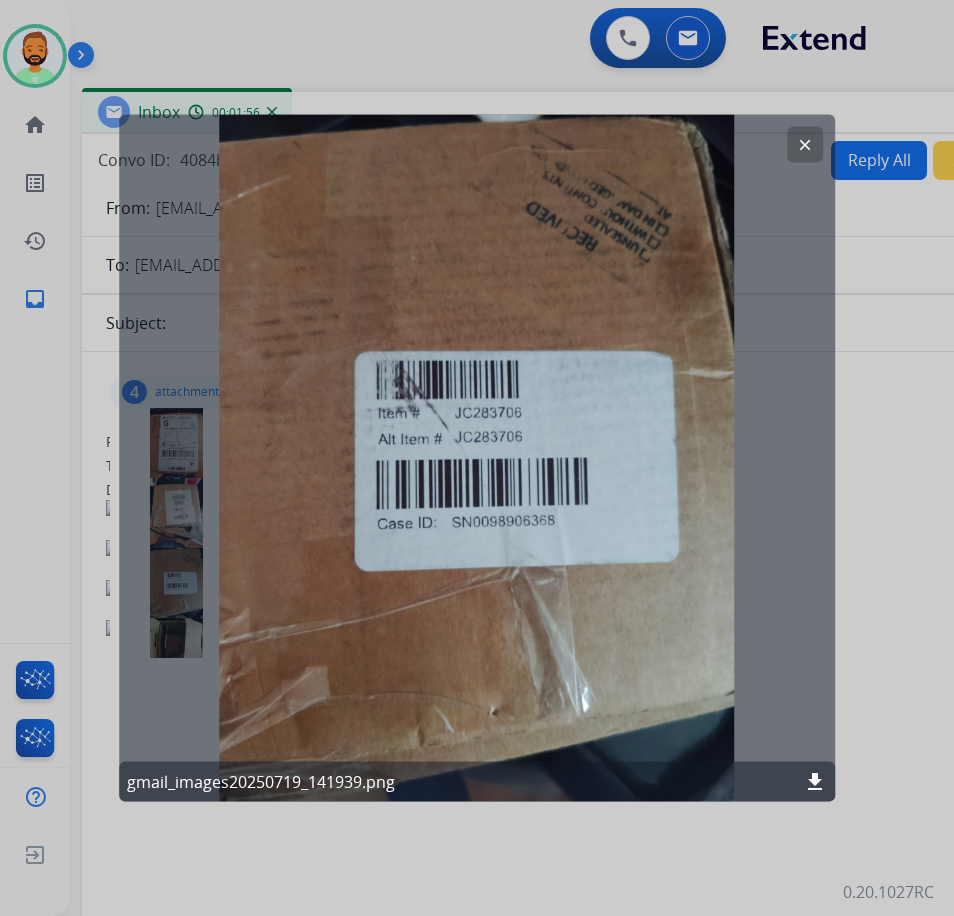 click on "clear" 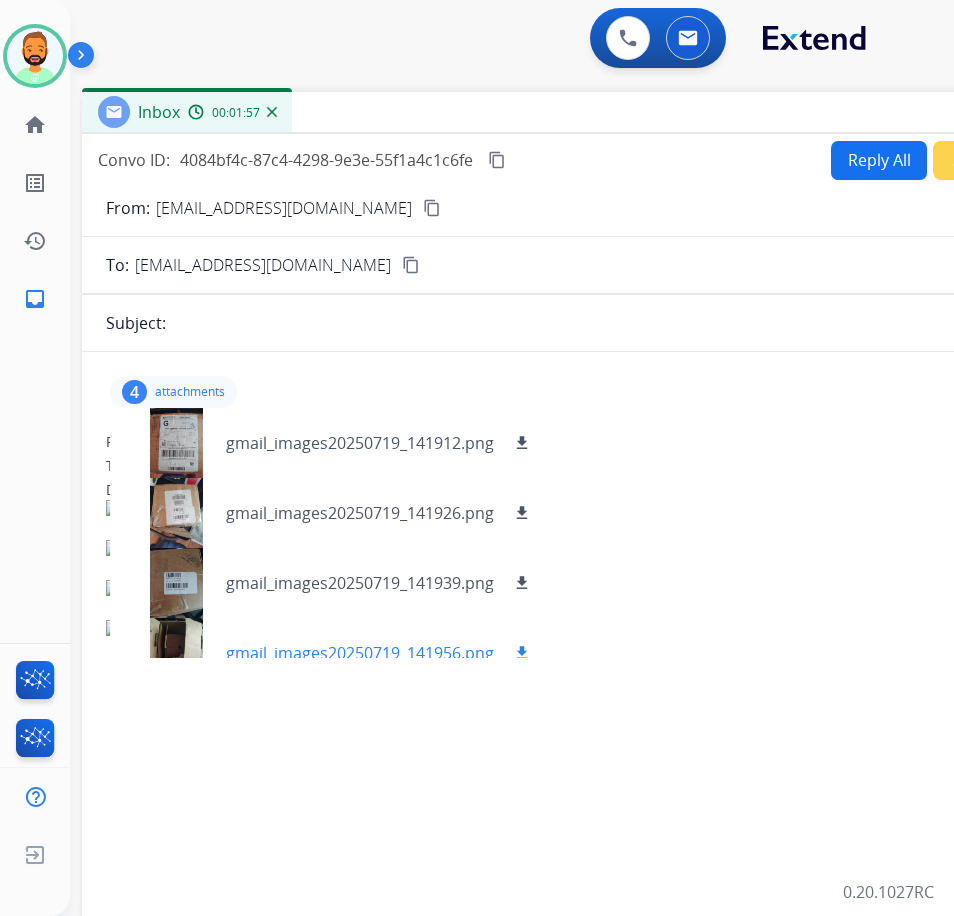 click at bounding box center [176, 653] 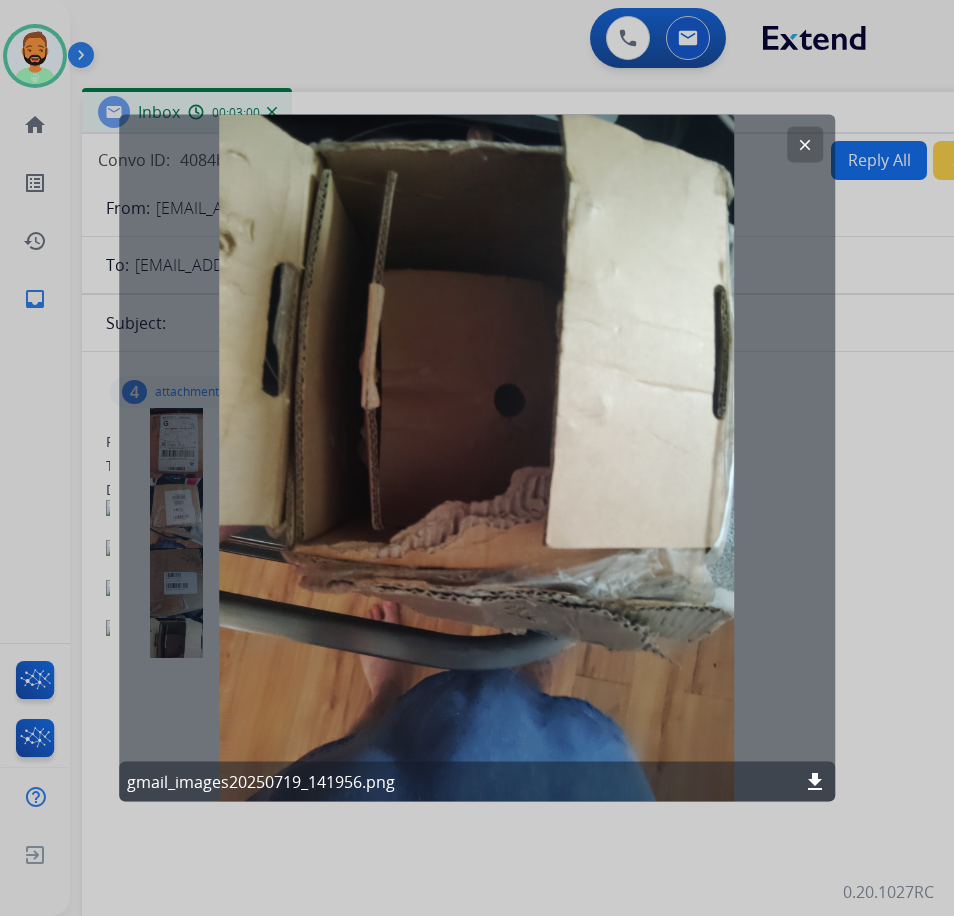 click on "clear" 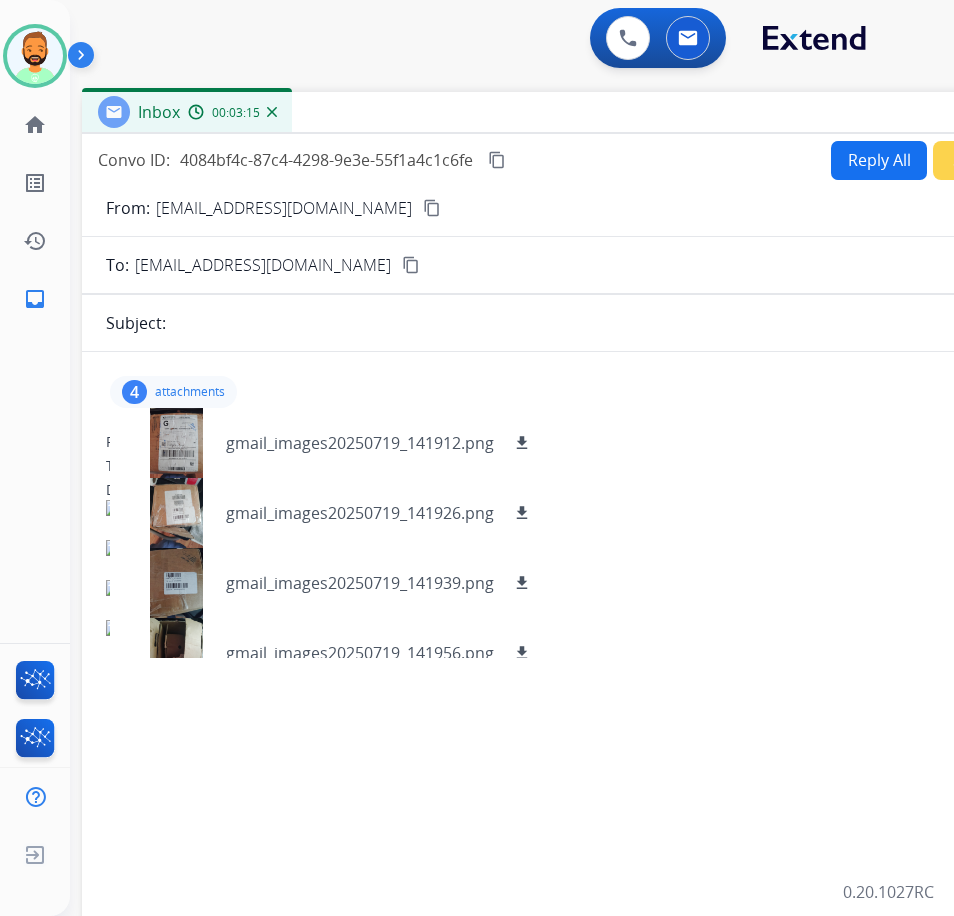 click on "attachments" at bounding box center [190, 392] 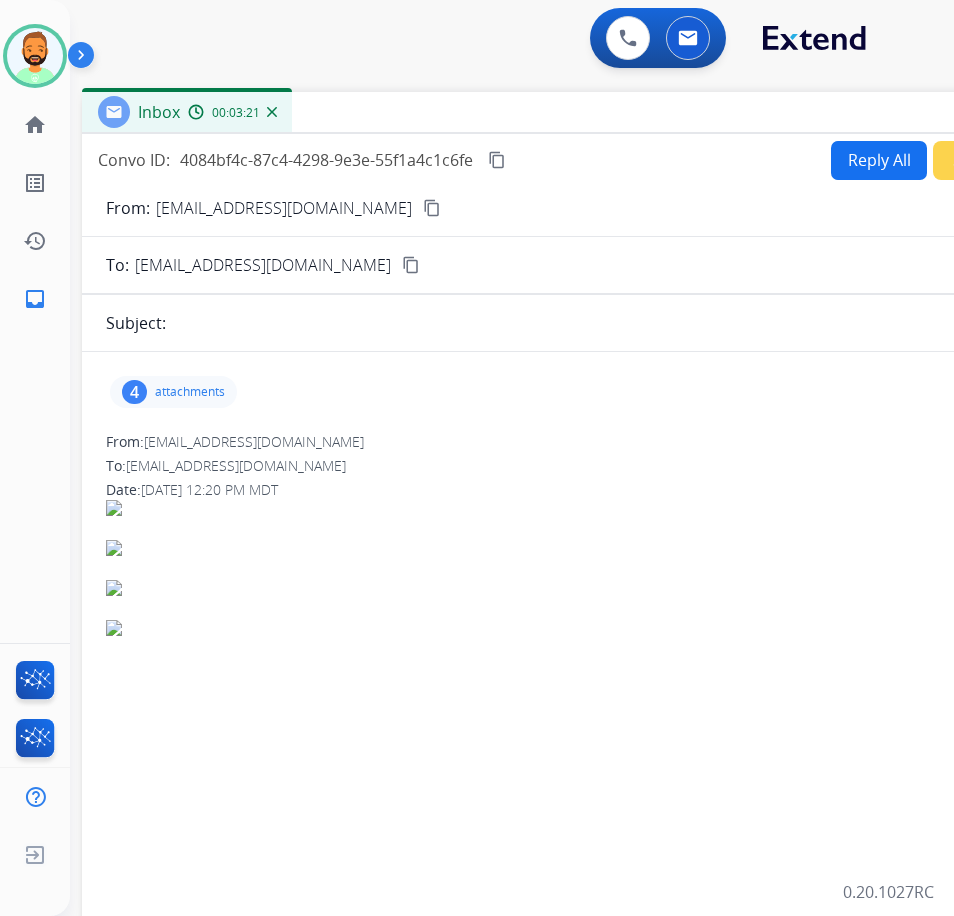 click on "Reply All" at bounding box center [879, 160] 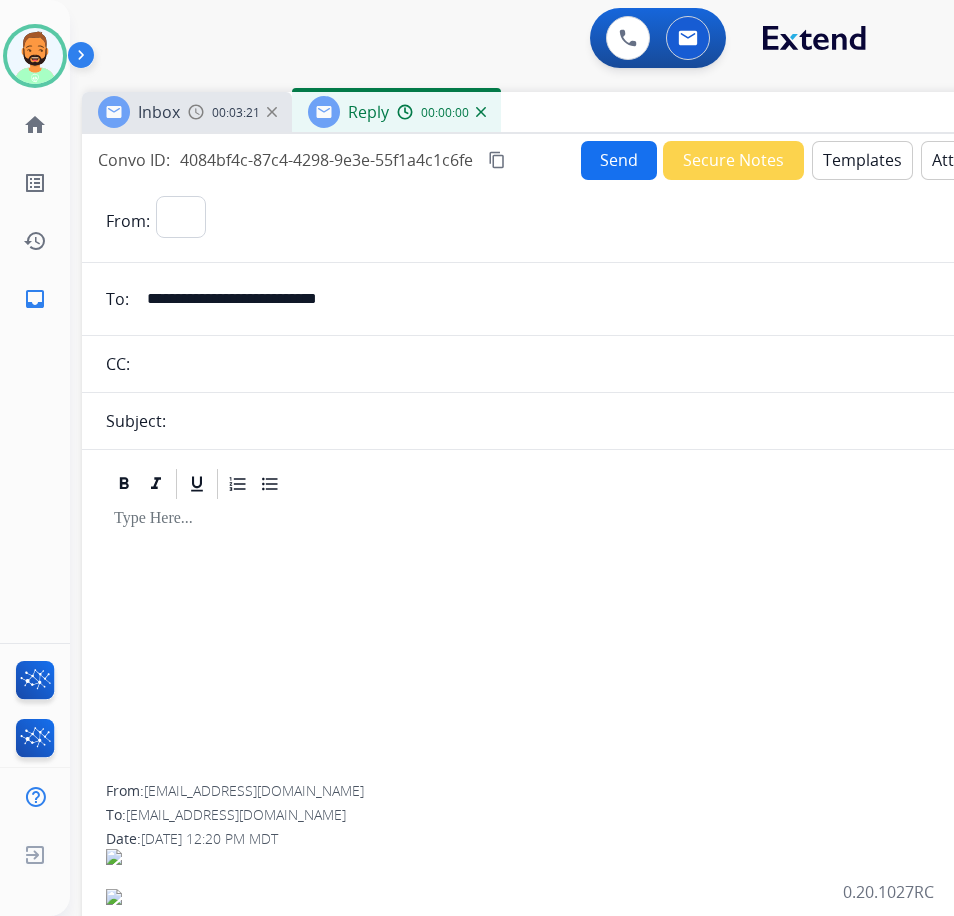 select on "**********" 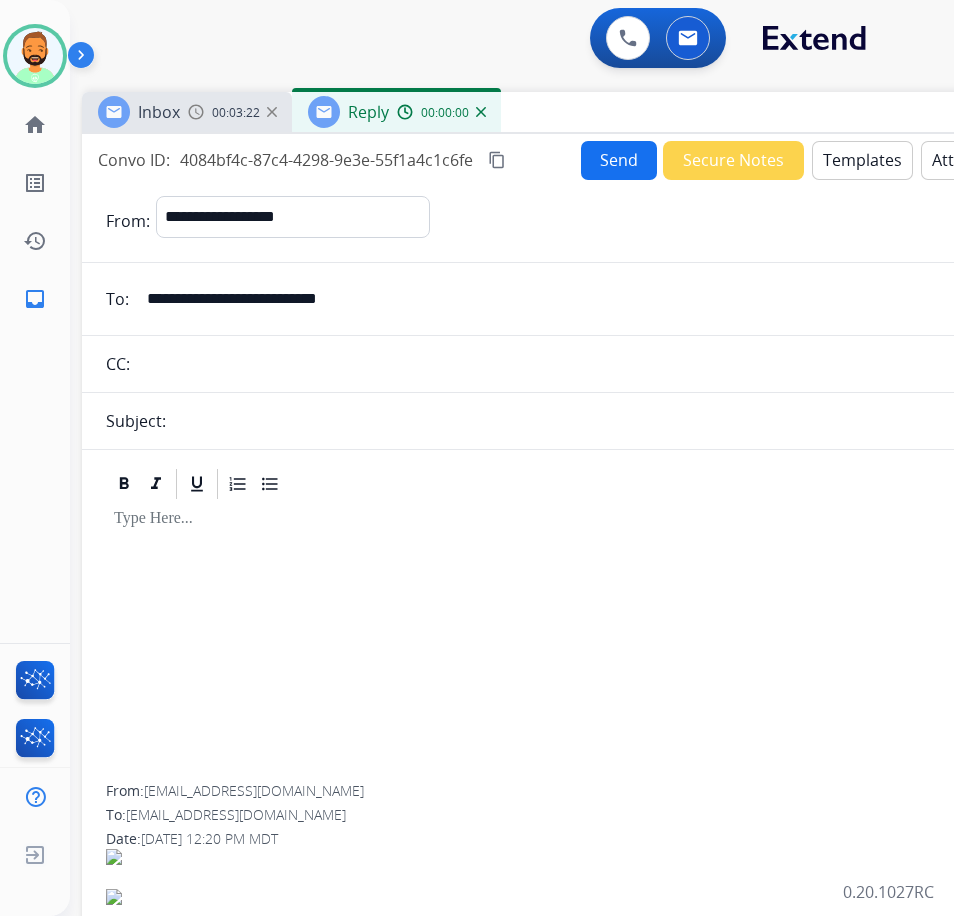 click at bounding box center (582, 643) 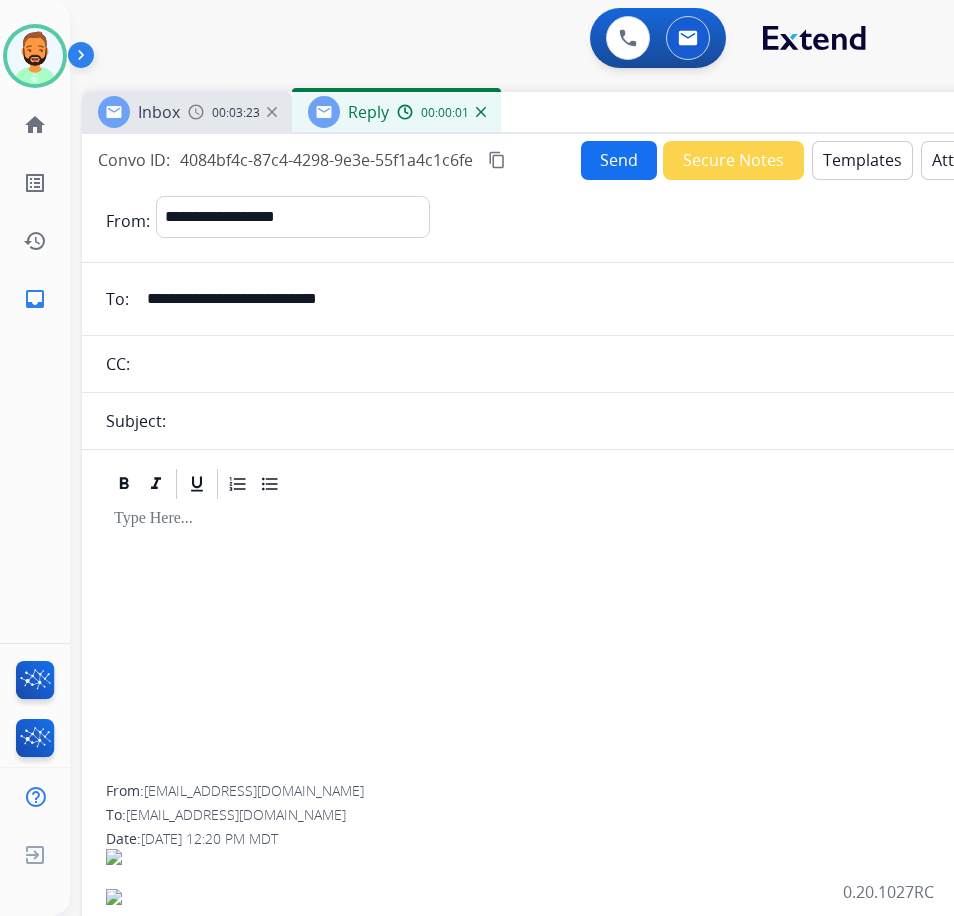 click on "Templates" at bounding box center [862, 160] 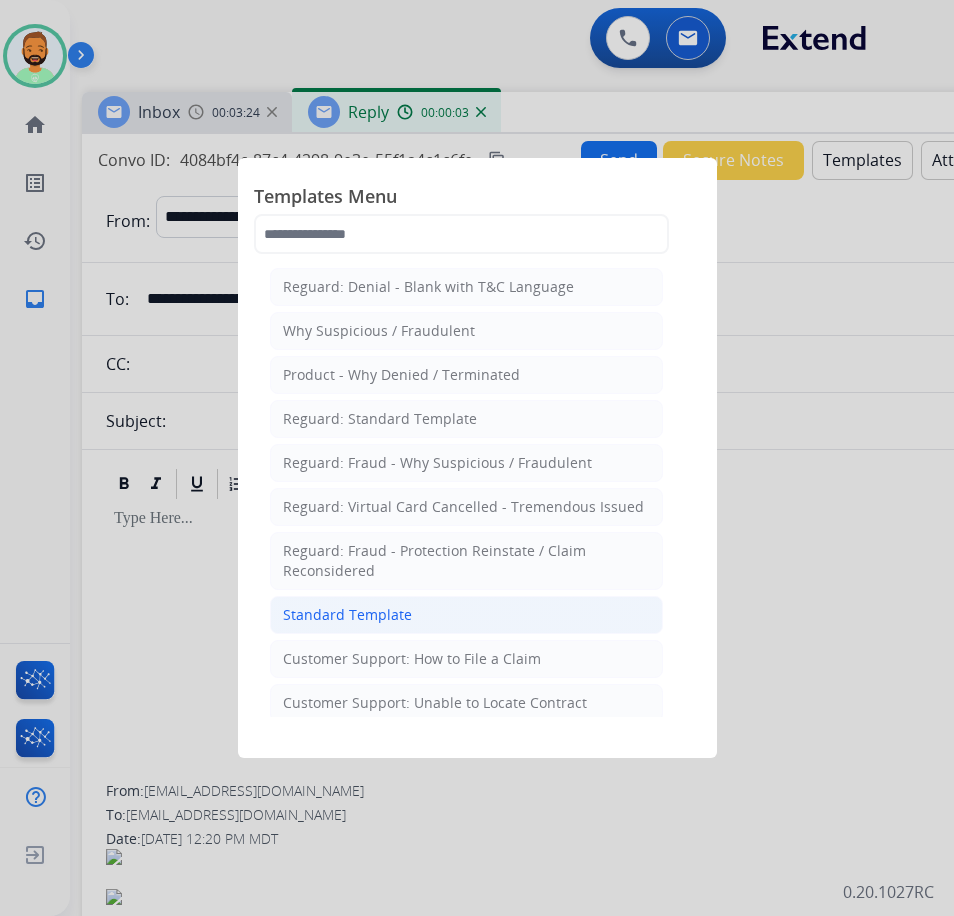 click on "Standard Template" 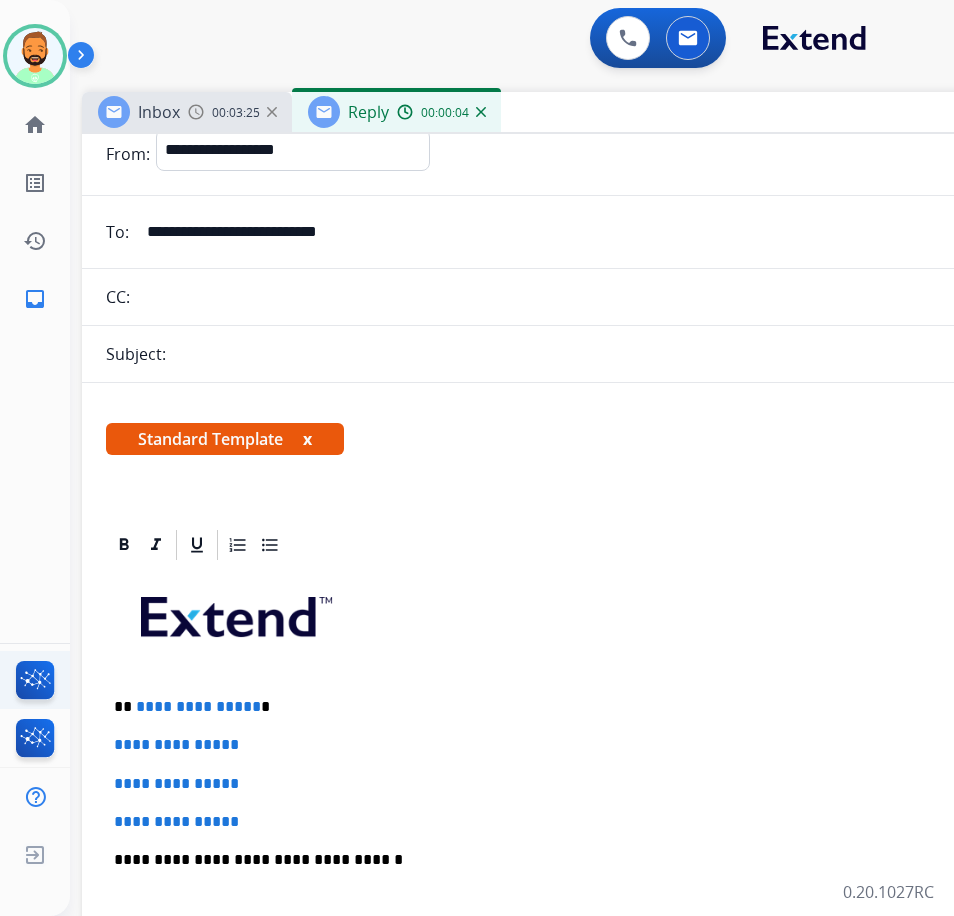 scroll, scrollTop: 100, scrollLeft: 0, axis: vertical 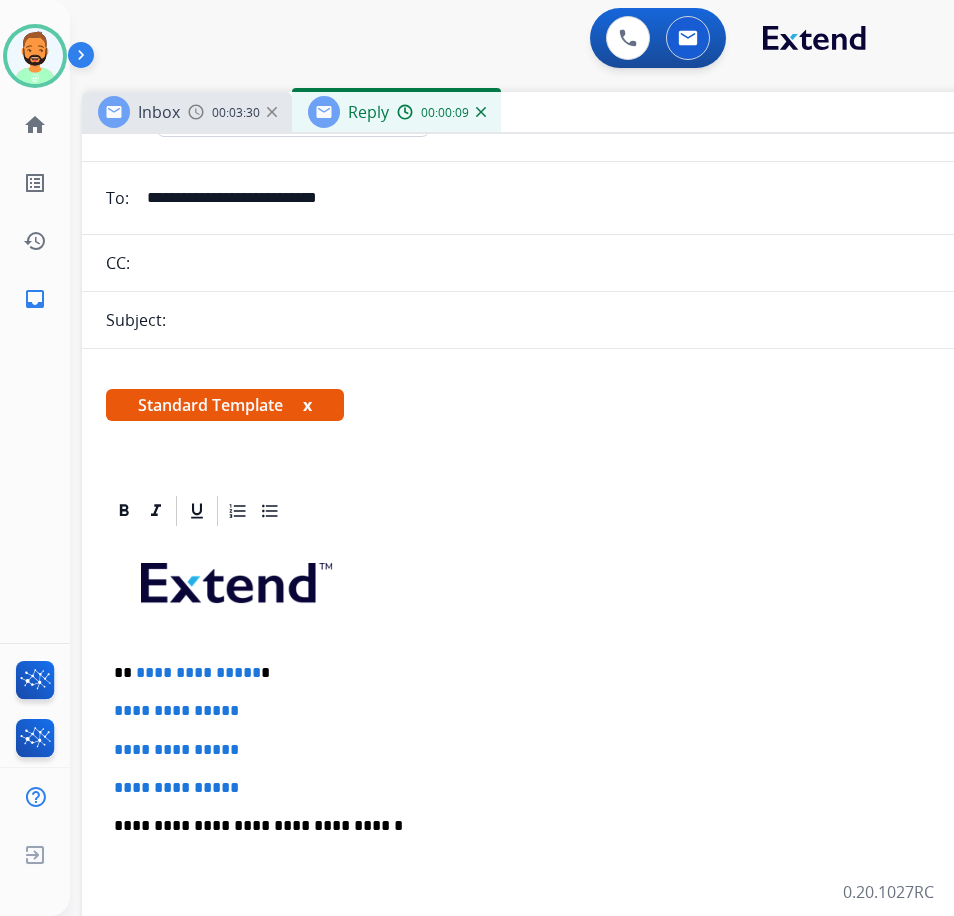 click on "**********" at bounding box center [574, 673] 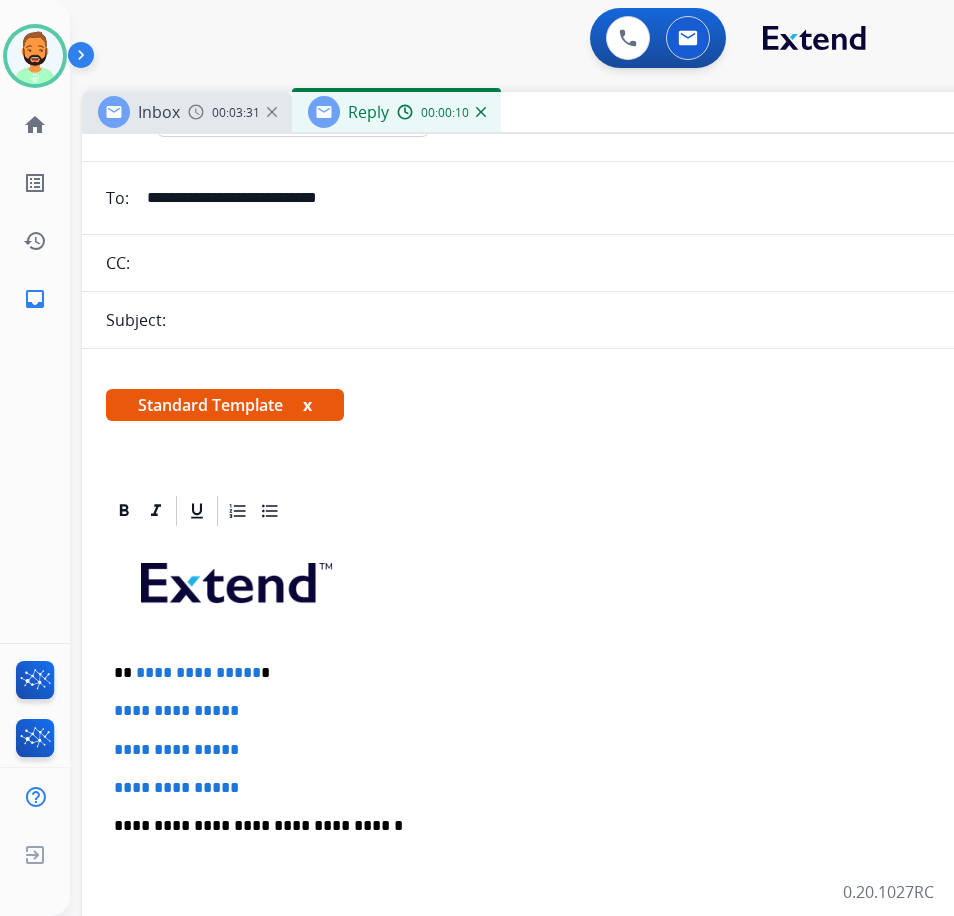 type 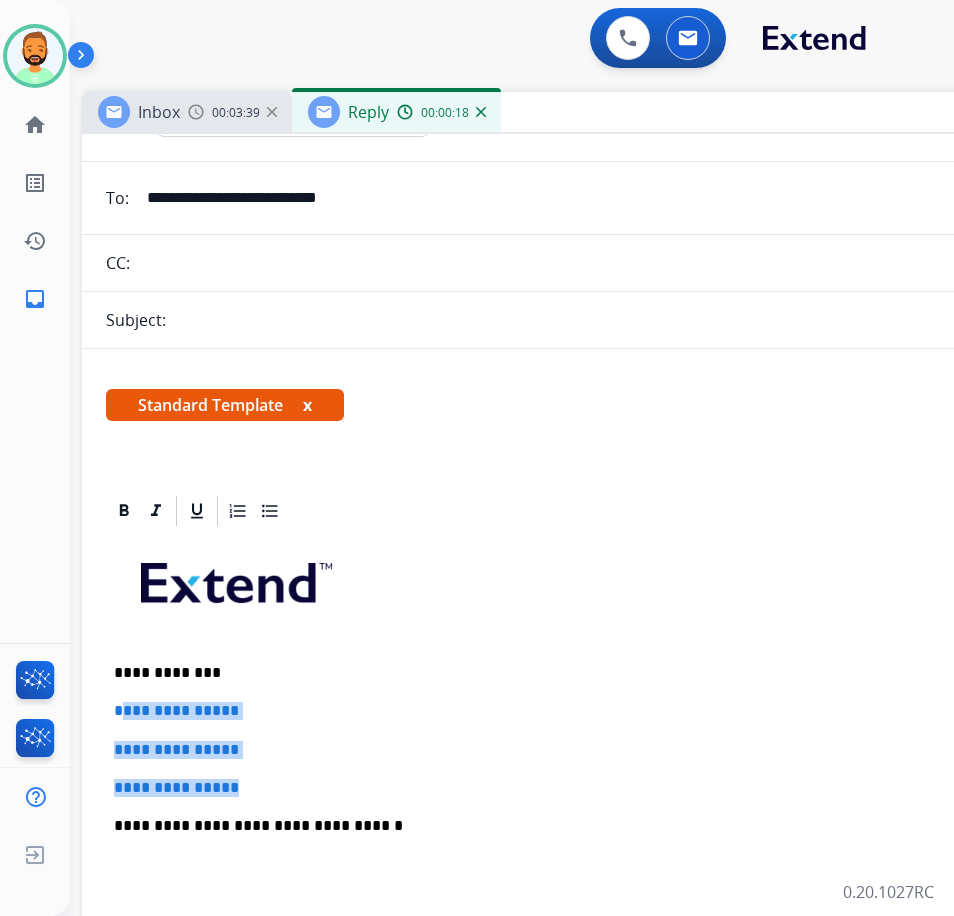 drag, startPoint x: 267, startPoint y: 784, endPoint x: 124, endPoint y: 716, distance: 158.34456 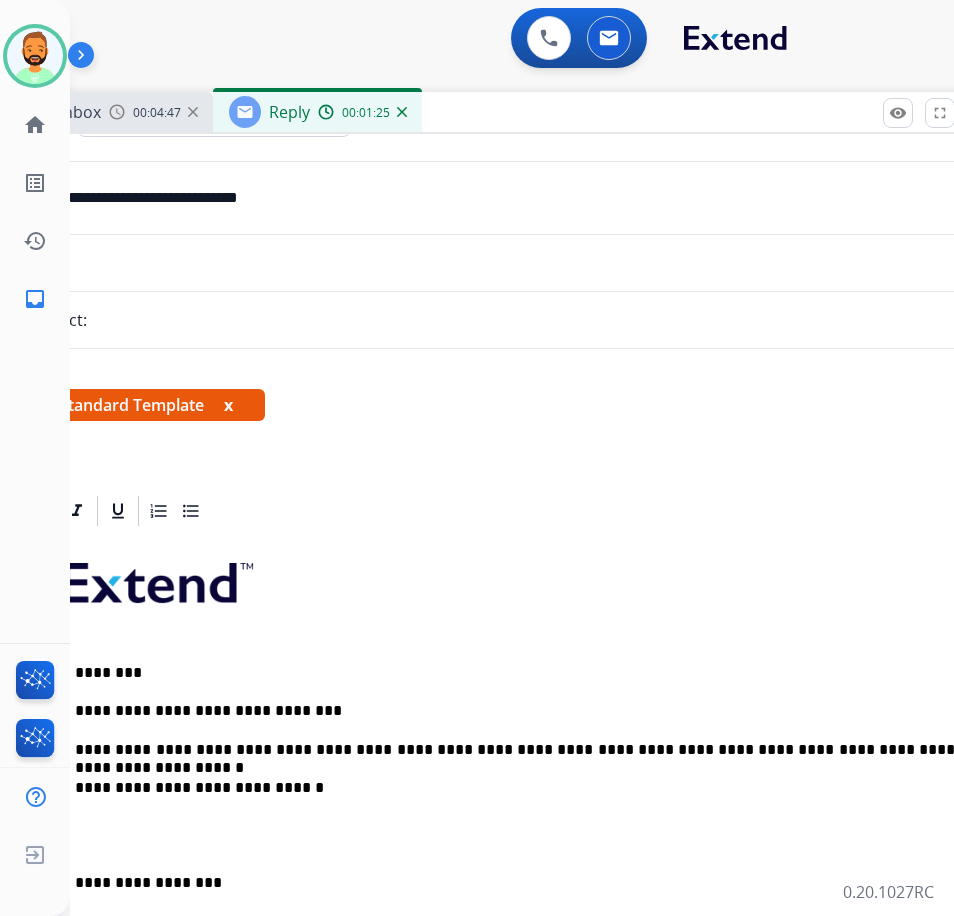 scroll, scrollTop: 0, scrollLeft: 64, axis: horizontal 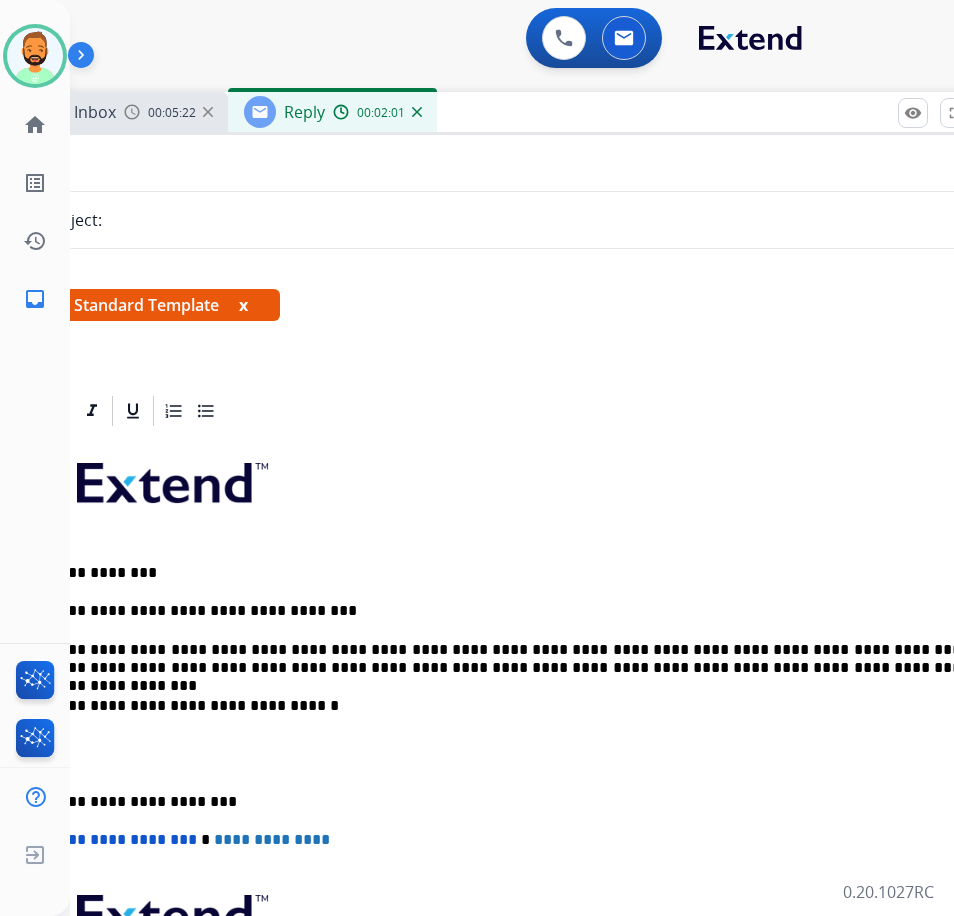 drag, startPoint x: 93, startPoint y: 797, endPoint x: 151, endPoint y: 827, distance: 65.29931 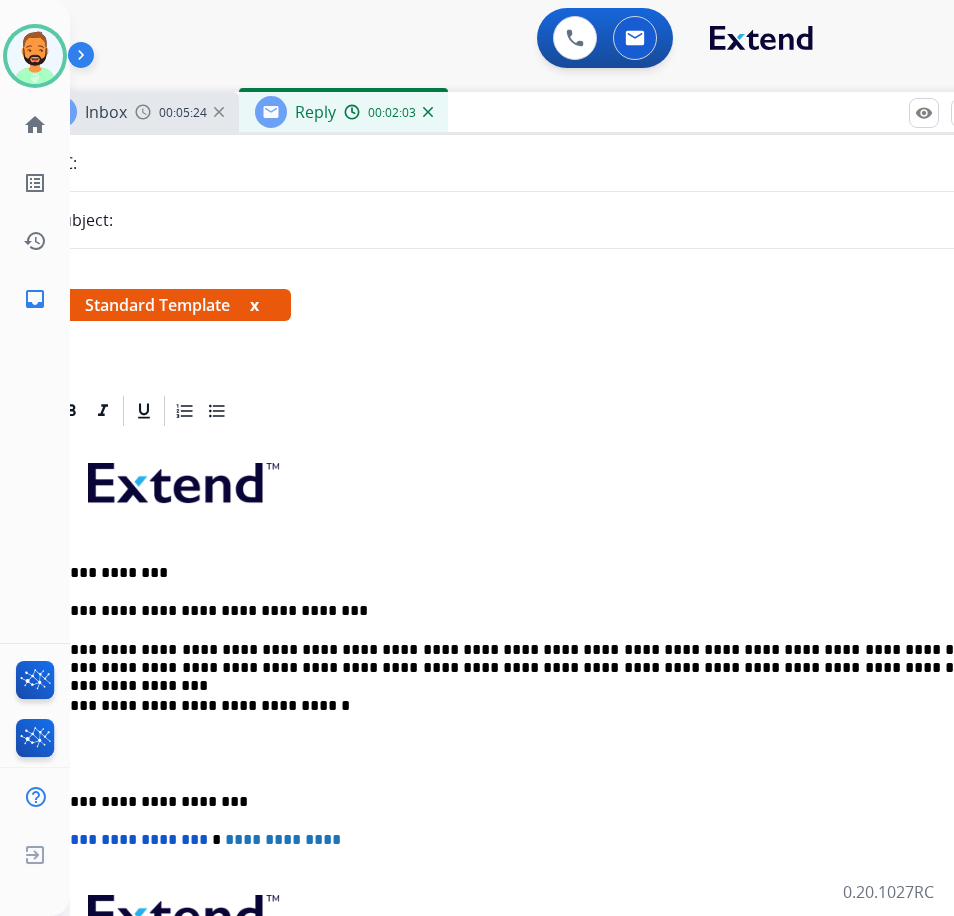 scroll, scrollTop: 0, scrollLeft: 39, axis: horizontal 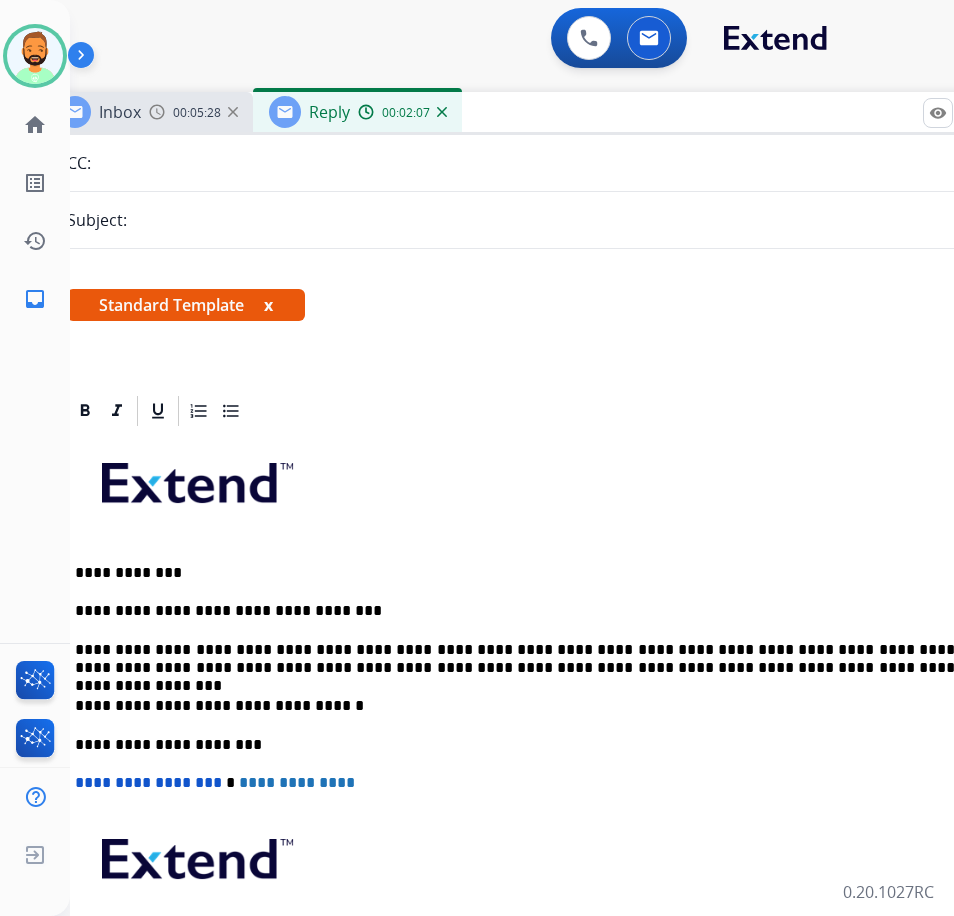 drag, startPoint x: 104, startPoint y: 609, endPoint x: 115, endPoint y: 619, distance: 14.866069 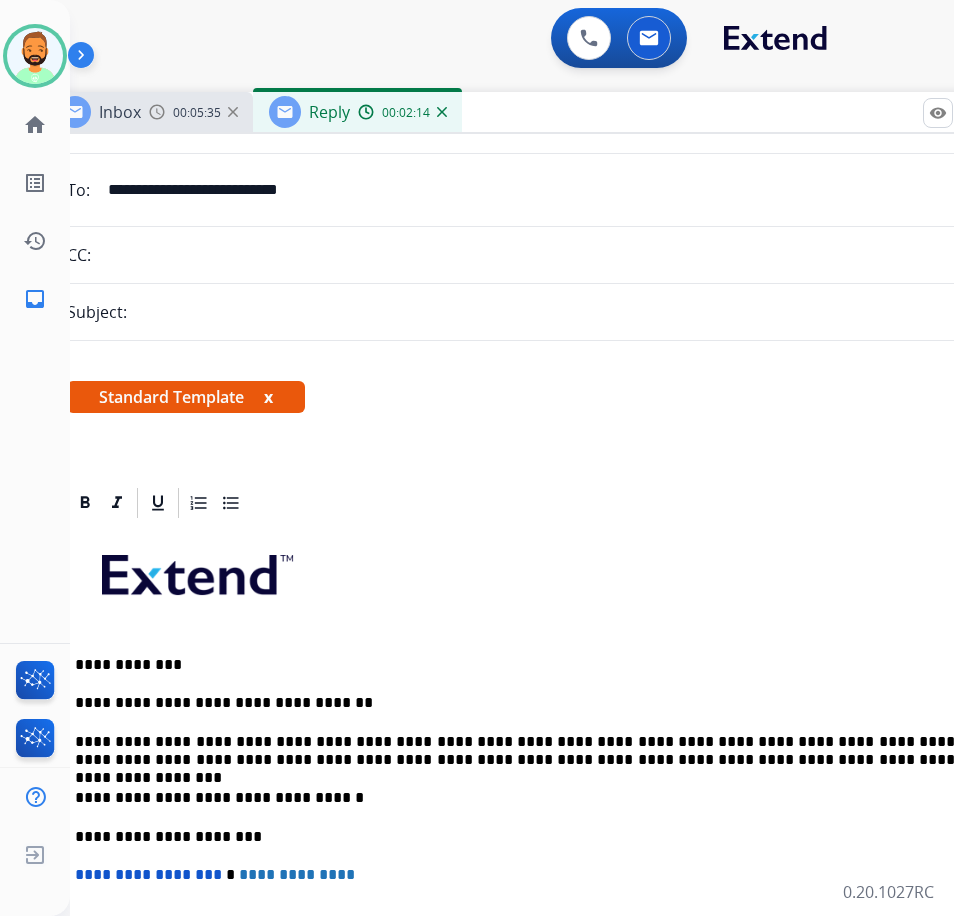 scroll, scrollTop: 0, scrollLeft: 0, axis: both 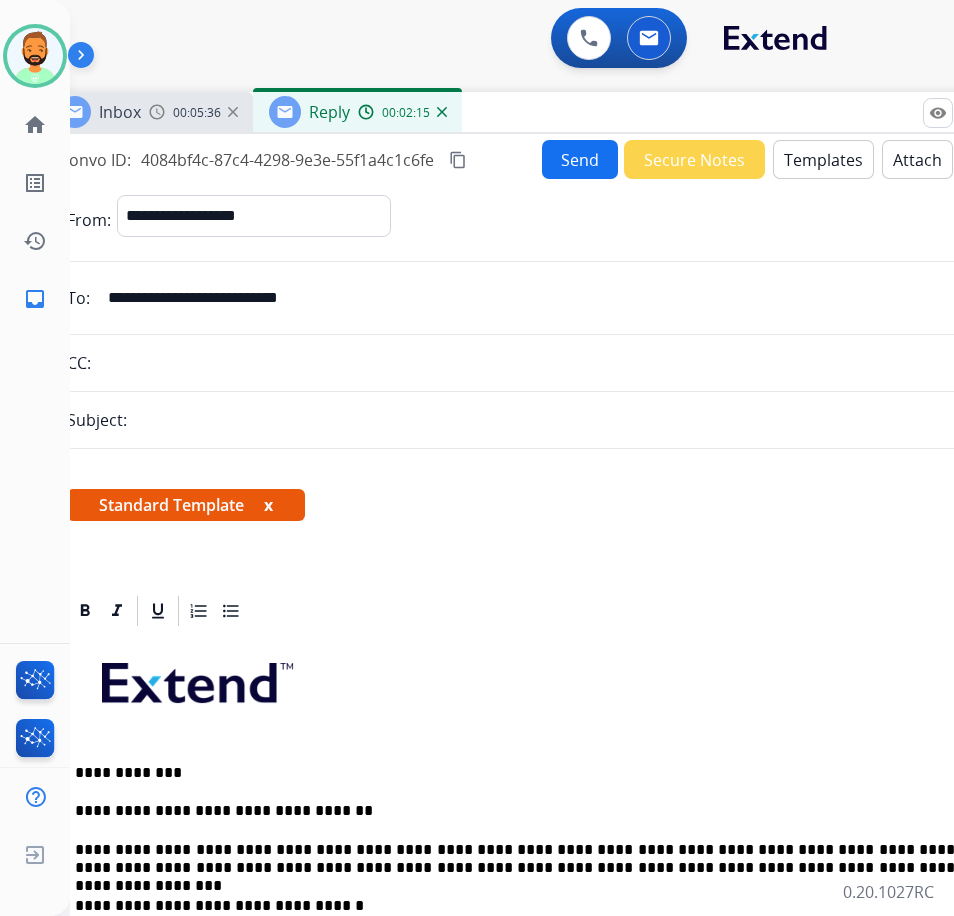 click on "Send" at bounding box center (580, 159) 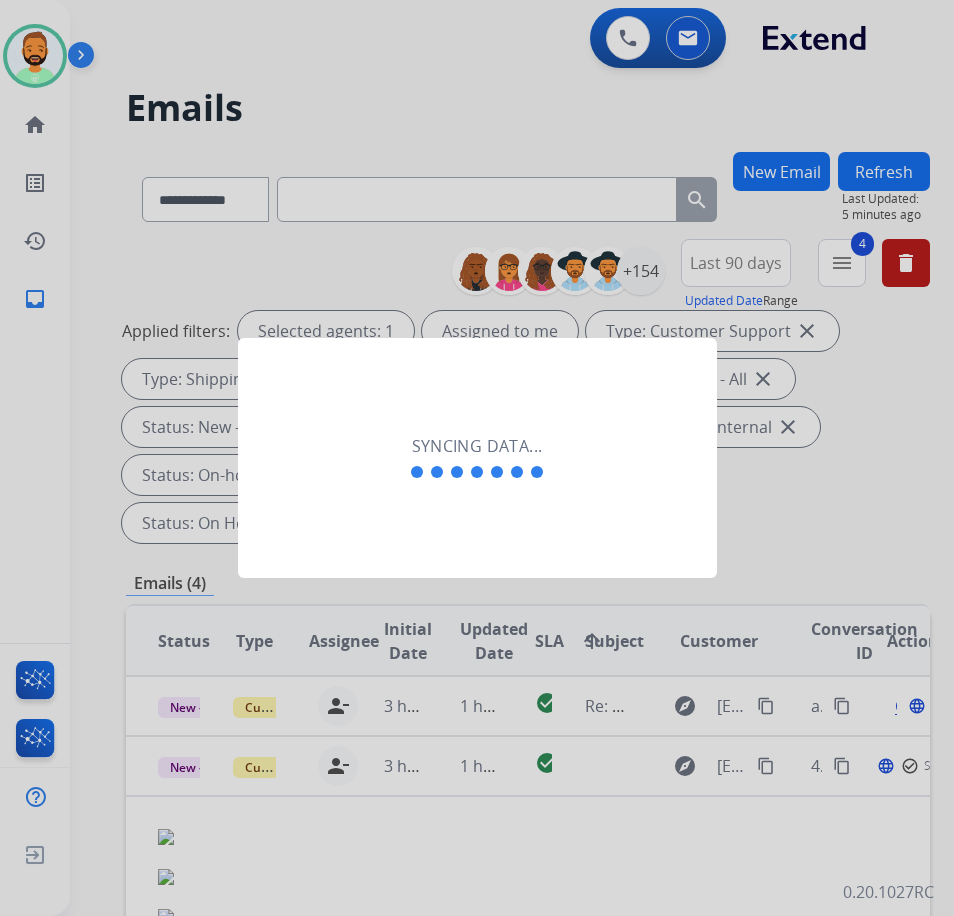 scroll, scrollTop: 0, scrollLeft: 2, axis: horizontal 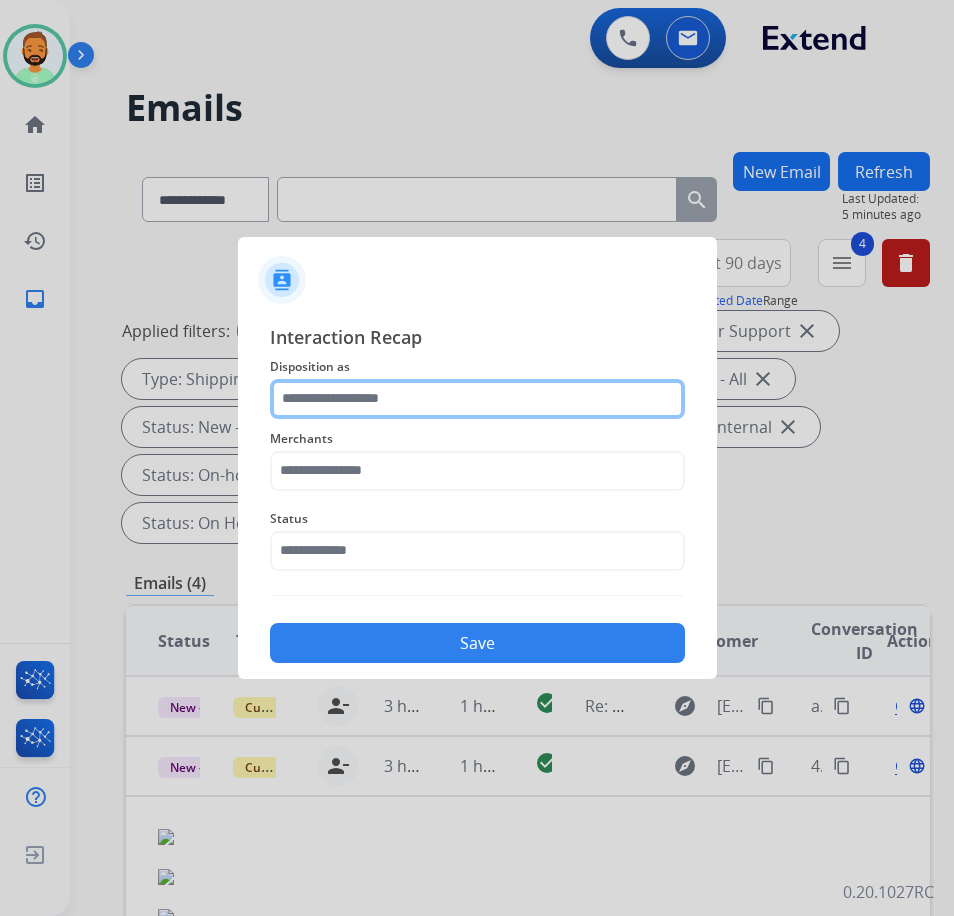 click 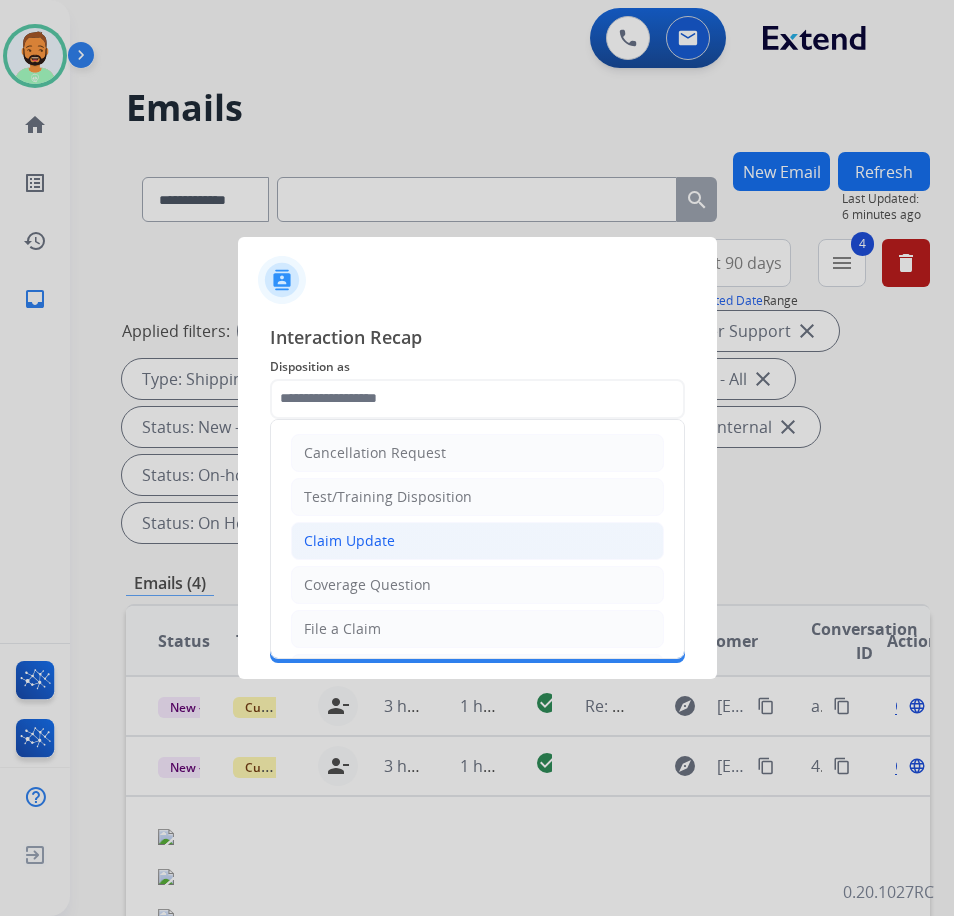 click on "Claim Update" 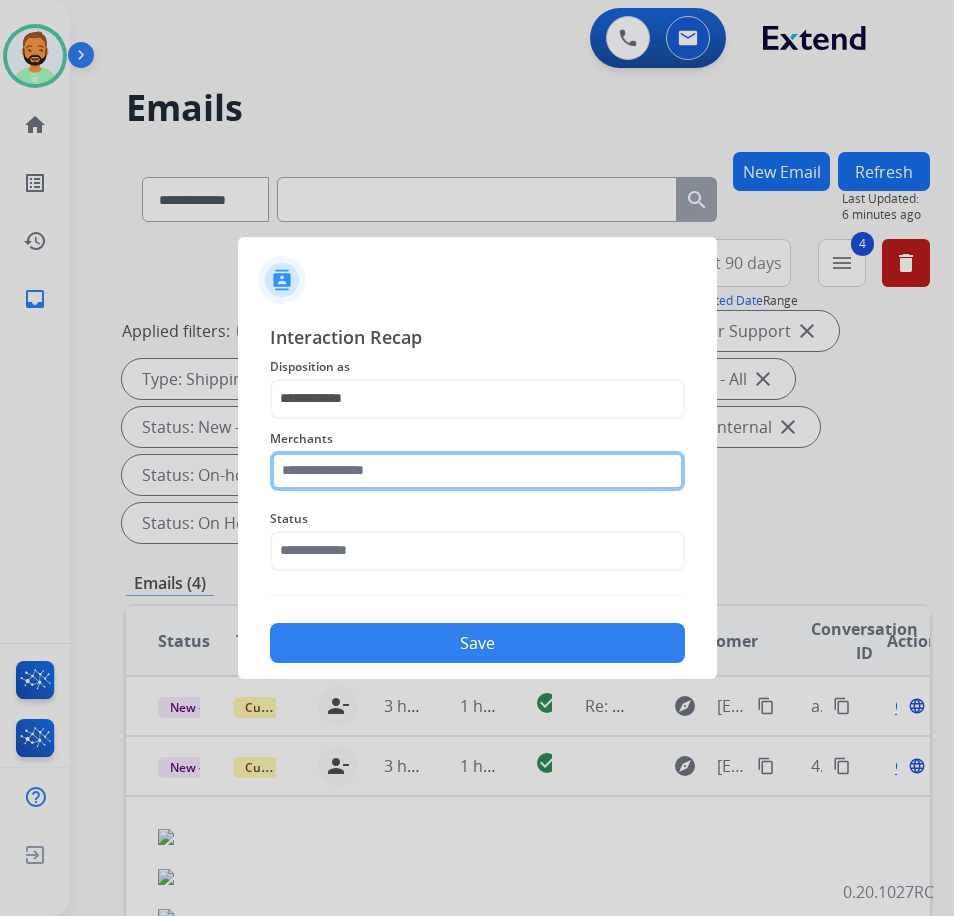 click 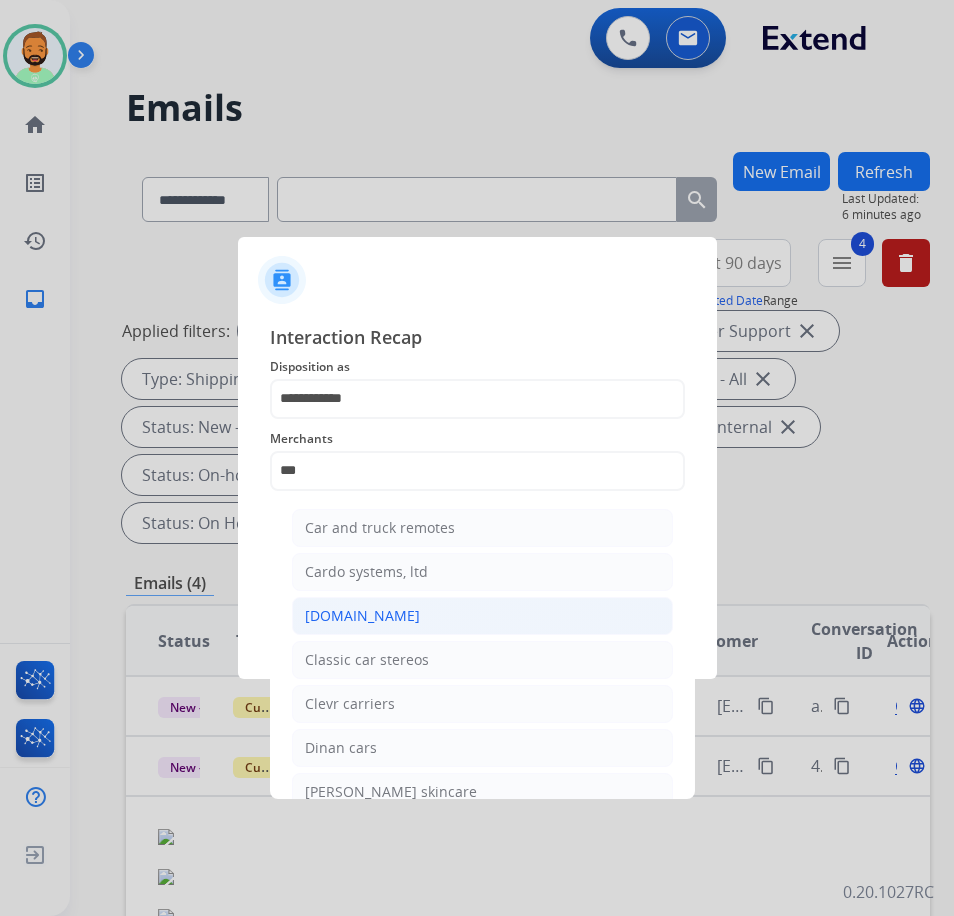click on "[DOMAIN_NAME]" 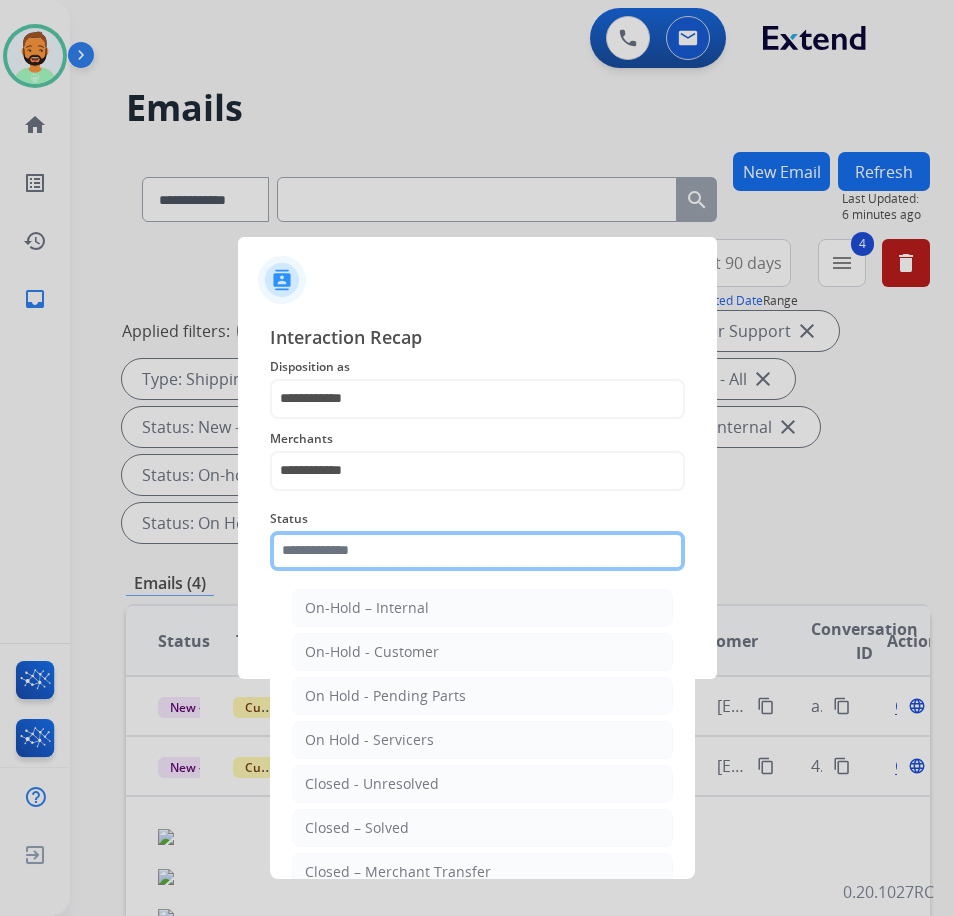 click 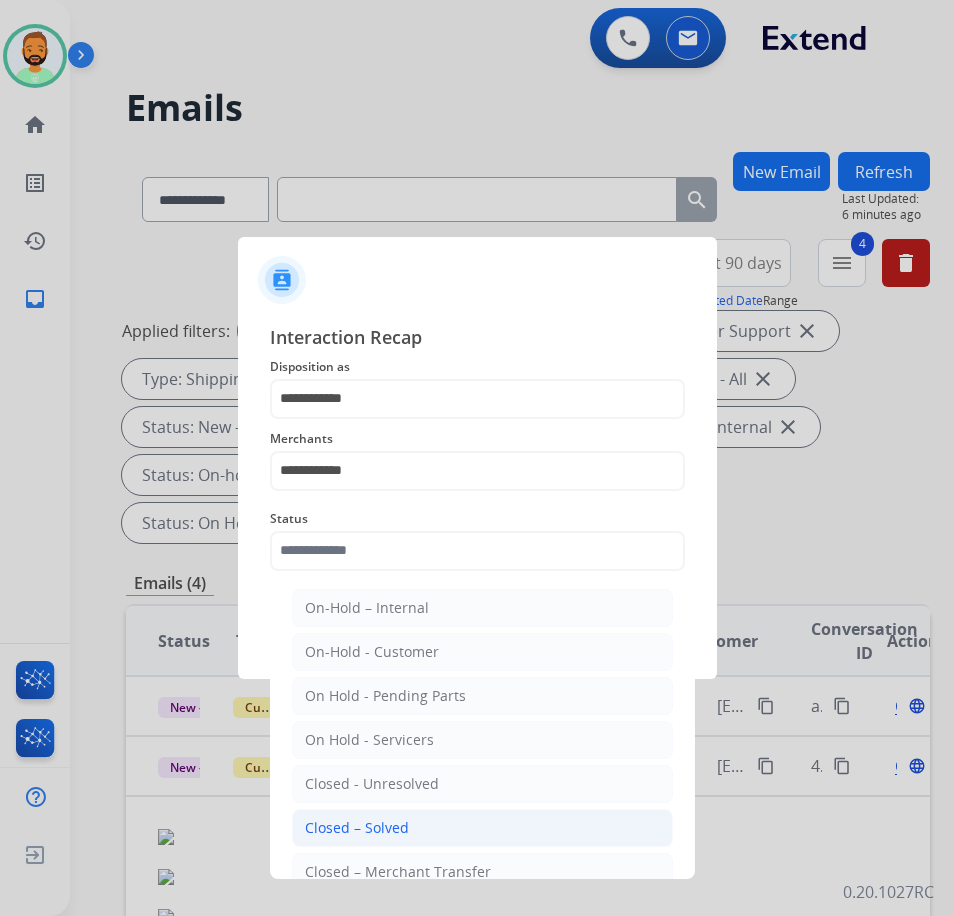 click on "Closed – Solved" 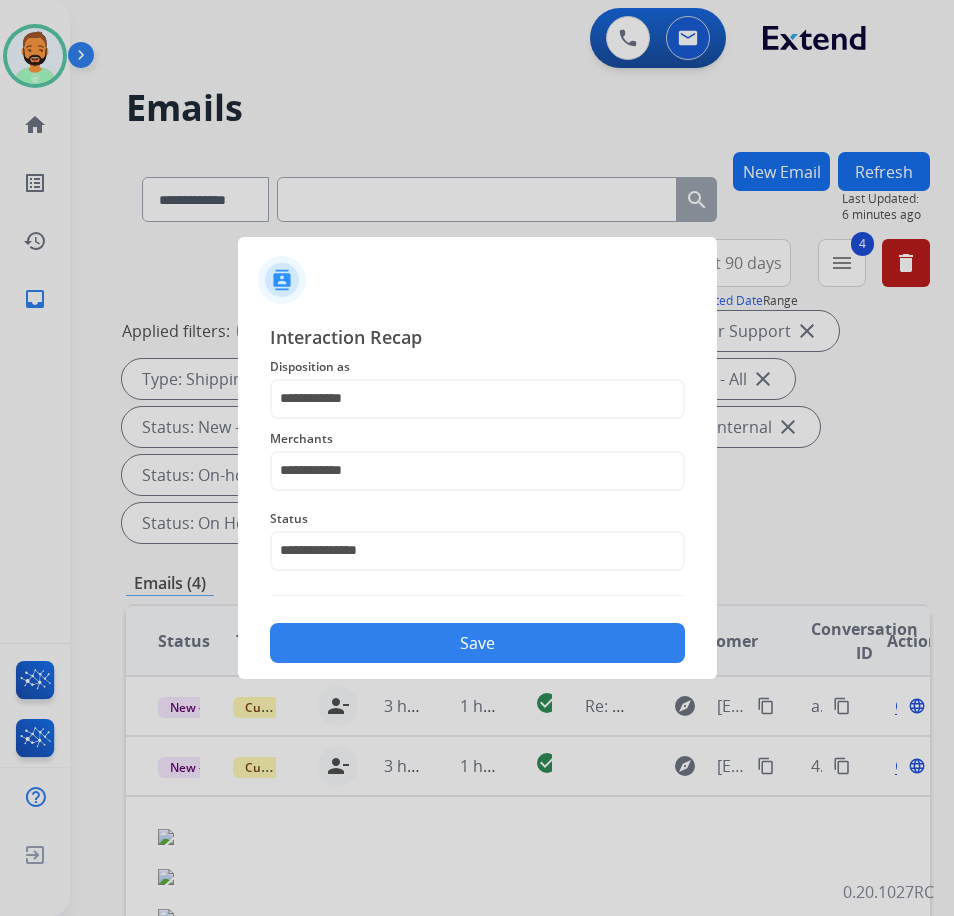 click on "Save" 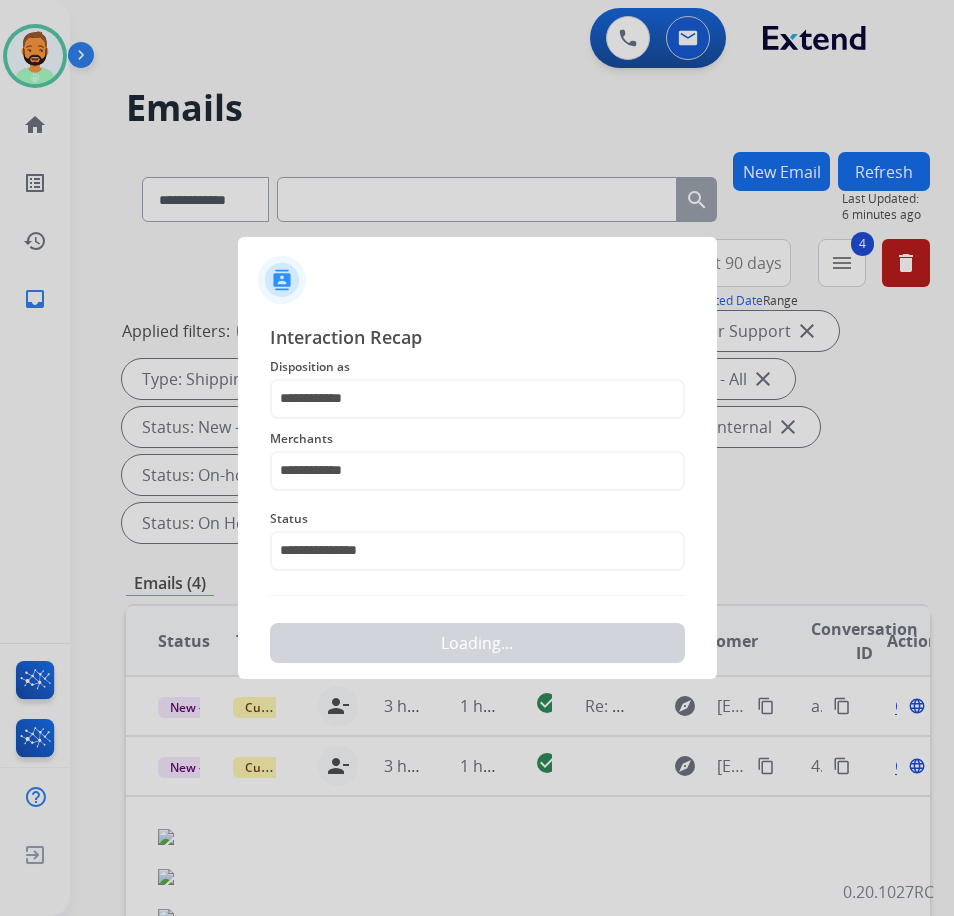 scroll, scrollTop: 0, scrollLeft: 0, axis: both 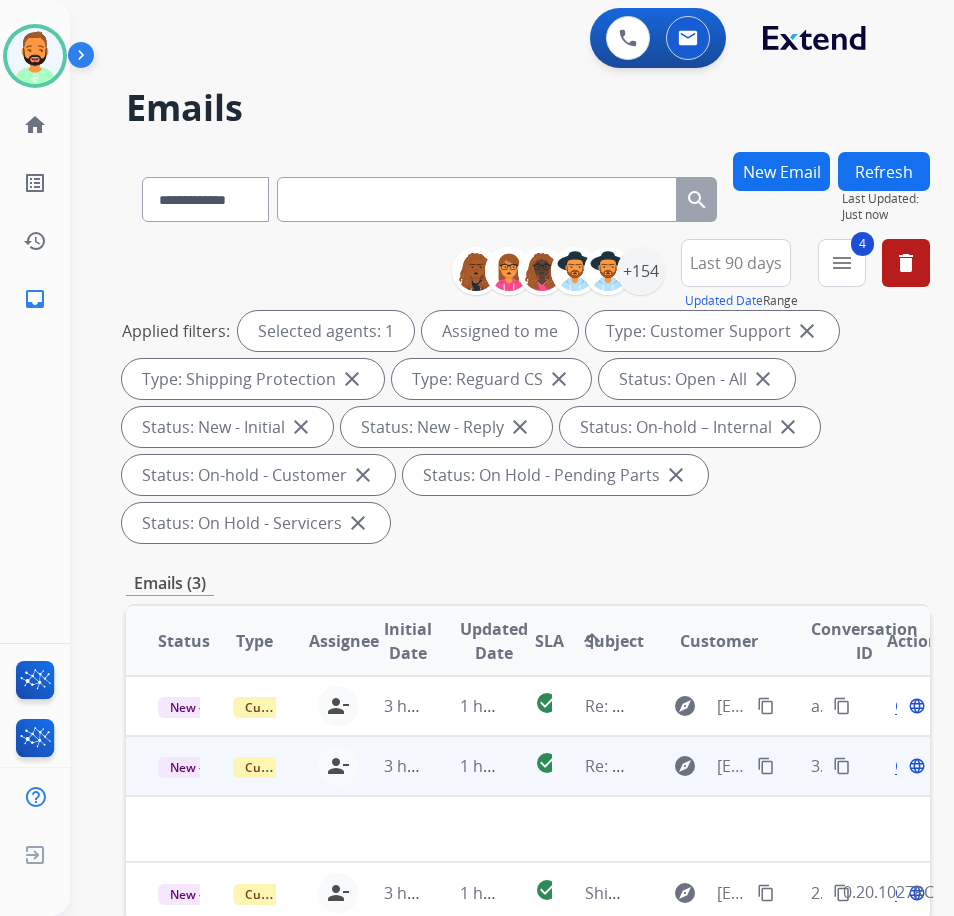 click on "1 hour ago" at bounding box center (465, 766) 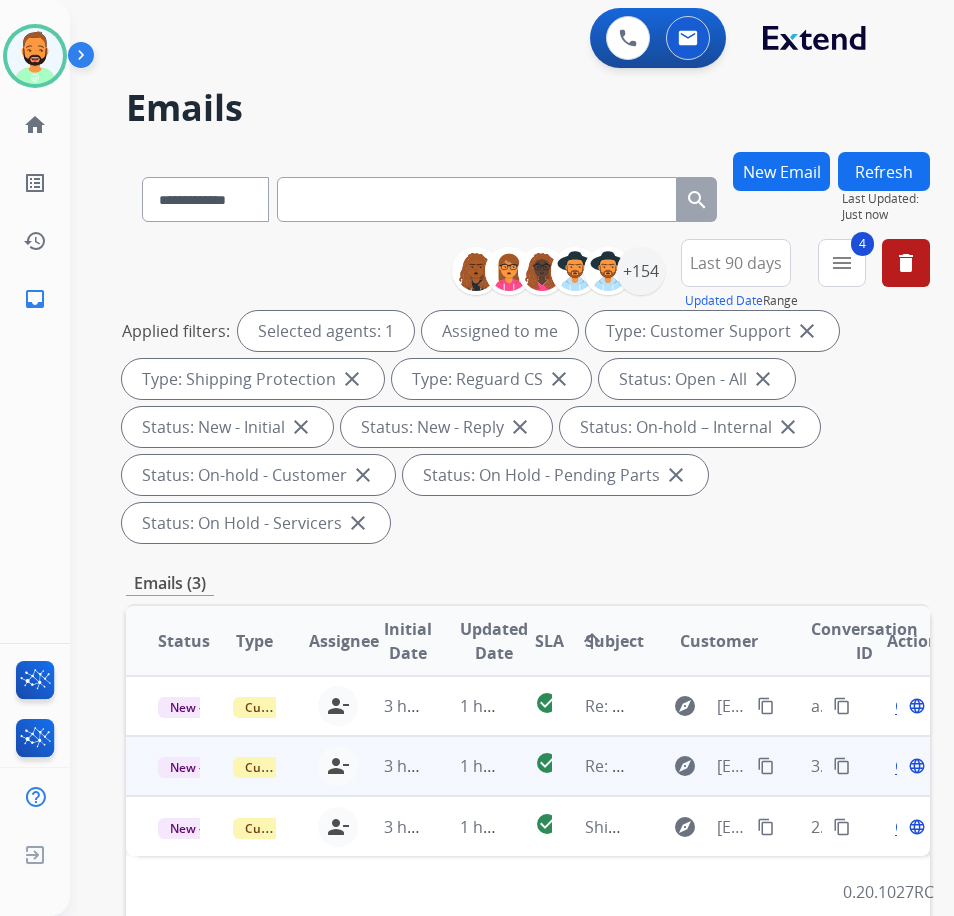 click on "1 hour ago" at bounding box center [465, 766] 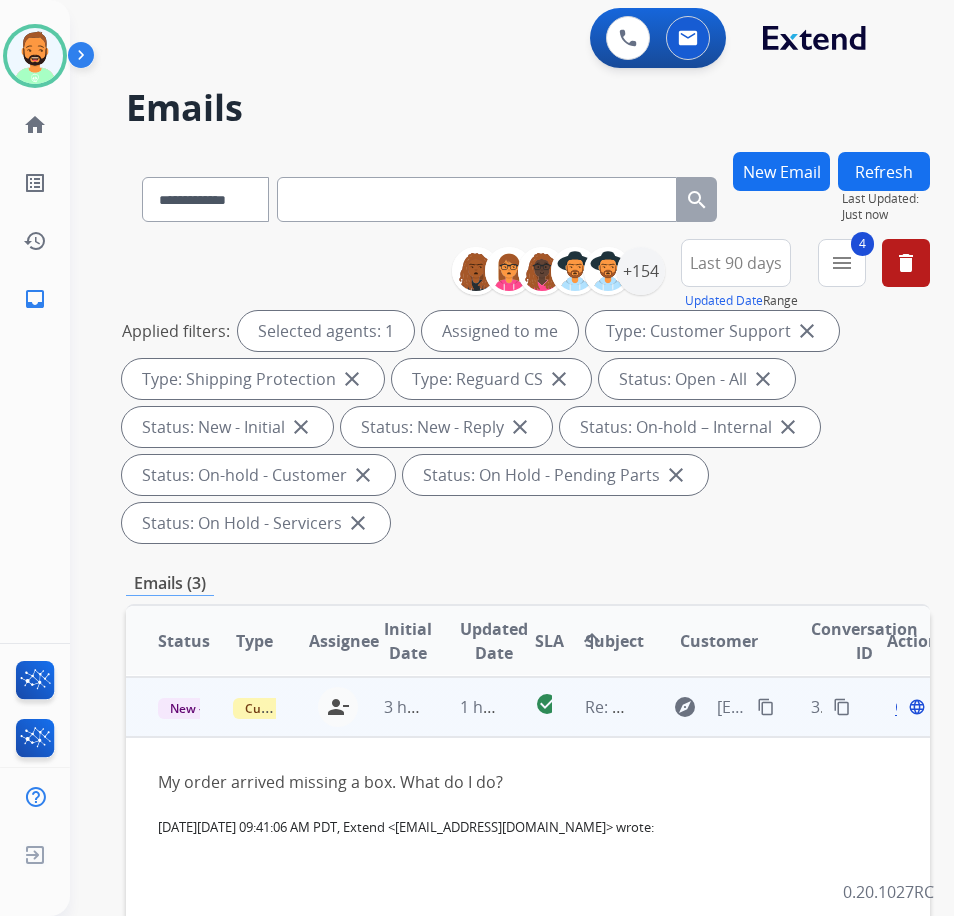 scroll, scrollTop: 60, scrollLeft: 0, axis: vertical 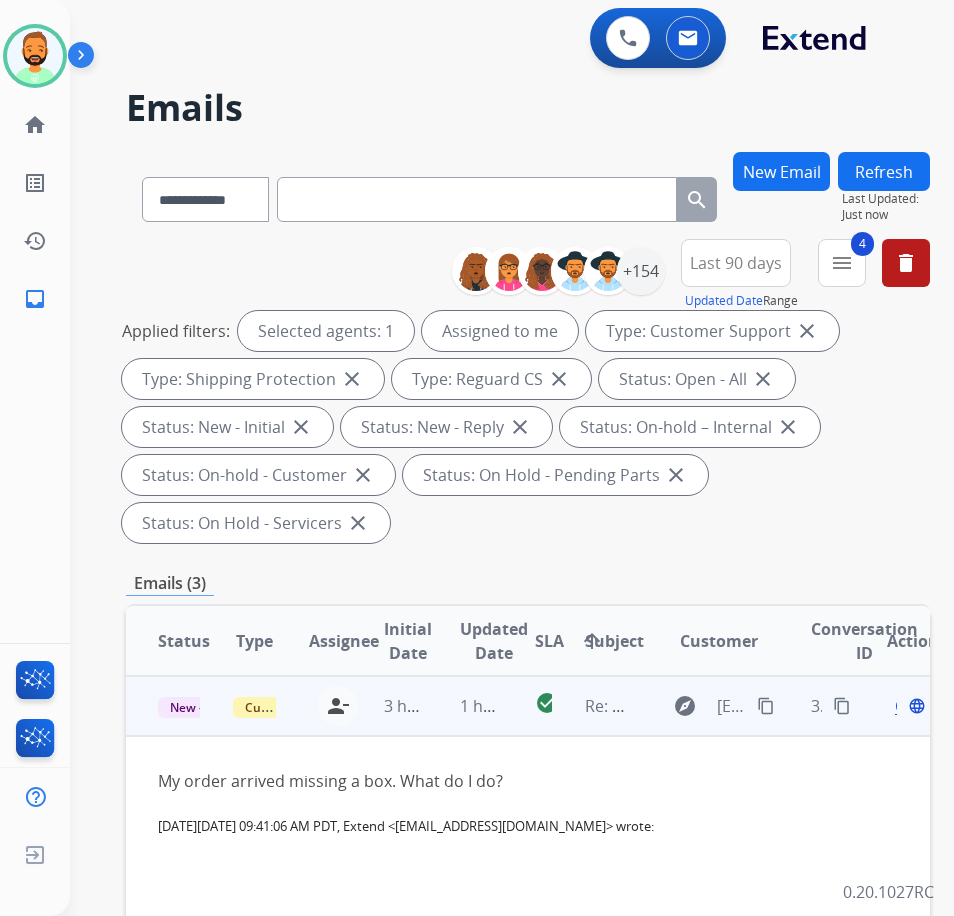 click on "content_copy" at bounding box center [766, 706] 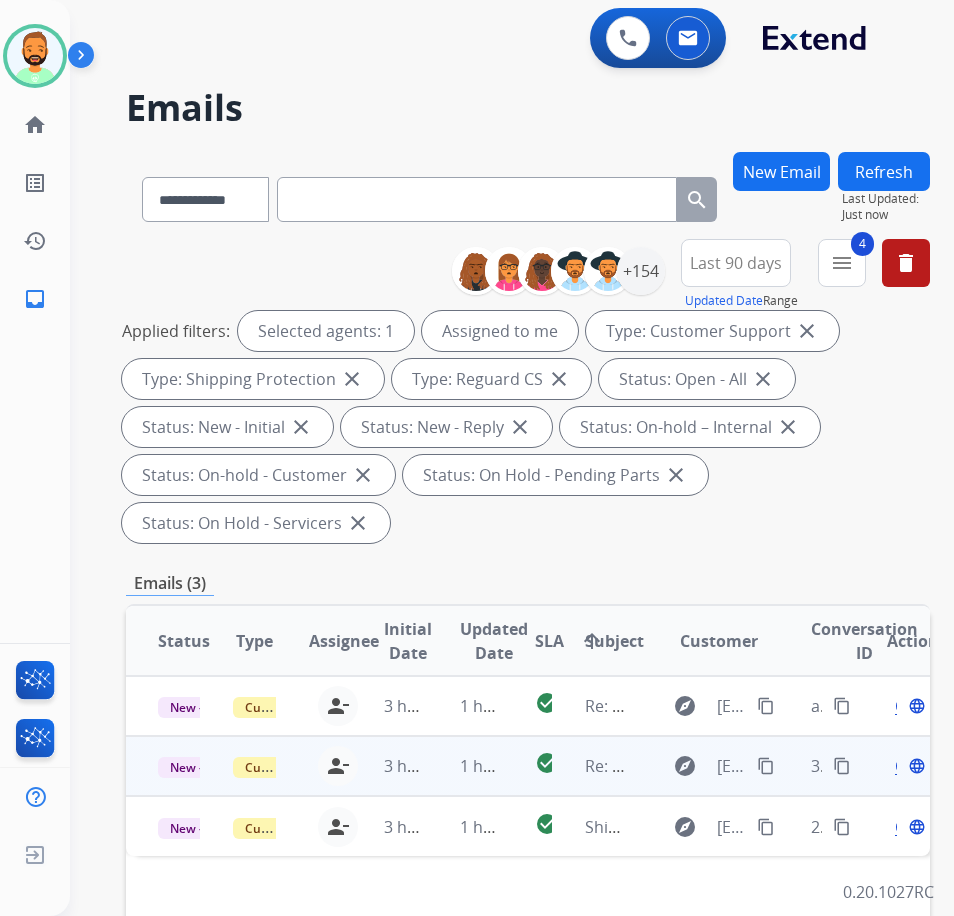 scroll, scrollTop: 0, scrollLeft: 0, axis: both 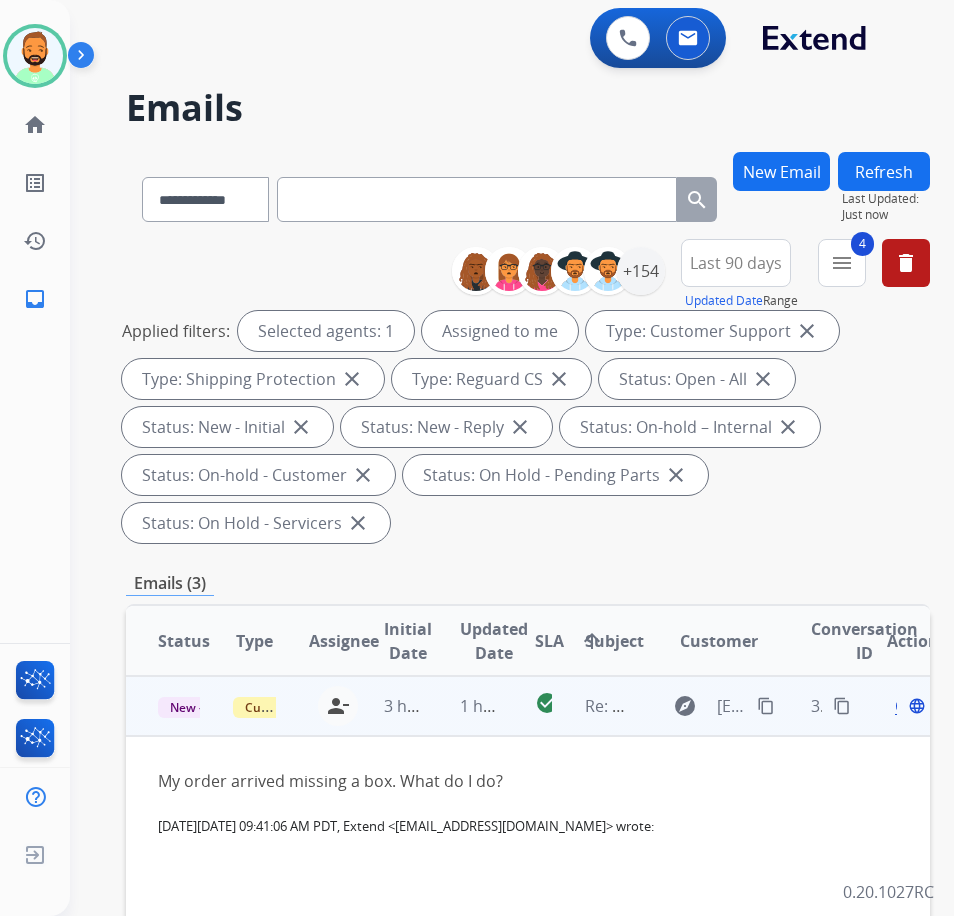 click on "Open" at bounding box center (915, 706) 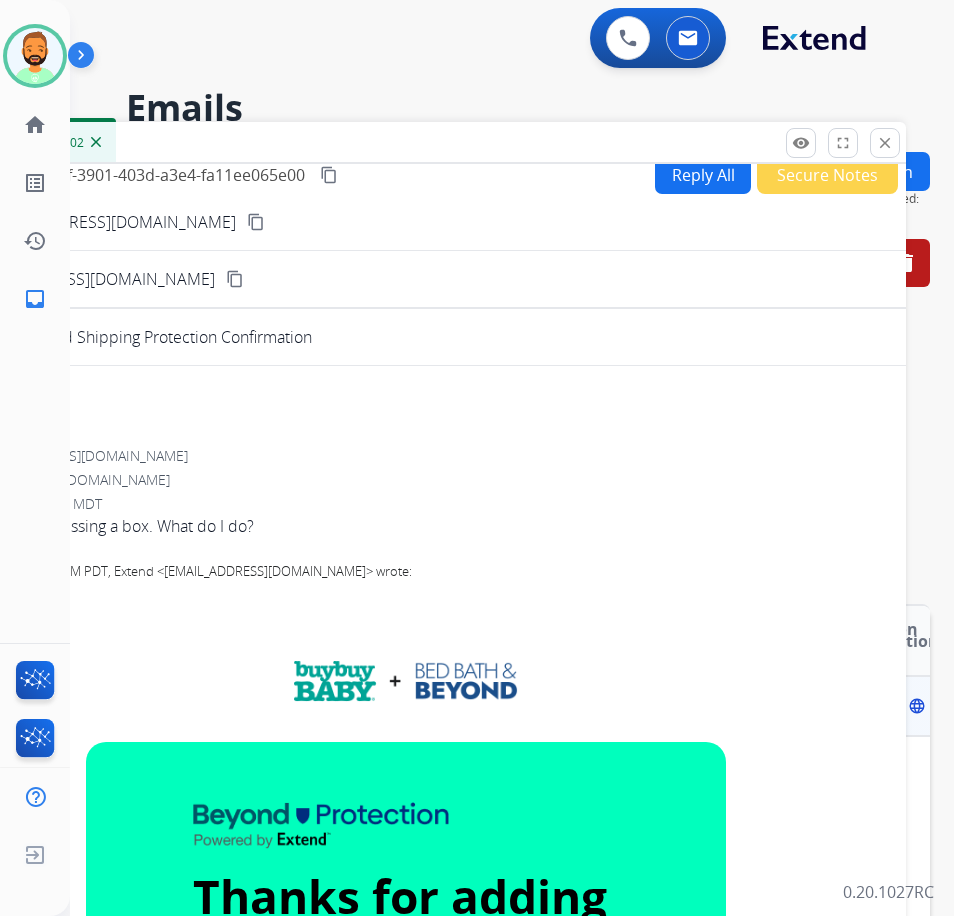 scroll, scrollTop: 0, scrollLeft: 0, axis: both 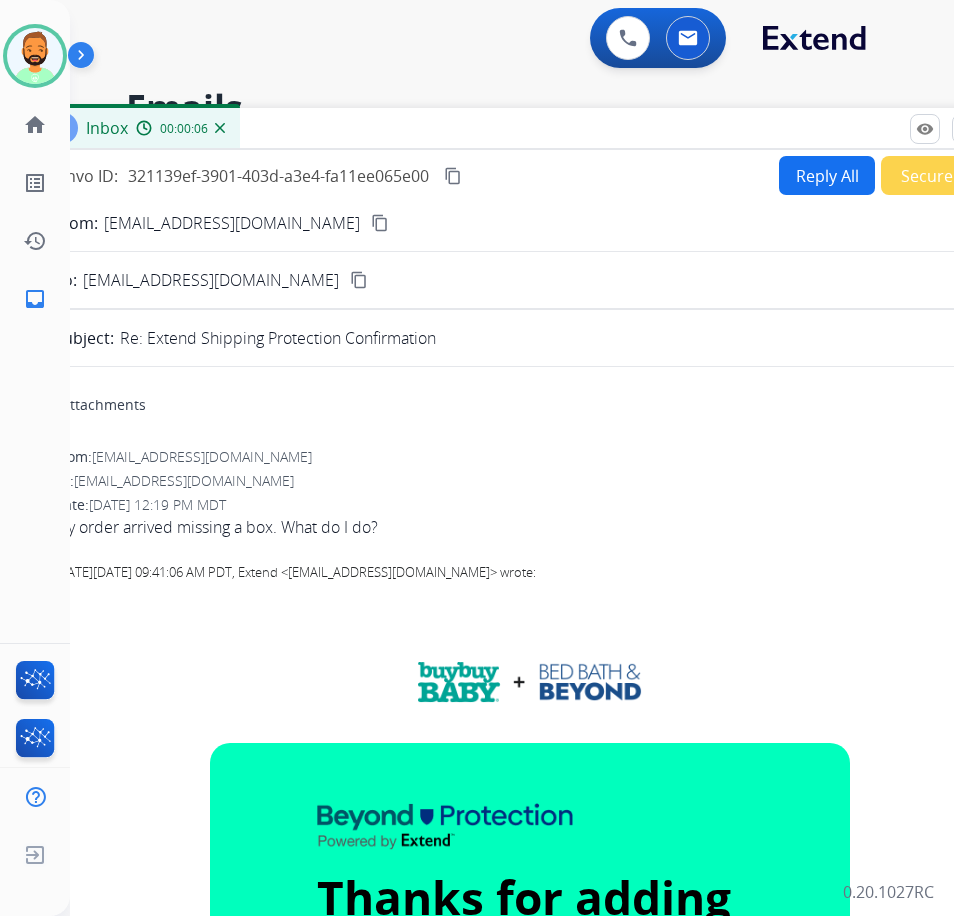 drag, startPoint x: 306, startPoint y: 140, endPoint x: 434, endPoint y: 136, distance: 128.06248 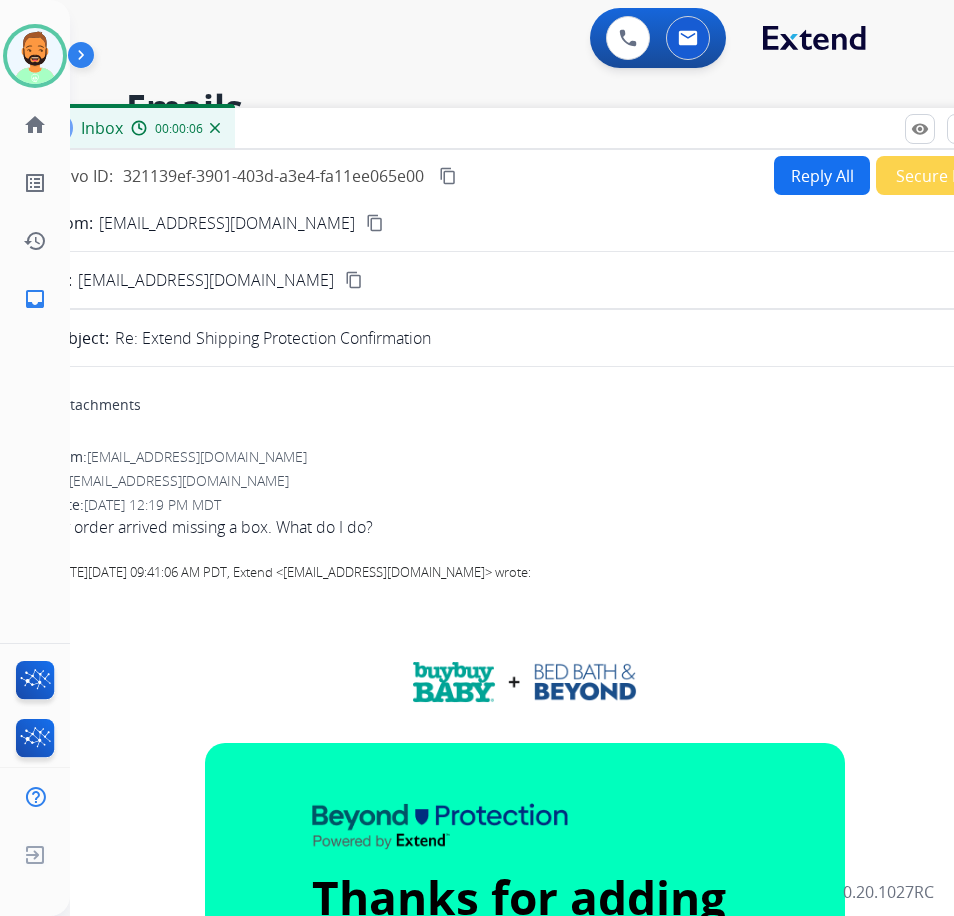 click on "Reply All" at bounding box center (822, 175) 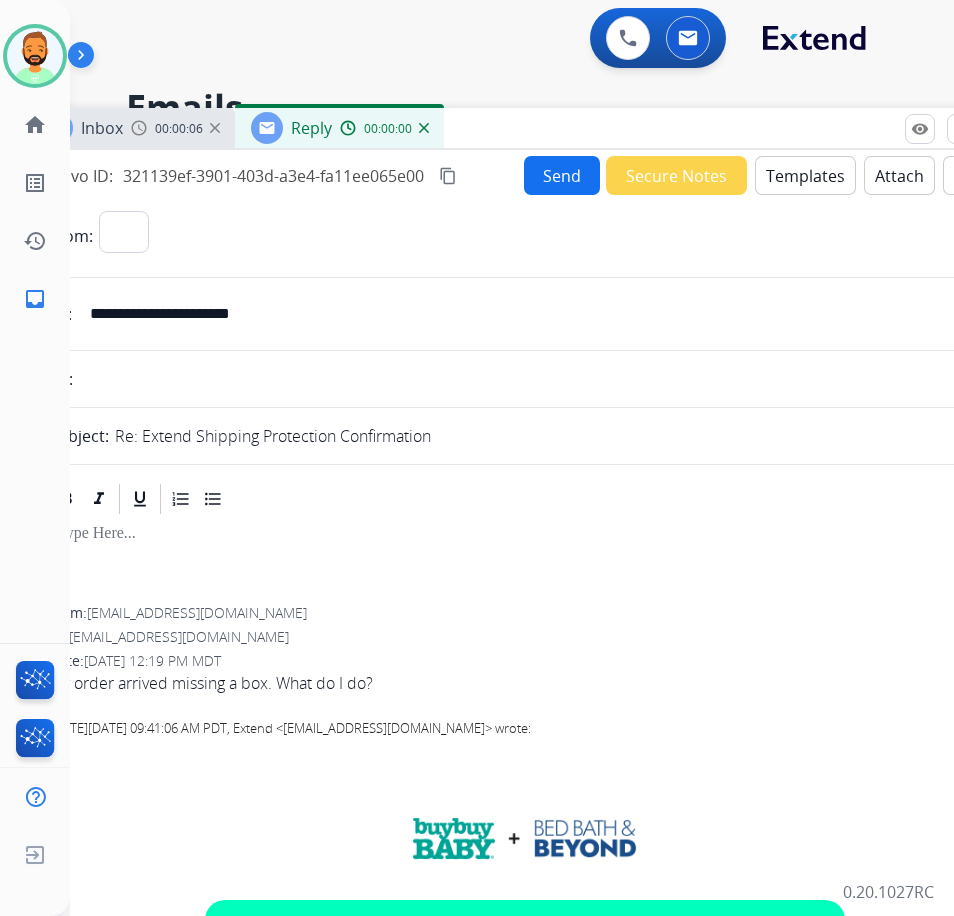 select on "**********" 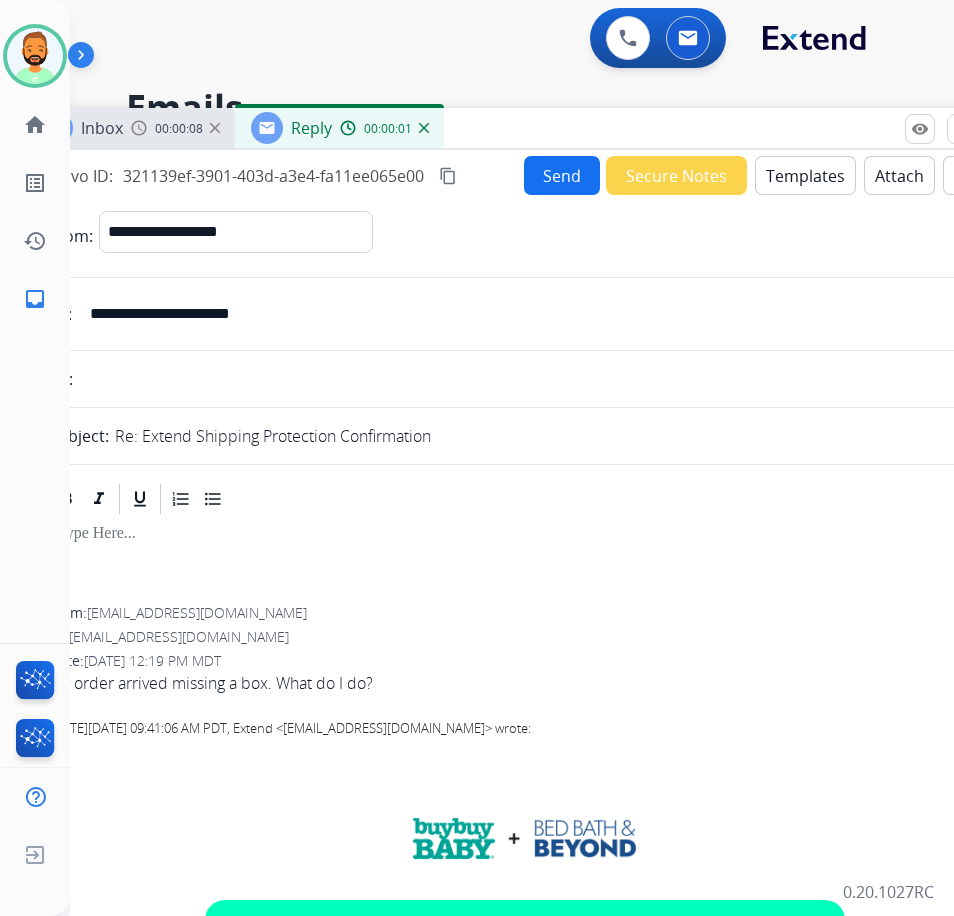 click on "Templates" at bounding box center (805, 175) 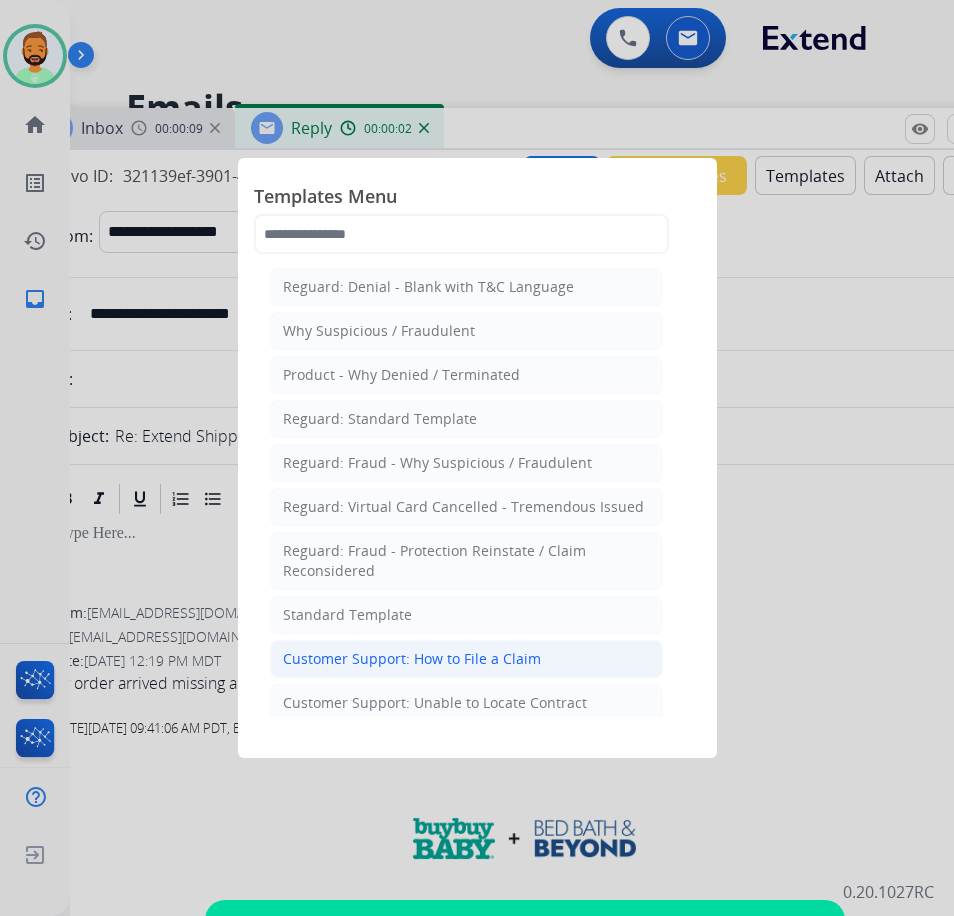click on "Customer Support: How to File a Claim" 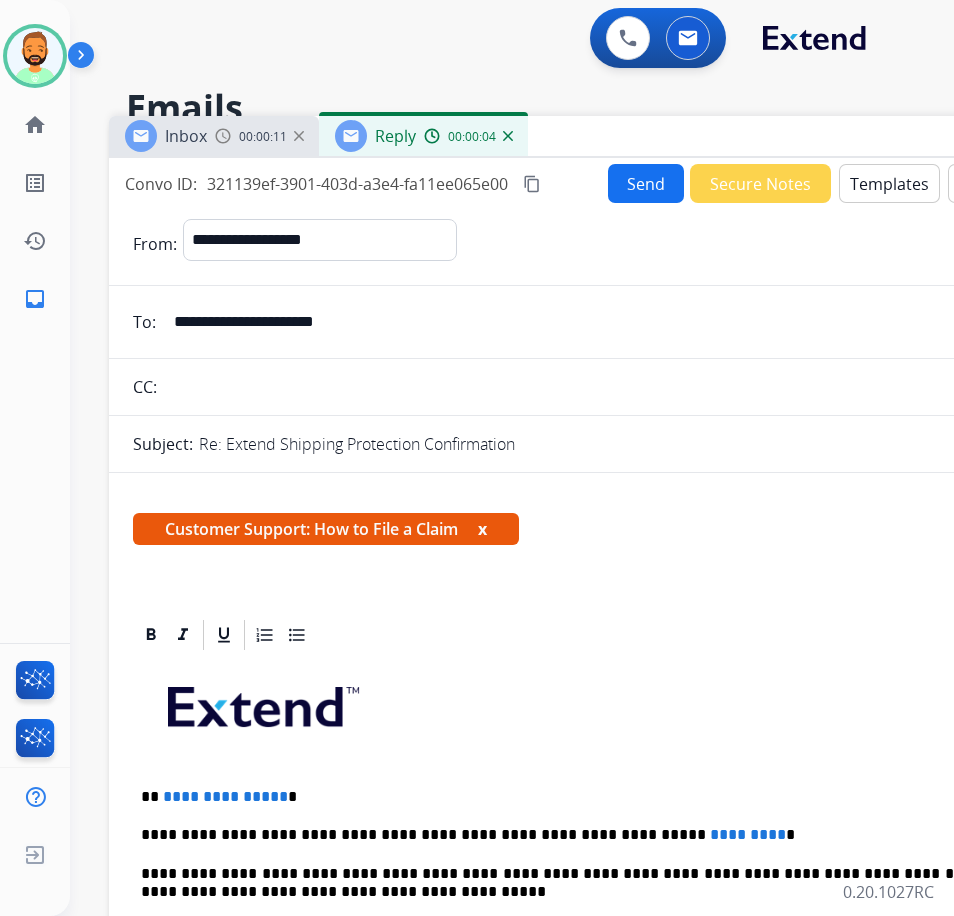 drag, startPoint x: 521, startPoint y: 121, endPoint x: 618, endPoint y: 129, distance: 97.32934 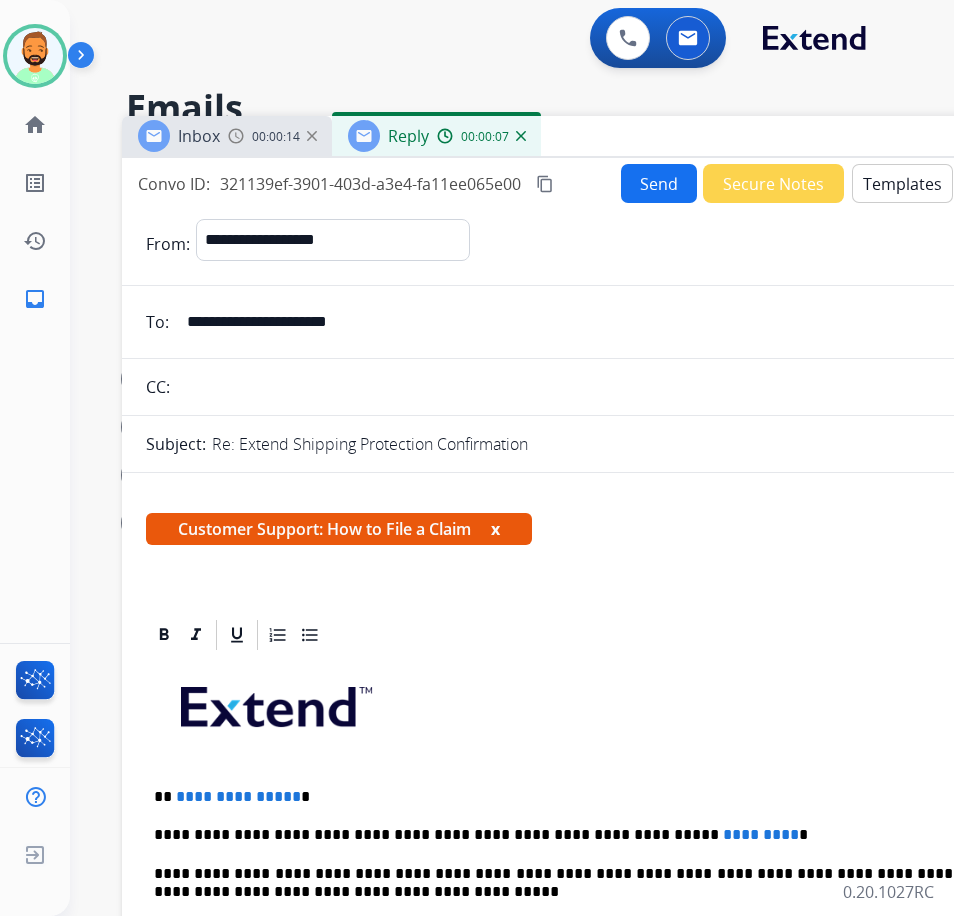 click on "**********" at bounding box center (622, 958) 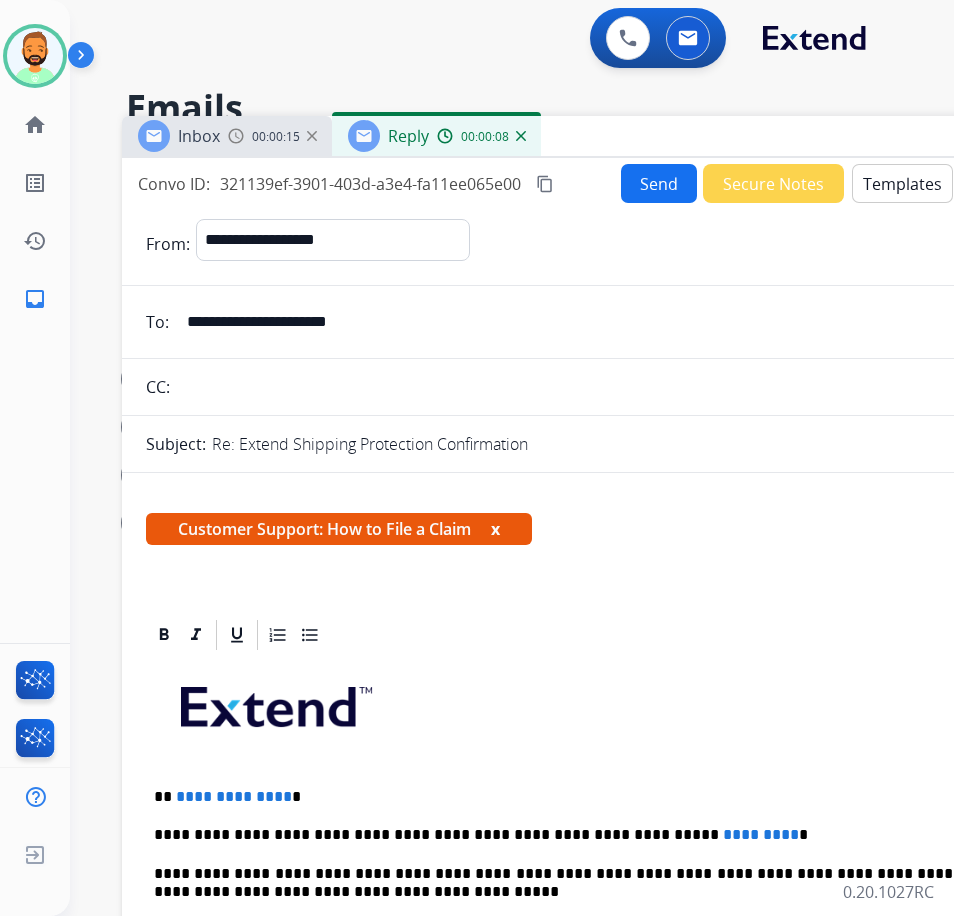 type 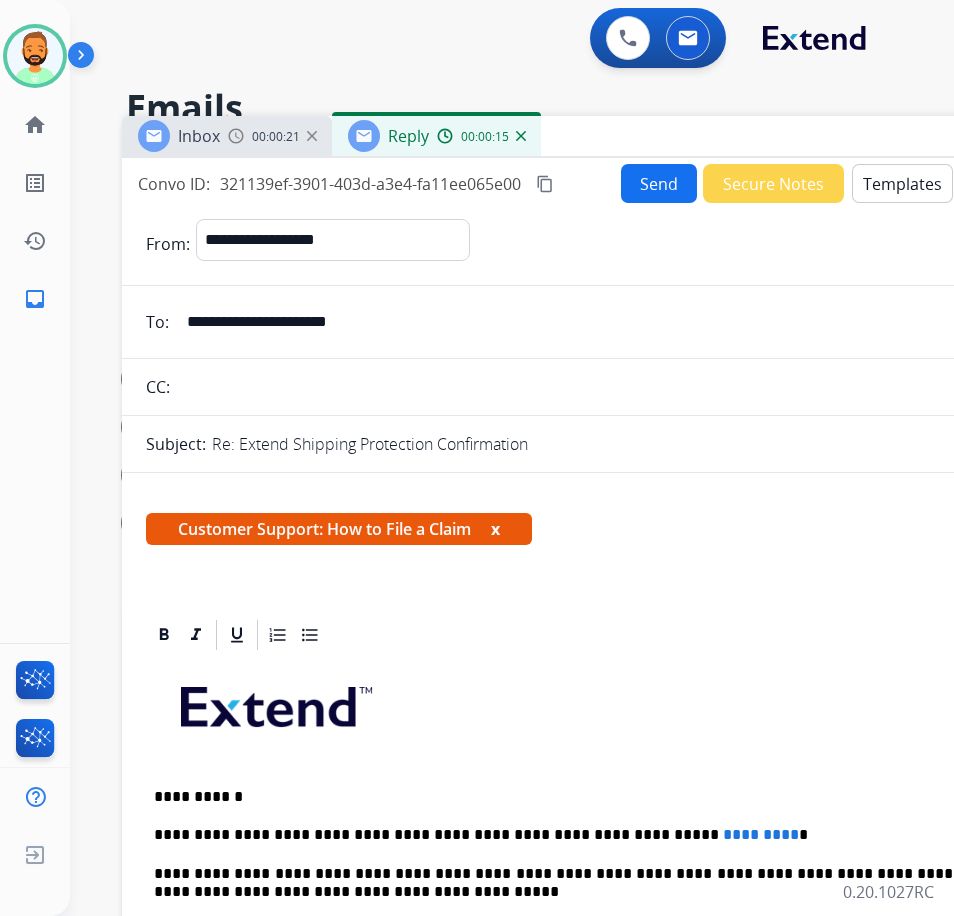 click on "**********" at bounding box center [614, 835] 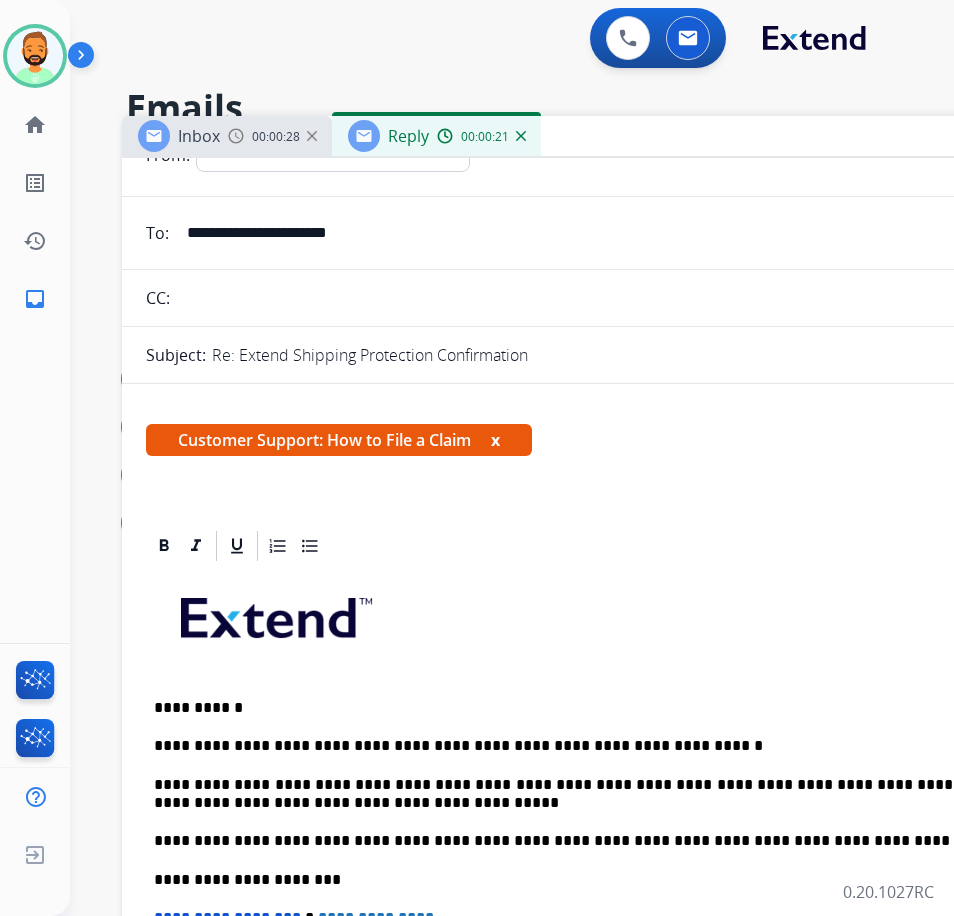 scroll, scrollTop: 0, scrollLeft: 0, axis: both 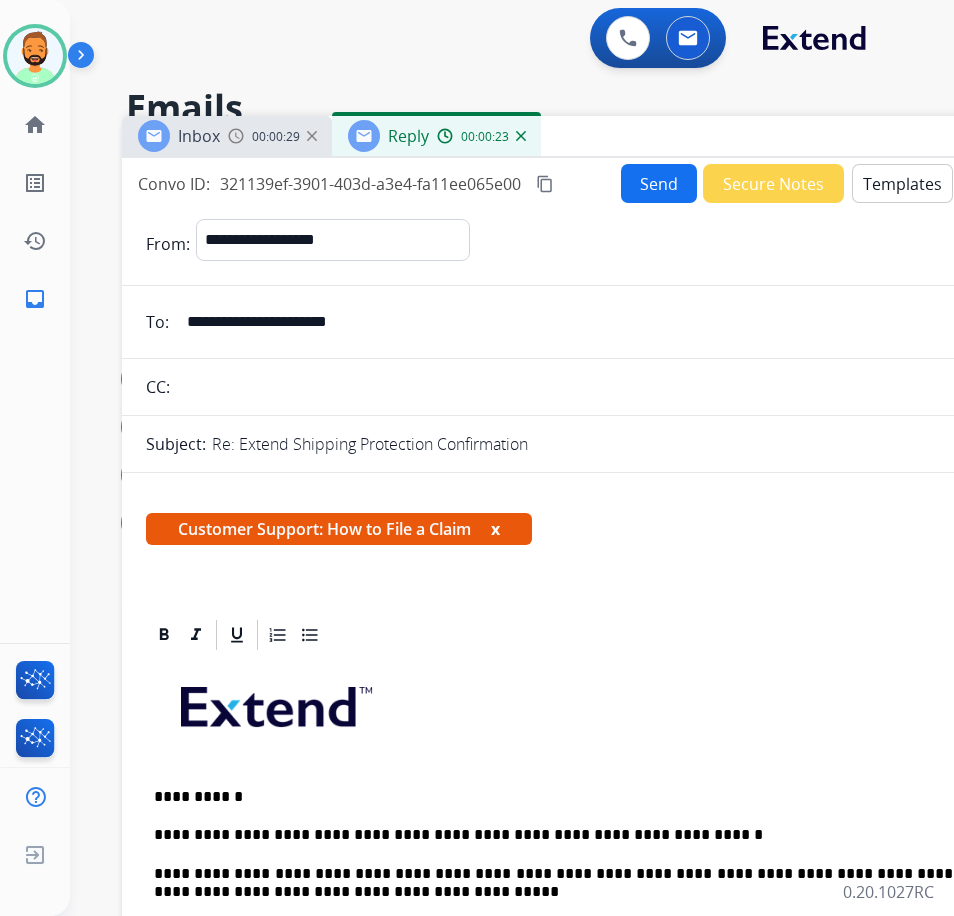 click on "Send" at bounding box center (659, 183) 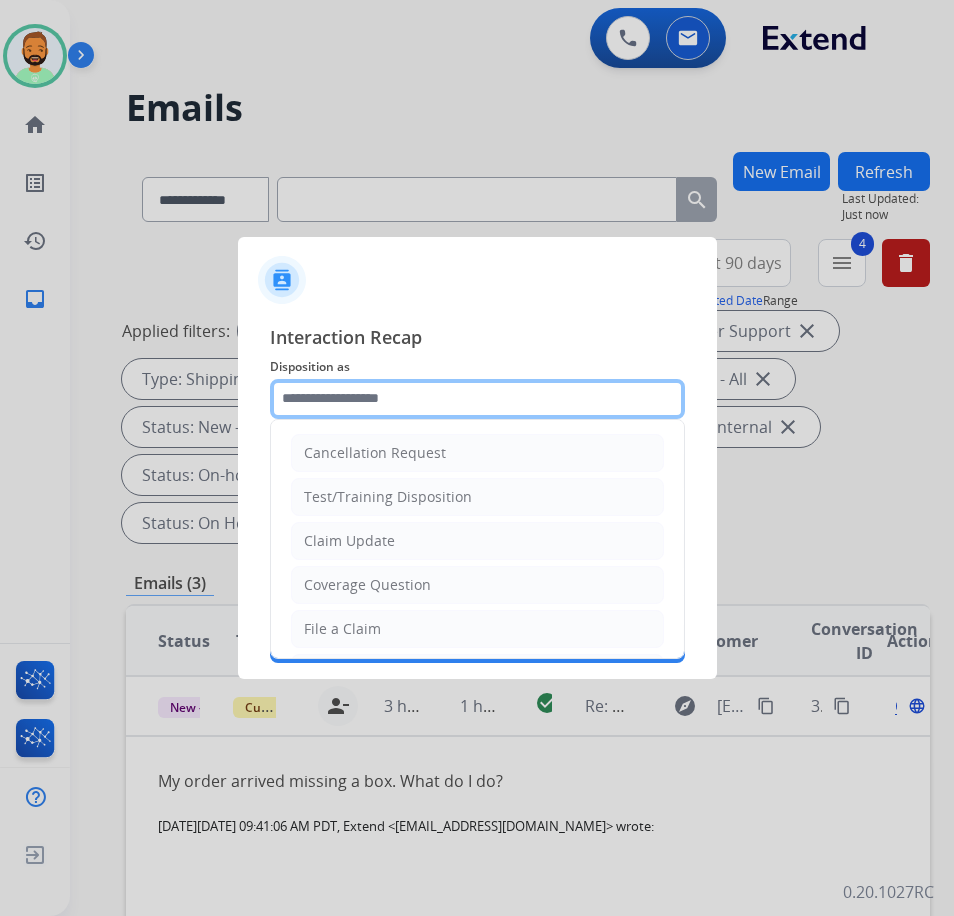 click 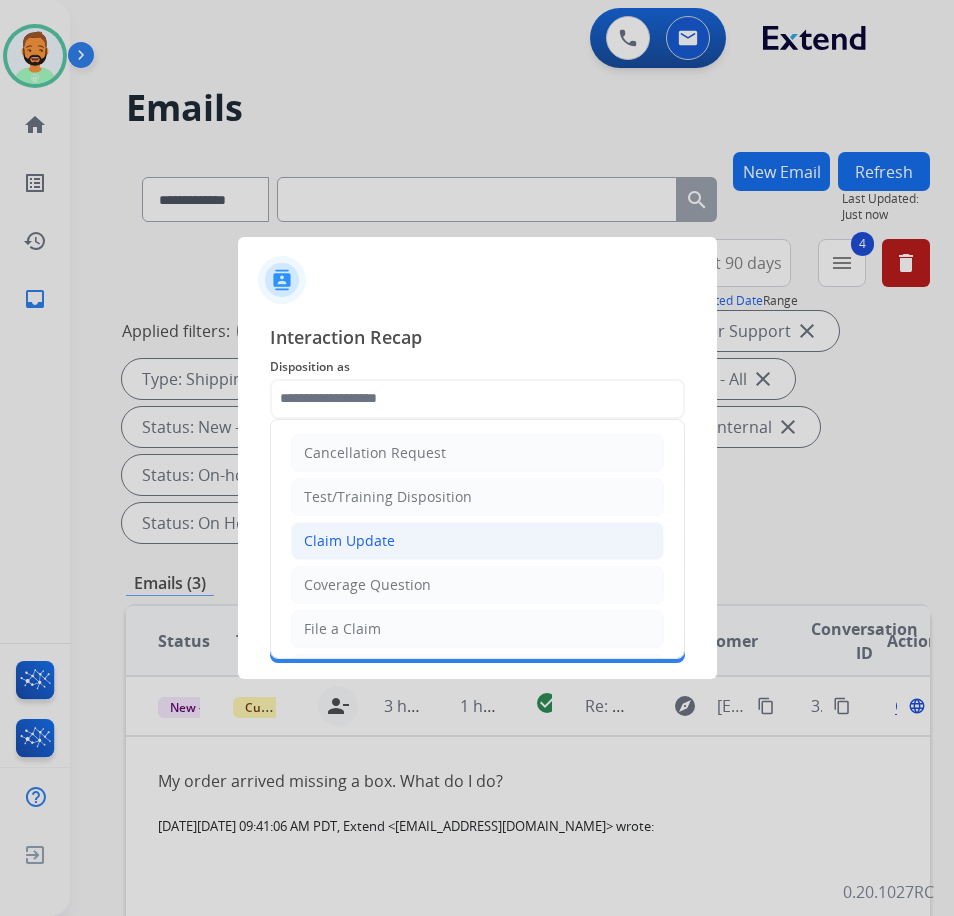 click on "Claim Update" 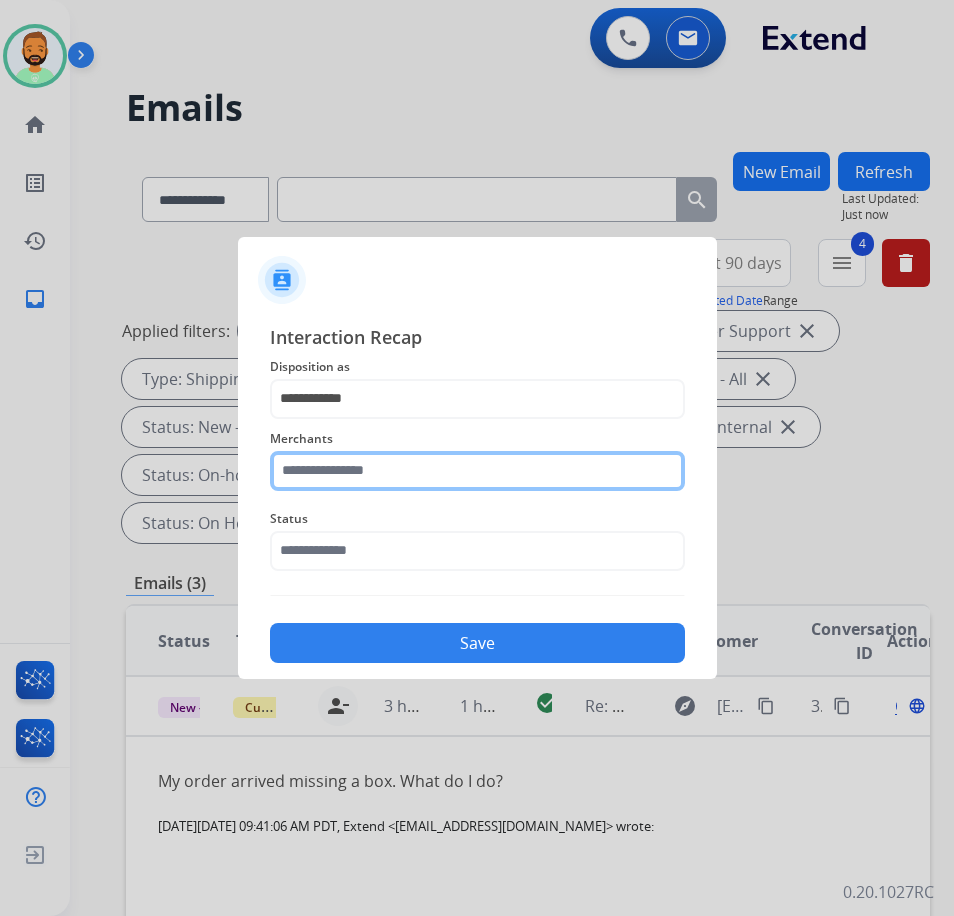 click 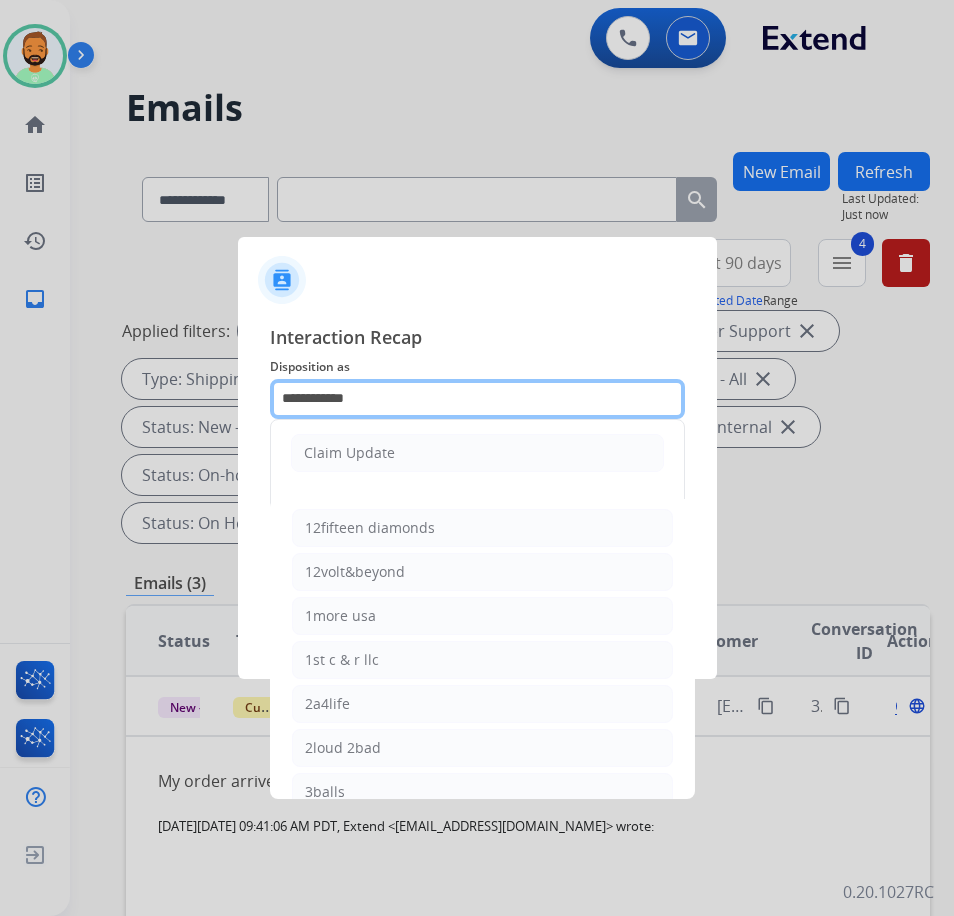 drag, startPoint x: 427, startPoint y: 394, endPoint x: 126, endPoint y: 404, distance: 301.16608 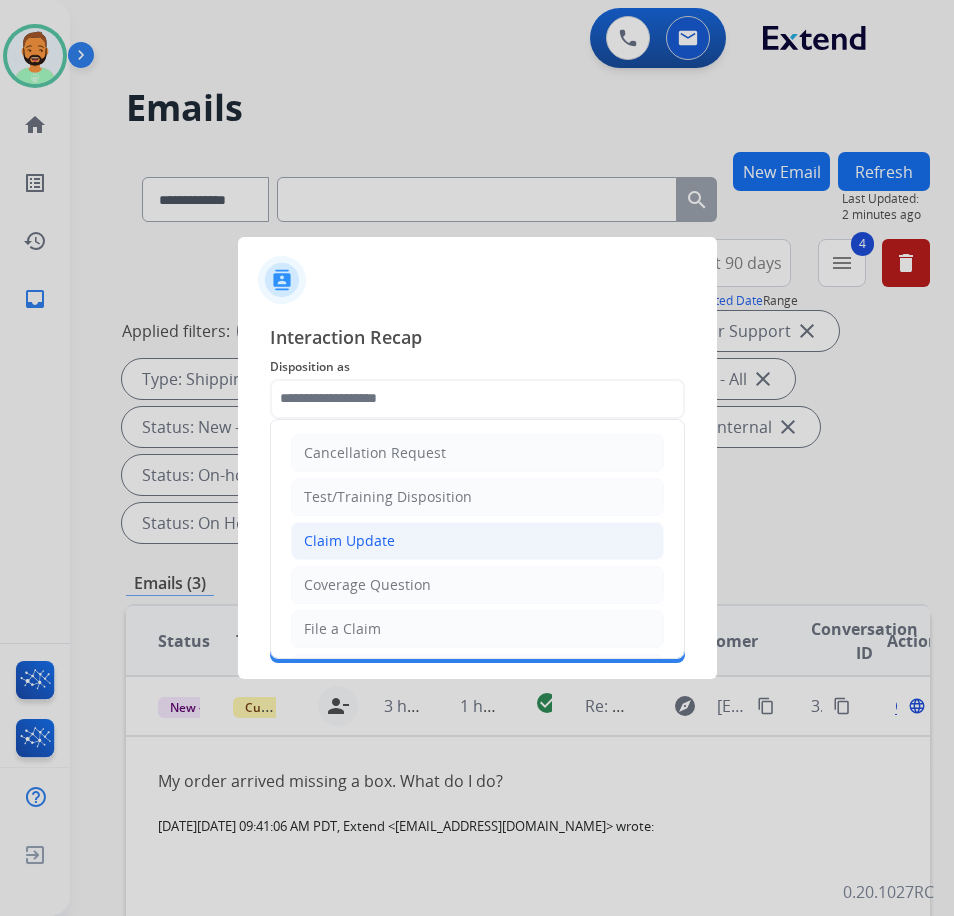 click on "Claim Update" 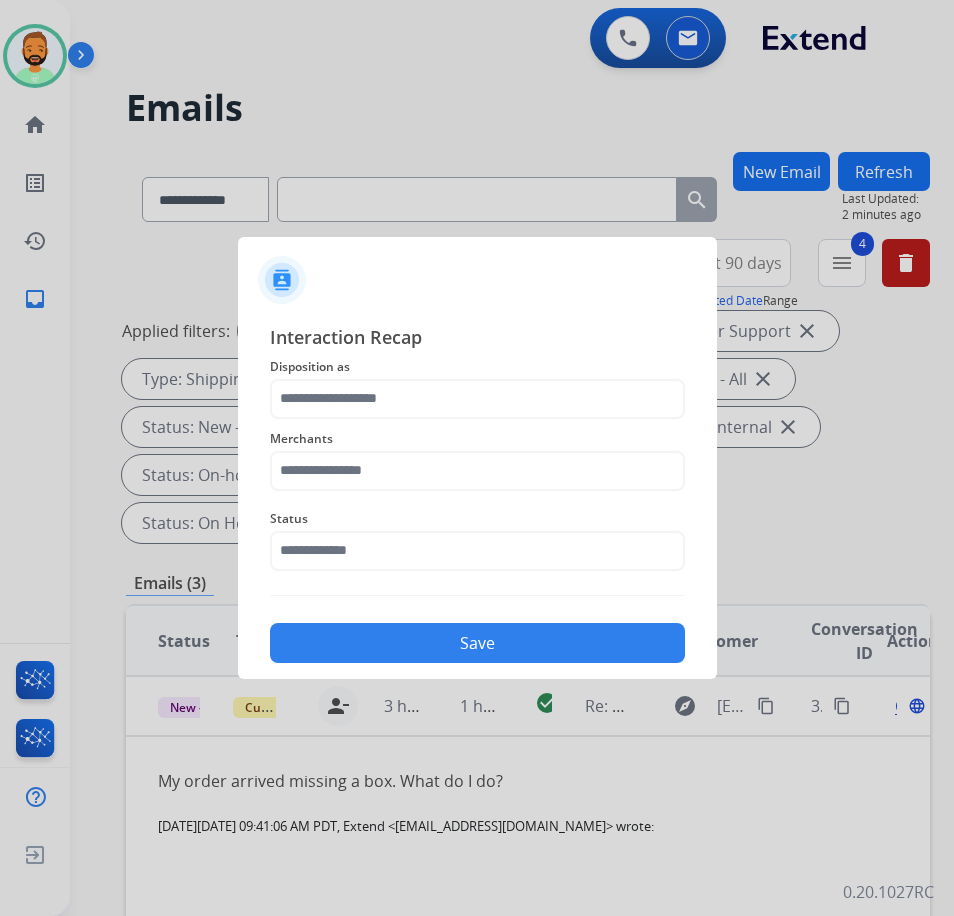 type on "**********" 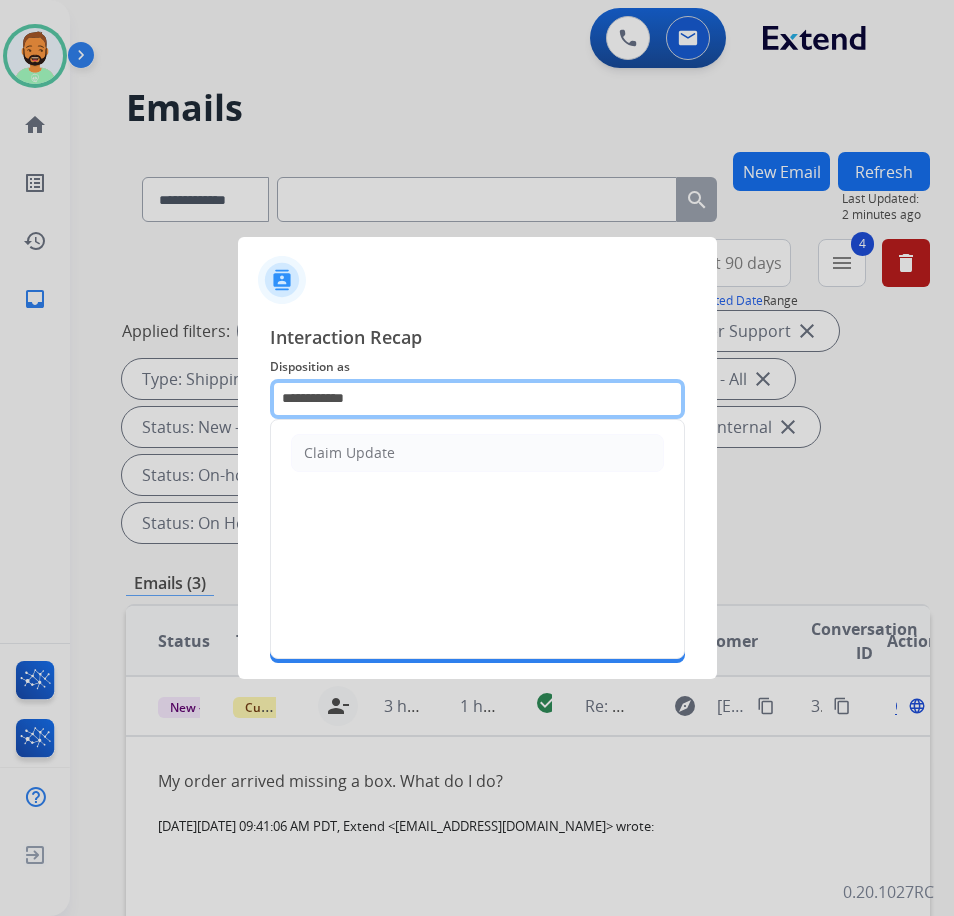 drag, startPoint x: 297, startPoint y: 382, endPoint x: 149, endPoint y: 382, distance: 148 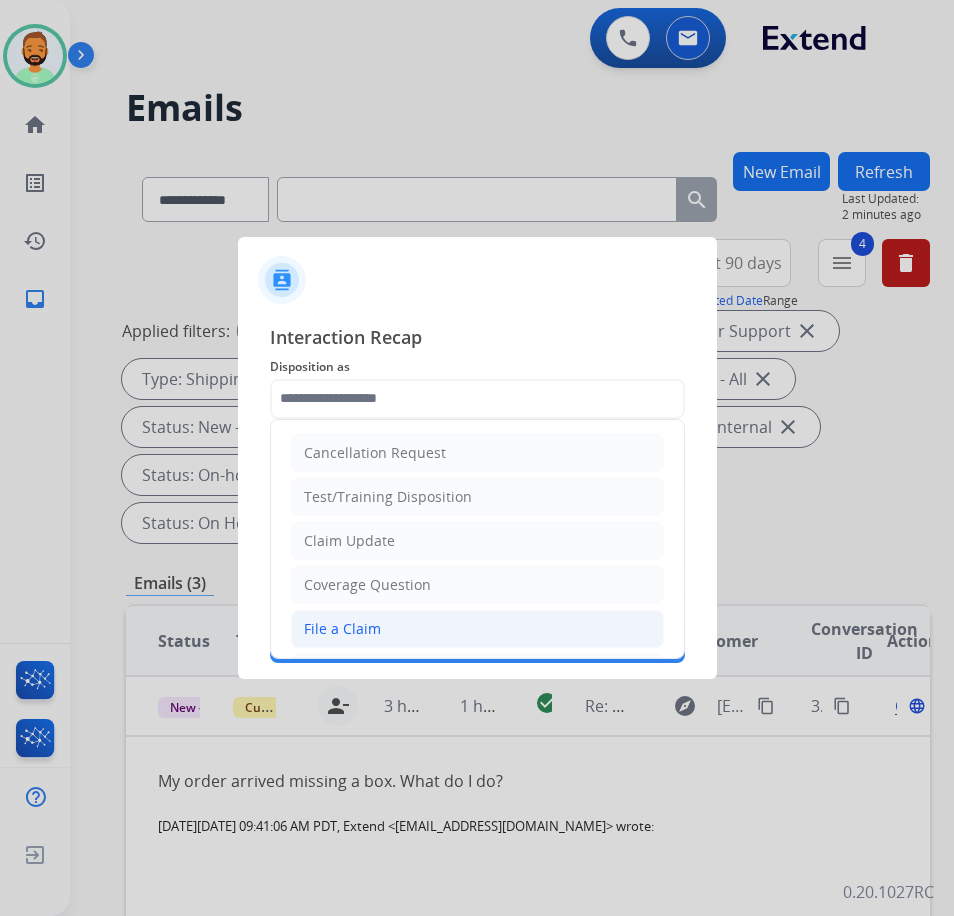 click on "File a Claim" 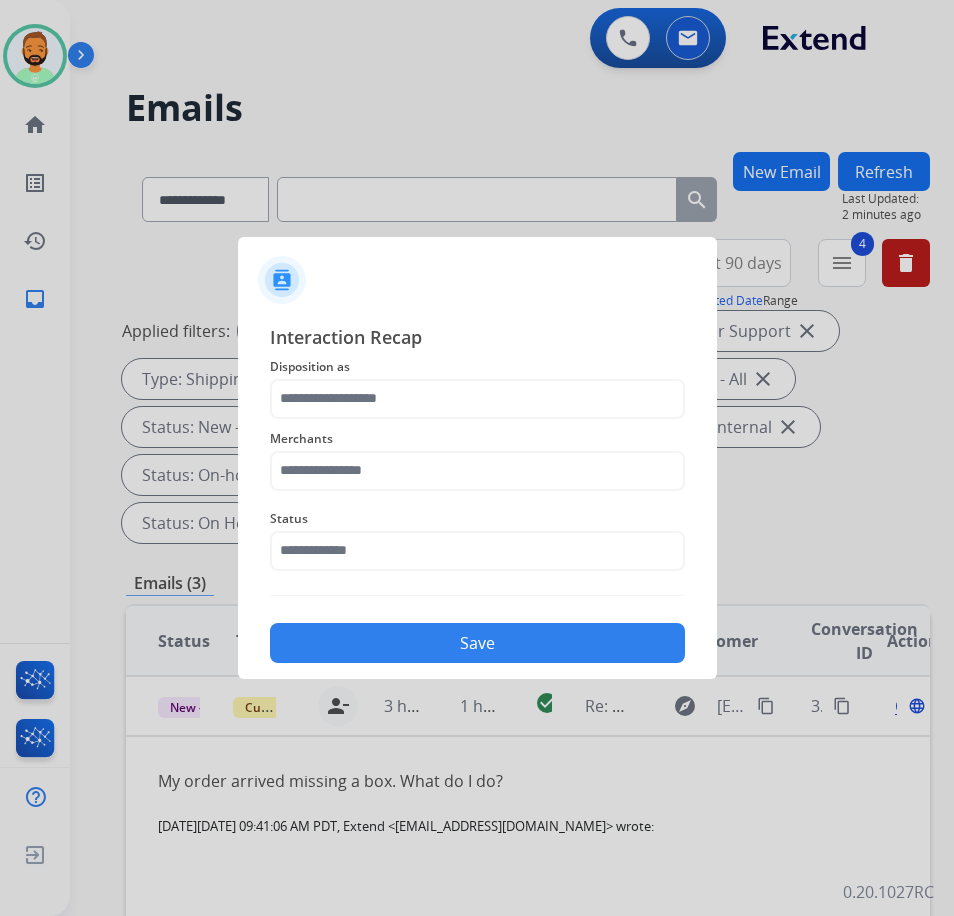 type on "**********" 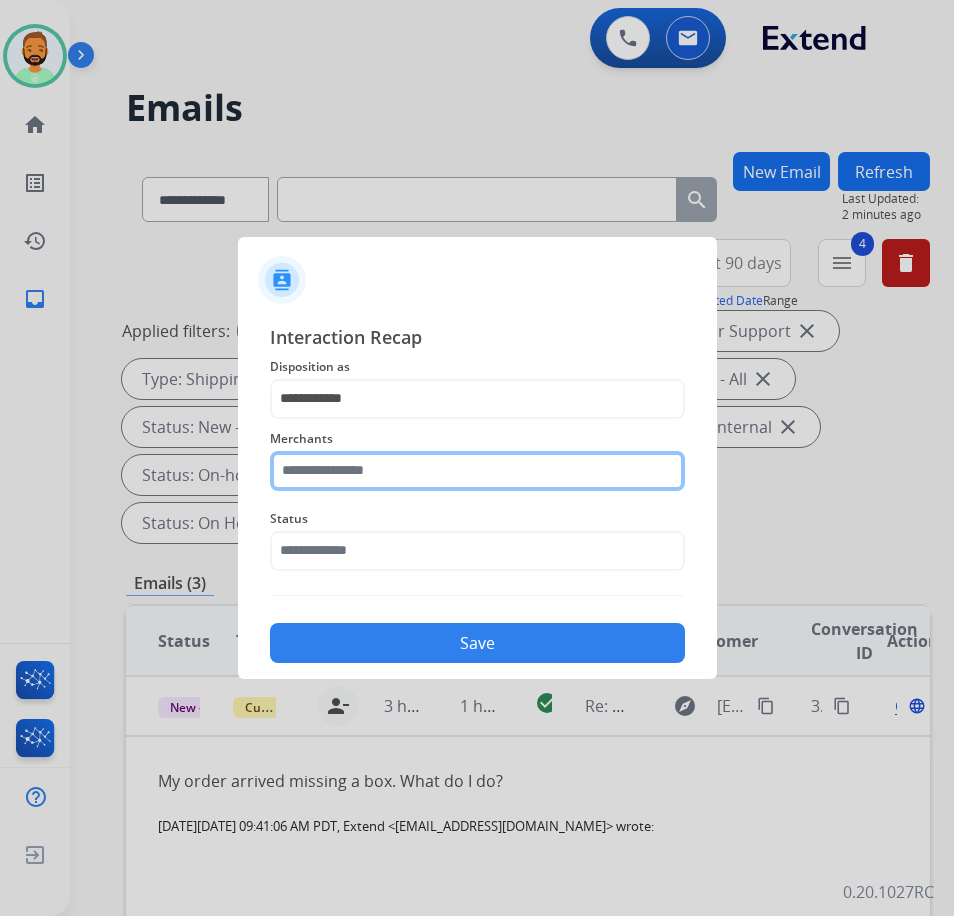 click 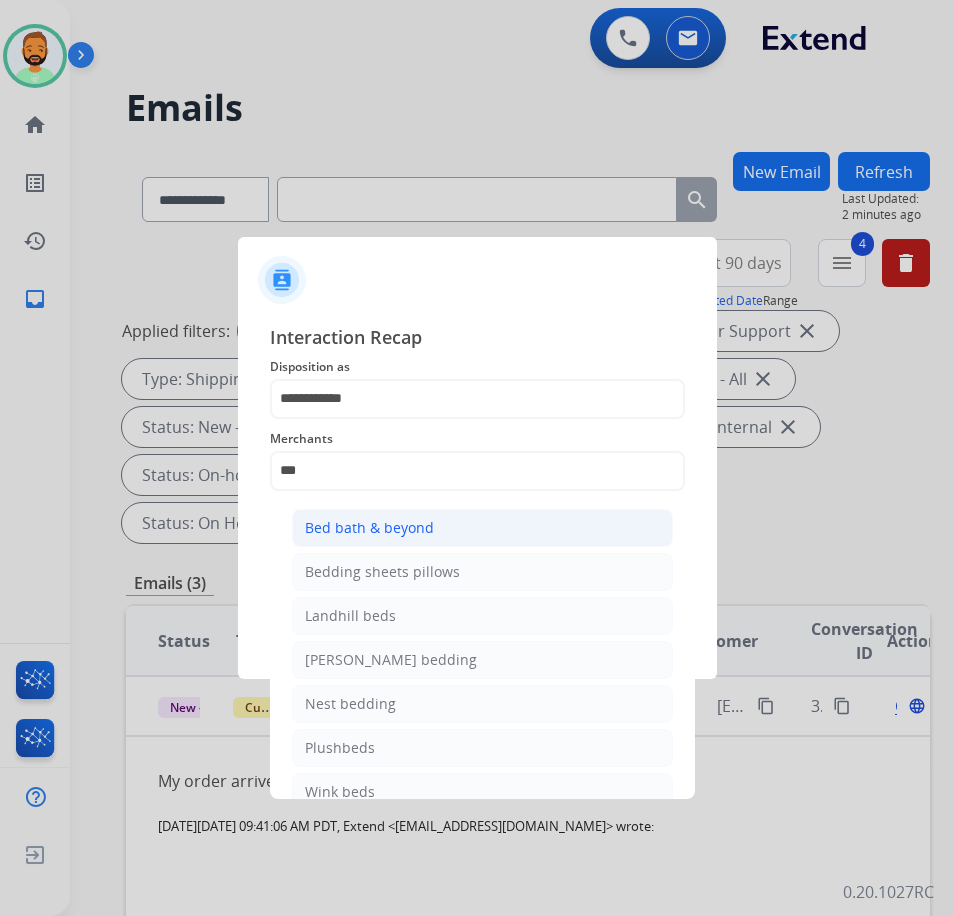 click on "Bed bath & beyond" 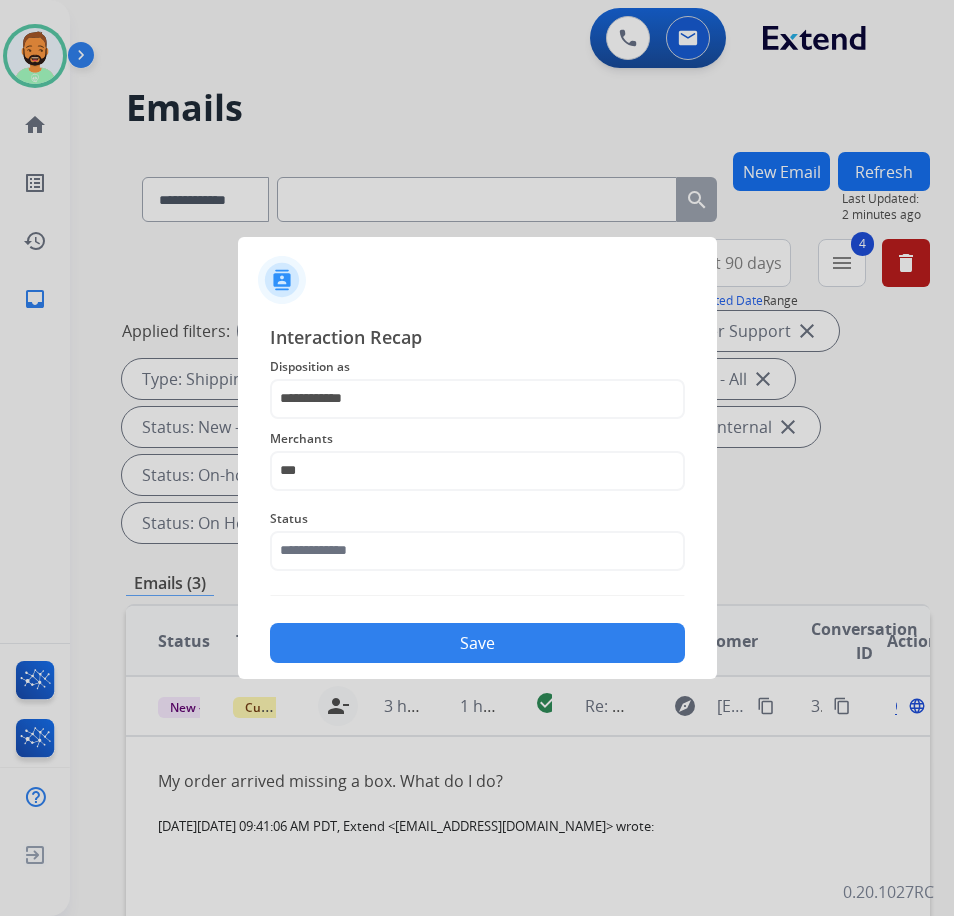 type on "**********" 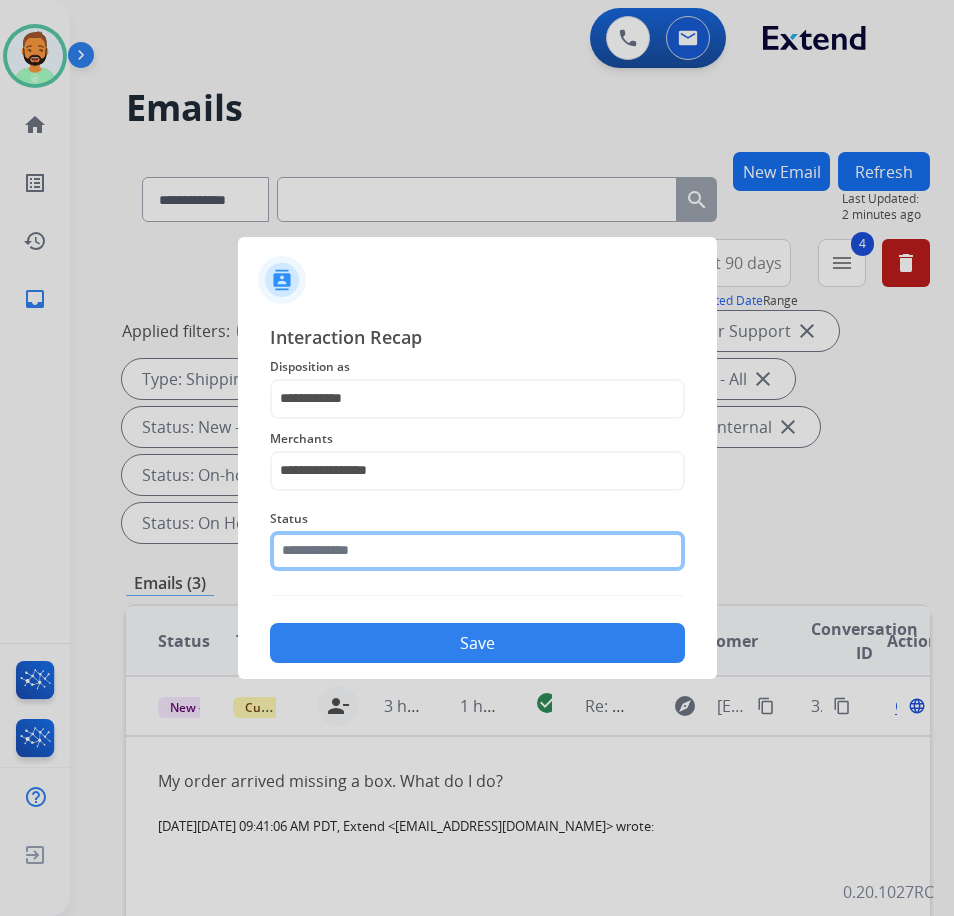 click 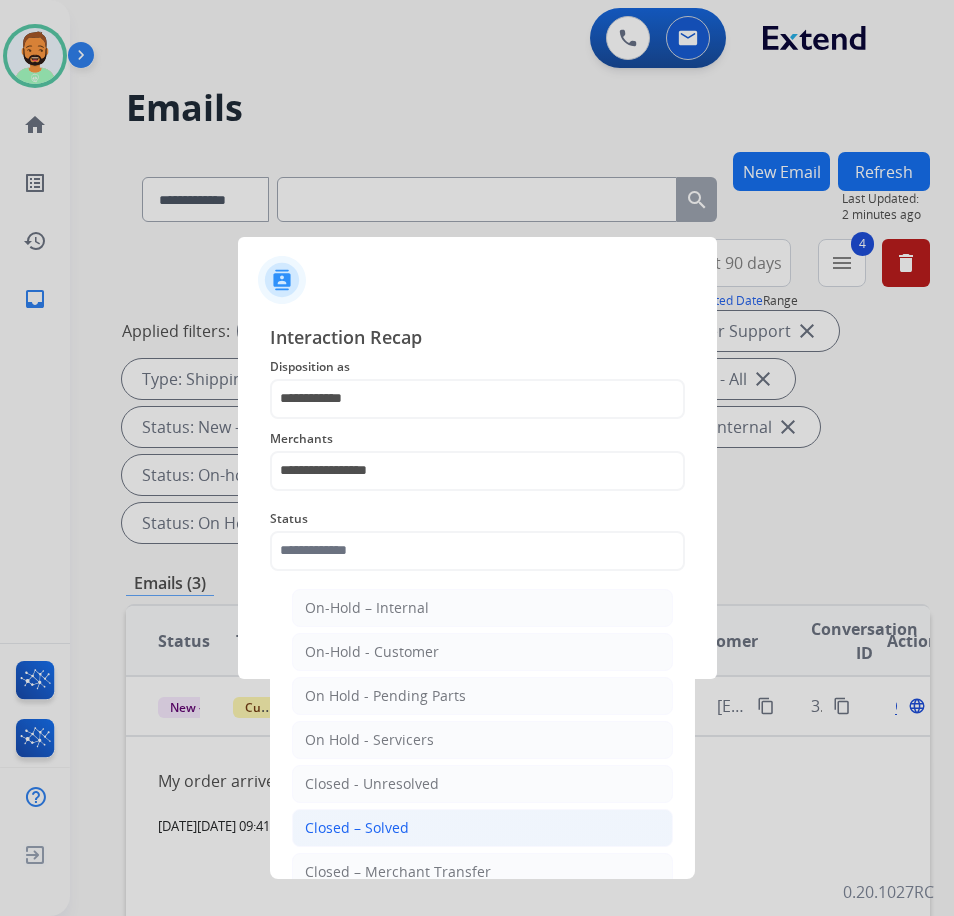 click on "Closed – Solved" 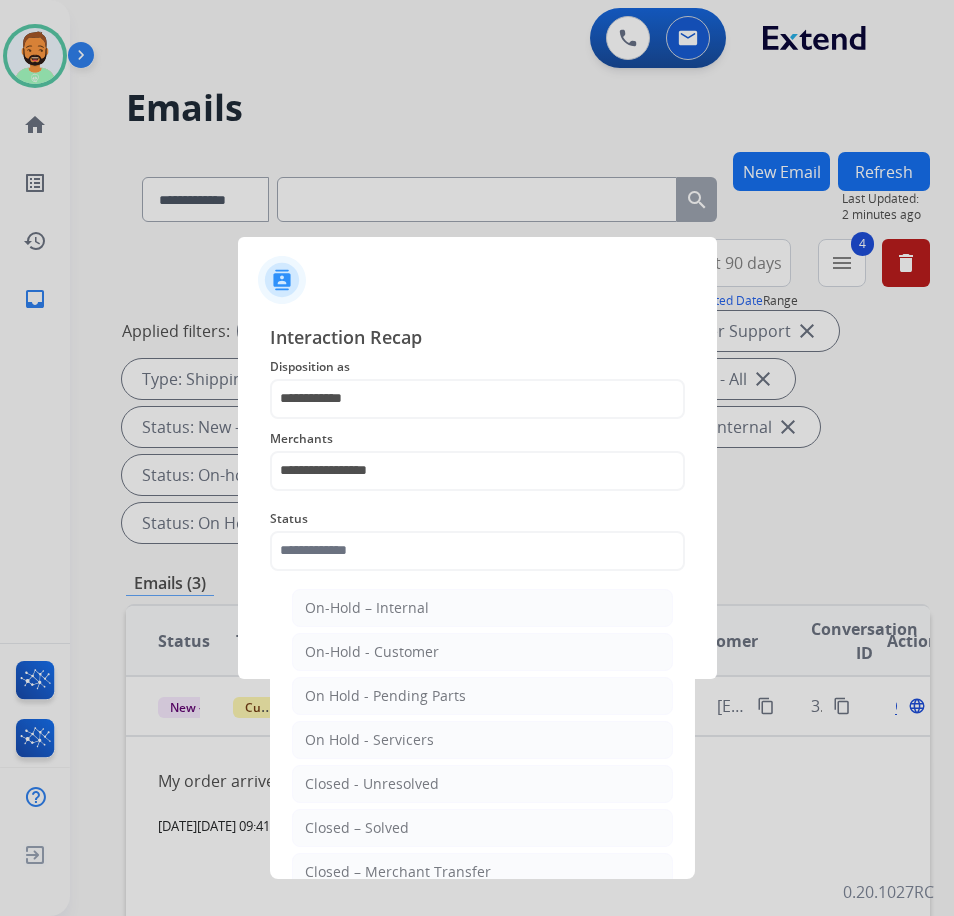 type on "**********" 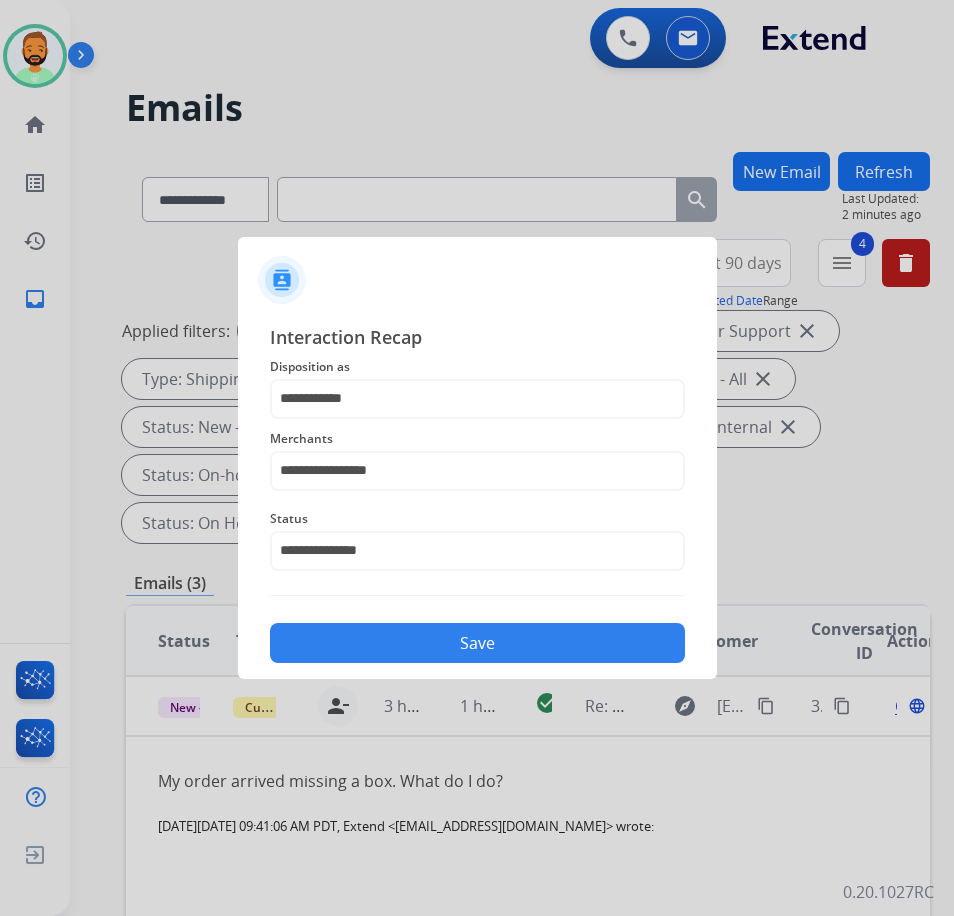 click on "Save" 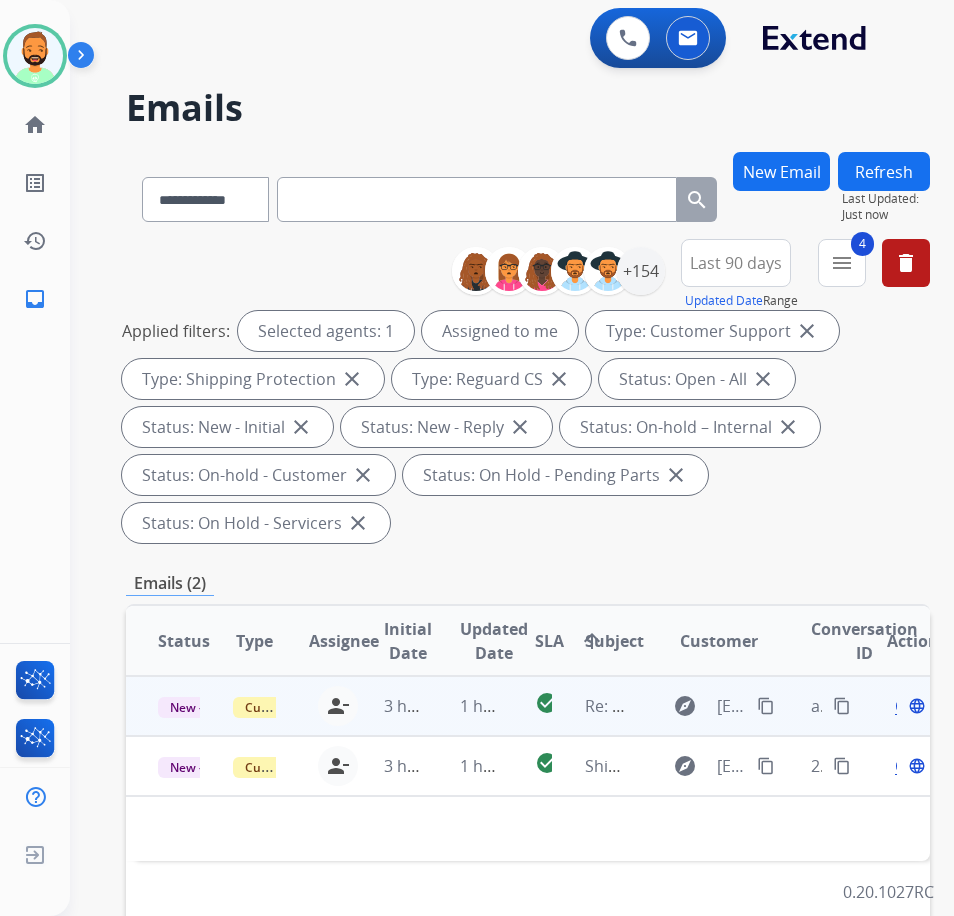 scroll, scrollTop: 0, scrollLeft: 0, axis: both 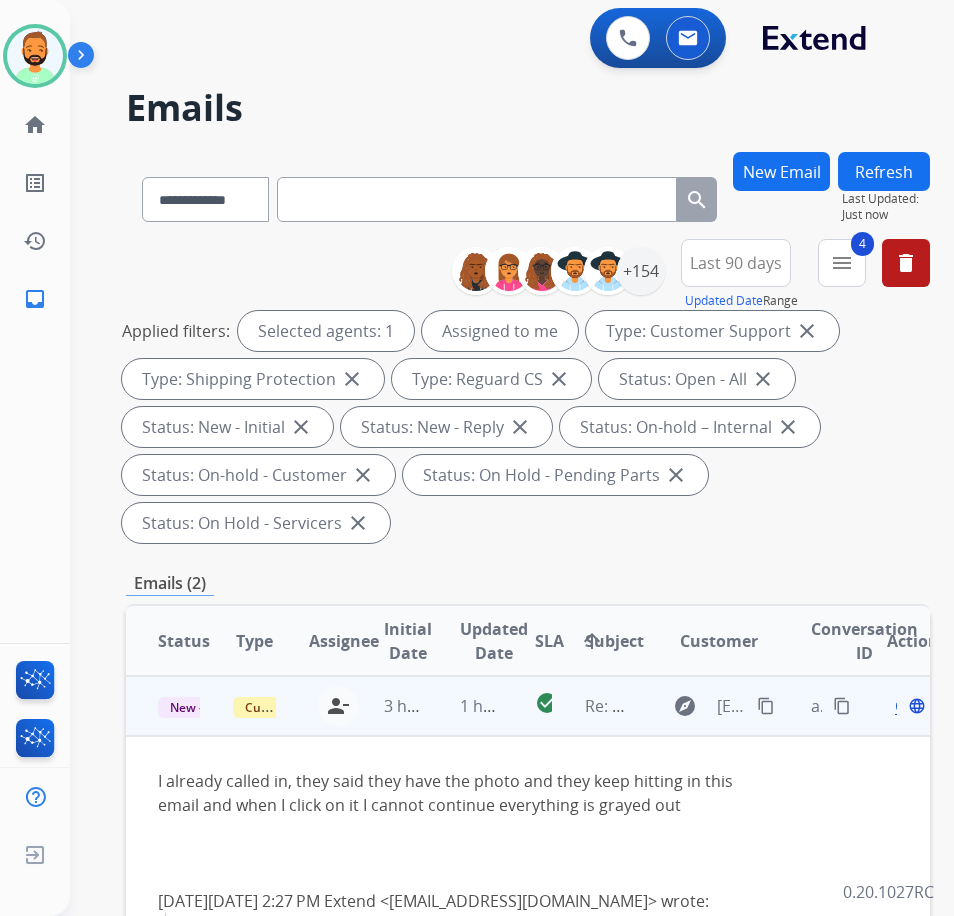 click on "explore [EMAIL_ADDRESS][DOMAIN_NAME] content_copy" at bounding box center (720, 706) 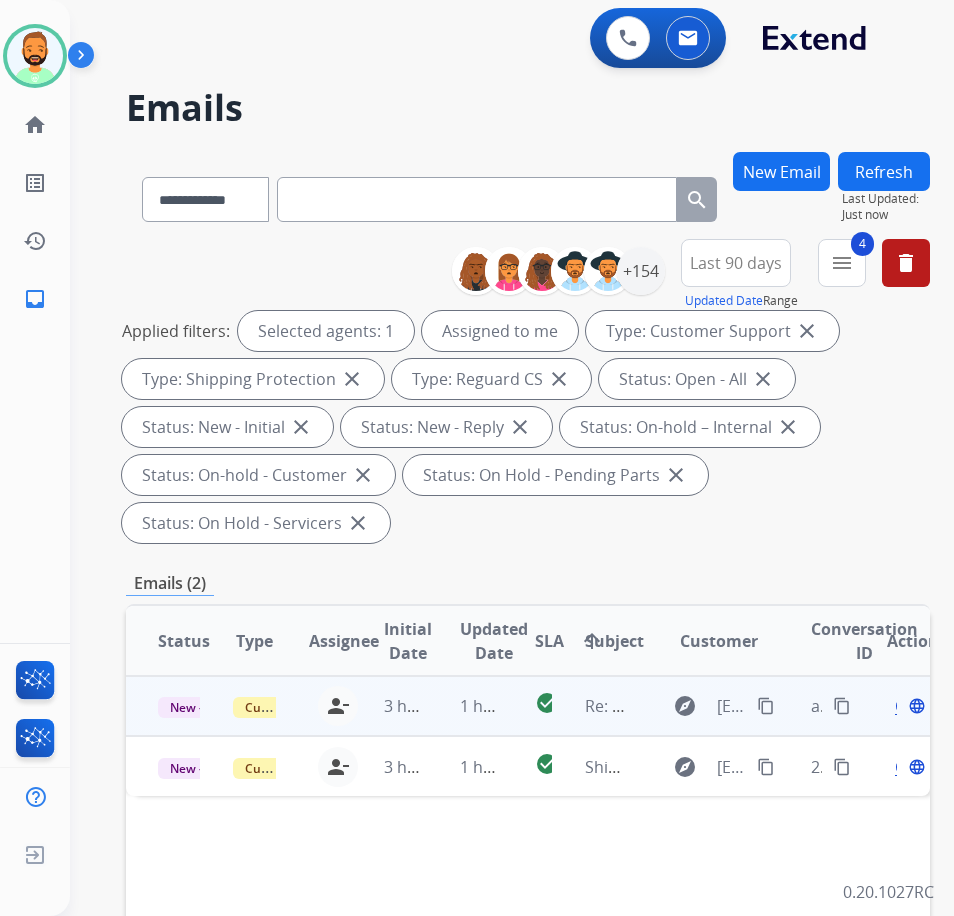 click on "content_copy" at bounding box center [766, 706] 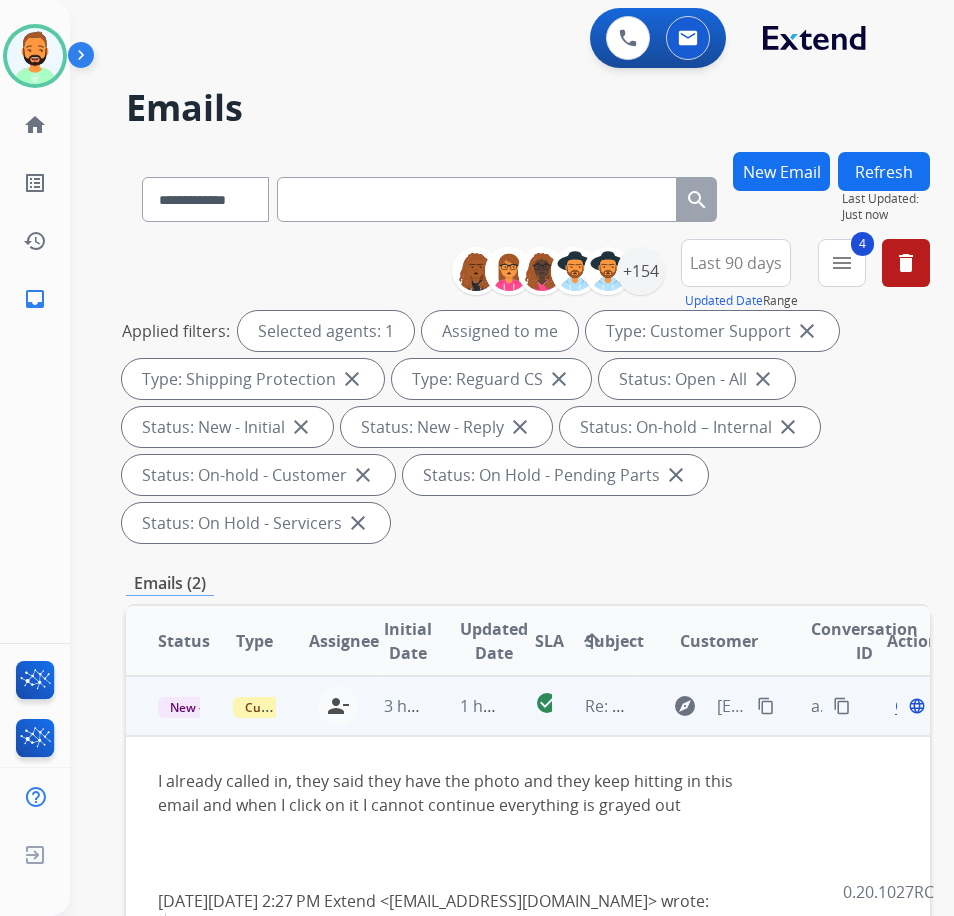 click on "Open language" at bounding box center [908, 706] 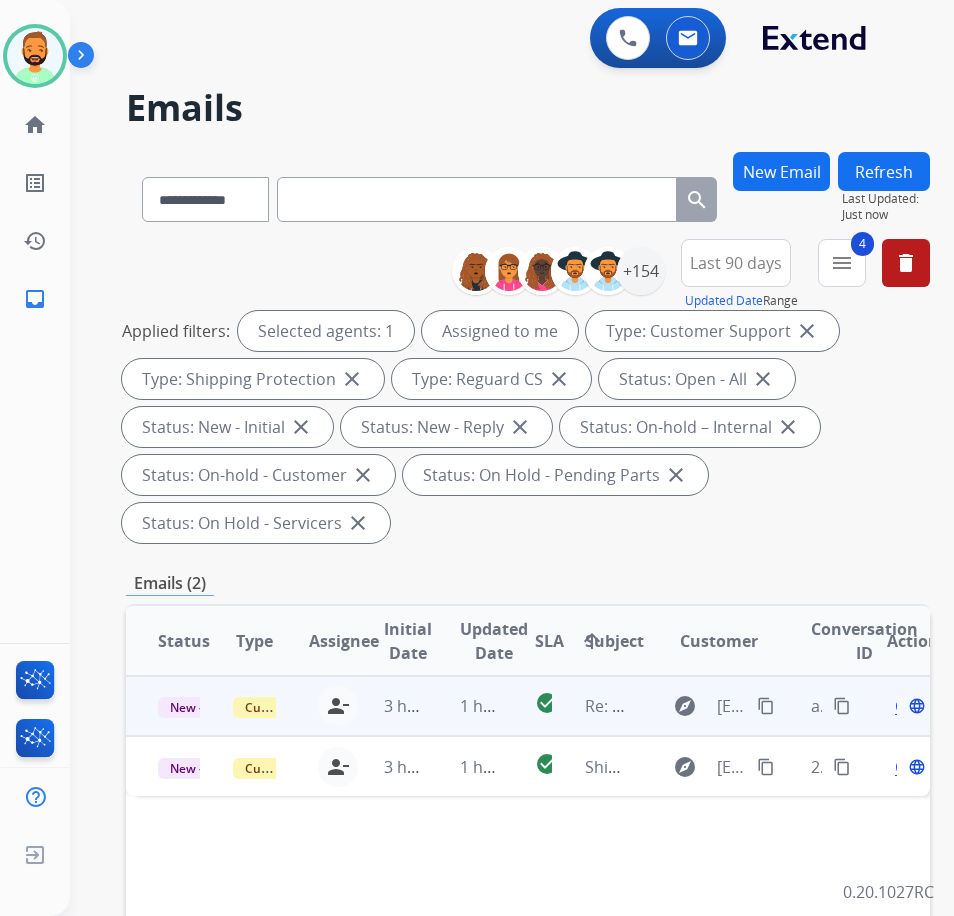 click on "Open language" at bounding box center [908, 706] 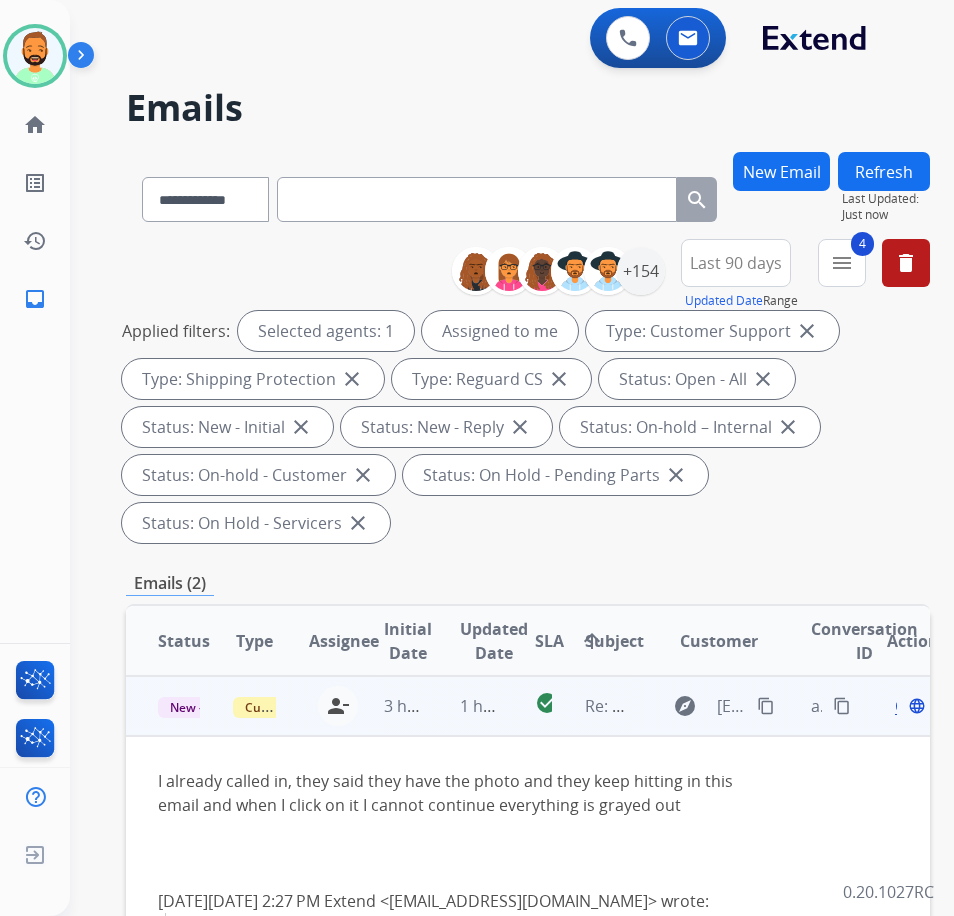 click on "Open language" at bounding box center [908, 706] 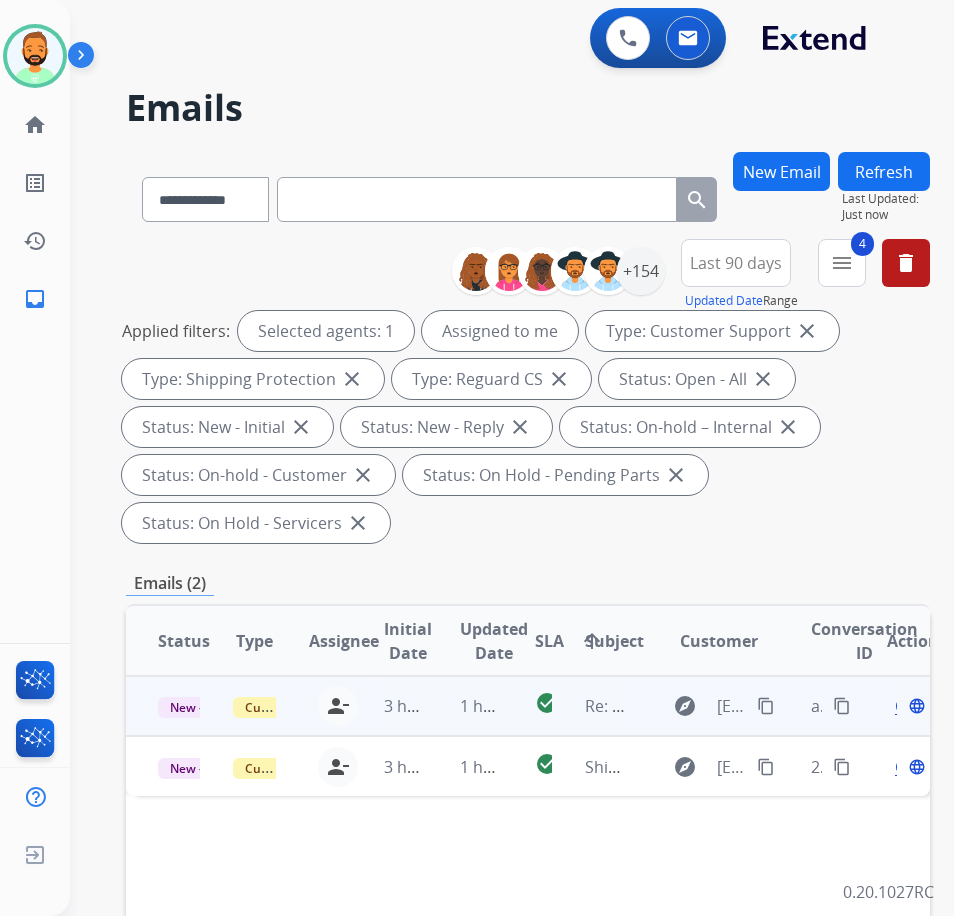 click on "Open language" at bounding box center (908, 706) 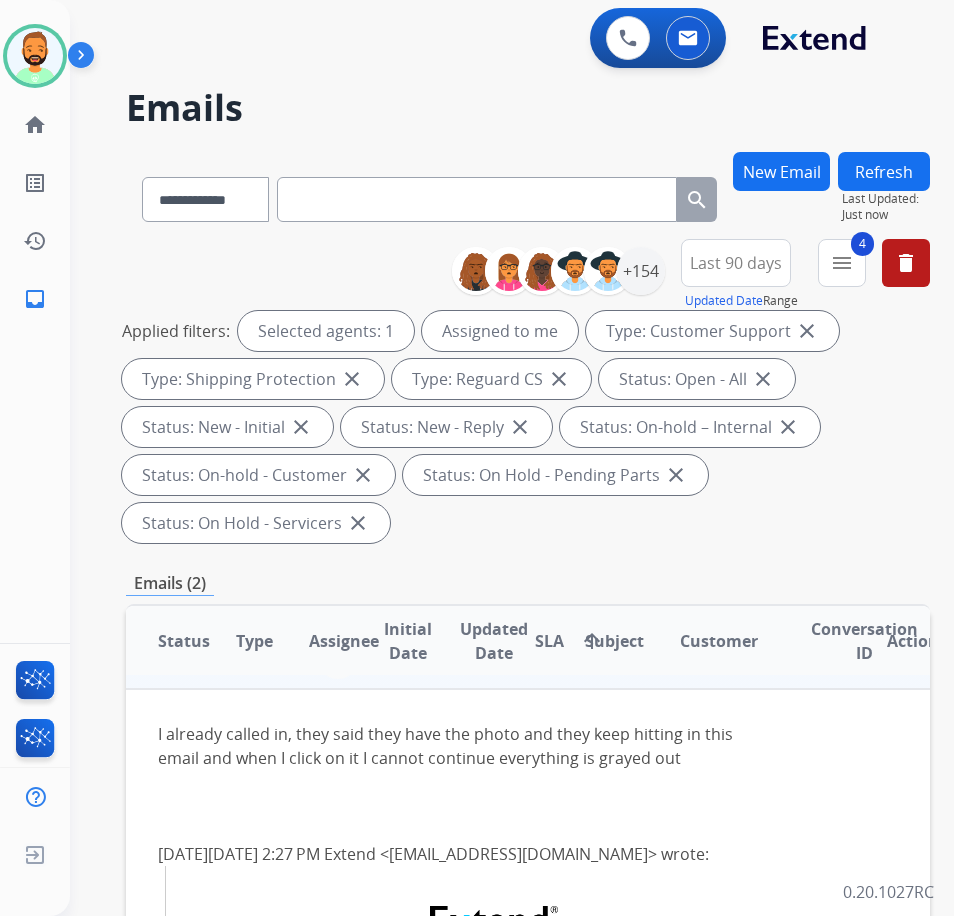 scroll, scrollTop: 0, scrollLeft: 0, axis: both 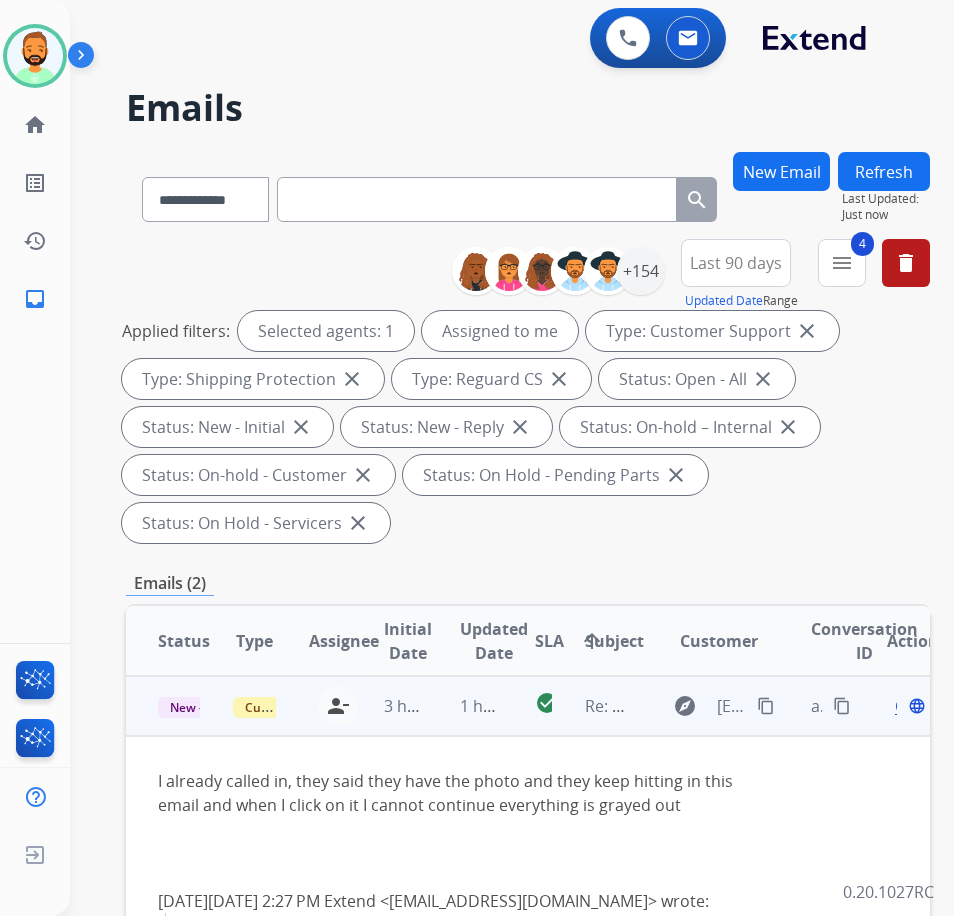 click on "Open" at bounding box center [915, 706] 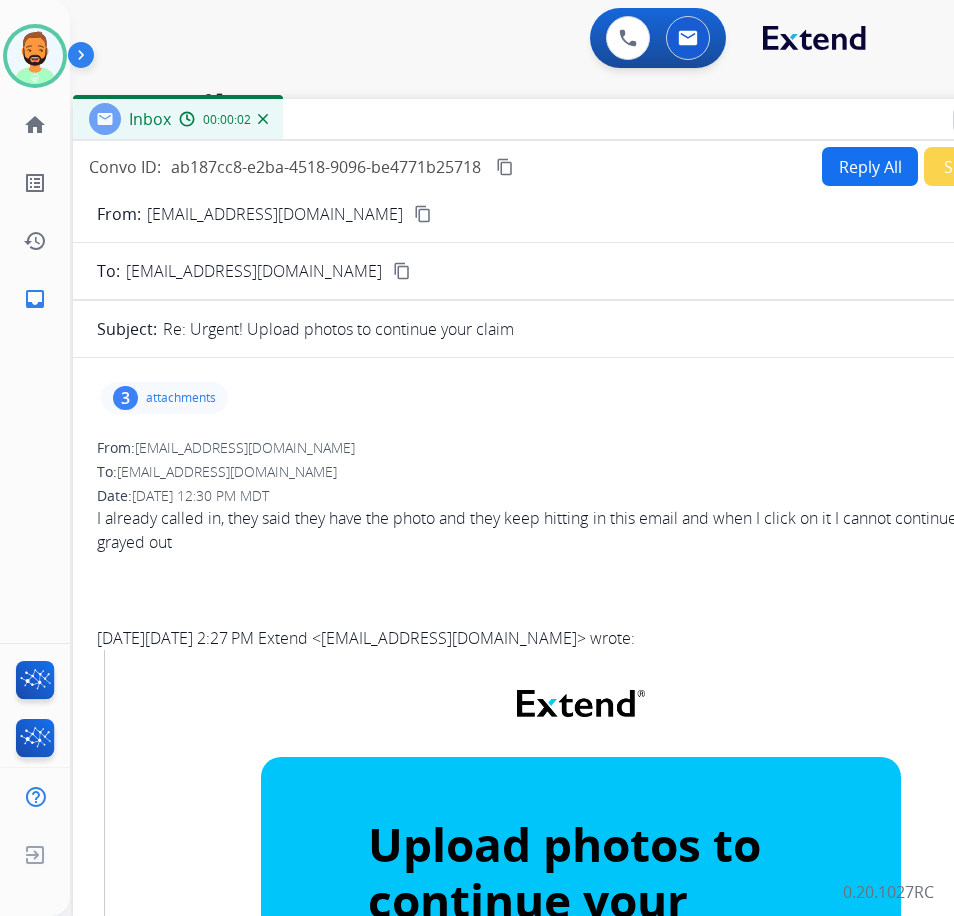 drag, startPoint x: 177, startPoint y: 146, endPoint x: 351, endPoint y: 191, distance: 179.7248 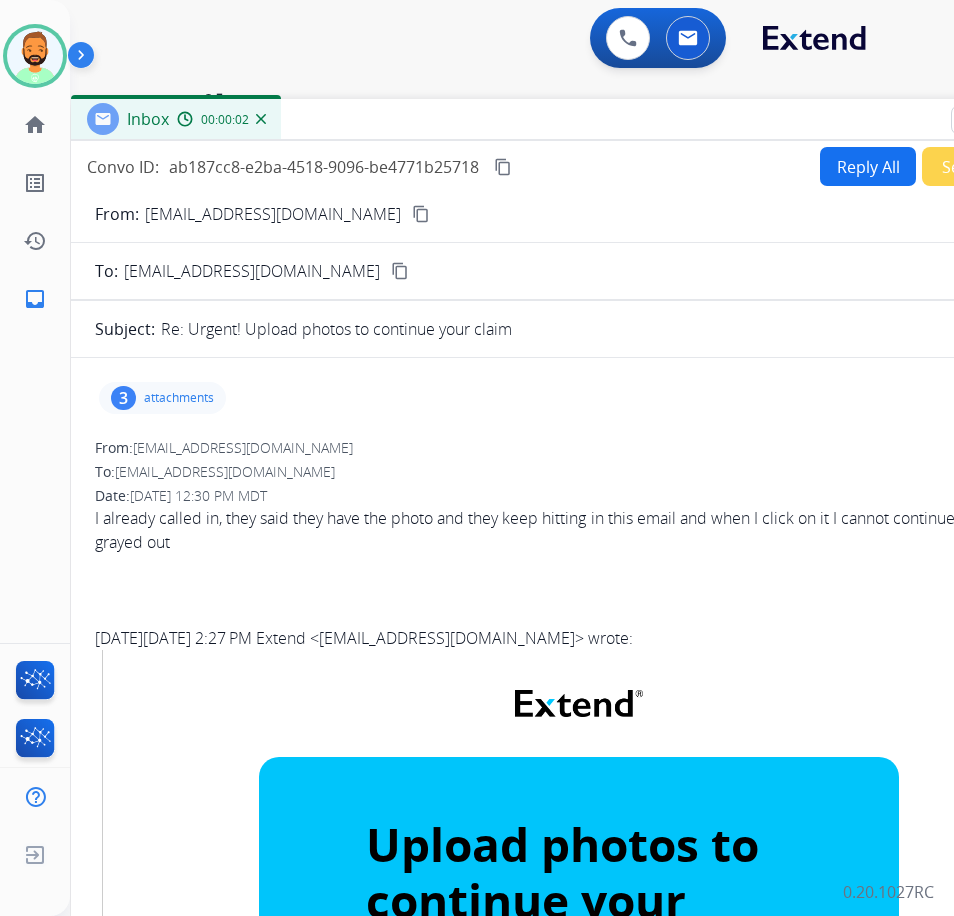 click on "3 attachments" at bounding box center (162, 398) 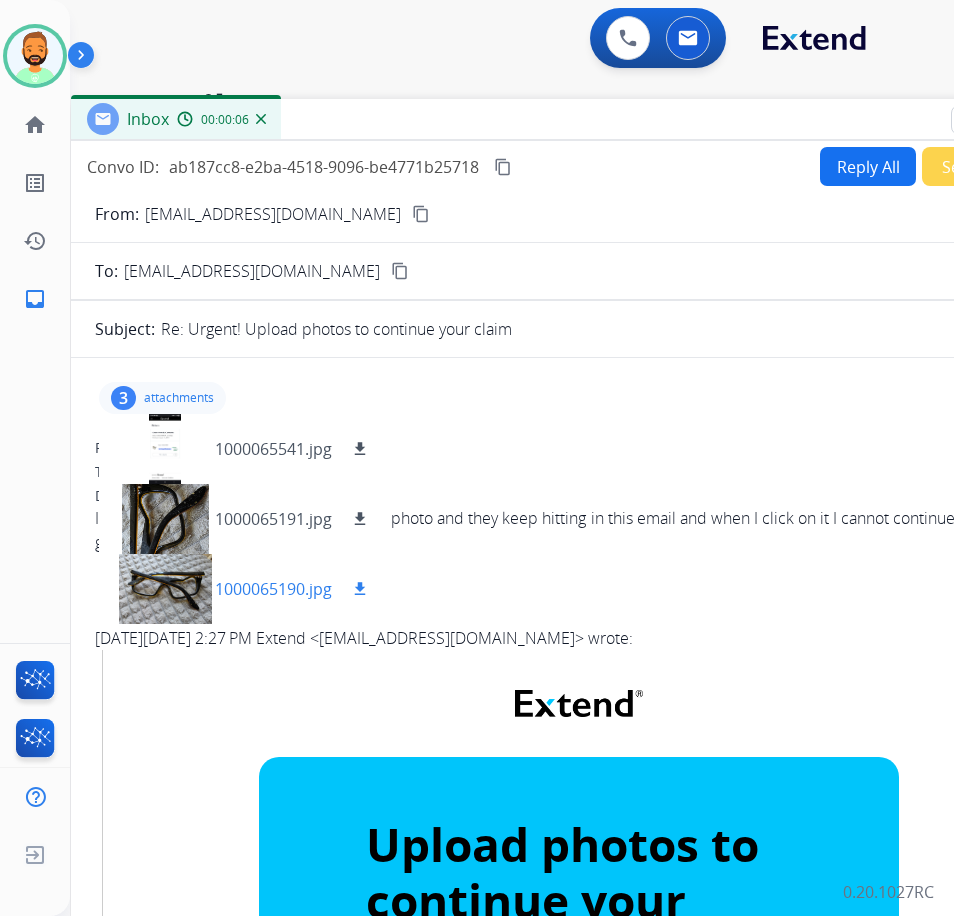 click on "download" at bounding box center (360, 589) 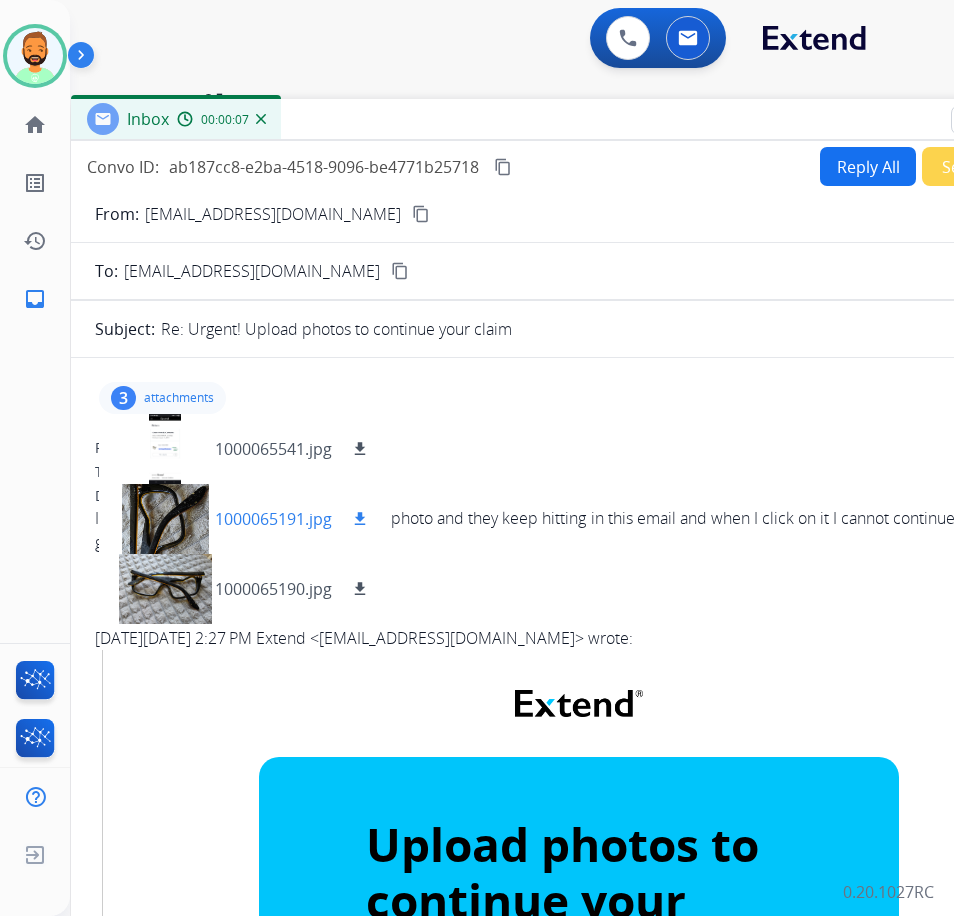 click on "download" at bounding box center (360, 519) 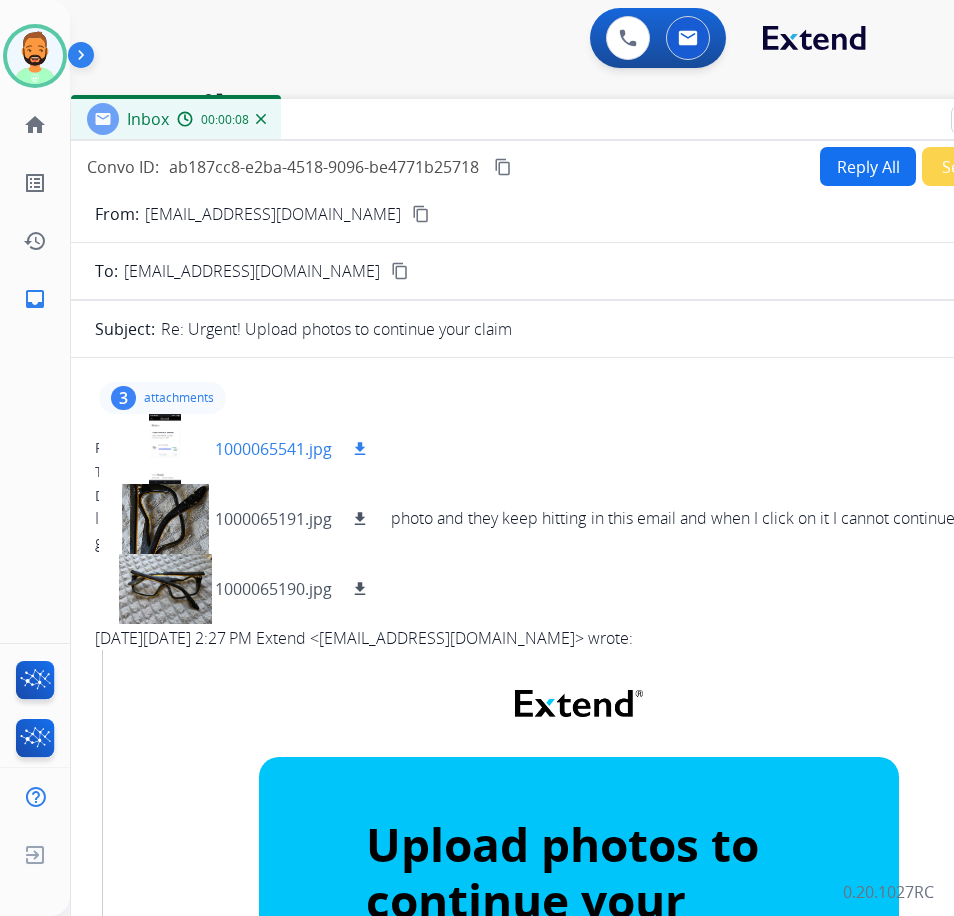click at bounding box center [165, 449] 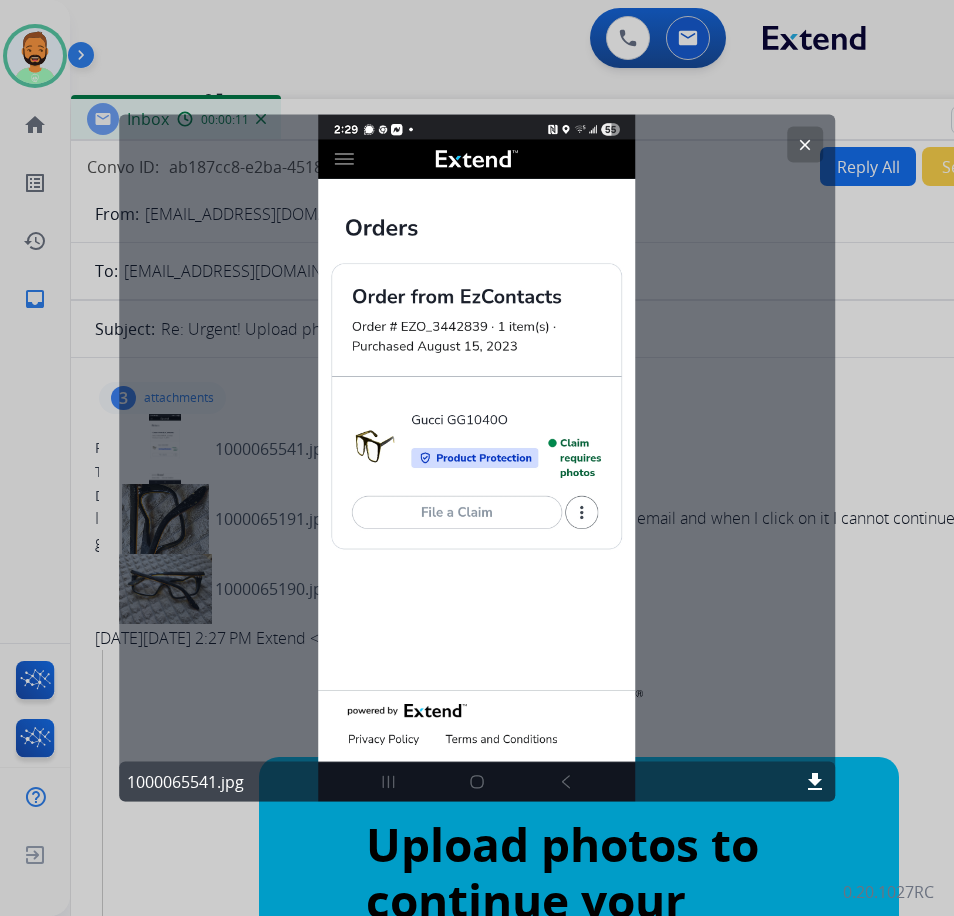 click on "clear" 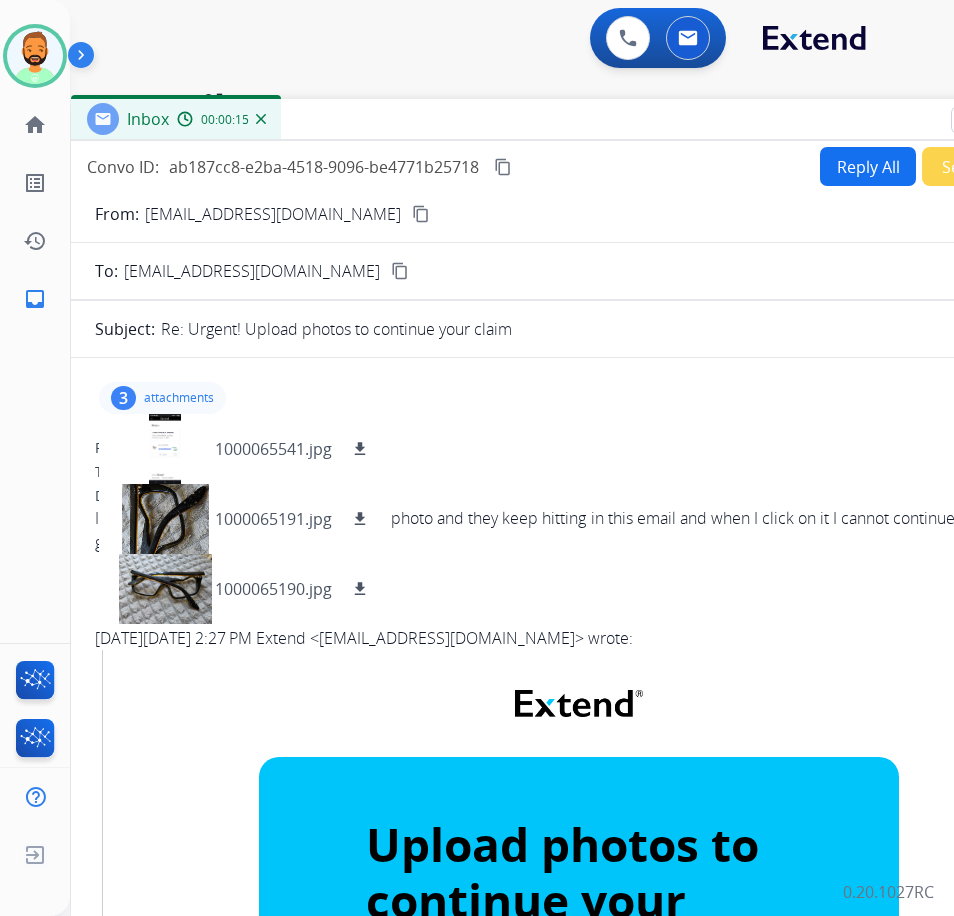 click on "Inbox  00:00:15" at bounding box center (571, 120) 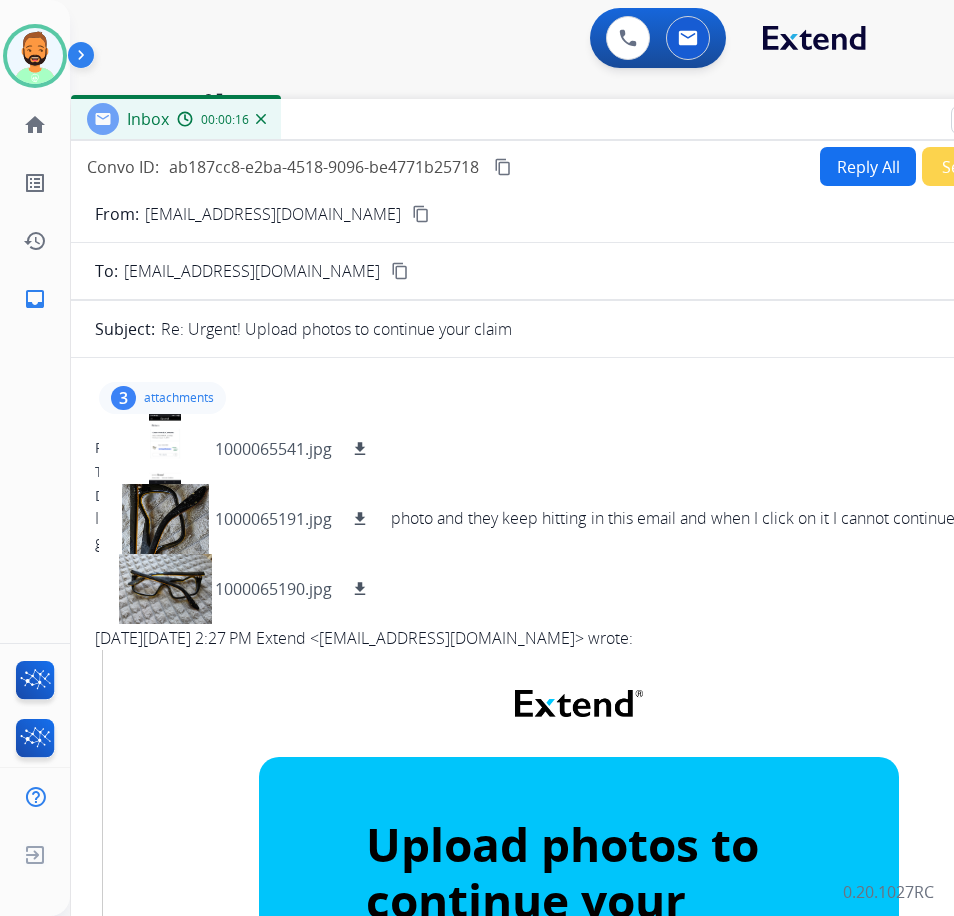 click on "Reply All" at bounding box center (868, 166) 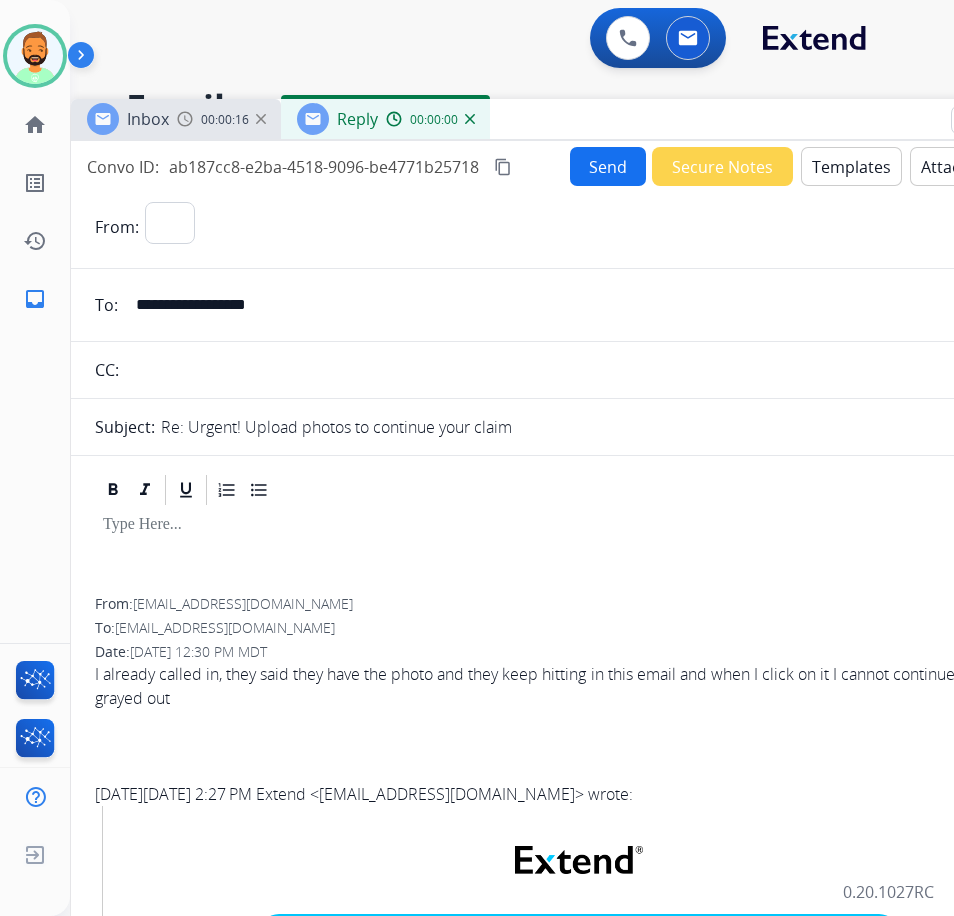 select on "**********" 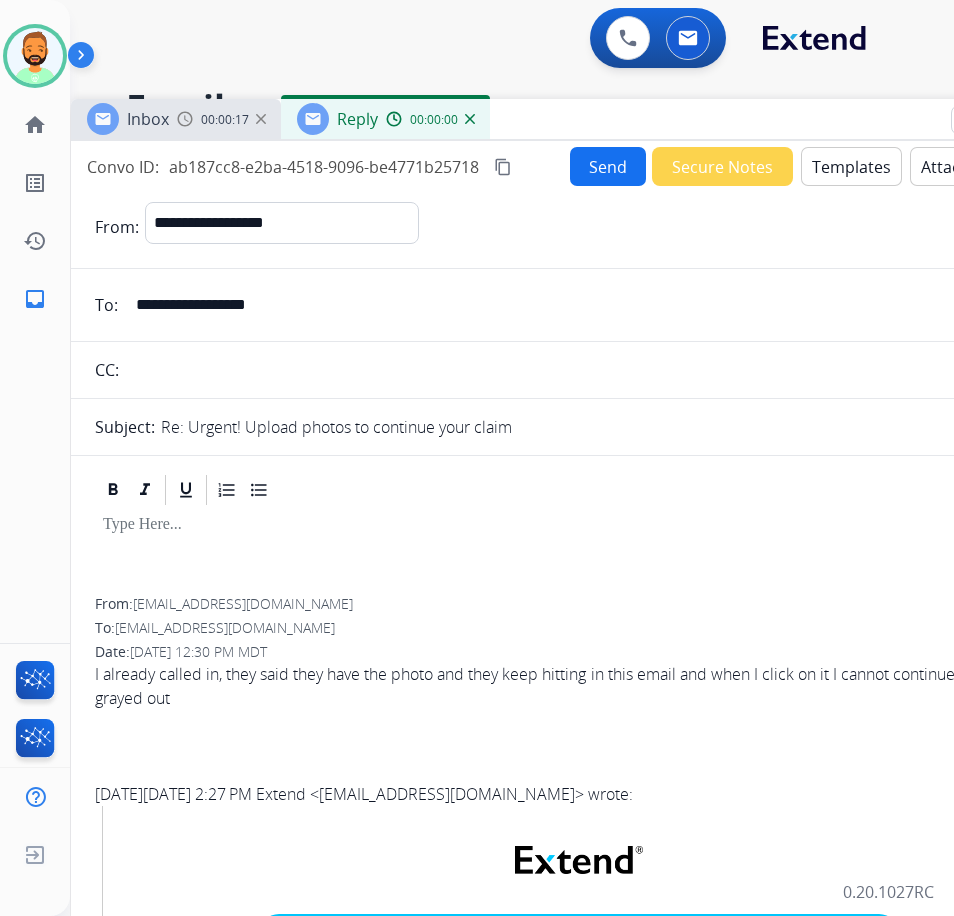 click at bounding box center [571, 490] 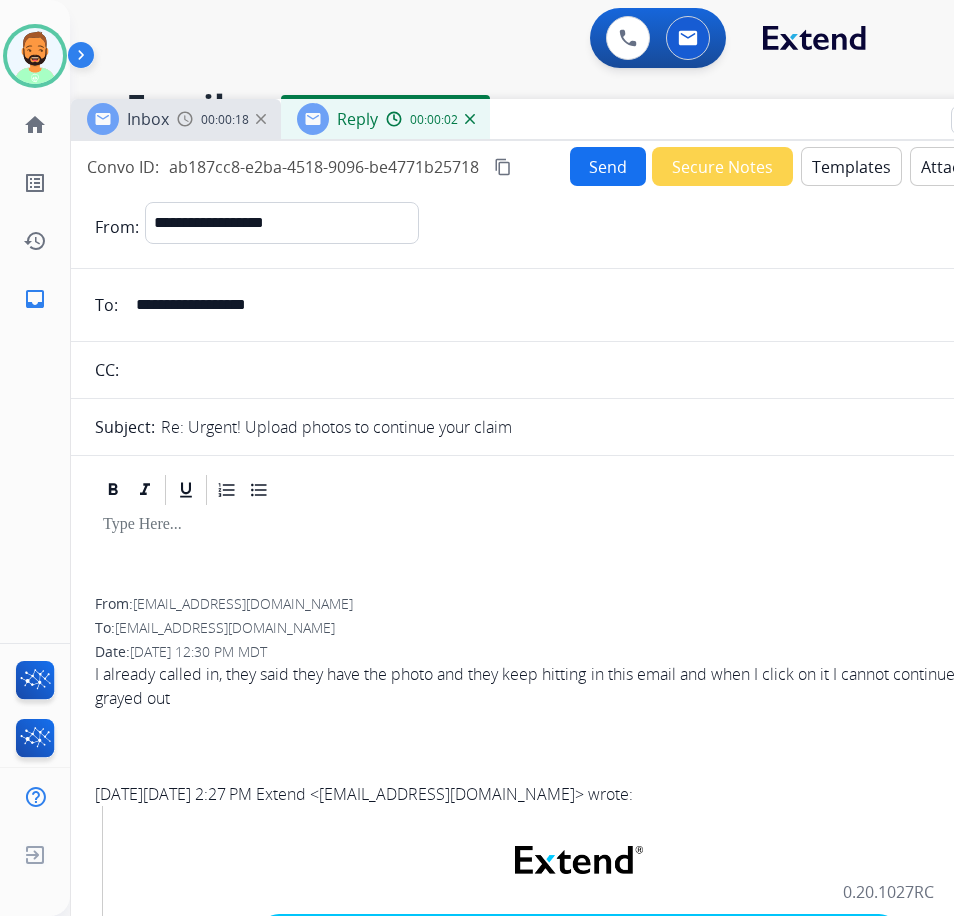 click at bounding box center (571, 553) 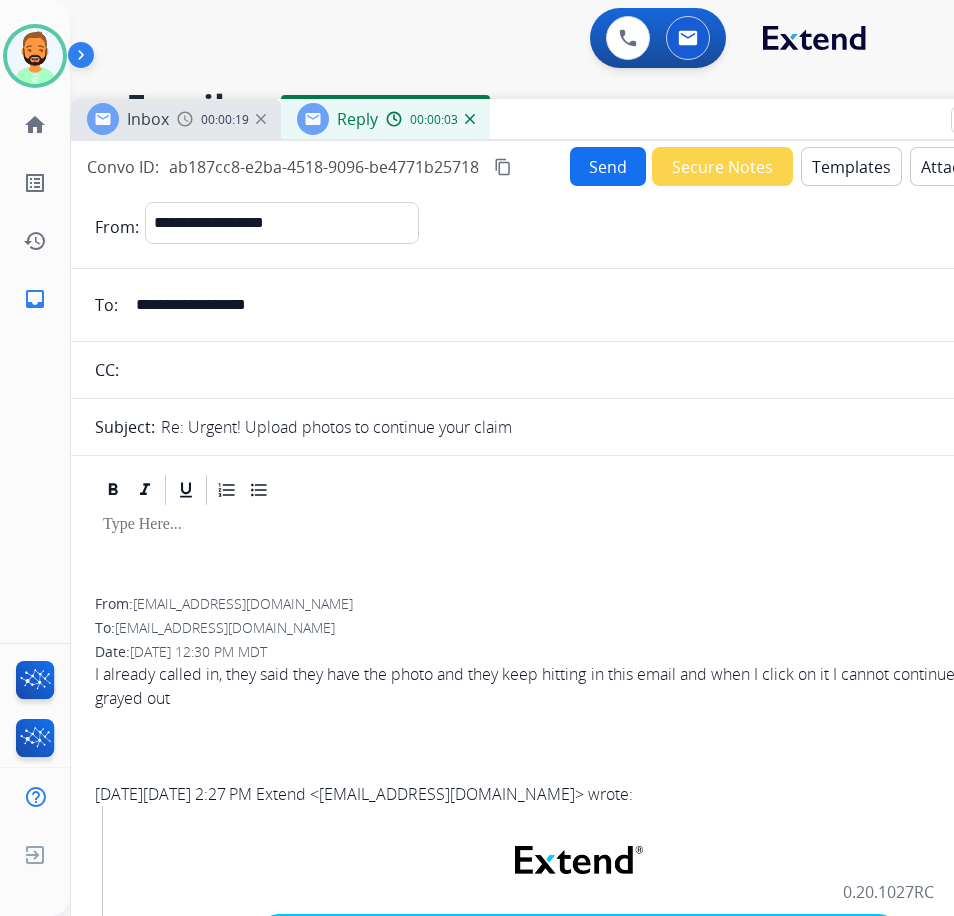 click on "Templates" at bounding box center (851, 166) 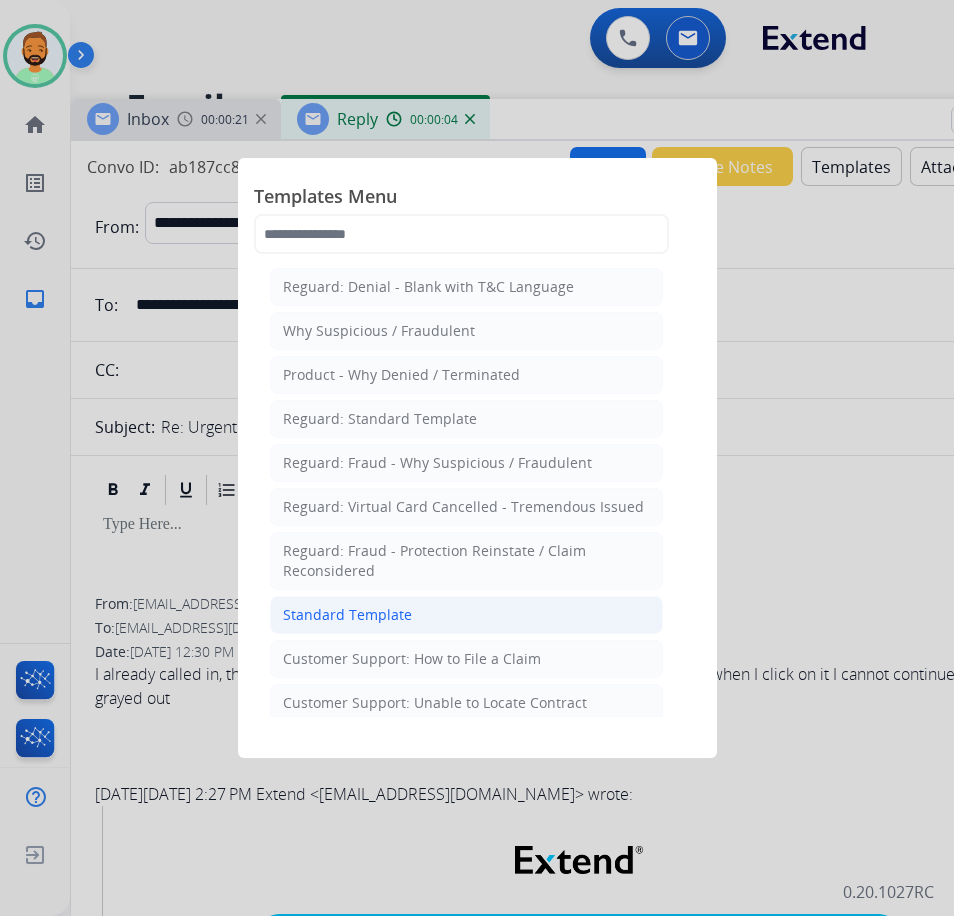 click on "Standard Template" 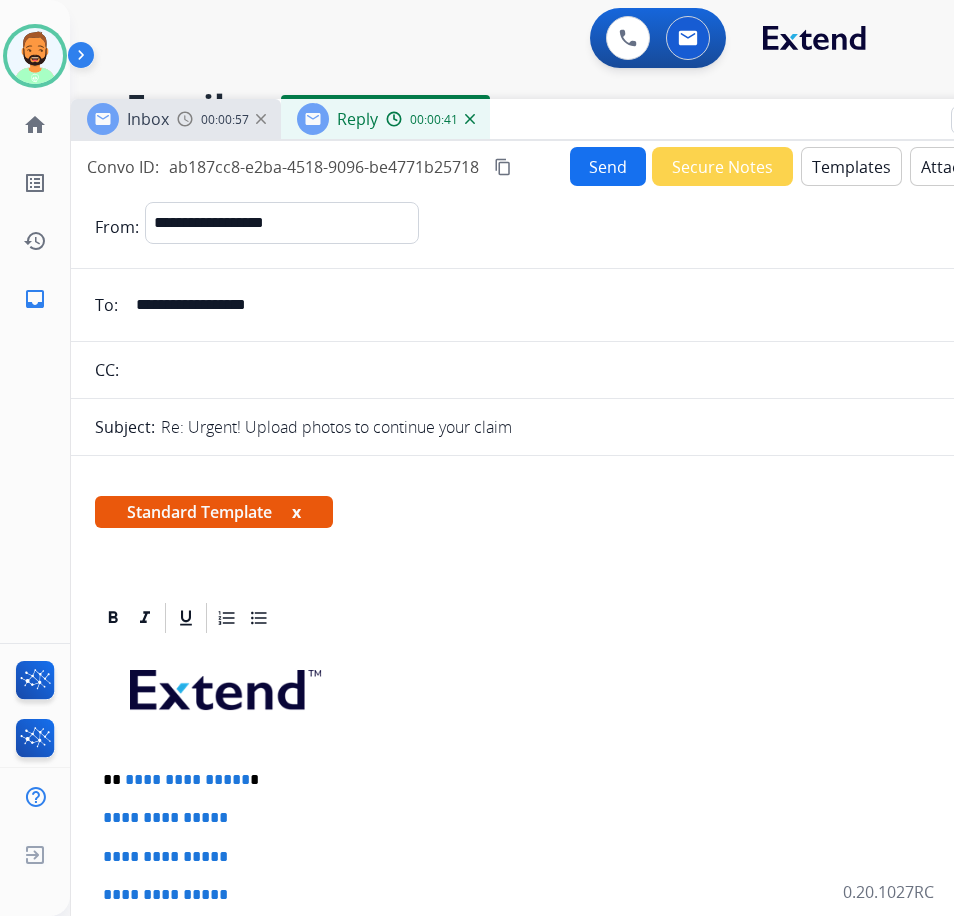 drag, startPoint x: 659, startPoint y: 112, endPoint x: 323, endPoint y: 129, distance: 336.42978 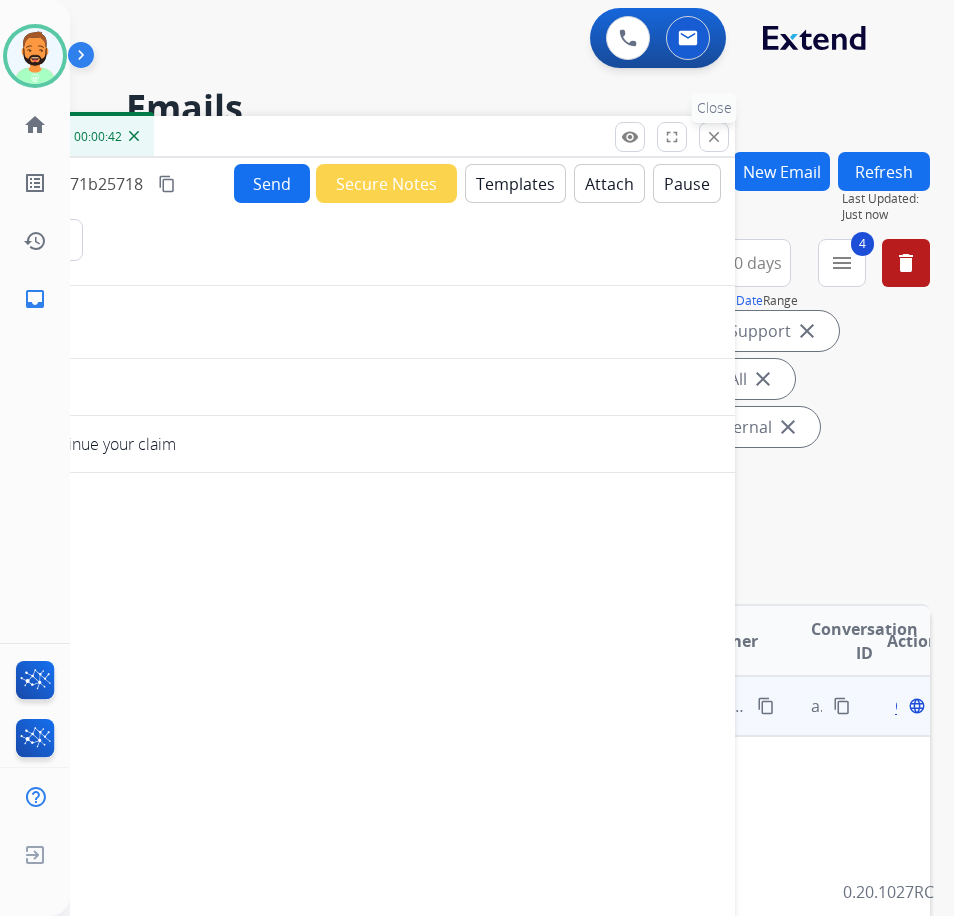 click on "close Close" at bounding box center [714, 137] 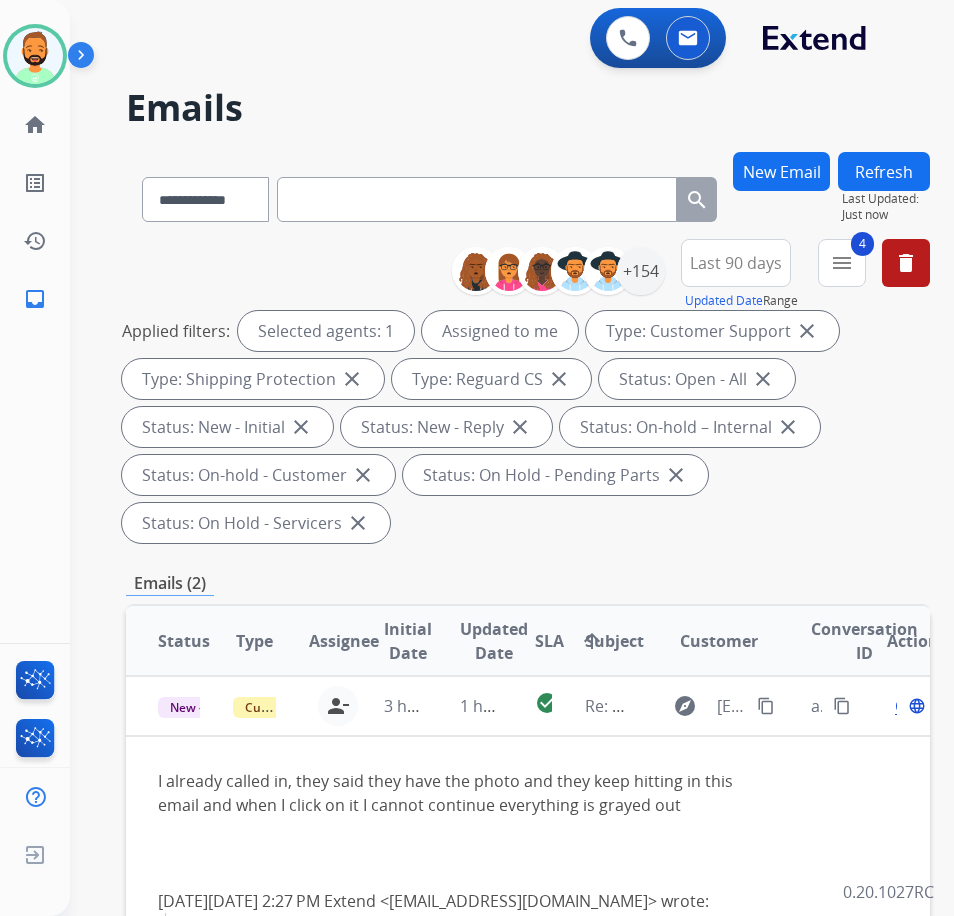 click on "Status Type Assignee Initial Date Updated Date SLA arrow_upward Subject Customer Conversation ID Action New - Initial Customer Support [PERSON_NAME][EMAIL_ADDRESS][PERSON_NAME][DOMAIN_NAME] person_remove Unassign to Me 3 hours ago 1 hour ago check_circle  Re: Urgent! Upload photos to continue your claim  explore [EMAIL_ADDRESS][DOMAIN_NAME] content_copy  ab187cc8-e2ba-4518-9096-be4771b25718  content_copy Open language I already called in, they said they have the photo and they keep hitting in this email and when I click on it I cannot continue everything is grayed out [DATE][DATE] 2:27 PM Extend < [EMAIL_ADDRESS][DOMAIN_NAME] > wrote: Continue your Extend claim [DATE].      Upload photos to continue your claim.   Upload photos to continue your claim. To proceed with your claim, we need you to upload some photos. Log in to [GEOGRAPHIC_DATA] for your next steps.   If we do not receive photos [DATE], we will close your claim.   To proceed with your claim, we need you to upload some photos. Log in to [GEOGRAPHIC_DATA] for your next steps.     Login" at bounding box center [528, 1450] 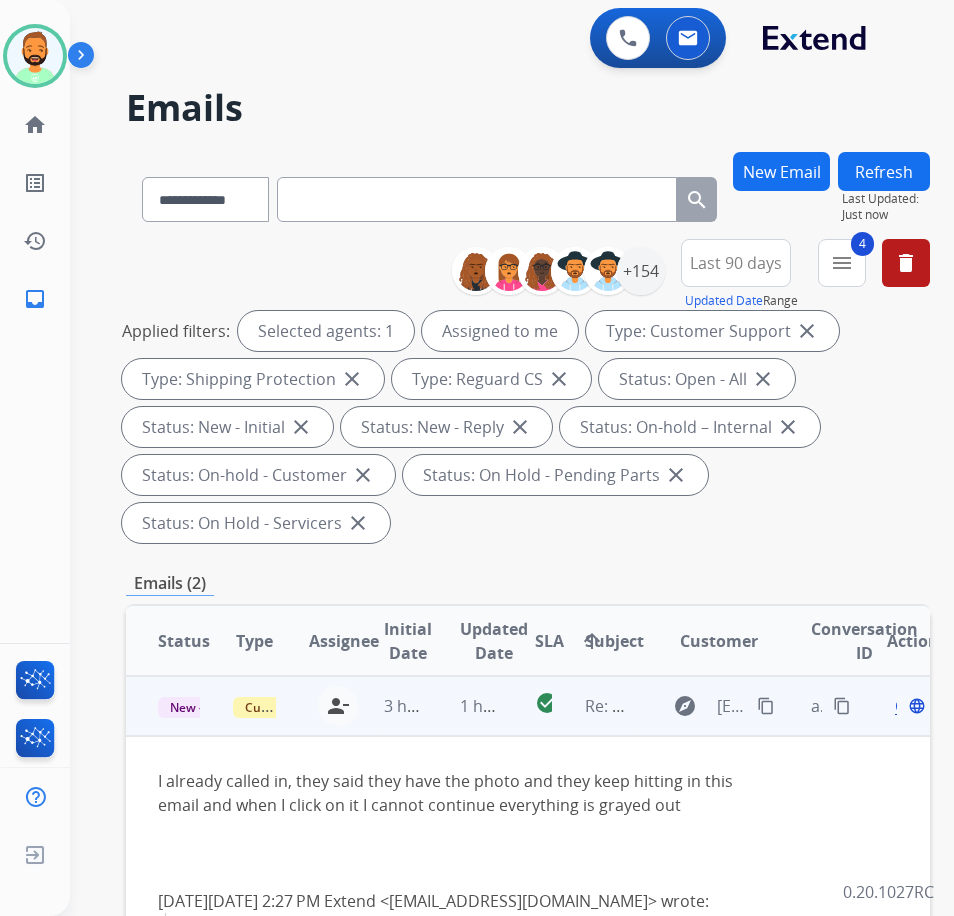 click on "Open" at bounding box center (915, 706) 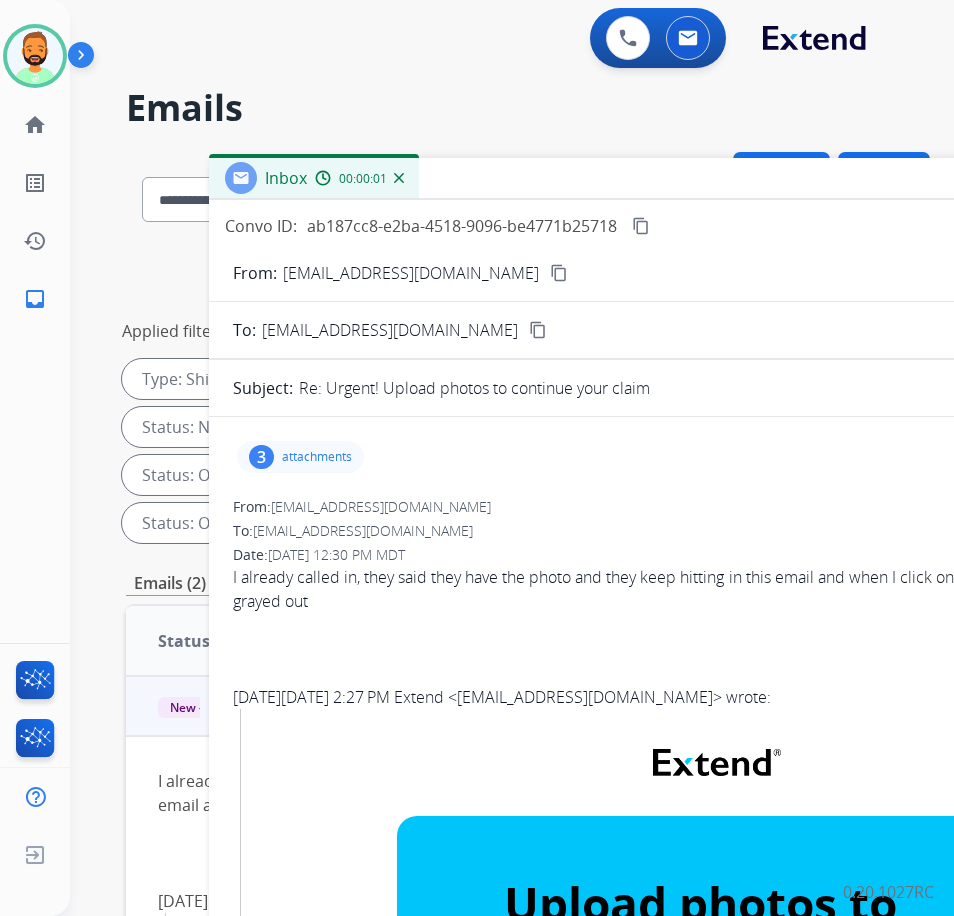 drag, startPoint x: 293, startPoint y: 141, endPoint x: 594, endPoint y: 182, distance: 303.7795 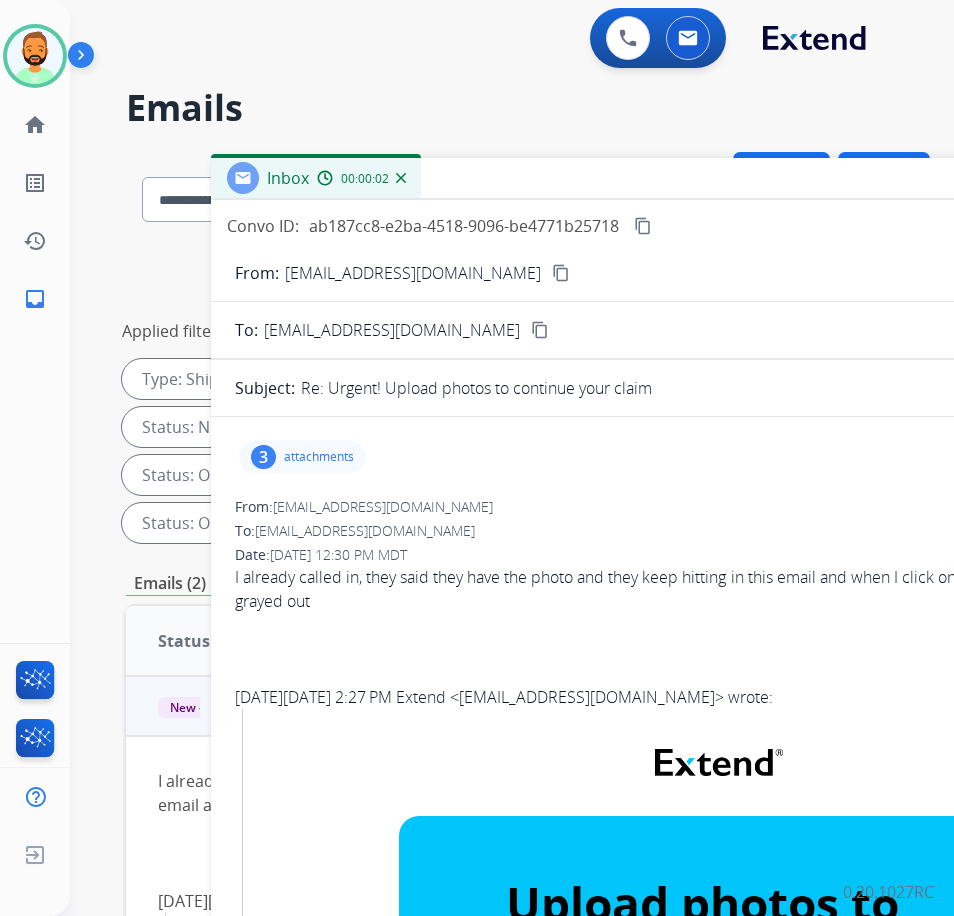click on "attachments" at bounding box center (319, 457) 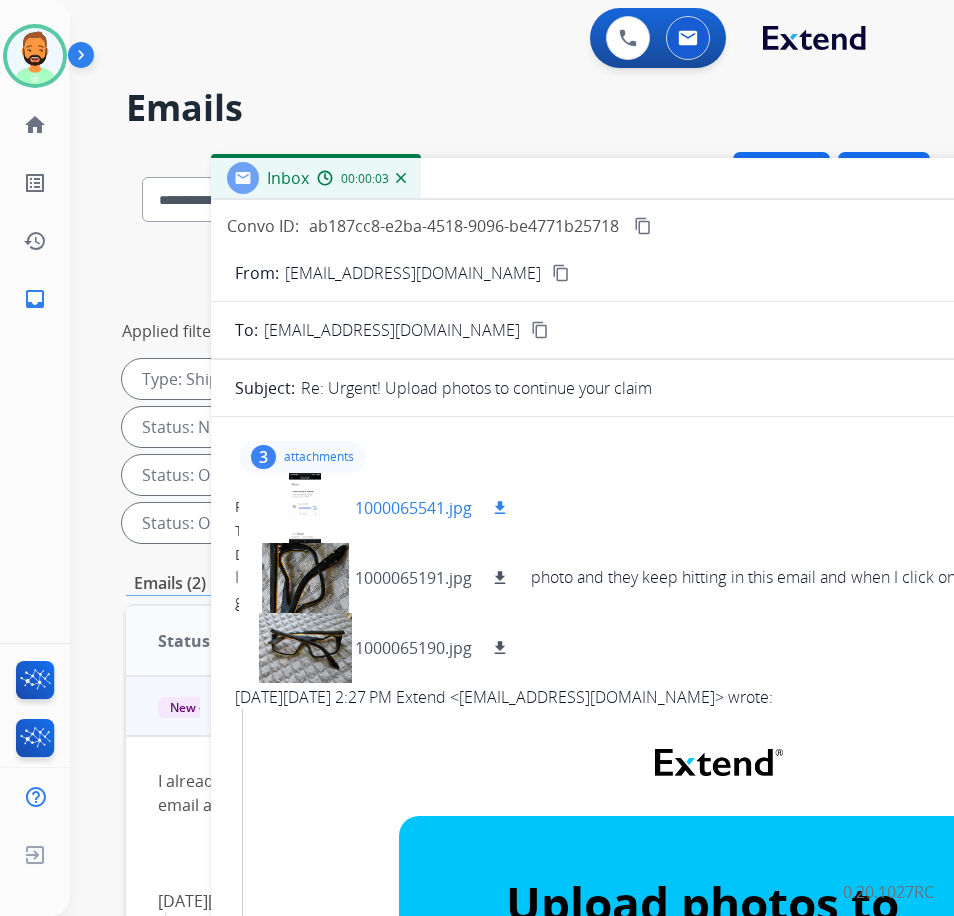 click on "download" at bounding box center [500, 508] 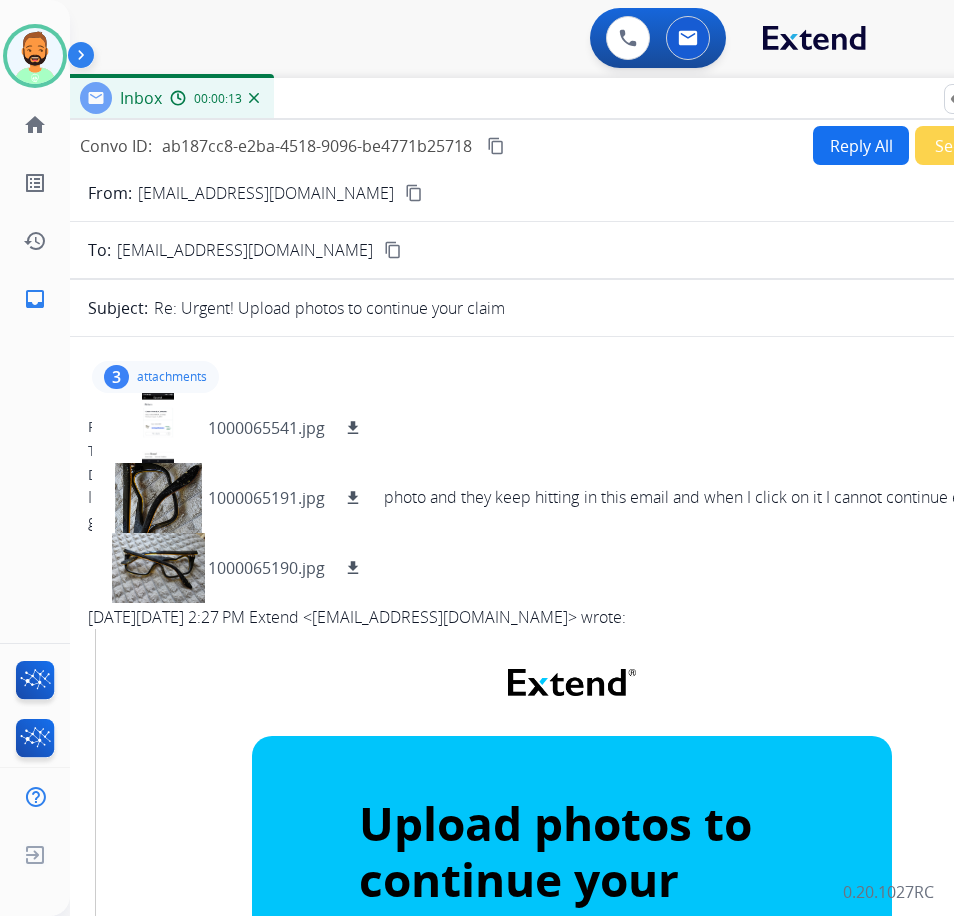 drag, startPoint x: 646, startPoint y: 170, endPoint x: 499, endPoint y: 90, distance: 167.3589 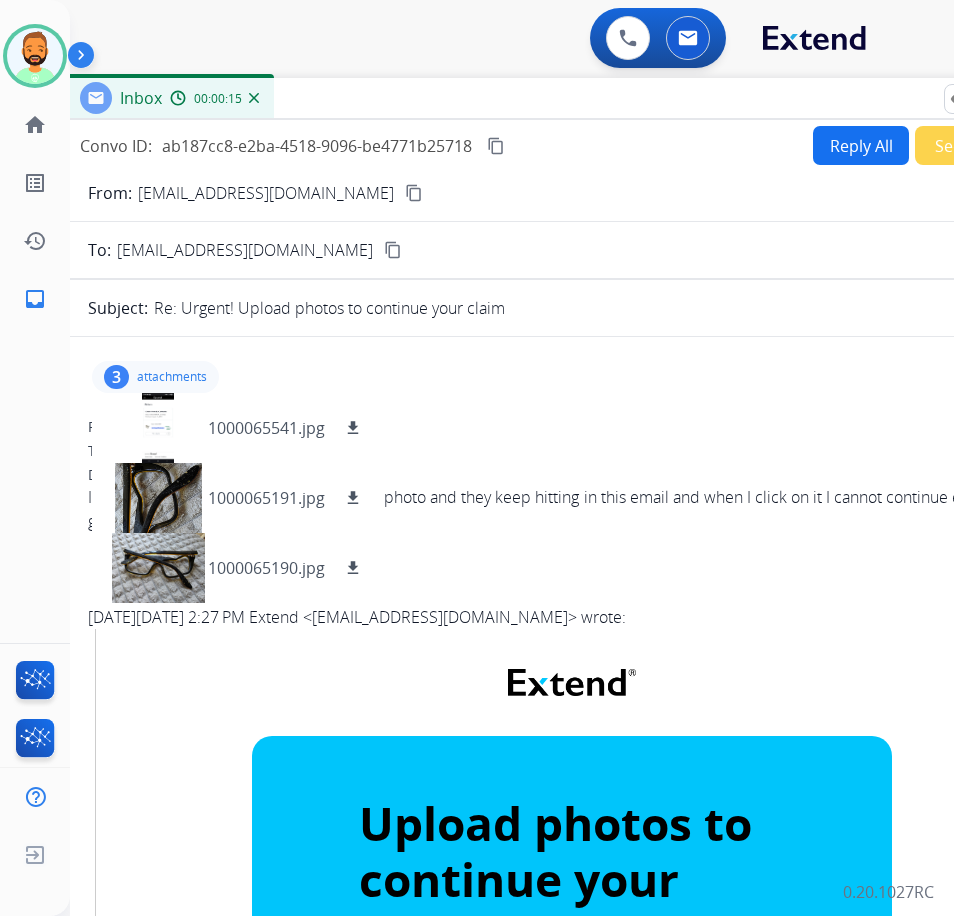 click on "Convo ID:  ab187cc8-e2ba-4518-9096-be4771b25718  content_copy Reply All Secure Notes From: [EMAIL_ADDRESS][DOMAIN_NAME] content_copy To:  [EMAIL_ADDRESS][DOMAIN_NAME]  content_copy Subject:  Re: Urgent! Upload photos to continue your claim  3 attachments  1000065541.jpg  download  1000065191.jpg  download  1000065190.jpg  download  From:  [EMAIL_ADDRESS][DOMAIN_NAME]   To:  [EMAIL_ADDRESS][DOMAIN_NAME]  Date:  [DATE] 12:30 PM MDT I already called in, they said they have the photo and they keep hitting in this email and when I click on it I cannot continue everything is grayed out [DATE][DATE] 2:27 PM Extend < [EMAIL_ADDRESS][DOMAIN_NAME] > wrote: Continue your Extend claim [DATE].      Upload photos to continue your claim.   Upload photos to continue your claim. To proceed with your claim, we need you to upload some photos. Log in to [GEOGRAPHIC_DATA] for your next steps.   If we do not receive photos [DATE], we will close your claim.   To proceed with your claim, we need you to upload some photos. Log in to [GEOGRAPHIC_DATA] for your next steps." at bounding box center [564, 585] 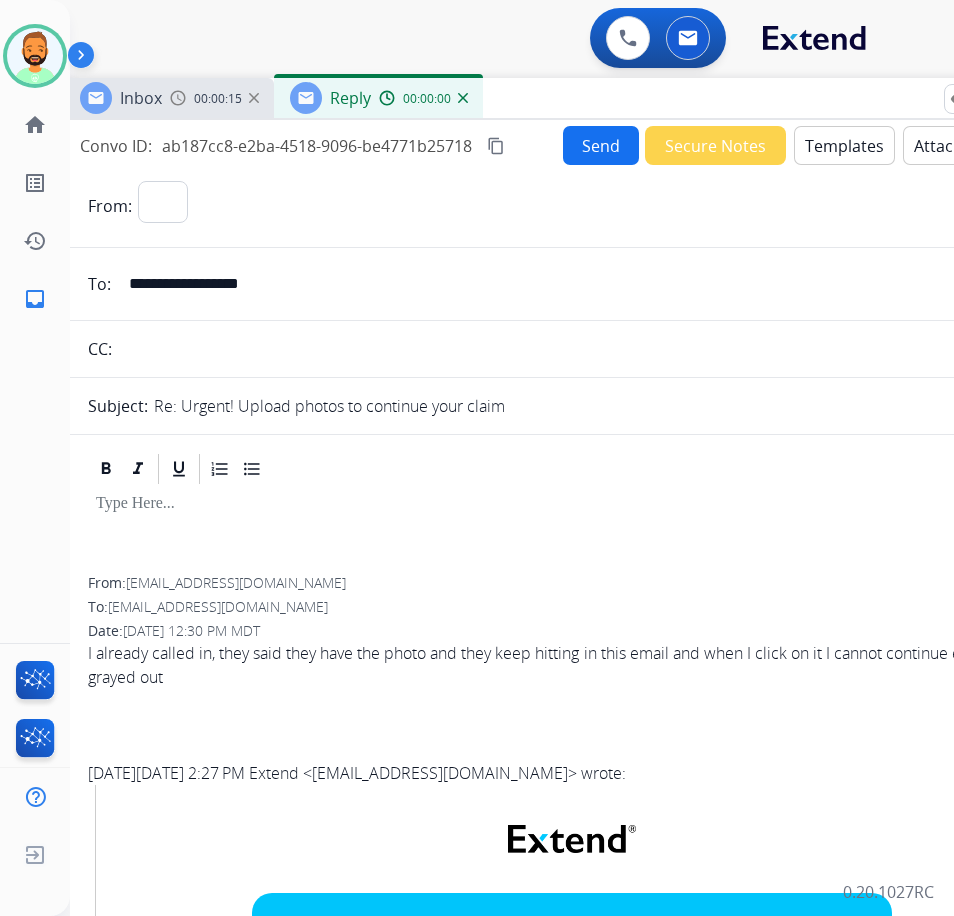 select on "**********" 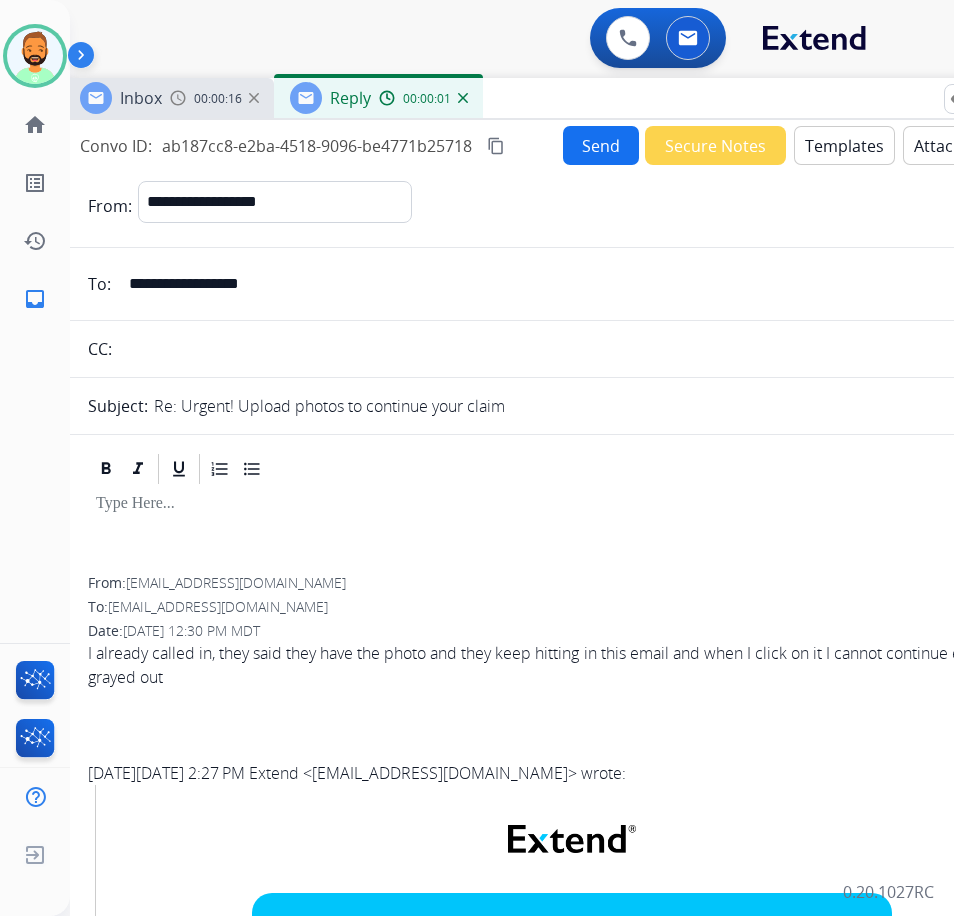 click at bounding box center (564, 504) 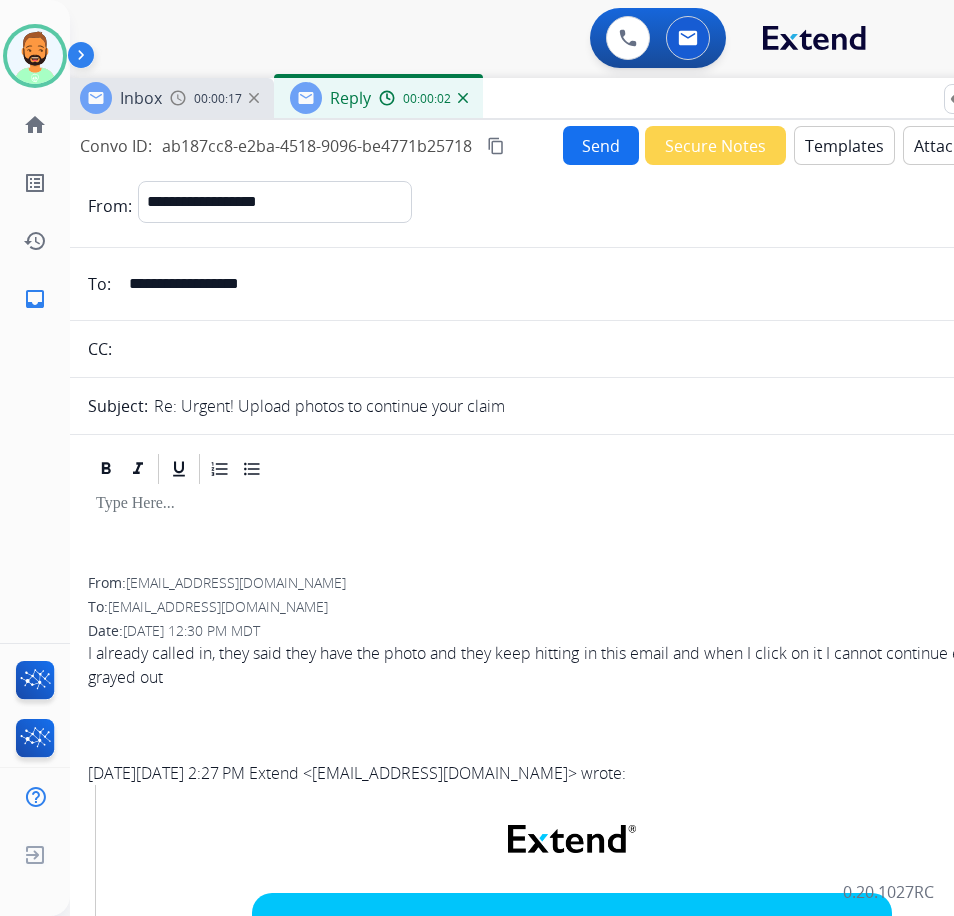click on "Templates" at bounding box center (844, 145) 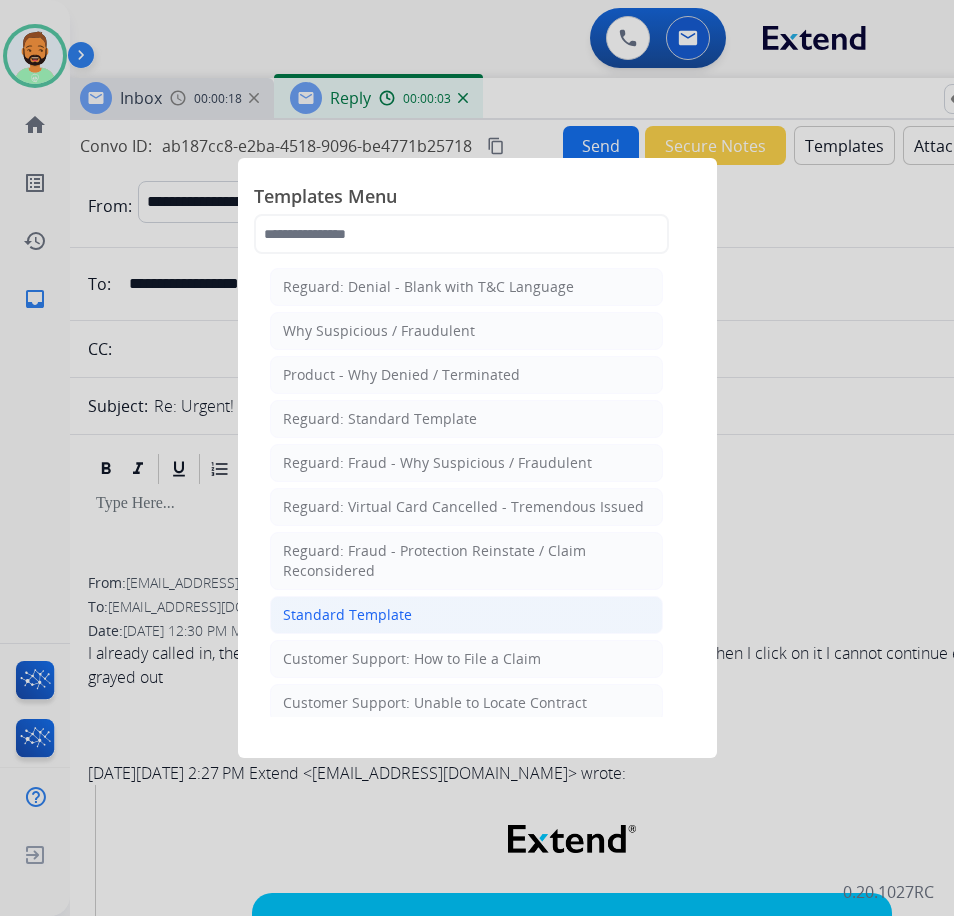click on "Standard Template" 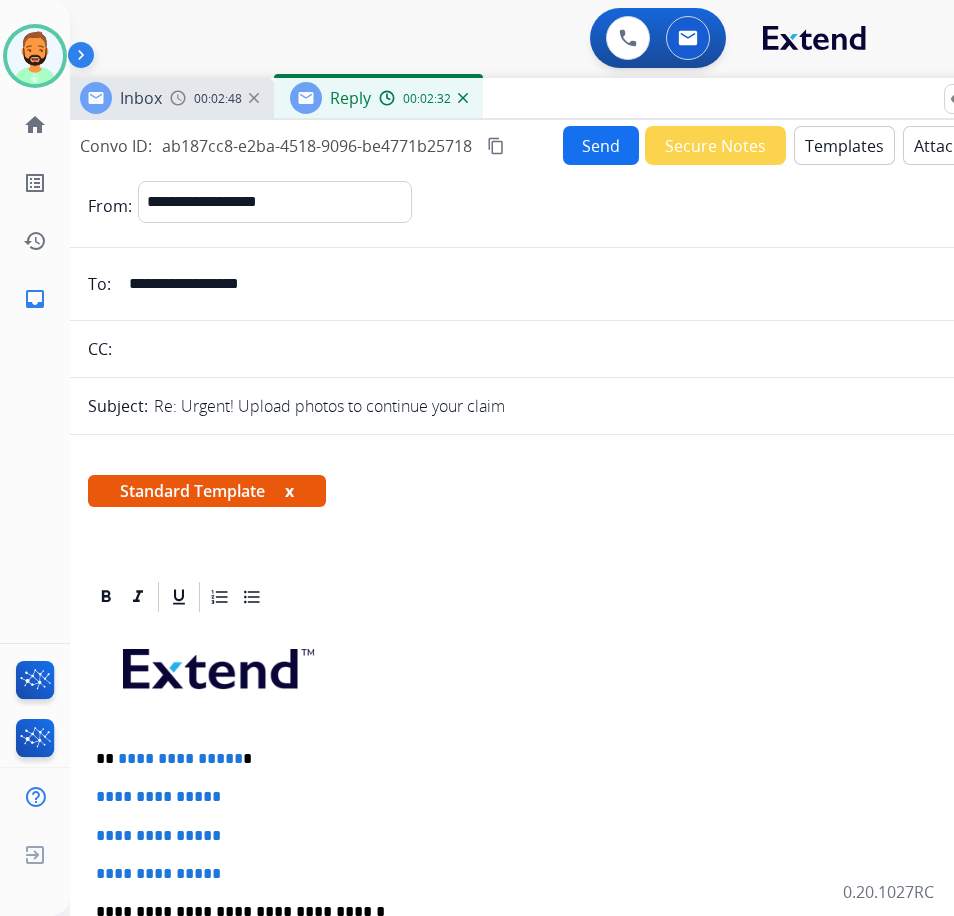 drag, startPoint x: 354, startPoint y: 625, endPoint x: 294, endPoint y: 744, distance: 133.2704 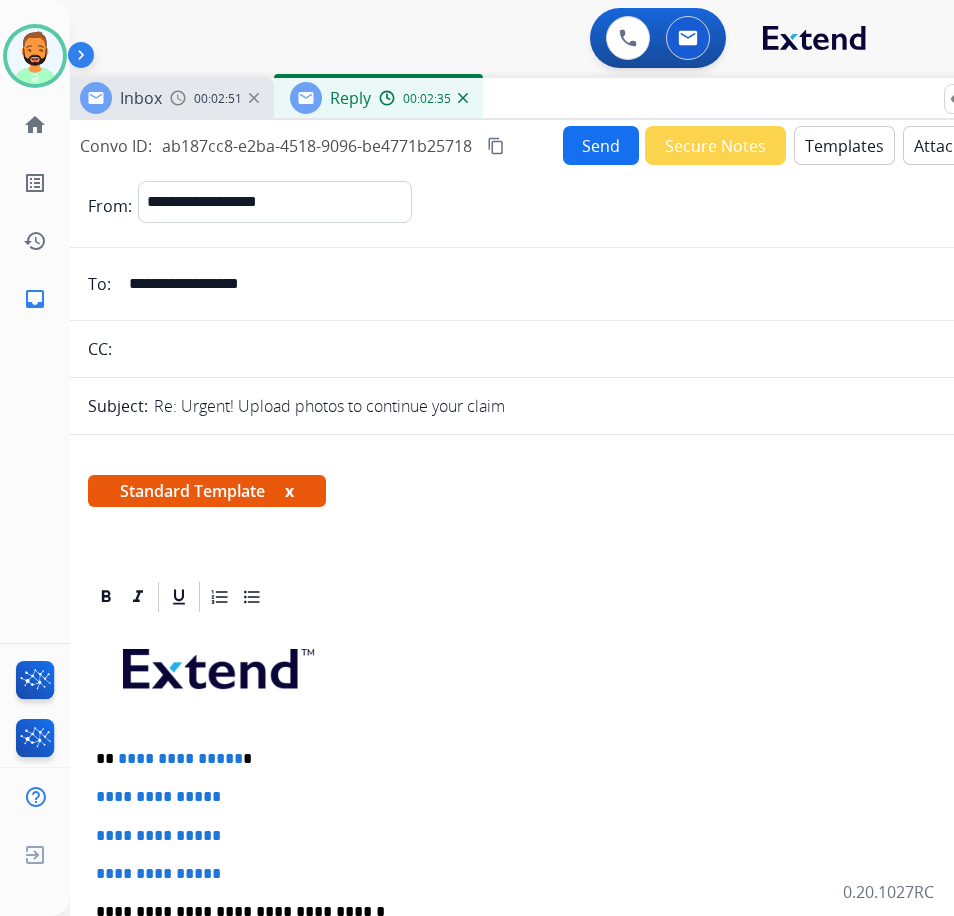 click on "**********" at bounding box center [556, 759] 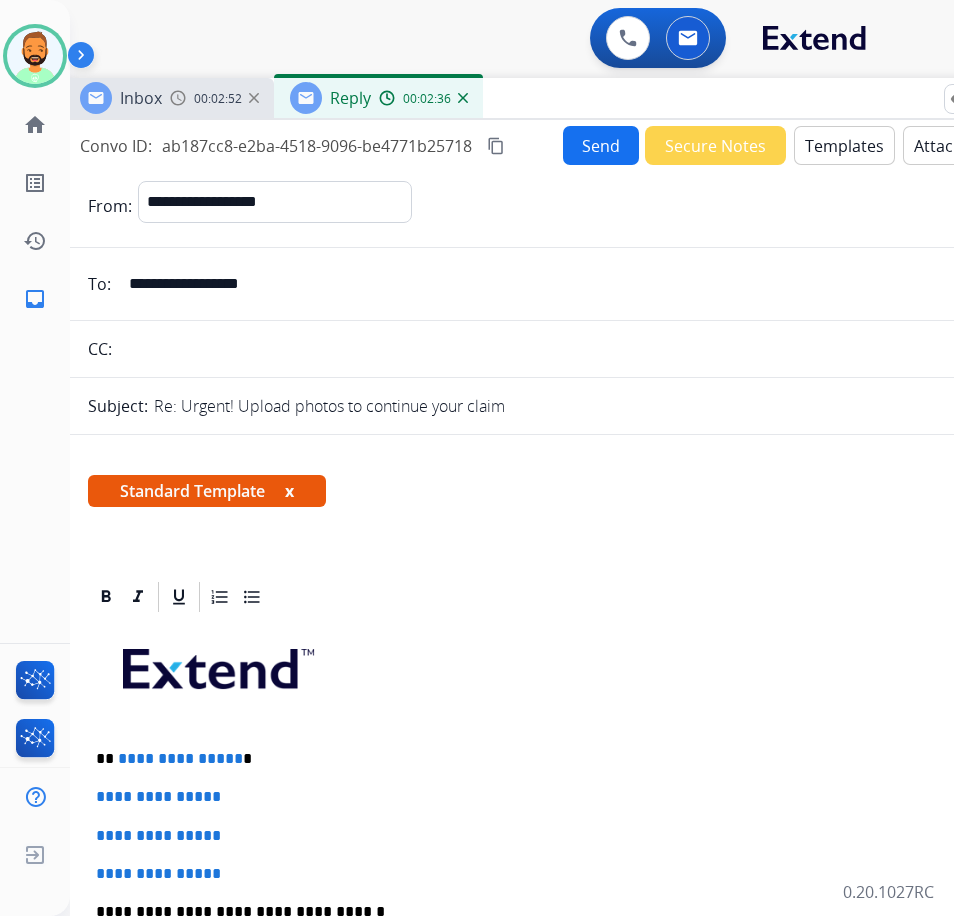 type 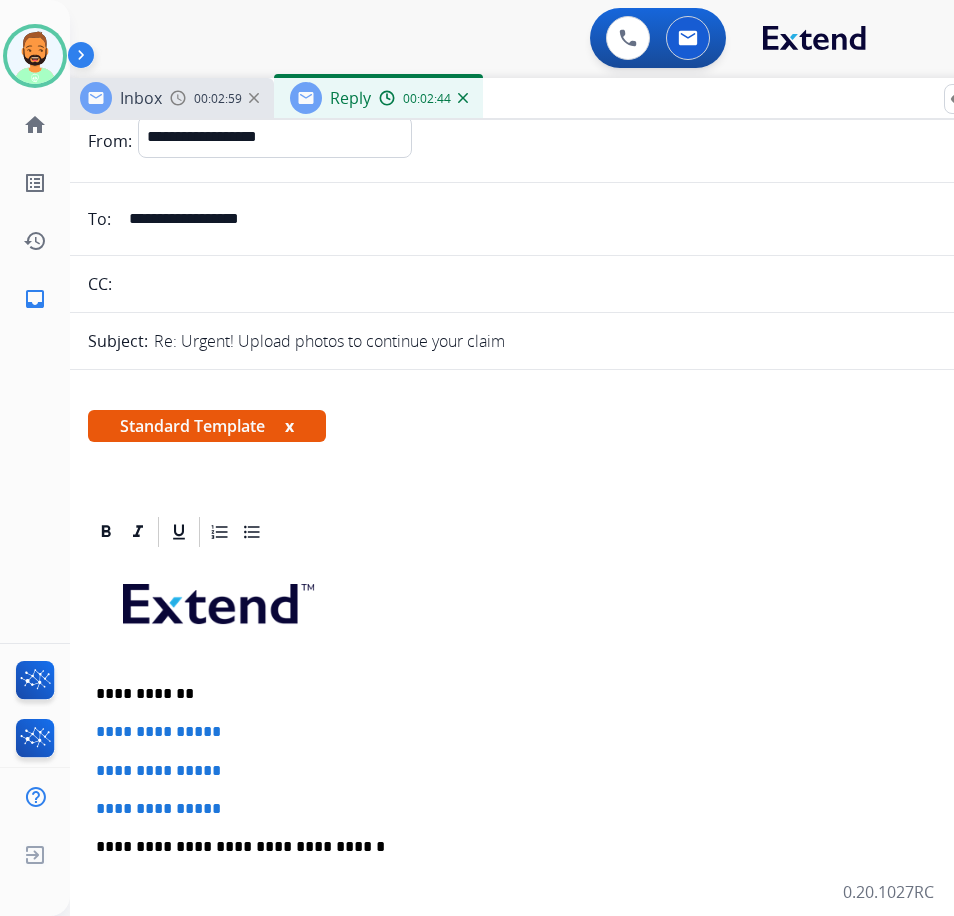 scroll, scrollTop: 100, scrollLeft: 0, axis: vertical 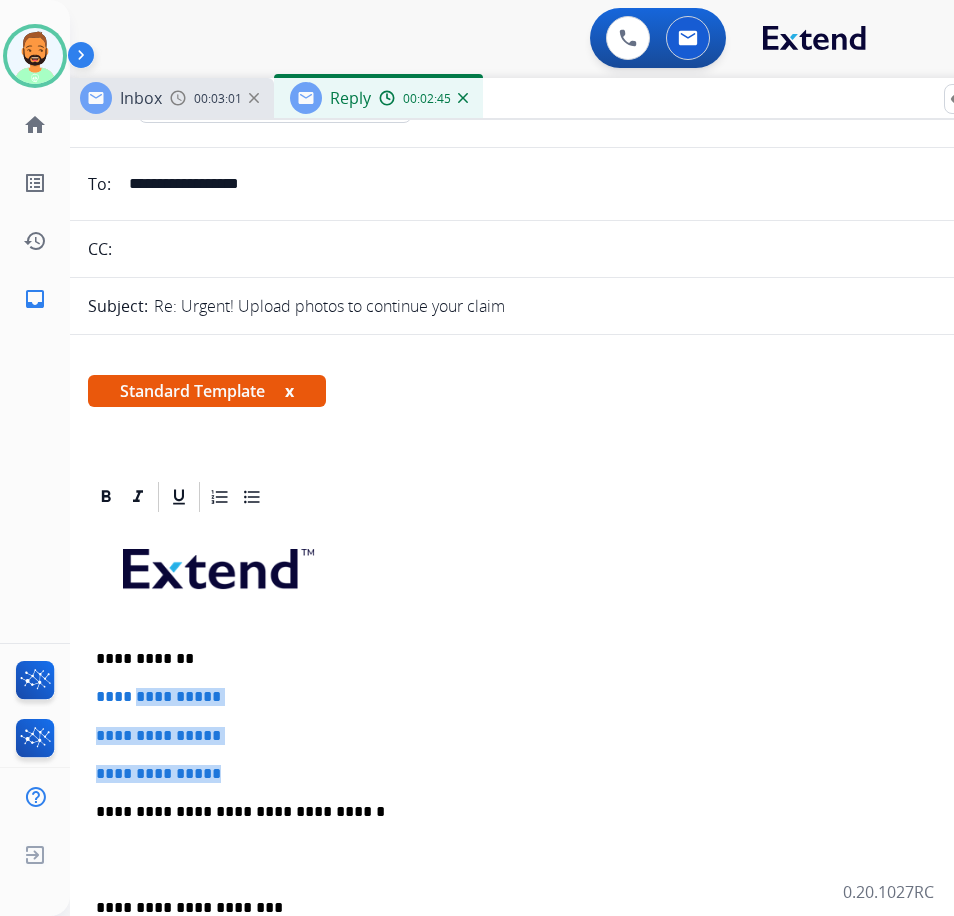 drag, startPoint x: 250, startPoint y: 773, endPoint x: 128, endPoint y: 698, distance: 143.20964 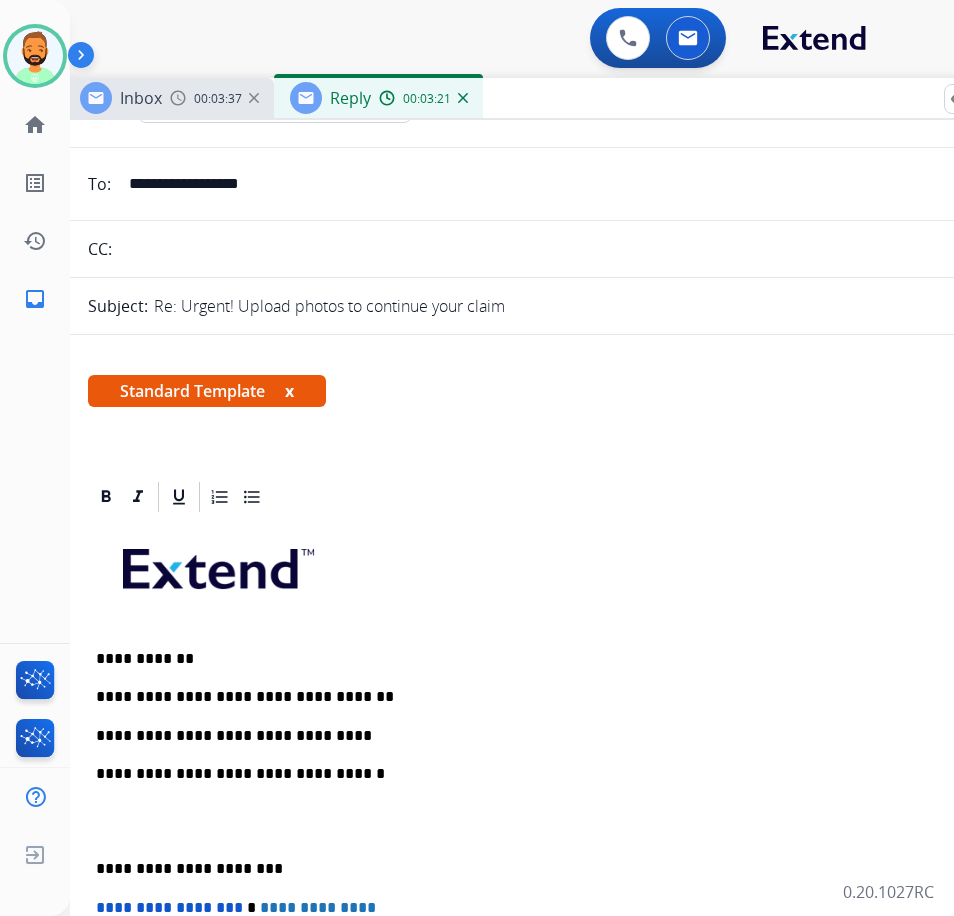 click on "**********" at bounding box center [564, 840] 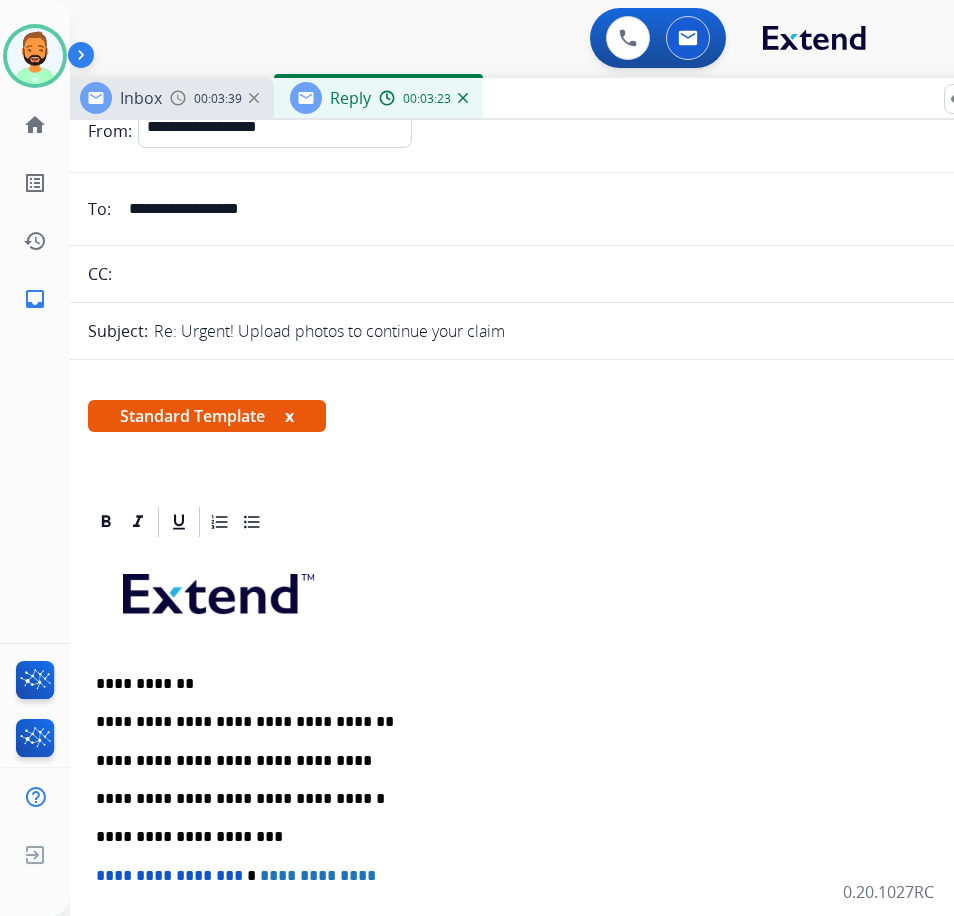 scroll, scrollTop: 0, scrollLeft: 0, axis: both 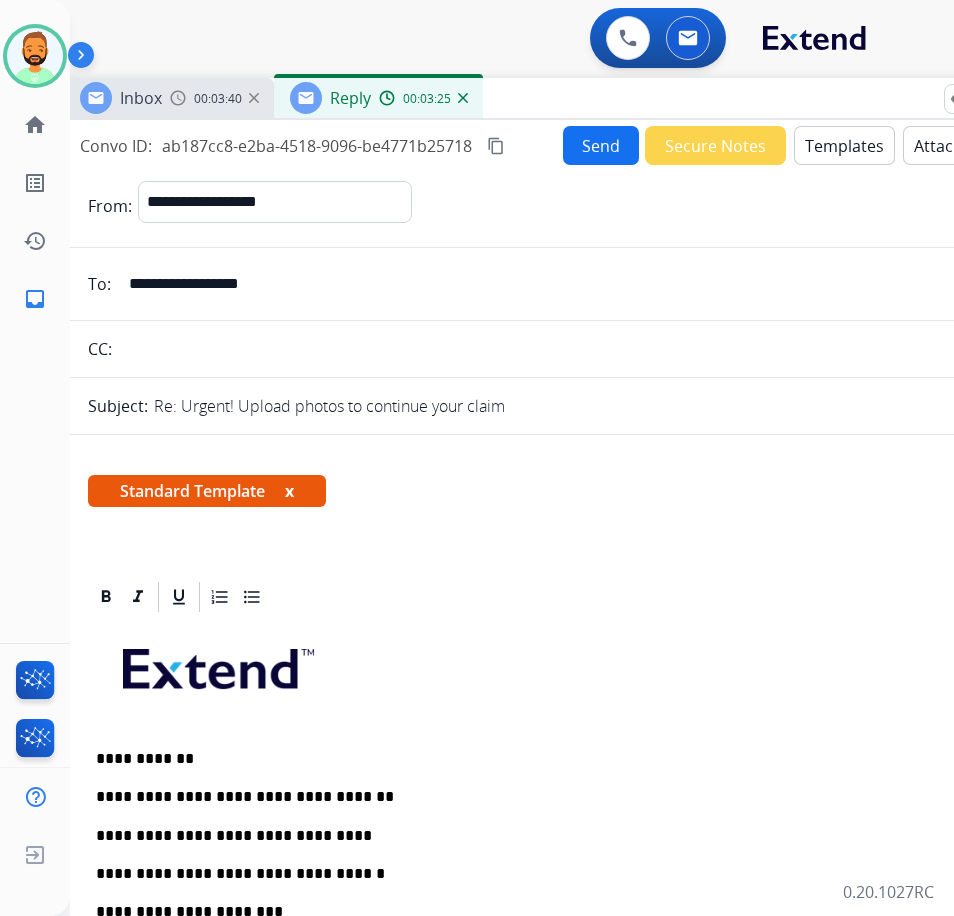 click on "Send" at bounding box center (601, 145) 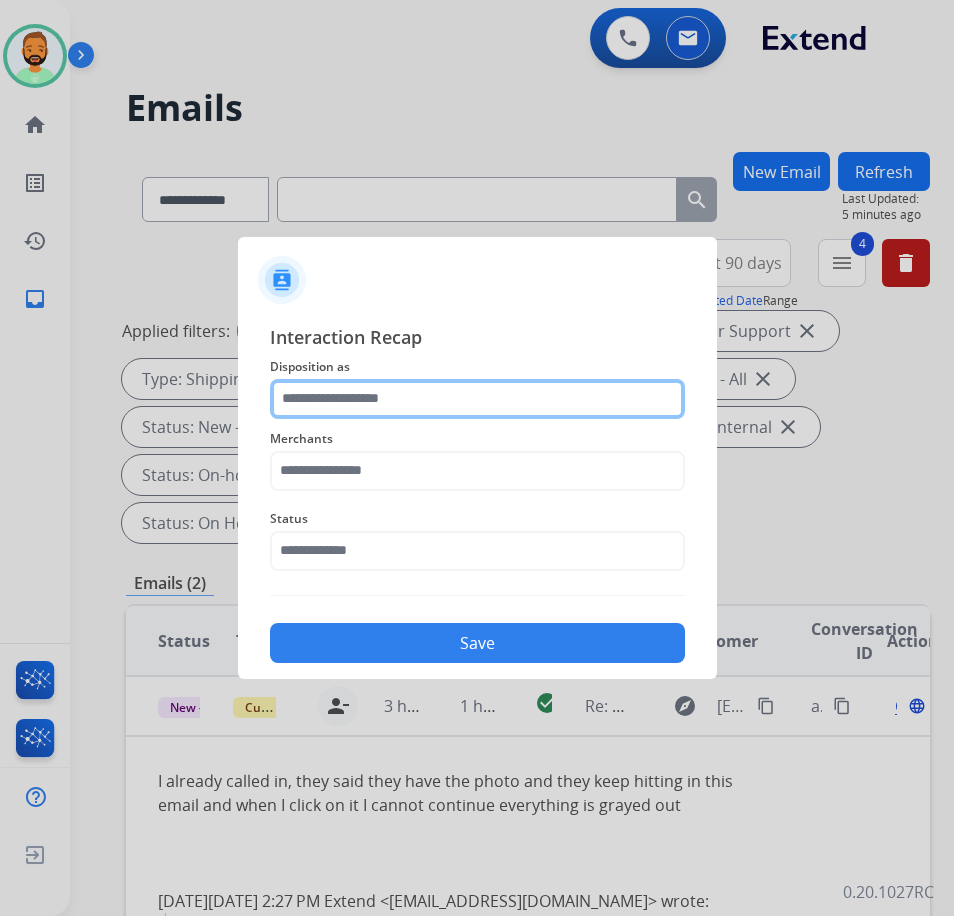click 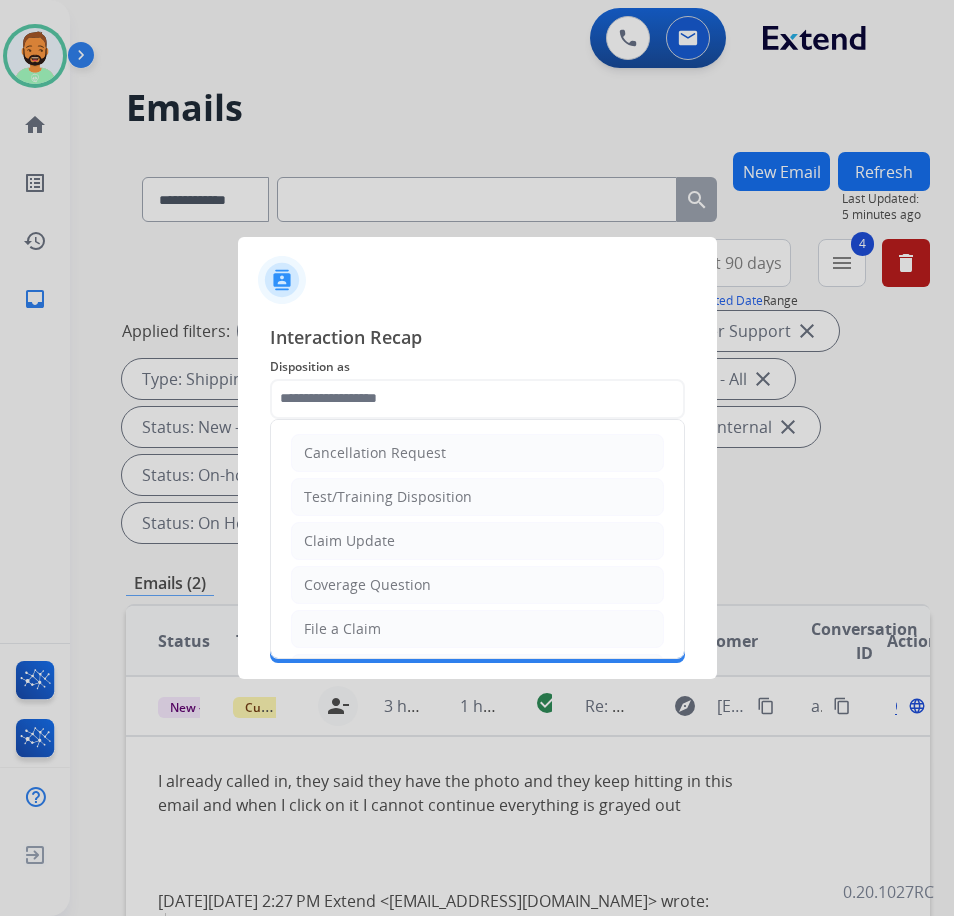 click on "Claim Update" 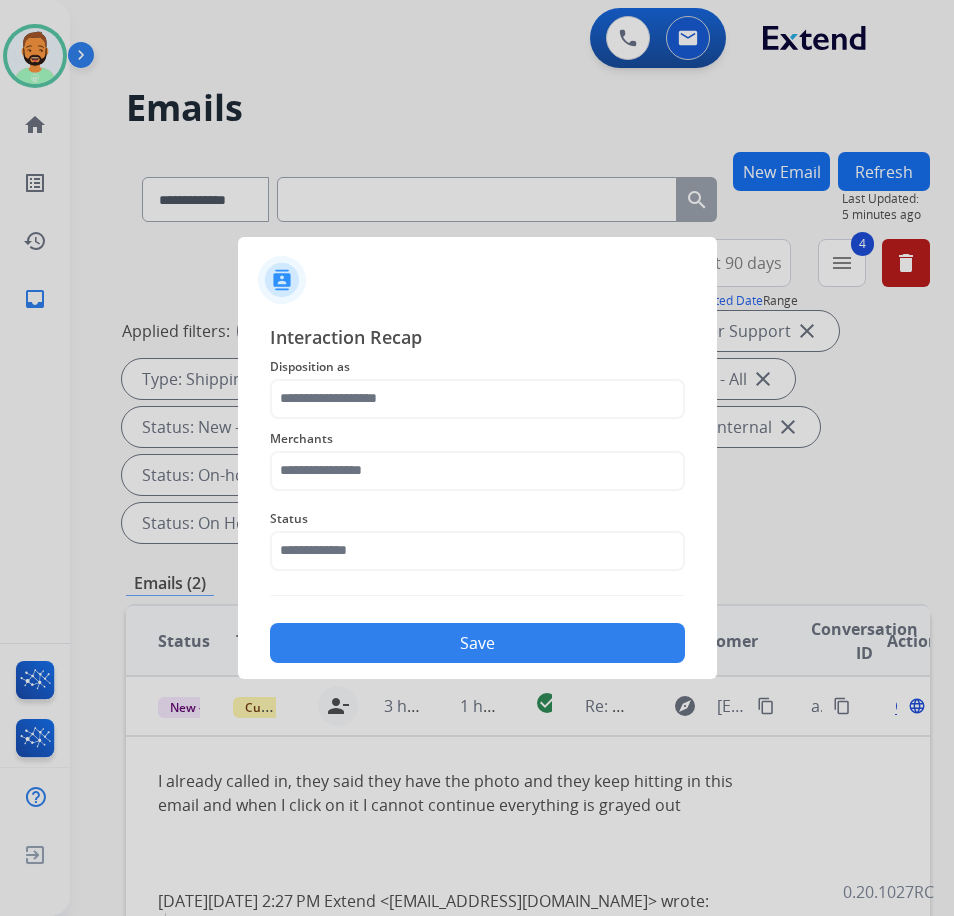 type on "**********" 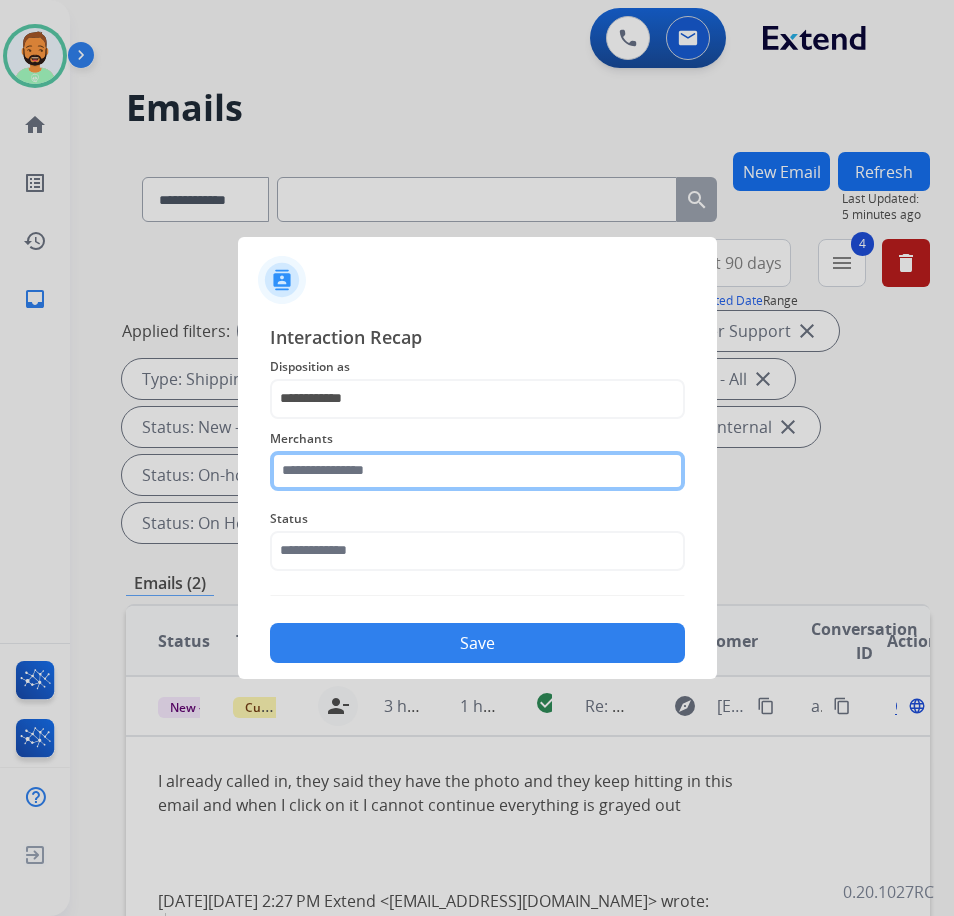 click 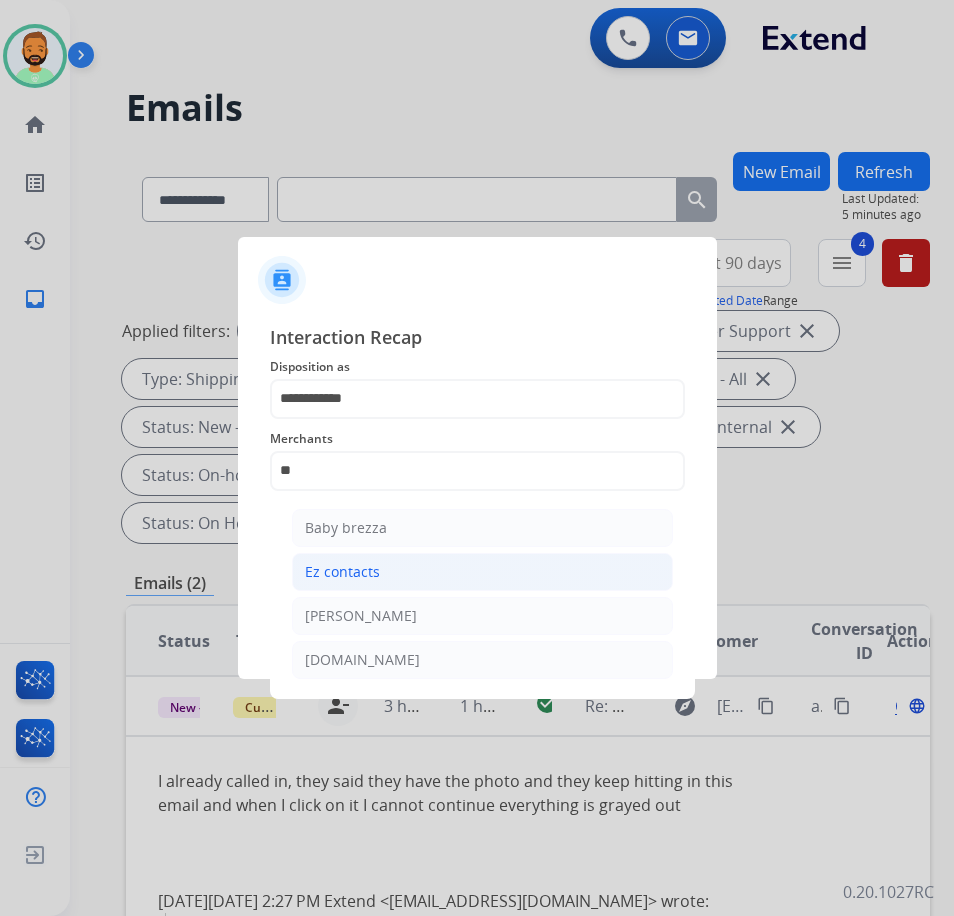 click on "Ez contacts" 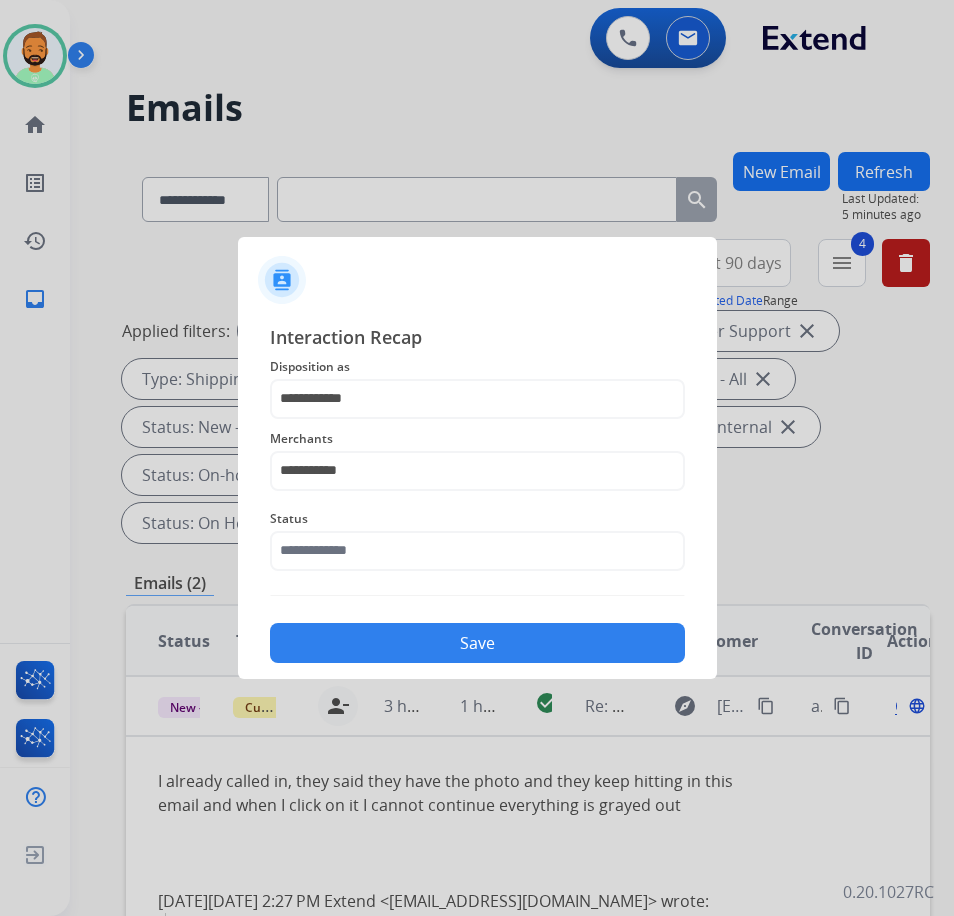 click on "Status" 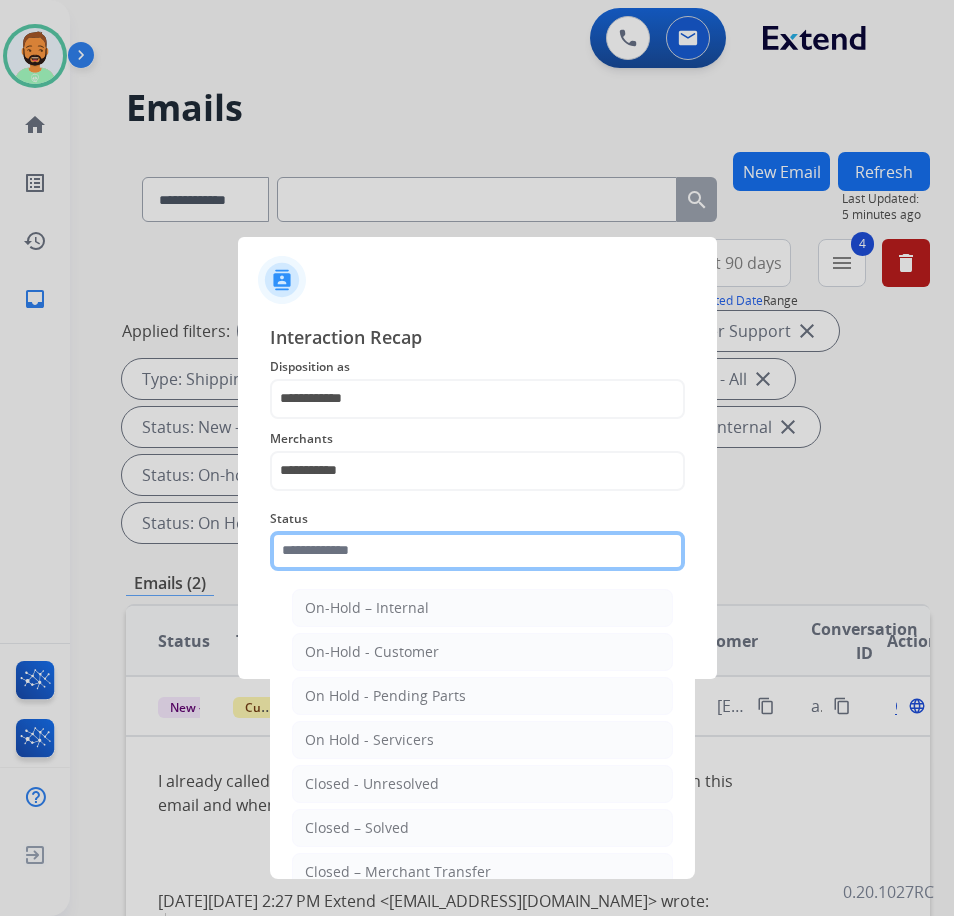 click 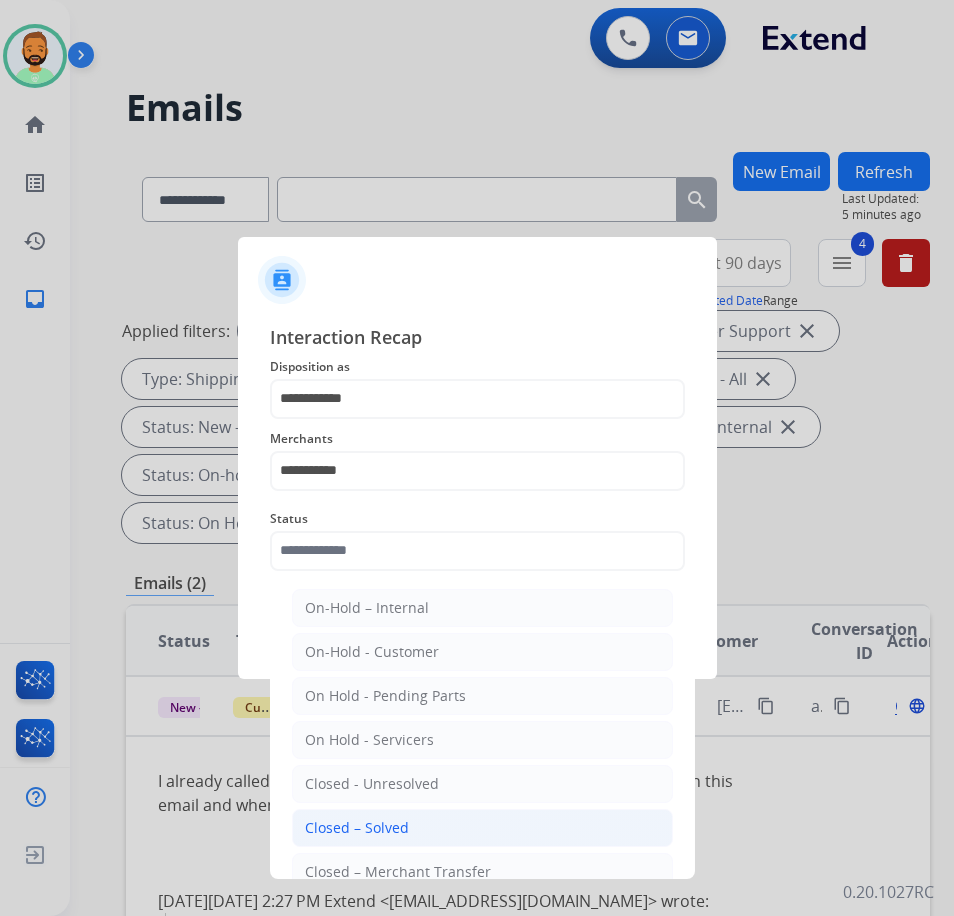 click on "Closed – Solved" 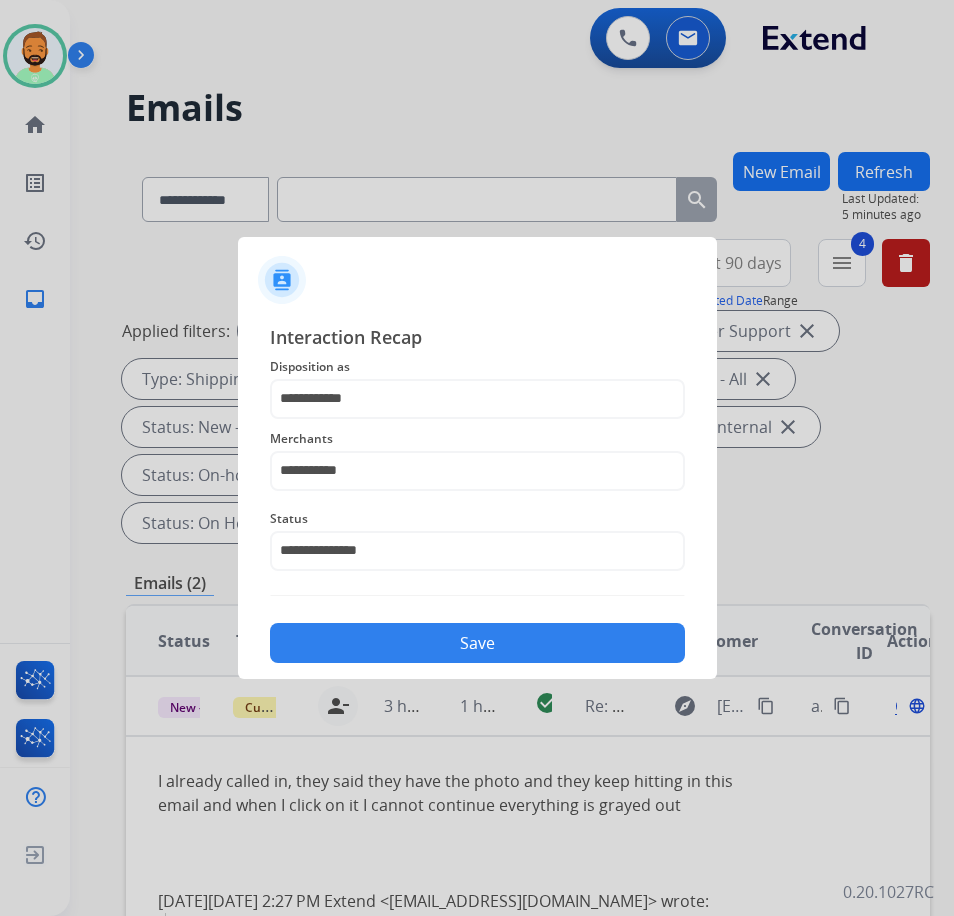 click on "Save" 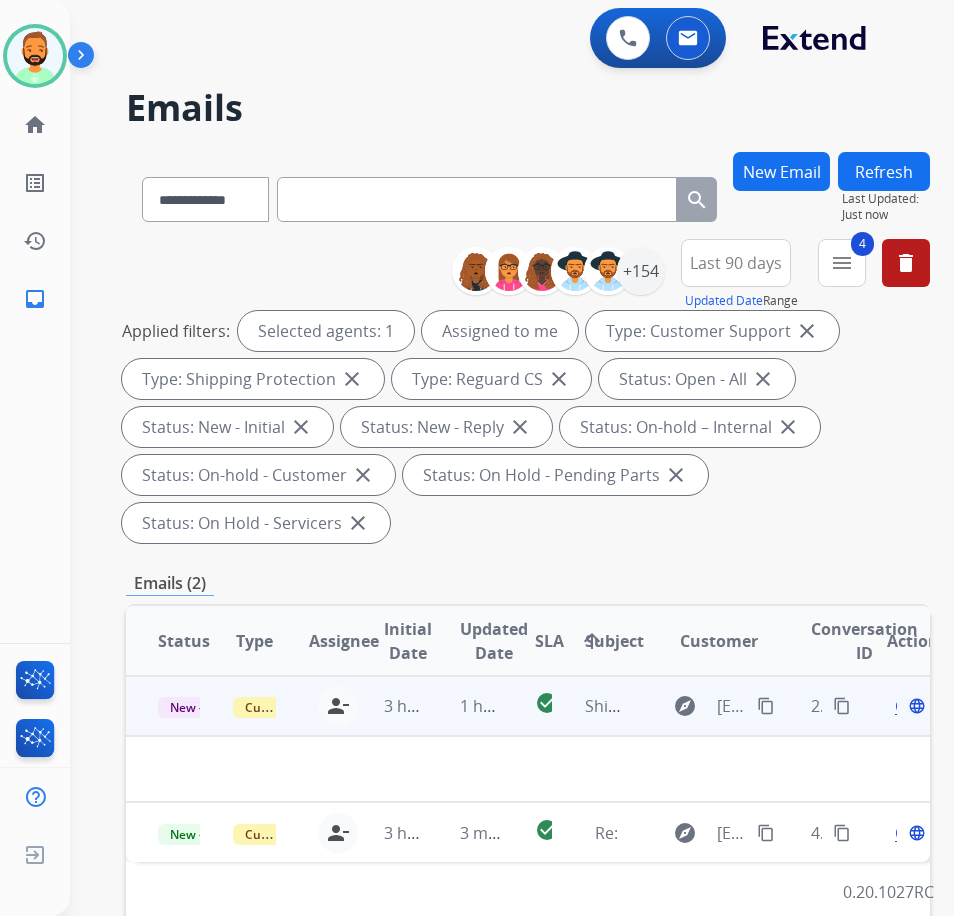 click on "1 hour ago" at bounding box center [465, 706] 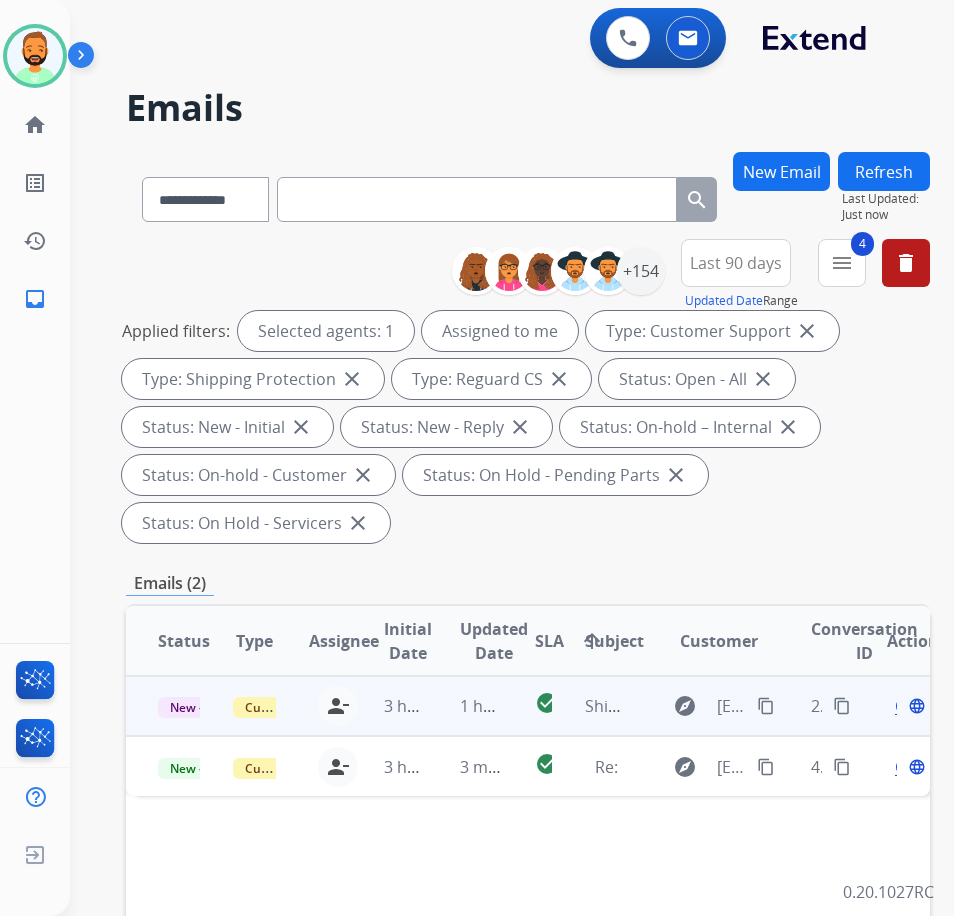 click on "1 hour ago" at bounding box center [465, 706] 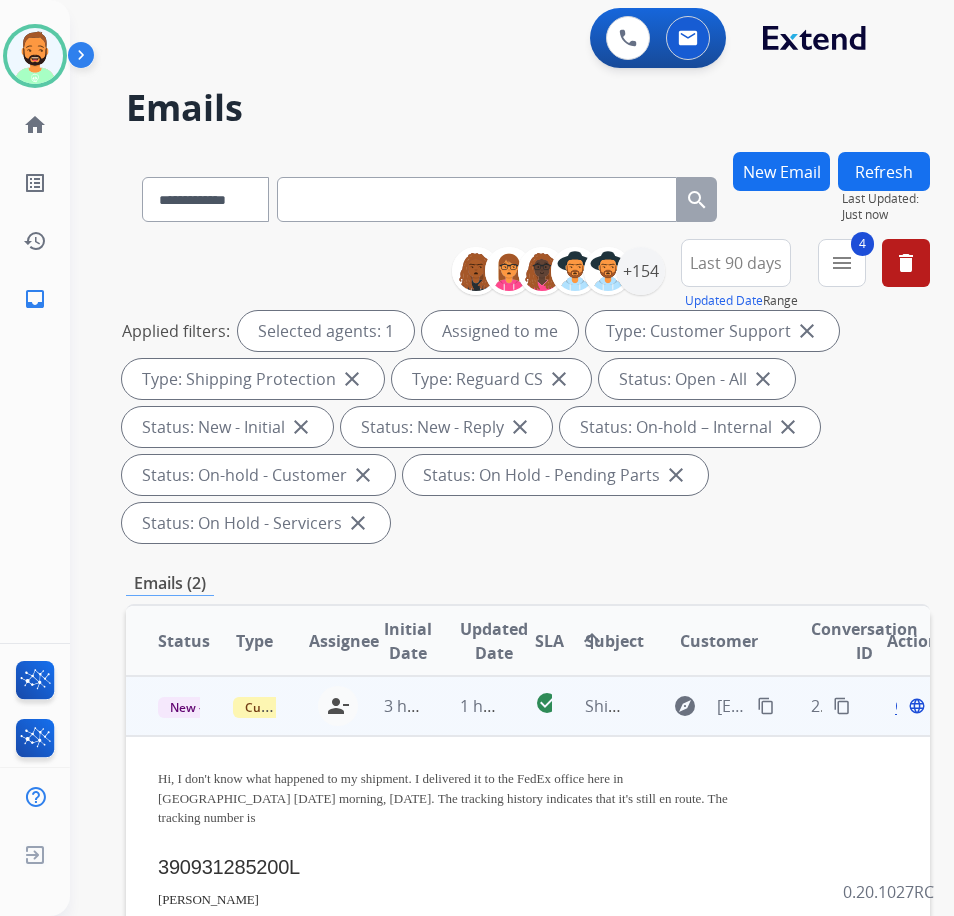 scroll, scrollTop: 100, scrollLeft: 0, axis: vertical 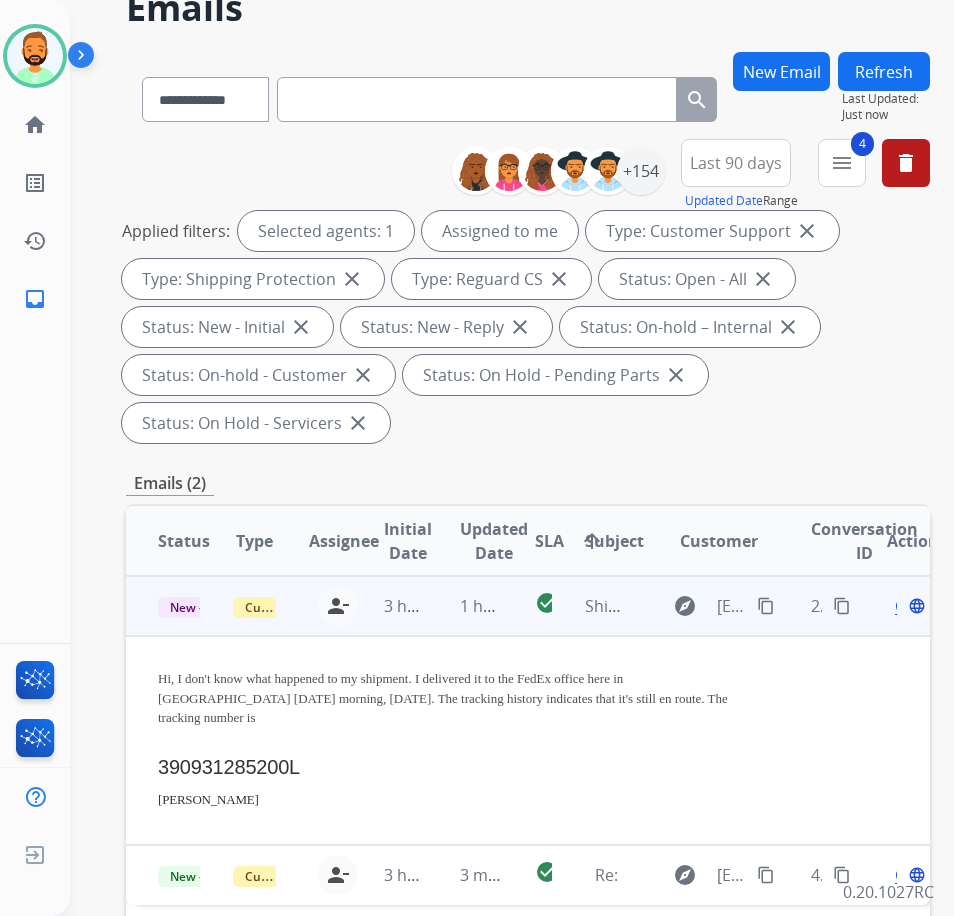 click on "content_copy" at bounding box center [766, 606] 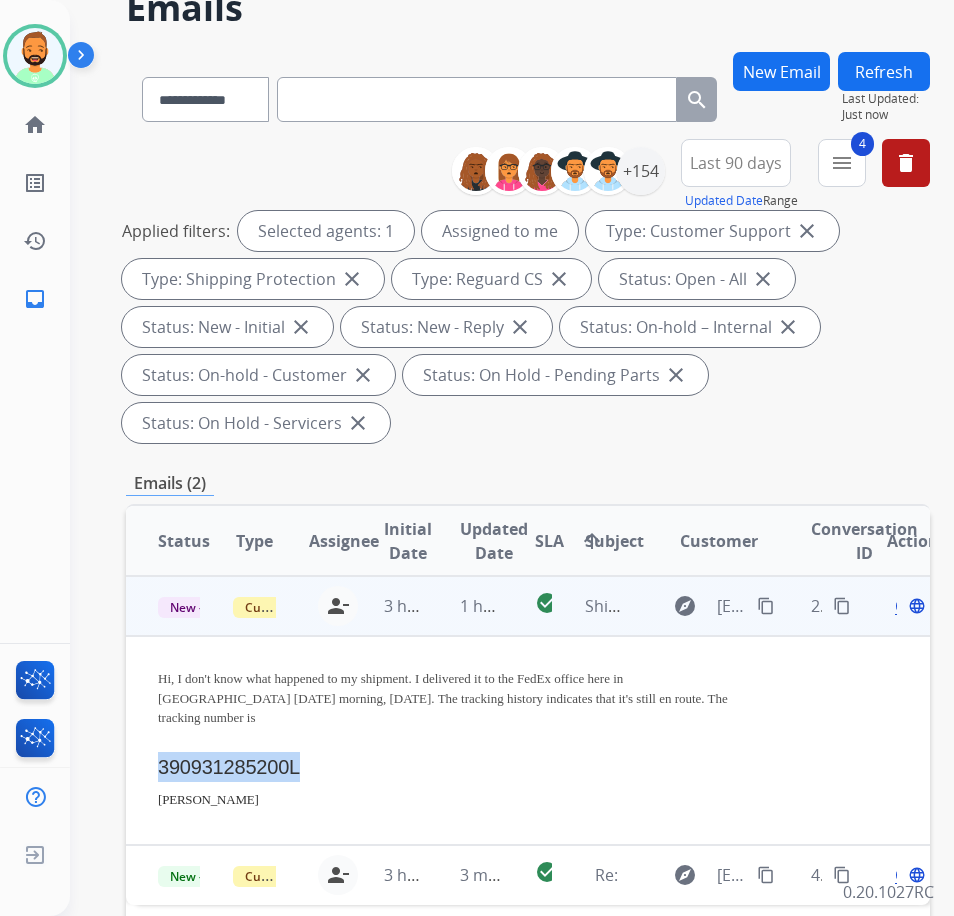 click on "390931285200L" at bounding box center [229, 767] 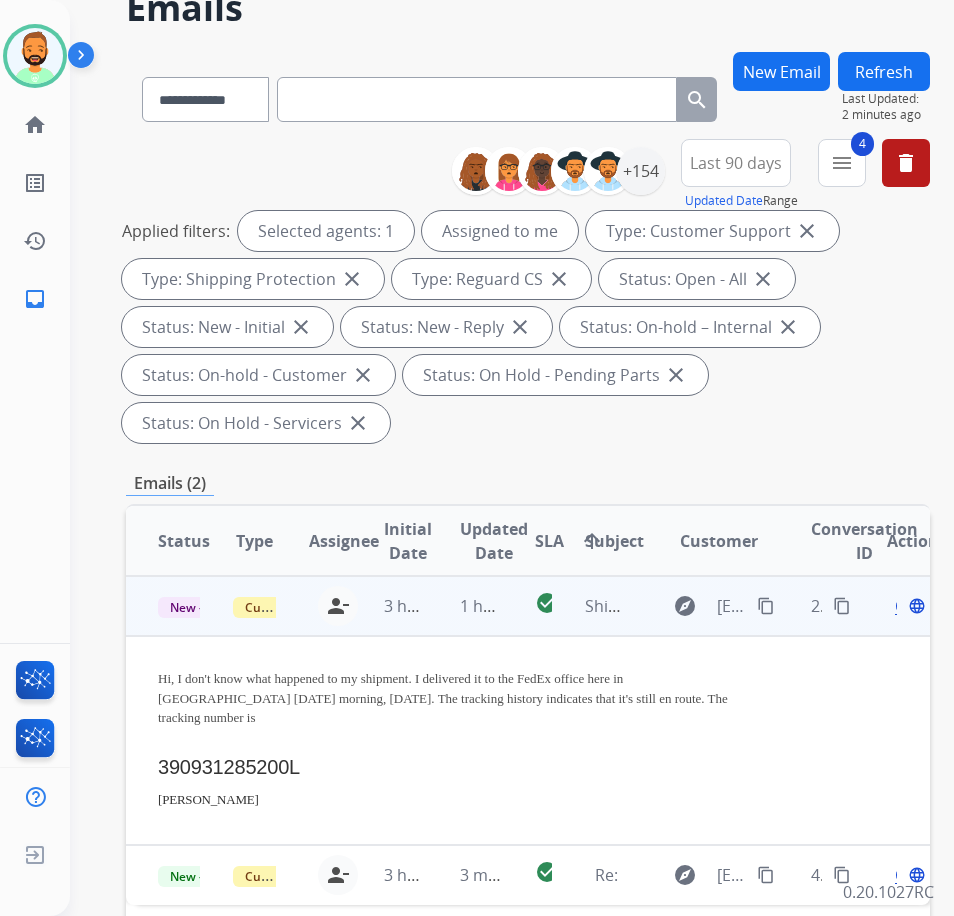 click on "Open language" at bounding box center [908, 606] 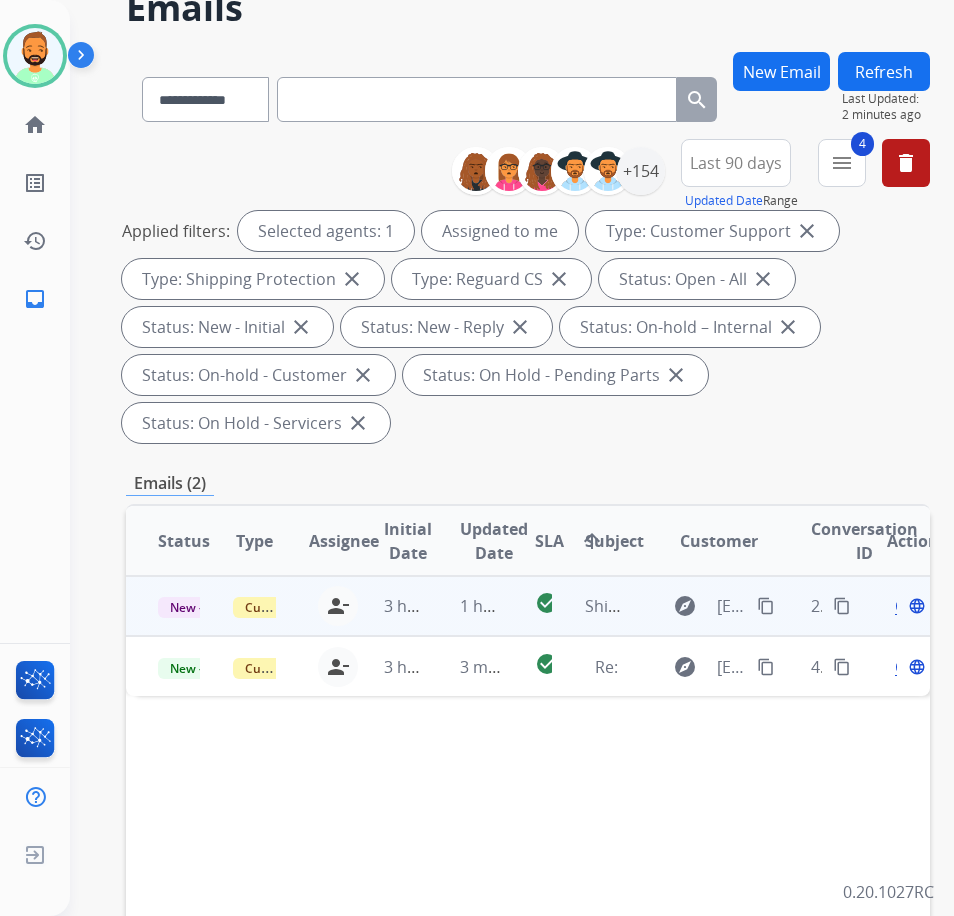 click on "Open" at bounding box center [915, 606] 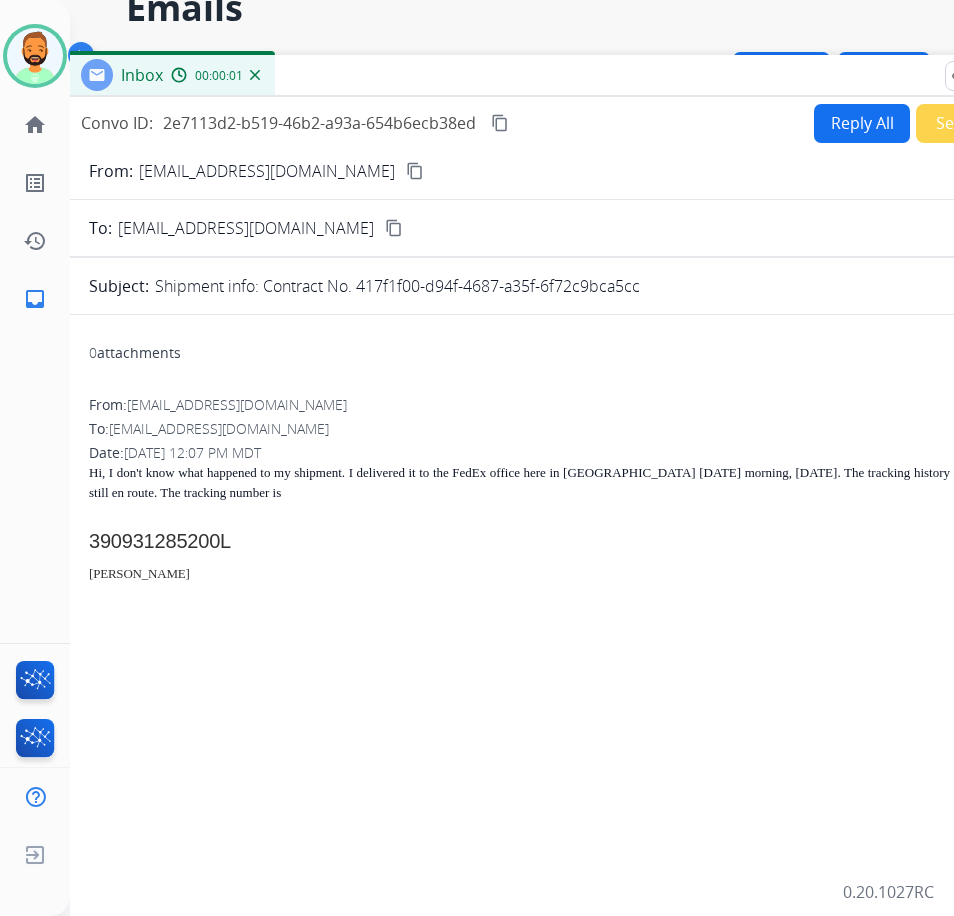 drag, startPoint x: 438, startPoint y: 39, endPoint x: 597, endPoint y: 72, distance: 162.38843 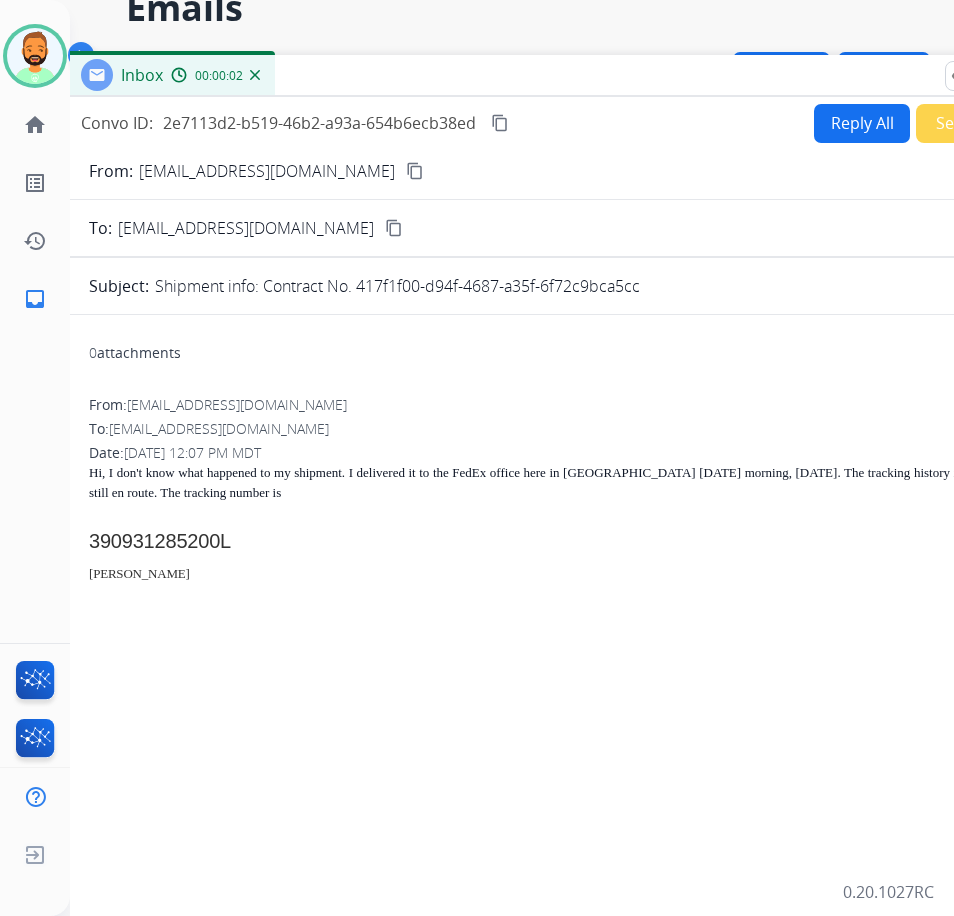 click on "Reply All Secure Notes" at bounding box center [932, 123] 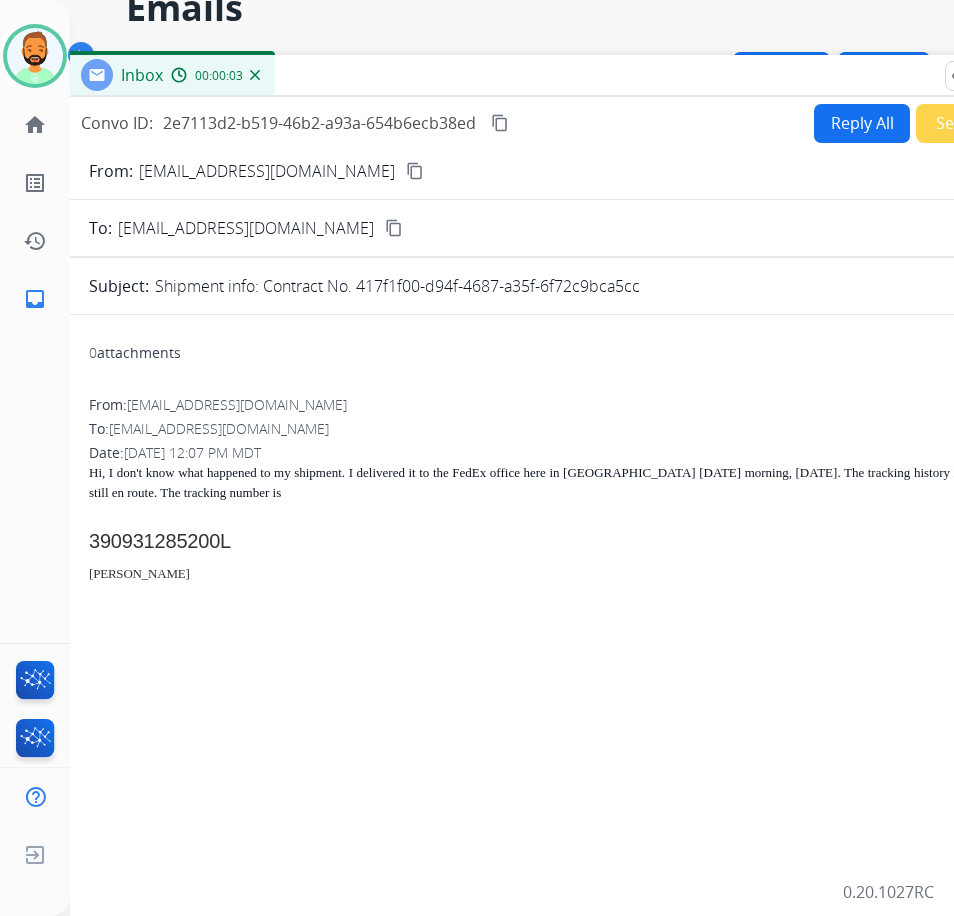 click on "Reply All" at bounding box center [862, 123] 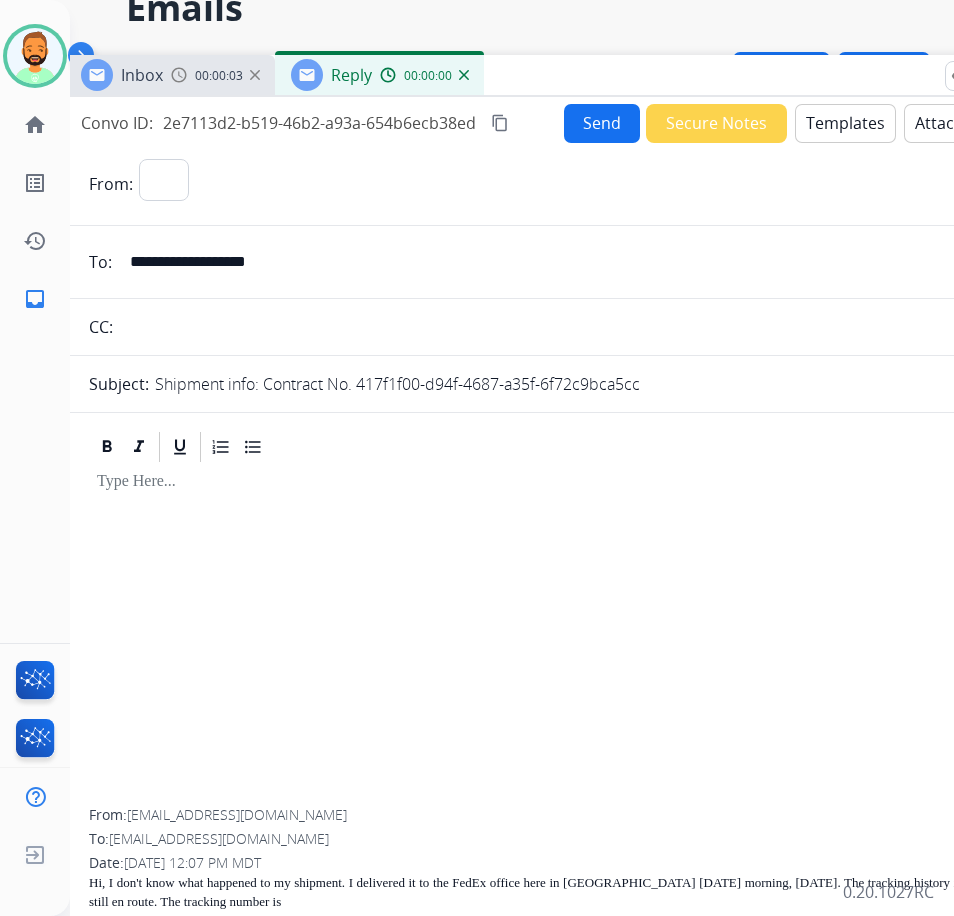 select on "**********" 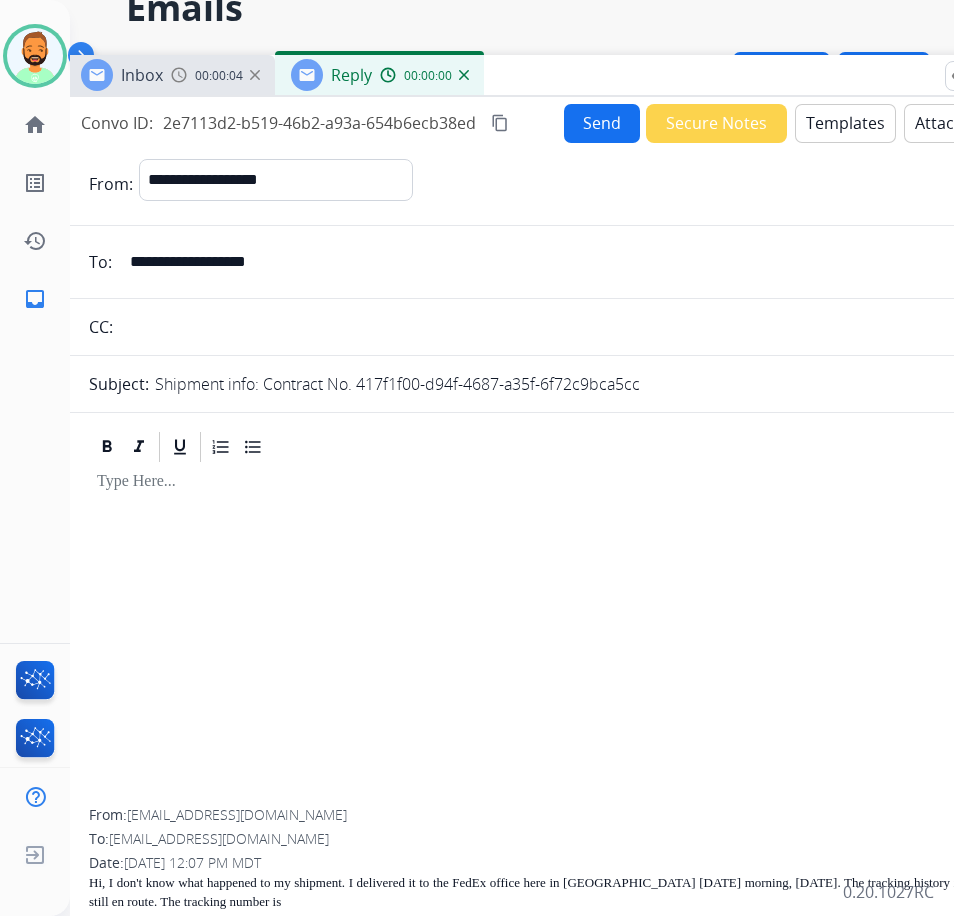 click at bounding box center (565, 637) 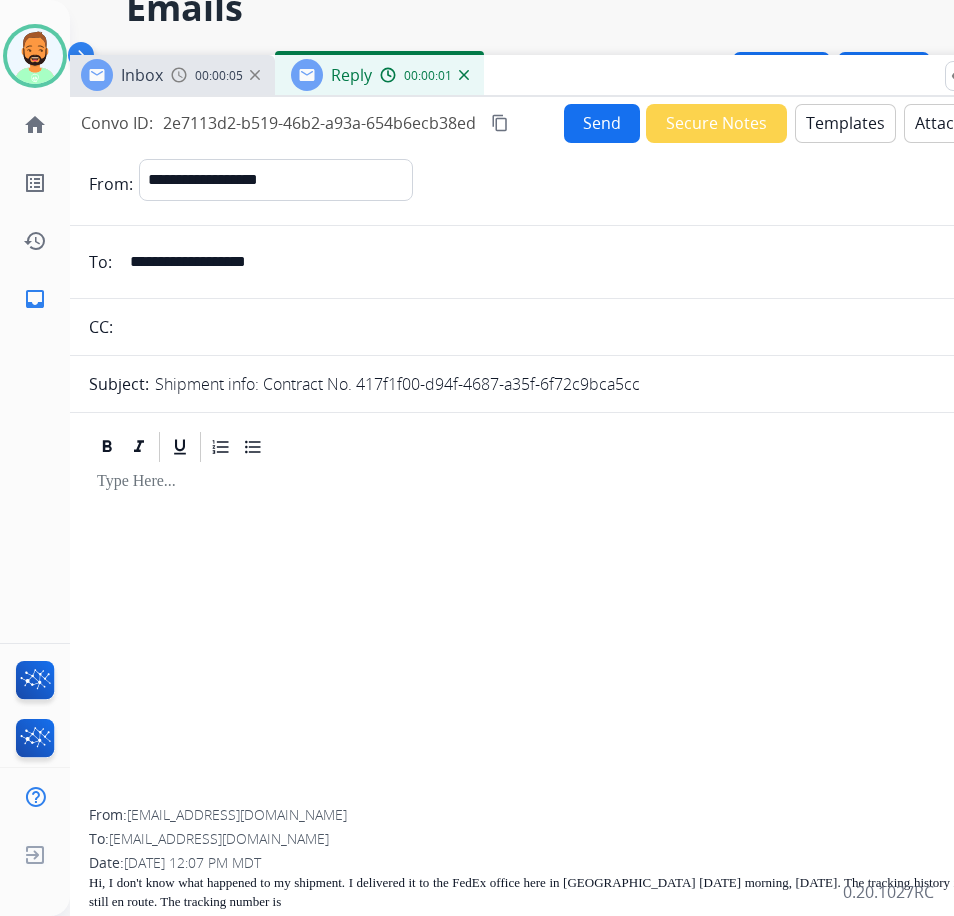 click on "Templates" at bounding box center [845, 123] 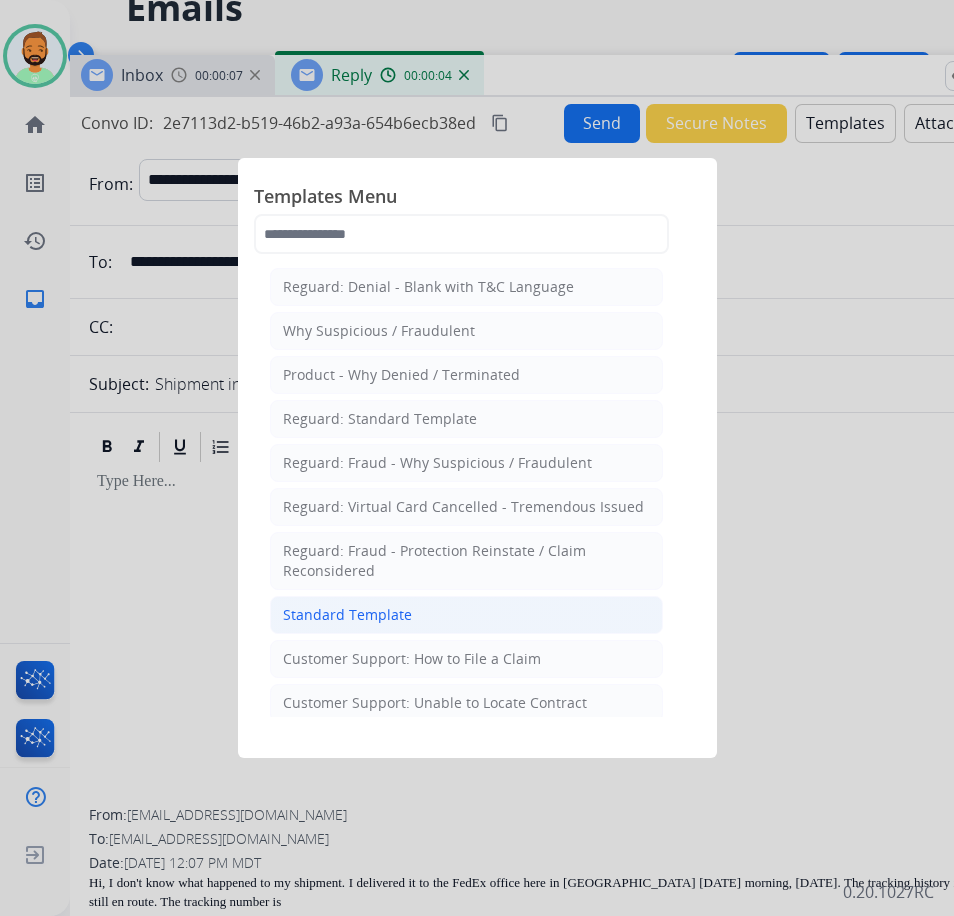 click on "Standard Template" 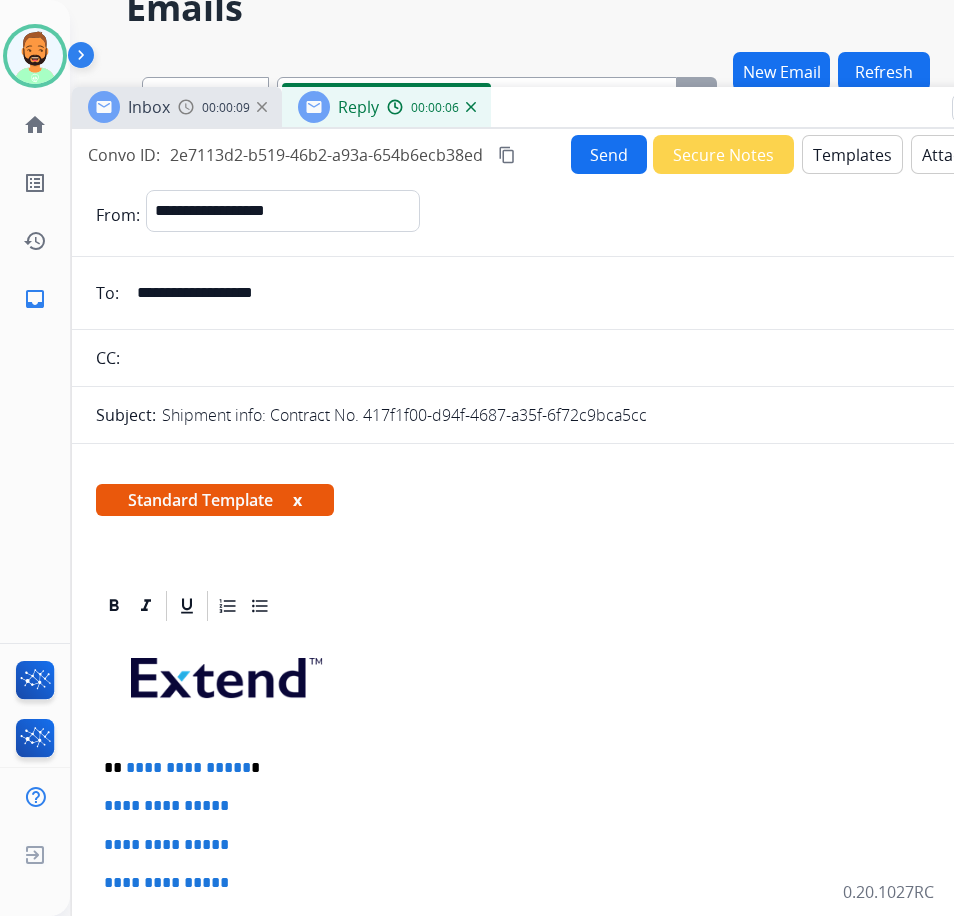 drag, startPoint x: 555, startPoint y: 73, endPoint x: 562, endPoint y: 105, distance: 32.75668 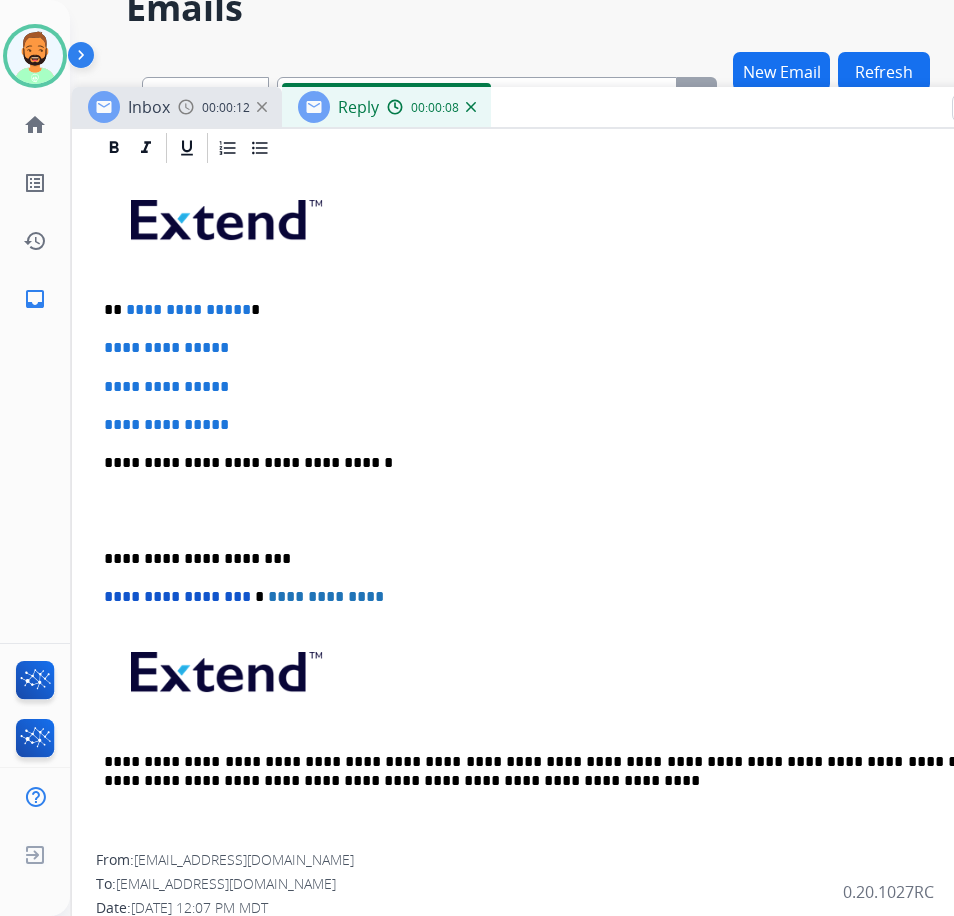 scroll, scrollTop: 461, scrollLeft: 0, axis: vertical 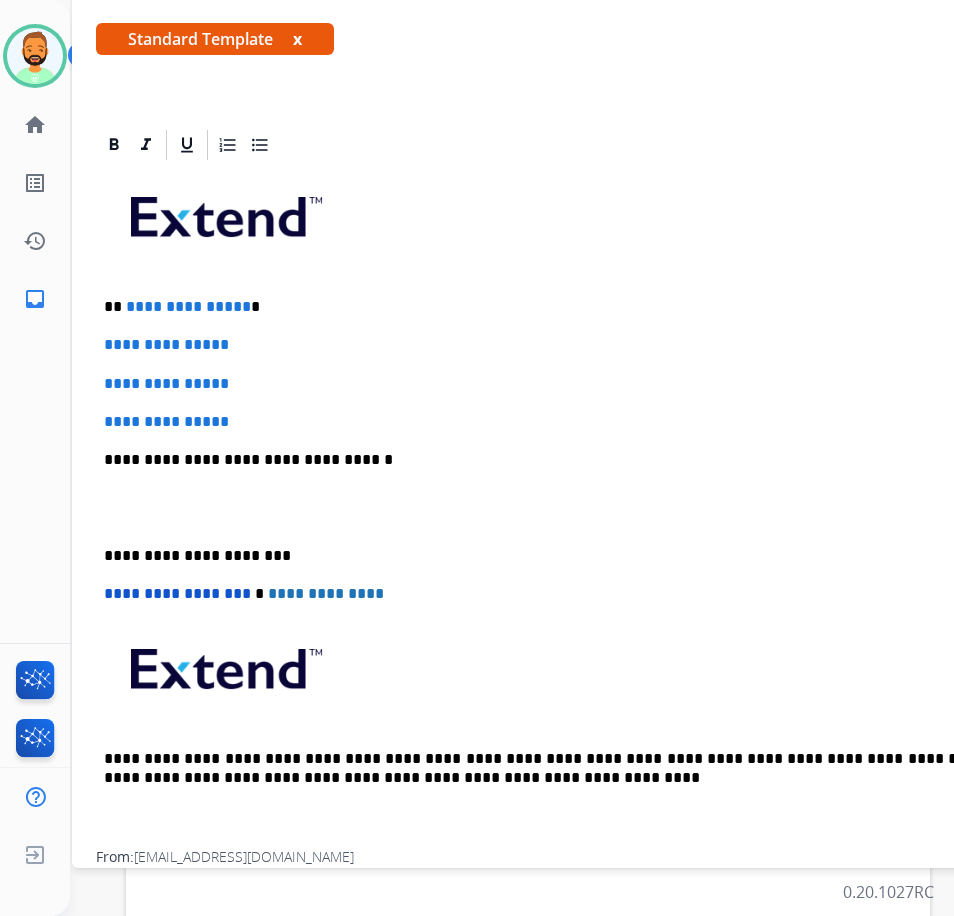 click on "**********" at bounding box center (564, 307) 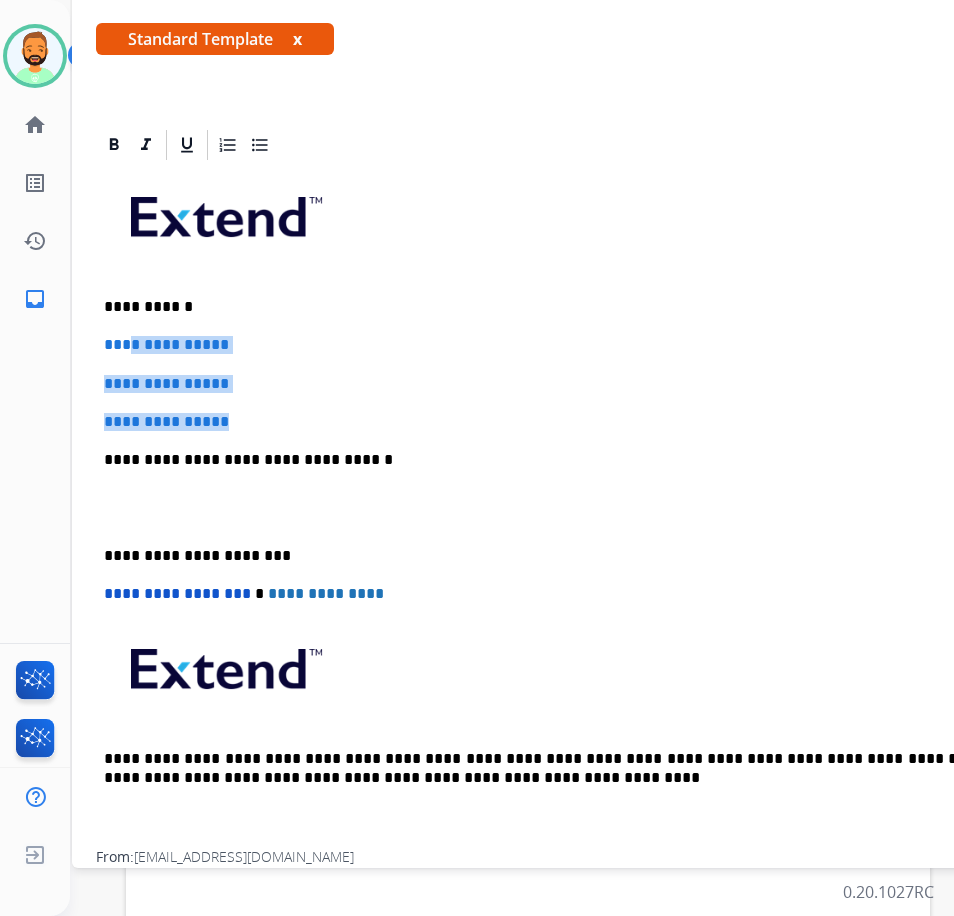 drag, startPoint x: 278, startPoint y: 413, endPoint x: 131, endPoint y: 335, distance: 166.41214 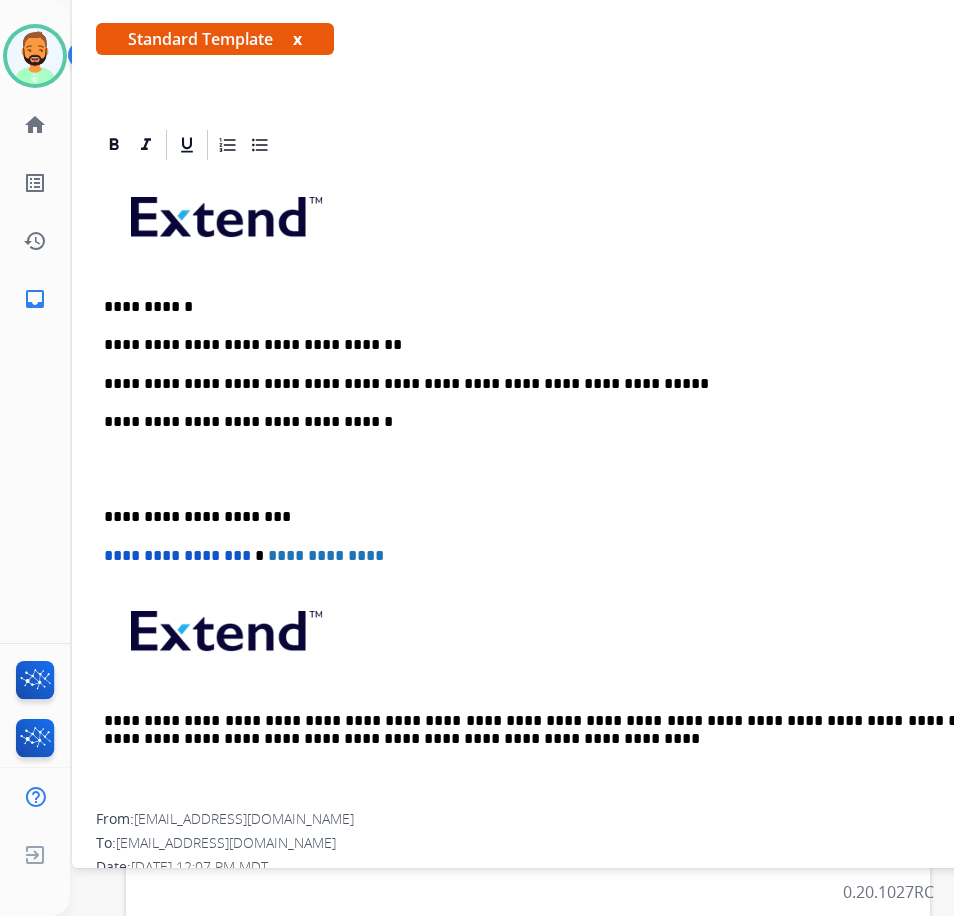 click on "**********" at bounding box center (572, 488) 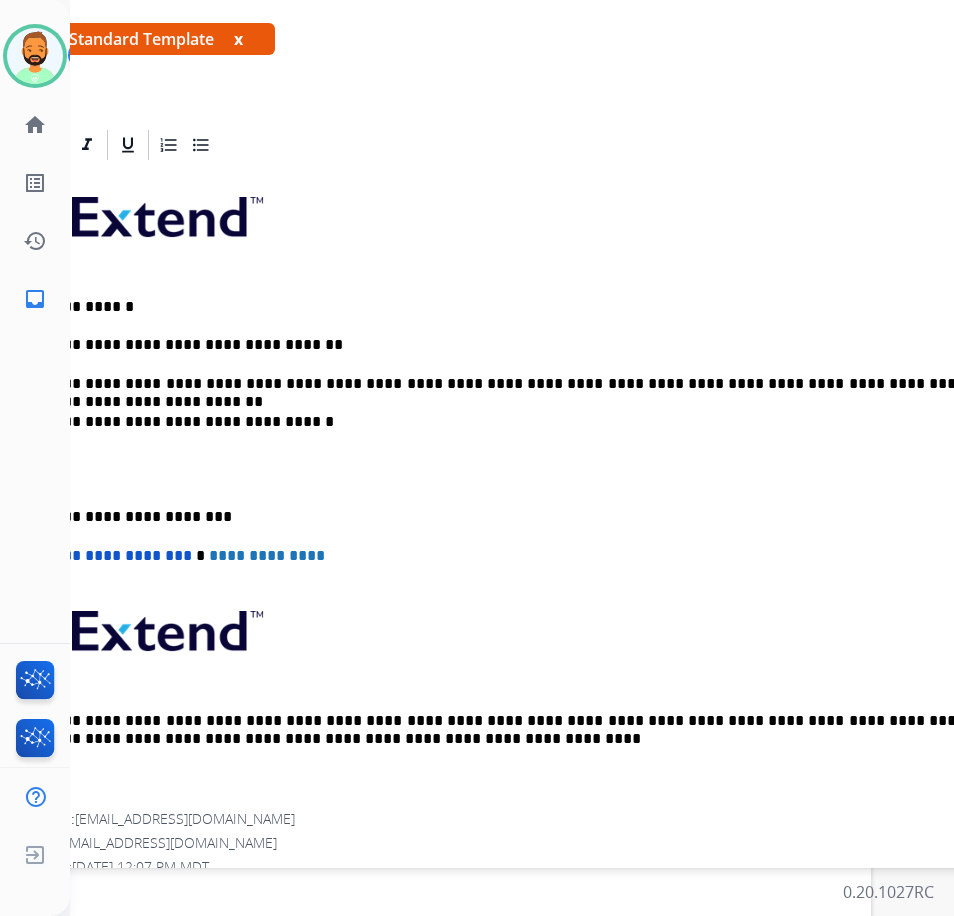 scroll, scrollTop: 300, scrollLeft: 66, axis: both 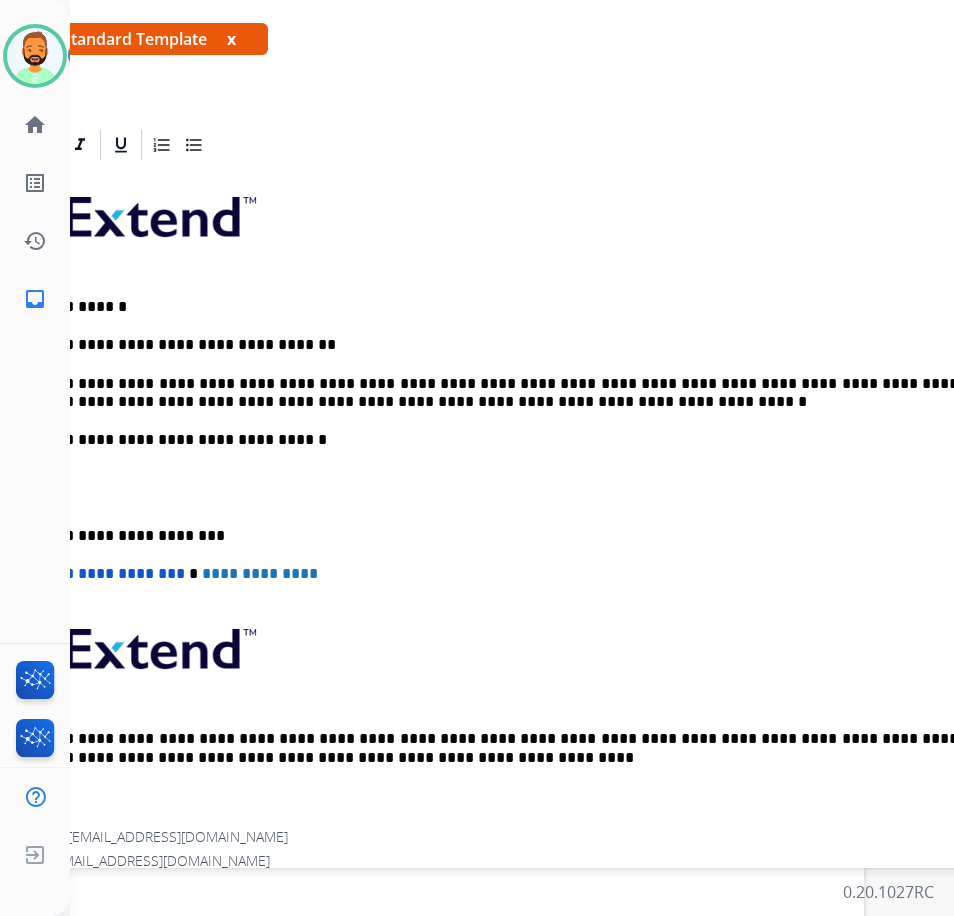 click on "**********" at bounding box center (506, 497) 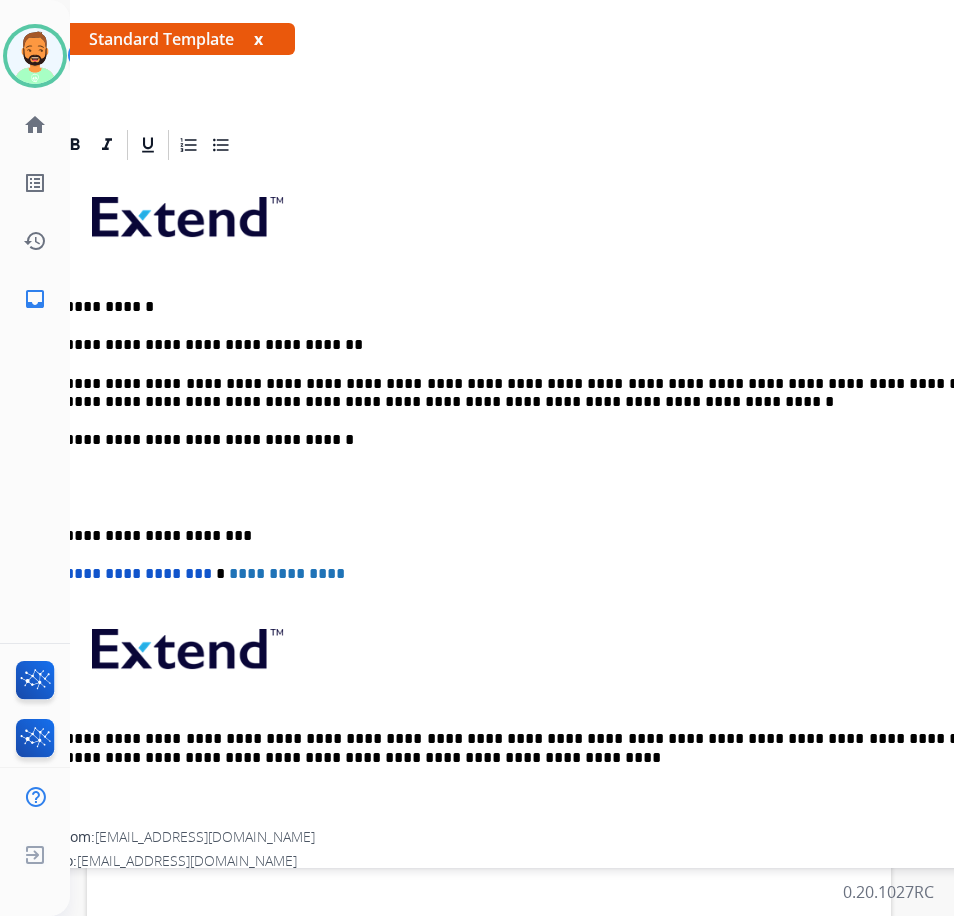 scroll, scrollTop: 300, scrollLeft: 29, axis: both 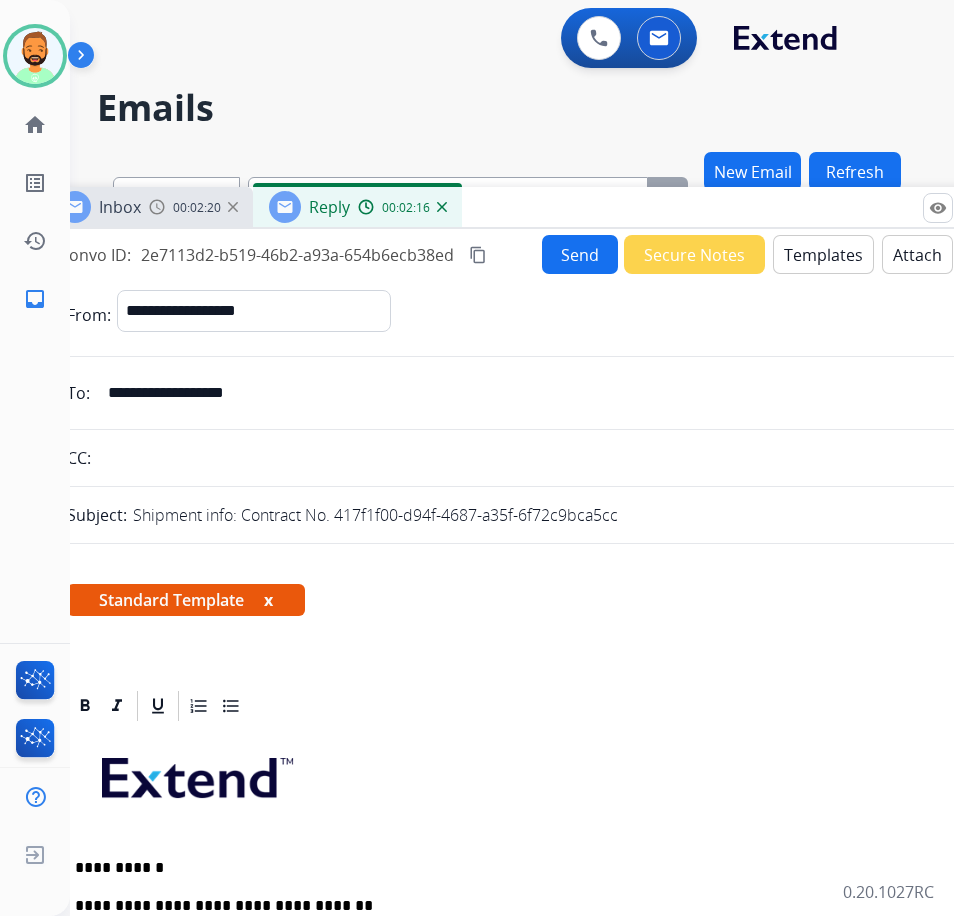 click on "Send" at bounding box center [580, 254] 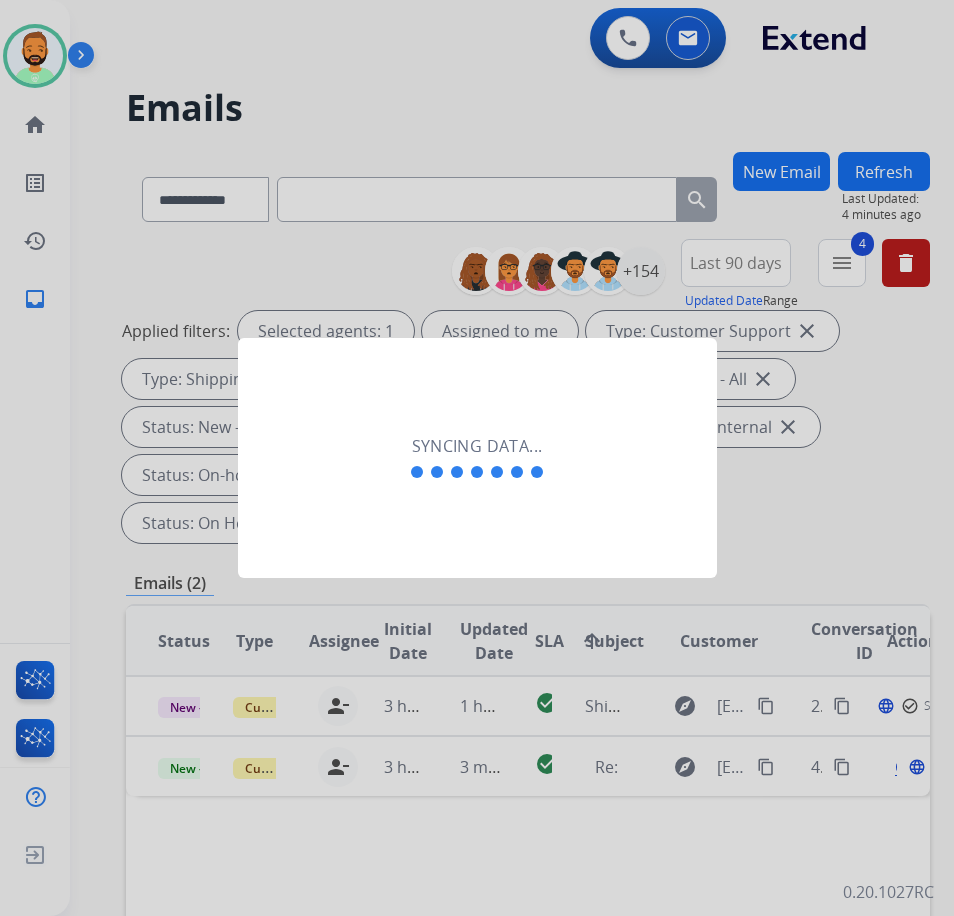 scroll, scrollTop: 0, scrollLeft: 2, axis: horizontal 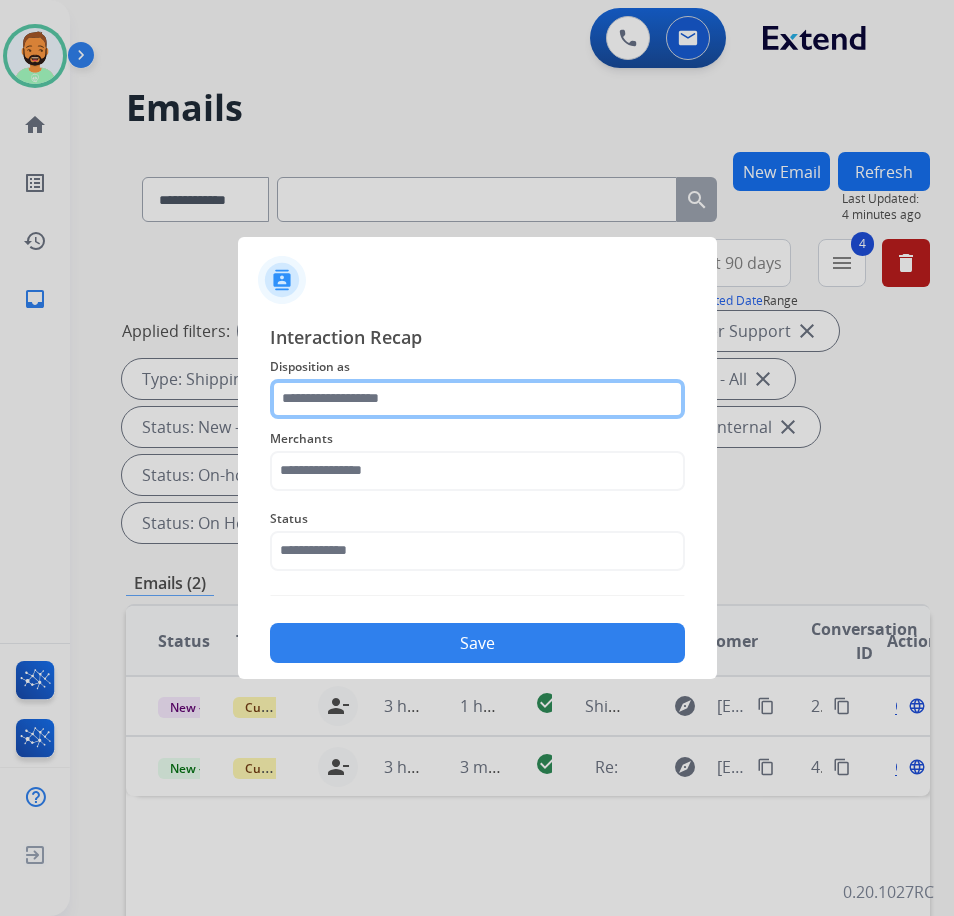 click 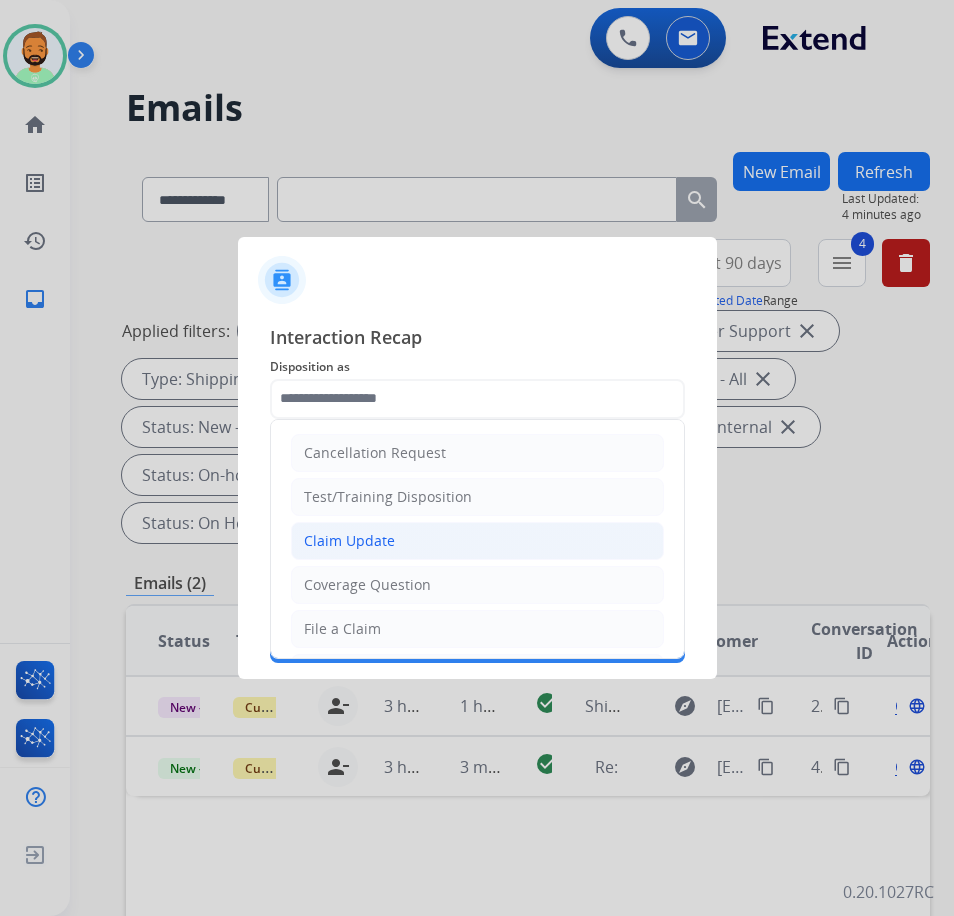 click on "Claim Update" 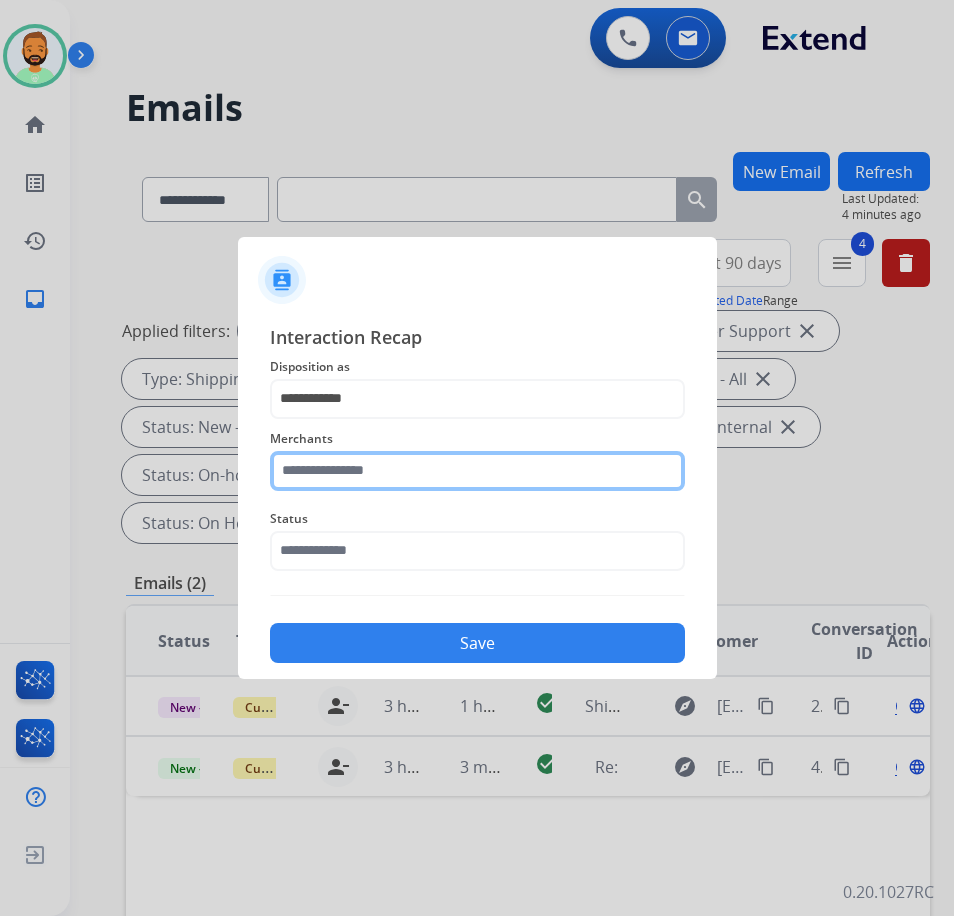 click 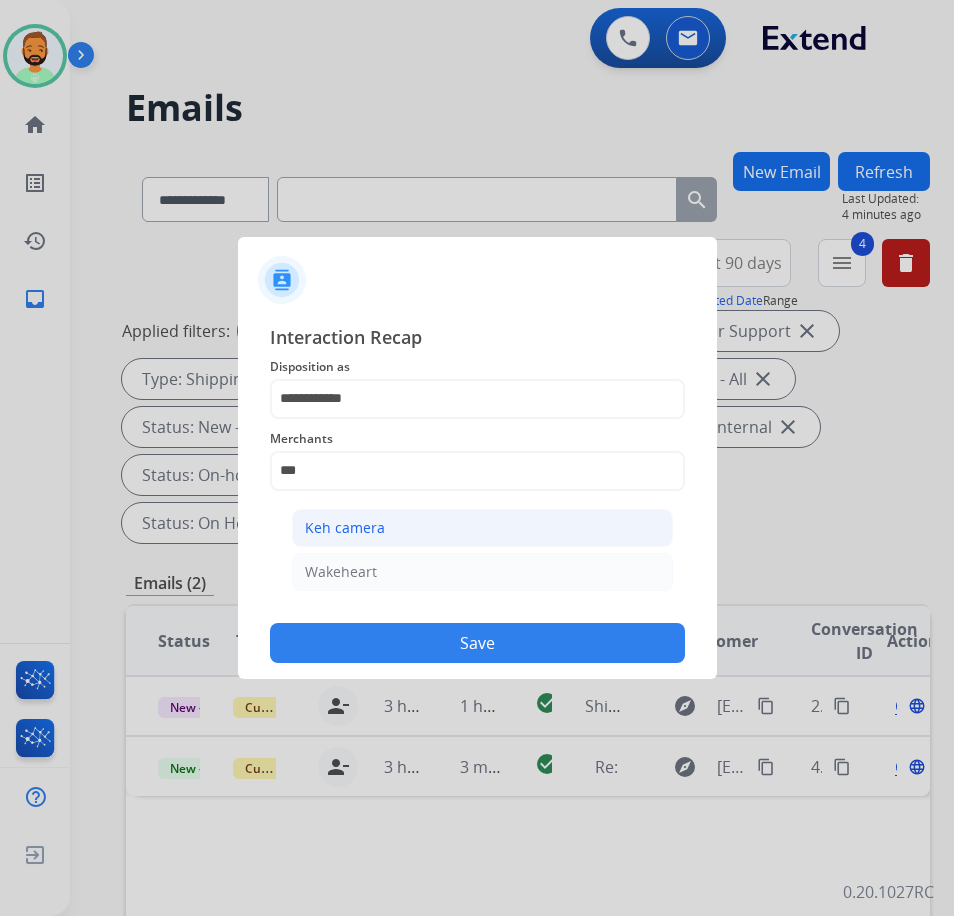 click on "Keh camera" 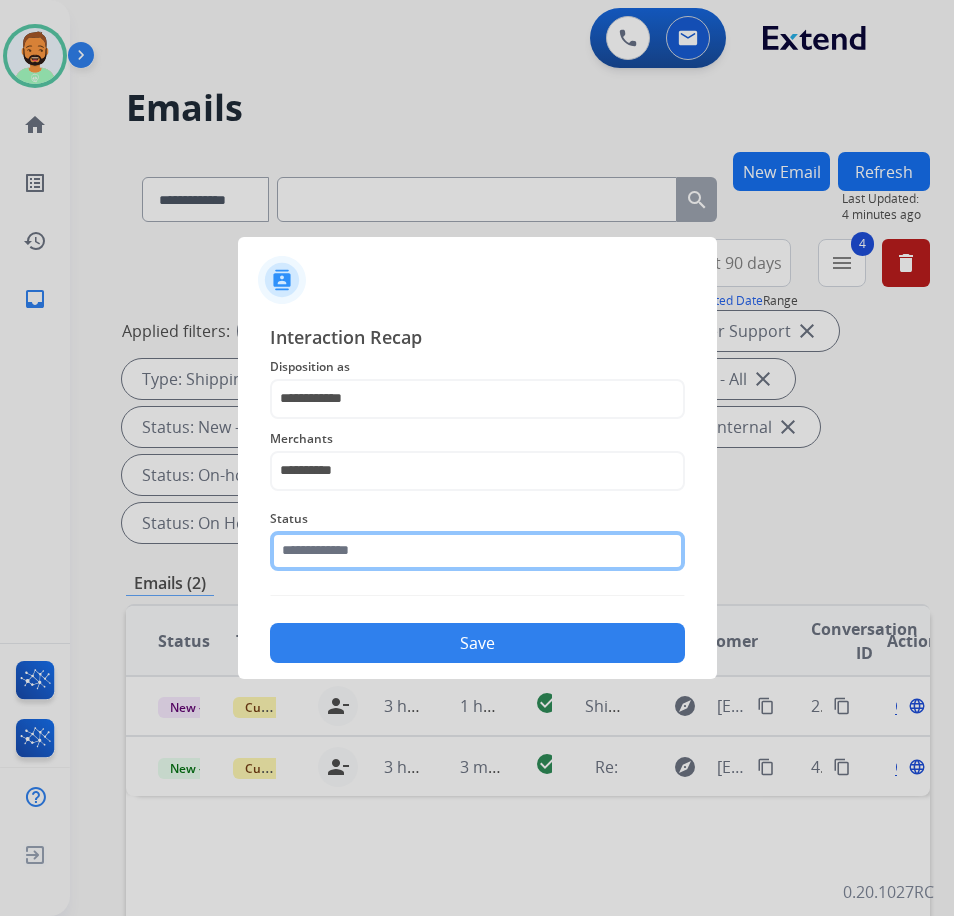 drag, startPoint x: 501, startPoint y: 552, endPoint x: 500, endPoint y: 577, distance: 25.019993 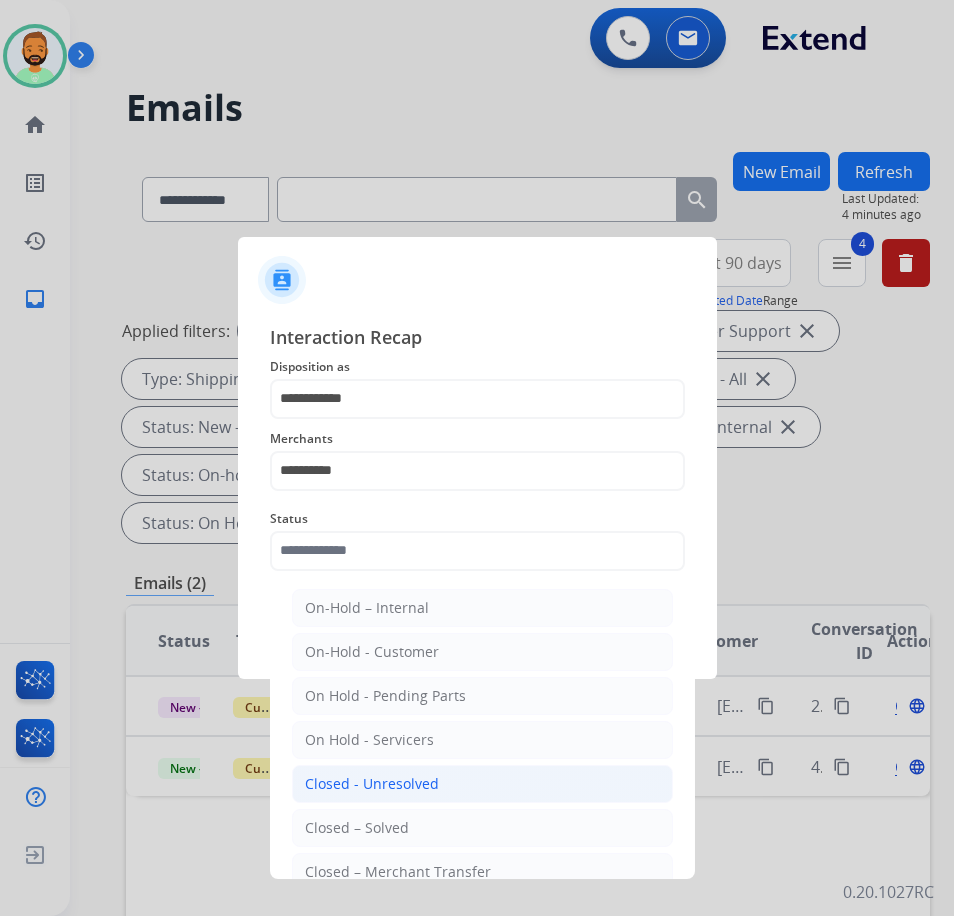 click on "Closed - Unresolved" 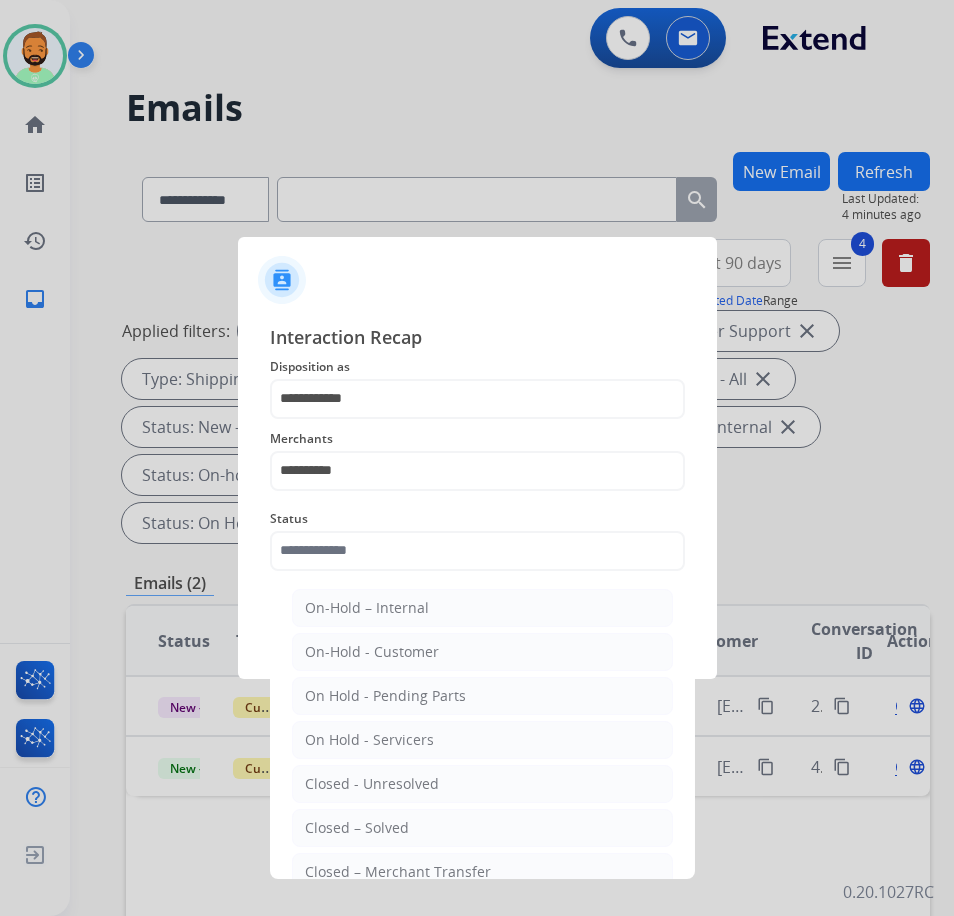 type on "**********" 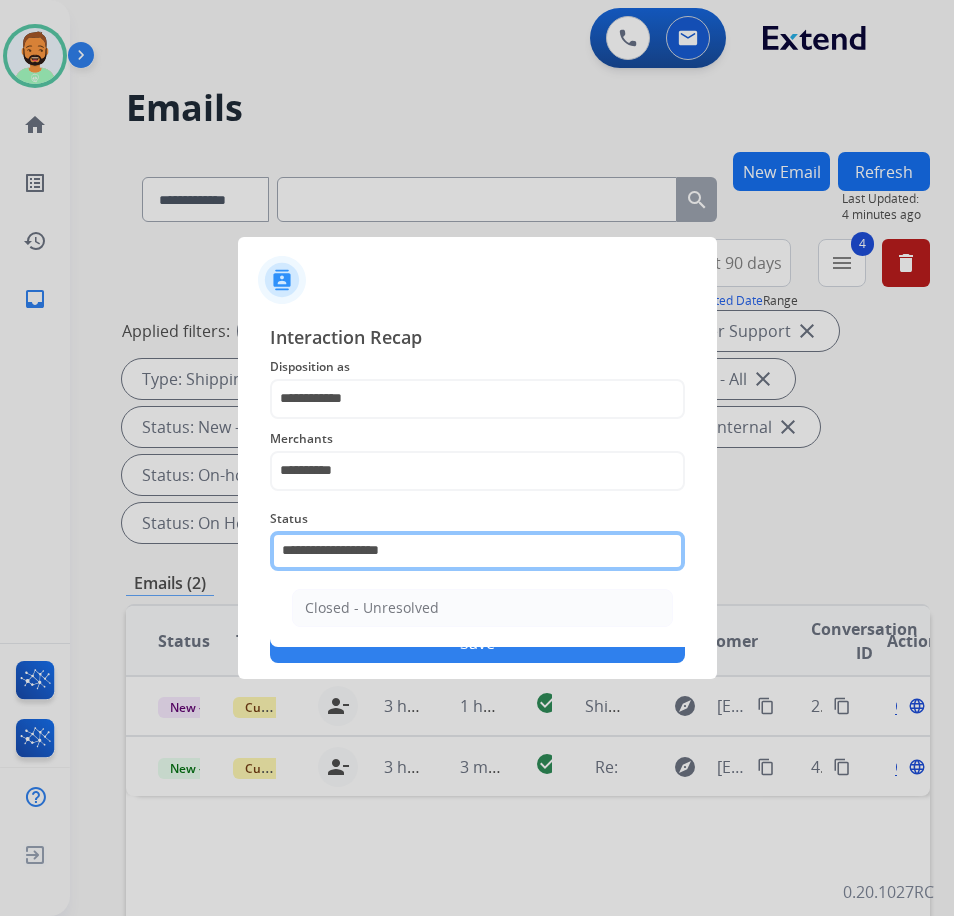 click on "**********" 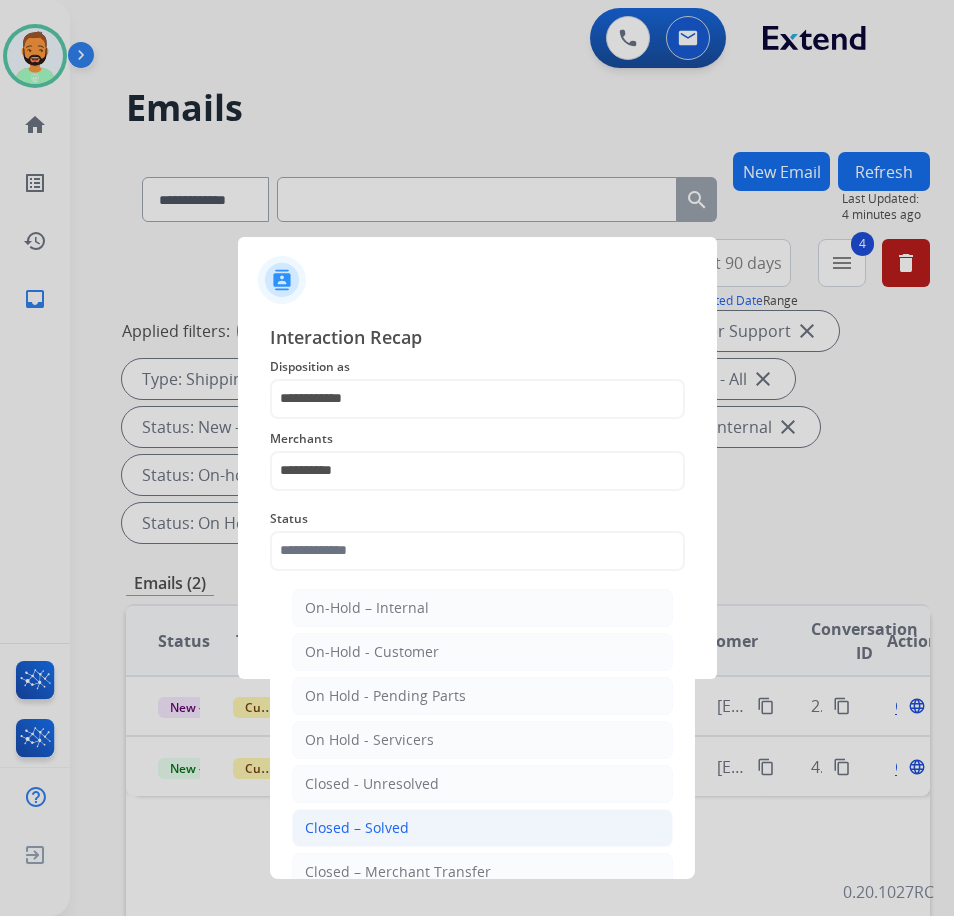 click on "Closed – Solved" 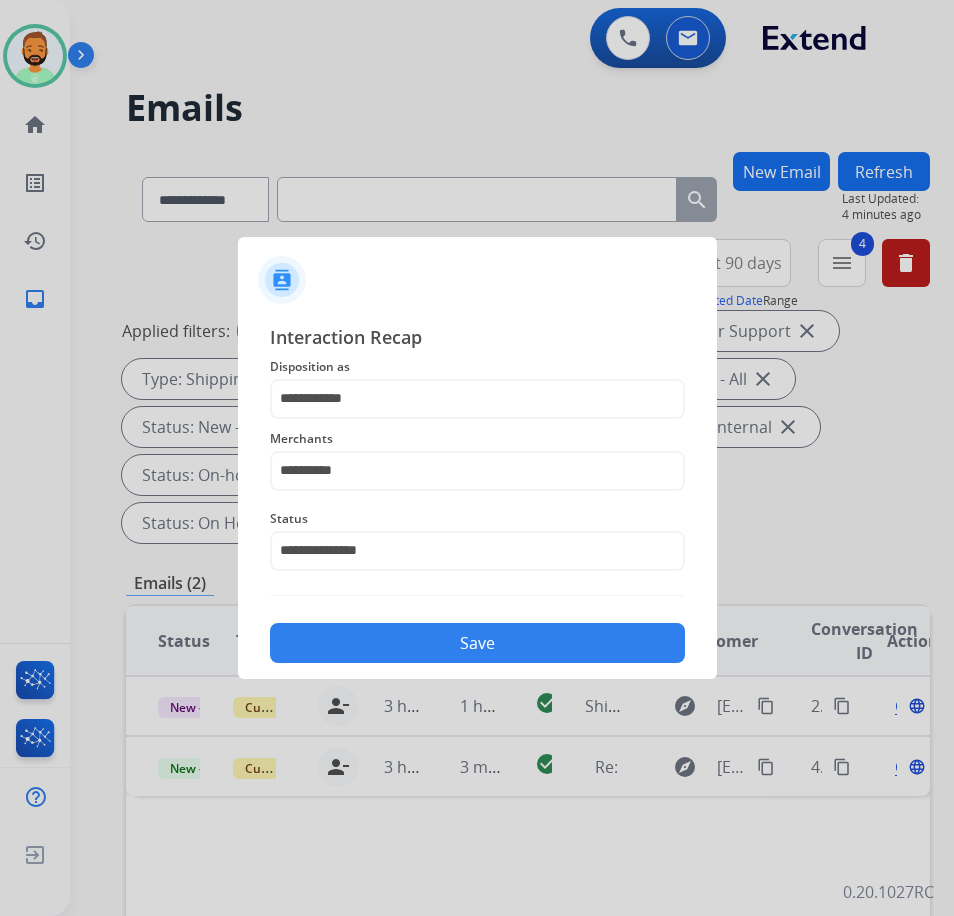 click on "Save" 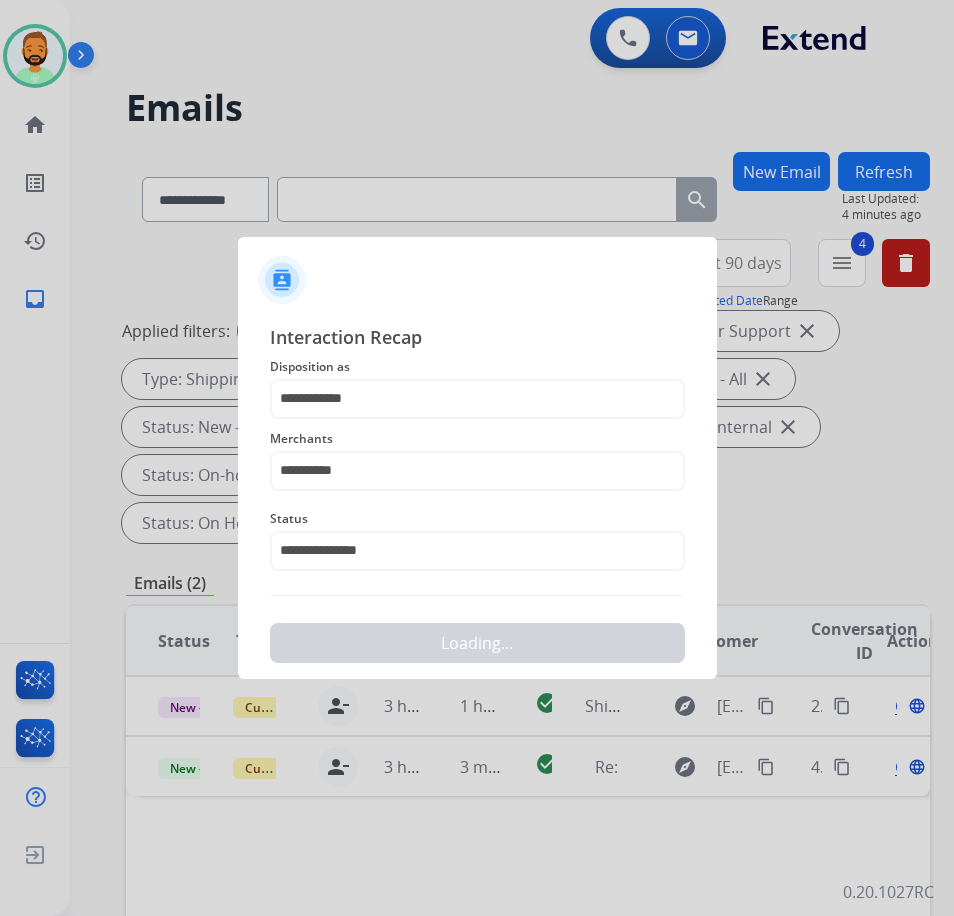 scroll, scrollTop: 0, scrollLeft: 0, axis: both 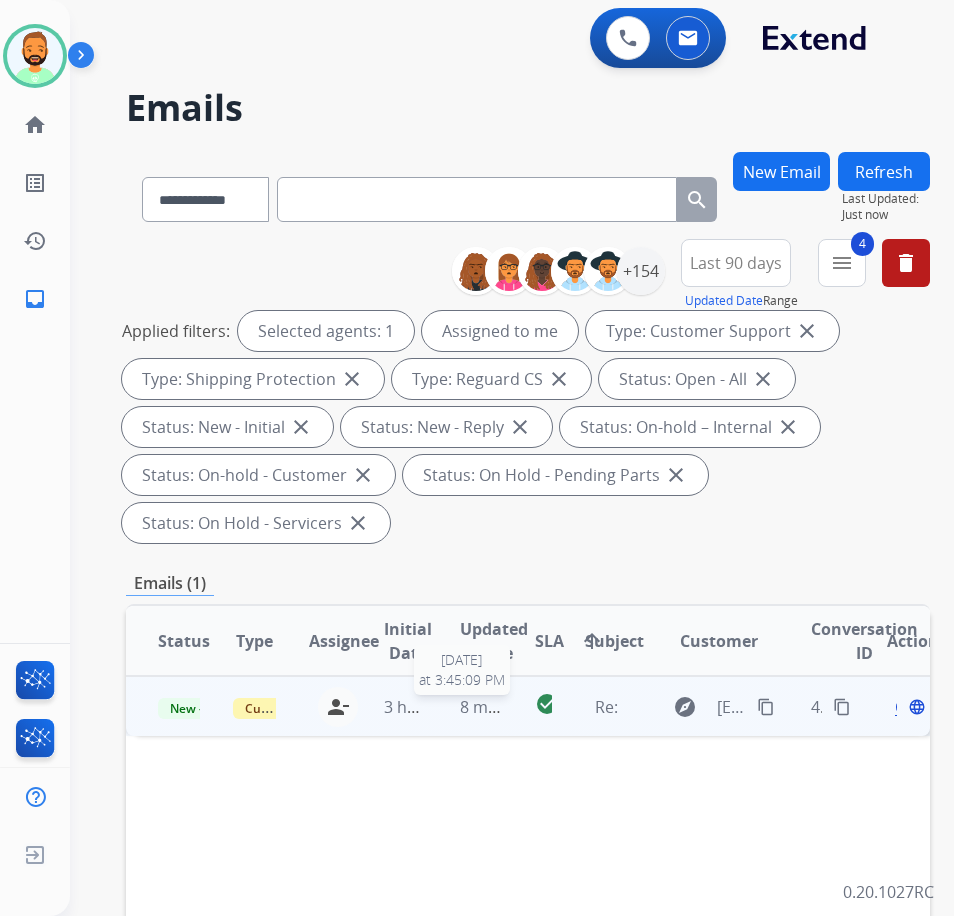 click on "8 minutes ago" at bounding box center (513, 707) 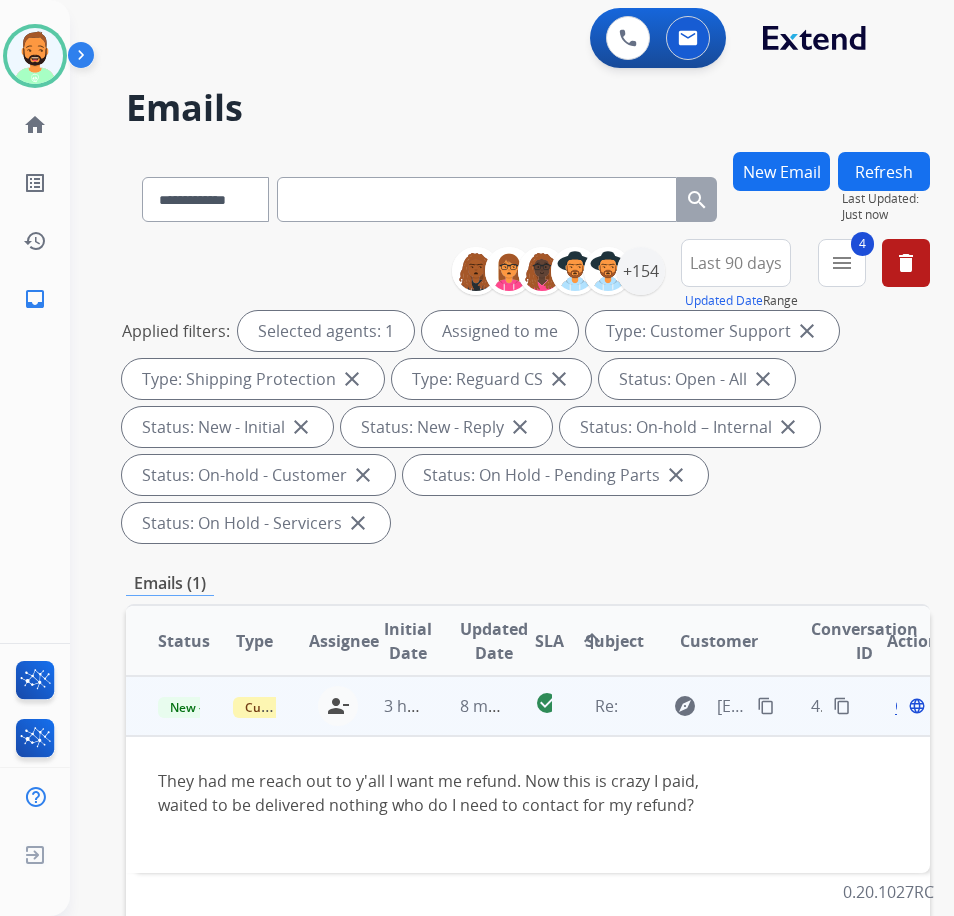 click on "Open" at bounding box center (915, 706) 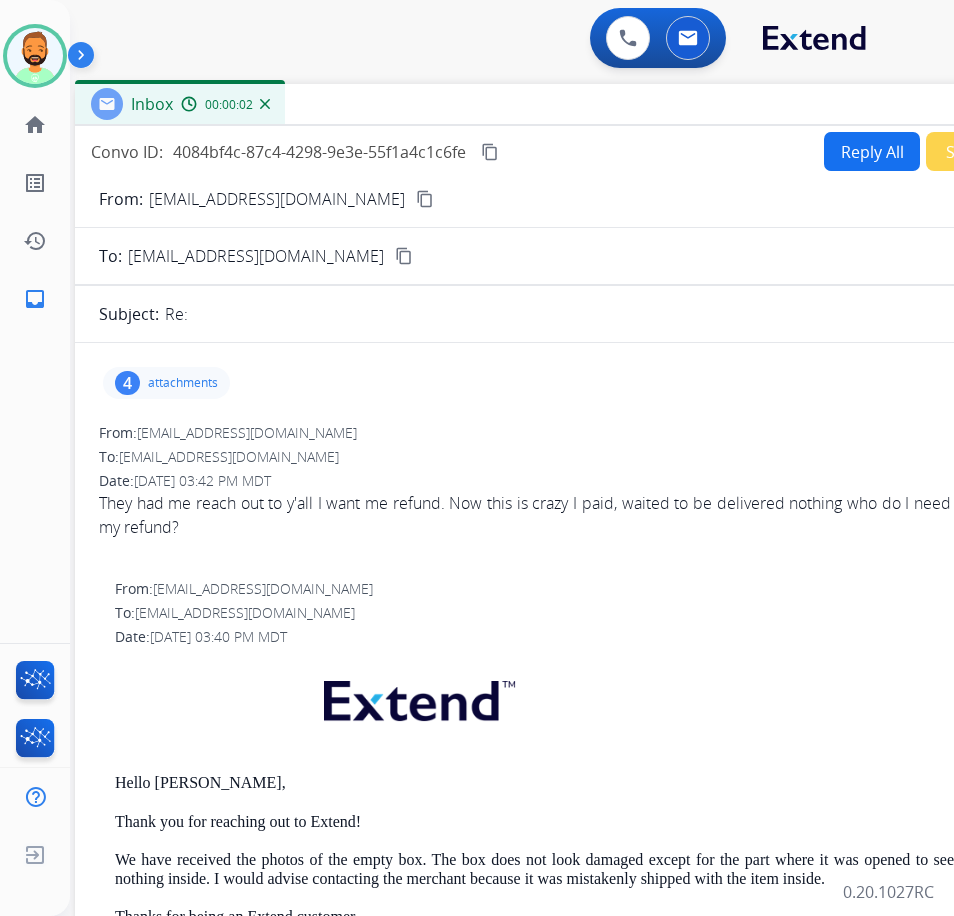 drag, startPoint x: 498, startPoint y: 146, endPoint x: 661, endPoint y: 110, distance: 166.92813 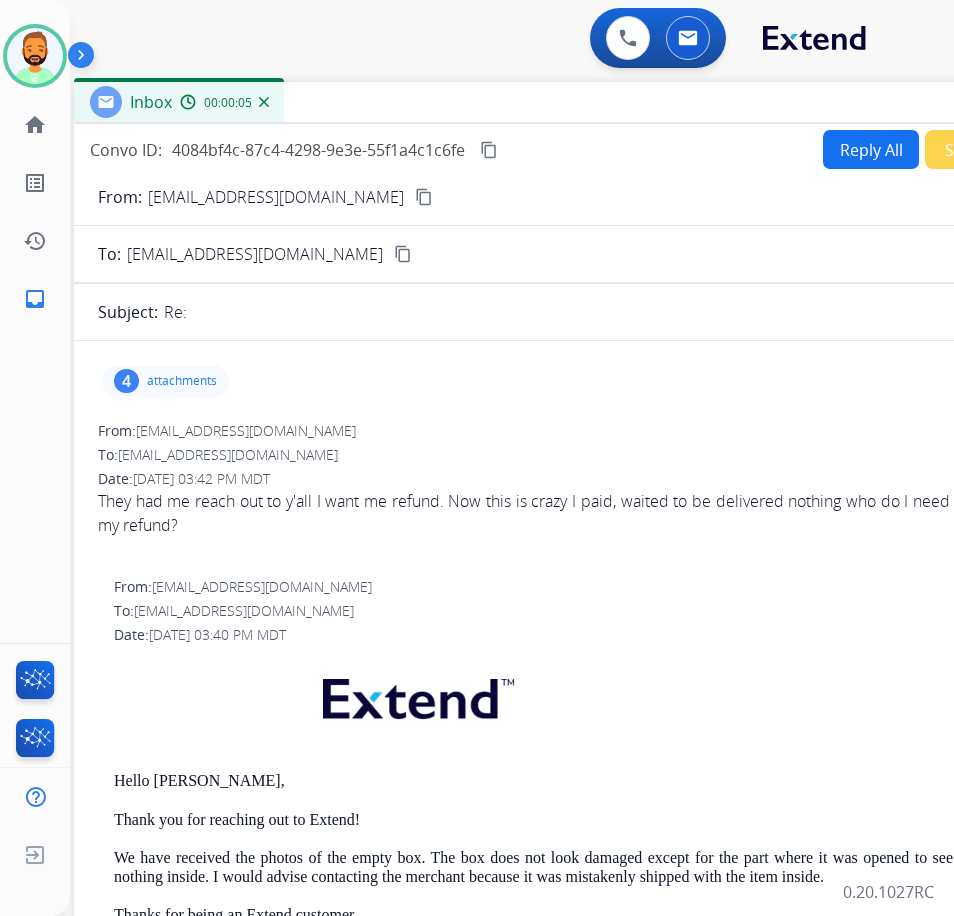 click on "Reply All" at bounding box center (871, 149) 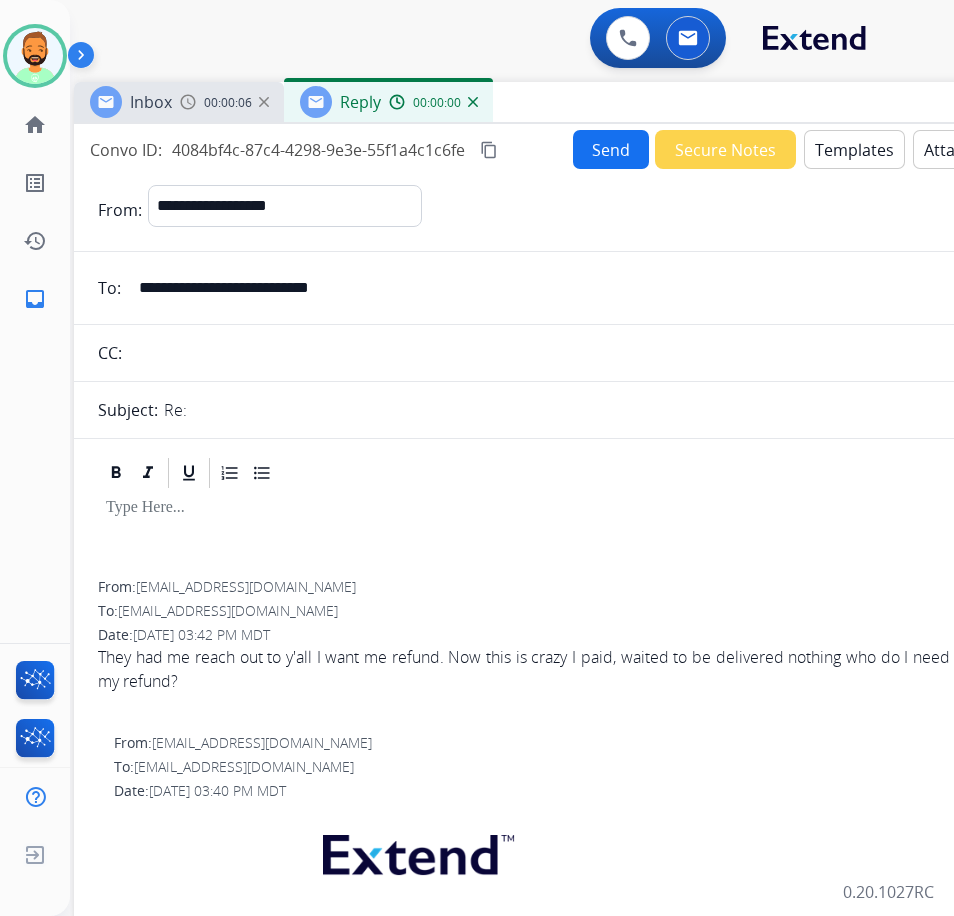 click at bounding box center (574, 508) 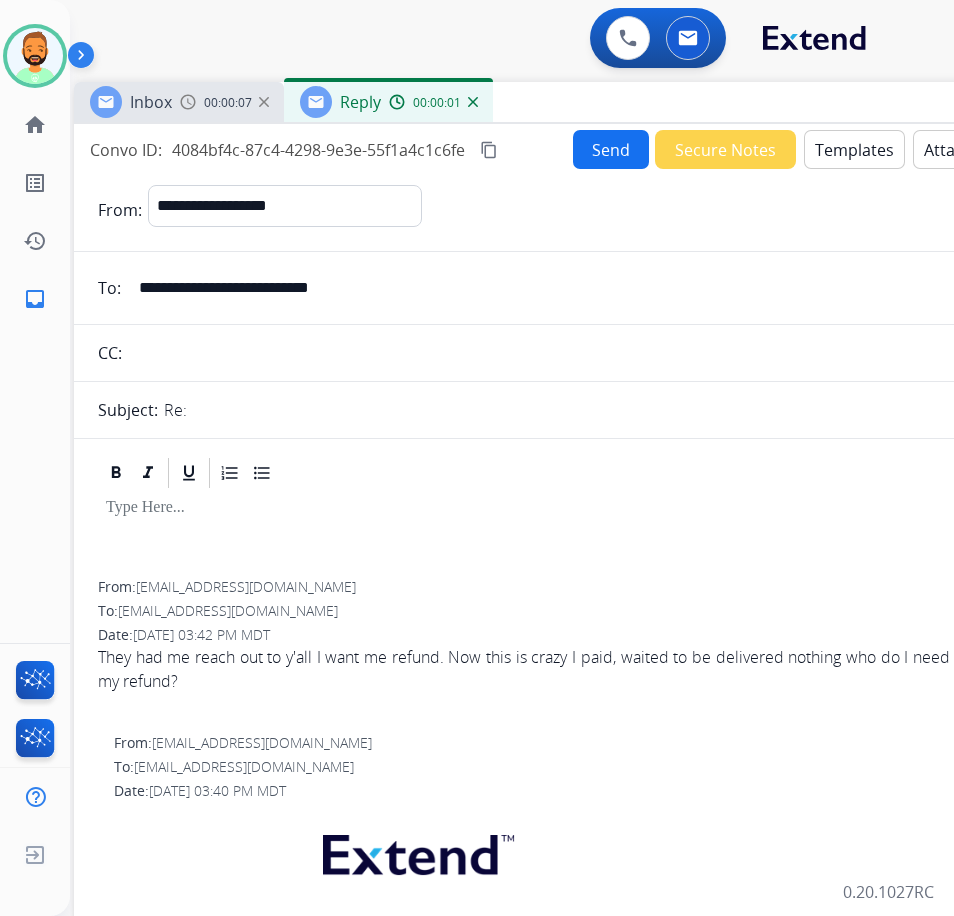click on "Templates" at bounding box center (854, 149) 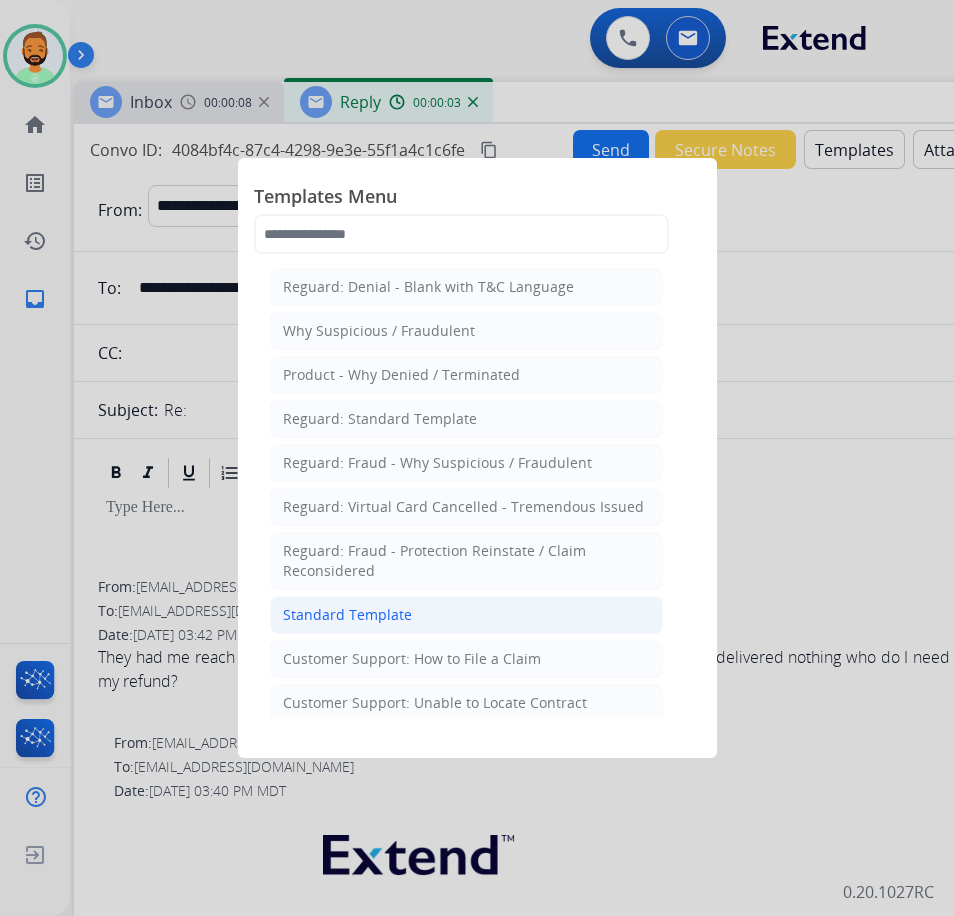 click on "Standard Template" 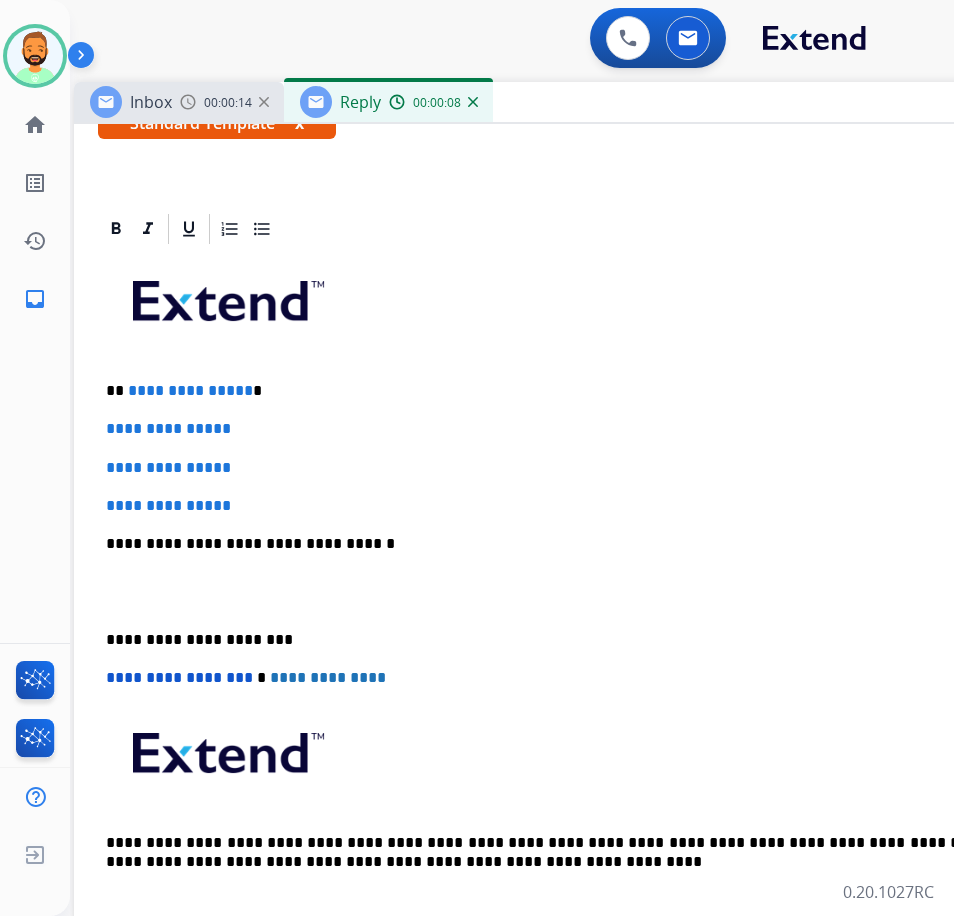 scroll, scrollTop: 200, scrollLeft: 0, axis: vertical 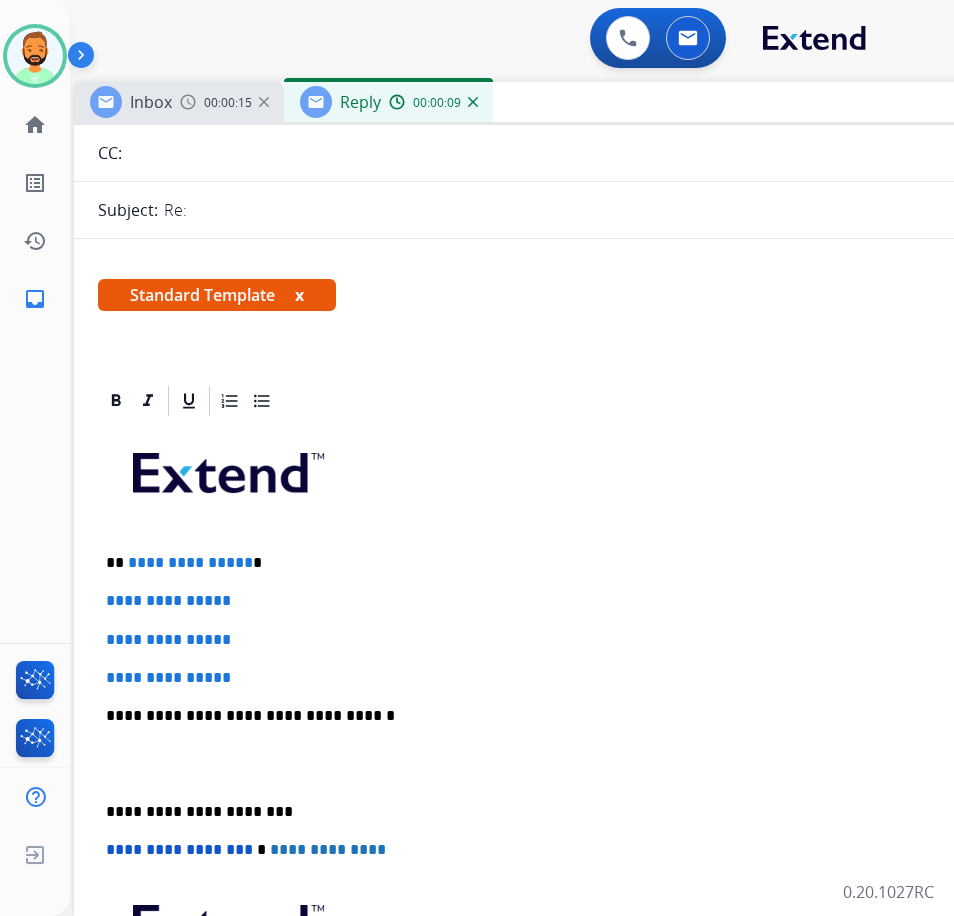 click on "**********" at bounding box center (574, 763) 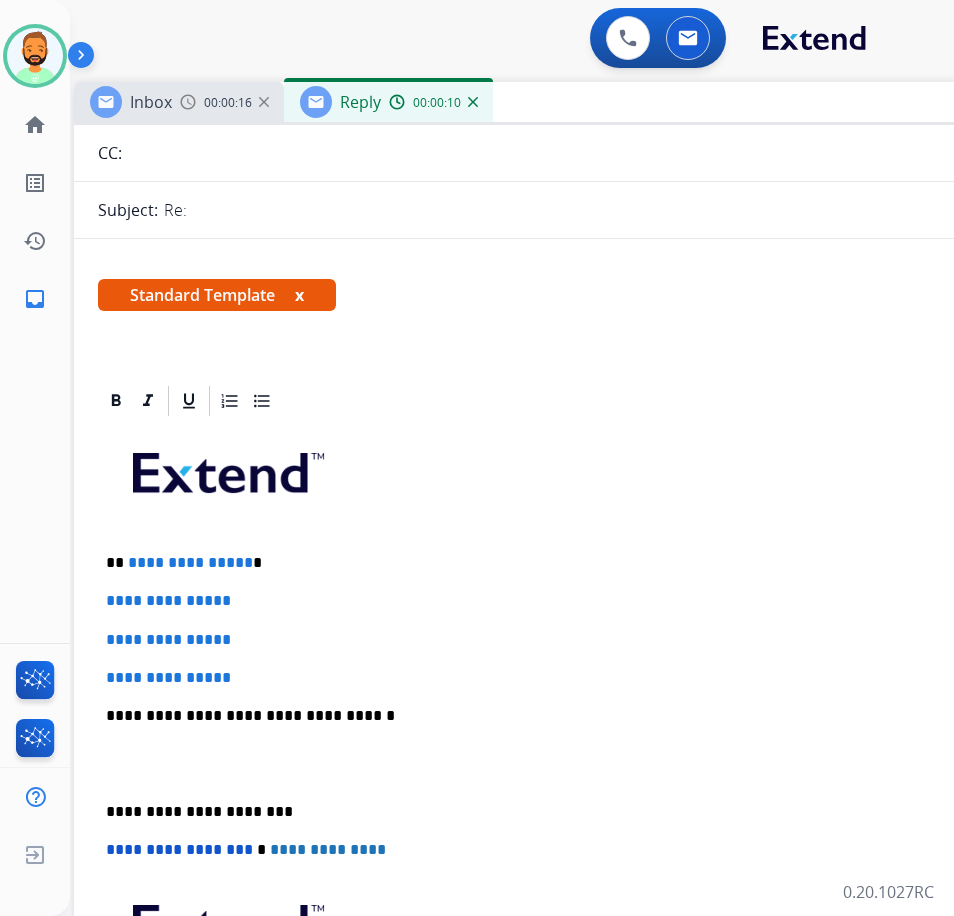 type 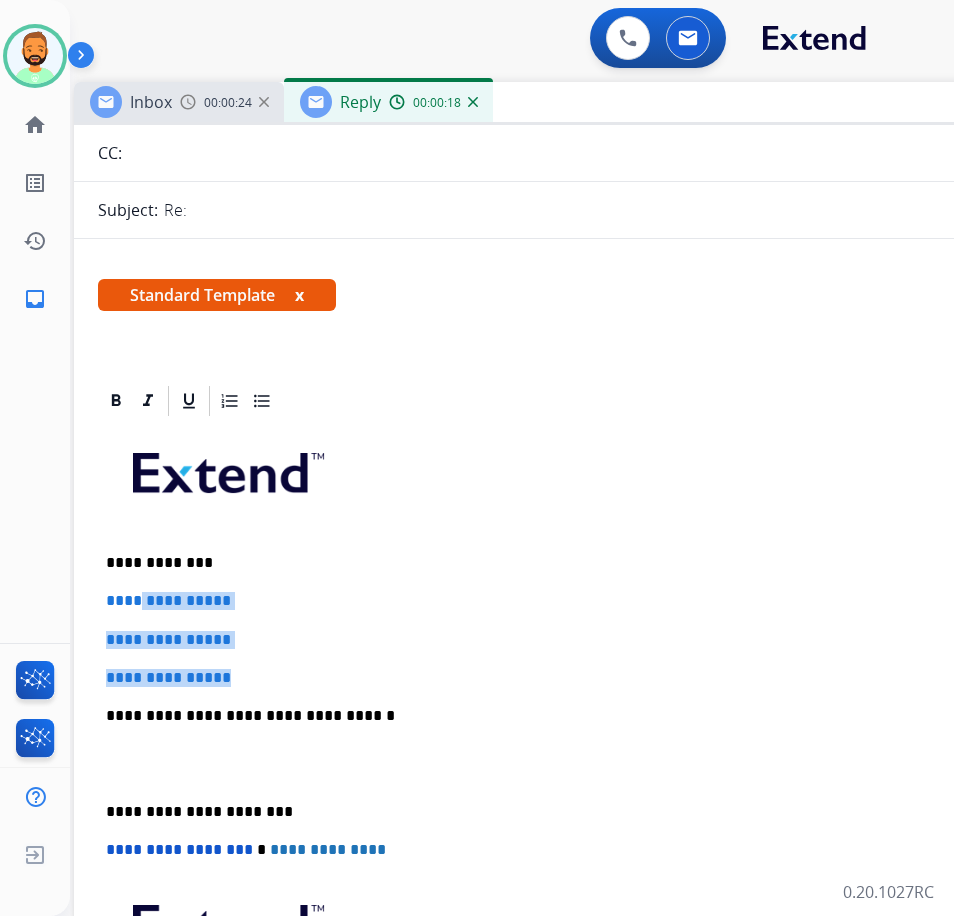 drag, startPoint x: 265, startPoint y: 670, endPoint x: 150, endPoint y: 598, distance: 135.67976 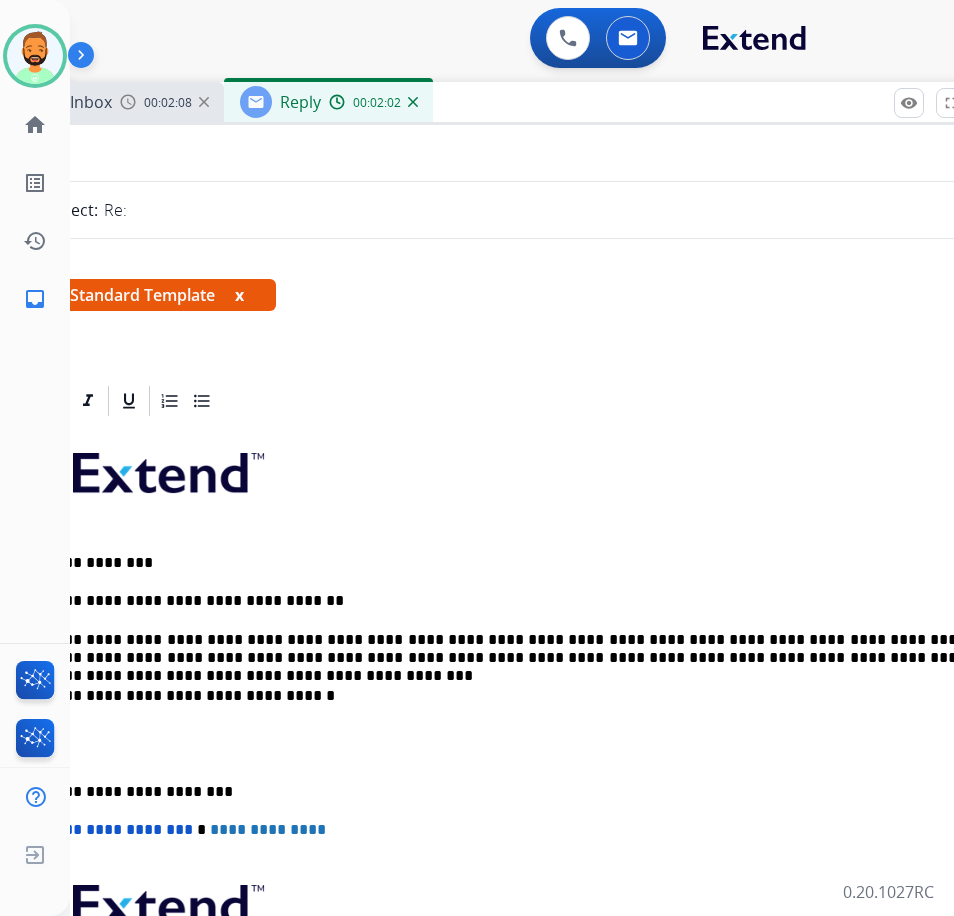 scroll, scrollTop: 0, scrollLeft: 68, axis: horizontal 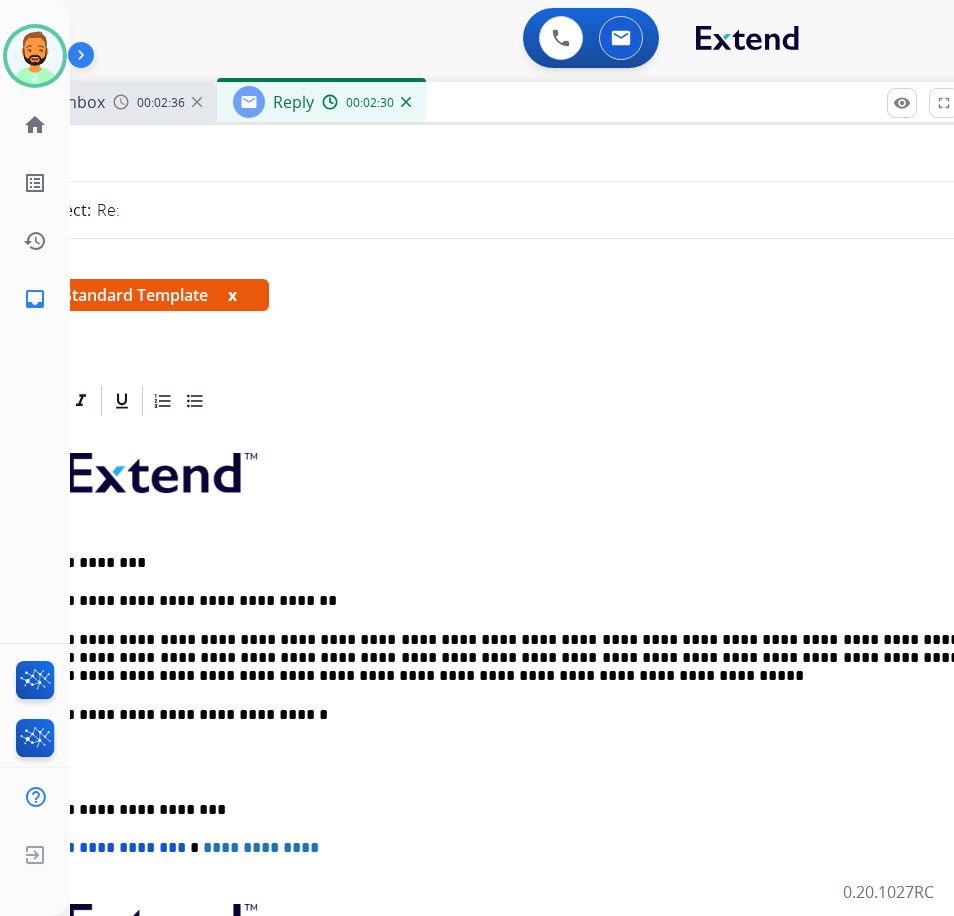 drag, startPoint x: 96, startPoint y: 794, endPoint x: 100, endPoint y: 813, distance: 19.416489 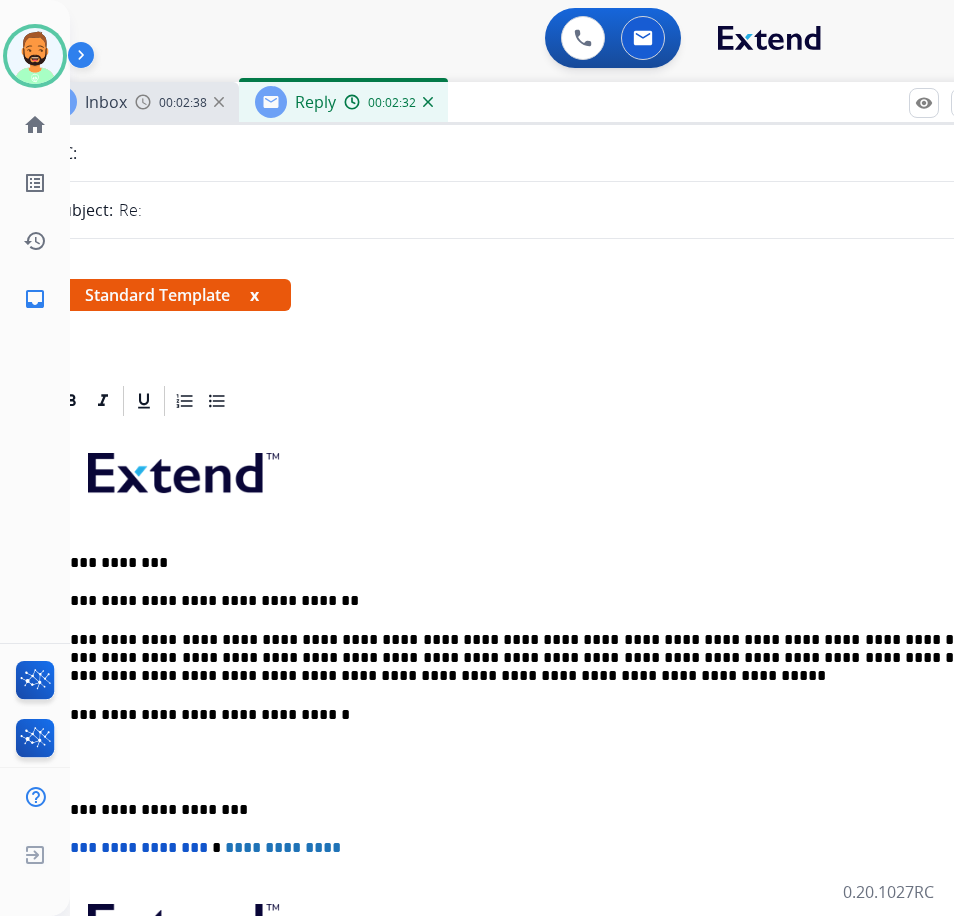 scroll, scrollTop: 0, scrollLeft: 36, axis: horizontal 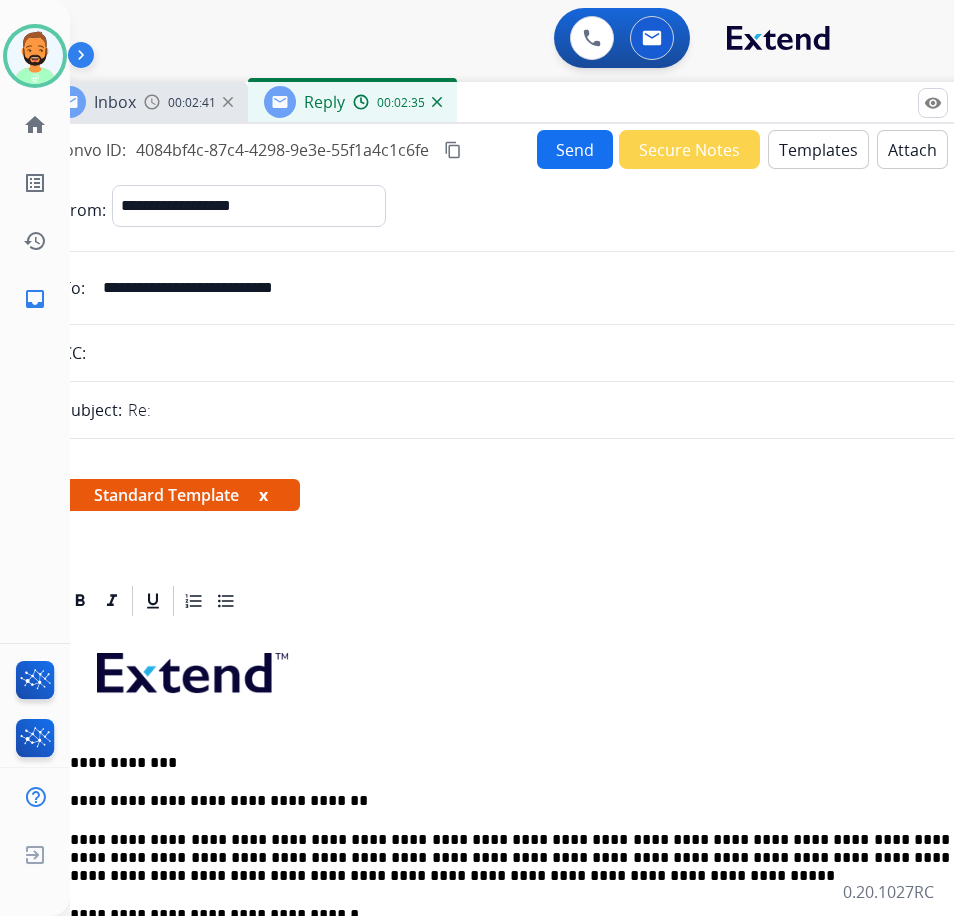 click on "Send" at bounding box center [575, 149] 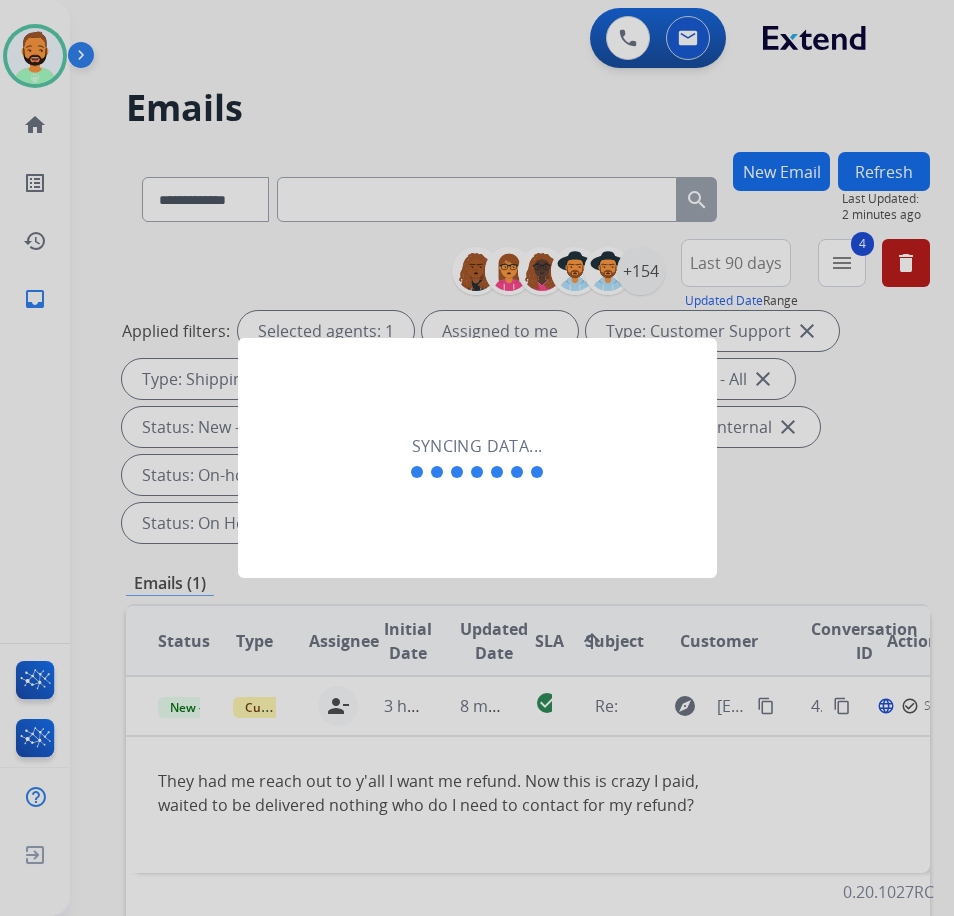 scroll, scrollTop: 0, scrollLeft: 2, axis: horizontal 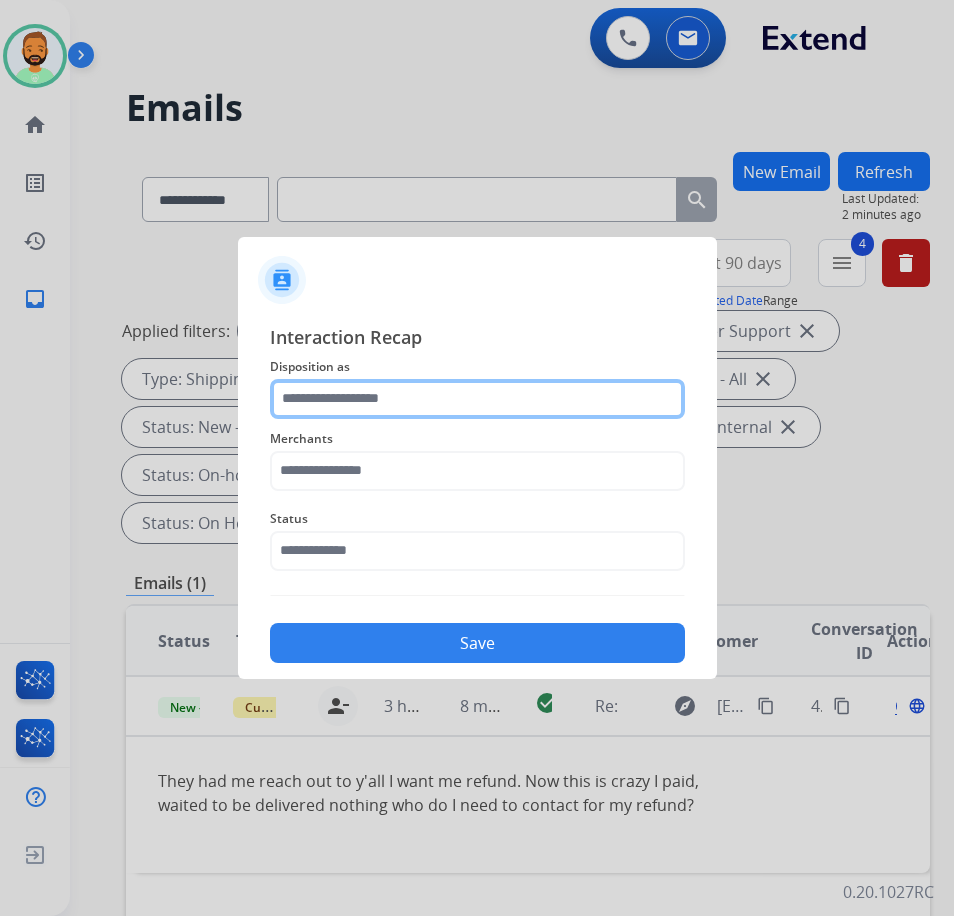 click 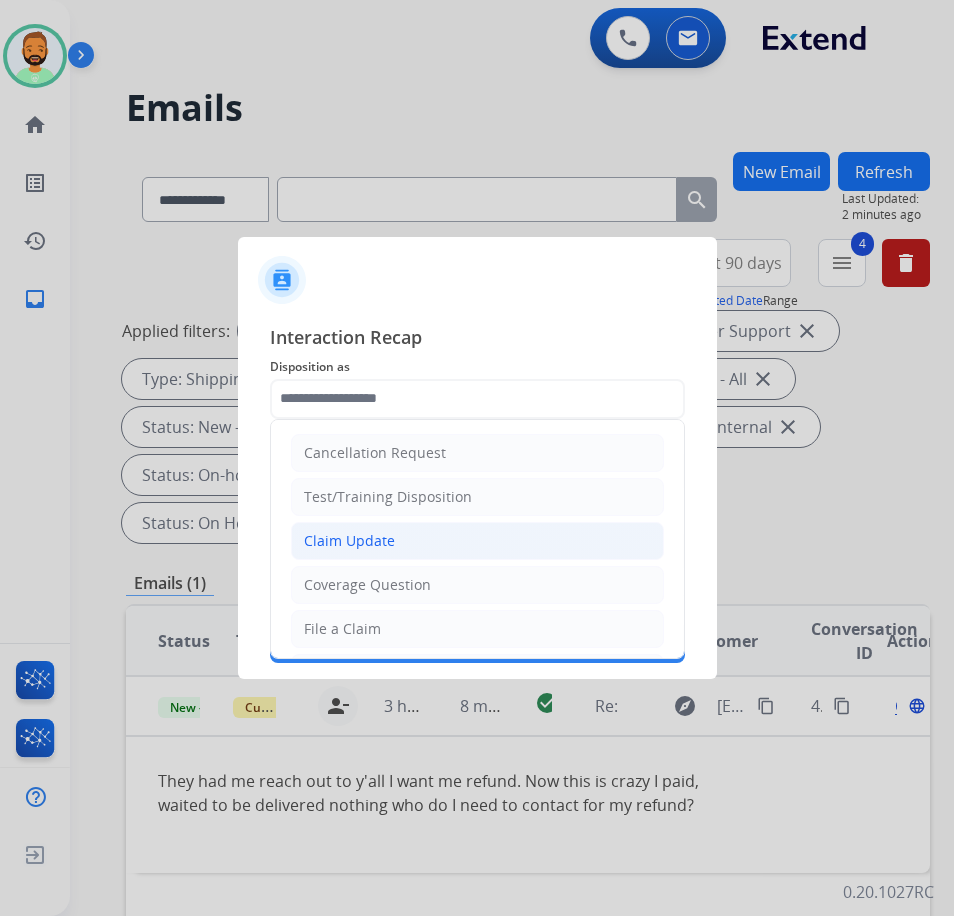 click on "Claim Update" 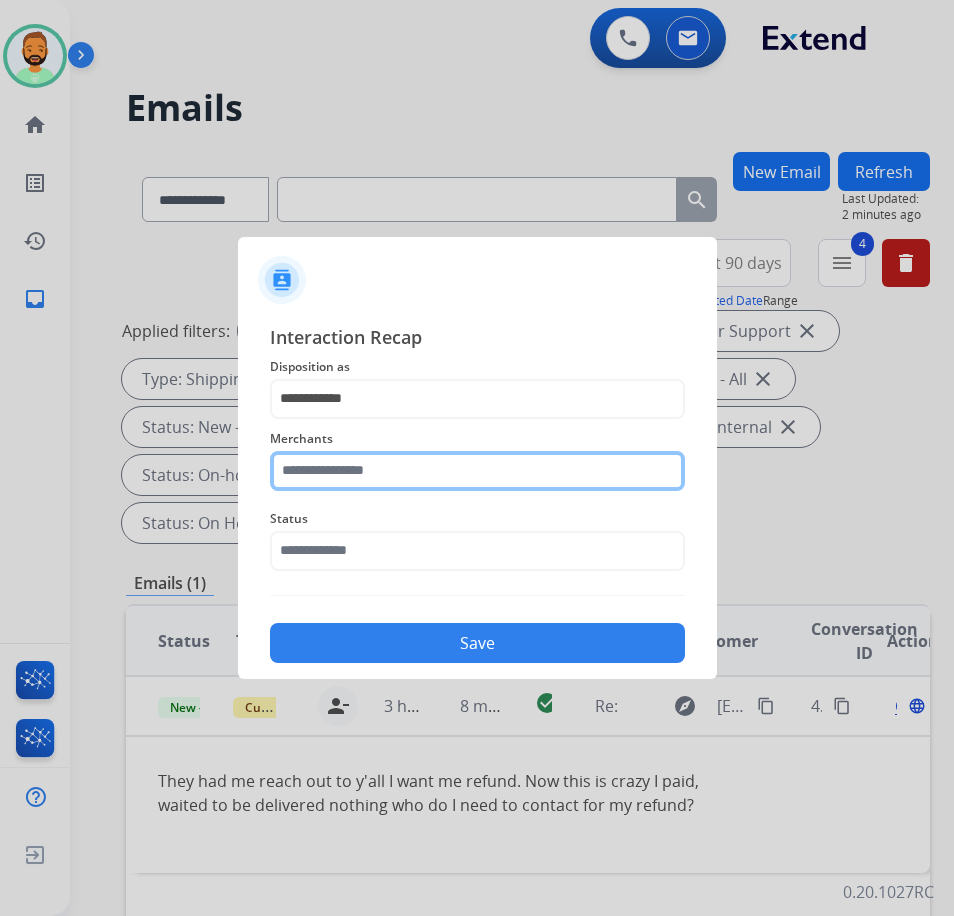 click 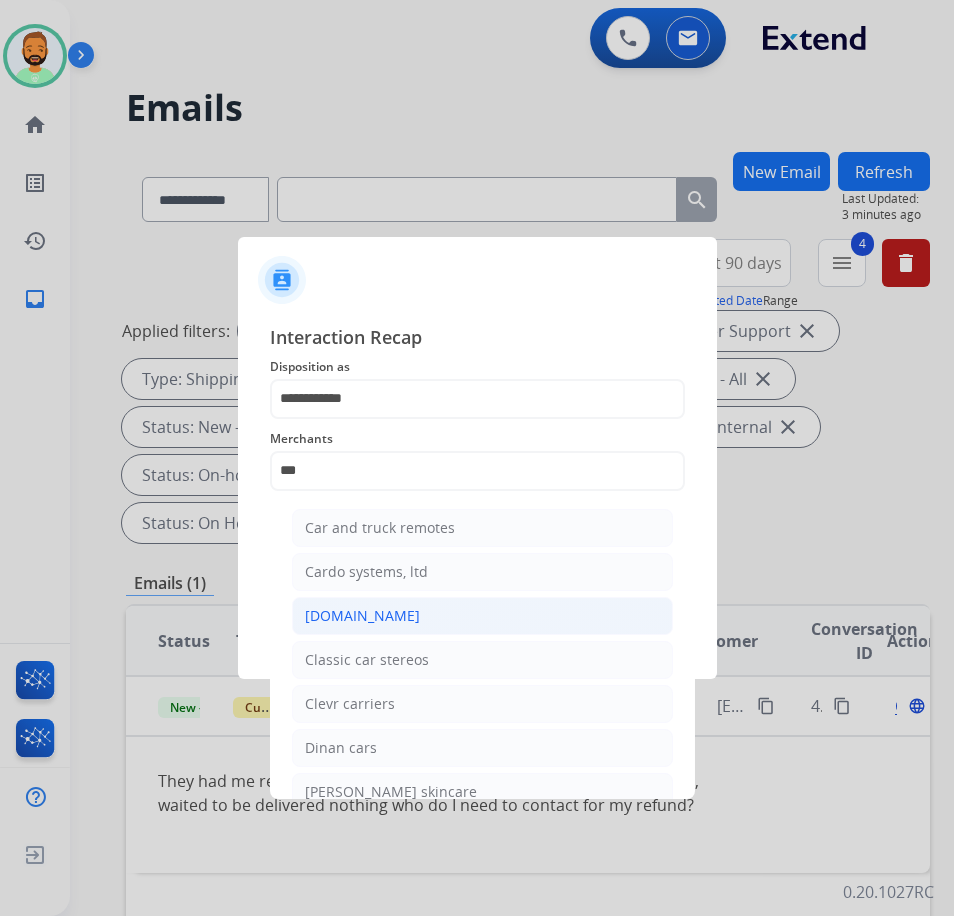 click on "[DOMAIN_NAME]" 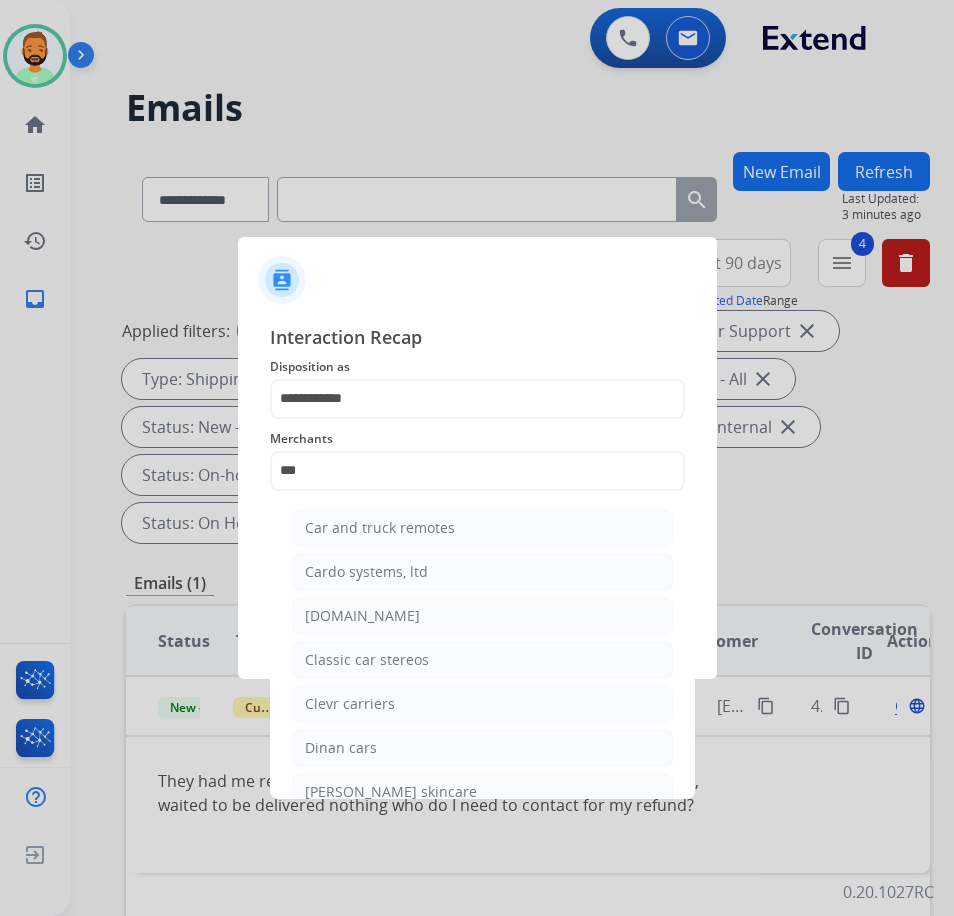 type on "**********" 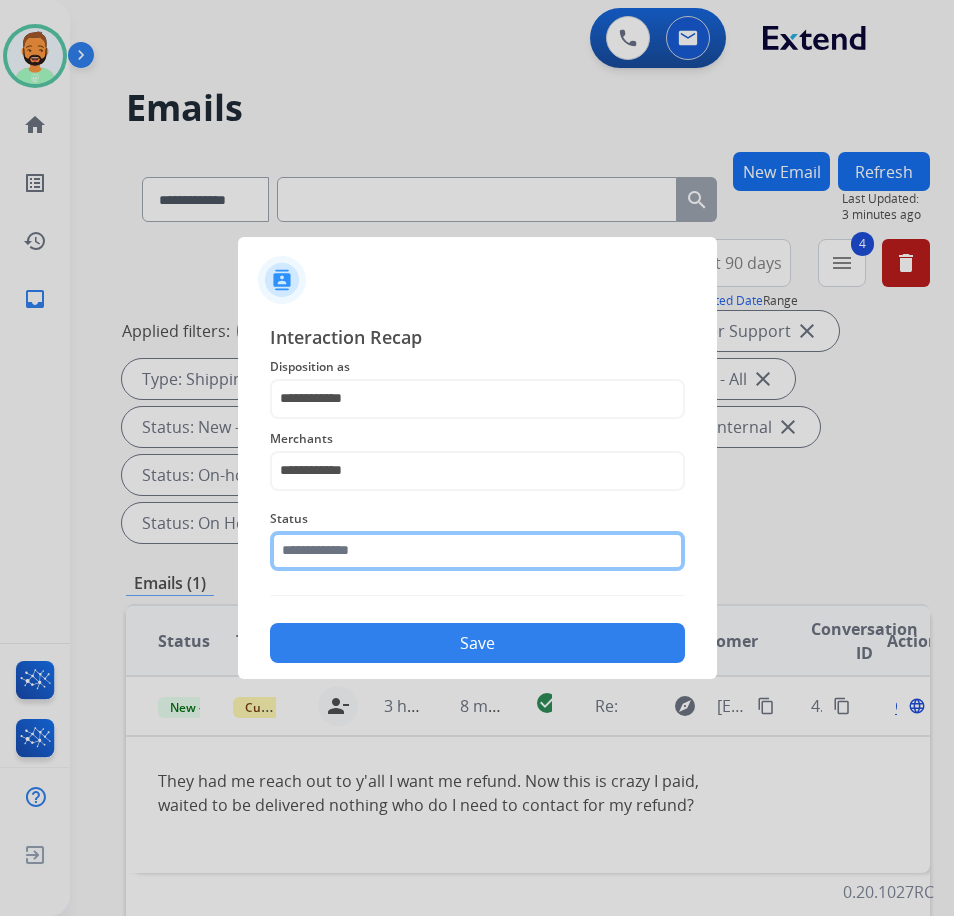 click 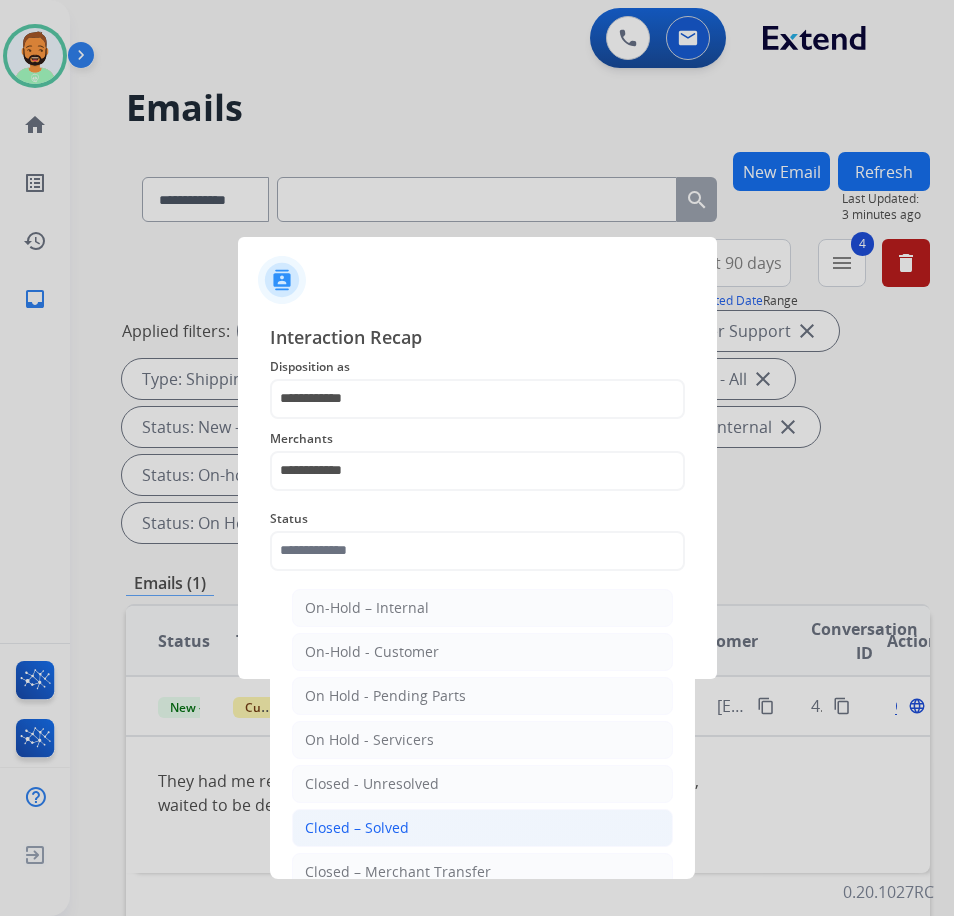 click on "Closed – Solved" 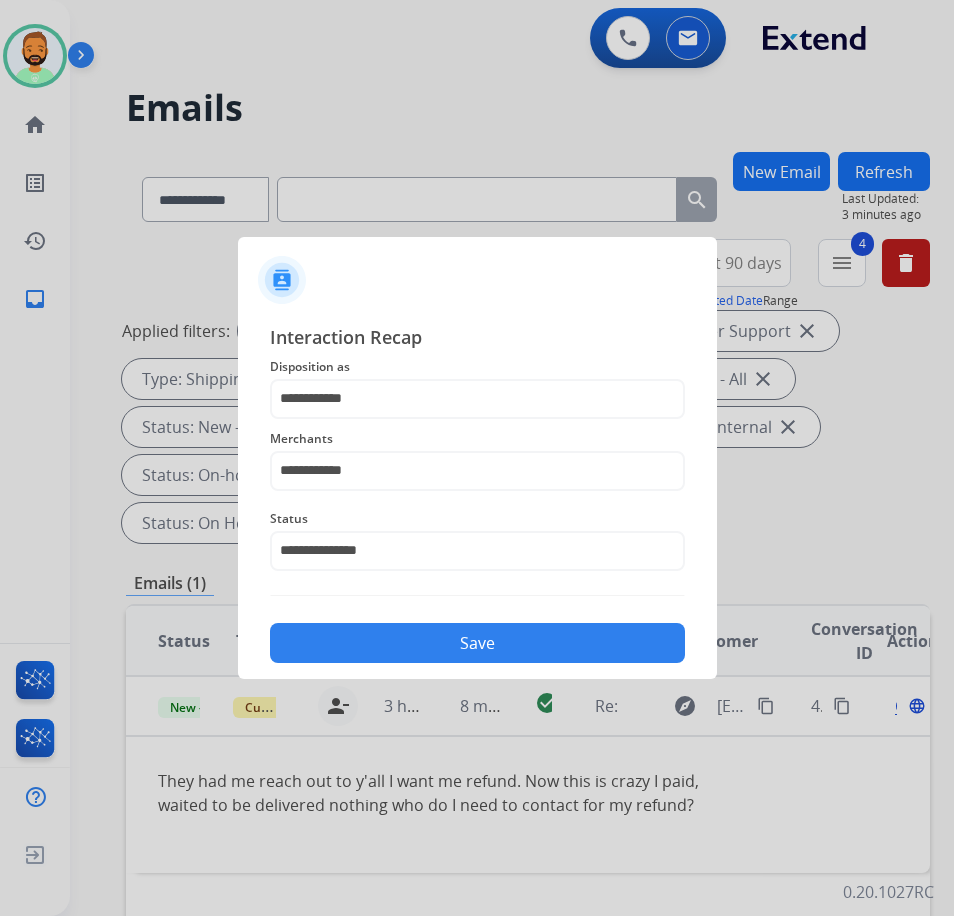 click on "Save" 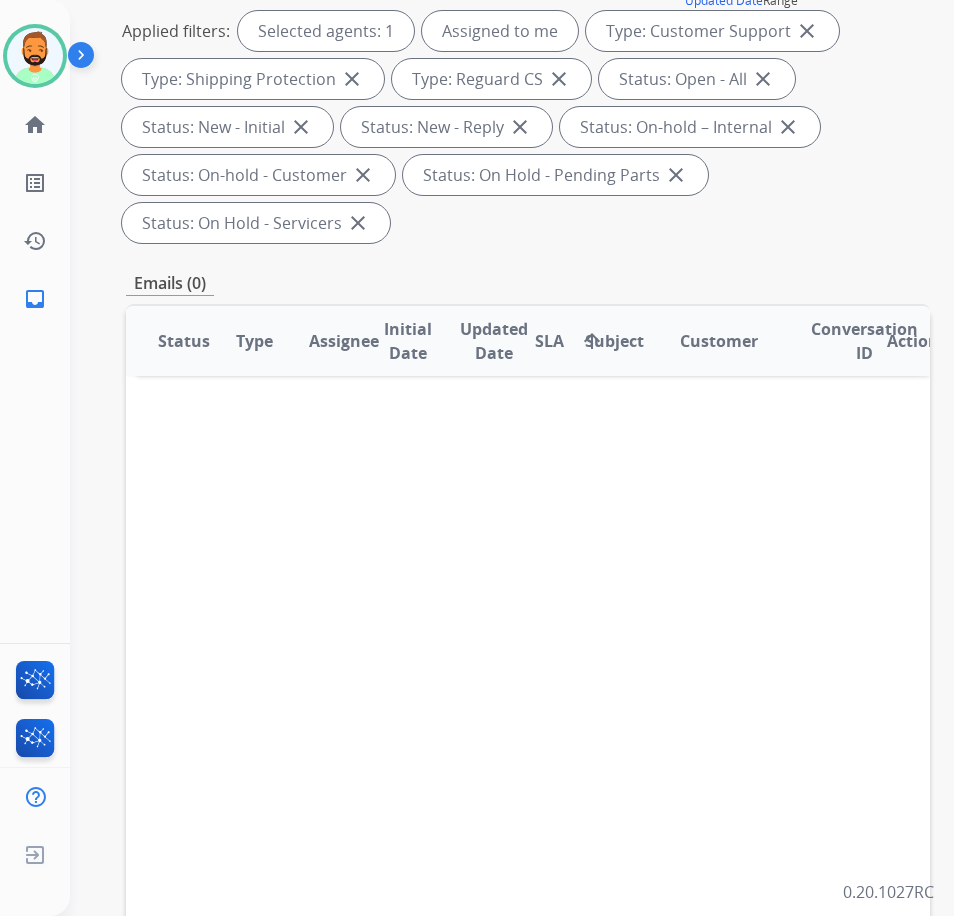 scroll, scrollTop: 0, scrollLeft: 0, axis: both 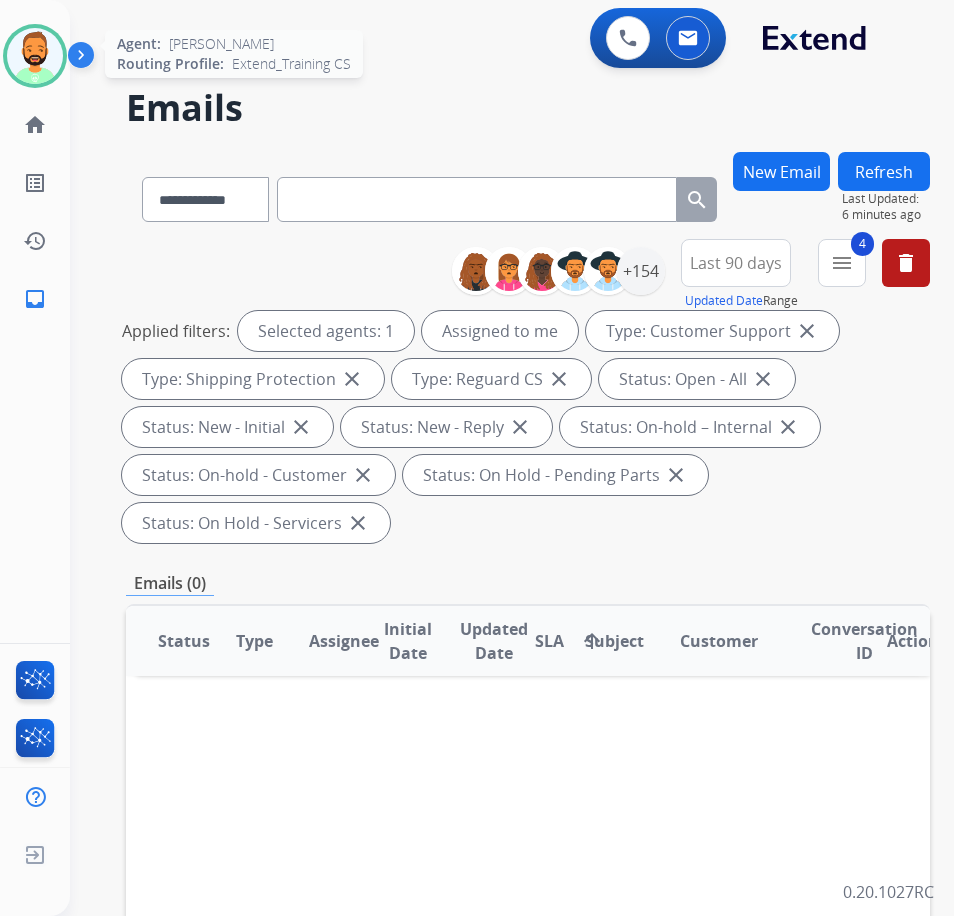 click at bounding box center (35, 56) 